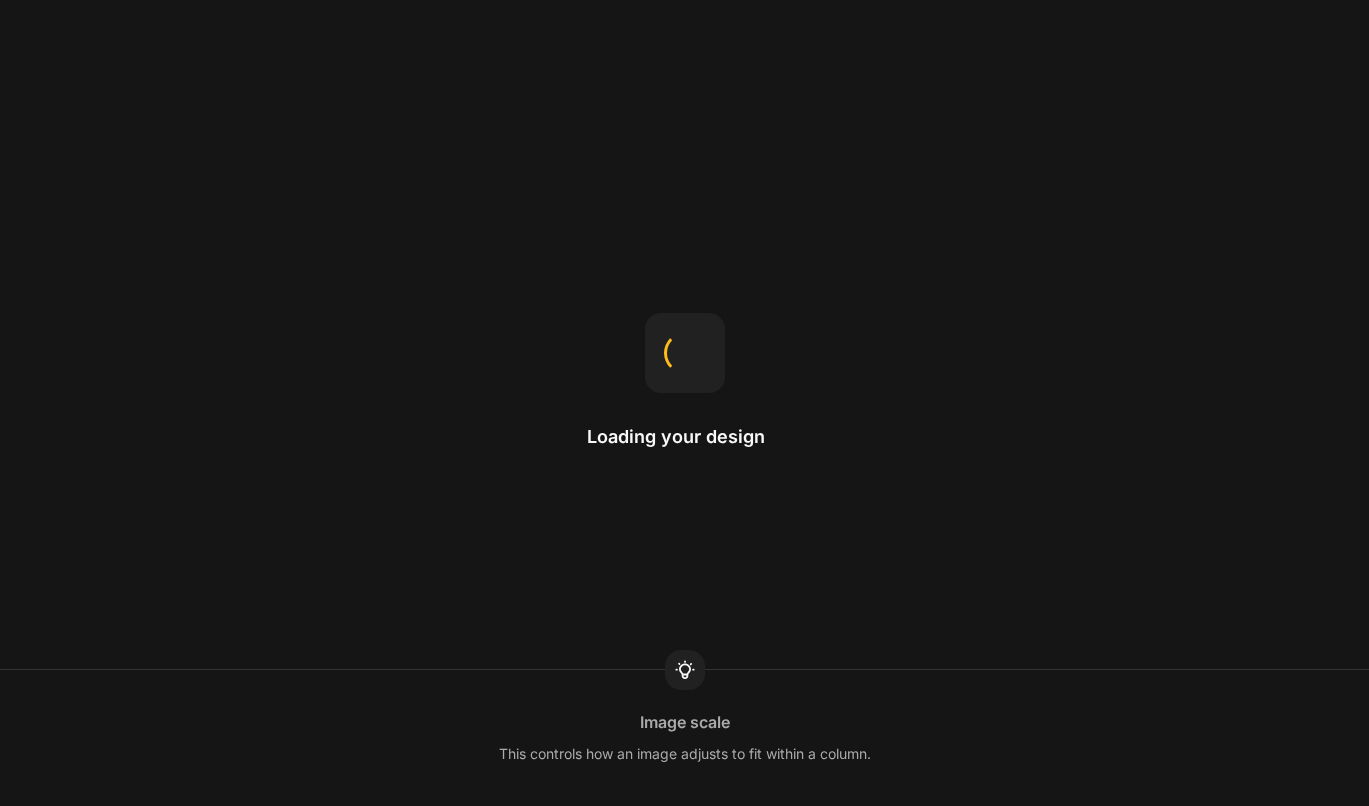 scroll, scrollTop: 0, scrollLeft: 0, axis: both 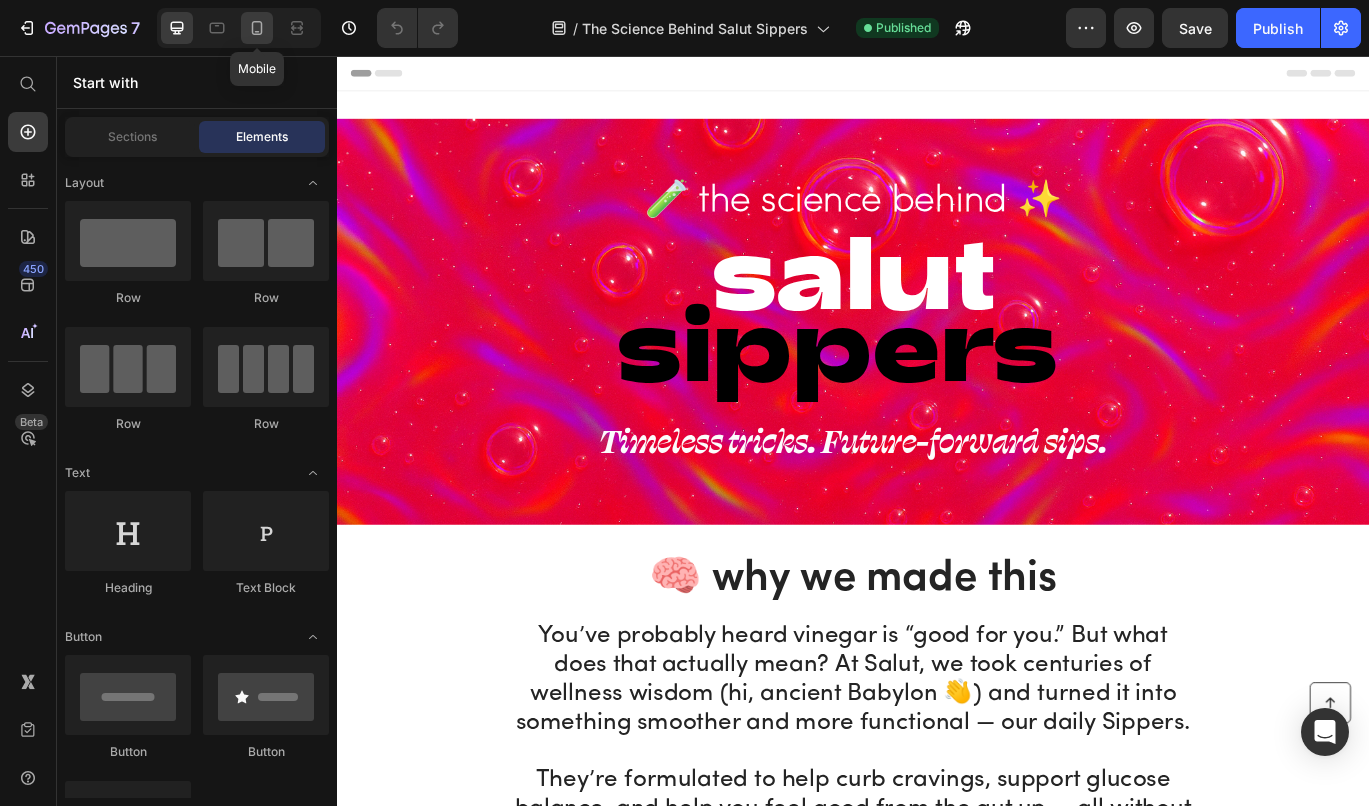 click 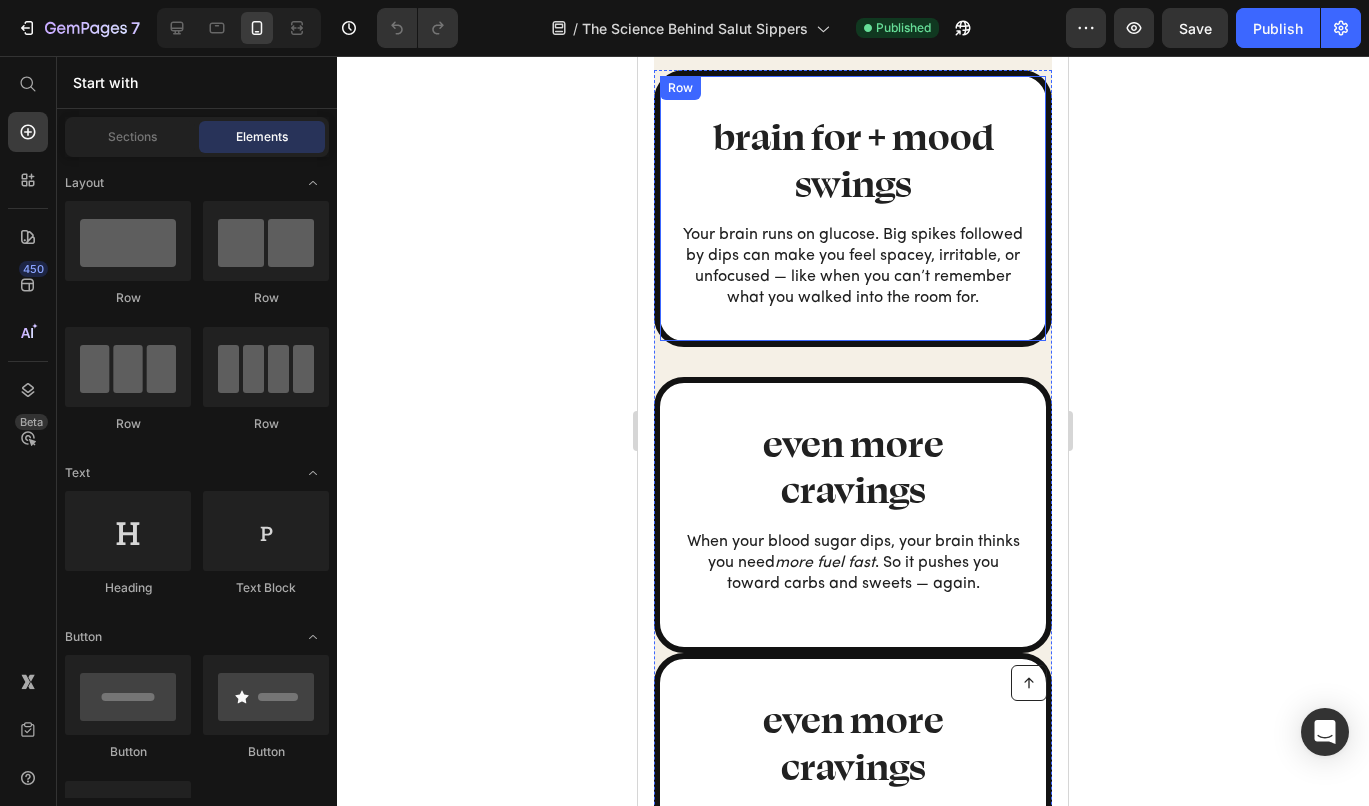 scroll, scrollTop: 1276, scrollLeft: 0, axis: vertical 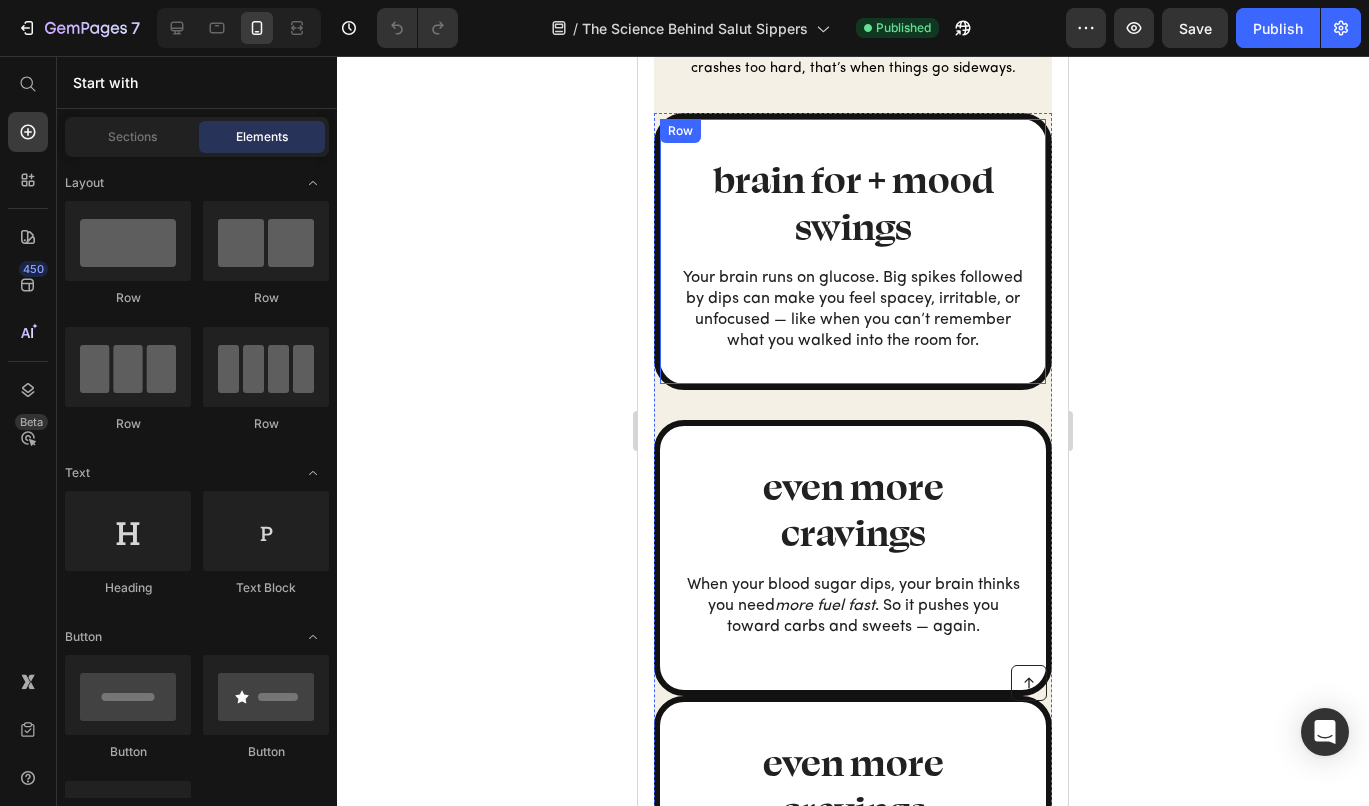 click on "brain for + mood swings Heading Your brain runs on glucose. Big spikes followed by dips can make you feel spacey, irritable, or unfocused — like when you can’t remember what you walked into the room for. Text Block" at bounding box center [853, 256] 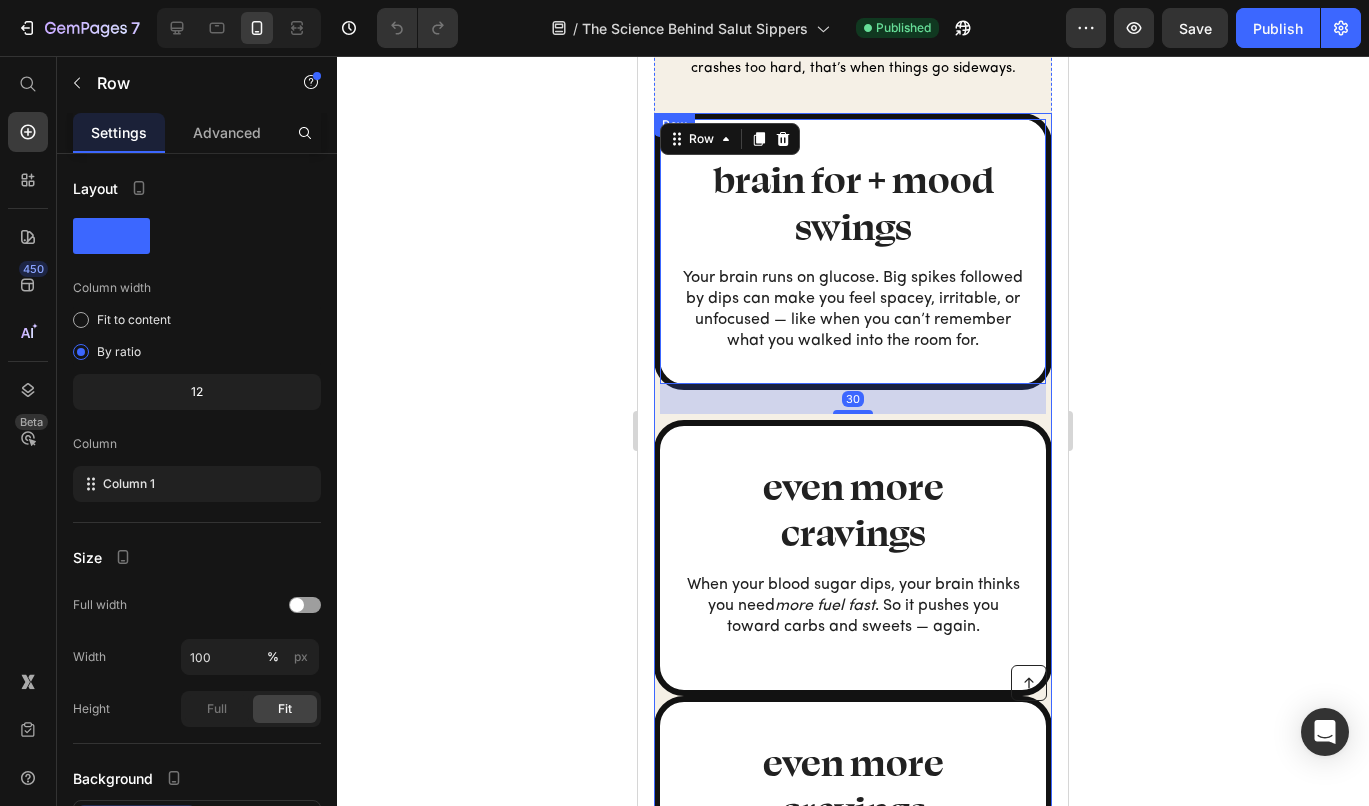 click on "brain for + mood swings Heading Your brain runs on glucose. Big spikes followed by dips can make you feel spacey, irritable, or unfocused — like when you can’t remember what you walked into the room for. Text Block Row   30" at bounding box center (853, 266) 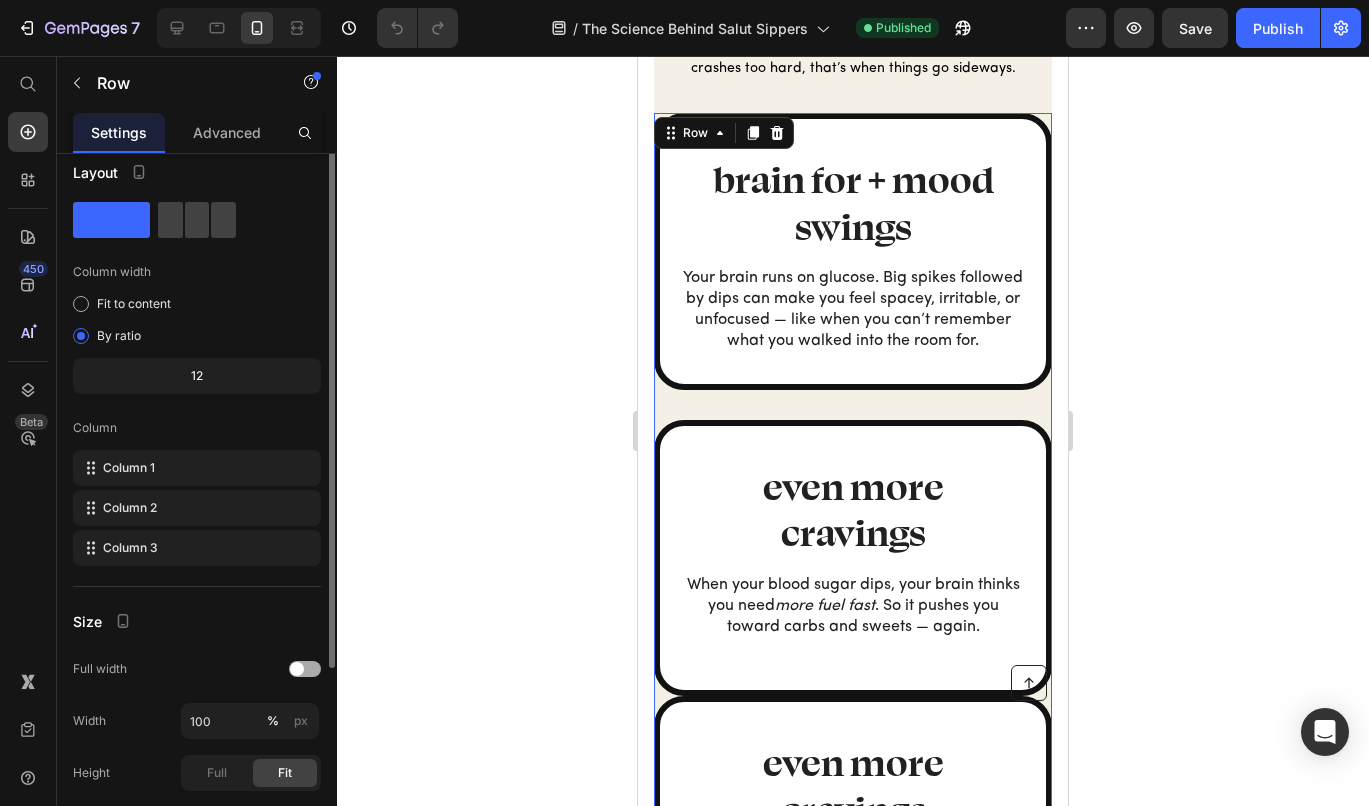 scroll, scrollTop: 0, scrollLeft: 0, axis: both 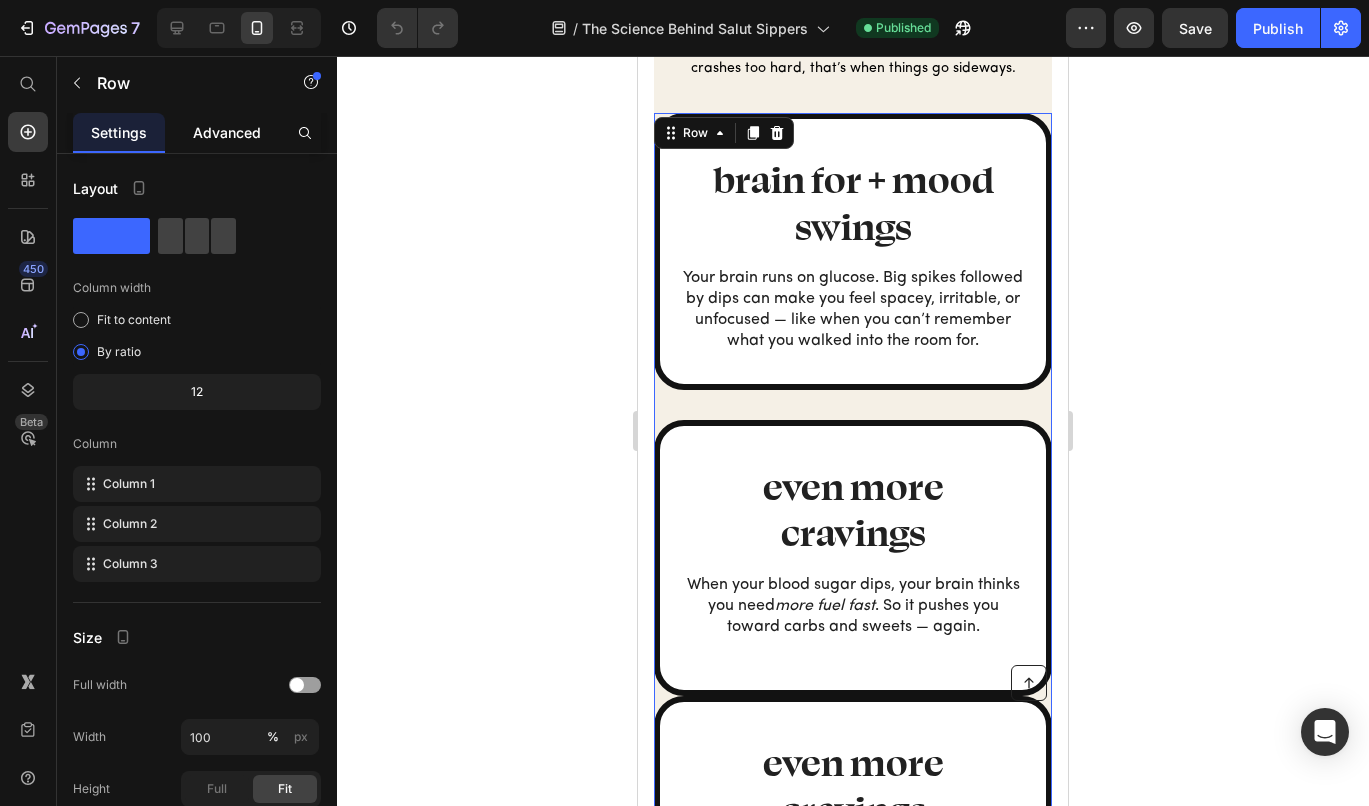 click on "Advanced" 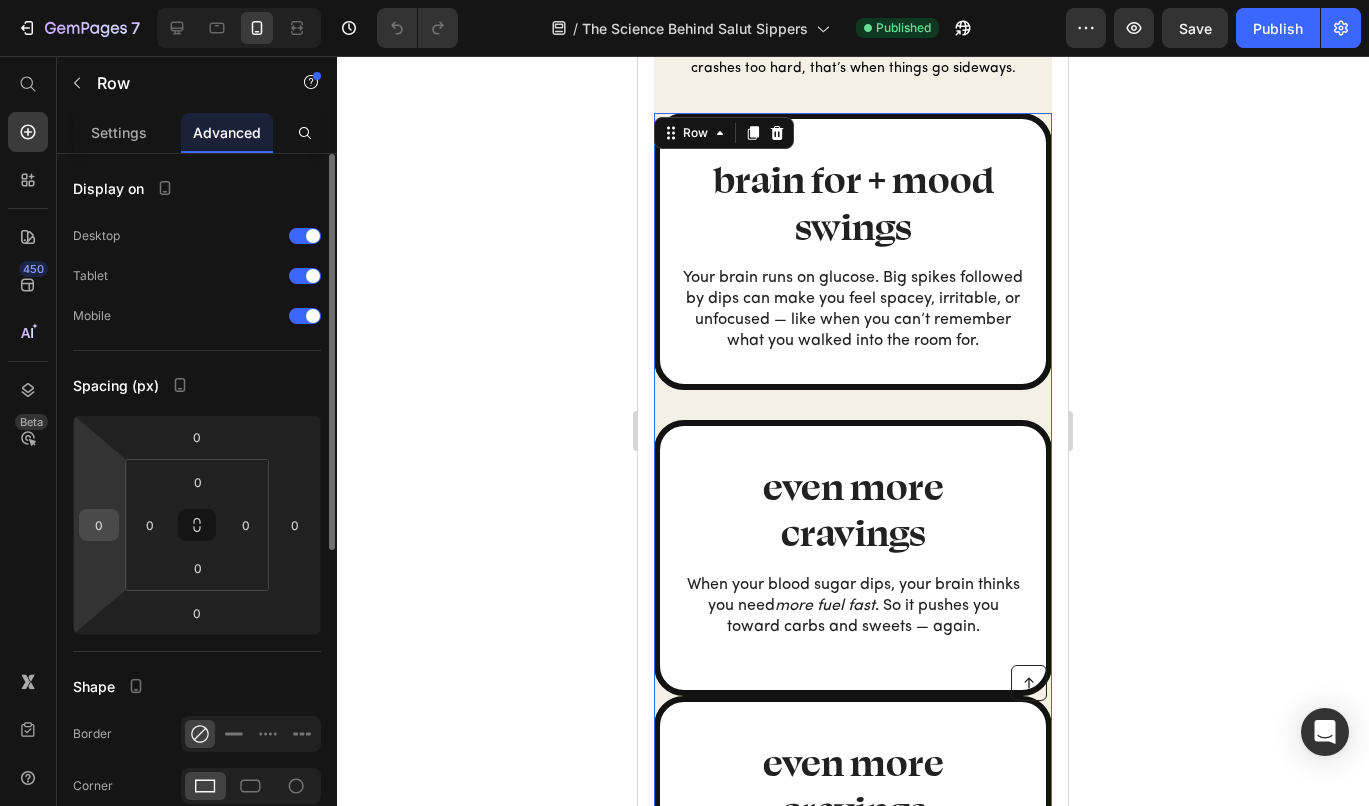 click on "0" at bounding box center [99, 525] 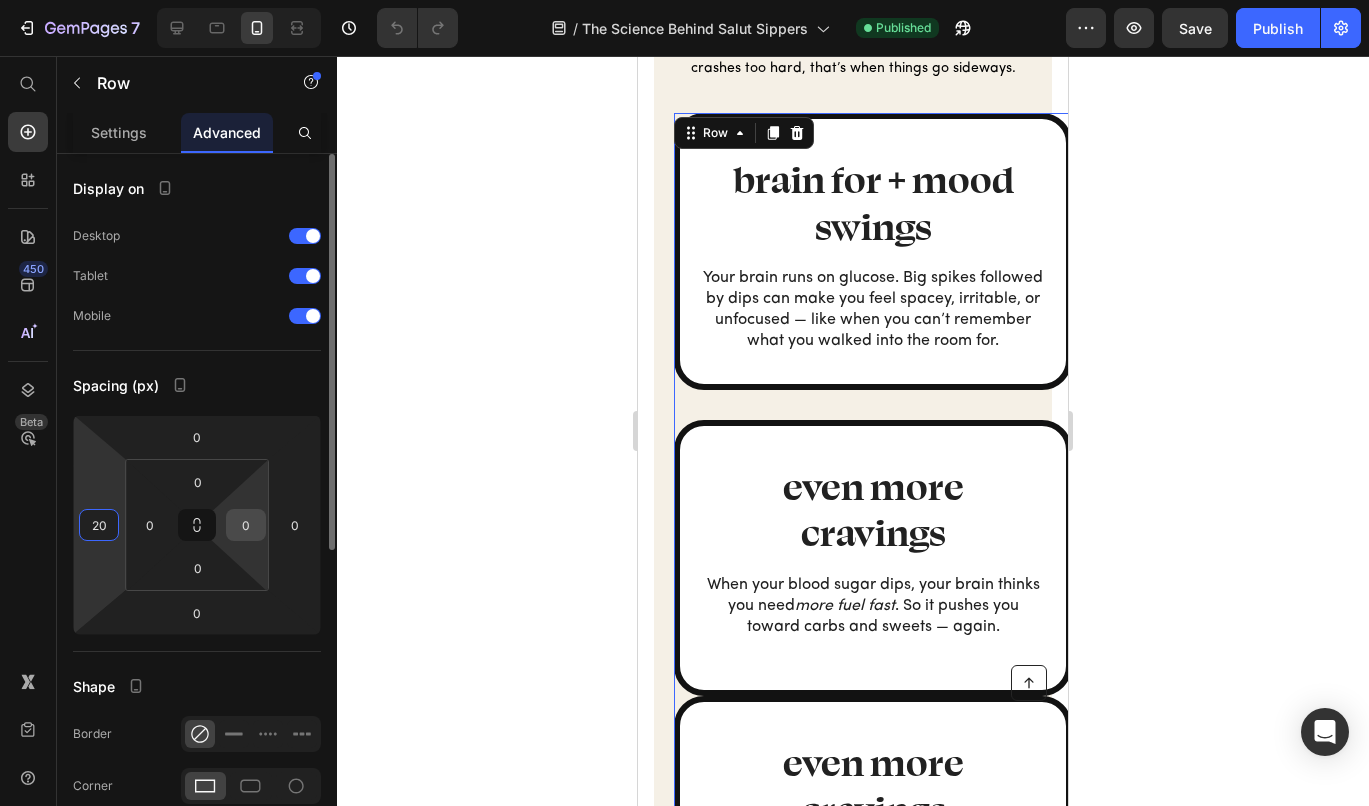 type on "20" 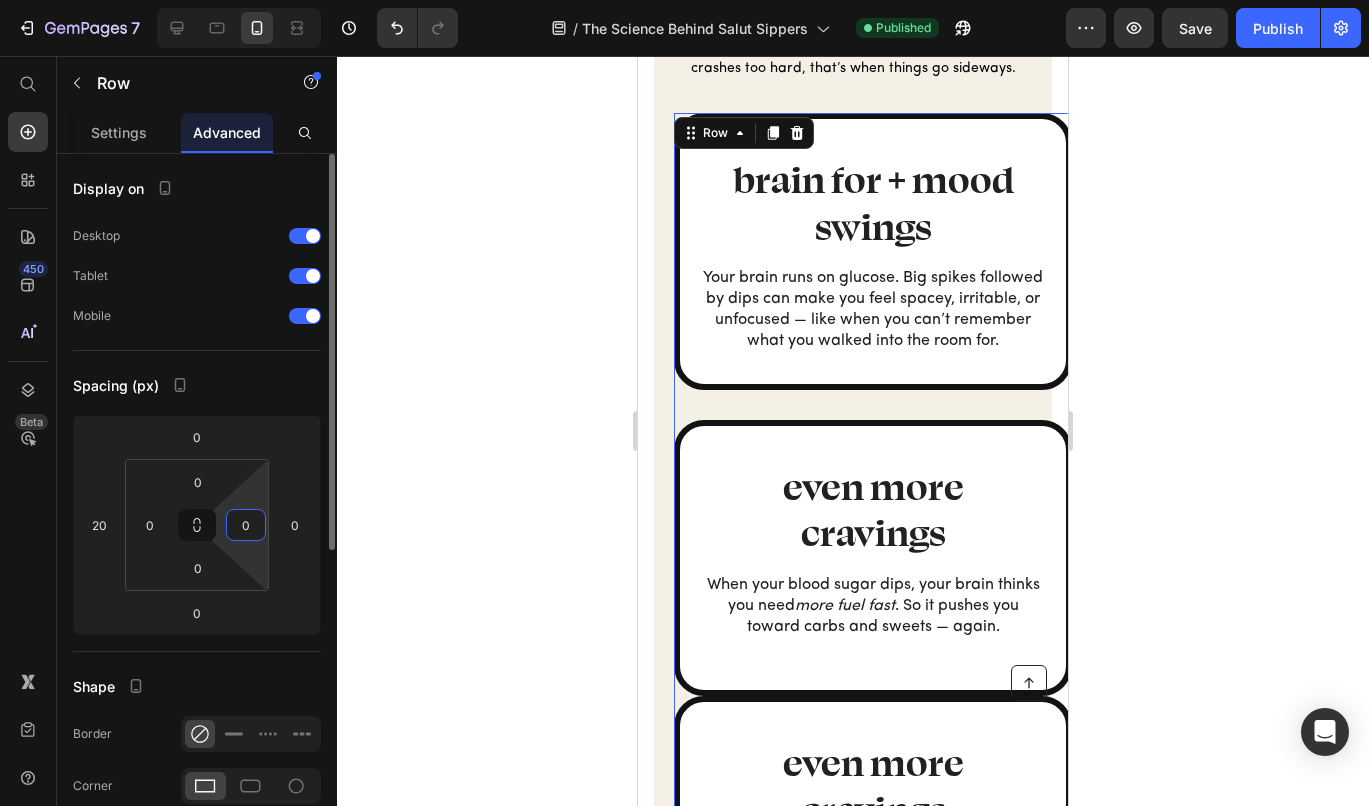 click on "0" at bounding box center [246, 525] 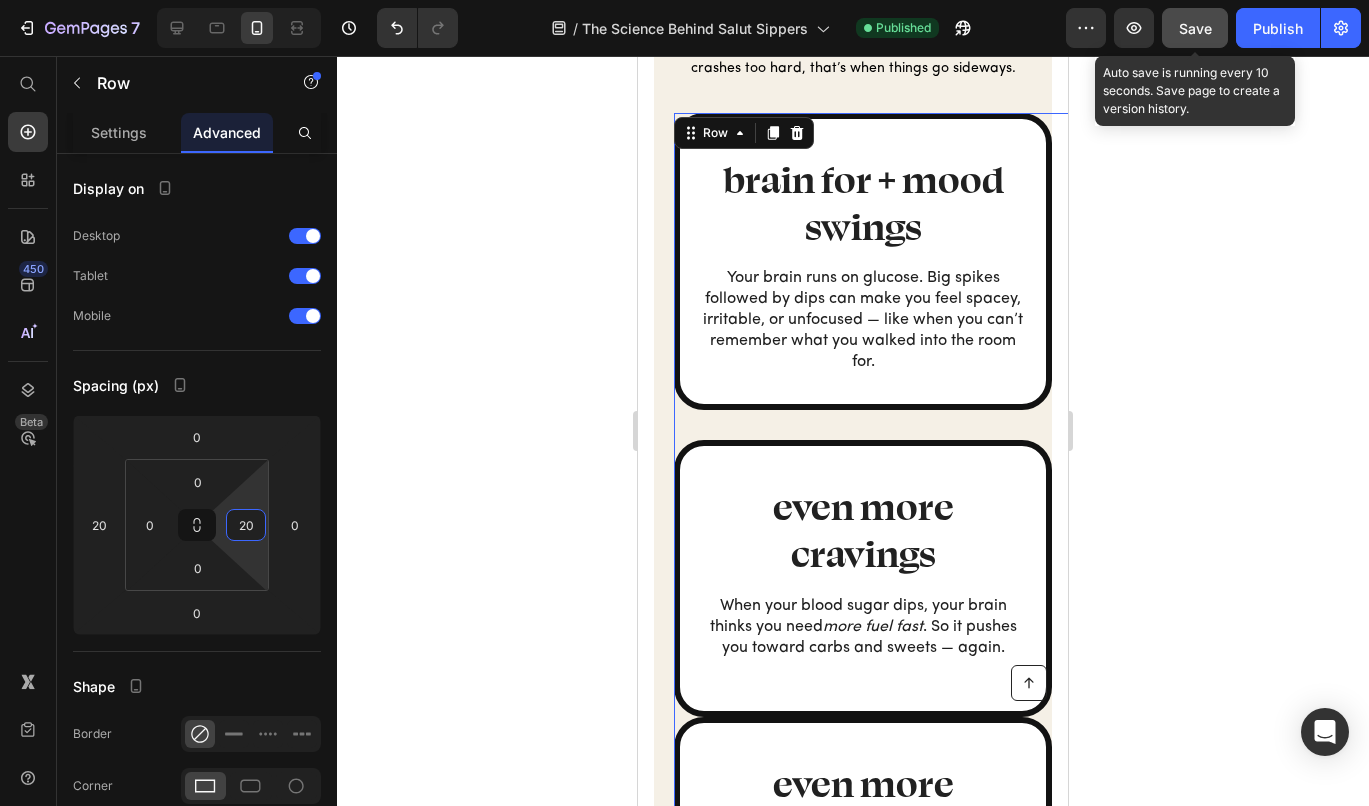 type on "20" 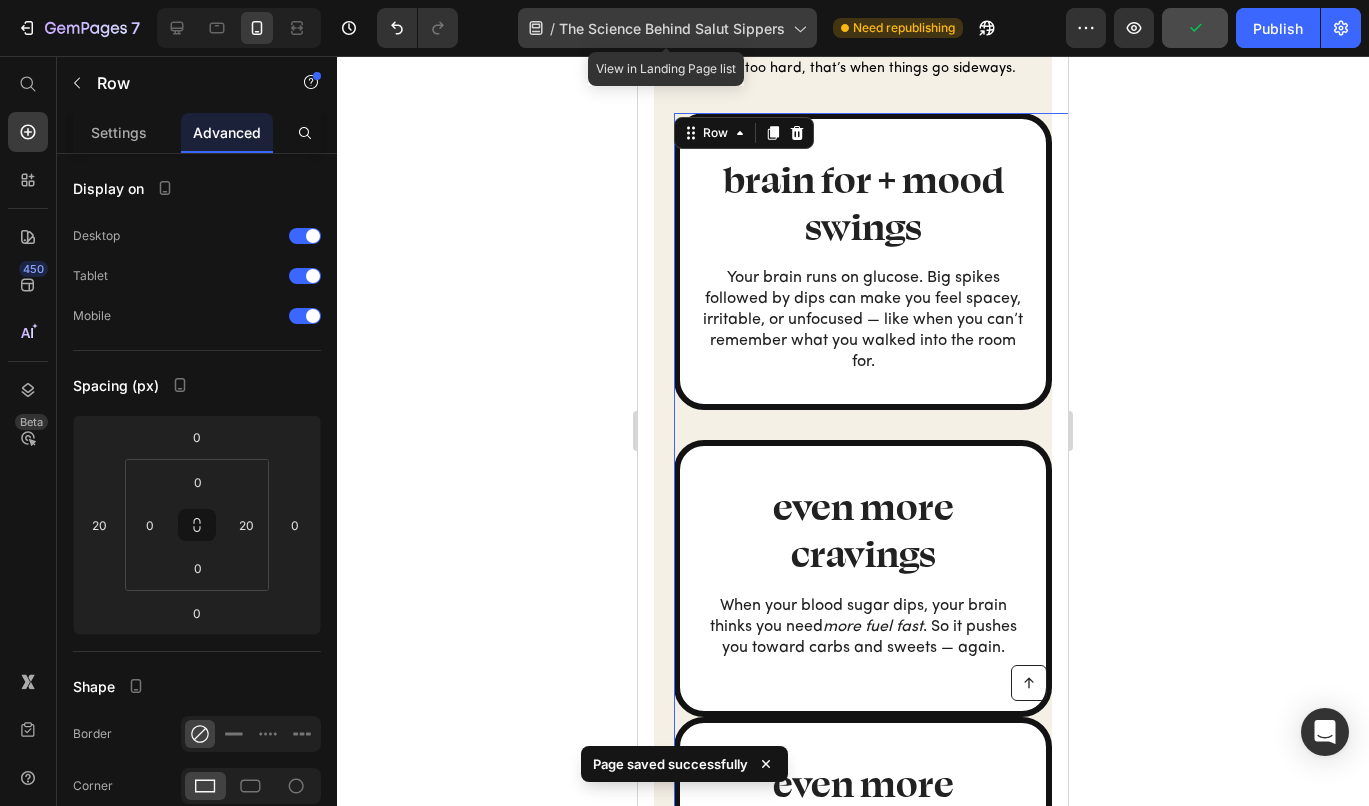 click on "The Science Behind Salut Sippers" at bounding box center (672, 28) 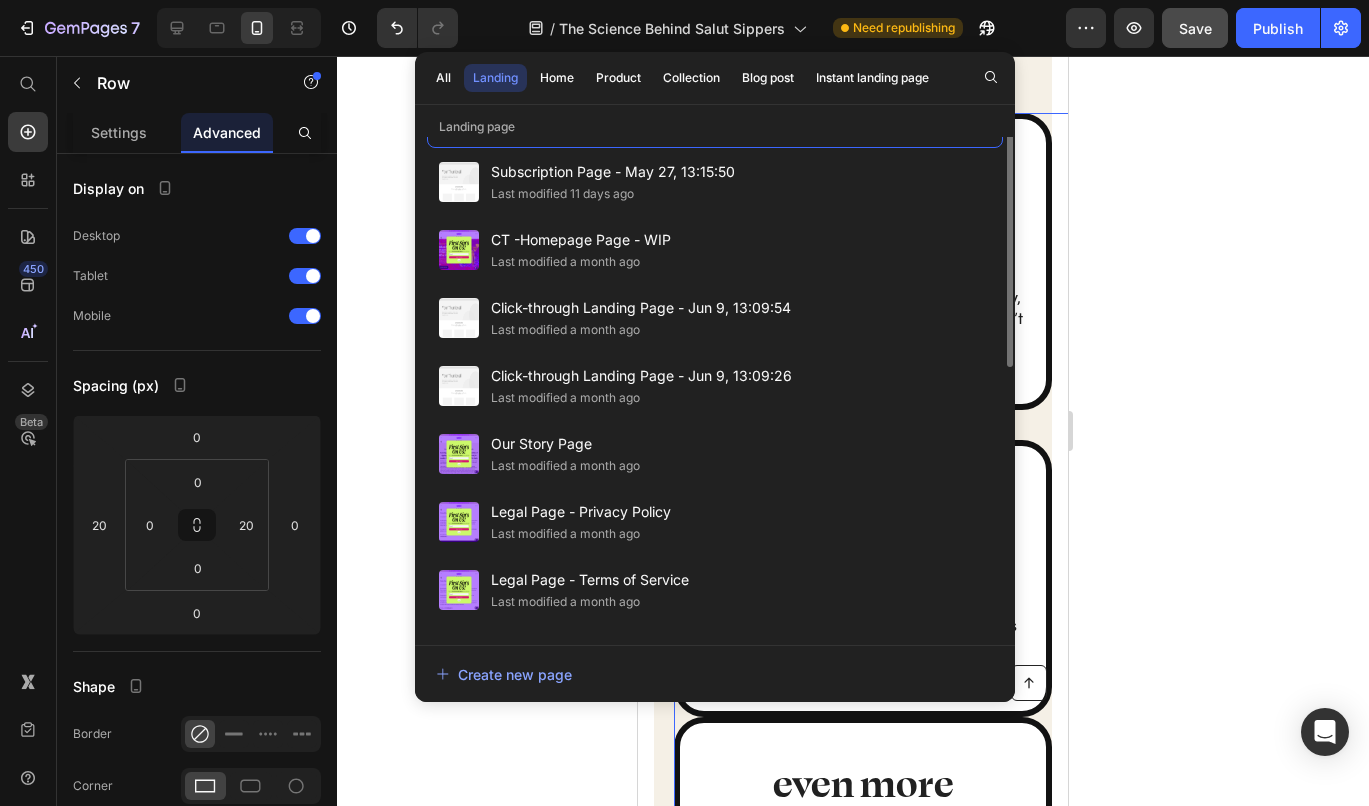 scroll, scrollTop: 0, scrollLeft: 0, axis: both 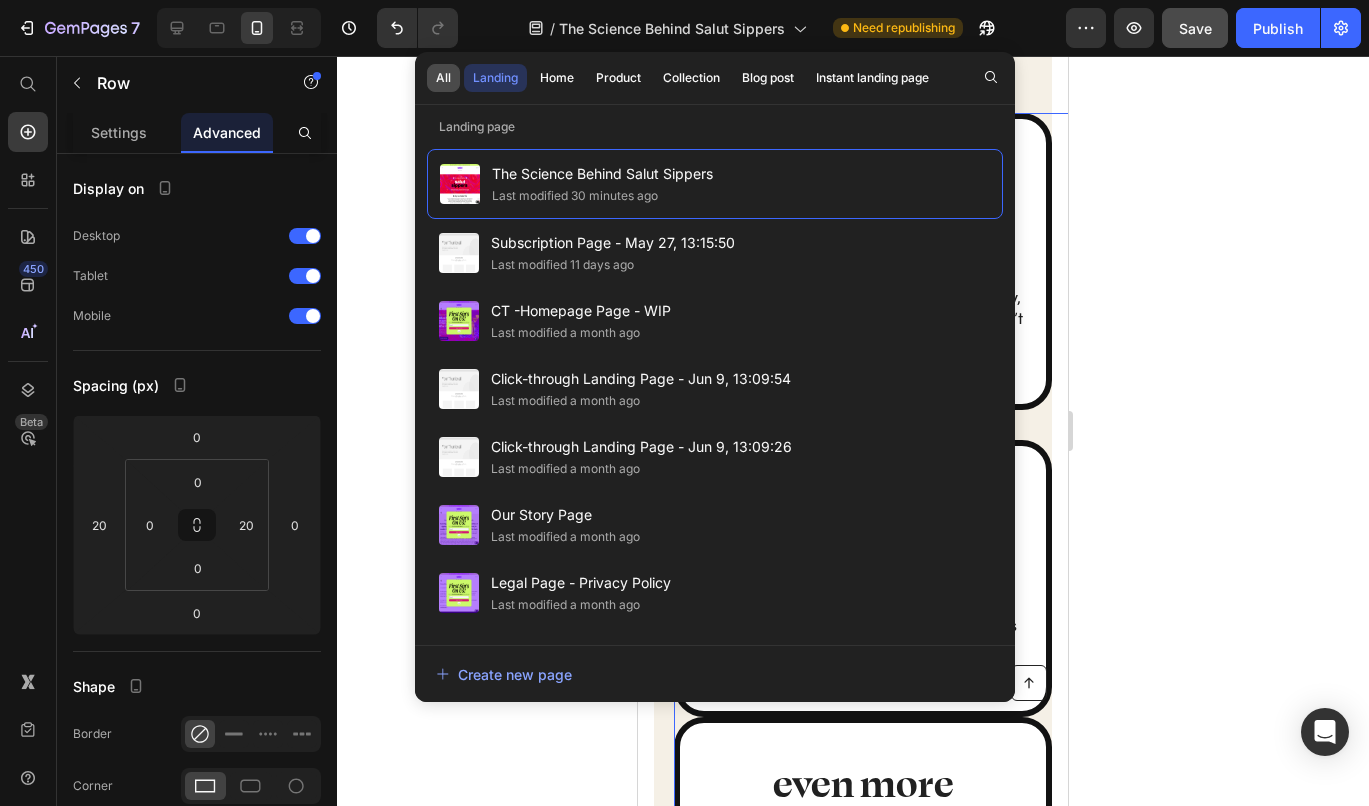 click on "All" at bounding box center (443, 78) 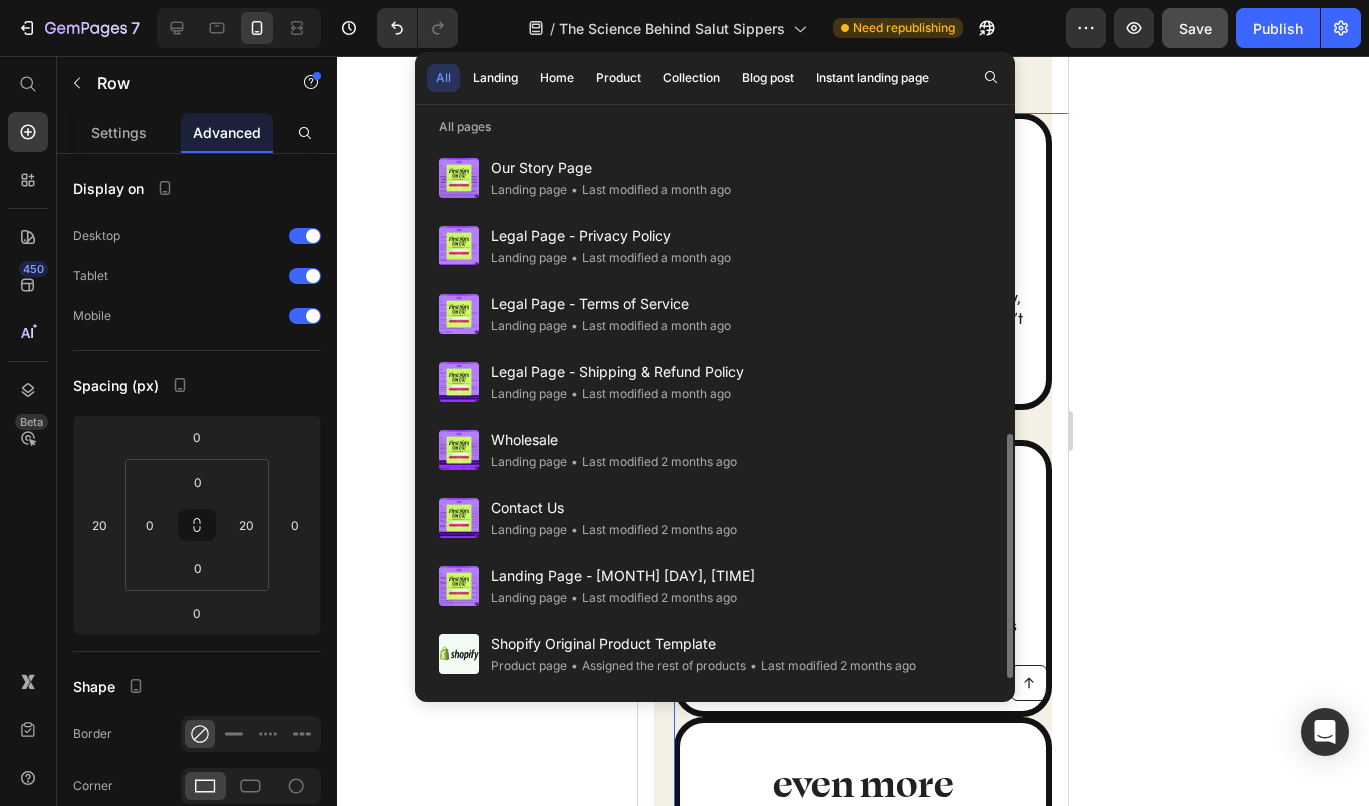 scroll, scrollTop: 741, scrollLeft: 0, axis: vertical 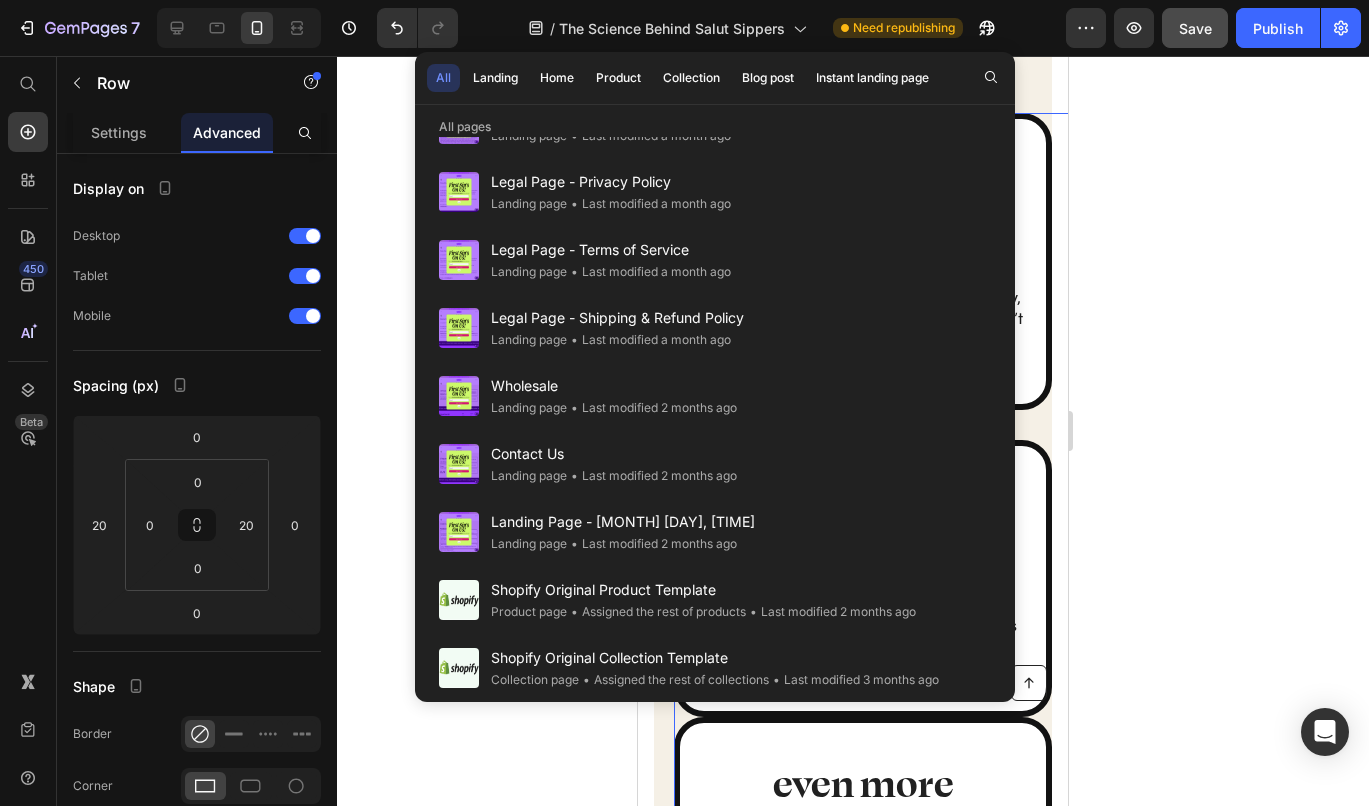 click 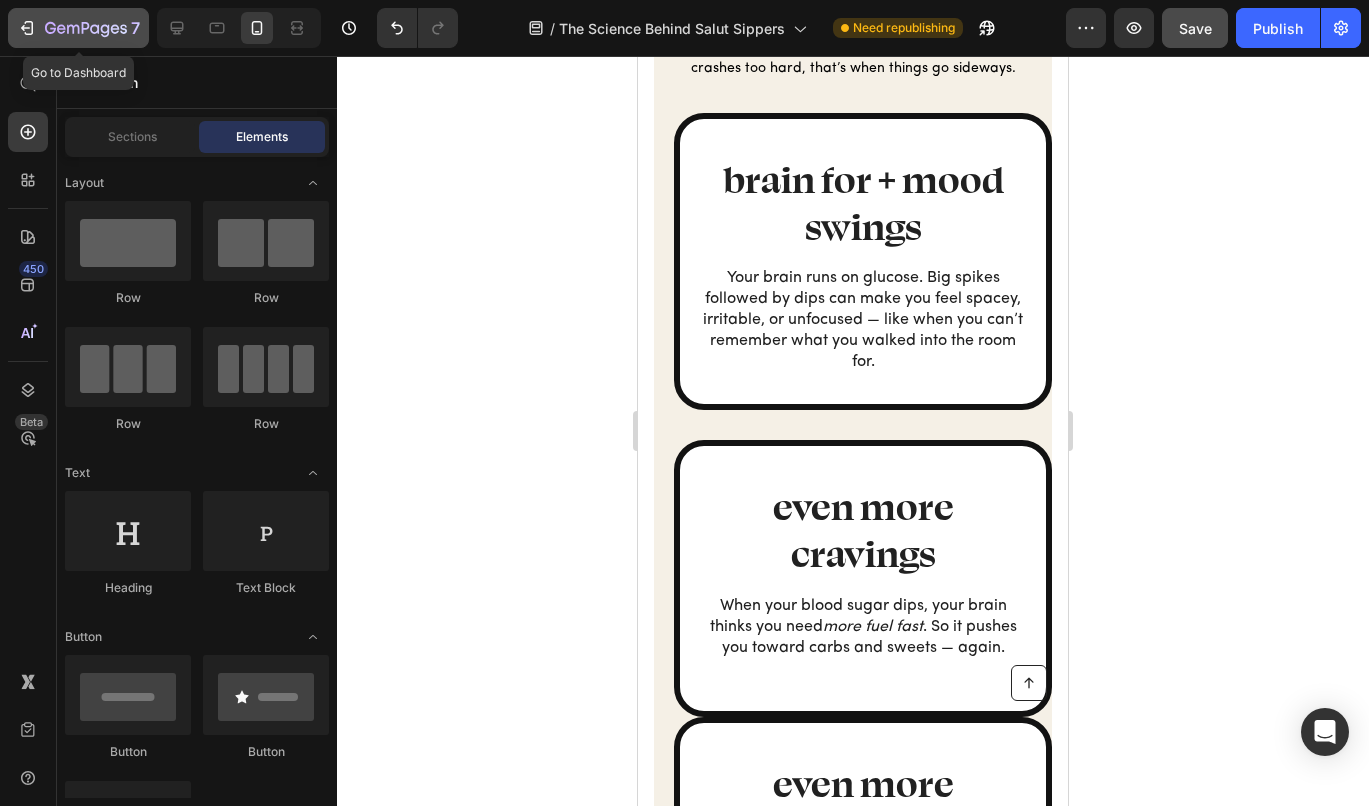 click 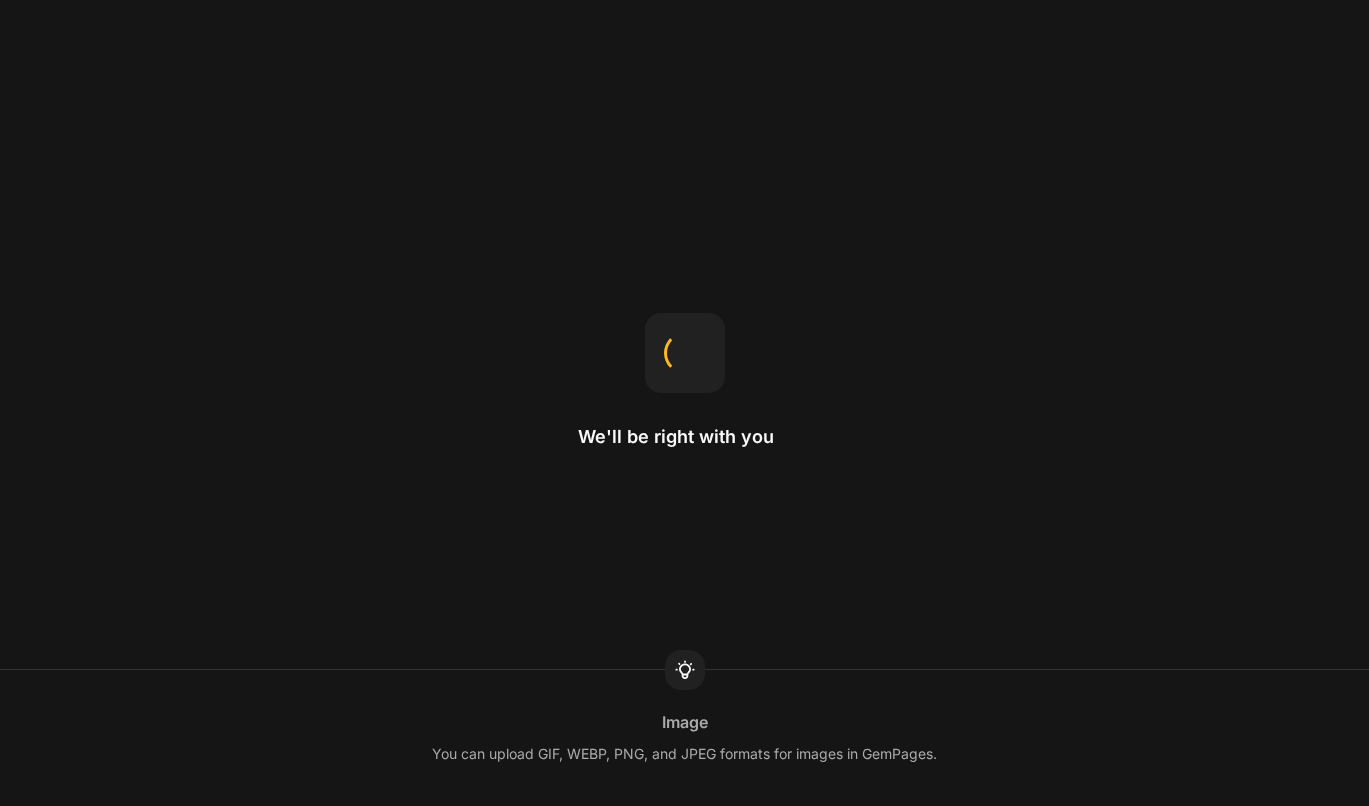 scroll, scrollTop: 0, scrollLeft: 0, axis: both 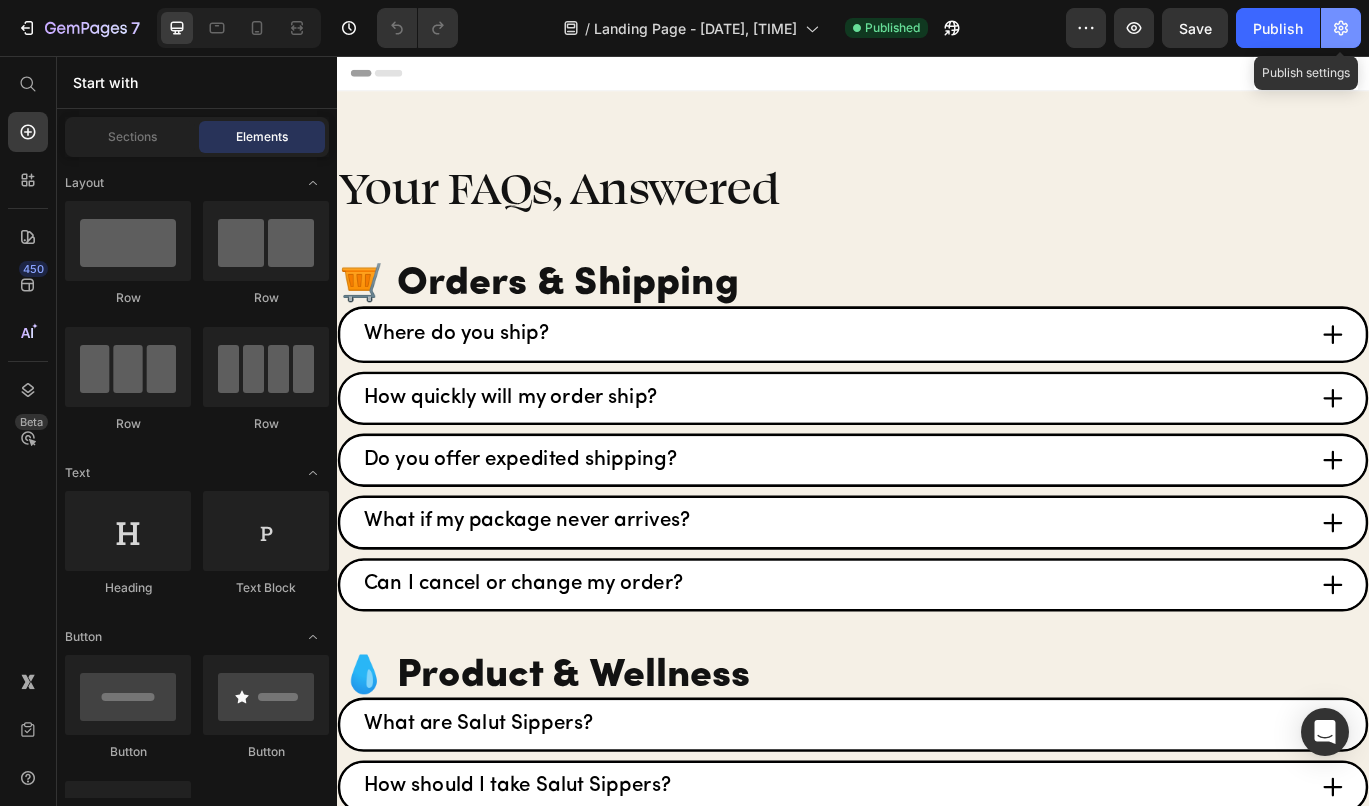 click 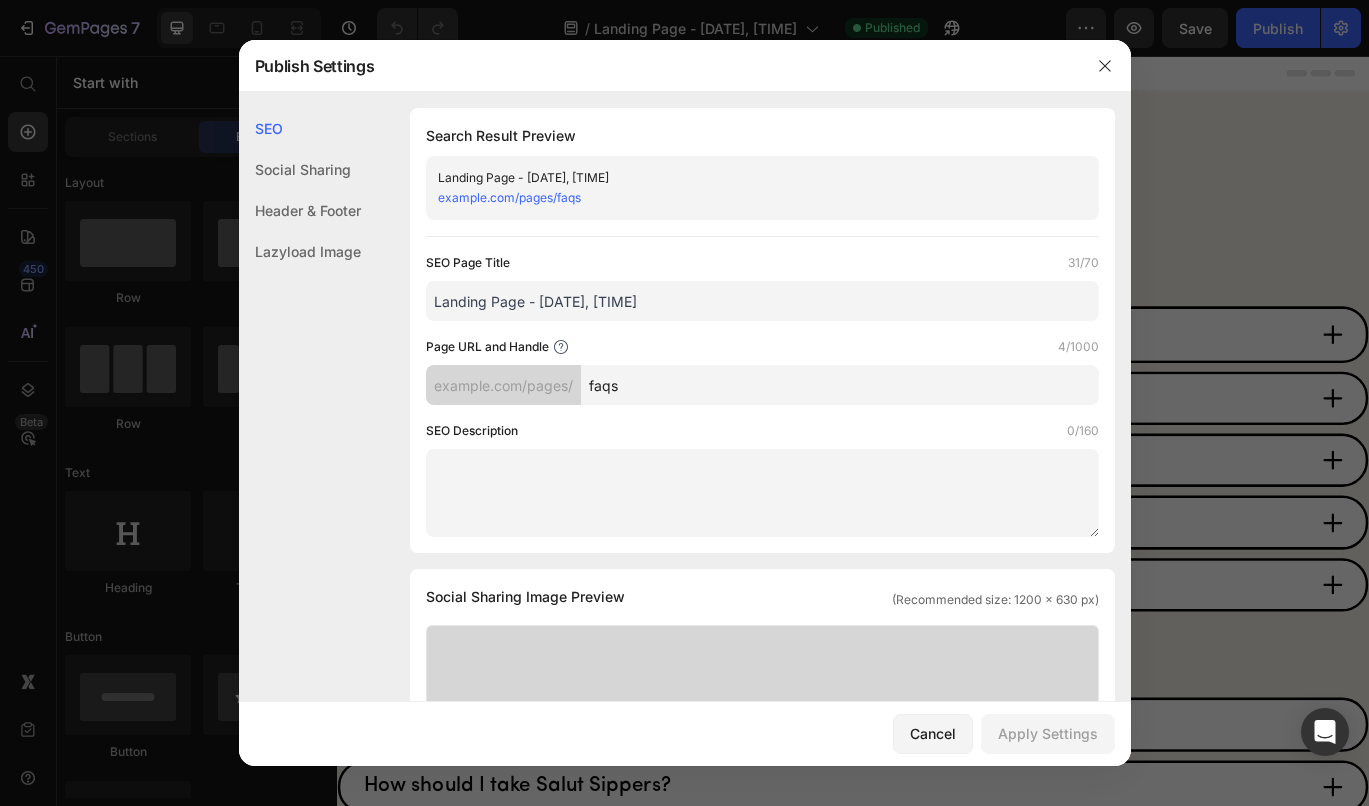 click on "Landing Page - [MONTH] [DAY], [TIME]" at bounding box center (762, 301) 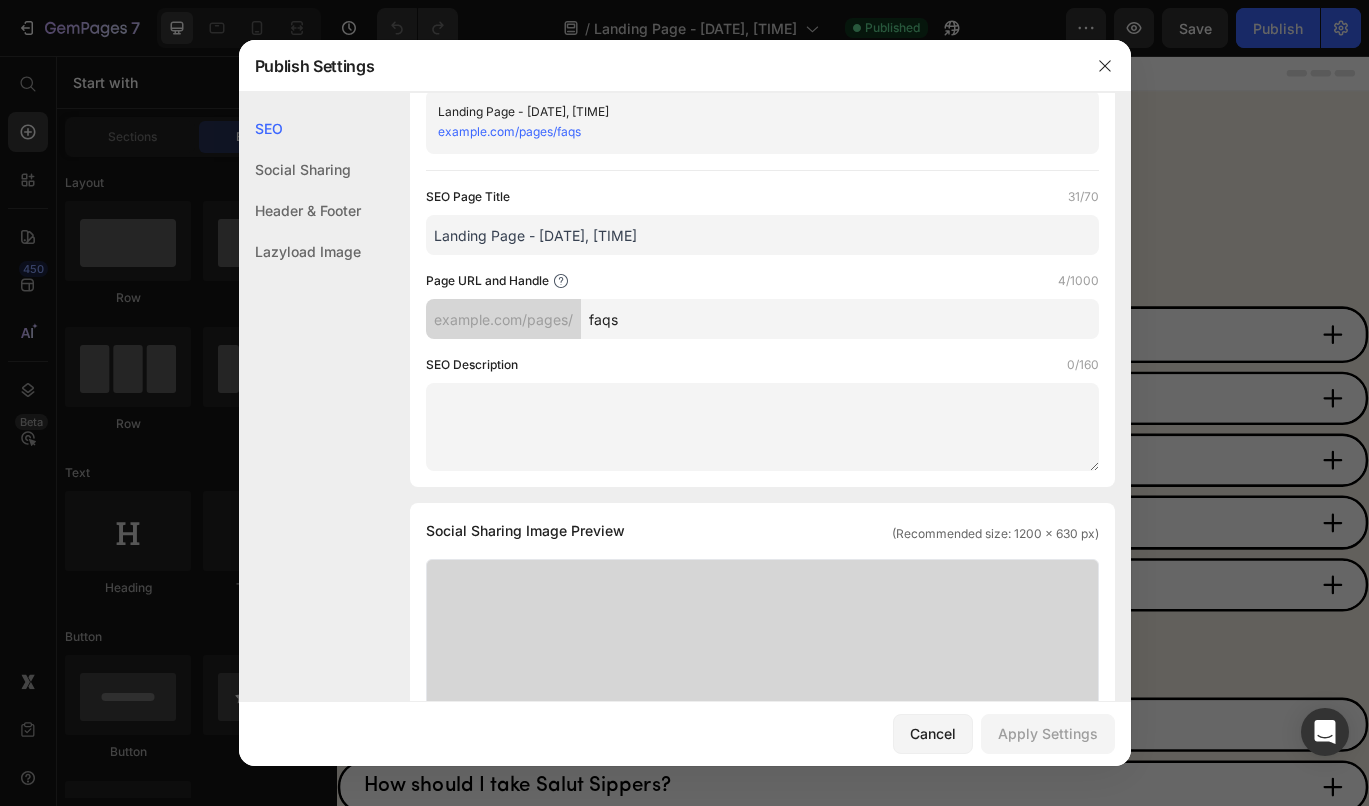 scroll, scrollTop: 0, scrollLeft: 0, axis: both 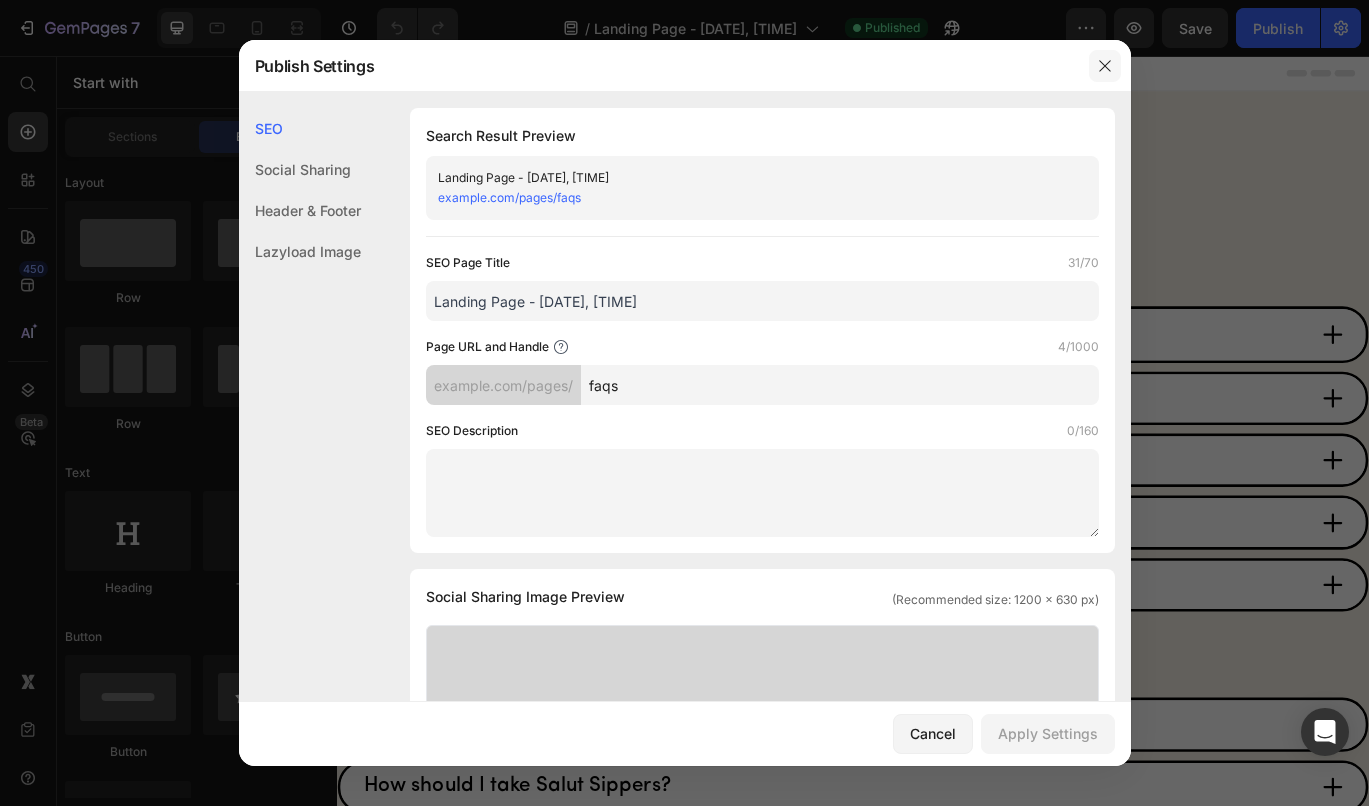 click 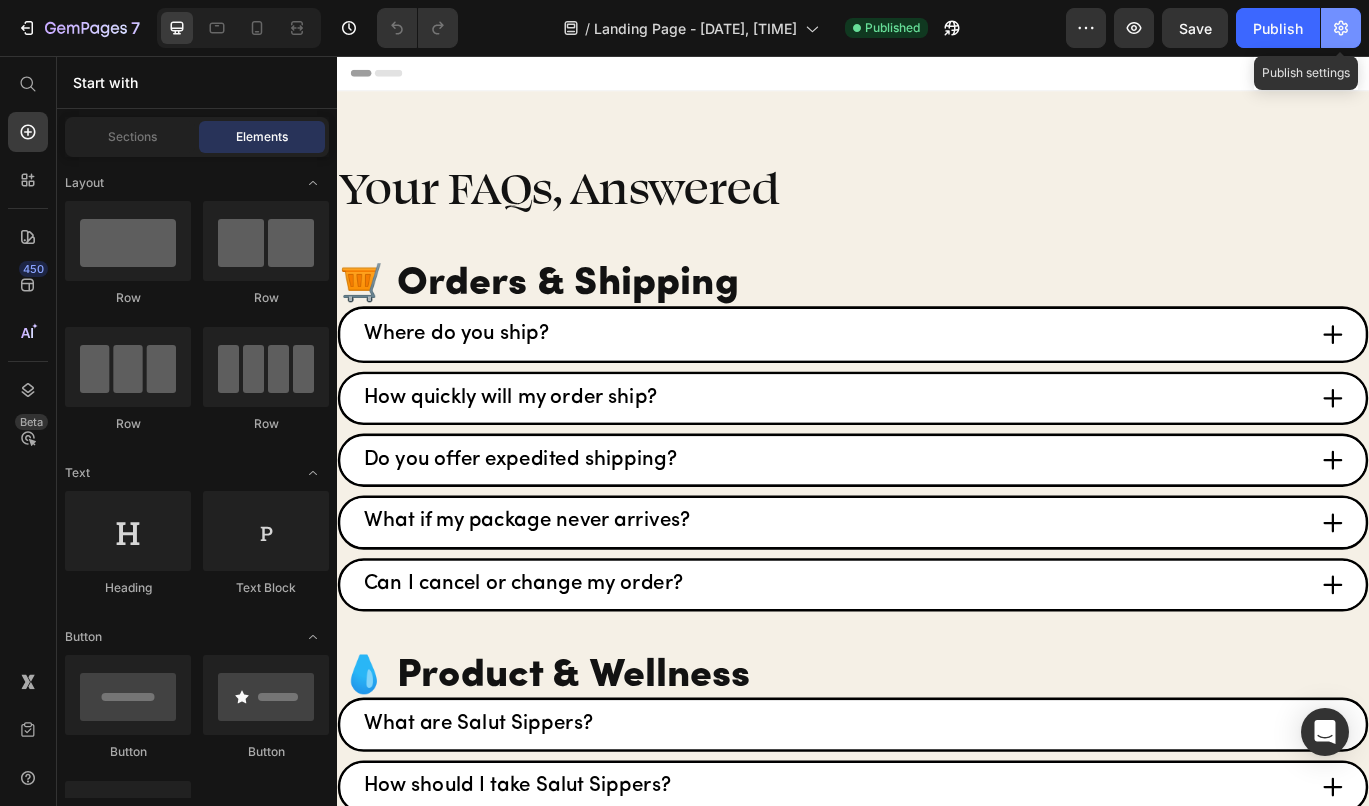 click 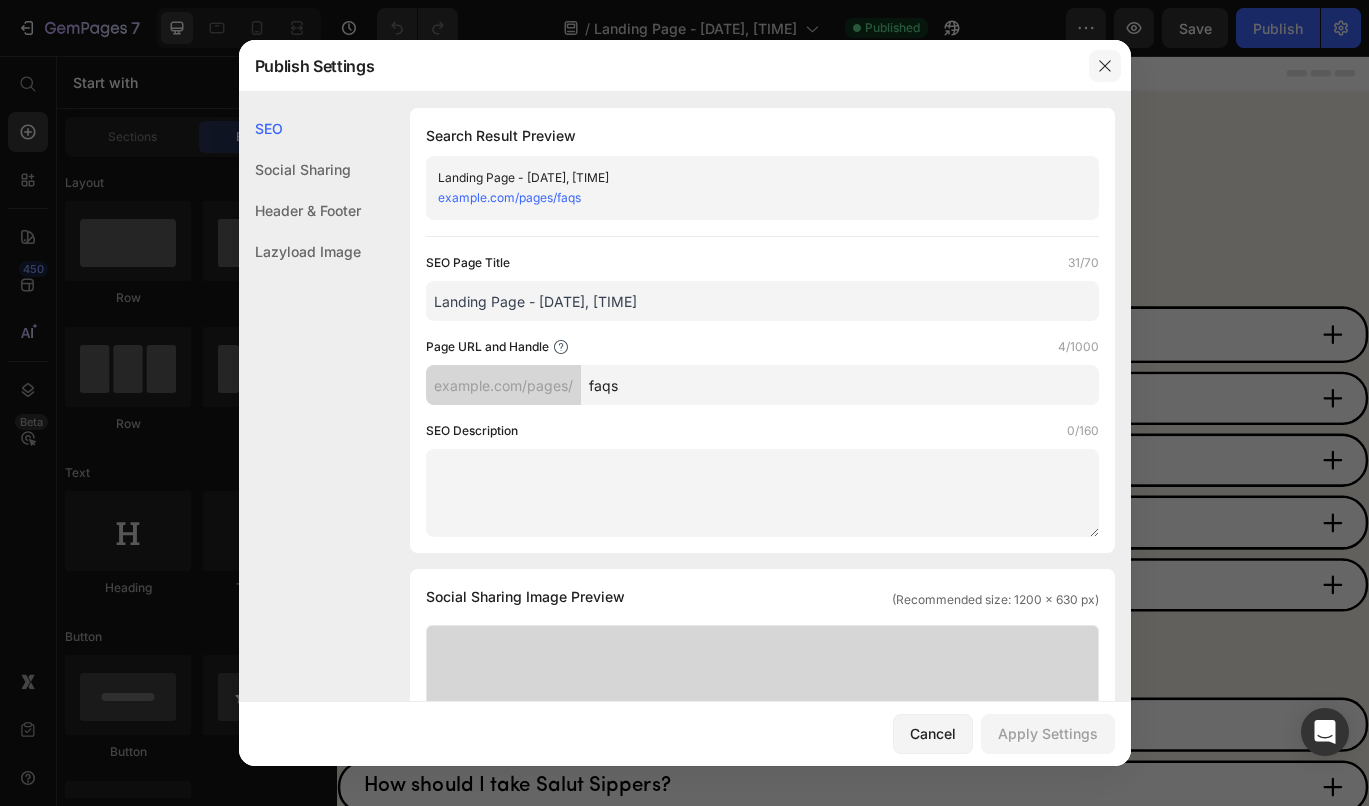 click 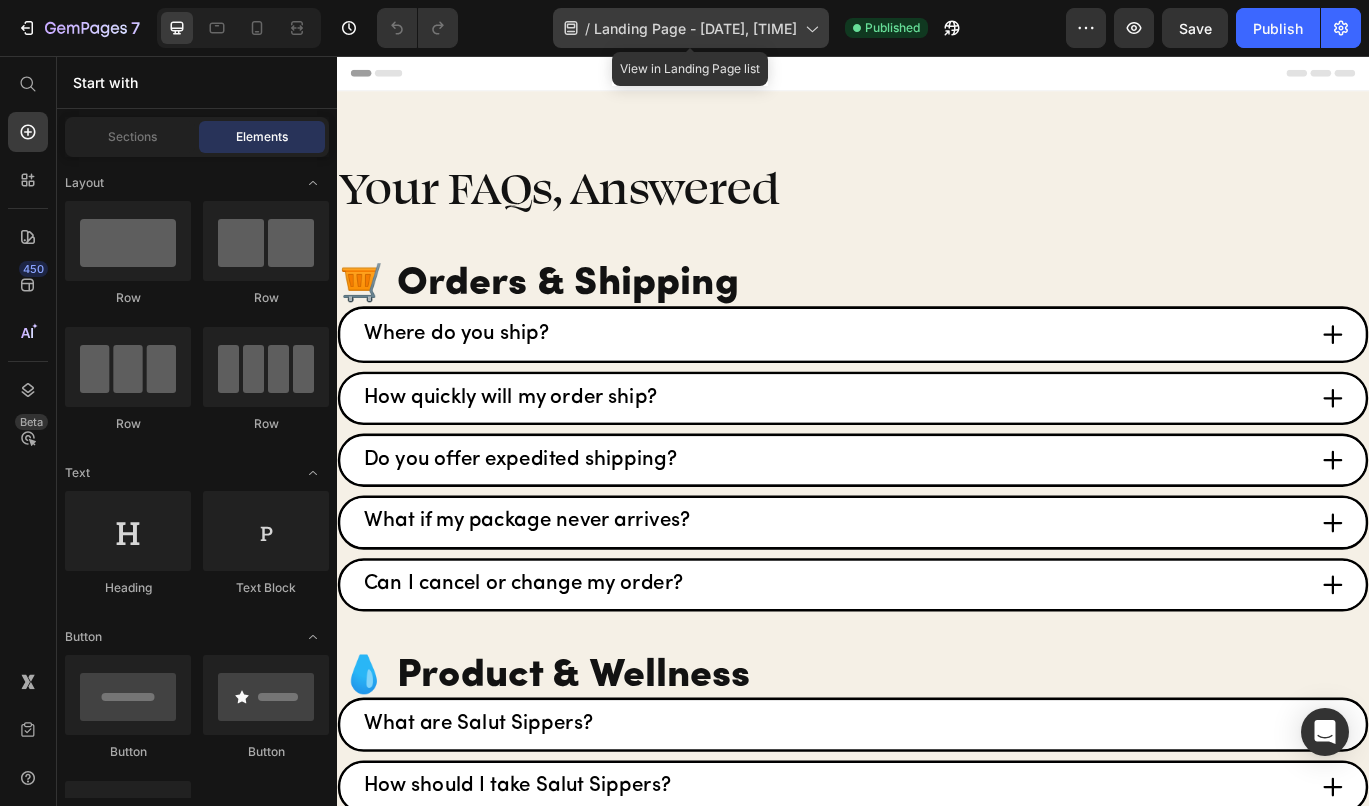 click on "Landing Page - May 27, 12:22:56" at bounding box center (695, 28) 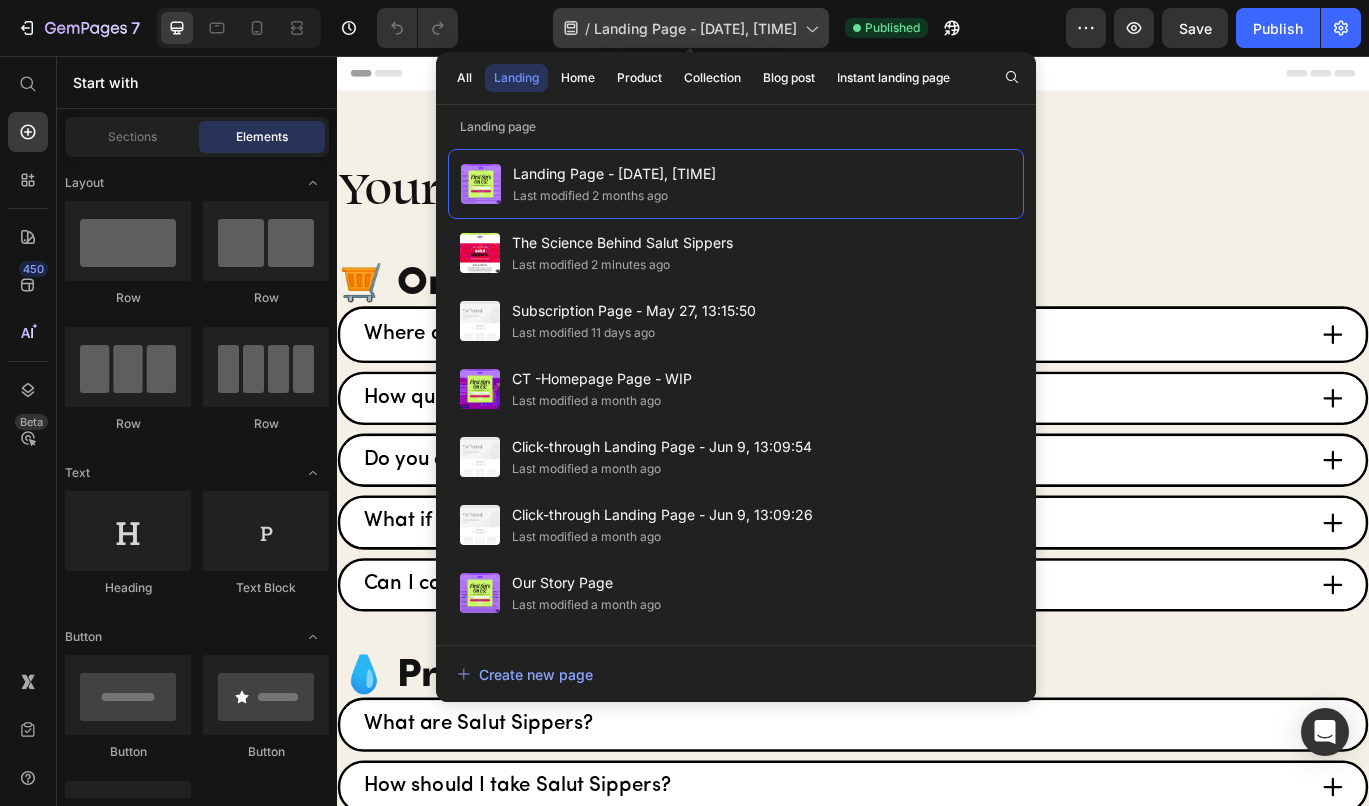 click on "Landing Page - May 27, 12:22:56" at bounding box center (695, 28) 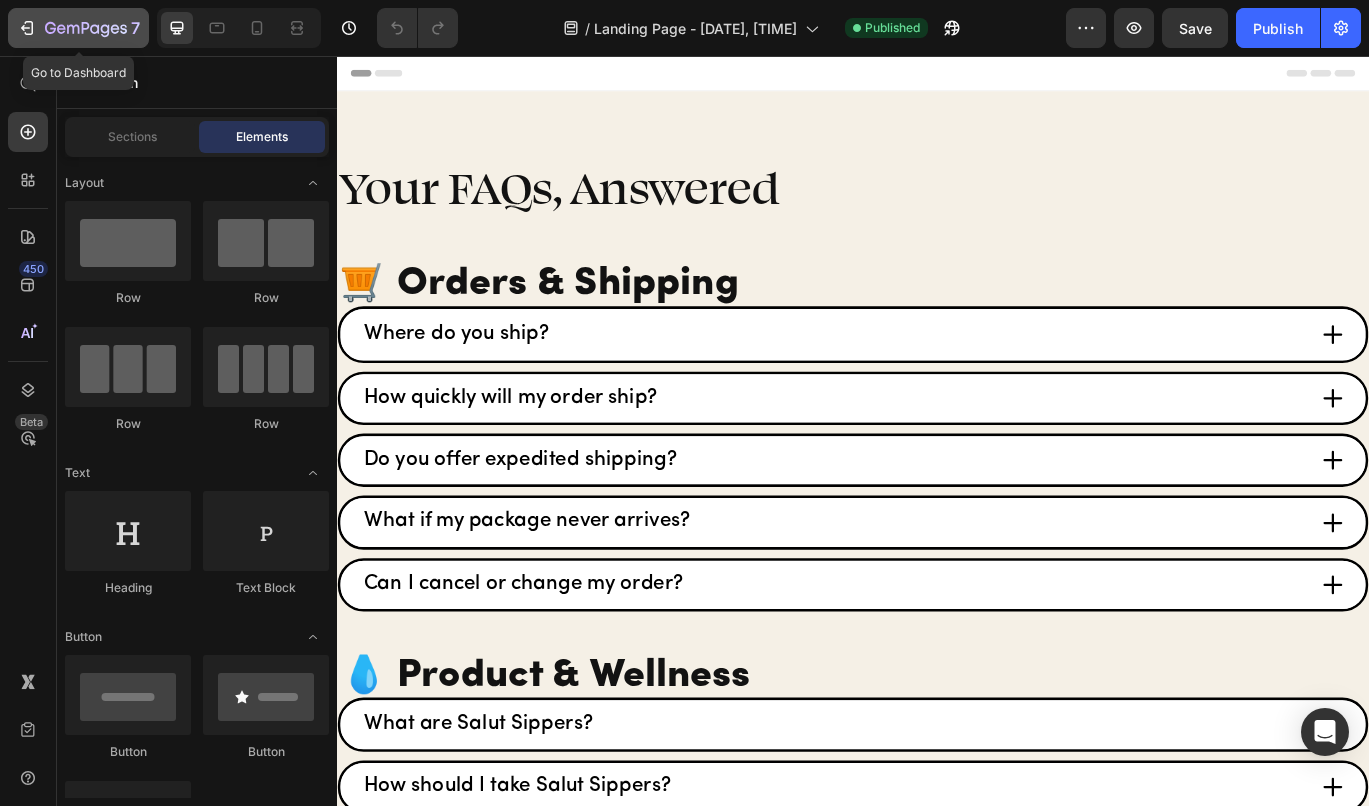 click 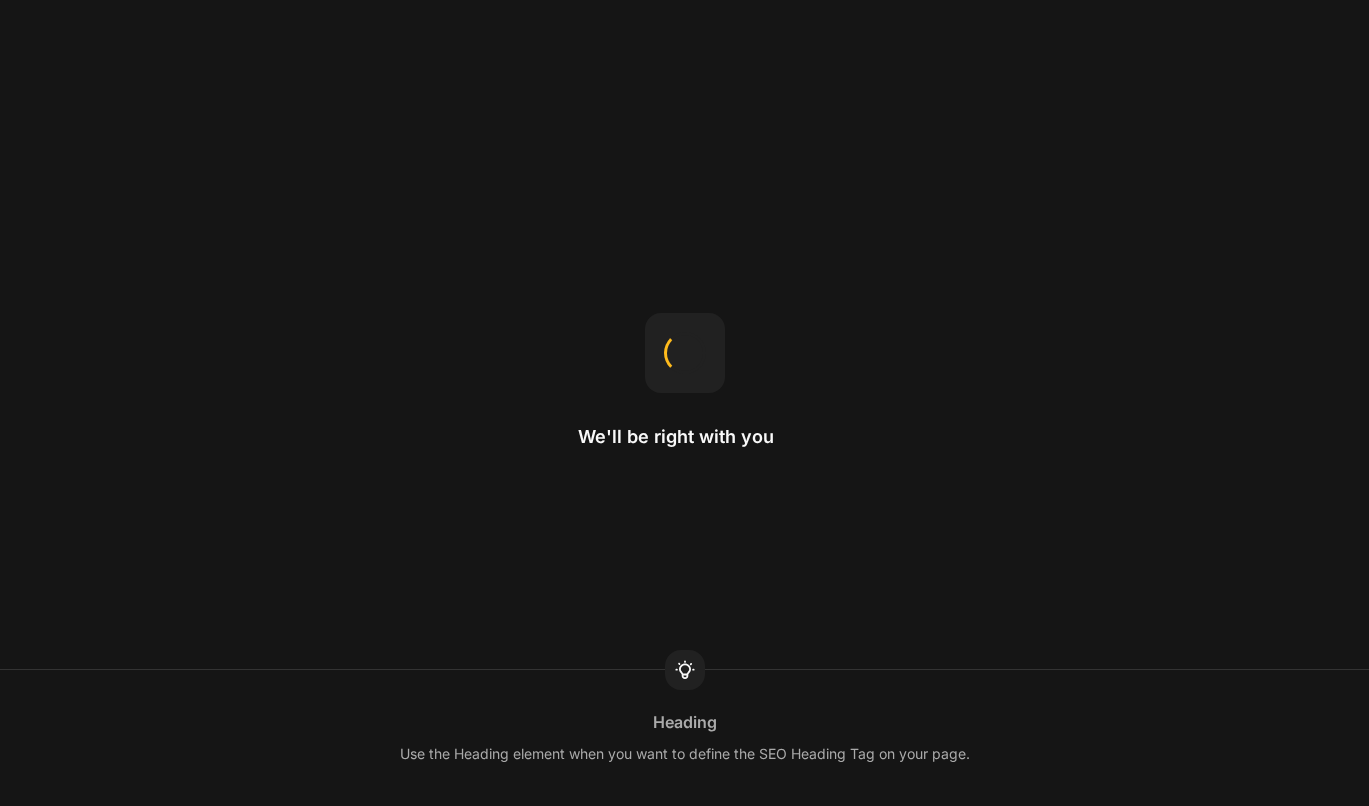 scroll, scrollTop: 0, scrollLeft: 0, axis: both 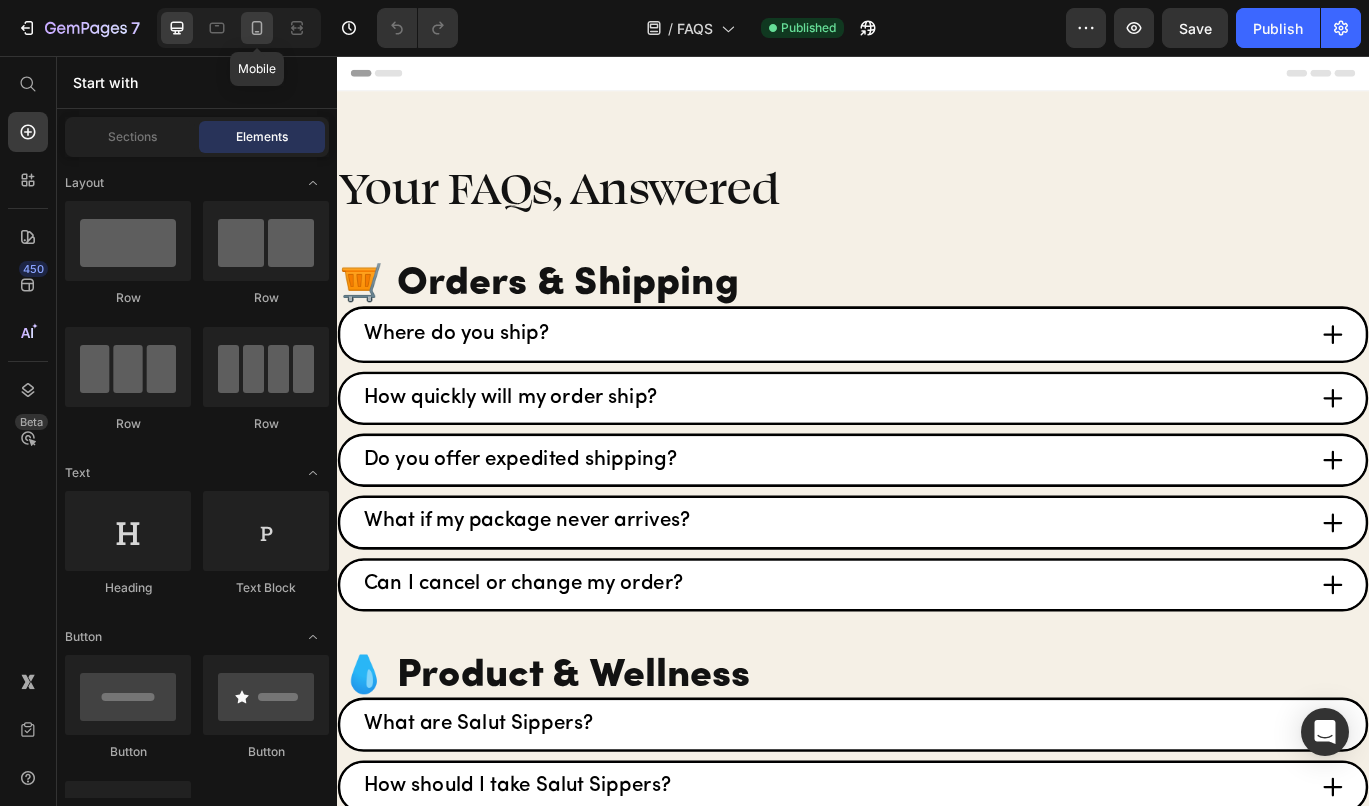 click 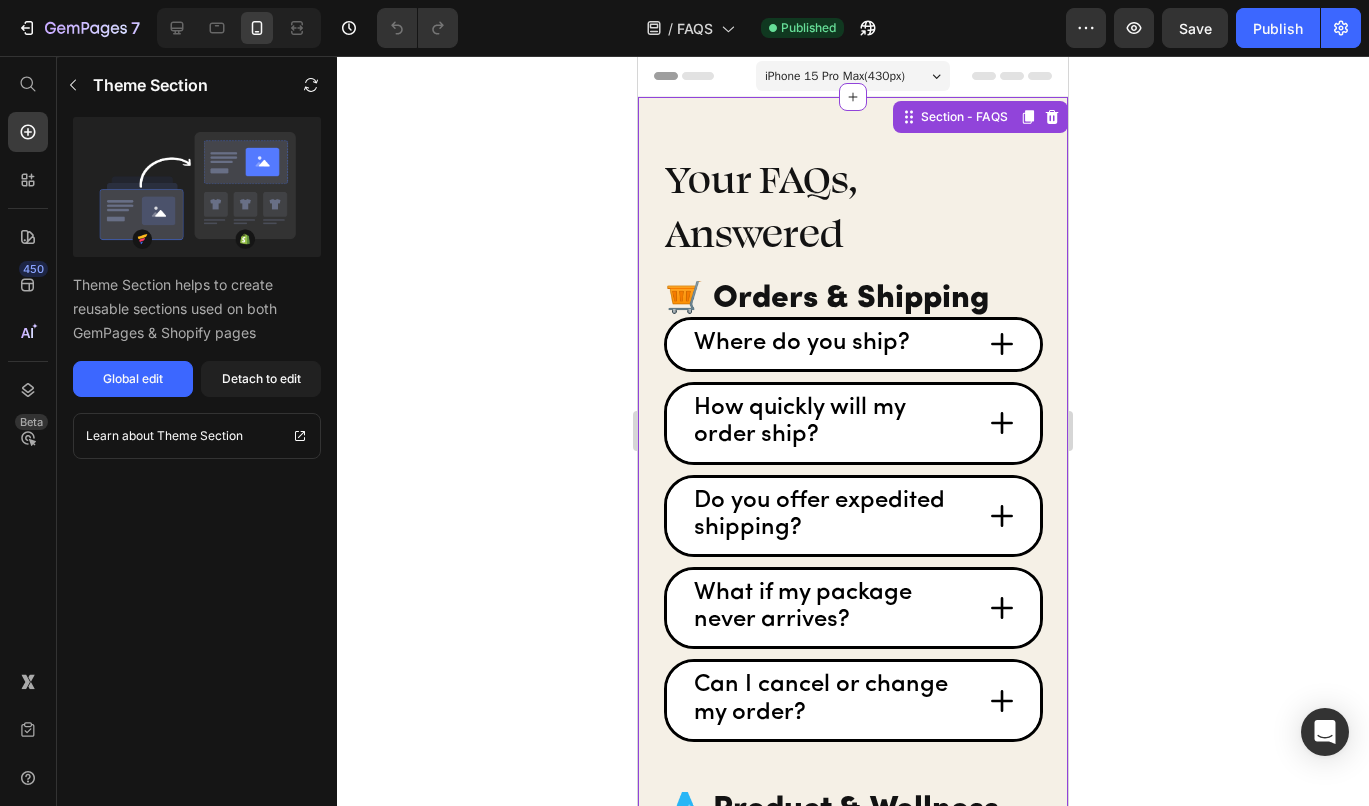 click on "Where do you ship?" at bounding box center (853, 344) 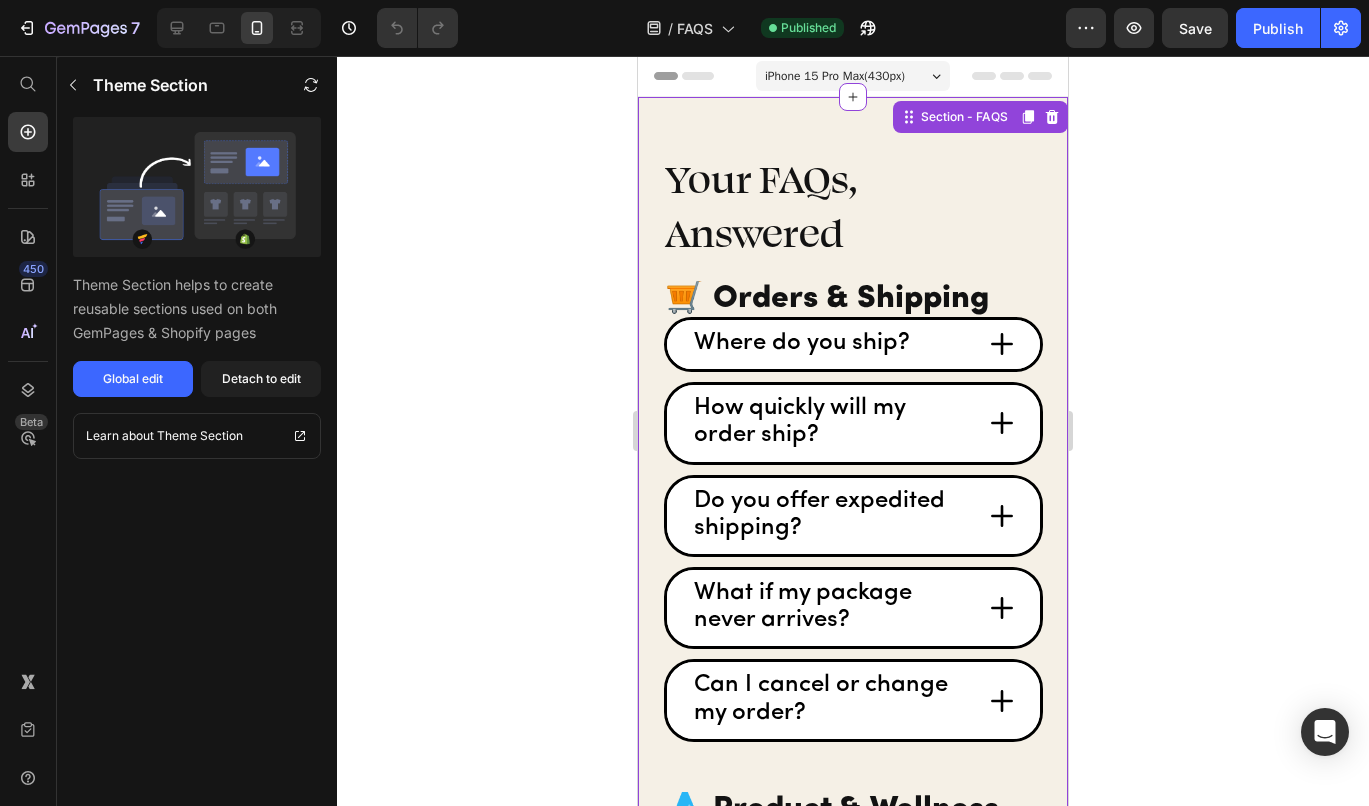 click on "Your FAQs, Answered Heading 🛒 Orders & Shipping Heading
Where do you ship? Accordion
How quickly will my order ship? Accordion
Do you offer expedited shipping? Accordion
What if my package never arrives? Accordion
Can I cancel or change my order? Accordion 💧 Product & Wellness Heading
What are Salut Sippers? Accordion
How should I take Salut Sippers? Accordion
How many sippers can I take per day? Accordion
Can I eat all the cake I want if I’m sipping Salut Sippers? Accordion
Are Salut Sippers safe for kids or pregnant/breastfeeding people? Accordion
Do you add any sugar? Accordion
Are they vegan or vegetarian? Accordion
What’s the shelf life? Accordion
How do I store them? Accordion 🔄 Subscriptions Heading
How do subscriptions work? Accordion" at bounding box center [853, 1312] 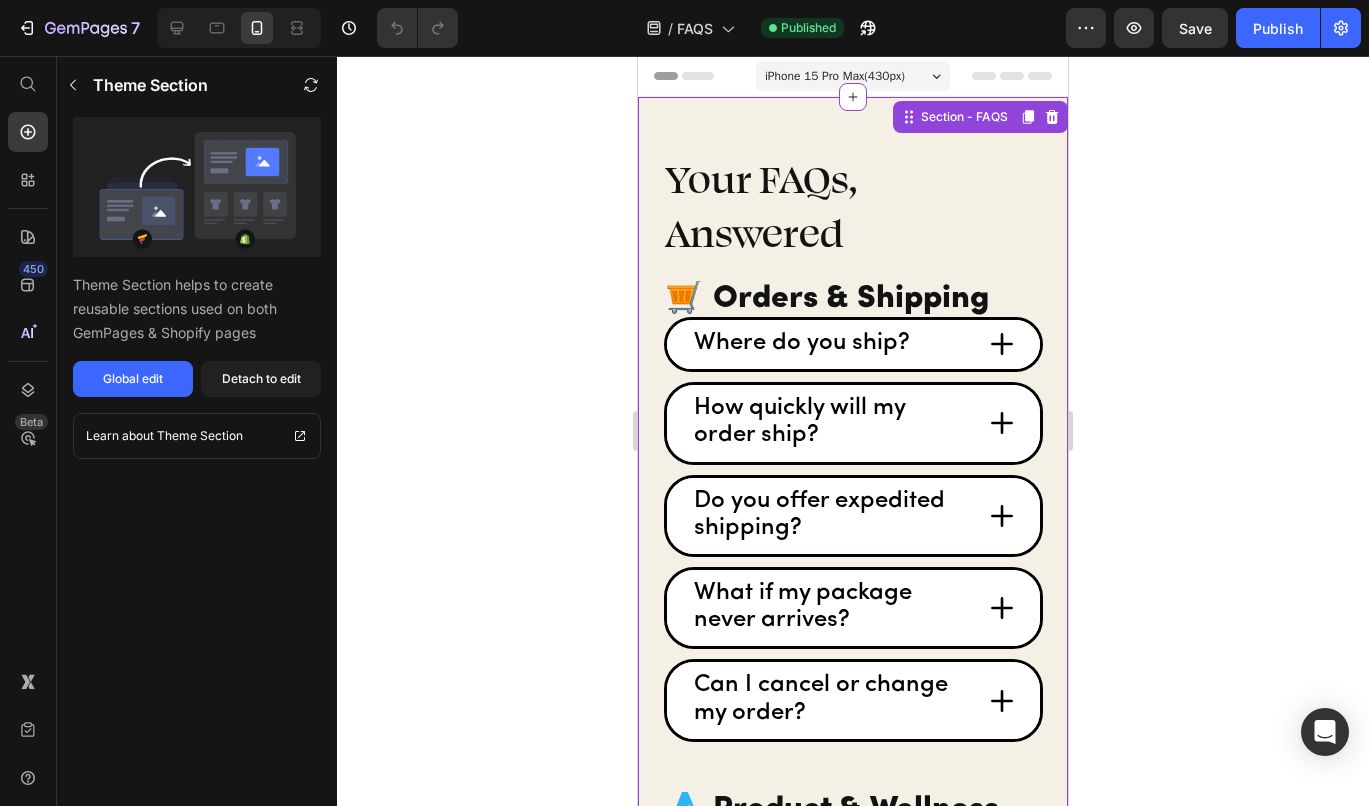 click on "Your FAQs, Answered Heading 🛒 Orders & Shipping Heading
Where do you ship? Accordion
How quickly will my order ship? Accordion
Do you offer expedited shipping? Accordion
What if my package never arrives? Accordion
Can I cancel or change my order? Accordion 💧 Product & Wellness Heading
What are Salut Sippers? Accordion
How should I take Salut Sippers? Accordion
How many sippers can I take per day? Accordion
Can I eat all the cake I want if I’m sipping Salut Sippers? Accordion
Are Salut Sippers safe for kids or pregnant/breastfeeding people? Accordion
Do you add any sugar? Accordion
Are they vegan or vegetarian? Accordion
What’s the shelf life? Accordion
How do I store them? Accordion 🔄 Subscriptions Heading
How do subscriptions work? Accordion" at bounding box center (853, 1312) 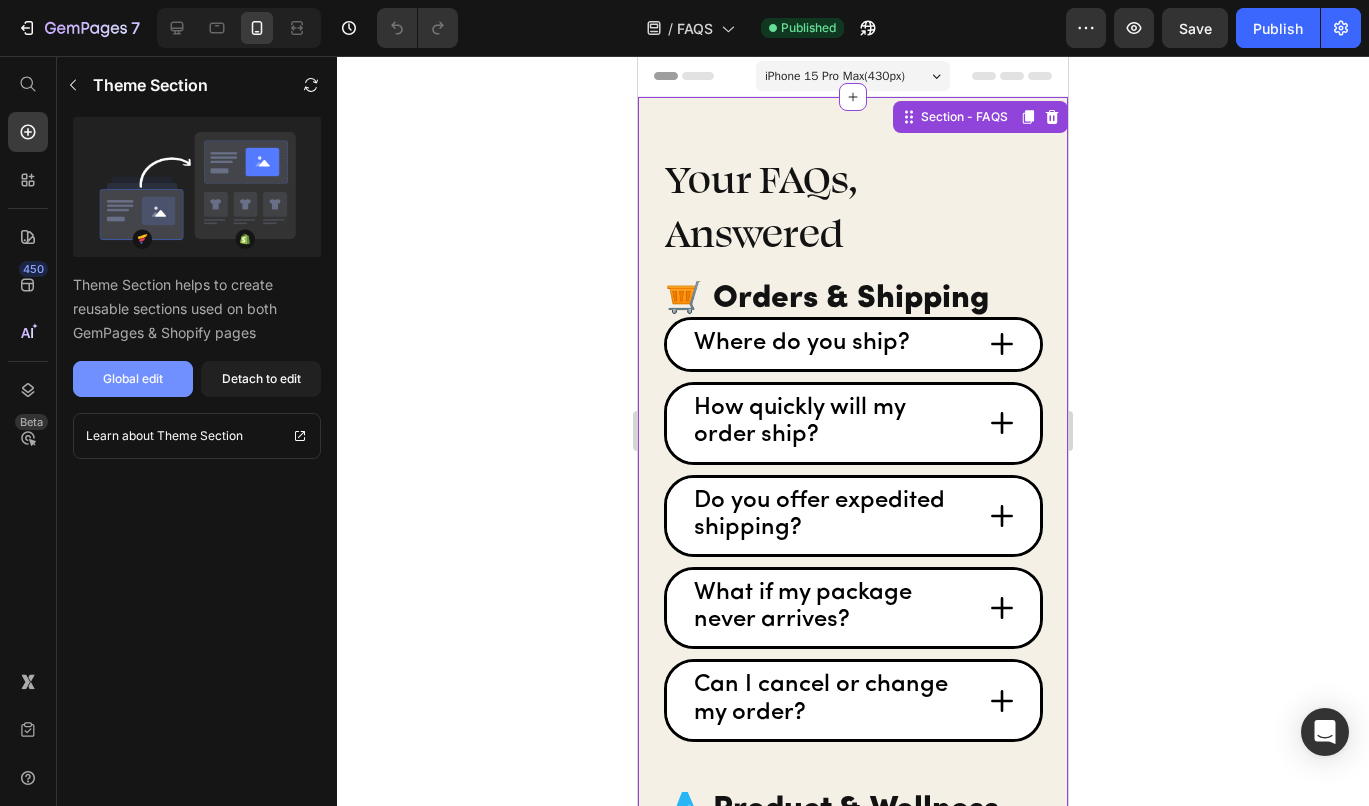 click on "Global edit" at bounding box center [133, 379] 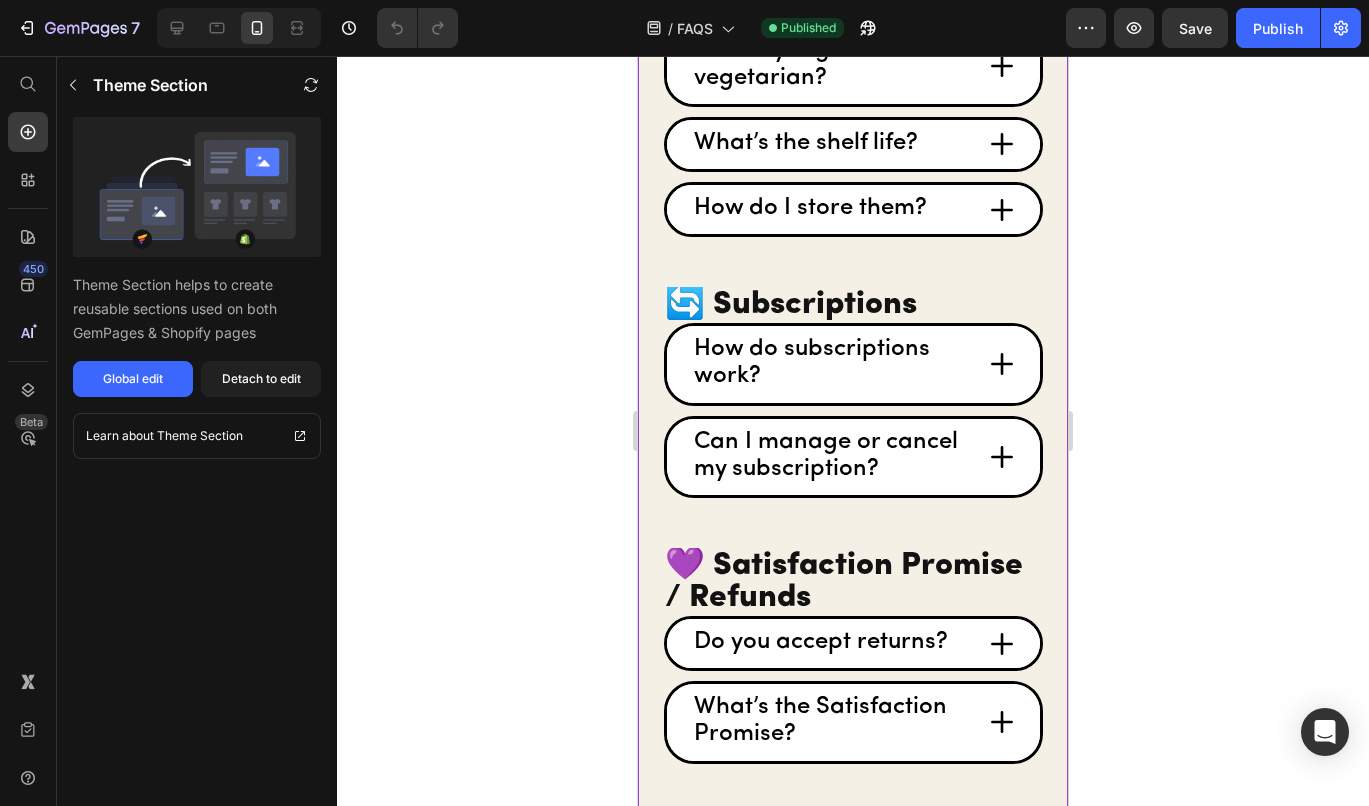 scroll, scrollTop: 2412, scrollLeft: 0, axis: vertical 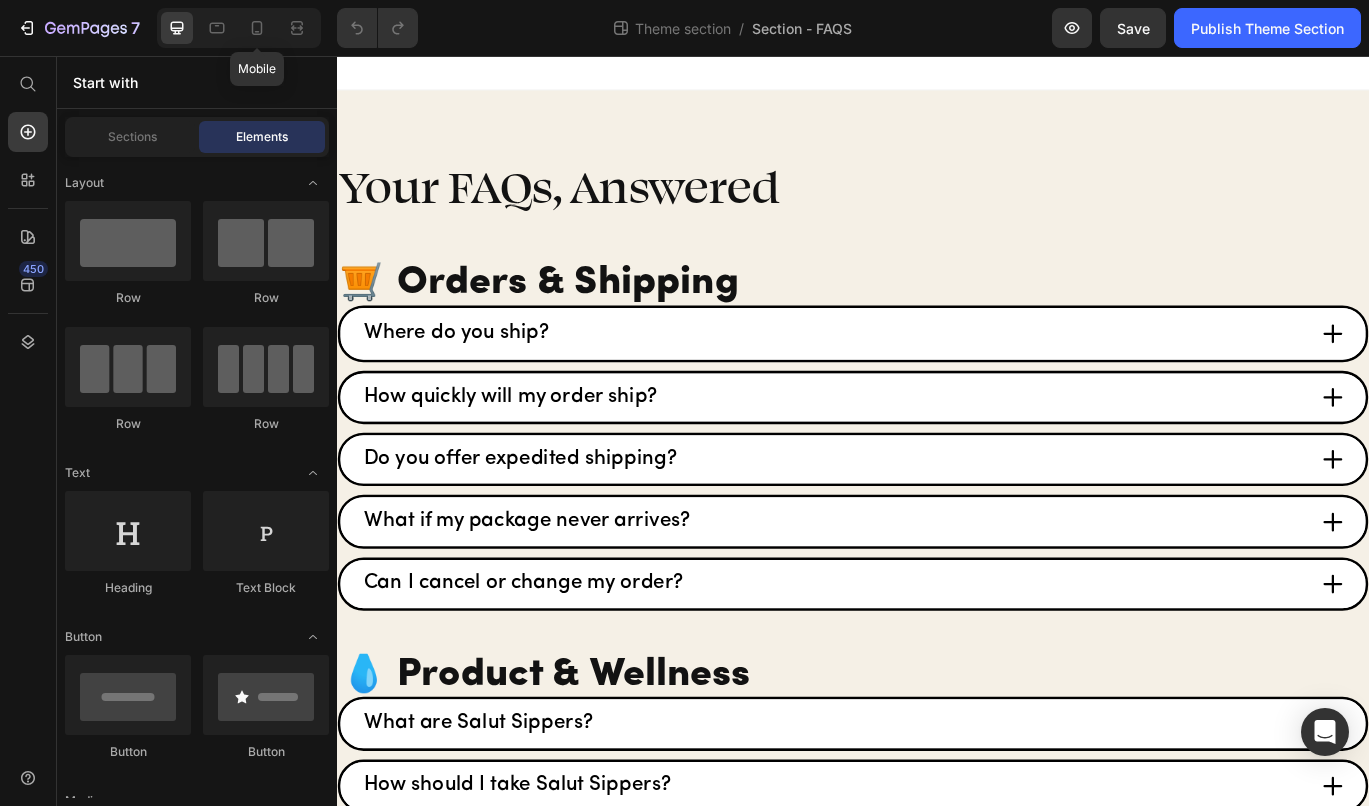 click 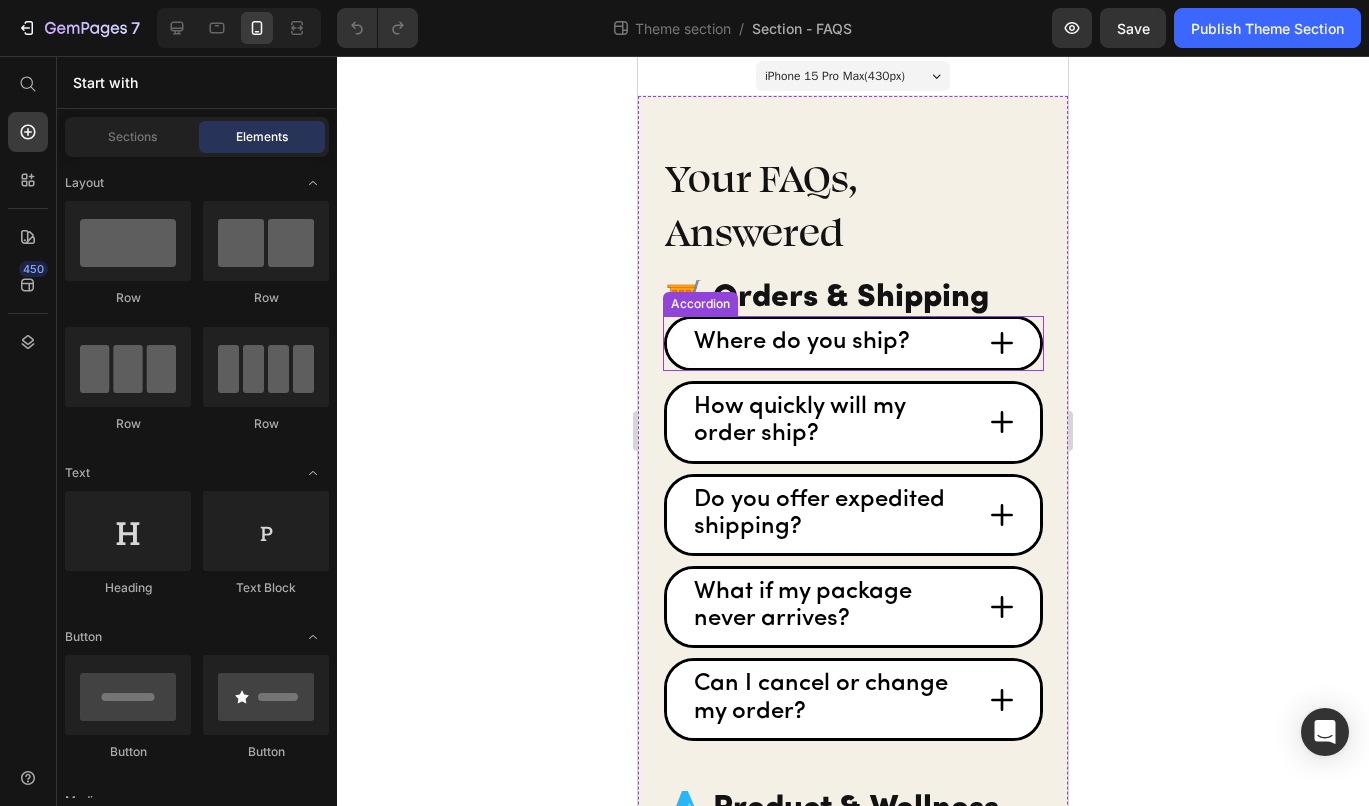 click on "Where do you ship?" at bounding box center [853, 343] 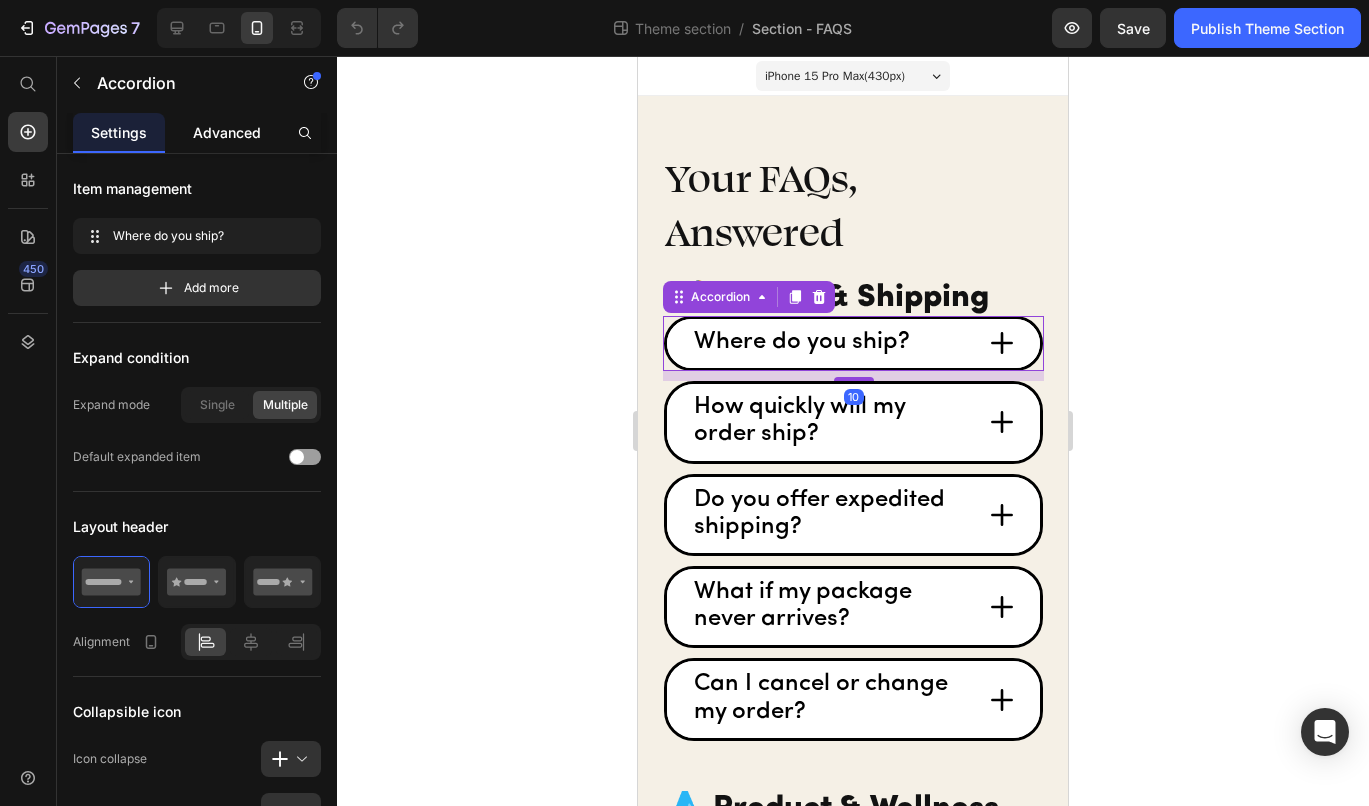 click on "Advanced" at bounding box center [227, 132] 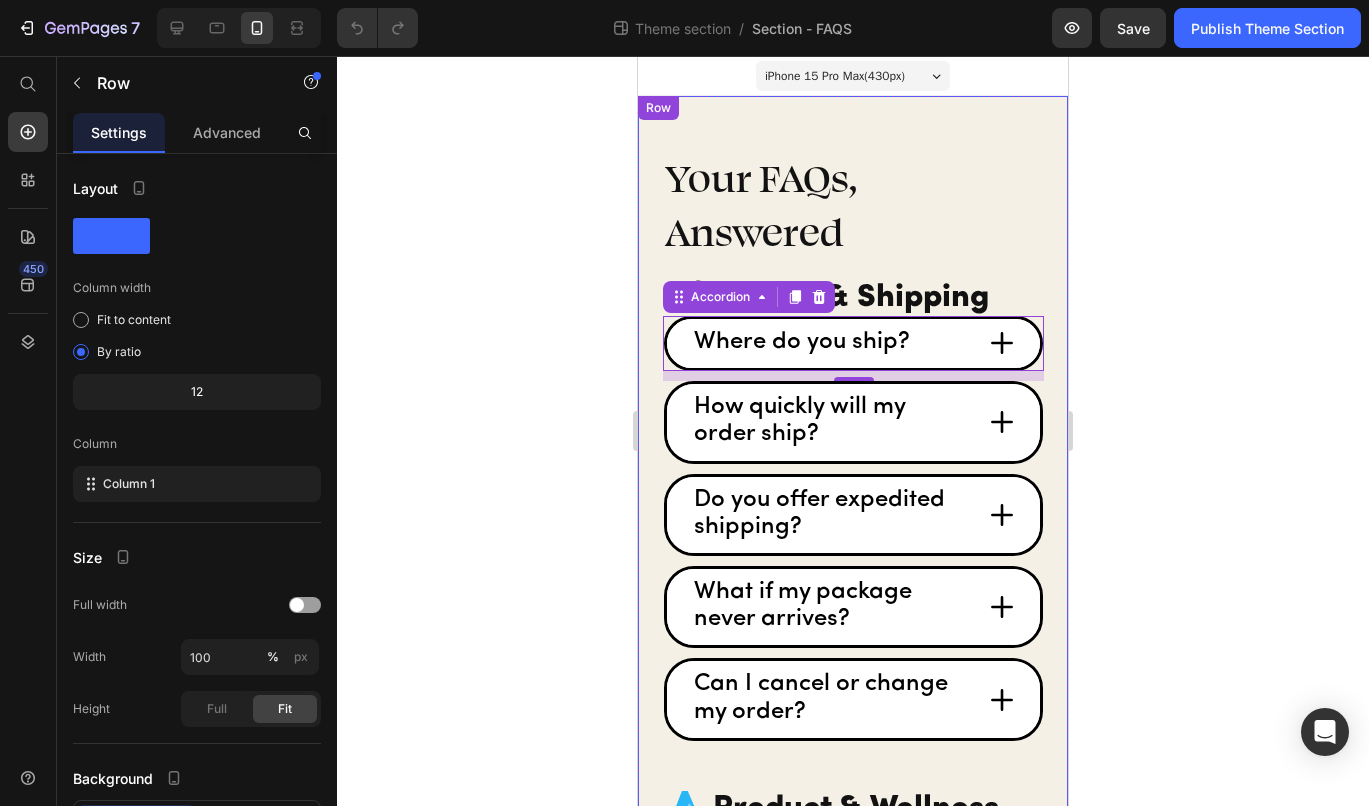 click on "Your FAQs, Answered Heading 🛒 Orders & Shipping Heading
Where do you ship? Accordion   10
How quickly will my order ship? Accordion
Do you offer expedited shipping? Accordion
What if my package never arrives? Accordion
Can I cancel or change my order? Accordion 💧 Product & Wellness Heading
What are Salut Sippers? Accordion
How should I take Salut Sippers? Accordion
How many sippers can I take per day? Accordion
Can I eat all the cake I want if I’m sipping Salut Sippers? Accordion
Are Salut Sippers safe for kids or pregnant/breastfeeding people? Accordion
Do you add any sugar? Accordion
Are they vegan or vegetarian? Accordion
What’s the shelf life? Accordion
How do I store them? Accordion 🔄 Subscriptions Heading
How do subscriptions work? Accordion Accordion" at bounding box center [853, 1311] 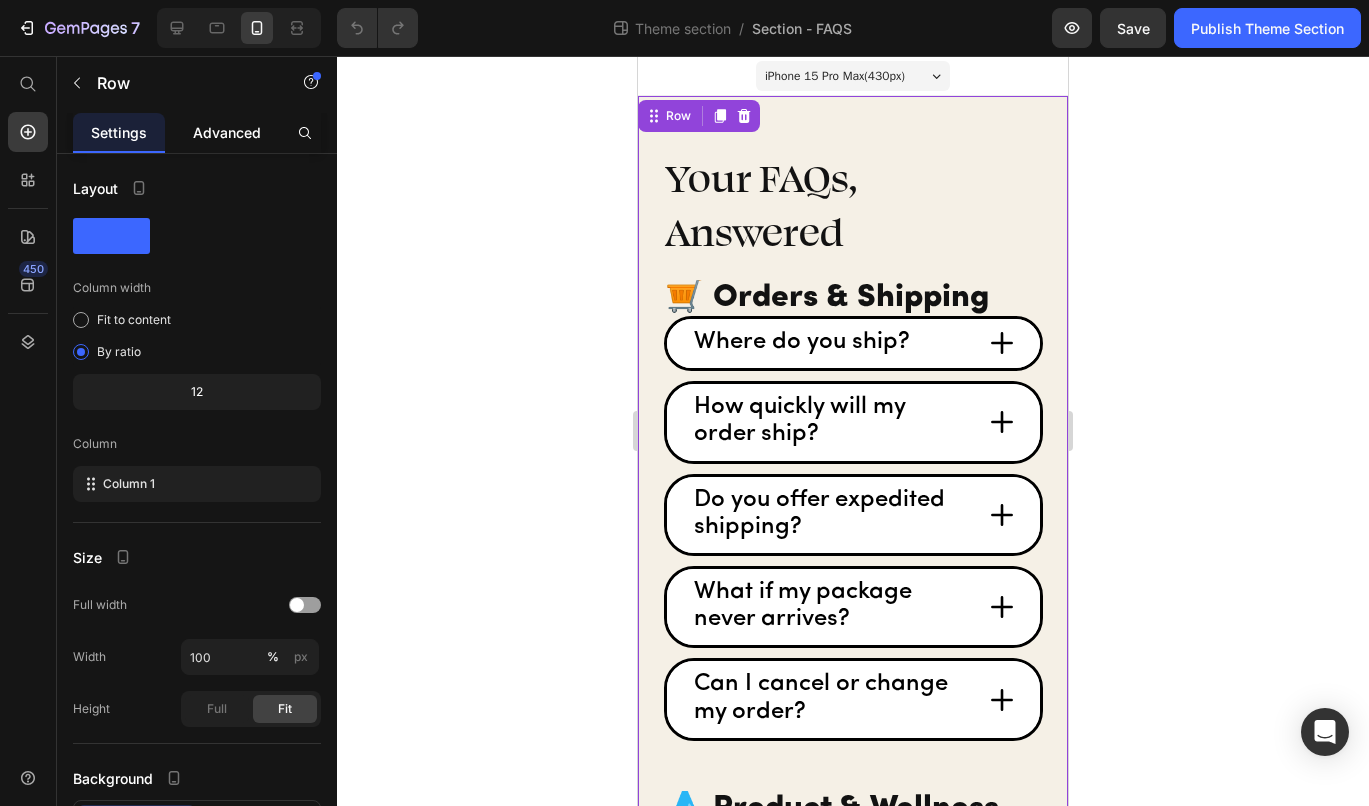 click on "Advanced" at bounding box center (227, 132) 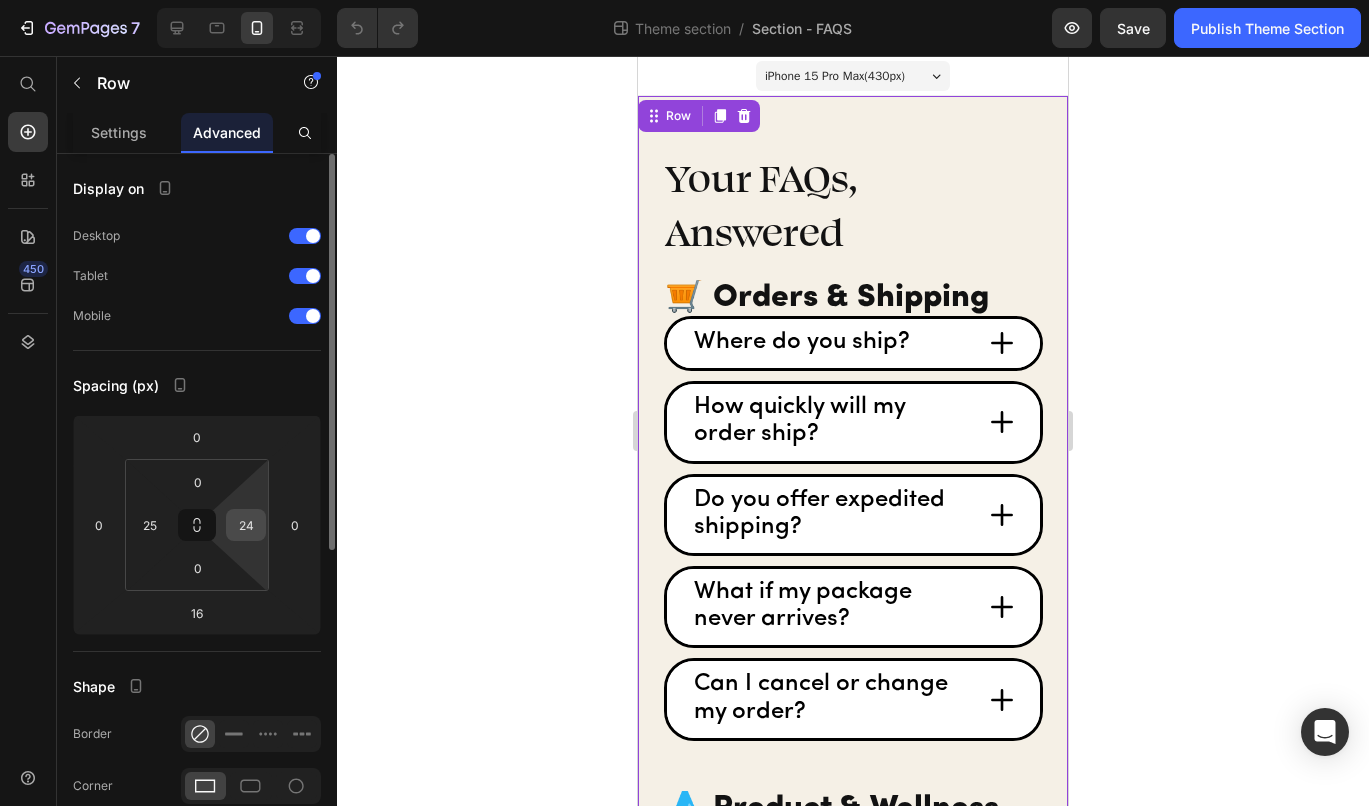 click on "24" at bounding box center (246, 525) 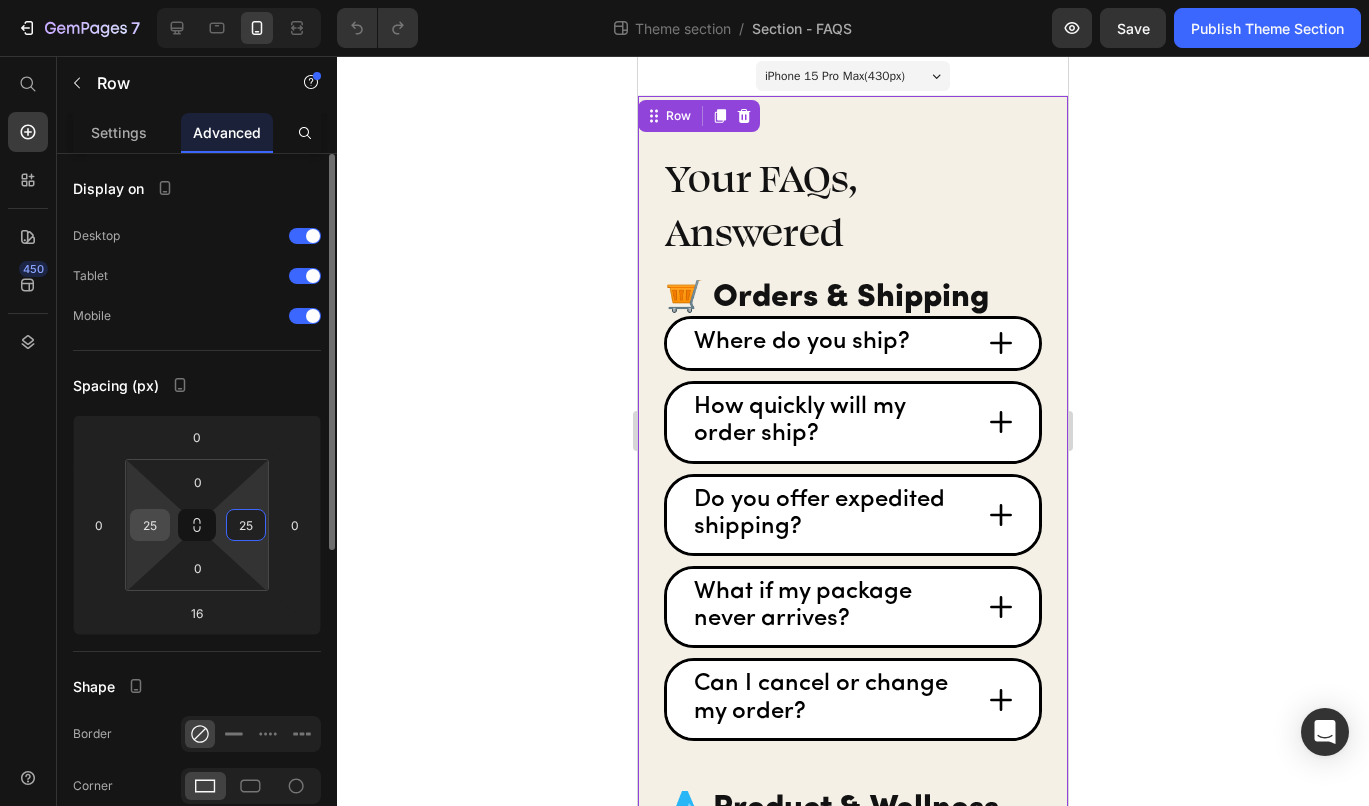 type on "25" 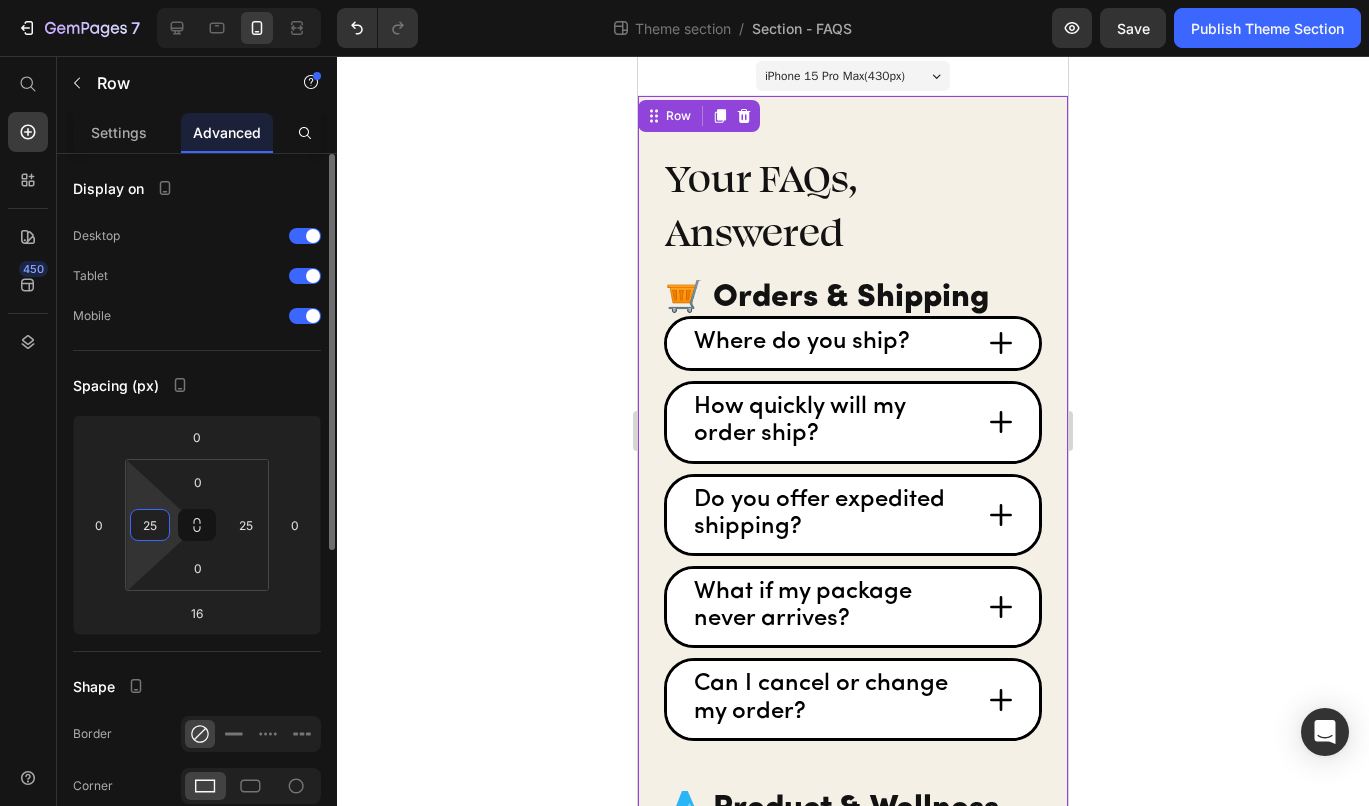 click on "25" at bounding box center (150, 525) 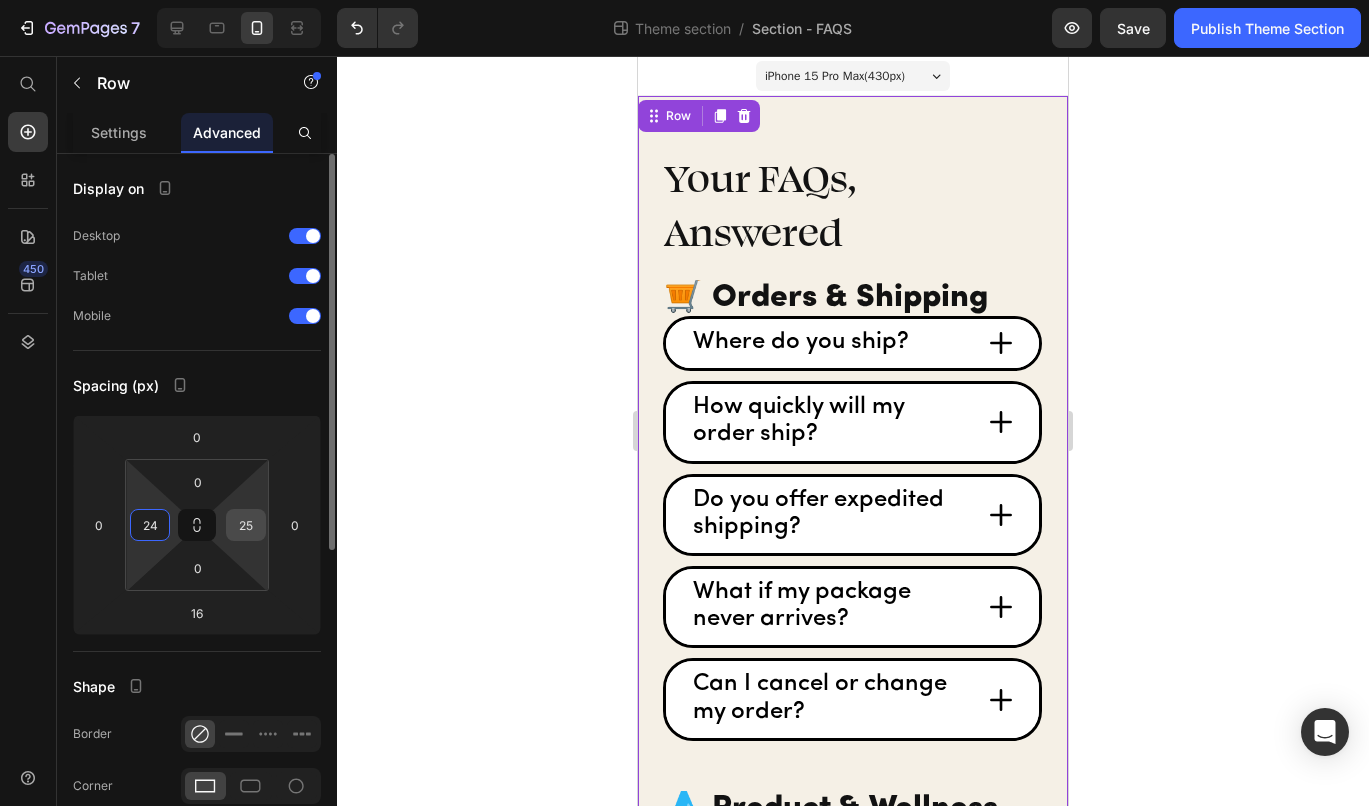 type on "24" 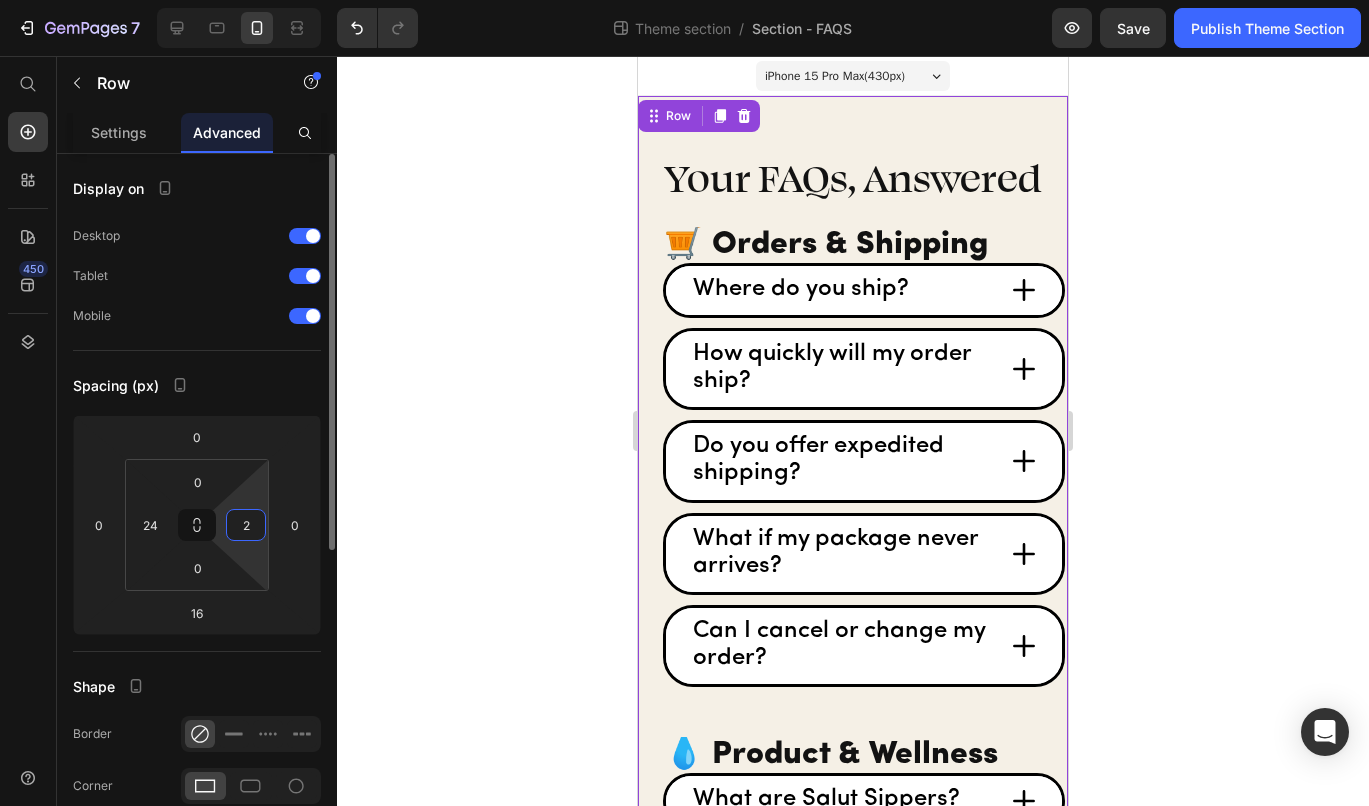 type on "24" 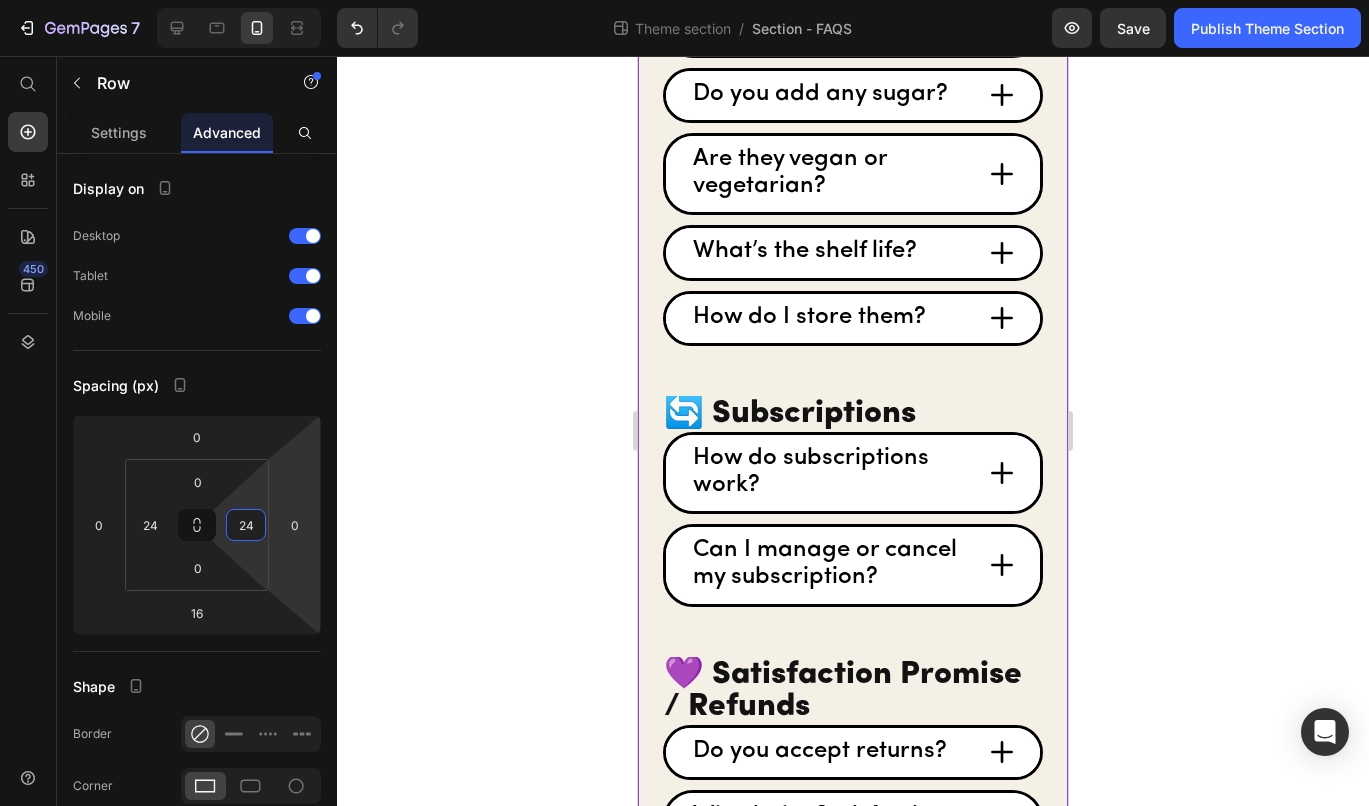 scroll, scrollTop: 1901, scrollLeft: 0, axis: vertical 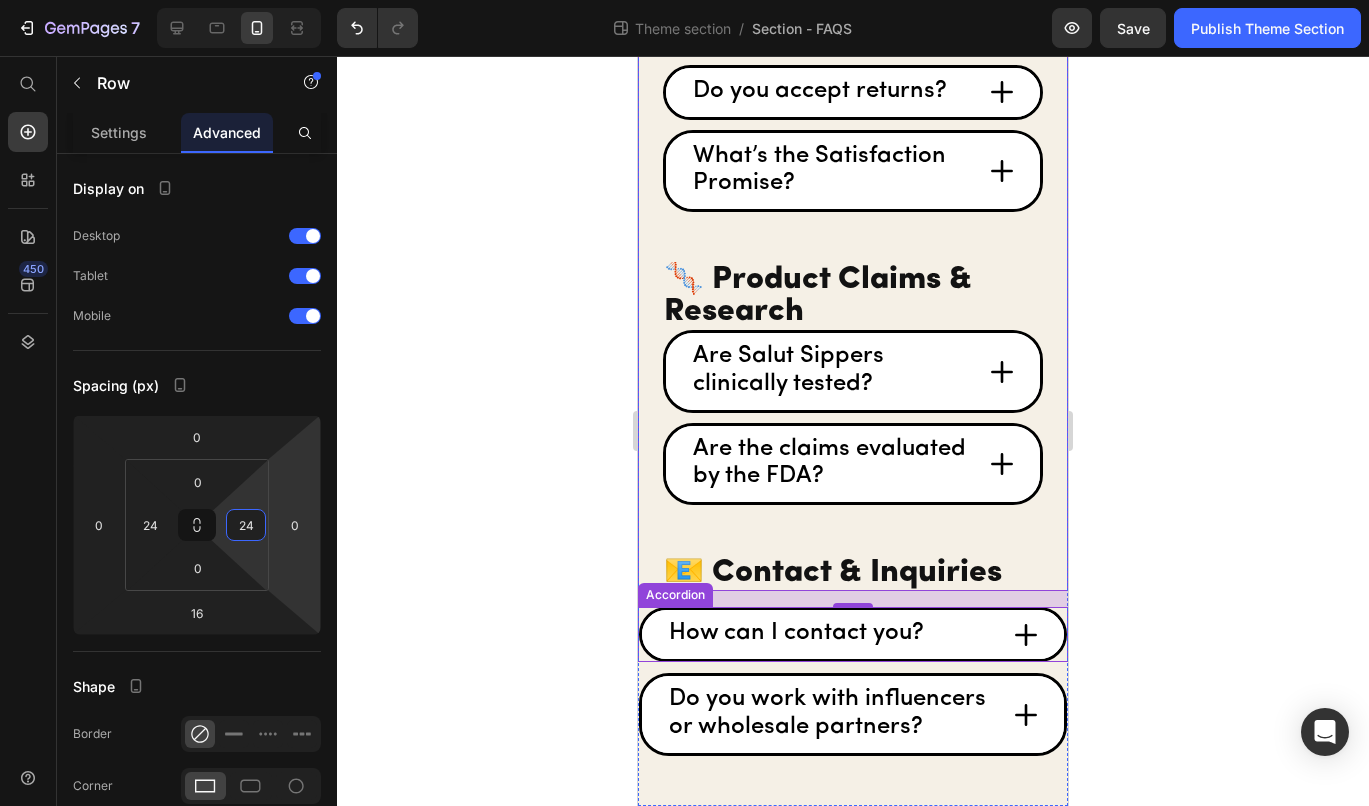 click on "How can I contact you?" at bounding box center [853, 634] 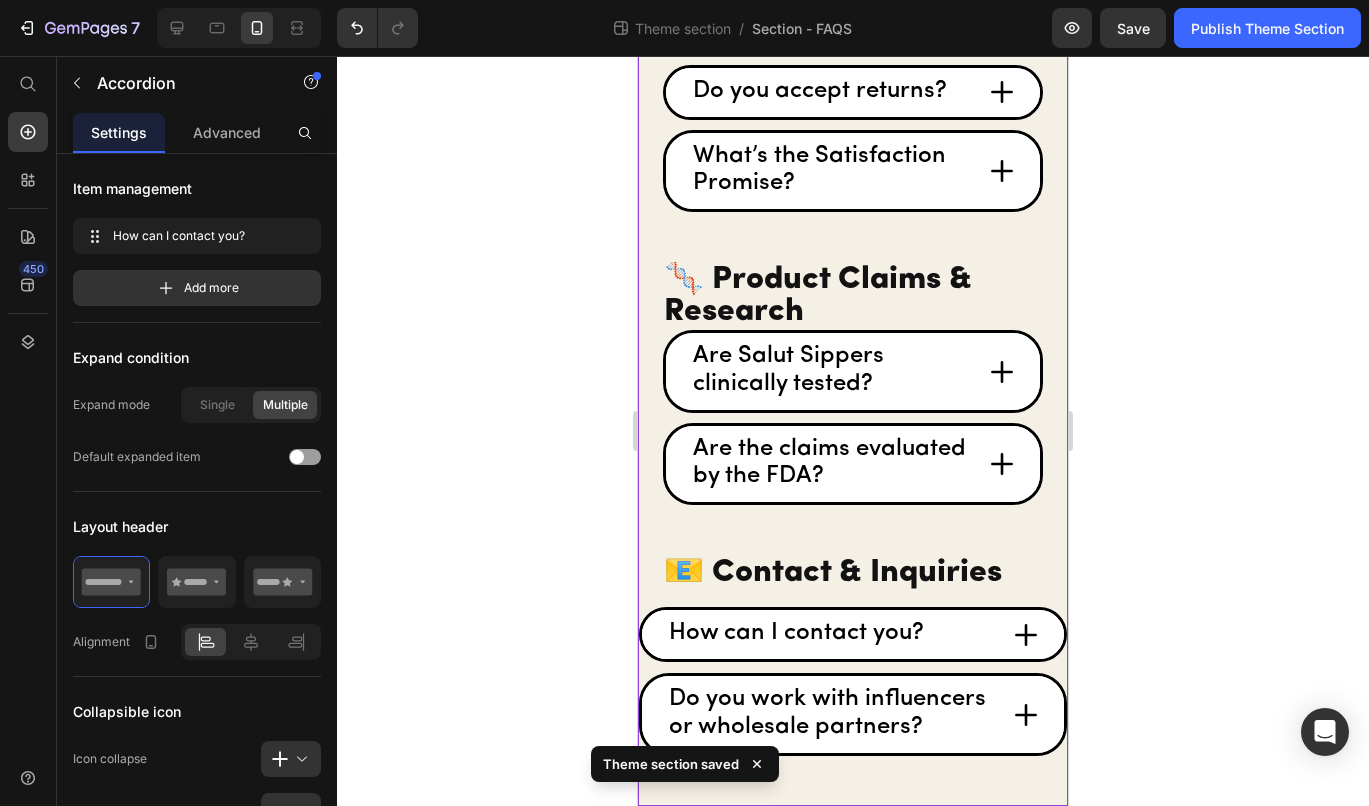 click on "Your FAQs, Answered Heading 🛒 Orders & Shipping Heading
Where do you ship? Accordion
How quickly will my order ship? Accordion
Do you offer expedited shipping? Accordion
What if my package never arrives? Accordion
Can I cancel or change my order? Accordion 💧 Product & Wellness Heading
What are Salut Sippers? Accordion
How should I take Salut Sippers? Accordion
How many sippers can I take per day? Accordion
Can I eat all the cake I want if I’m sipping Salut Sippers? Accordion
Are Salut Sippers safe for kids or pregnant/breastfeeding people? Accordion
Do you add any sugar? Accordion
Are they vegan or vegetarian? Accordion
What’s the shelf life? Accordion
How do I store them? Accordion 🔄 Subscriptions Heading
How do subscriptions work? Accordion" at bounding box center (853, -490) 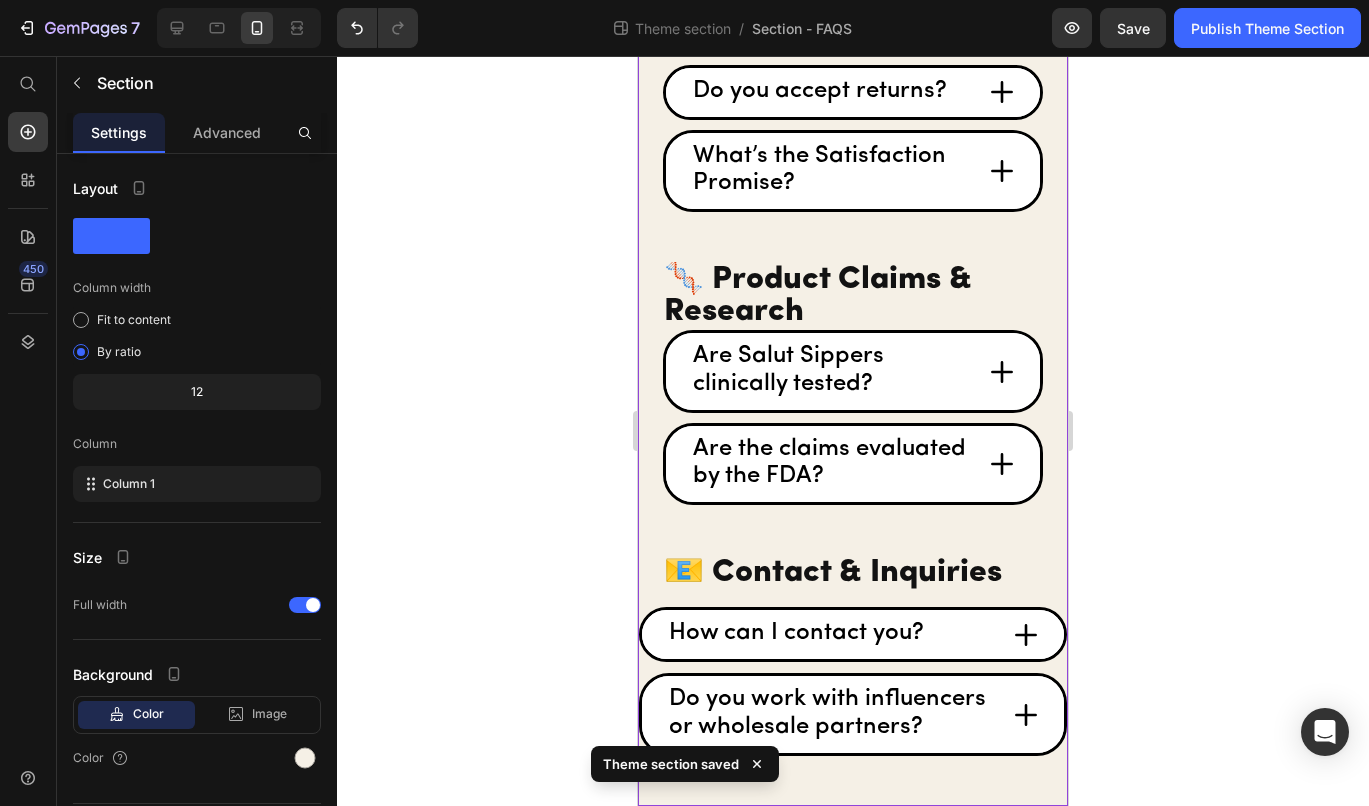 click on "Your FAQs, Answered Heading 🛒 Orders & Shipping Heading
Where do you ship? Accordion
How quickly will my order ship? Accordion
Do you offer expedited shipping? Accordion
What if my package never arrives? Accordion
Can I cancel or change my order? Accordion 💧 Product & Wellness Heading
What are Salut Sippers? Accordion
How should I take Salut Sippers? Accordion
How many sippers can I take per day? Accordion
Can I eat all the cake I want if I’m sipping Salut Sippers? Accordion
Are Salut Sippers safe for kids or pregnant/breastfeeding people? Accordion
Do you add any sugar? Accordion
Are they vegan or vegetarian? Accordion
What’s the shelf life? Accordion
How do I store them? Accordion 🔄 Subscriptions Heading
How do subscriptions work? Accordion" at bounding box center (853, -490) 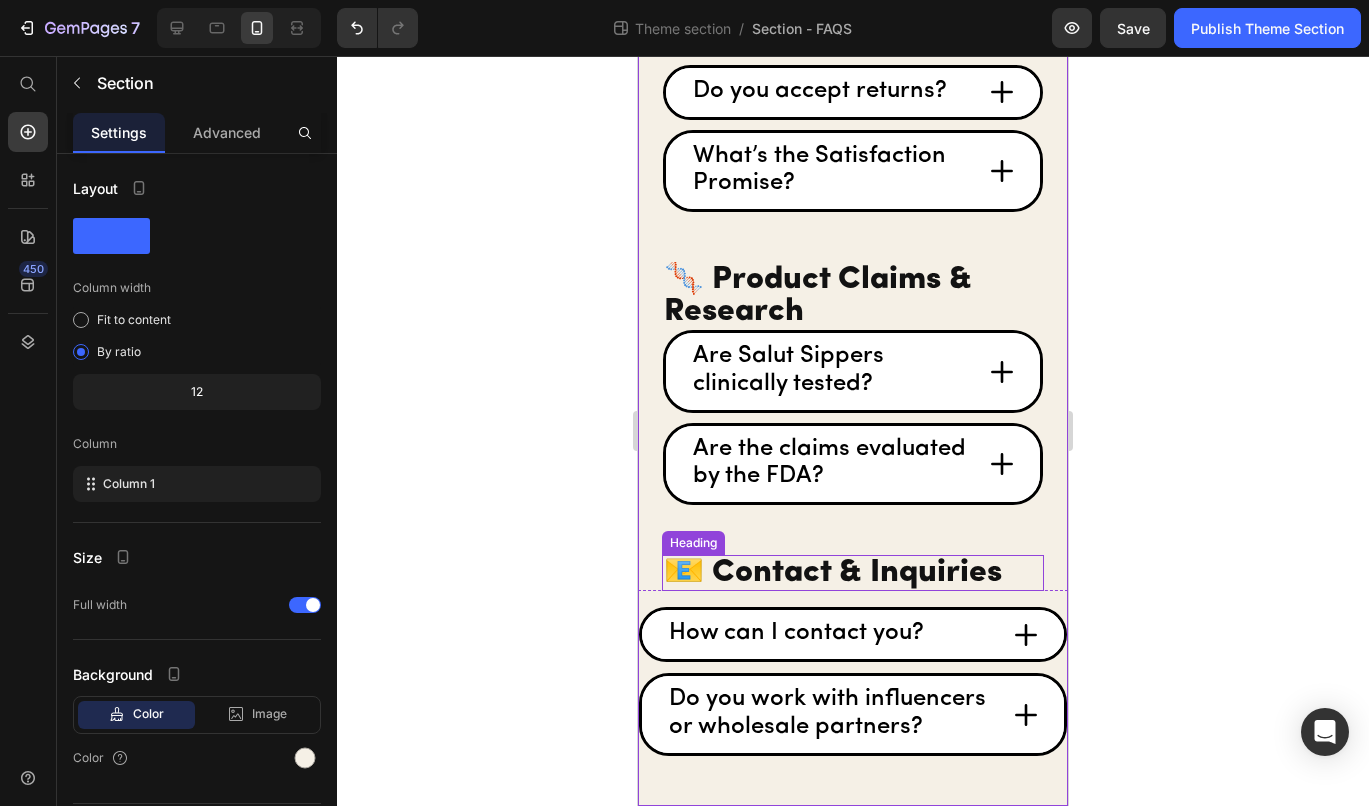 click on "📧 Contact & Inquiries" at bounding box center [853, 573] 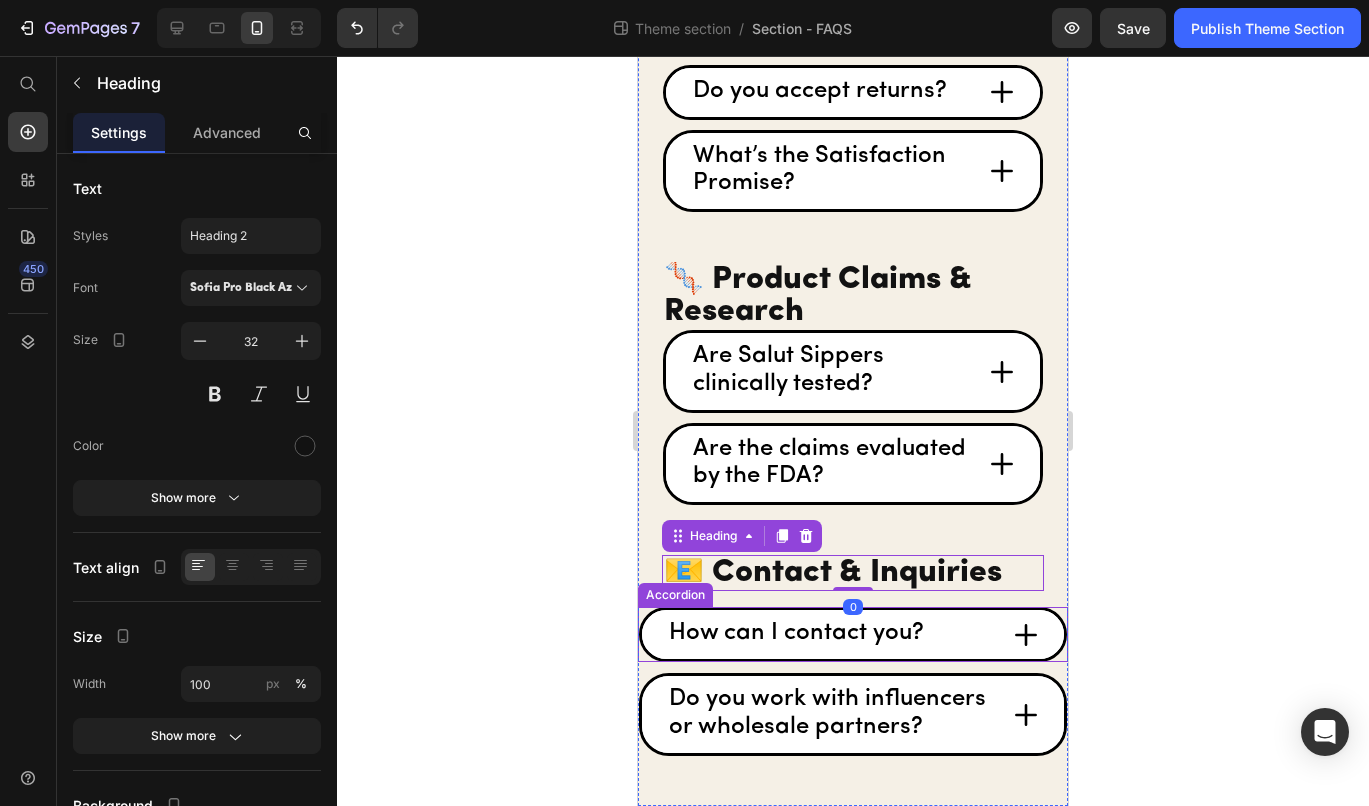 click on "How can I contact you?" at bounding box center [853, 634] 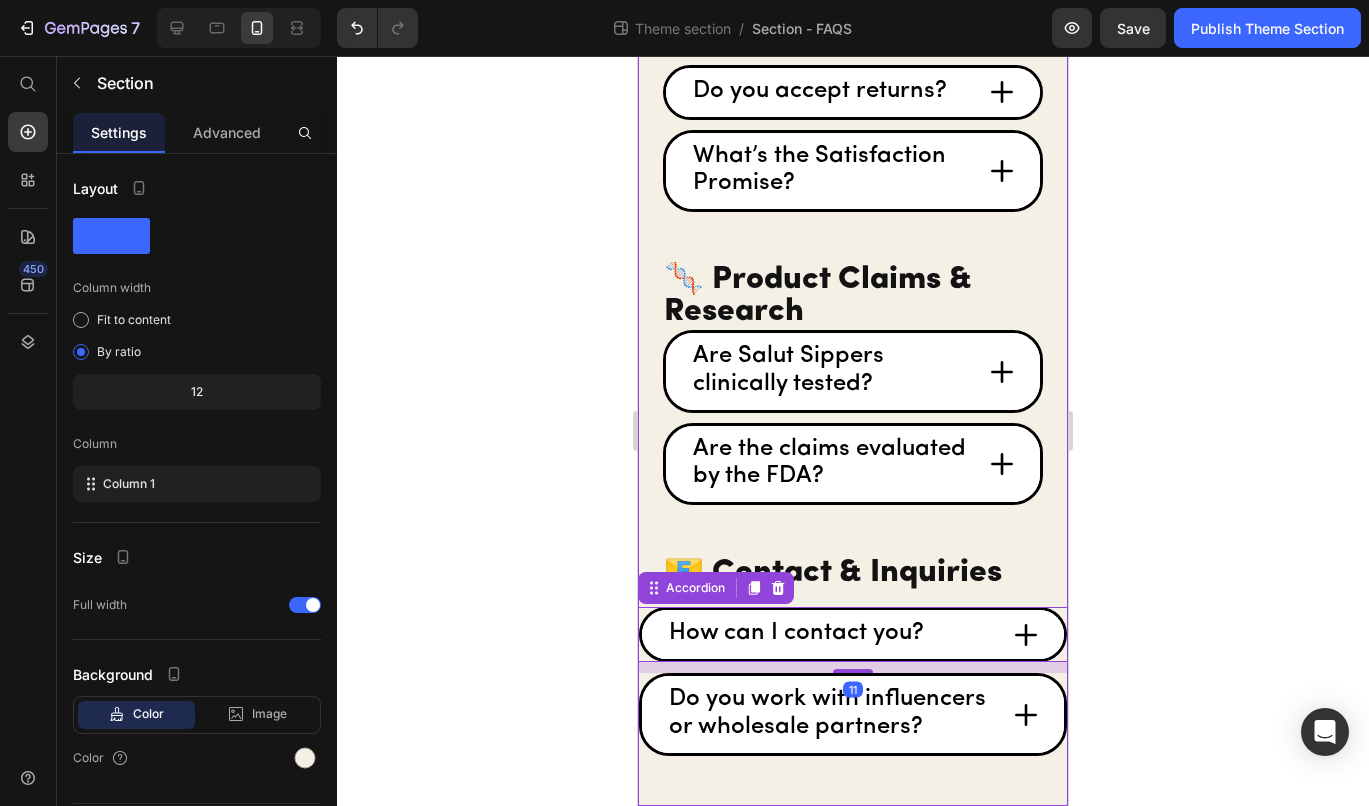 click on "Your FAQs, Answered Heading 🛒 Orders & Shipping Heading
Where do you ship? Accordion
How quickly will my order ship? Accordion
Do you offer expedited shipping? Accordion
What if my package never arrives? Accordion
Can I cancel or change my order? Accordion 💧 Product & Wellness Heading
What are Salut Sippers? Accordion
How should I take Salut Sippers? Accordion
How many sippers can I take per day? Accordion
Can I eat all the cake I want if I’m sipping Salut Sippers? Accordion
Are Salut Sippers safe for kids or pregnant/breastfeeding people? Accordion
Do you add any sugar? Accordion
Are they vegan or vegetarian? Accordion
What’s the shelf life? Accordion
How do I store them? Accordion 🔄 Subscriptions Heading
How do subscriptions work? Accordion" at bounding box center [853, -490] 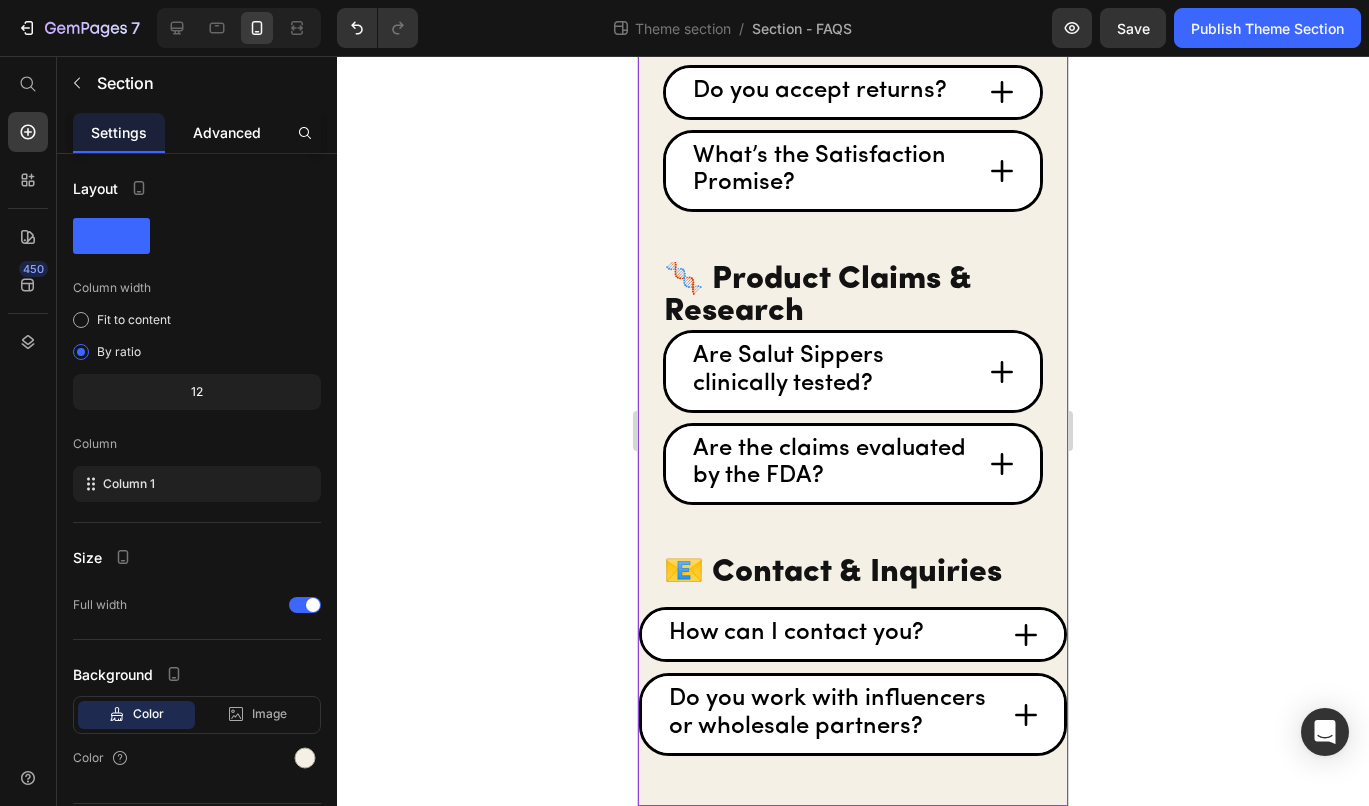click on "Advanced" at bounding box center (227, 132) 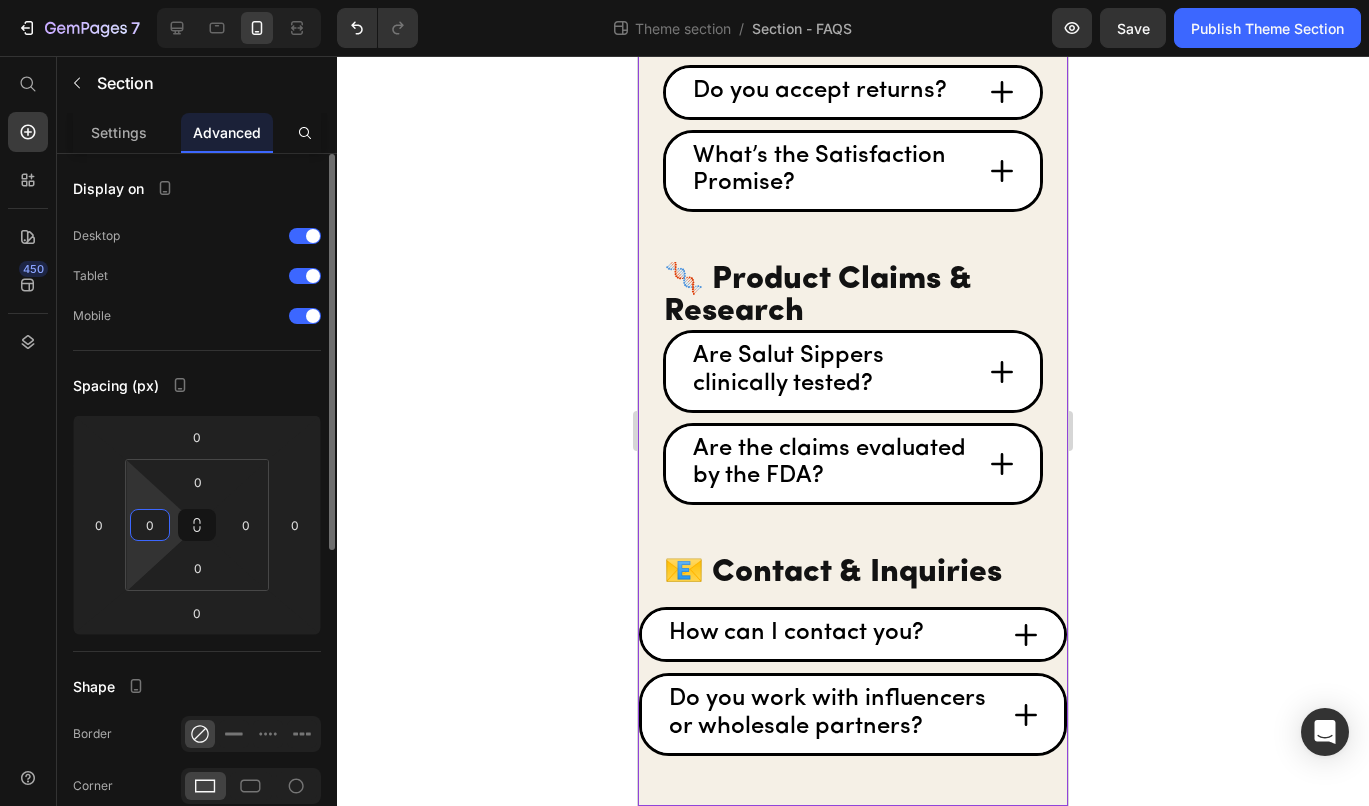 click on "0" at bounding box center (150, 525) 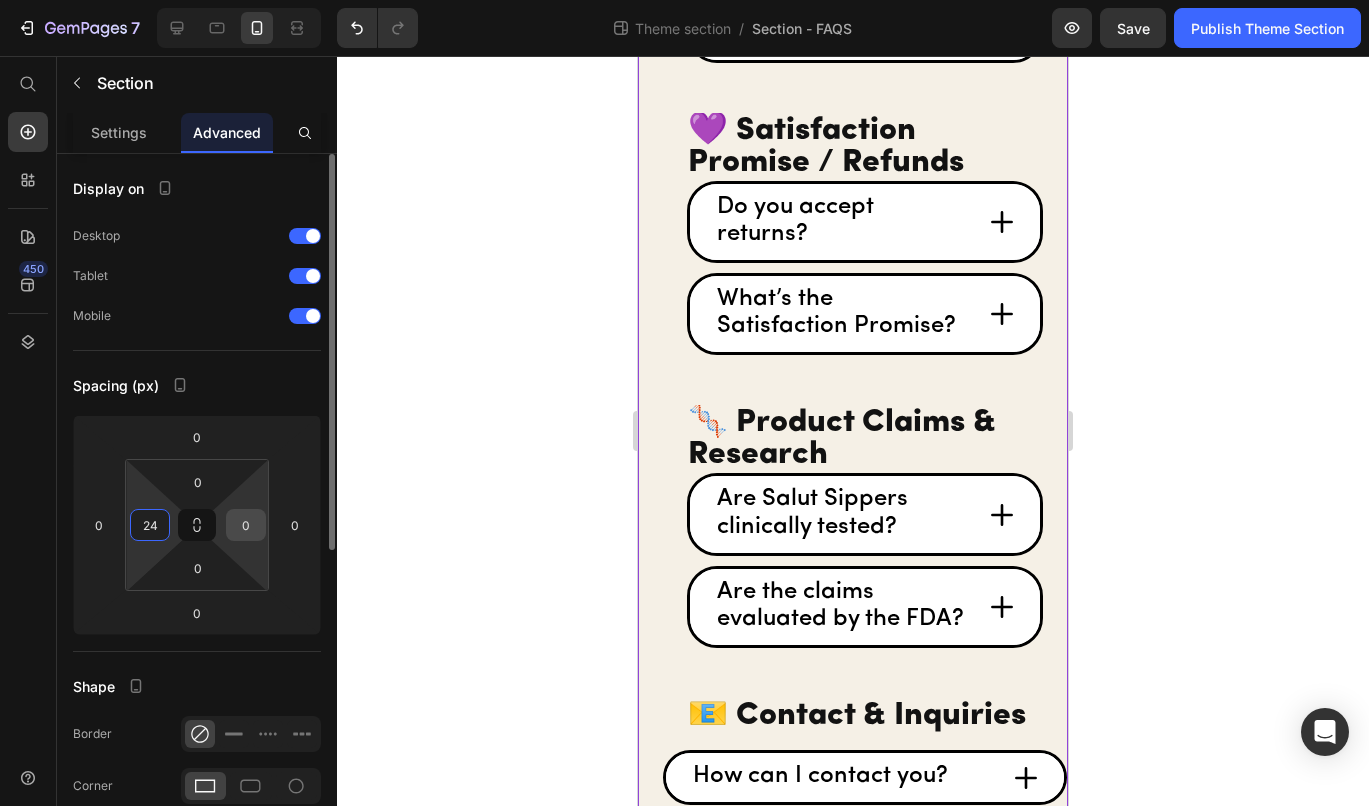 type on "24" 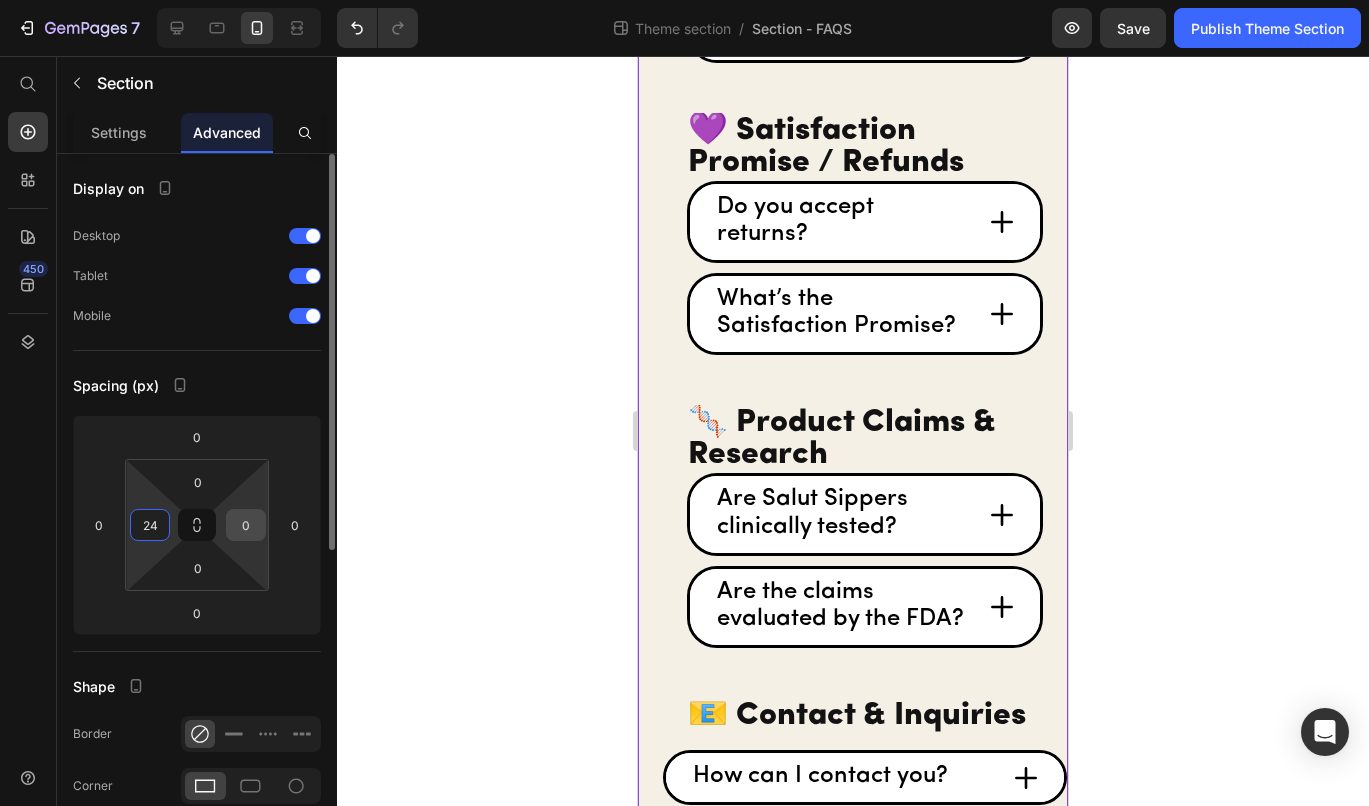 click on "0" at bounding box center [246, 525] 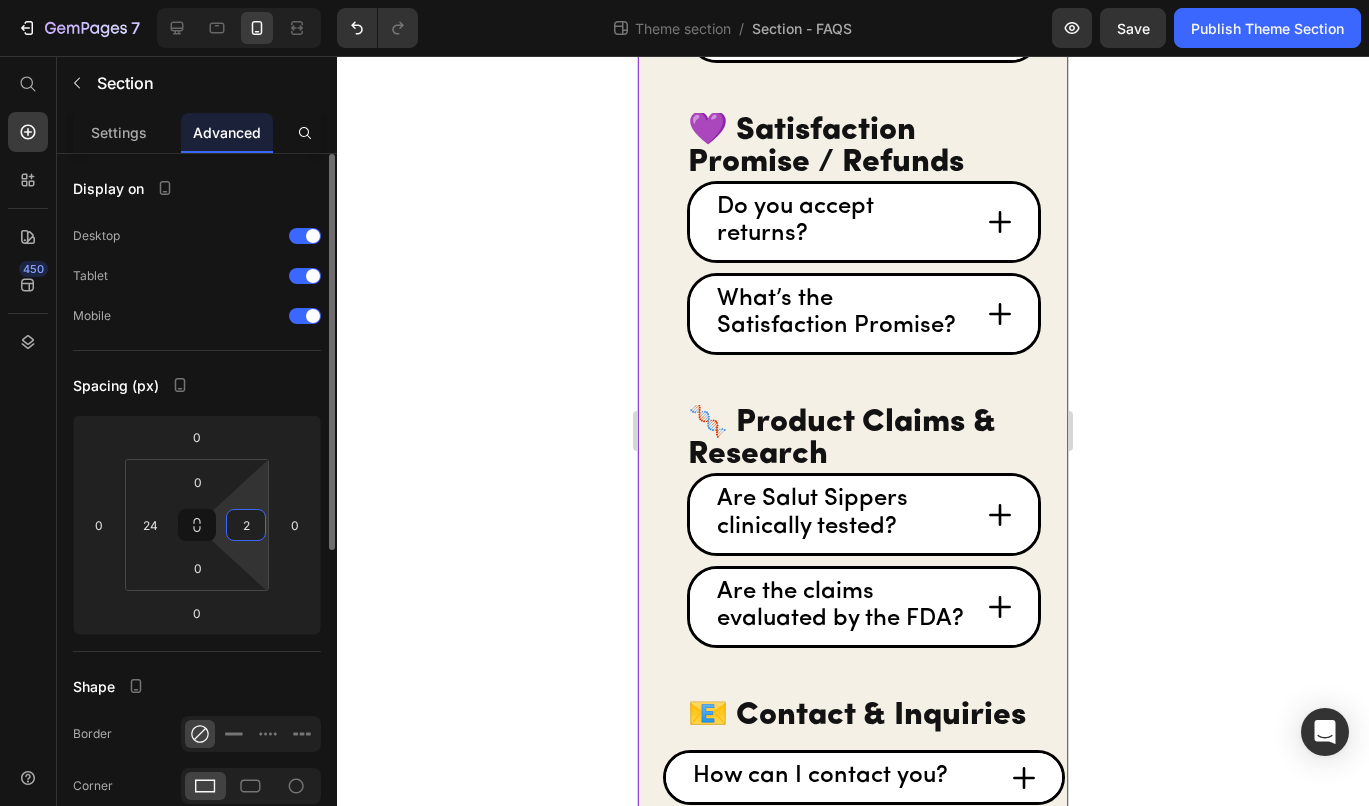 type on "24" 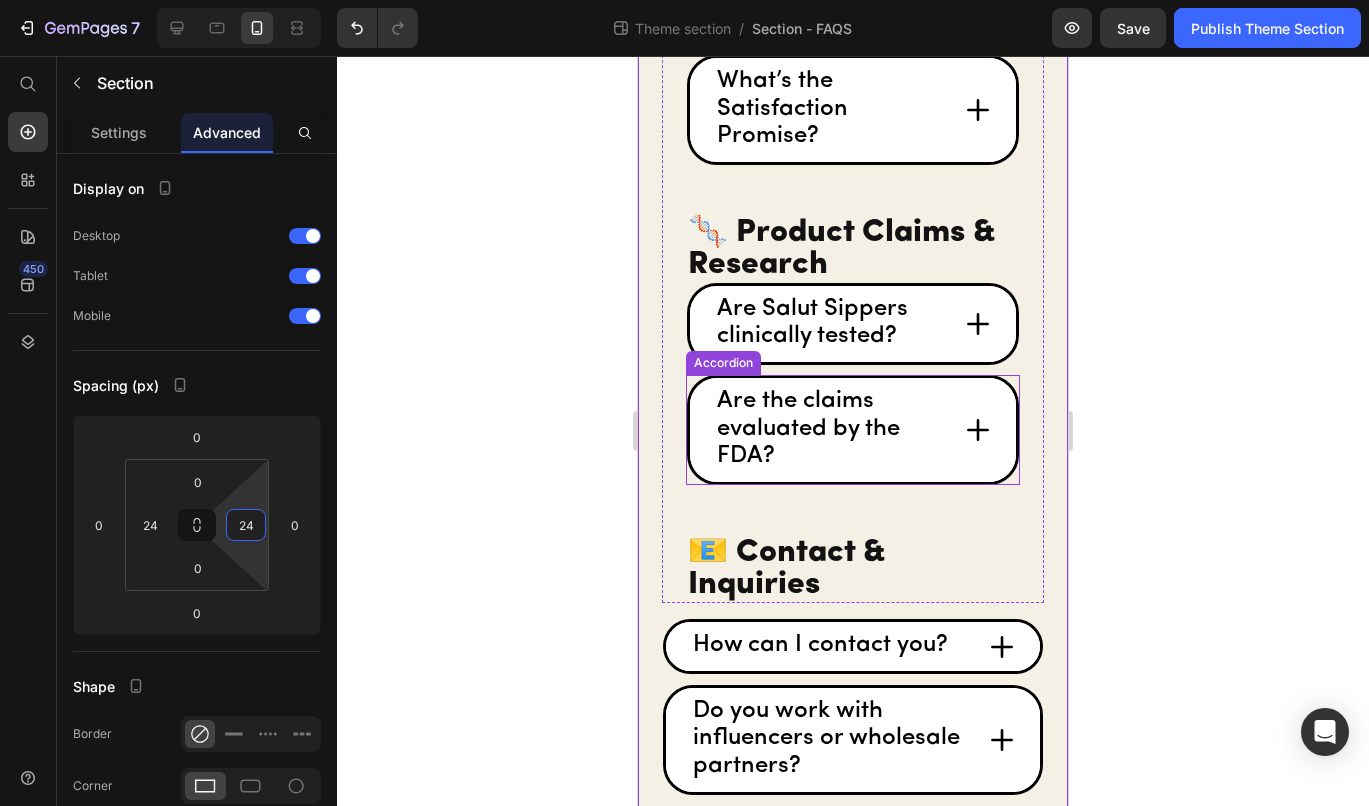scroll, scrollTop: 2204, scrollLeft: 0, axis: vertical 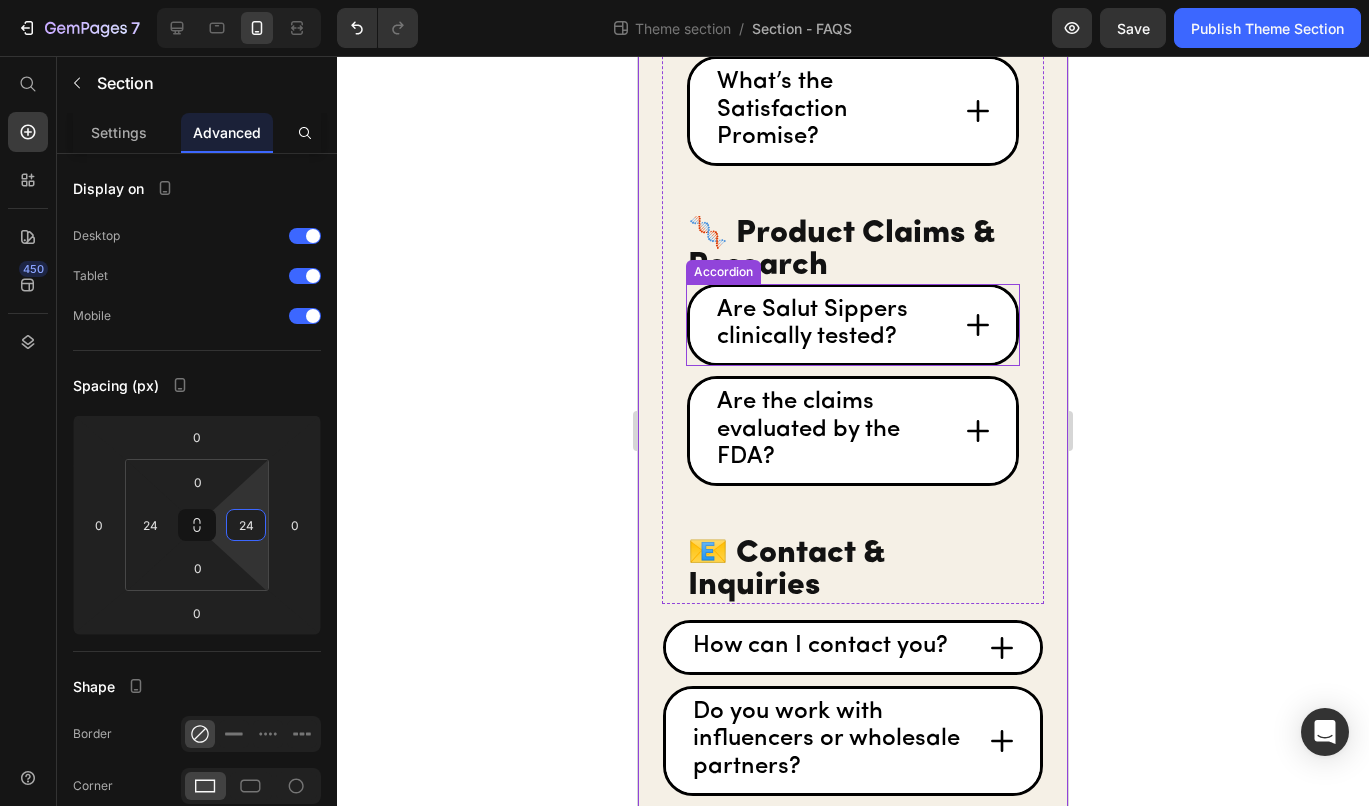 click on "Are Salut Sippers clinically tested?" at bounding box center [853, 325] 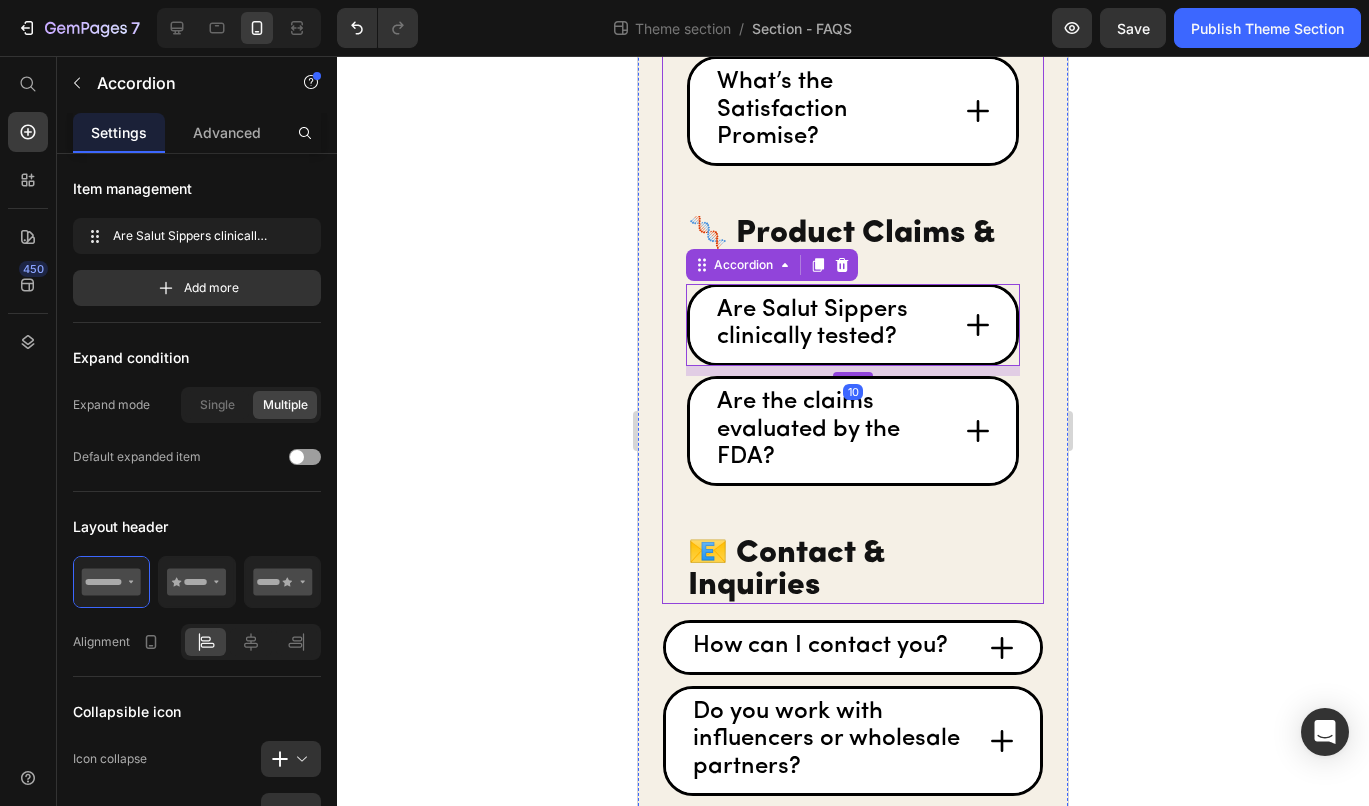 click on "Your FAQs, Answered Heading 🛒 Orders & Shipping Heading
Where do you ship? Accordion
How quickly will my order ship? Accordion
Do you offer expedited shipping? Accordion
What if my package never arrives? Accordion
Can I cancel or change my order? Accordion 💧 Product & Wellness Heading
What are Salut Sippers? Accordion
How should I take Salut Sippers? Accordion
How many sippers can I take per day? Accordion
Can I eat all the cake I want if I’m sipping Salut Sippers? Accordion
Are Salut Sippers safe for kids or pregnant/breastfeeding people? Accordion
Do you add any sugar? Accordion
Are they vegan or vegetarian? Accordion
What’s the shelf life? Accordion
How do I store them? Accordion 🔄 Subscriptions Heading
How do subscriptions work? Accordion" at bounding box center [853, -752] 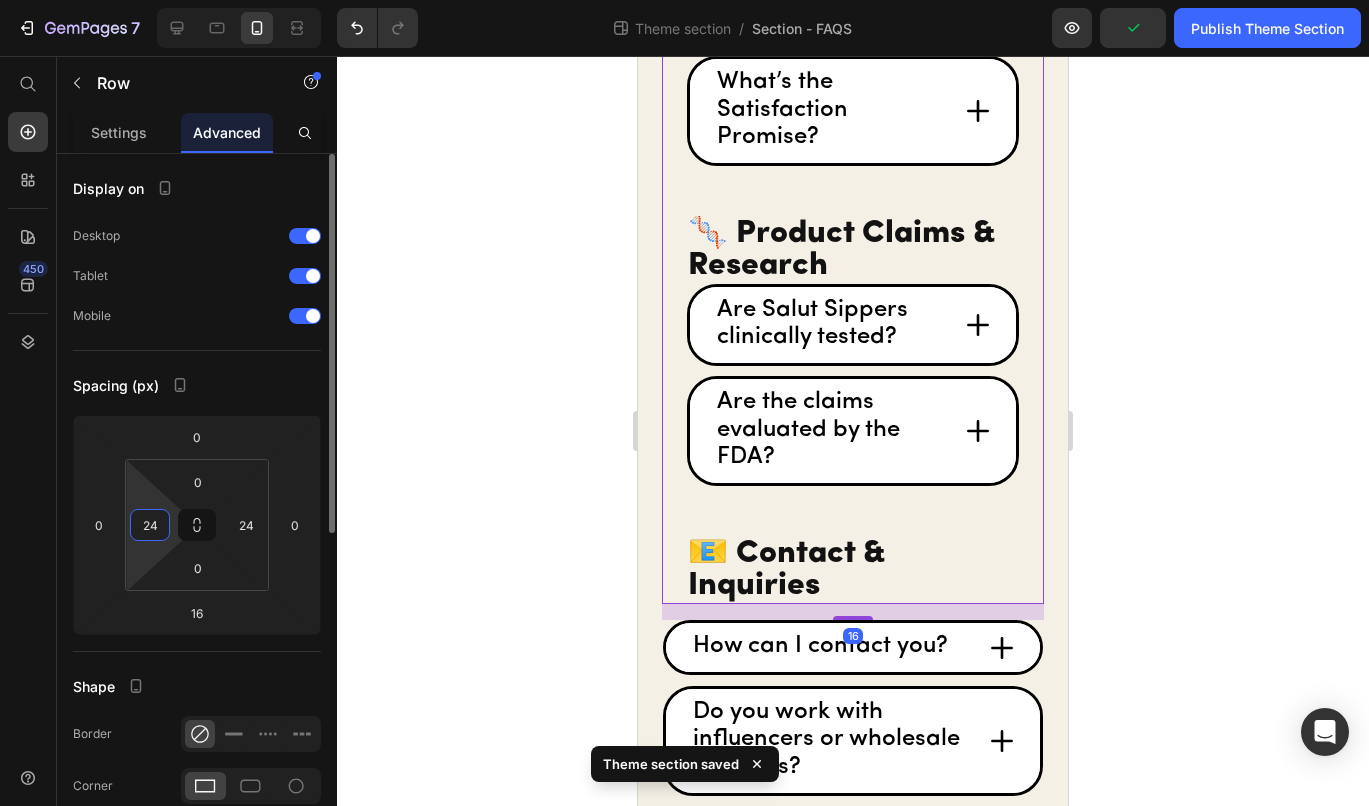 click on "24" at bounding box center (150, 525) 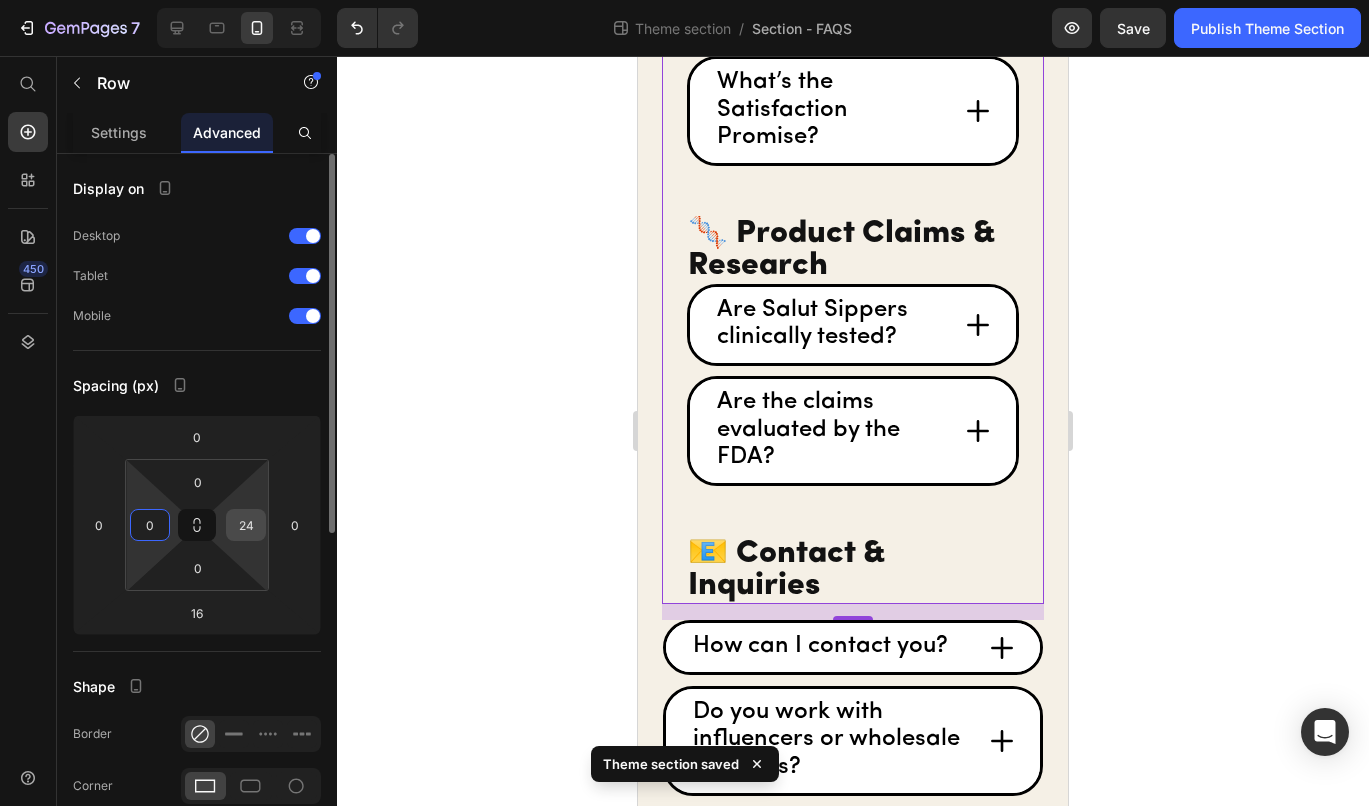 type on "0" 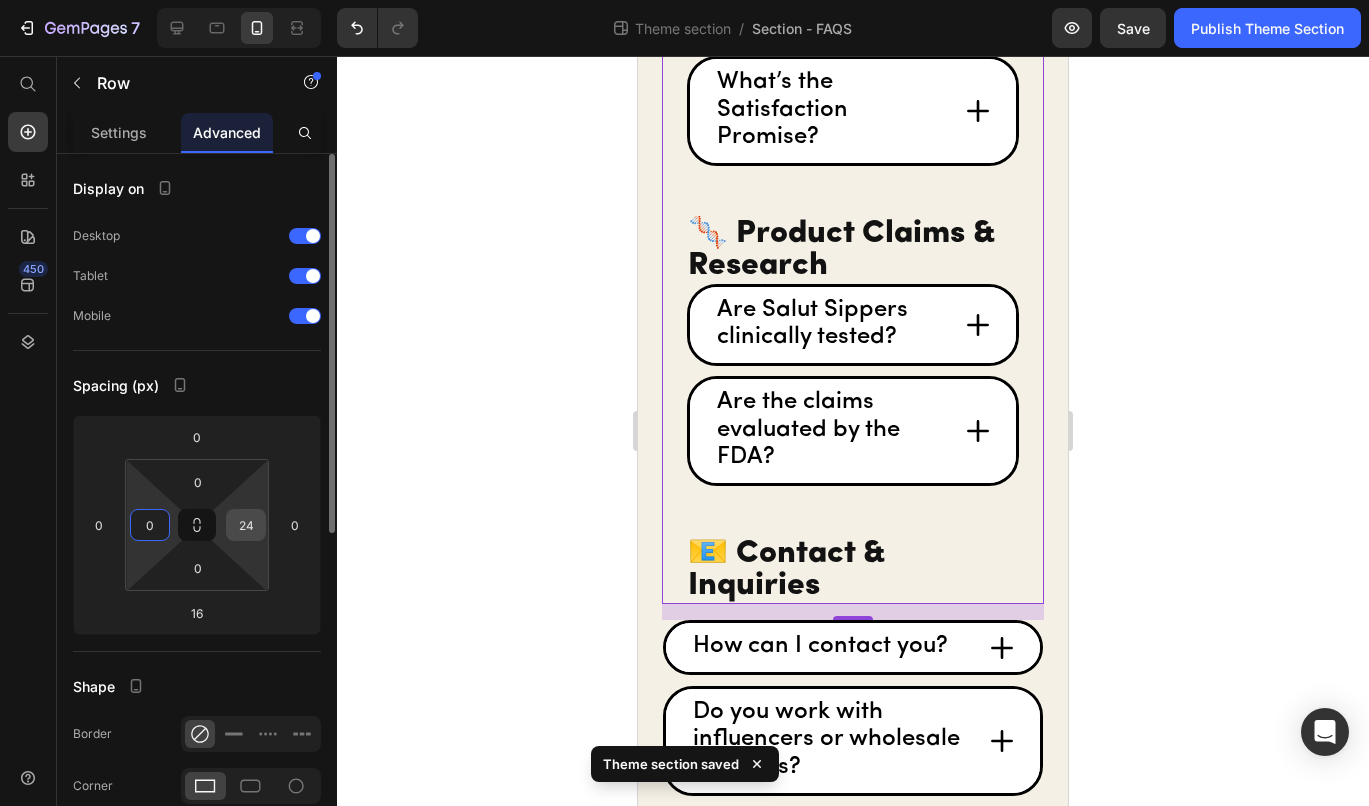 click on "24" at bounding box center (246, 525) 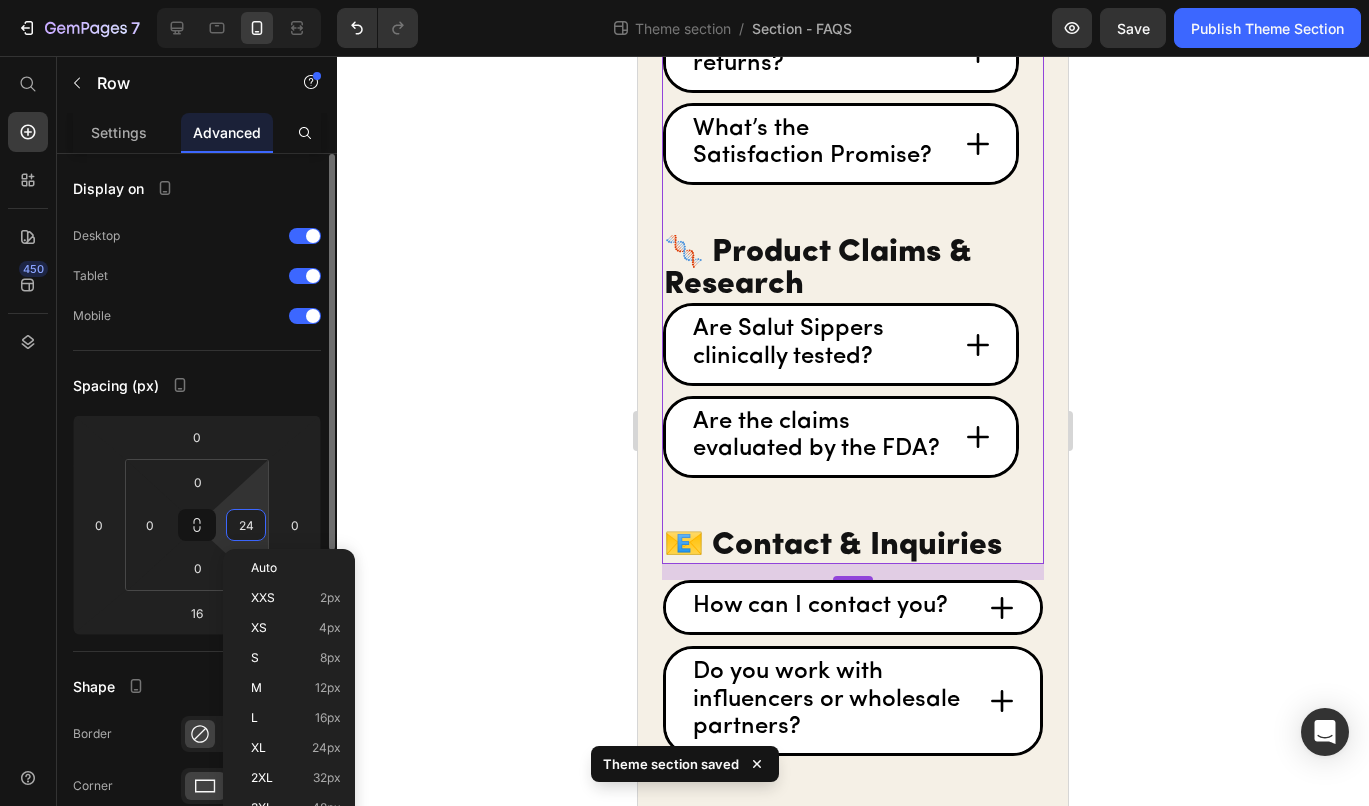 scroll, scrollTop: 2093, scrollLeft: 0, axis: vertical 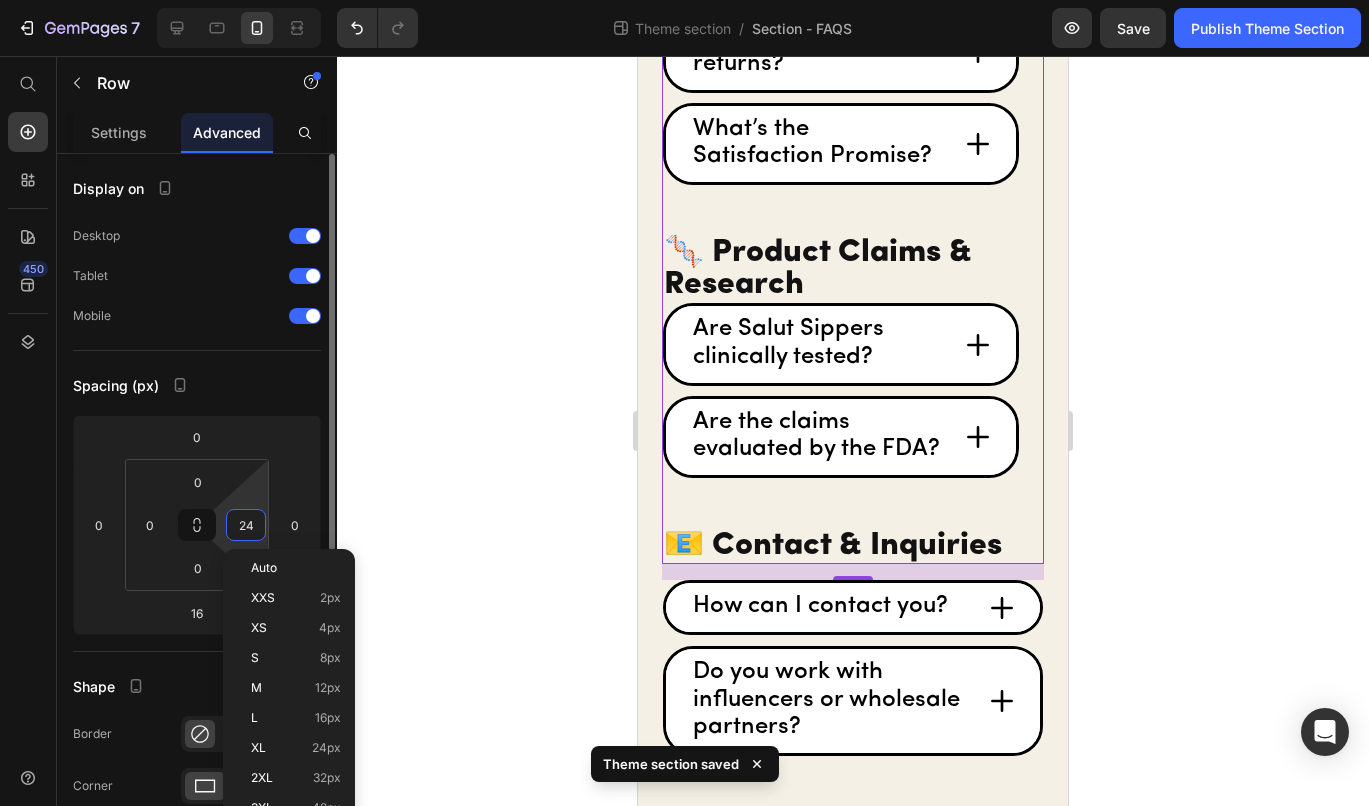 type on "0" 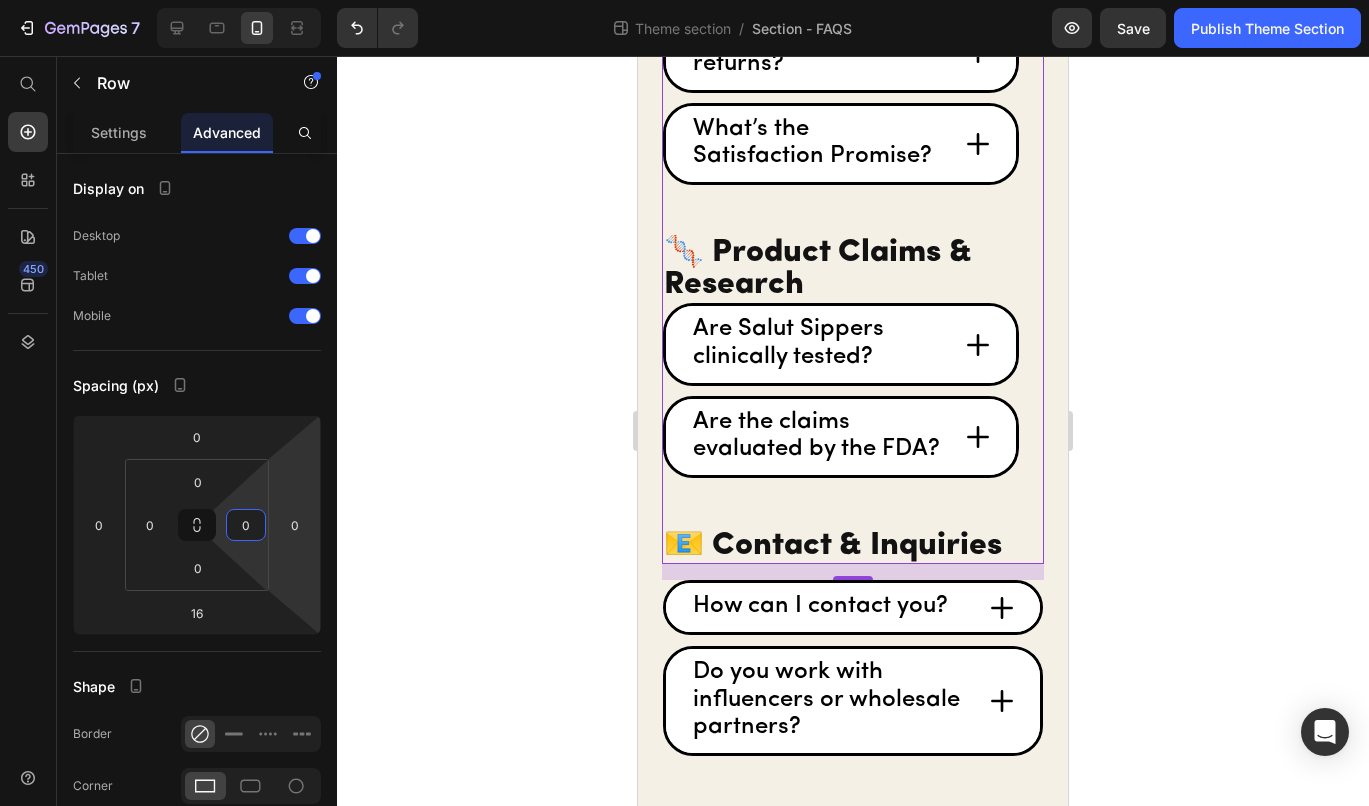 click 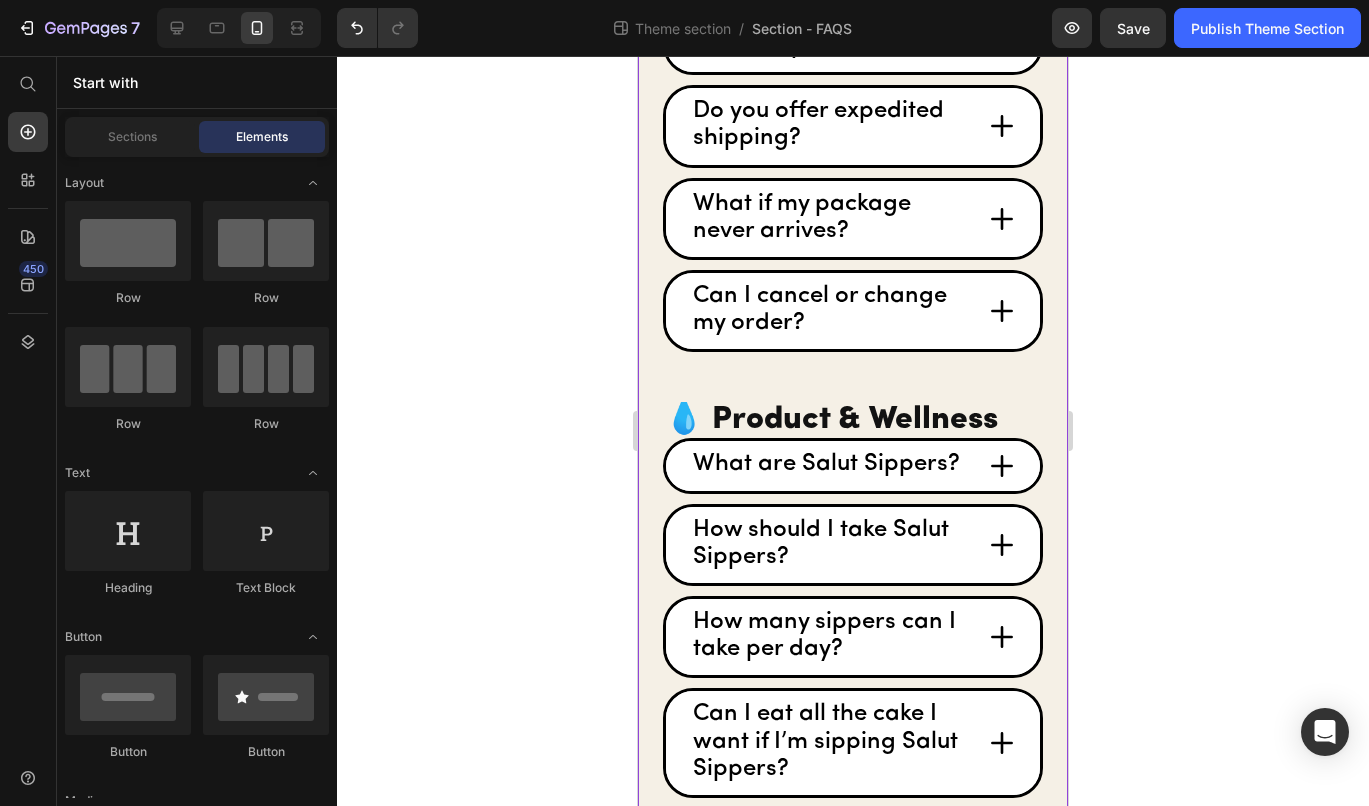 scroll, scrollTop: 0, scrollLeft: 0, axis: both 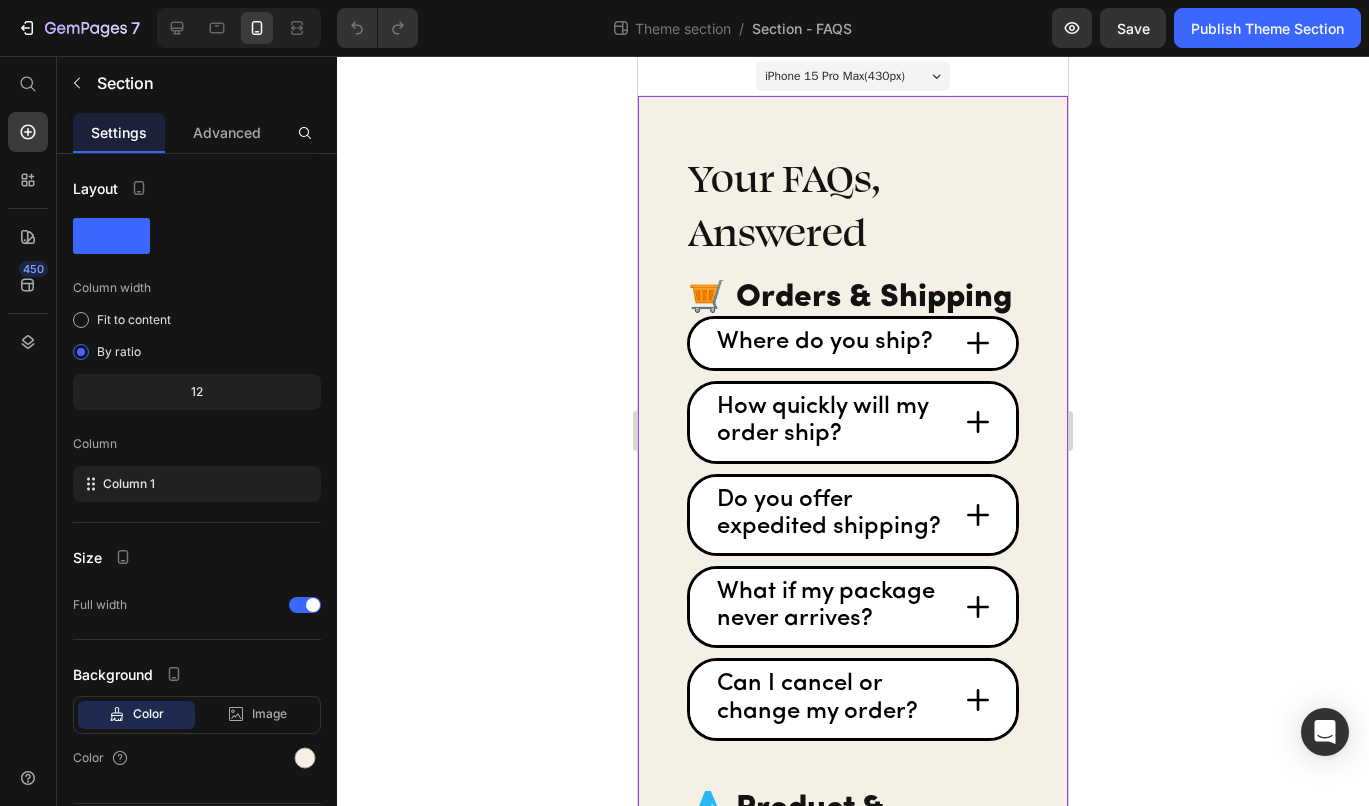 click on "Your FAQs, Answered Heading 🛒 Orders & Shipping Heading
Where do you ship? Accordion
How quickly will my order ship? Accordion
Do you offer expedited shipping? Accordion
What if my package never arrives? Accordion
Can I cancel or change my order? Accordion 💧 Product & Wellness Heading
What are Salut Sippers? Accordion
How should I take Salut Sippers? Accordion
How many sippers can I take per day? Accordion
Can I eat all the cake I want if I’m sipping Salut Sippers? Accordion
Are Salut Sippers safe for kids or pregnant/breastfeeding people? Accordion
Do you add any sugar? Accordion
Are they vegan or vegetarian? Accordion
What’s the shelf life? Accordion
How do I store them? Accordion 🔄 Subscriptions Heading
How do subscriptions work? Accordion" at bounding box center (853, 1573) 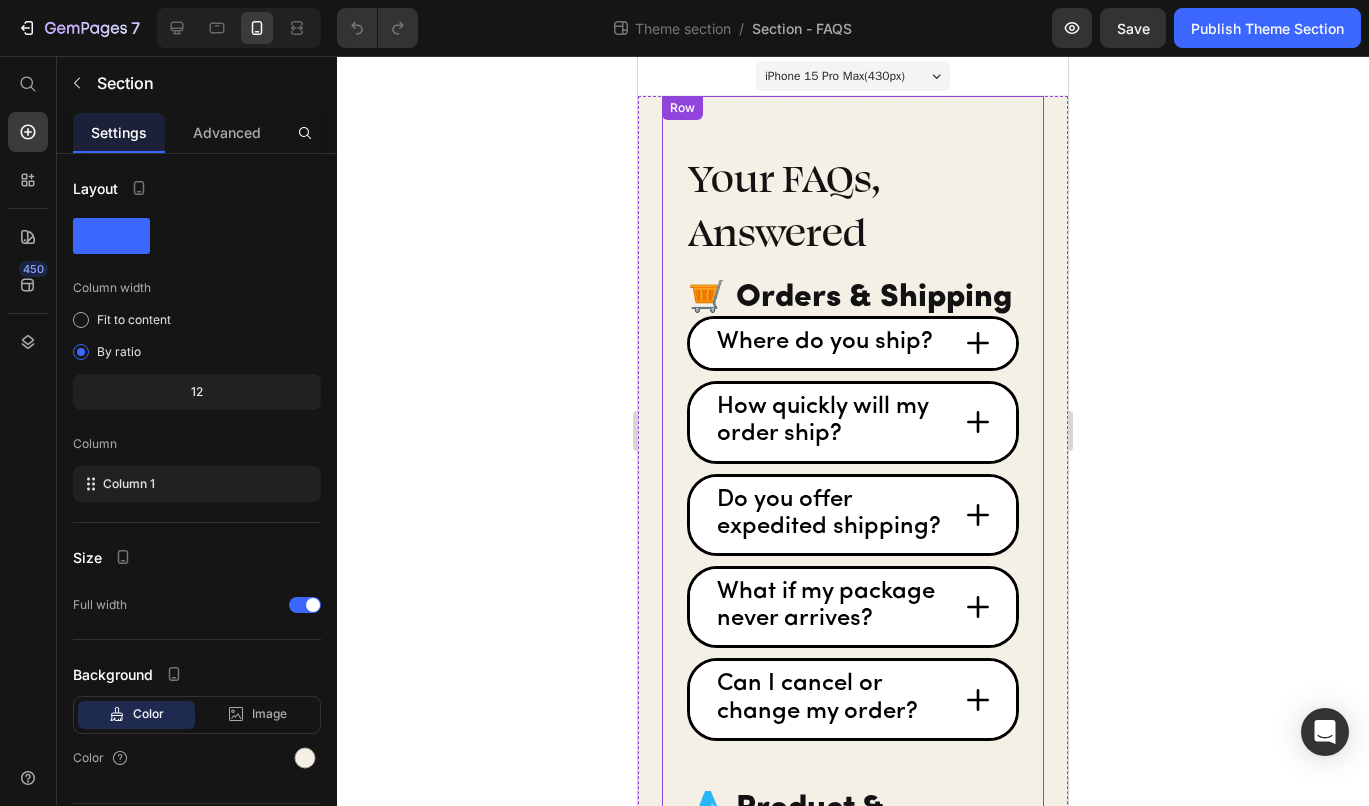 click on "Your FAQs, Answered Heading 🛒 Orders & Shipping Heading
Where do you ship? Accordion
How quickly will my order ship? Accordion
Do you offer expedited shipping? Accordion
What if my package never arrives? Accordion
Can I cancel or change my order? Accordion 💧 Product & Wellness Heading
What are Salut Sippers? Accordion
How should I take Salut Sippers? Accordion
How many sippers can I take per day? Accordion
Can I eat all the cake I want if I’m sipping Salut Sippers? Accordion
Are Salut Sippers safe for kids or pregnant/breastfeeding people? Accordion
Do you add any sugar? Accordion
Are they vegan or vegetarian? Accordion
What’s the shelf life? Accordion
How do I store them? Accordion 🔄 Subscriptions Heading
How do subscriptions work? Accordion" at bounding box center [853, 1452] 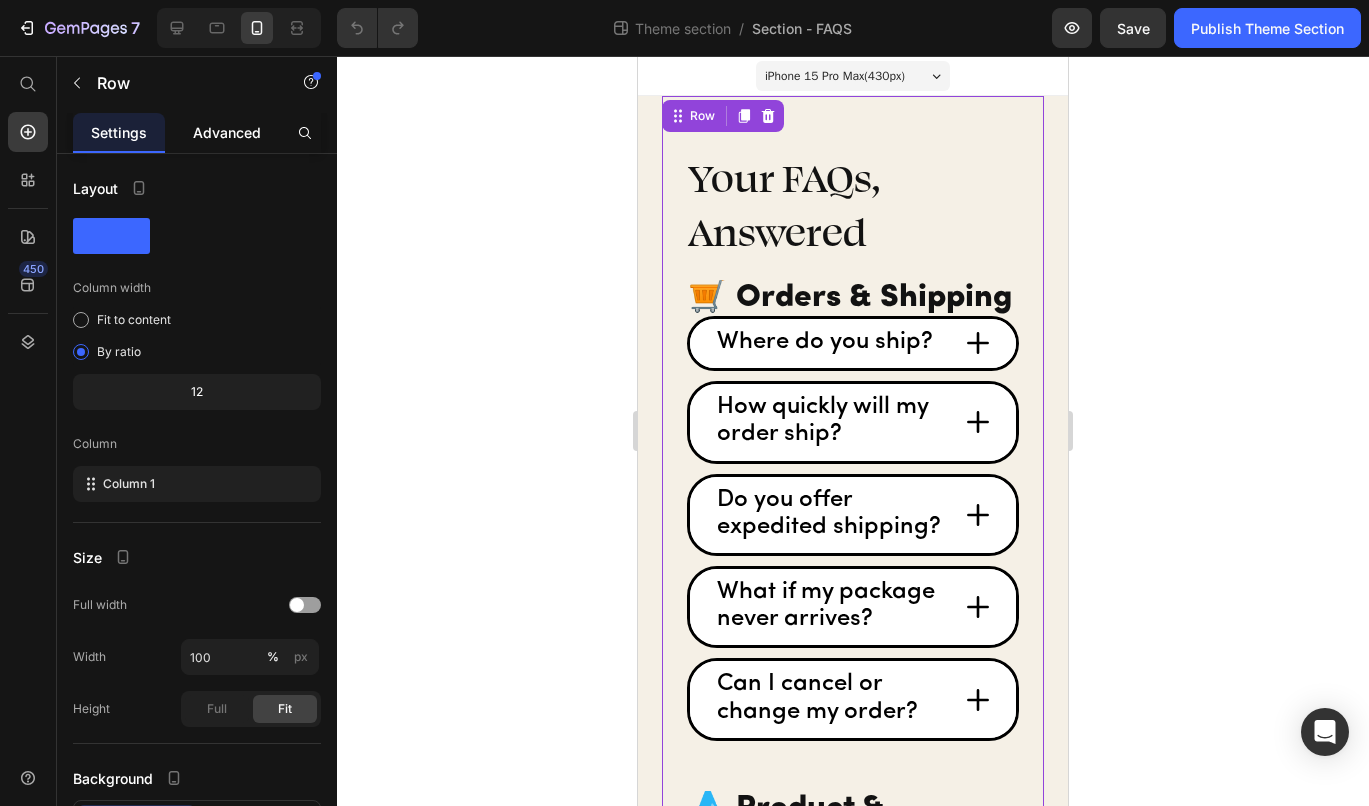 click on "Advanced" at bounding box center [227, 132] 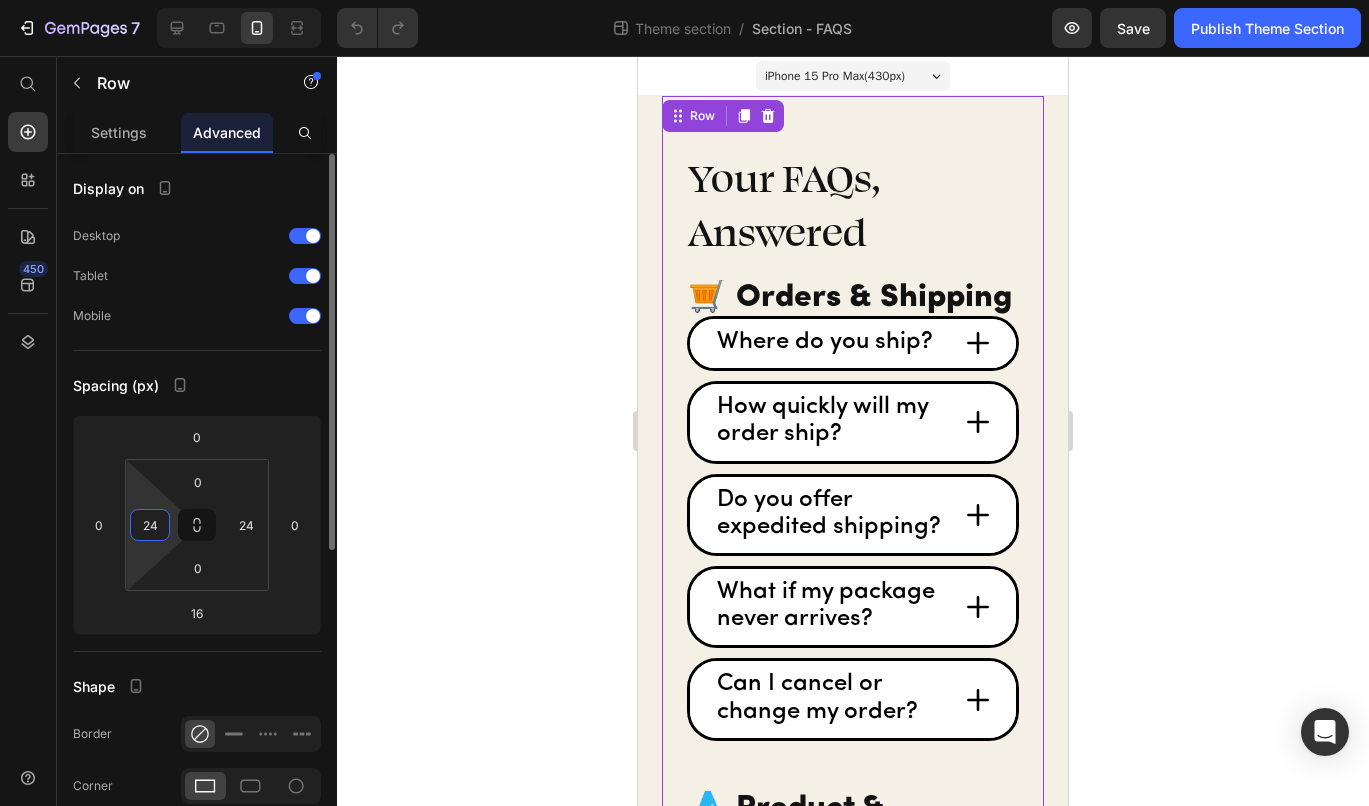 click on "24" at bounding box center [150, 525] 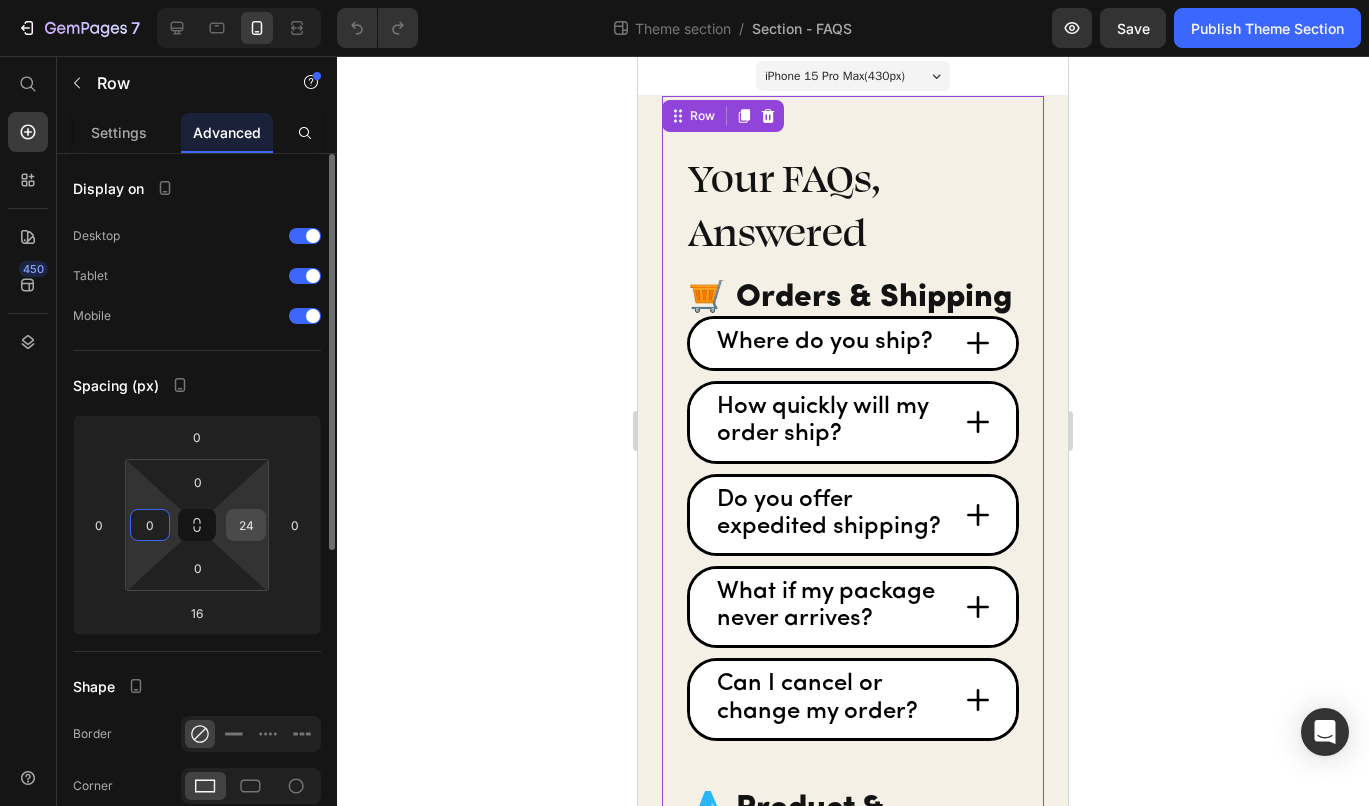 type on "0" 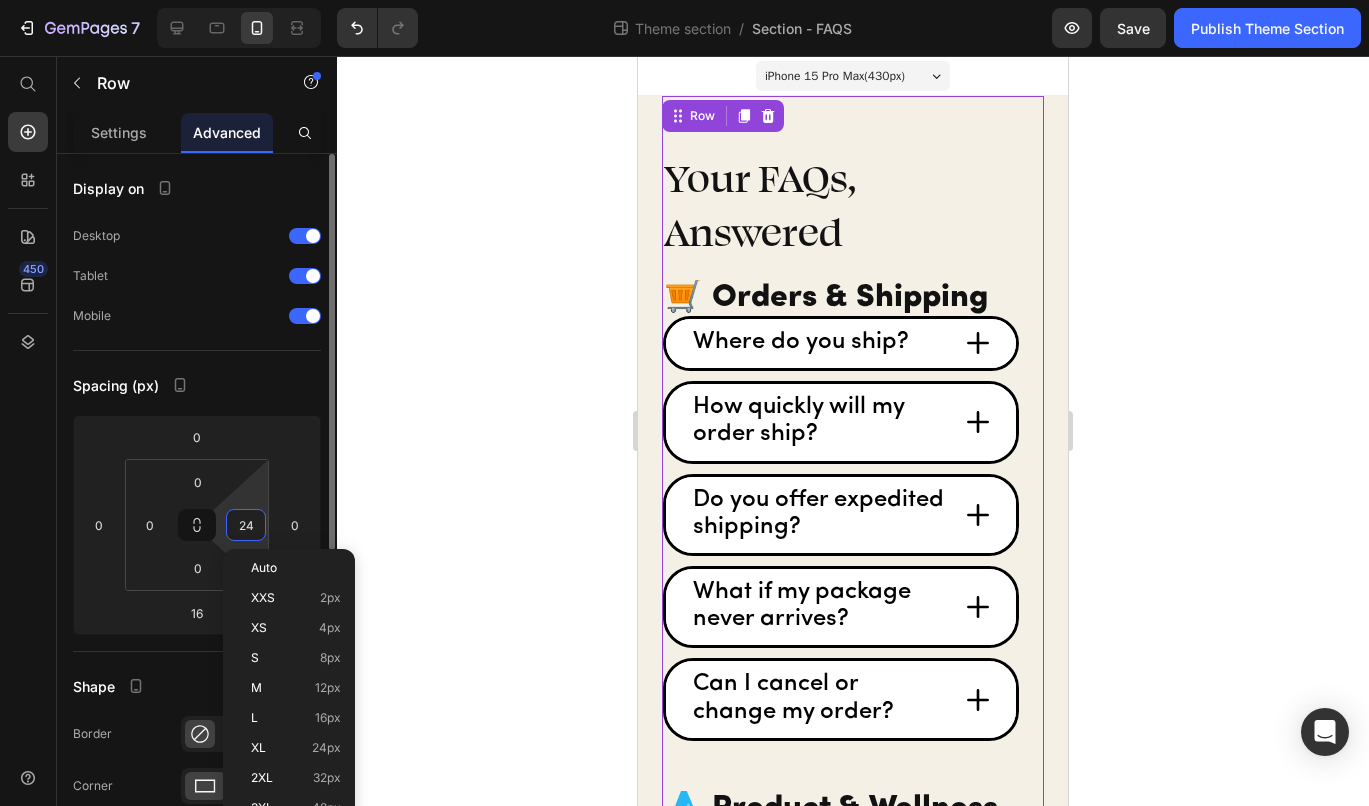 type on "0" 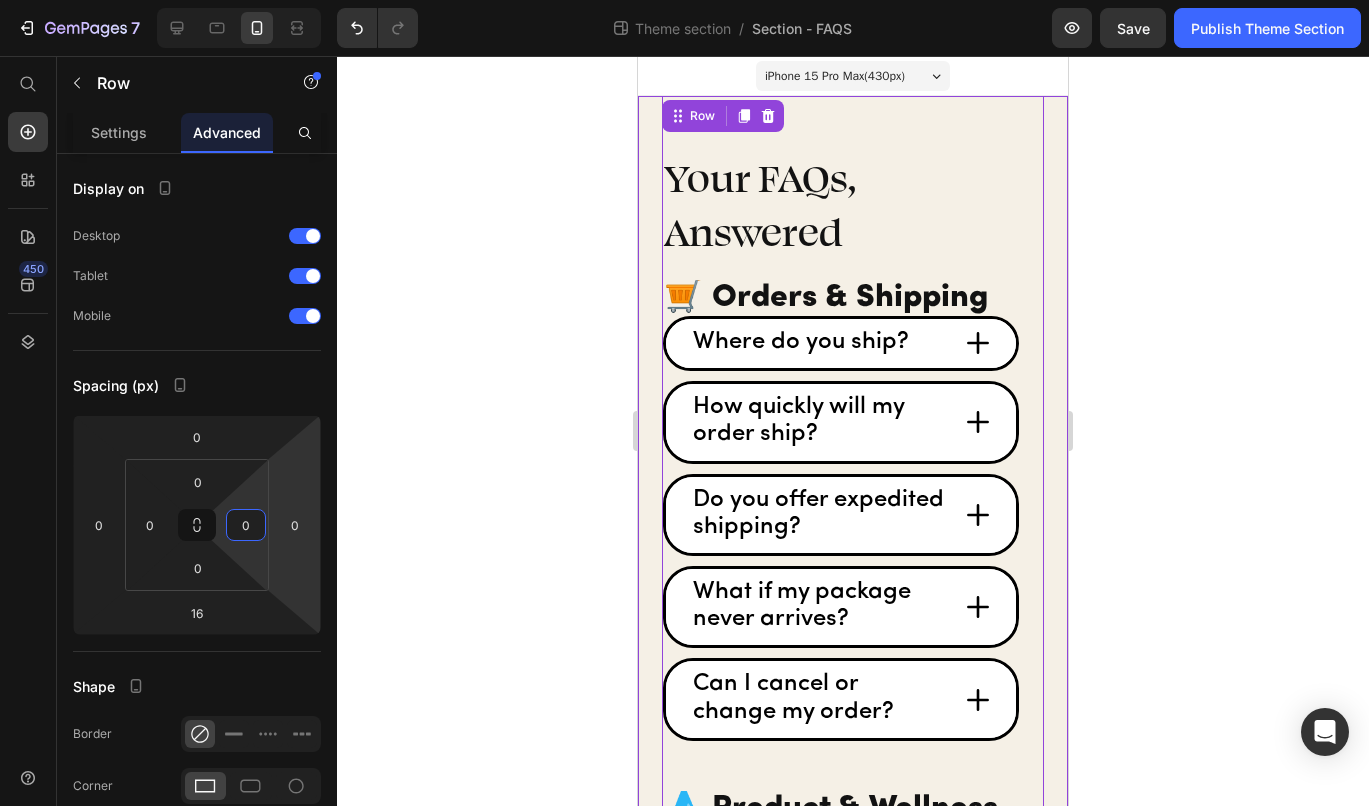click on "Your FAQs, Answered Heading 🛒 Orders & Shipping Heading
Where do you ship? Accordion
How quickly will my order ship? Accordion
Do you offer expedited shipping? Accordion
What if my package never arrives? Accordion
Can I cancel or change my order? Accordion 💧 Product & Wellness Heading
What are Salut Sippers? Accordion
How should I take Salut Sippers? Accordion
How many sippers can I take per day? Accordion
Can I eat all the cake I want if I’m sipping Salut Sippers? Accordion
Are Salut Sippers safe for kids or pregnant/breastfeeding people? Accordion
Do you add any sugar? Accordion
Are they vegan or vegetarian? Accordion
What’s the shelf life? Accordion
How do I store them? Accordion 🔄 Subscriptions Heading
How do subscriptions work? Accordion" at bounding box center (853, 1486) 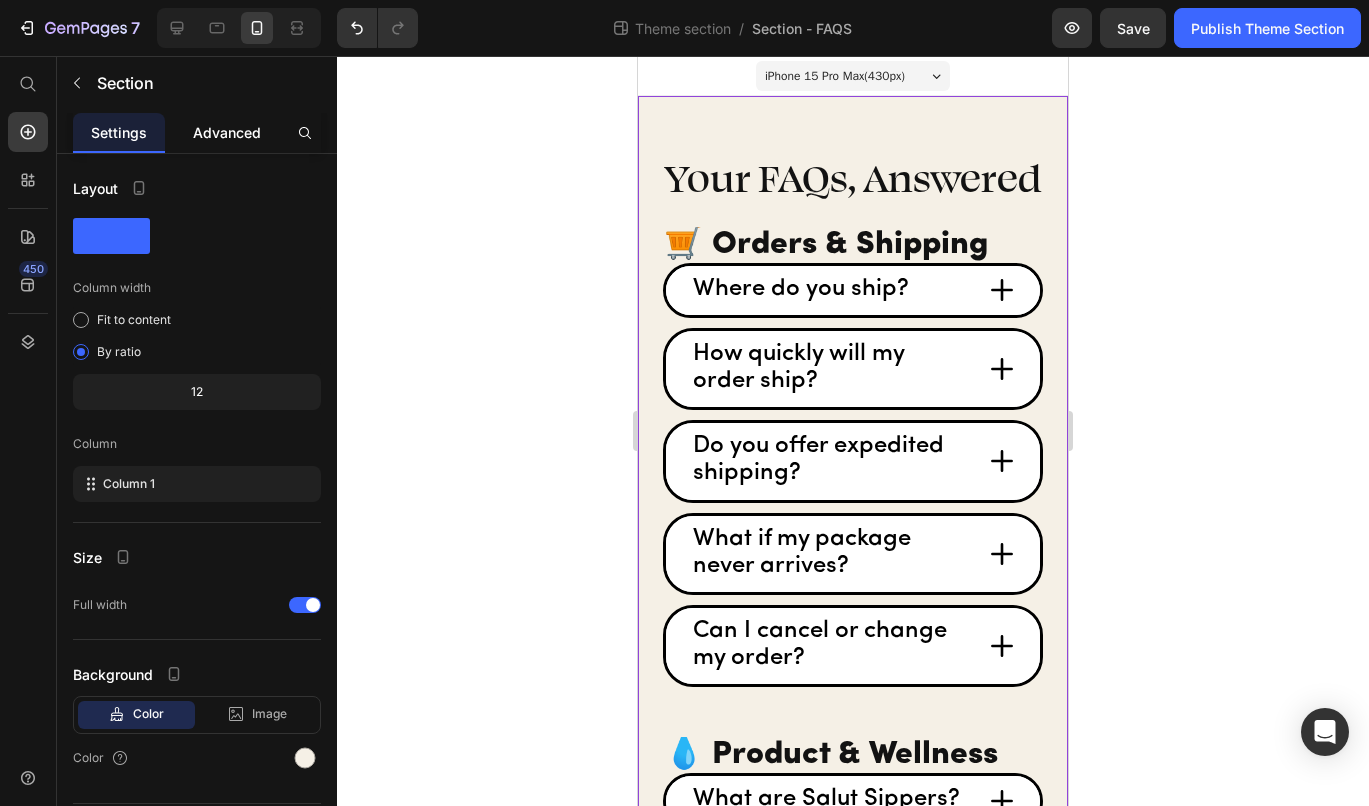 click on "Advanced" at bounding box center [227, 132] 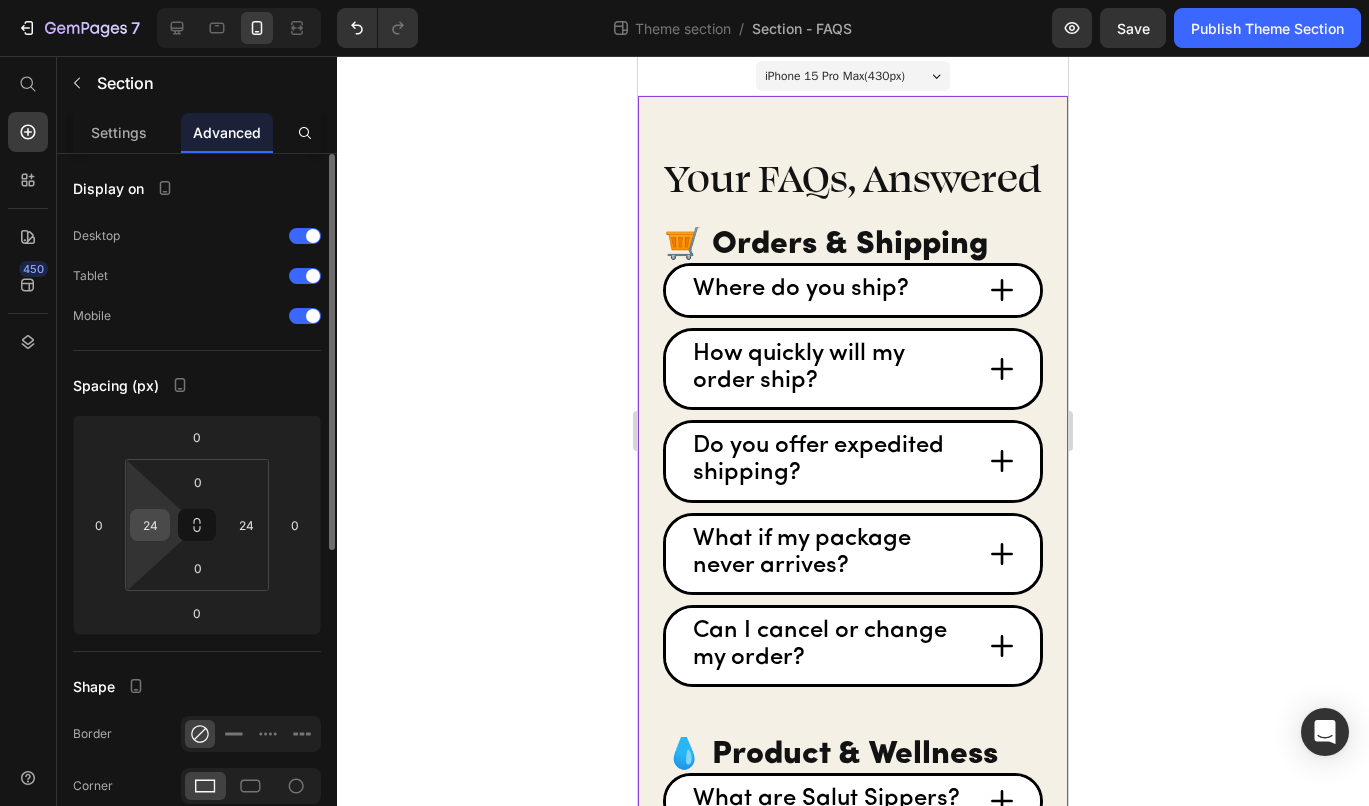 click on "24" at bounding box center [150, 525] 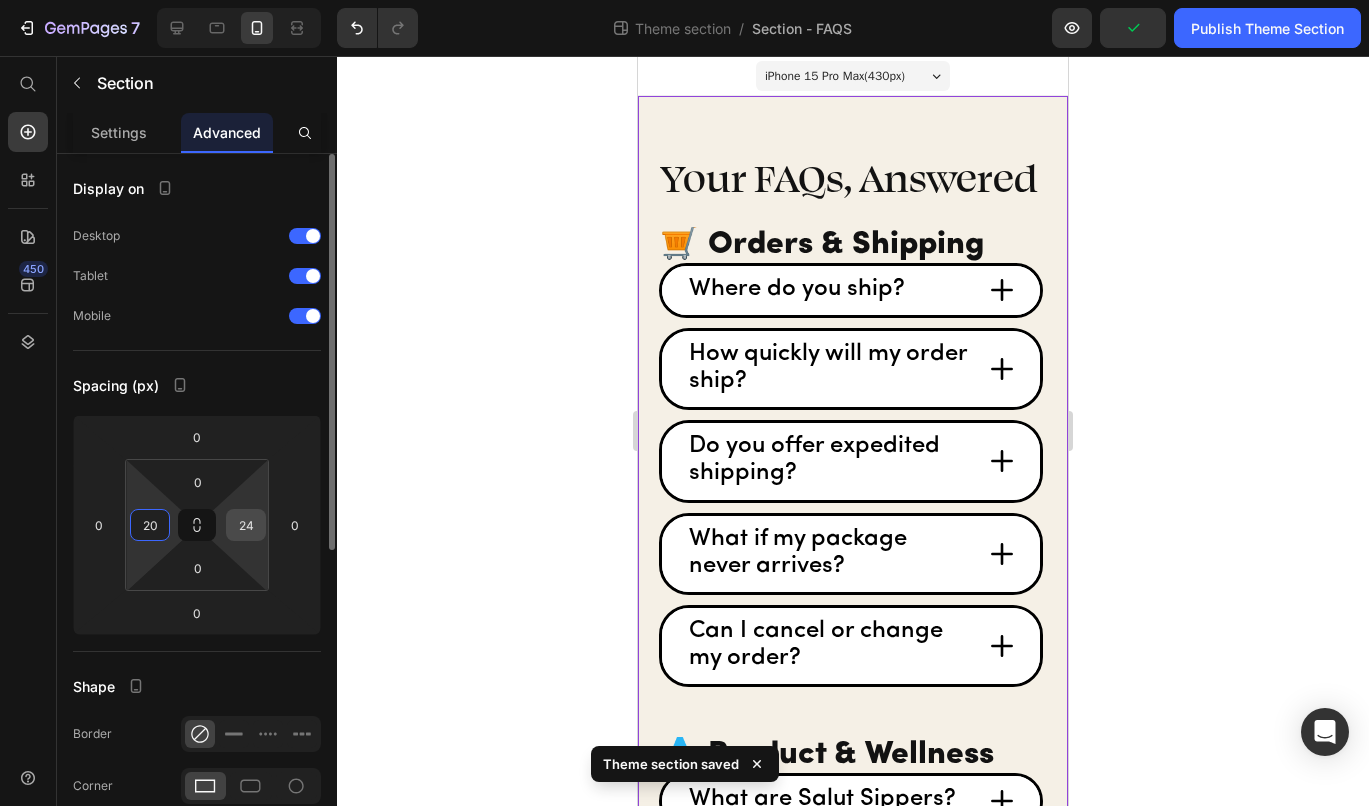 type on "20" 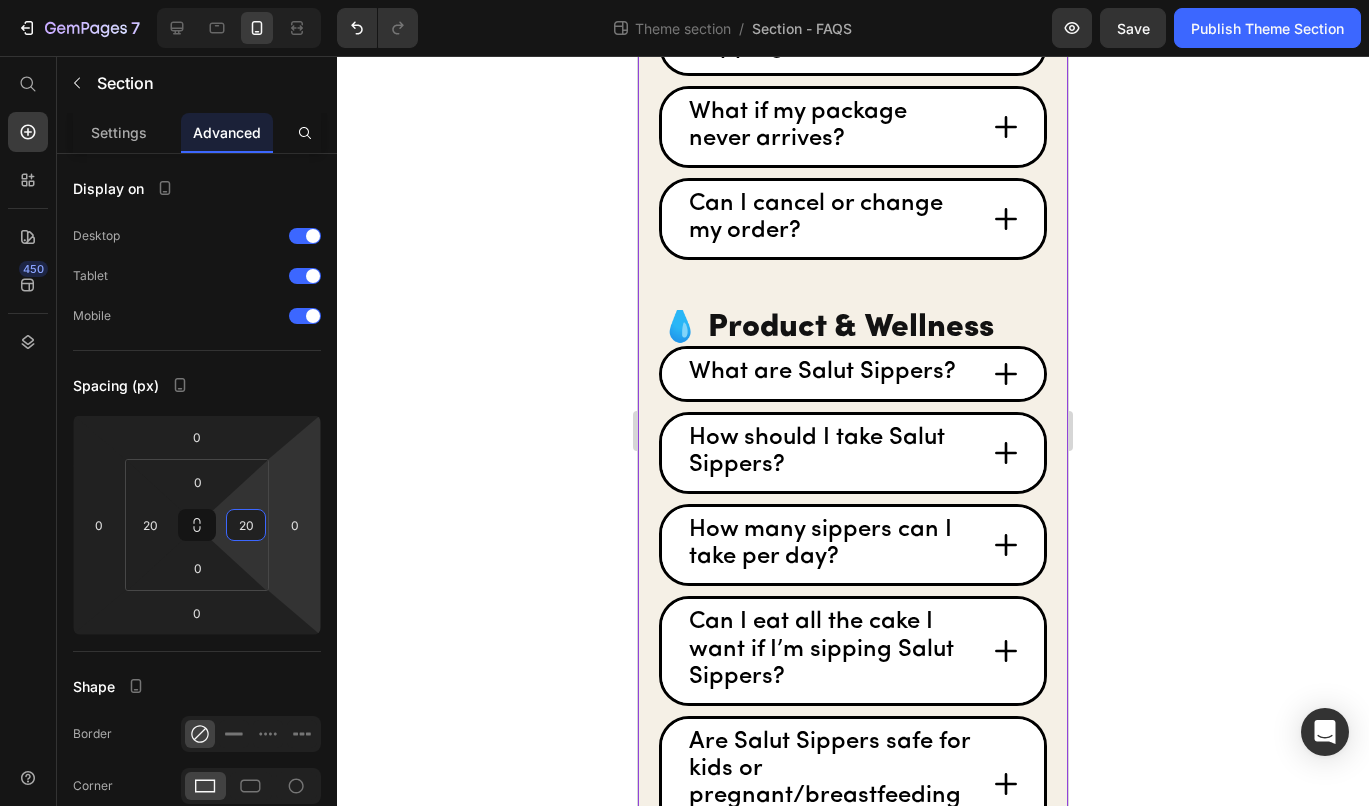 scroll, scrollTop: 0, scrollLeft: 0, axis: both 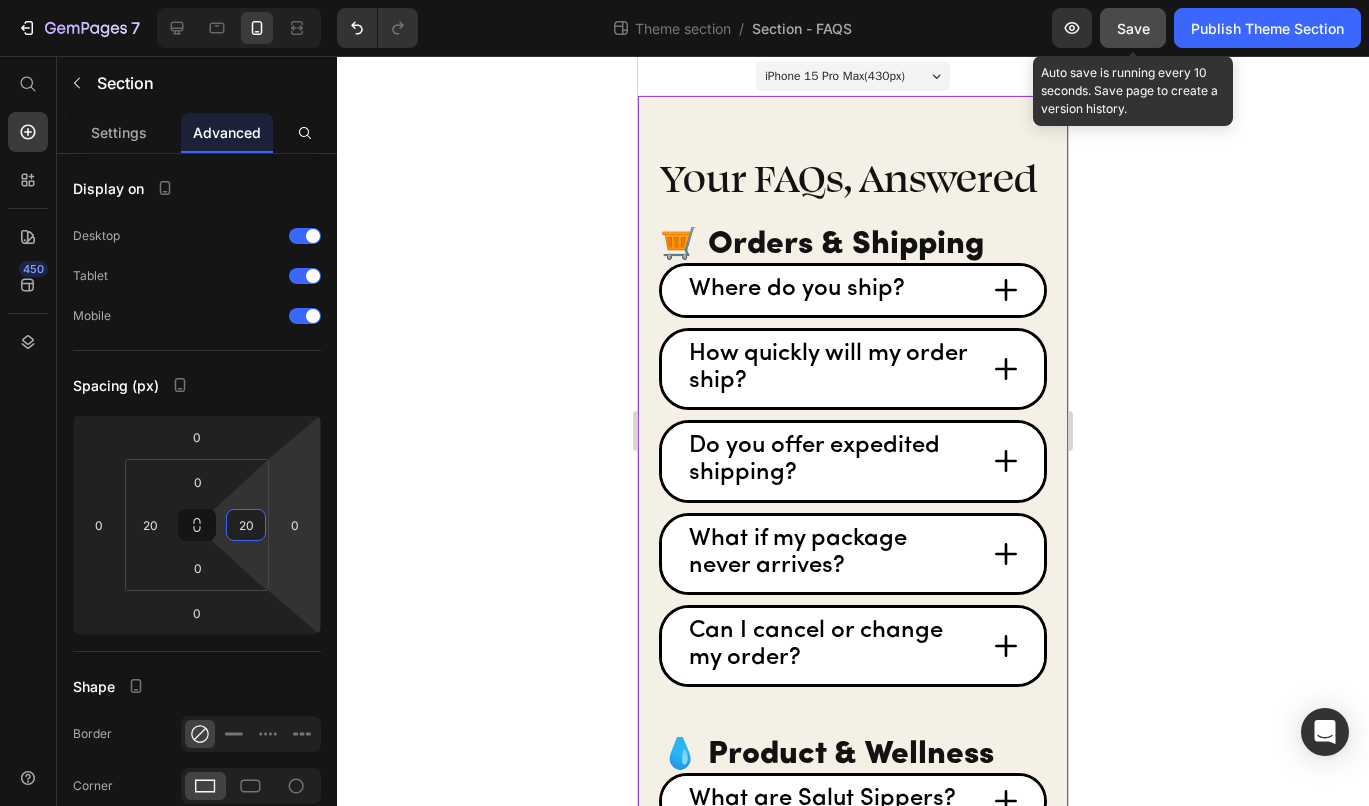 type on "20" 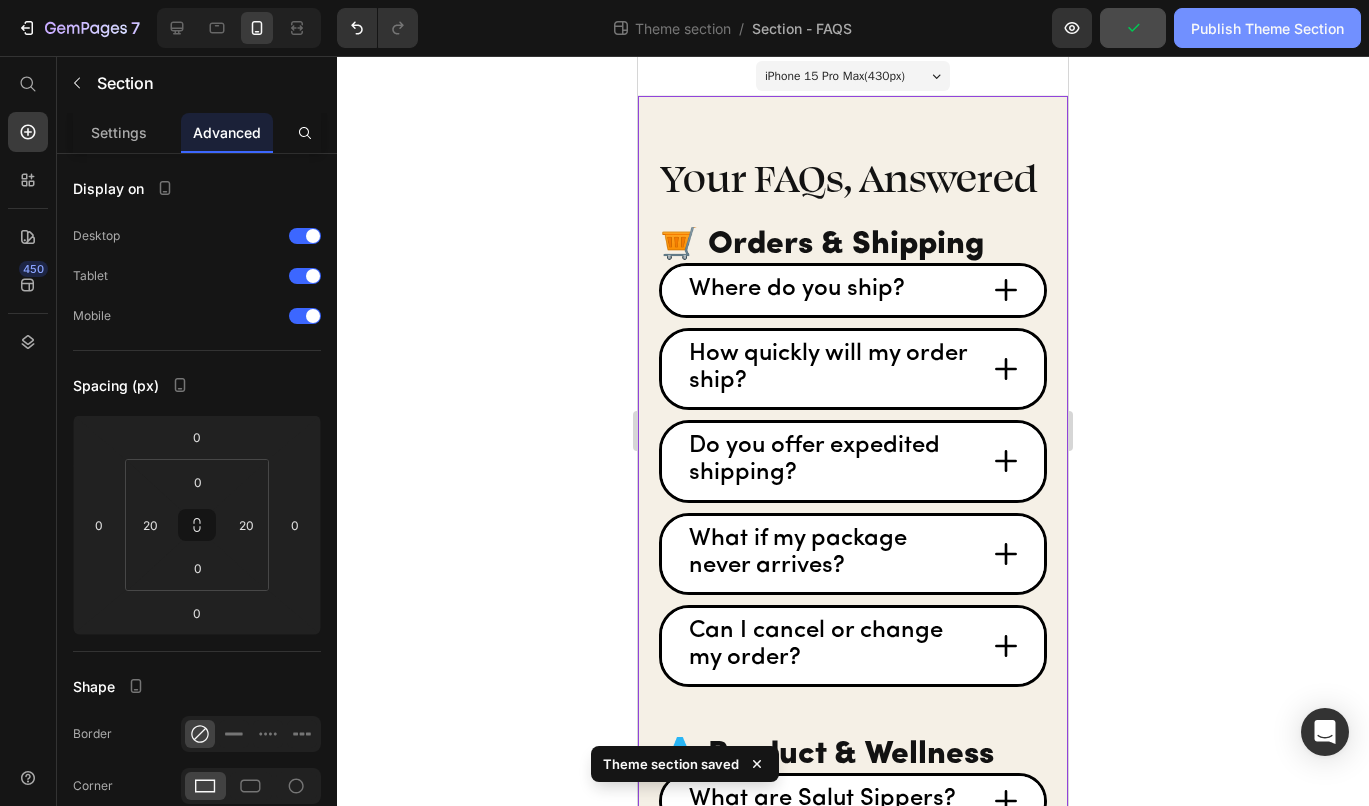 click on "Publish Theme Section" at bounding box center [1267, 28] 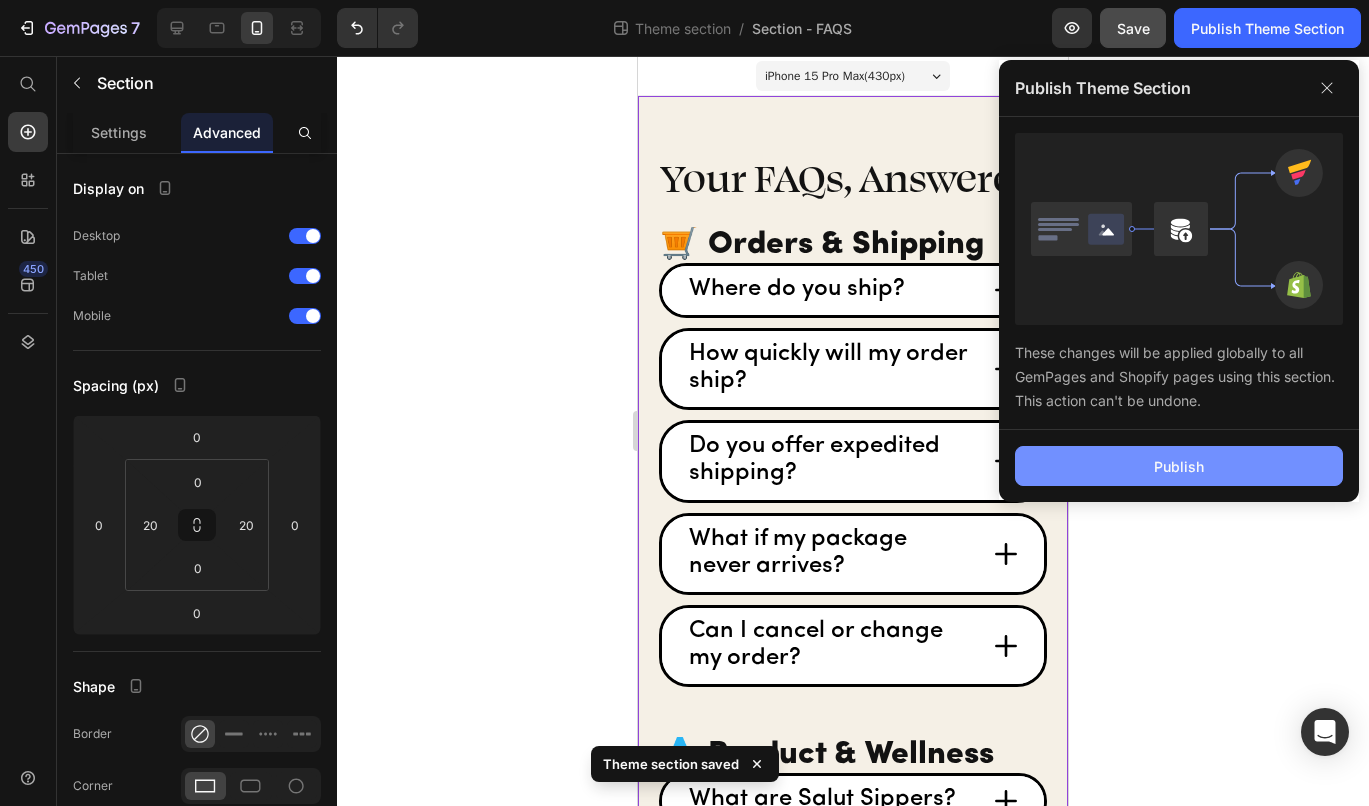 click on "Publish" 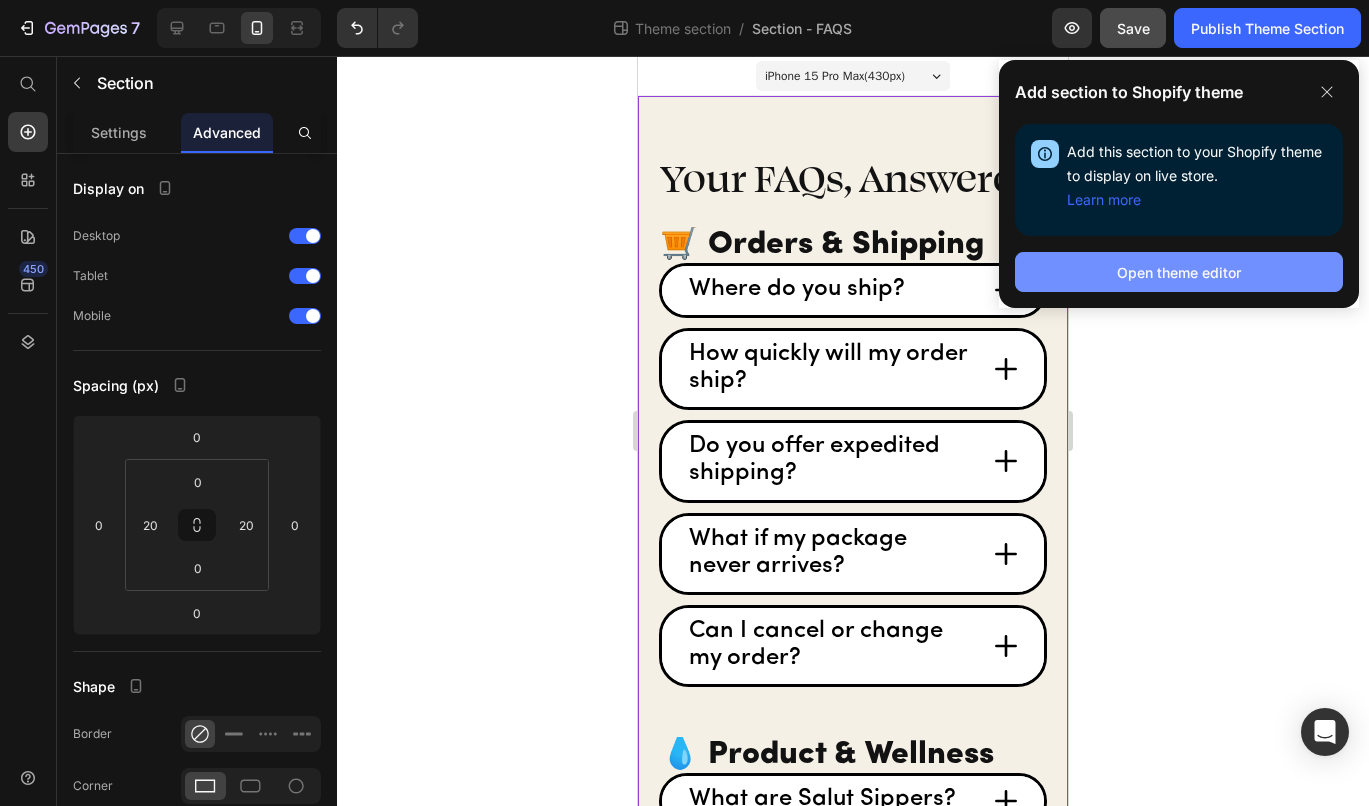 click on "Open theme editor" at bounding box center [1179, 272] 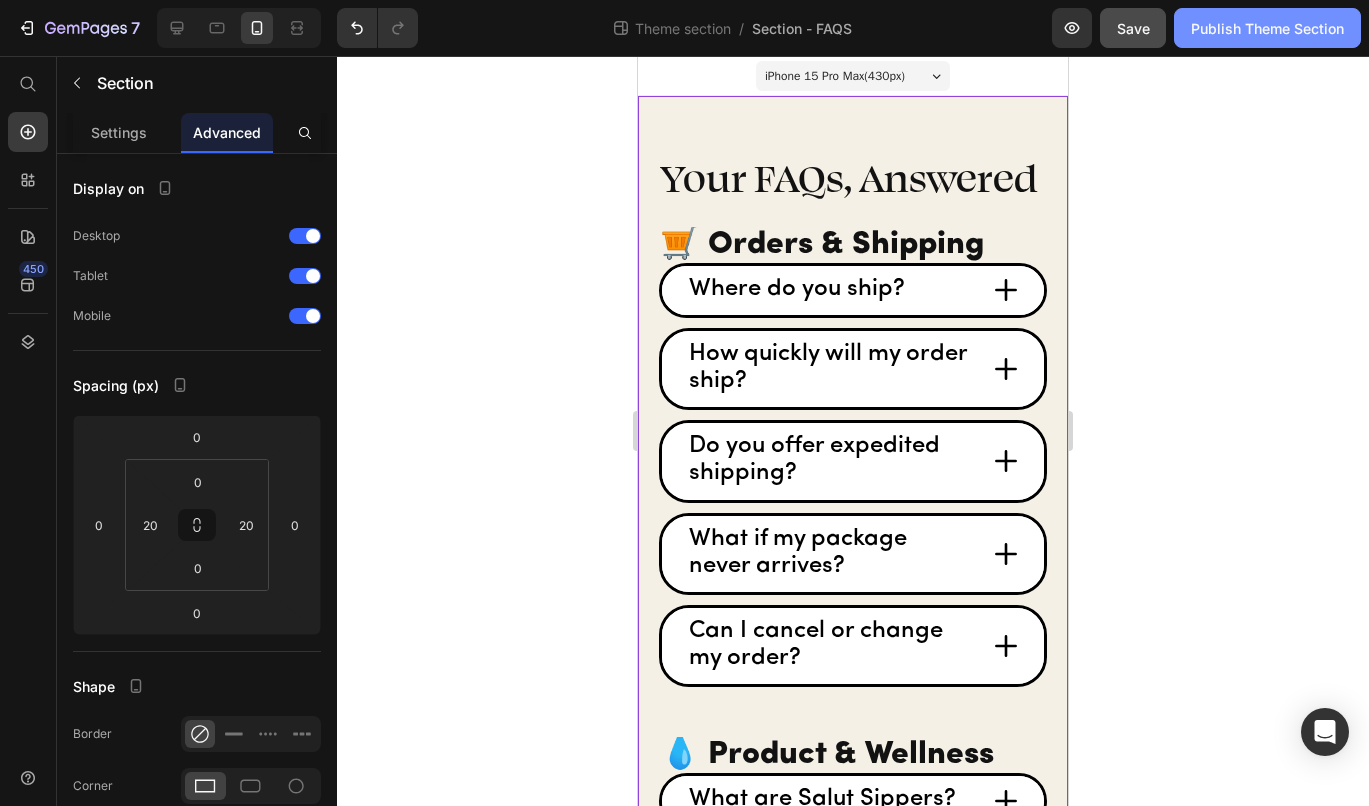 click on "Publish Theme Section" at bounding box center (1267, 28) 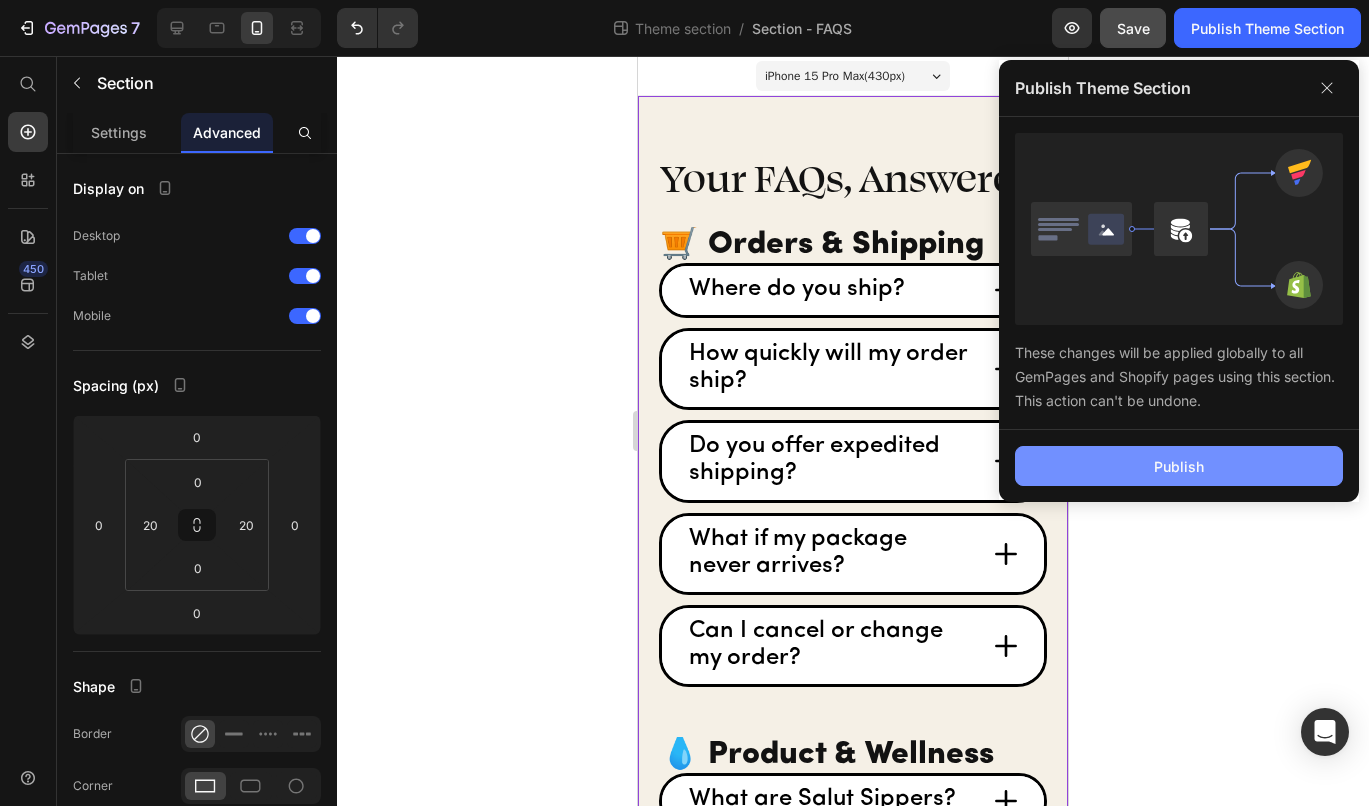 click on "Publish" 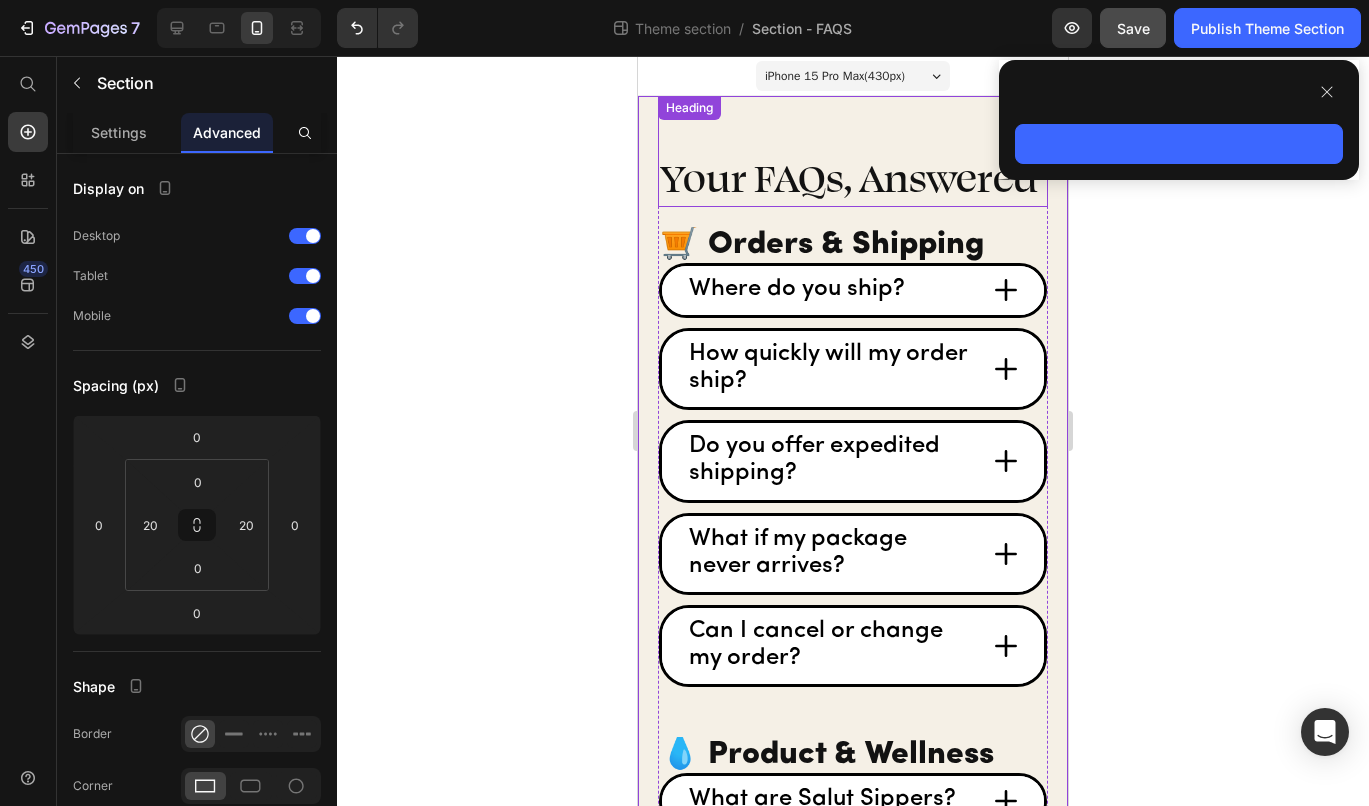 click on "Your FAQs, Answered" at bounding box center [853, 151] 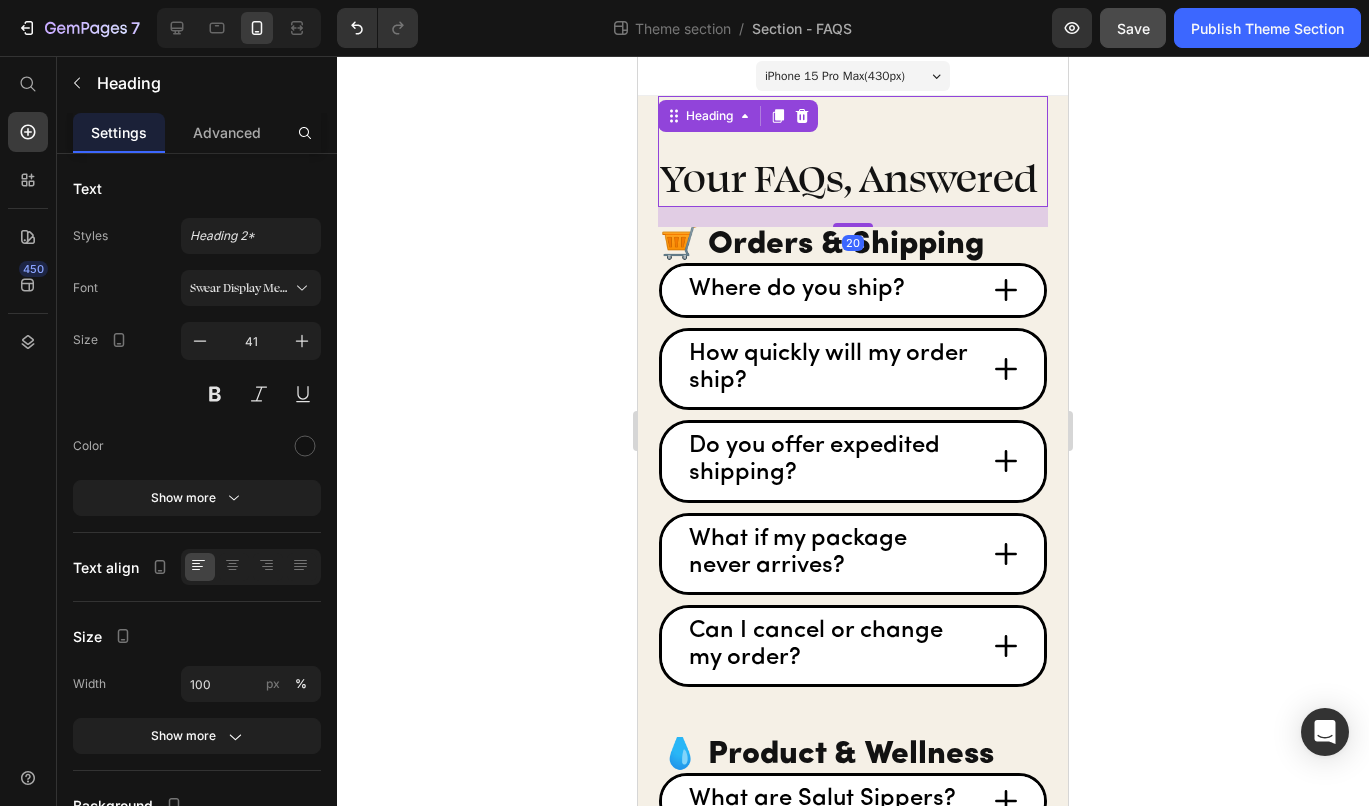 click on "Your FAQs, Answered" at bounding box center (853, 151) 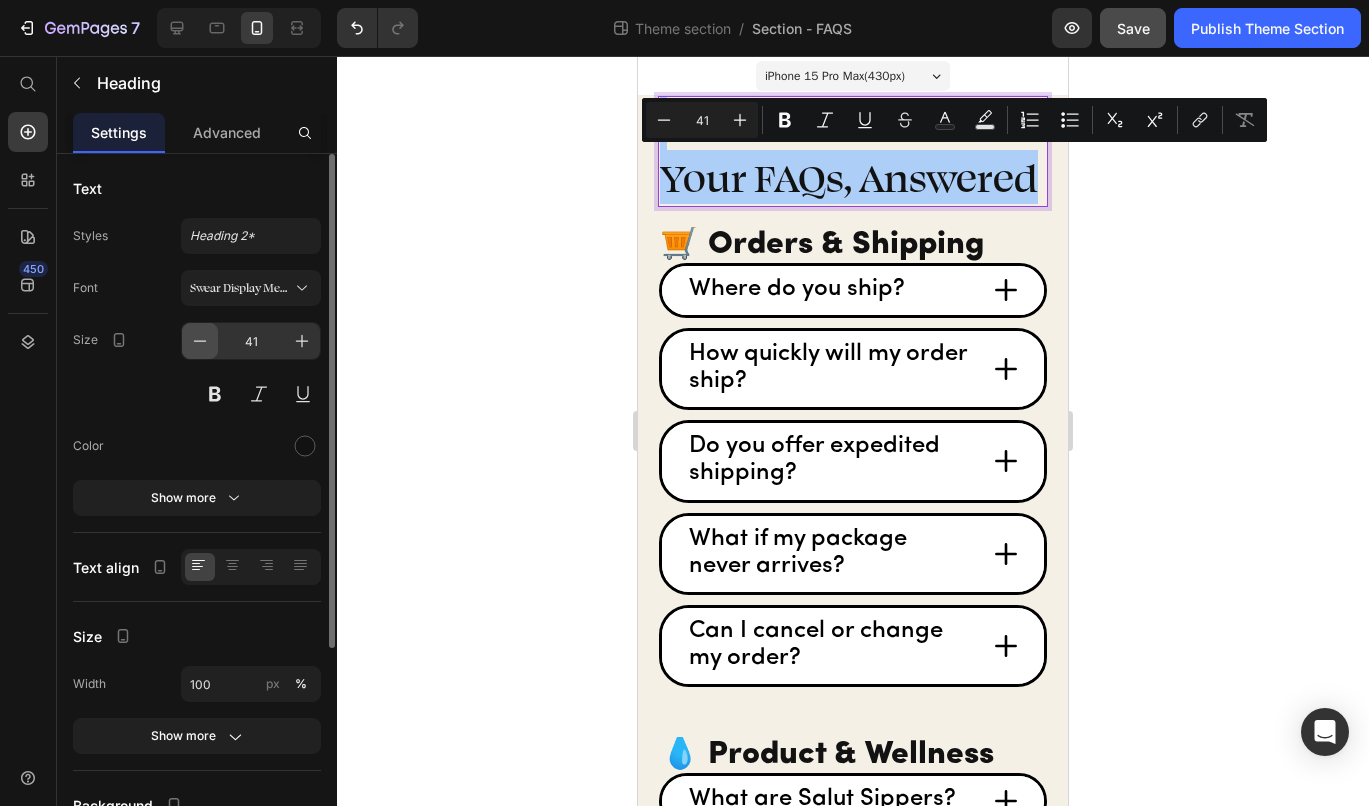 click 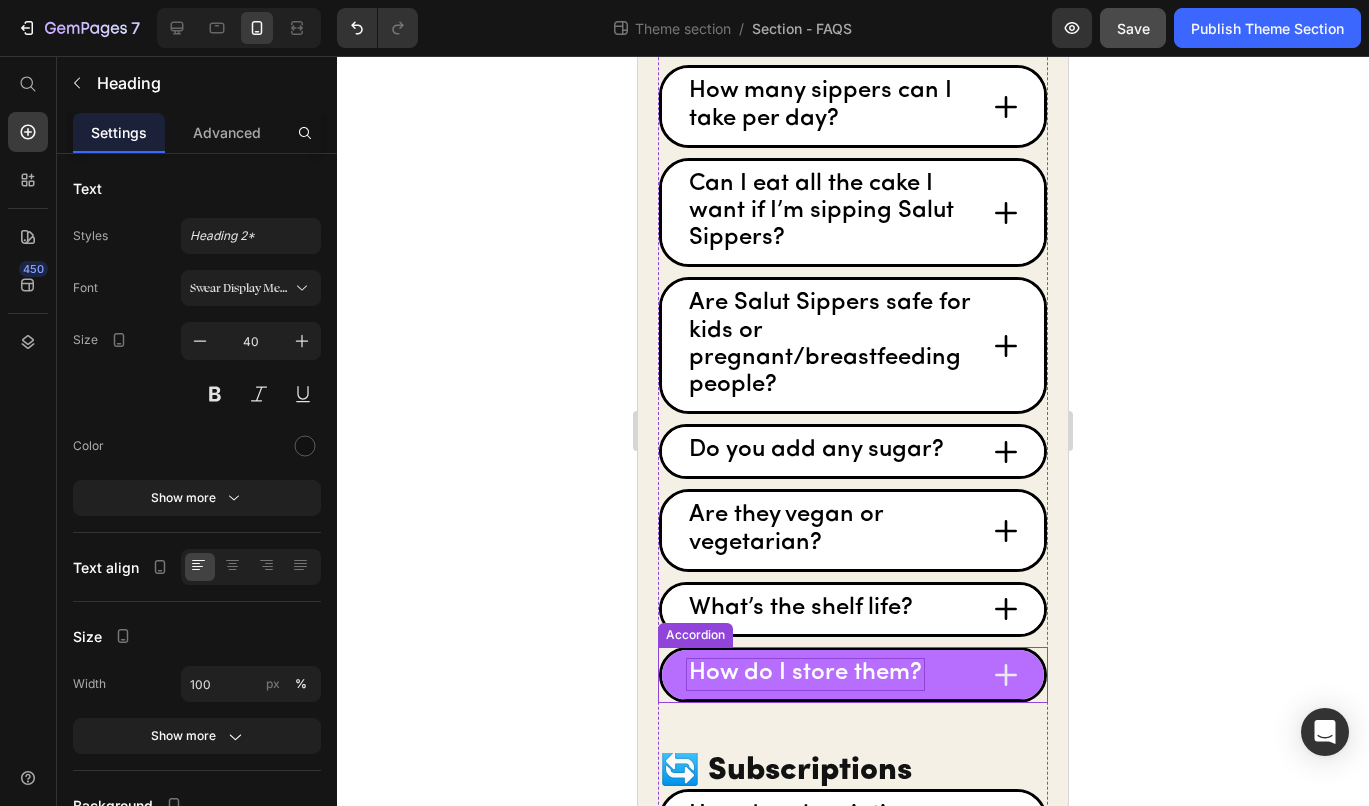 scroll, scrollTop: 683, scrollLeft: 0, axis: vertical 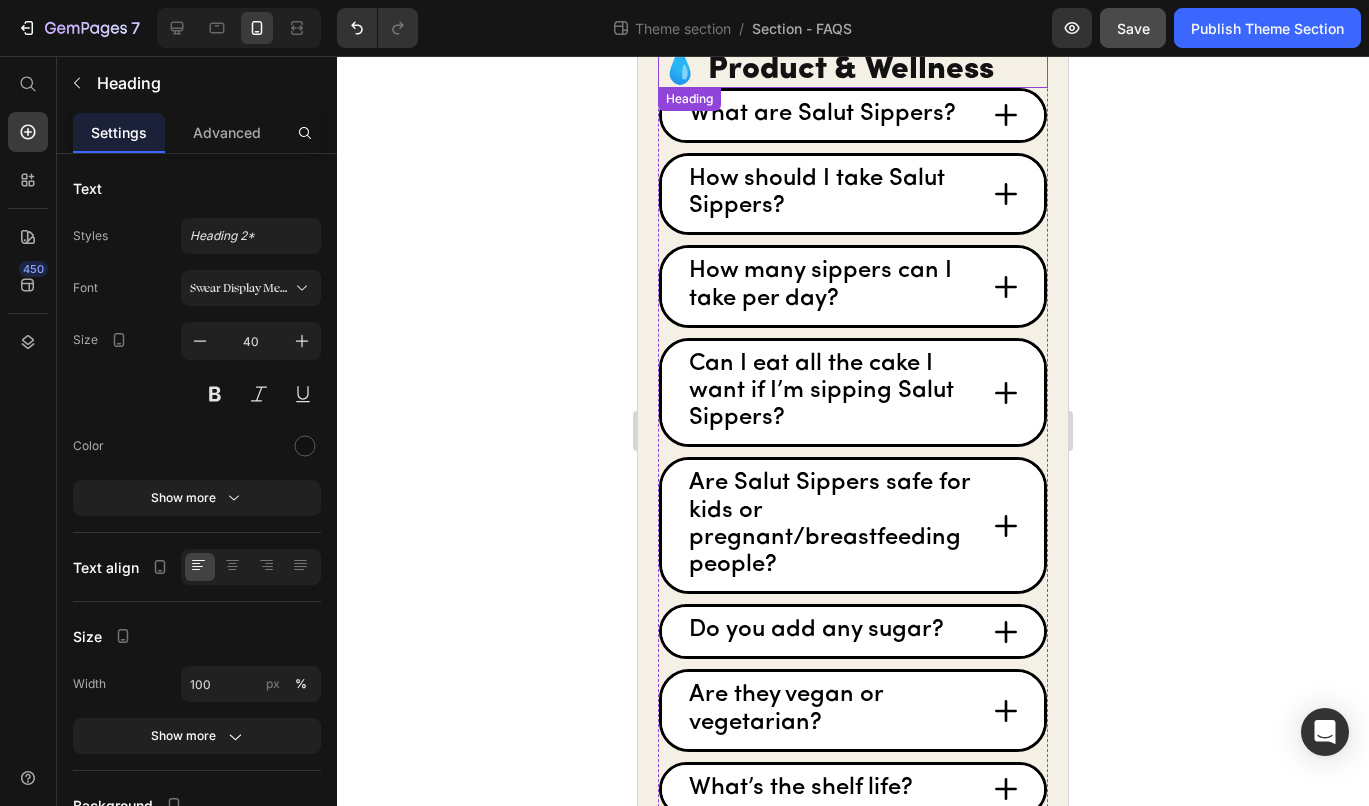 click on "💧 Product & Wellness" at bounding box center (853, 70) 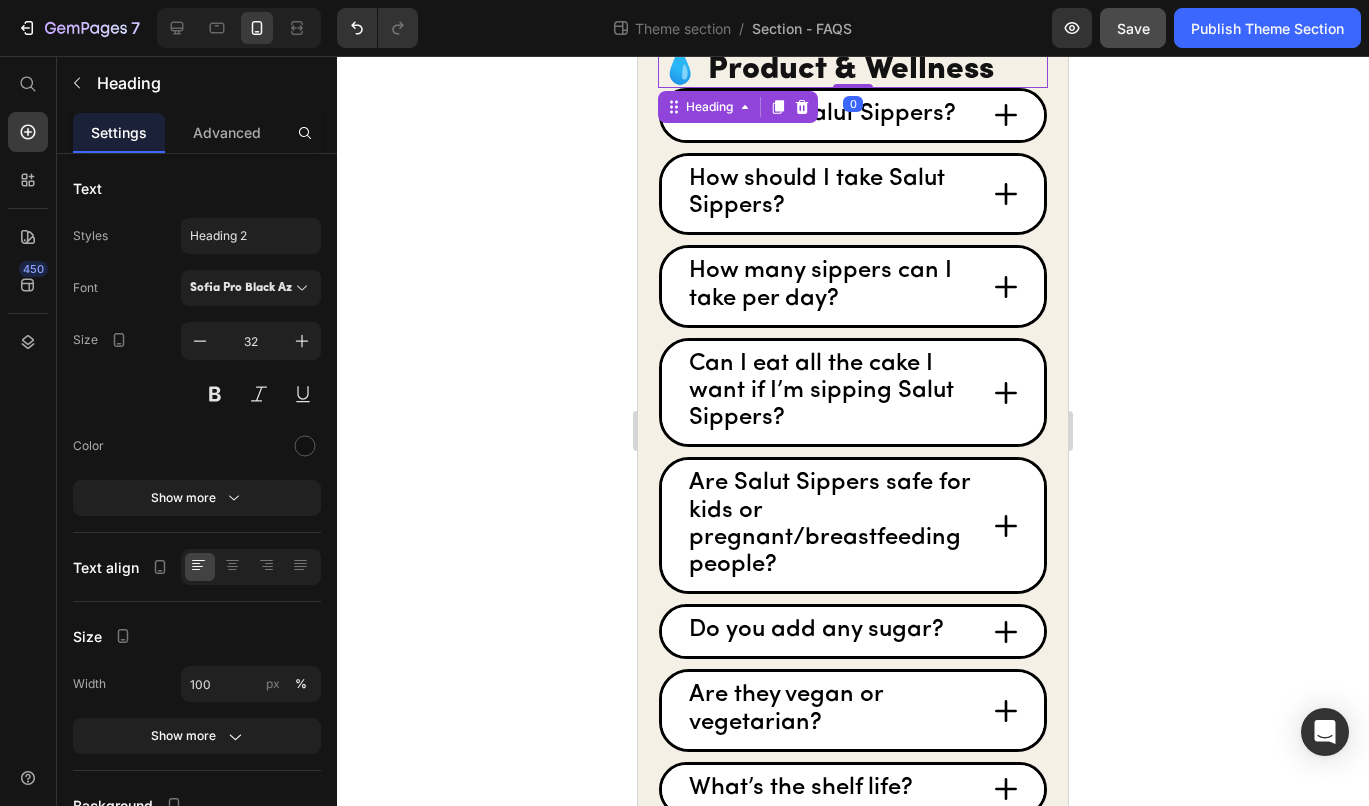 click on "💧 Product & Wellness" at bounding box center (853, 70) 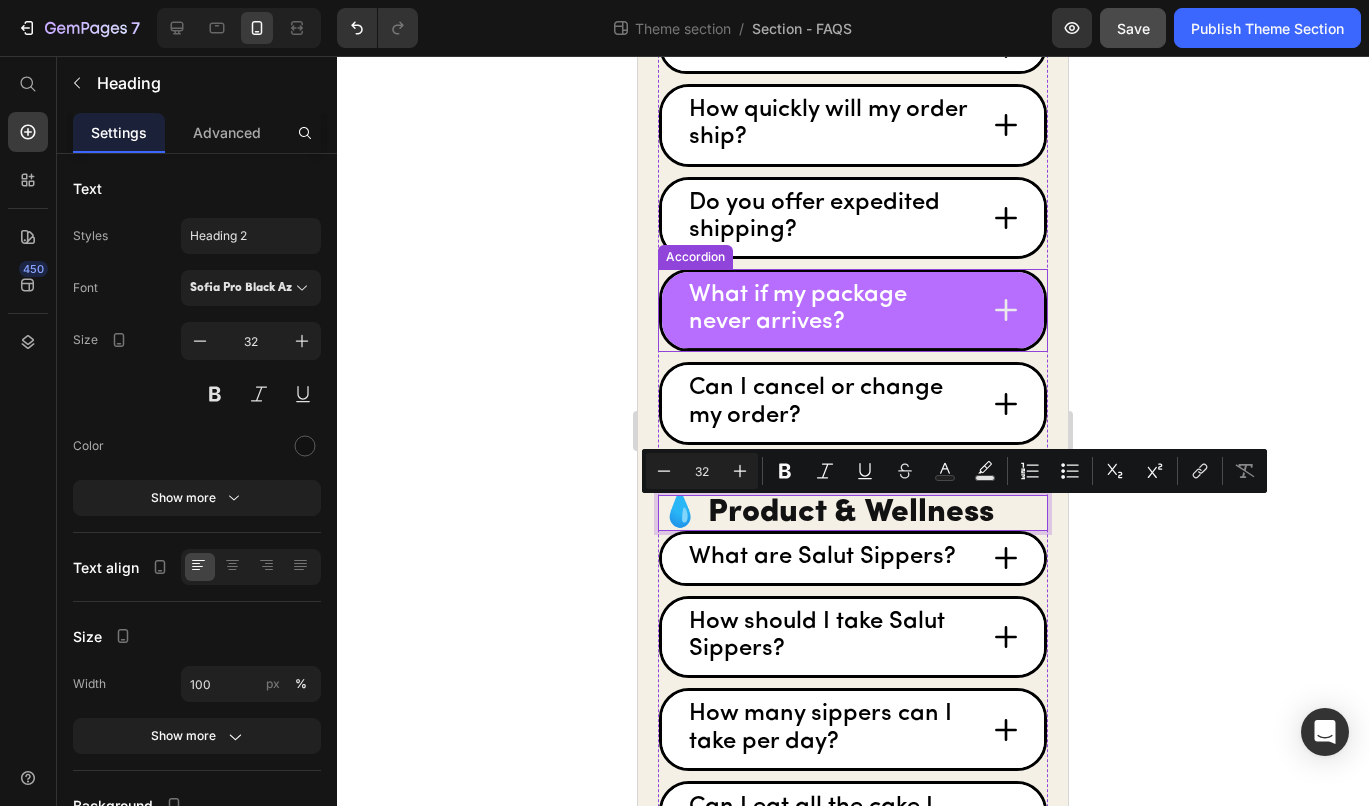 scroll, scrollTop: 0, scrollLeft: 0, axis: both 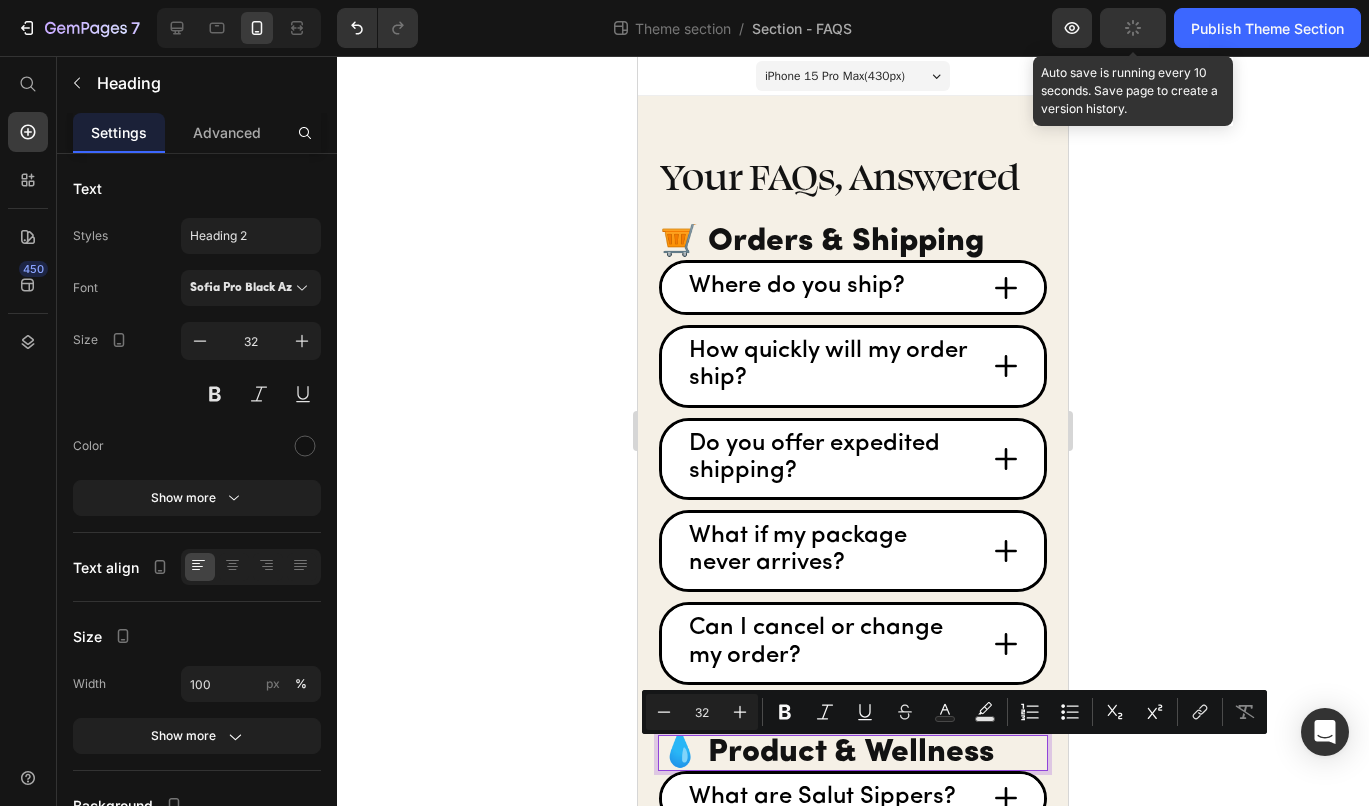 click 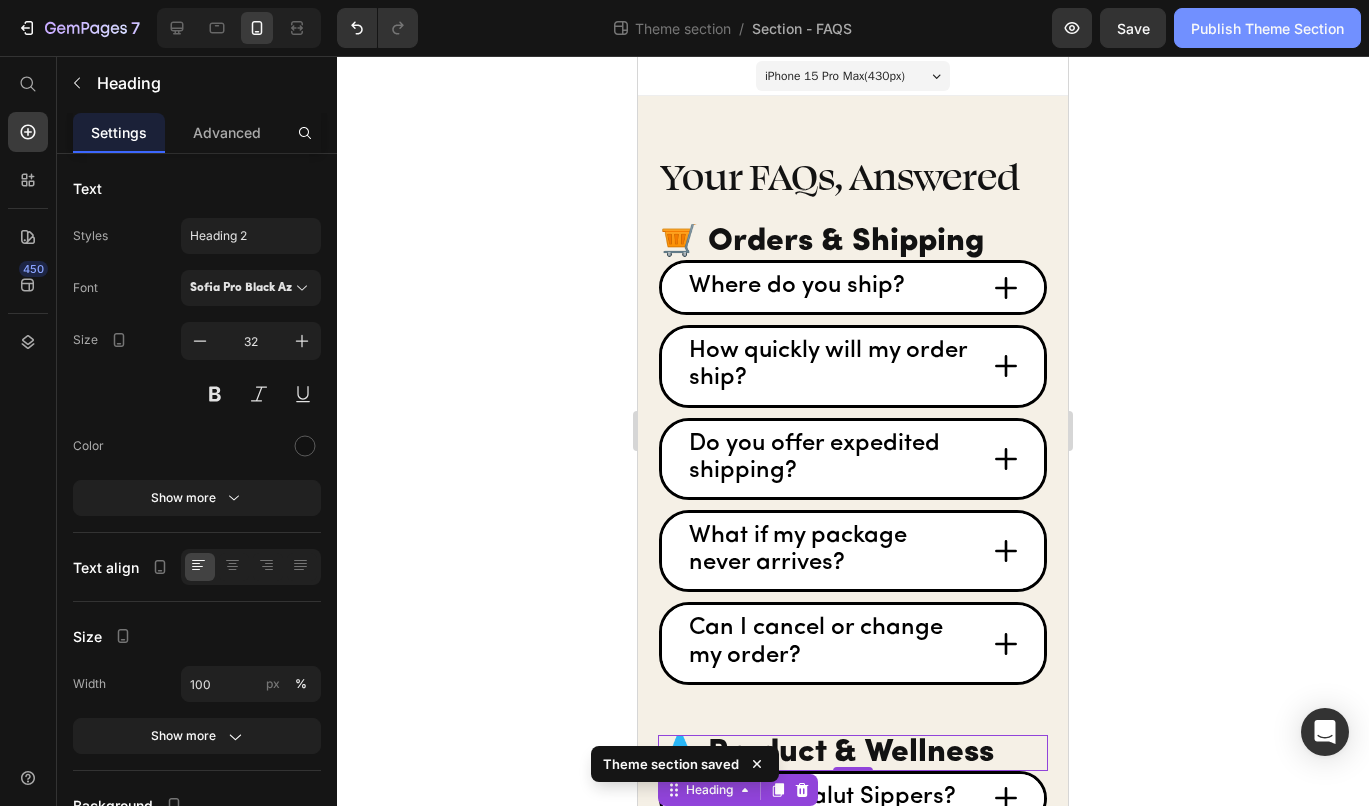 click on "Publish Theme Section" 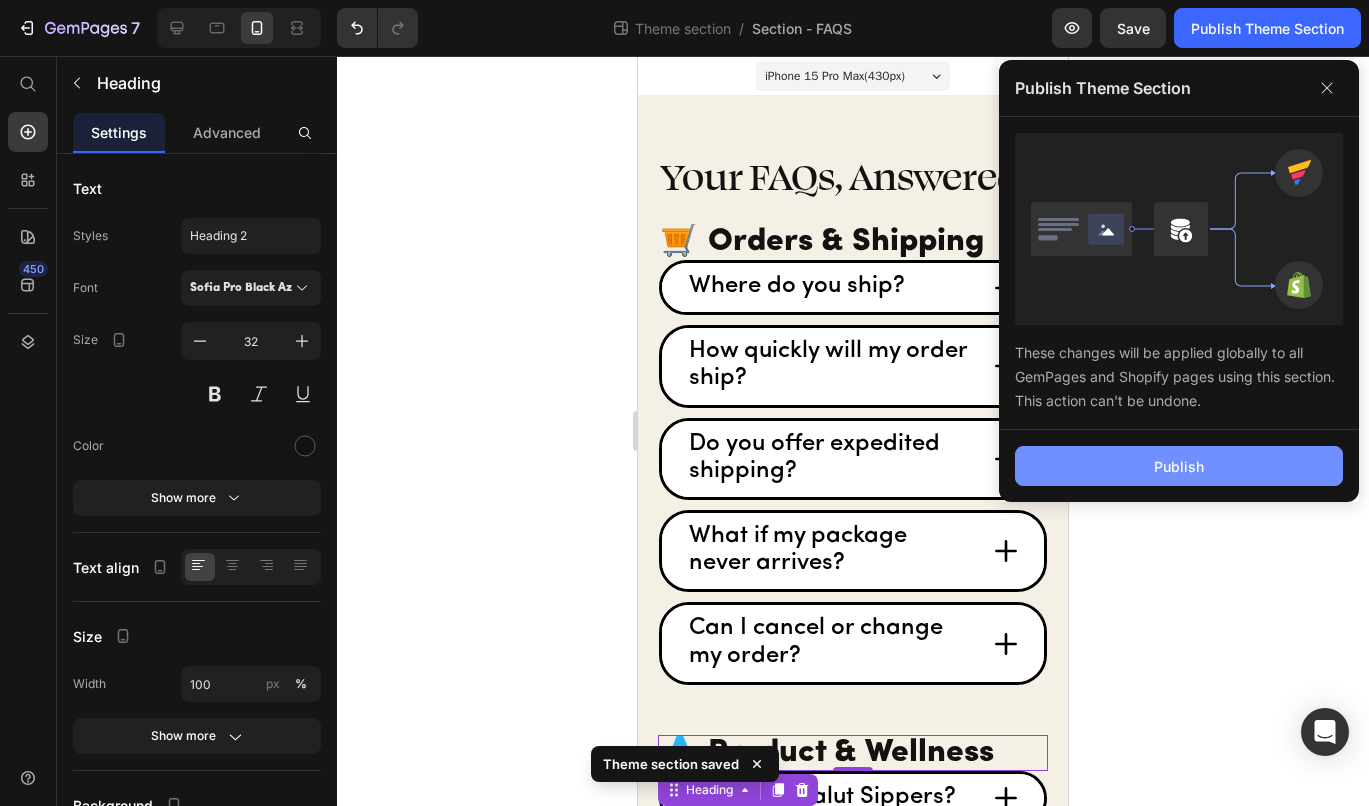 click on "Publish" at bounding box center (1179, 466) 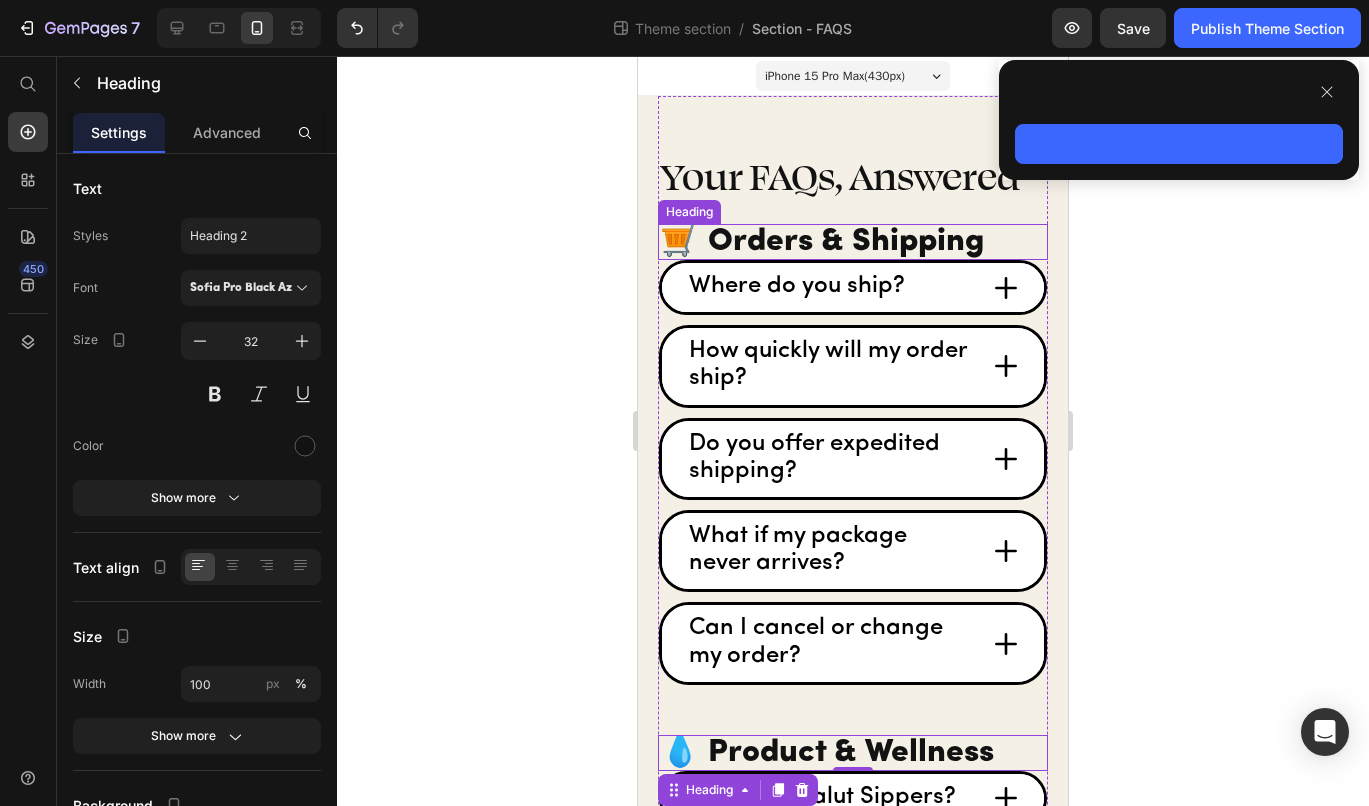 click on "🛒 Orders & Shipping" at bounding box center [853, 242] 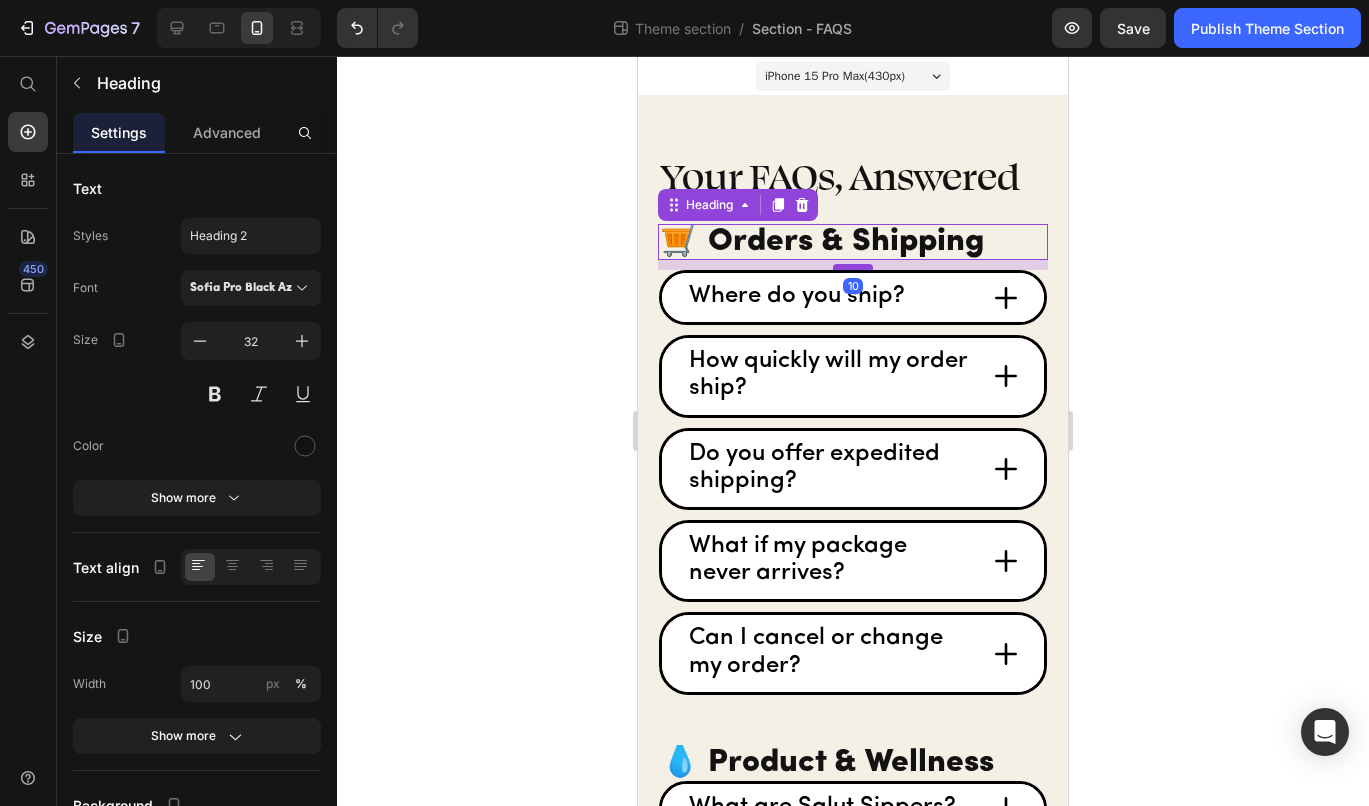 click at bounding box center [853, 267] 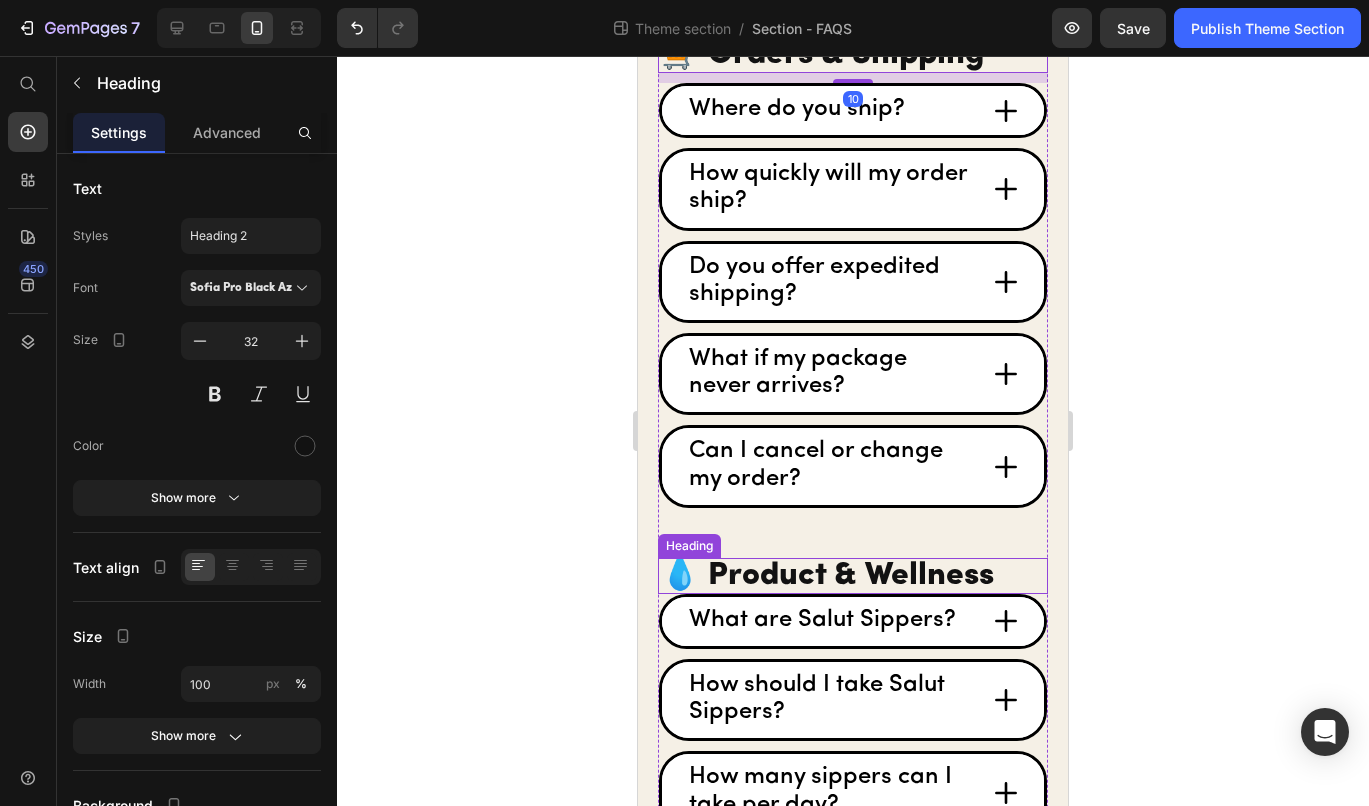 click on "💧 Product & Wellness" at bounding box center (853, 576) 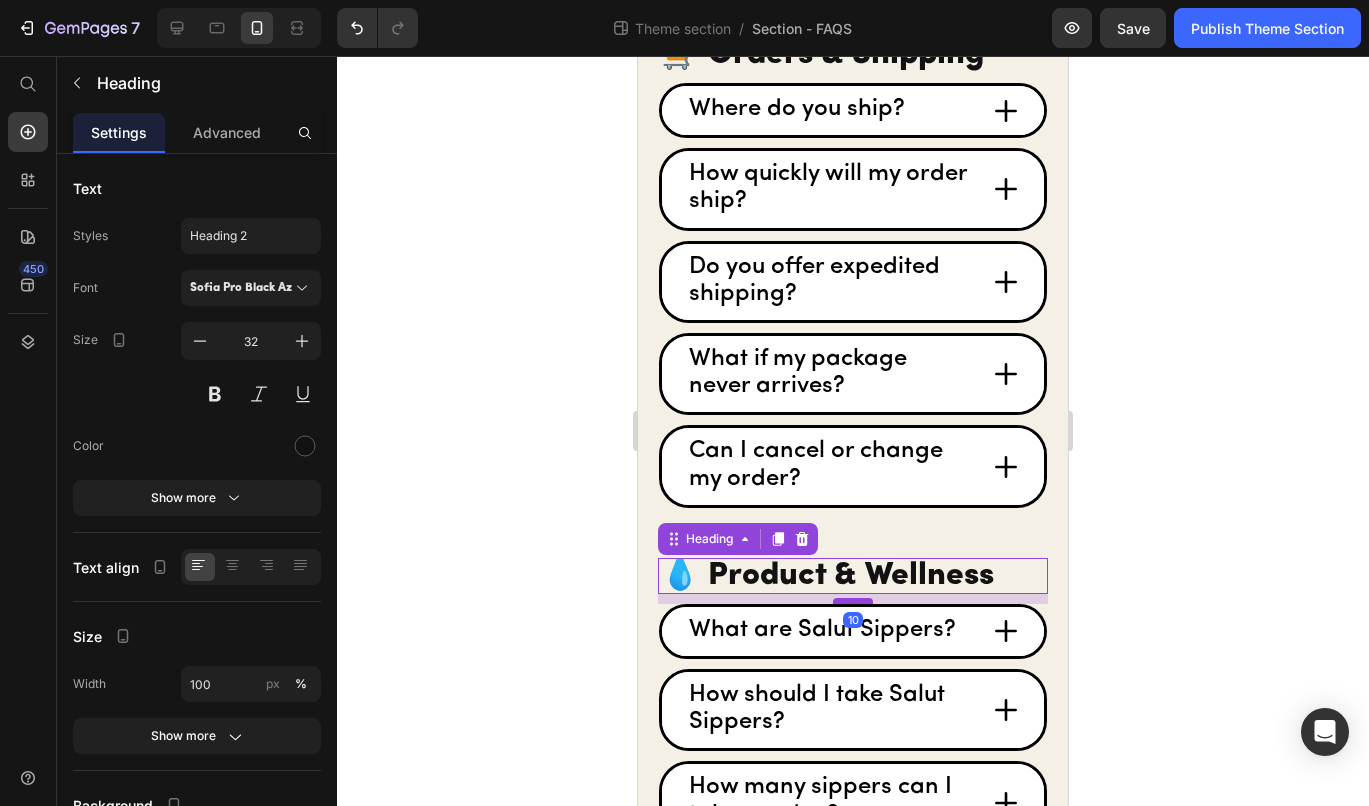 click at bounding box center [853, 601] 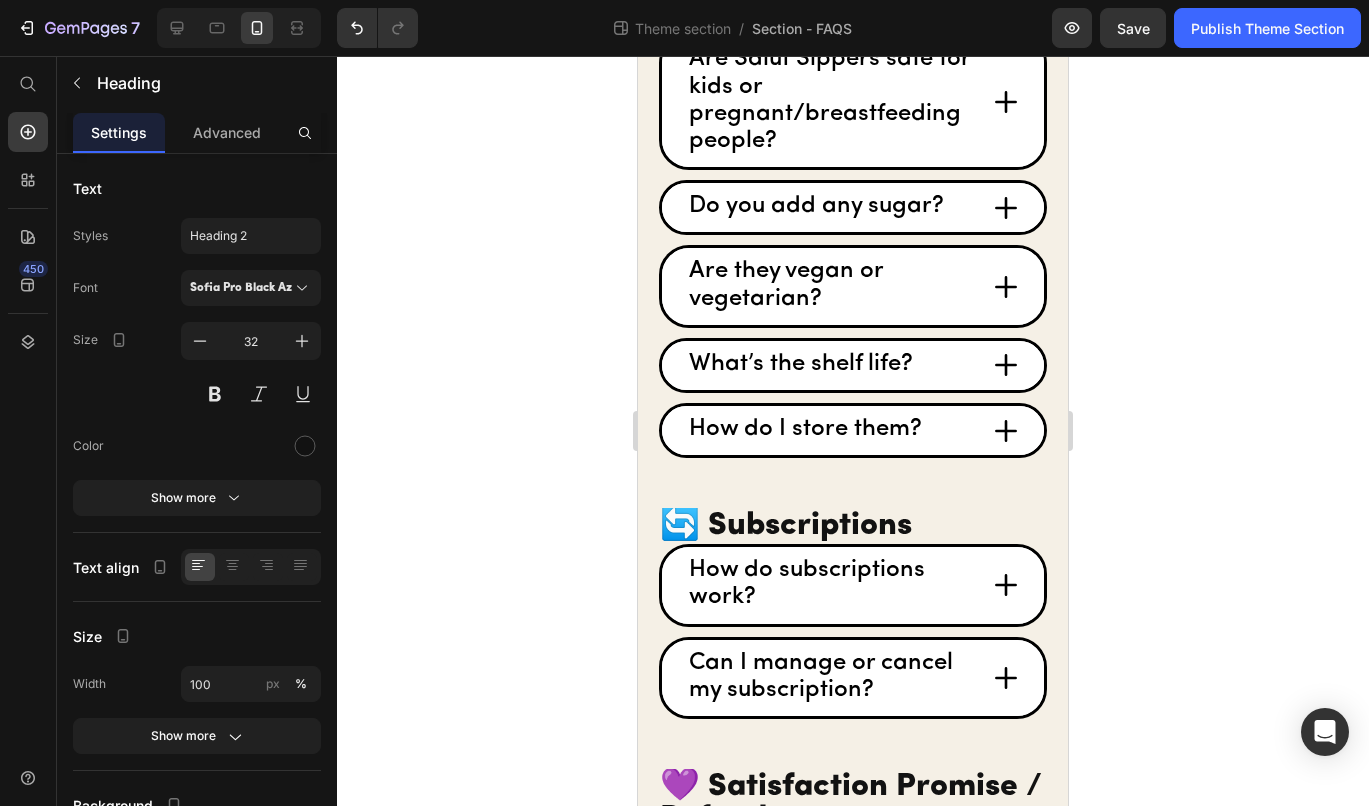 scroll, scrollTop: 1157, scrollLeft: 0, axis: vertical 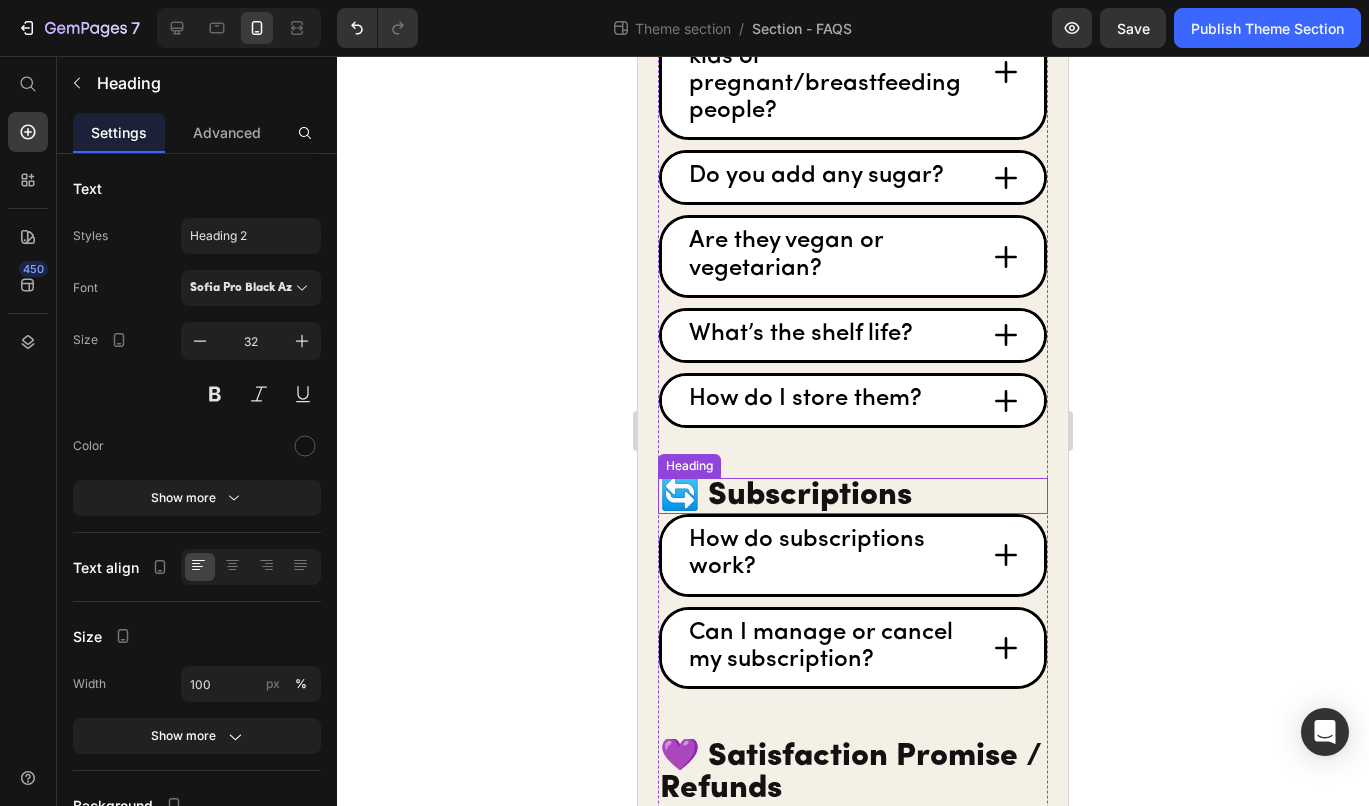 click on "🔄 Subscriptions" at bounding box center (853, 496) 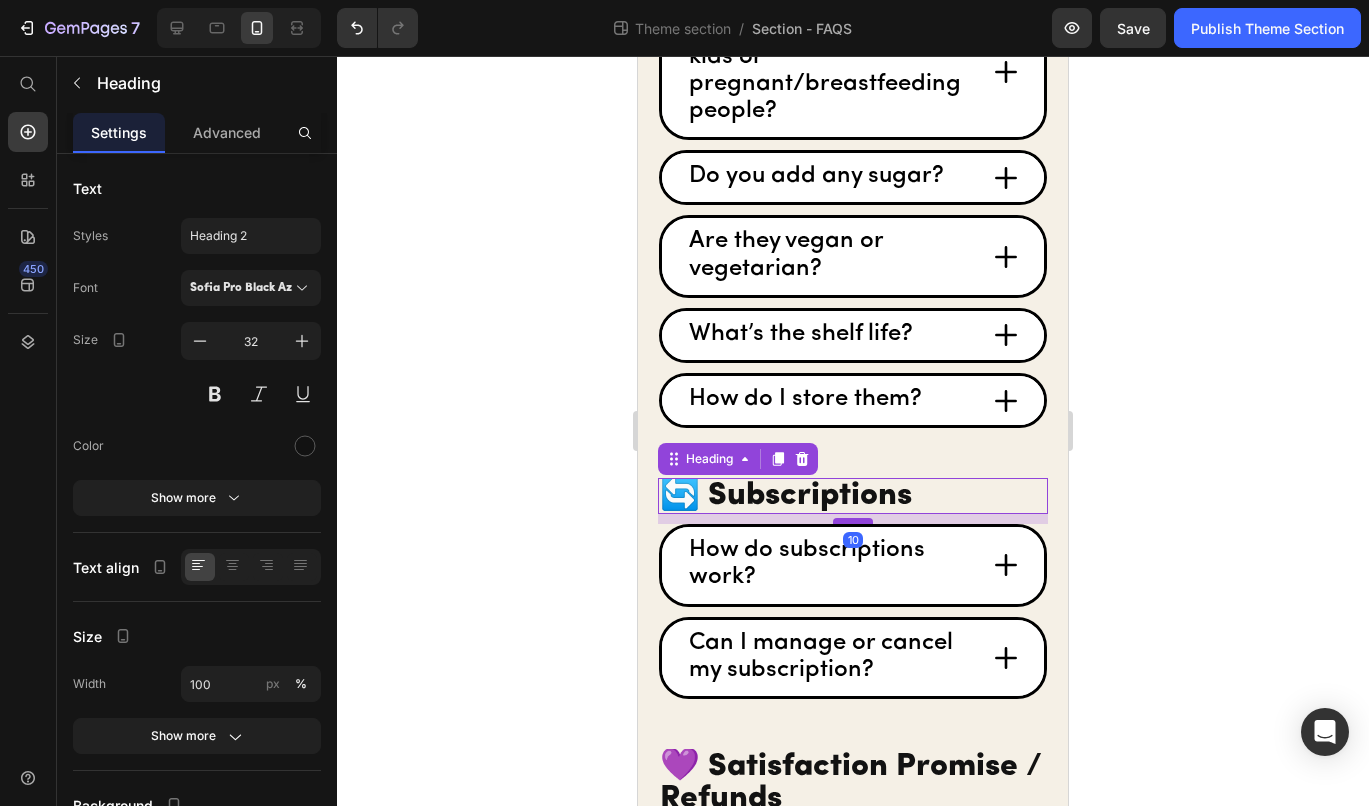 drag, startPoint x: 848, startPoint y: 526, endPoint x: 849, endPoint y: 536, distance: 10.049875 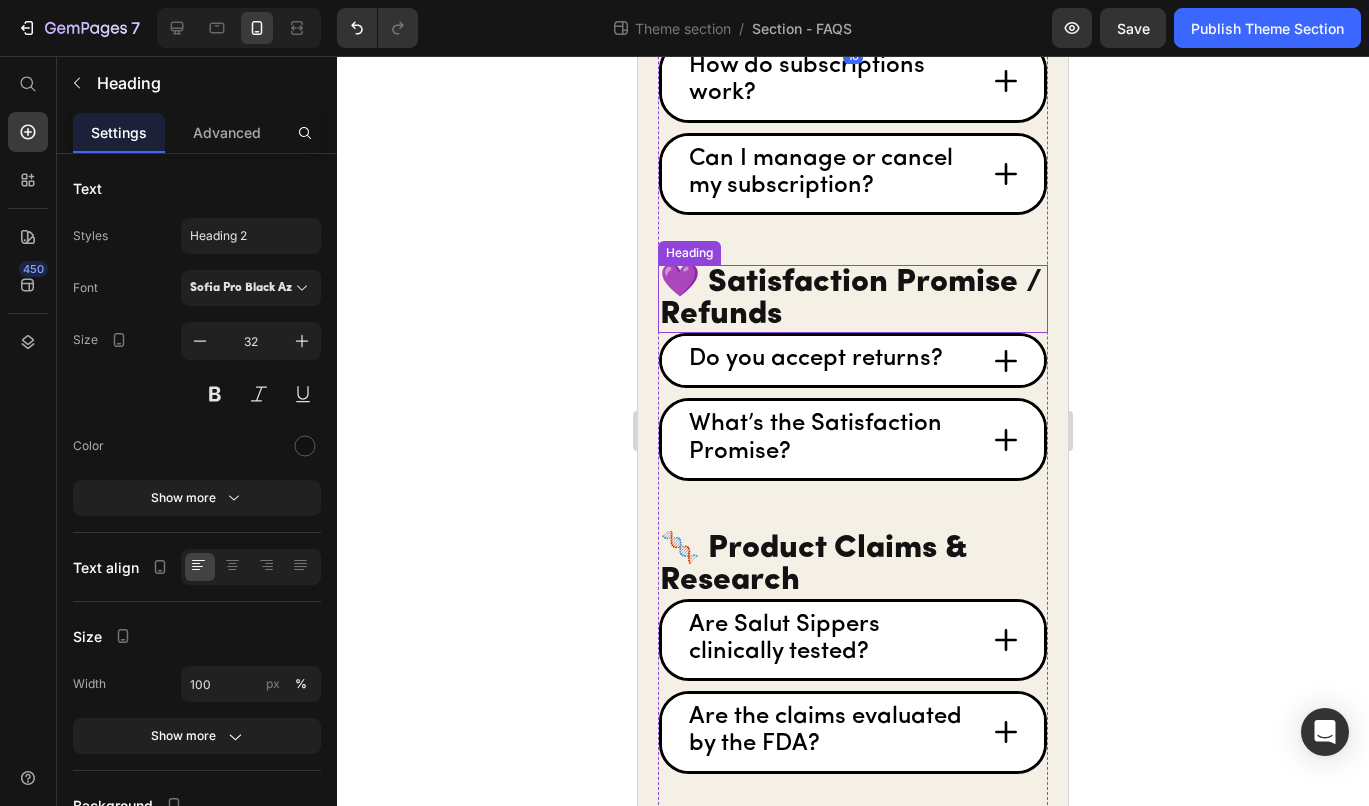 click on "💜 Satisfaction Promise / Refunds" at bounding box center [853, 299] 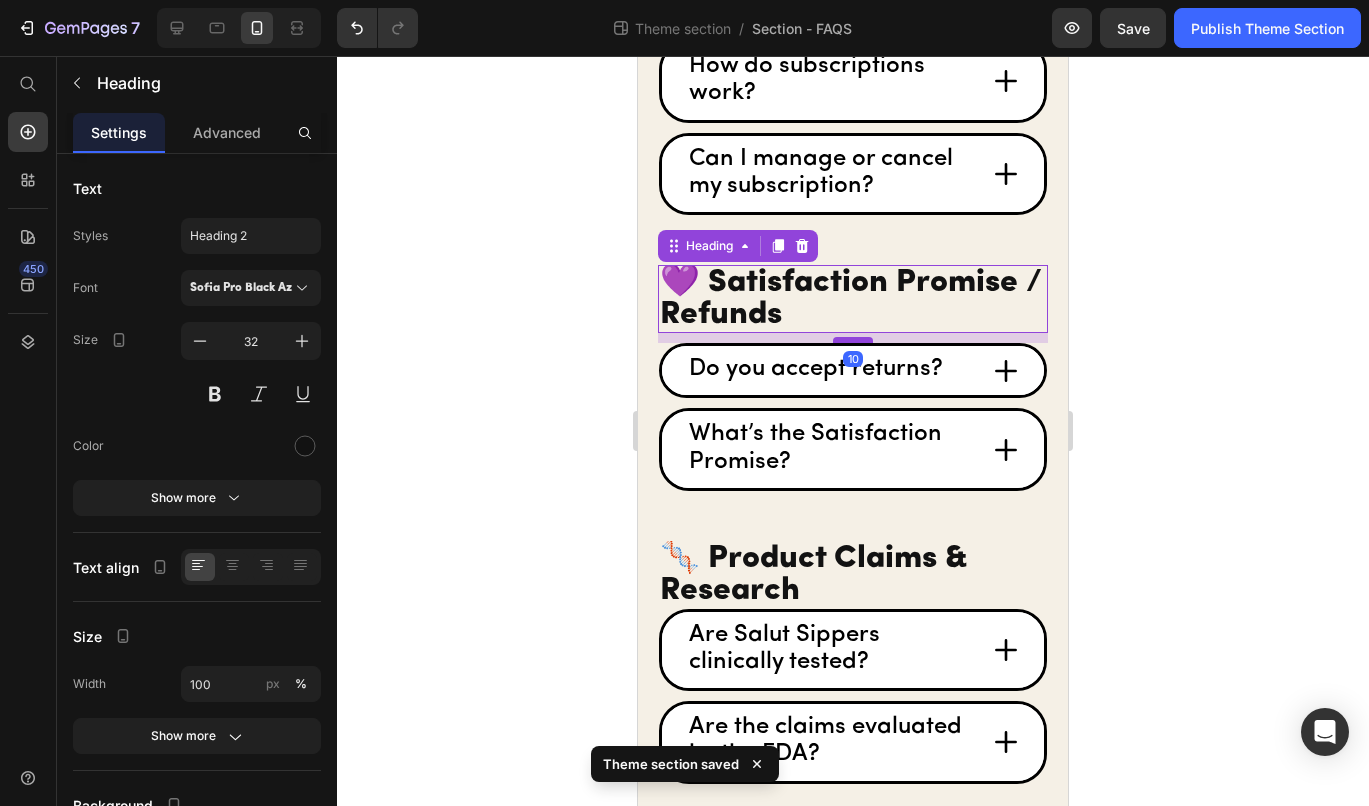 drag, startPoint x: 847, startPoint y: 345, endPoint x: 848, endPoint y: 355, distance: 10.049875 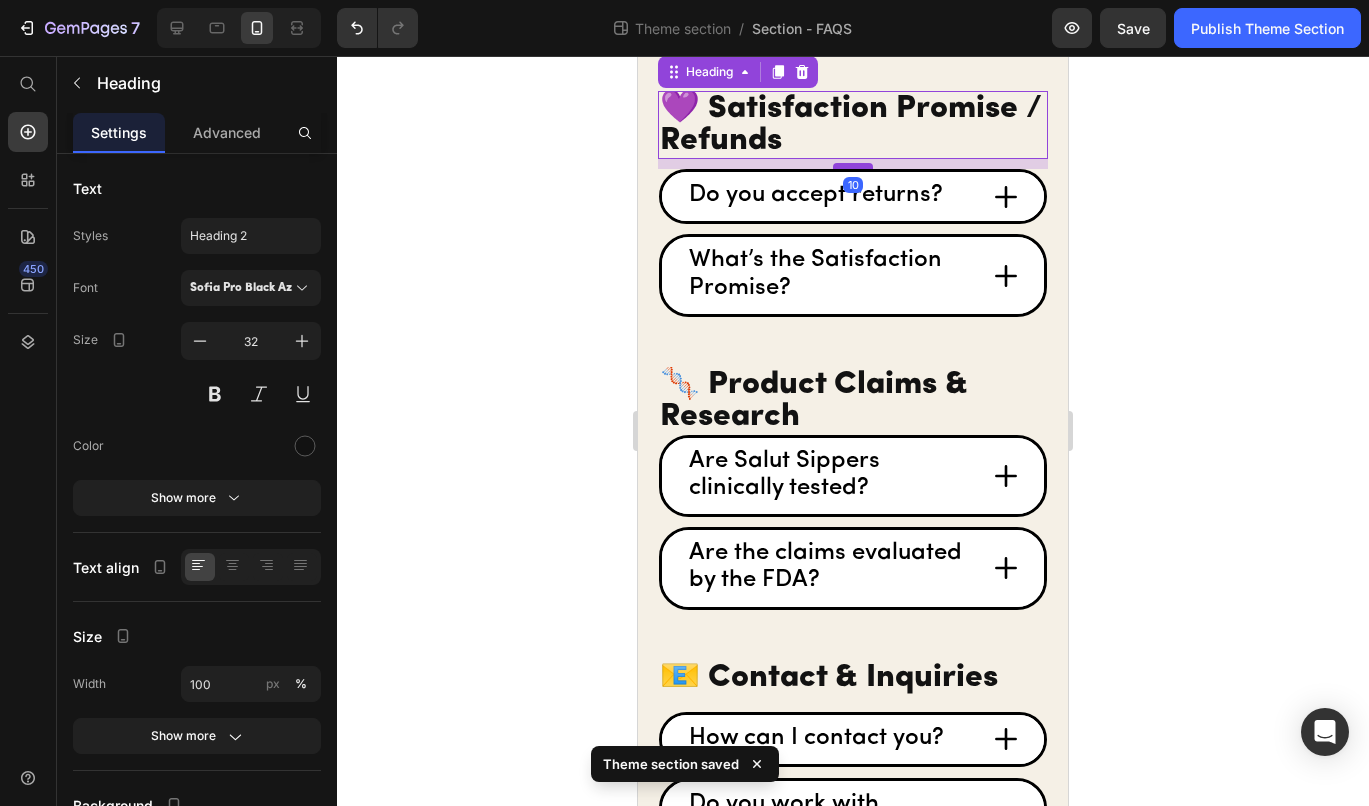 scroll, scrollTop: 1934, scrollLeft: 0, axis: vertical 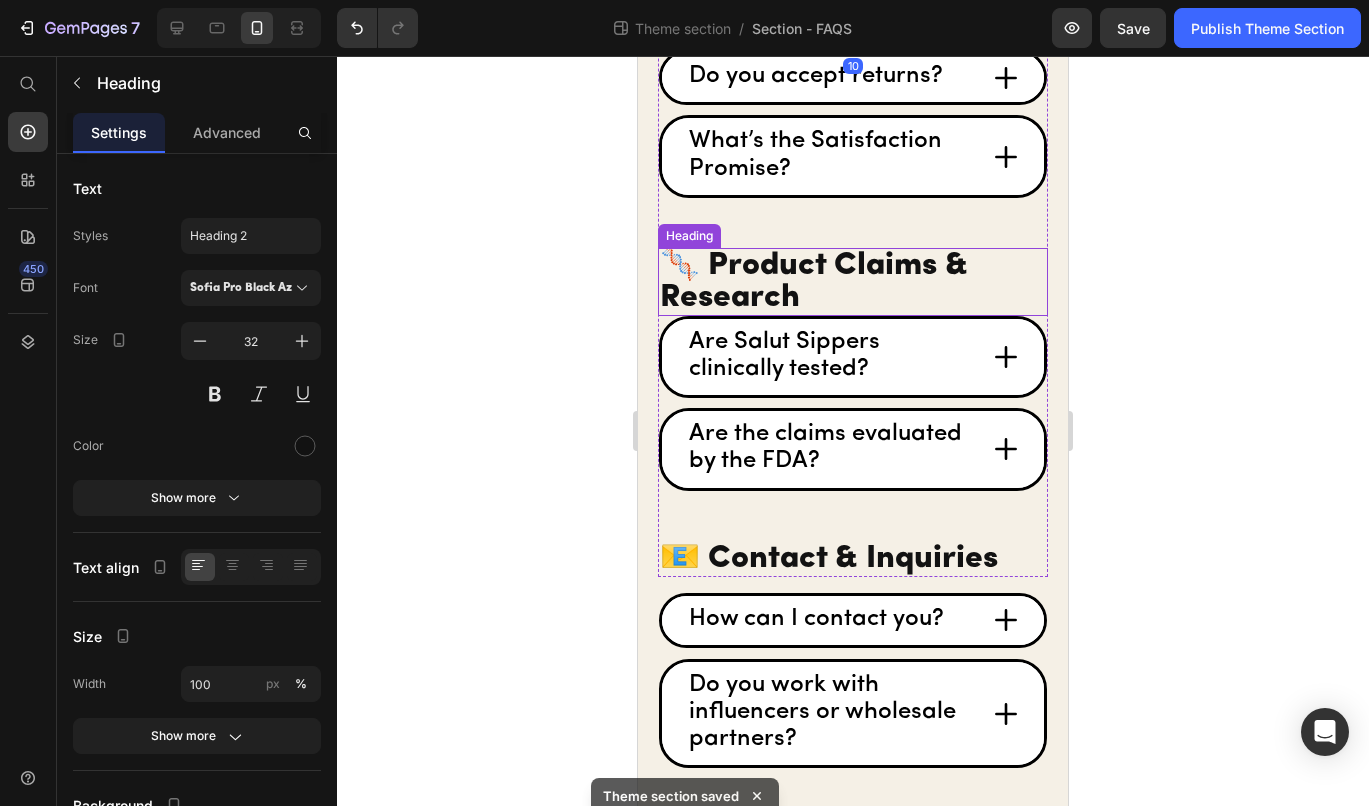 click on "🧬 Product Claims & Research" at bounding box center [853, 282] 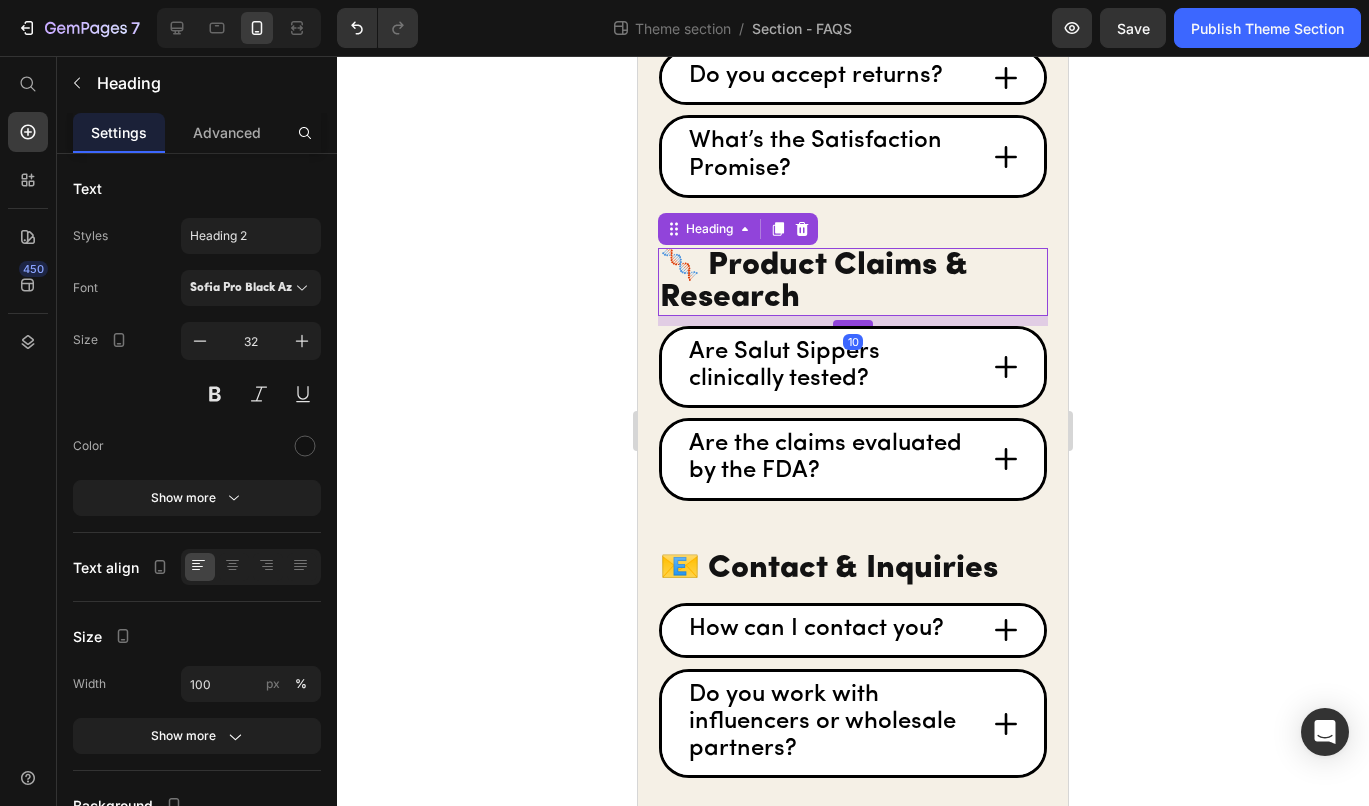 click at bounding box center [853, 323] 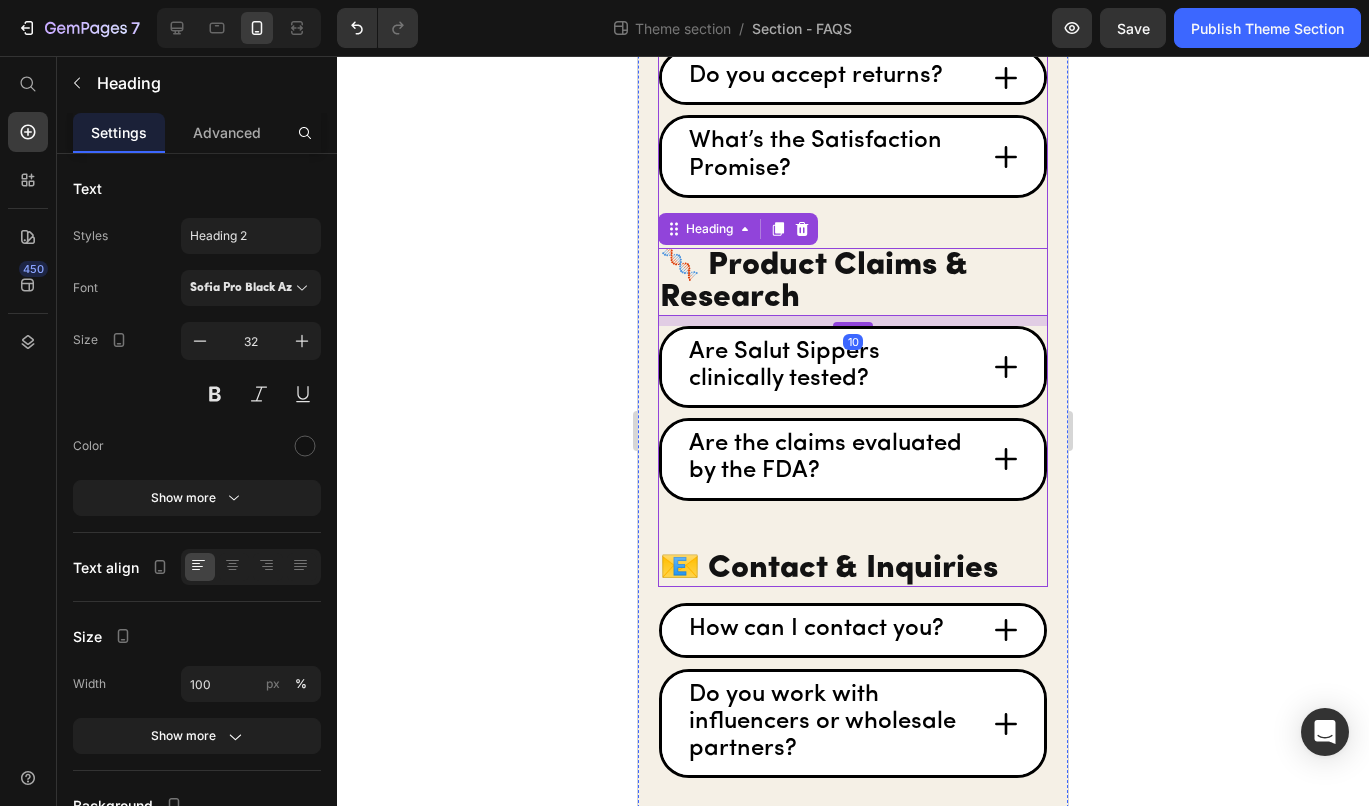 click on "⁠⁠⁠⁠⁠⁠⁠ Your FAQs, Answered Heading 🛒 Orders & Shipping Heading
Where do you ship? Accordion
How quickly will my order ship? Accordion
Do you offer expedited shipping? Accordion
What if my package never arrives? Accordion
Can I cancel or change my order? Accordion 💧 Product & Wellness Heading
What are Salut Sippers? Accordion
How should I take Salut Sippers? Accordion
How many sippers can I take per day? Accordion
Can I eat all the cake I want if I’m sipping Salut Sippers? Accordion
Are Salut Sippers safe for kids or pregnant/breastfeeding people? Accordion
Do you add any sugar? Accordion
Are they vegan or vegetarian? Accordion
What’s the shelf life? Accordion
How do I store them? Accordion 🔄 Subscriptions Heading
How do subscriptions work?   10" at bounding box center [853, -626] 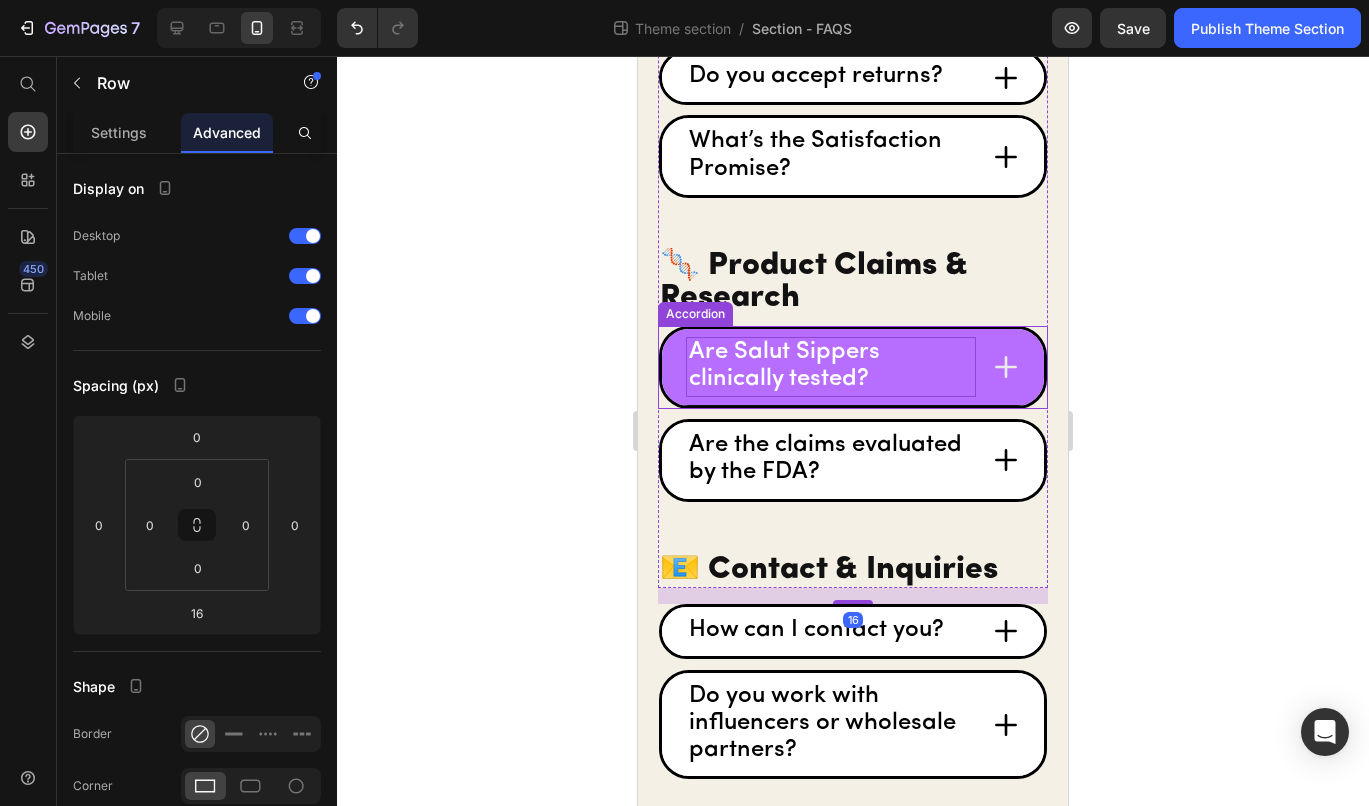 click on "Are Salut Sippers clinically tested?" at bounding box center [831, 367] 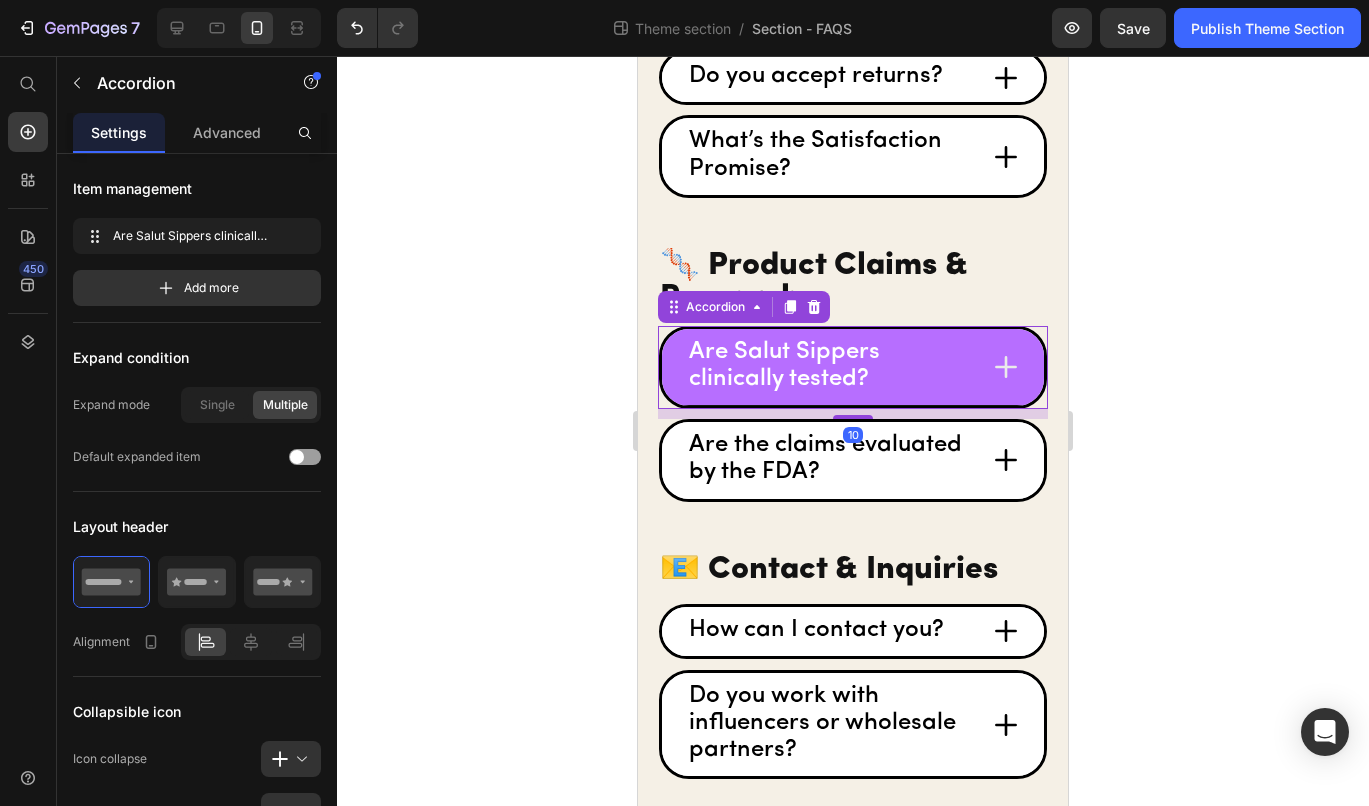 click 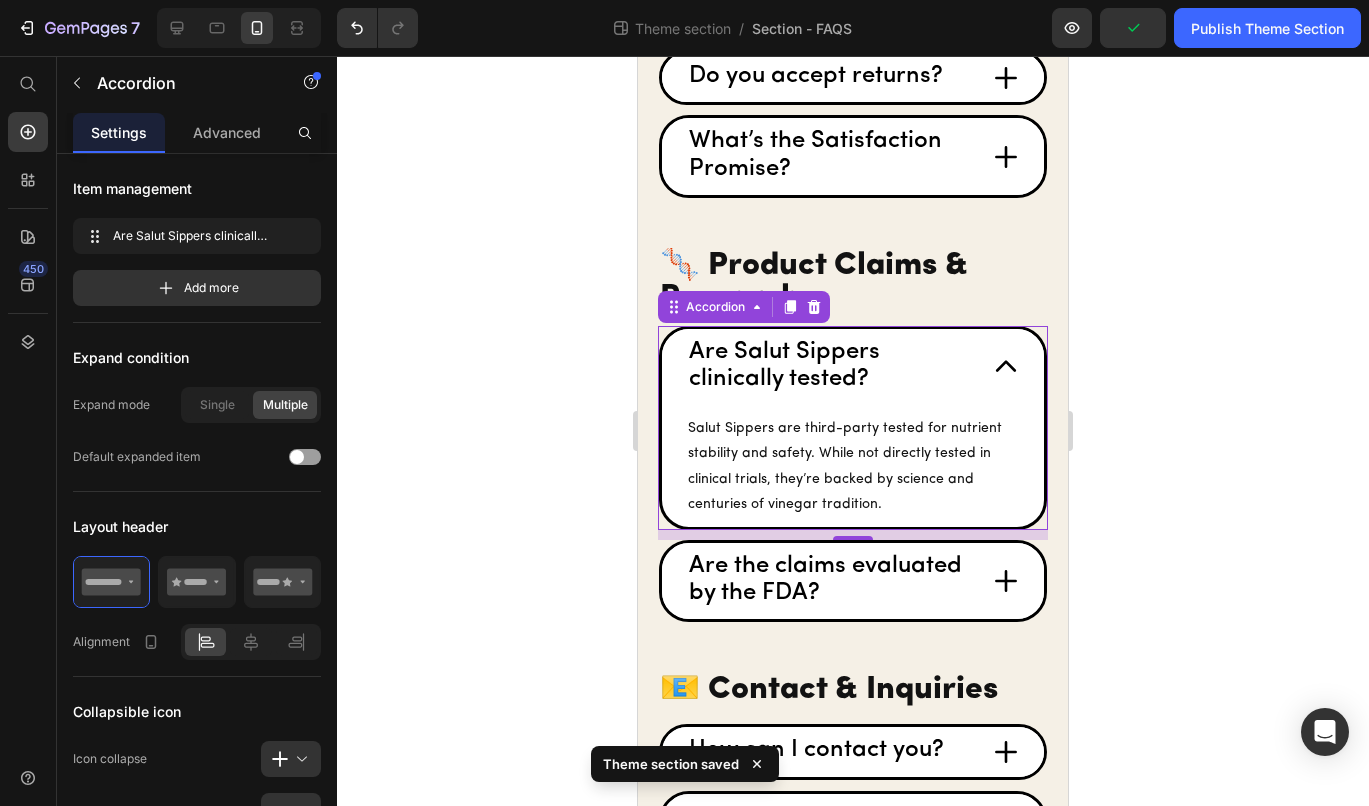 click 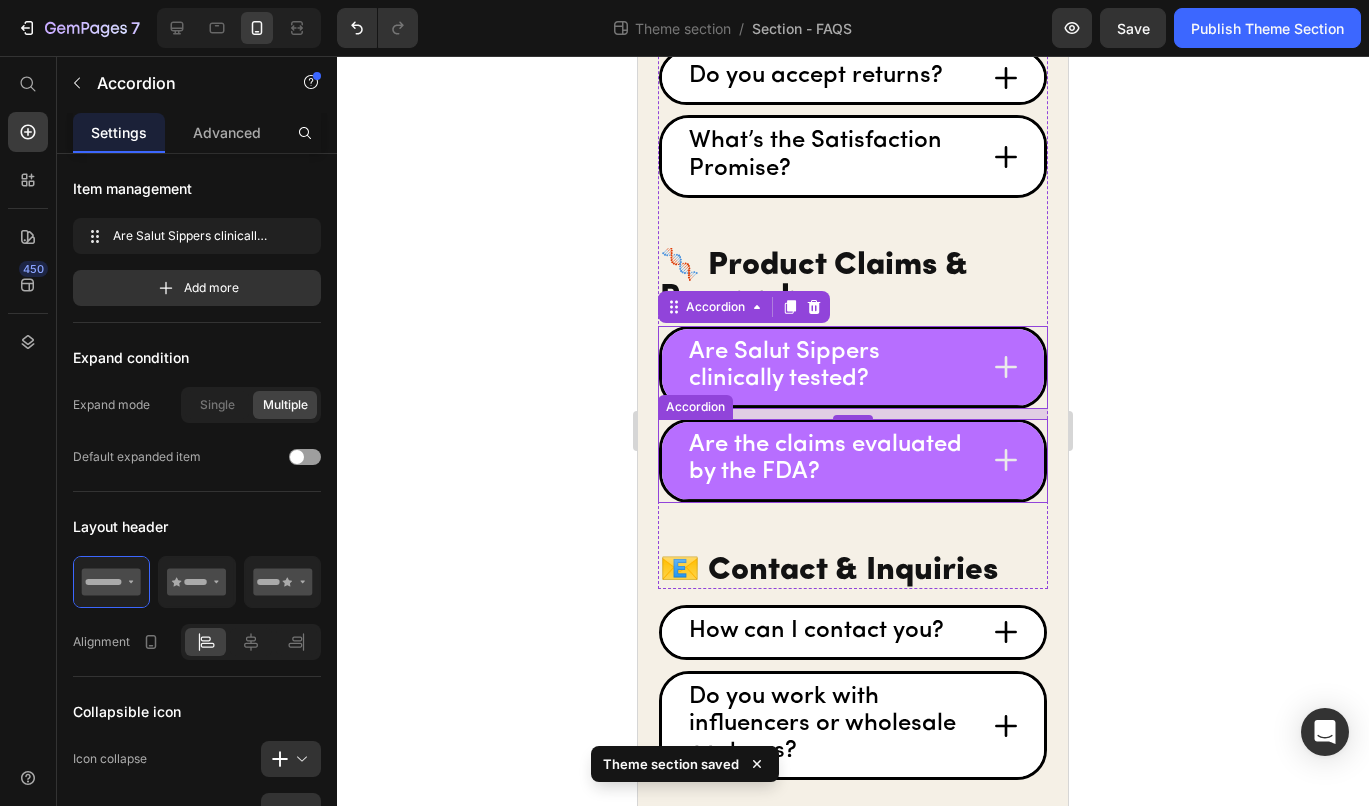 click 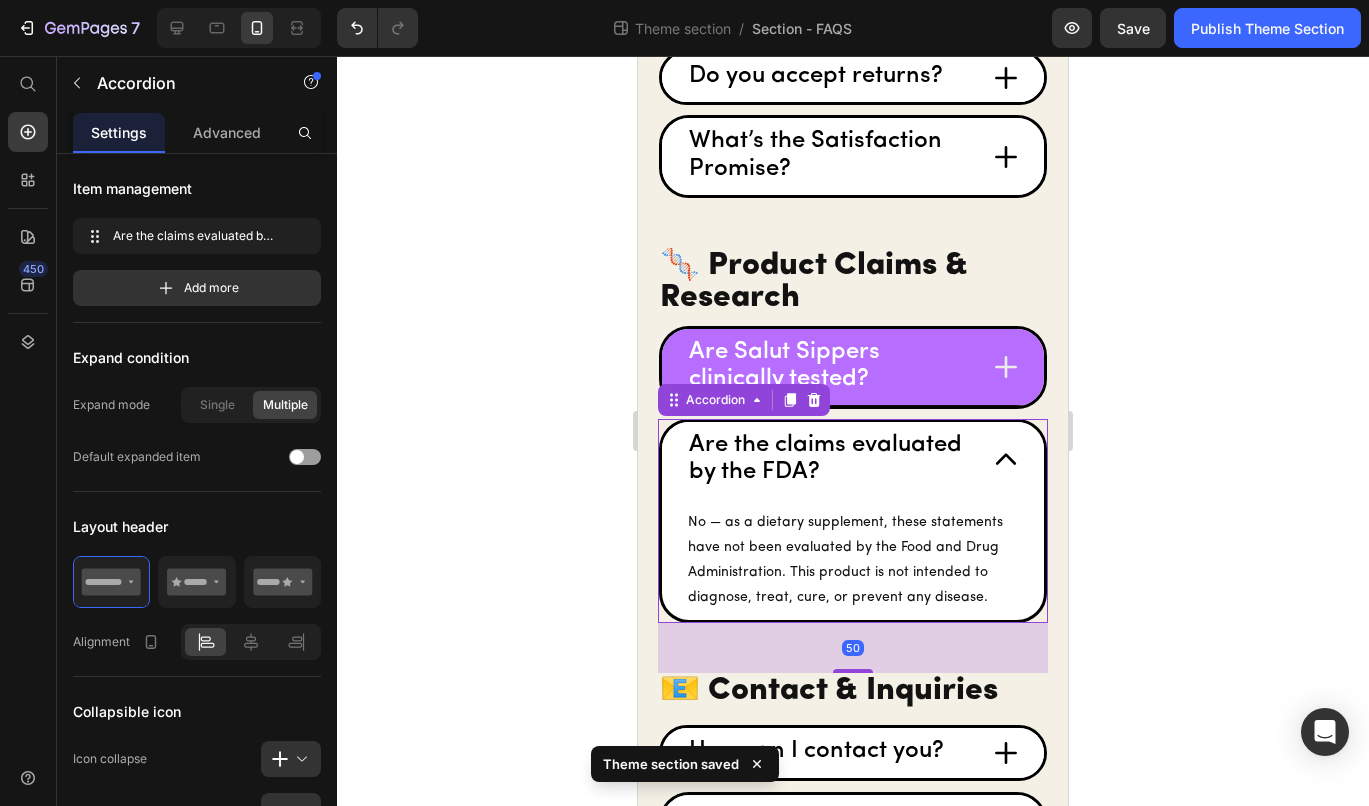 click 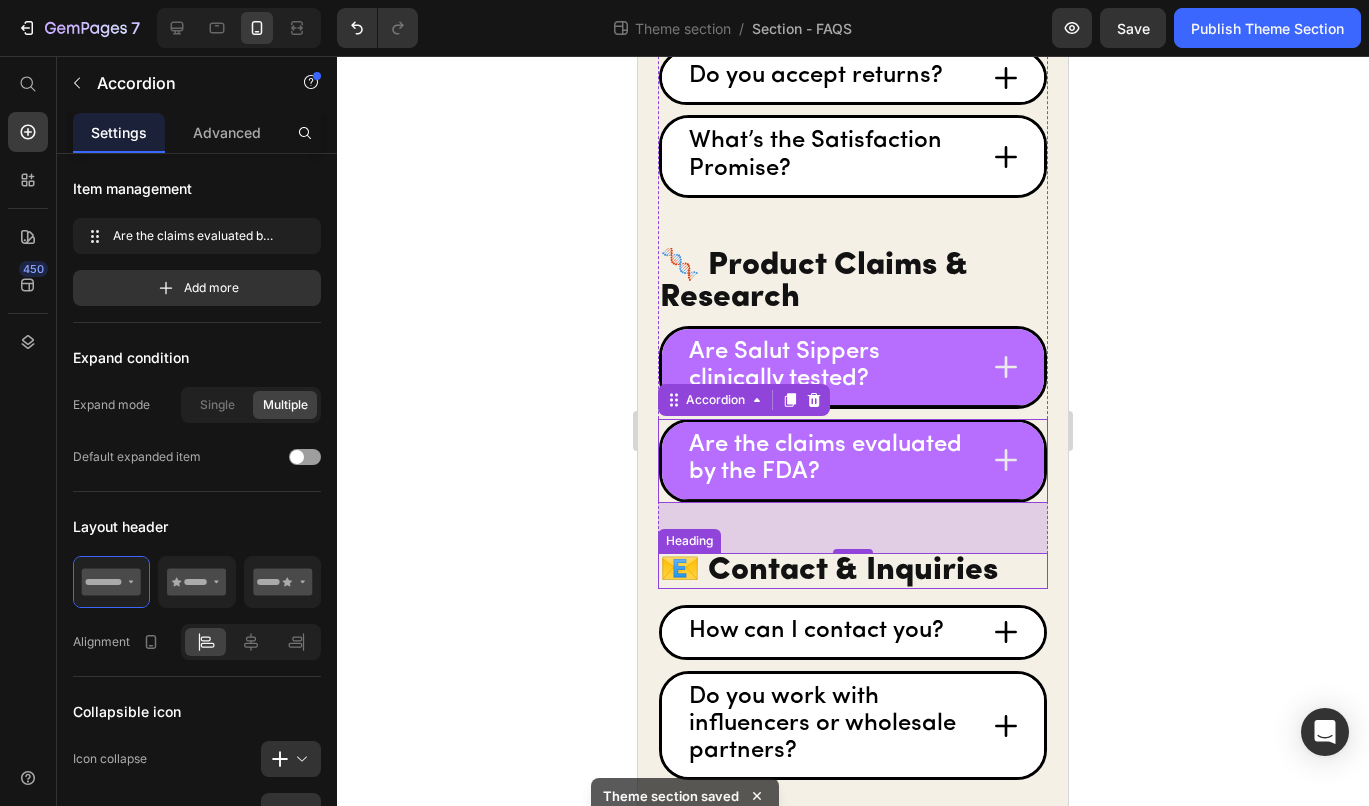 click on "📧 Contact & Inquiries" at bounding box center (853, 571) 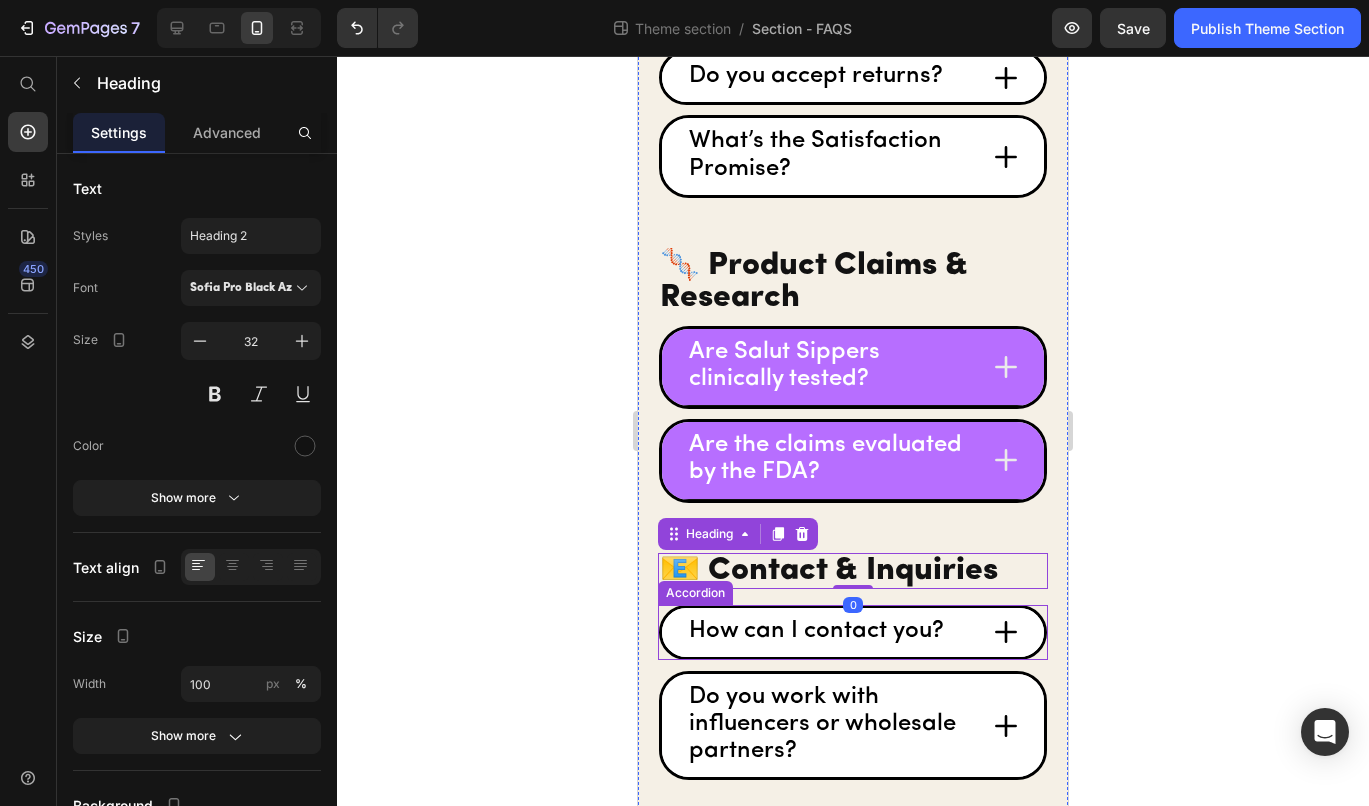 click on "⁠⁠⁠⁠⁠⁠⁠ Your FAQs, Answered Heading 🛒 Orders & Shipping Heading
Where do you ship? Accordion
How quickly will my order ship? Accordion
Do you offer expedited shipping? Accordion
What if my package never arrives? Accordion
Can I cancel or change my order? Accordion 💧 Product & Wellness Heading
What are Salut Sippers? Accordion
How should I take Salut Sippers? Accordion
How many sippers can I take per day? Accordion
Can I eat all the cake I want if I’m sipping Salut Sippers? Accordion
Are Salut Sippers safe for kids or pregnant/breastfeeding people? Accordion
Do you add any sugar? Accordion
Are they vegan or vegetarian? Accordion
What’s the shelf life? Accordion
How do I store them? Accordion 🔄 Subscriptions Heading
How do subscriptions work?   0" at bounding box center (853, -504) 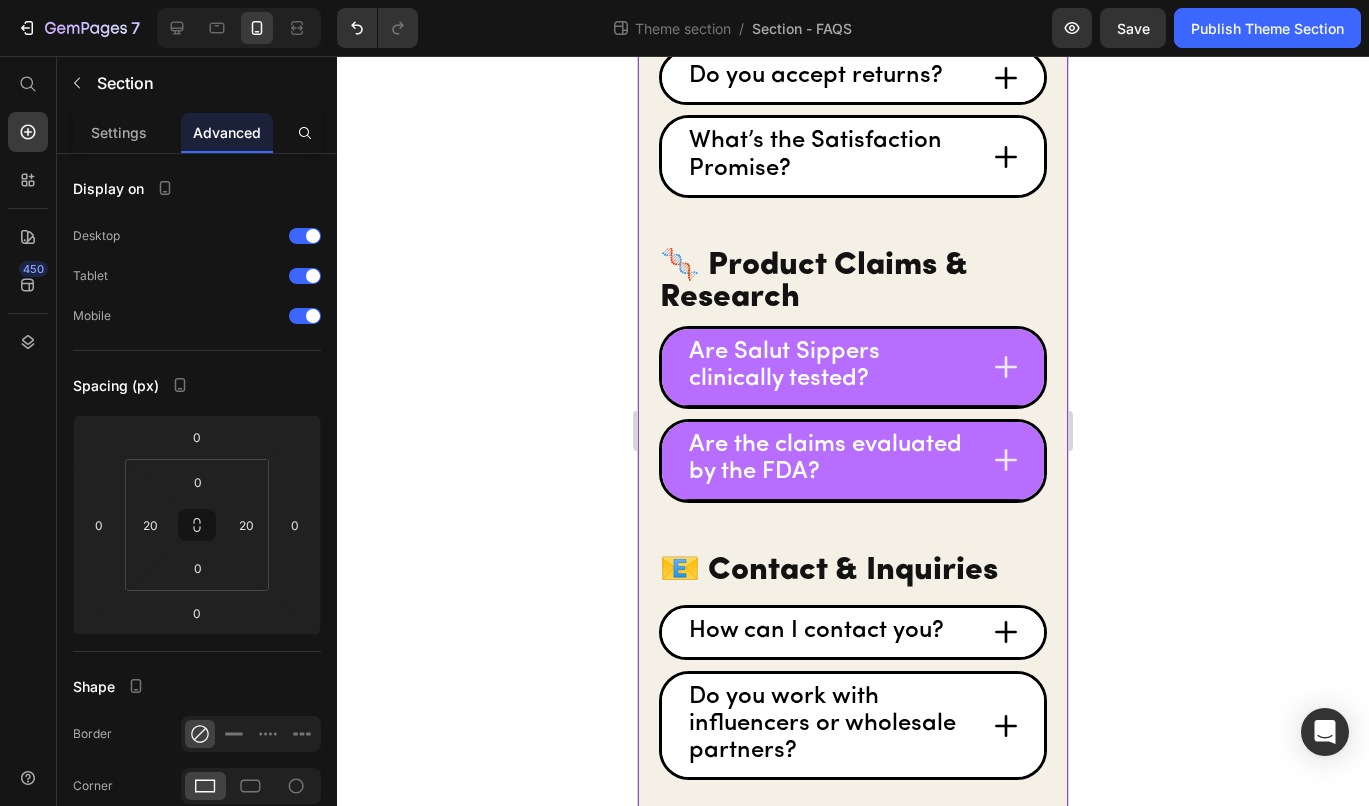 click on "⁠⁠⁠⁠⁠⁠⁠ Your FAQs, Answered Heading 🛒 Orders & Shipping Heading
Where do you ship? Accordion
How quickly will my order ship? Accordion
Do you offer expedited shipping? Accordion
What if my package never arrives? Accordion
Can I cancel or change my order? Accordion 💧 Product & Wellness Heading
What are Salut Sippers? Accordion
How should I take Salut Sippers? Accordion
How many sippers can I take per day? Accordion
Can I eat all the cake I want if I’m sipping Salut Sippers? Accordion
Are Salut Sippers safe for kids or pregnant/breastfeeding people? Accordion
Do you add any sugar? Accordion
Are they vegan or vegetarian? Accordion
What’s the shelf life? Accordion
How do I store them? Accordion 🔄 Subscriptions Heading
How do subscriptions work? Row" at bounding box center [853, -504] 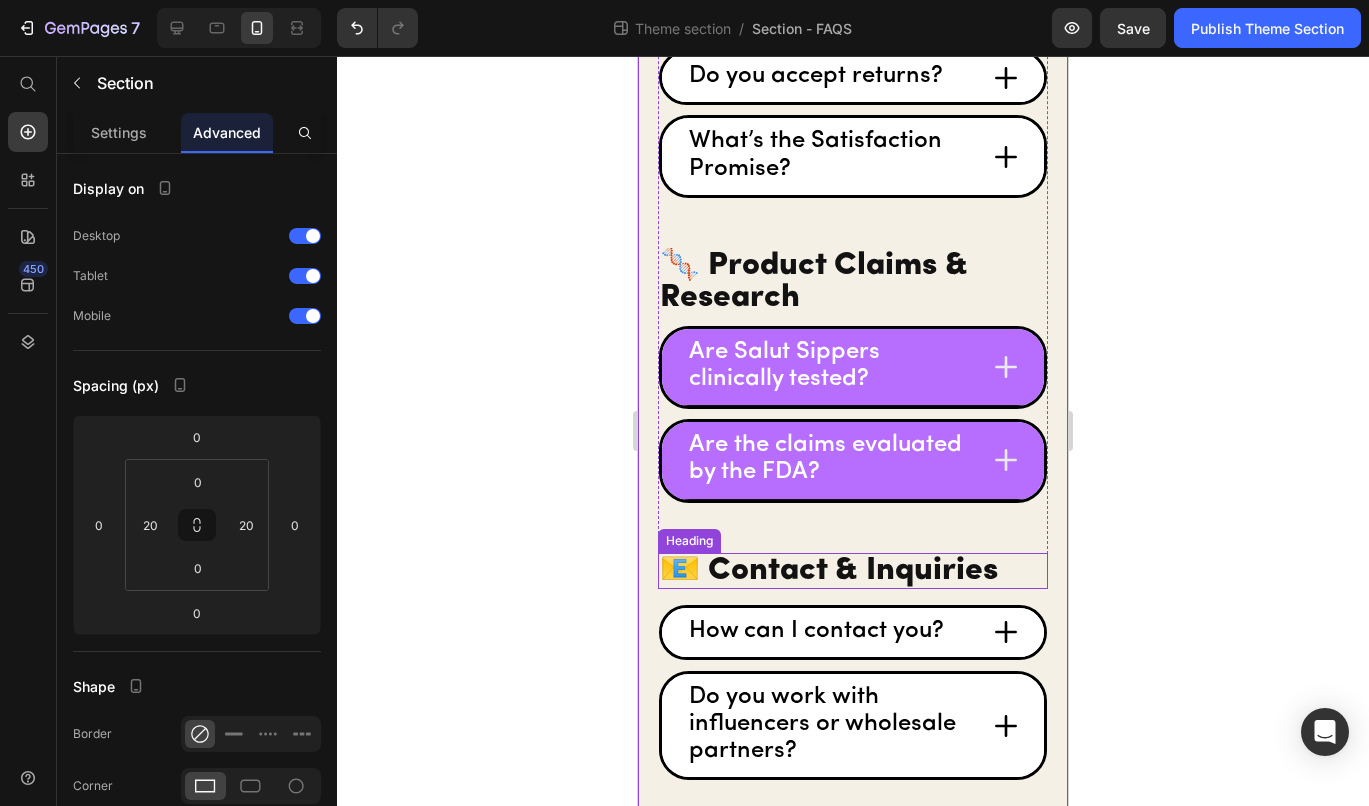 click on "📧 Contact & Inquiries" at bounding box center [853, 571] 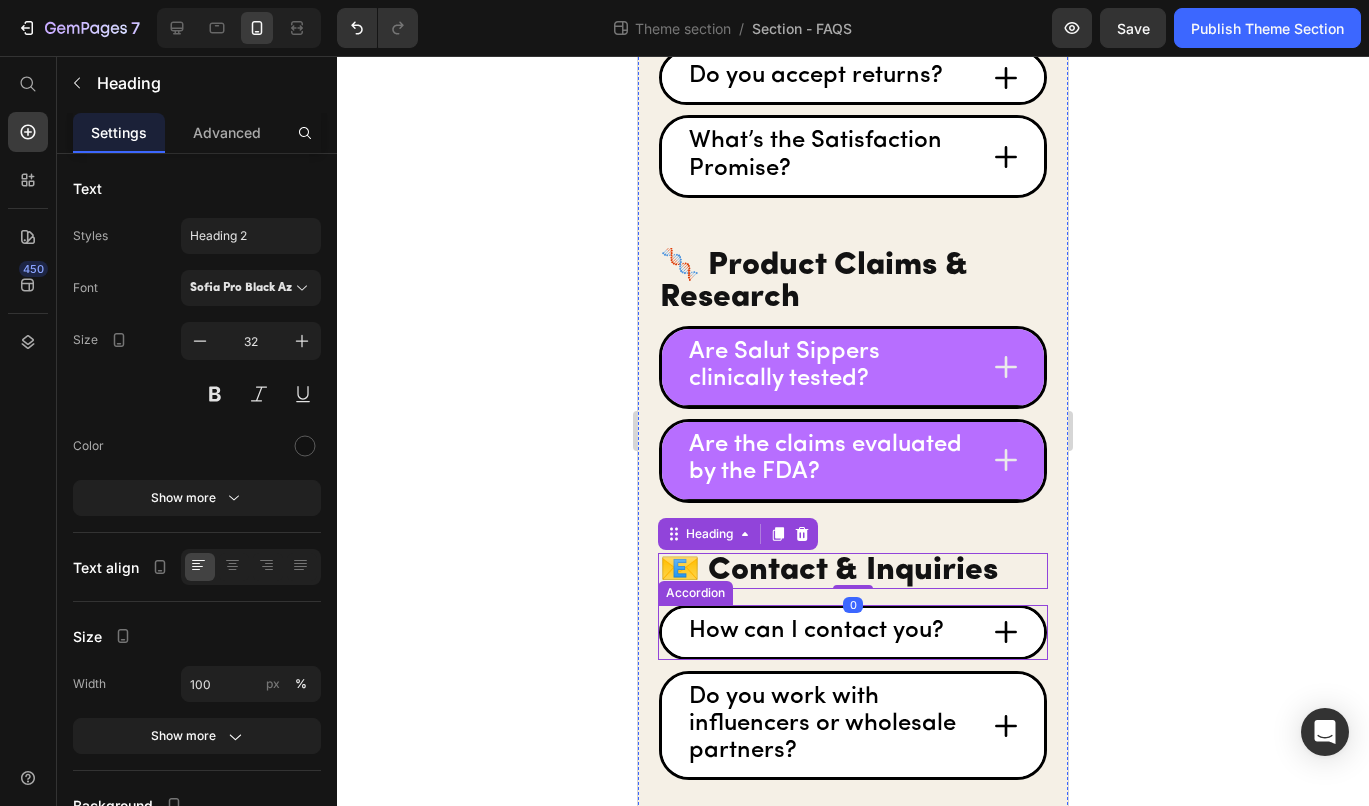 click on "How can I contact you?" at bounding box center (853, 632) 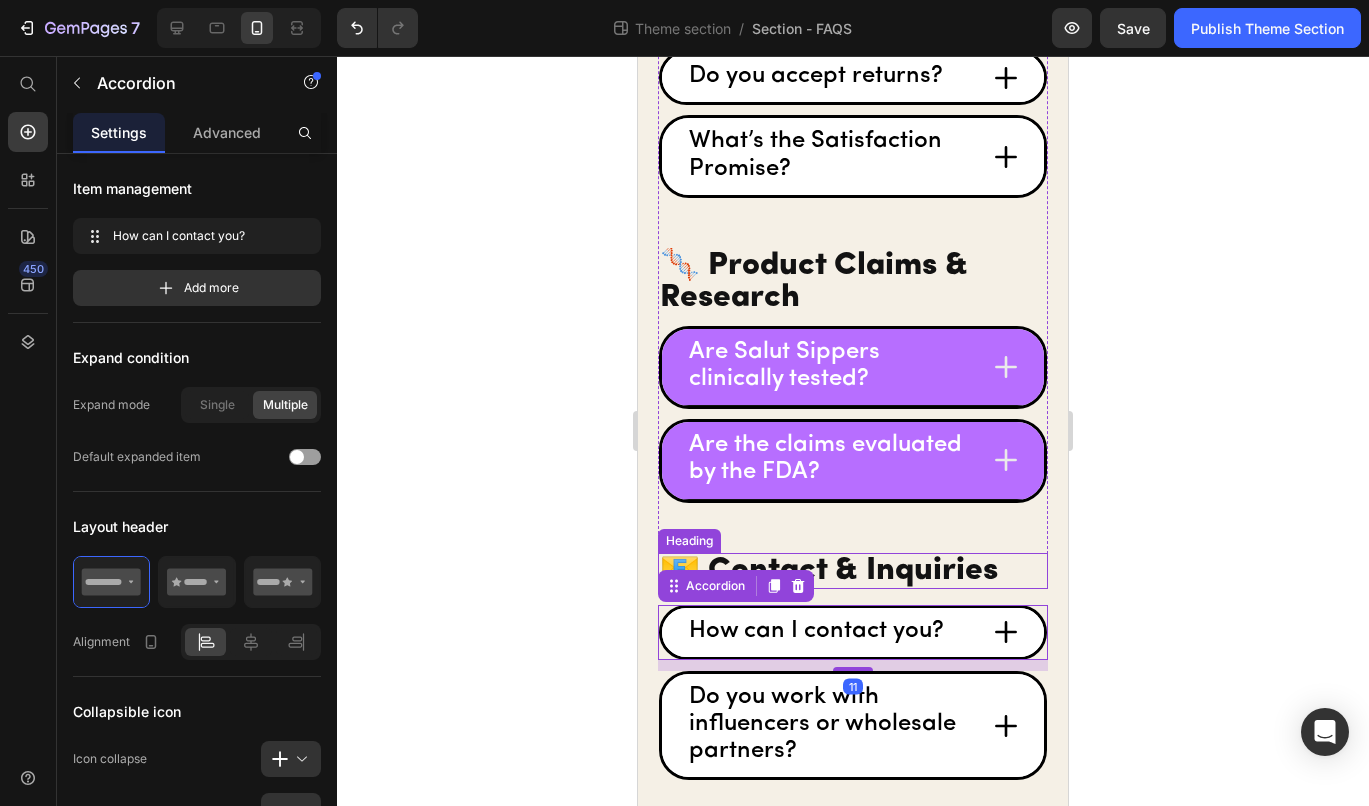 click on "📧 Contact & Inquiries" at bounding box center [853, 571] 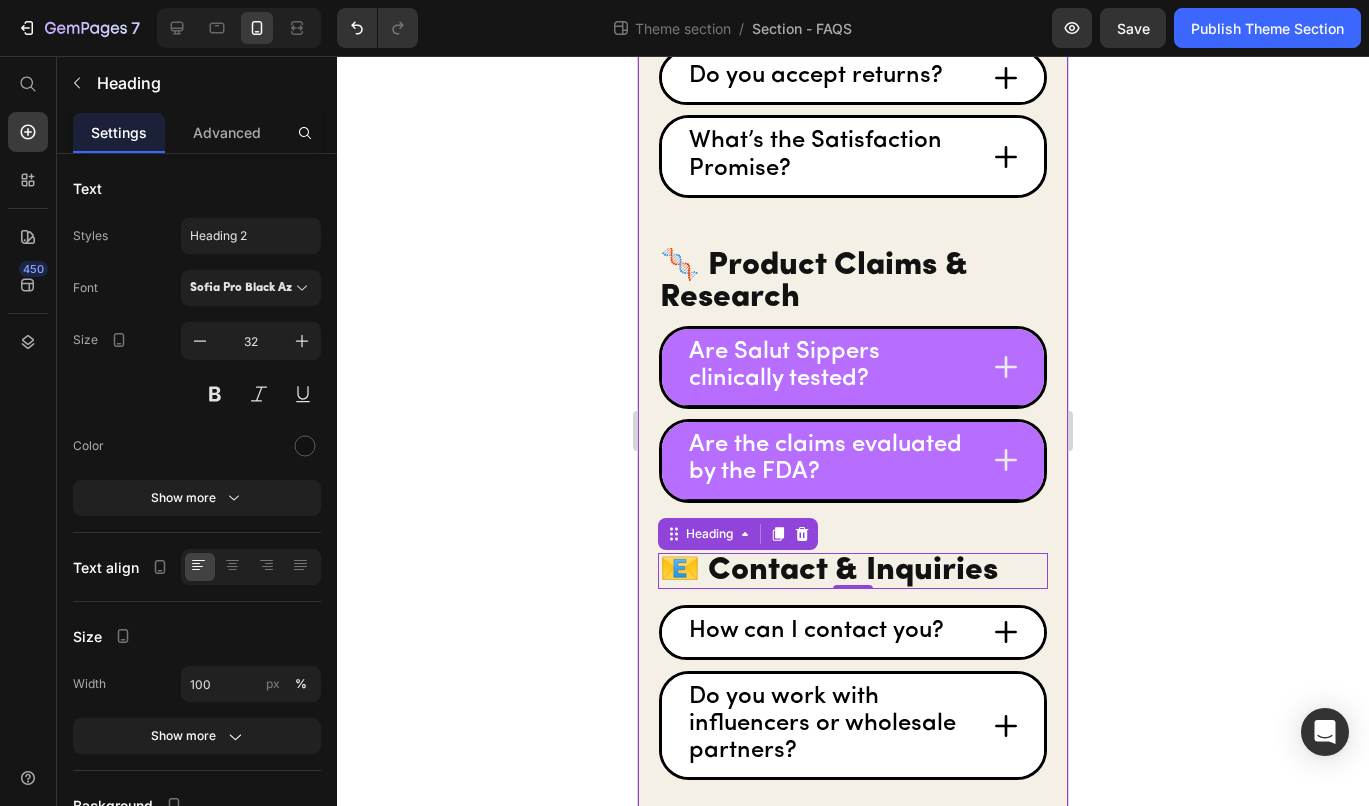 click on "⁠⁠⁠⁠⁠⁠⁠ Your FAQs, Answered Heading 🛒 Orders & Shipping Heading
Where do you ship? Accordion
How quickly will my order ship? Accordion
Do you offer expedited shipping? Accordion
What if my package never arrives? Accordion
Can I cancel or change my order? Accordion 💧 Product & Wellness Heading
What are Salut Sippers? Accordion
How should I take Salut Sippers? Accordion
How many sippers can I take per day? Accordion
Can I eat all the cake I want if I’m sipping Salut Sippers? Accordion
Are Salut Sippers safe for kids or pregnant/breastfeeding people? Accordion
Do you add any sugar? Accordion
Are they vegan or vegetarian? Accordion
What’s the shelf life? Accordion
How do I store them? Accordion 🔄 Subscriptions Heading
How do subscriptions work?   0" at bounding box center [853, -504] 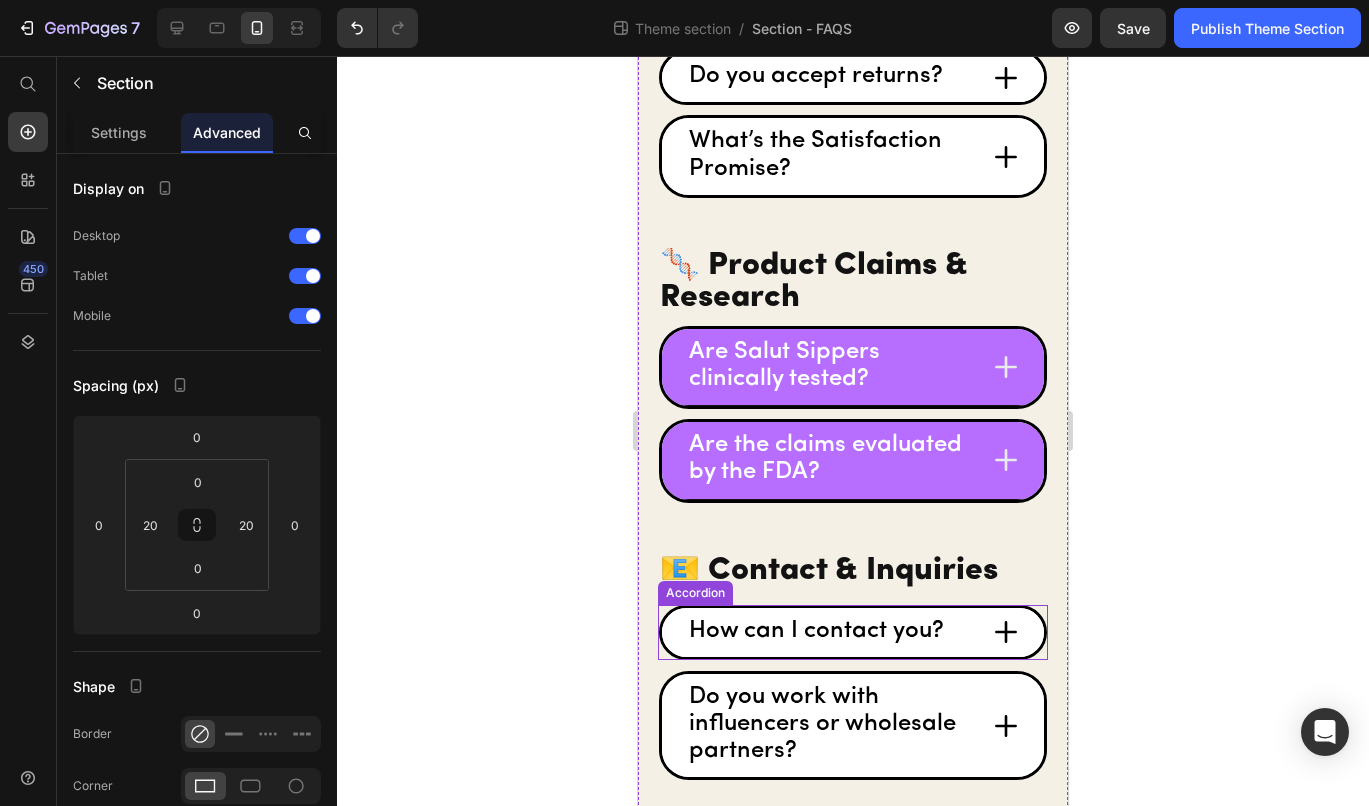 click on "How can I contact you?" at bounding box center (853, 632) 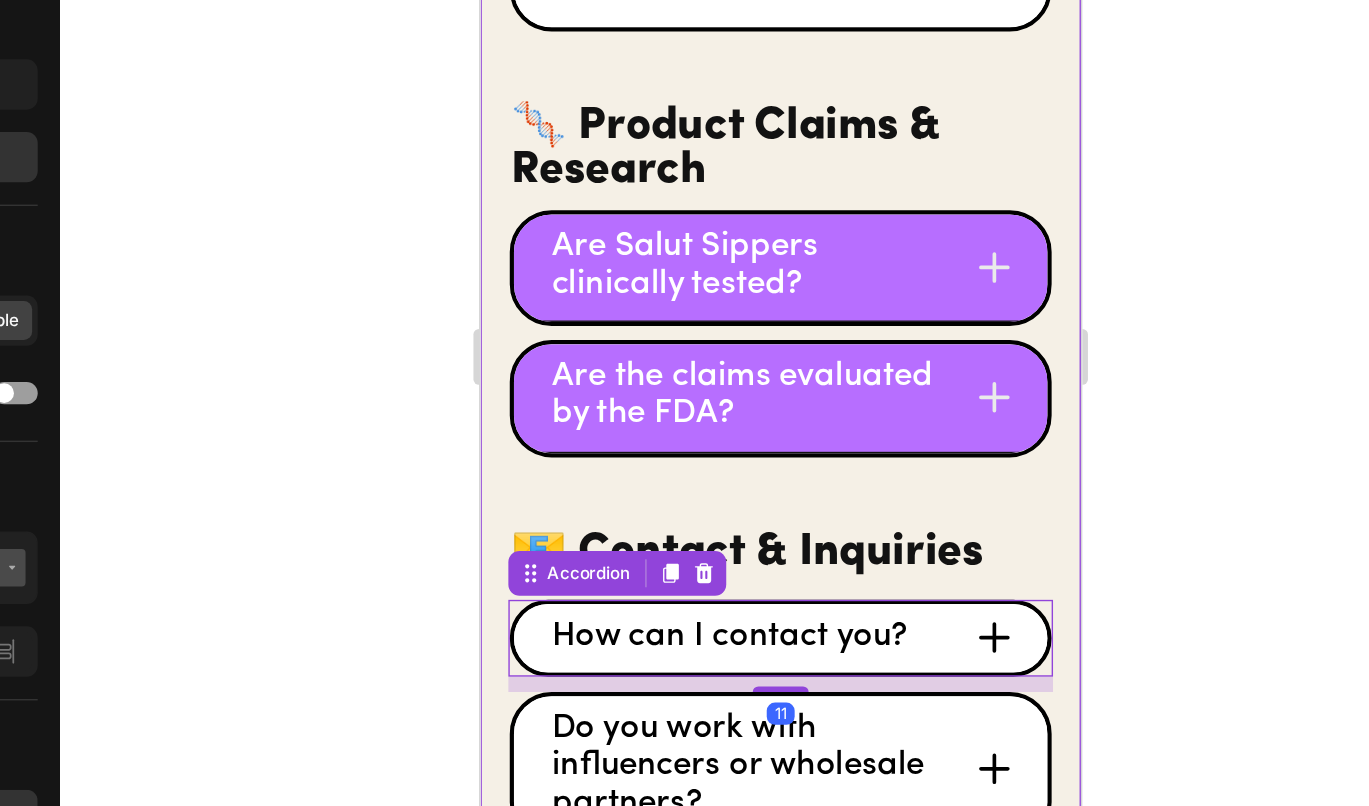 click on "⁠⁠⁠⁠⁠⁠⁠ Your FAQs, Answered Heading 🛒 Orders & Shipping Heading
Where do you ship? Accordion
How quickly will my order ship? Accordion
Do you offer expedited shipping? Accordion
What if my package never arrives? Accordion
Can I cancel or change my order? Accordion 💧 Product & Wellness Heading
What are Salut Sippers? Accordion
How should I take Salut Sippers? Accordion
How many sippers can I take per day? Accordion
Can I eat all the cake I want if I’m sipping Salut Sippers? Accordion
Are Salut Sippers safe for kids or pregnant/breastfeeding people? Accordion
Do you add any sugar? Accordion
Are they vegan or vegetarian? Accordion
What’s the shelf life? Accordion
How do I store them? Accordion 🔄 Subscriptions Heading
How do subscriptions work? Row" at bounding box center (695, -726) 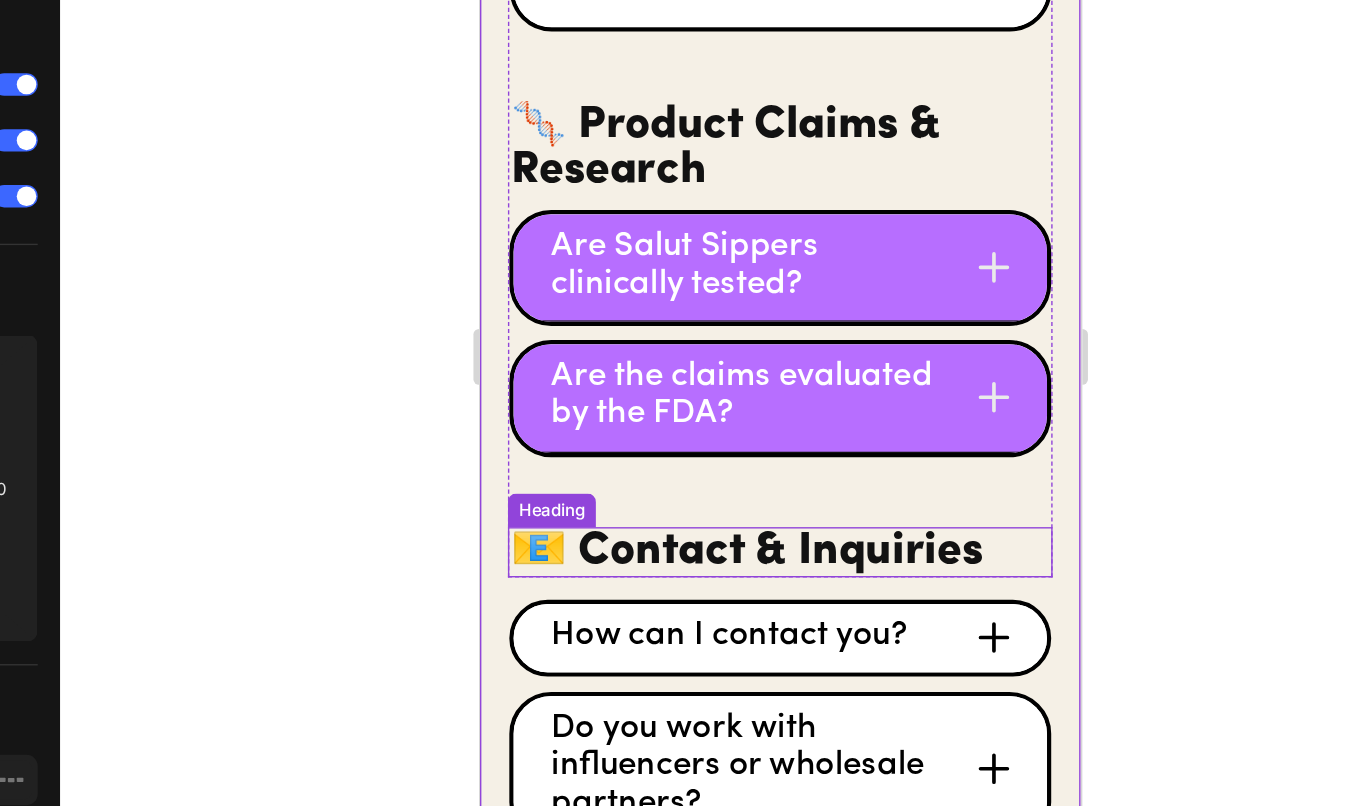 click on "📧 Contact & Inquiries" at bounding box center (695, 349) 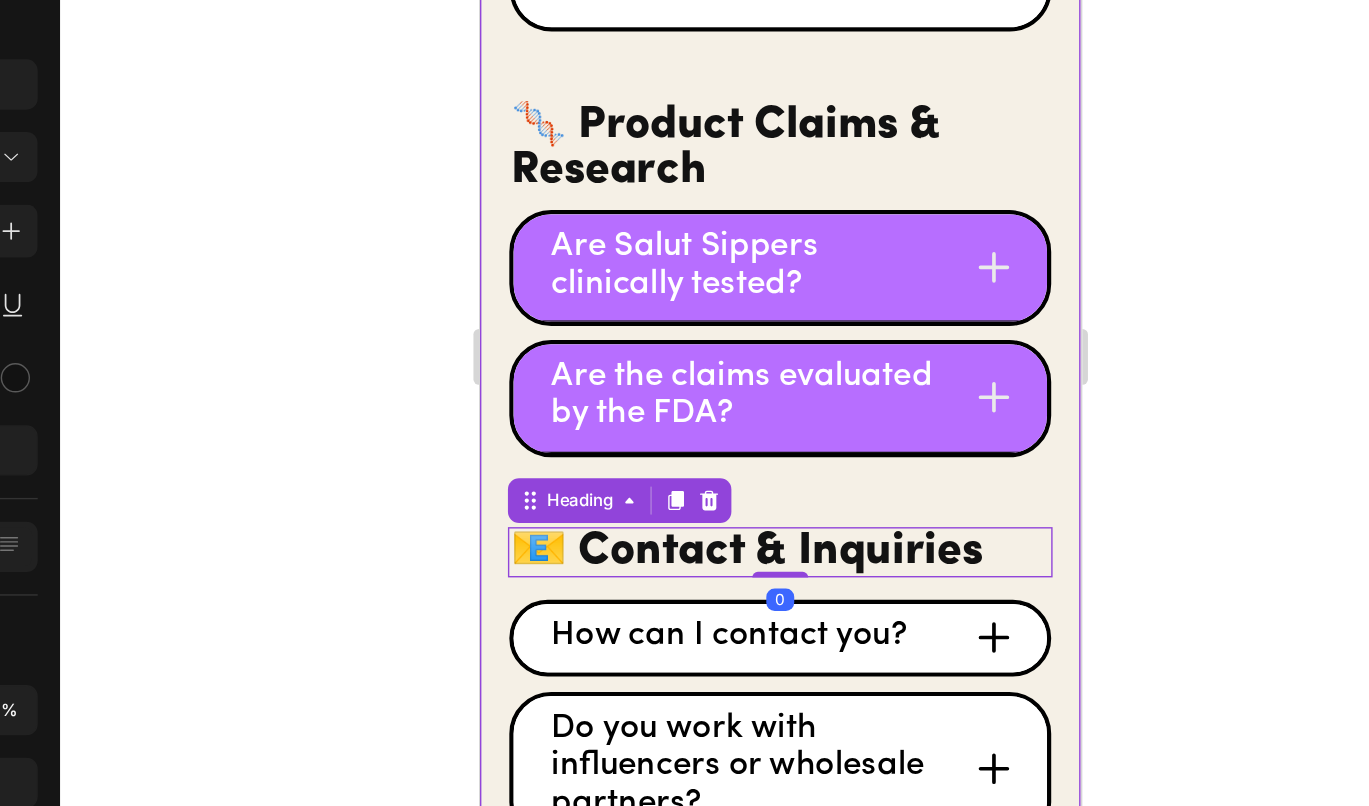 click on "⁠⁠⁠⁠⁠⁠⁠ Your FAQs, Answered Heading 🛒 Orders & Shipping Heading
Where do you ship? Accordion
How quickly will my order ship? Accordion
Do you offer expedited shipping? Accordion
What if my package never arrives? Accordion
Can I cancel or change my order? Accordion 💧 Product & Wellness Heading
What are Salut Sippers? Accordion
How should I take Salut Sippers? Accordion
How many sippers can I take per day? Accordion
Can I eat all the cake I want if I’m sipping Salut Sippers? Accordion
Are Salut Sippers safe for kids or pregnant/breastfeeding people? Accordion
Do you add any sugar? Accordion
Are they vegan or vegetarian? Accordion
What’s the shelf life? Accordion
How do I store them? Accordion 🔄 Subscriptions Heading
How do subscriptions work?   0" at bounding box center [695, -726] 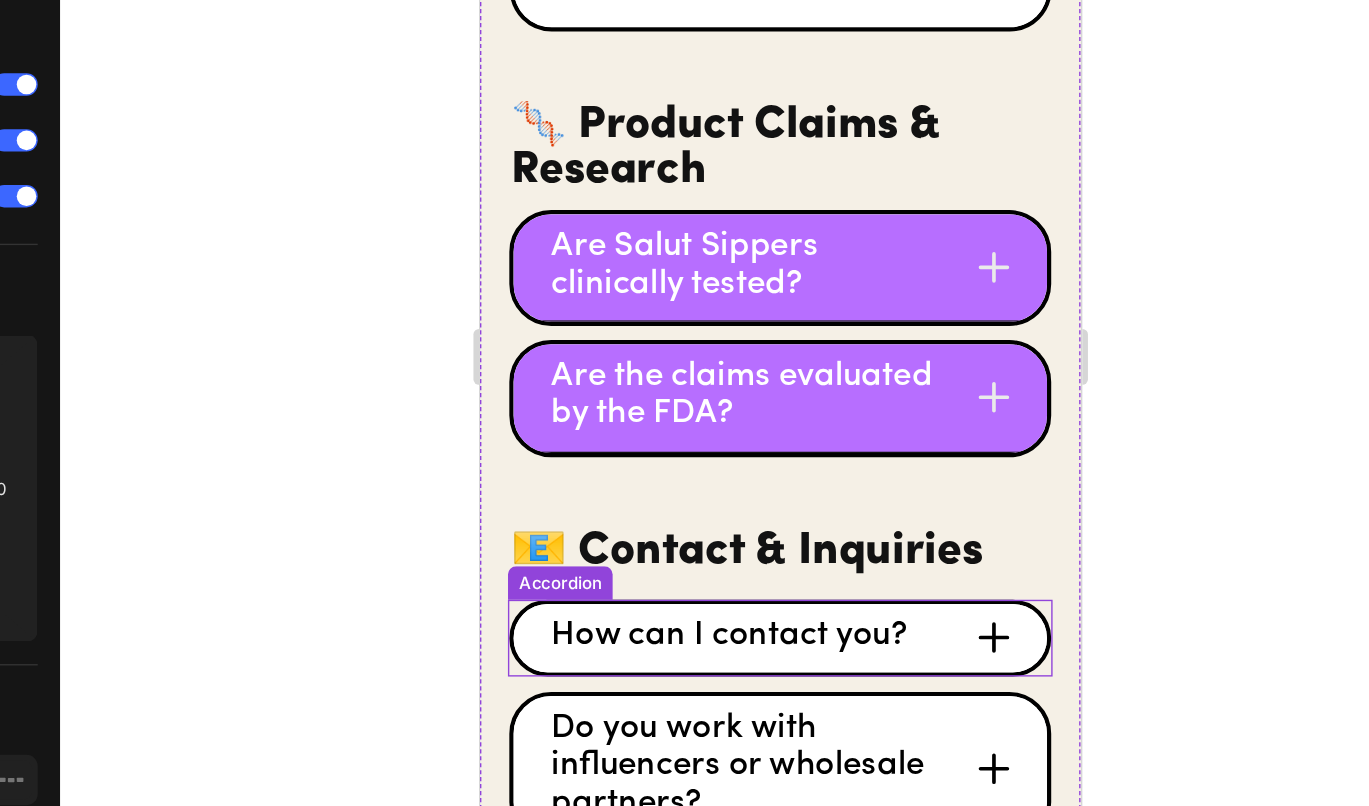 click on "How can I contact you?" at bounding box center [695, 410] 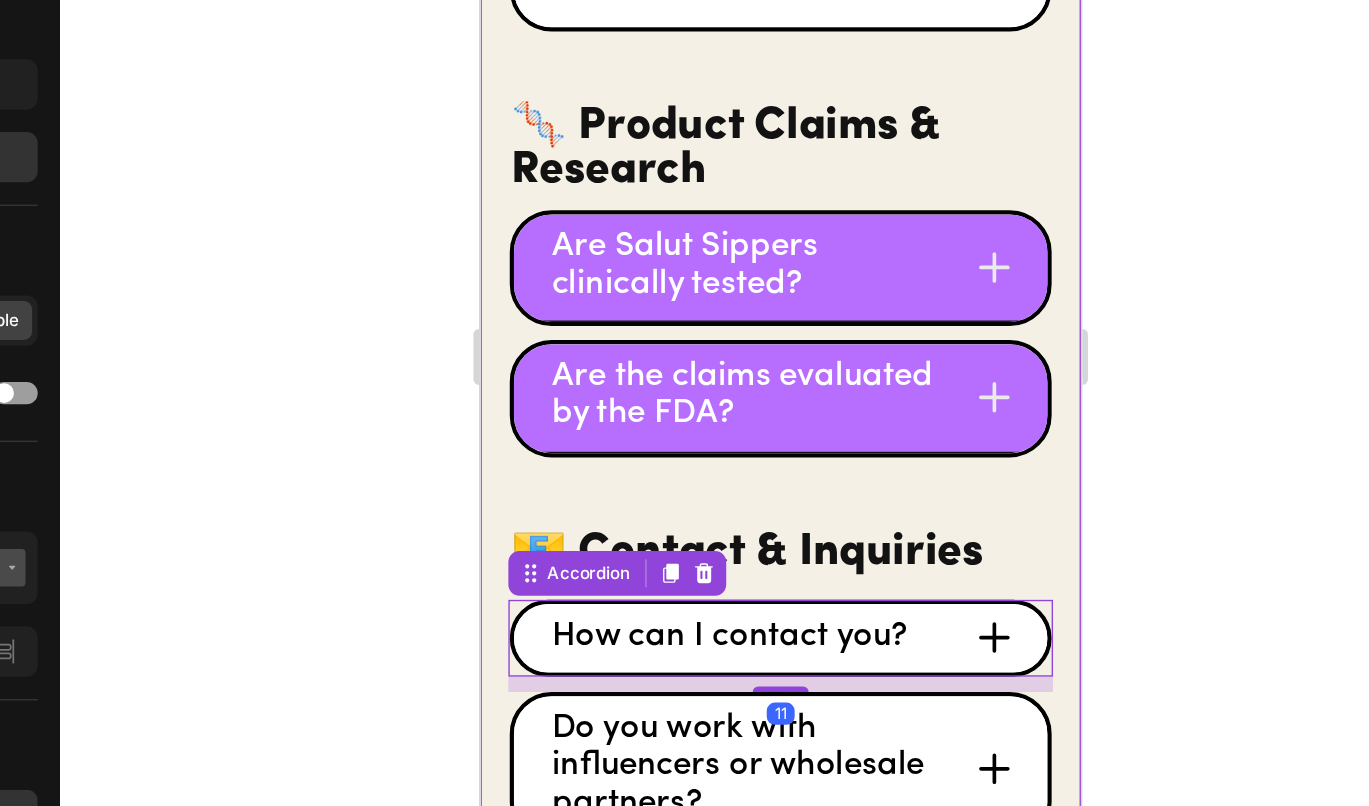 click on "⁠⁠⁠⁠⁠⁠⁠ Your FAQs, Answered Heading 🛒 Orders & Shipping Heading
Where do you ship? Accordion
How quickly will my order ship? Accordion
Do you offer expedited shipping? Accordion
What if my package never arrives? Accordion
Can I cancel or change my order? Accordion 💧 Product & Wellness Heading
What are Salut Sippers? Accordion
How should I take Salut Sippers? Accordion
How many sippers can I take per day? Accordion
Can I eat all the cake I want if I’m sipping Salut Sippers? Accordion
Are Salut Sippers safe for kids or pregnant/breastfeeding people? Accordion
Do you add any sugar? Accordion
Are they vegan or vegetarian? Accordion
What’s the shelf life? Accordion
How do I store them? Accordion 🔄 Subscriptions Heading
How do subscriptions work? Row" at bounding box center (695, -726) 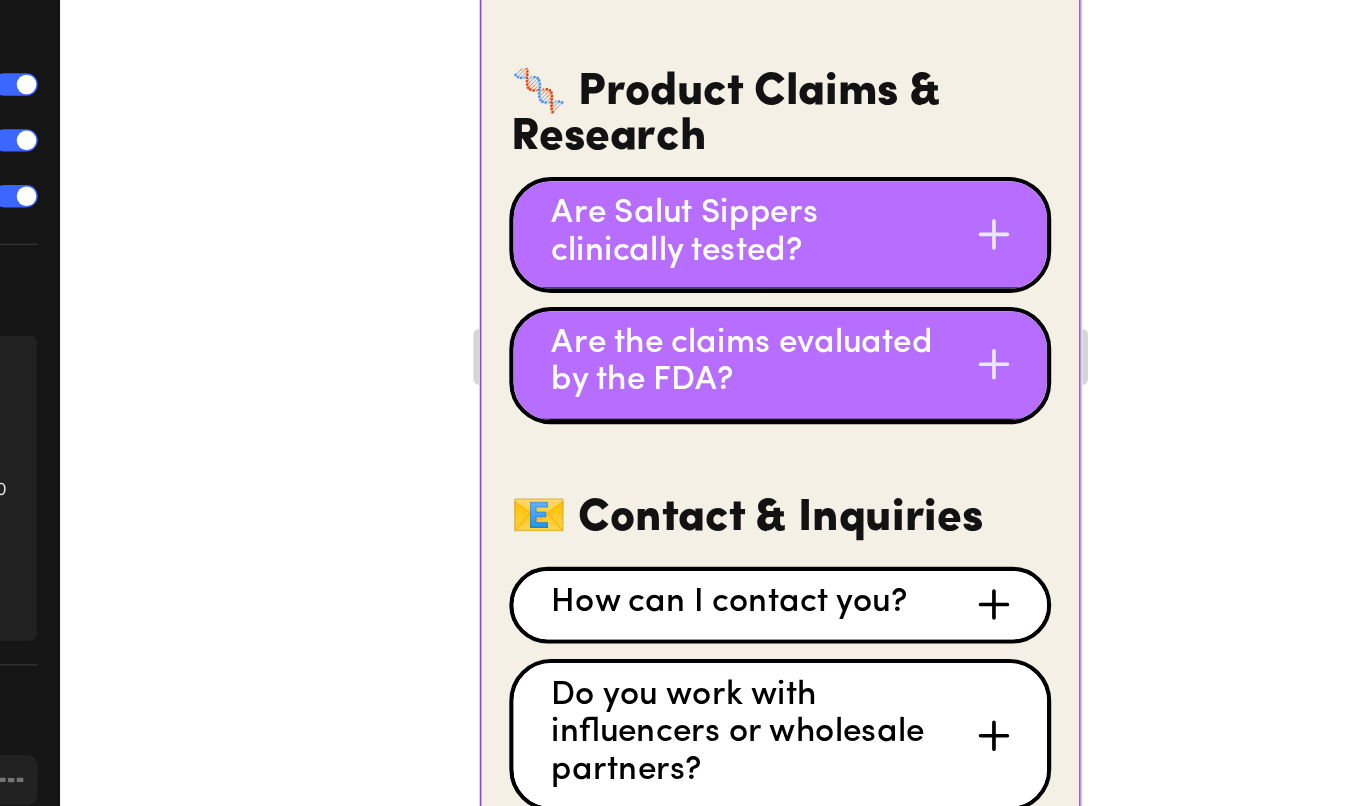 scroll, scrollTop: 1975, scrollLeft: 0, axis: vertical 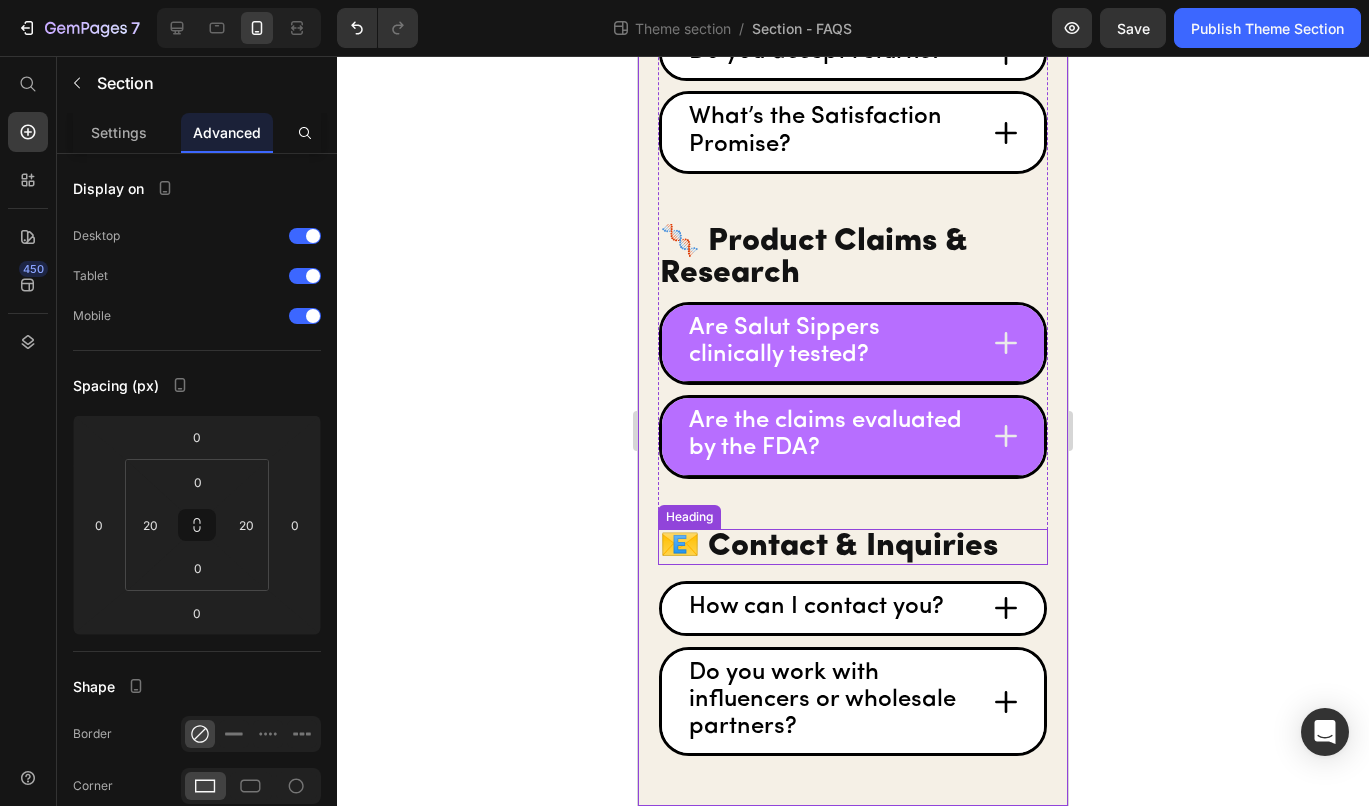 click on "📧 Contact & Inquiries" at bounding box center [853, 547] 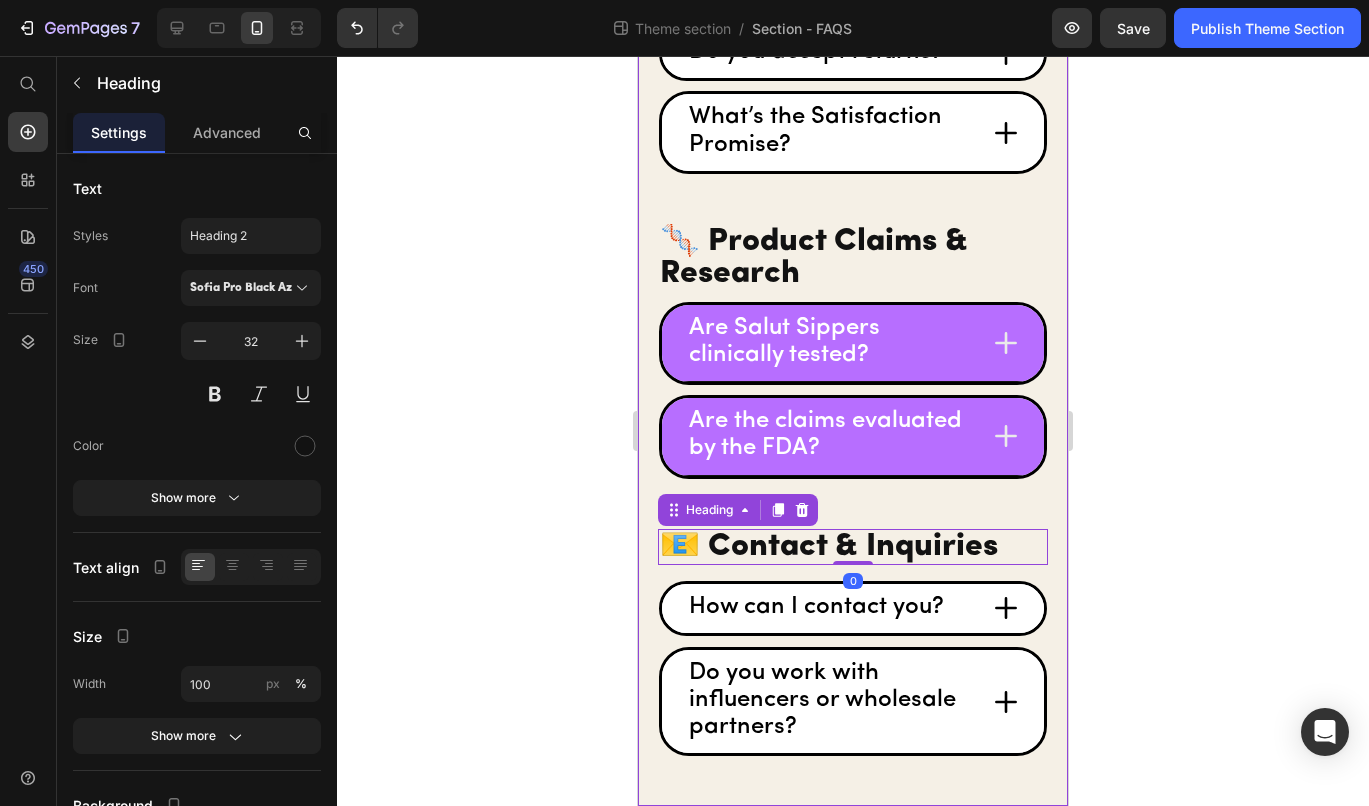click on "⁠⁠⁠⁠⁠⁠⁠ Your FAQs, Answered Heading 🛒 Orders & Shipping Heading
Where do you ship? Accordion
How quickly will my order ship? Accordion
Do you offer expedited shipping? Accordion
What if my package never arrives? Accordion
Can I cancel or change my order? Accordion 💧 Product & Wellness Heading
What are Salut Sippers? Accordion
How should I take Salut Sippers? Accordion
How many sippers can I take per day? Accordion
Can I eat all the cake I want if I’m sipping Salut Sippers? Accordion
Are Salut Sippers safe for kids or pregnant/breastfeeding people? Accordion
Do you add any sugar? Accordion
Are they vegan or vegetarian? Accordion
What’s the shelf life? Accordion
How do I store them? Accordion 🔄 Subscriptions Heading
How do subscriptions work?   0" at bounding box center [853, -528] 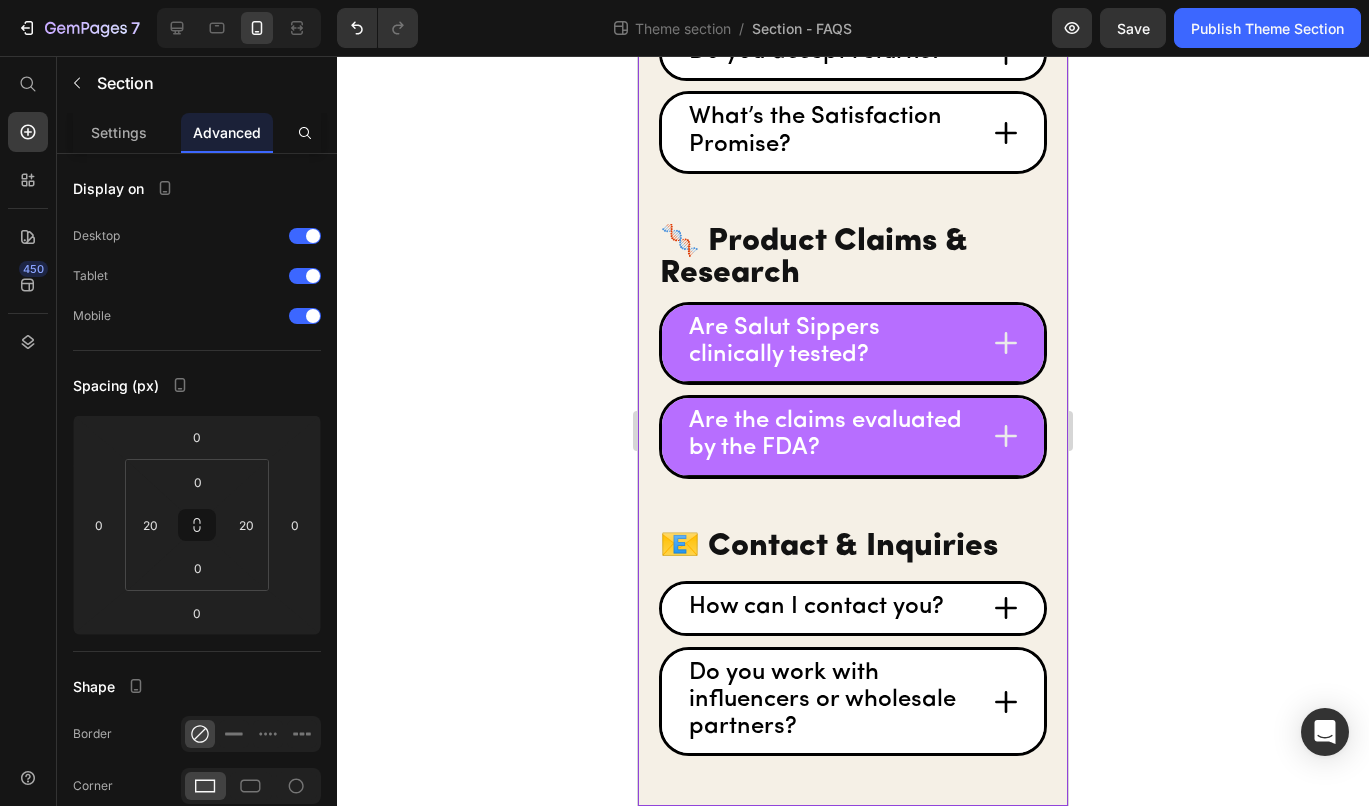 scroll, scrollTop: 1977, scrollLeft: 0, axis: vertical 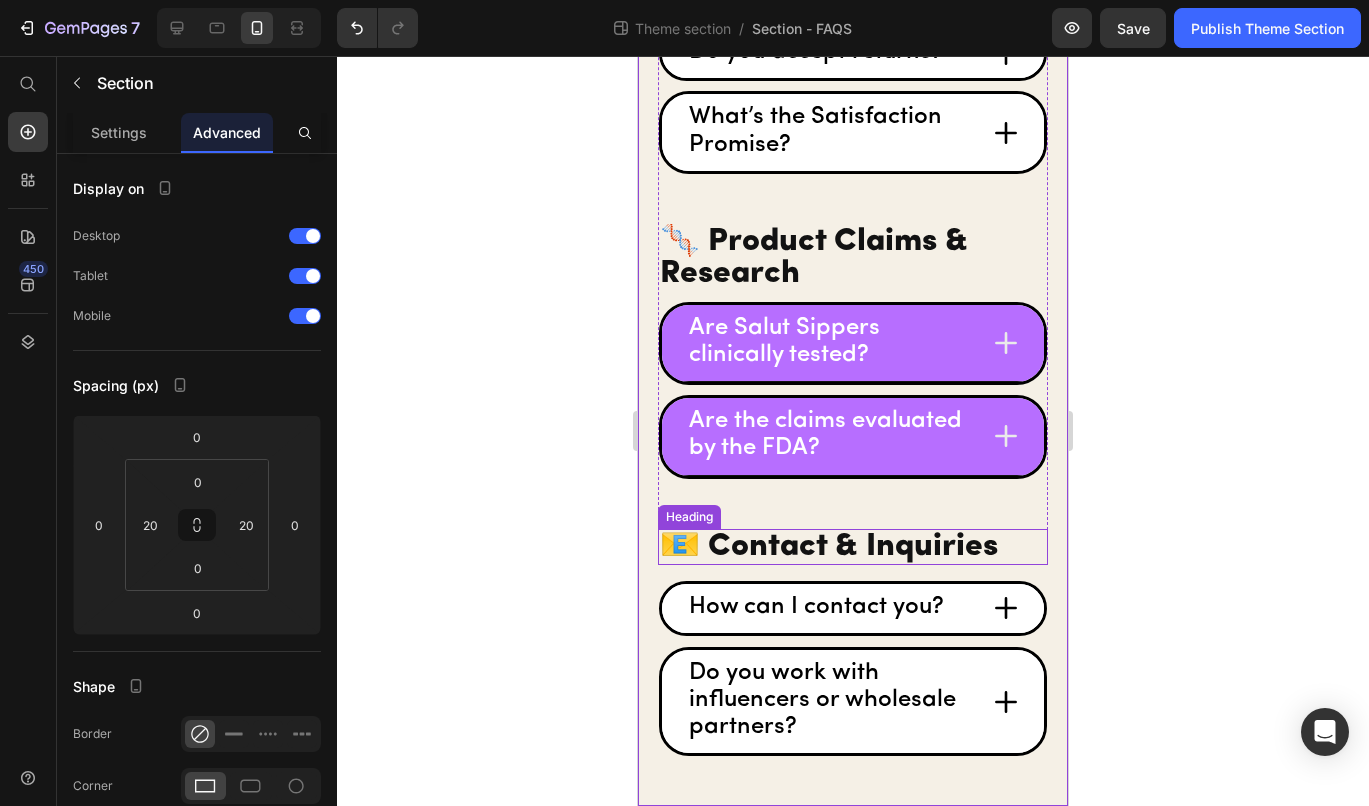 click on "⁠⁠⁠⁠⁠⁠⁠ Your FAQs, Answered Heading 🛒 Orders & Shipping Heading
Where do you ship? Accordion
How quickly will my order ship? Accordion
Do you offer expedited shipping? Accordion
What if my package never arrives? Accordion
Can I cancel or change my order? Accordion 💧 Product & Wellness Heading
What are Salut Sippers? Accordion
How should I take Salut Sippers? Accordion
How many sippers can I take per day? Accordion
Can I eat all the cake I want if I’m sipping Salut Sippers? Accordion
Are Salut Sippers safe for kids or pregnant/breastfeeding people? Accordion
Do you add any sugar? Accordion
Are they vegan or vegetarian? Accordion
What’s the shelf life? Accordion
How do I store them? Accordion 🔄 Subscriptions Heading
How do subscriptions work?" at bounding box center (853, -649) 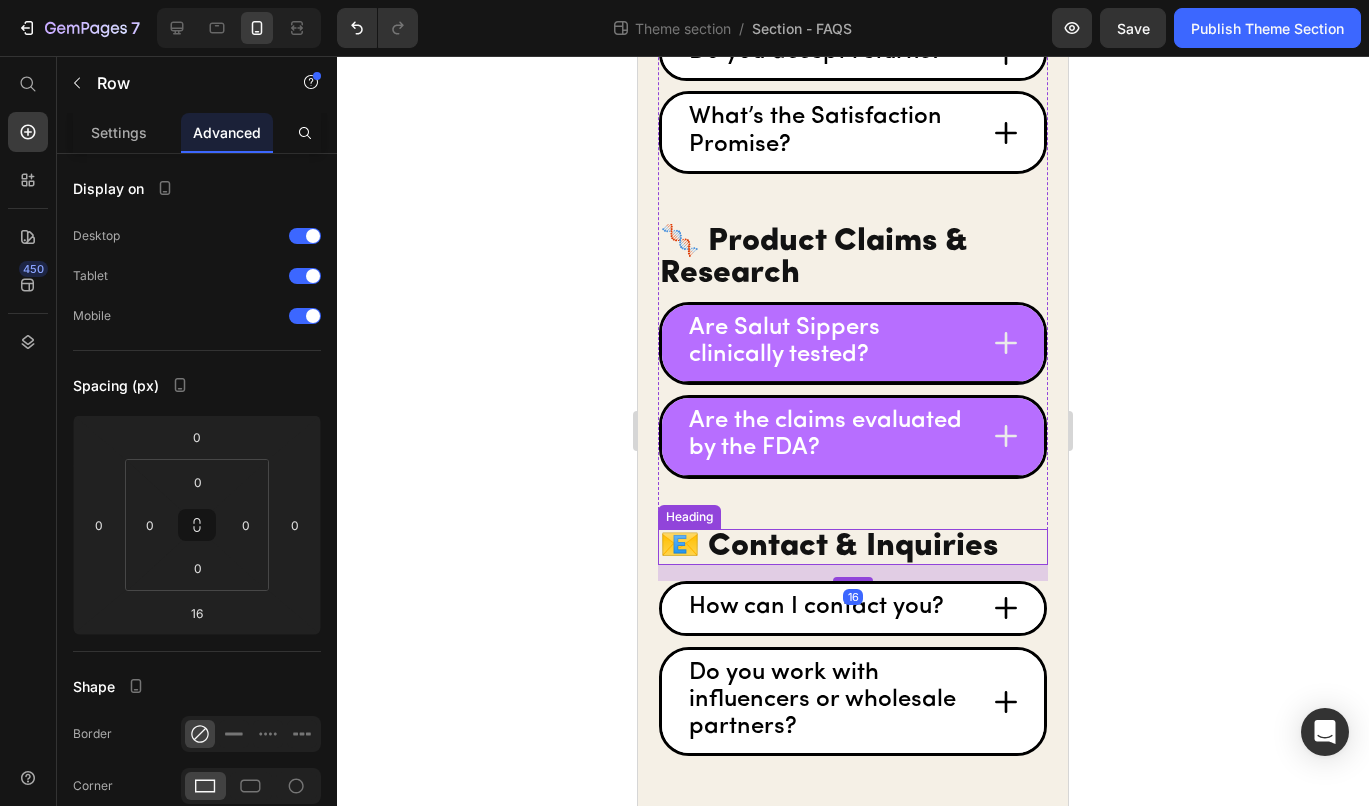 click on "📧 Contact & Inquiries" at bounding box center [853, 547] 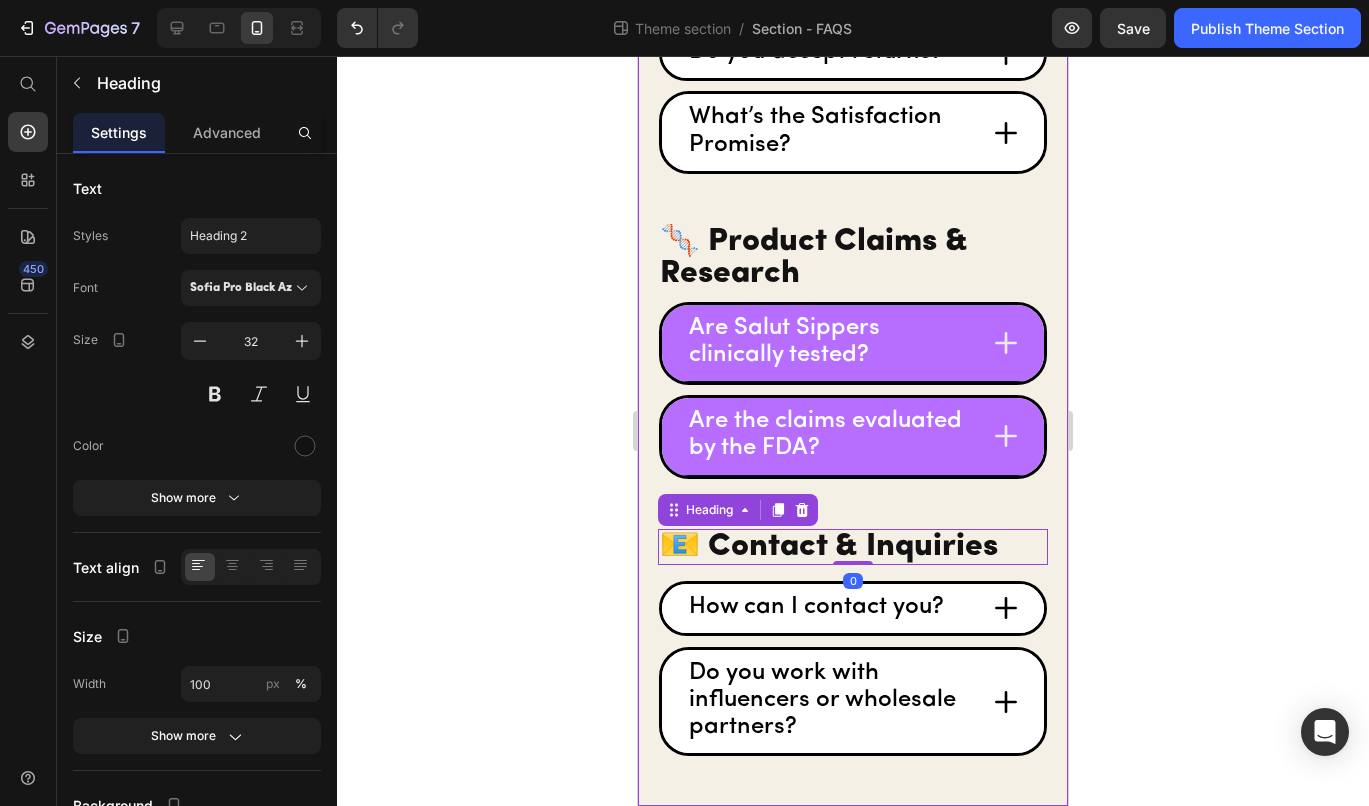 click on "⁠⁠⁠⁠⁠⁠⁠ Your FAQs, Answered Heading 🛒 Orders & Shipping Heading
Where do you ship? Accordion
How quickly will my order ship? Accordion
Do you offer expedited shipping? Accordion
What if my package never arrives? Accordion
Can I cancel or change my order? Accordion 💧 Product & Wellness Heading
What are Salut Sippers? Accordion
How should I take Salut Sippers? Accordion
How many sippers can I take per day? Accordion
Can I eat all the cake I want if I’m sipping Salut Sippers? Accordion
Are Salut Sippers safe for kids or pregnant/breastfeeding people? Accordion
Do you add any sugar? Accordion
Are they vegan or vegetarian? Accordion
What’s the shelf life? Accordion
How do I store them? Accordion 🔄 Subscriptions Heading
How do subscriptions work?   0" at bounding box center (853, -528) 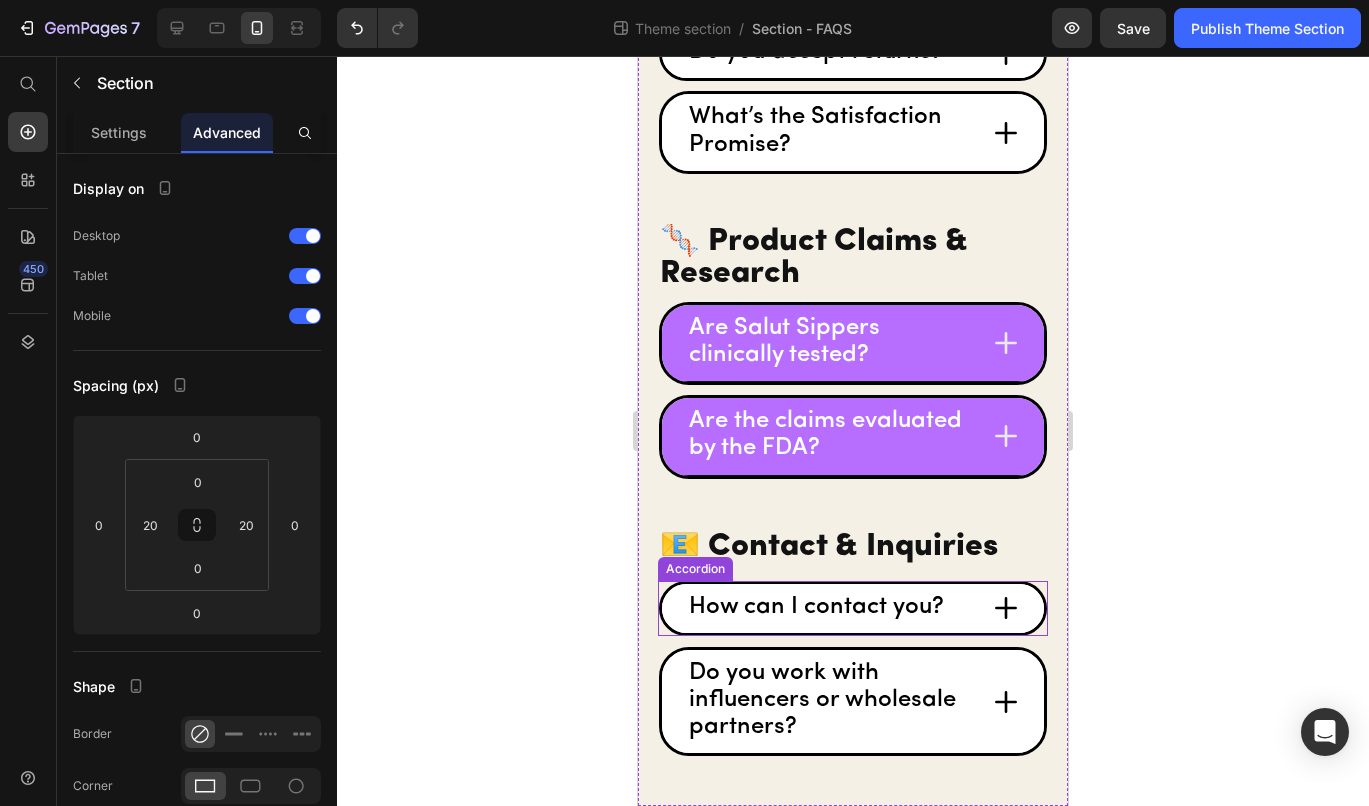 drag, startPoint x: 898, startPoint y: 608, endPoint x: 903, endPoint y: 572, distance: 36.345562 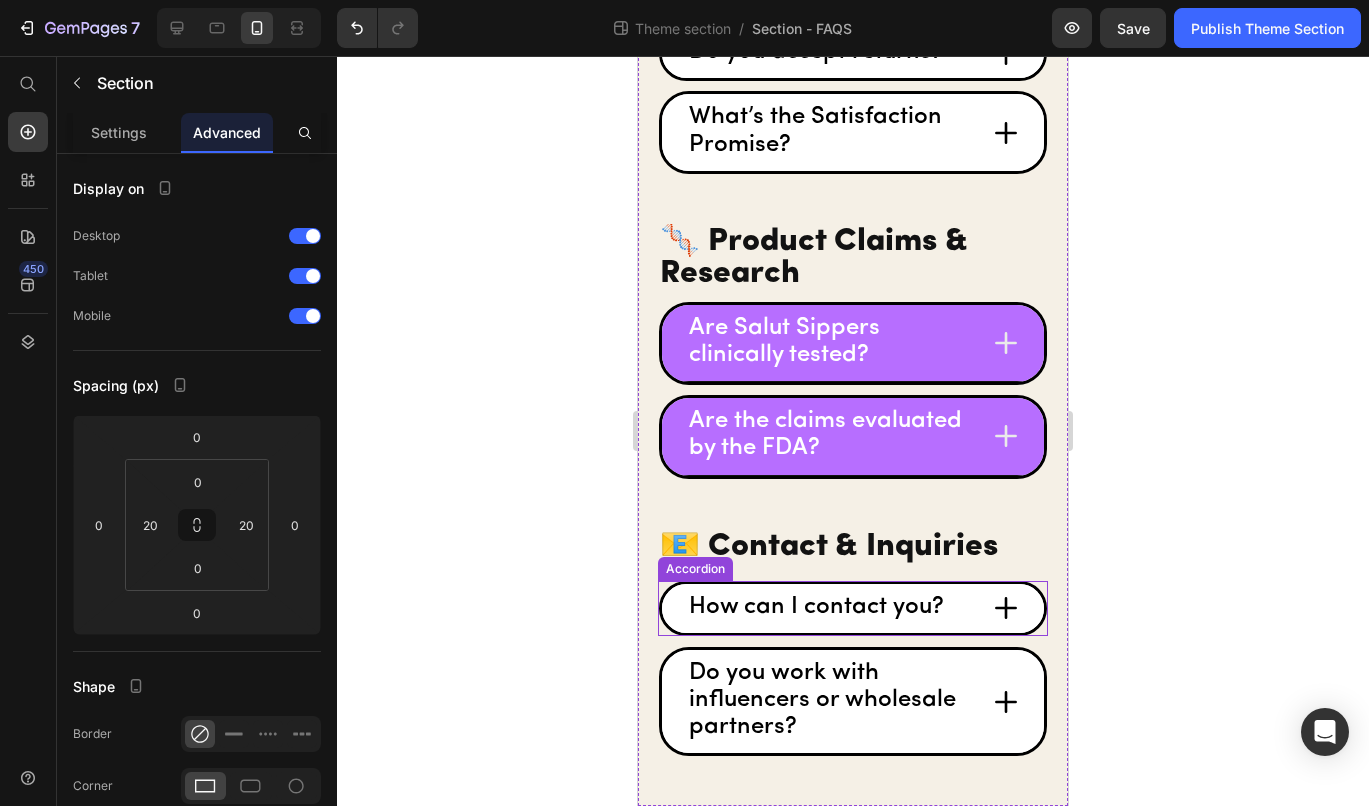 click on "How can I contact you?" at bounding box center (816, 607) 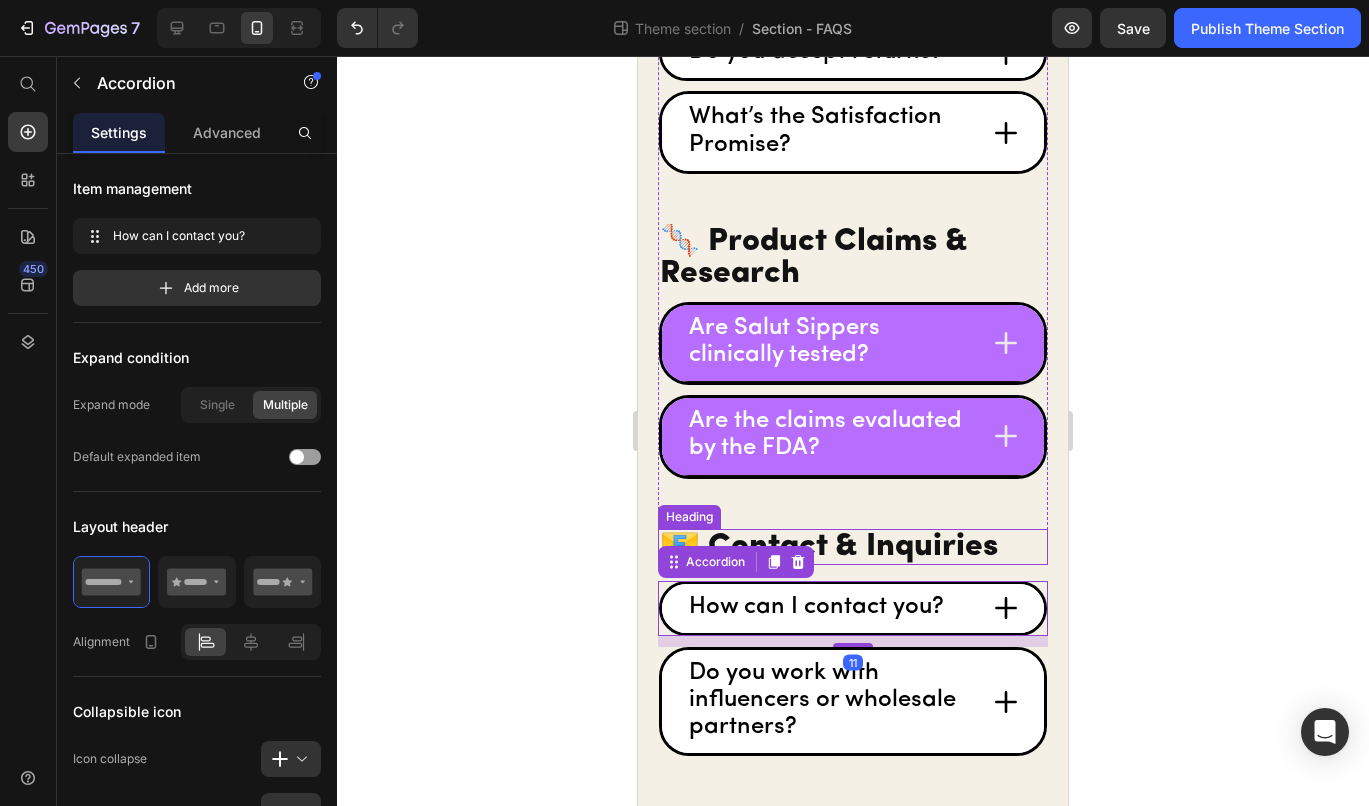 click on "📧 Contact & Inquiries" at bounding box center [853, 547] 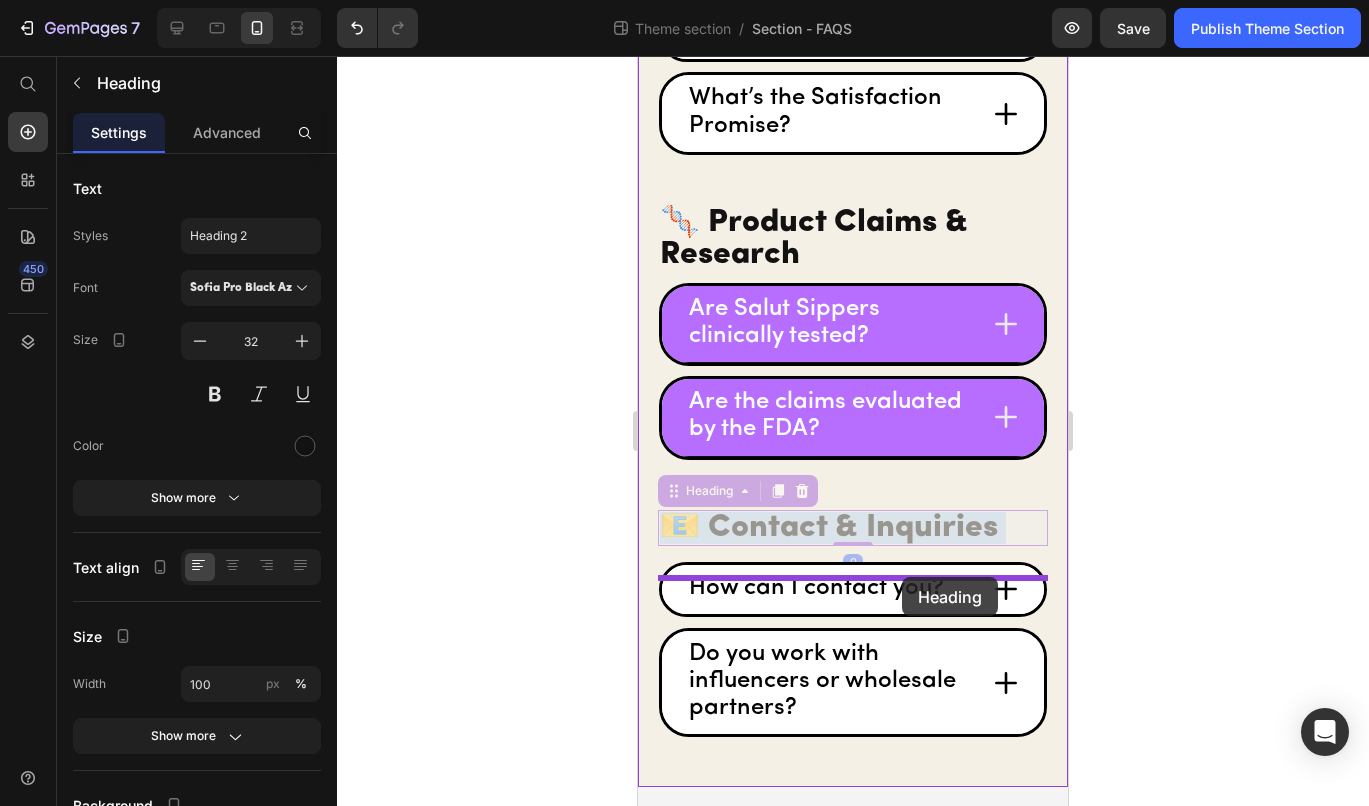drag, startPoint x: 902, startPoint y: 536, endPoint x: 902, endPoint y: 577, distance: 41 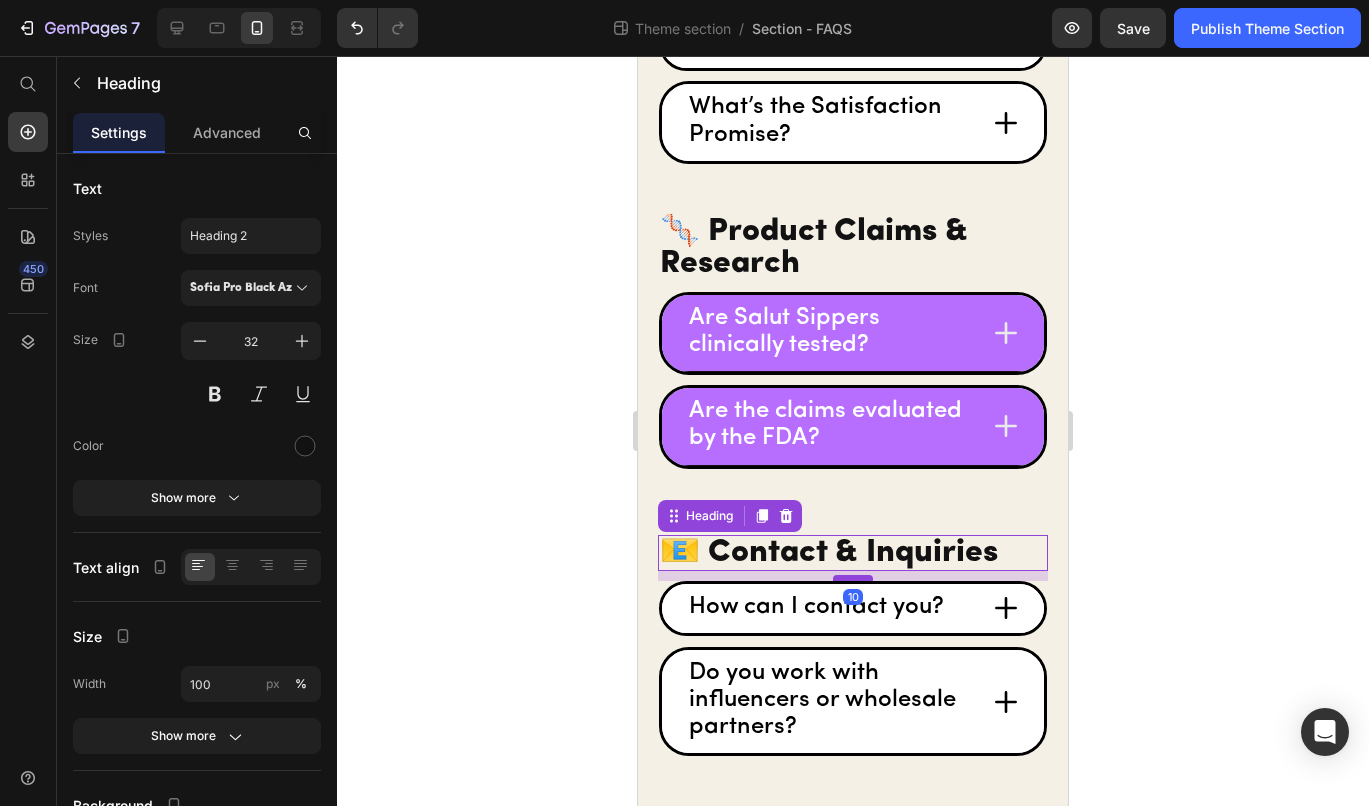 click at bounding box center (853, 578) 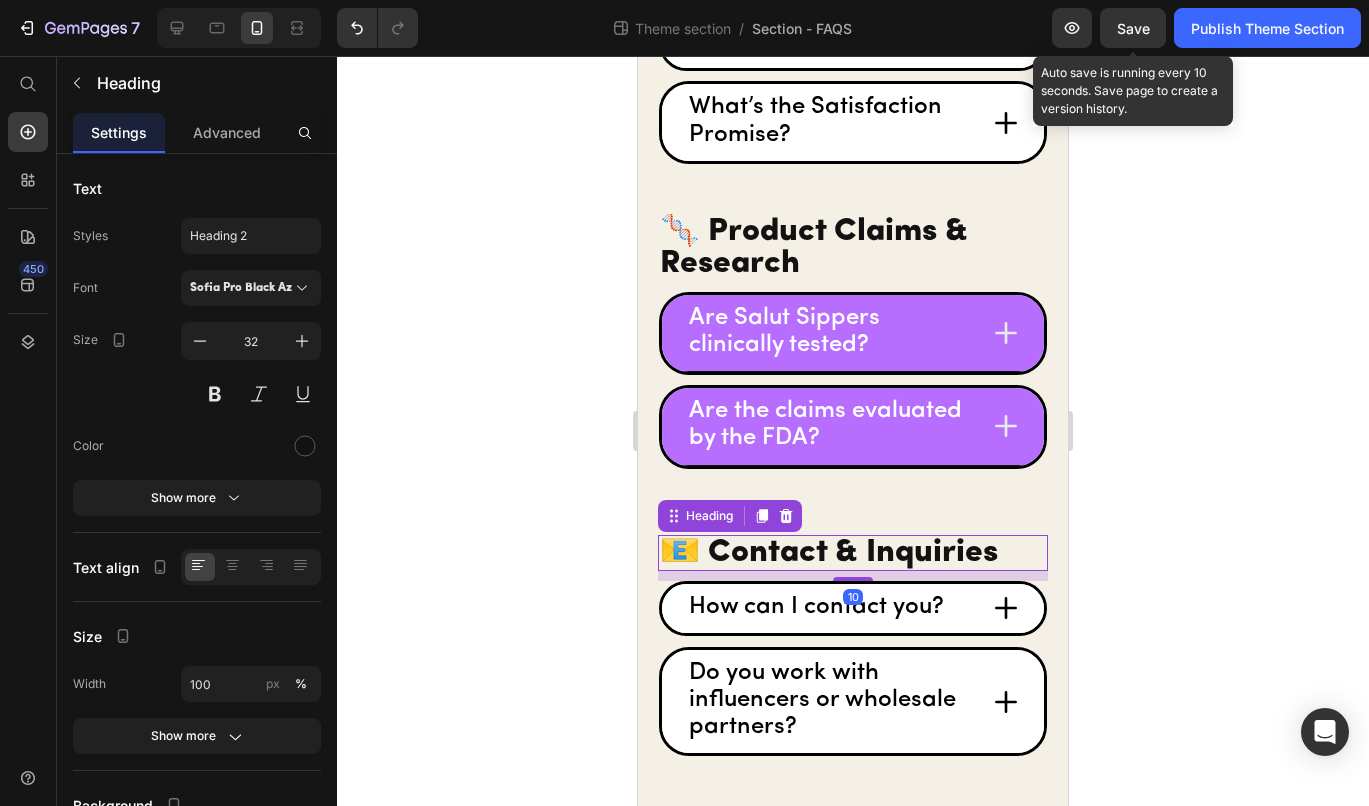 click on "Save" at bounding box center (1133, 28) 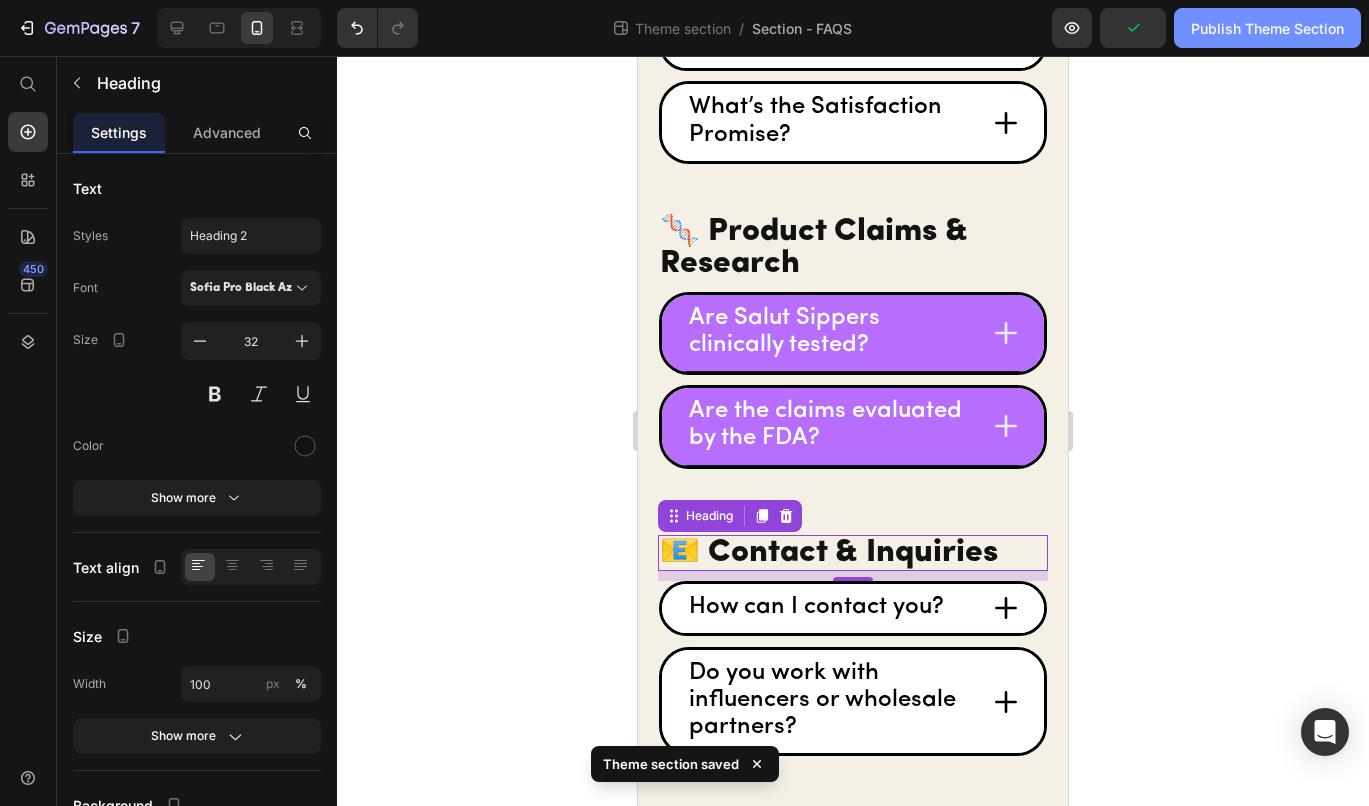 click on "Publish Theme Section" at bounding box center (1267, 28) 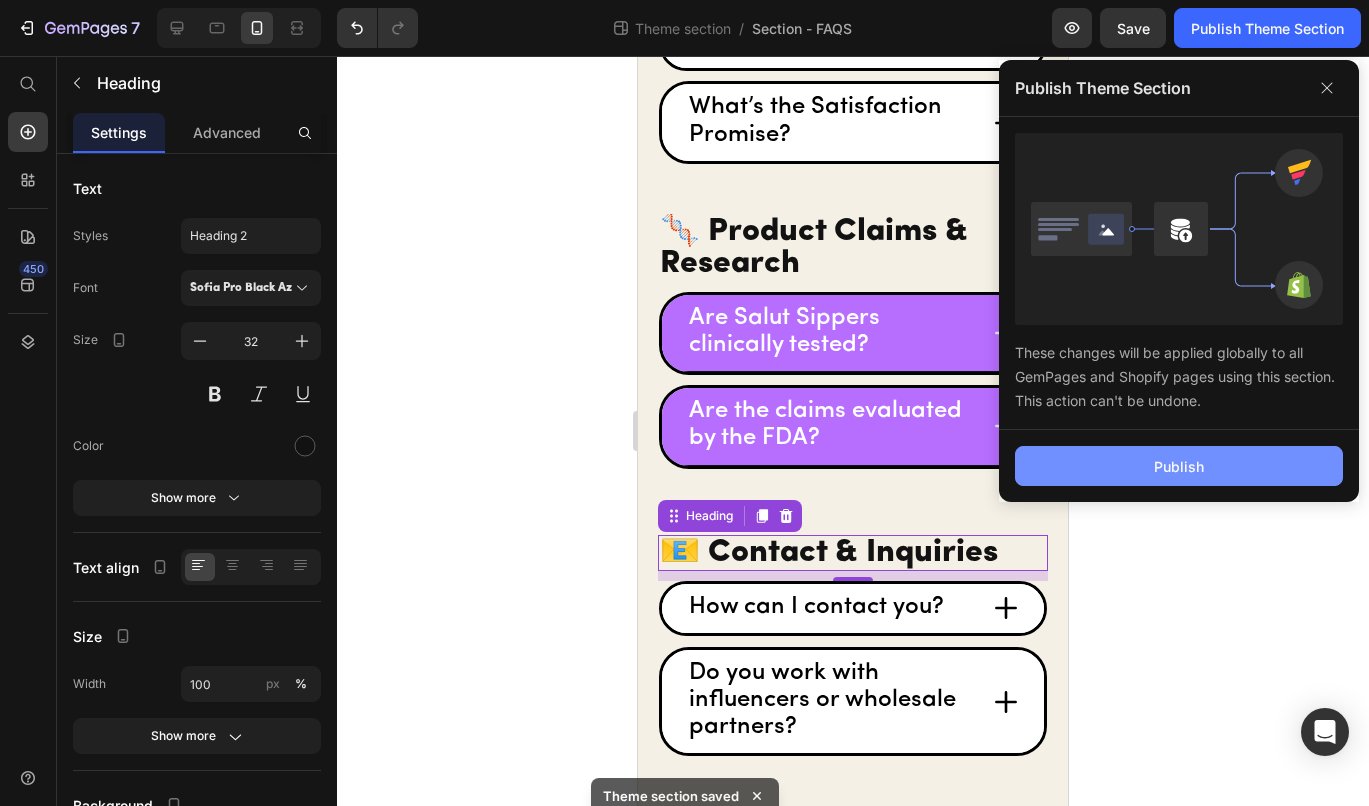 click on "Publish" 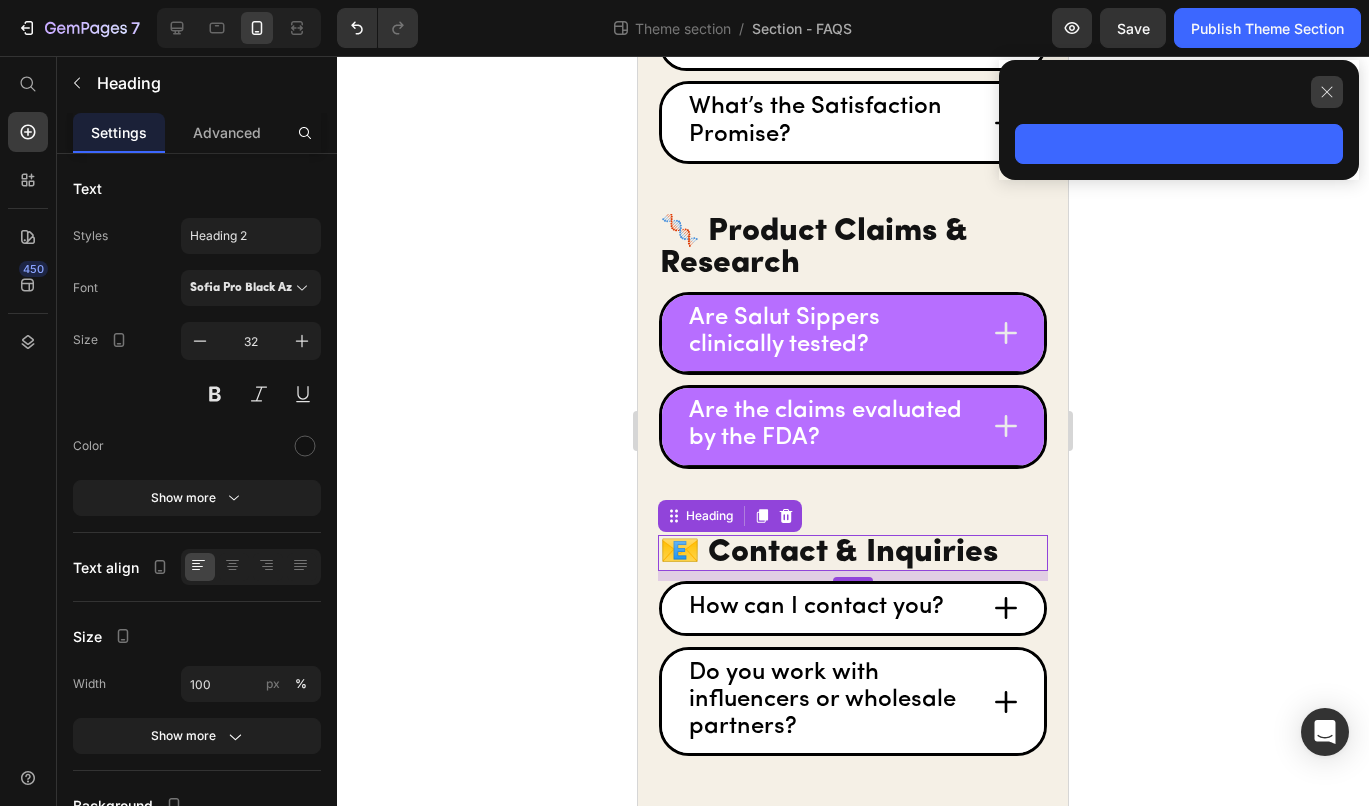 click 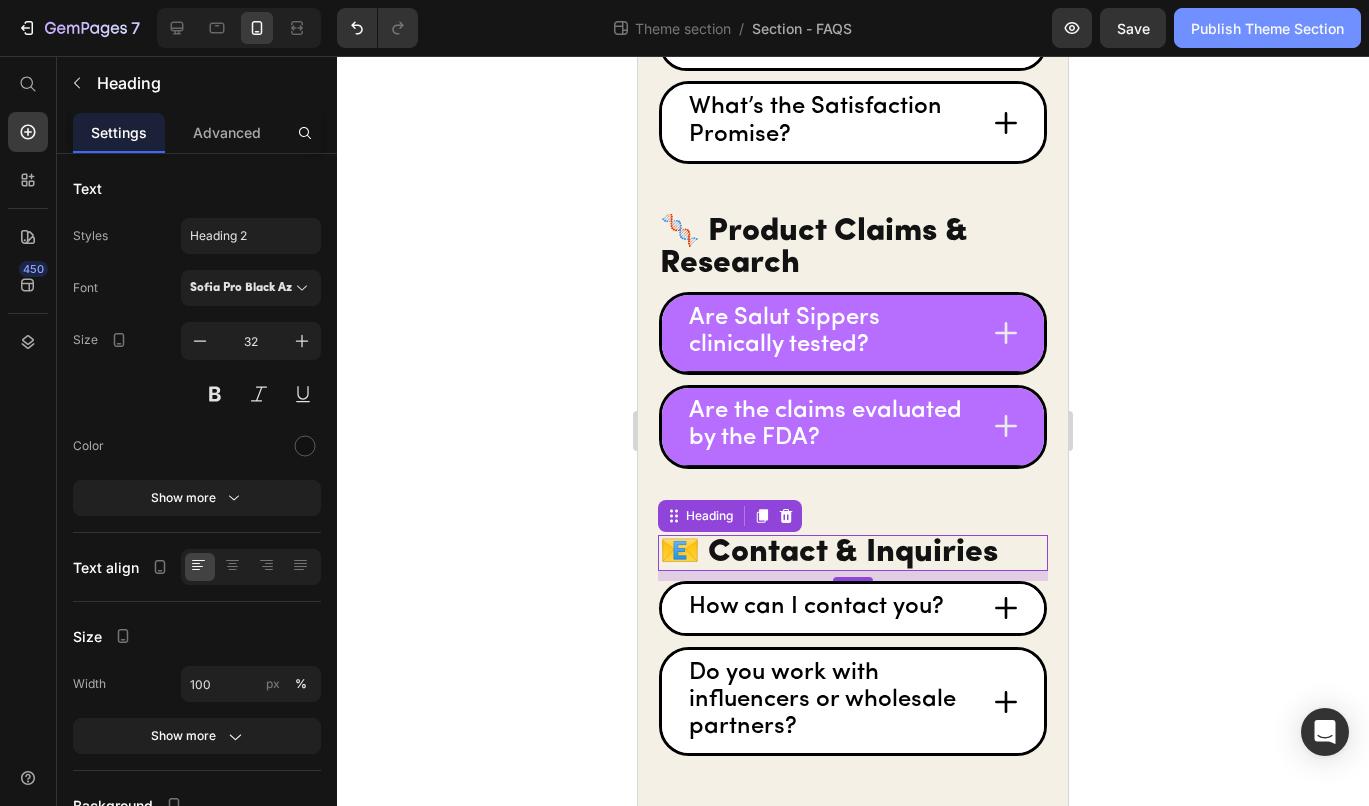 click on "Publish Theme Section" at bounding box center [1267, 28] 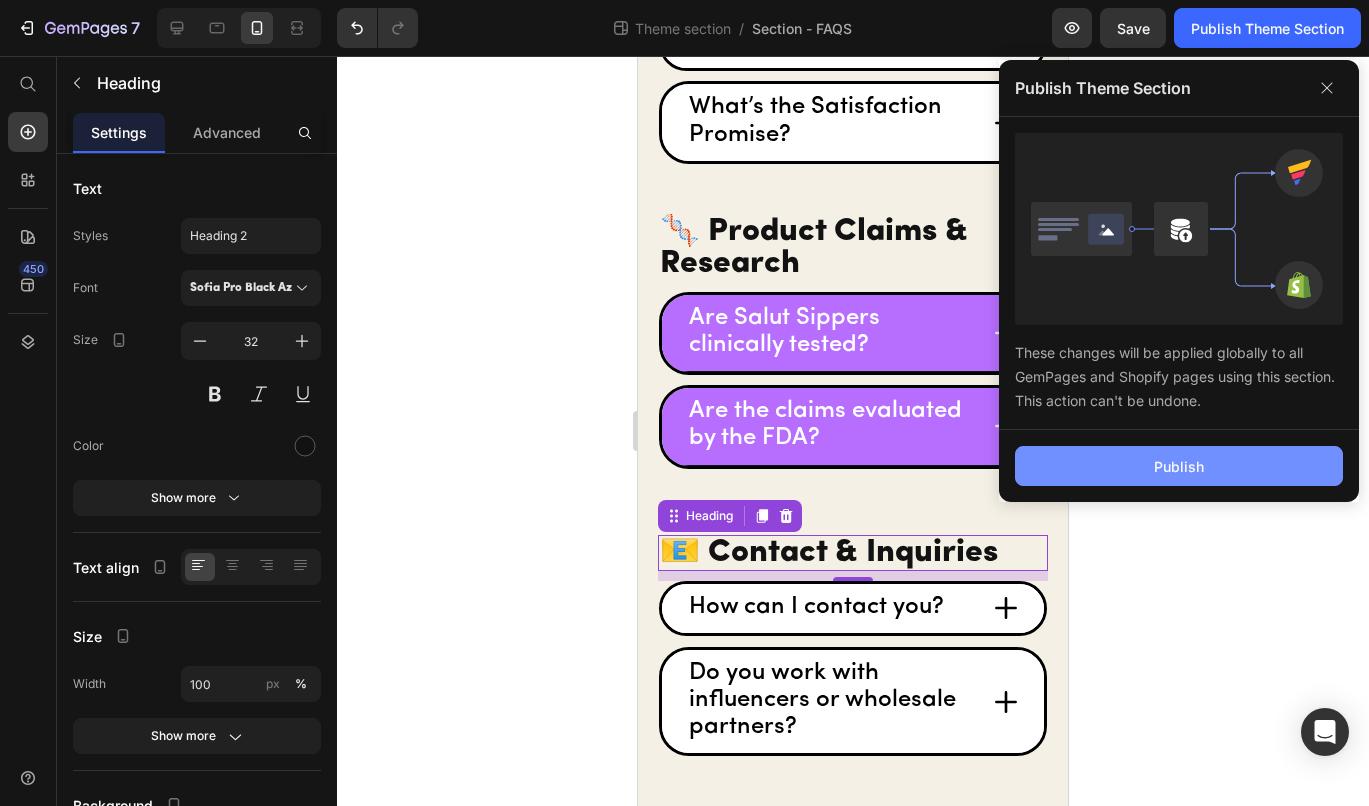 click on "Publish" 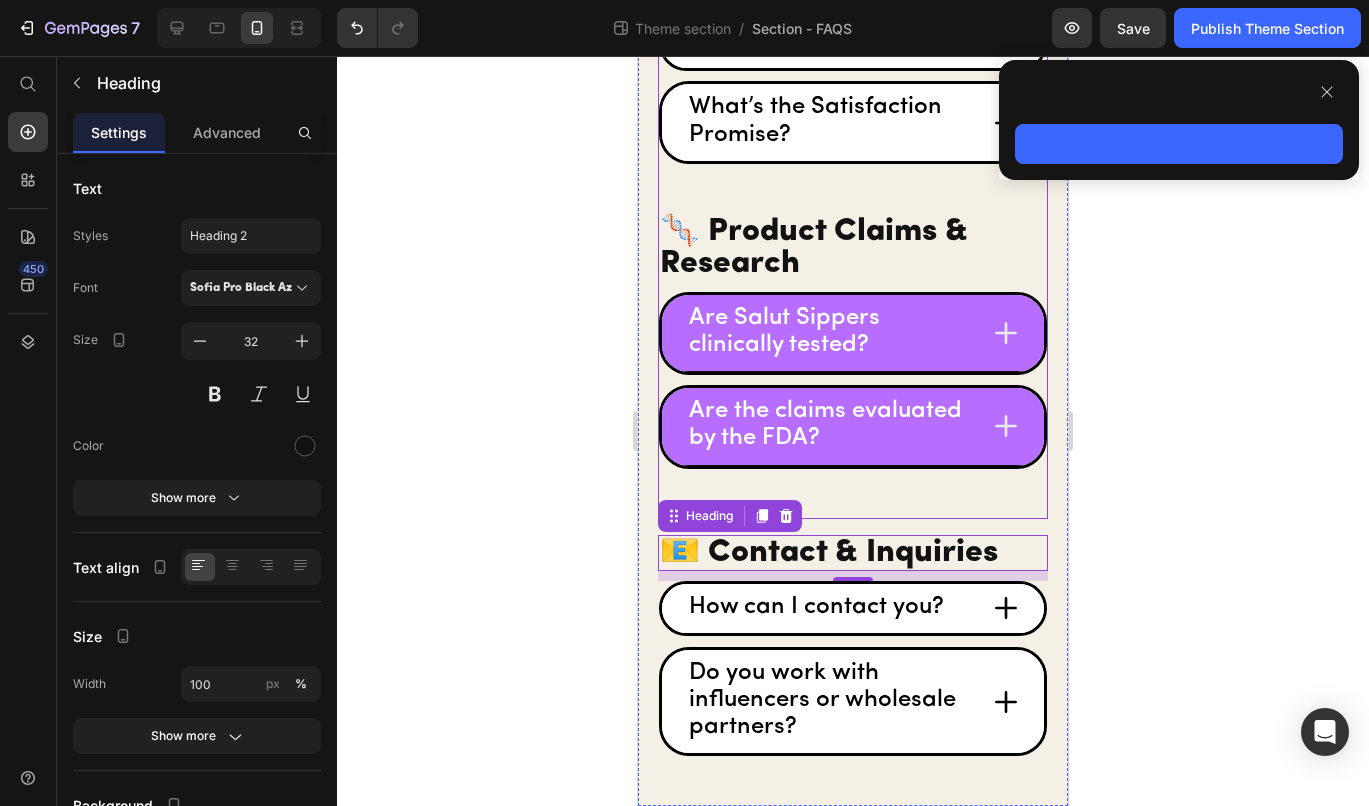 click on "⁠⁠⁠⁠⁠⁠⁠ Your FAQs, Answered Heading 🛒 Orders & Shipping Heading
Where do you ship? Accordion
How quickly will my order ship? Accordion
Do you offer expedited shipping? Accordion
What if my package never arrives? Accordion
Can I cancel or change my order? Accordion 💧 Product & Wellness Heading
What are Salut Sippers? Accordion
How should I take Salut Sippers? Accordion
How many sippers can I take per day? Accordion
Can I eat all the cake I want if I’m sipping Salut Sippers? Accordion
Are Salut Sippers safe for kids or pregnant/breastfeeding people? Accordion
Do you add any sugar? Accordion
Are they vegan or vegetarian? Accordion
What’s the shelf life? Accordion
How do I store them? Accordion 🔄 Subscriptions Heading
How do subscriptions work?" at bounding box center (853, -677) 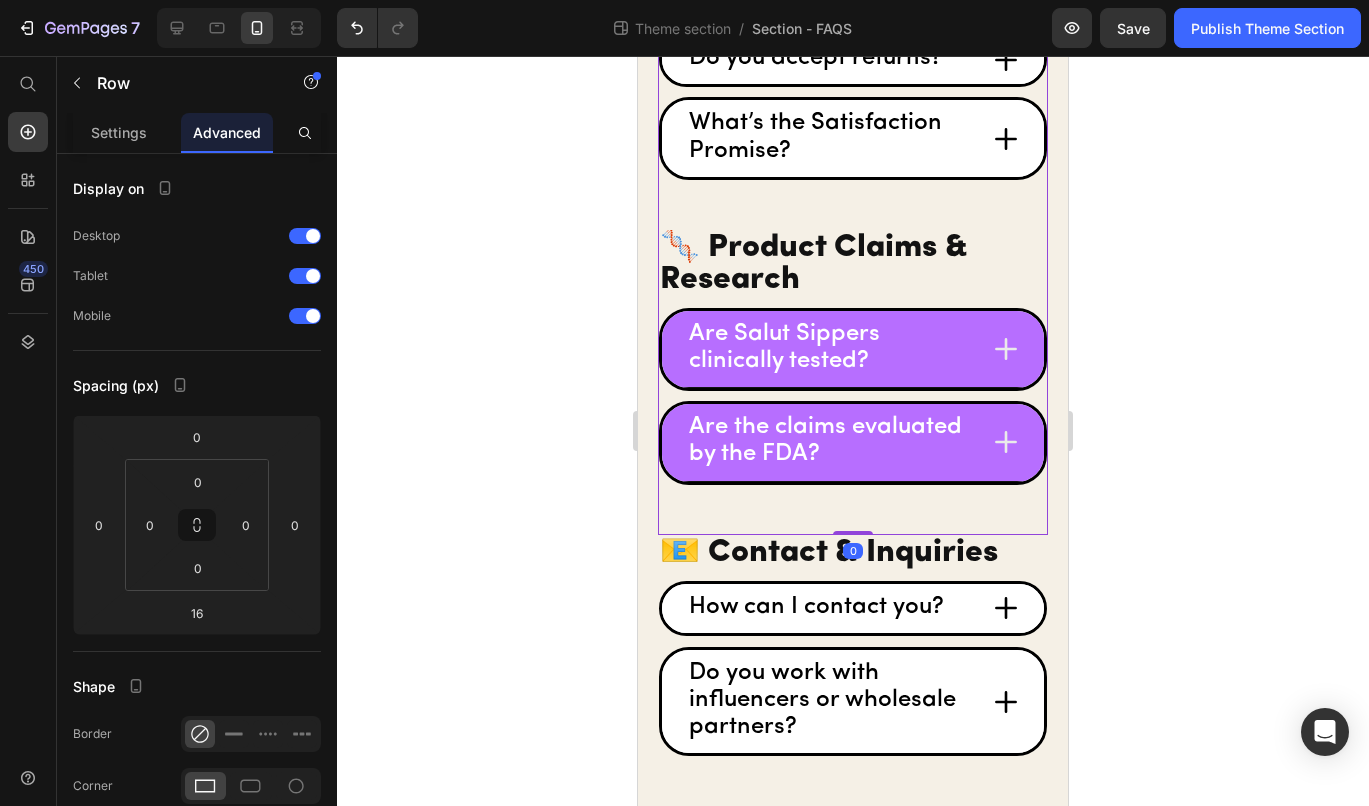 scroll, scrollTop: 1971, scrollLeft: 0, axis: vertical 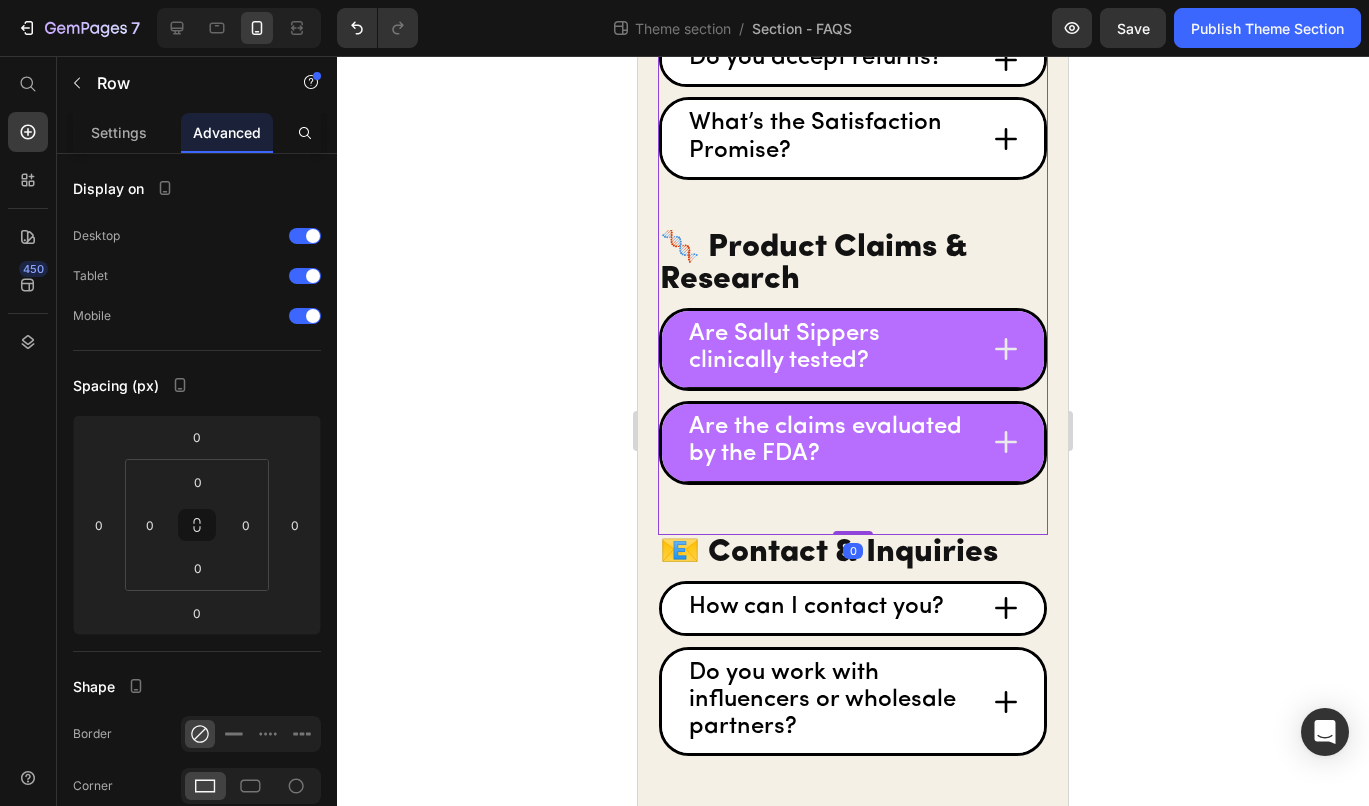 click on "⁠⁠⁠⁠⁠⁠⁠ Your FAQs, Answered Heading 🛒 Orders & Shipping Heading
Where do you ship? Accordion
How quickly will my order ship? Accordion
Do you offer expedited shipping? Accordion
What if my package never arrives? Accordion
Can I cancel or change my order? Accordion 💧 Product & Wellness Heading
What are Salut Sippers? Accordion
How should I take Salut Sippers? Accordion
How many sippers can I take per day? Accordion
Can I eat all the cake I want if I’m sipping Salut Sippers? Accordion
Are Salut Sippers safe for kids or pregnant/breastfeeding people? Accordion
Do you add any sugar? Accordion
Are they vegan or vegetarian? Accordion
What’s the shelf life? Accordion
How do I store them? Accordion 🔄 Subscriptions Heading
How do subscriptions work?" at bounding box center (853, -661) 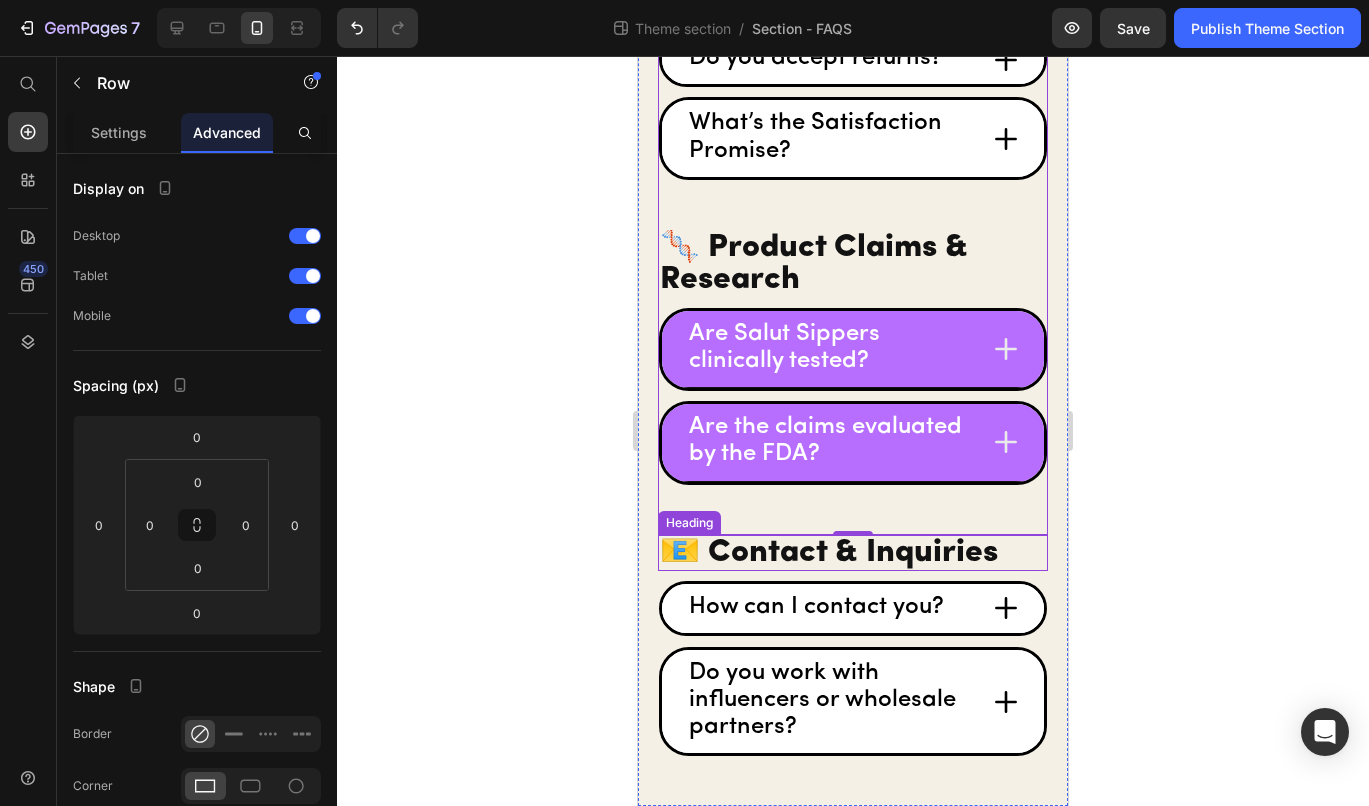click on "📧 Contact & Inquiries" at bounding box center [853, 553] 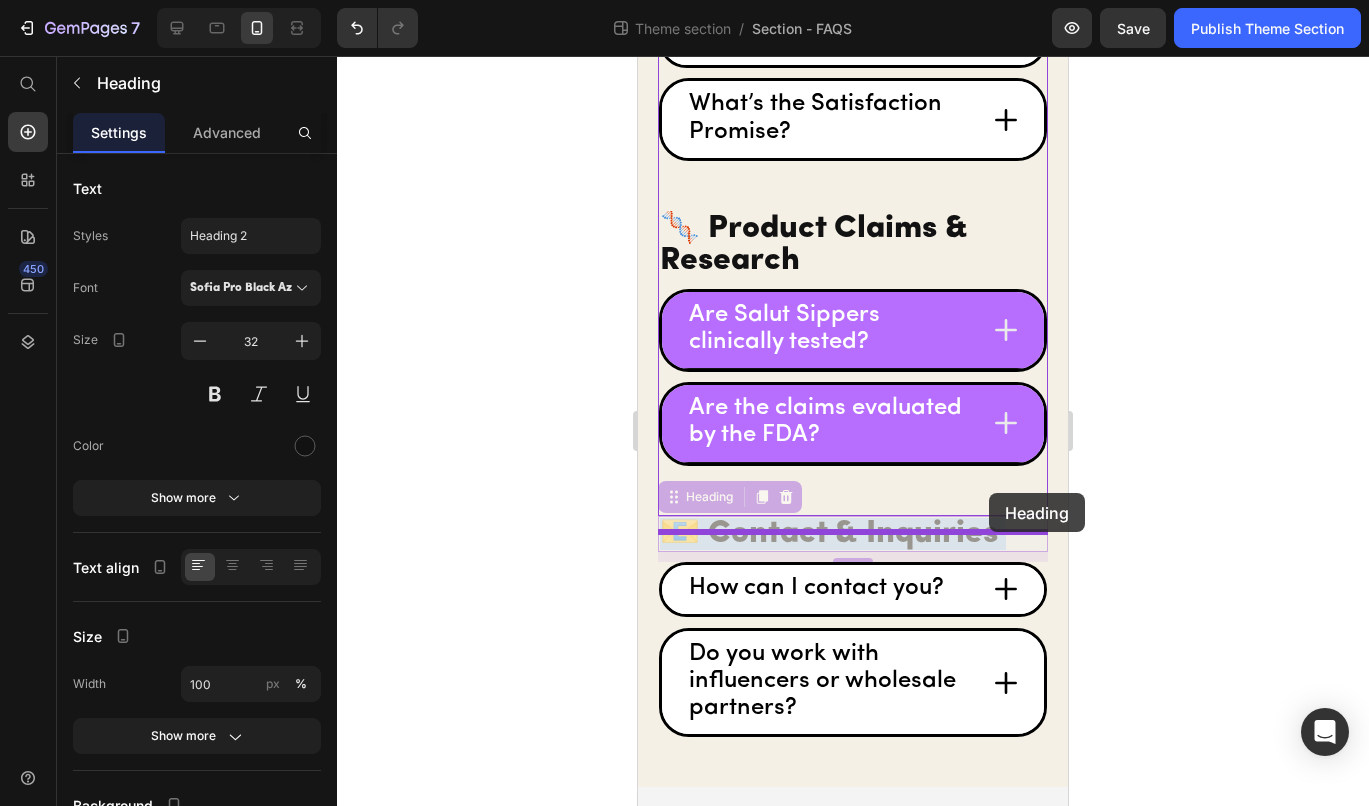 drag, startPoint x: 987, startPoint y: 539, endPoint x: 989, endPoint y: 493, distance: 46.043457 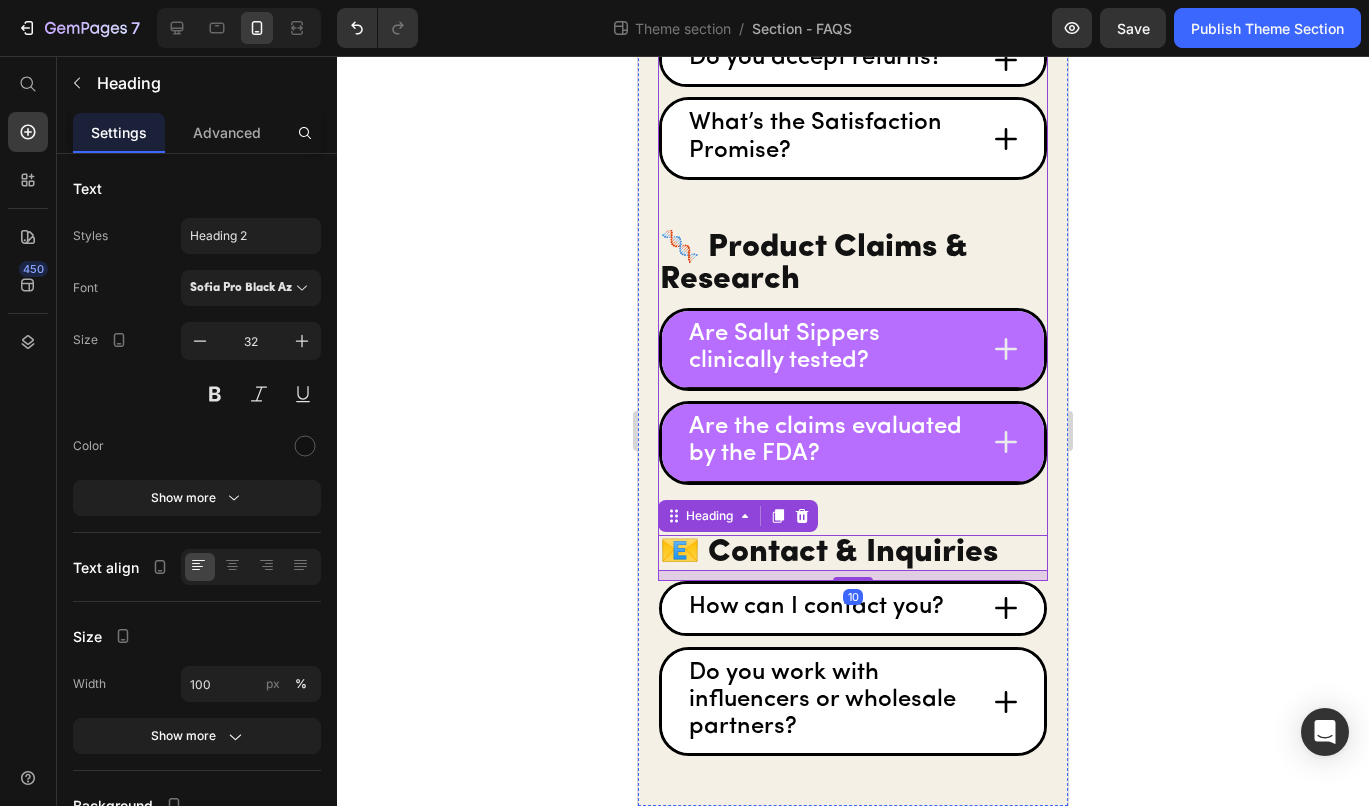 click on "⁠⁠⁠⁠⁠⁠⁠ Your FAQs, Answered Heading 🛒 Orders & Shipping Heading
Where do you ship? Accordion
How quickly will my order ship? Accordion
Do you offer expedited shipping? Accordion
What if my package never arrives? Accordion
Can I cancel or change my order? Accordion 💧 Product & Wellness Heading
What are Salut Sippers? Accordion
How should I take Salut Sippers? Accordion
How many sippers can I take per day? Accordion
Can I eat all the cake I want if I’m sipping Salut Sippers? Accordion
Are Salut Sippers safe for kids or pregnant/breastfeeding people? Accordion
Do you add any sugar? Accordion
Are they vegan or vegetarian? Accordion
What’s the shelf life? Accordion
How do I store them? Accordion 🔄 Subscriptions Heading
How do subscriptions work?   10" at bounding box center (853, -638) 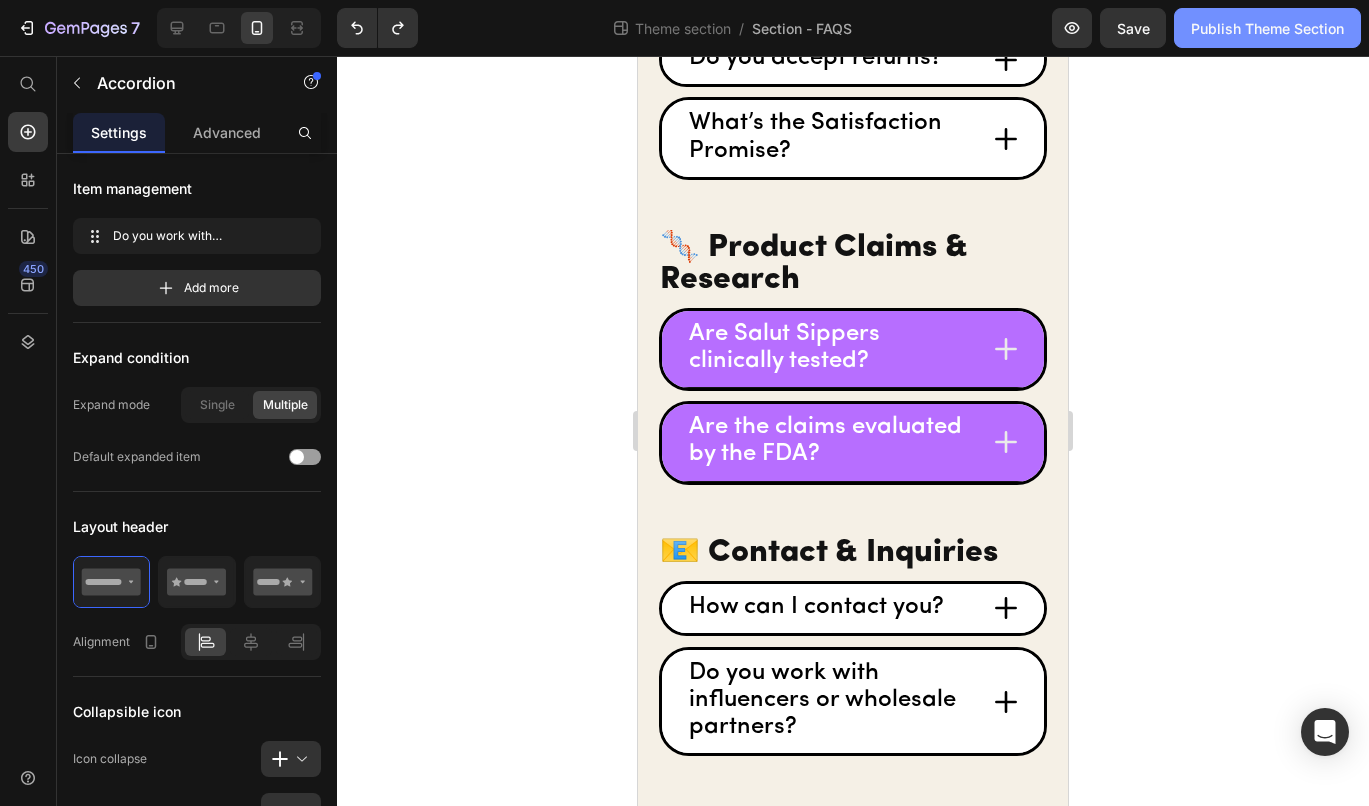 click on "Publish Theme Section" at bounding box center (1267, 28) 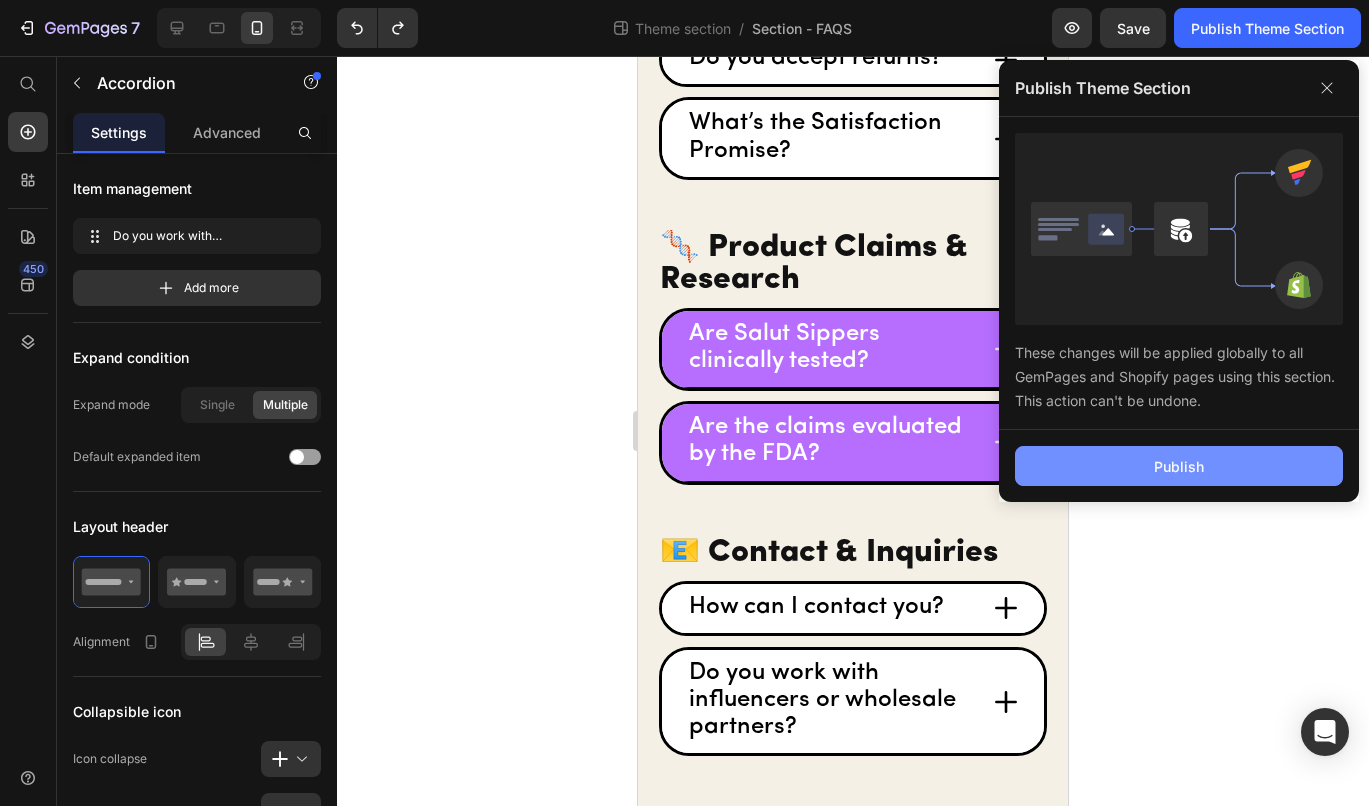 click on "Publish" 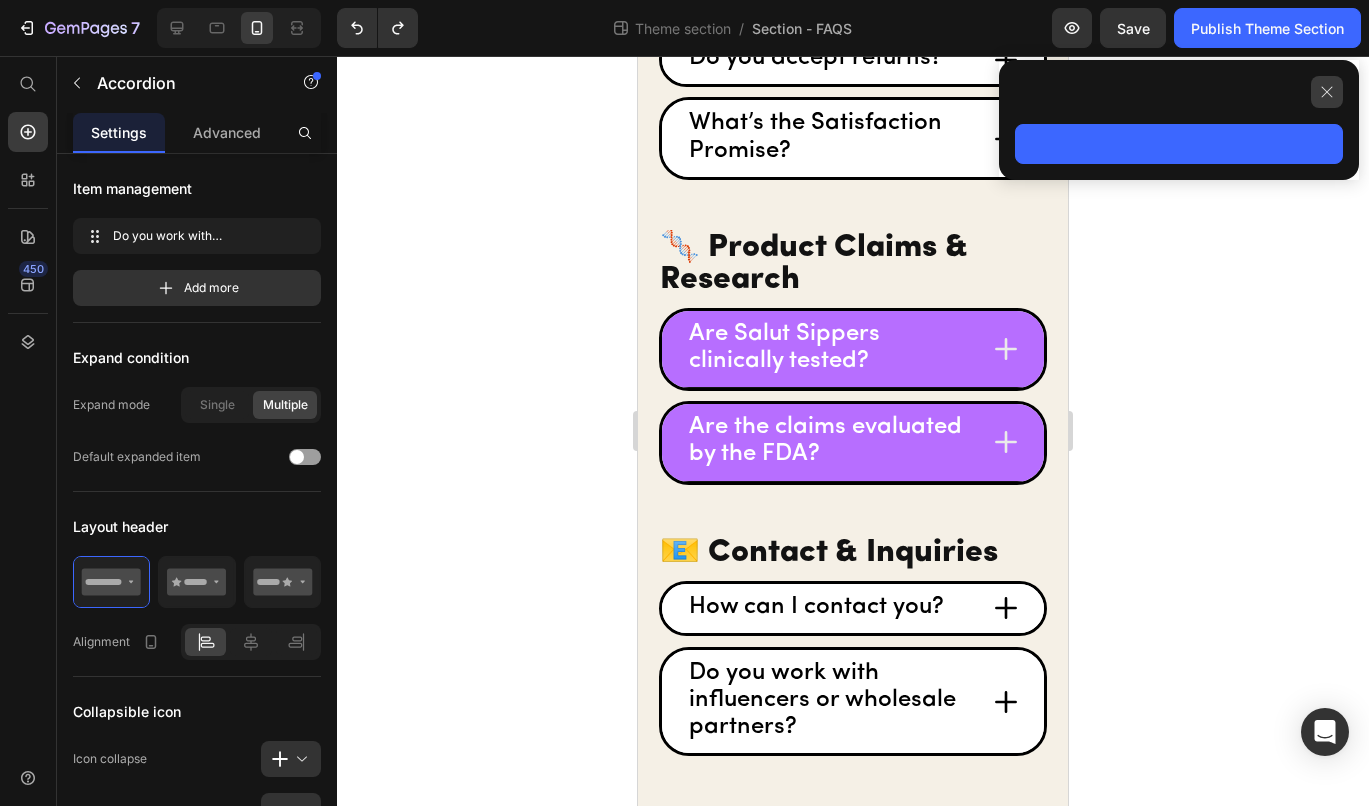 click 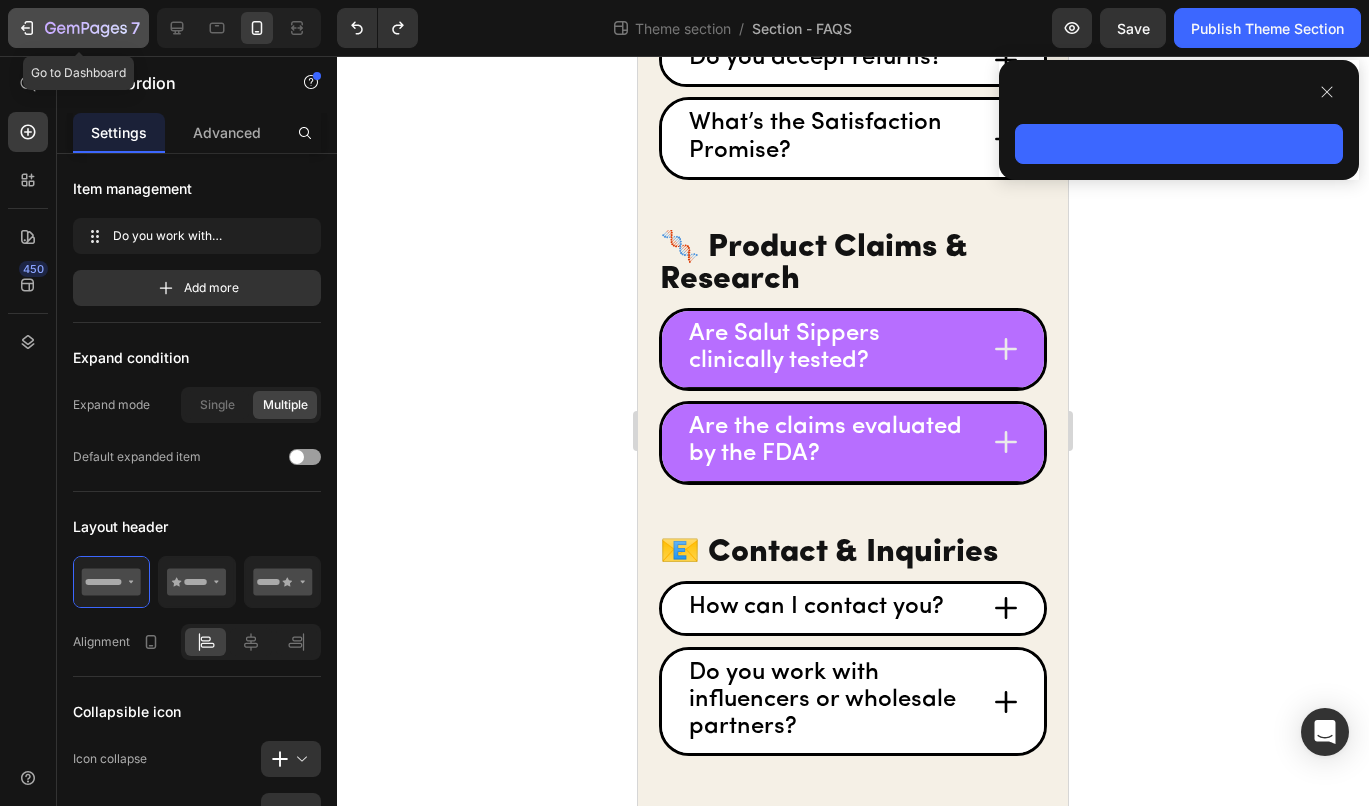 click 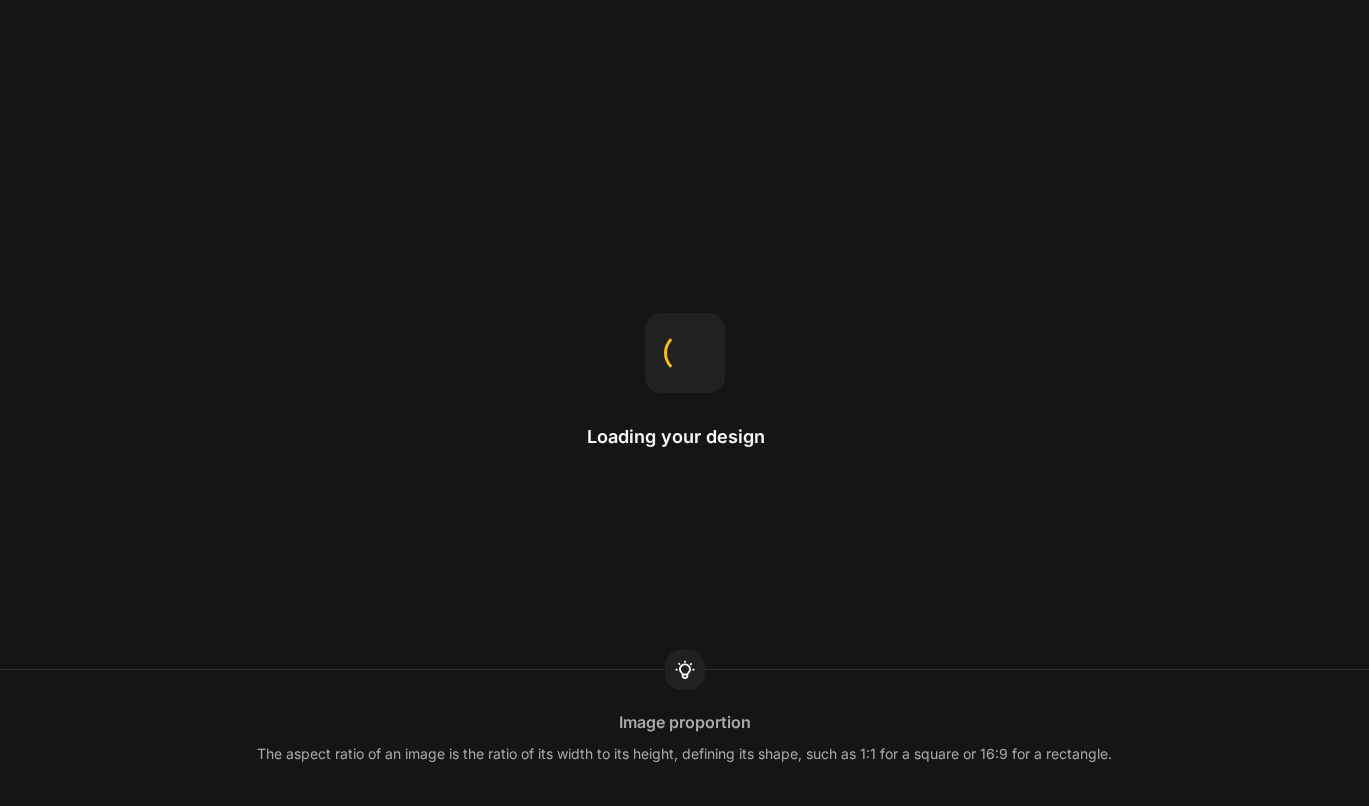scroll, scrollTop: 0, scrollLeft: 0, axis: both 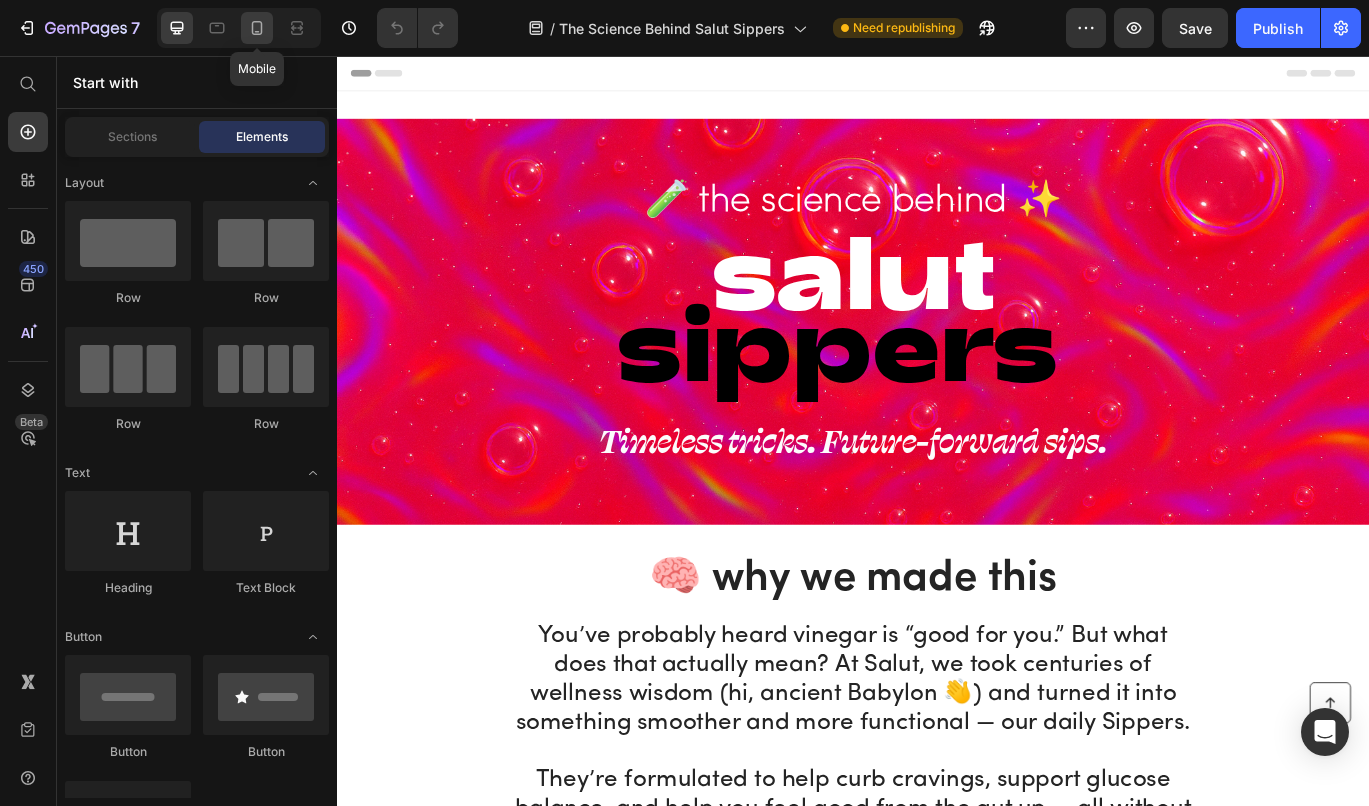 click 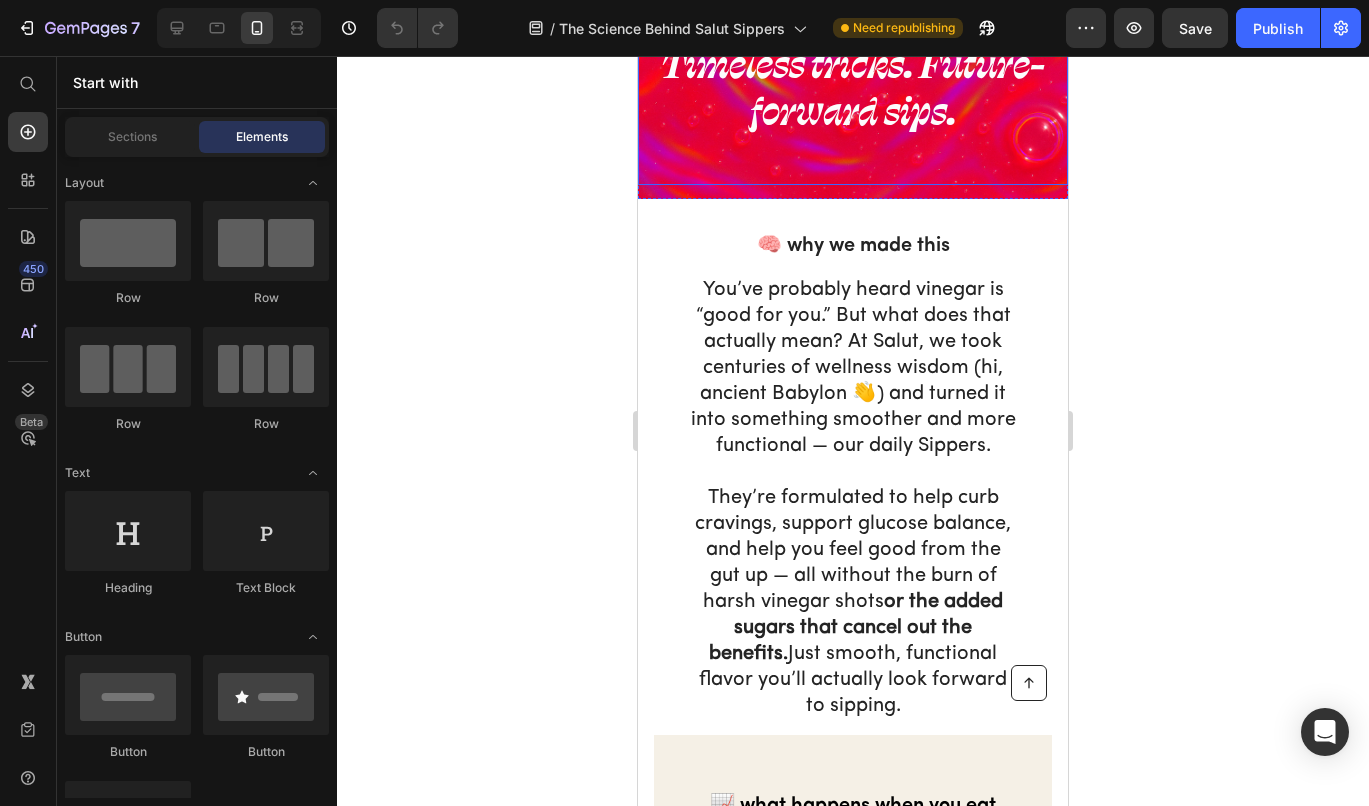 scroll, scrollTop: 516, scrollLeft: 0, axis: vertical 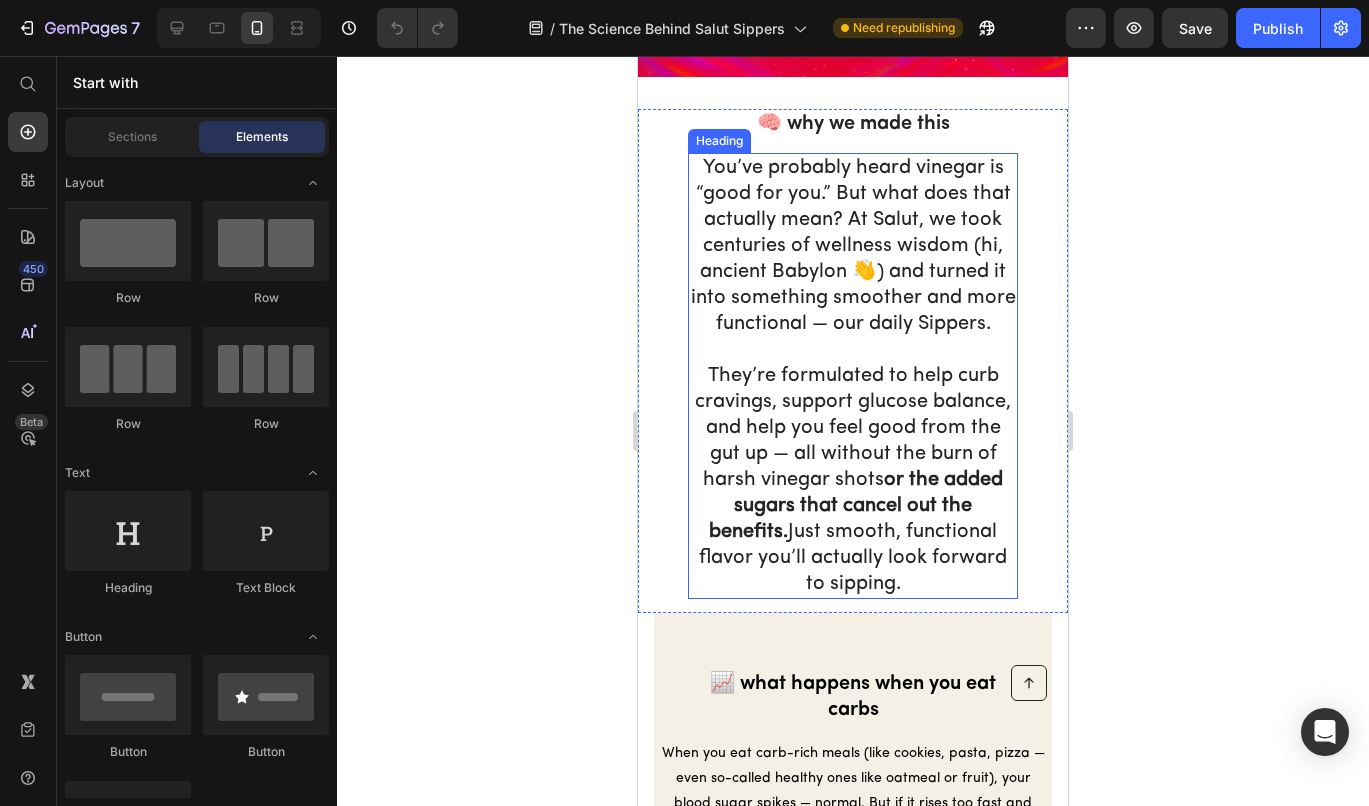 click on "You’ve probably heard vinegar is “good for you.” But what does that actually mean? At Salut, we took centuries of wellness wisdom (hi, ancient Babylon 👋) and turned it into something smoother and more functional — our daily Sippers. They’re formulated to help curb cravings, support glucose balance, and help you feel good from the gut up — all without the burn of harsh vinegar shots  or the added sugars that cancel out the benefits.  Just smooth, functional flavor you’ll actually look forward to sipping." at bounding box center [853, 376] 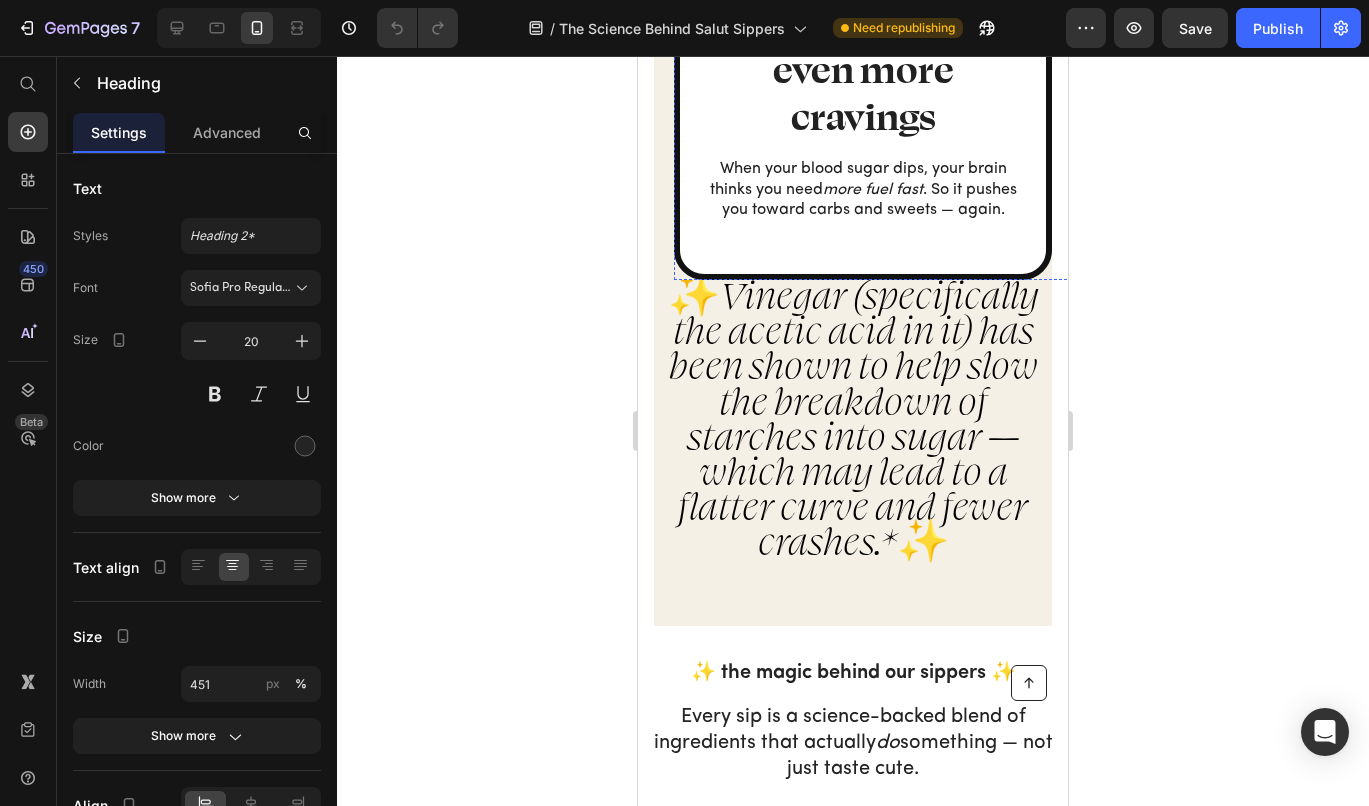 scroll, scrollTop: 2037, scrollLeft: 0, axis: vertical 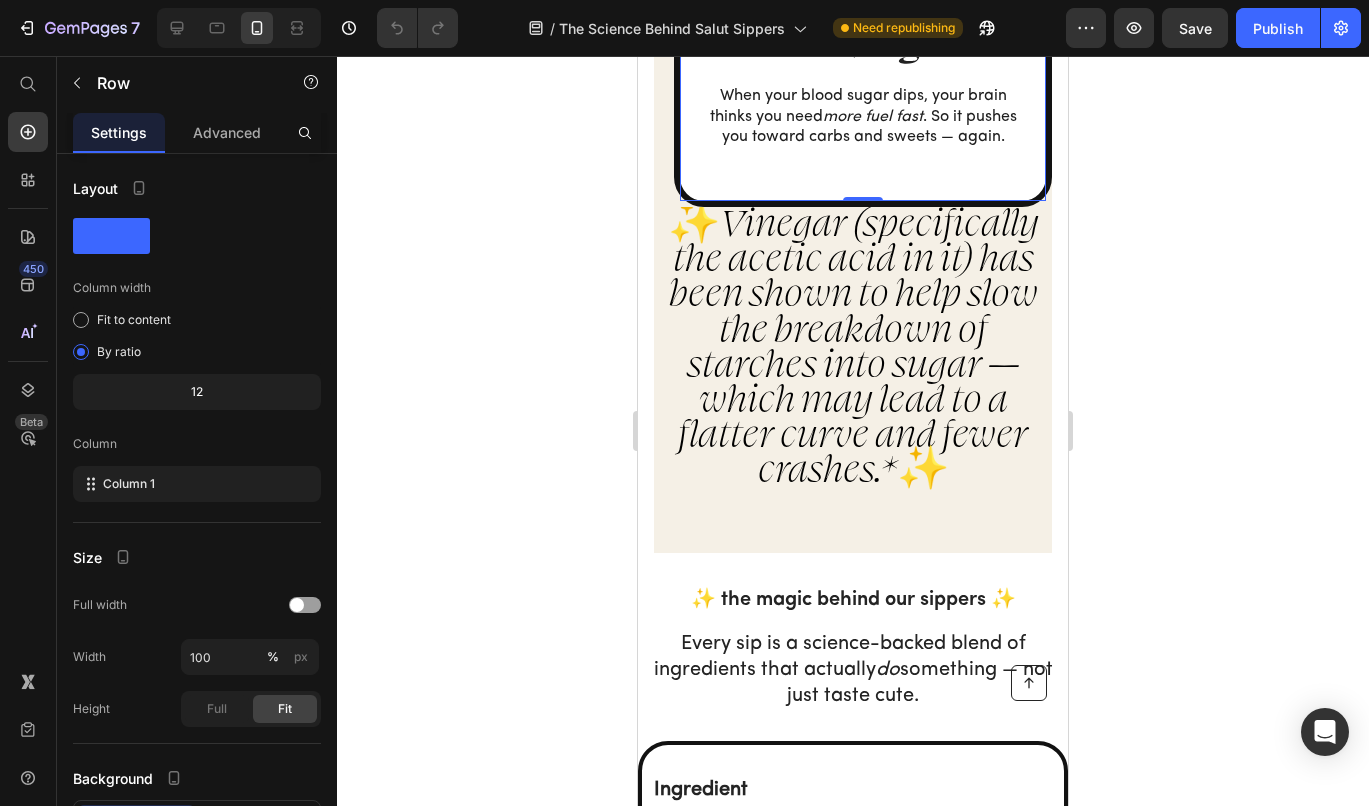 click on "even more  cravings Heading When your blood sugar dips, your brain thinks you need  more fuel fast . So it pushes you toward carbs and sweets — again.   Text Block Row   0" at bounding box center (863, 68) 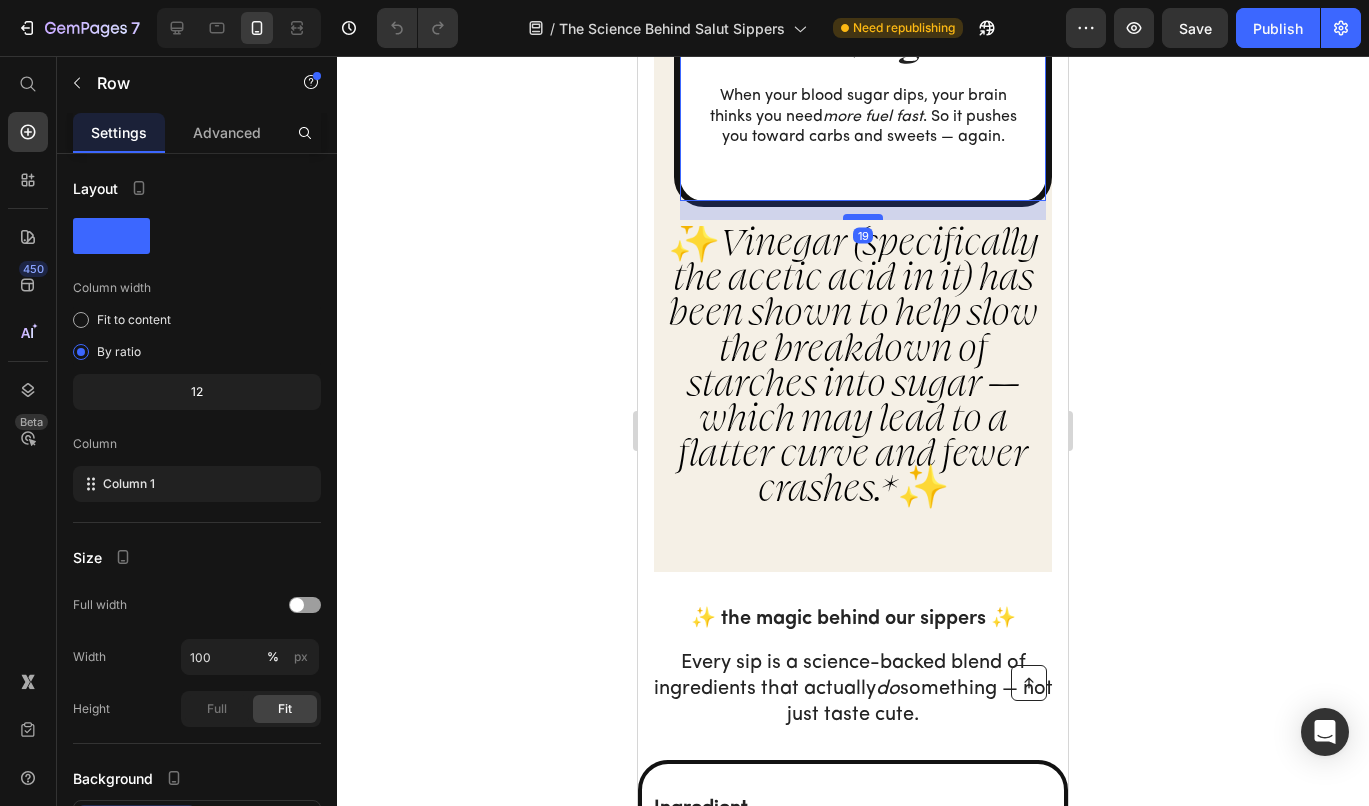 drag, startPoint x: 862, startPoint y: 203, endPoint x: 862, endPoint y: 222, distance: 19 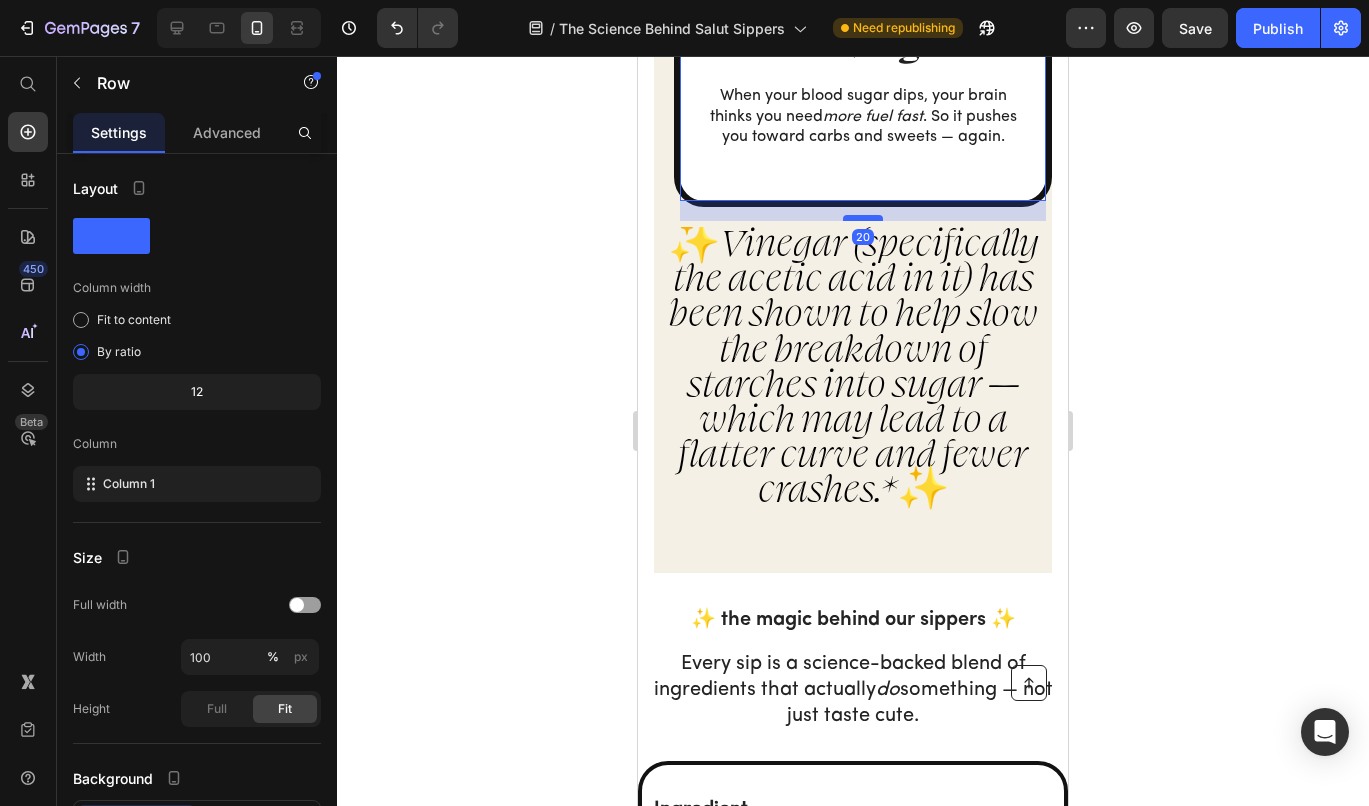 click at bounding box center [863, 218] 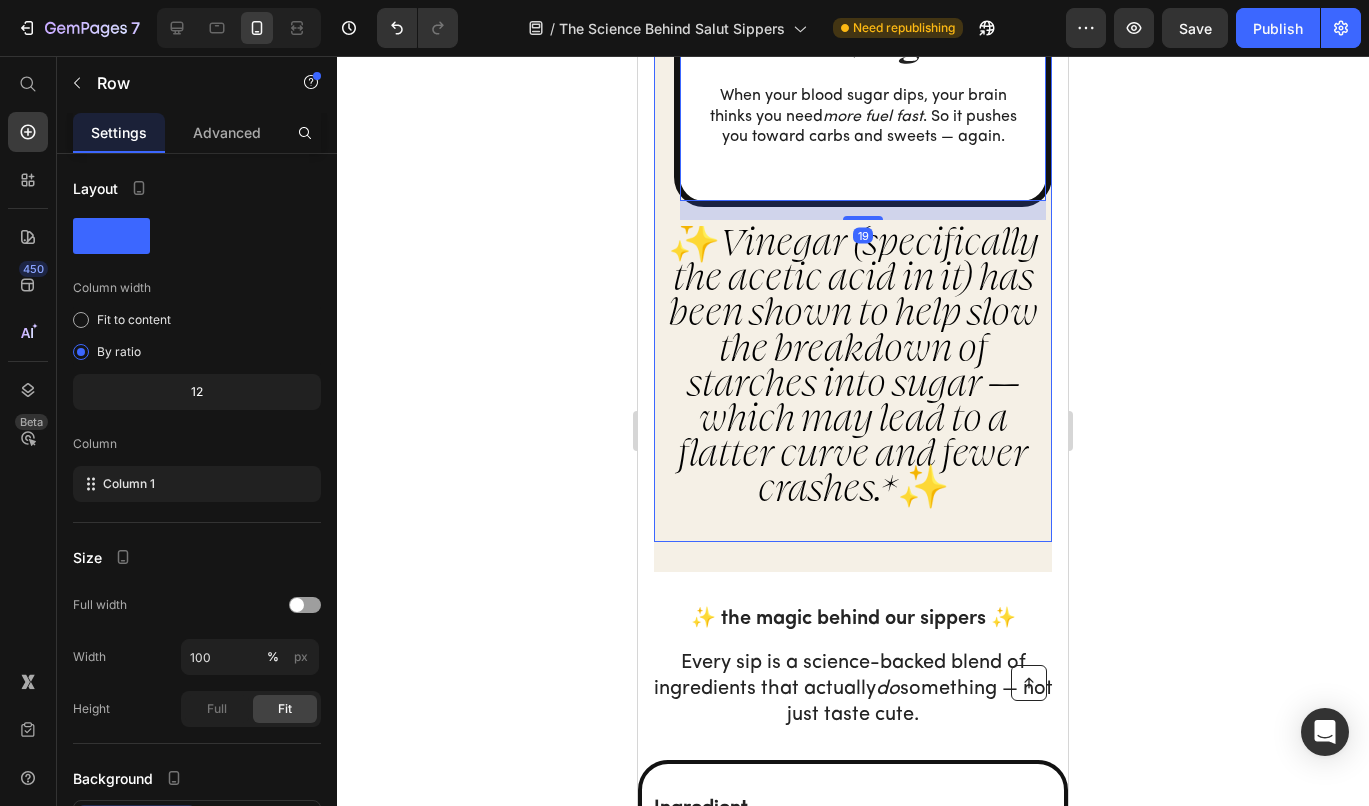 click on "When you eat carb-rich meals (like cookies, pasta, pizza —even so-called healthy ones like oatmeal or fruit), your blood sugar spikes — normal. But if it rises too fast and crashes too hard, that’s when things go sideways. Text Block brain for + mood swings Heading Your brain runs on glucose. Big spikes followed by dips can make you feel spacey, irritable, or unfocused — like when you can’t remember what you walked into the room for. Text Block Row even more  cravings Heading When your blood sugar dips, your brain thinks you need  more fuel fast . So it pushes you toward carbs and sweets — again.   Text Block Row even more  cravings Heading When your blood sugar dips, your brain thinks you need  more fuel fast . So it pushes you toward carbs and sweets — again.   Text Block Row   19 Row ✨  Vinegar (specifically the acetic acid in it) has been shown to help slow the breakdown of starches into sugar — which may lead to a flatter curve and fewer crashes.*  ✨ Text Block" at bounding box center [853, -134] 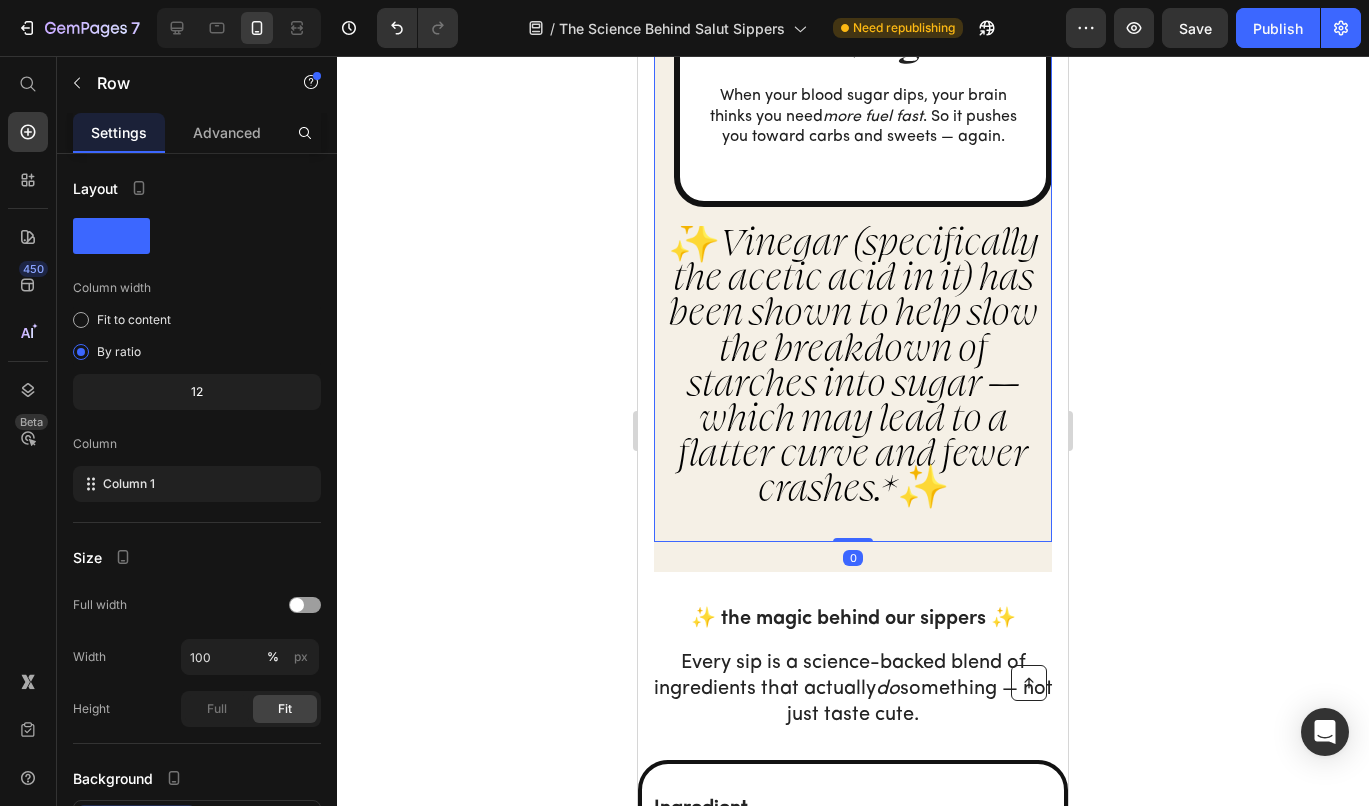 click on "When you eat carb-rich meals (like cookies, pasta, pizza —even so-called healthy ones like oatmeal or fruit), your blood sugar spikes — normal. But if it rises too fast and crashes too hard, that’s when things go sideways. Text Block brain for + mood swings Heading Your brain runs on glucose. Big spikes followed by dips can make you feel spacey, irritable, or unfocused — like when you can’t remember what you walked into the room for. Text Block Row even more  cravings Heading When your blood sugar dips, your brain thinks you need  more fuel fast . So it pushes you toward carbs and sweets — again.   Text Block Row even more  cravings Heading When your blood sugar dips, your brain thinks you need  more fuel fast . So it pushes you toward carbs and sweets — again.   Text Block Row Row ✨  Vinegar (specifically the acetic acid in it) has been shown to help slow the breakdown of starches into sugar — which may lead to a flatter curve and fewer crashes.*  ✨ Text Block" at bounding box center [853, -134] 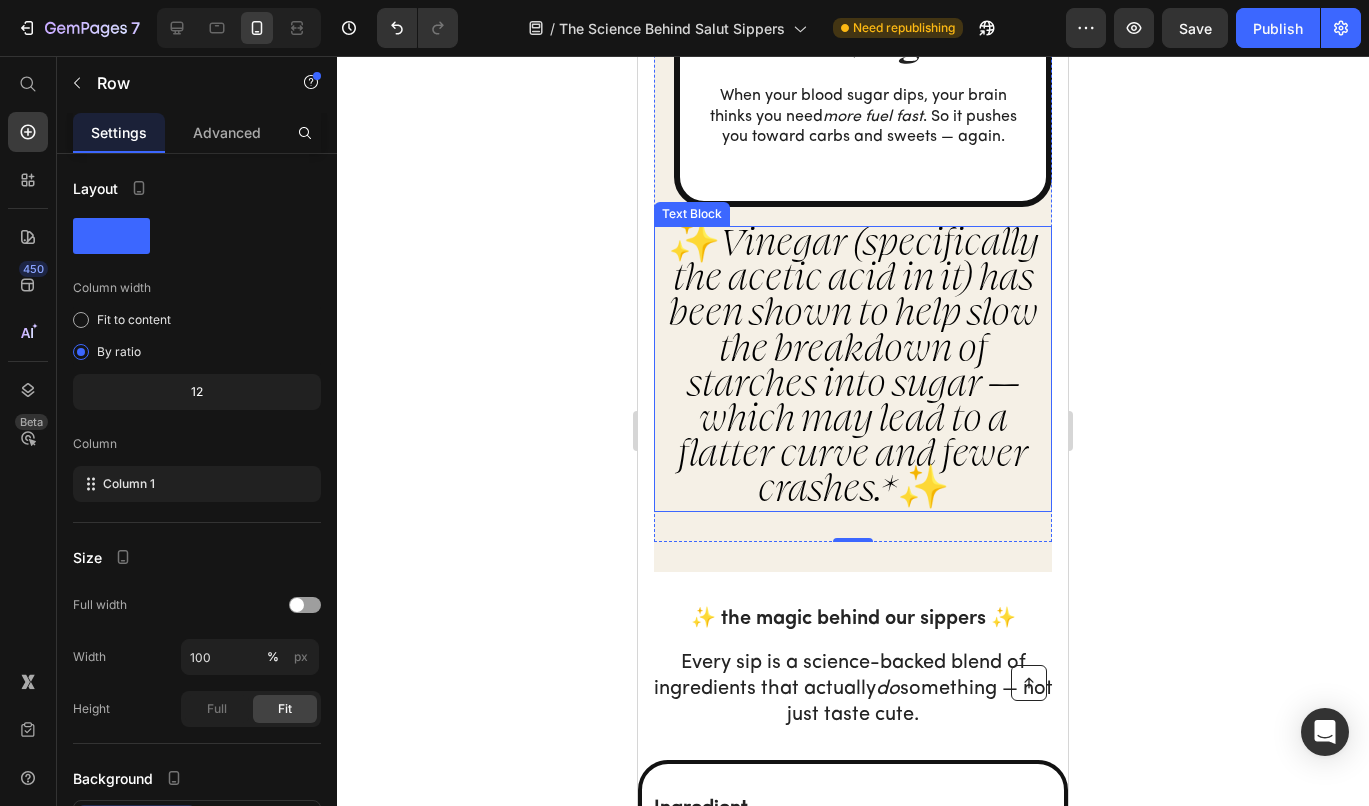 click on "✨  Vinegar (specifically the acetic acid in it) has been shown to help slow the breakdown of starches into sugar — which may lead to a flatter curve and fewer crashes.*  ✨" at bounding box center [853, 369] 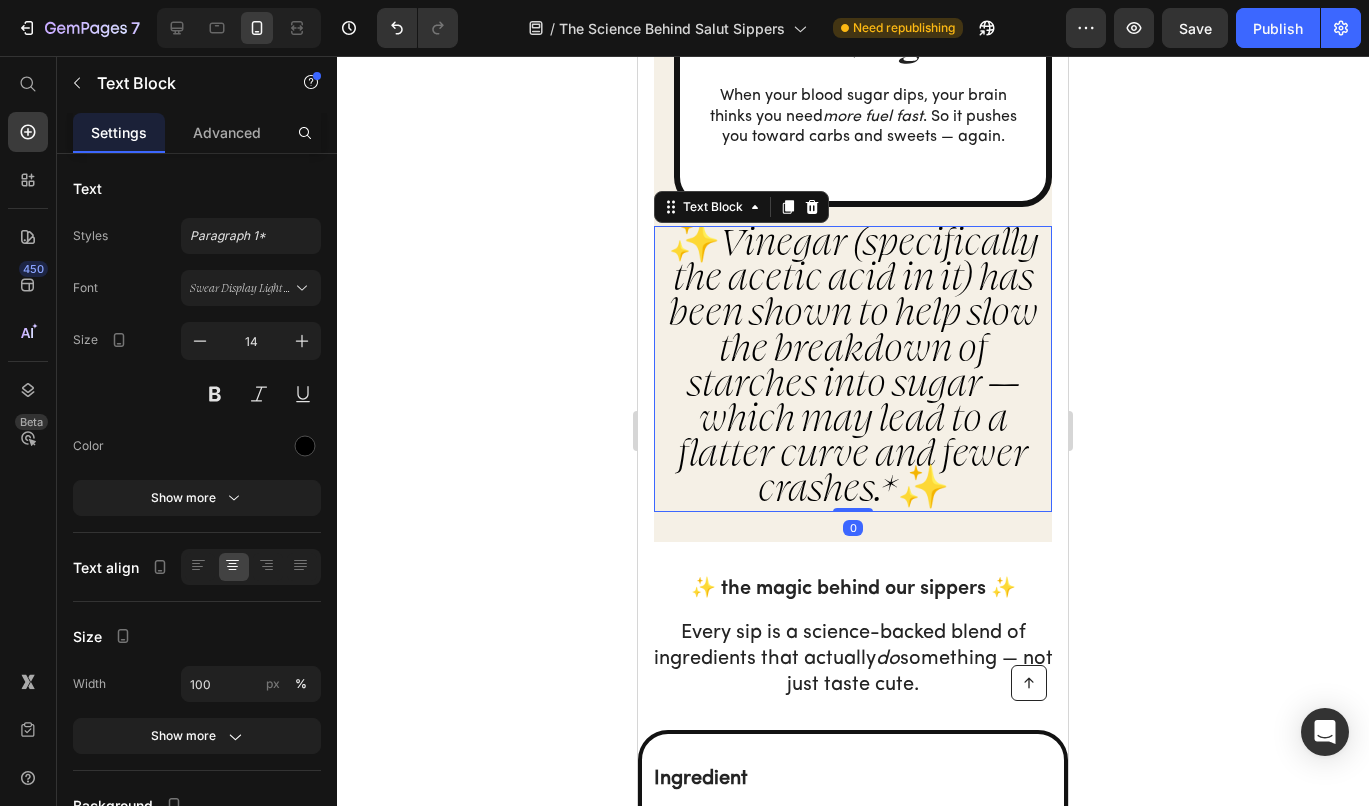 drag, startPoint x: 861, startPoint y: 541, endPoint x: 860, endPoint y: 490, distance: 51.009804 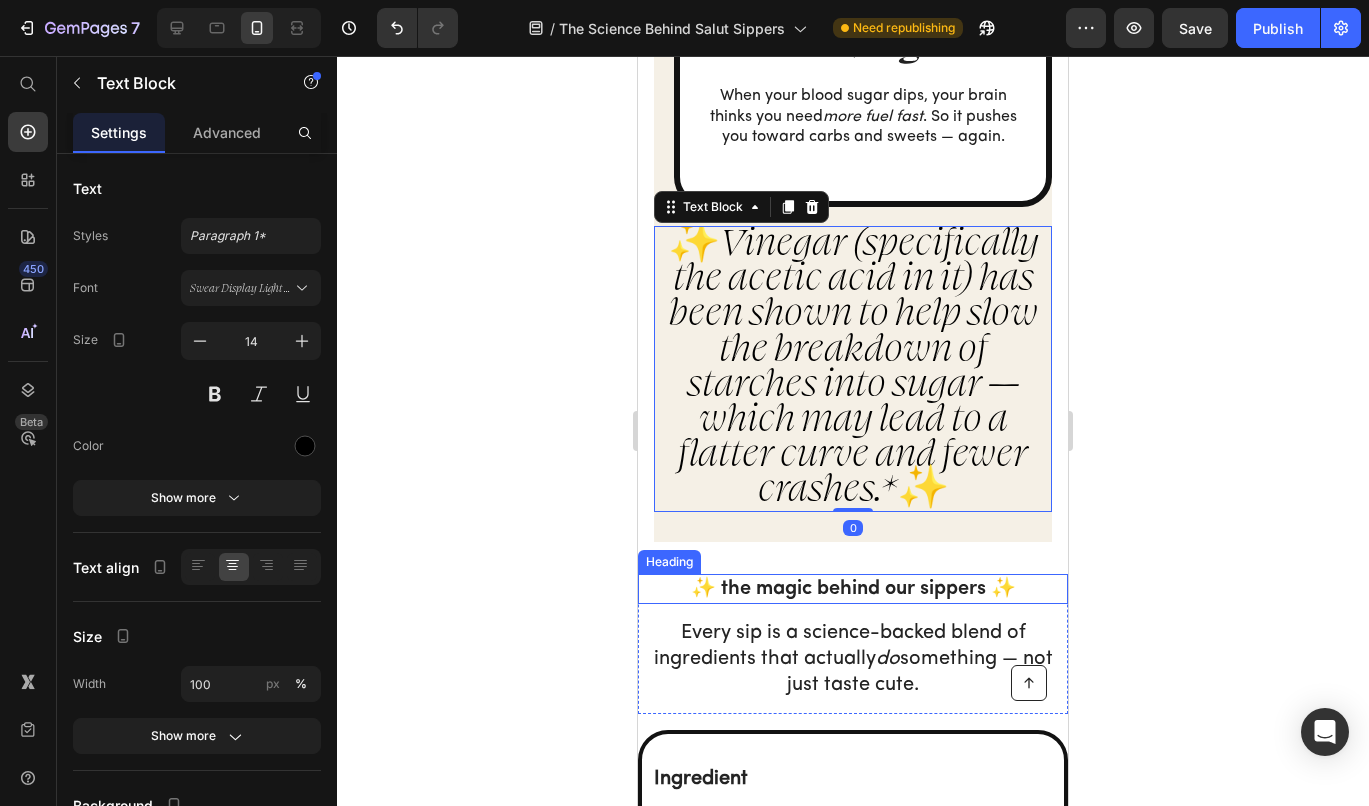 click on "✨ the magic behind our sippers ✨" at bounding box center [853, 589] 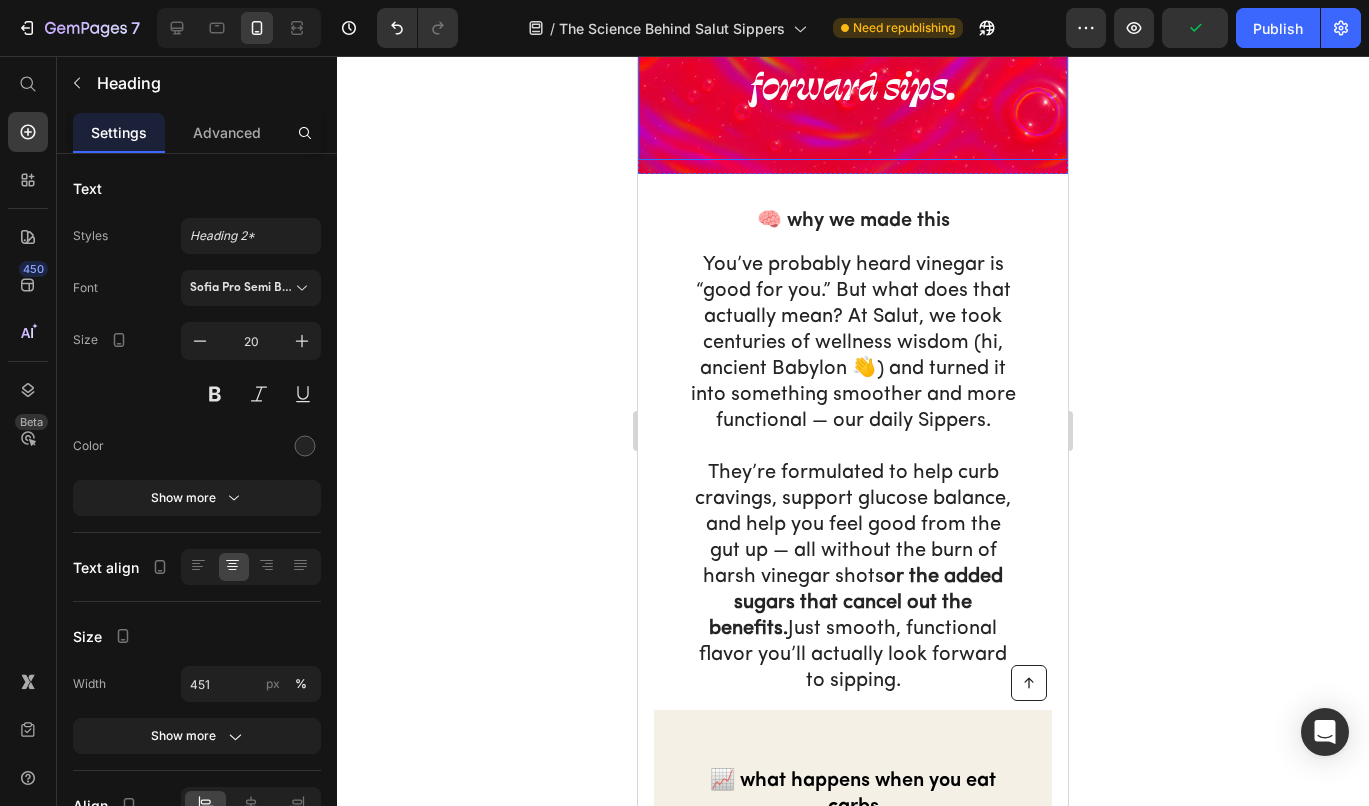 scroll, scrollTop: 913, scrollLeft: 0, axis: vertical 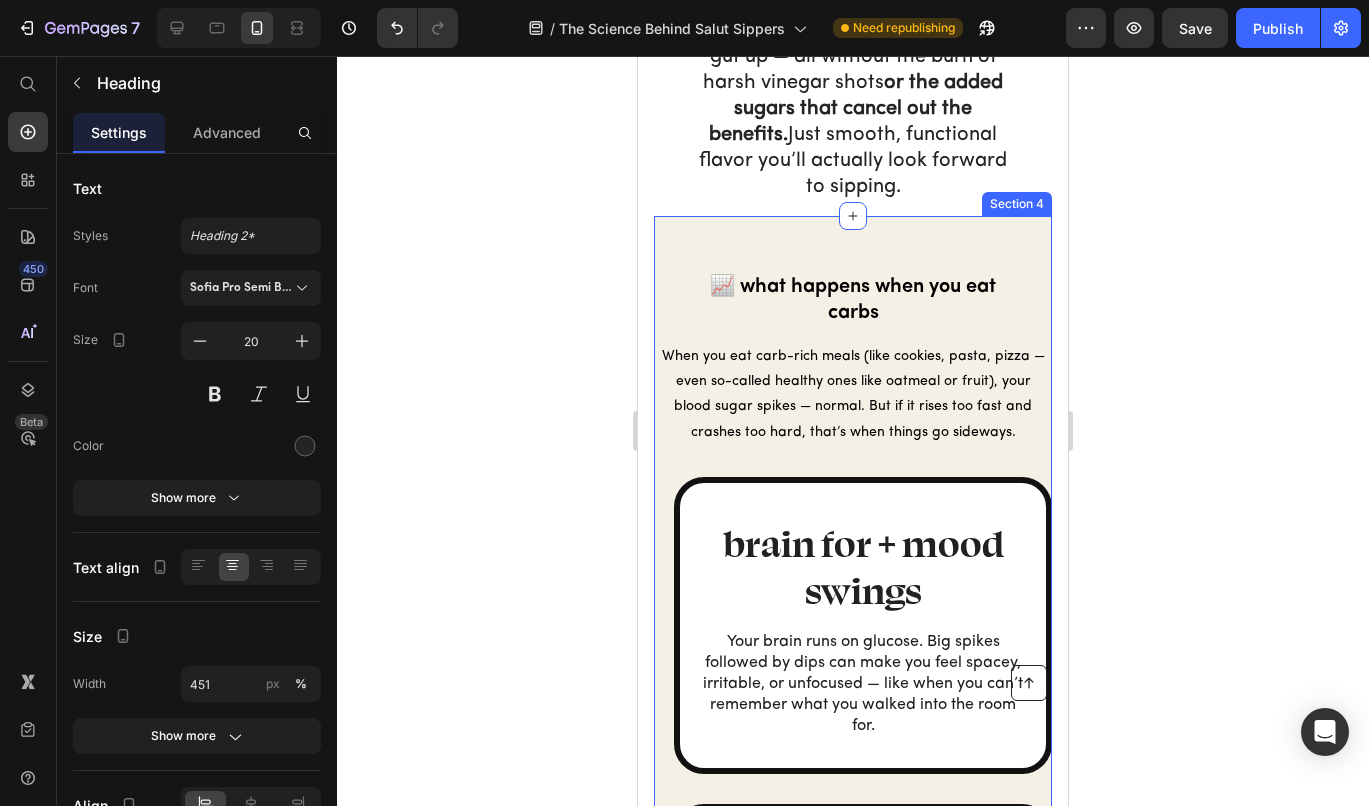 click on "📈 what happens when you eat carbs Heading When you eat carb-rich meals (like cookies, pasta, pizza —even so-called healthy ones like oatmeal or fruit), your blood sugar spikes — normal. But if it rises too fast and crashes too hard, that’s when things go sideways. Text Block brain for + mood swings Heading Your brain runs on glucose. Big spikes followed by dips can make you feel spacey, irritable, or unfocused — like when you can’t remember what you walked into the room for. Text Block Row even more  cravings Heading When your blood sugar dips, your brain thinks you need  more fuel fast . So it pushes you toward carbs and sweets — again.   Text Block Row even more  cravings Heading When your blood sugar dips, your brain thinks you need  more fuel fast . So it pushes you toward carbs and sweets — again.   Text Block Row Row ✨  ✨ Text Block Row Row Row Section 4" at bounding box center (853, 954) 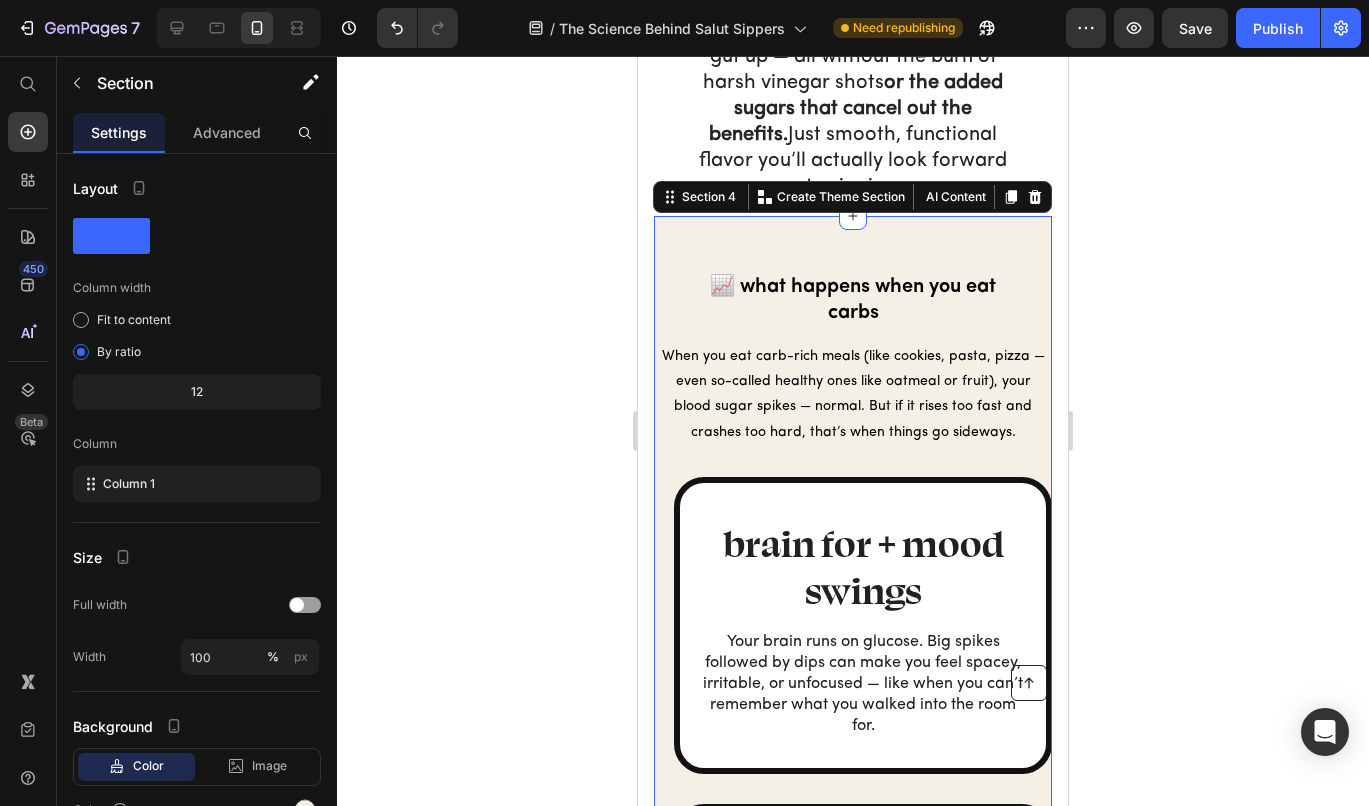 click on "📈 what happens when you eat carbs Heading When you eat carb-rich meals (like cookies, pasta, pizza —even so-called healthy ones like oatmeal or fruit), your blood sugar spikes — normal. But if it rises too fast and crashes too hard, that’s when things go sideways. Text Block brain for + mood swings Heading Your brain runs on glucose. Big spikes followed by dips can make you feel spacey, irritable, or unfocused — like when you can’t remember what you walked into the room for. Text Block Row even more  cravings Heading When your blood sugar dips, your brain thinks you need  more fuel fast . So it pushes you toward carbs and sweets — again.   Text Block Row even more  cravings Heading When your blood sugar dips, your brain thinks you need  more fuel fast . So it pushes you toward carbs and sweets — again.   Text Block Row Row ✨  ✨ Text Block Row Row Row Section 4   Create Theme Section AI Content Write with GemAI What would you like to describe here? Tone and Voice Persuasive Product" at bounding box center (853, 954) 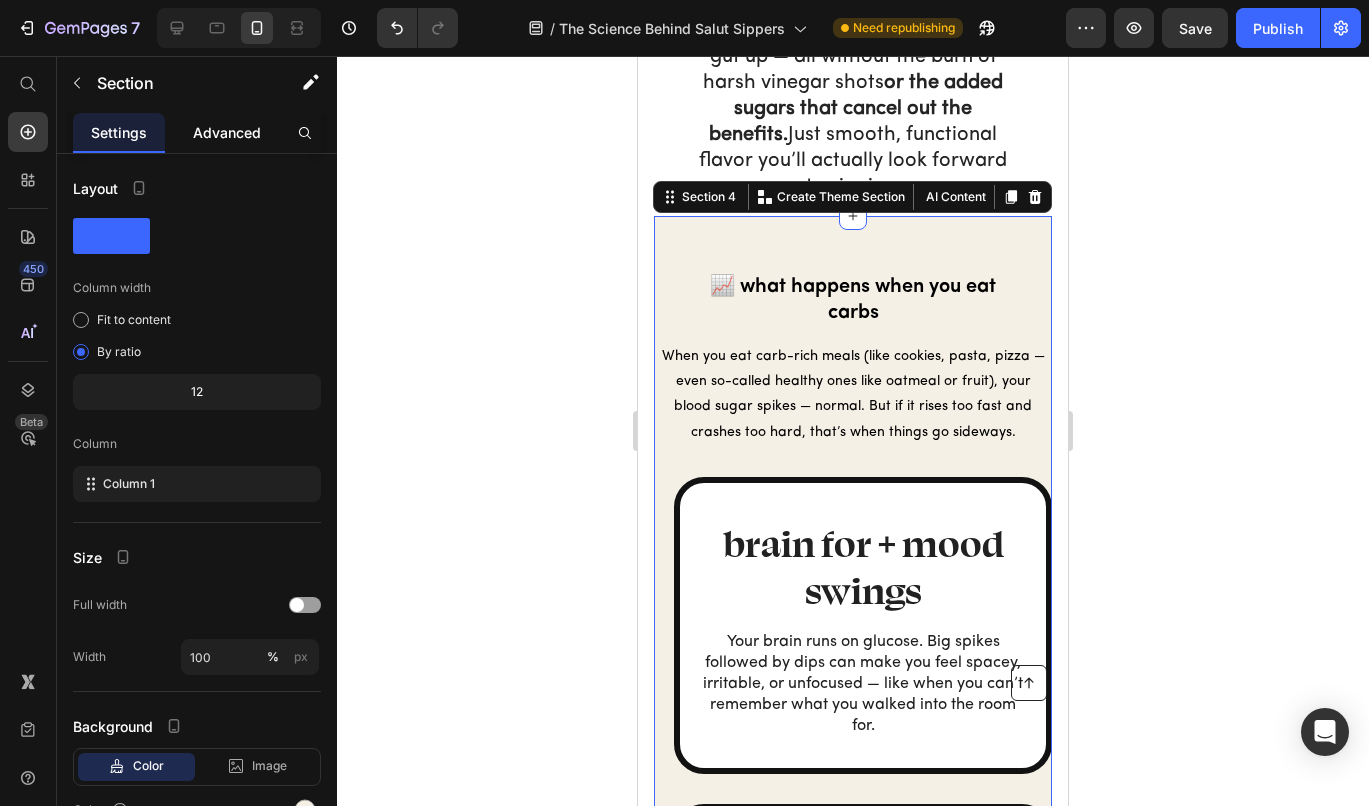 click on "Advanced" at bounding box center [227, 132] 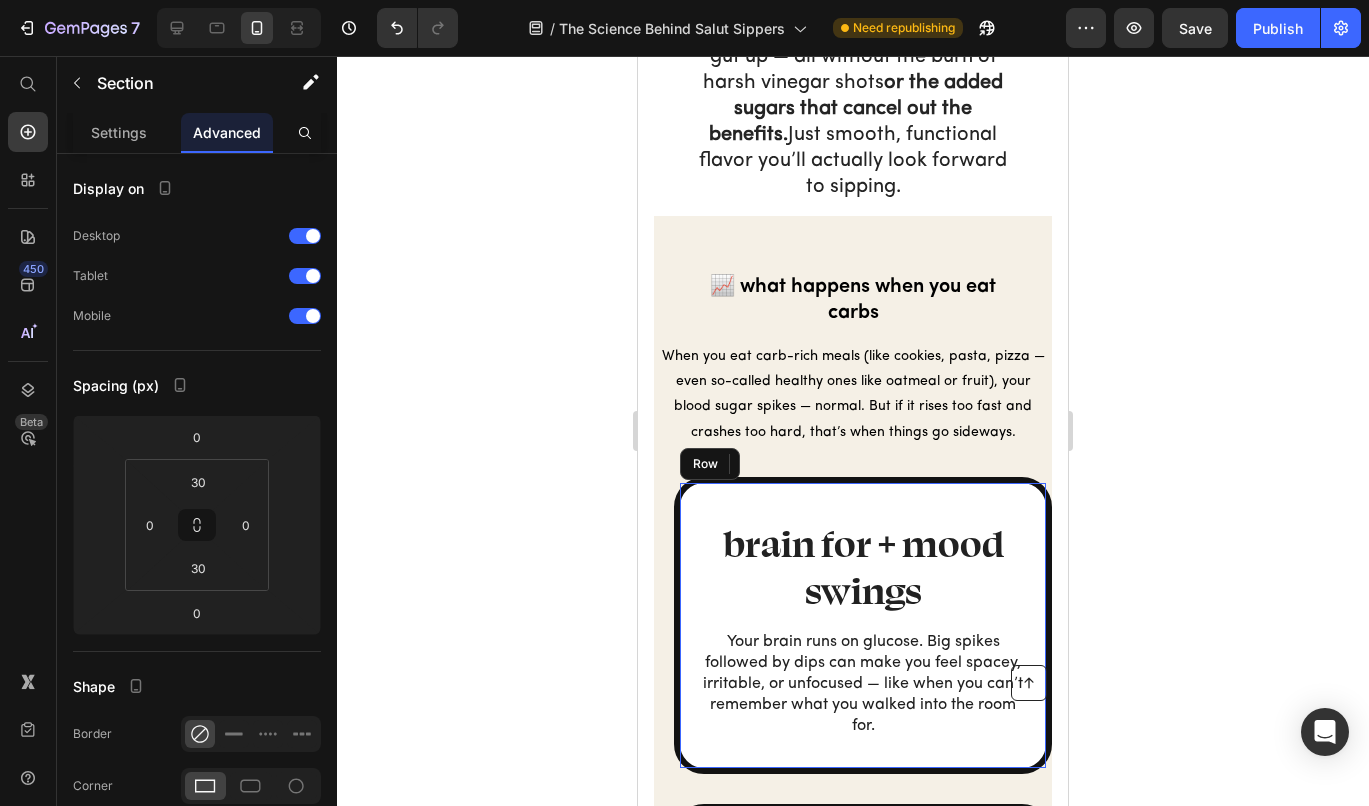 click on "brain for + mood swings Heading Your brain runs on glucose. Big spikes followed by dips can make you feel spacey, irritable, or unfocused — like when you can’t remember what you walked into the room for. Text Block Row" at bounding box center (863, 626) 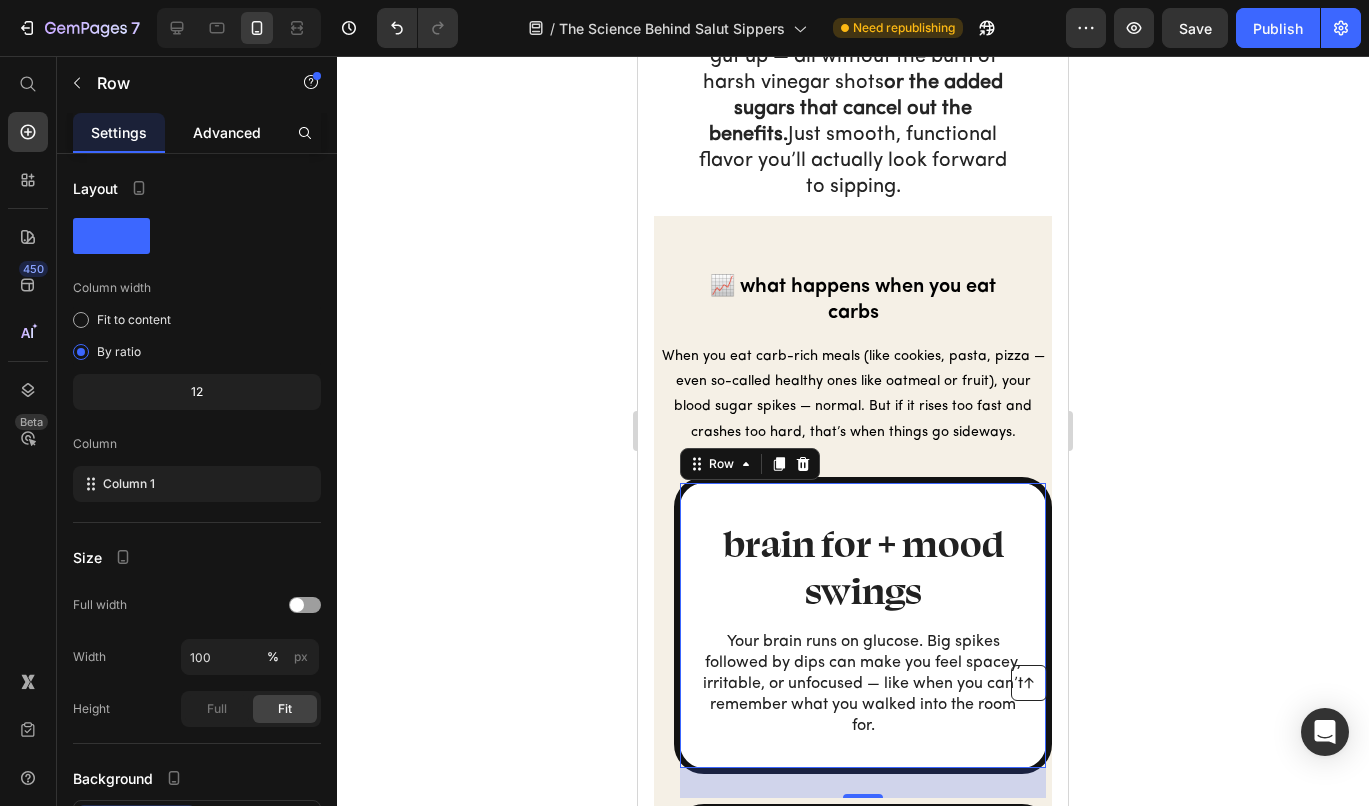 click on "Advanced" 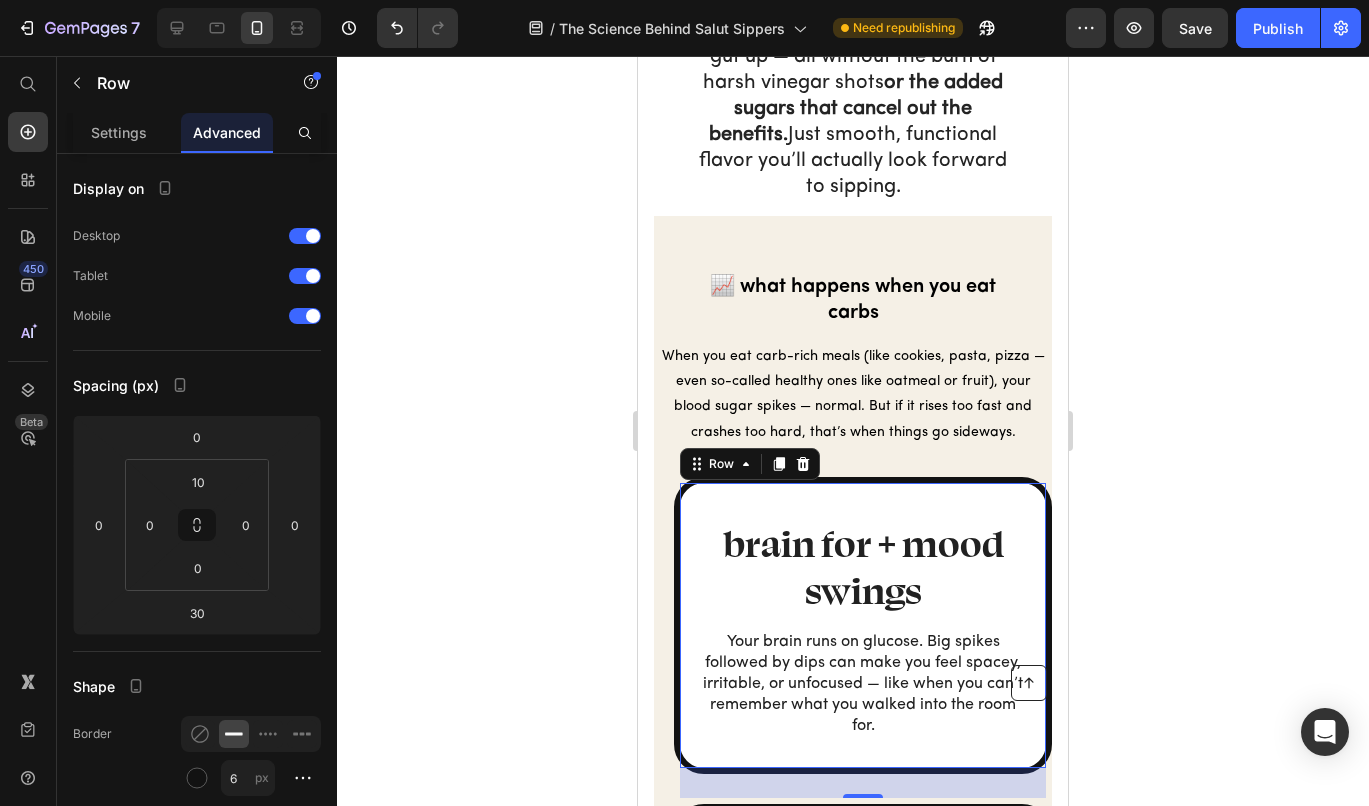 click on "Advanced" at bounding box center (227, 132) 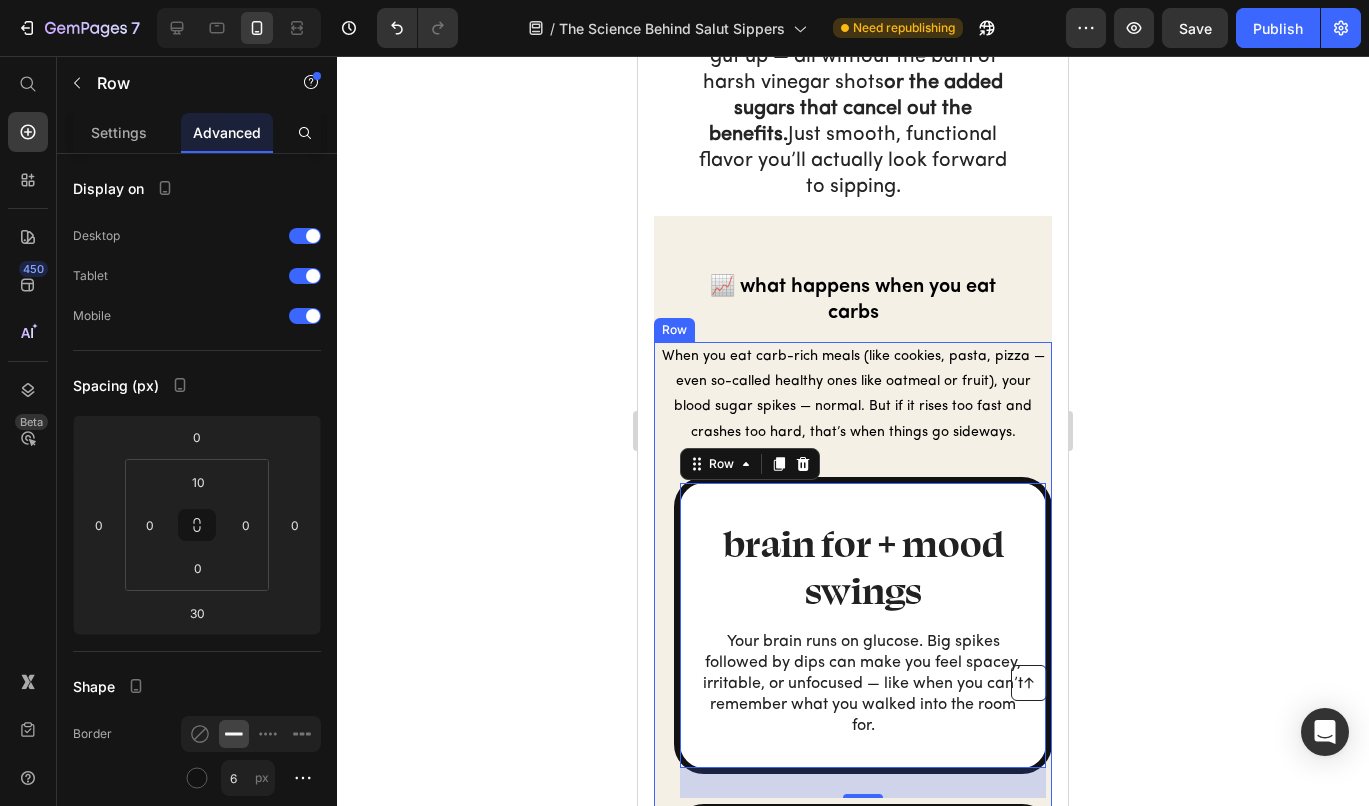 click on "When you eat carb-rich meals (like cookies, pasta, pizza —even so-called healthy ones like oatmeal or fruit), your blood sugar spikes — normal. But if it rises too fast and crashes too hard, that’s when things go sideways. Text Block brain for + mood swings Heading Your brain runs on glucose. Big spikes followed by dips can make you feel spacey, irritable, or unfocused — like when you can’t remember what you walked into the room for. Text Block Row   30 even more  cravings Heading When your blood sugar dips, your brain thinks you need  more fuel fast . So it pushes you toward carbs and sweets — again.   Text Block Row even more  cravings Heading When your blood sugar dips, your brain thinks you need  more fuel fast . So it pushes you toward carbs and sweets — again.   Text Block Row Row ✨  Vinegar (specifically the acetic acid in it) has been shown to help slow the breakdown of starches into sugar — which may lead to a flatter curve and fewer crashes.*  ✨ Text Block" at bounding box center [853, 1002] 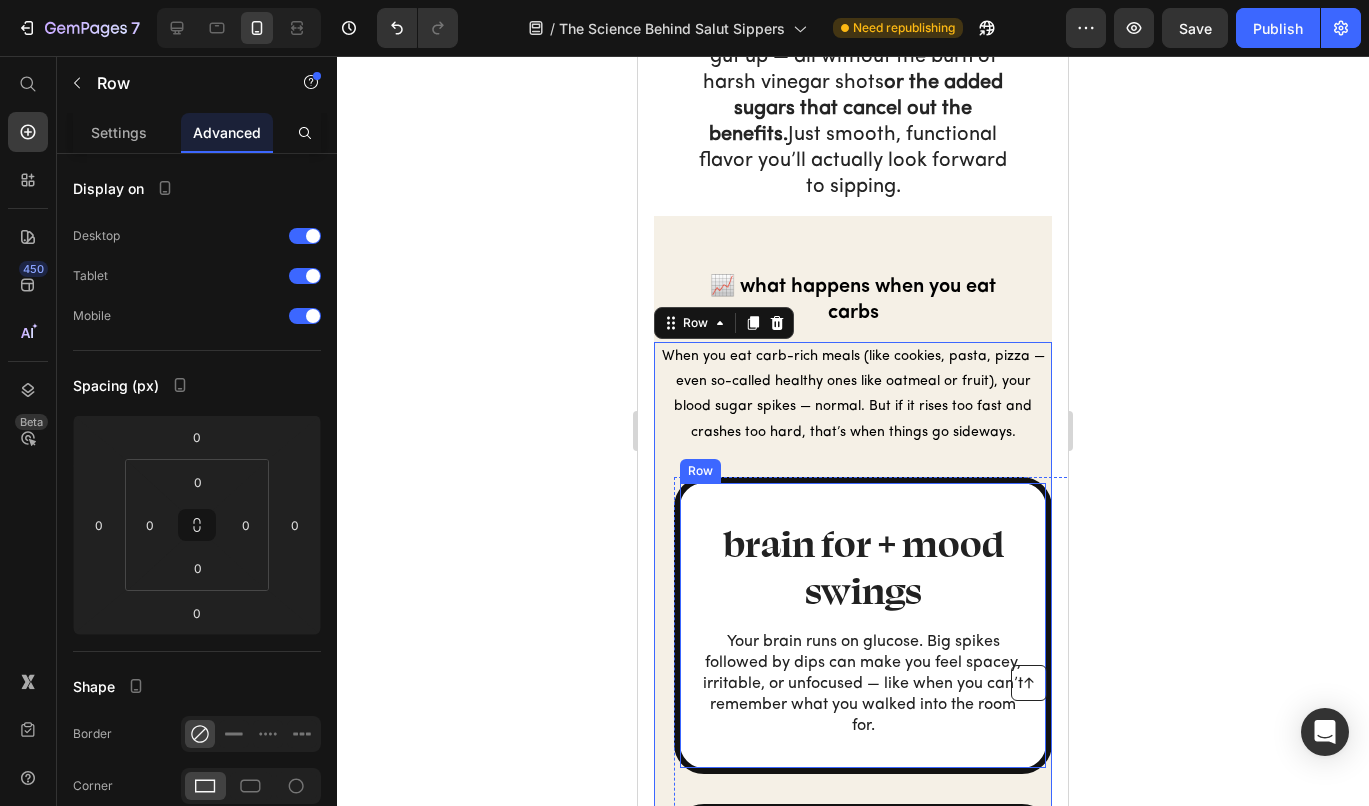 click on "brain for + mood swings Heading Your brain runs on glucose. Big spikes followed by dips can make you feel spacey, irritable, or unfocused — like when you can’t remember what you walked into the room for. Text Block Row" at bounding box center (863, 641) 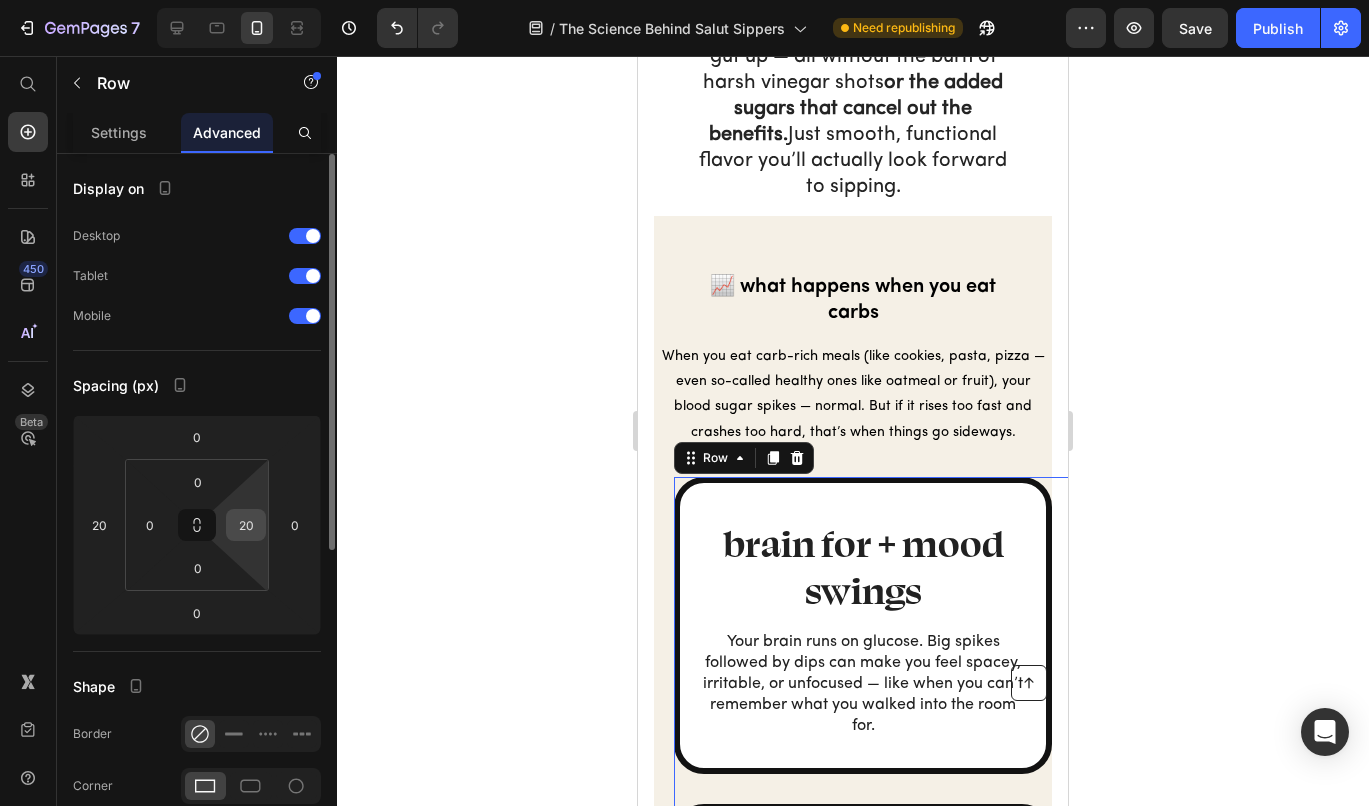 click on "20" at bounding box center [246, 525] 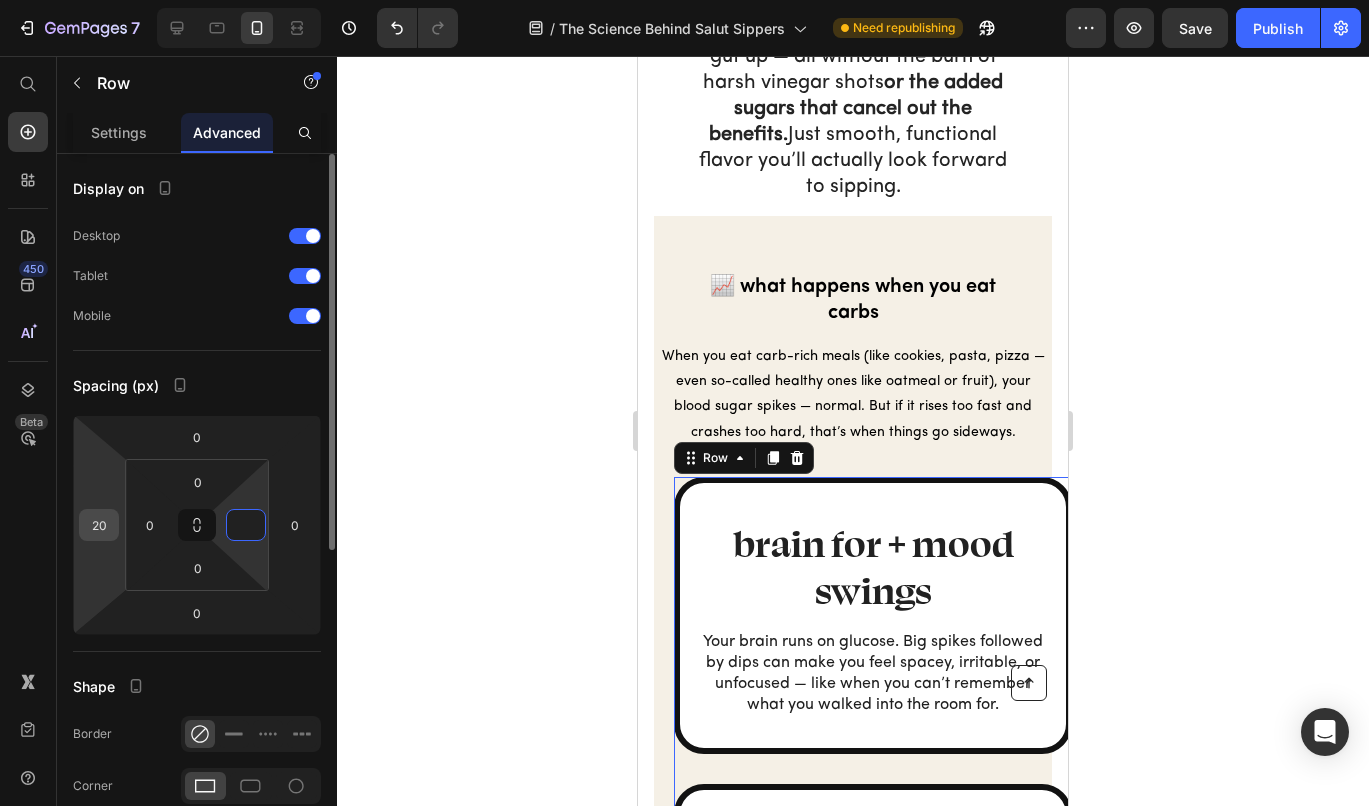 type on "0" 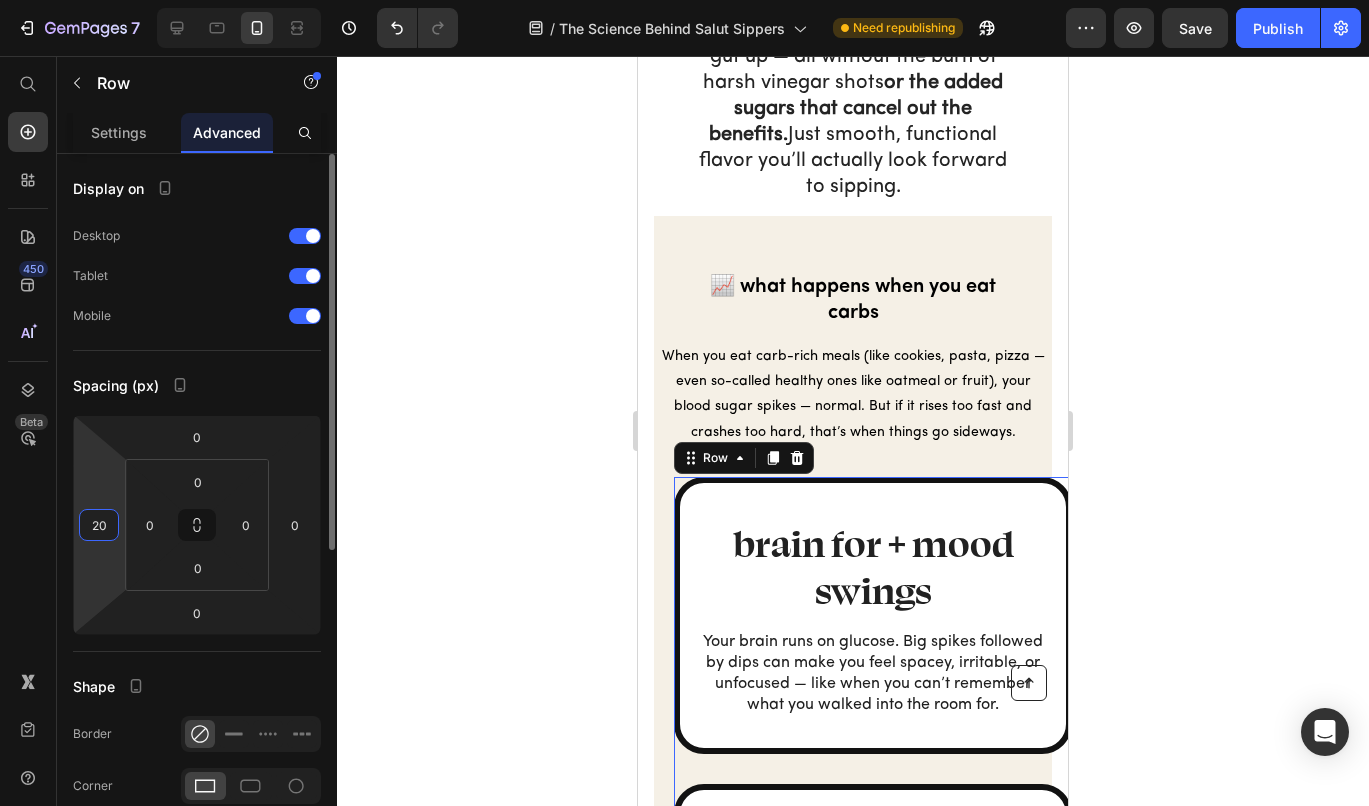 click on "20" at bounding box center [99, 525] 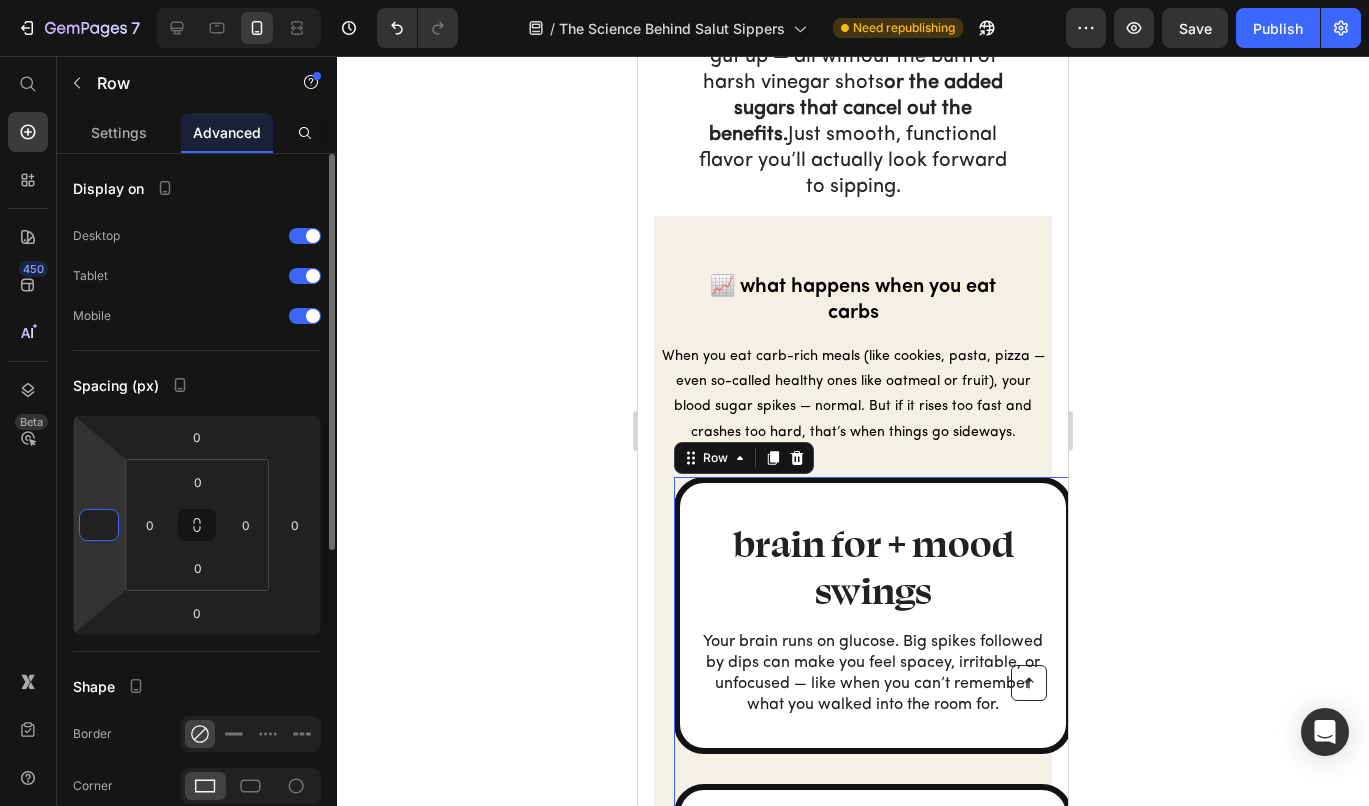 type on "0" 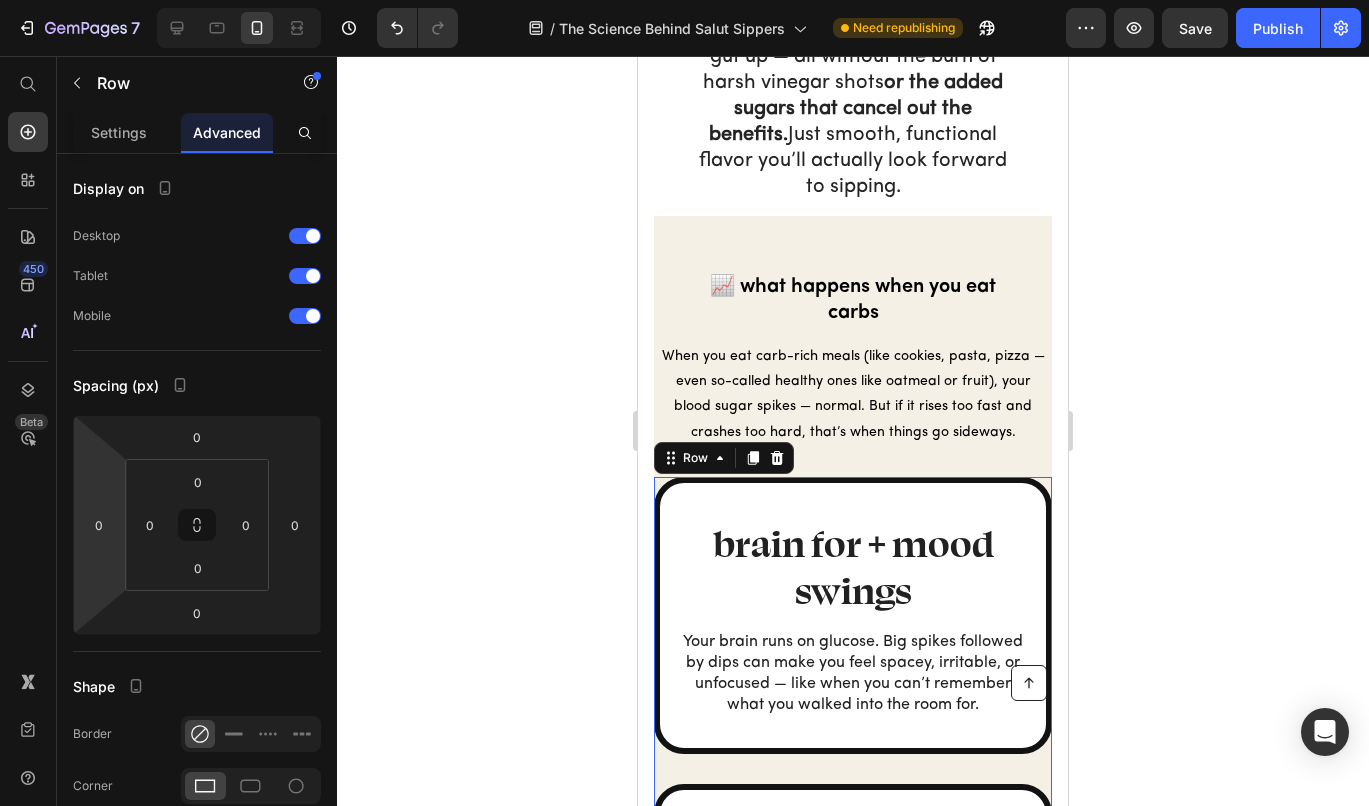 click 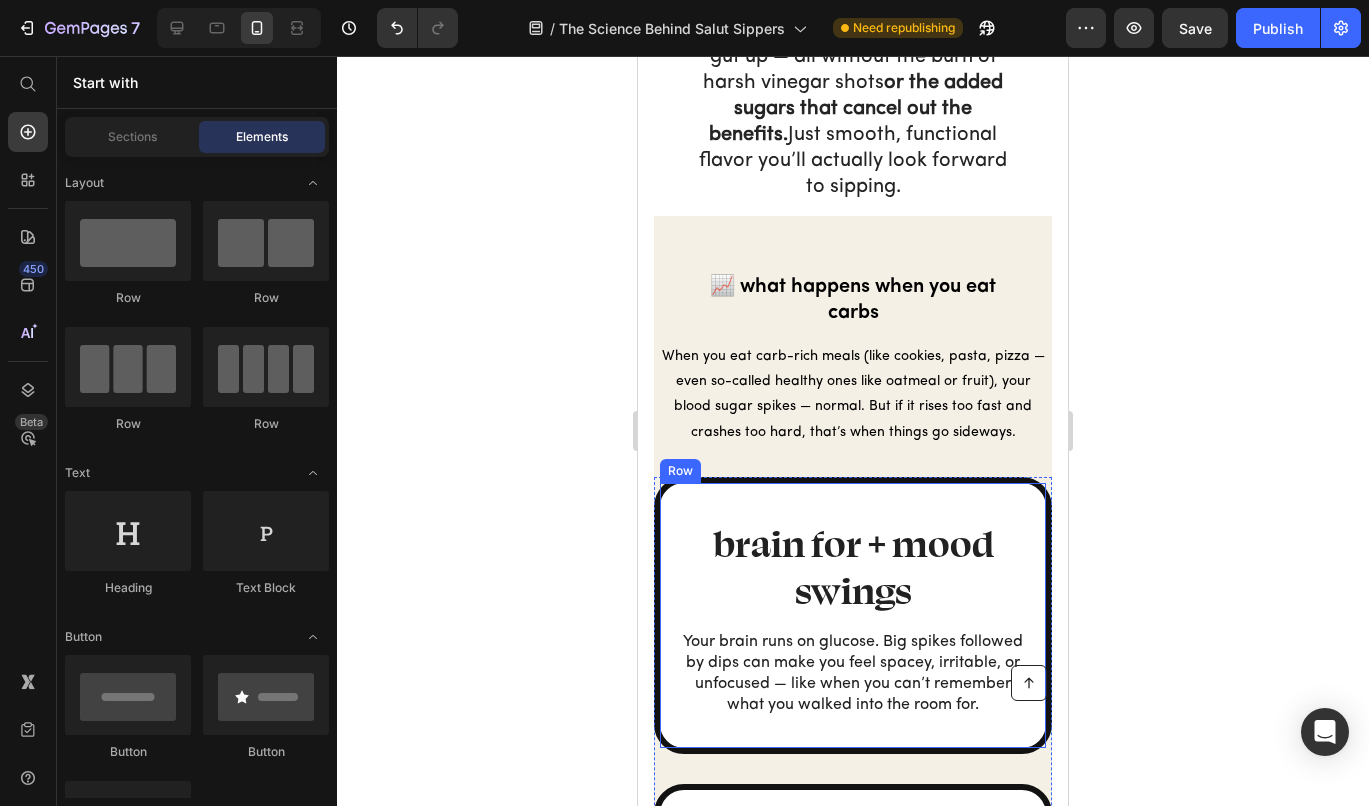click on "brain for + mood swings Heading Your brain runs on glucose. Big spikes followed by dips can make you feel spacey, irritable, or unfocused — like when you can’t remember what you walked into the room for. Text Block Row" at bounding box center (853, 615) 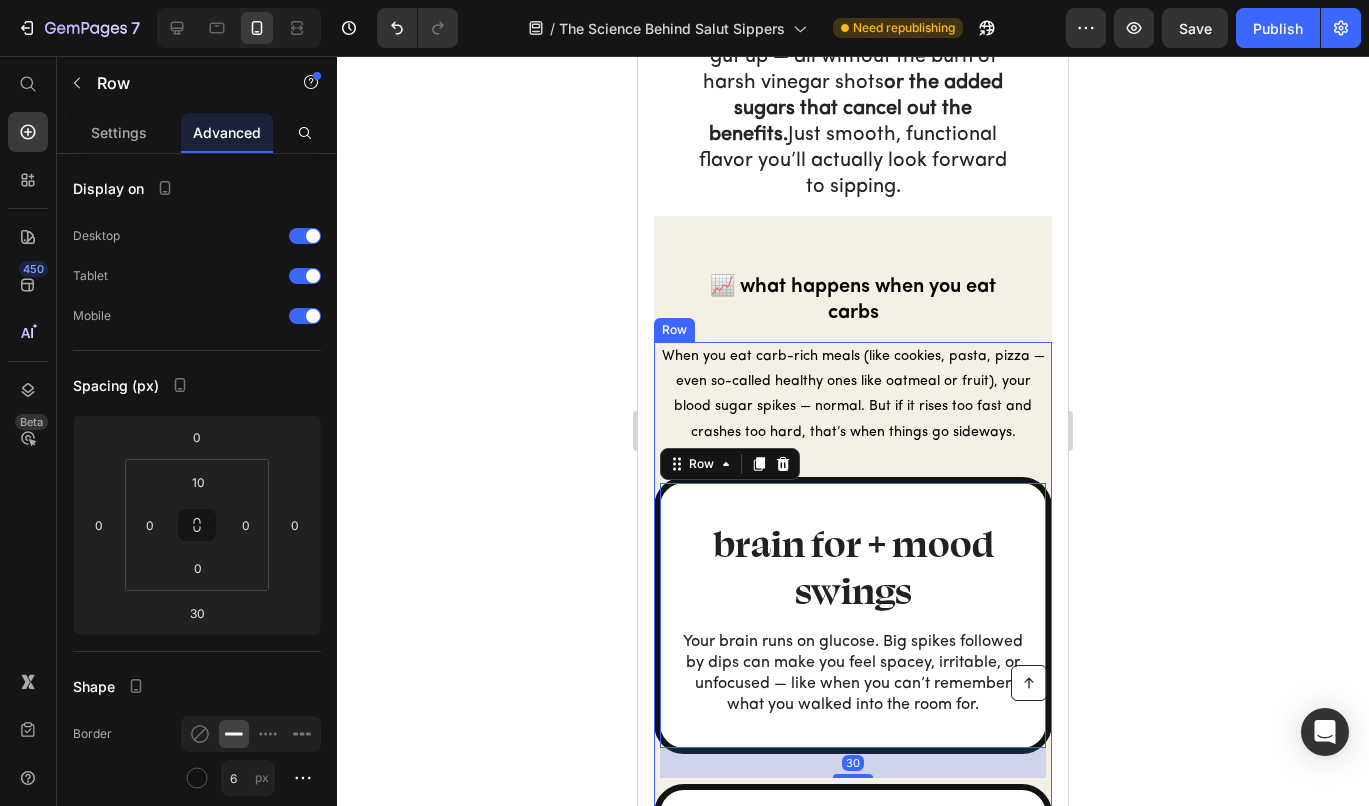 click on "When you eat carb-rich meals (like cookies, pasta, pizza —even so-called healthy ones like oatmeal or fruit), your blood sugar spikes — normal. But if it rises too fast and crashes too hard, that’s when things go sideways. Text Block brain for + mood swings Heading Your brain runs on glucose. Big spikes followed by dips can make you feel spacey, irritable, or unfocused — like when you can’t remember what you walked into the room for. Text Block Row   30 even more  cravings Heading When your blood sugar dips, your brain thinks you need  more fuel fast . So it pushes you toward carbs and sweets — again.   Text Block Row even more  cravings Heading When your blood sugar dips, your brain thinks you need  more fuel fast . So it pushes you toward carbs and sweets — again.   Text Block Row Row ✨  Vinegar (specifically the acetic acid in it) has been shown to help slow the breakdown of starches into sugar — which may lead to a flatter curve and fewer crashes.*  ✨ Text Block" at bounding box center [853, 992] 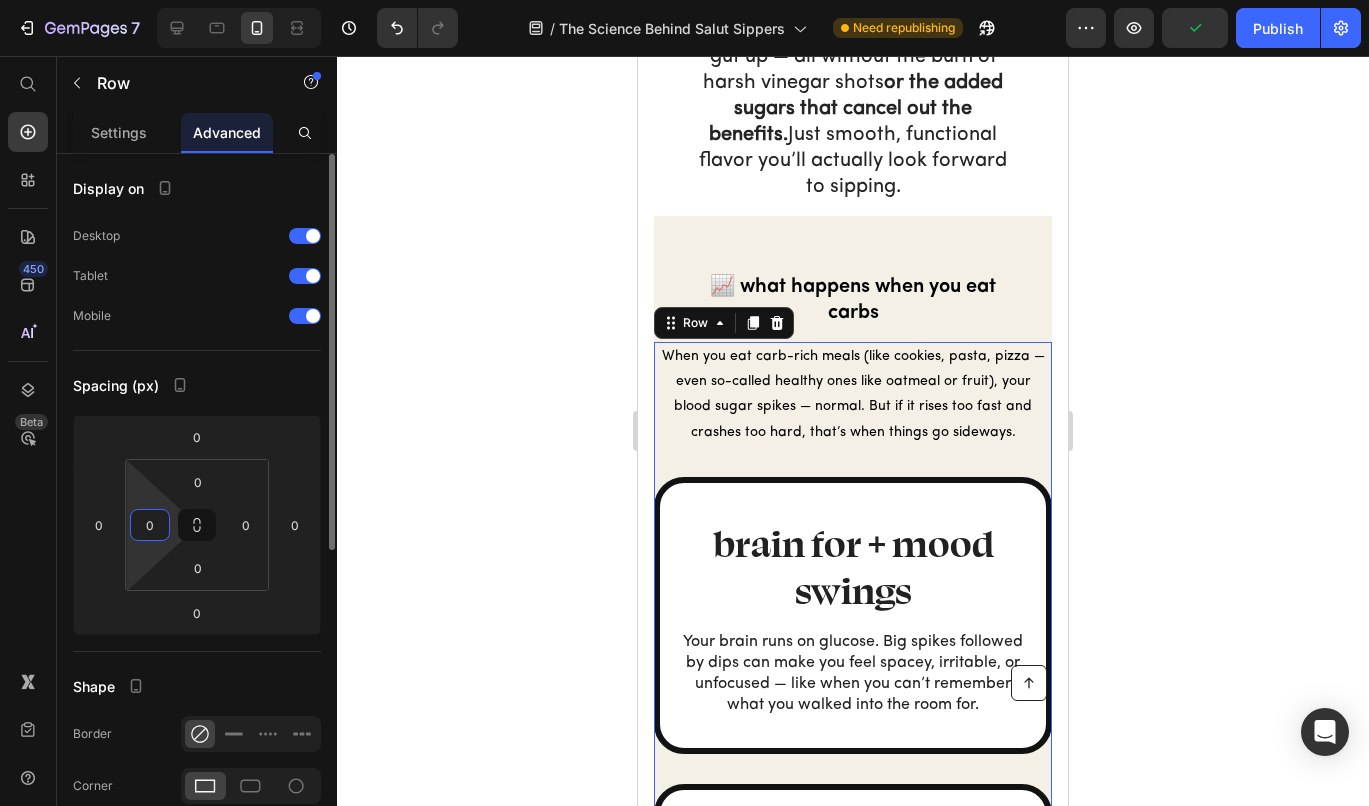 click on "0" at bounding box center (150, 525) 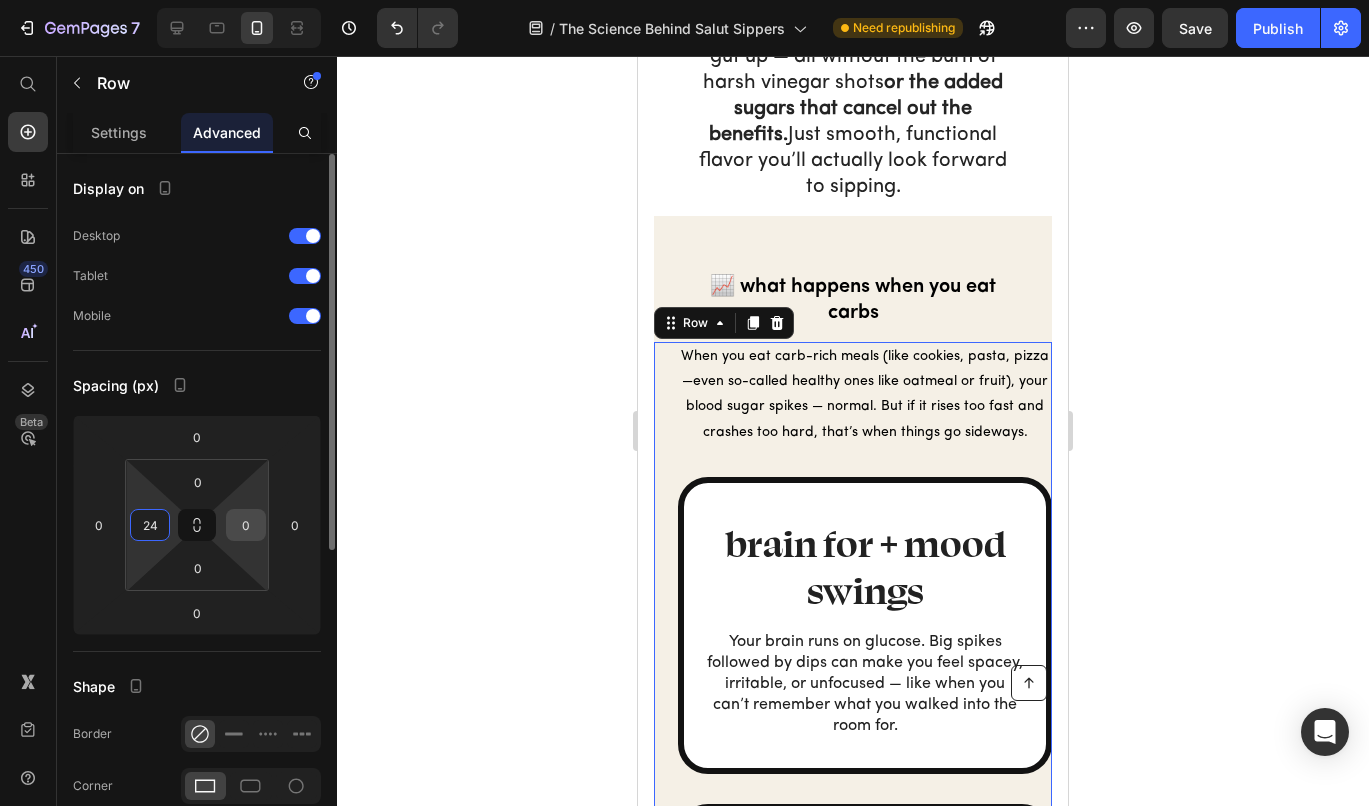 type on "24" 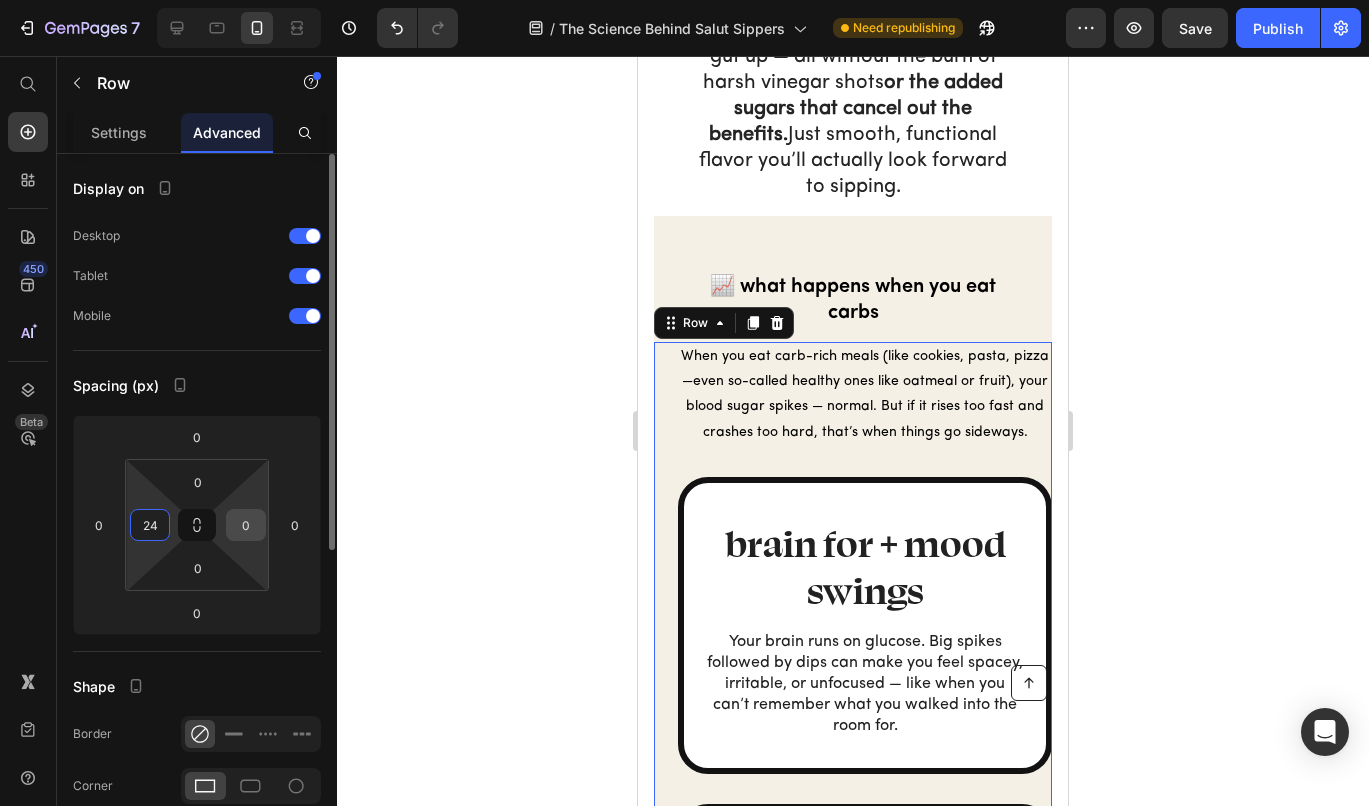 click on "0" at bounding box center (246, 525) 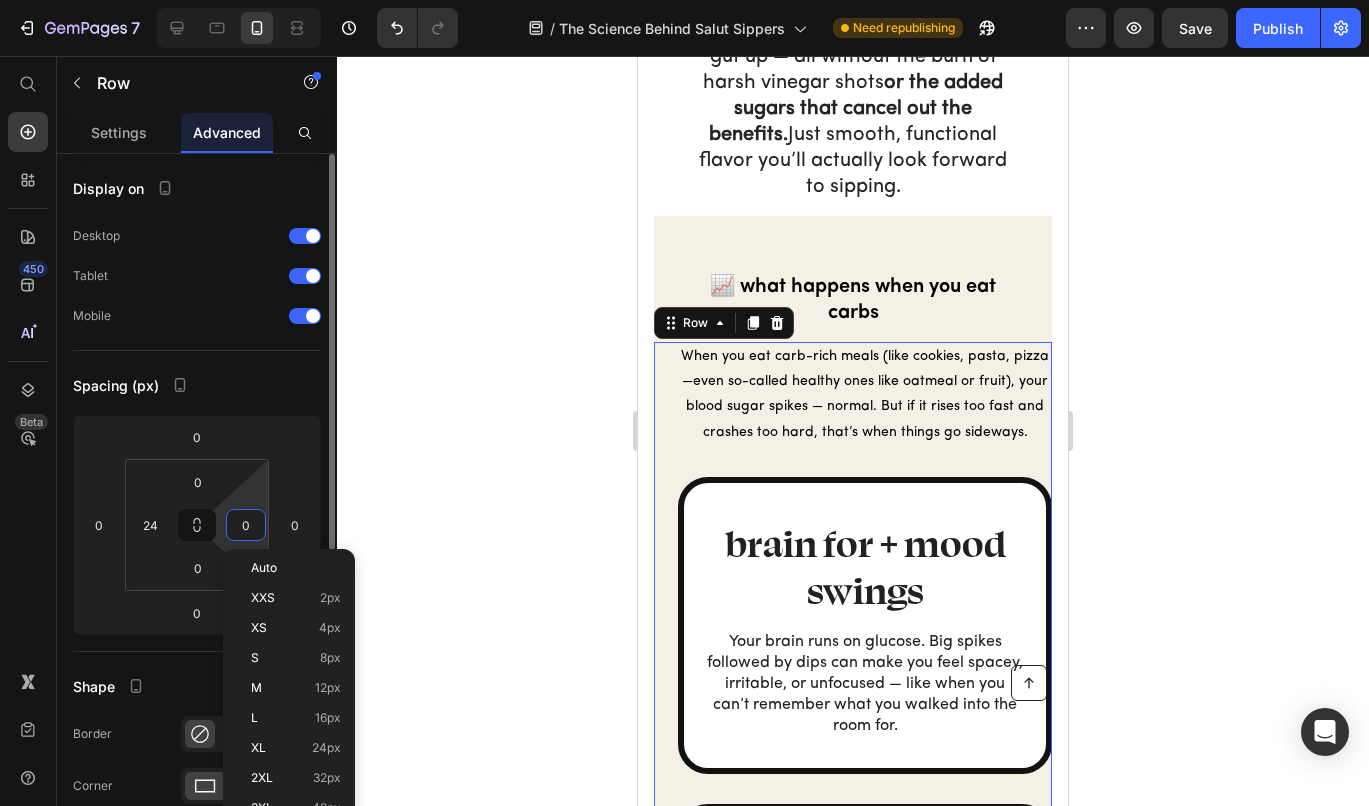 type on "2" 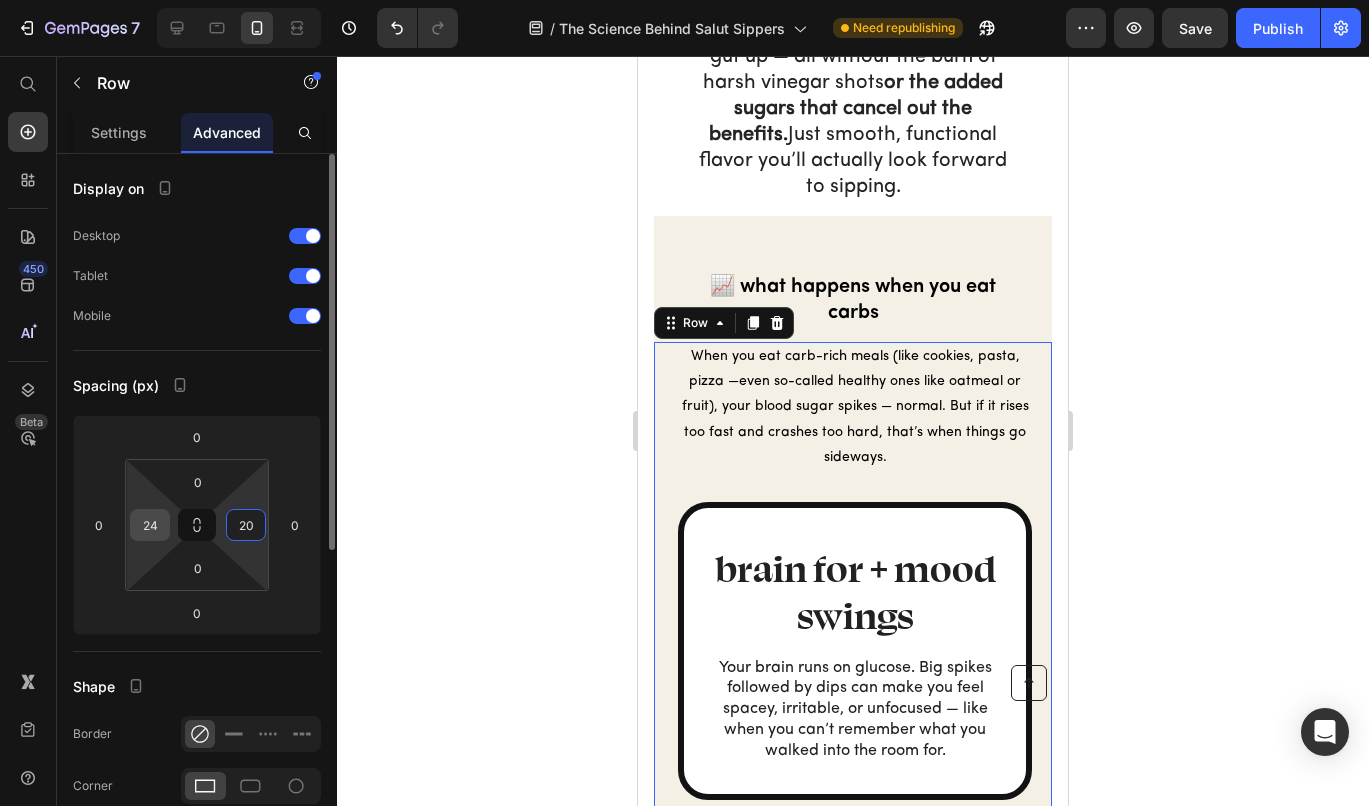 type on "20" 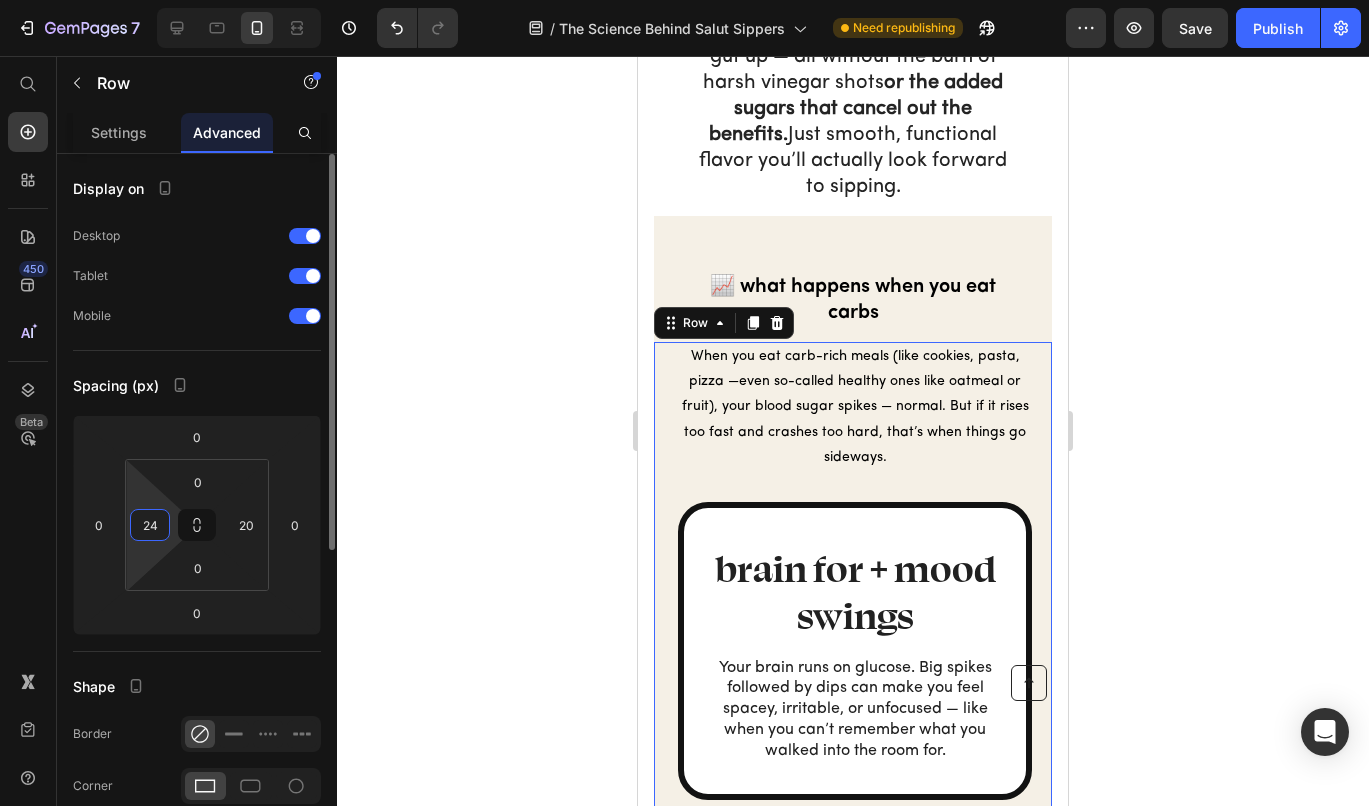 click on "24" at bounding box center [150, 525] 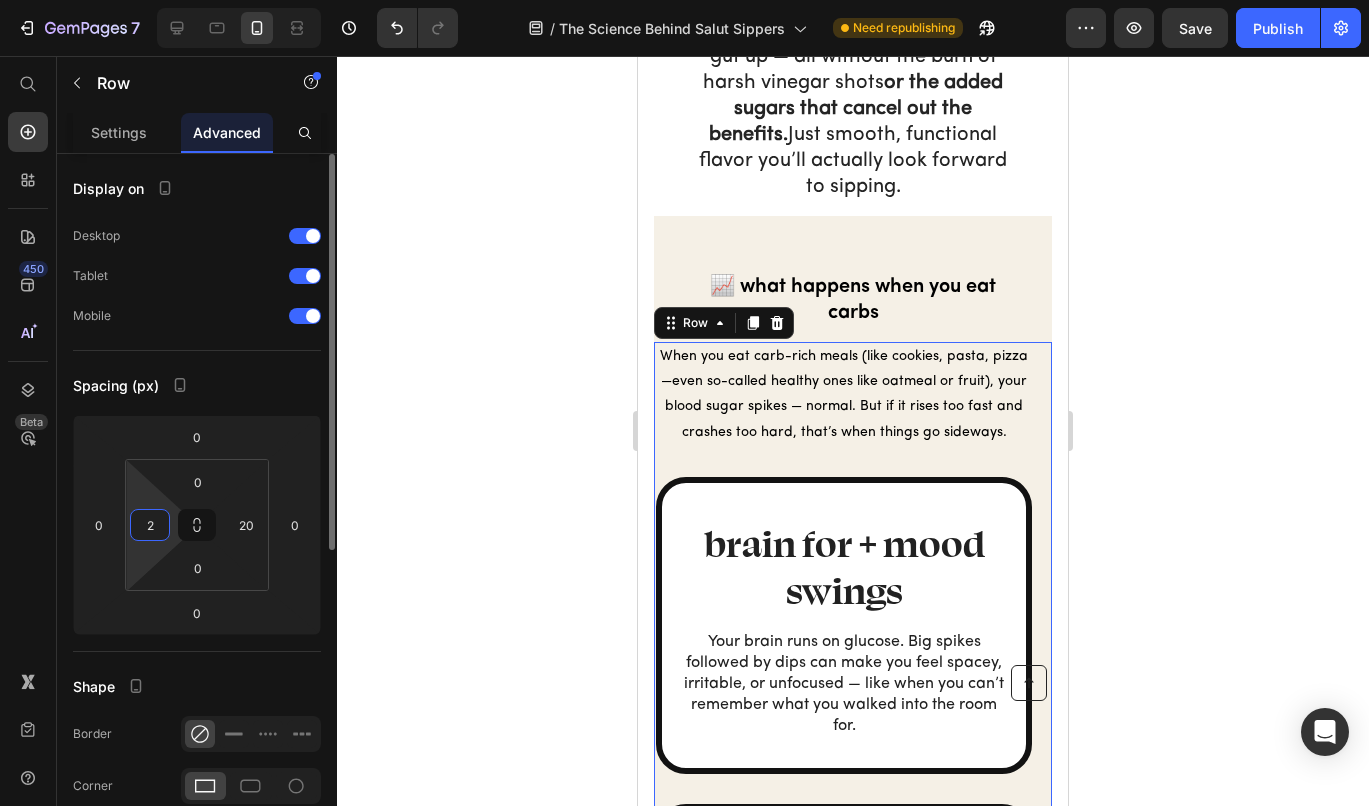 type on "20" 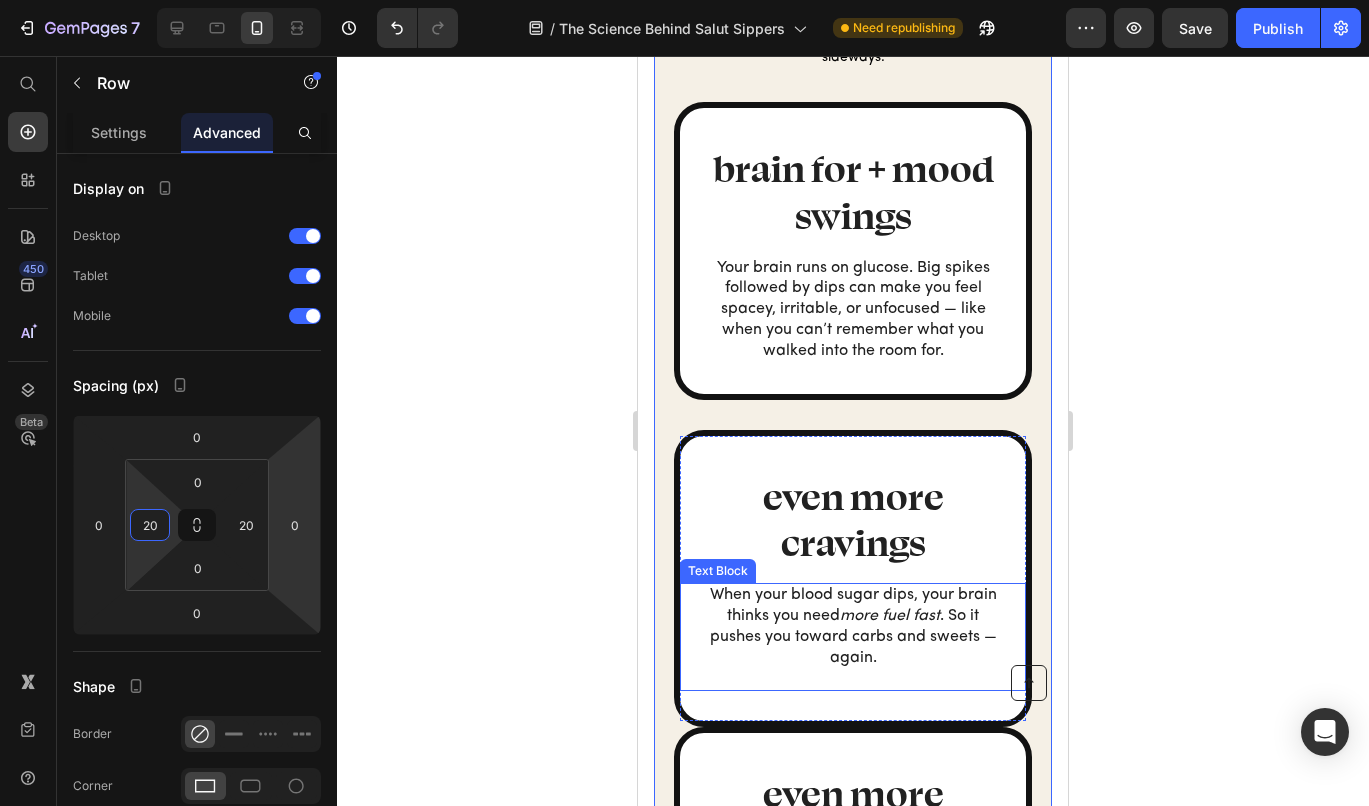 scroll, scrollTop: 1752, scrollLeft: 0, axis: vertical 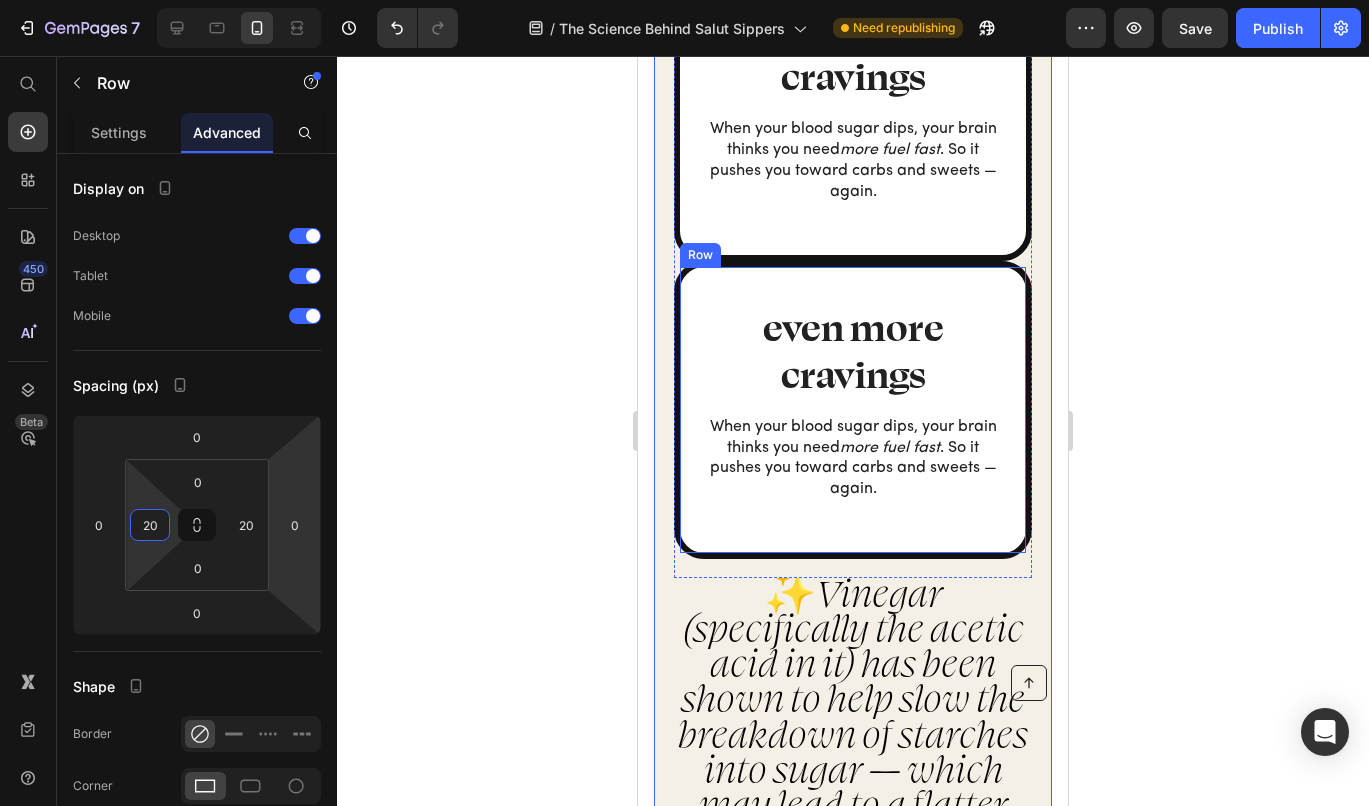 click on "even more  cravings Heading When your blood sugar dips, your brain thinks you need  more fuel fast . So it pushes you toward carbs and sweets — again.   Text Block Row" at bounding box center (853, 113) 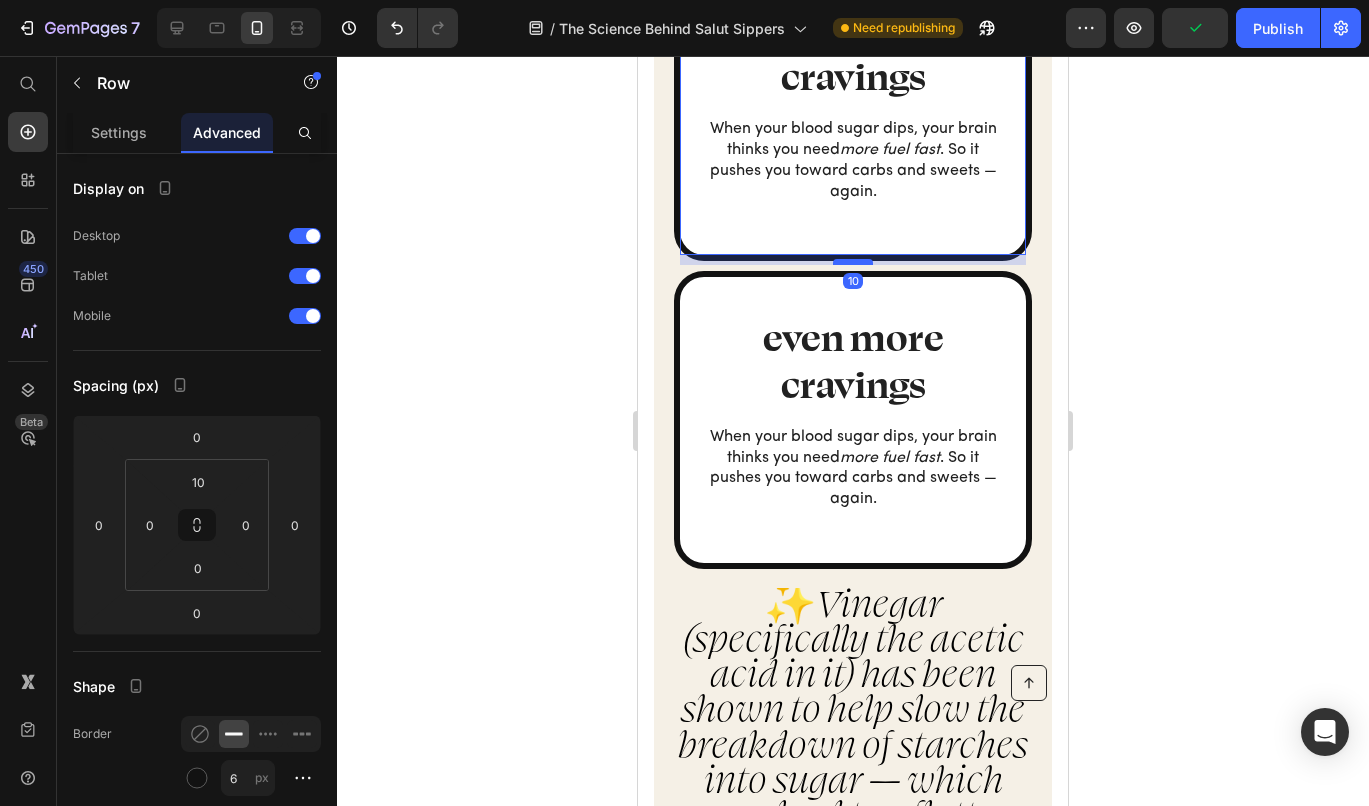 click at bounding box center (853, 262) 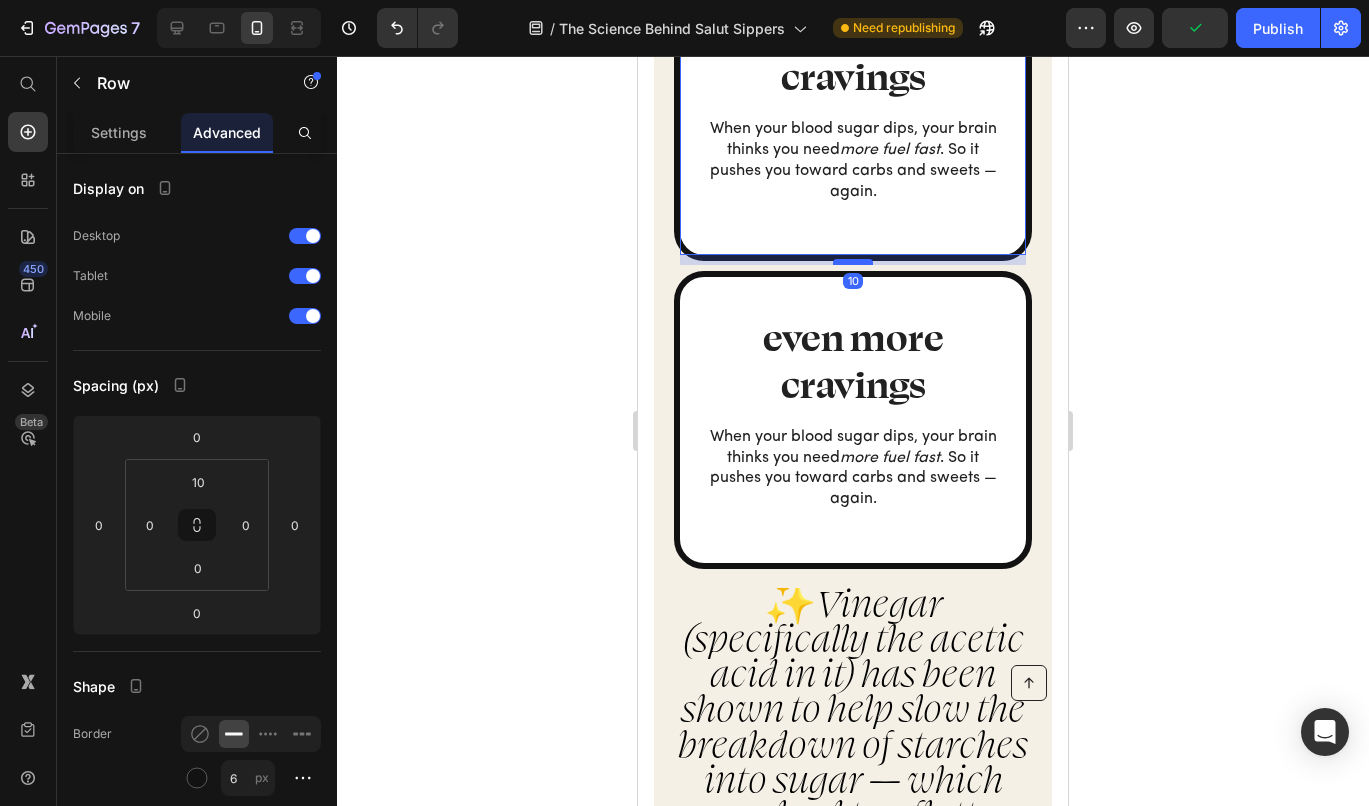type on "10" 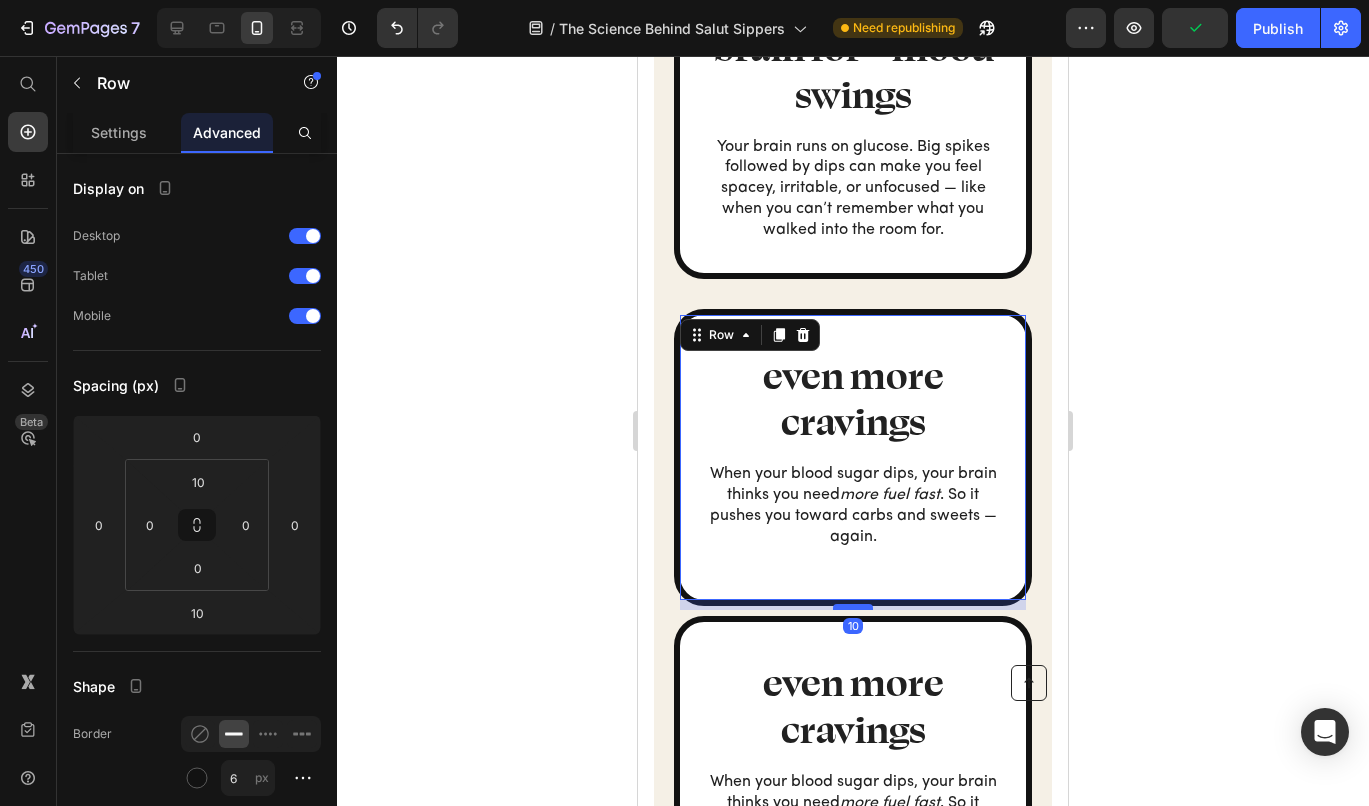 scroll, scrollTop: 1416, scrollLeft: 0, axis: vertical 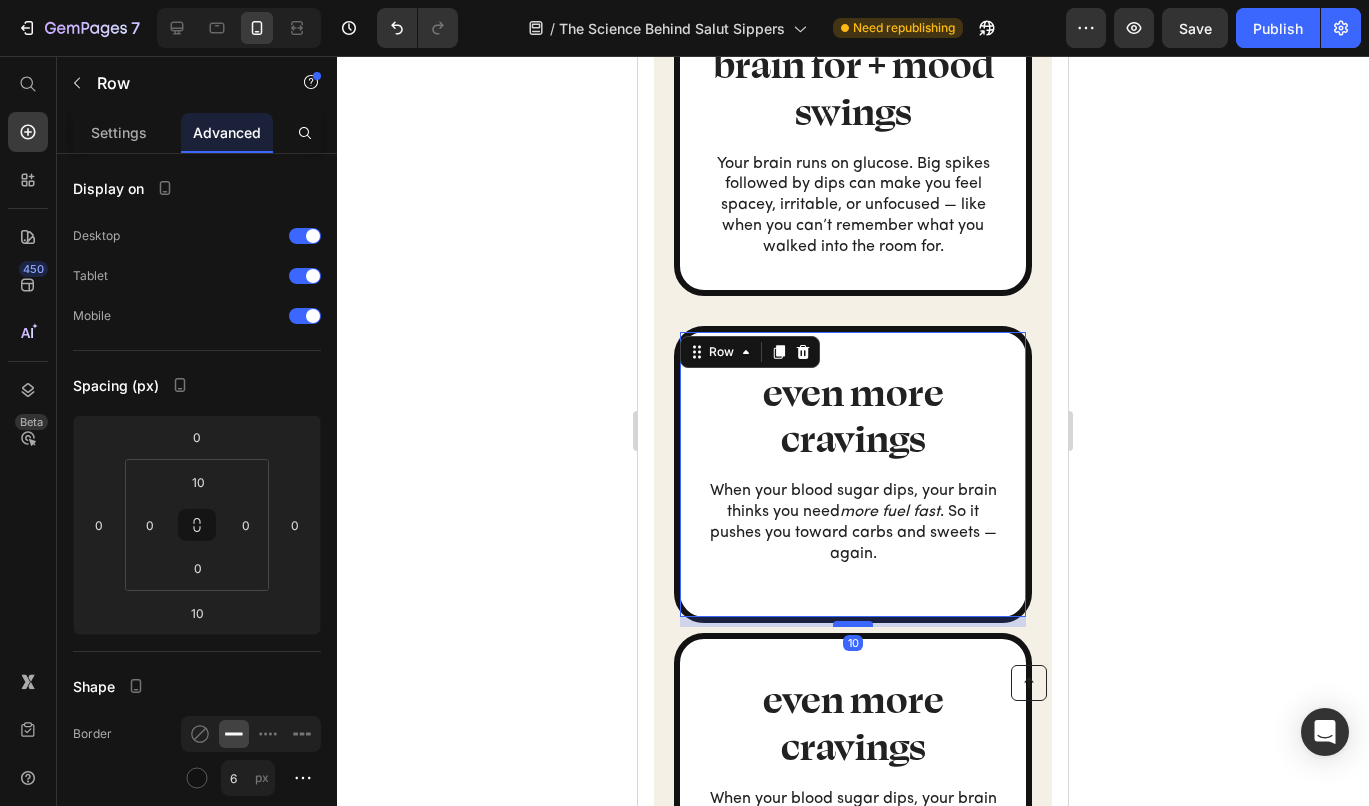 click on "brain for + mood swings Heading Your brain runs on glucose. Big spikes followed by dips can make you feel spacey, irritable, or unfocused — like when you can’t remember what you walked into the room for. Text Block" at bounding box center (853, 152) 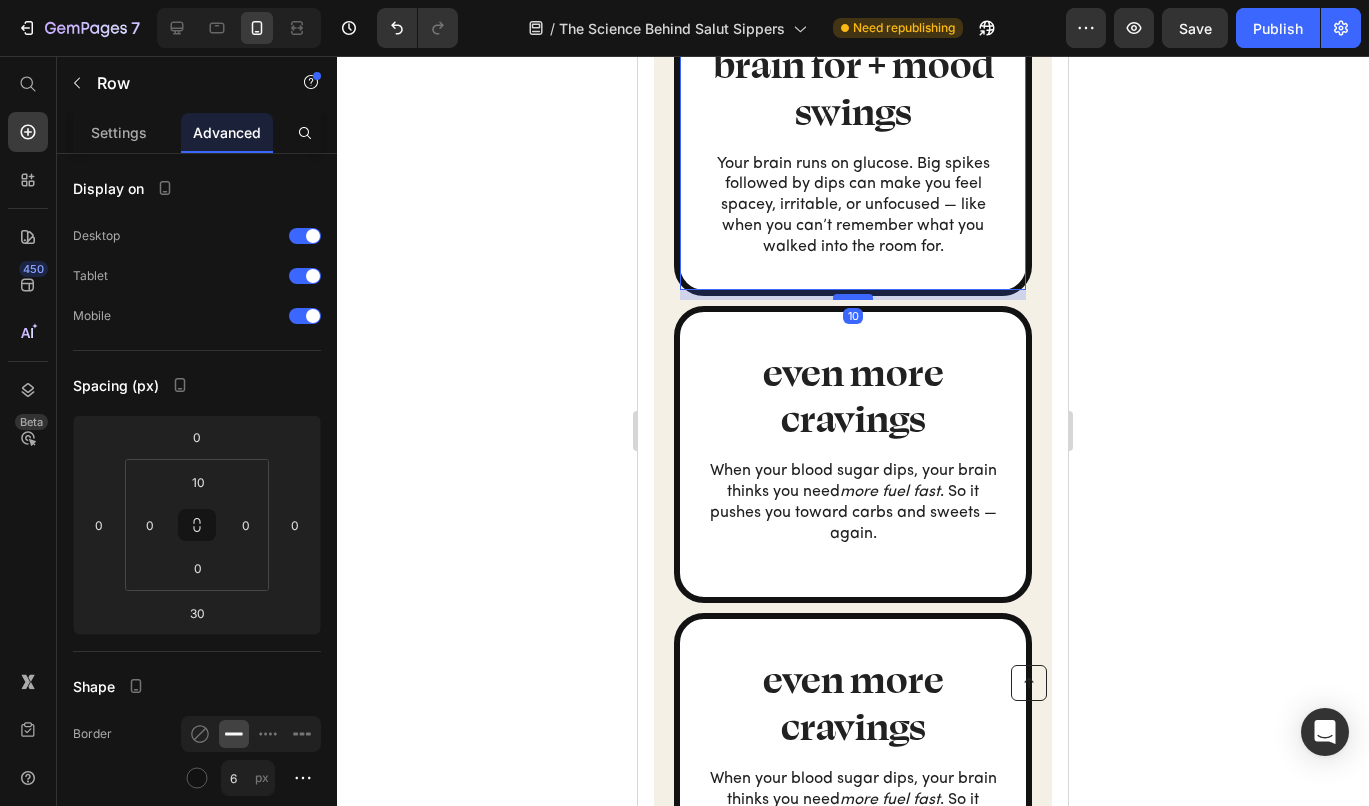 drag, startPoint x: 863, startPoint y: 291, endPoint x: 863, endPoint y: 271, distance: 20 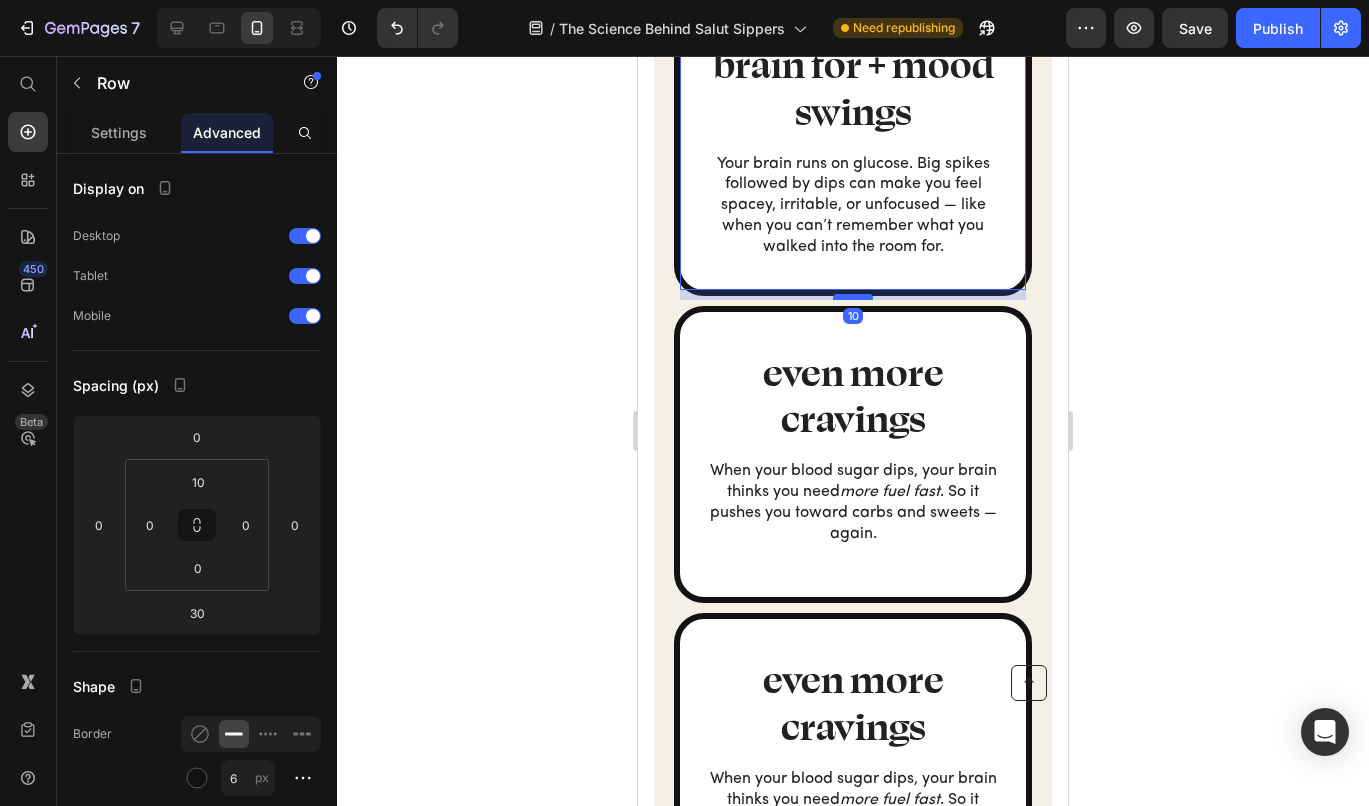 click at bounding box center [853, 297] 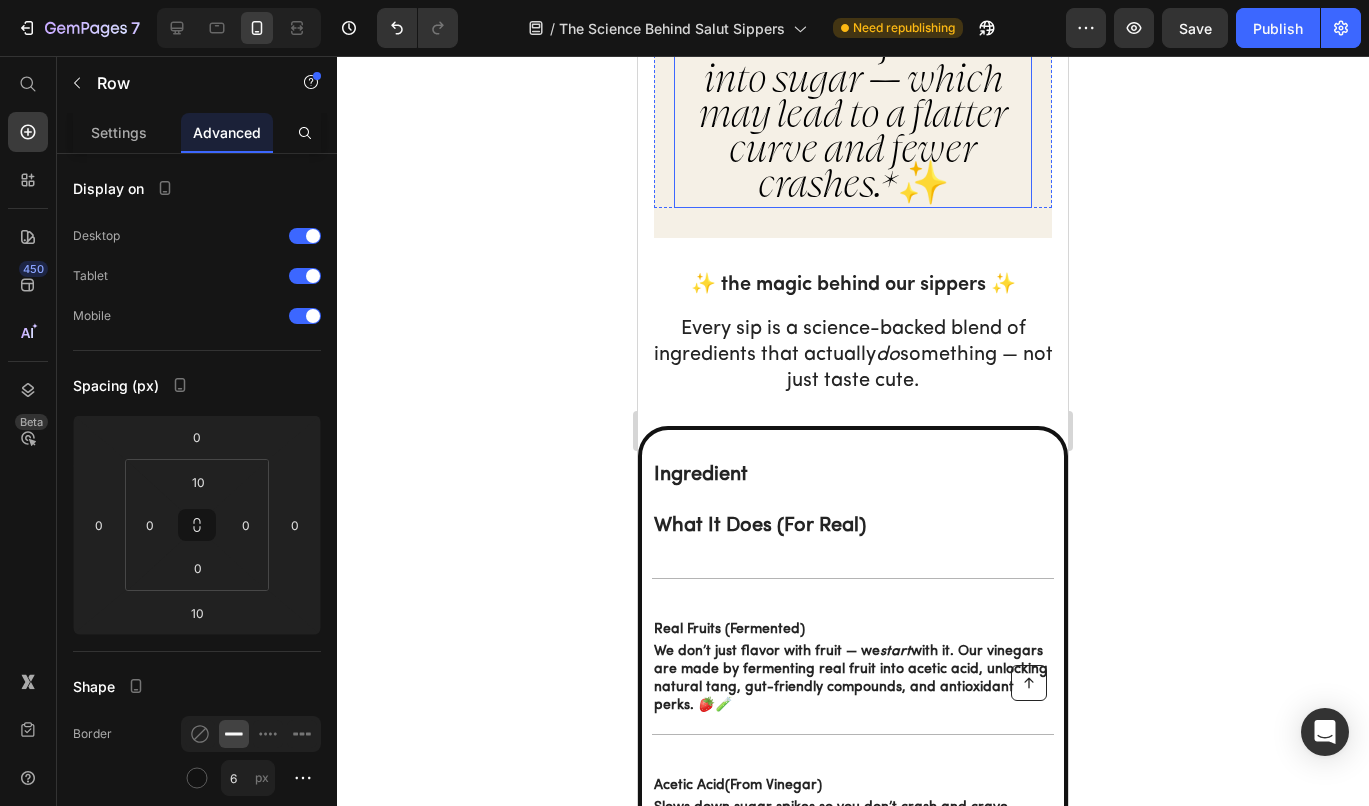 scroll, scrollTop: 2634, scrollLeft: 0, axis: vertical 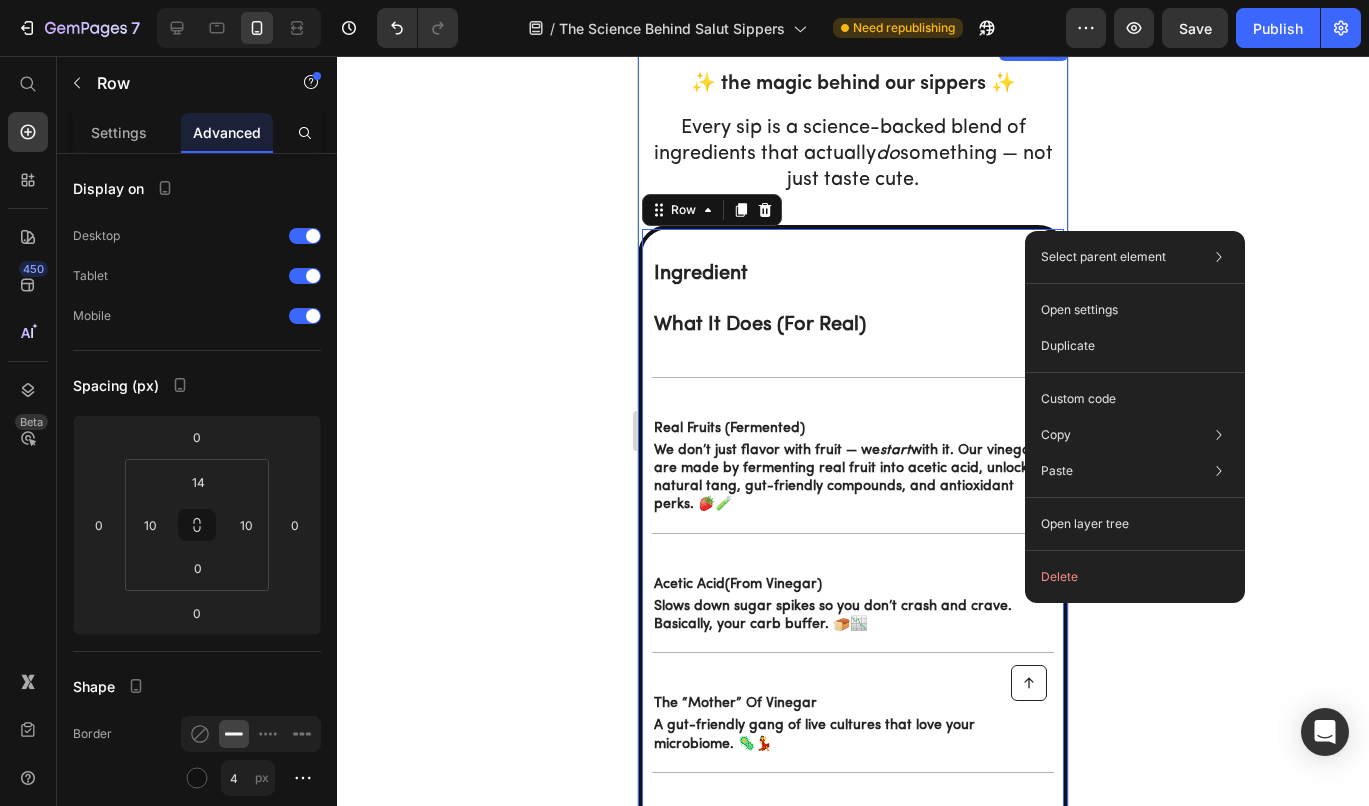 click on "✨ the magic behind our sippers ✨ Heading Every sip is a science-backed blend of ingredients that actually  do  something — not just taste cute. Heading Row Ingredient Text Block What It Does (For Real) Text Block Row Real fruits (fermented)   Text Block We don’t just flavor with fruit — we  start  with it. Our vinegars are made by fermenting real fruit into acetic acid, unlocking natural tang, gut-friendly compounds, and antioxidant perks. 🍓🧪 Text Block Row Acetic acid  (from vinegar) Text Block Slows down sugar spikes so you don’t crash and crave. Basically, your carb buffer. 🍞📉 Text Block Row The “Mother” of Vinegar Text Block A gut-friendly gang of live cultures that love your microbiome. 🦠💃 Text Block Row Botanicals Text Block Functional herbs and florals (like hibiscus + lavender) for extra antioxidant sparkle and smooth sippability. 🌿🌸 Text Block Row Pink Himalayan salt Text Block iny trace minerals for balance, hydration, and a subtle kick of  chef’s kiss Row" at bounding box center (853, 554) 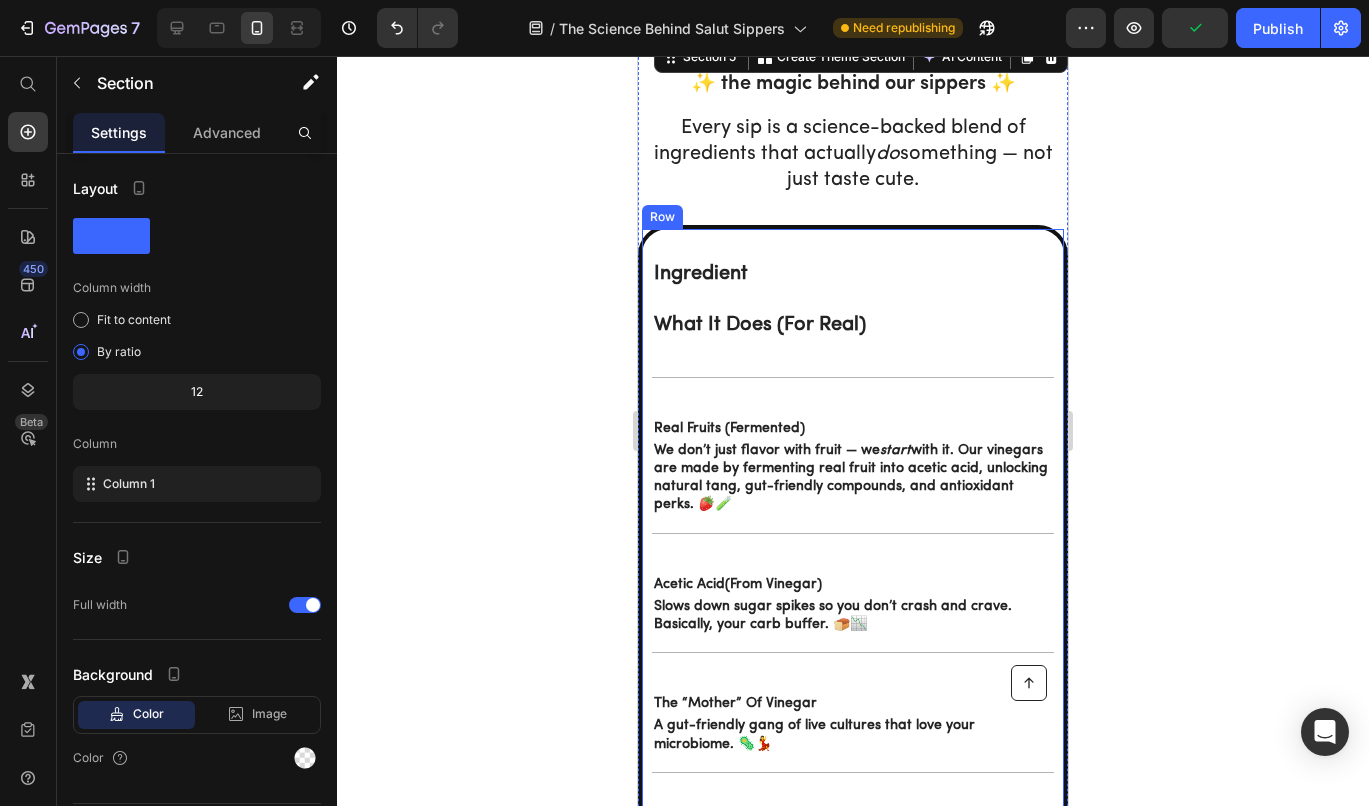 click on "Ingredient Text Block What It Does (For Real) Text Block Row Real fruits (fermented)   Text Block We don’t just flavor with fruit — we  start  with it. Our vinegars are made by fermenting real fruit into acetic acid, unlocking natural tang, gut-friendly compounds, and antioxidant perks. 🍓🧪 Text Block Row Acetic acid  (from vinegar) Text Block Slows down sugar spikes so you don’t crash and crave. Basically, your carb buffer. 🍞📉 Text Block Row The “Mother” of Vinegar Text Block A gut-friendly gang of live cultures that love your microbiome. 🦠💃 Text Block Row Botanicals Text Block Functional herbs and florals (like hibiscus + lavender) for extra antioxidant sparkle and smooth sippability. 🌿🌸 Text Block Row Pink Himalayan salt Text Block iny trace minerals for balance, hydration, and a subtle kick of  chef’s kiss .💎✨ Text Block Row Row" at bounding box center (853, 632) 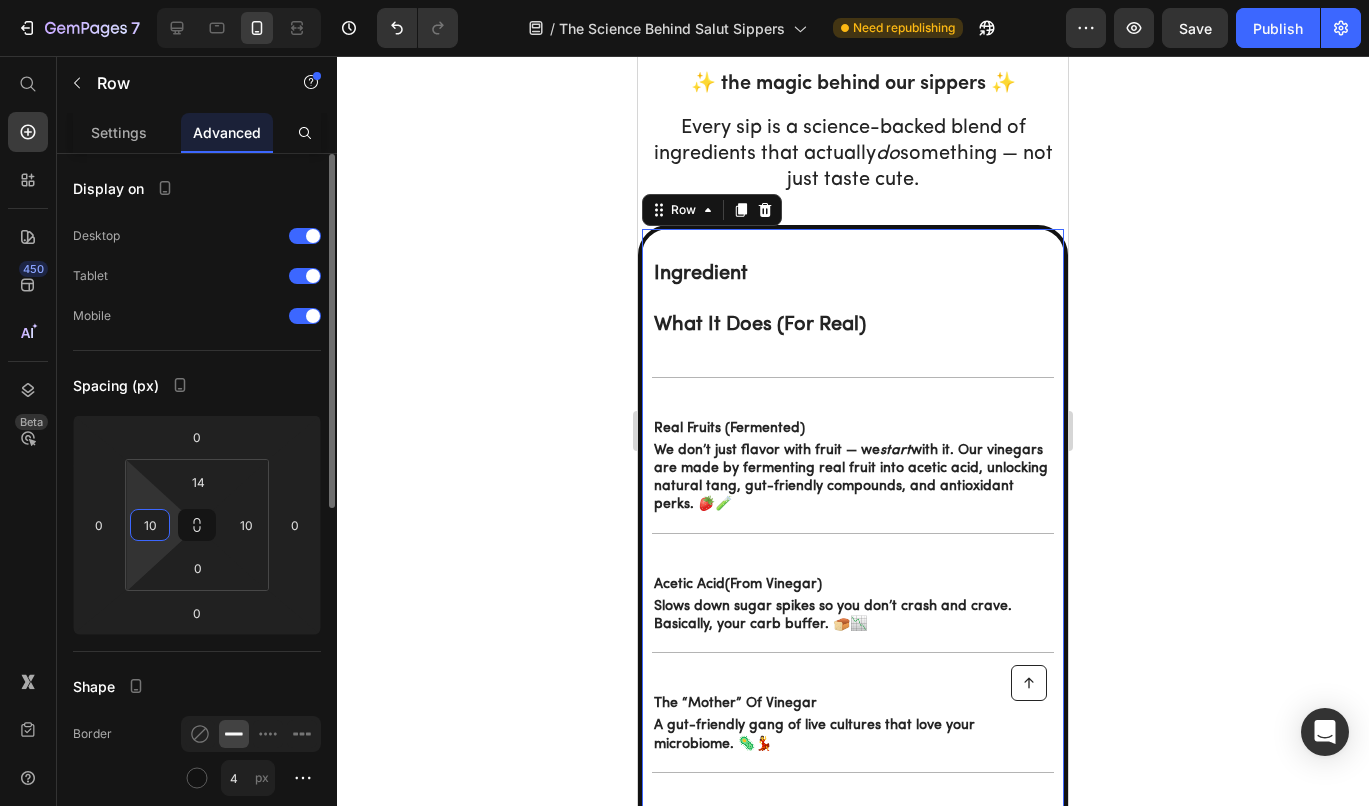 click on "10" at bounding box center [150, 525] 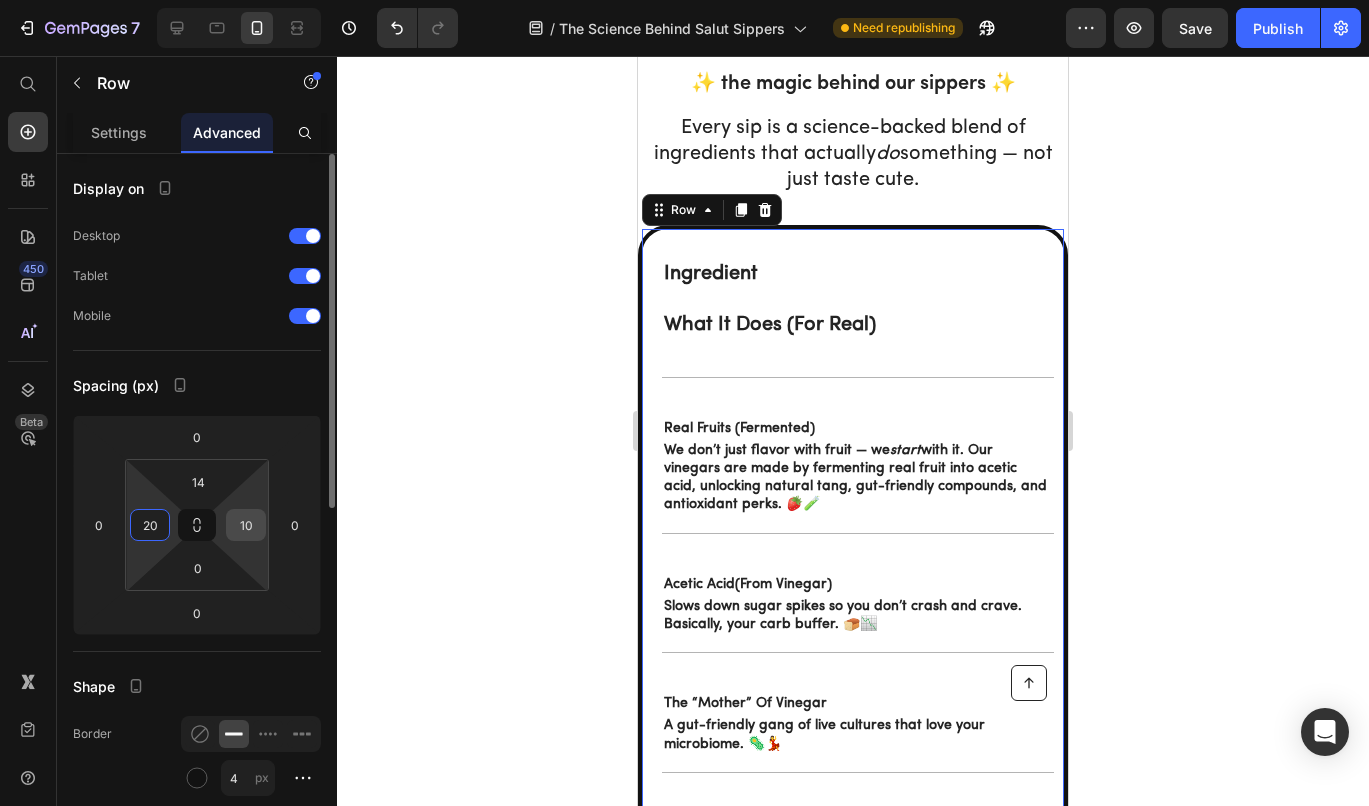 type on "20" 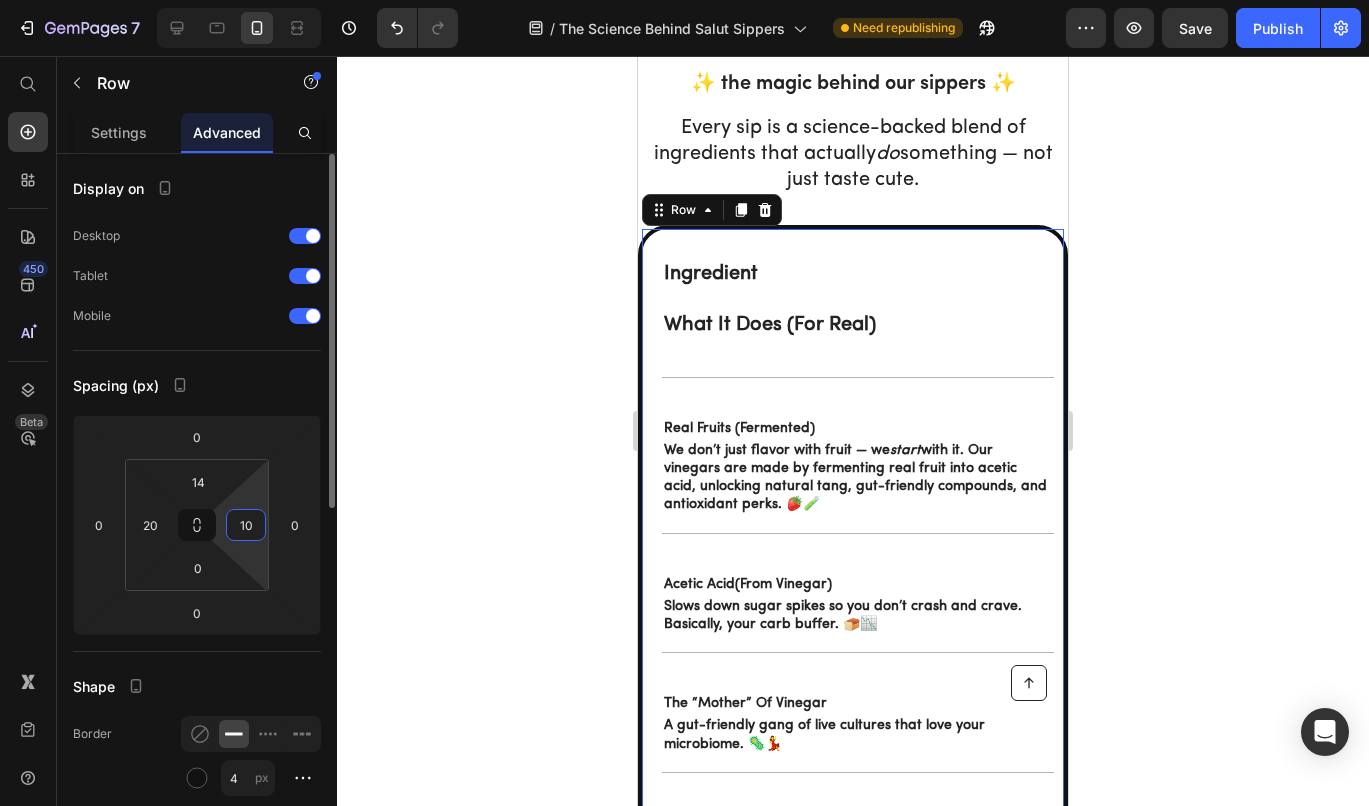 click on "10" at bounding box center (246, 525) 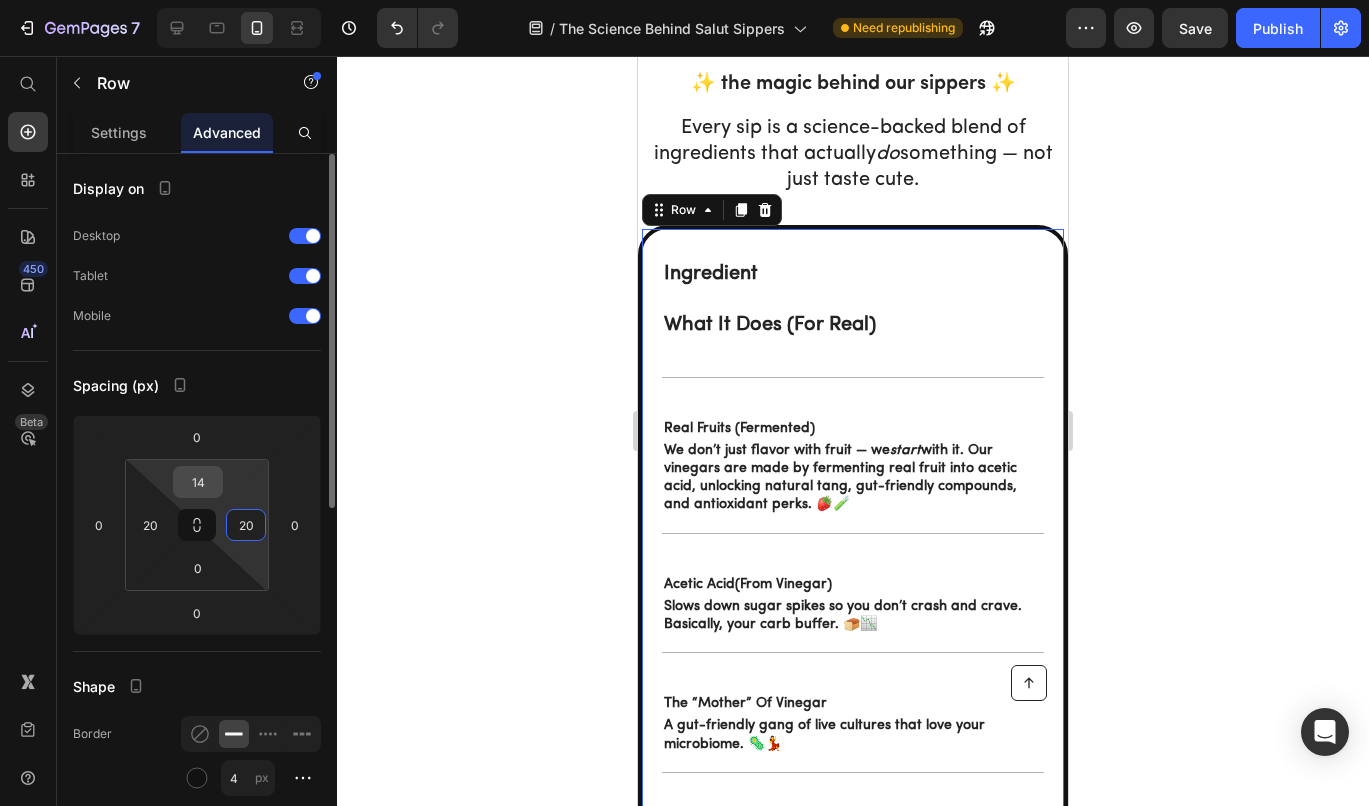 type on "20" 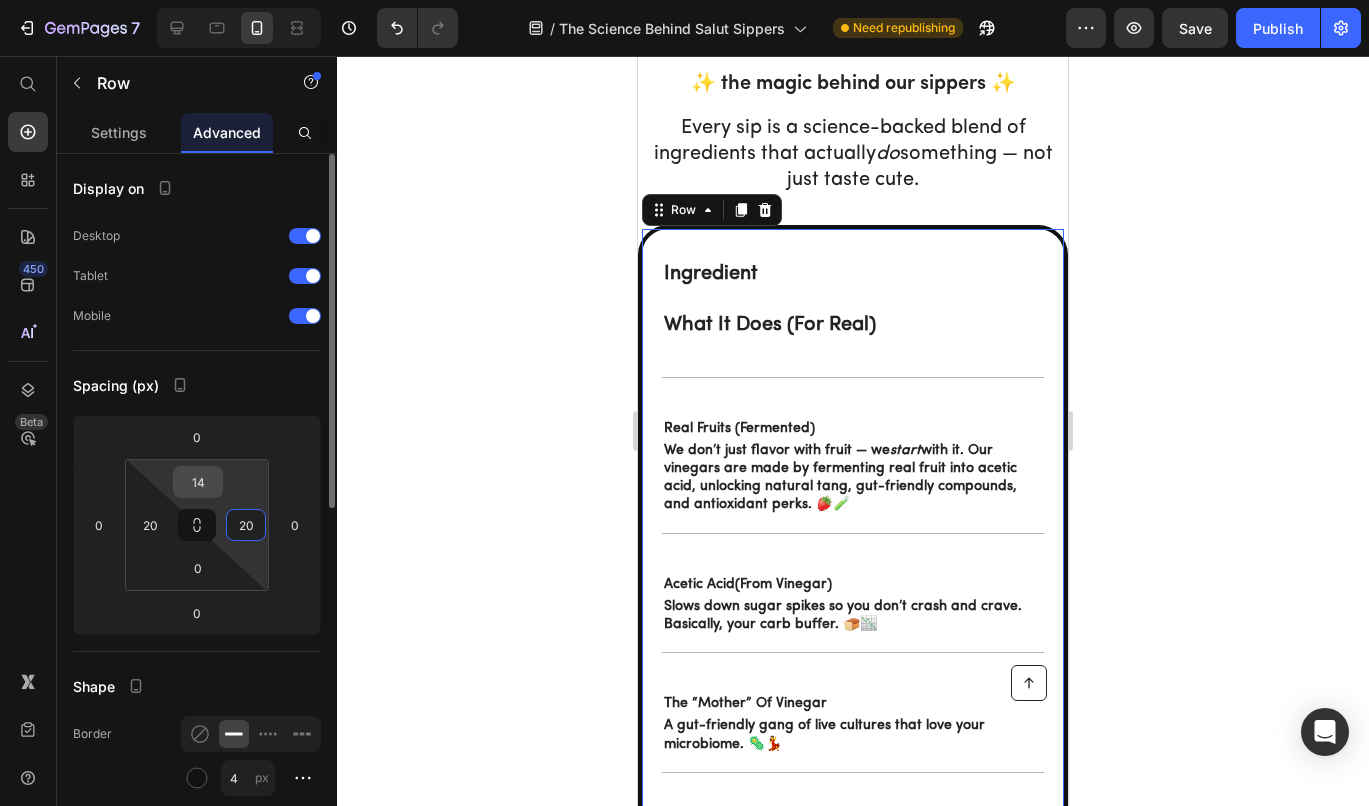 click on "14" at bounding box center [198, 482] 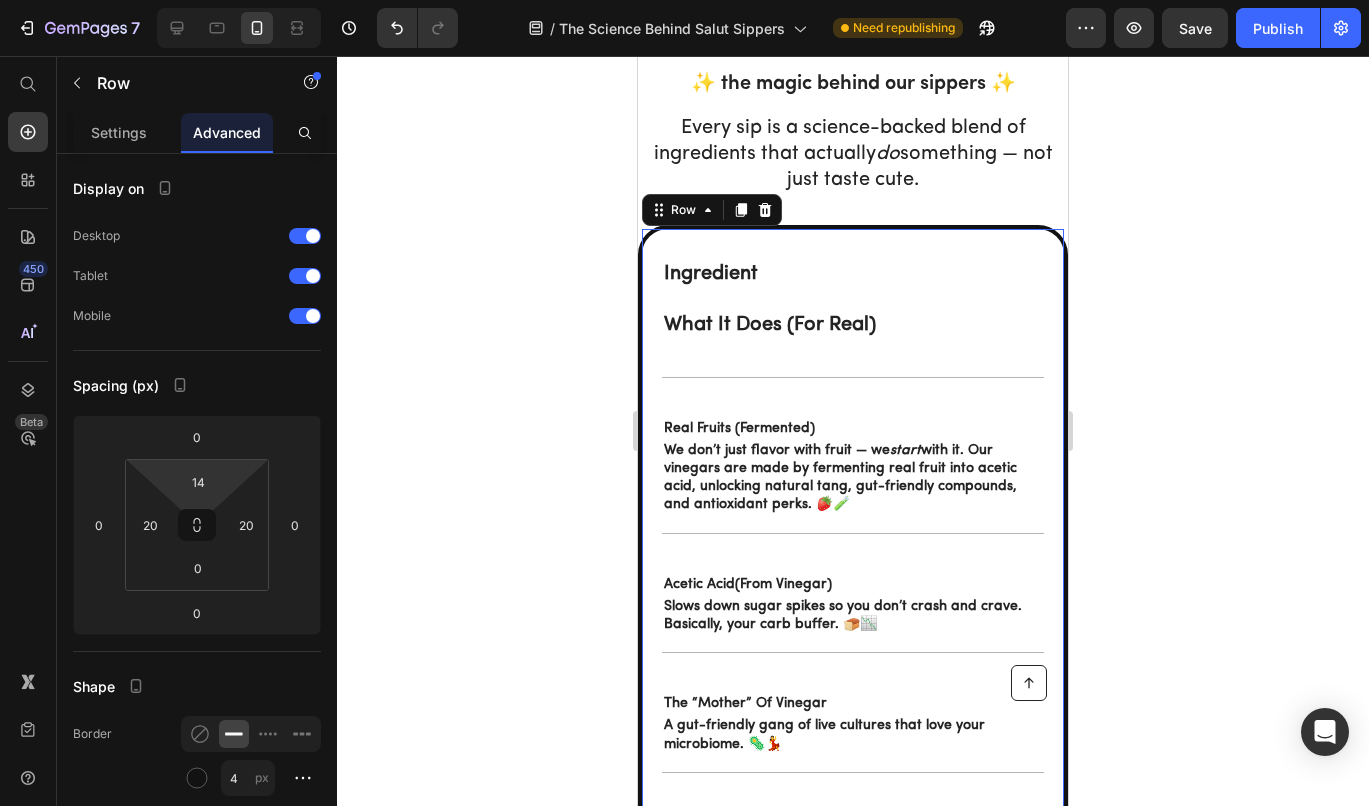 click 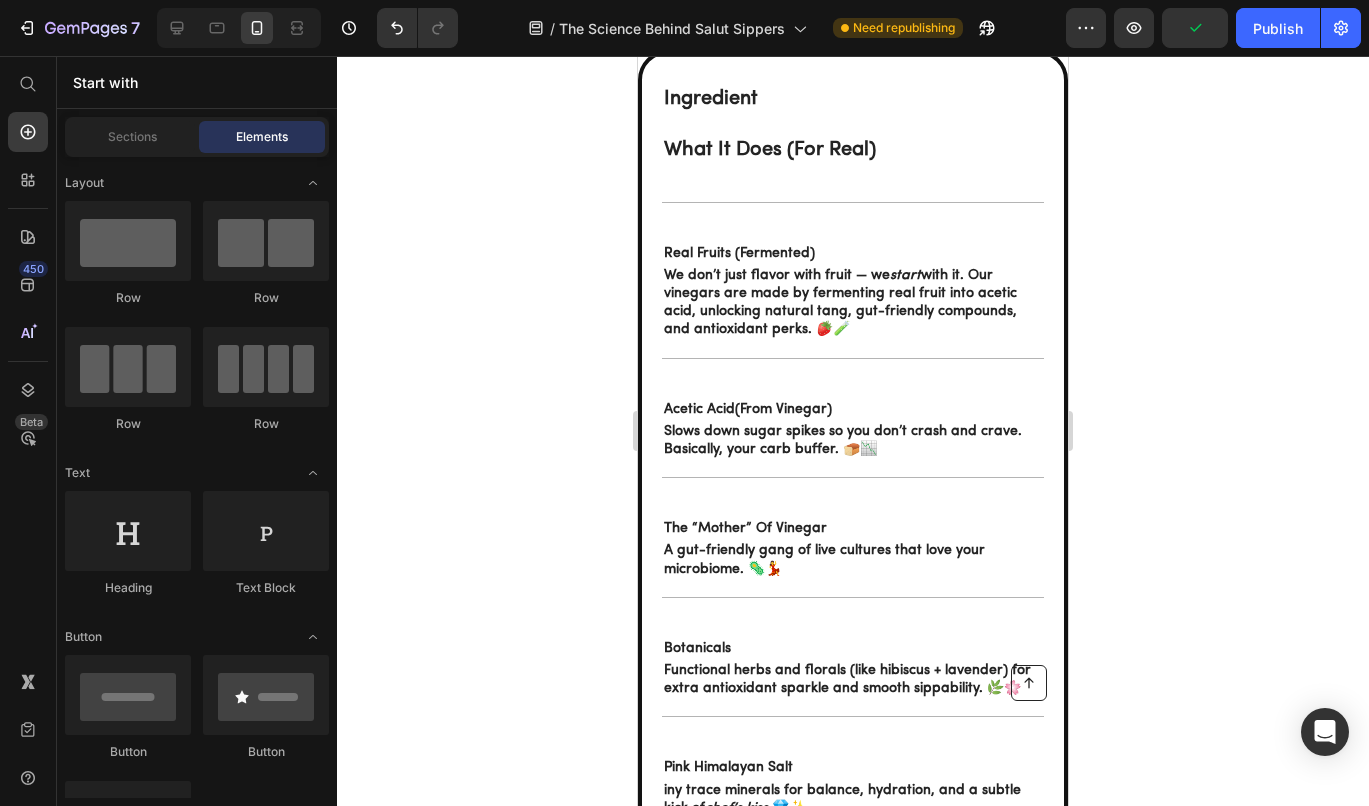 scroll, scrollTop: 2695, scrollLeft: 0, axis: vertical 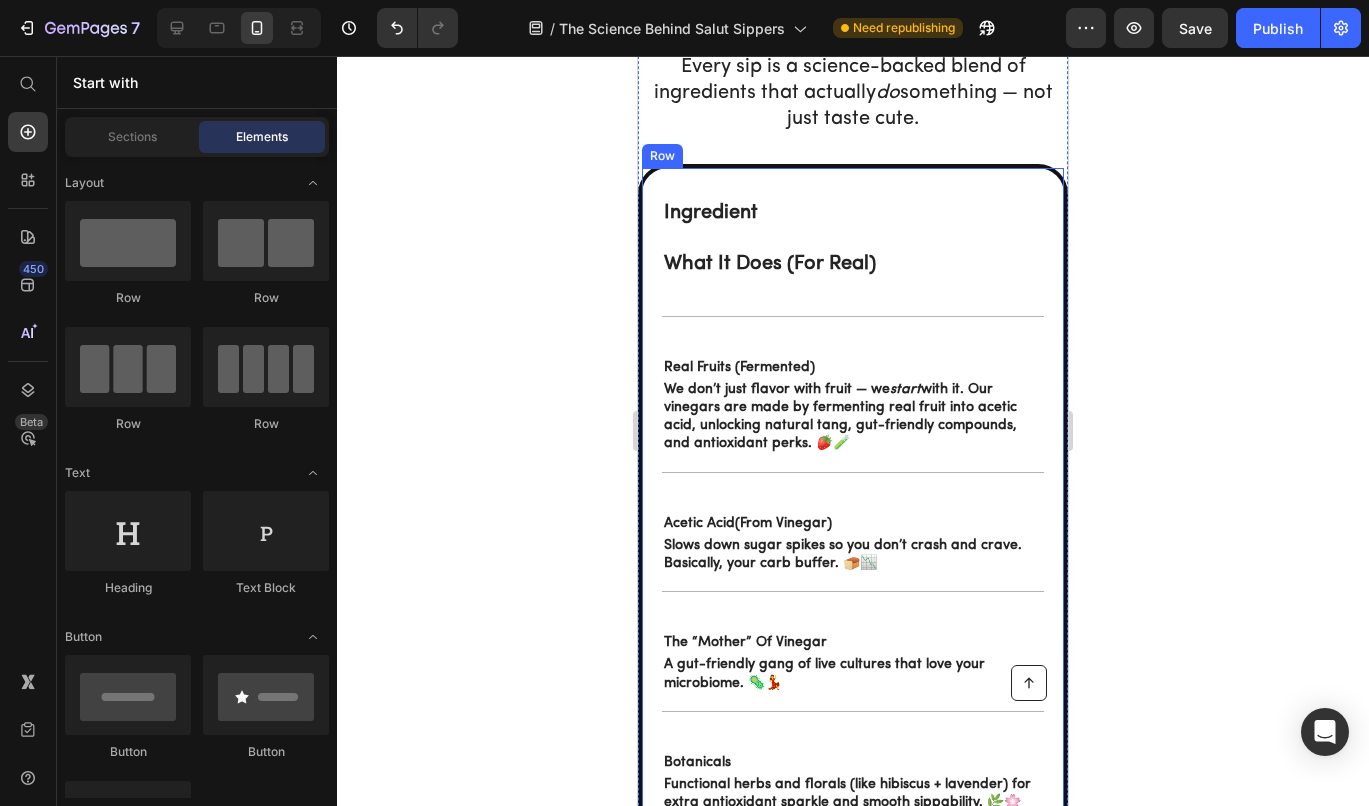 click on "Ingredient Text Block What It Does (For Real) Text Block Row Real fruits (fermented)   Text Block We don’t just flavor with fruit — we  start  with it. Our vinegars are made by fermenting real fruit into acetic acid, unlocking natural tang, gut-friendly compounds, and antioxidant perks. 🍓🧪 Text Block Row Acetic acid  (from vinegar) Text Block Slows down sugar spikes so you don’t crash and crave. Basically, your carb buffer. 🍞📉 Text Block Row The “Mother” of Vinegar Text Block A gut-friendly gang of live cultures that love your microbiome. 🦠💃 Text Block Row Botanicals Text Block Functional herbs and florals (like hibiscus + lavender) for extra antioxidant sparkle and smooth sippability. 🌿🌸 Text Block Row Pink Himalayan salt Text Block iny trace minerals for balance, hydration, and a subtle kick of  chef’s kiss .💎✨ Text Block Row Row" at bounding box center (853, 571) 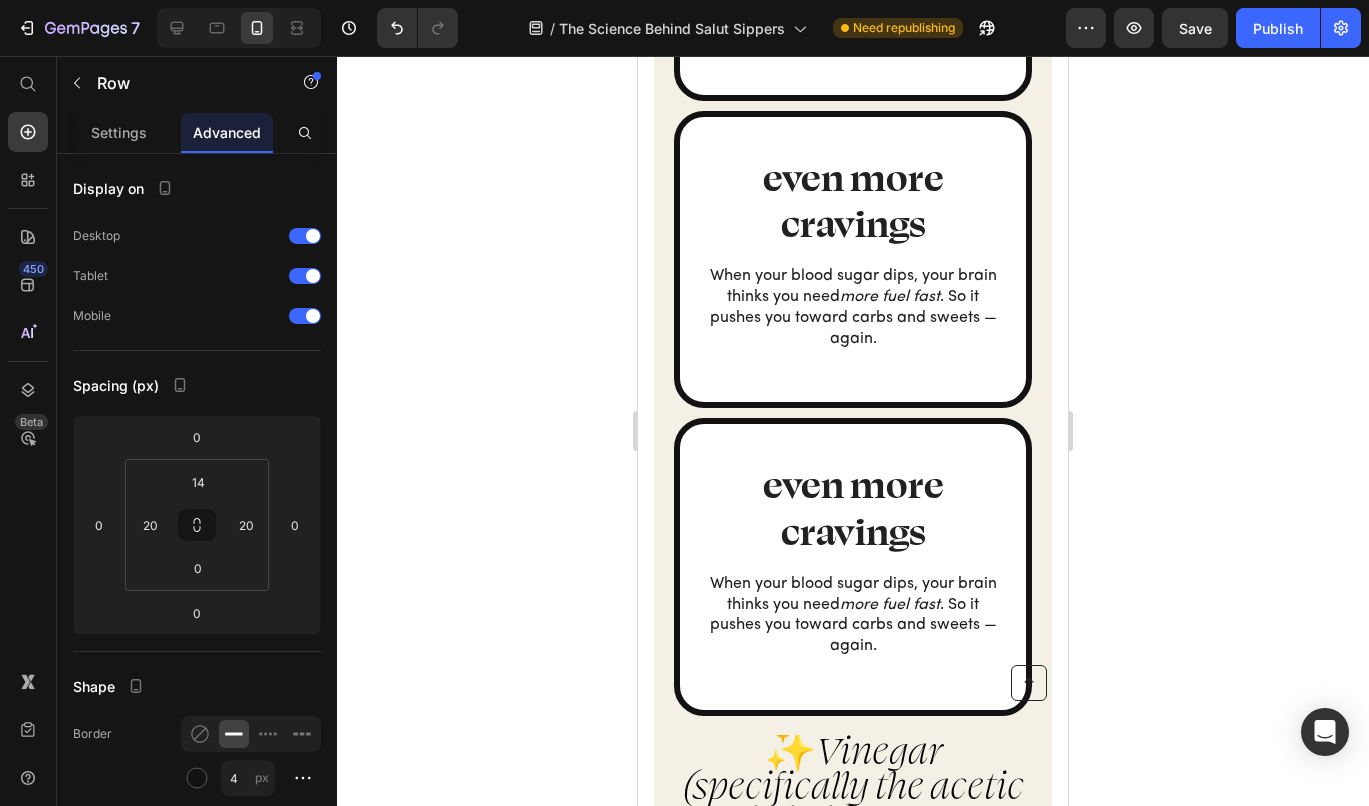 scroll, scrollTop: 1177, scrollLeft: 0, axis: vertical 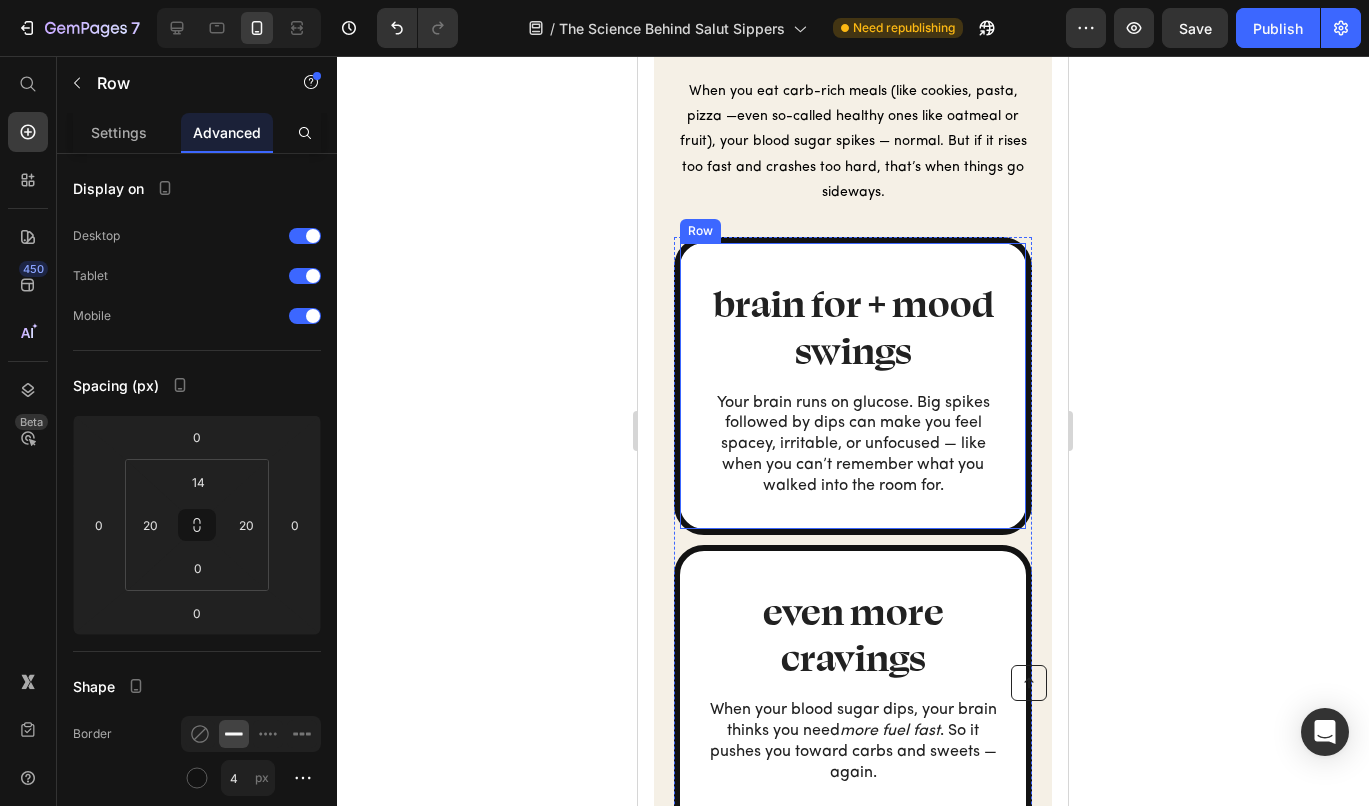 click on "brain for + mood swings Heading Your brain runs on glucose. Big spikes followed by dips can make you feel spacey, irritable, or unfocused — like when you can’t remember what you walked into the room for. Text Block Row" at bounding box center [853, 386] 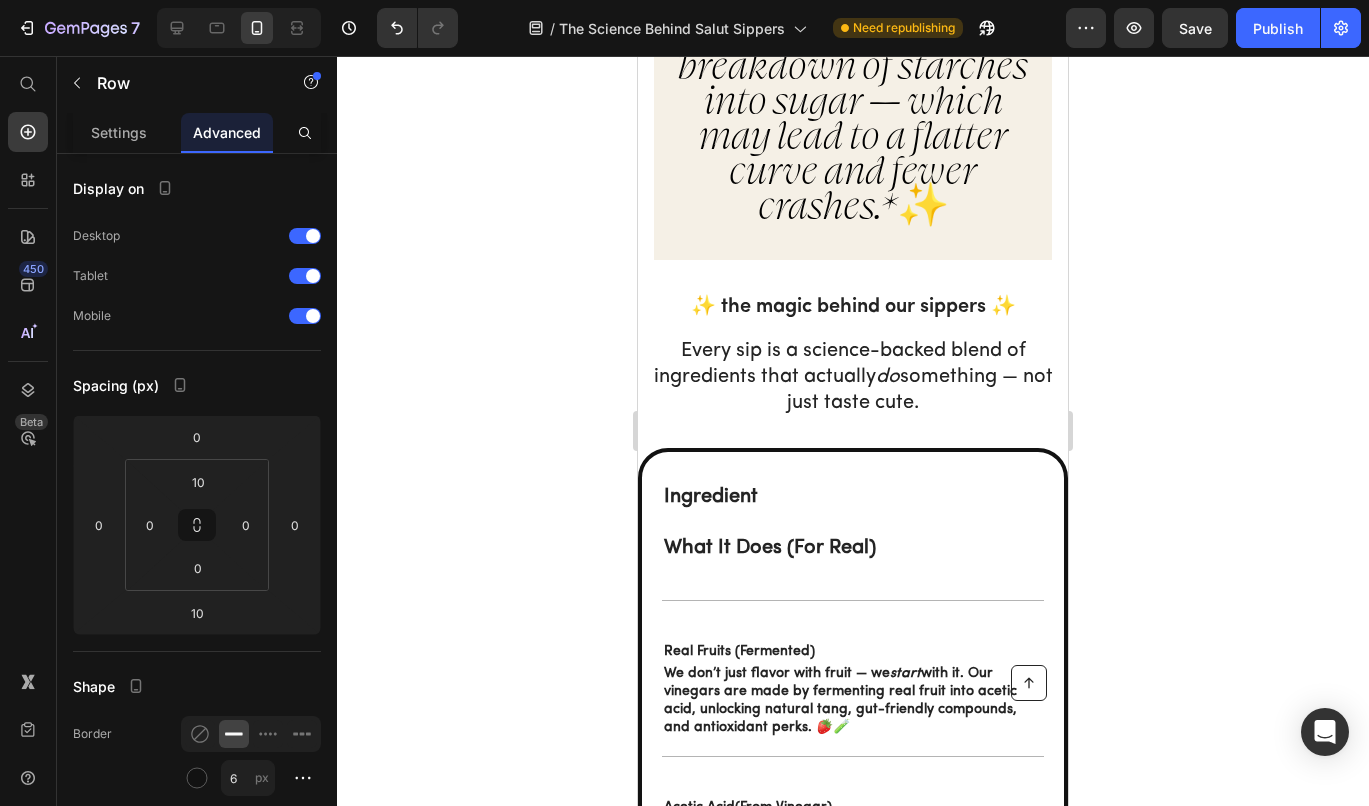 scroll, scrollTop: 2491, scrollLeft: 0, axis: vertical 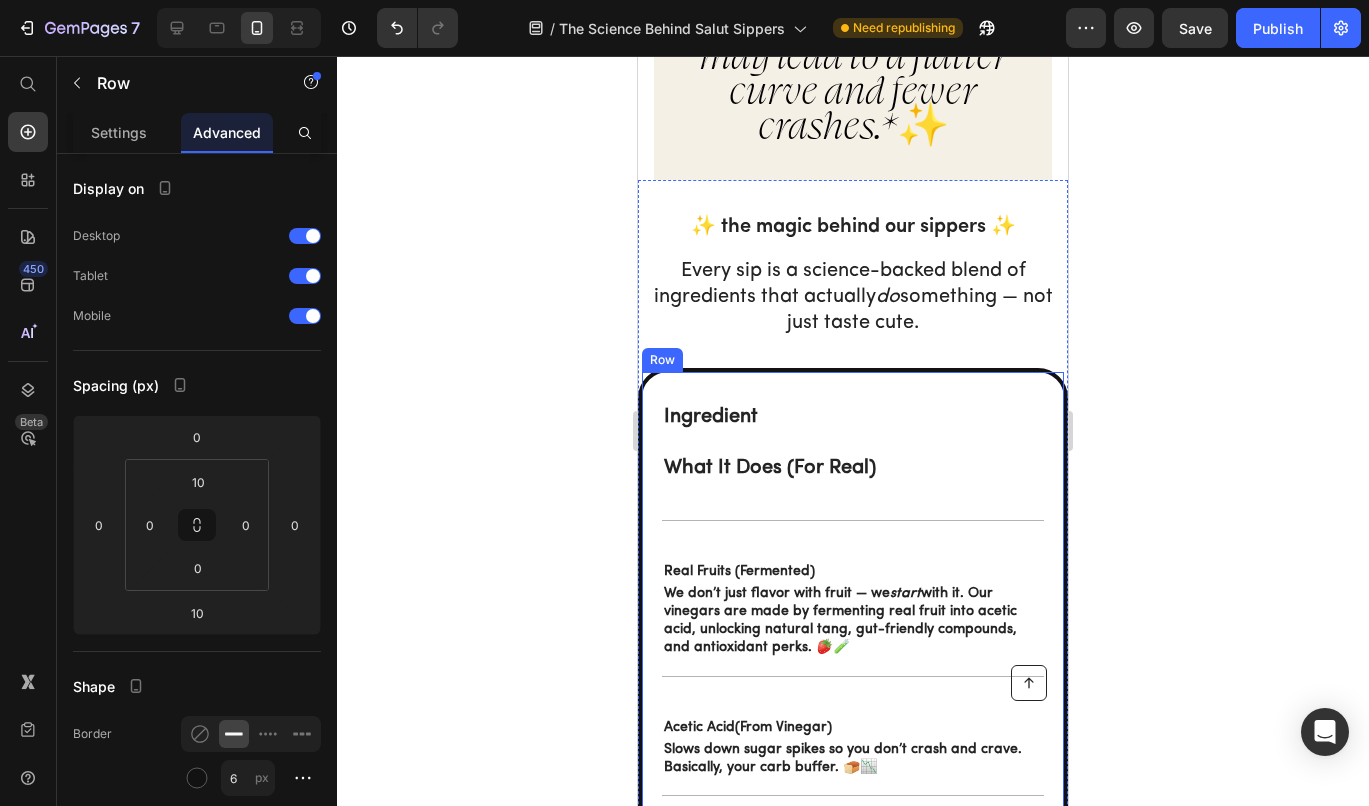 click on "Ingredient Text Block What It Does (For Real) Text Block Row Real fruits (fermented)   Text Block We don’t just flavor with fruit — we  start  with it. Our vinegars are made by fermenting real fruit into acetic acid, unlocking natural tang, gut-friendly compounds, and antioxidant perks. 🍓🧪 Text Block Row Acetic acid  (from vinegar) Text Block Slows down sugar spikes so you don’t crash and crave. Basically, your carb buffer. 🍞📉 Text Block Row The “Mother” of Vinegar Text Block A gut-friendly gang of live cultures that love your microbiome. 🦠💃 Text Block Row Botanicals Text Block Functional herbs and florals (like hibiscus + lavender) for extra antioxidant sparkle and smooth sippability. 🌿🌸 Text Block Row Pink Himalayan salt Text Block iny trace minerals for balance, hydration, and a subtle kick of  chef’s kiss .💎✨ Text Block Row Row" at bounding box center [853, 775] 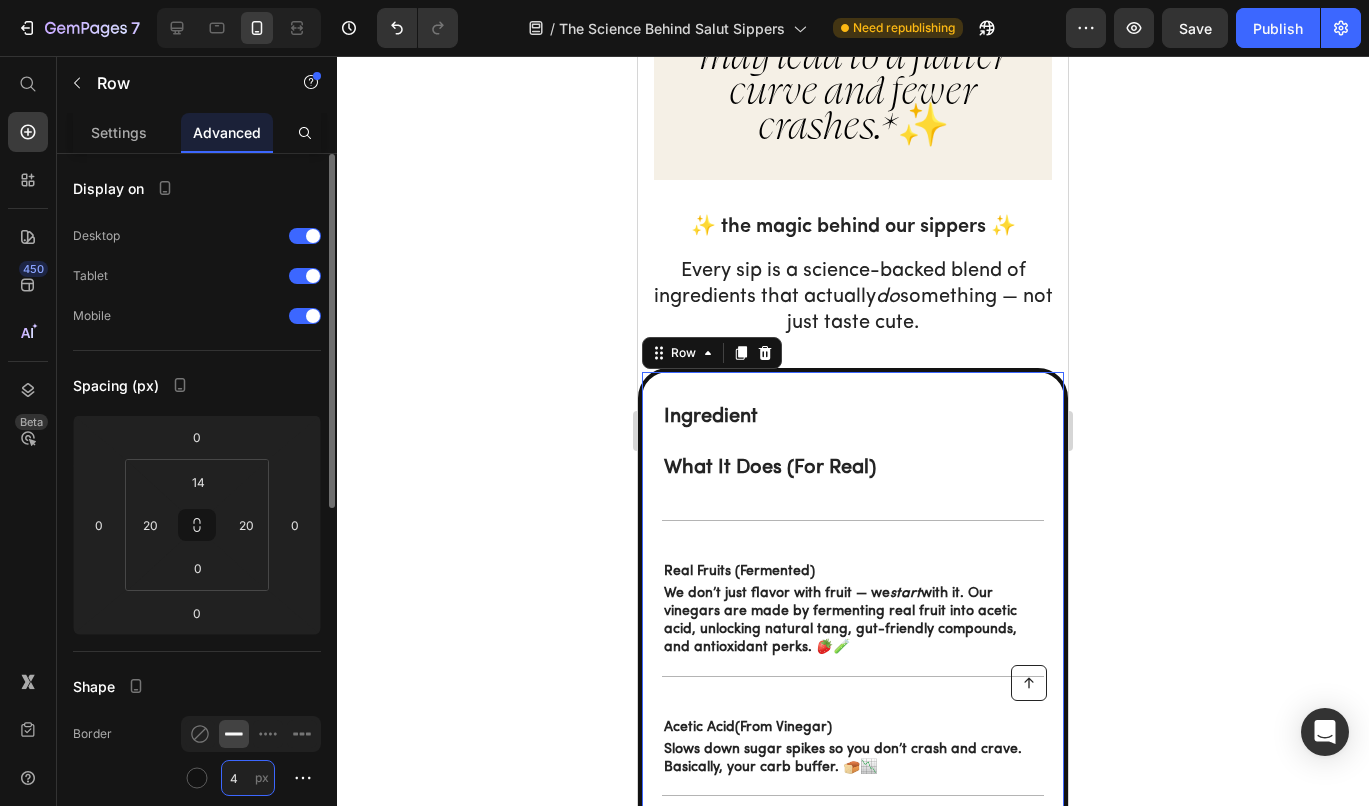 click on "4" at bounding box center [248, 778] 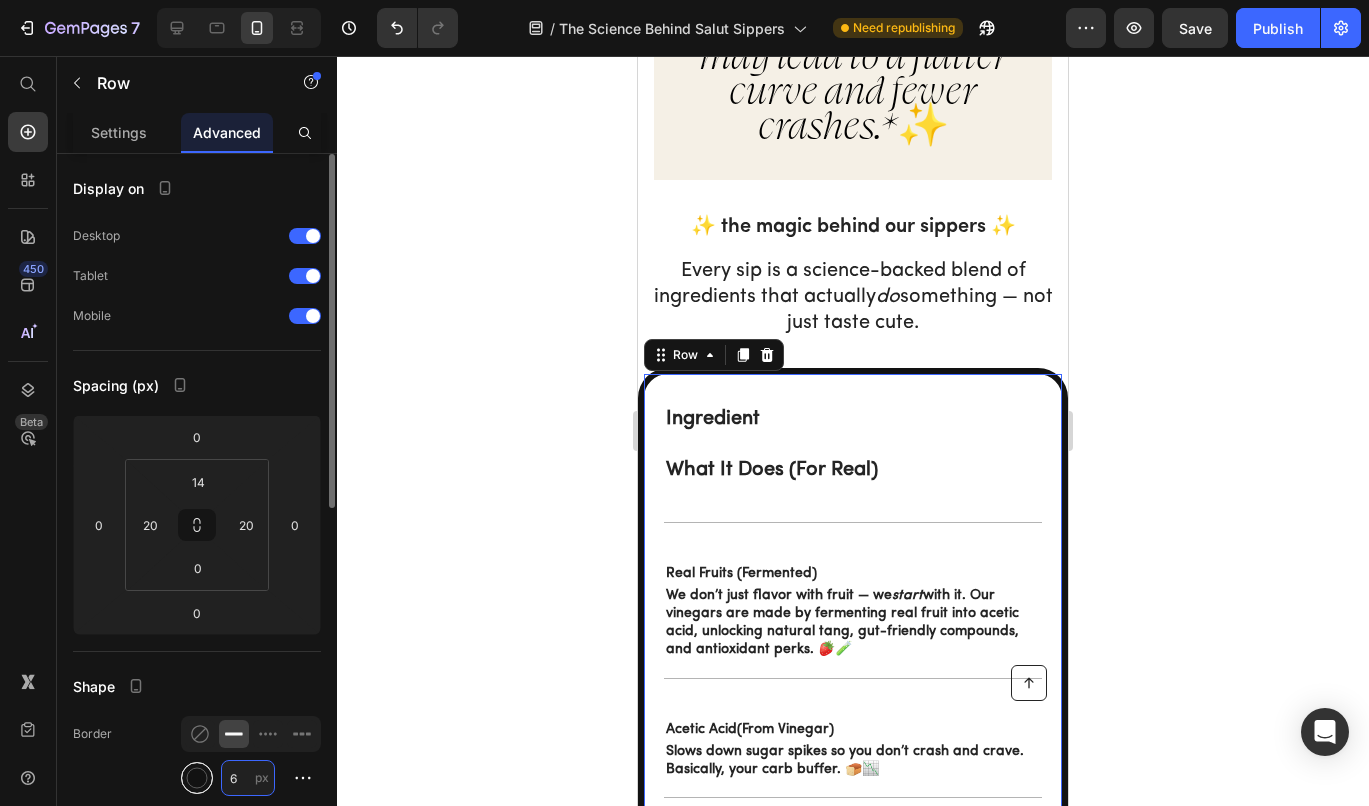 type on "6" 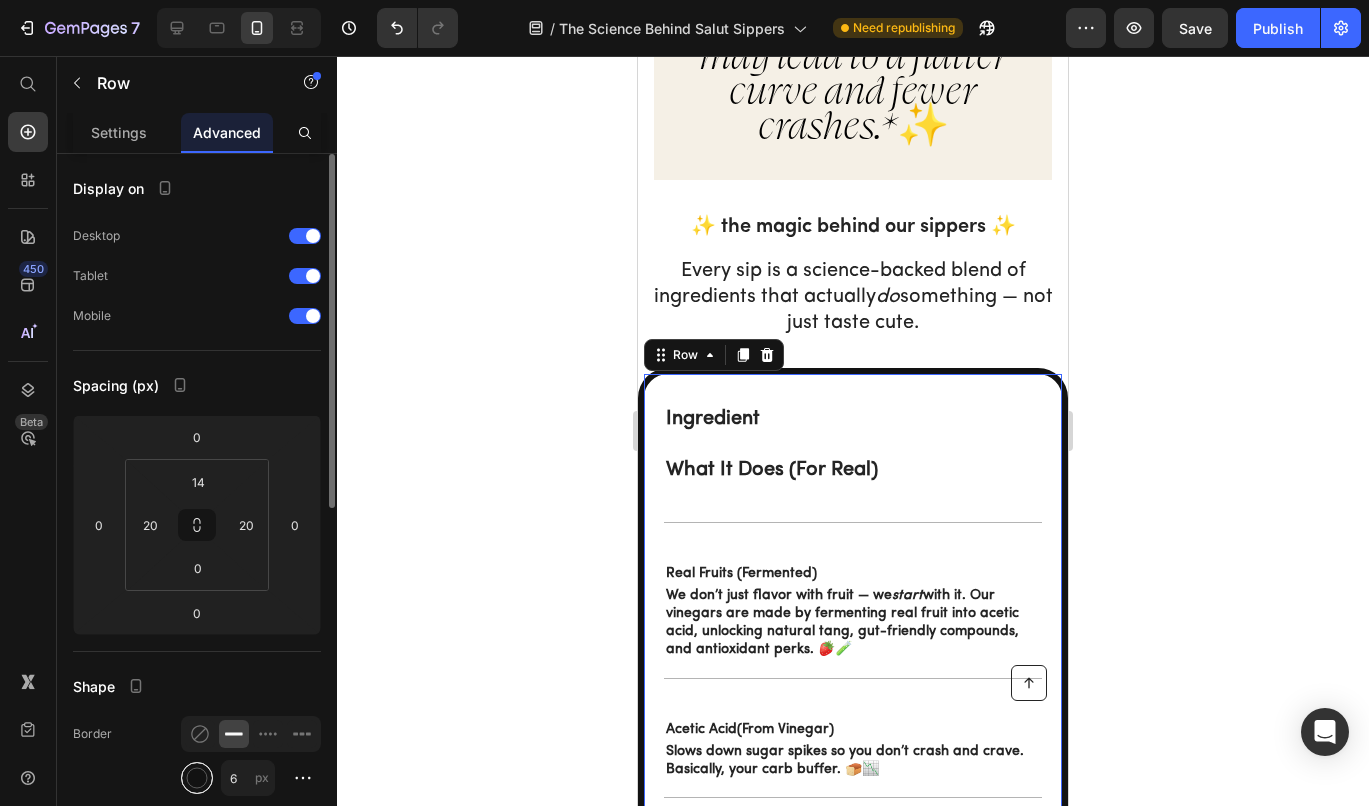 click at bounding box center [197, 778] 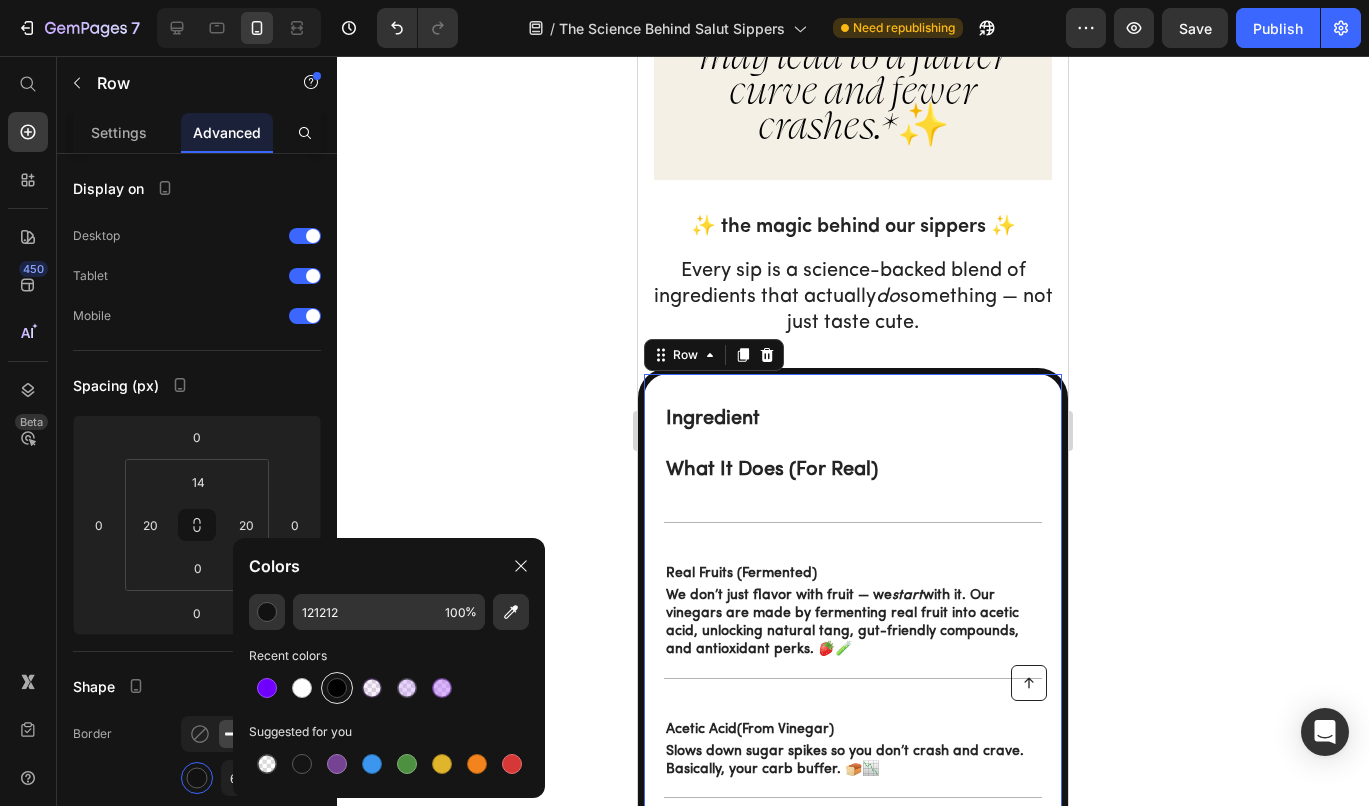 click at bounding box center (337, 688) 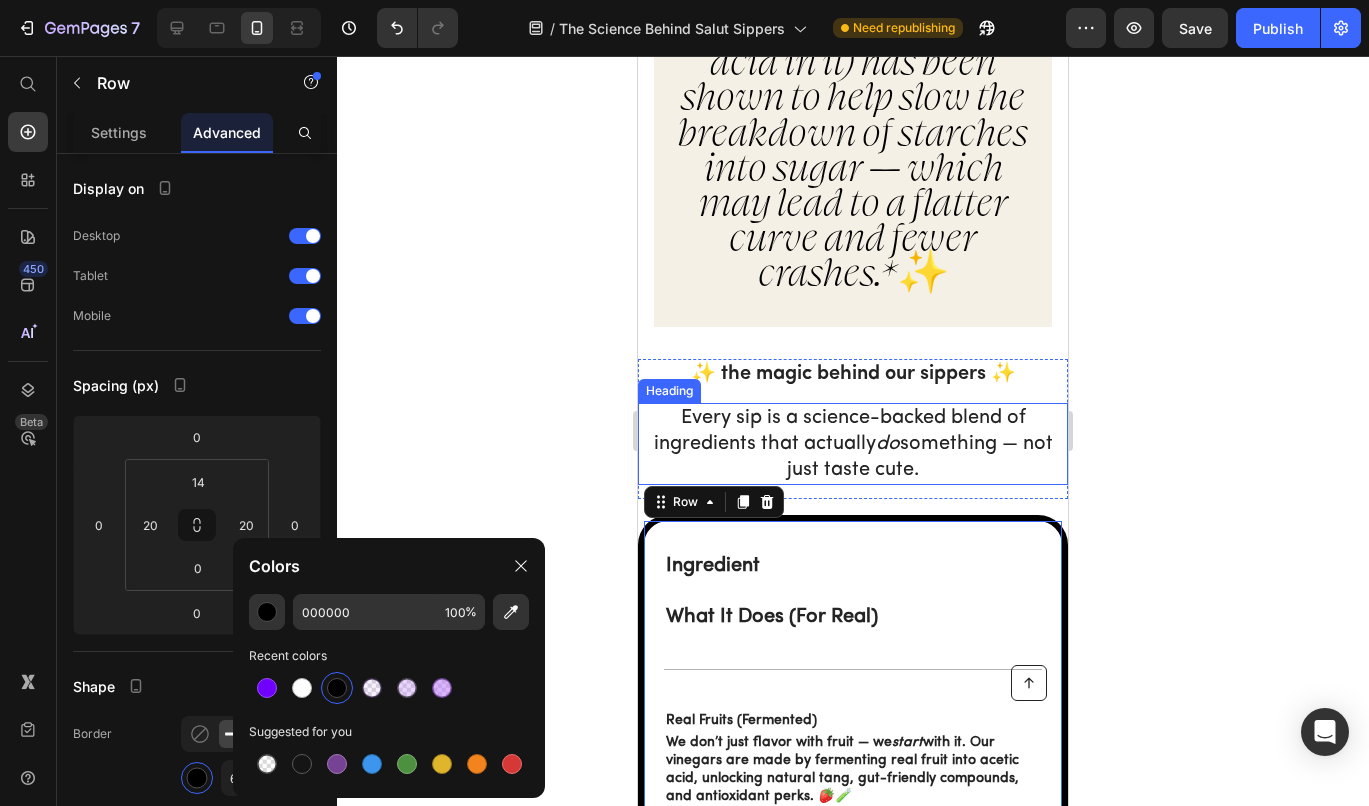 scroll, scrollTop: 2240, scrollLeft: 0, axis: vertical 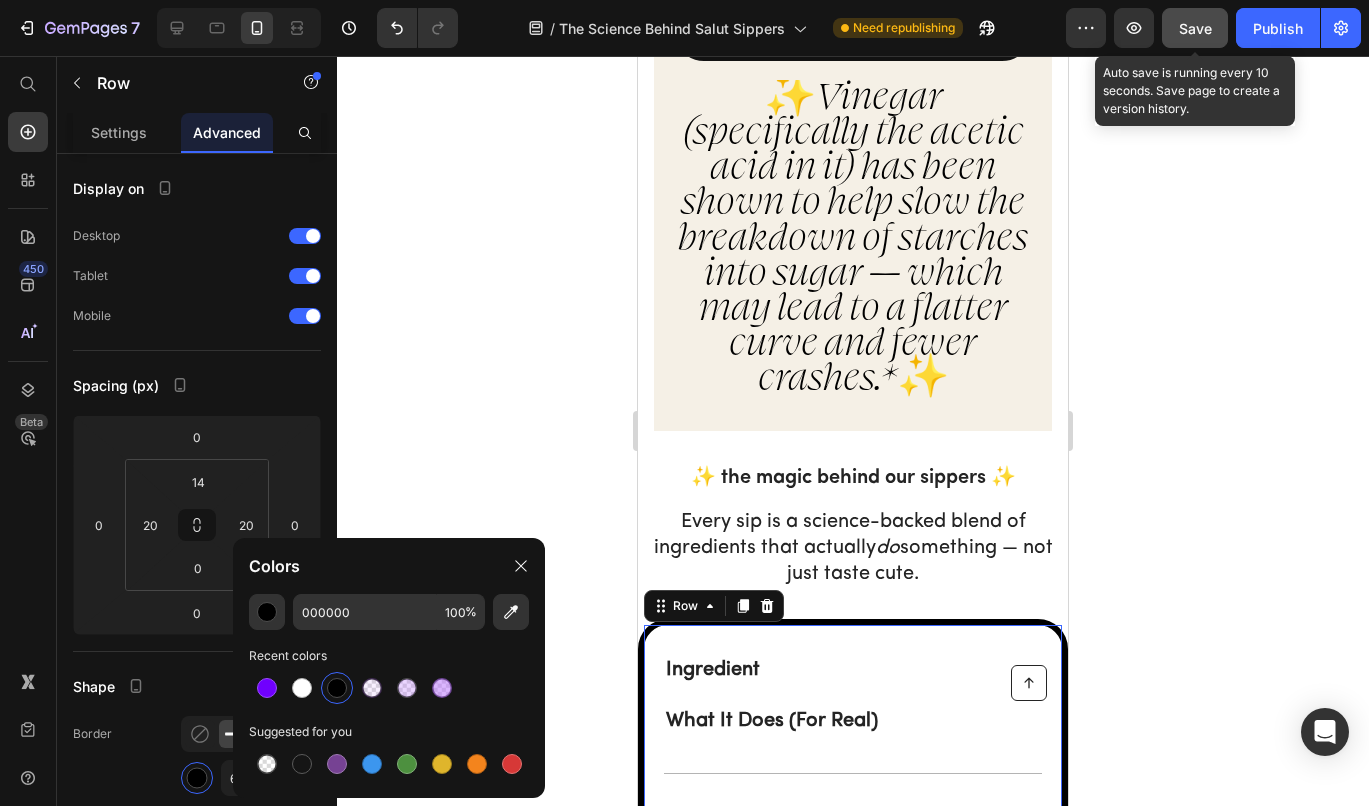 click on "Save" 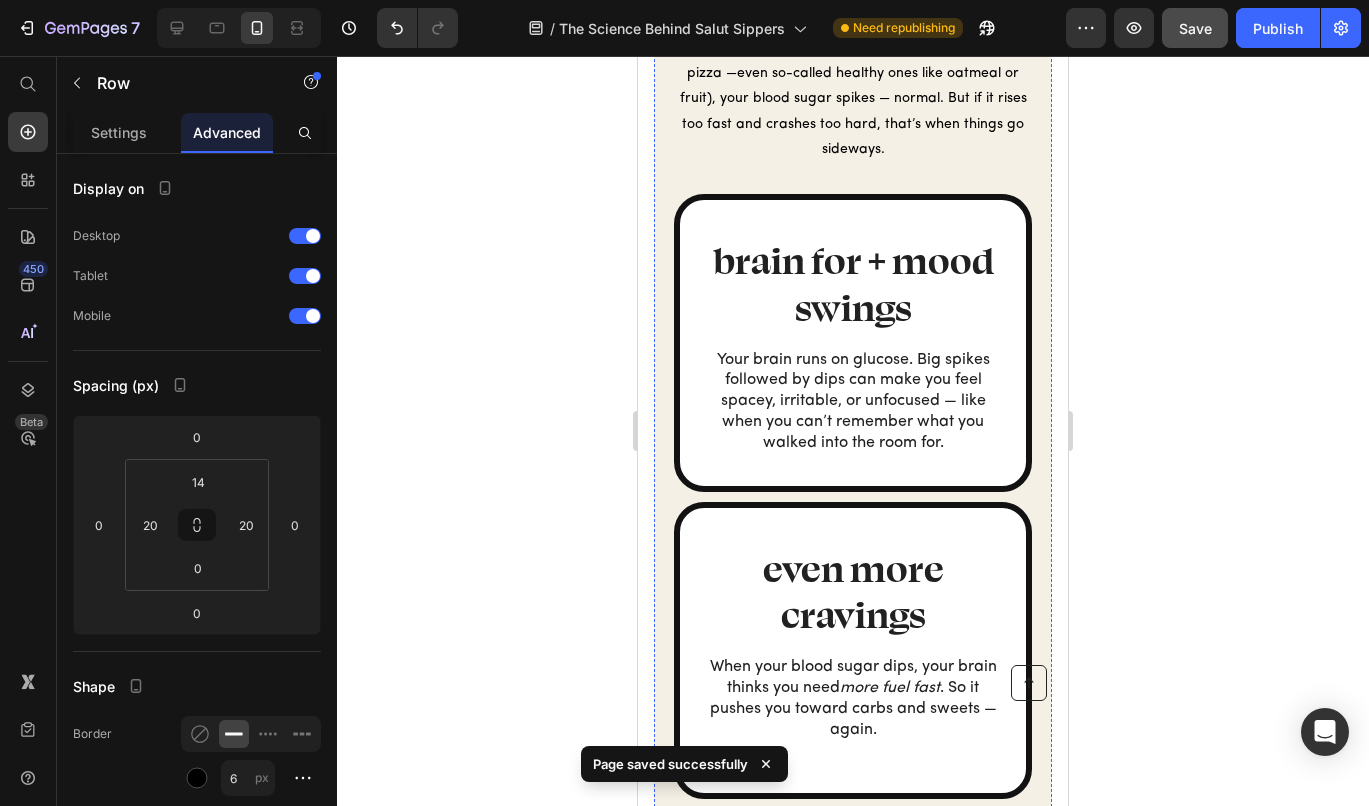scroll, scrollTop: 900, scrollLeft: 0, axis: vertical 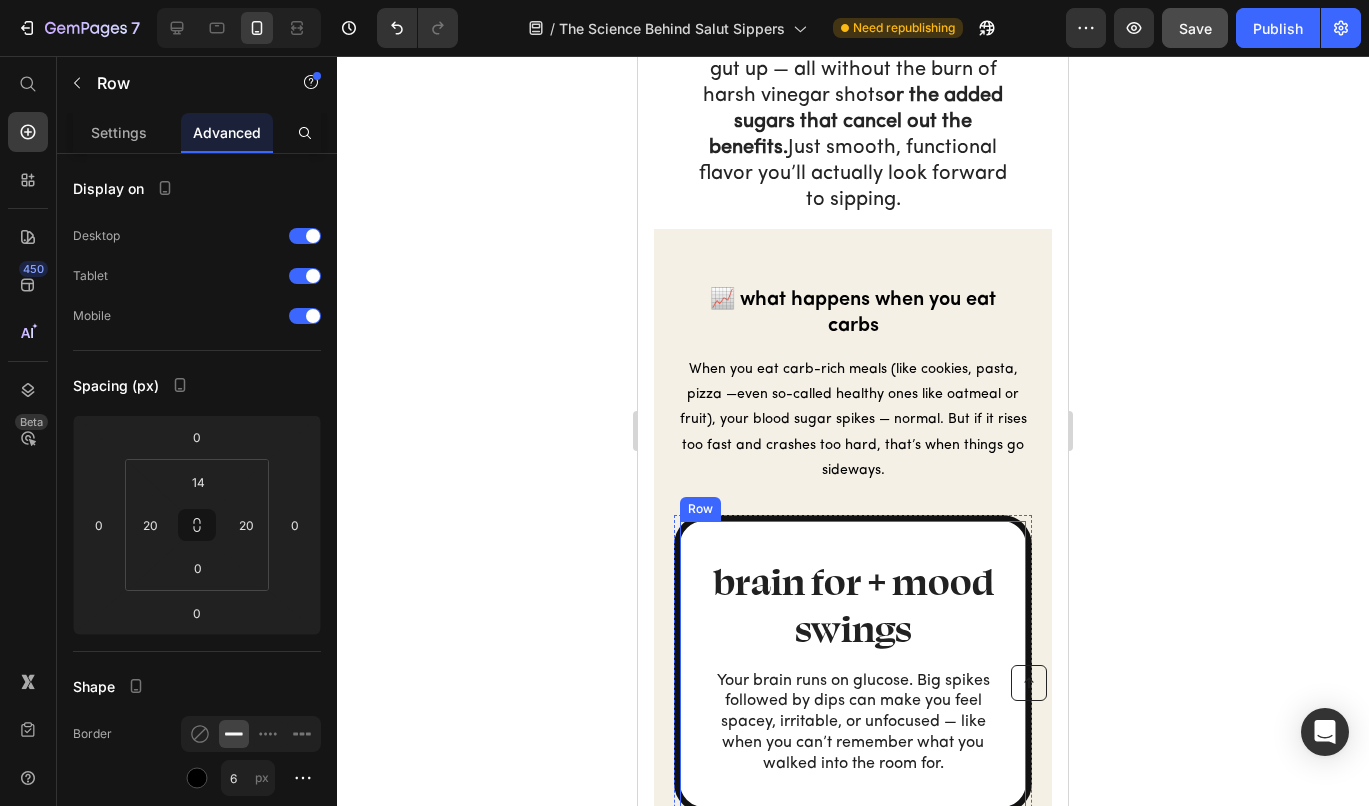 click on "brain for + mood swings Heading Your brain runs on glucose. Big spikes followed by dips can make you feel spacey, irritable, or unfocused — like when you can’t remember what you walked into the room for. Text Block Row" at bounding box center [853, 664] 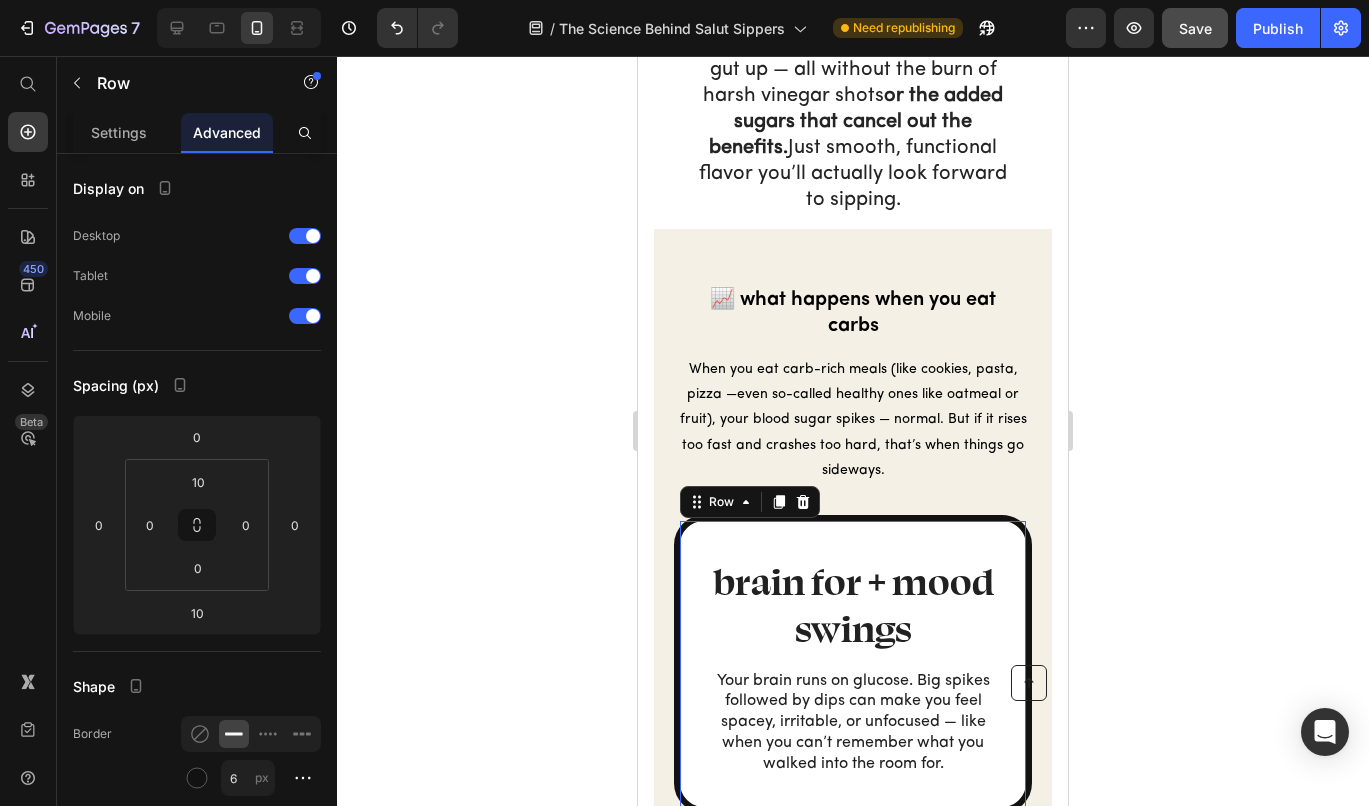 click on "brain for + mood swings Heading Your brain runs on glucose. Big spikes followed by dips can make you feel spacey, irritable, or unfocused — like when you can’t remember what you walked into the room for. Text Block Row   10" at bounding box center [853, 664] 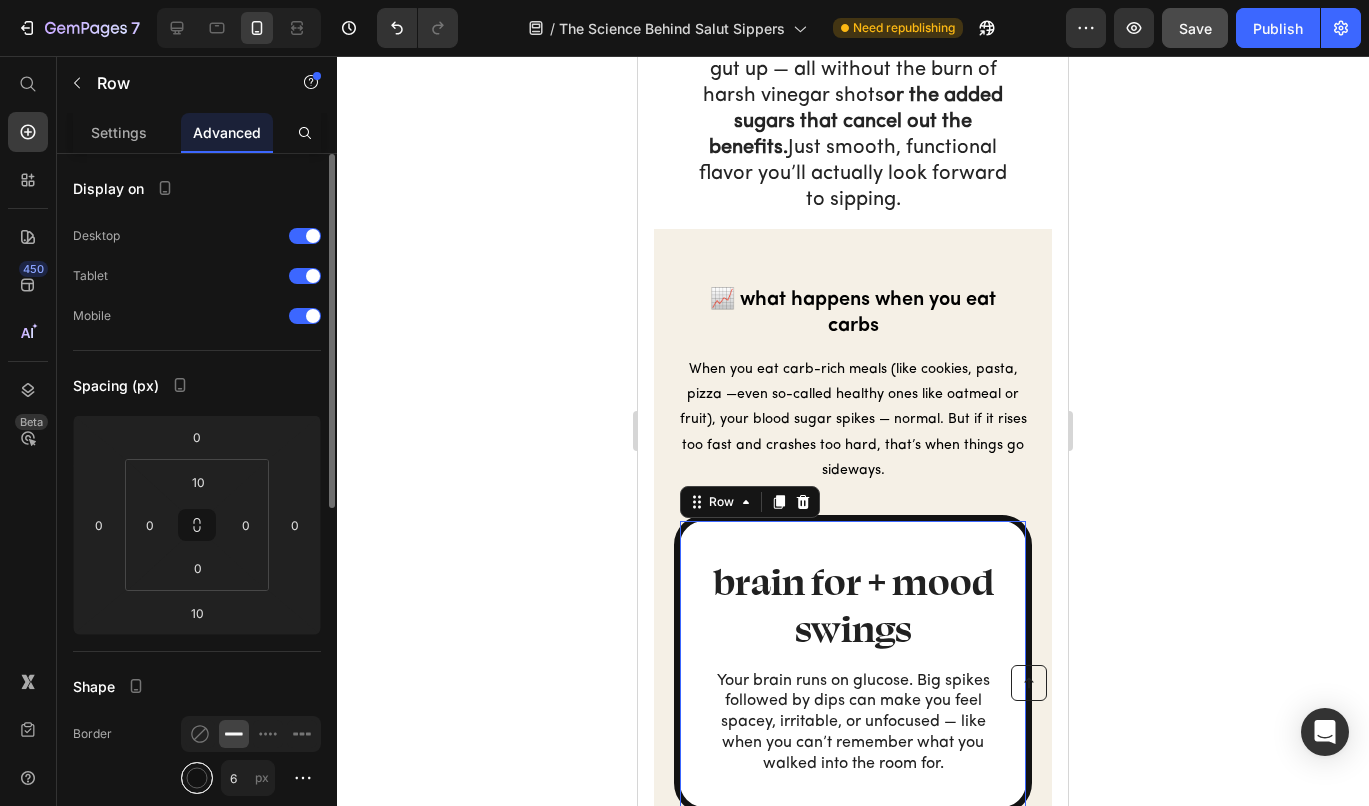 click at bounding box center [197, 778] 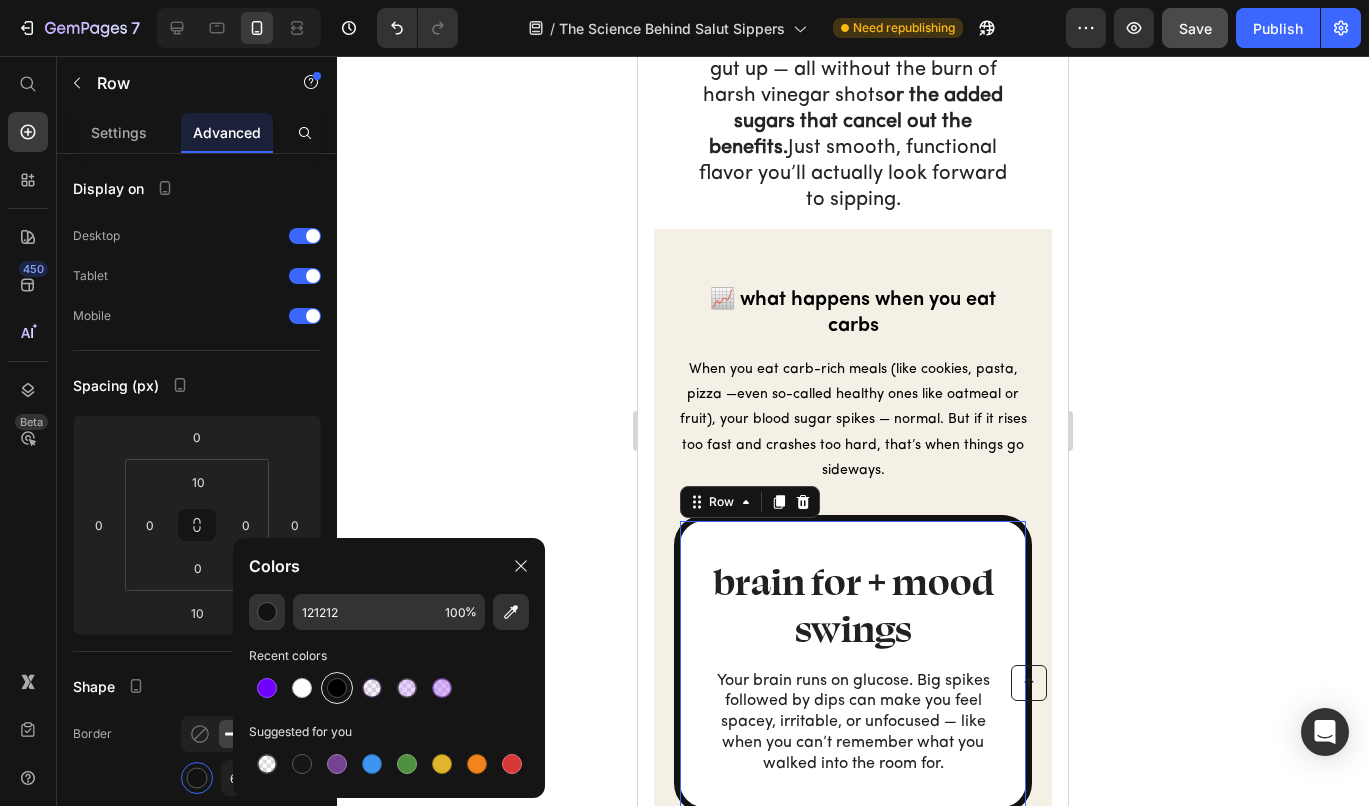 click at bounding box center (337, 688) 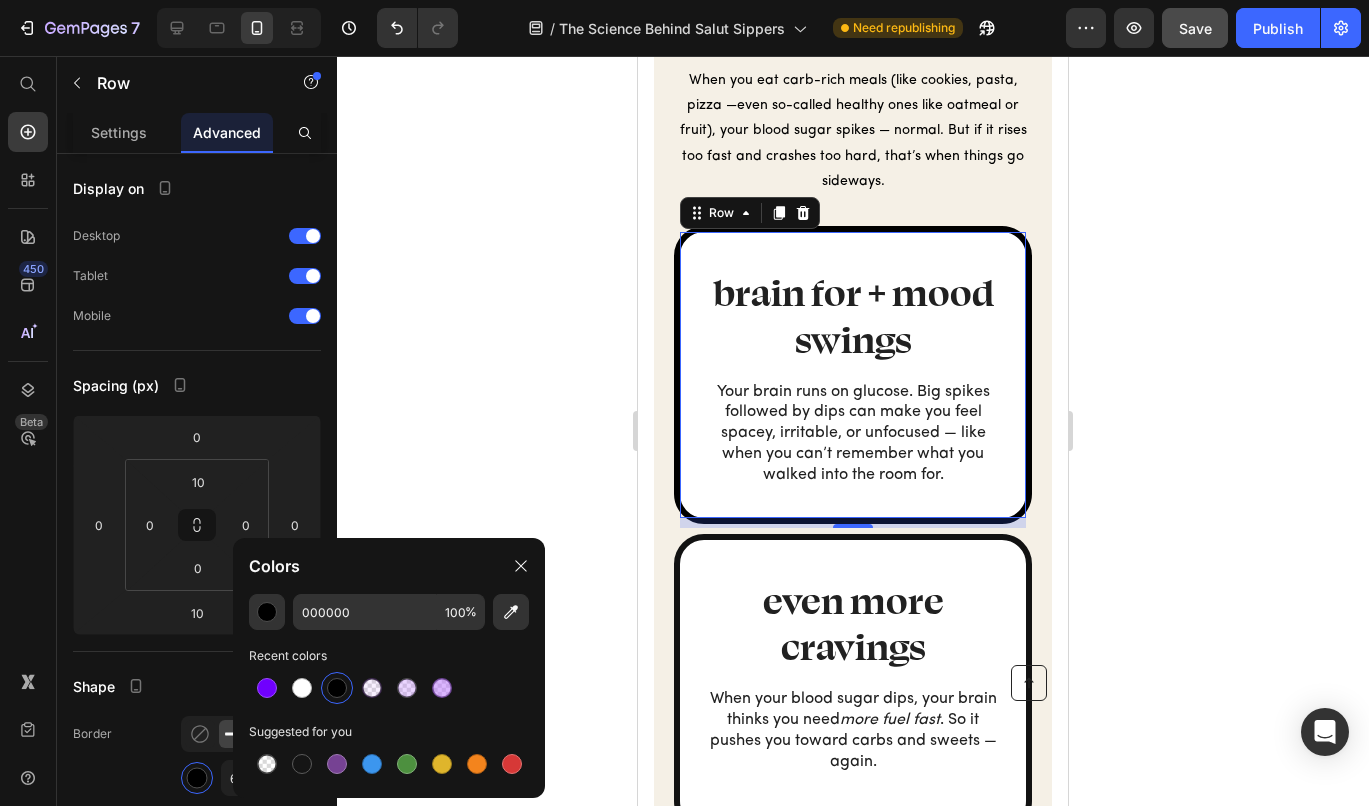 scroll, scrollTop: 1543, scrollLeft: 0, axis: vertical 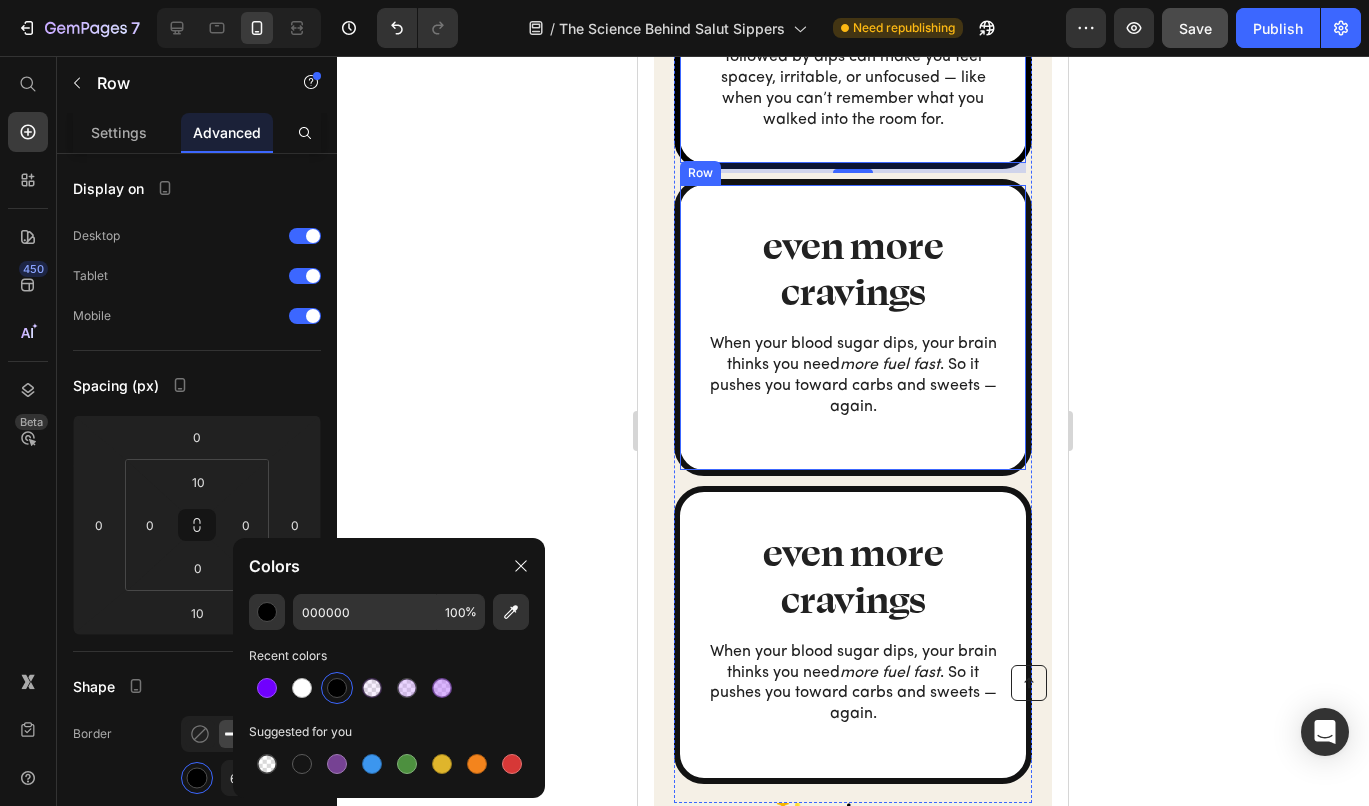 click on "even more  cravings Heading When your blood sugar dips, your brain thinks you need  more fuel fast . So it pushes you toward carbs and sweets — again.   Text Block Row" at bounding box center (853, 328) 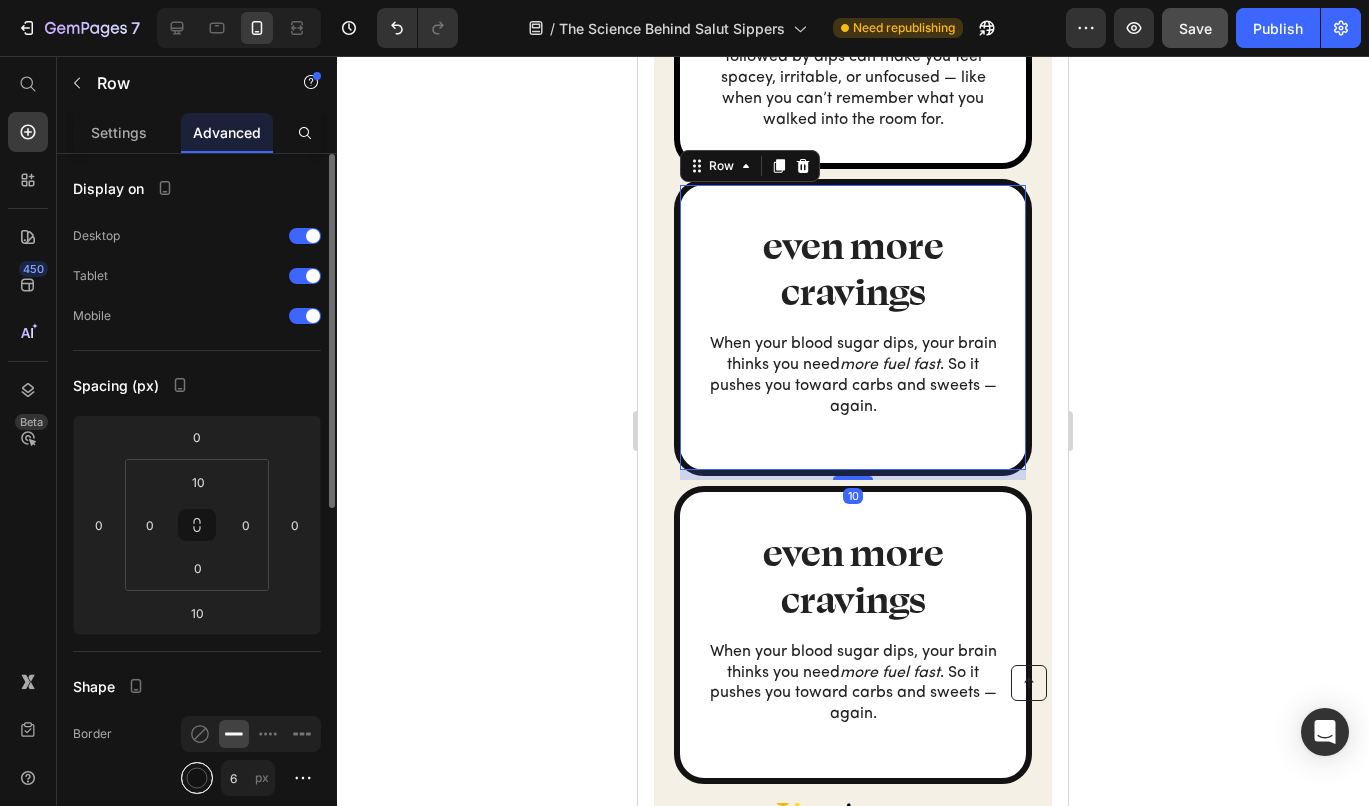 click at bounding box center (197, 778) 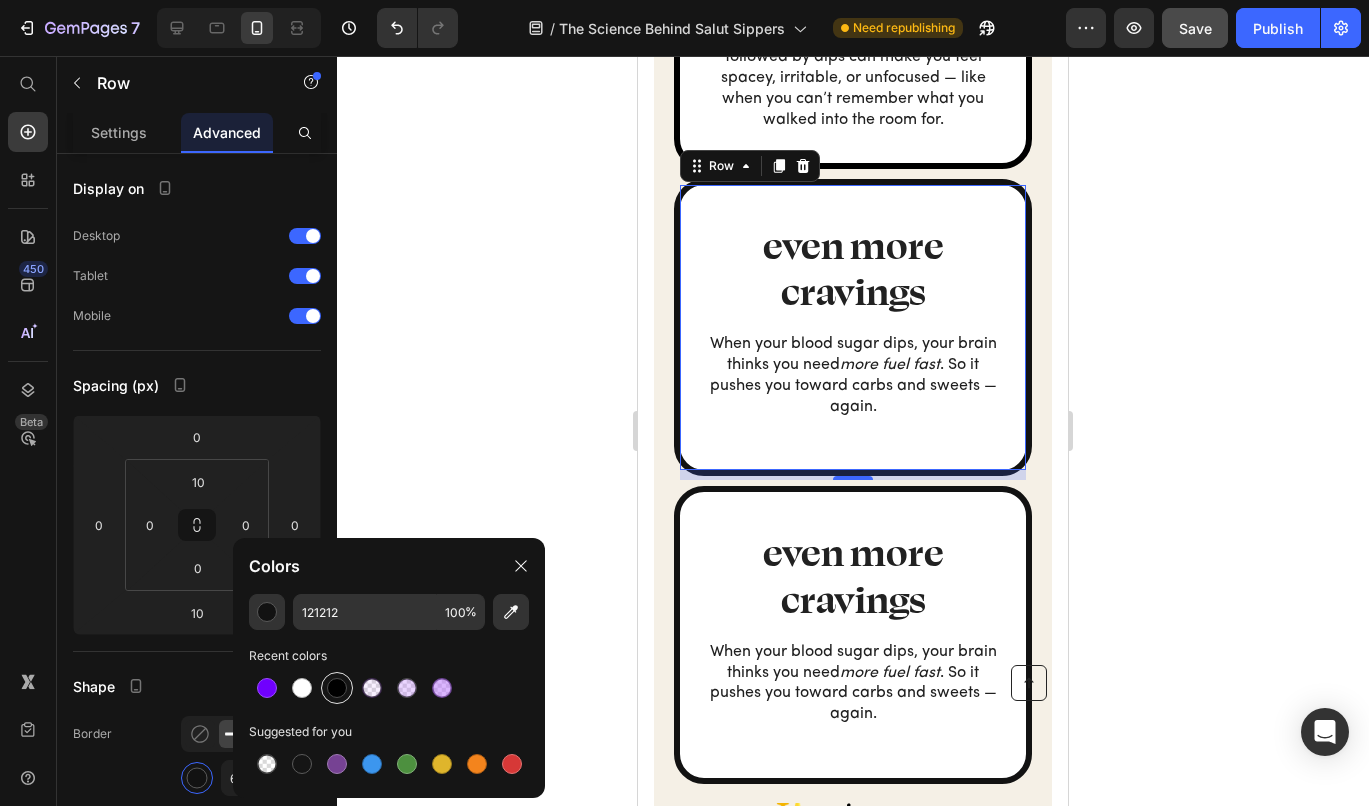 click at bounding box center [337, 688] 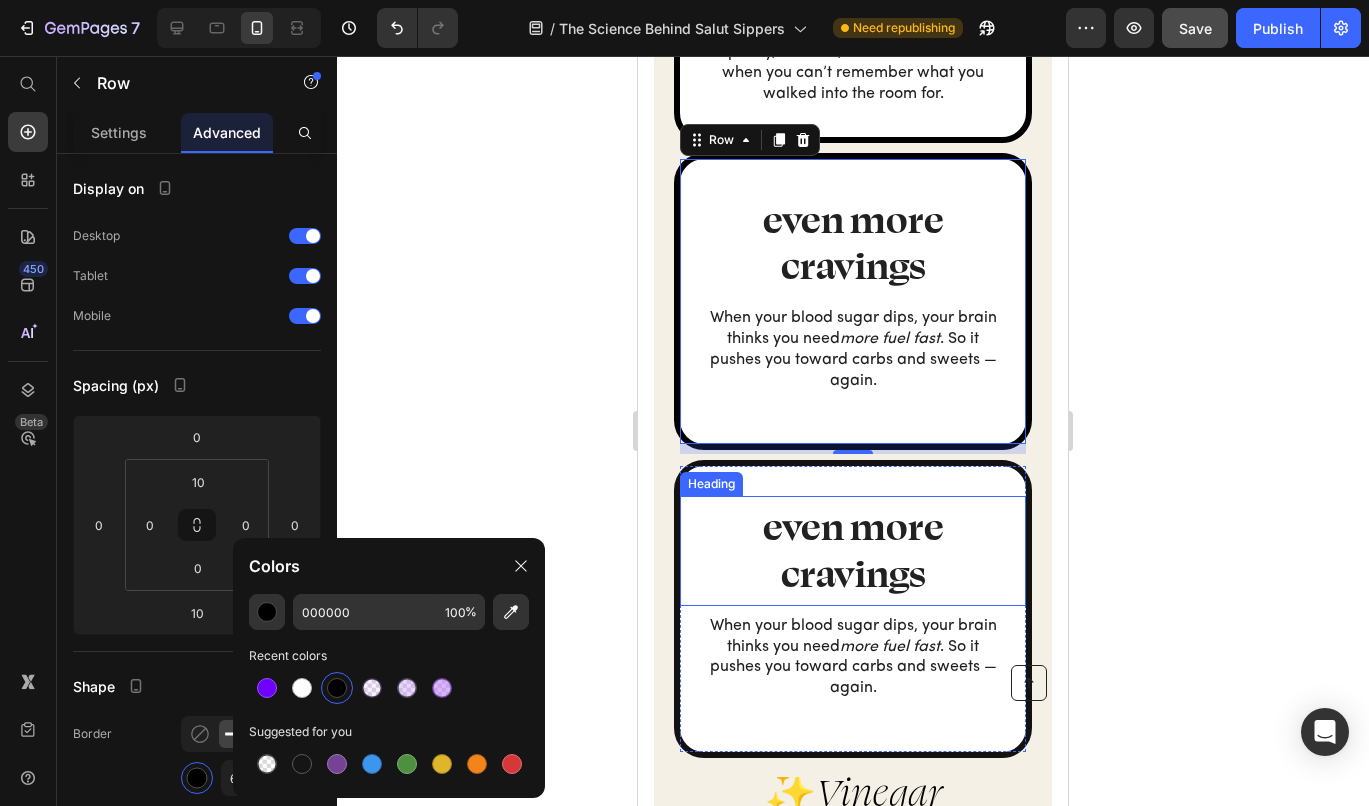 scroll, scrollTop: 1844, scrollLeft: 0, axis: vertical 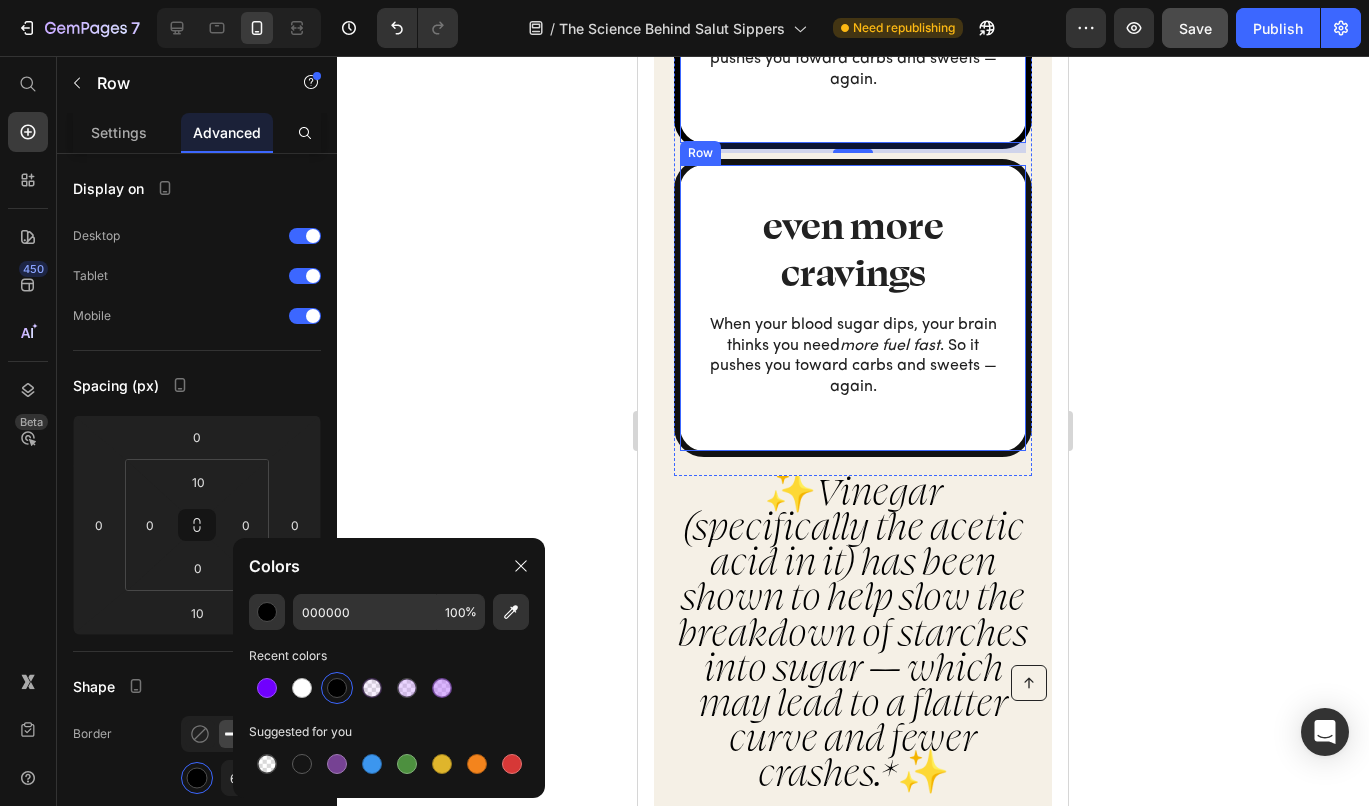 click on "even more  cravings Heading When your blood sugar dips, your brain thinks you need  more fuel fast . So it pushes you toward carbs and sweets — again.   Text Block" at bounding box center (853, 313) 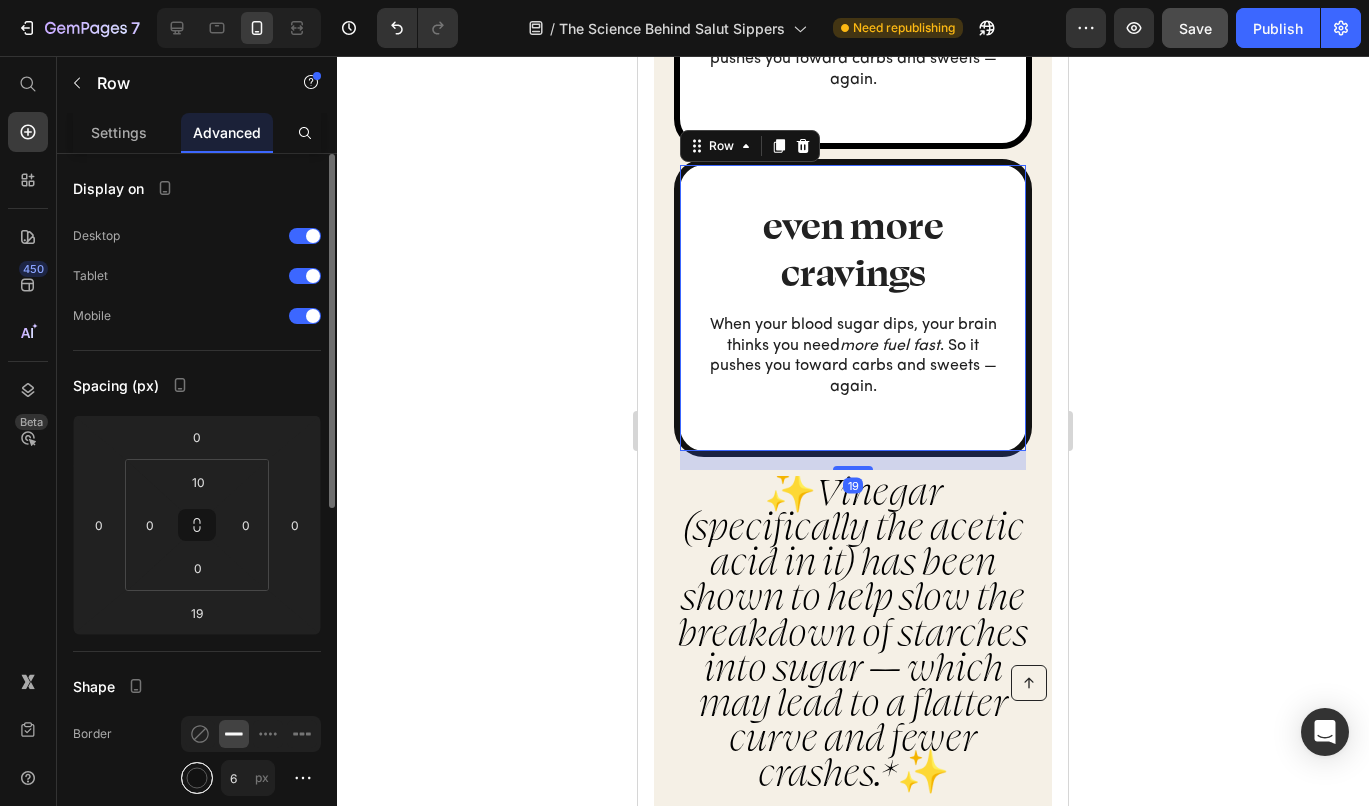 click at bounding box center (197, 778) 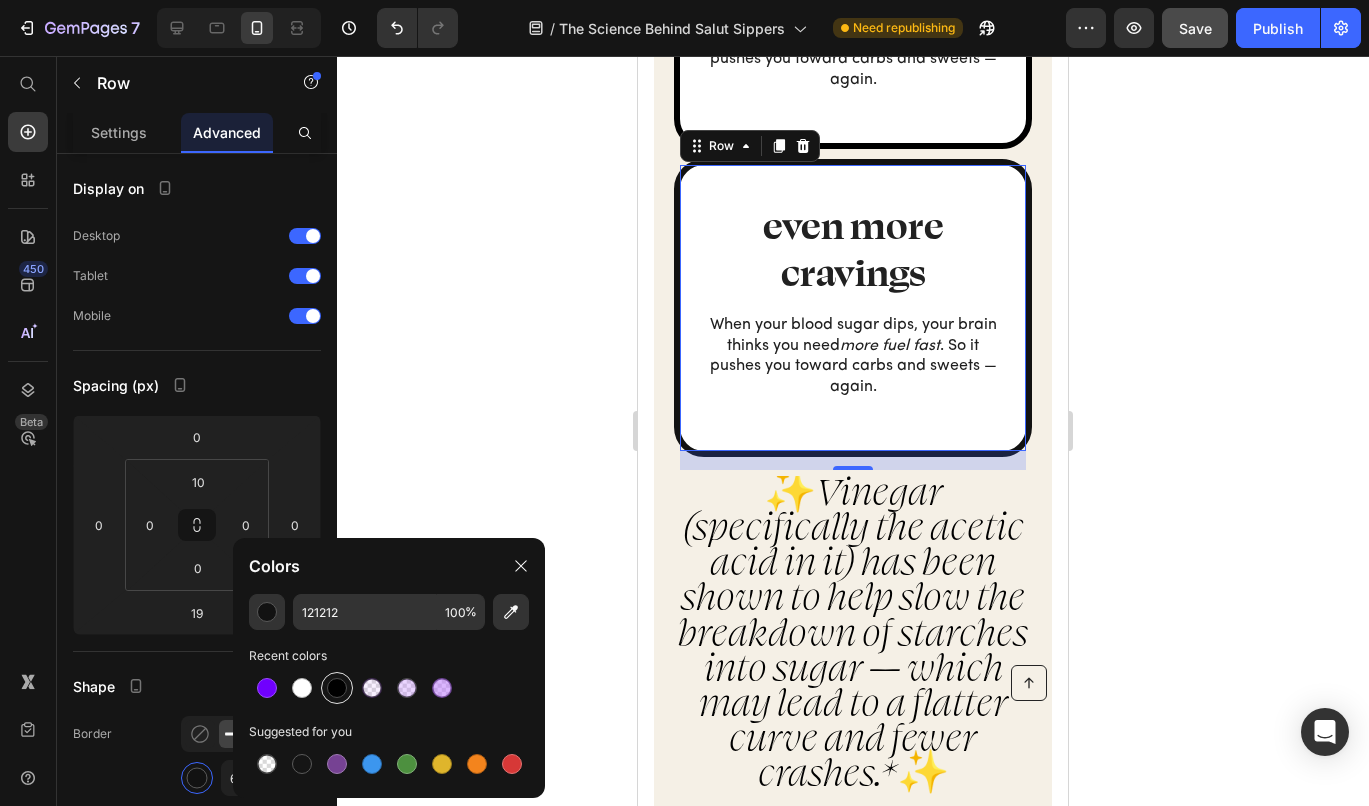 click at bounding box center [337, 688] 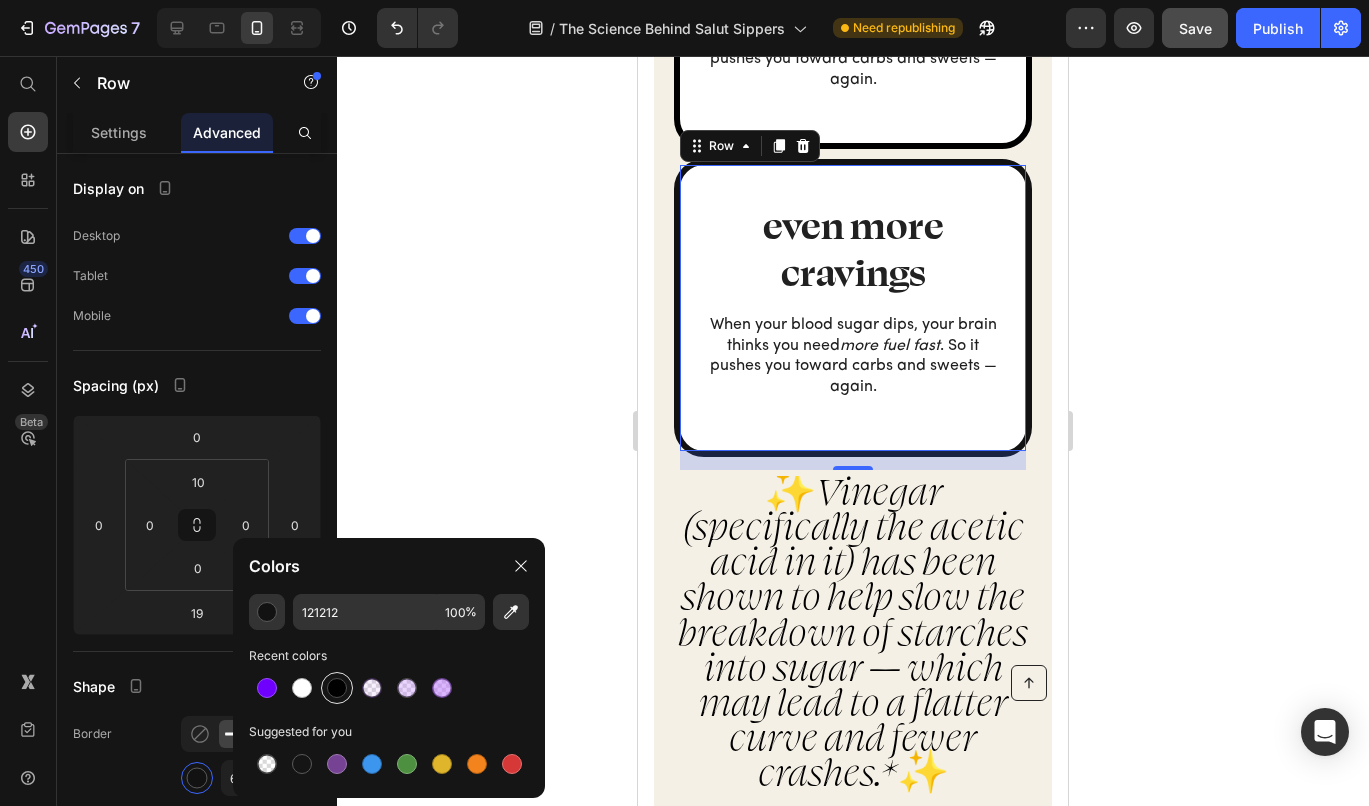 type on "000000" 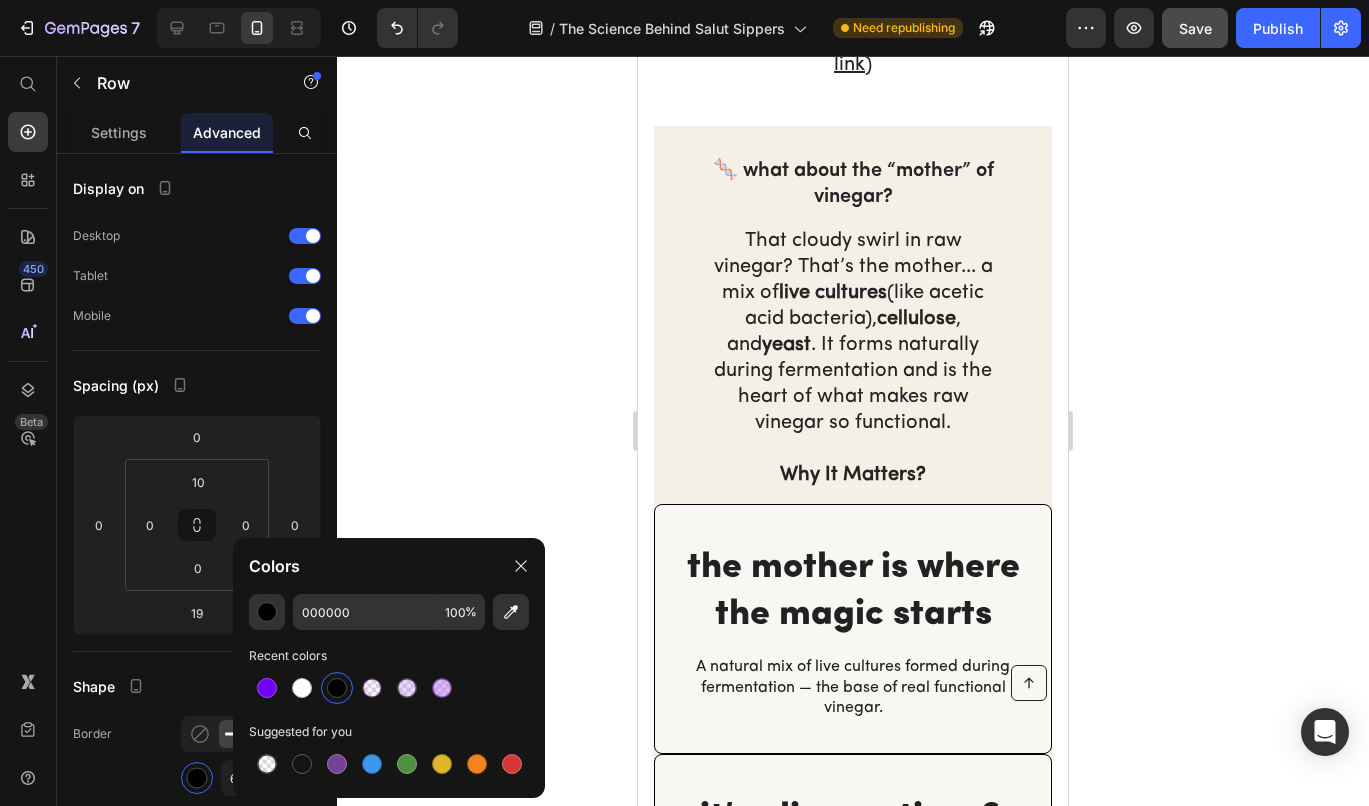 scroll, scrollTop: 5445, scrollLeft: 0, axis: vertical 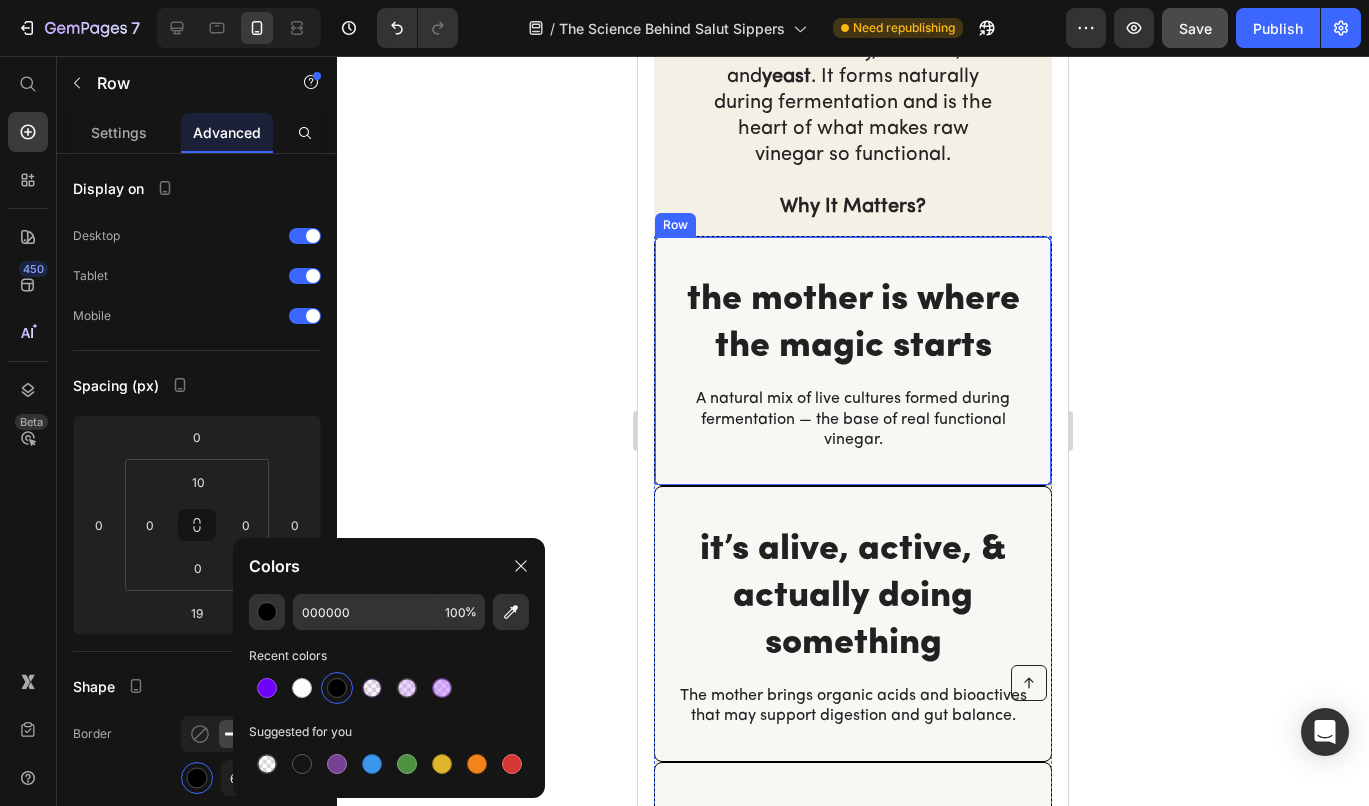 click on "the mother is where the magic starts Heading A natural mix of live cultures formed during fermentation — the base of real functional vinegar. Text Block Row" at bounding box center [853, 361] 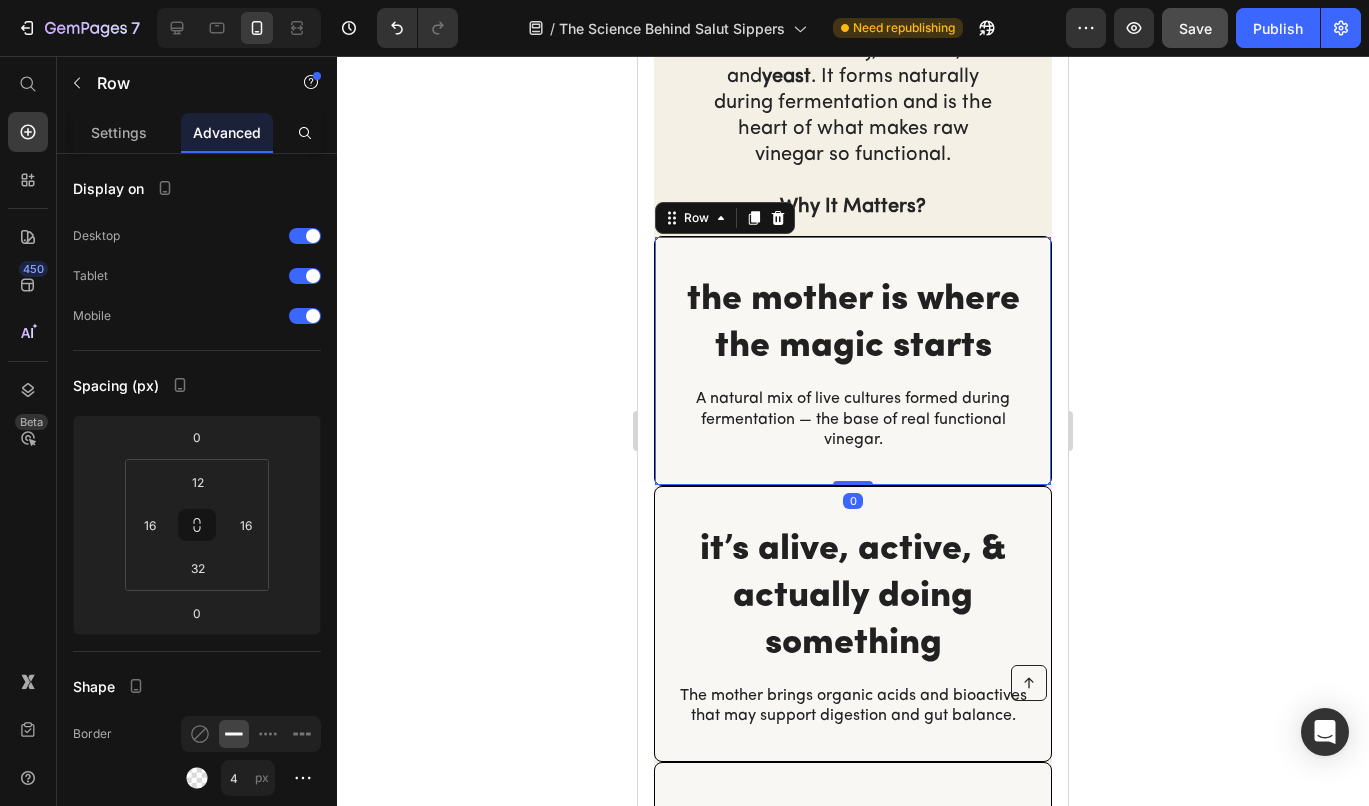 type 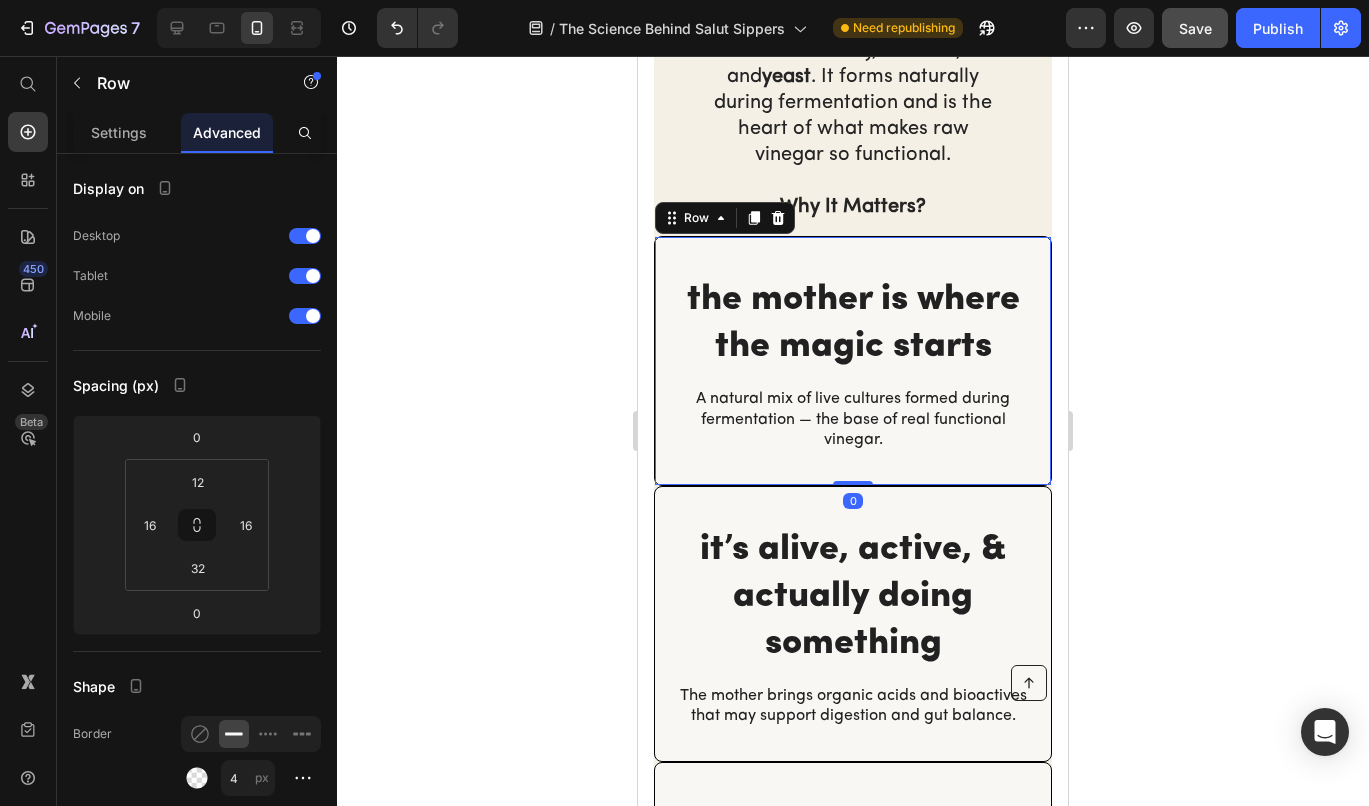type 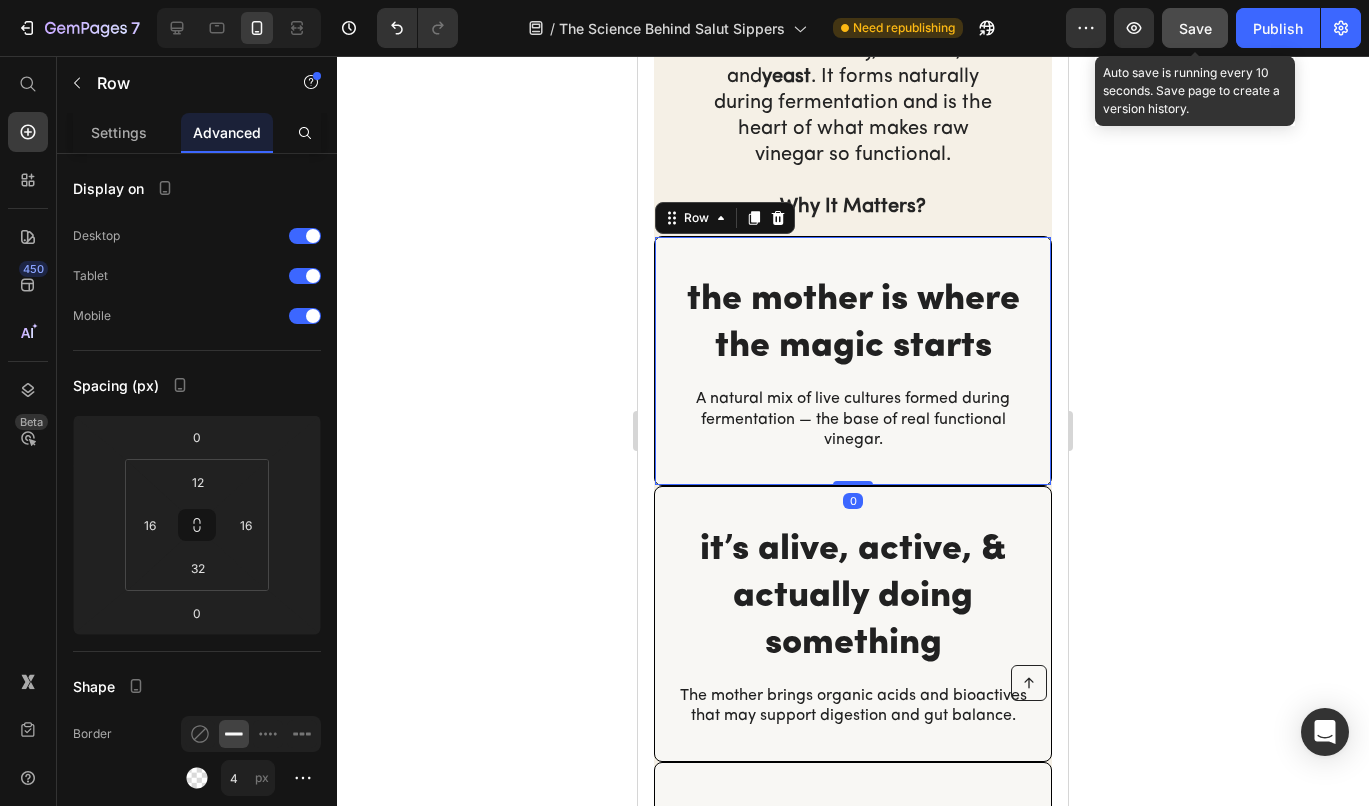 click on "Save" 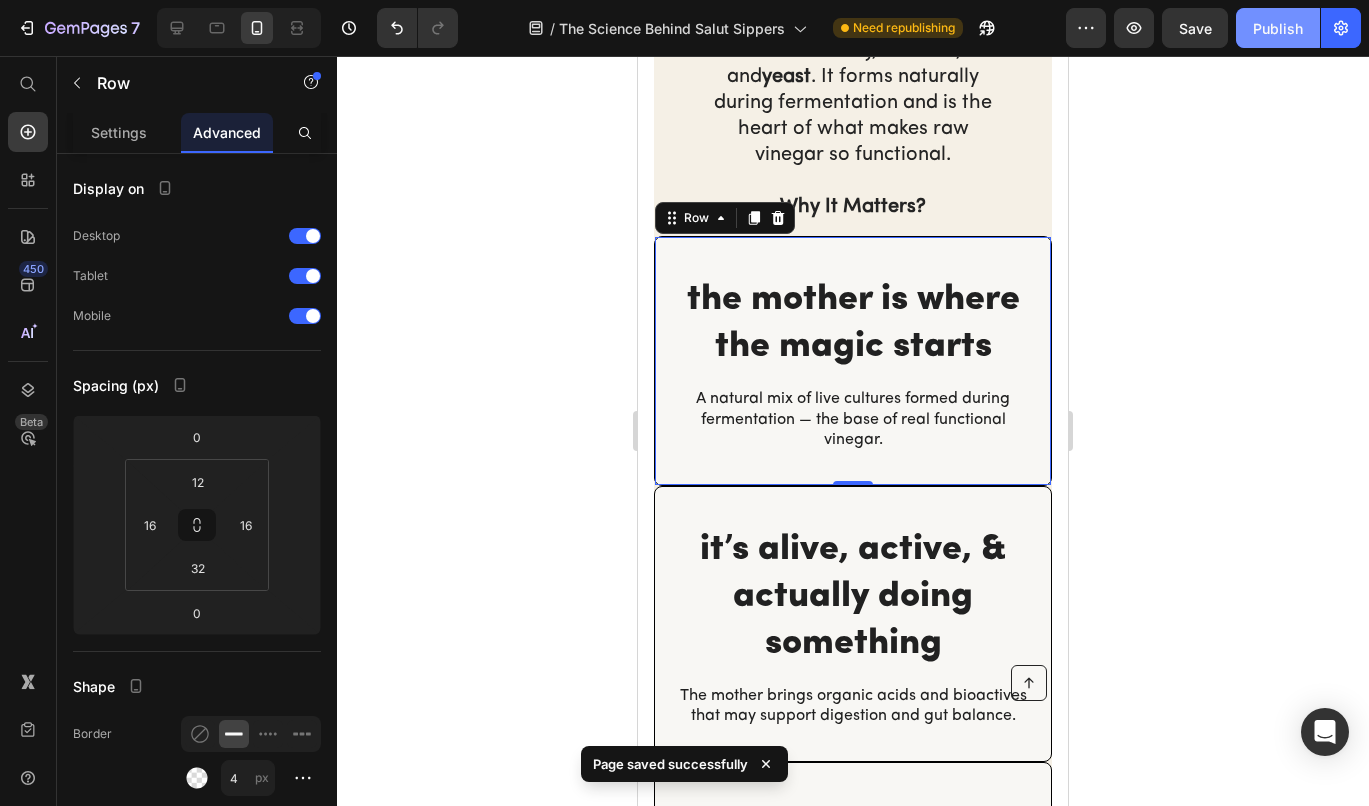 click on "Publish" at bounding box center [1278, 28] 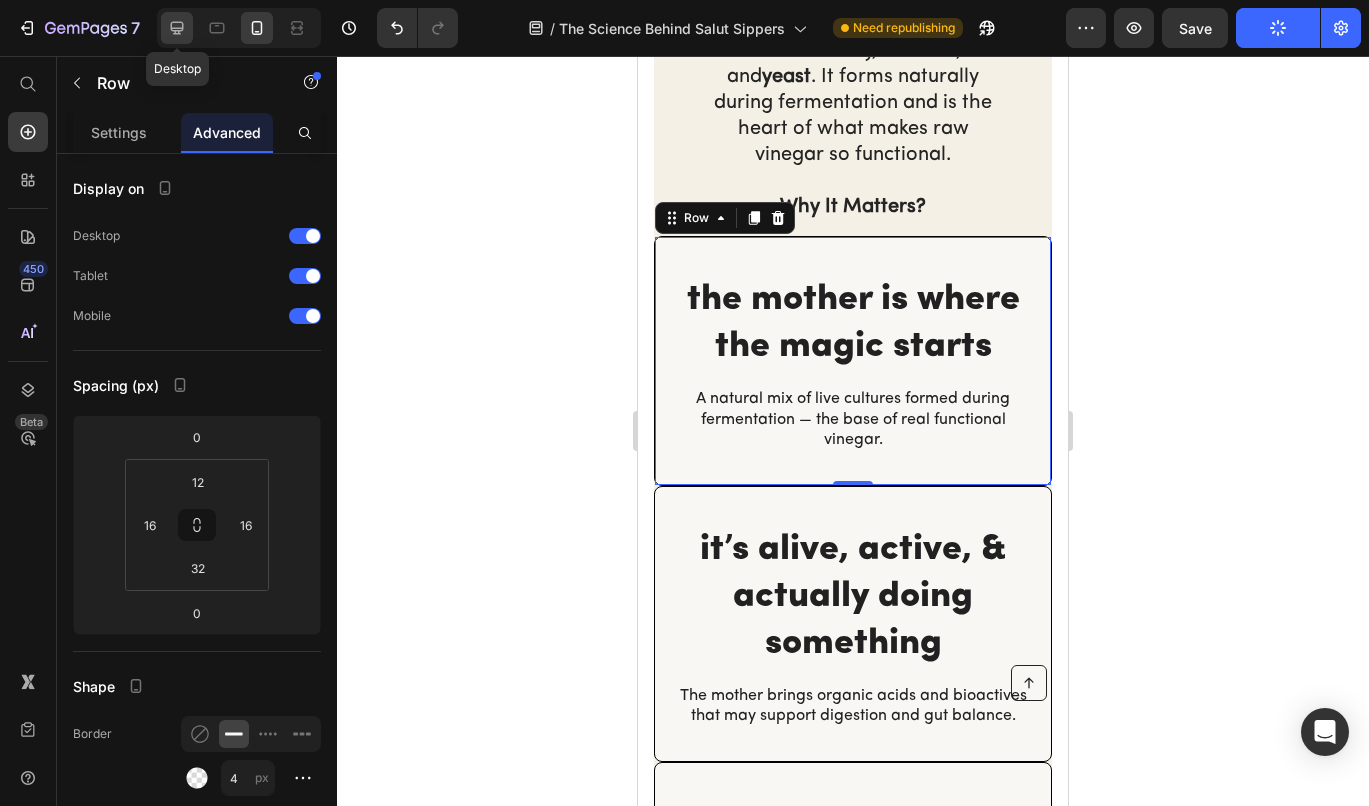 drag, startPoint x: 184, startPoint y: 31, endPoint x: 38, endPoint y: 219, distance: 238.03362 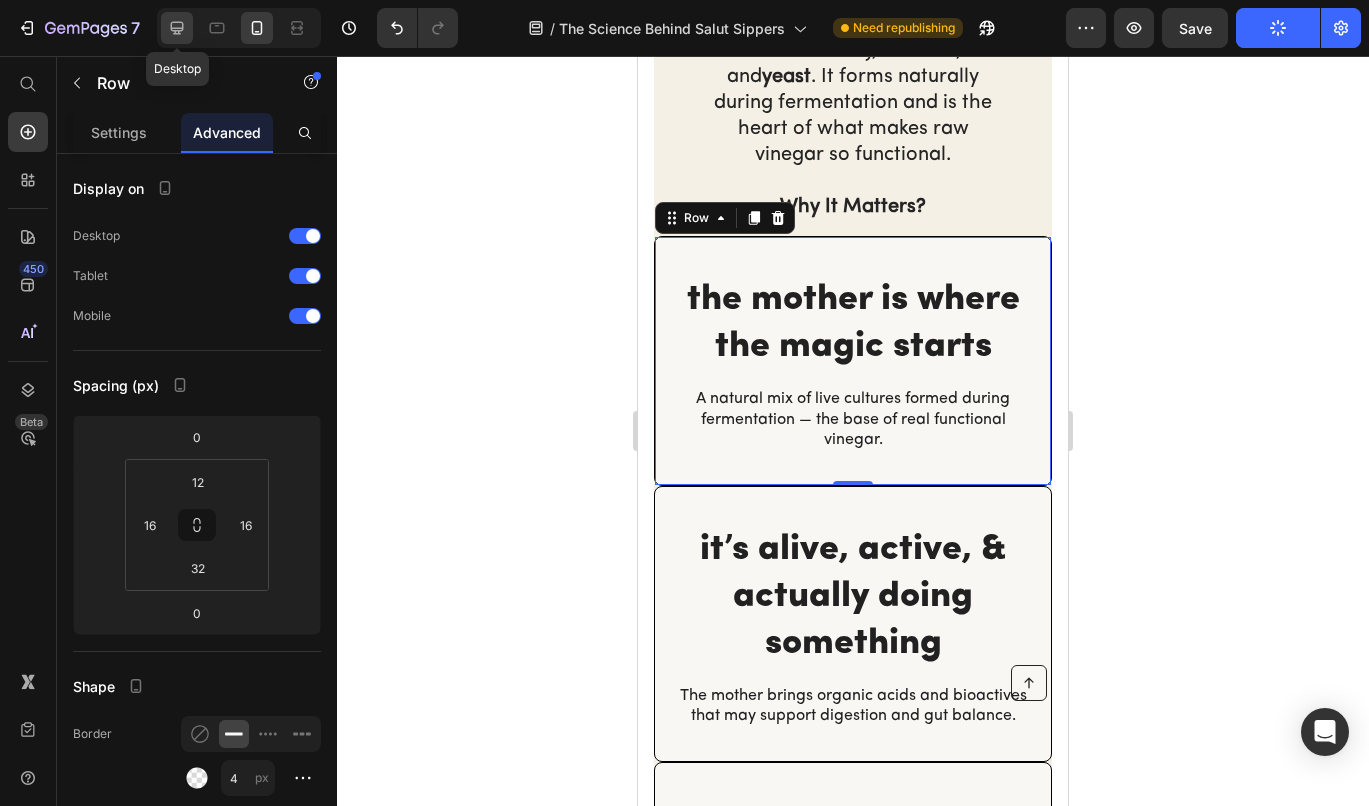click 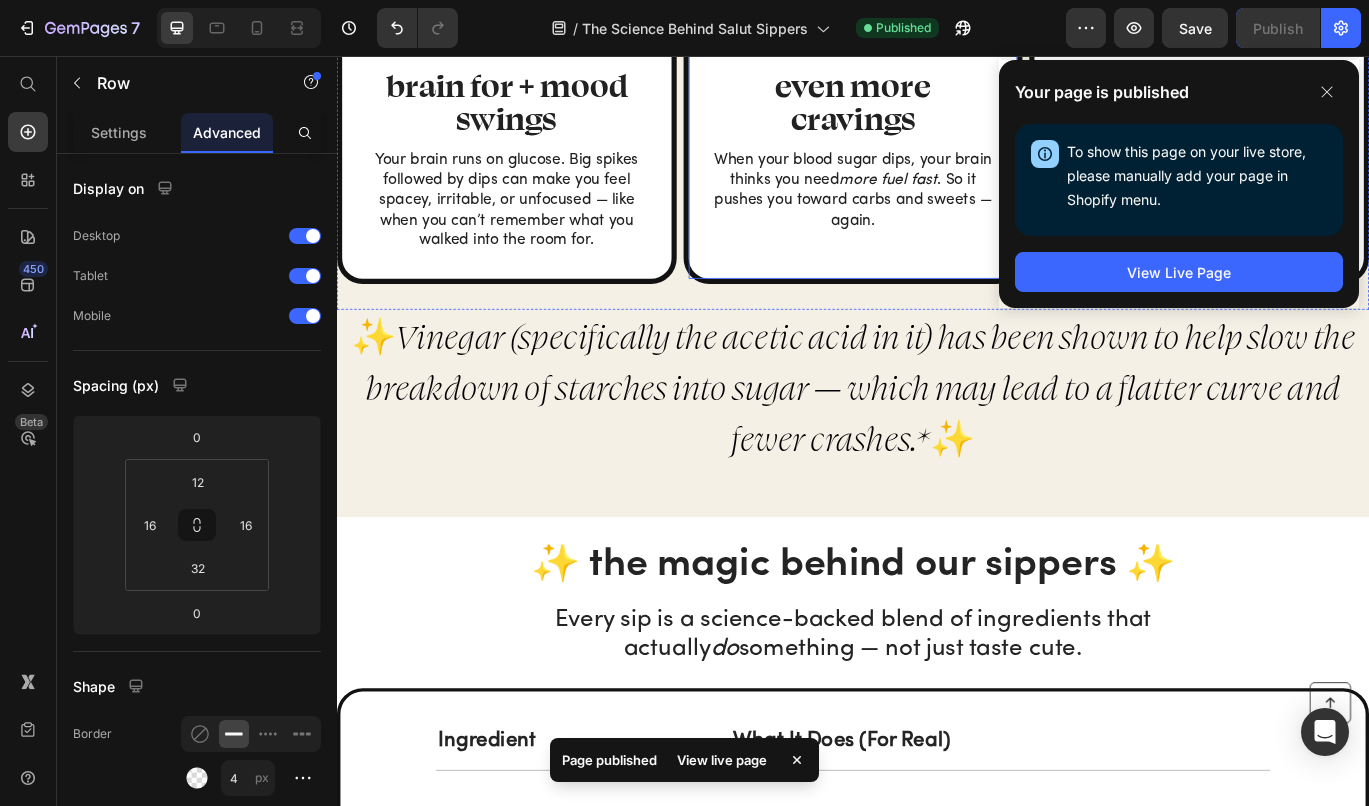 scroll, scrollTop: 1722, scrollLeft: 0, axis: vertical 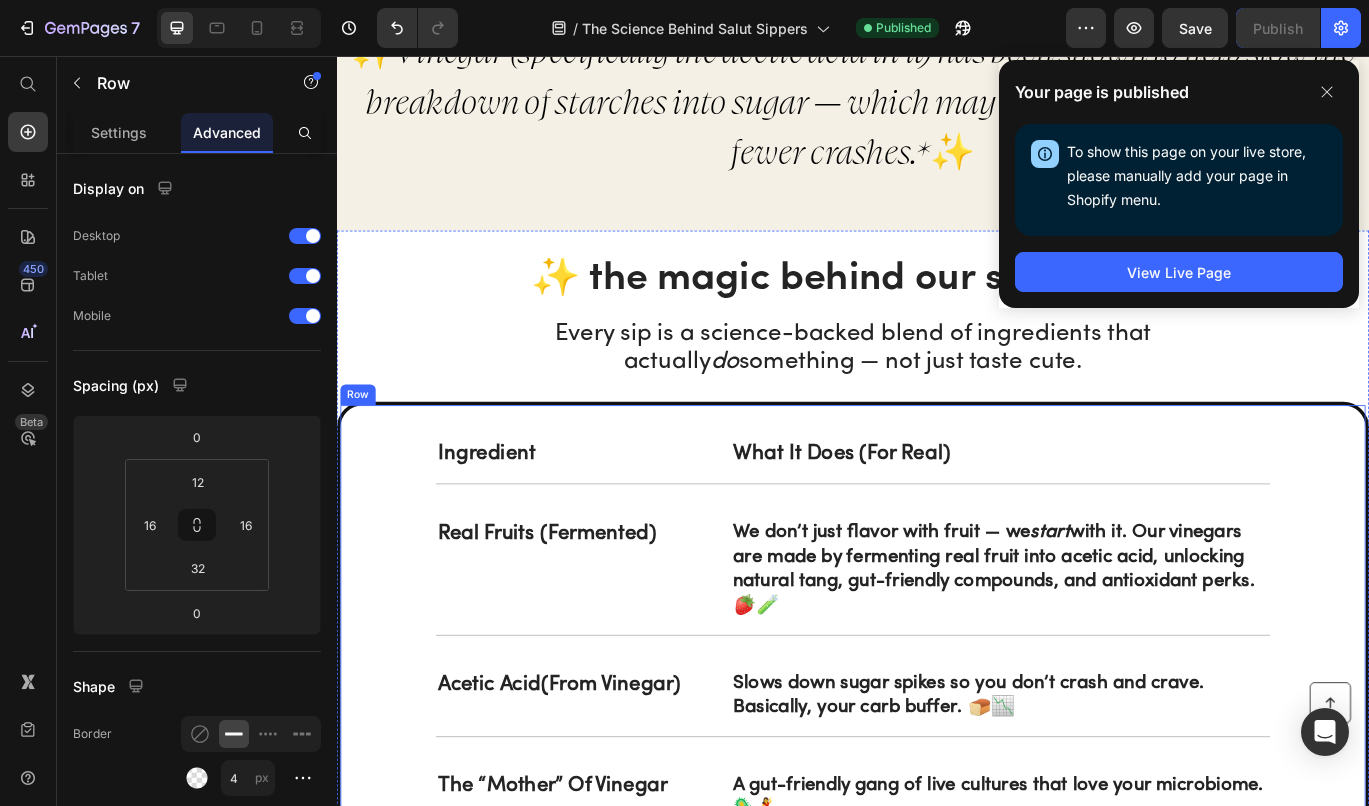 click on "Ingredient Text Block What It Does (For Real) Text Block Row Real fruits (fermented)   Text Block We don’t just flavor with fruit — we  start  with it. Our vinegars are made by fermenting real fruit into acetic acid, unlocking natural tang, gut-friendly compounds, and antioxidant perks. 🍓🧪 Text Block Row Acetic acid  (from vinegar) Text Block Slows down sugar spikes so you don’t crash and crave. Basically, your carb buffer. 🍞📉 Text Block Row The “Mother” of Vinegar Text Block A gut-friendly gang of live cultures that love your microbiome. 🦠💃 Text Block Row Botanicals Text Block Functional herbs and florals (like hibiscus + lavender) for extra antioxidant sparkle and smooth sippability. 🌿🌸 Text Block Row Pink Himalayan salt Text Block iny trace minerals for balance, hydration, and a subtle kick of  chef’s kiss .💎✨ Text Block Row Row" at bounding box center (937, 848) 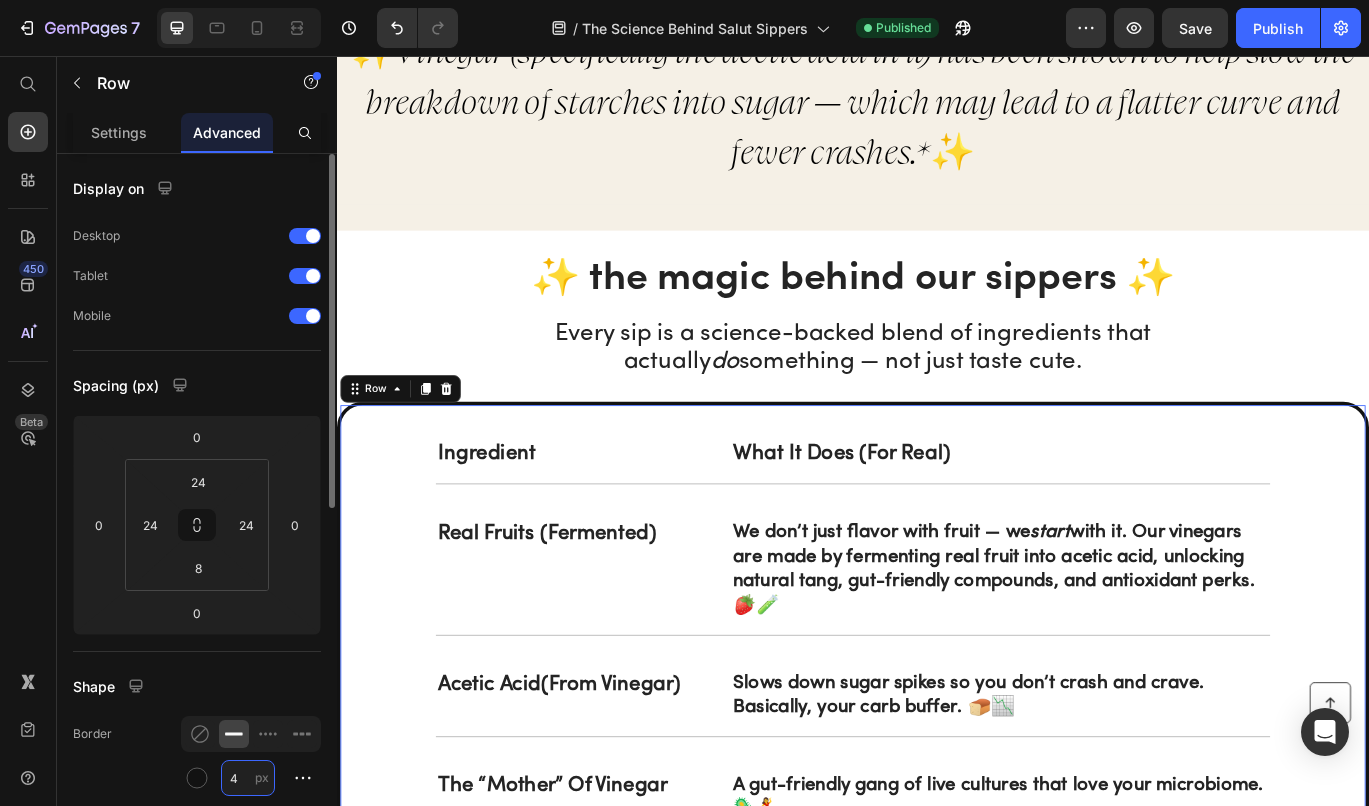click on "4" at bounding box center (248, 778) 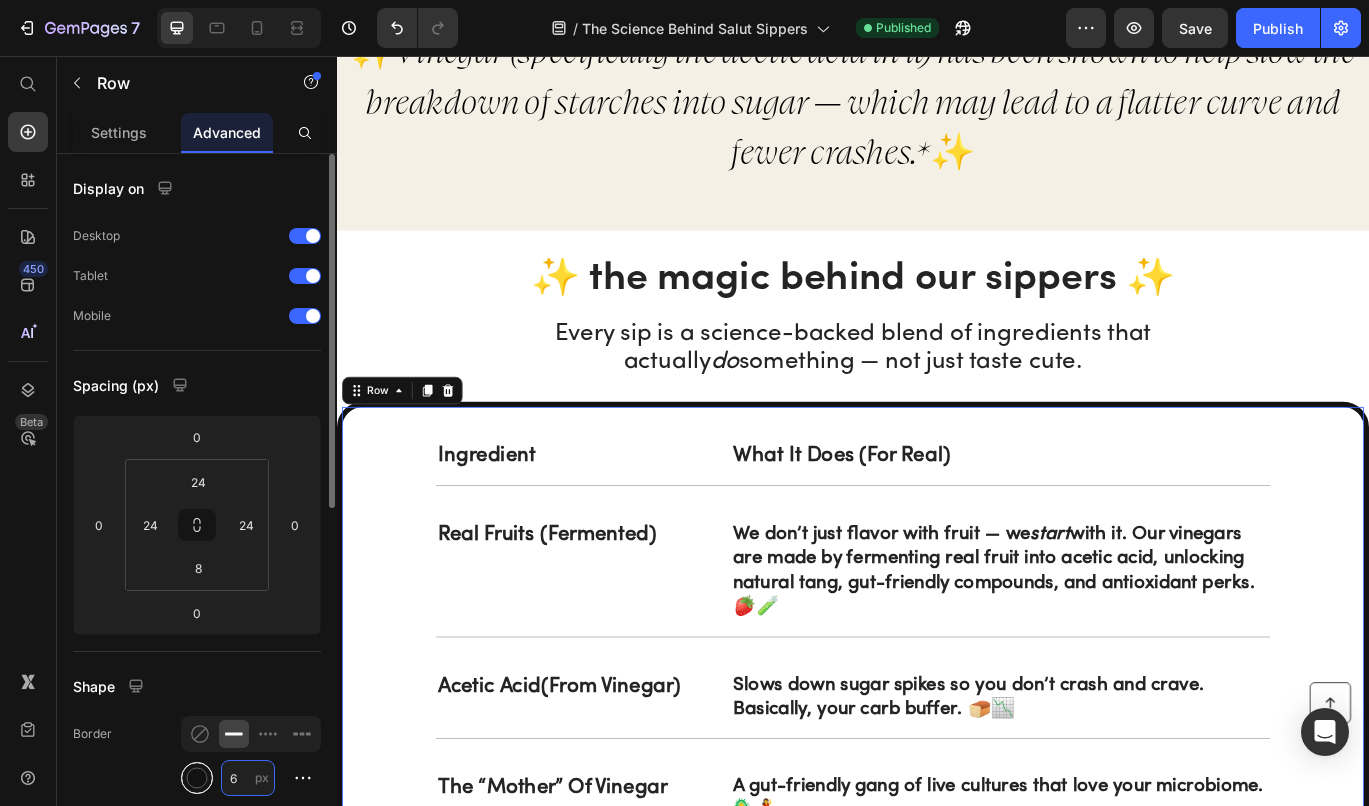 type on "6" 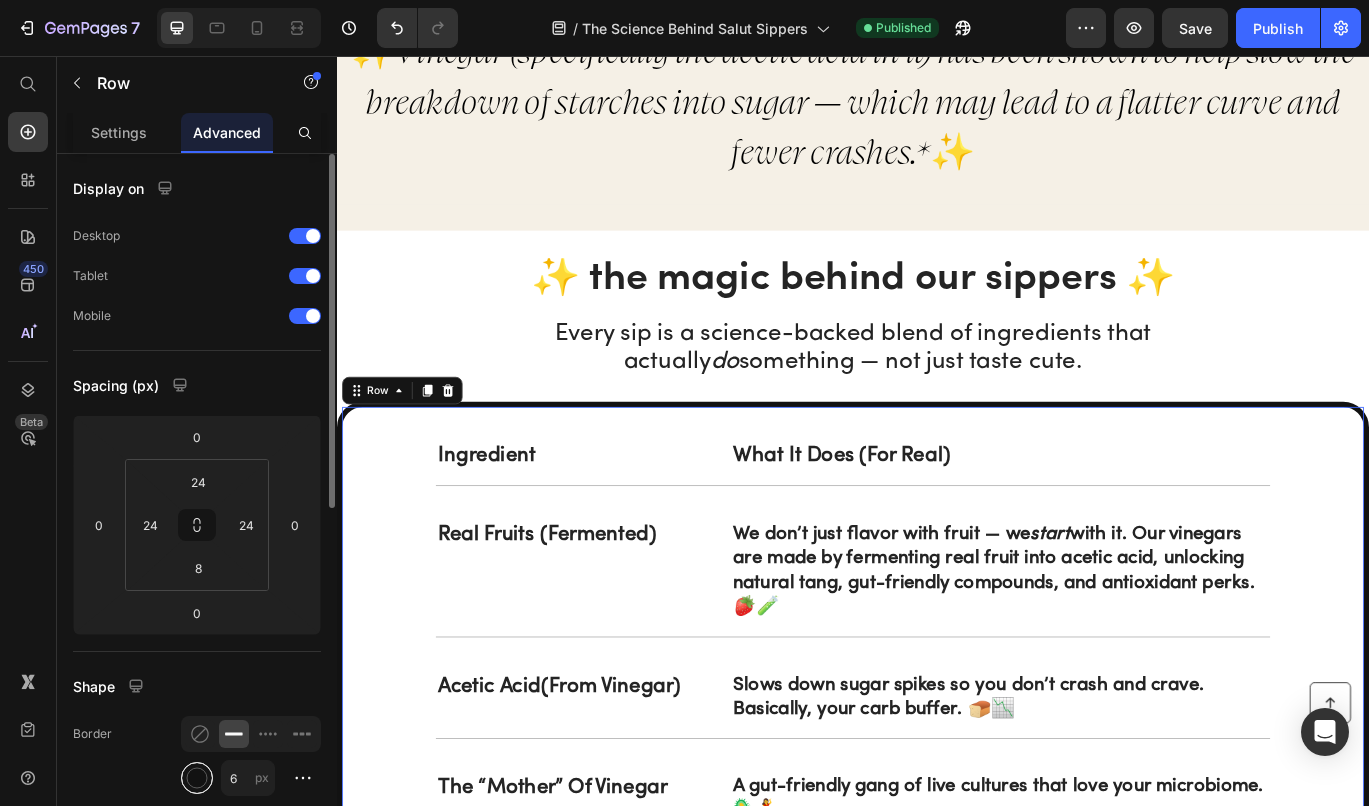 click at bounding box center (197, 778) 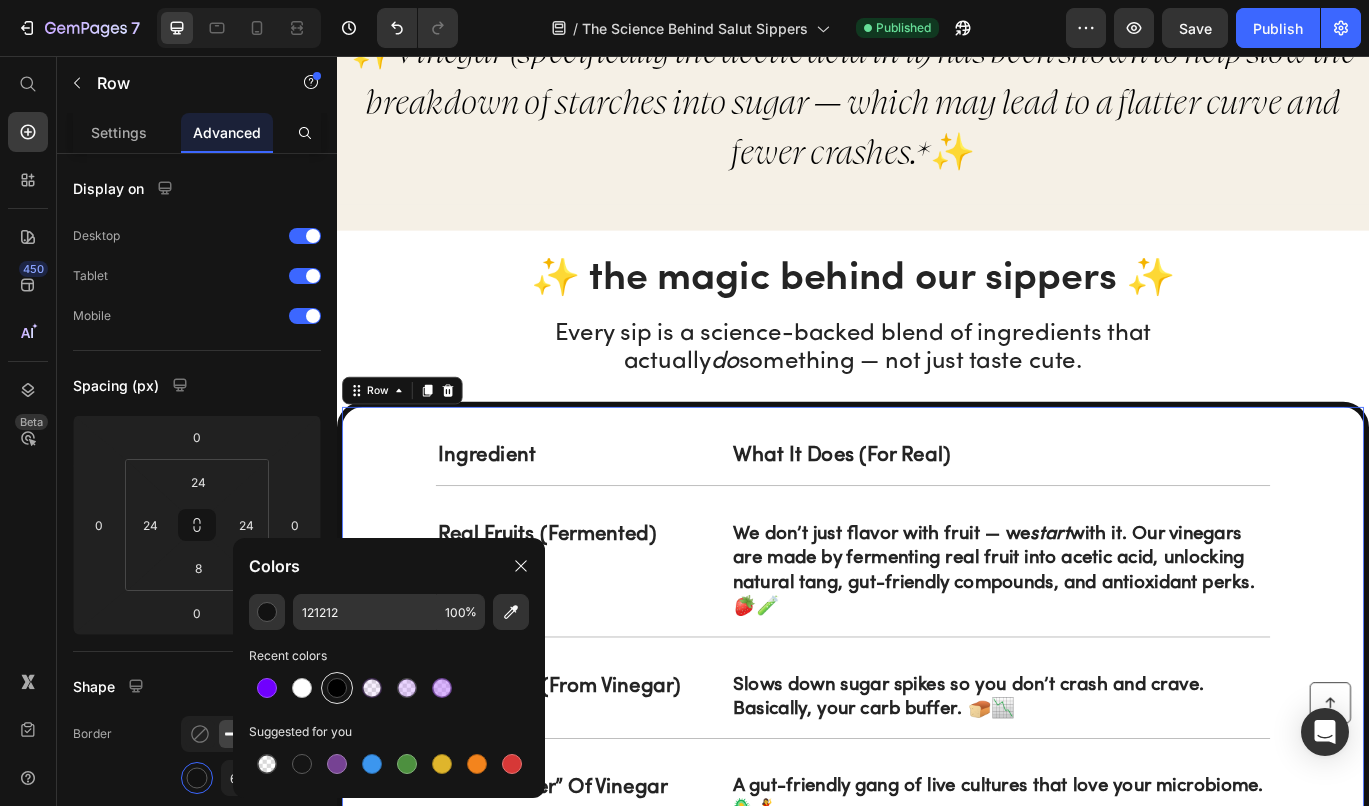 click at bounding box center [337, 688] 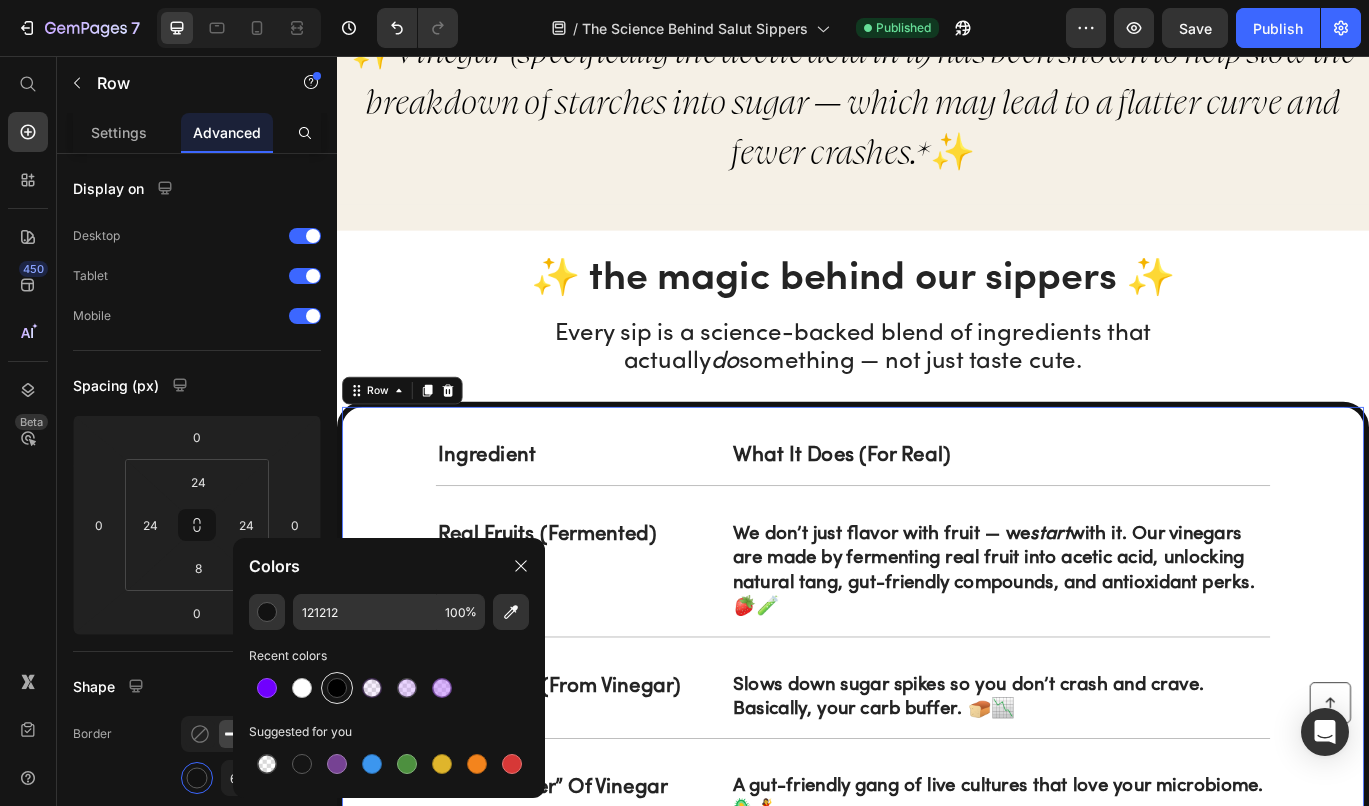 type on "000000" 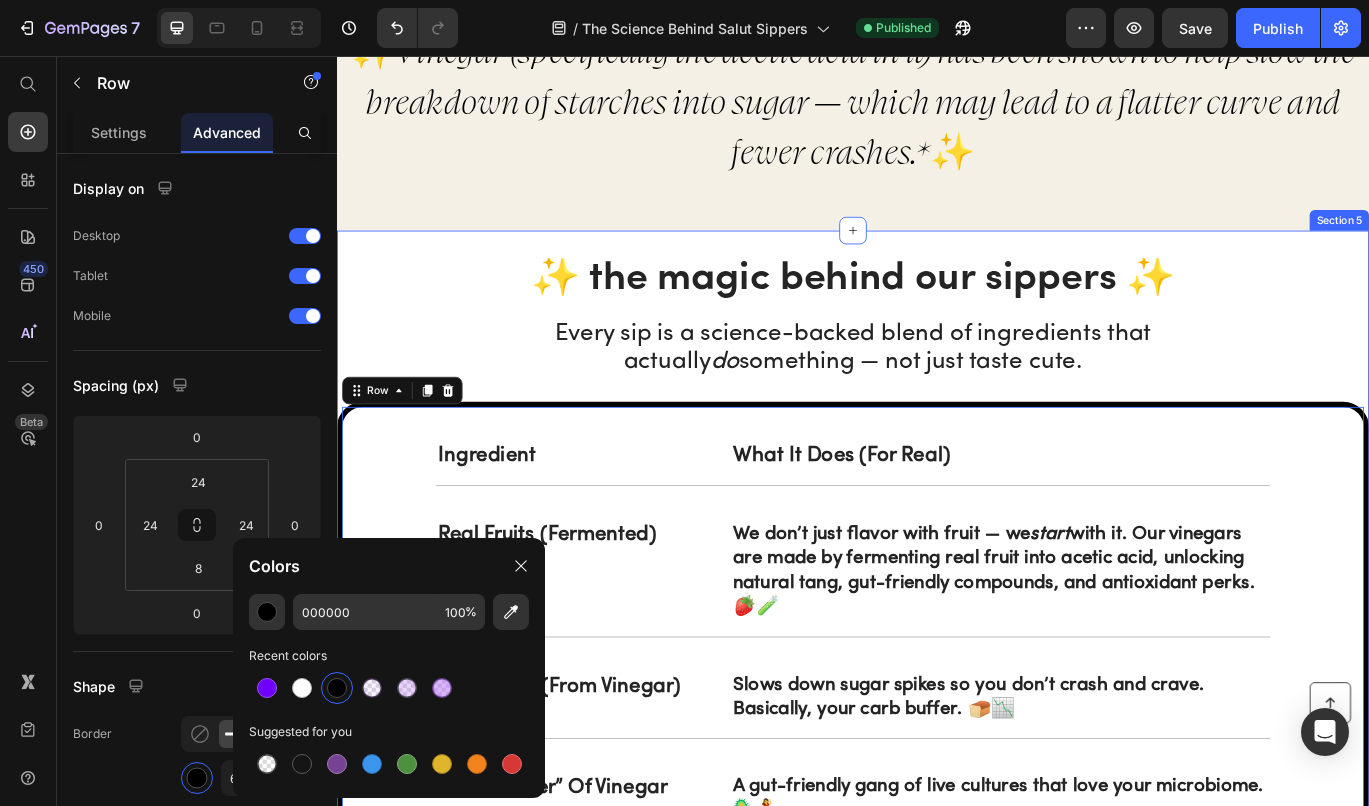 click on "✨ the magic behind our sippers ✨ Heading Every sip is a science-backed blend of ingredients that actually  do  something — not just taste cute. Heading Row Ingredient Text Block What It Does (For Real) Text Block Row Real fruits (fermented)   Text Block We don’t just flavor with fruit — we  start  with it. Our vinegars are made by fermenting real fruit into acetic acid, unlocking natural tang, gut-friendly compounds, and antioxidant perks. 🍓🧪 Text Block Row Acetic acid  (from vinegar) Text Block Slows down sugar spikes so you don’t crash and crave. Basically, your carb buffer. 🍞📉 Text Block Row The “Mother” of Vinegar Text Block A gut-friendly gang of live cultures that love your microbiome. 🦠💃 Text Block Row Botanicals Text Block Functional herbs and florals (like hibiscus + lavender) for extra antioxidant sparkle and smooth sippability. 🌿🌸 Text Block Row Pink Himalayan salt Text Block iny trace minerals for balance, hydration, and a subtle kick of  chef’s kiss Row" at bounding box center (937, 767) 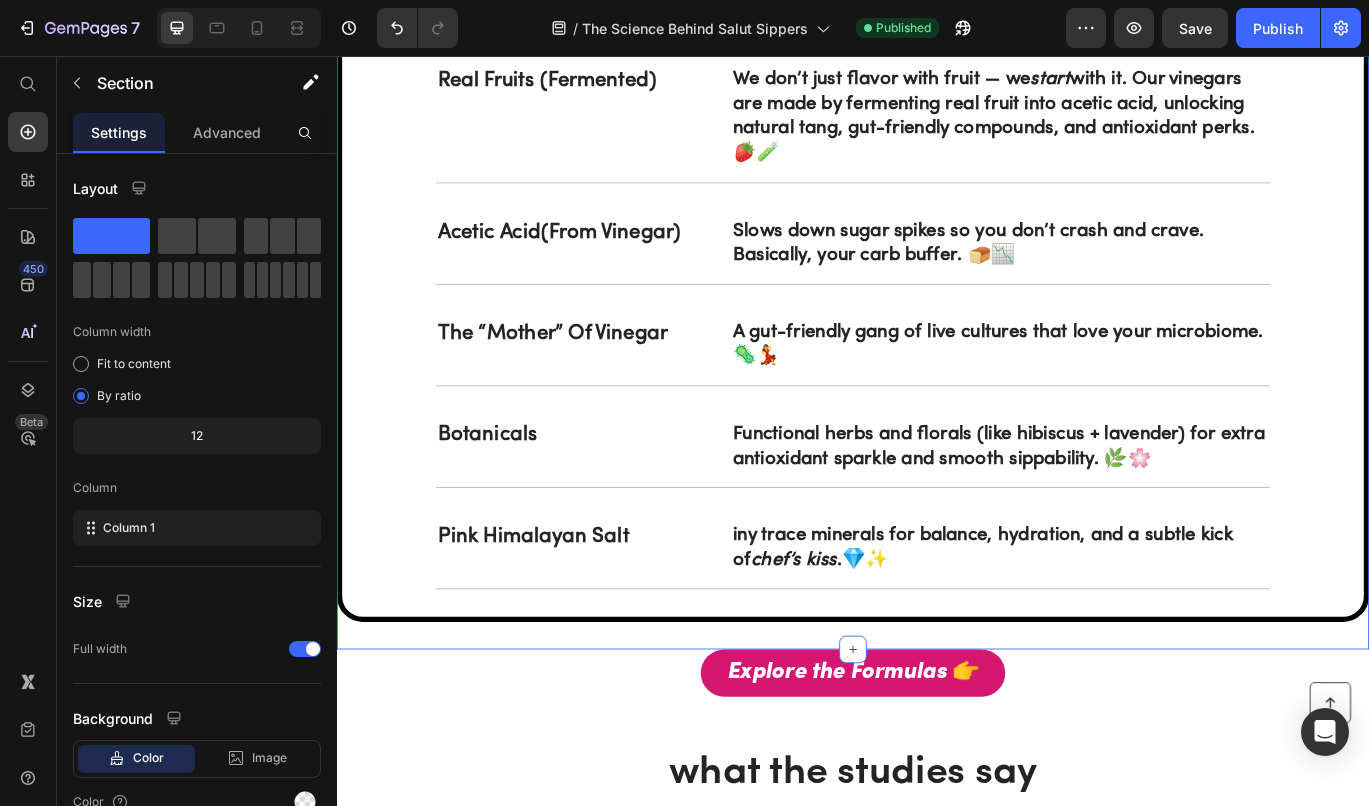 scroll, scrollTop: 2271, scrollLeft: 0, axis: vertical 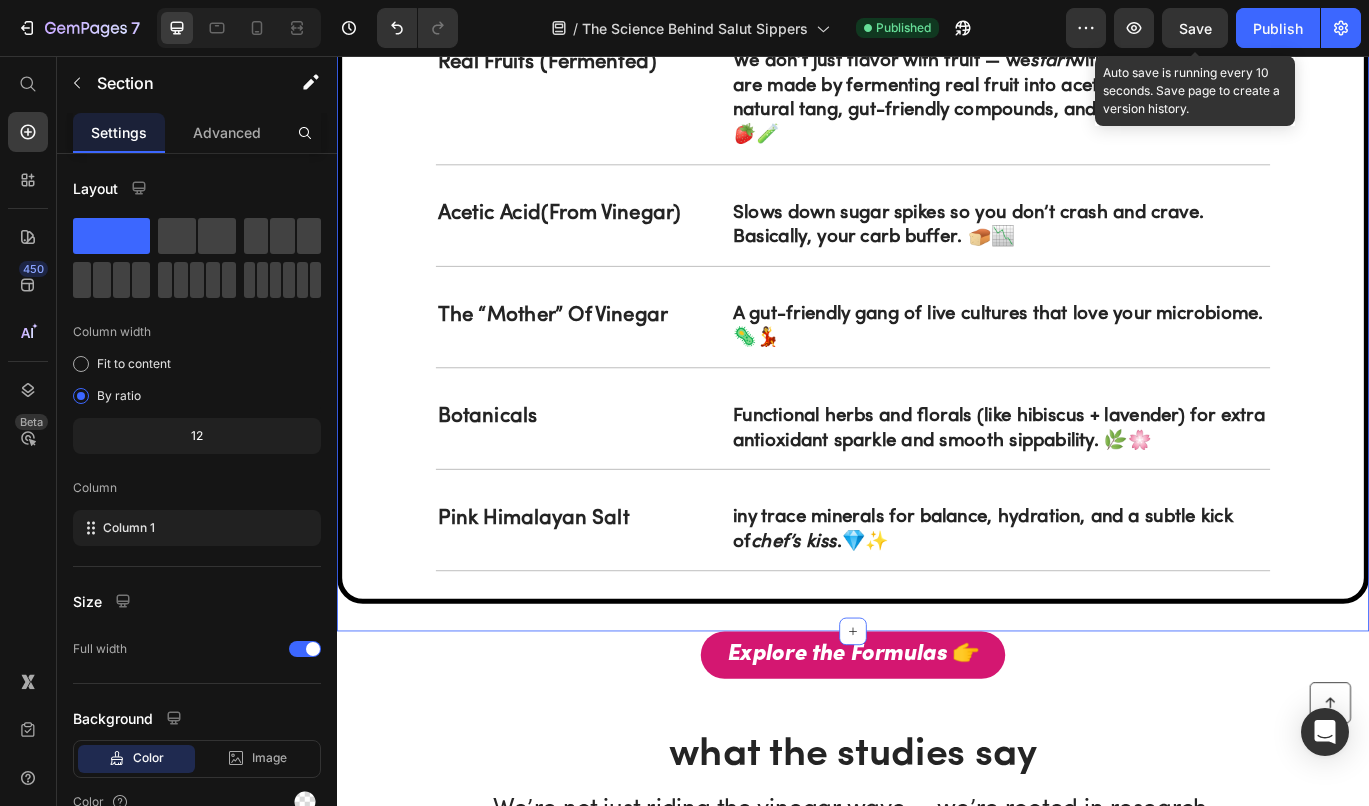 click on "Save" 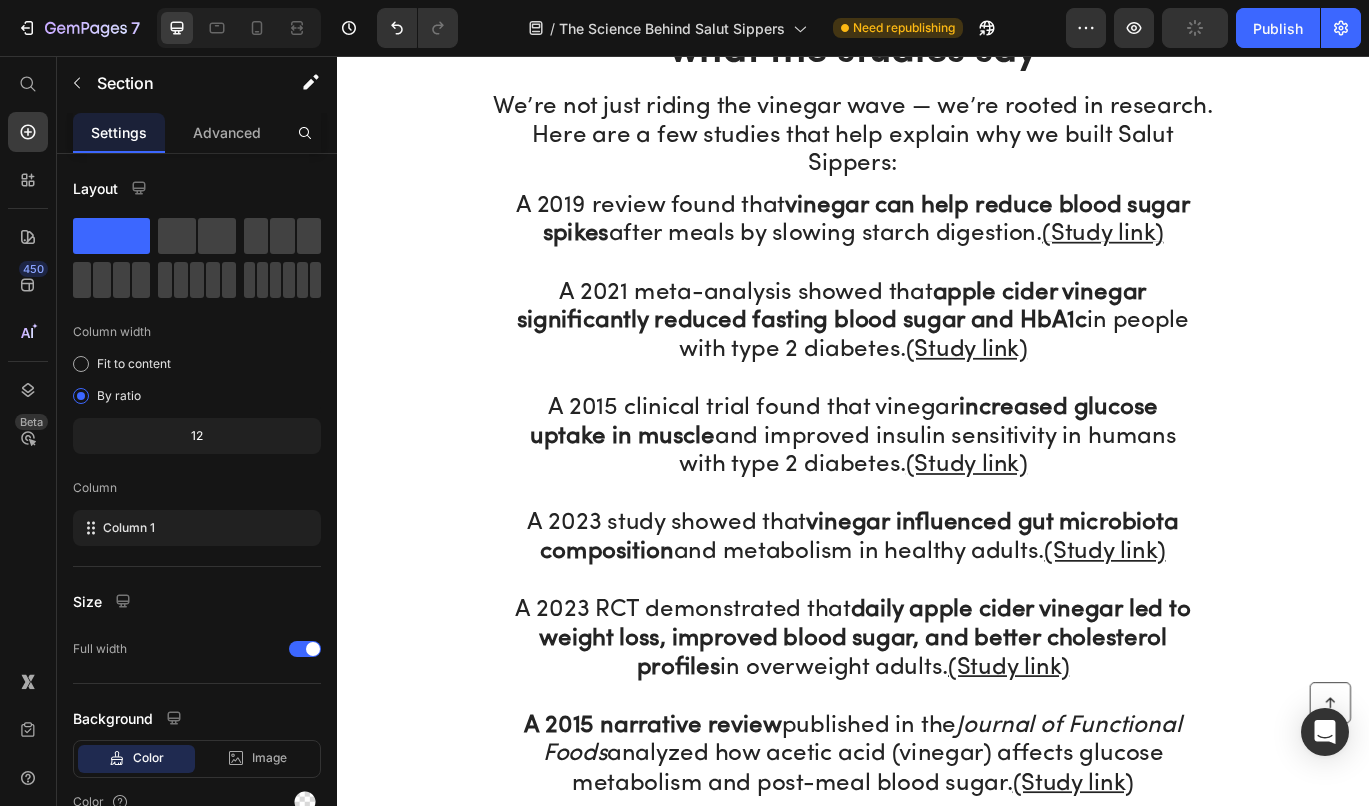 scroll, scrollTop: 3981, scrollLeft: 0, axis: vertical 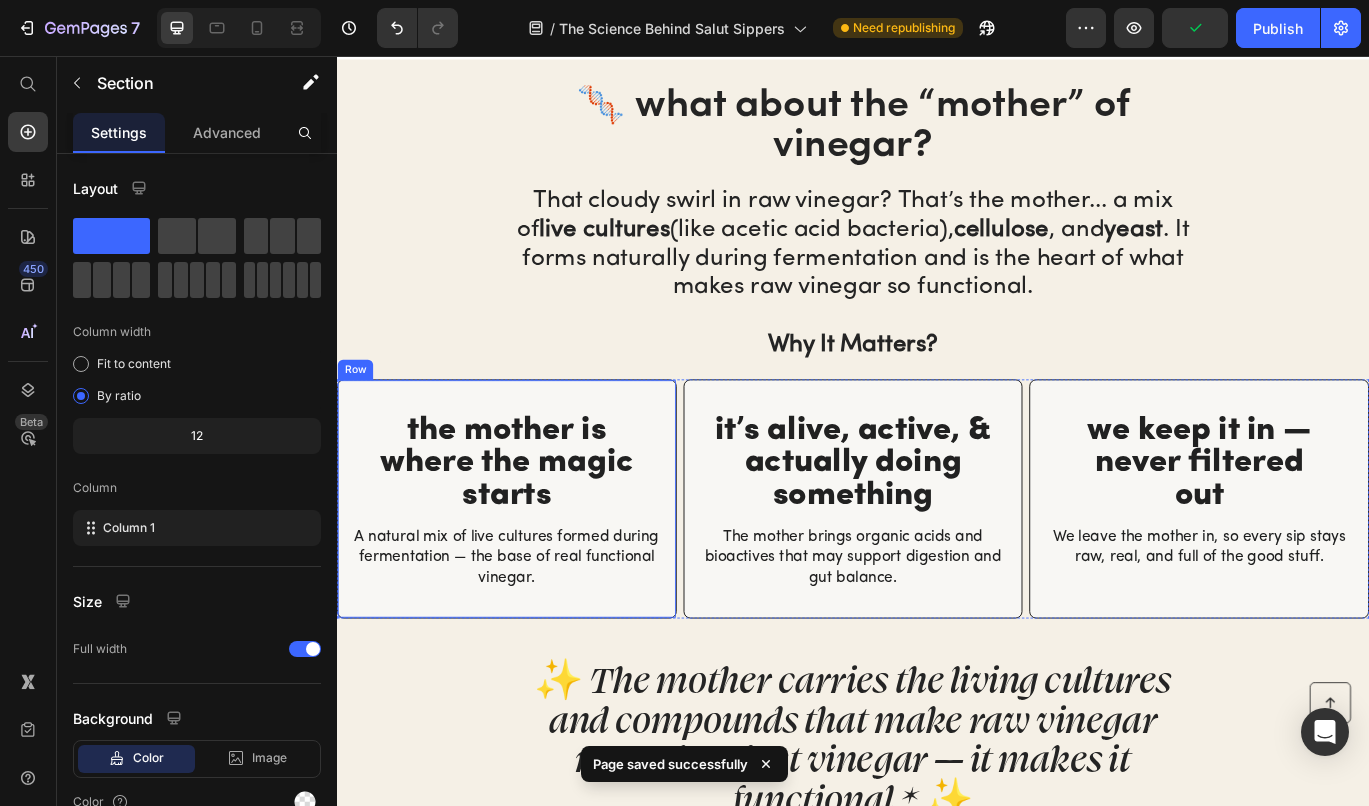 click on "the mother is where the magic starts Heading A natural mix of live cultures formed during fermentation — the base of real functional vinegar. Text Block Row" at bounding box center (534, 571) 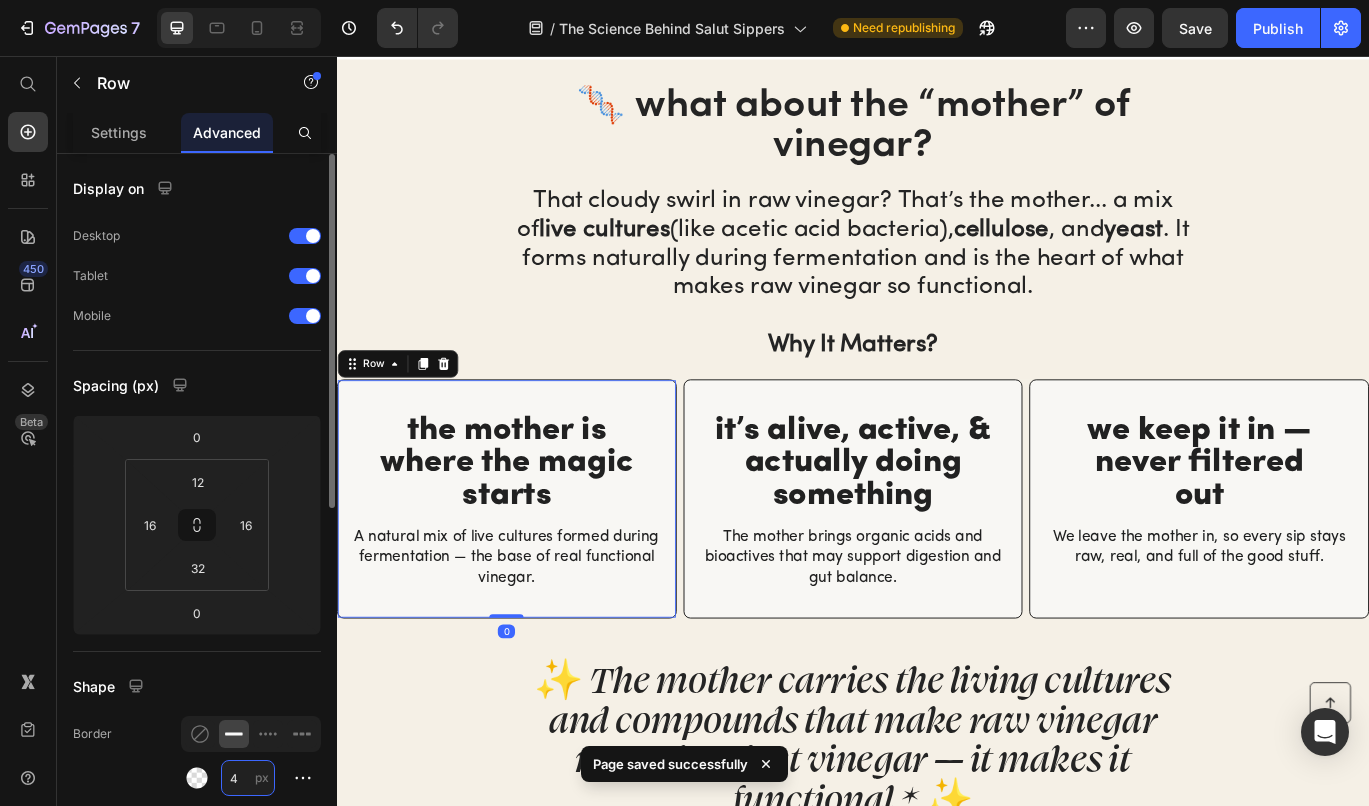 click on "4" at bounding box center (248, 778) 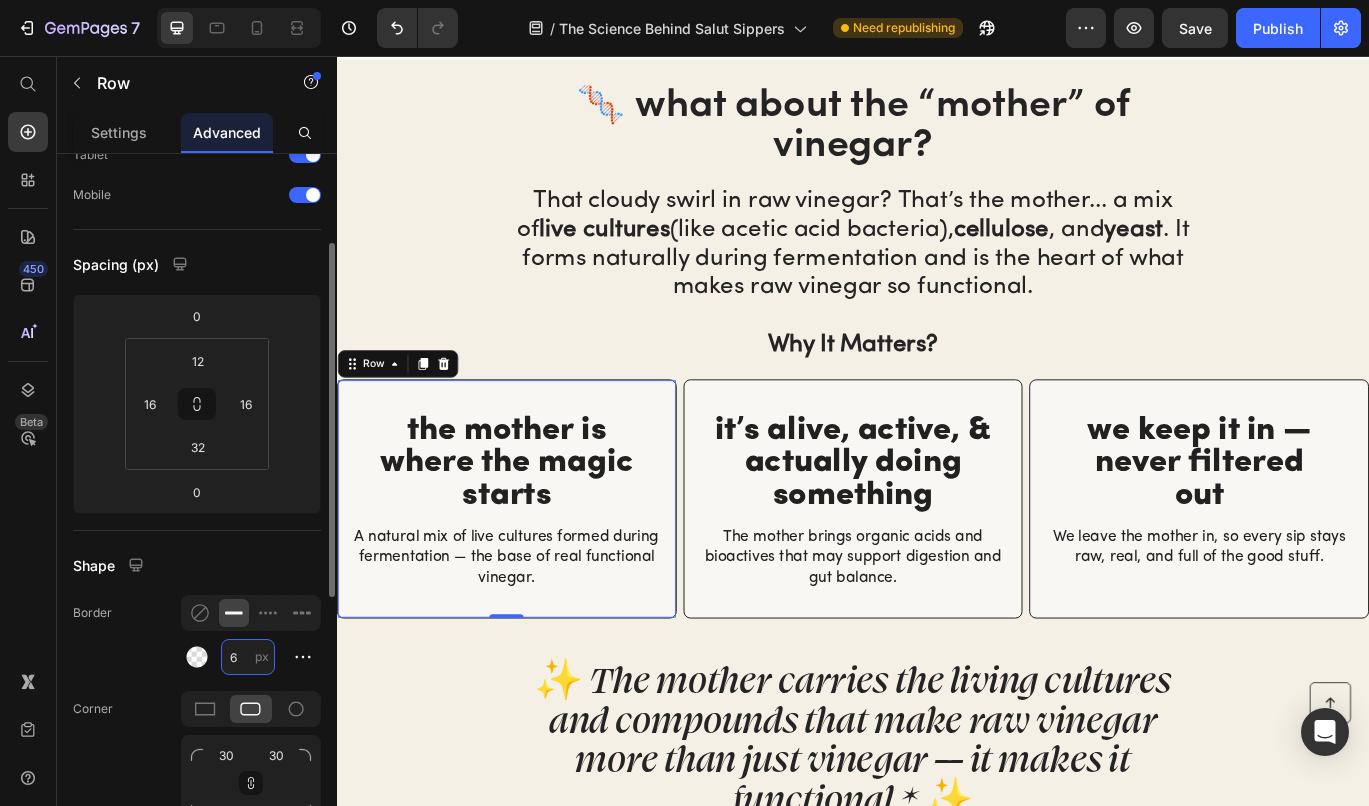 scroll, scrollTop: 140, scrollLeft: 0, axis: vertical 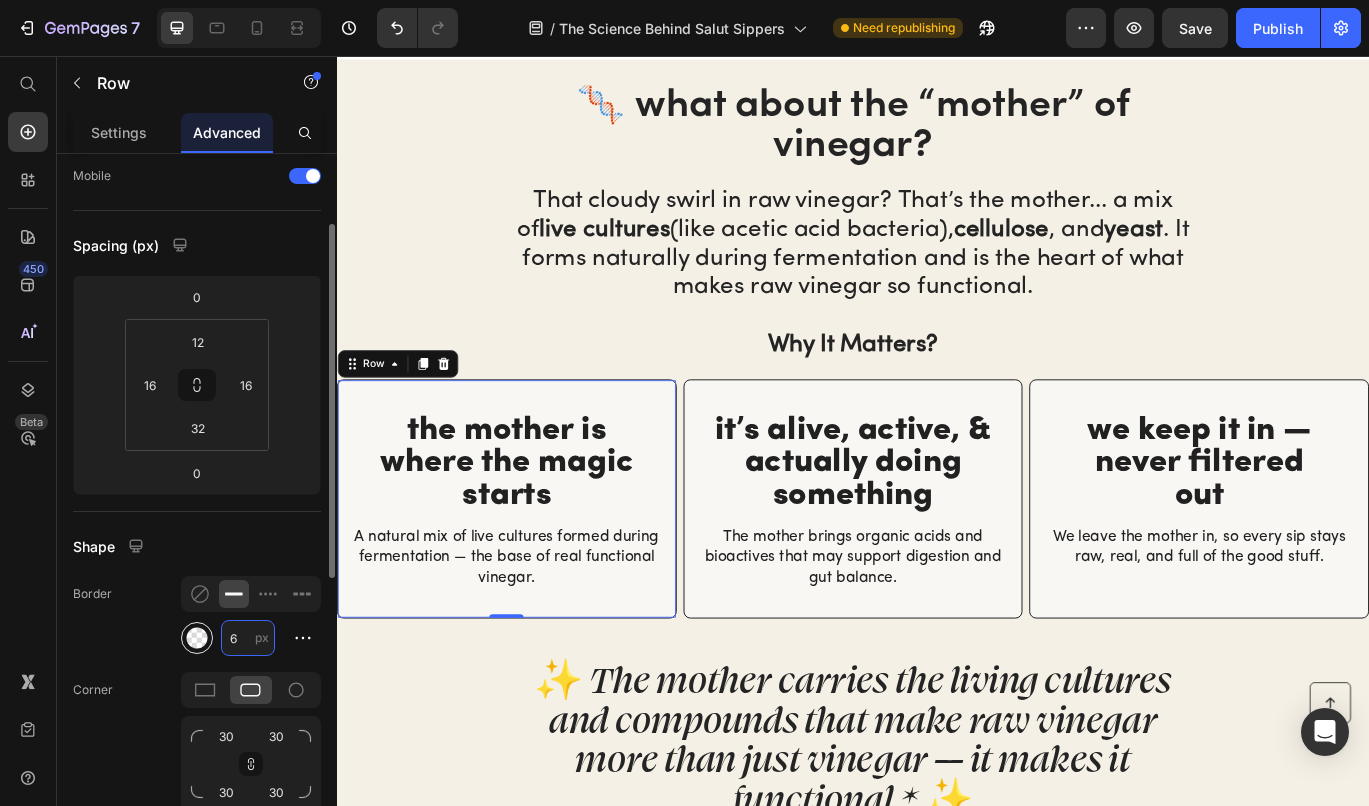 type on "6" 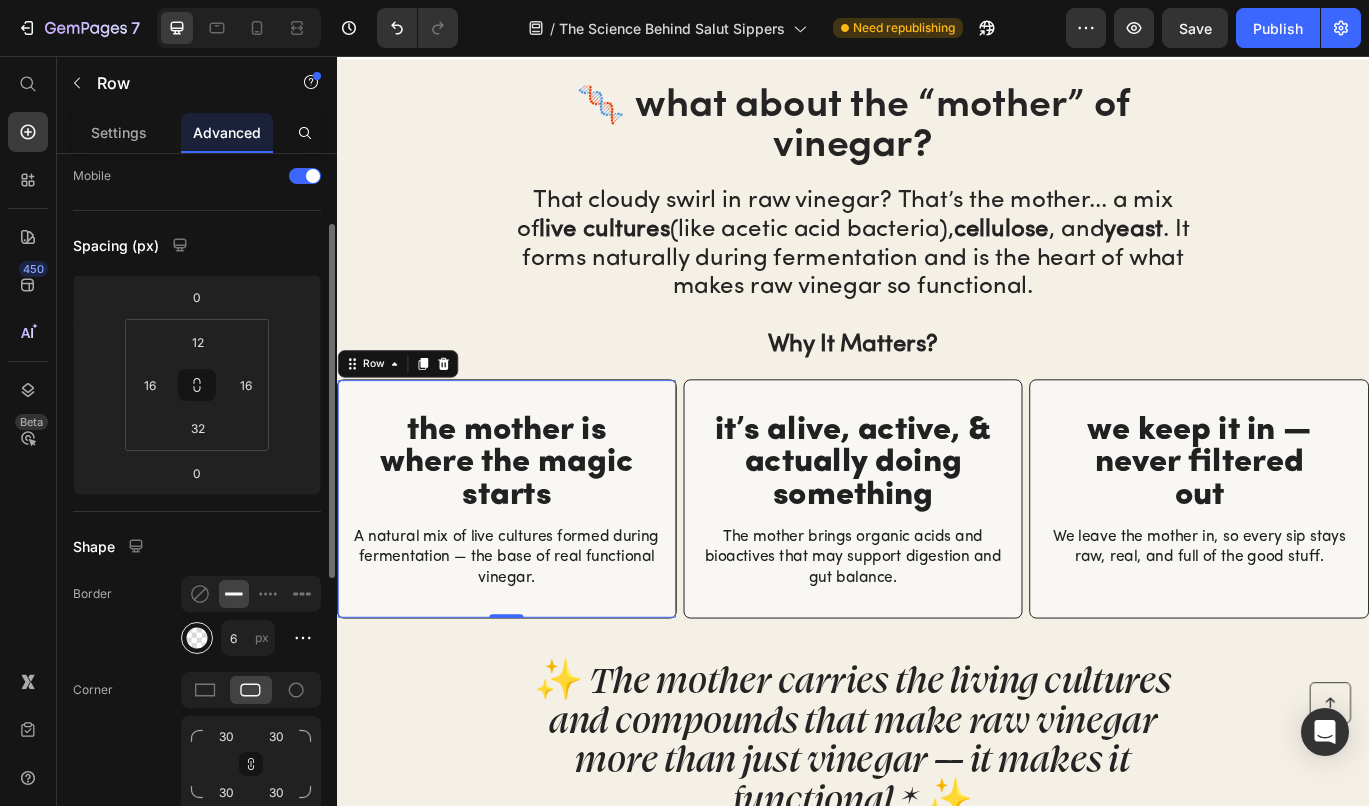 click at bounding box center (197, 638) 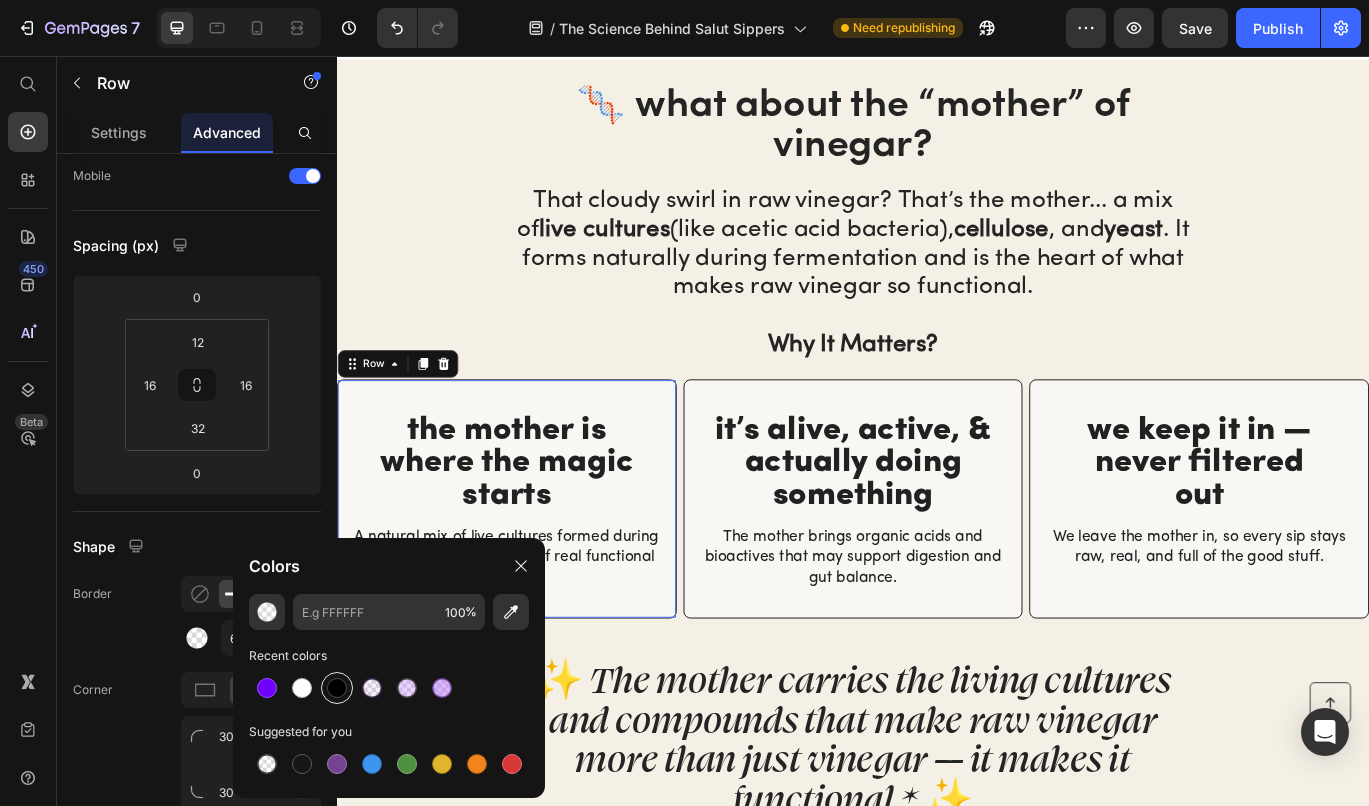 click at bounding box center [337, 688] 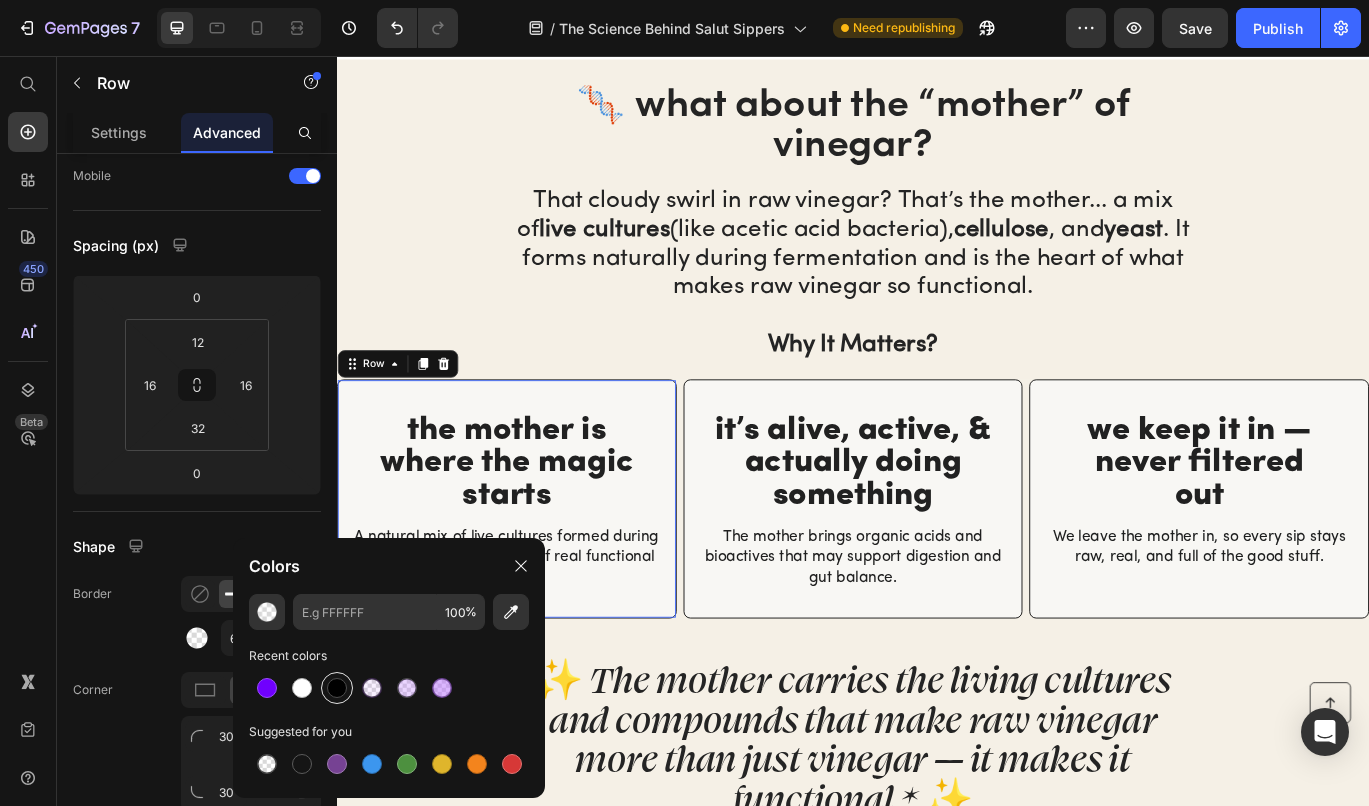type on "000000" 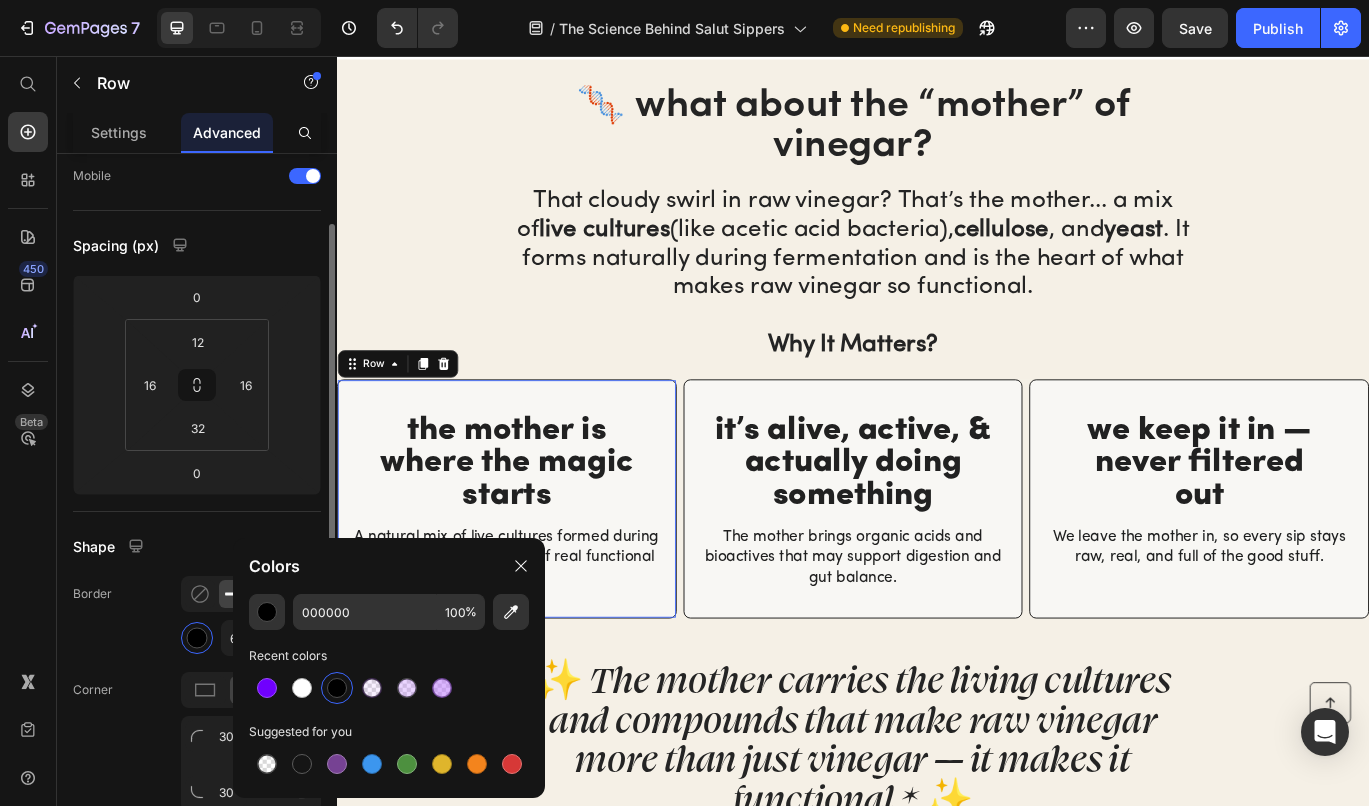 click on "Border 6 px" 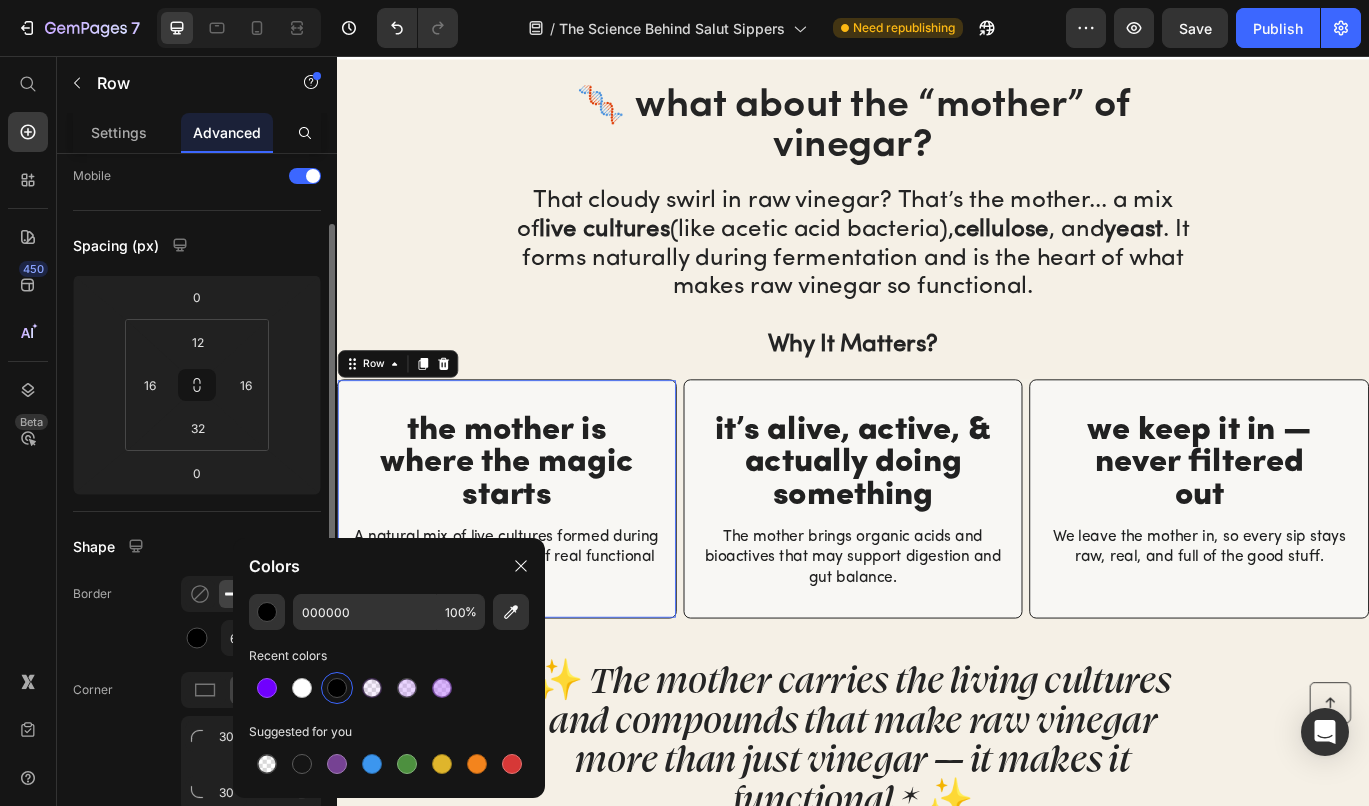 type 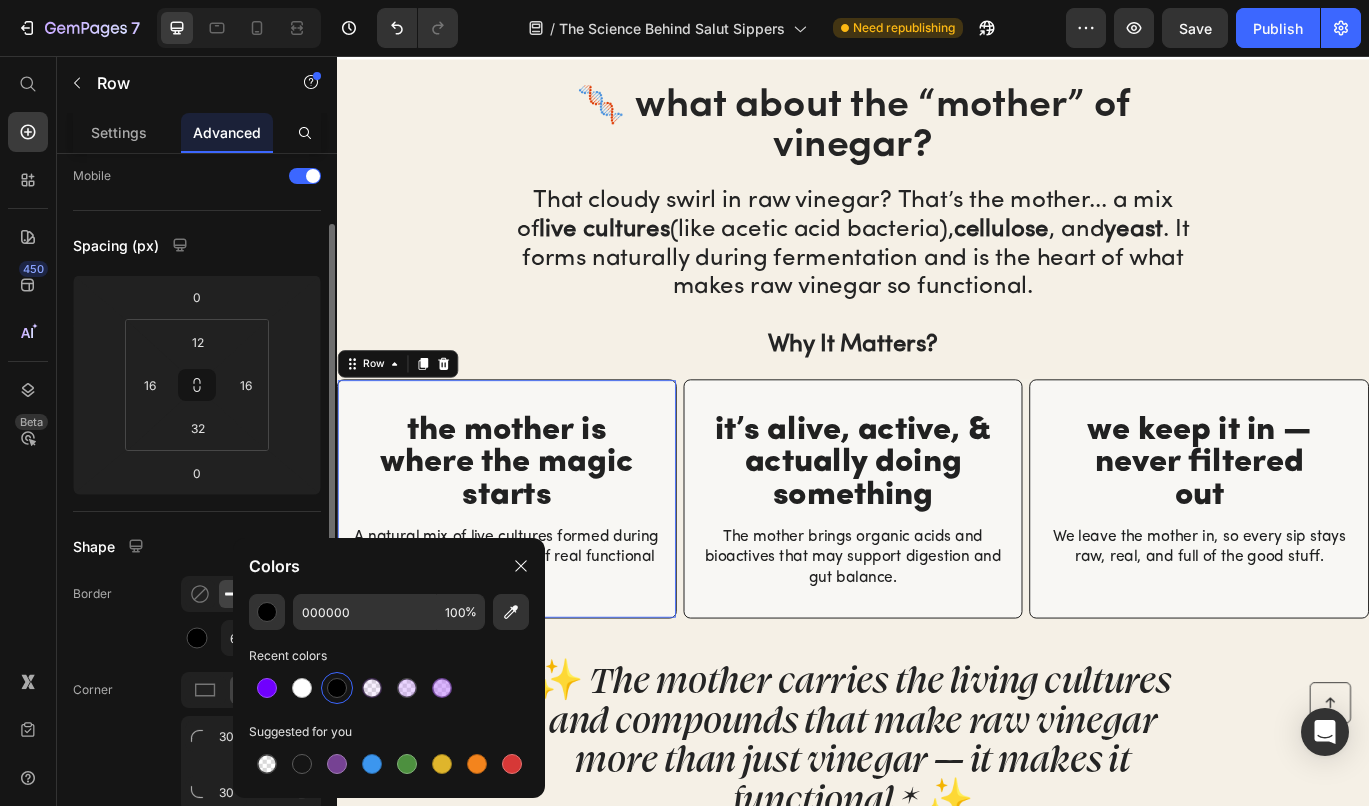 type 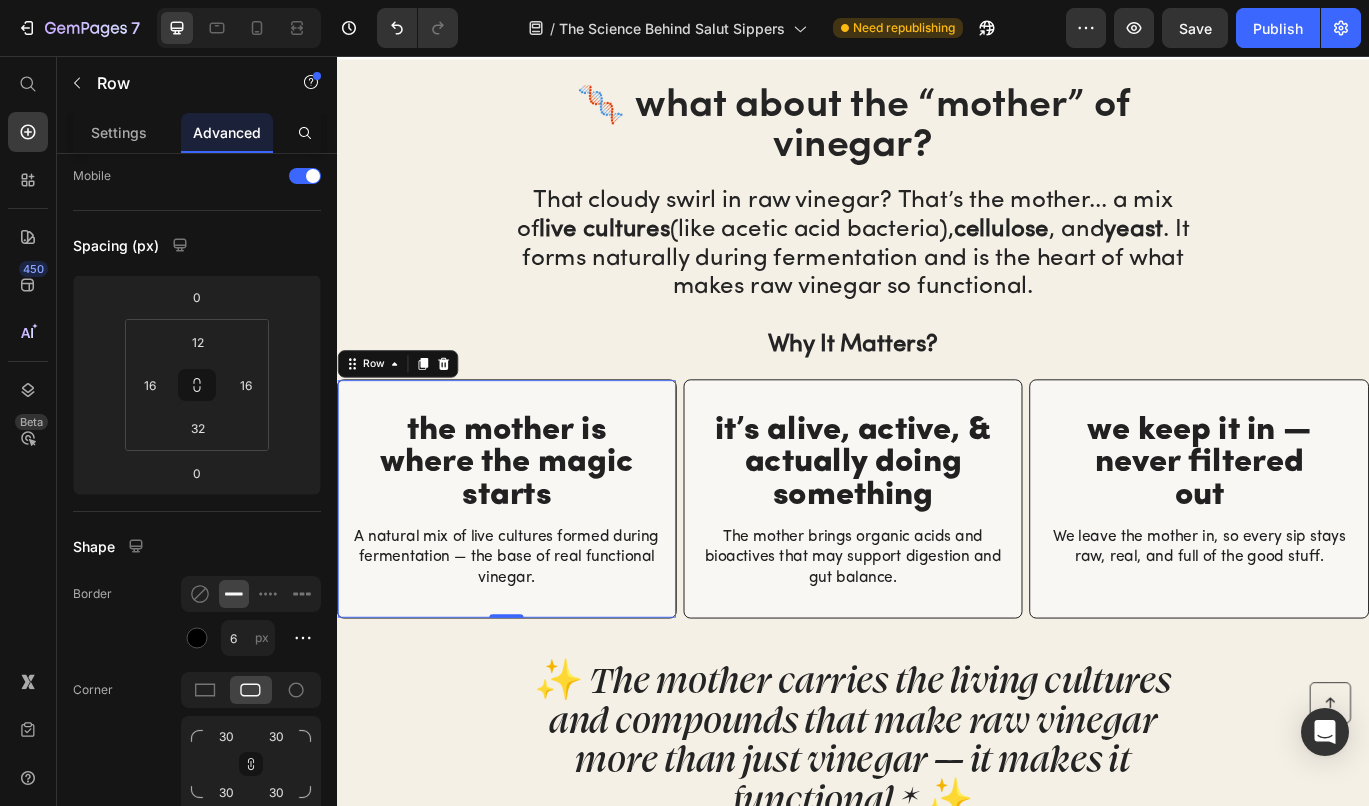 click on "the mother is where the magic starts Heading A natural mix of live cultures formed during fermentation — the base of real functional vinegar. Text Block Row   0" at bounding box center (534, 571) 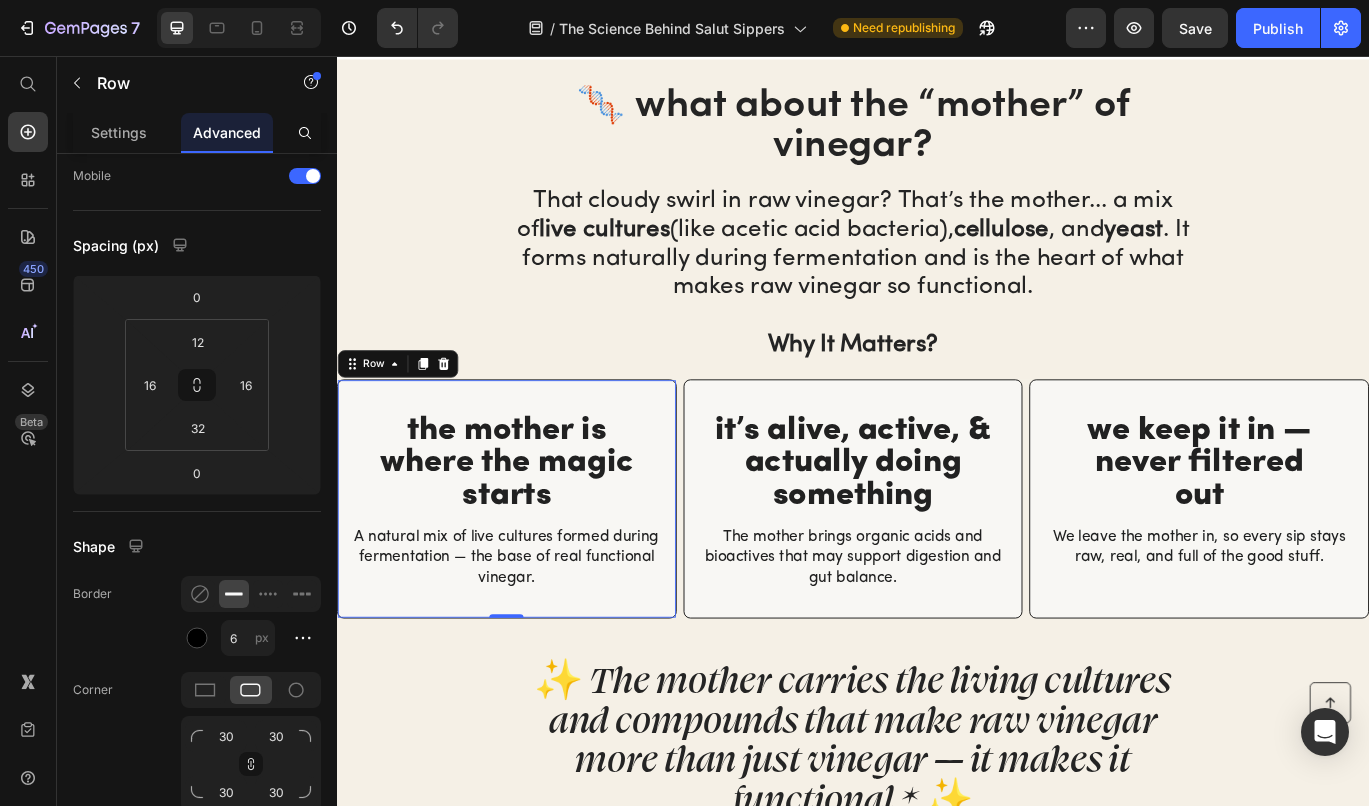 click on "🧬 what about the “mother” of vinegar? Heading That cloudy swirl in raw vinegar? That’s the mother... a mix of  live cultures  (like acetic acid bacteria),  cellulose , and  yeast . It forms naturally during fermentation and is the heart of what makes raw vinegar so functional. Why It Matters? Heading" at bounding box center [937, 261] 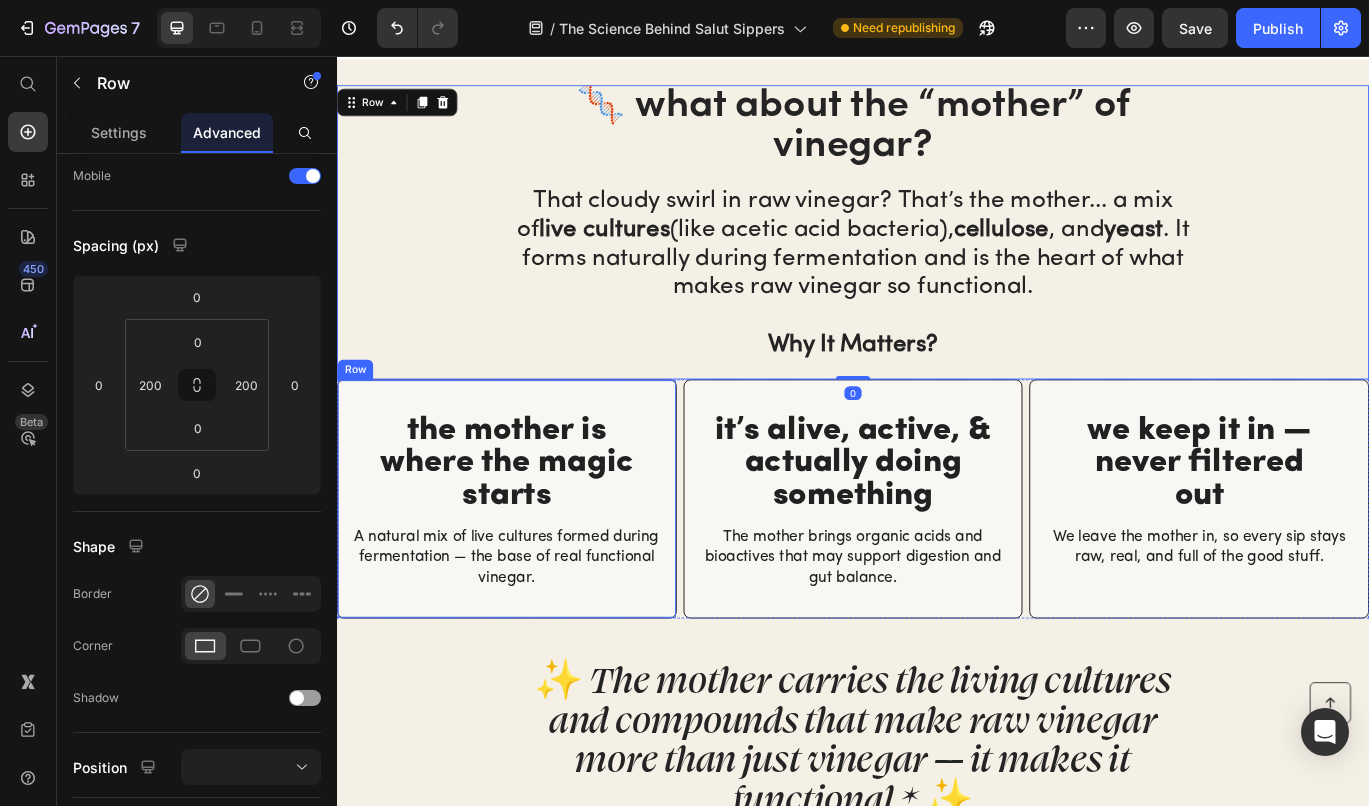 click on "the mother is where the magic starts Heading A natural mix of live cultures formed during fermentation — the base of real functional vinegar. Text Block Row" at bounding box center (534, 571) 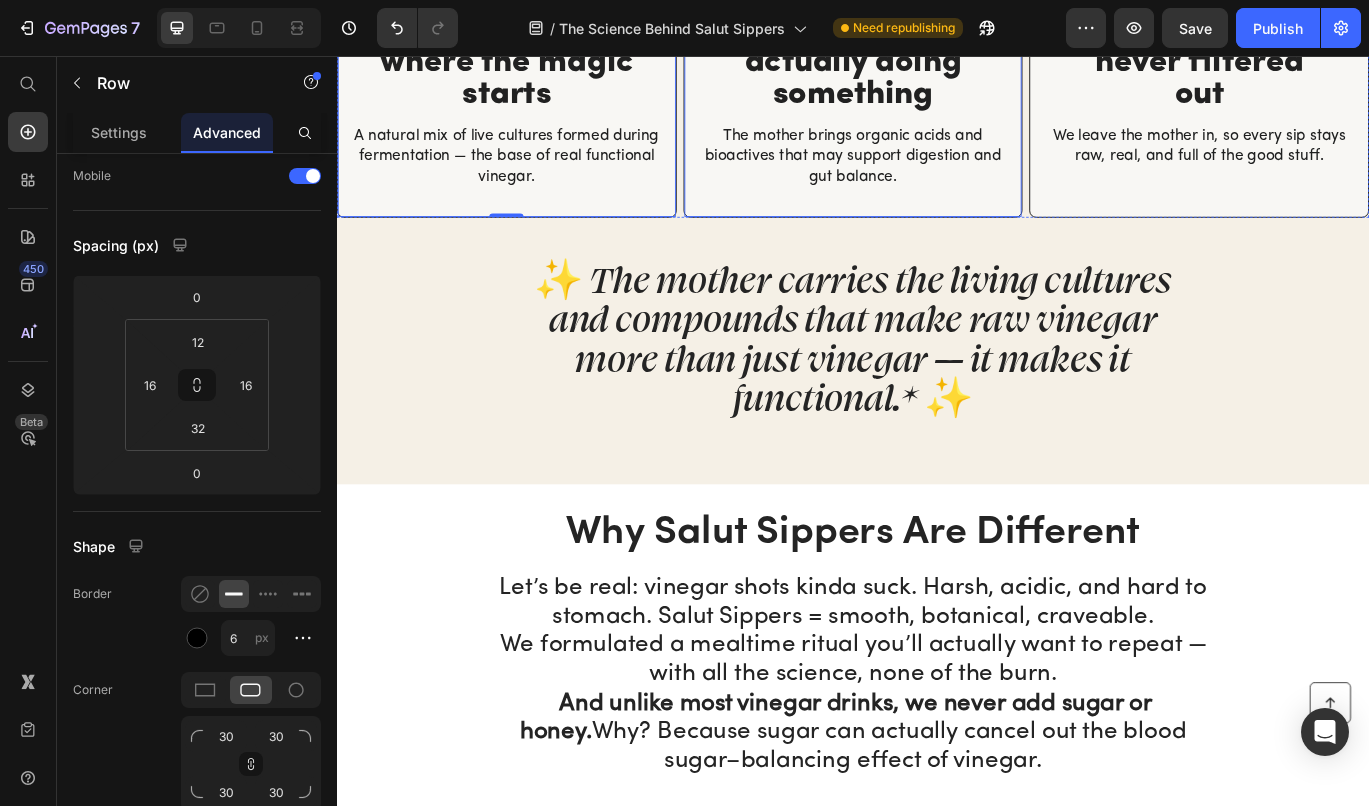 scroll, scrollTop: 4800, scrollLeft: 0, axis: vertical 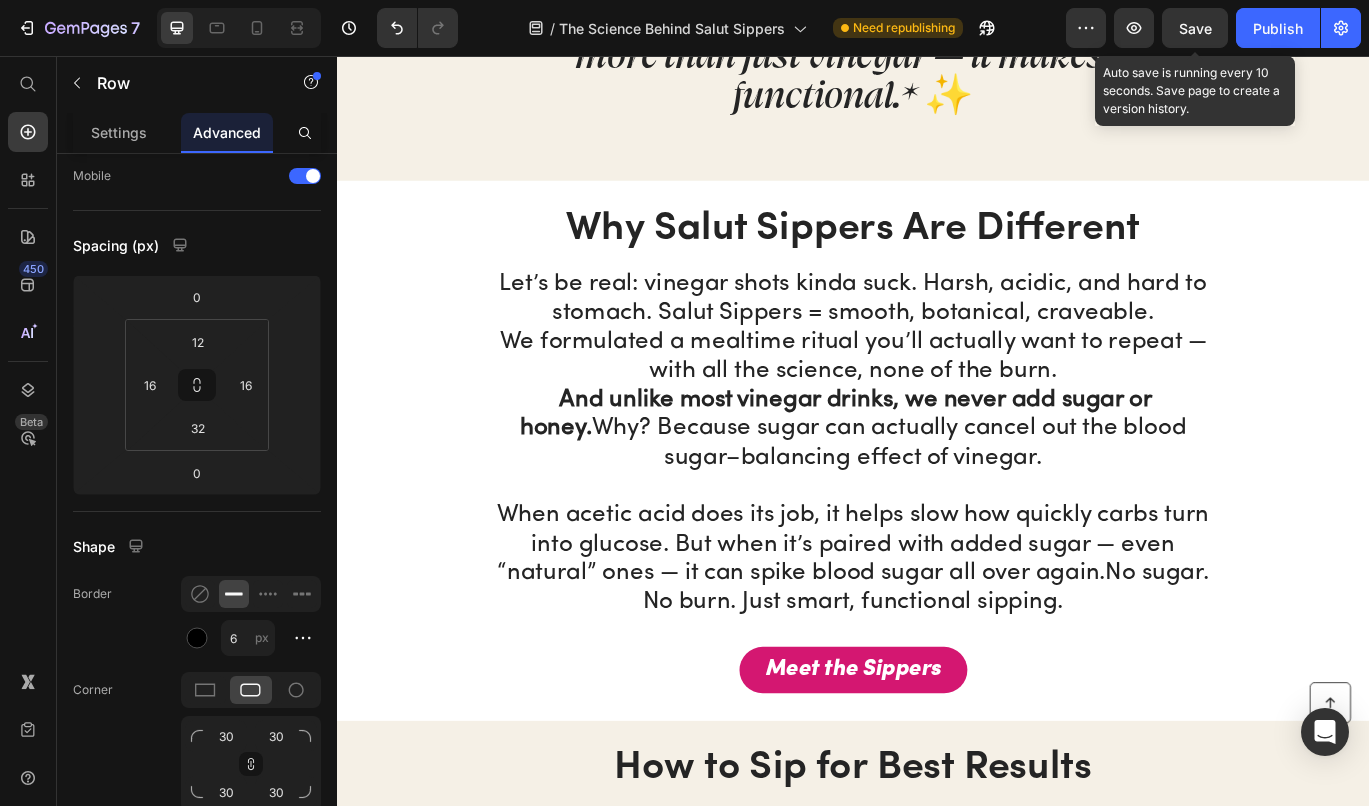 click on "Save" at bounding box center [1195, 28] 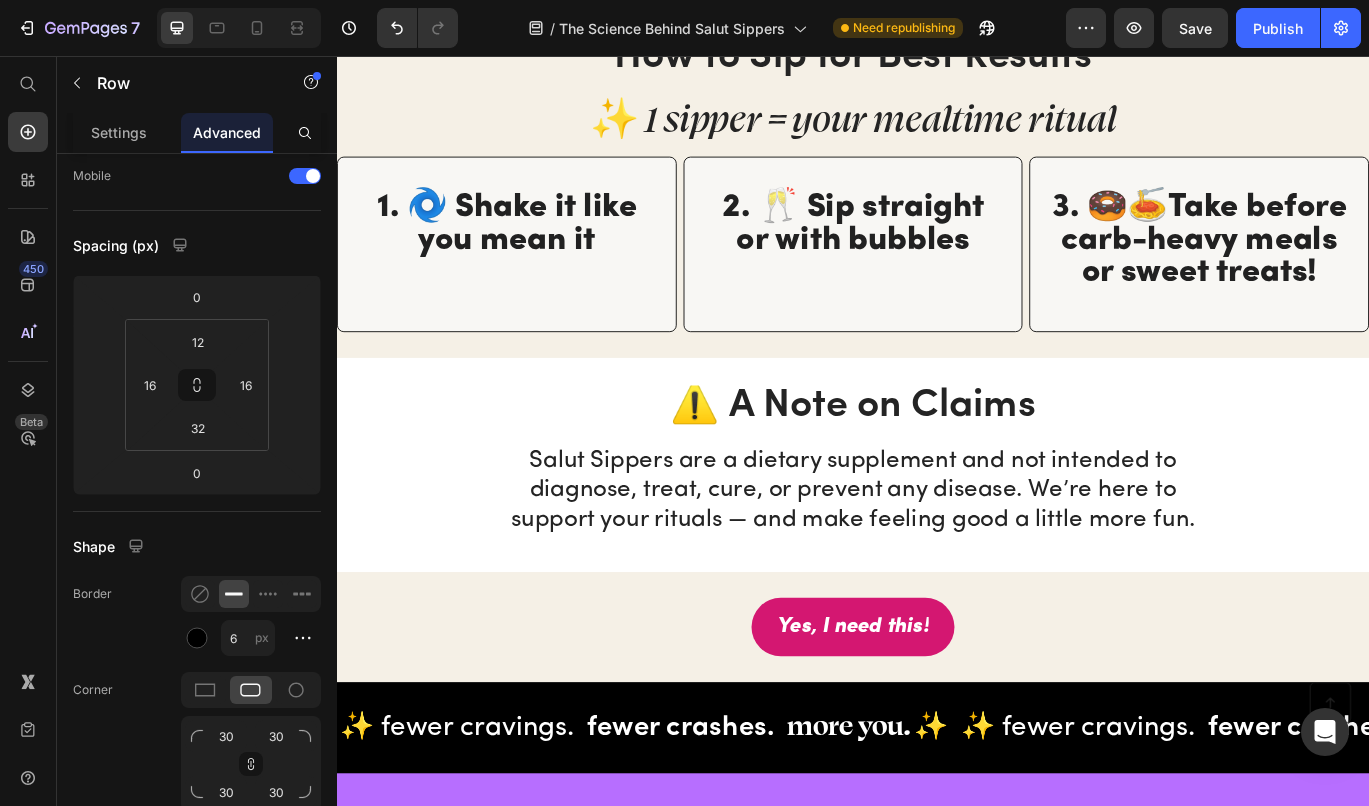 scroll, scrollTop: 5340, scrollLeft: 0, axis: vertical 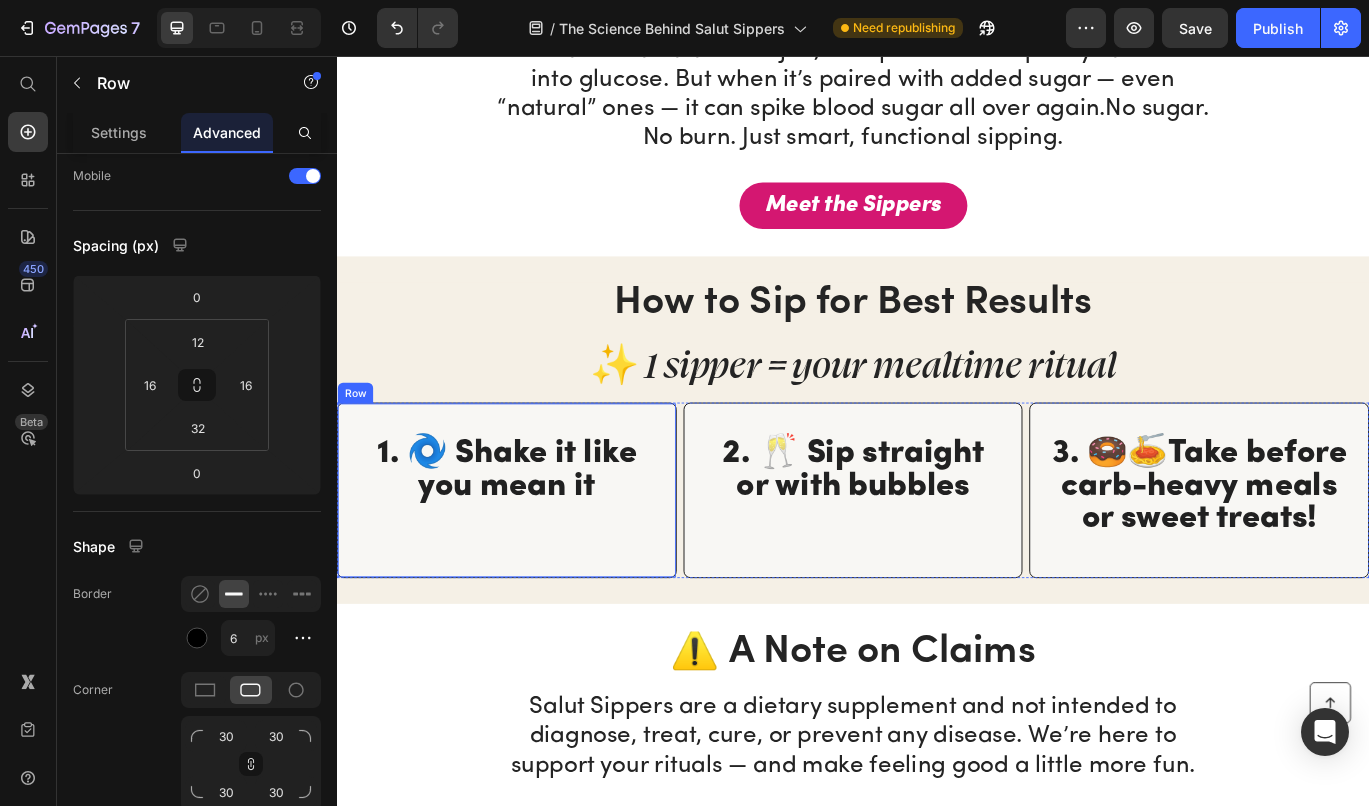 click on "1. 🌀 Shake it like you mean it   Heading Row" at bounding box center [534, 561] 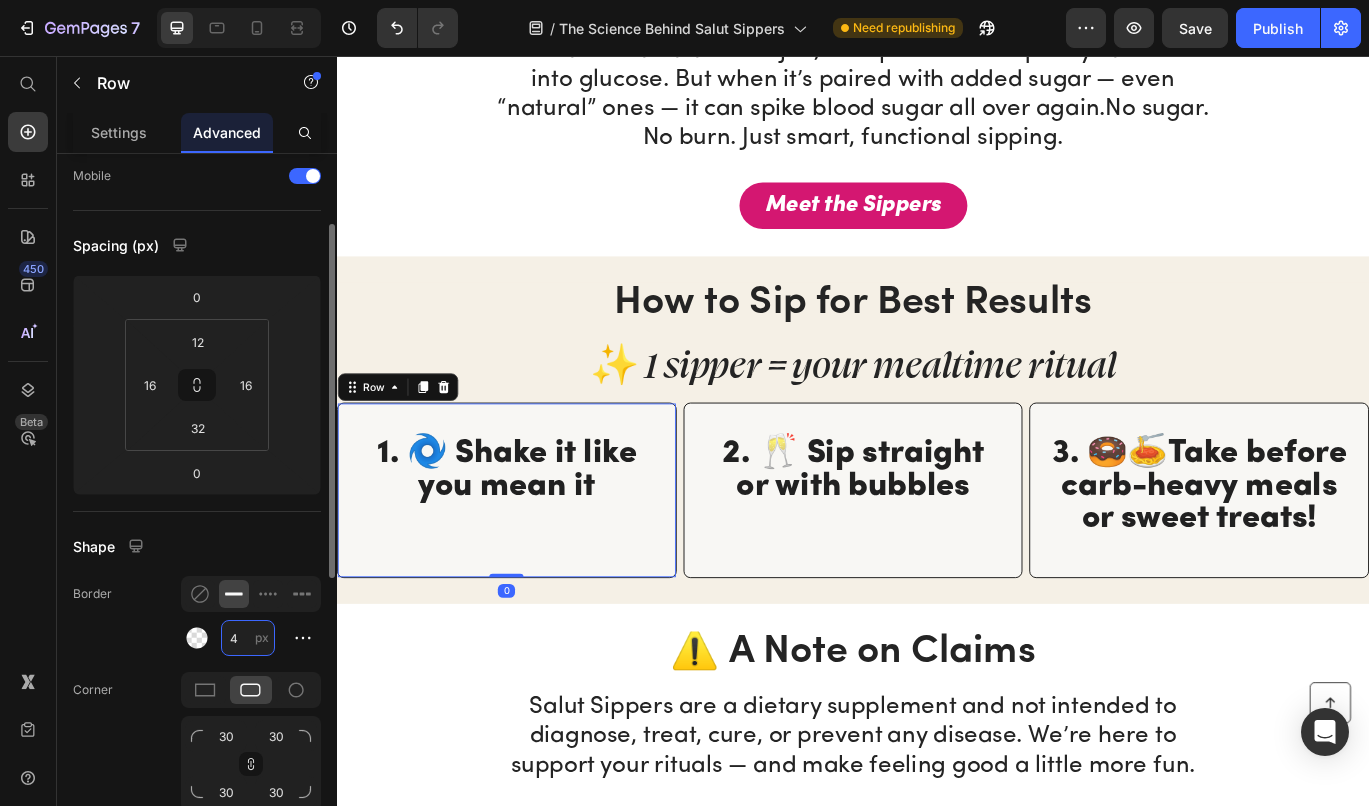 click on "4" at bounding box center [248, 638] 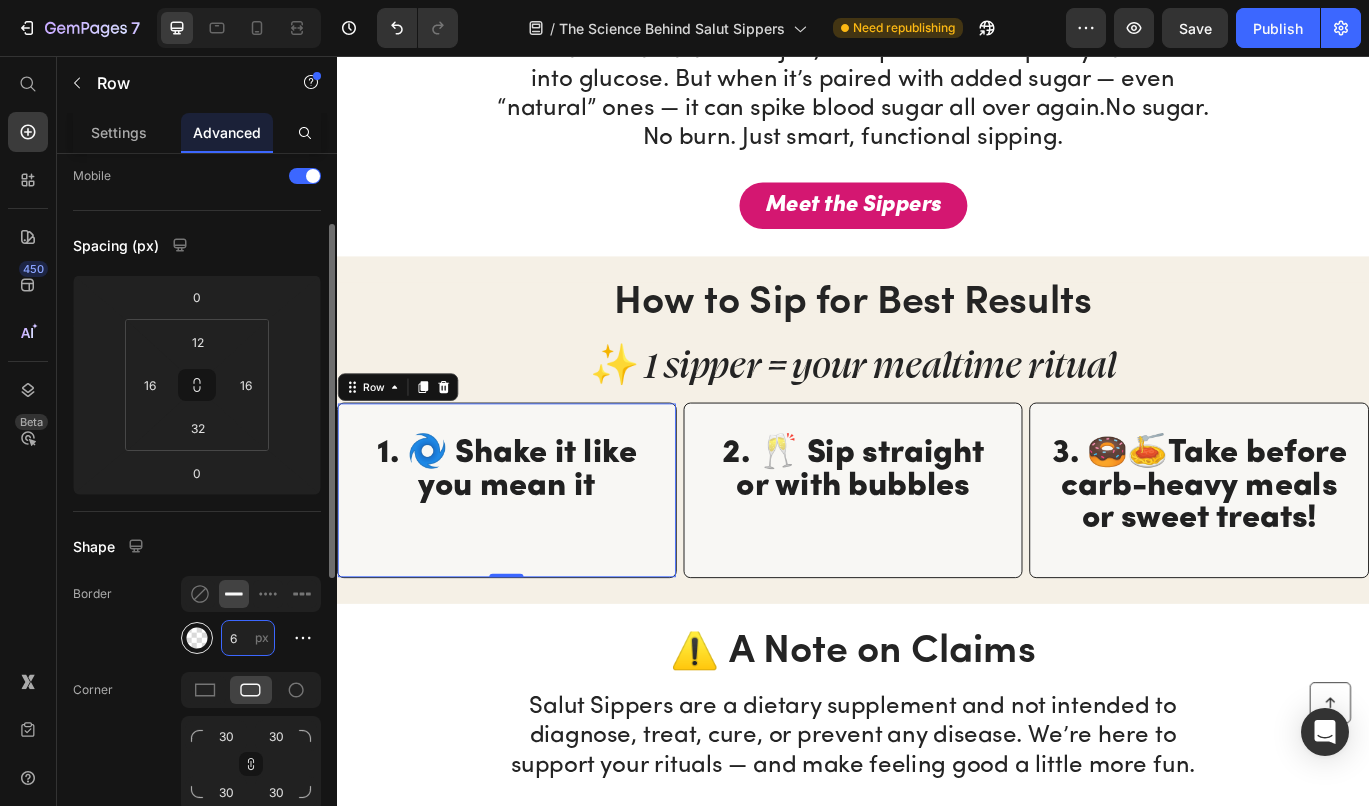 type on "6" 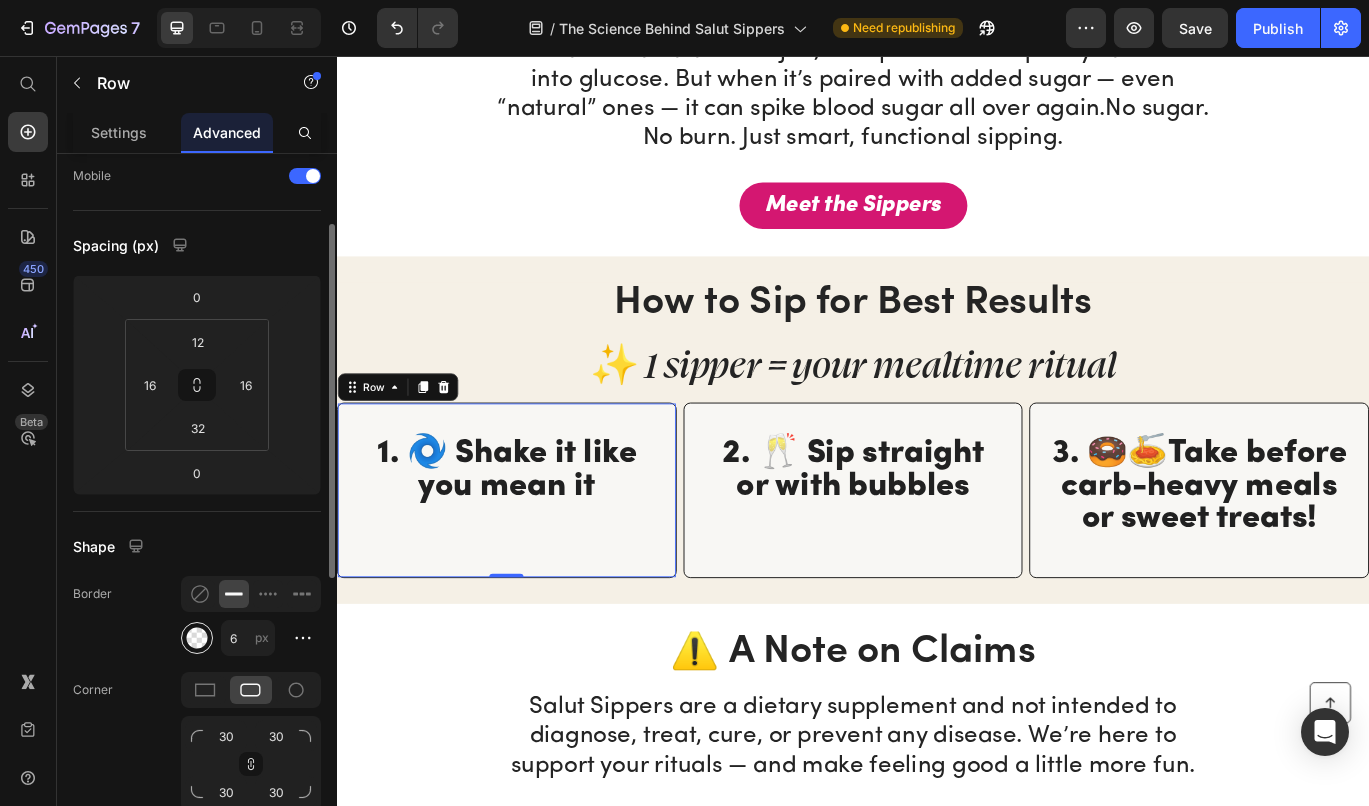 click at bounding box center [197, 638] 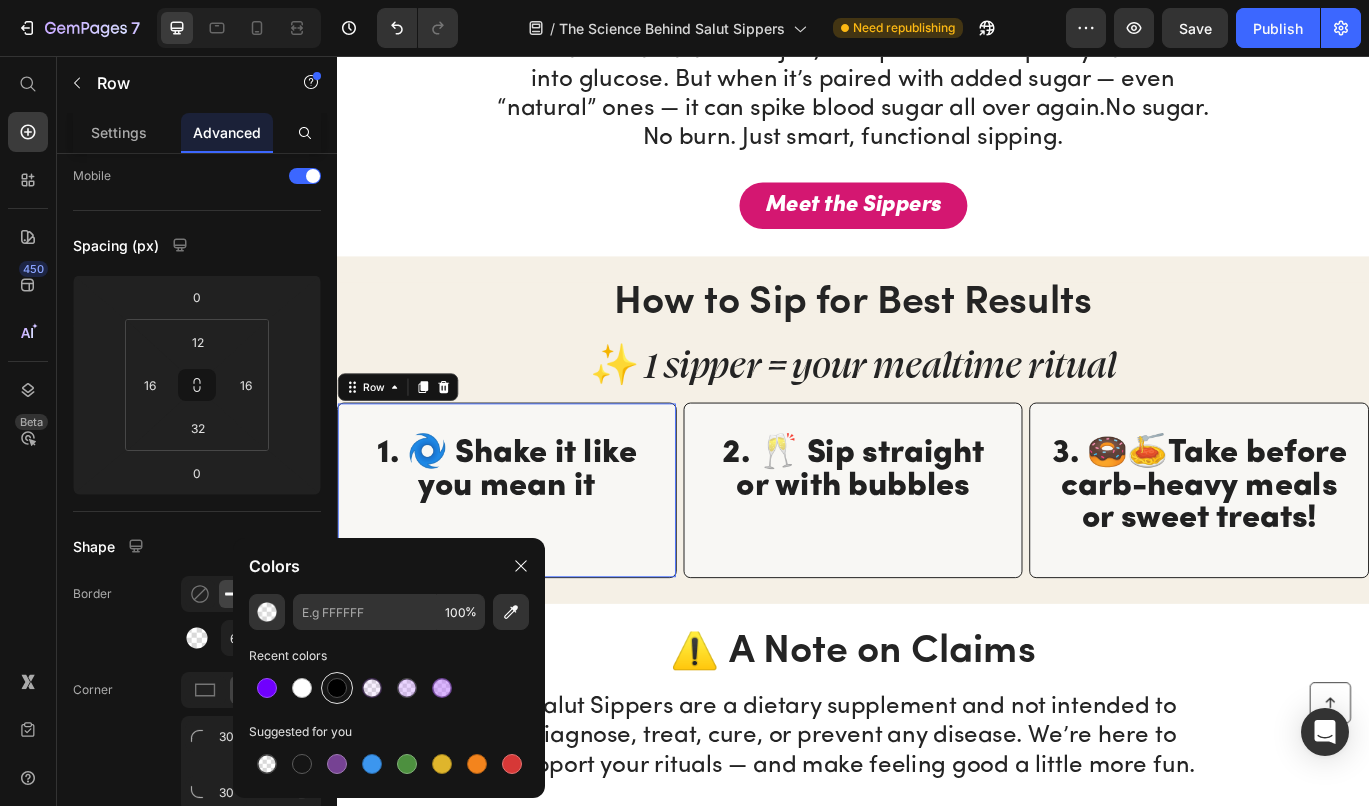 click at bounding box center (337, 688) 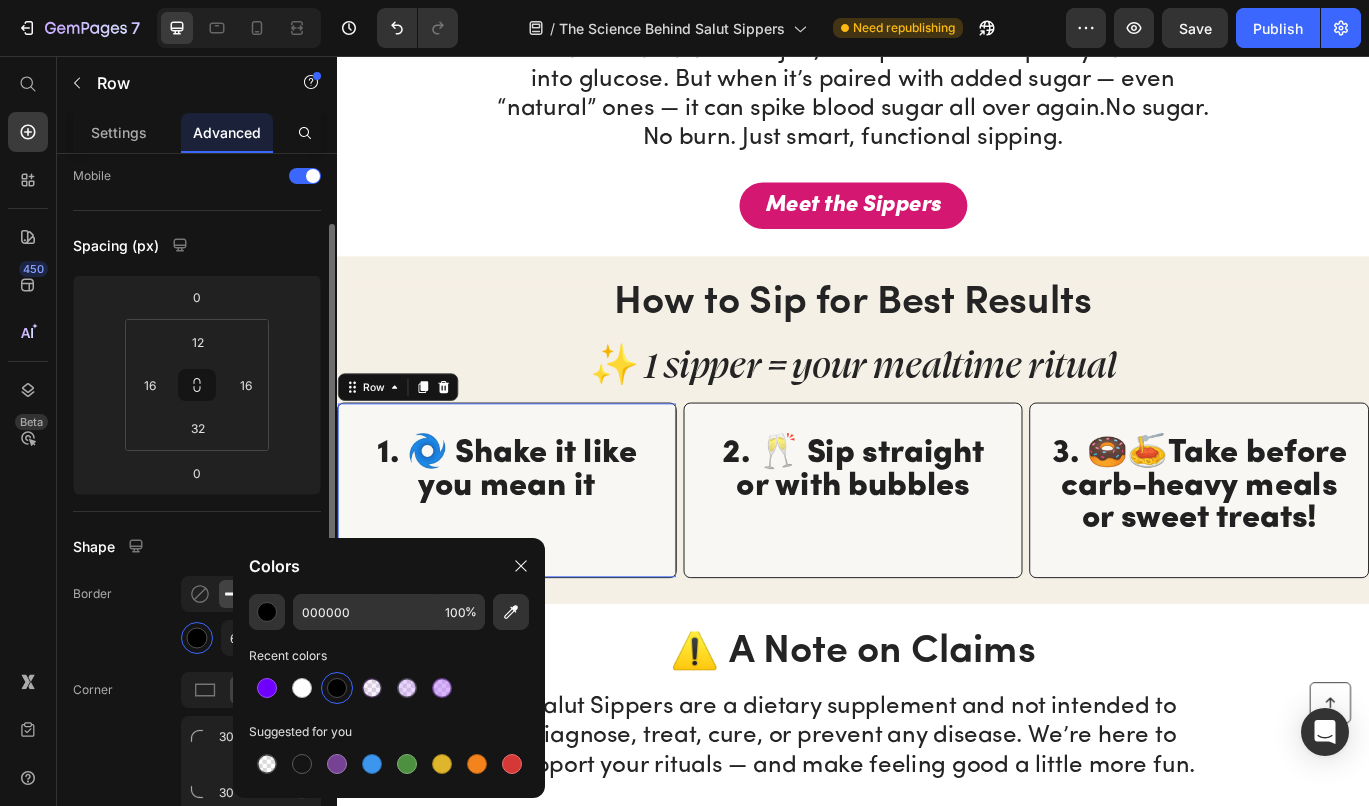click on "Shape Border 6 px Corner 30 30 30 30 Shadow" 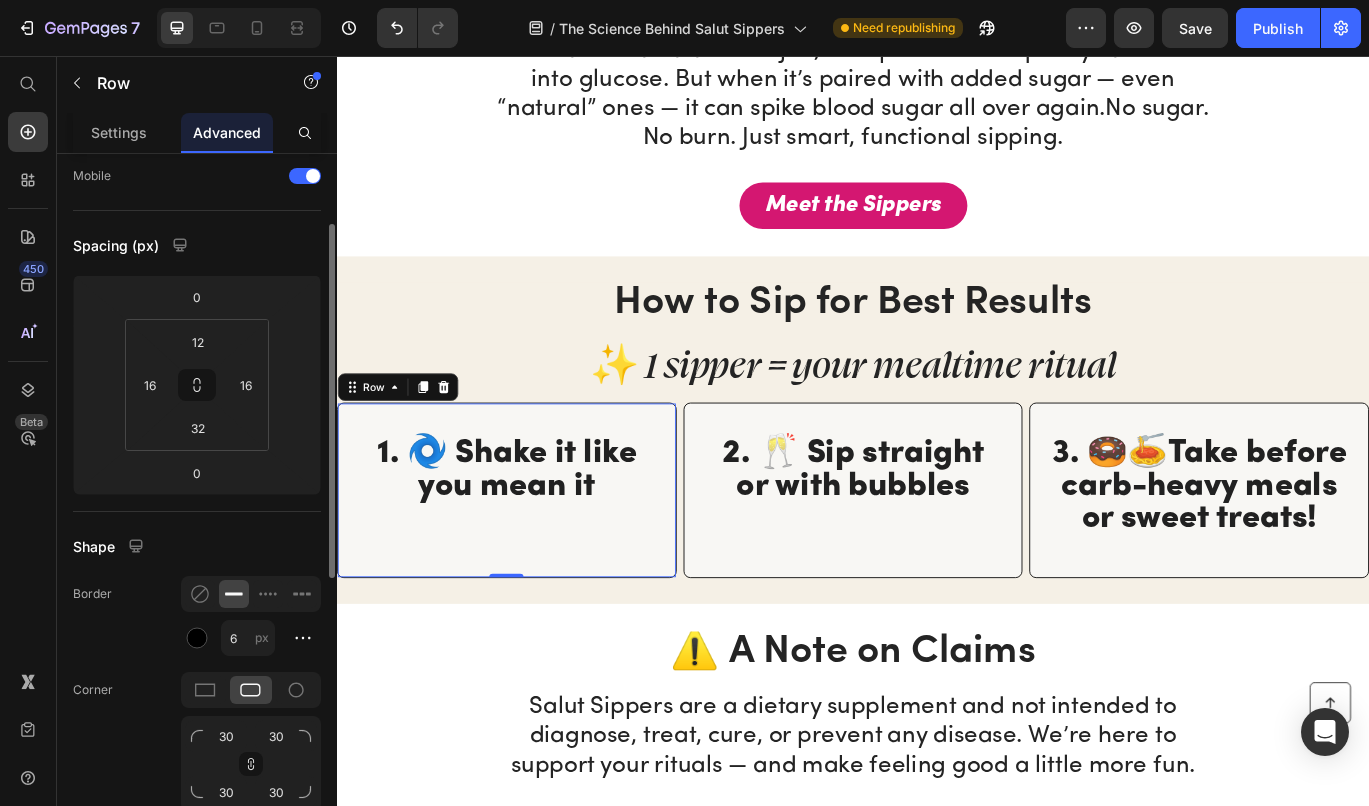 type 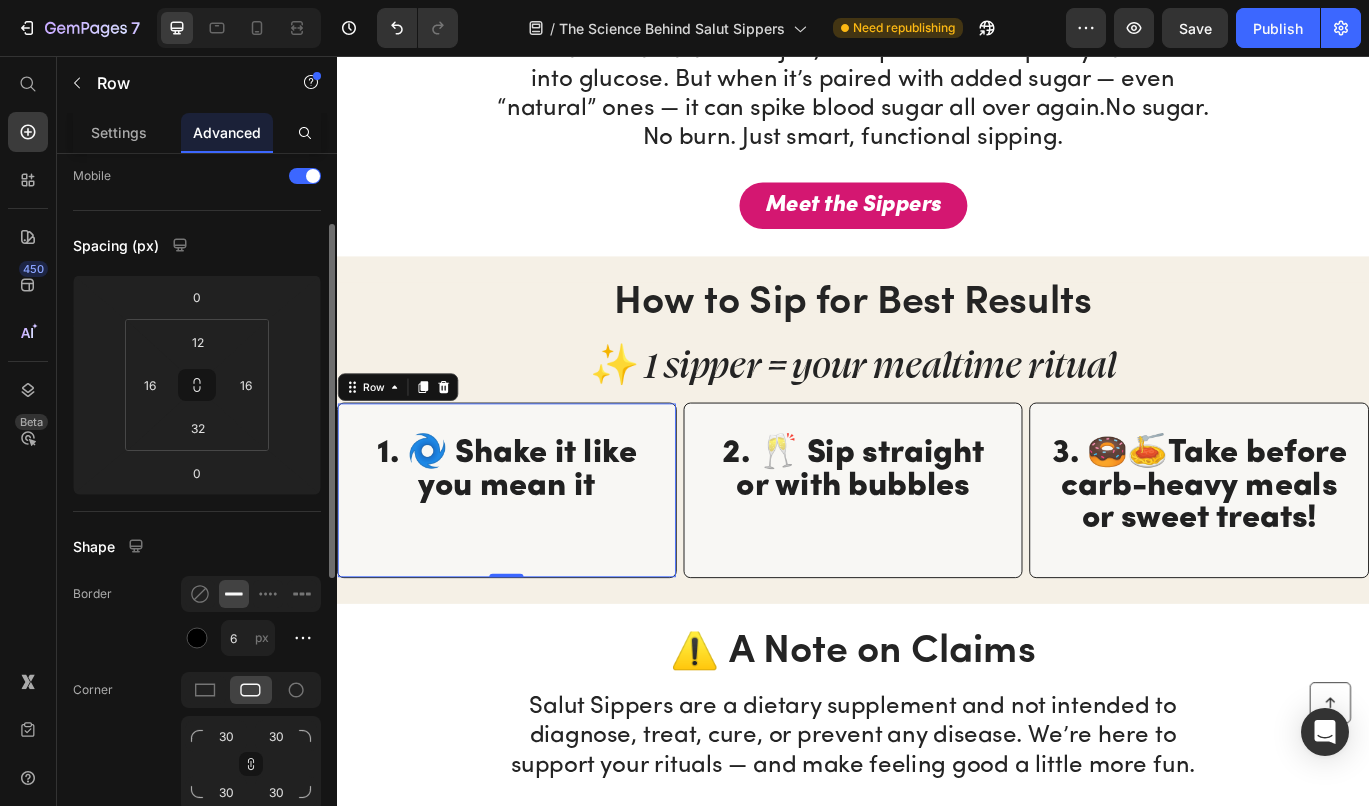 type 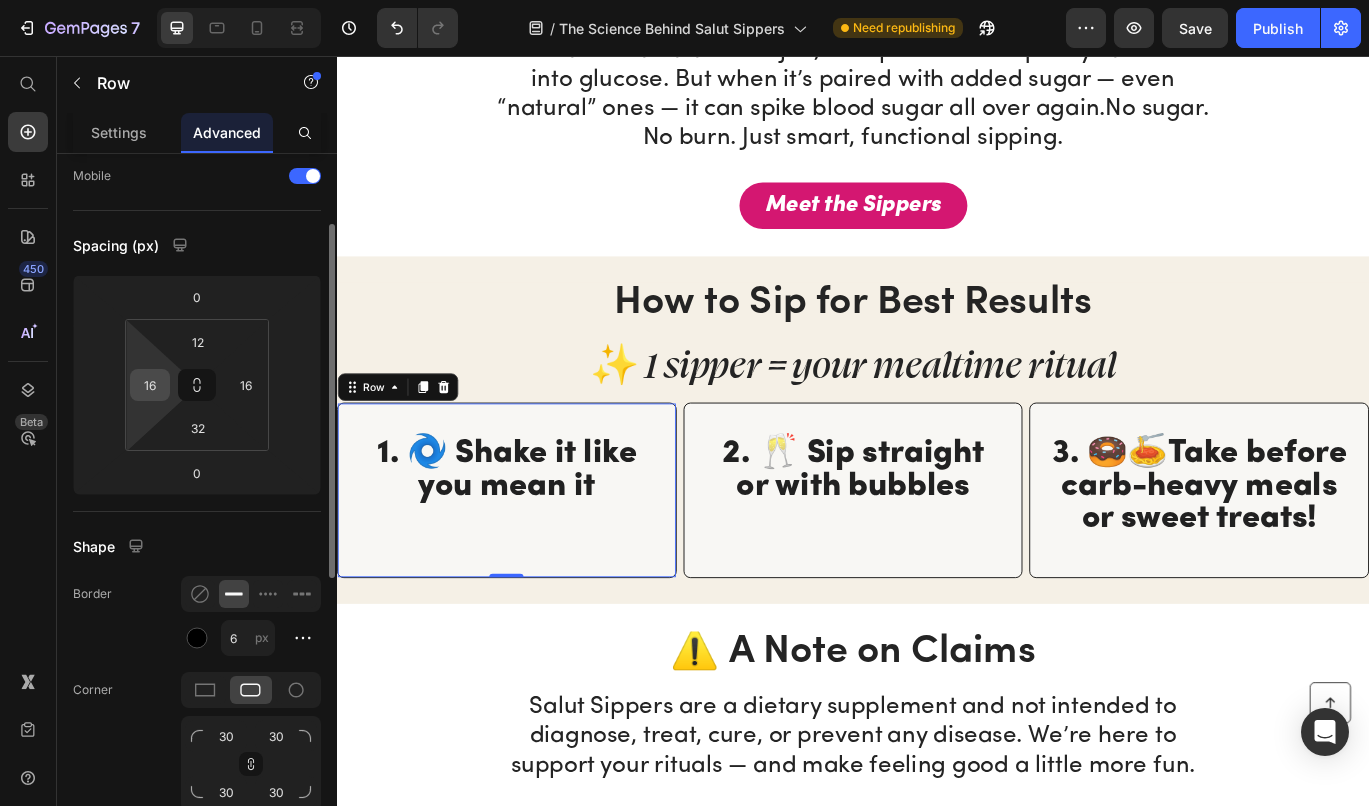 click on "16" at bounding box center [150, 385] 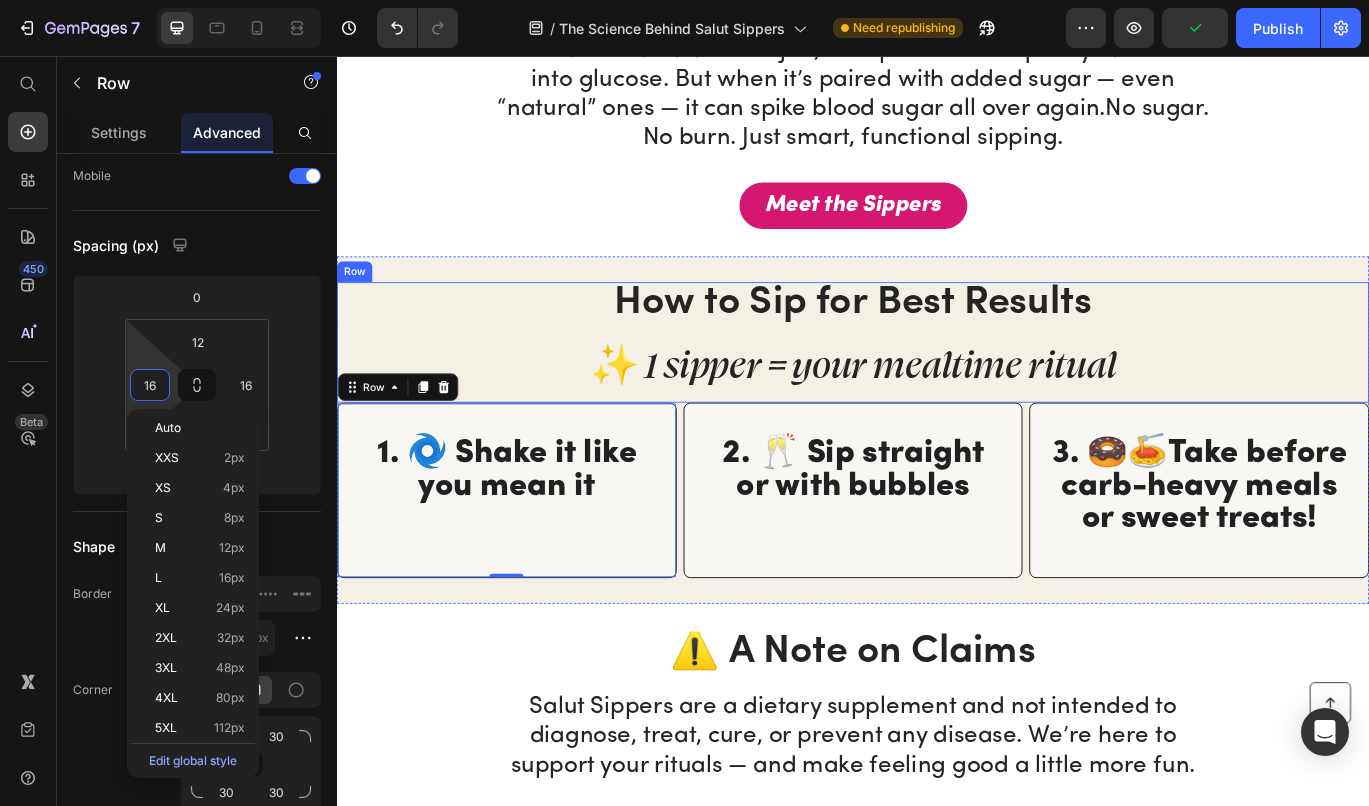 click on "How to Sip for Best Results Heading ✨ 1 sipper = your mealtime ritual Heading Row" at bounding box center [937, 389] 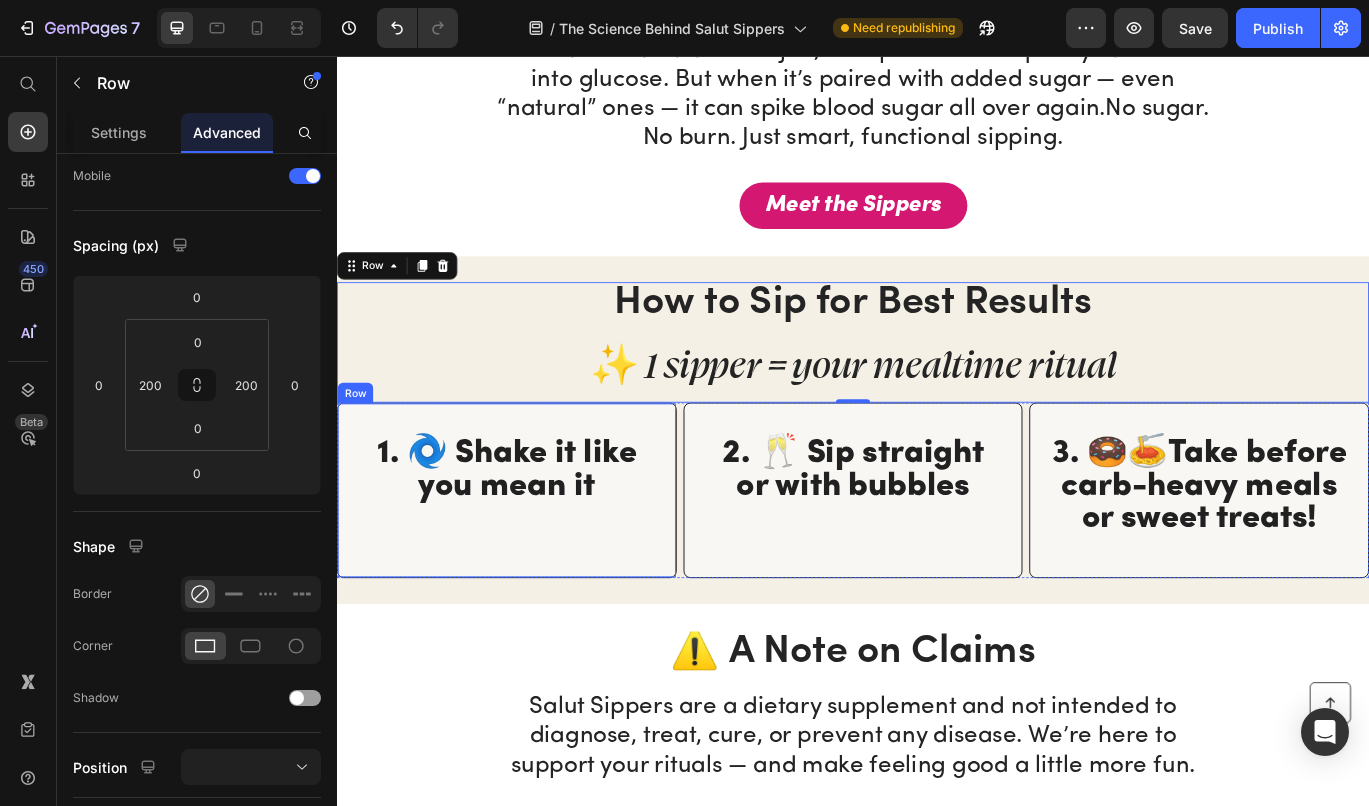 click on "1. 🌀 Shake it like you mean it   Heading Row" at bounding box center [534, 561] 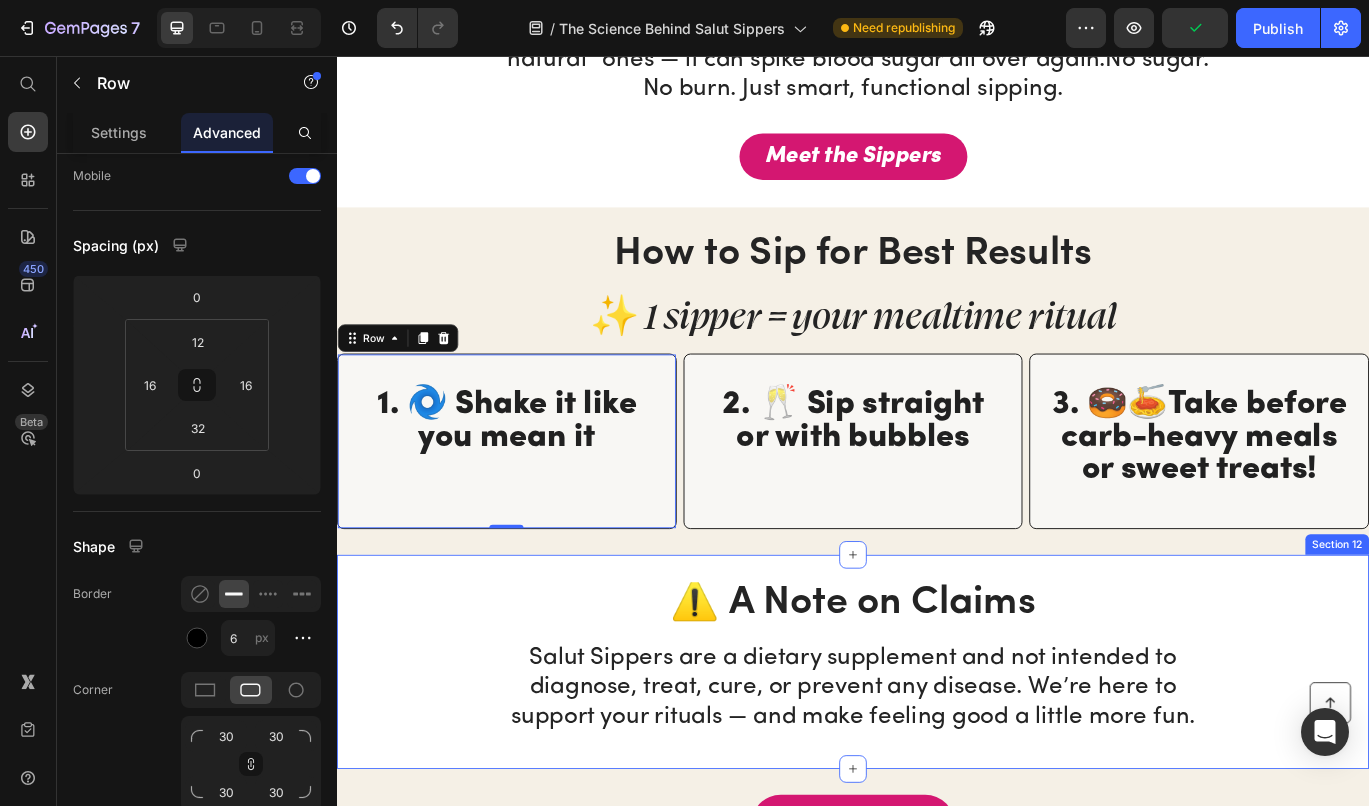 scroll, scrollTop: 5413, scrollLeft: 0, axis: vertical 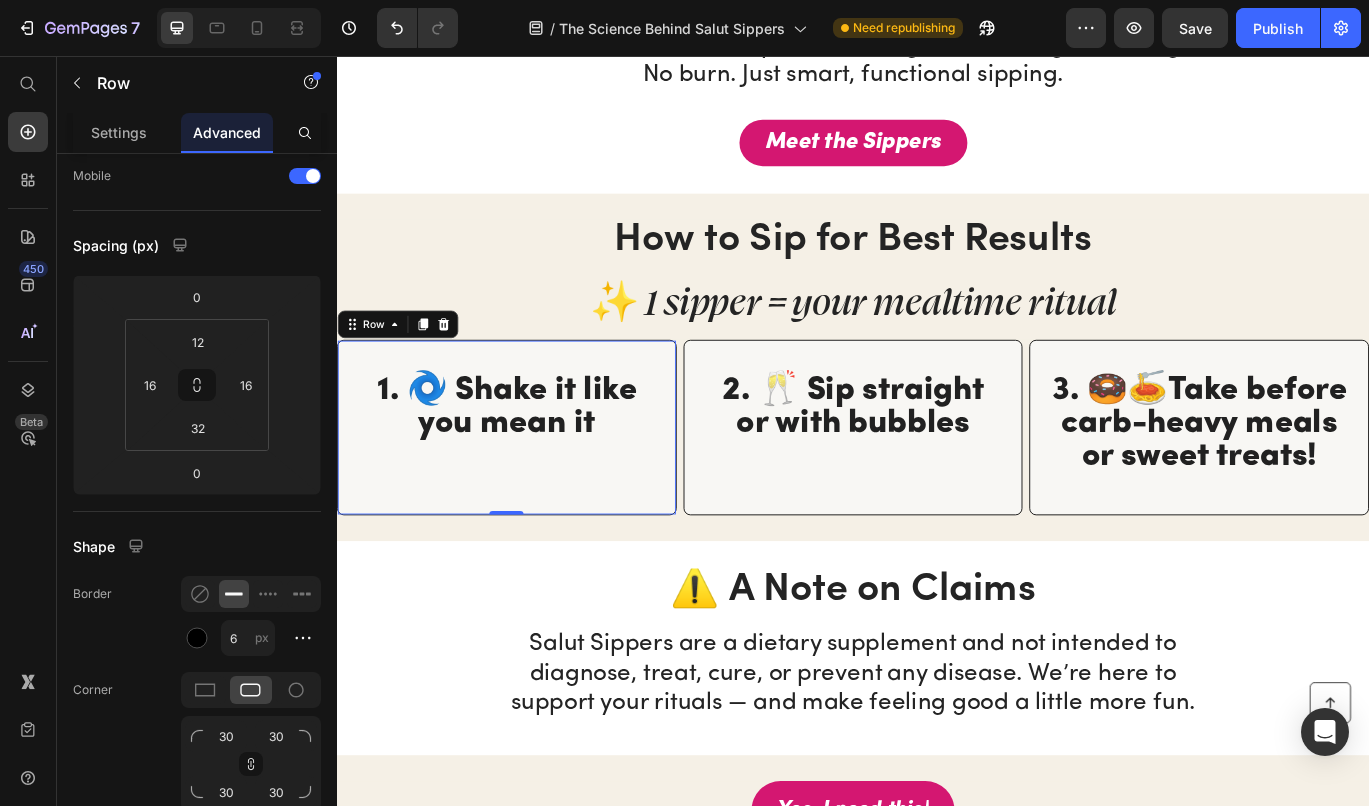 click on "1. 🌀 Shake it like you mean it   Heading Row   0" at bounding box center [534, 488] 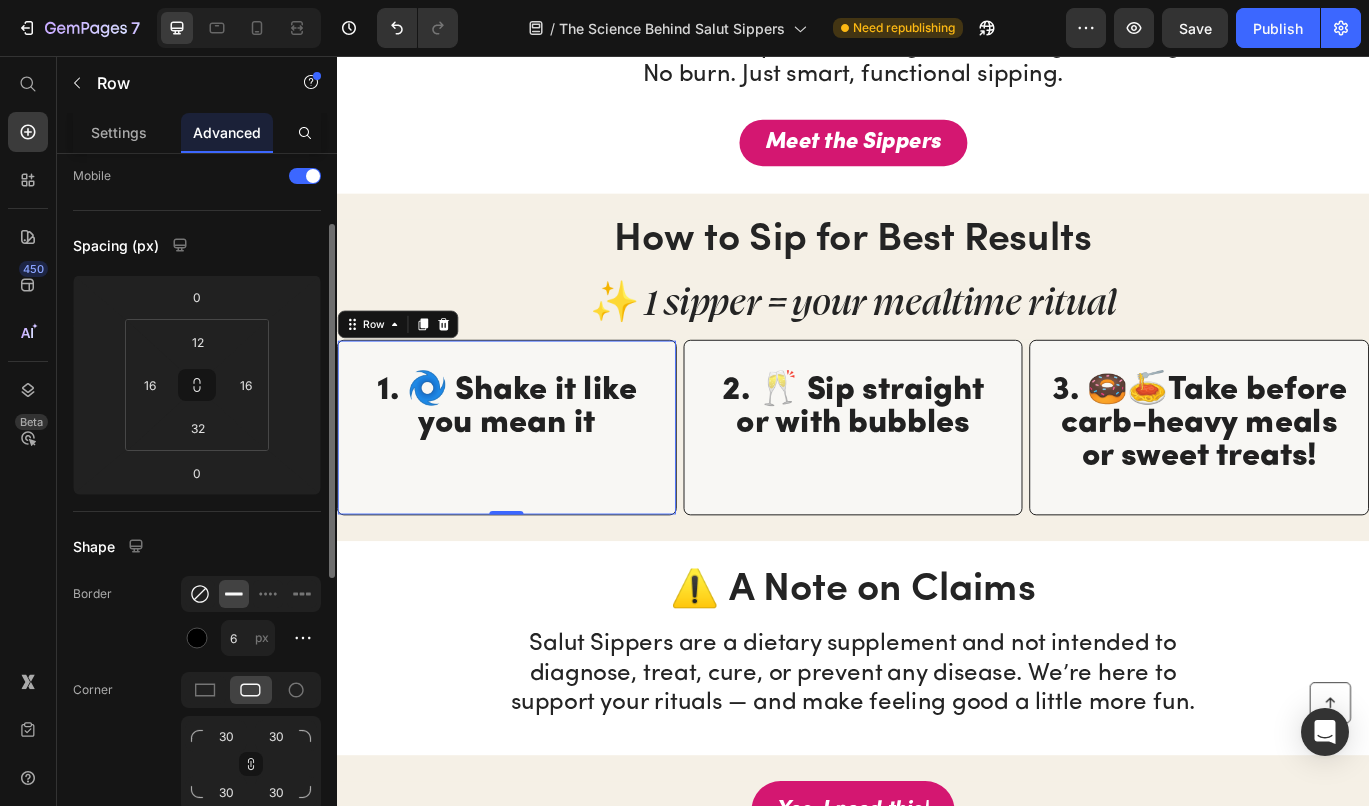 click 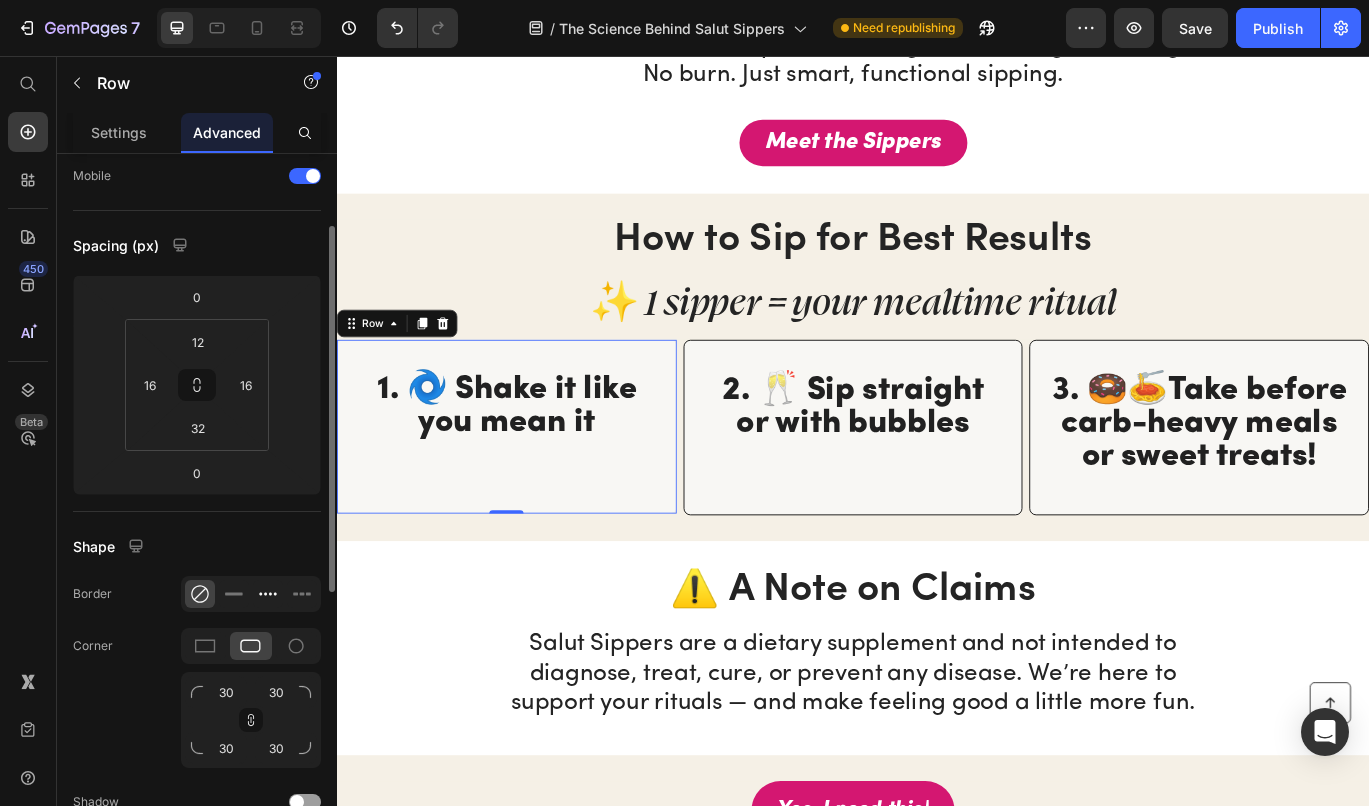 click 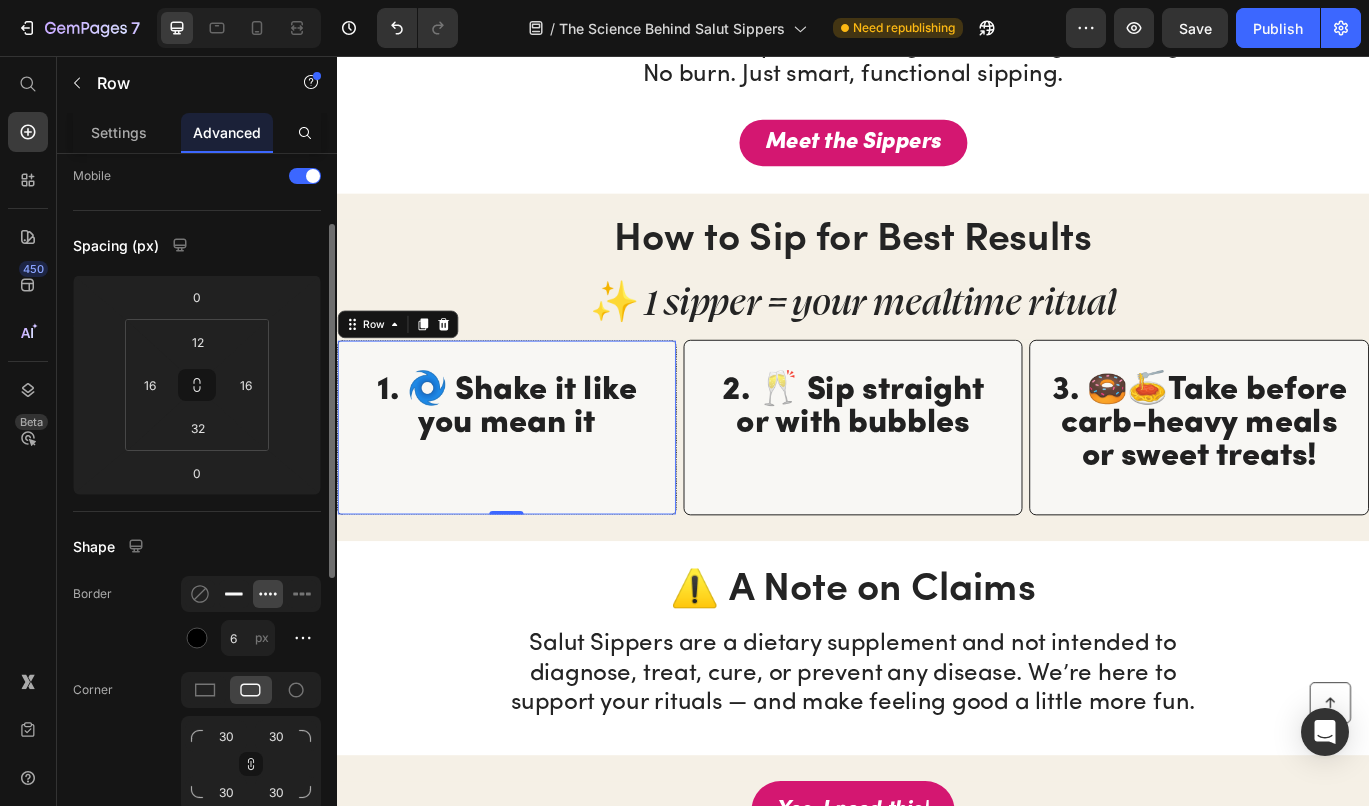 click 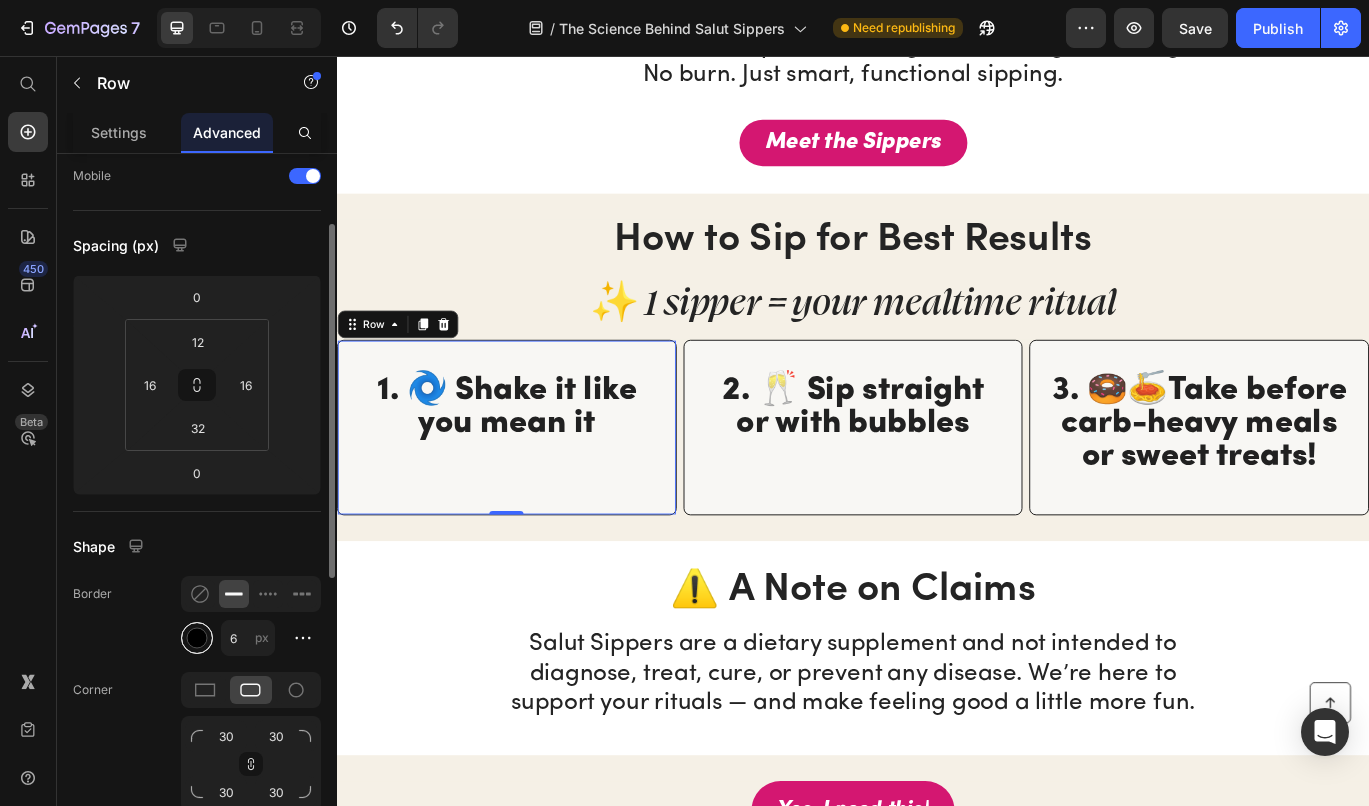 click at bounding box center [197, 638] 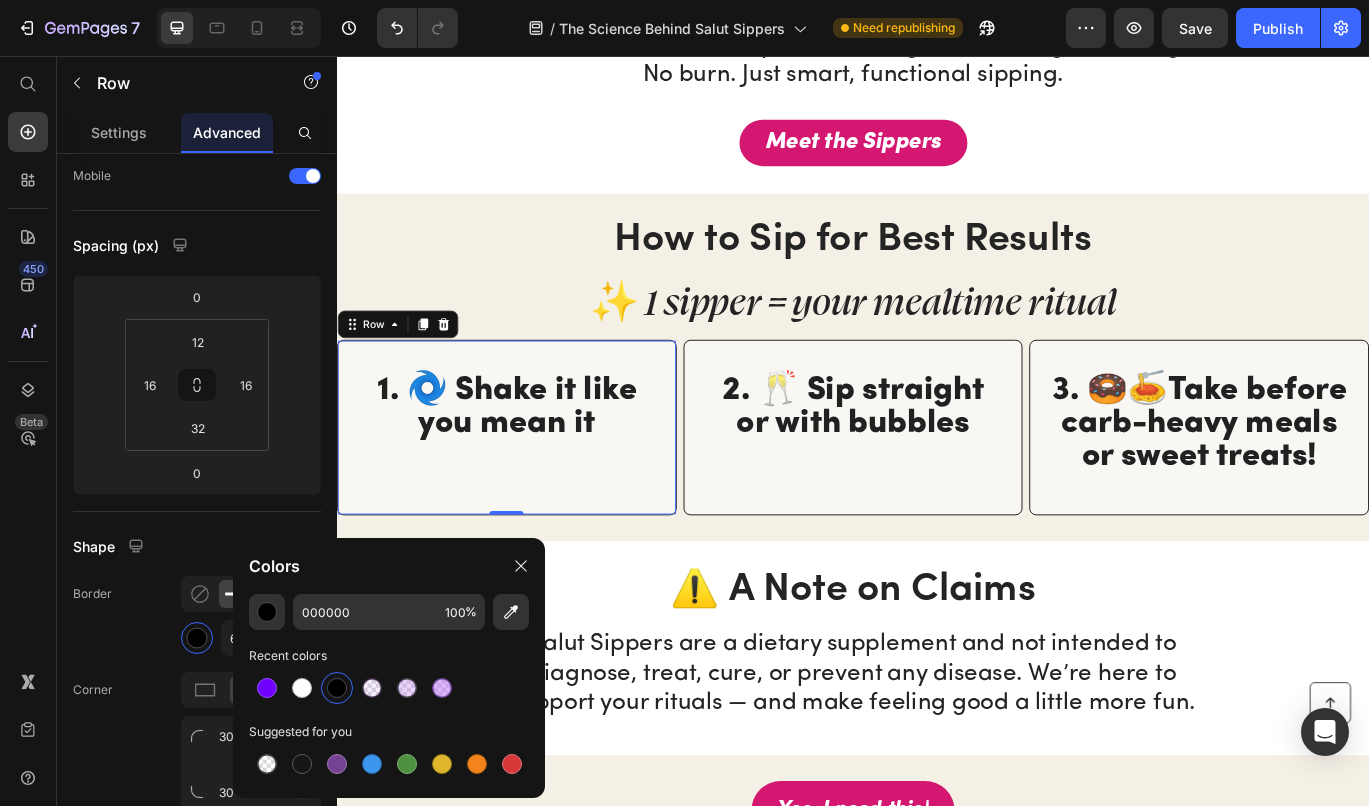 click at bounding box center (337, 688) 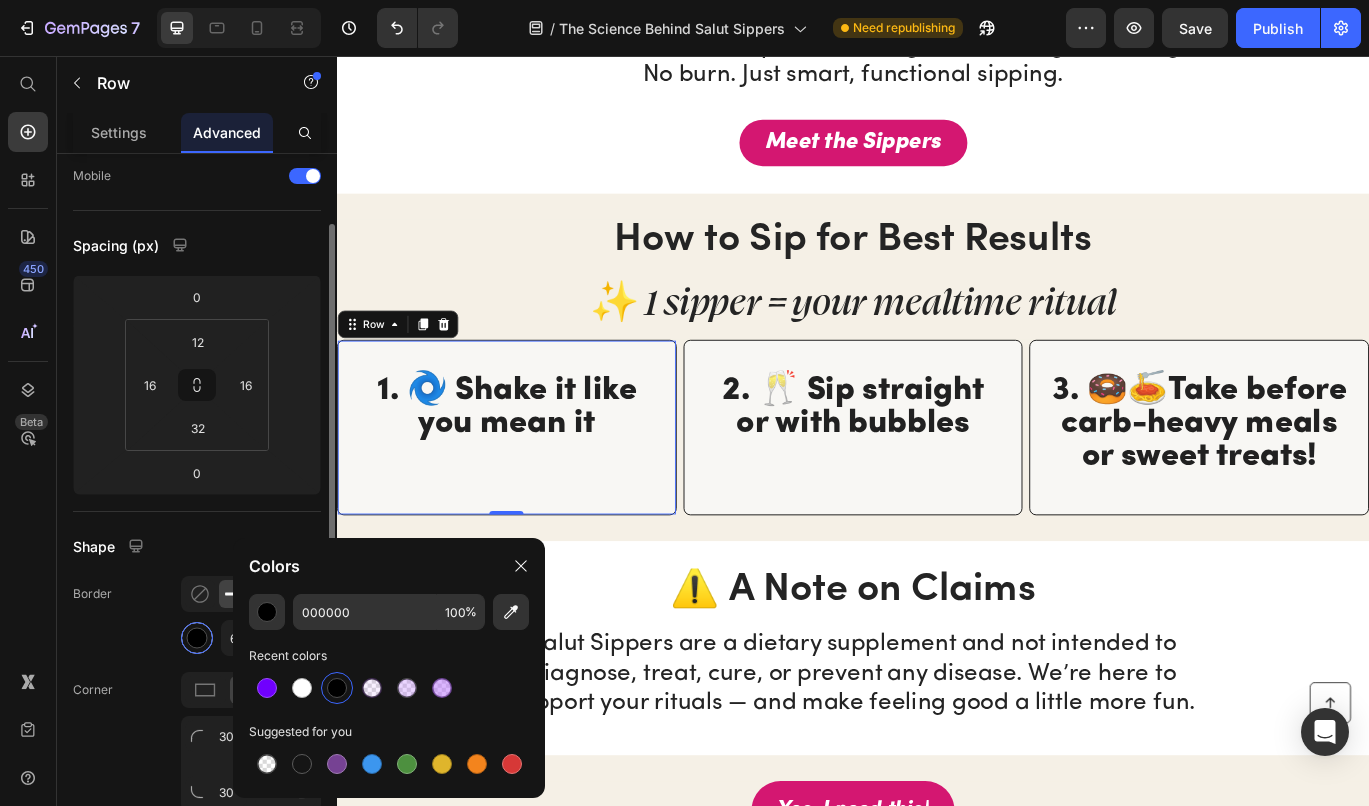 click at bounding box center [197, 638] 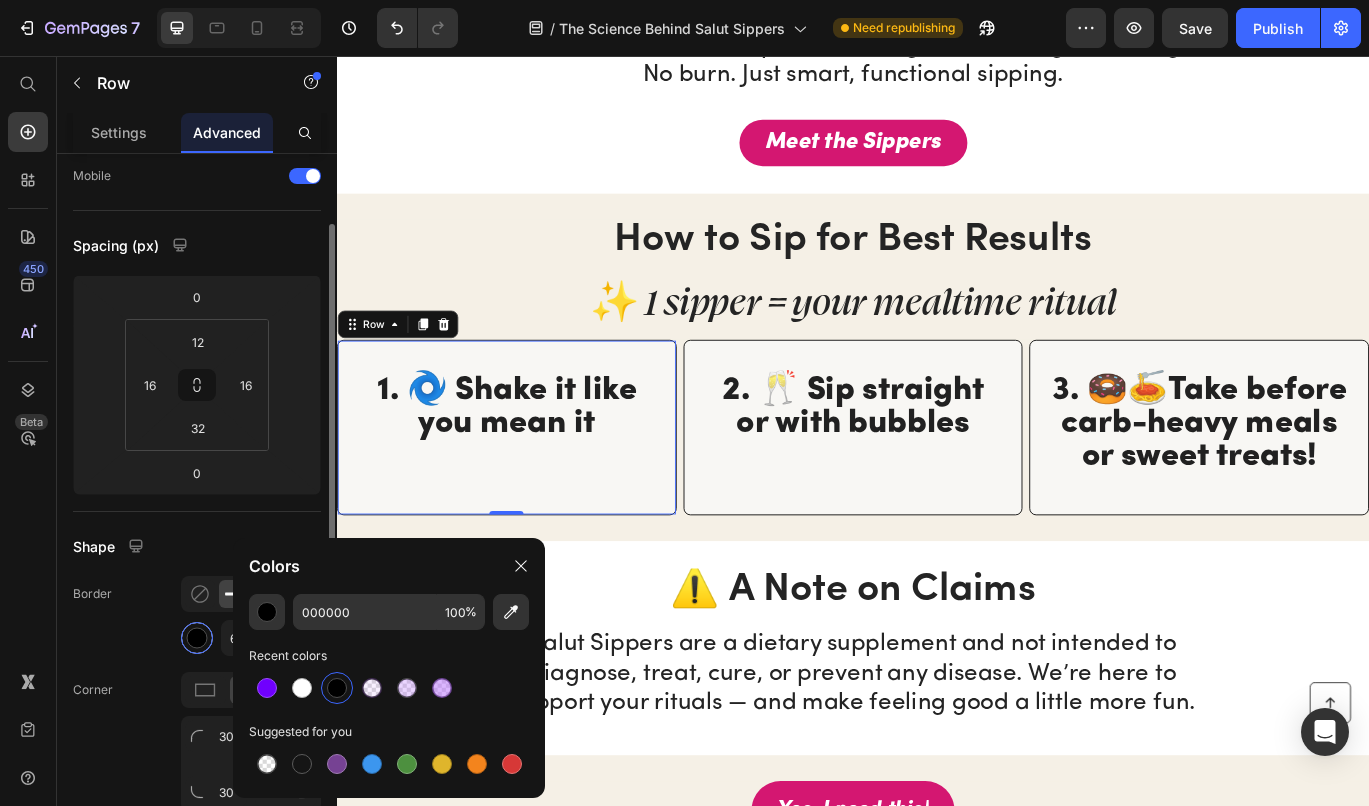 type 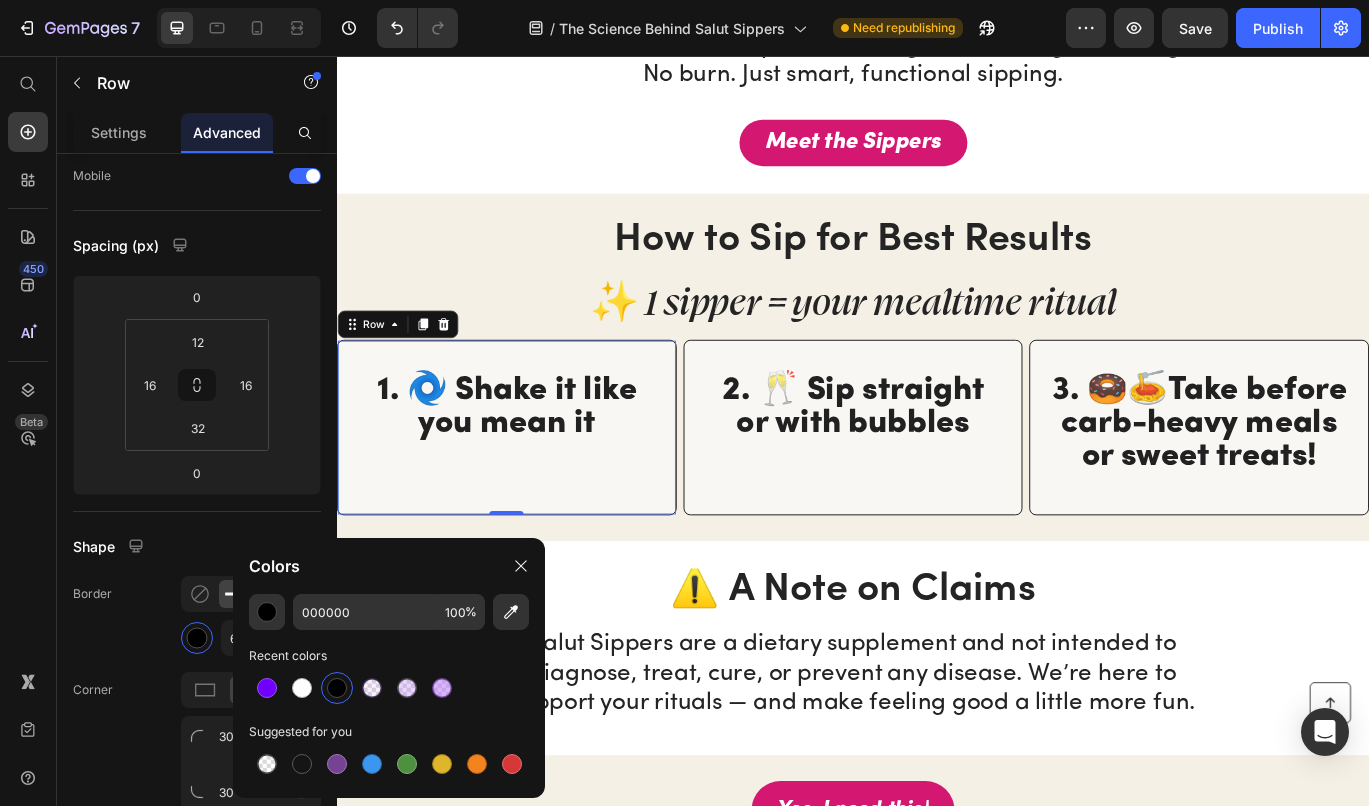 type 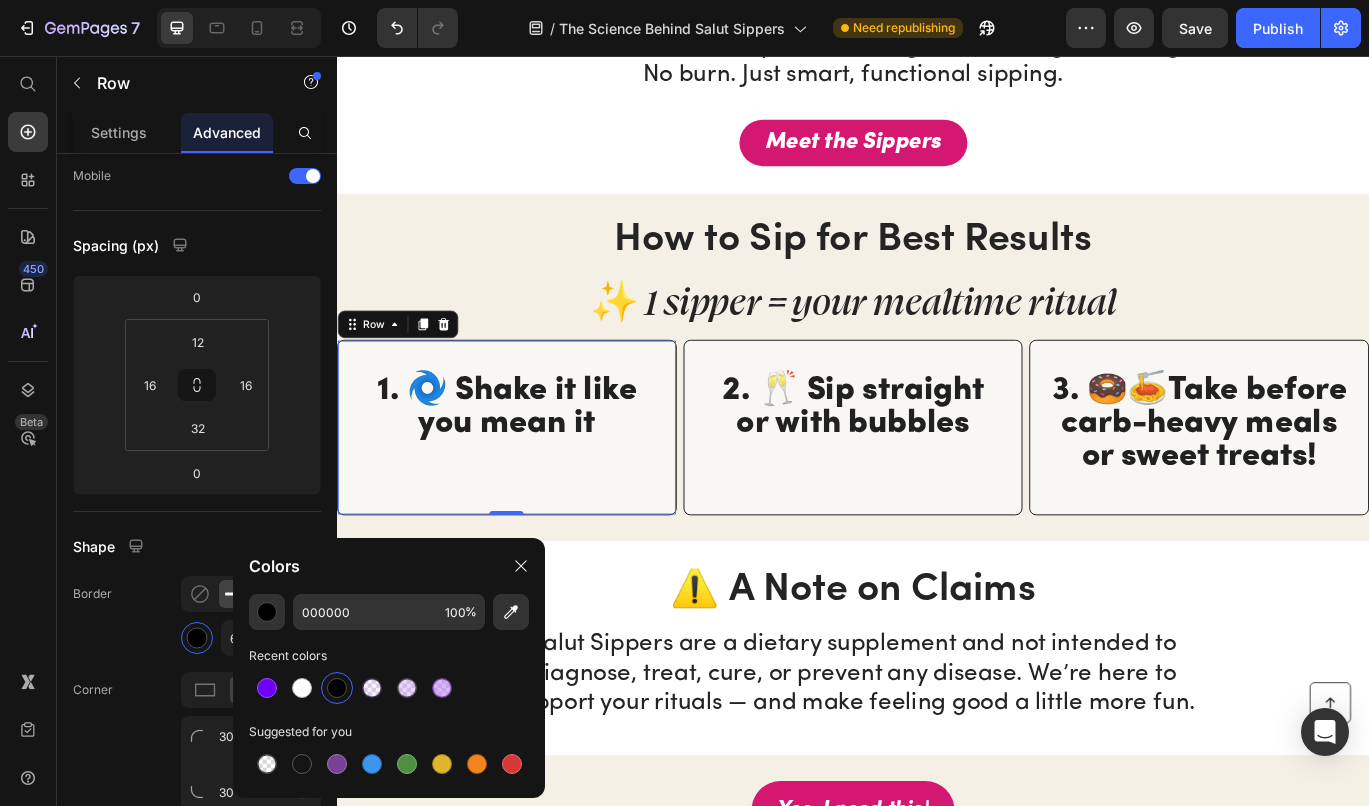type 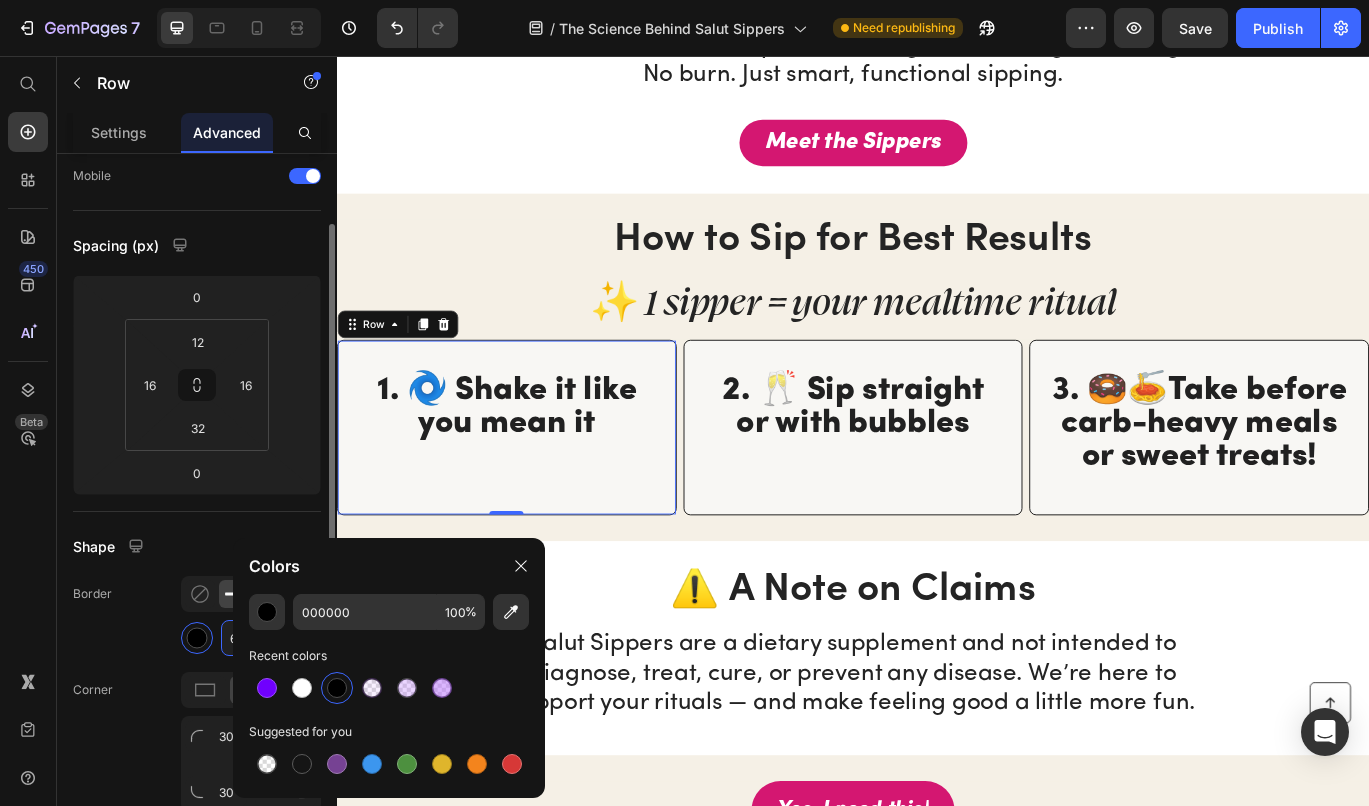 click on "6" at bounding box center [248, 638] 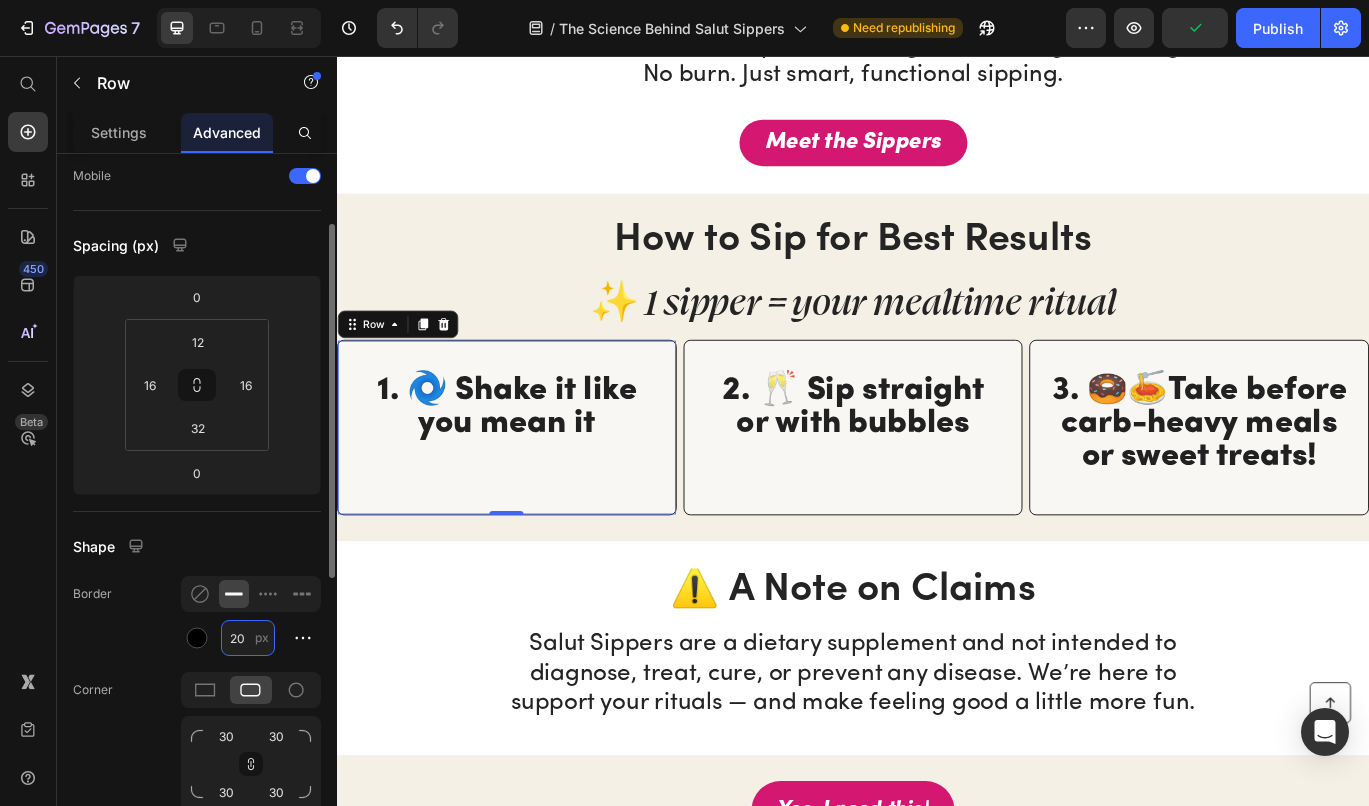 type on "20" 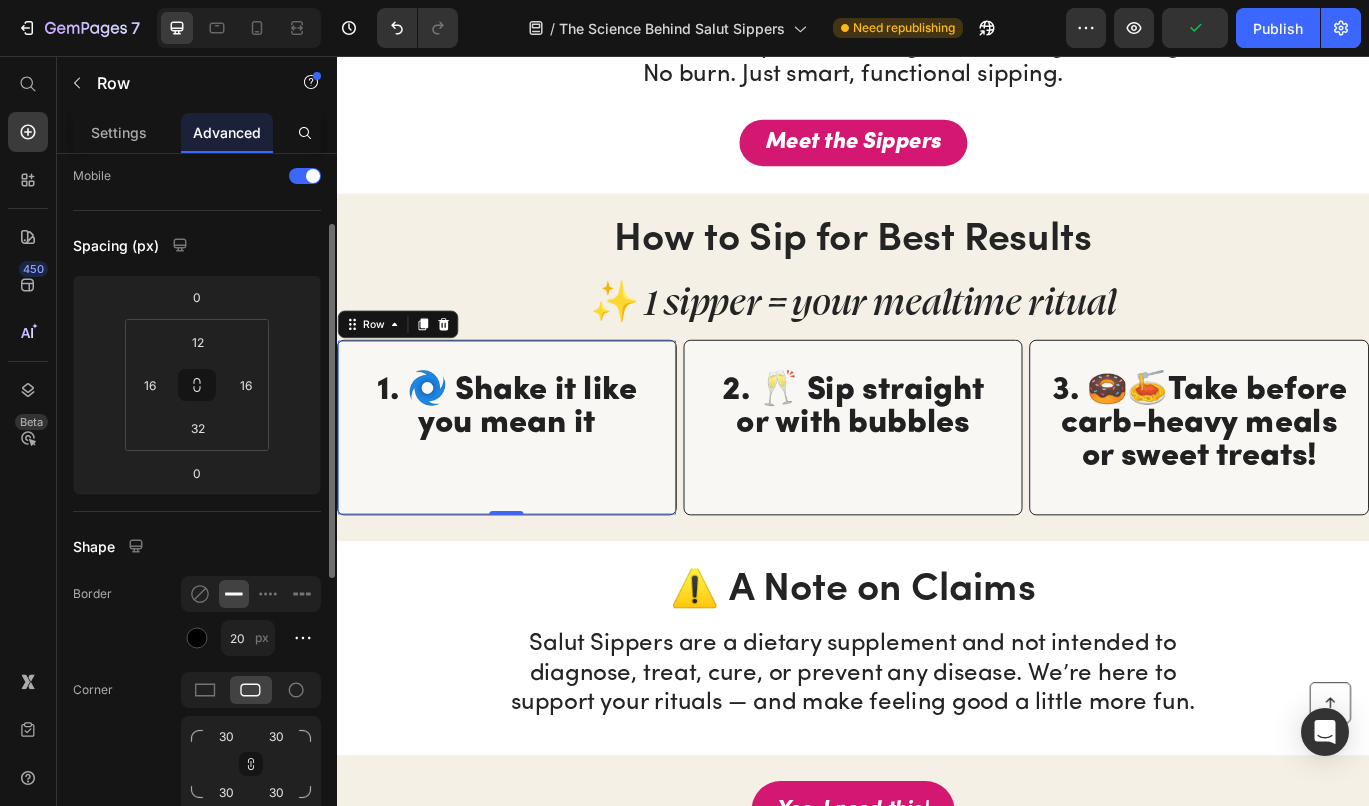 click on "Border 20 px" 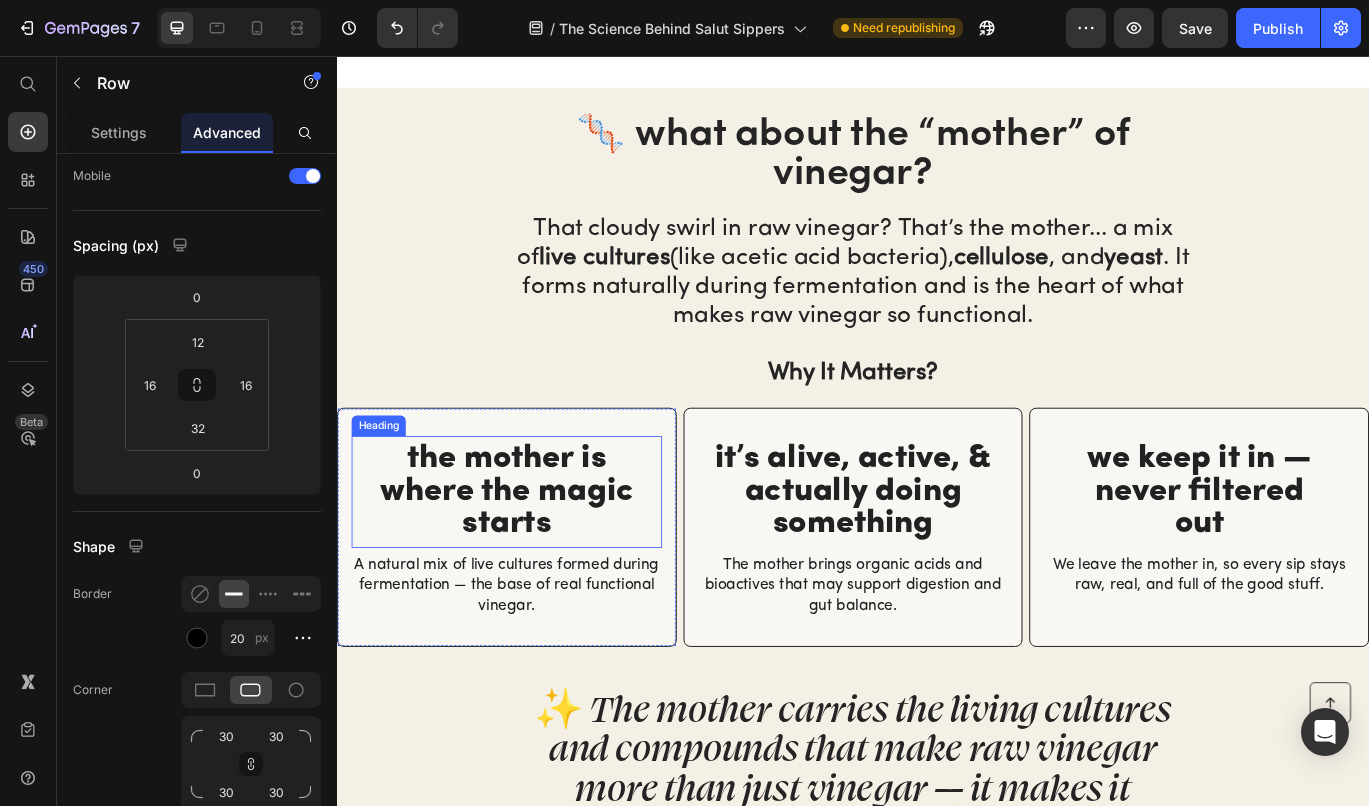 scroll, scrollTop: 3949, scrollLeft: 0, axis: vertical 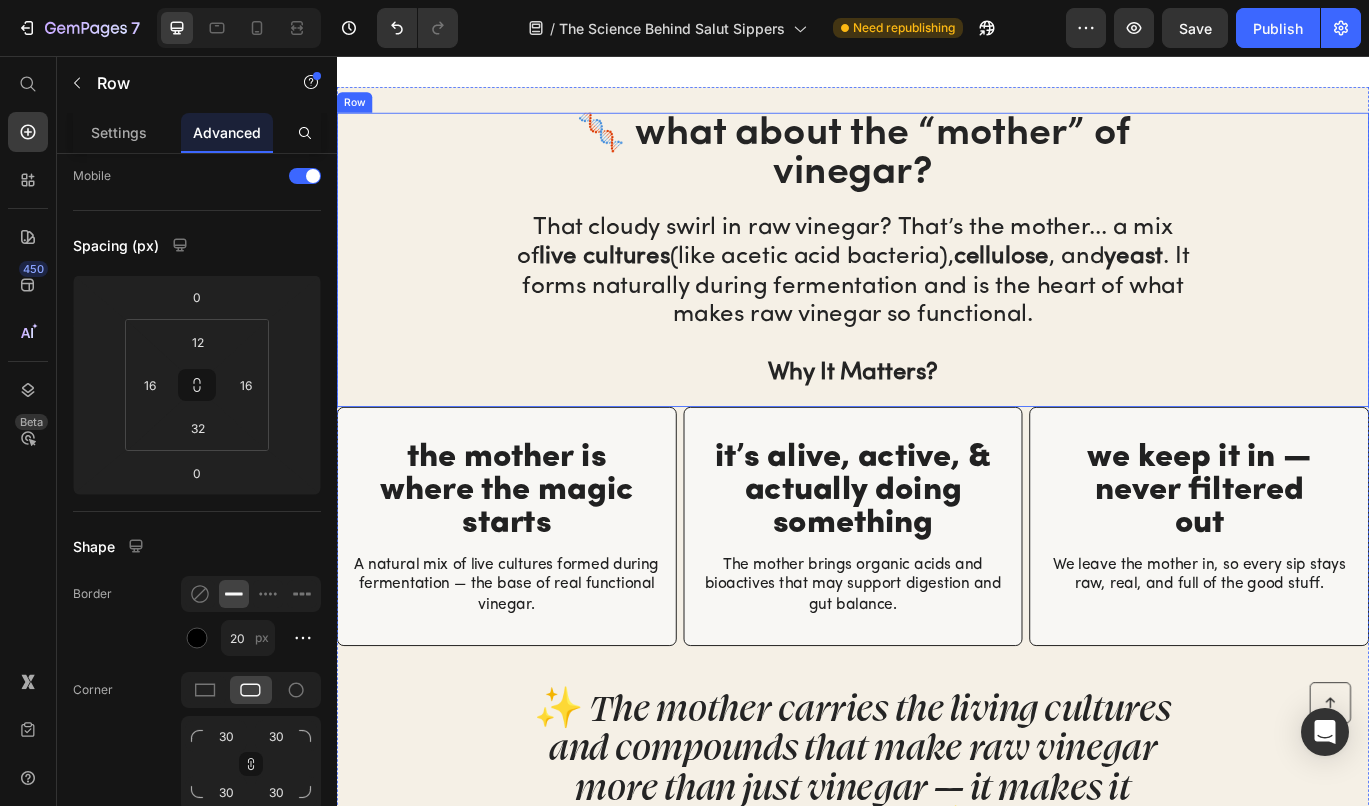 click on "the mother is where the magic starts Heading A natural mix of live cultures formed during fermentation — the base of real functional vinegar. Text Block Row" at bounding box center [534, 603] 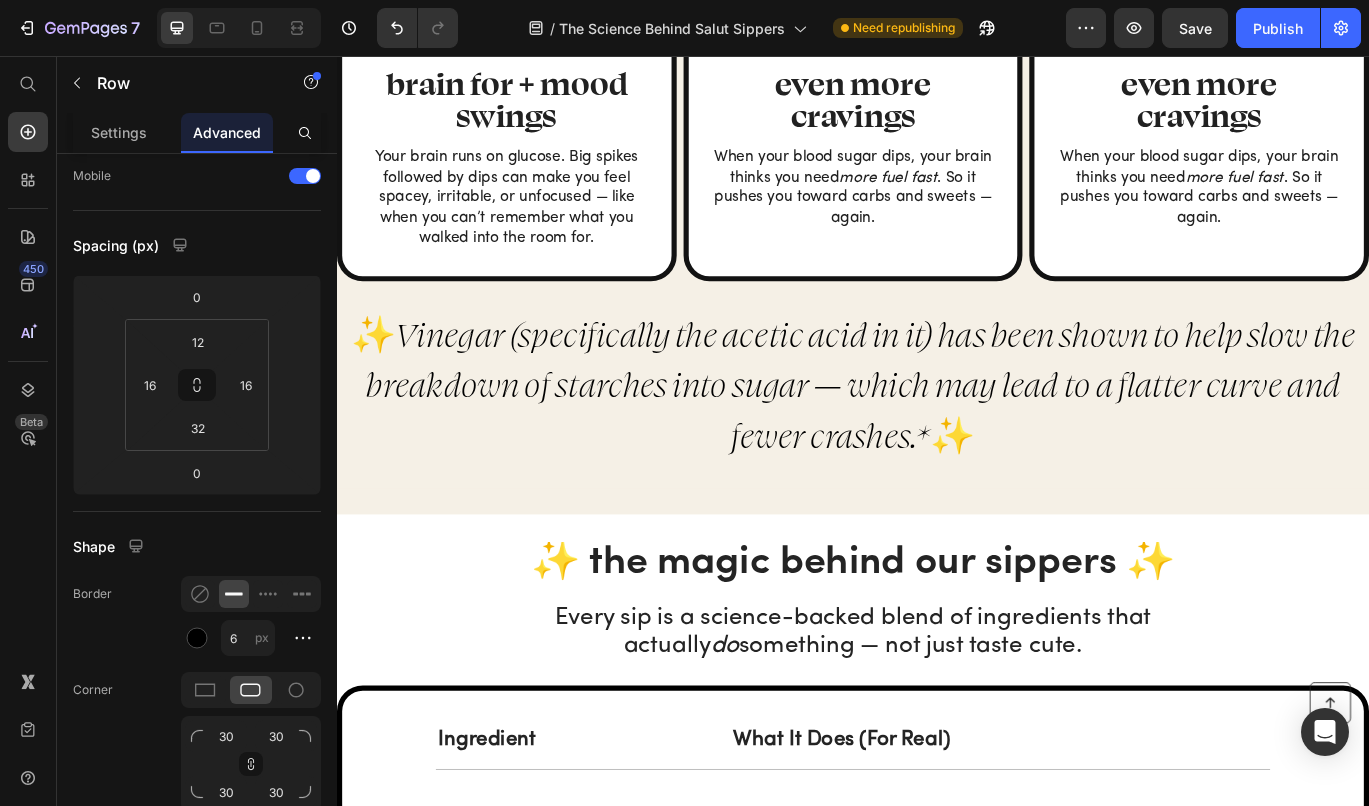 scroll, scrollTop: 916, scrollLeft: 0, axis: vertical 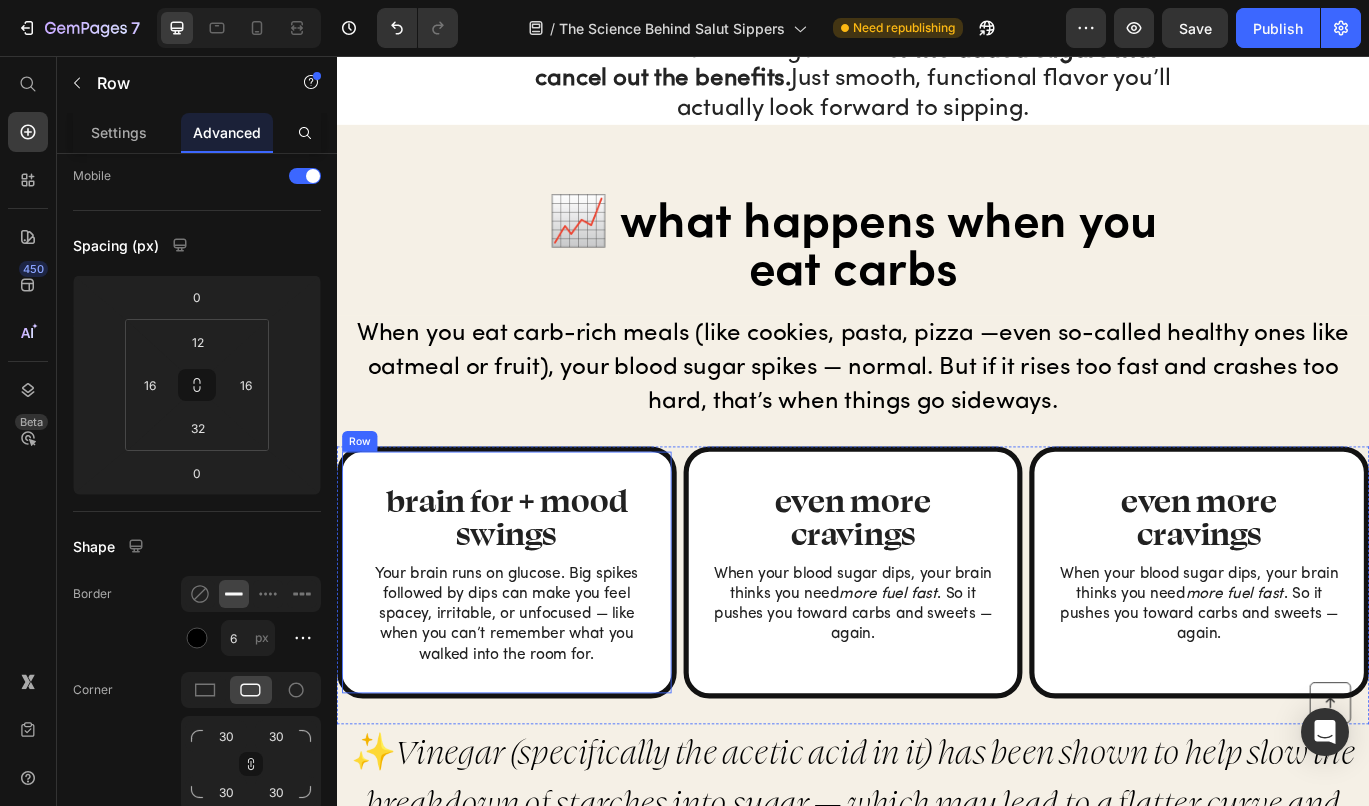 click on "brain for + mood swings Heading Your brain runs on glucose. Big spikes followed by dips can make you feel spacey, irritable, or unfocused — like when you can’t remember what you walked into the room for. Text Block Row" at bounding box center [534, 656] 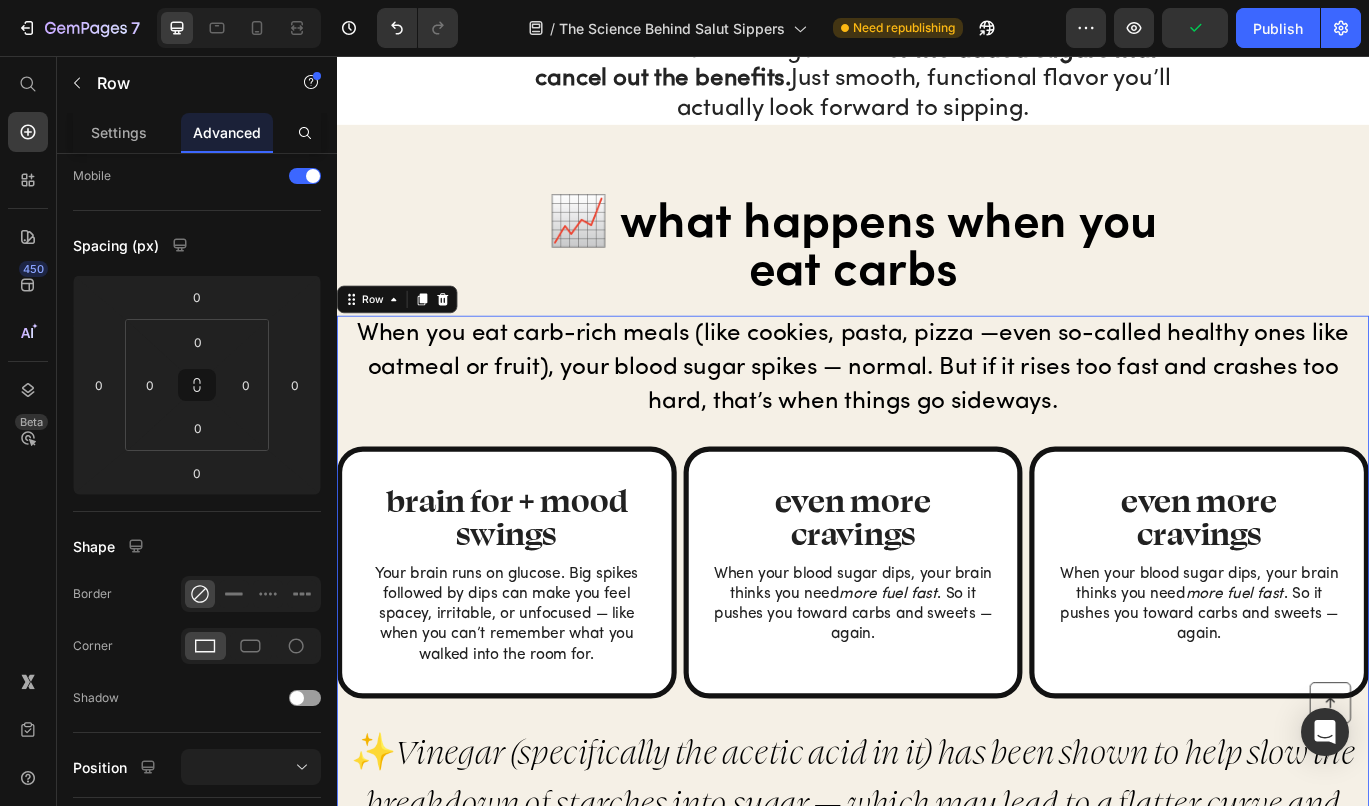 click on "When you eat carb-rich meals (like cookies, pasta, pizza —even so-called healthy ones like oatmeal or fruit), your blood sugar spikes — normal. But if it rises too fast and crashes too hard, that’s when things go sideways. Text Block brain for + mood swings Heading Your brain runs on glucose. Big spikes followed by dips can make you feel spacey, irritable, or unfocused — like when you can’t remember what you walked into the room for. Text Block Row even more  cravings Heading When your blood sugar dips, your brain thinks you need  more fuel fast . So it pushes you toward carbs and sweets — again.   Text Block Row even more  cravings Heading When your blood sugar dips, your brain thinks you need  more fuel fast . So it pushes you toward carbs and sweets — again.   Text Block Row Row ✨  Vinegar (specifically the acetic acid in it) has been shown to help slow the breakdown of starches into sugar — which may lead to a flatter curve and fewer crashes.*  ✨ Text Block" at bounding box center (937, 700) 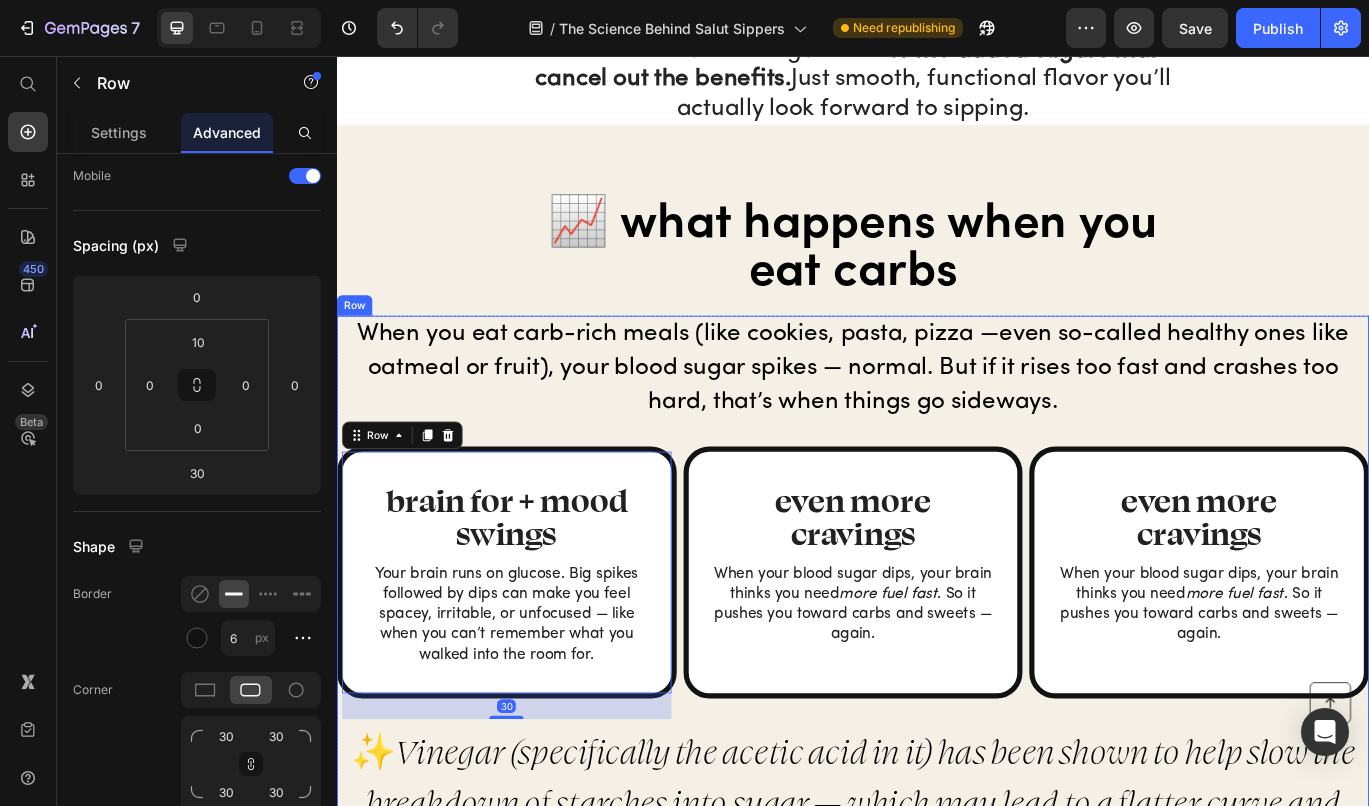 click on "When you eat carb-rich meals (like cookies, pasta, pizza —even so-called healthy ones like oatmeal or fruit), your blood sugar spikes — normal. But if it rises too fast and crashes too hard, that’s when things go sideways. Text Block brain for + mood swings Heading Your brain runs on glucose. Big spikes followed by dips can make you feel spacey, irritable, or unfocused — like when you can’t remember what you walked into the room for. Text Block Row   30 even more  cravings Heading When your blood sugar dips, your brain thinks you need  more fuel fast . So it pushes you toward carbs and sweets — again.   Text Block Row even more  cravings Heading When your blood sugar dips, your brain thinks you need  more fuel fast . So it pushes you toward carbs and sweets — again.   Text Block Row Row ✨  Vinegar (specifically the acetic acid in it) has been shown to help slow the breakdown of starches into sugar — which may lead to a flatter curve and fewer crashes.*  ✨ Text Block" at bounding box center [937, 700] 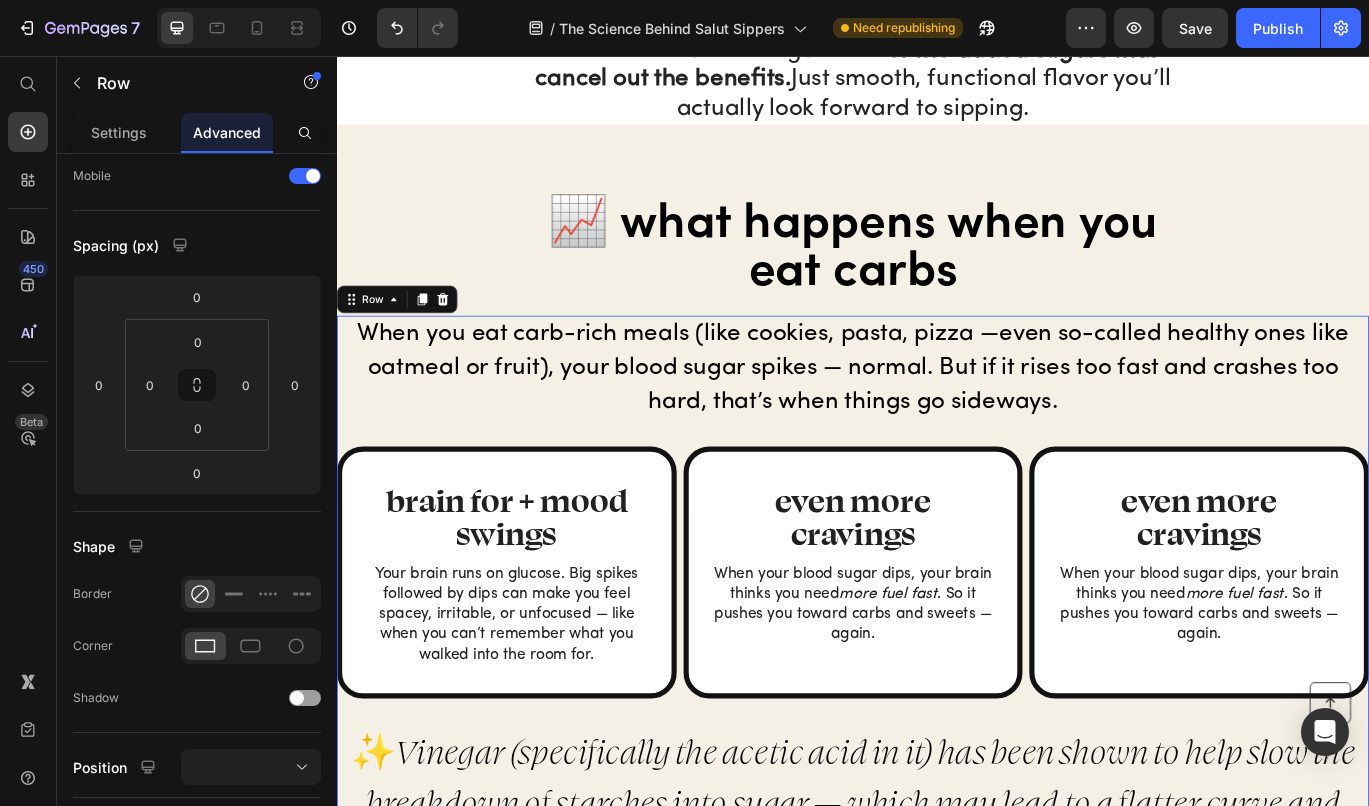 click on "When you eat carb-rich meals (like cookies, pasta, pizza —even so-called healthy ones like oatmeal or fruit), your blood sugar spikes — normal. But if it rises too fast and crashes too hard, that’s when things go sideways. Text Block brain for + mood swings Heading Your brain runs on glucose. Big spikes followed by dips can make you feel spacey, irritable, or unfocused — like when you can’t remember what you walked into the room for. Text Block Row even more  cravings Heading When your blood sugar dips, your brain thinks you need  more fuel fast . So it pushes you toward carbs and sweets — again.   Text Block Row even more  cravings Heading When your blood sugar dips, your brain thinks you need  more fuel fast . So it pushes you toward carbs and sweets — again.   Text Block Row Row ✨  Vinegar (specifically the acetic acid in it) has been shown to help slow the breakdown of starches into sugar — which may lead to a flatter curve and fewer crashes.*  ✨ Text Block" at bounding box center (937, 700) 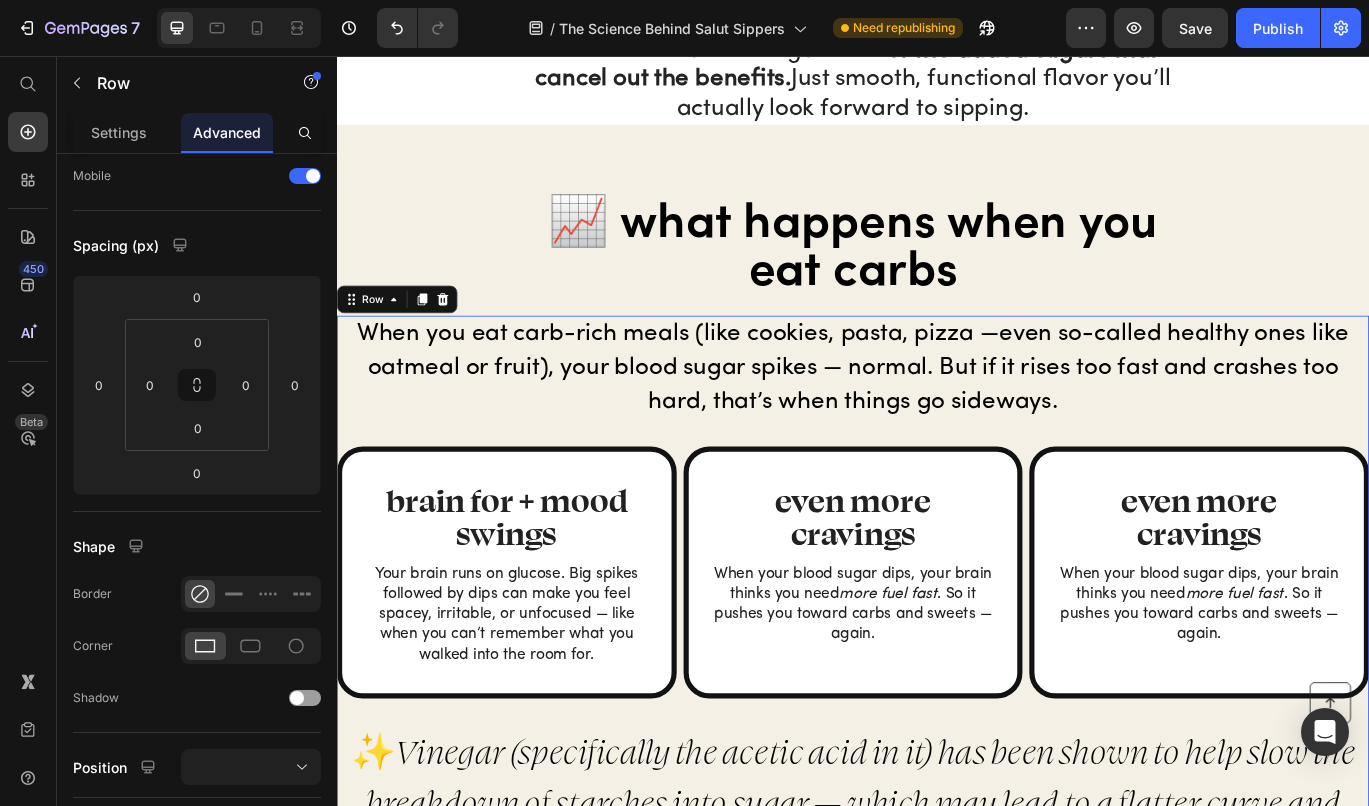 click on "When you eat carb-rich meals (like cookies, pasta, pizza —even so-called healthy ones like oatmeal or fruit), your blood sugar spikes — normal. But if it rises too fast and crashes too hard, that’s when things go sideways. Text Block brain for + mood swings Heading Your brain runs on glucose. Big spikes followed by dips can make you feel spacey, irritable, or unfocused — like when you can’t remember what you walked into the room for. Text Block Row even more  cravings Heading When your blood sugar dips, your brain thinks you need  more fuel fast . So it pushes you toward carbs and sweets — again.   Text Block Row even more  cravings Heading When your blood sugar dips, your brain thinks you need  more fuel fast . So it pushes you toward carbs and sweets — again.   Text Block Row Row ✨  Vinegar (specifically the acetic acid in it) has been shown to help slow the breakdown of starches into sugar — which may lead to a flatter curve and fewer crashes.*  ✨ Text Block" at bounding box center (937, 700) 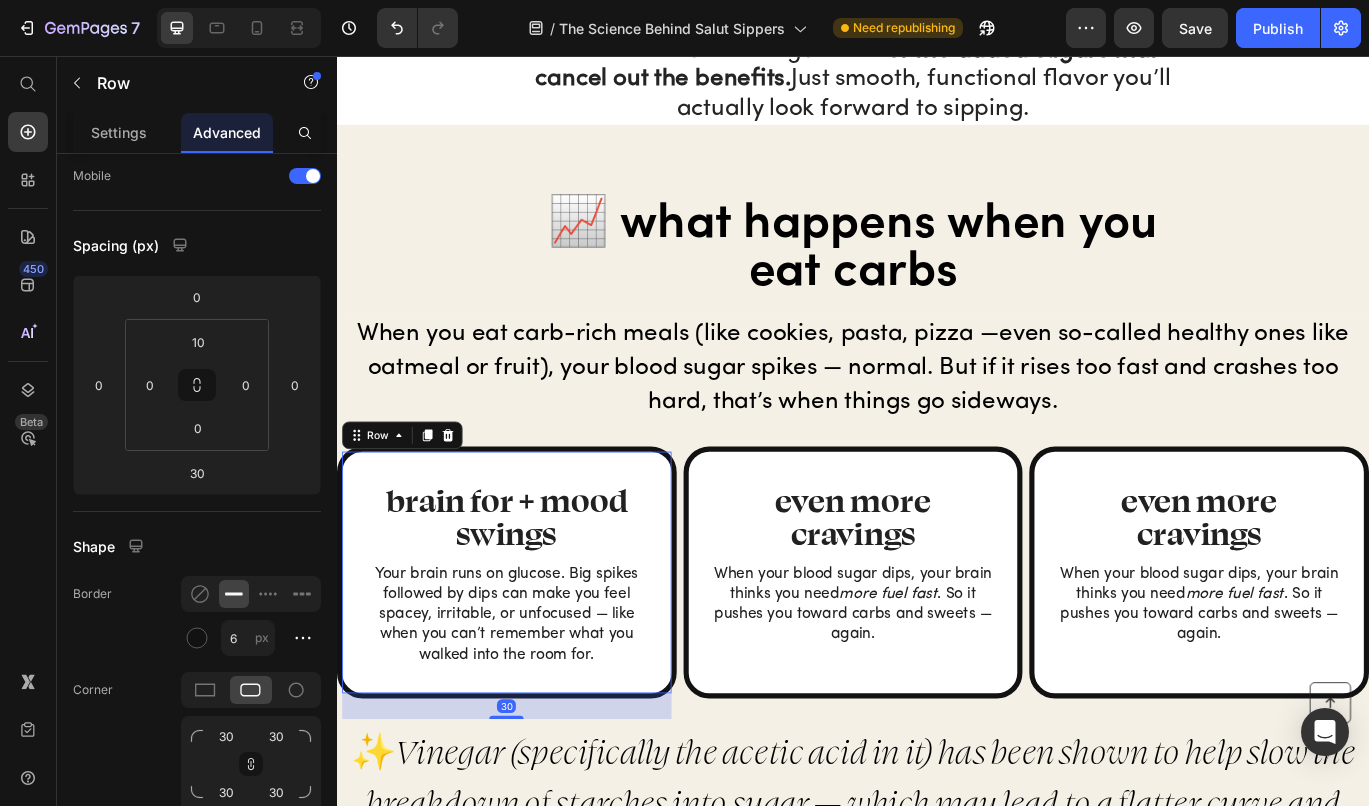 click on "brain for + mood swings Heading Your brain runs on glucose. Big spikes followed by dips can make you feel spacey, irritable, or unfocused — like when you can’t remember what you walked into the room for. Text Block" at bounding box center [534, 661] 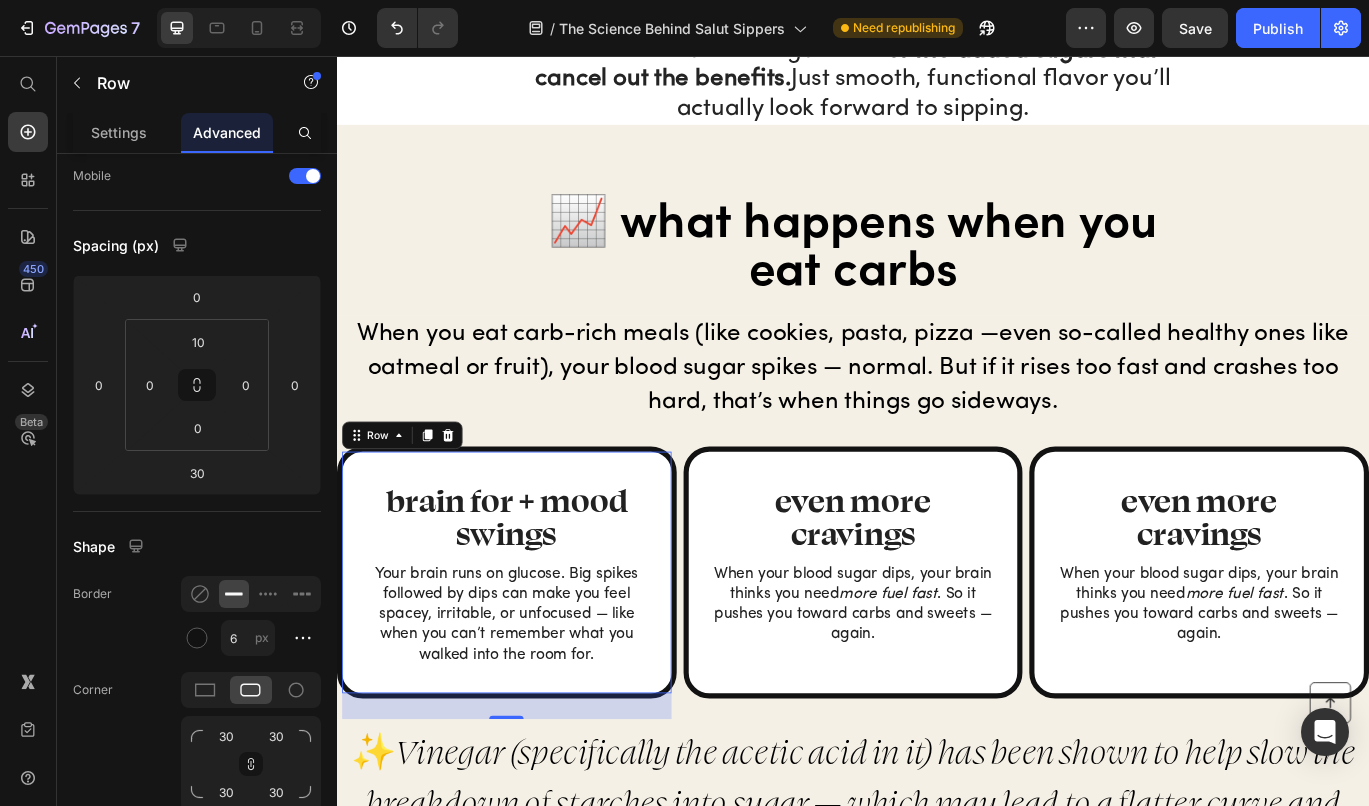 click on "Row" at bounding box center (413, 497) 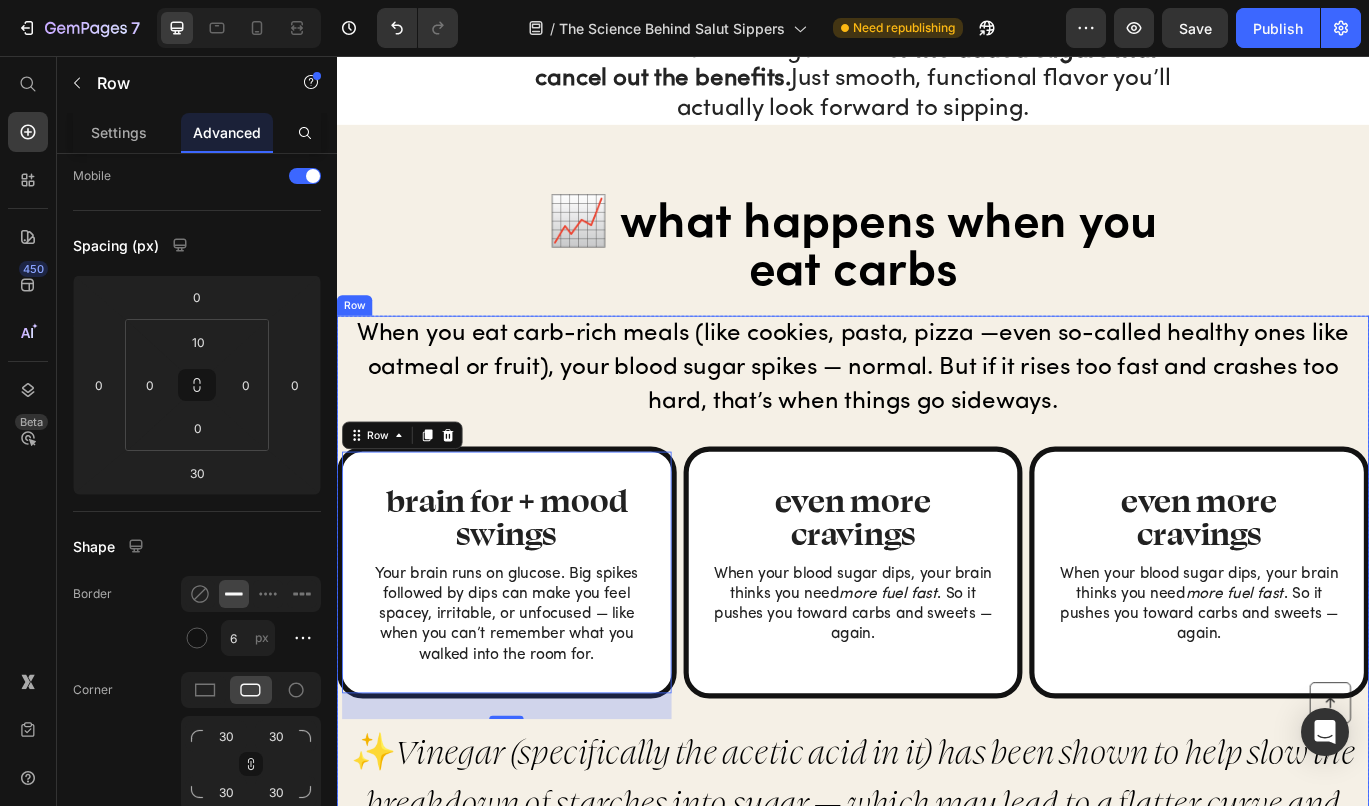 click on "When you eat carb-rich meals (like cookies, pasta, pizza —even so-called healthy ones like oatmeal or fruit), your blood sugar spikes — normal. But if it rises too fast and crashes too hard, that’s when things go sideways. Text Block brain for + mood swings Heading Your brain runs on glucose. Big spikes followed by dips can make you feel spacey, irritable, or unfocused — like when you can’t remember what you walked into the room for. Text Block Row   30 even more  cravings Heading When your blood sugar dips, your brain thinks you need  more fuel fast . So it pushes you toward carbs and sweets — again.   Text Block Row even more  cravings Heading When your blood sugar dips, your brain thinks you need  more fuel fast . So it pushes you toward carbs and sweets — again.   Text Block Row Row ✨  Vinegar (specifically the acetic acid in it) has been shown to help slow the breakdown of starches into sugar — which may lead to a flatter curve and fewer crashes.*  ✨ Text Block" at bounding box center (937, 700) 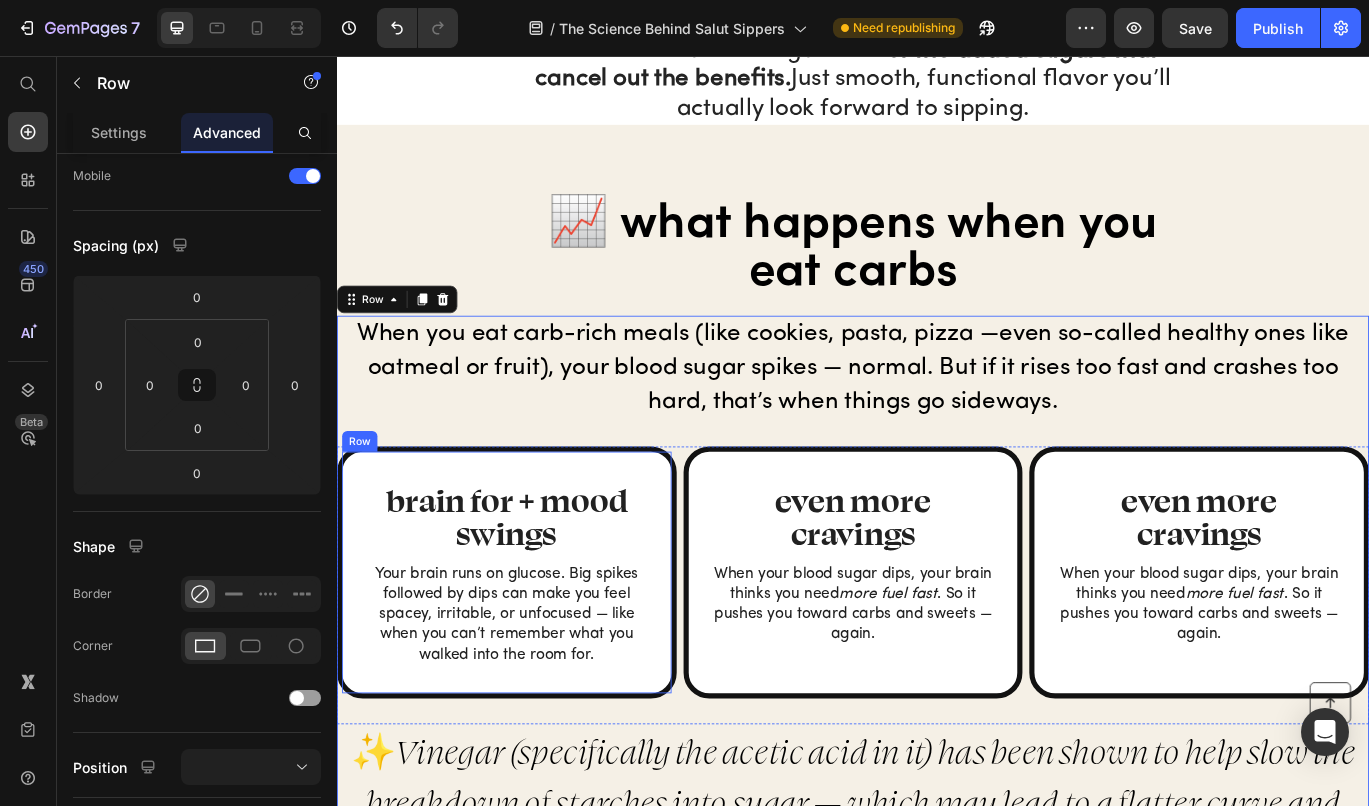 click on "brain for + mood swings Heading Your brain runs on glucose. Big spikes followed by dips can make you feel spacey, irritable, or unfocused — like when you can’t remember what you walked into the room for. Text Block" at bounding box center (534, 661) 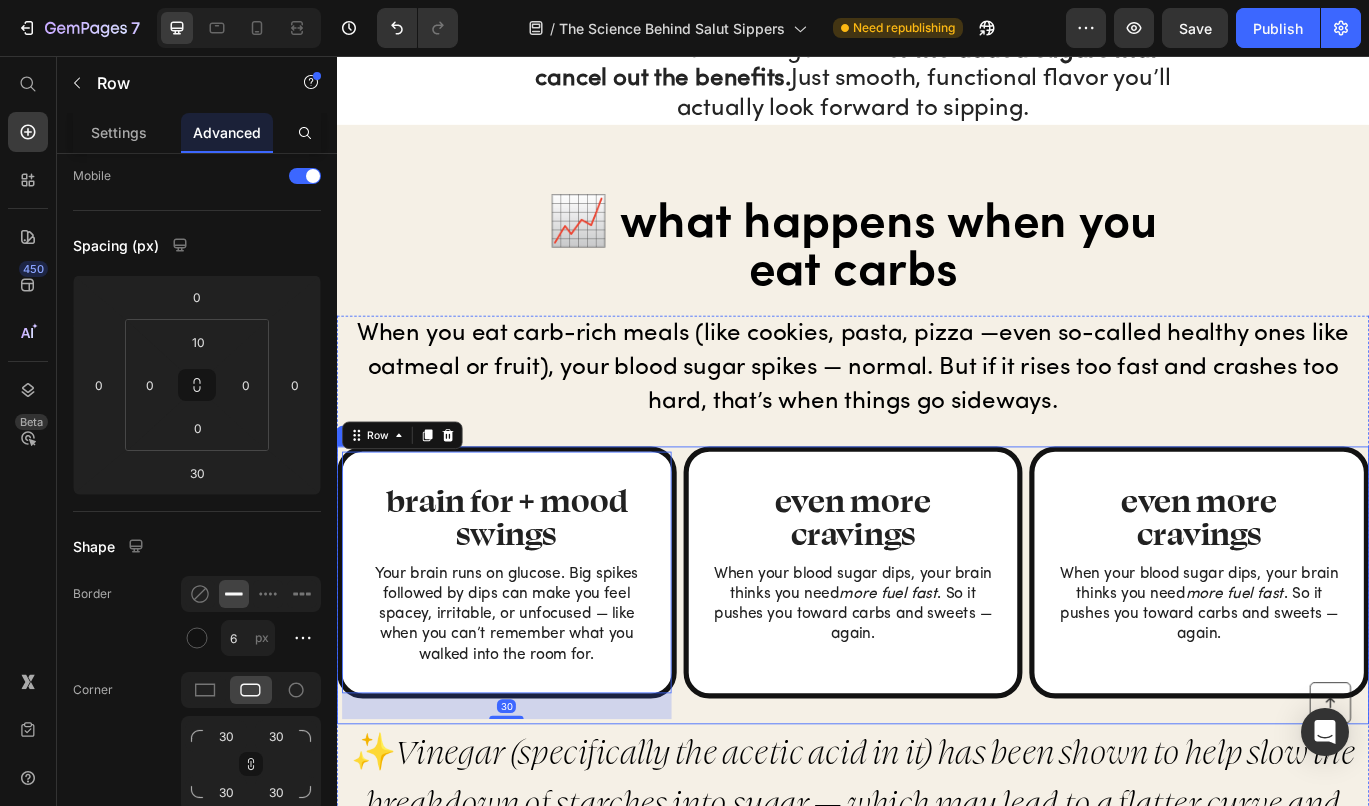 click on "even more  cravings Heading When your blood sugar dips, your brain thinks you need  more fuel fast . So it pushes you toward carbs and sweets — again.   Text Block Row" at bounding box center [937, 671] 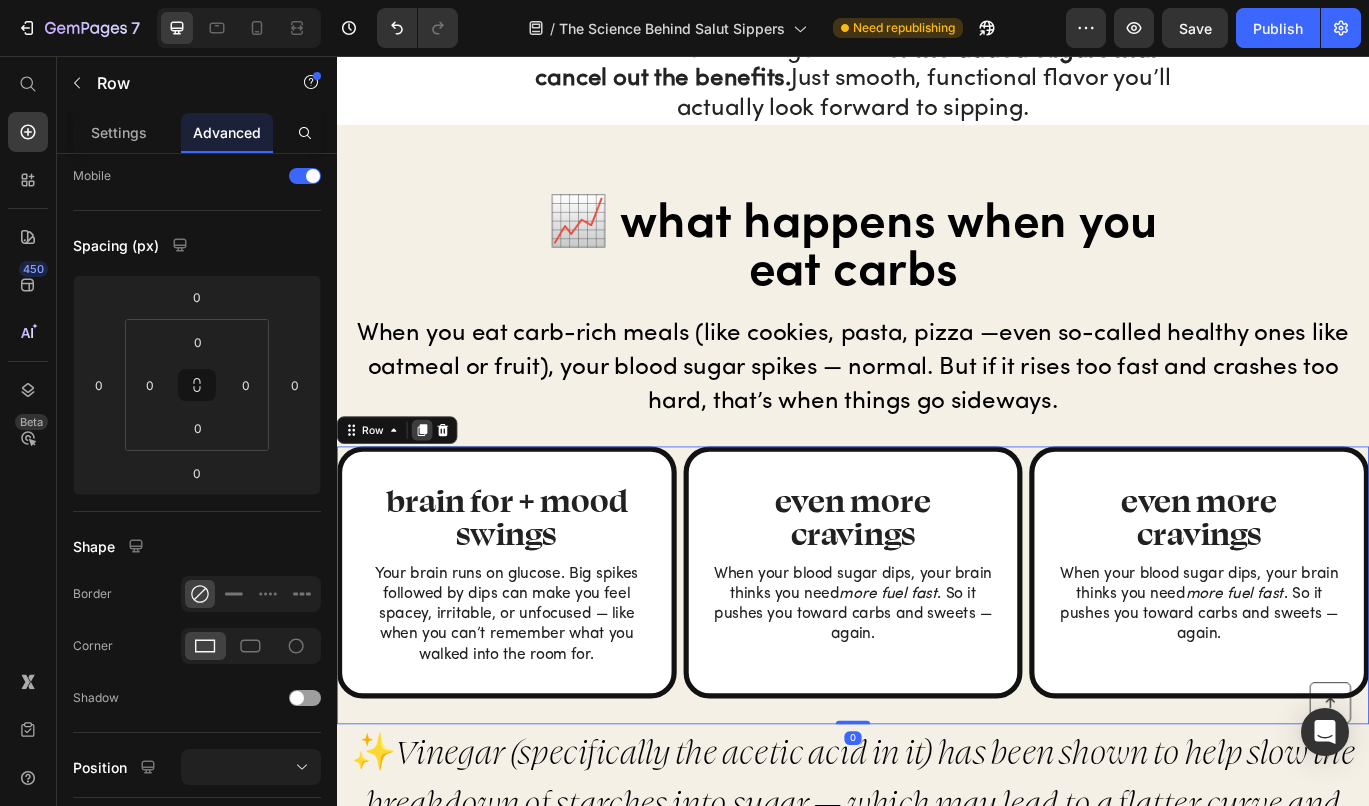 click 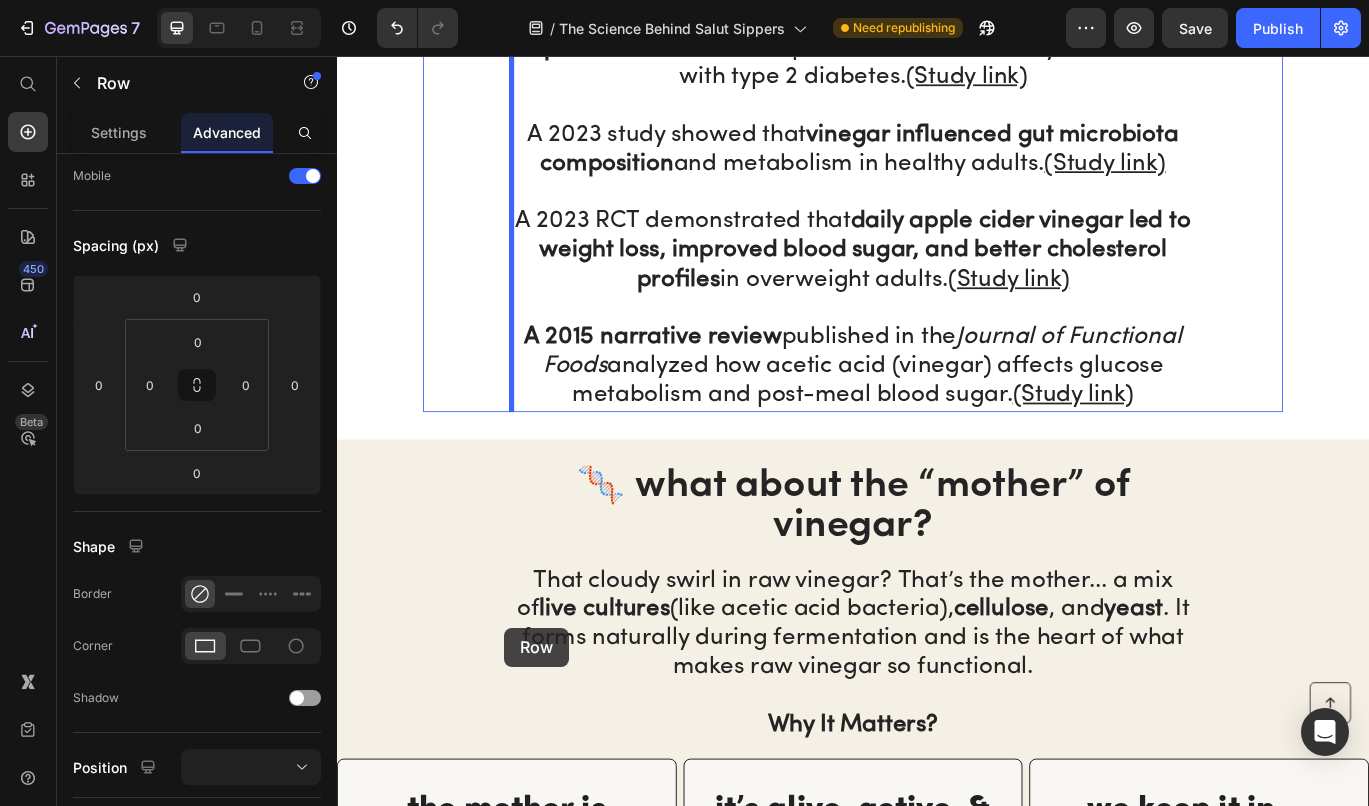 scroll, scrollTop: 4030, scrollLeft: 0, axis: vertical 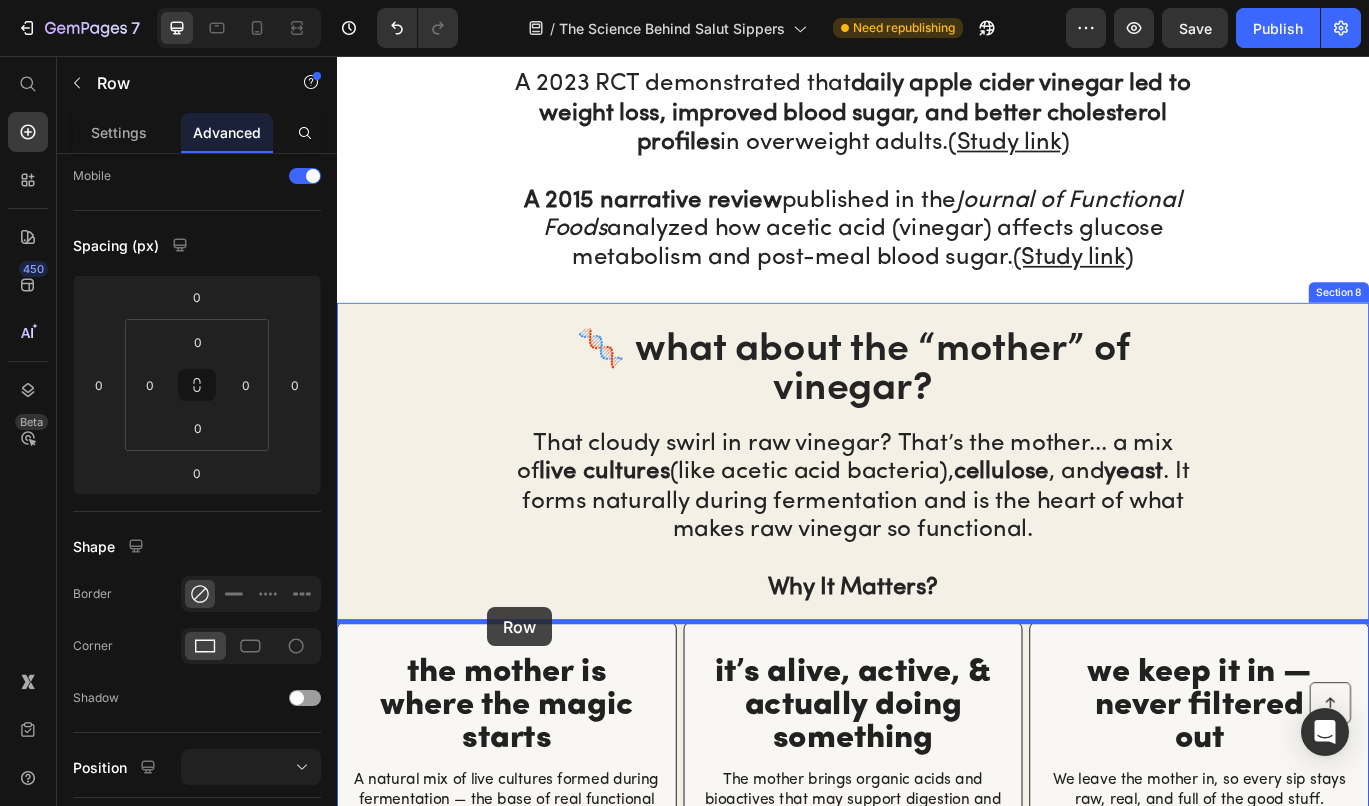 drag, startPoint x: 371, startPoint y: 107, endPoint x: 511, endPoint y: 697, distance: 606.3827 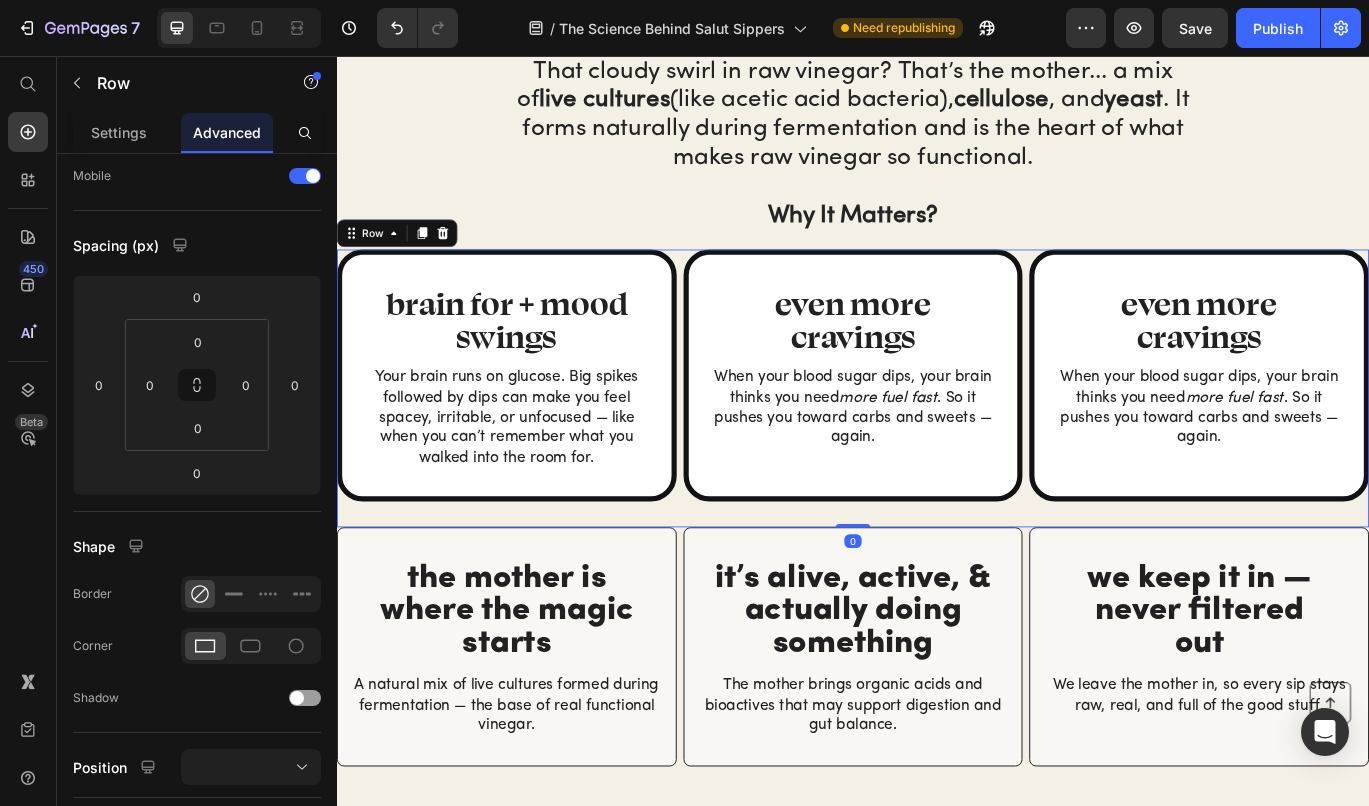scroll, scrollTop: 4760, scrollLeft: 0, axis: vertical 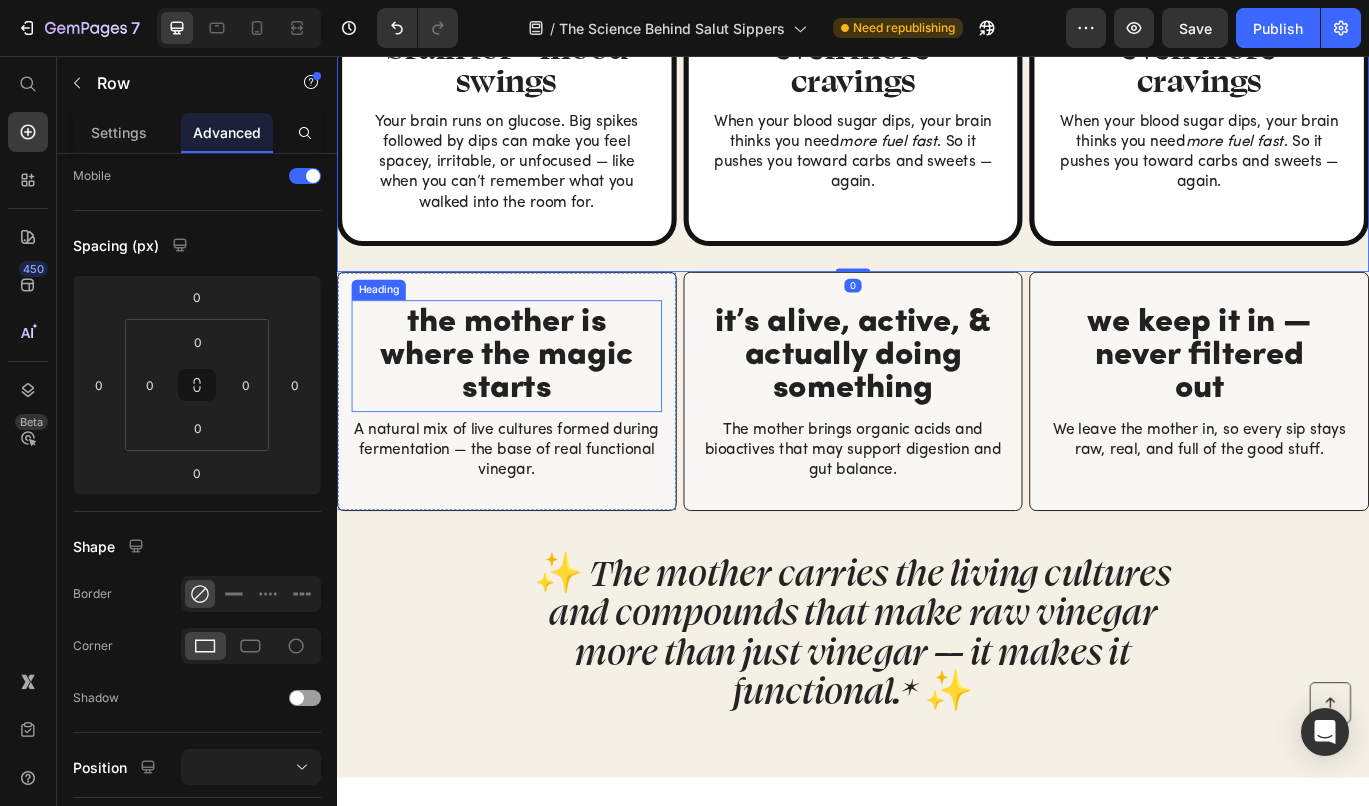 click on "the mother is where the magic starts" at bounding box center (534, 405) 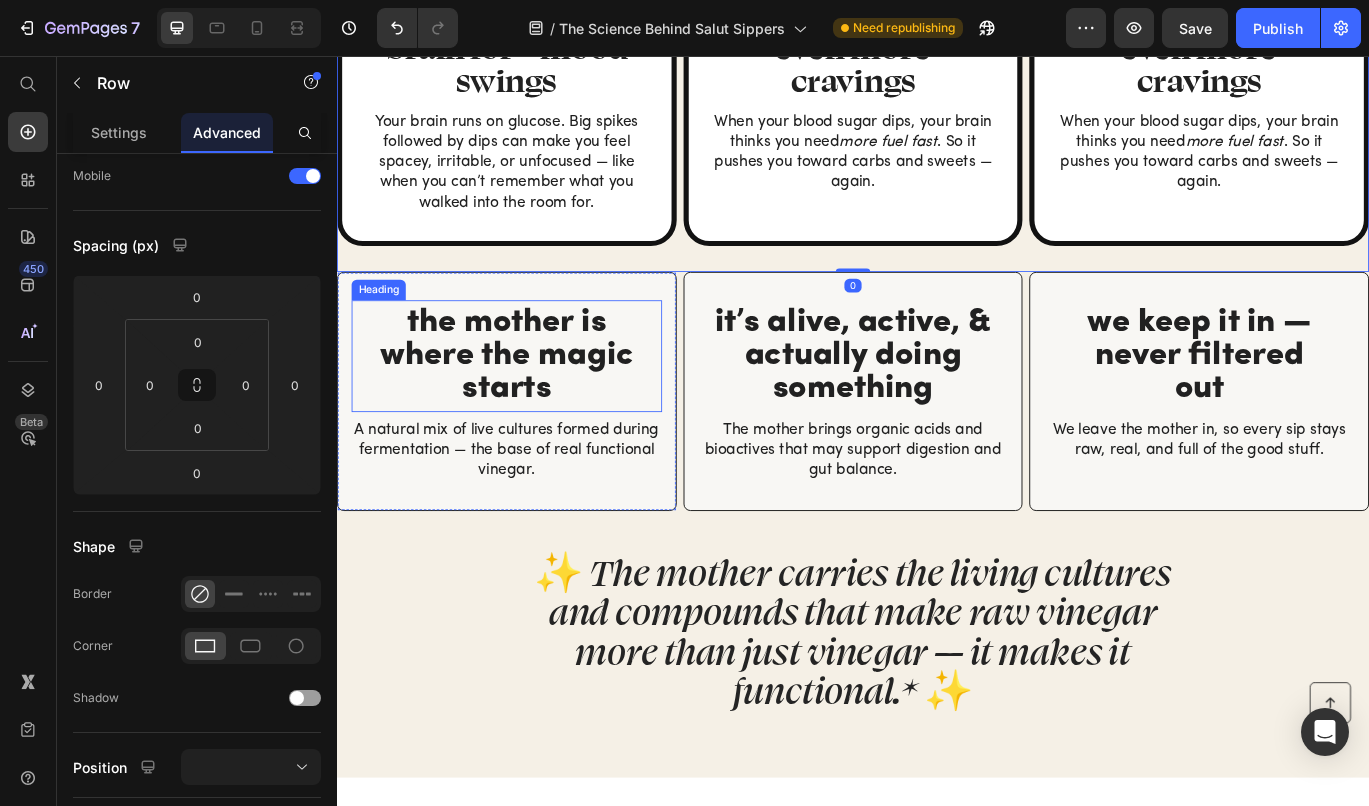 click on "the mother is where the magic starts" at bounding box center (534, 405) 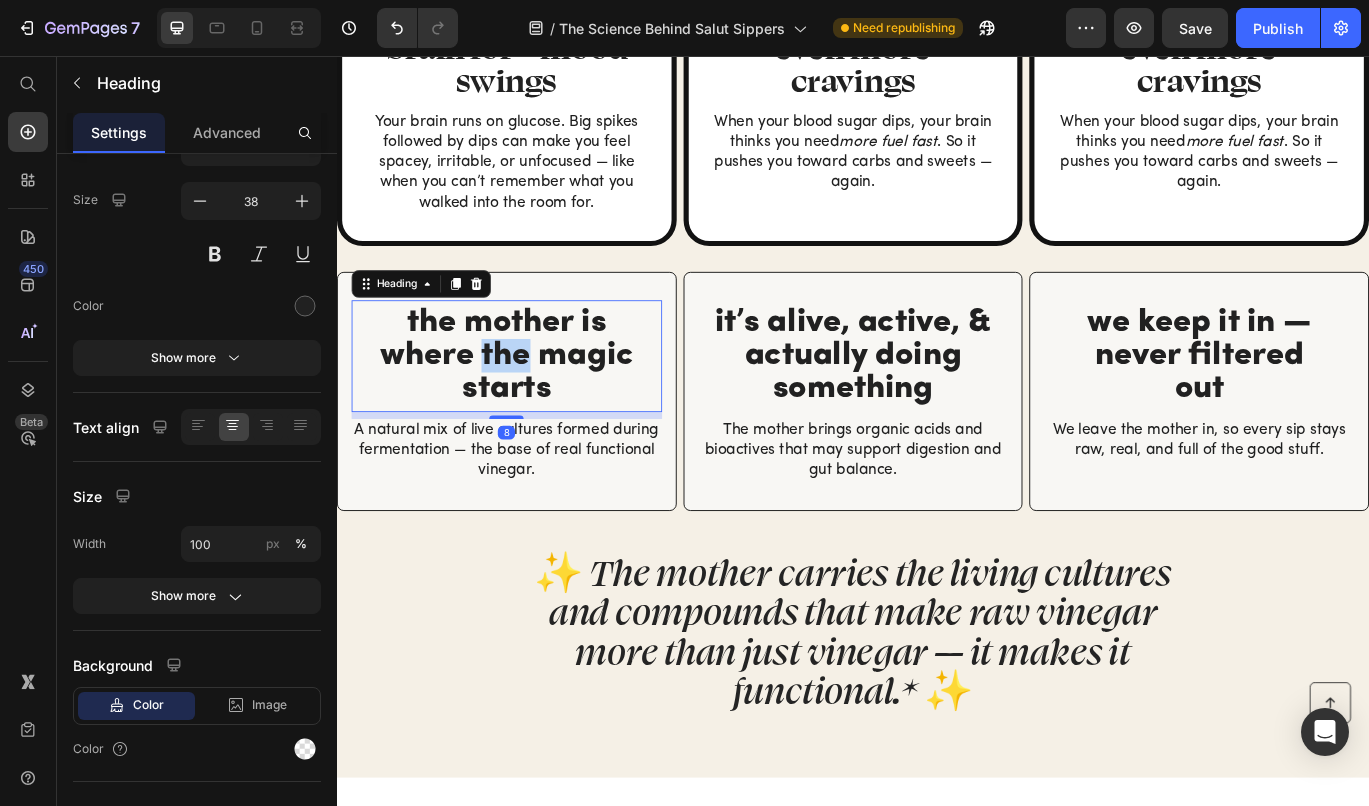 scroll, scrollTop: 0, scrollLeft: 0, axis: both 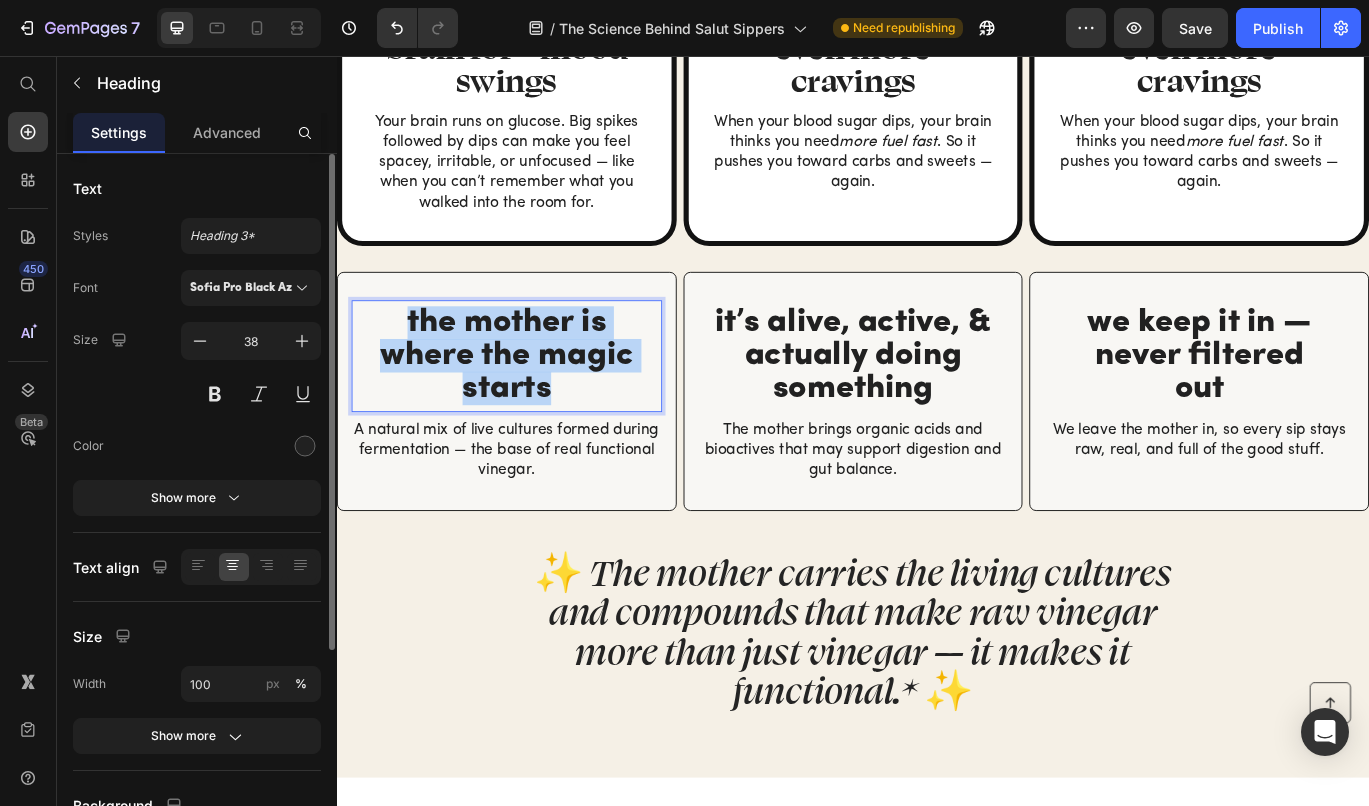 copy on "the mother is where the magic starts" 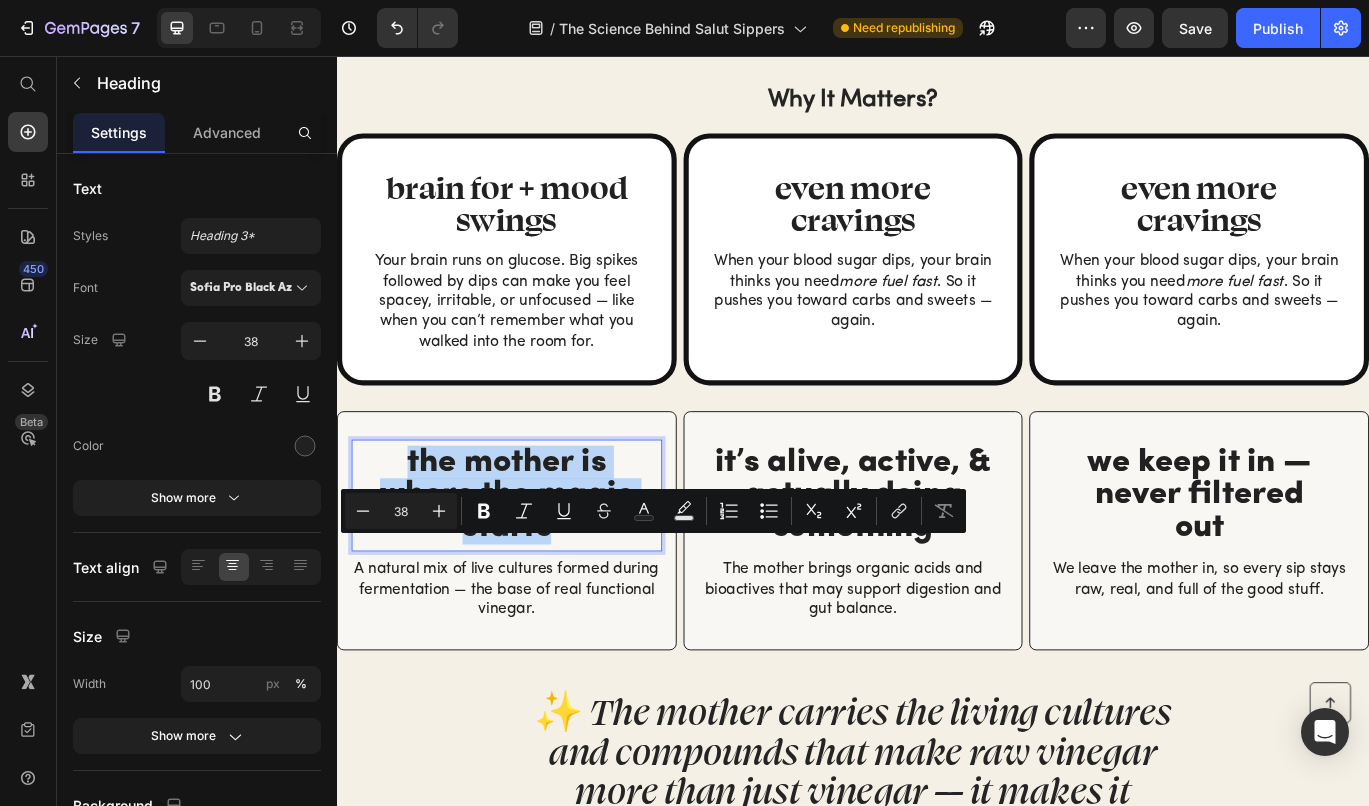 scroll, scrollTop: 4381, scrollLeft: 0, axis: vertical 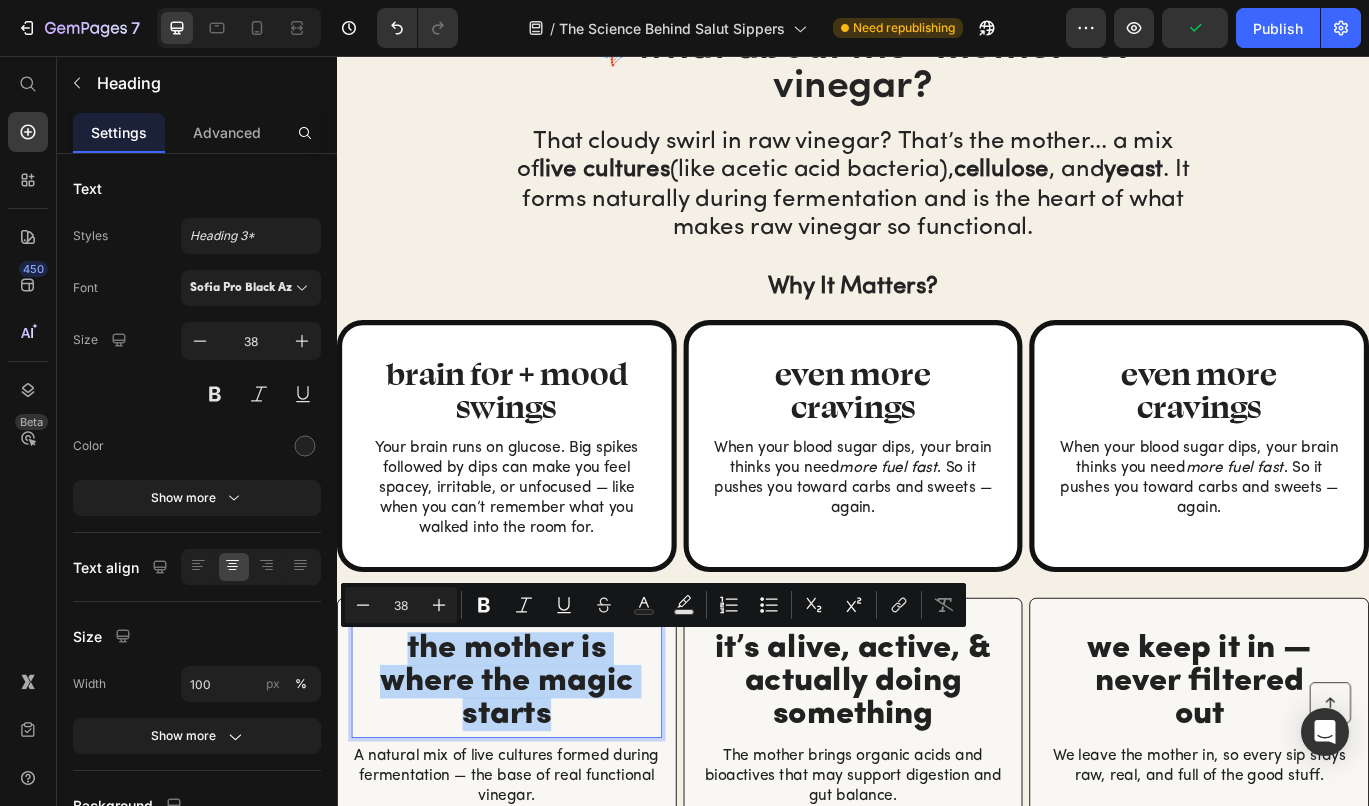 click on "the mother is where the magic starts" at bounding box center (534, 784) 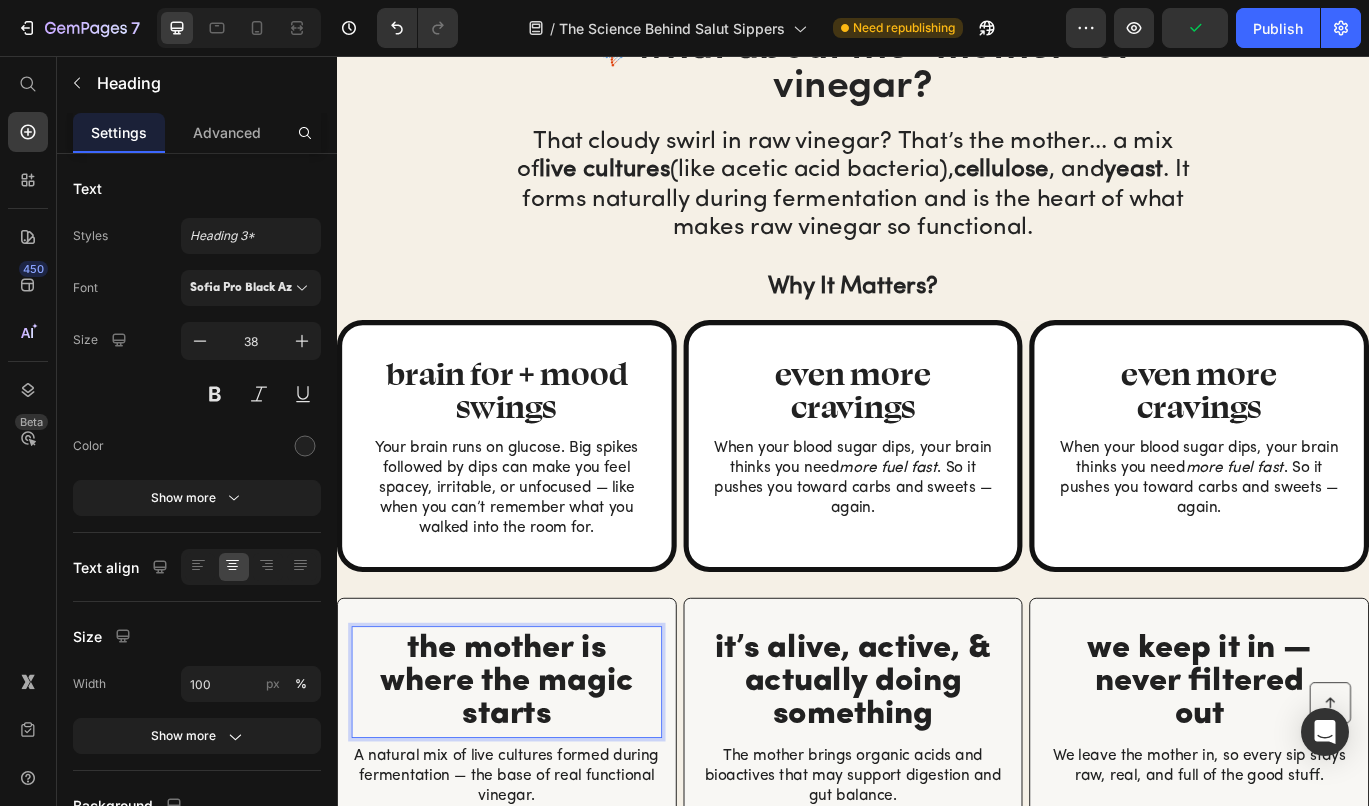 click on "the mother is where the magic starts" at bounding box center [534, 784] 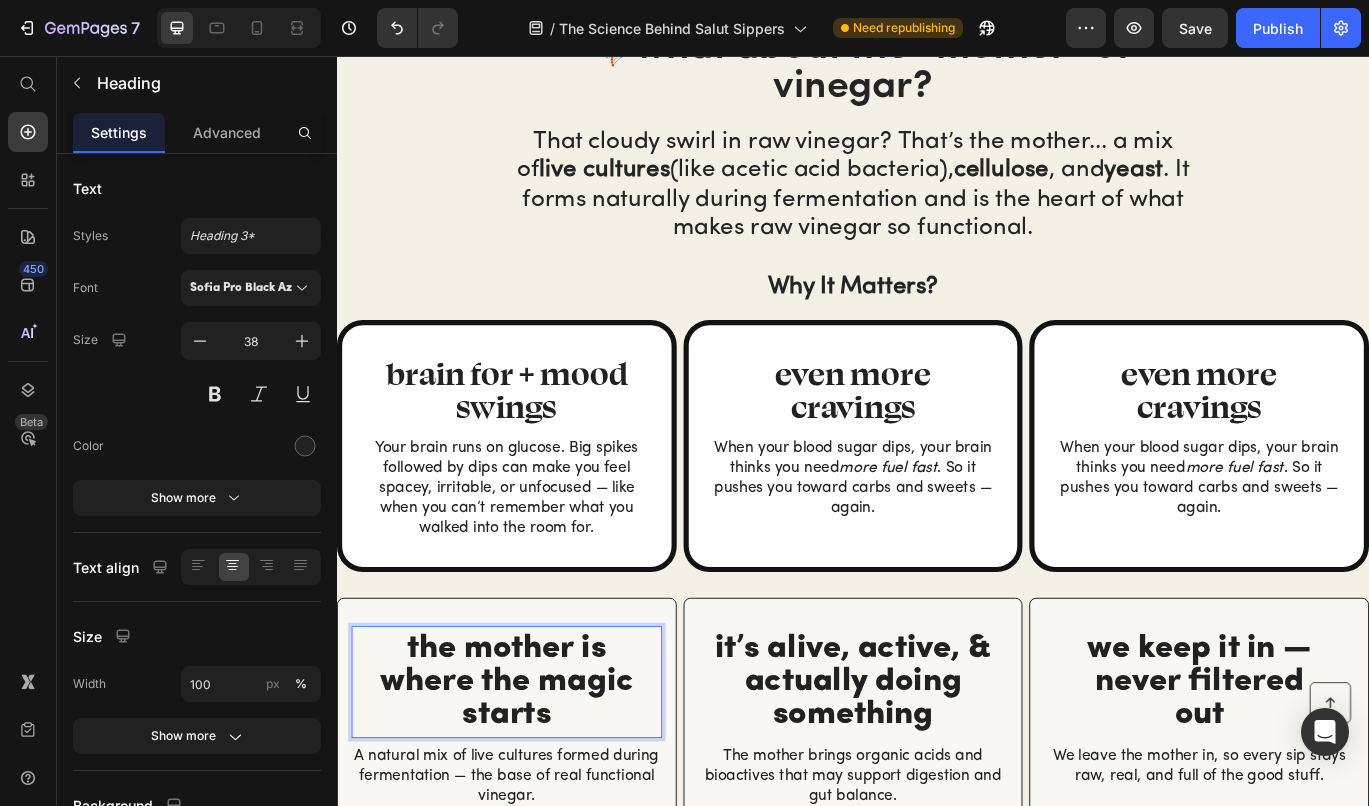 click on "Button Sticky" at bounding box center [937, 912] 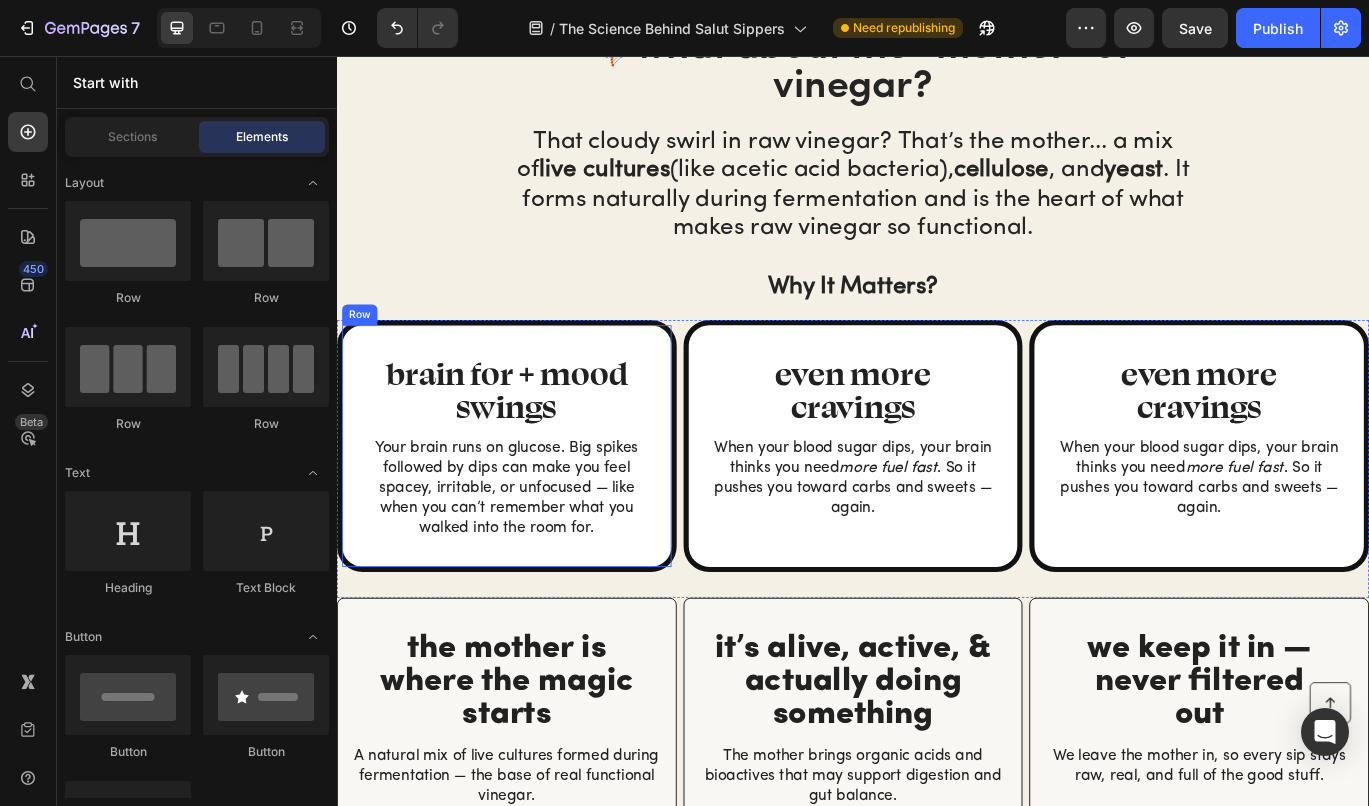 click on "brain for + mood swings" at bounding box center [534, 444] 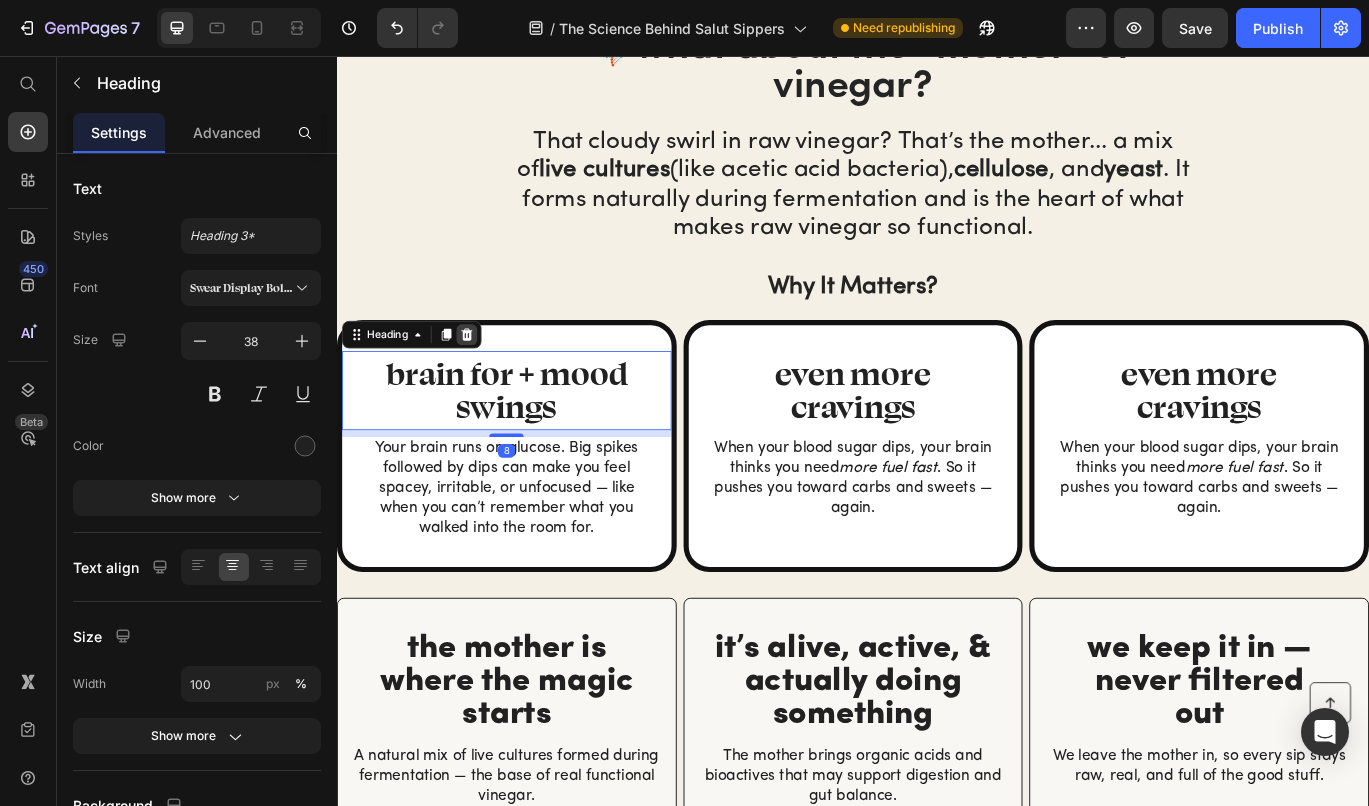 click 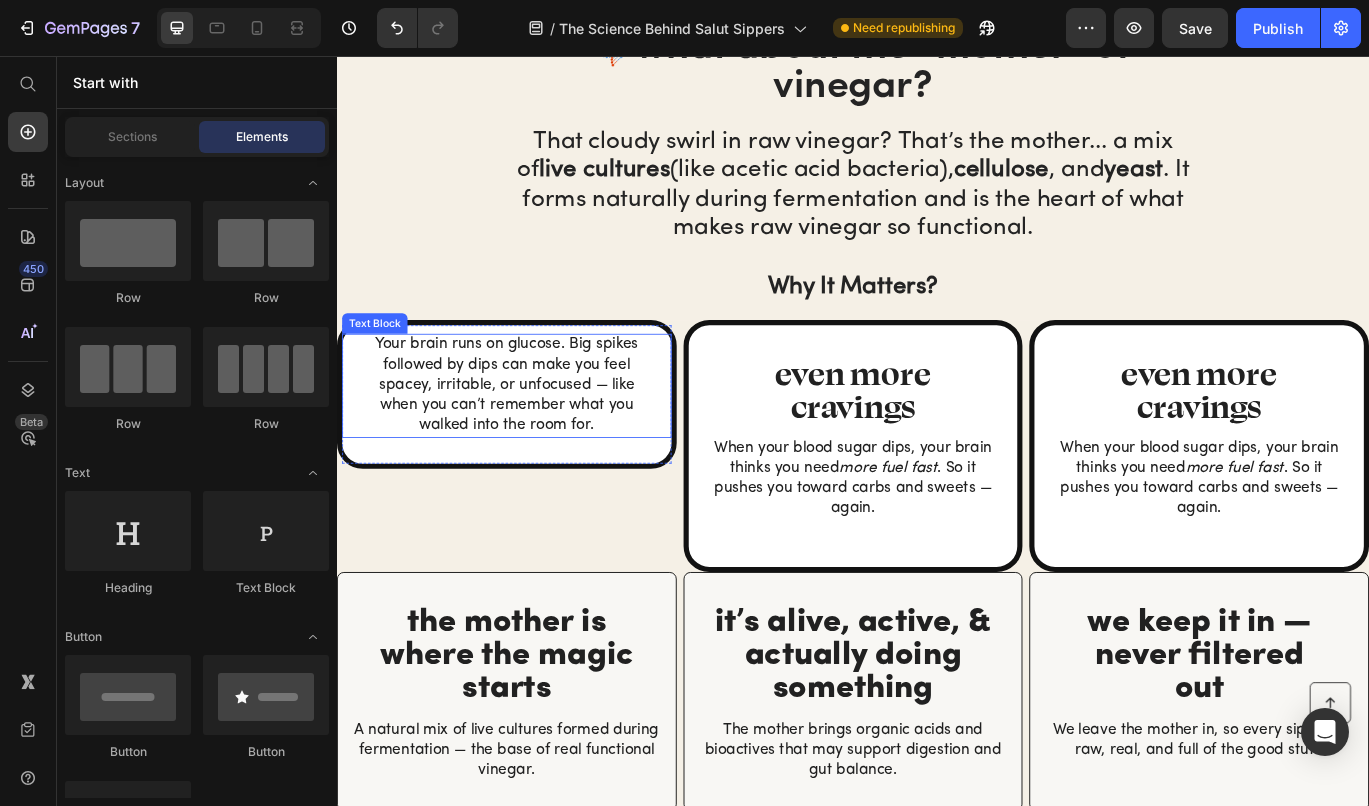 click on "Your brain runs on glucose. Big spikes followed by dips can make you feel spacey, irritable, or unfocused — like when you can’t remember what you walked into the room for." at bounding box center (534, 439) 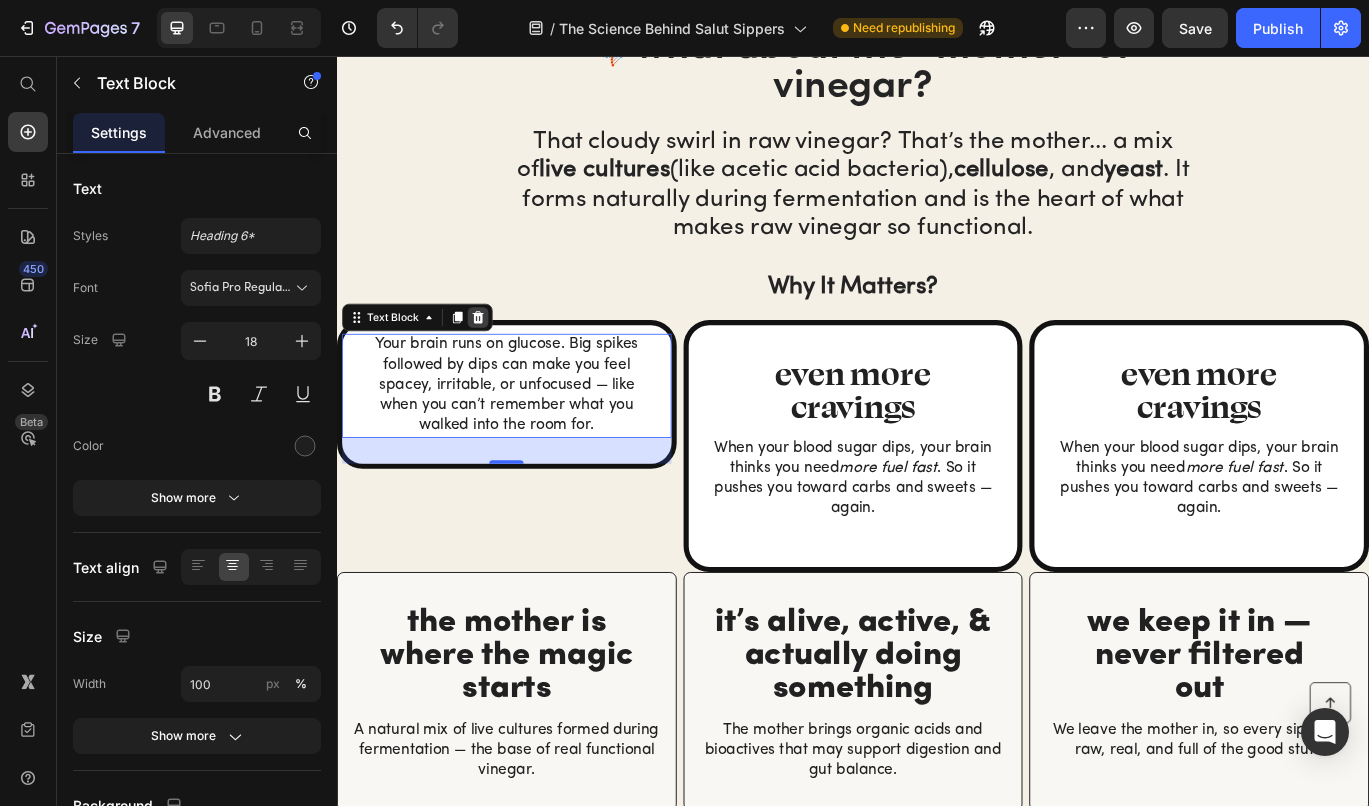 click 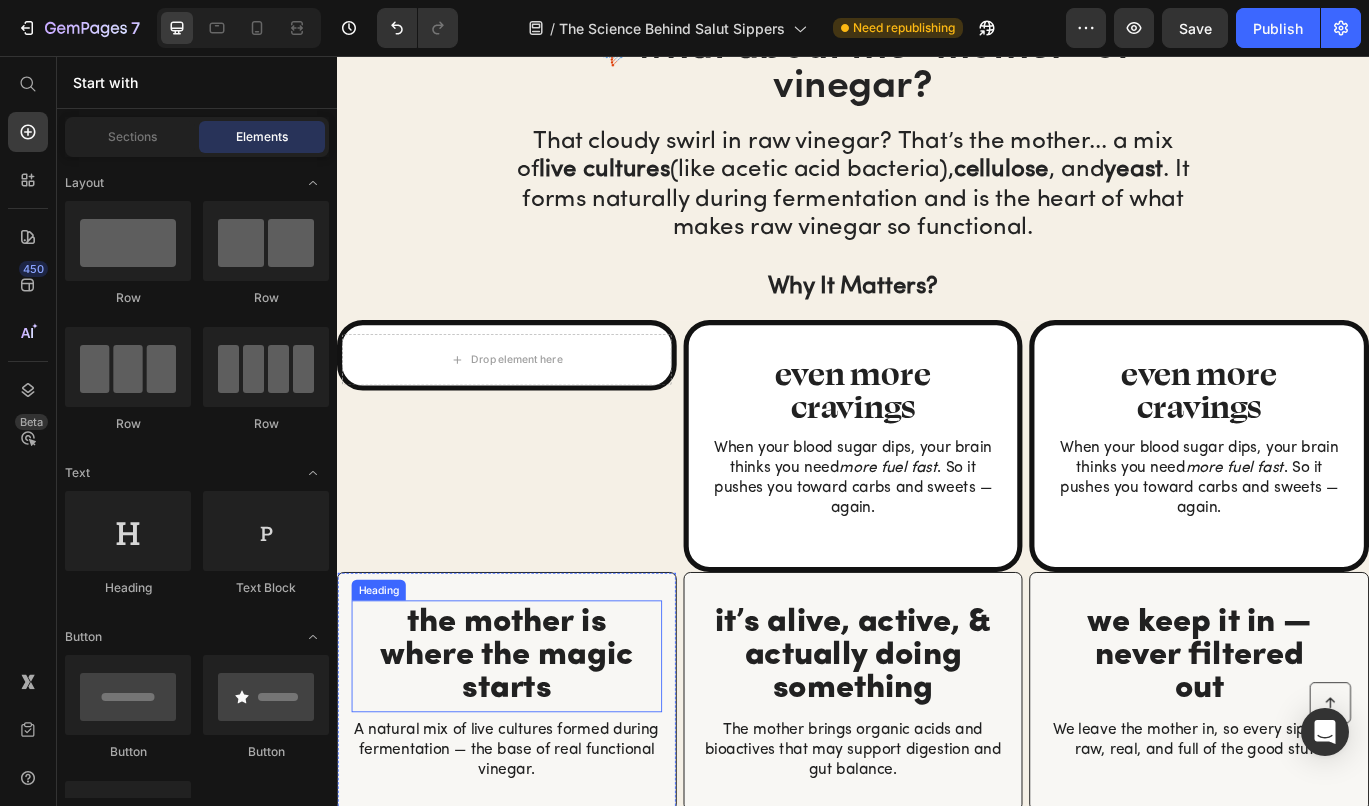 click on "the mother is where the magic starts" at bounding box center (534, 754) 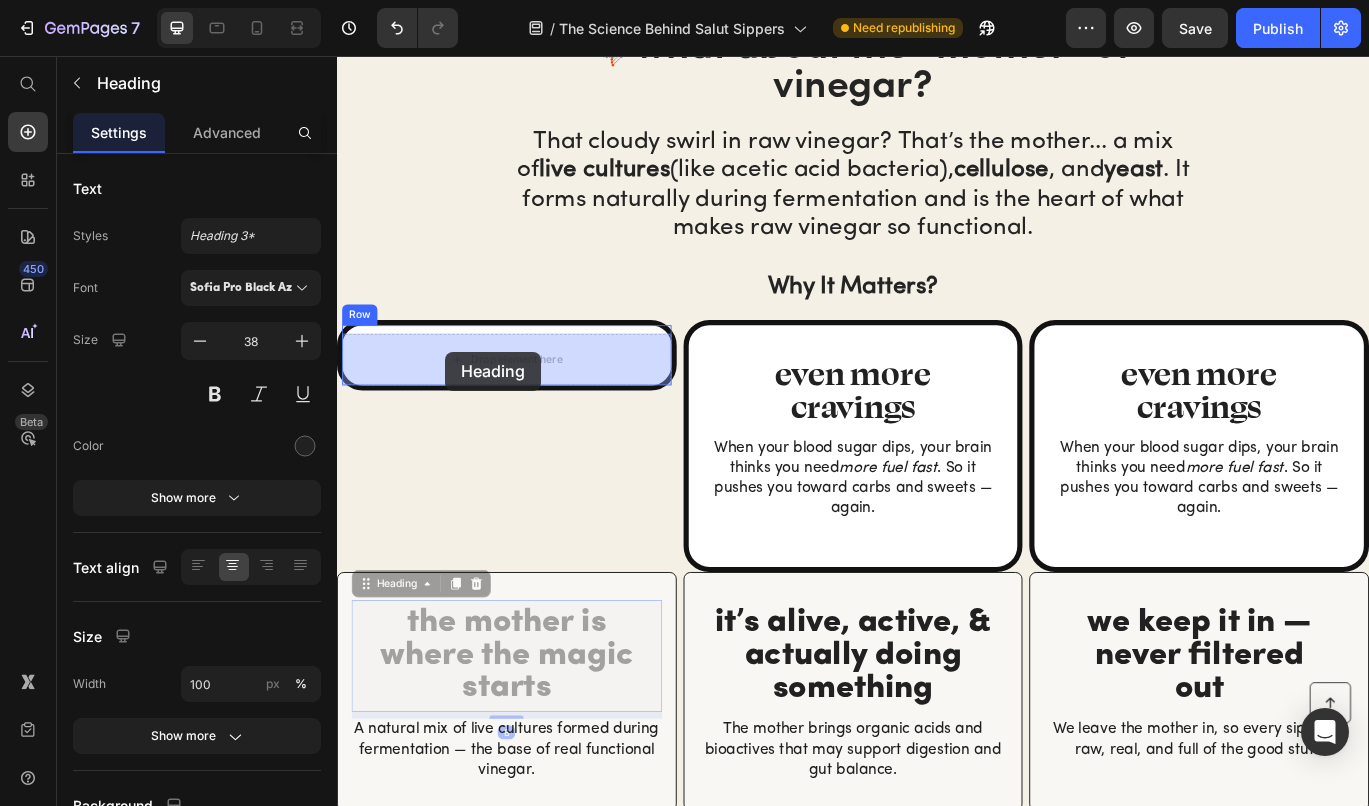 drag, startPoint x: 425, startPoint y: 678, endPoint x: 463, endPoint y: 400, distance: 280.5851 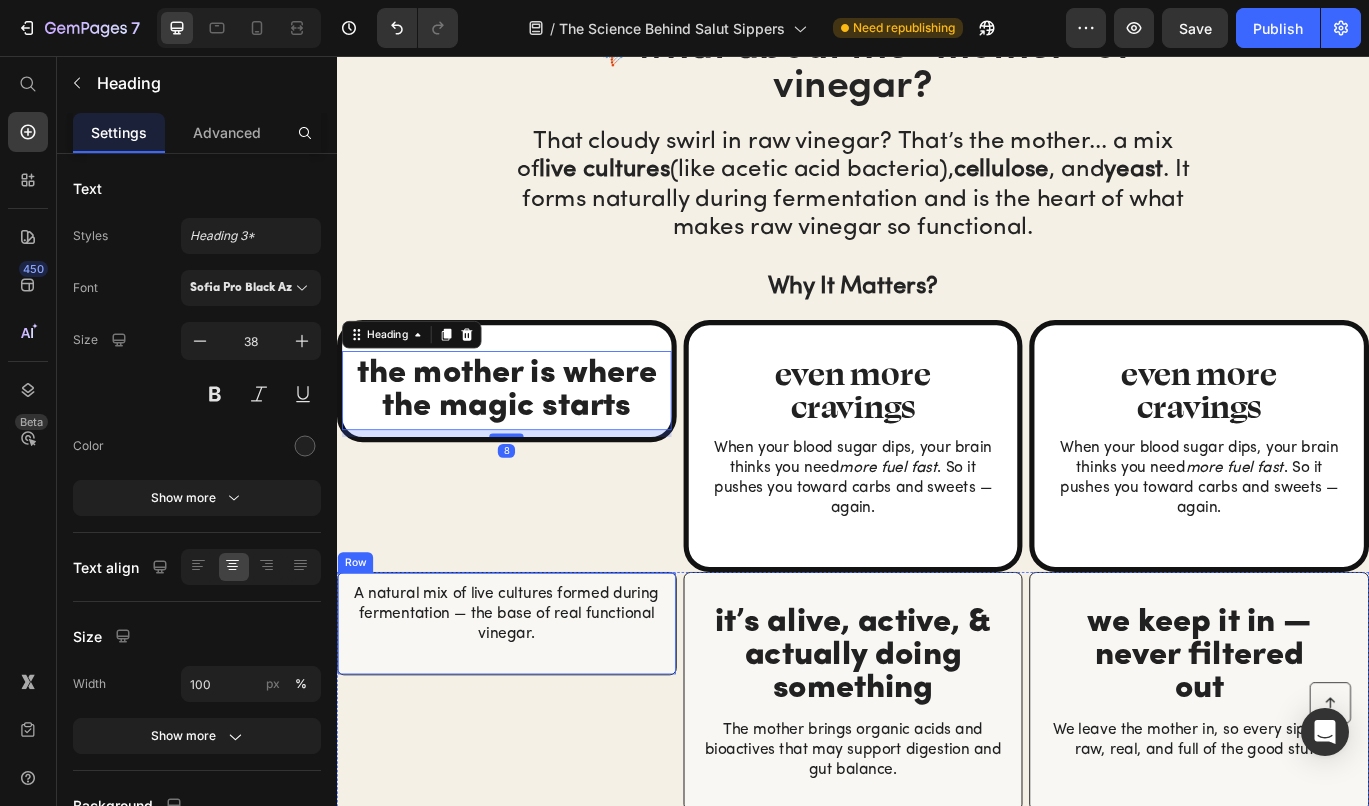 click on "A natural mix of live cultures formed during fermentation — the base of real functional vinegar." at bounding box center (534, 706) 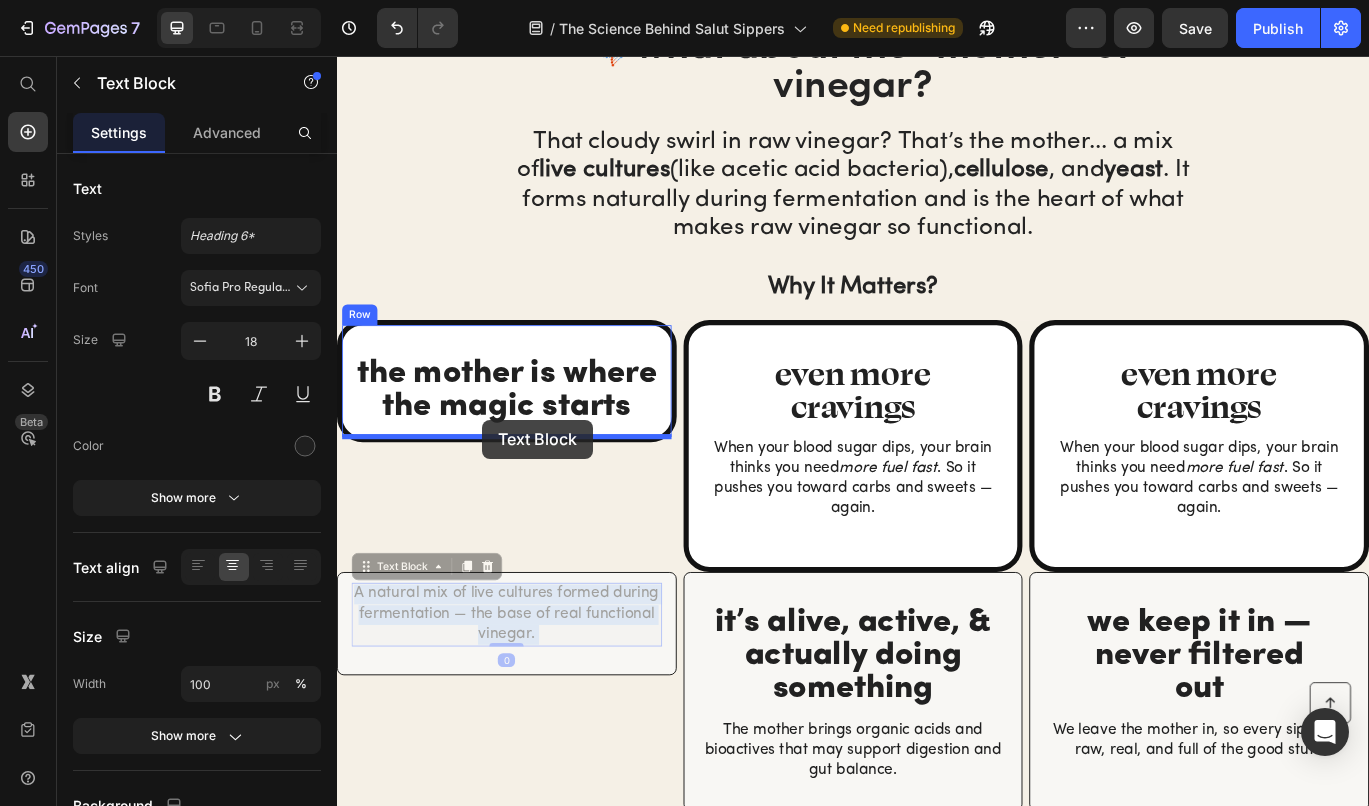 drag, startPoint x: 492, startPoint y: 701, endPoint x: 506, endPoint y: 479, distance: 222.44101 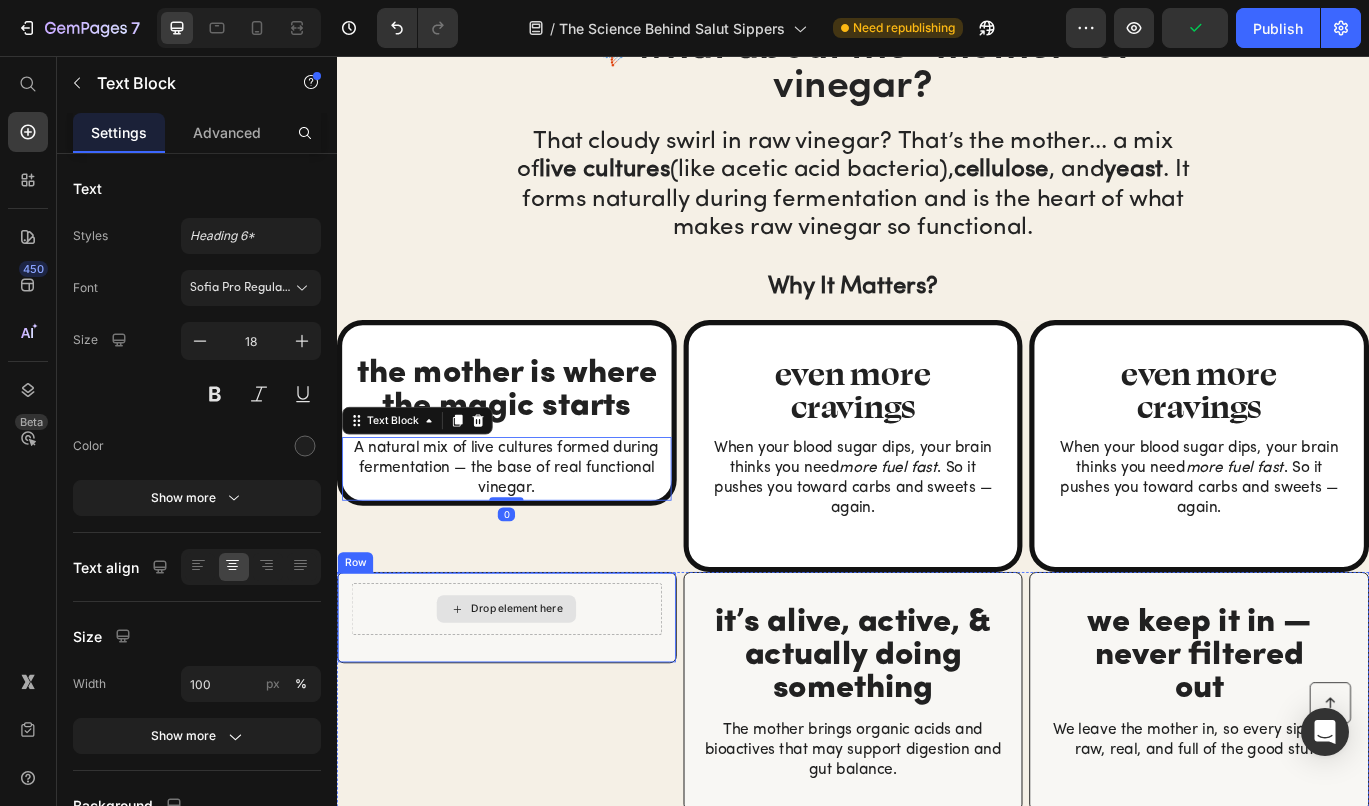 click on "Drop element here Row" at bounding box center (534, 709) 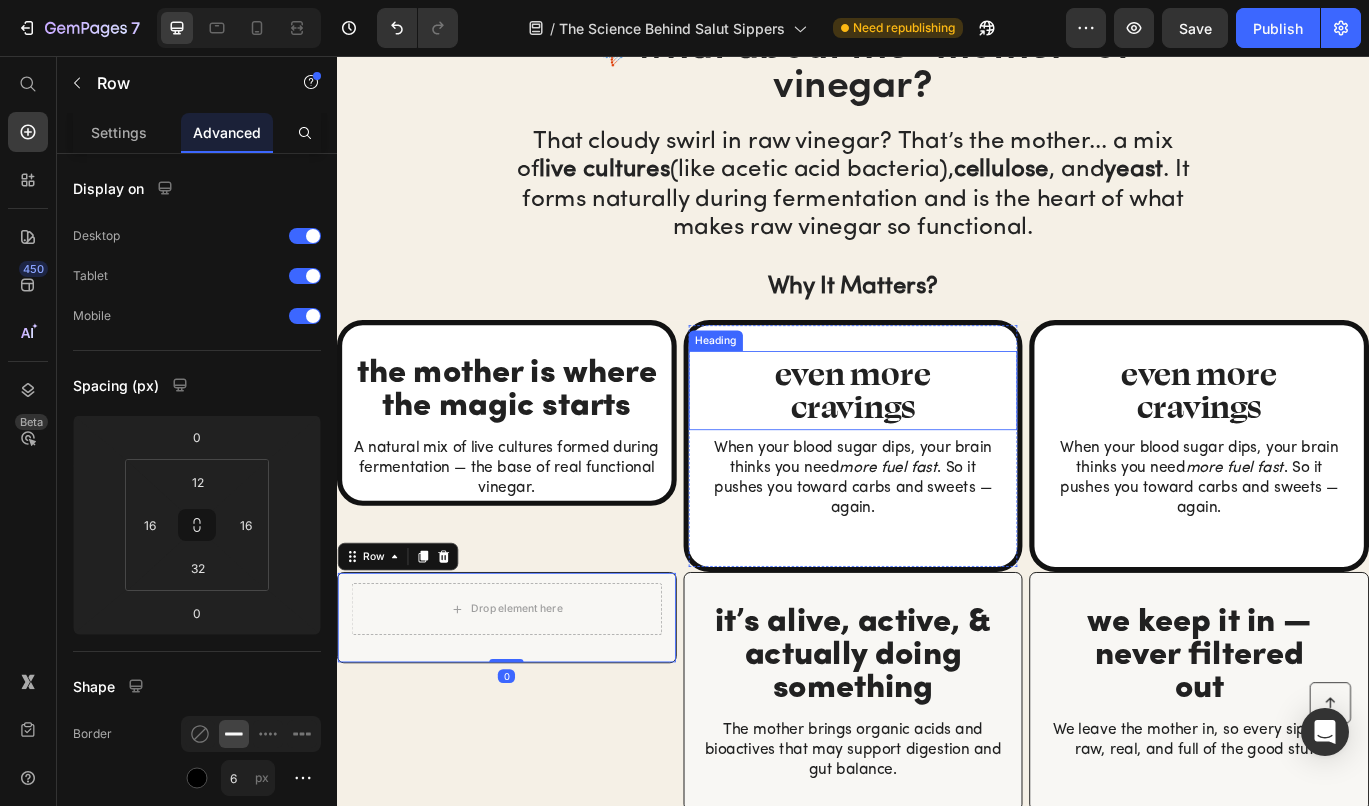 click on "cravings" at bounding box center (936, 463) 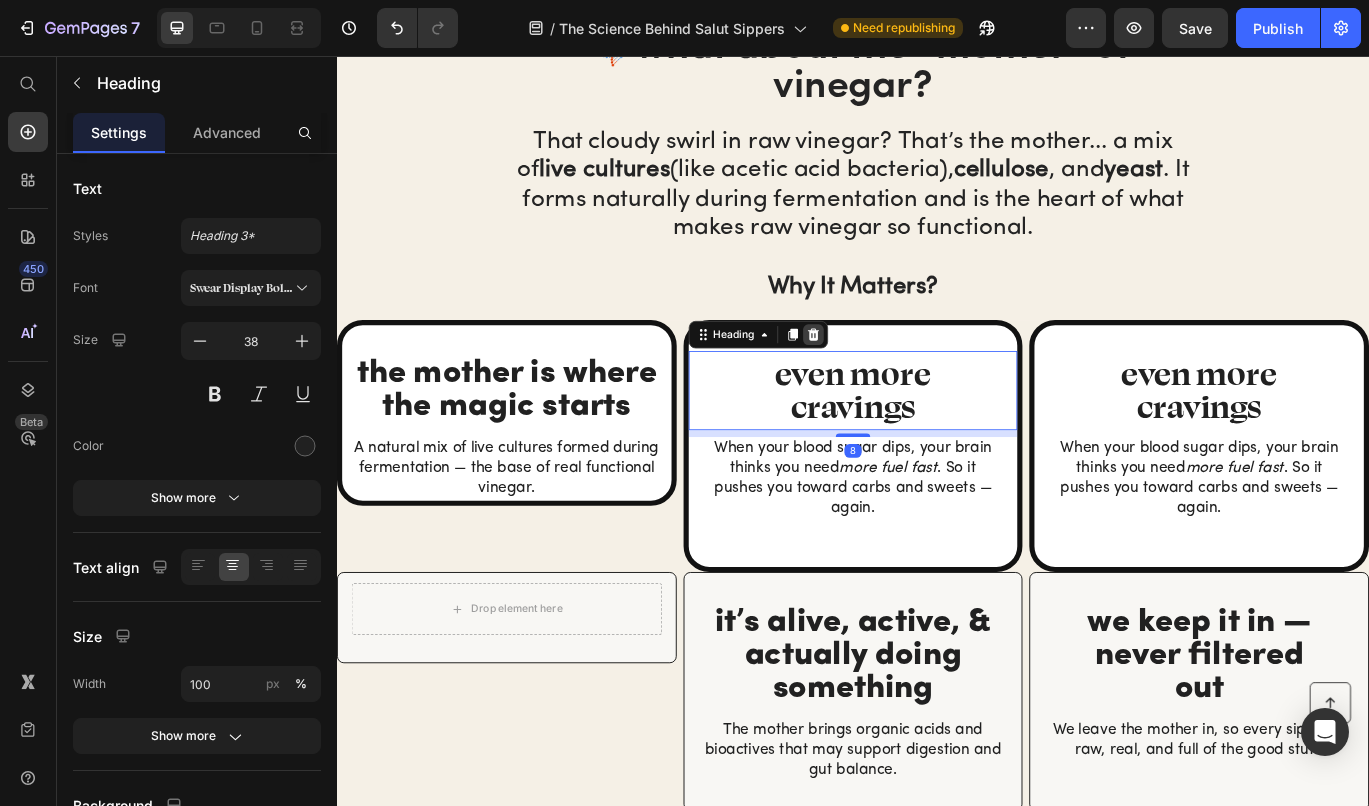 drag, startPoint x: 873, startPoint y: 380, endPoint x: 899, endPoint y: 377, distance: 26.172504 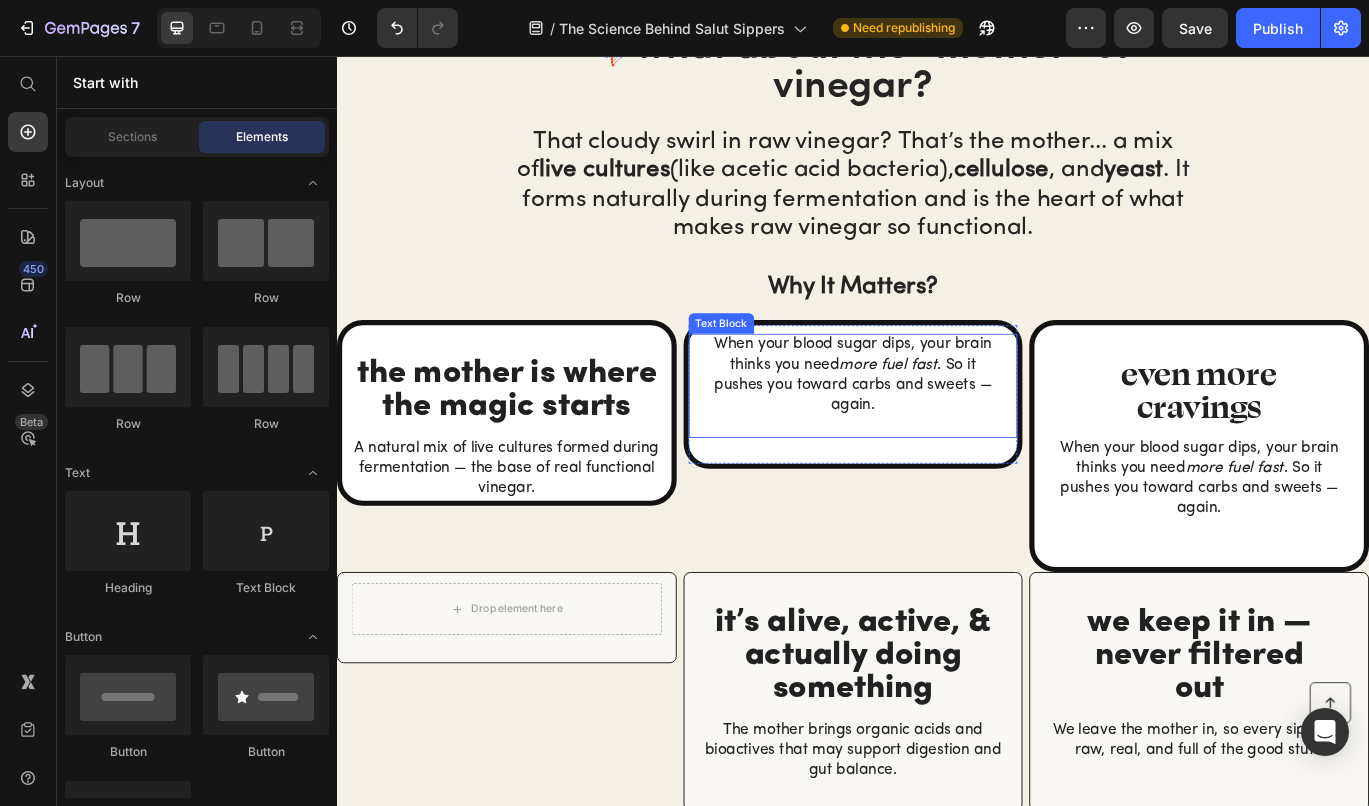 click on "When your blood sugar dips, your brain thinks you need  more fuel fast . So it pushes you toward carbs and sweets — again." at bounding box center (937, 428) 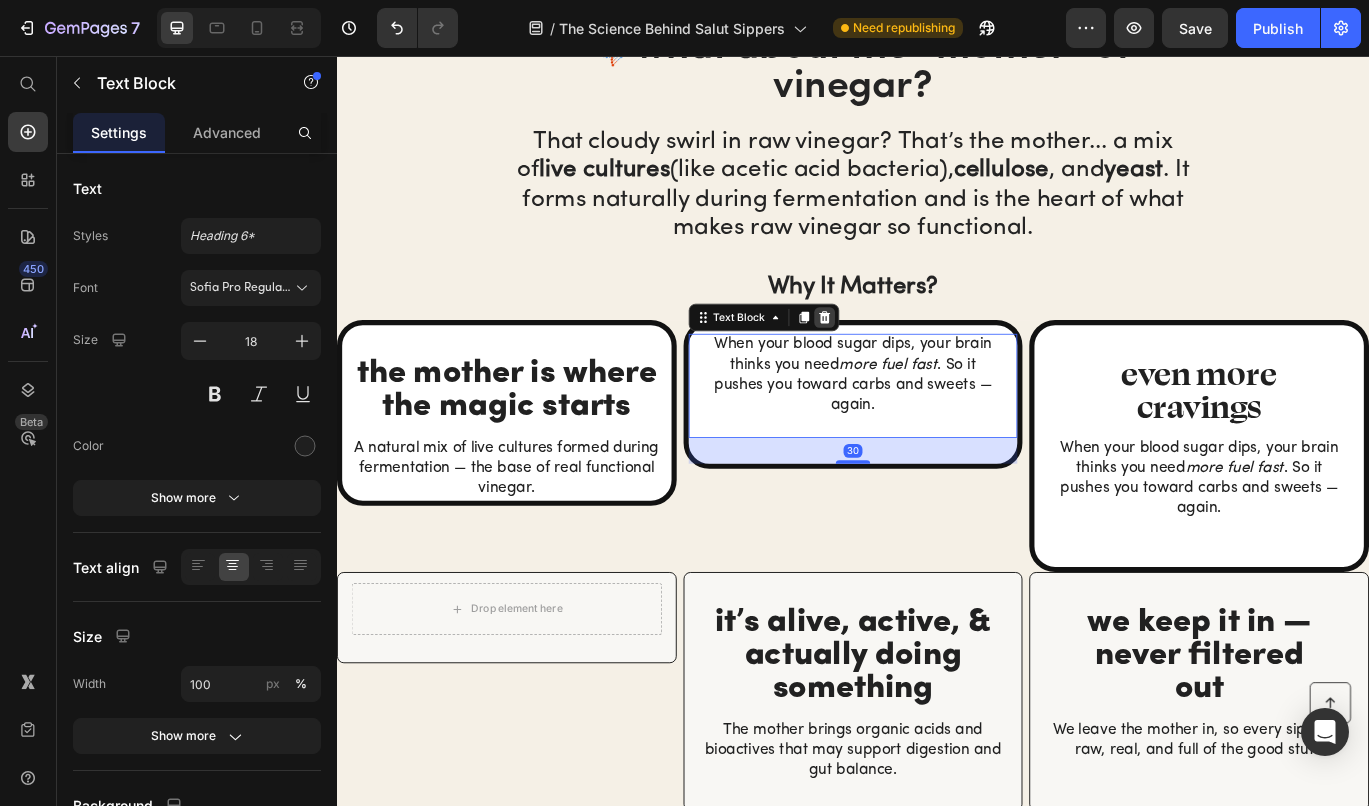 click 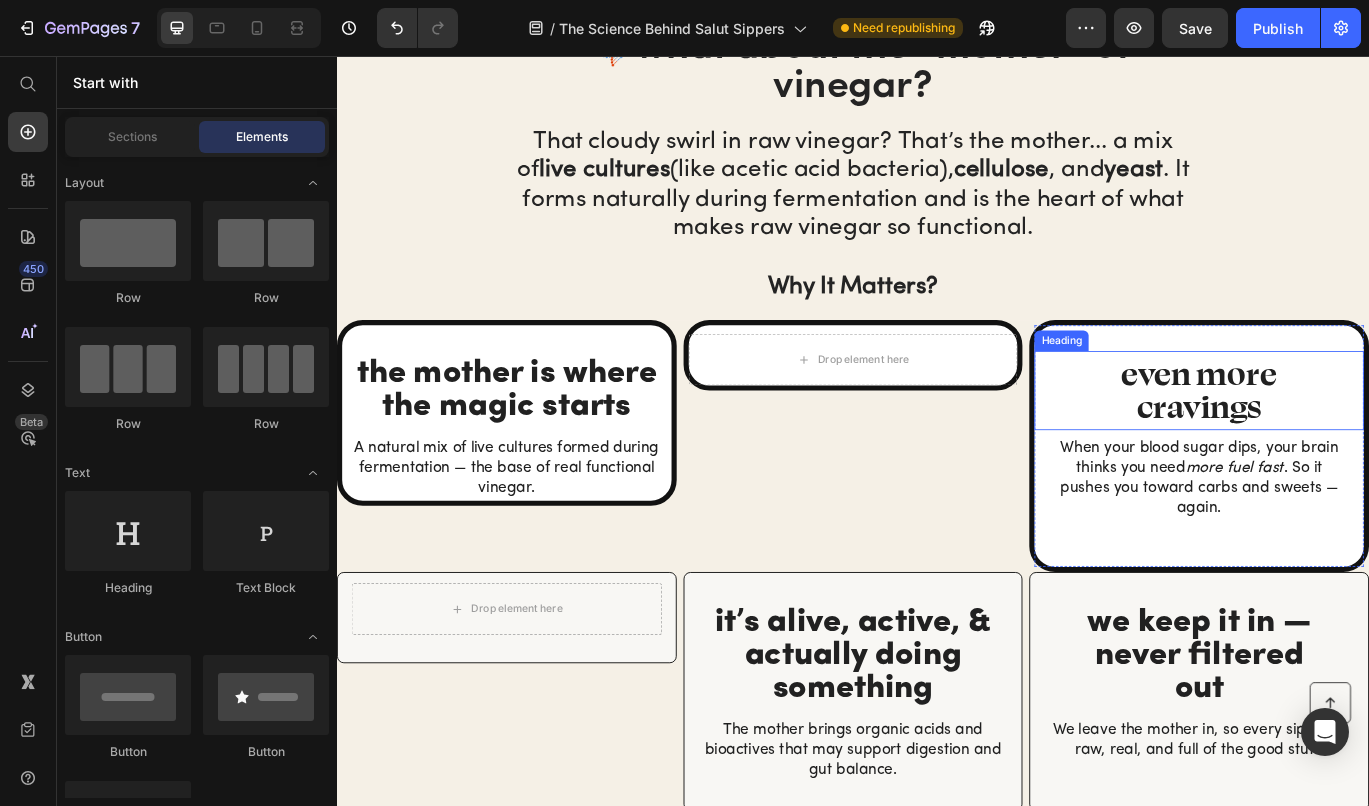 click on "even more  cravings" at bounding box center (1339, 445) 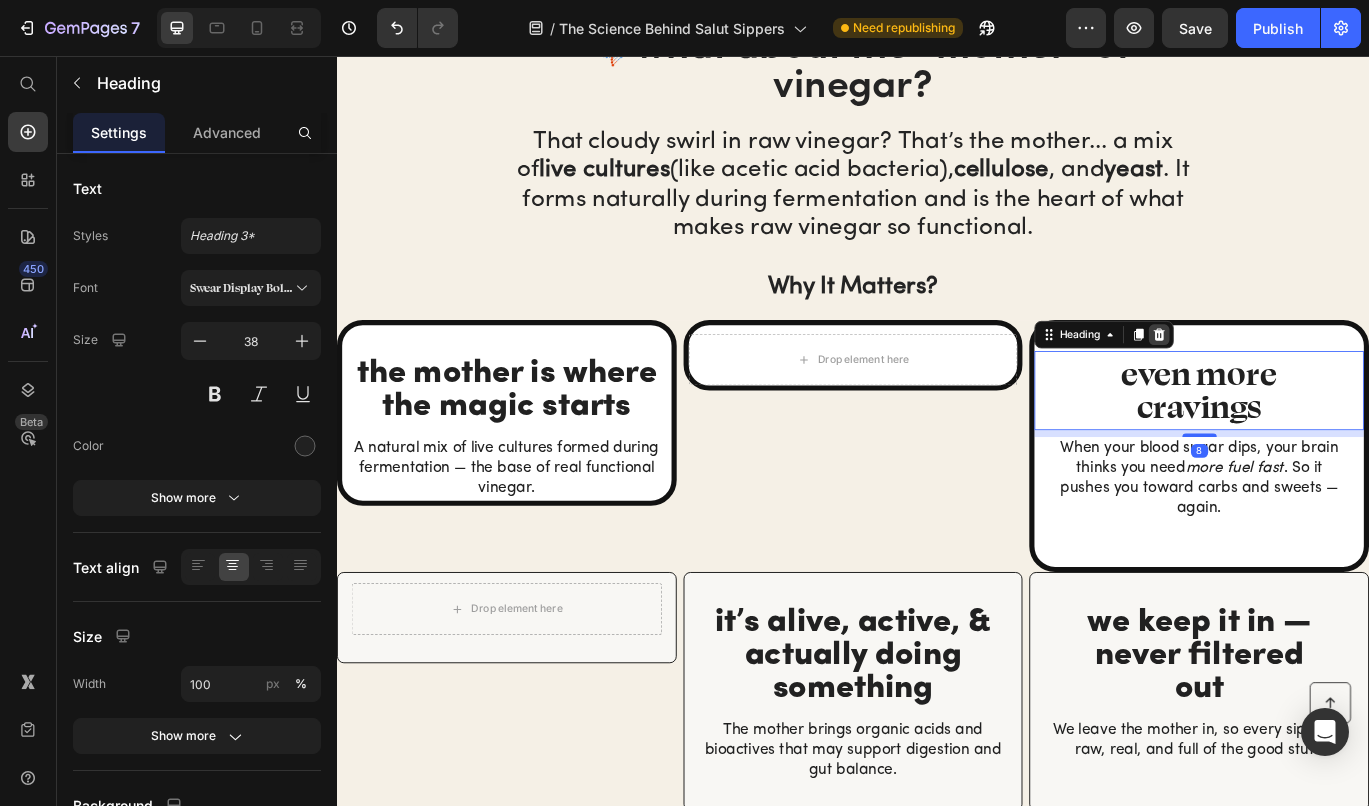 click 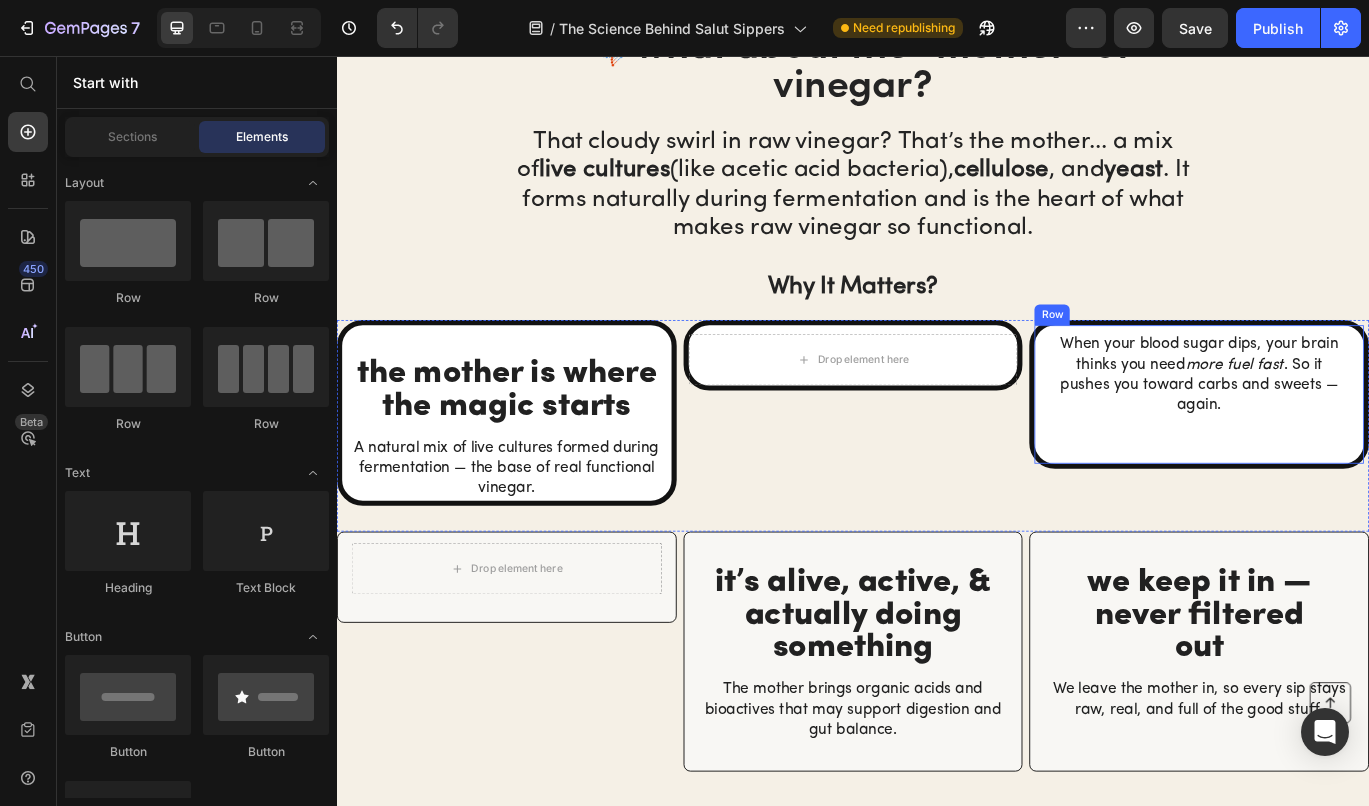 click on "When your blood sugar dips, your brain thinks you need  more fuel fast . So it pushes you toward carbs and sweets — again." at bounding box center [1339, 428] 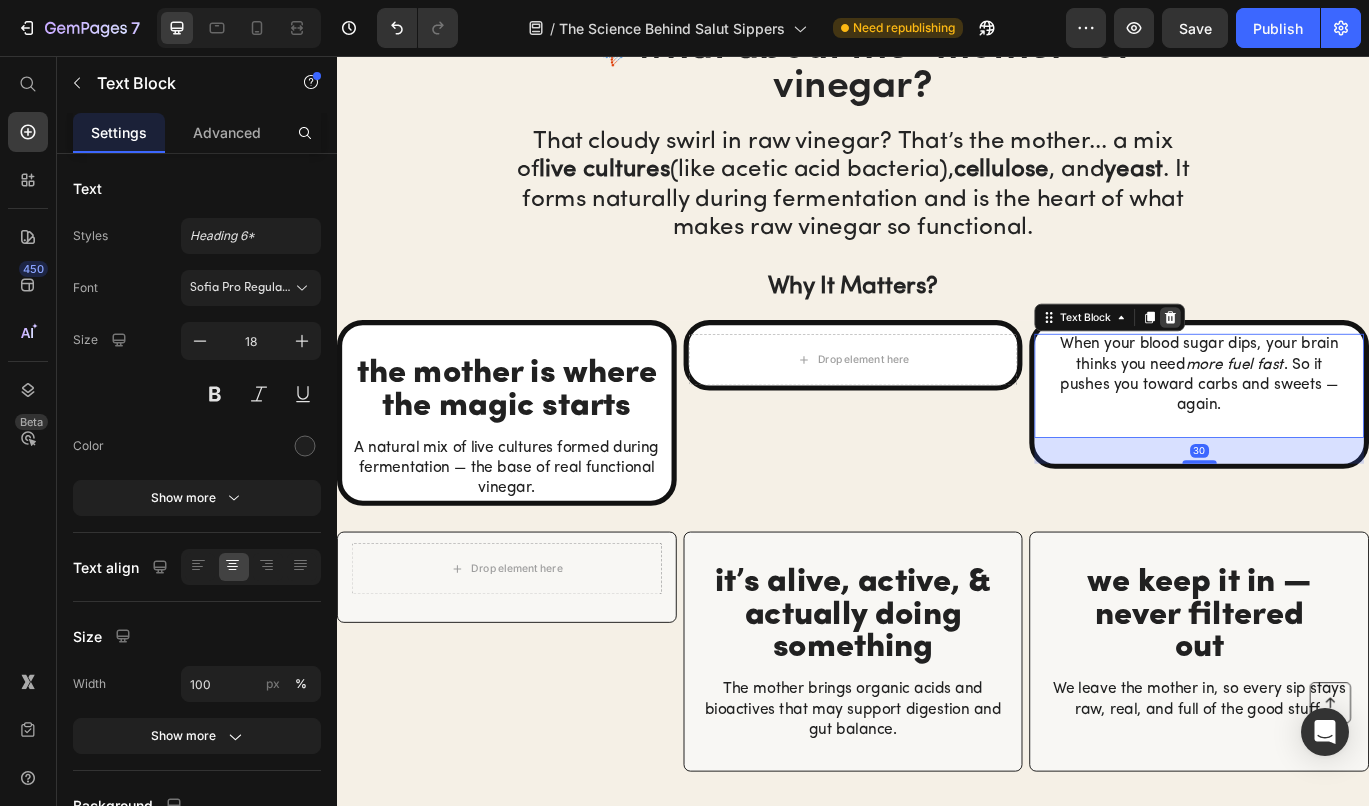 click 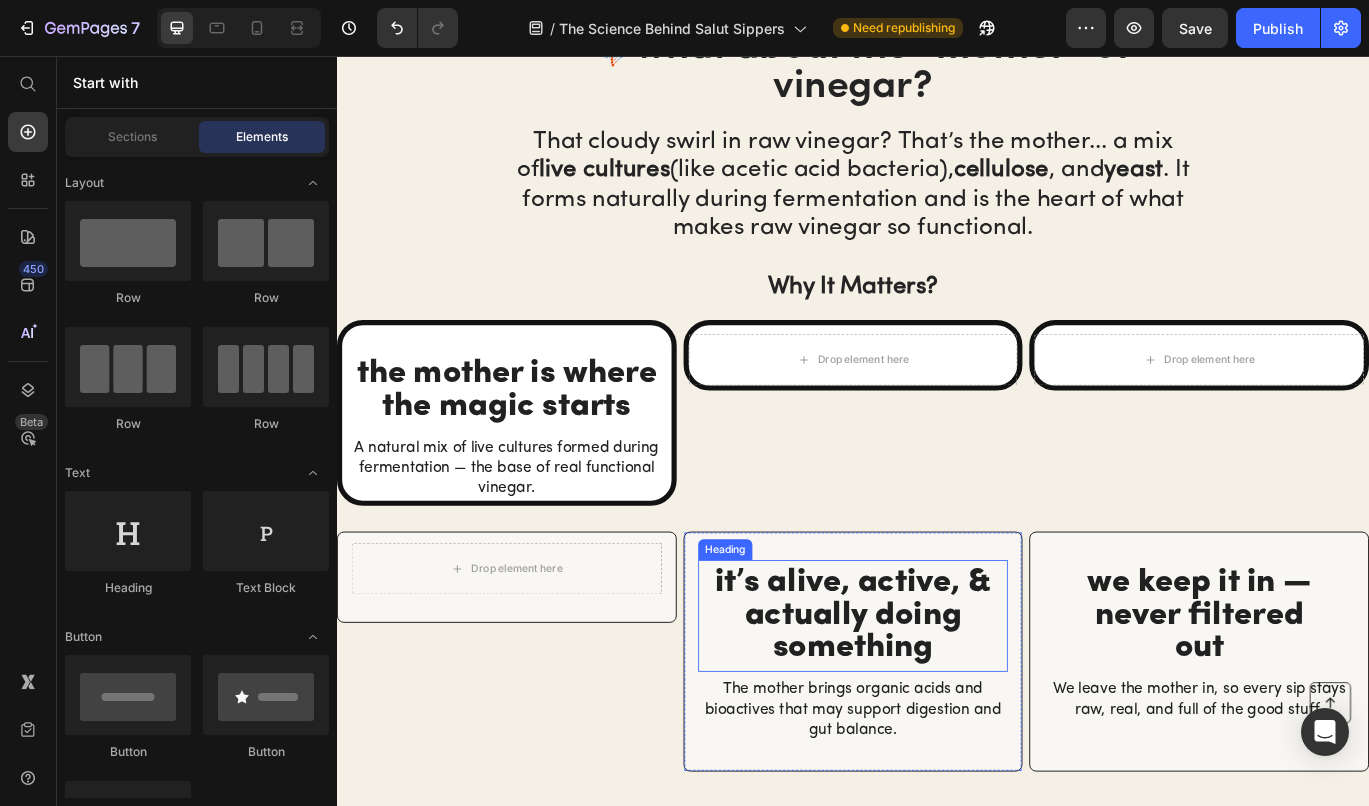 click on "it’s alive, active, & actually doing something" at bounding box center [937, 707] 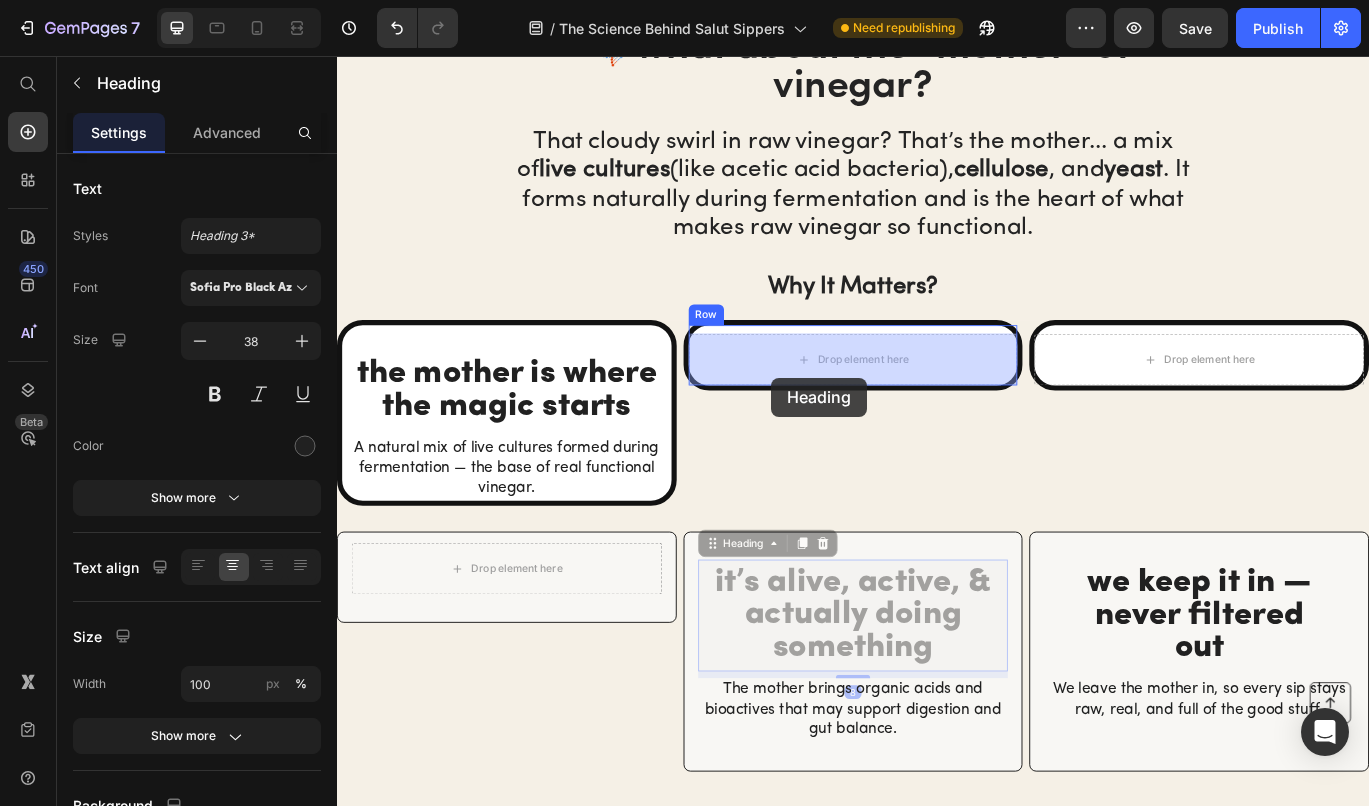 drag, startPoint x: 814, startPoint y: 627, endPoint x: 842, endPoint y: 430, distance: 198.9799 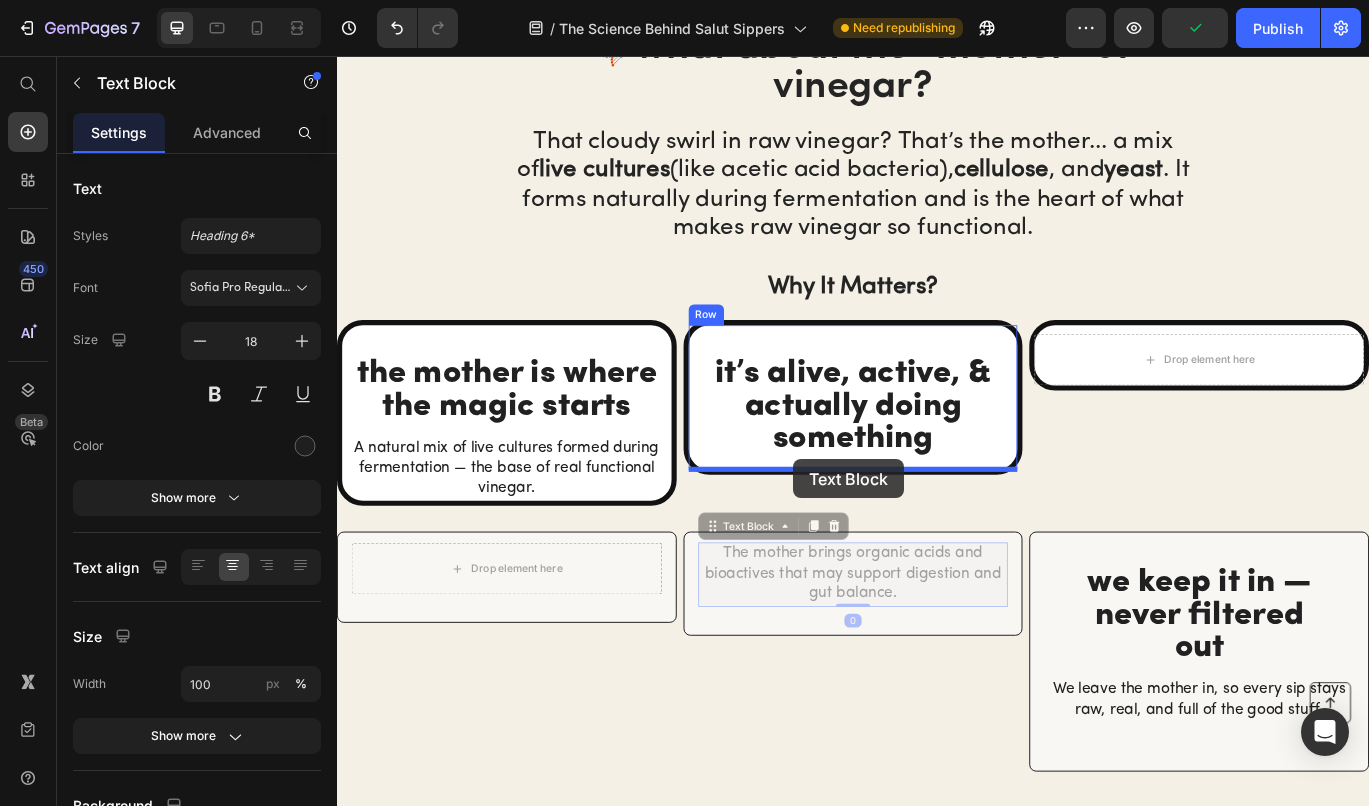 drag, startPoint x: 867, startPoint y: 647, endPoint x: 867, endPoint y: 525, distance: 122 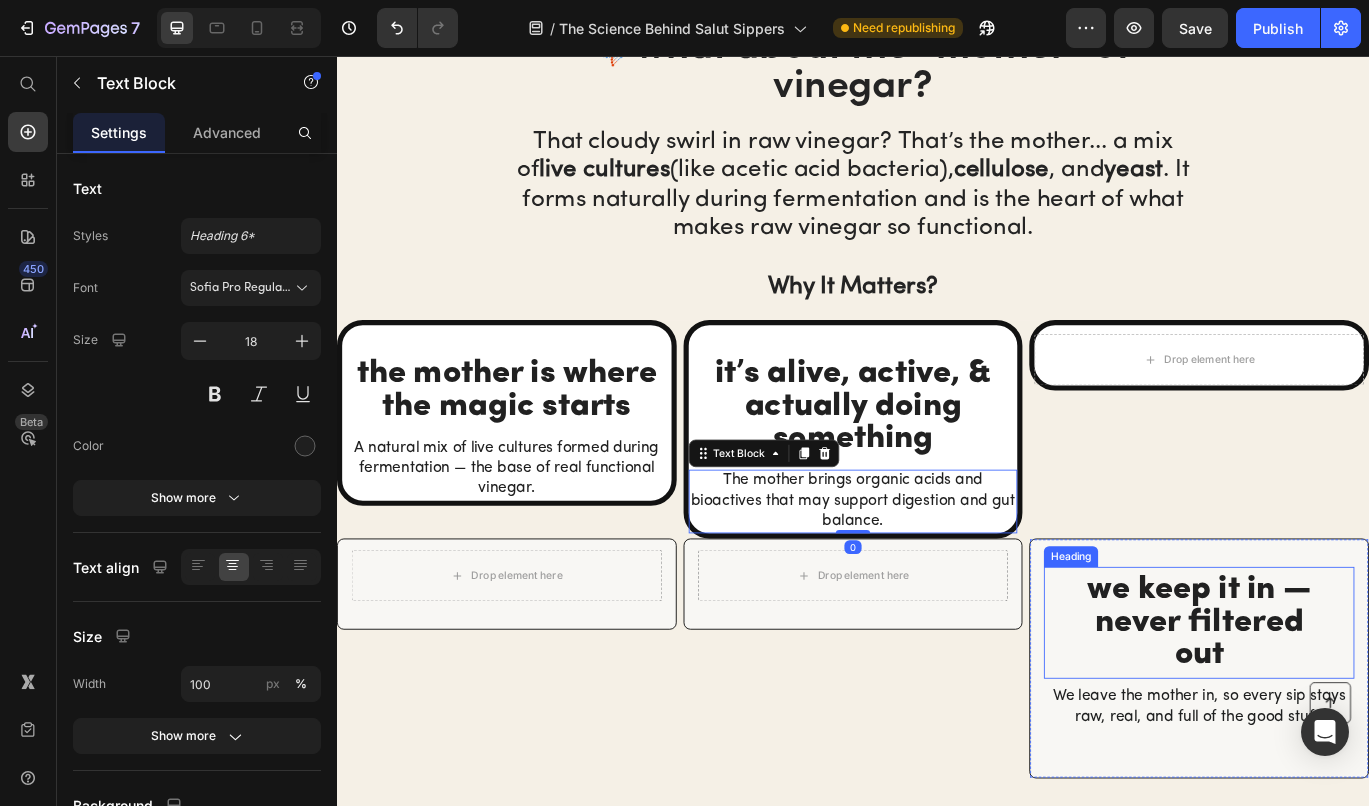 click on "we keep it in — never filtered out" at bounding box center (1339, 715) 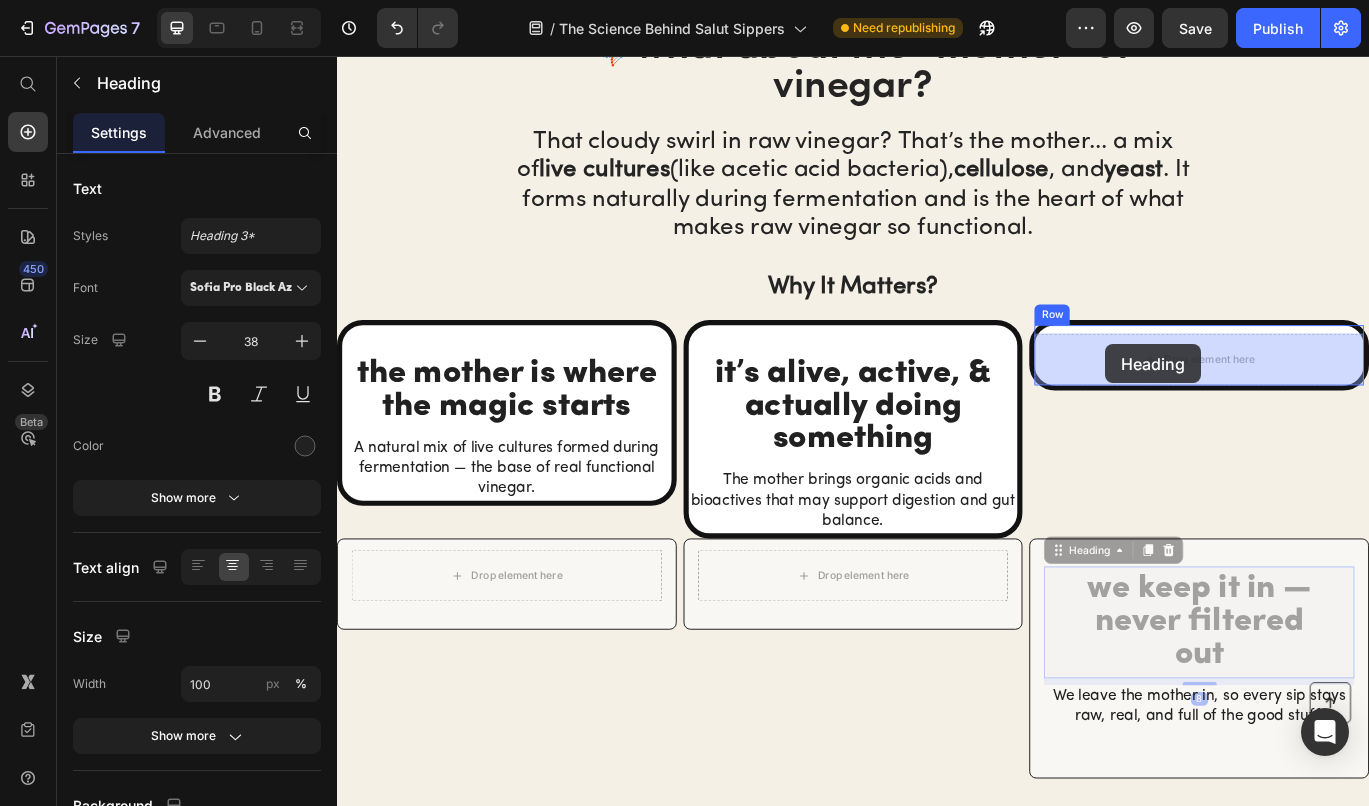 drag, startPoint x: 1211, startPoint y: 632, endPoint x: 1230, endPoint y: 391, distance: 241.7478 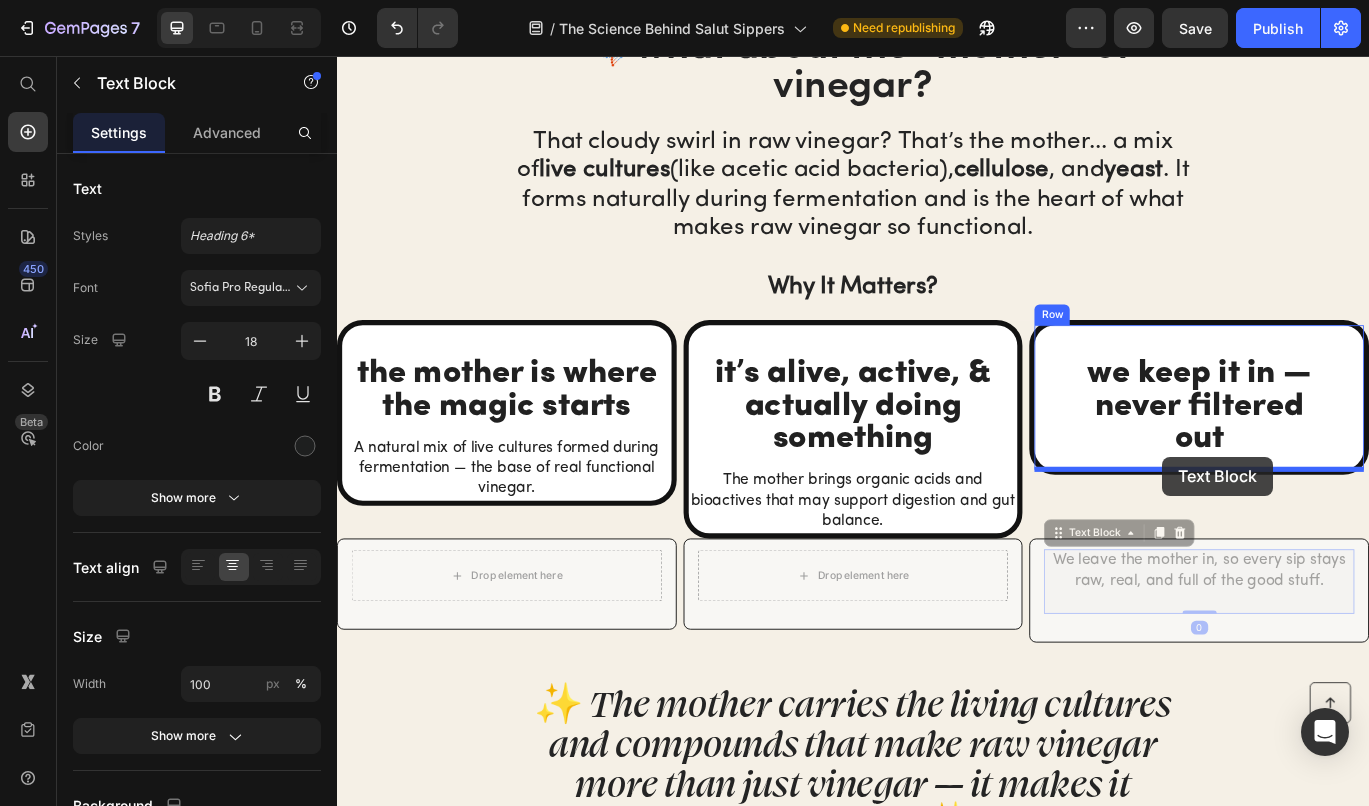 drag, startPoint x: 1266, startPoint y: 665, endPoint x: 1296, endPoint y: 521, distance: 147.09181 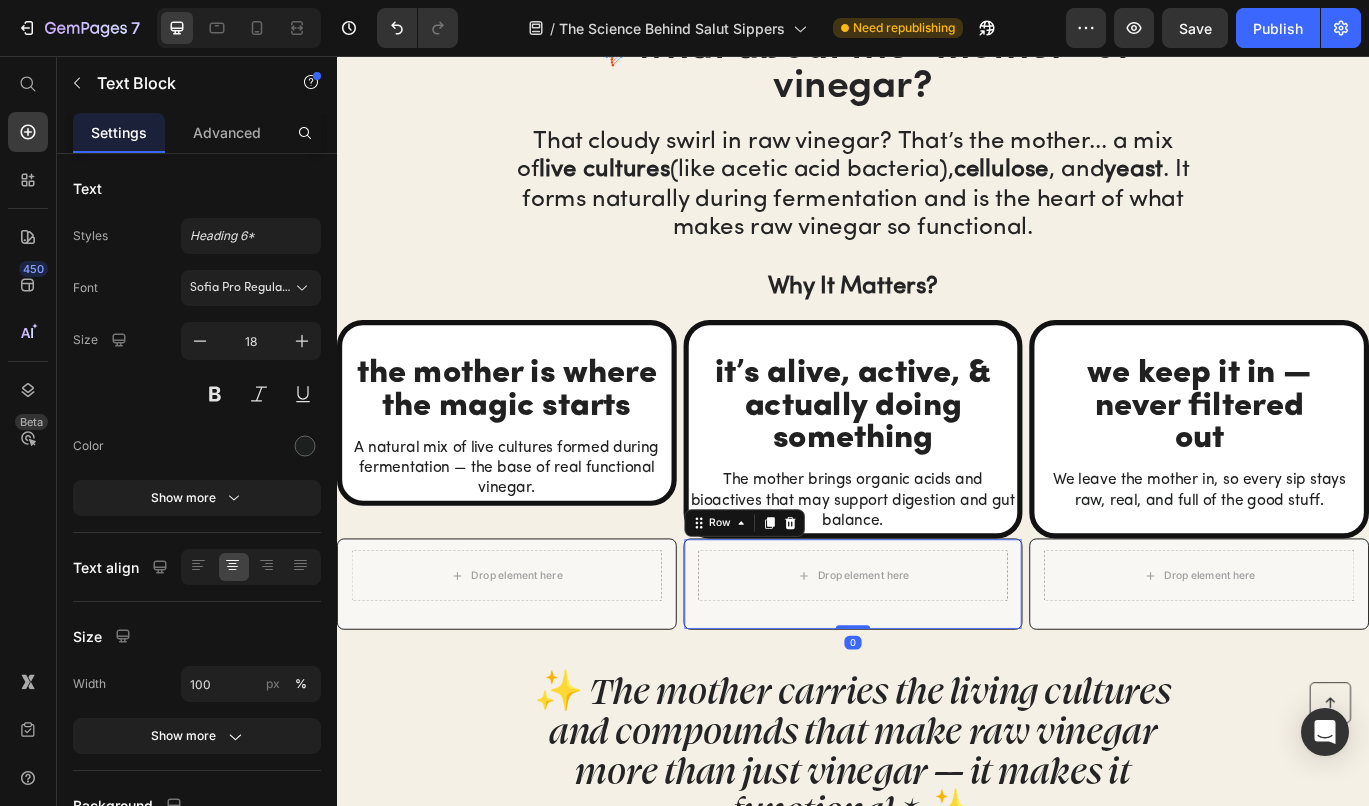 click on "Drop element here Row   0" at bounding box center [937, 670] 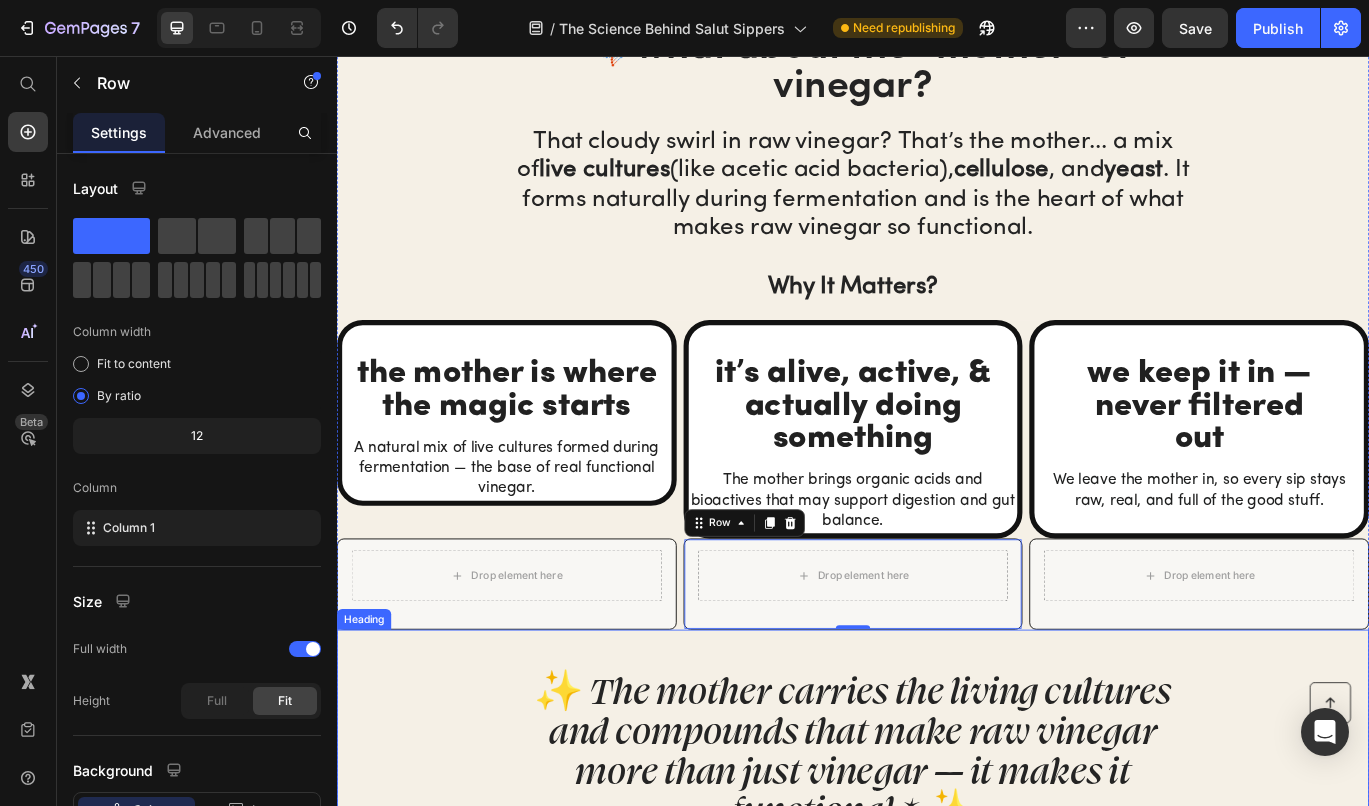 click on "✨ The mother carries the living cultures and compounds that make raw vinegar more than just vinegar — it makes it functional.* ✨" at bounding box center (937, 863) 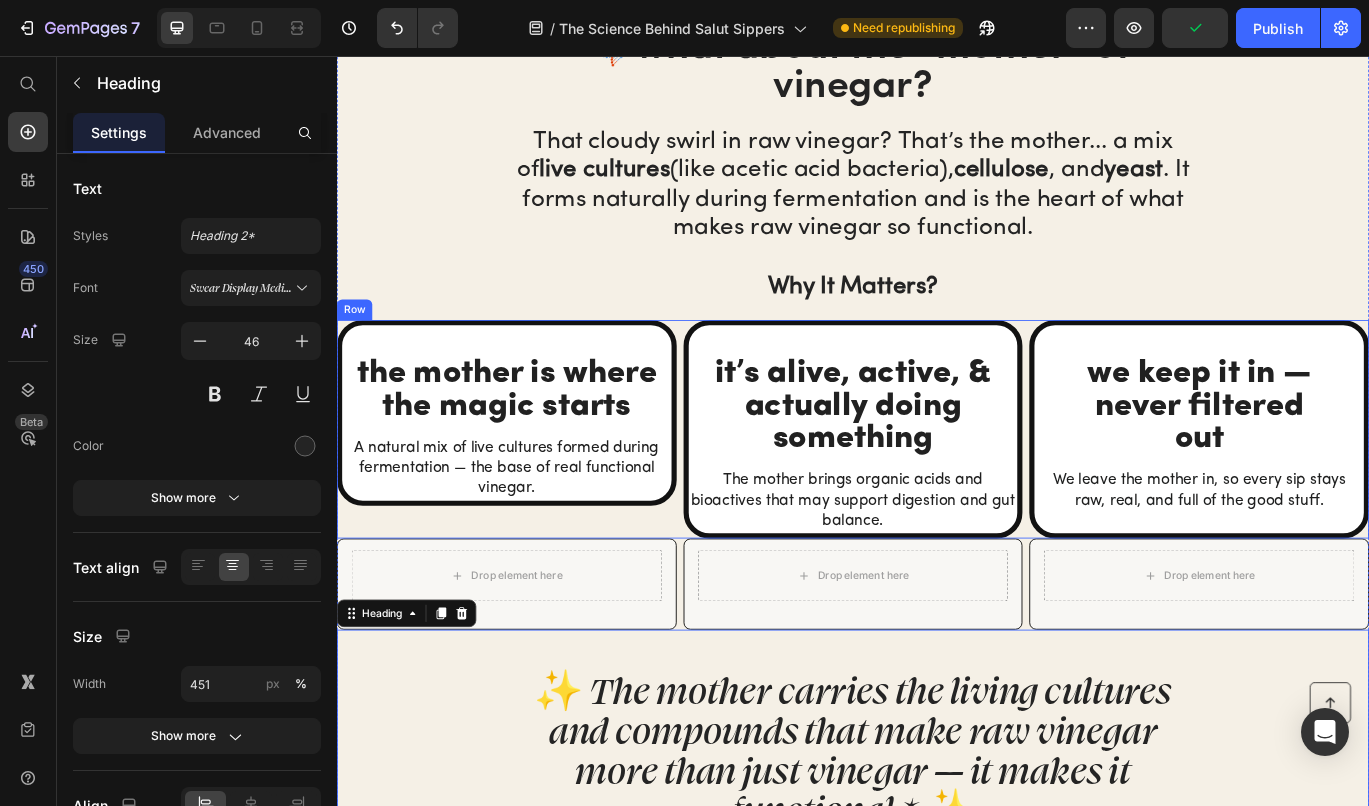 click on "the mother is where the magic starts Heading A natural mix of live cultures formed during fermentation — the base of real functional vinegar. Text Block Row" at bounding box center [534, 490] 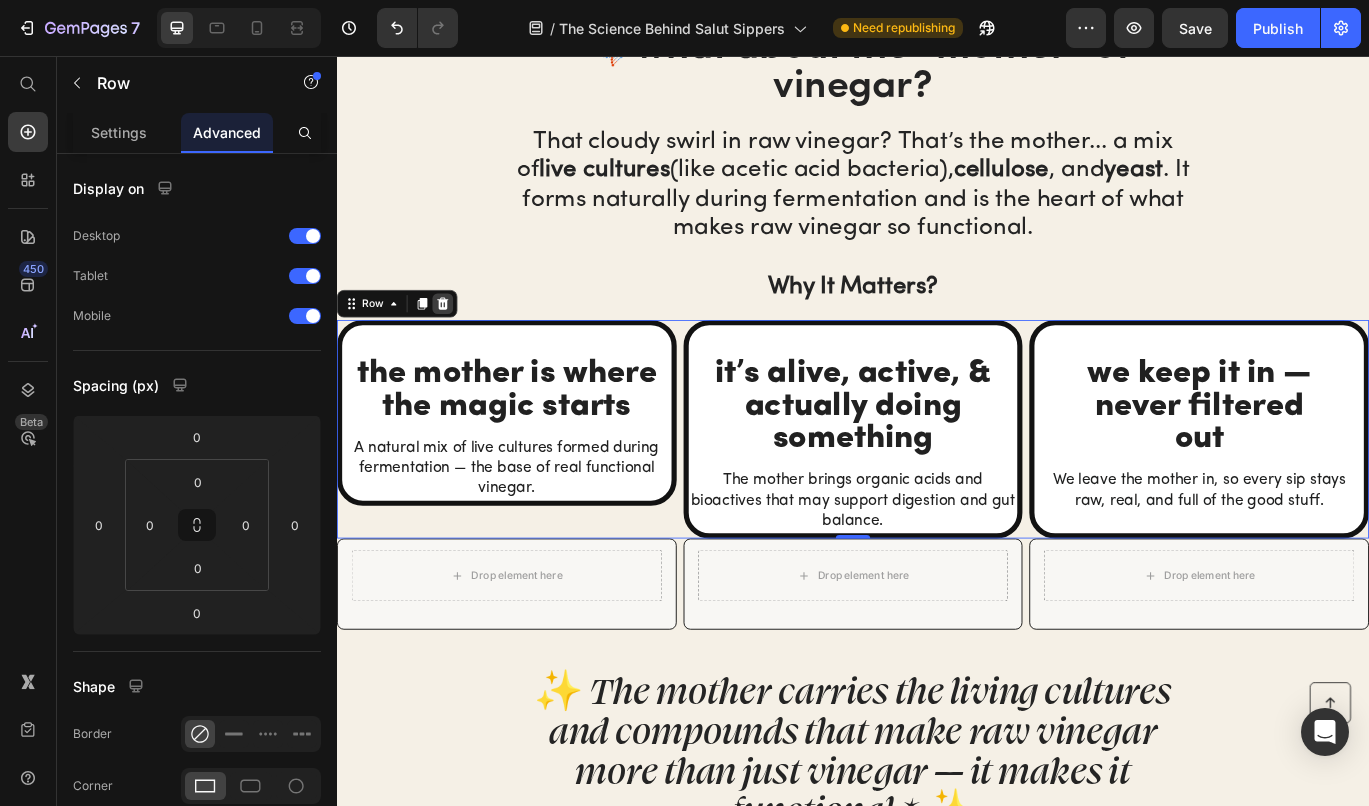 click 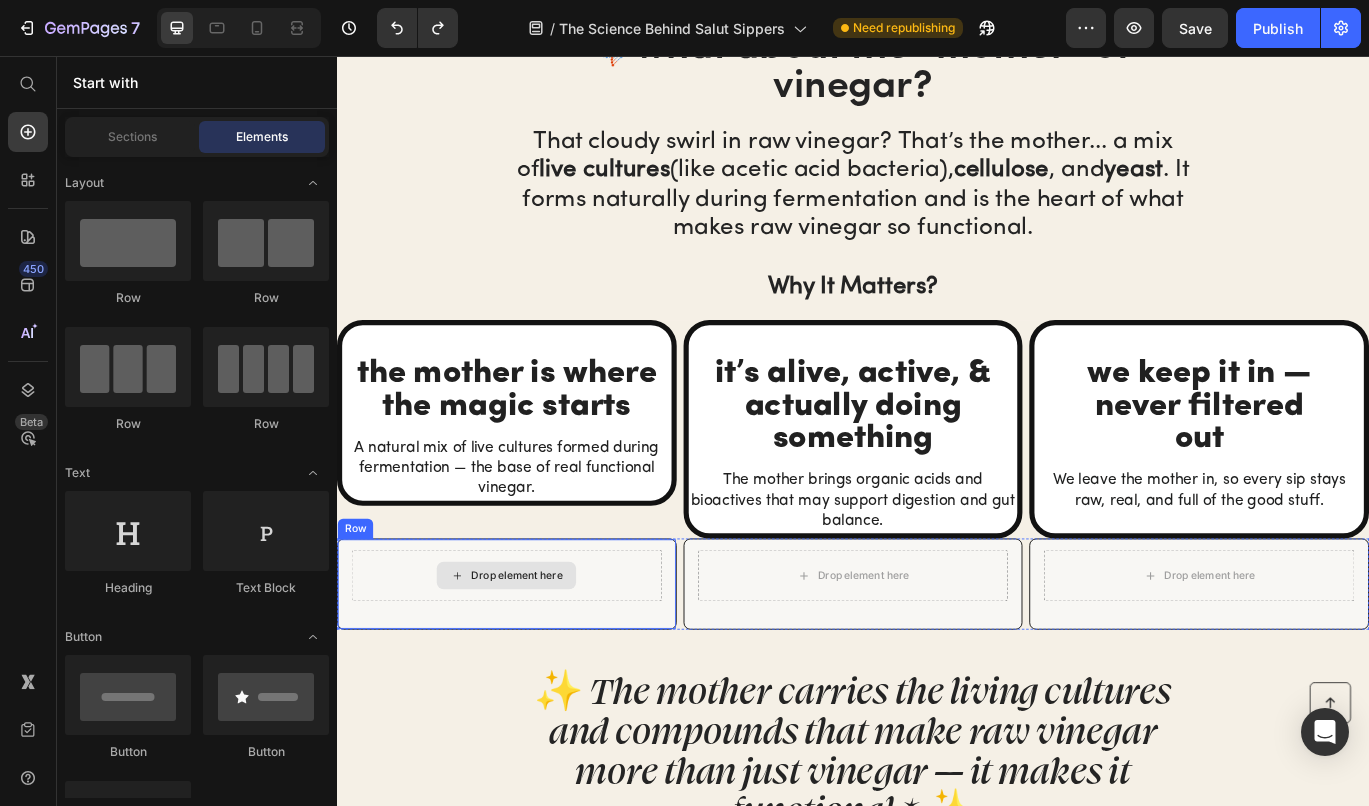click on "Drop element here" at bounding box center [534, 660] 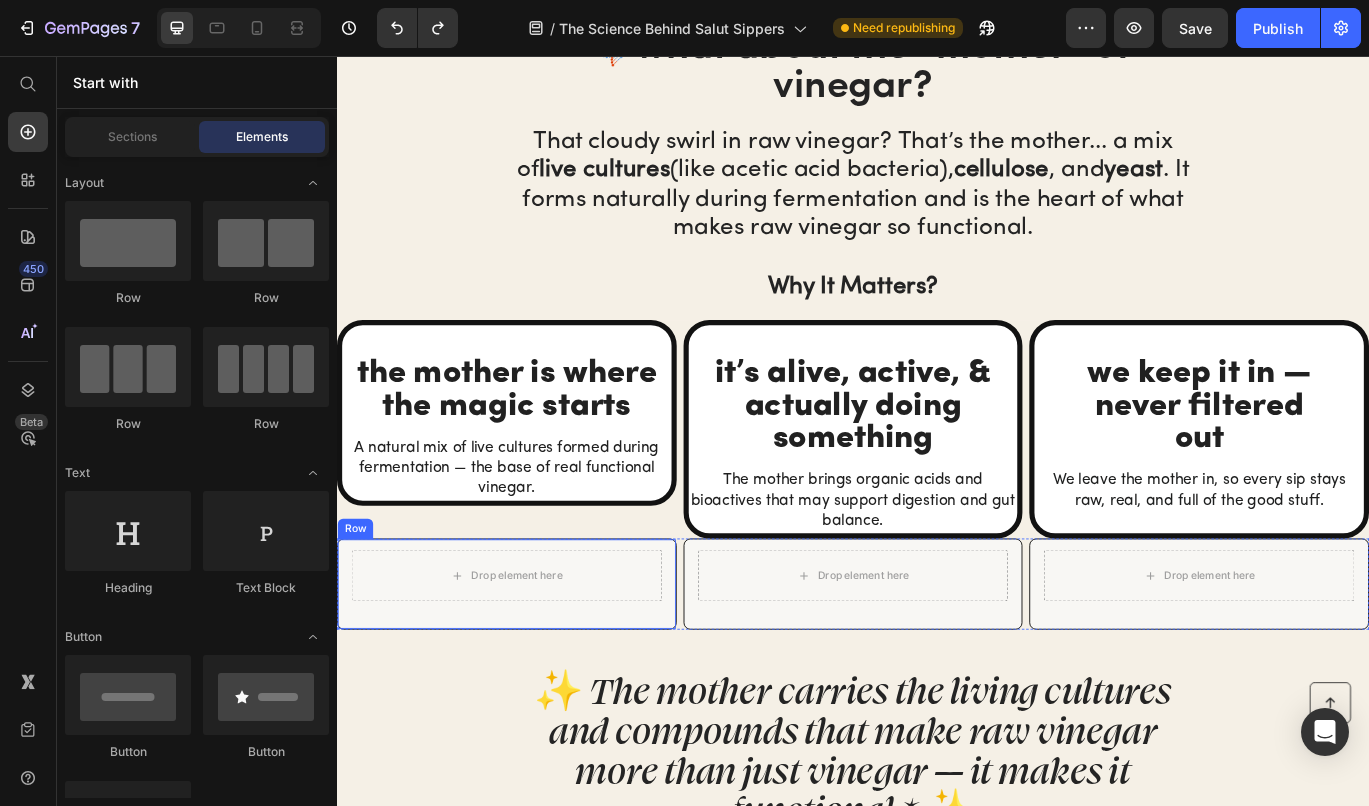 click on "Drop element here Row" at bounding box center [534, 670] 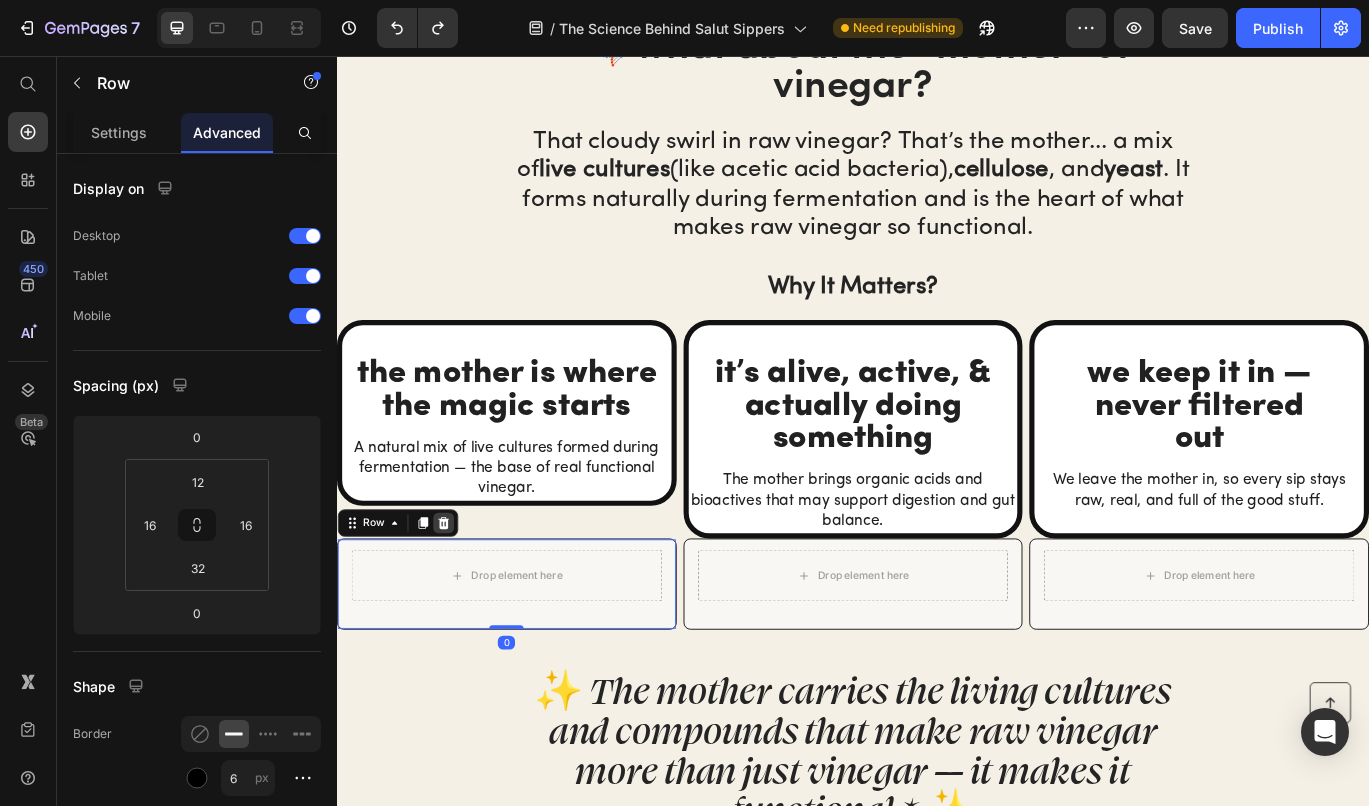 click 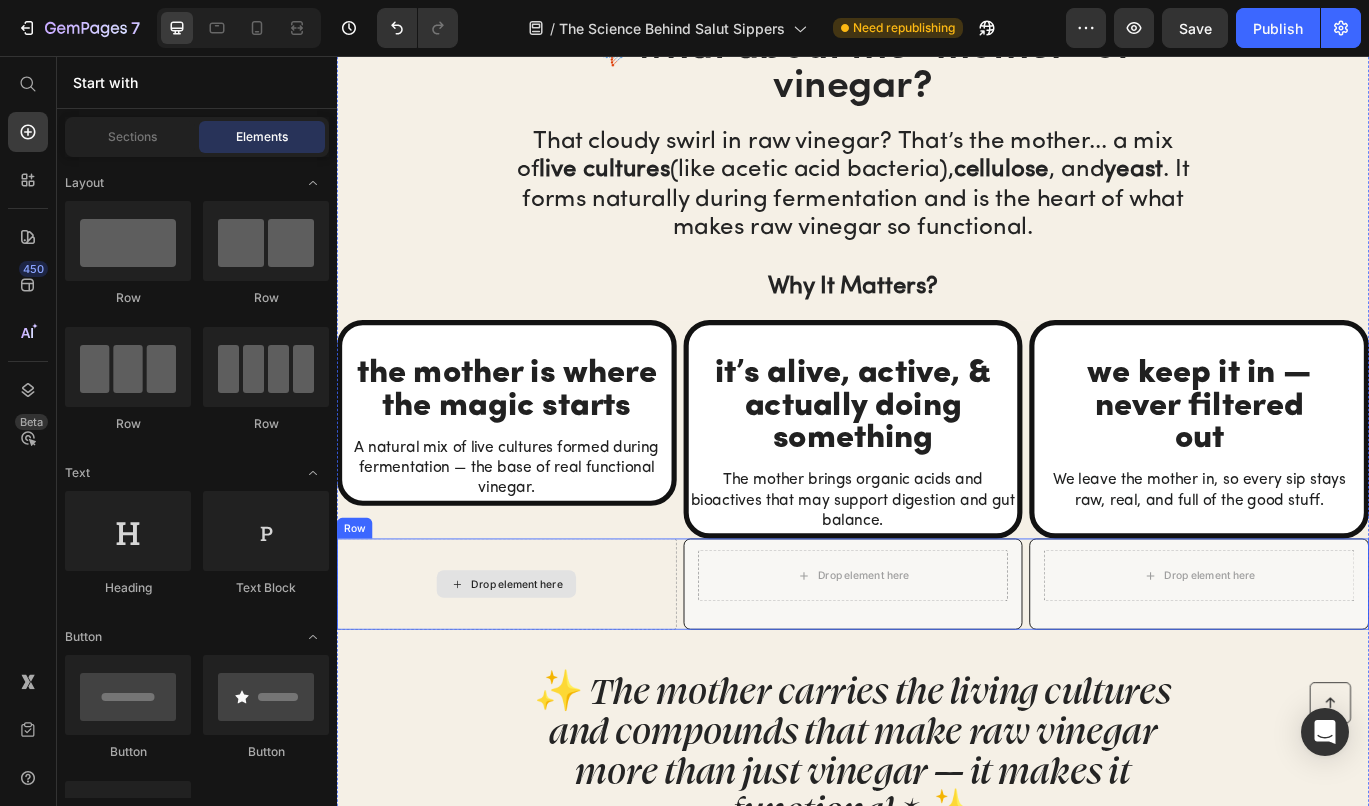 click on "Drop element here" at bounding box center (534, 670) 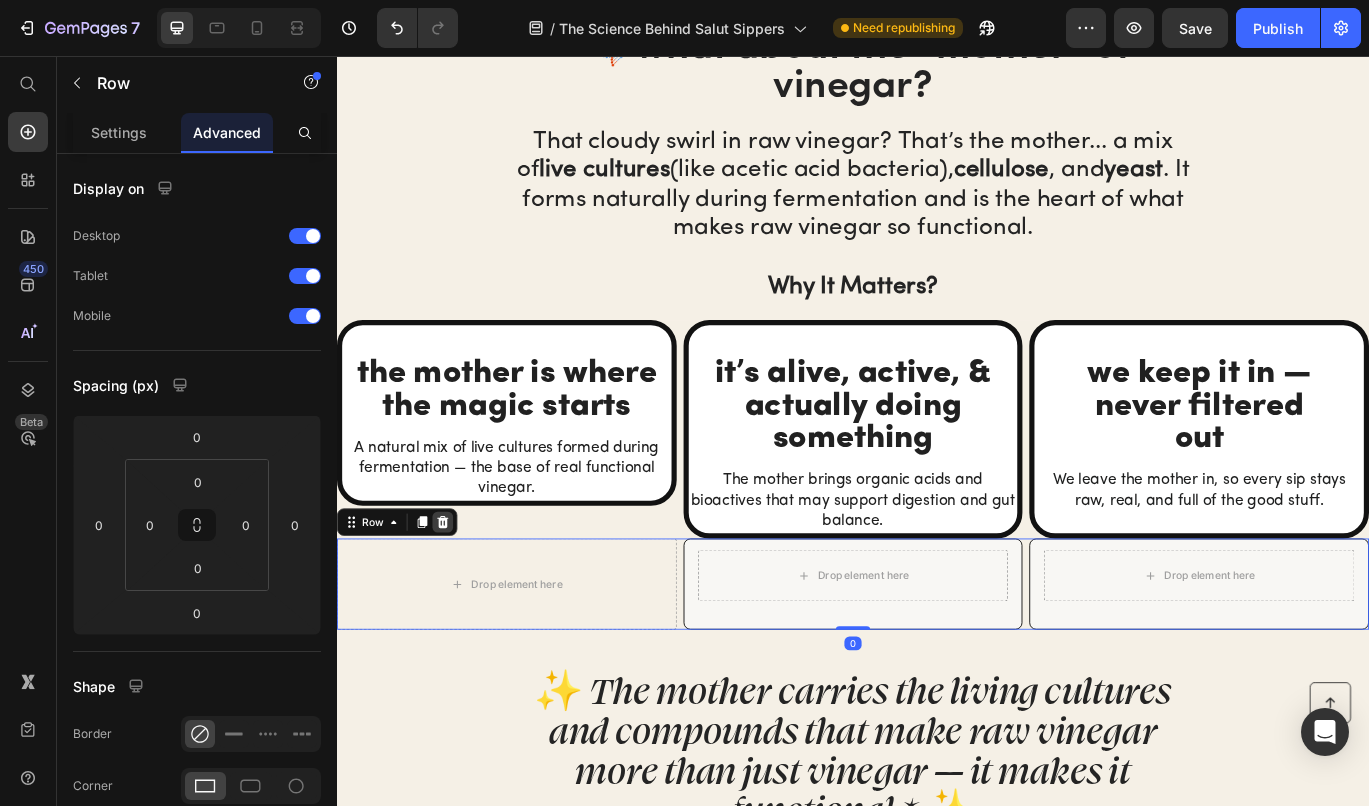 click 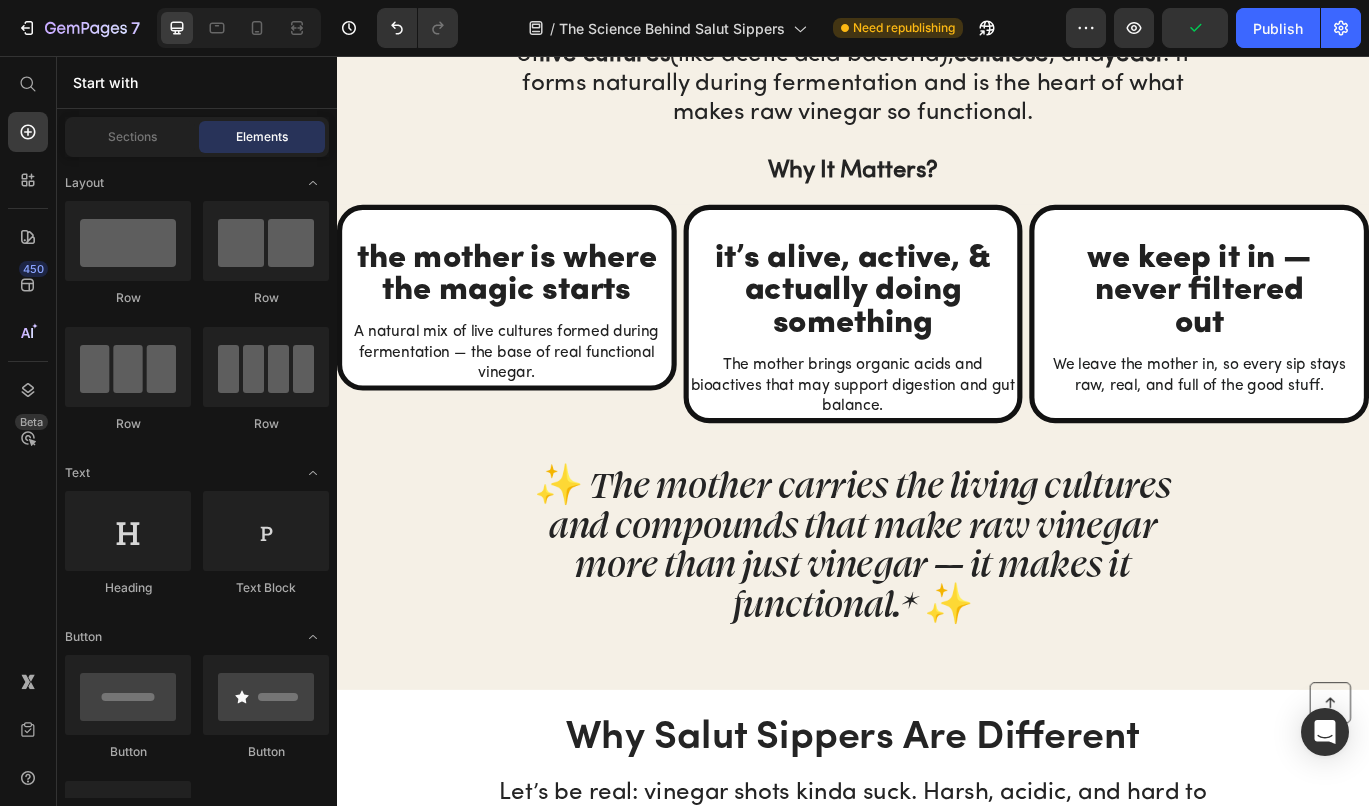 scroll, scrollTop: 4442, scrollLeft: 0, axis: vertical 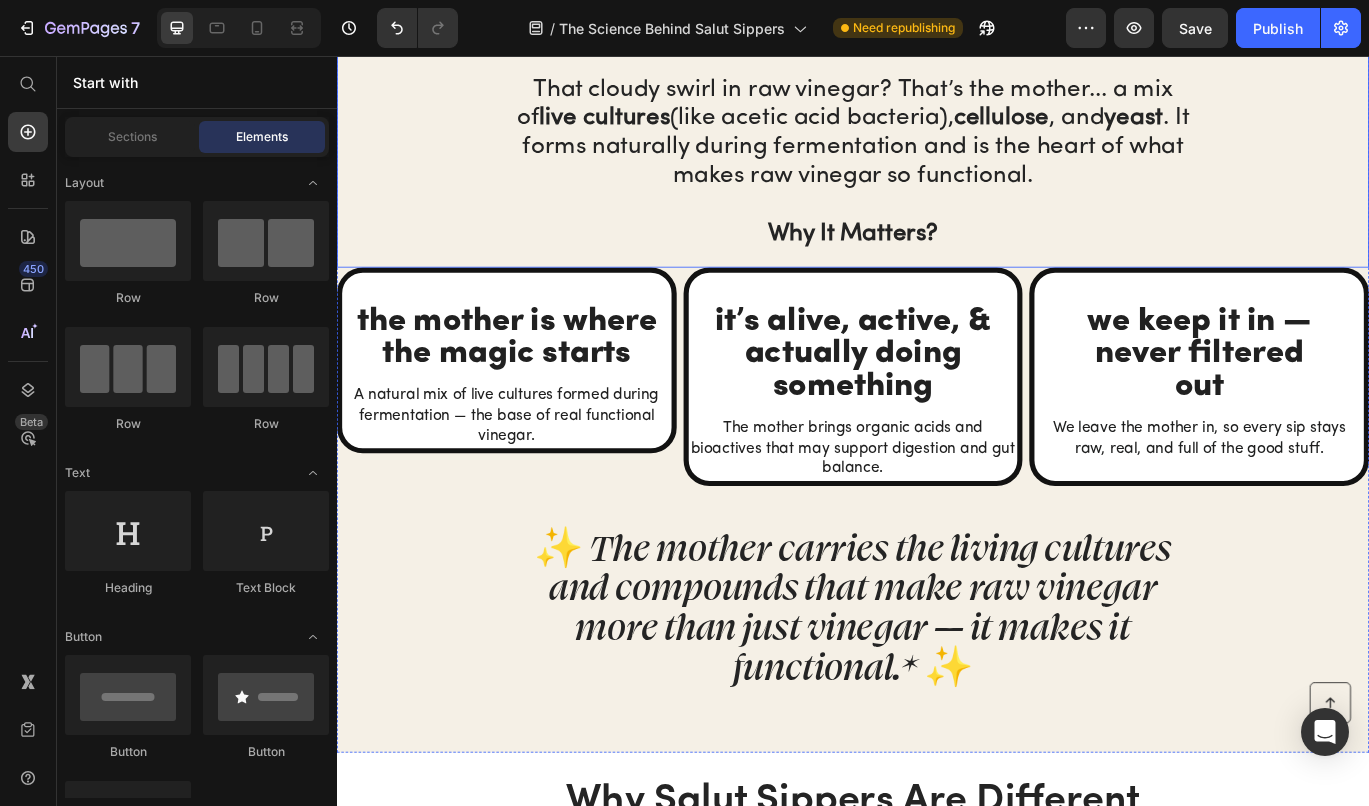 click on "🧬 what about the “mother” of vinegar? Heading That cloudy swirl in raw vinegar? That’s the mother... a mix of  live cultures  (like acetic acid bacteria),  cellulose , and  yeast . It forms naturally during fermentation and is the heart of what makes raw vinegar so functional. Why It Matters? Heading" at bounding box center [937, 132] 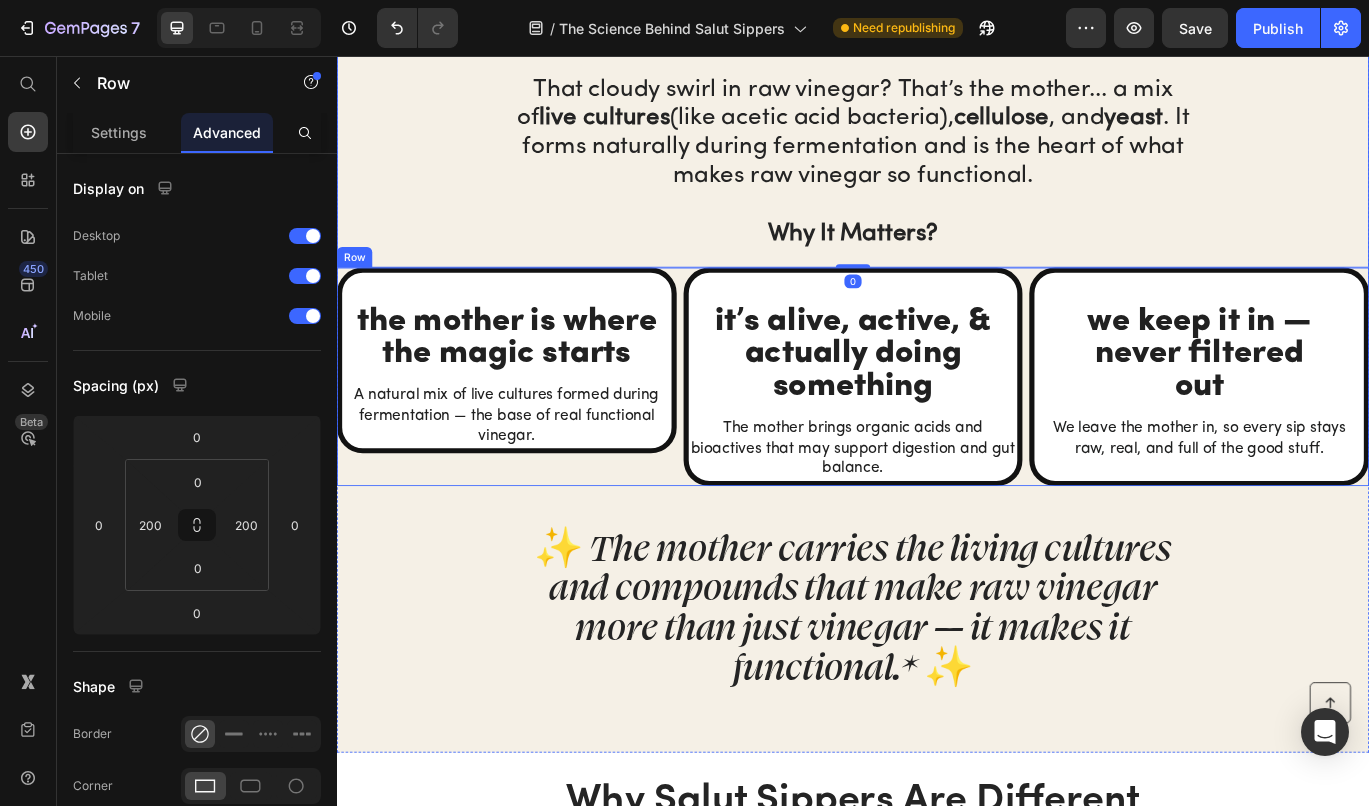 click on "the mother is where the magic starts Heading A natural mix of live cultures formed during fermentation — the base of real functional vinegar. Text Block Row" at bounding box center [534, 429] 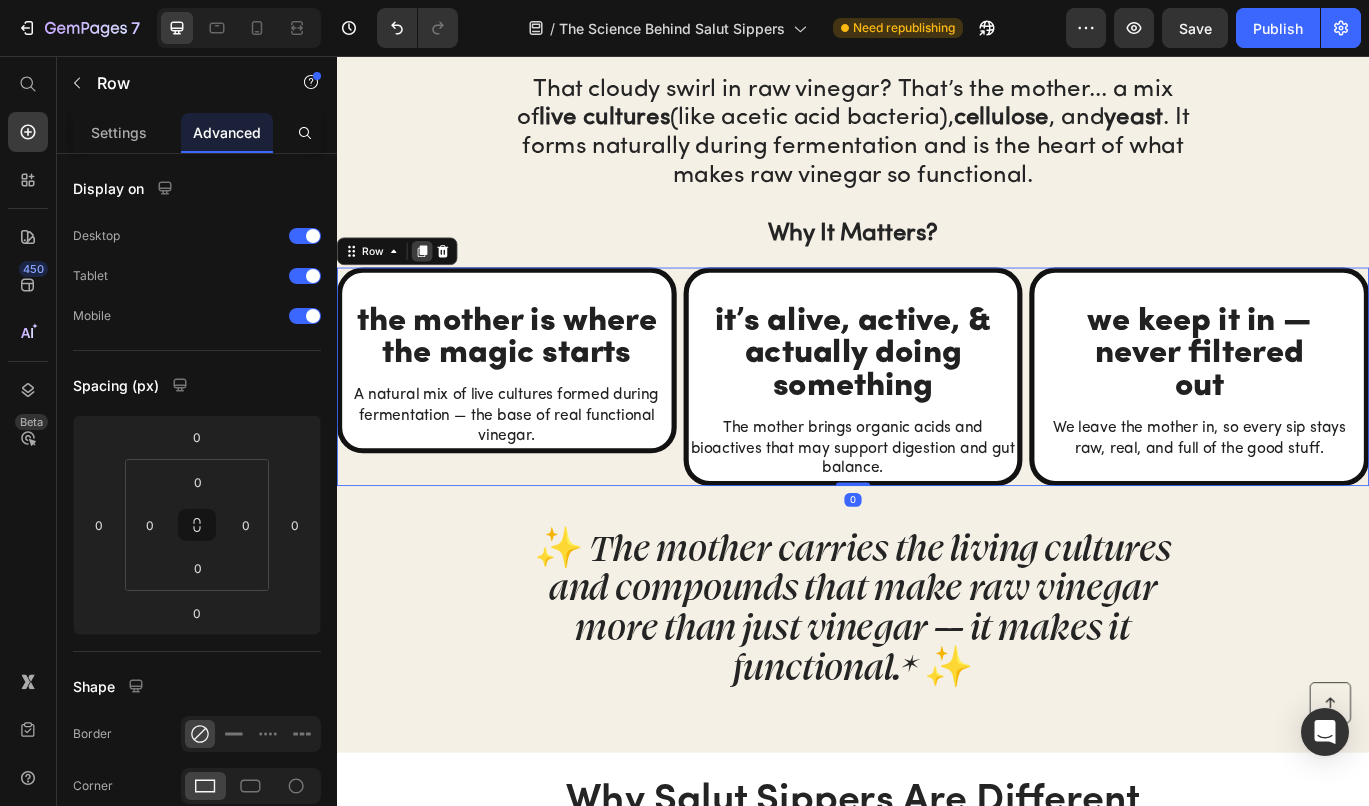 click 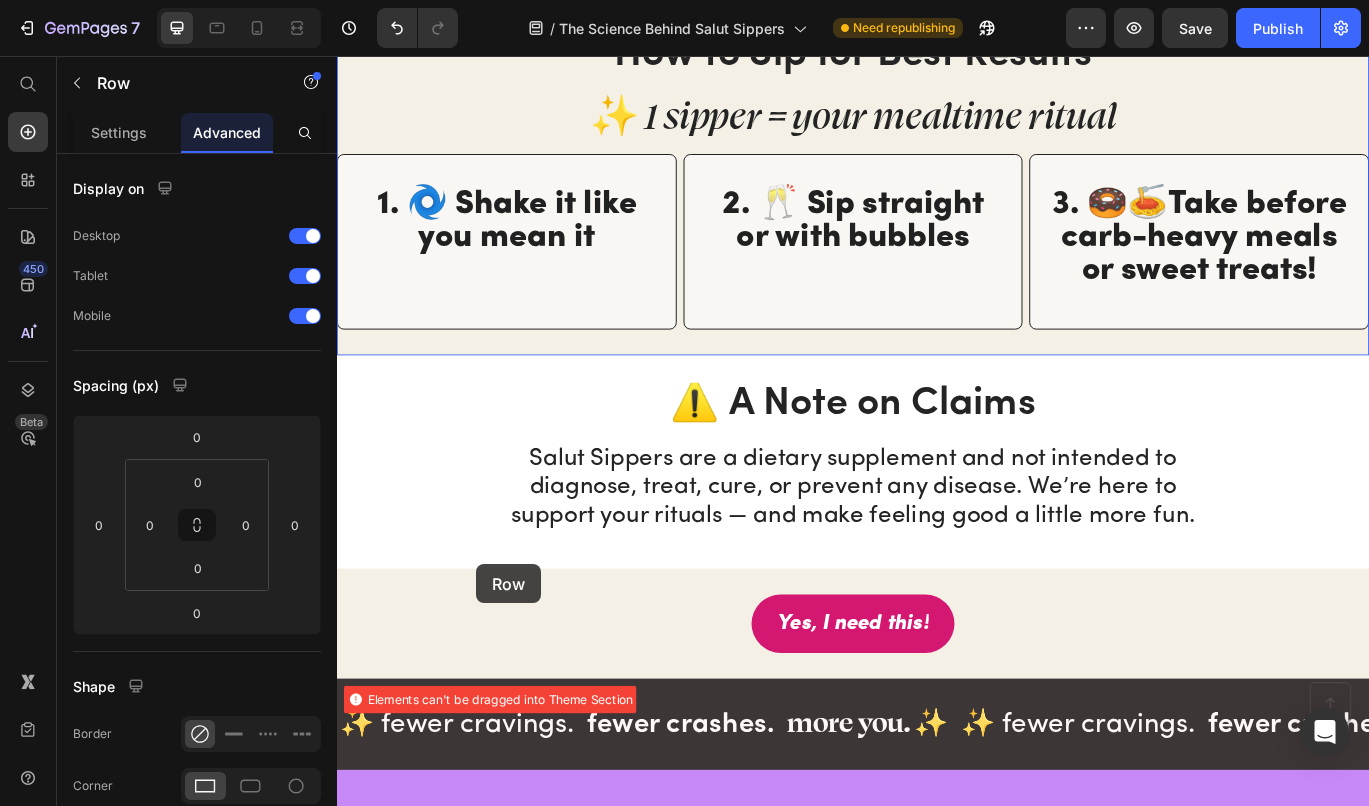 scroll, scrollTop: 6006, scrollLeft: 0, axis: vertical 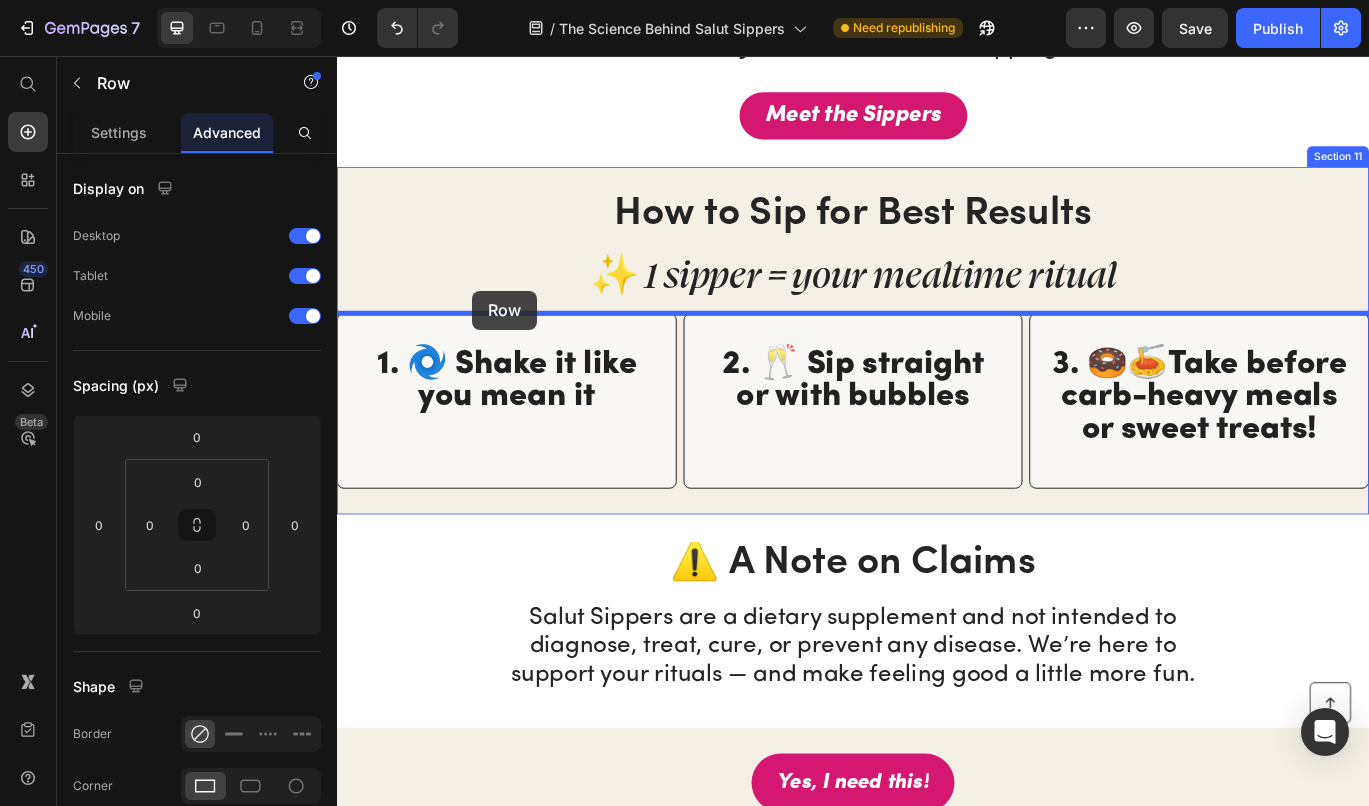 drag, startPoint x: 390, startPoint y: 533, endPoint x: 494, endPoint y: 329, distance: 228.98035 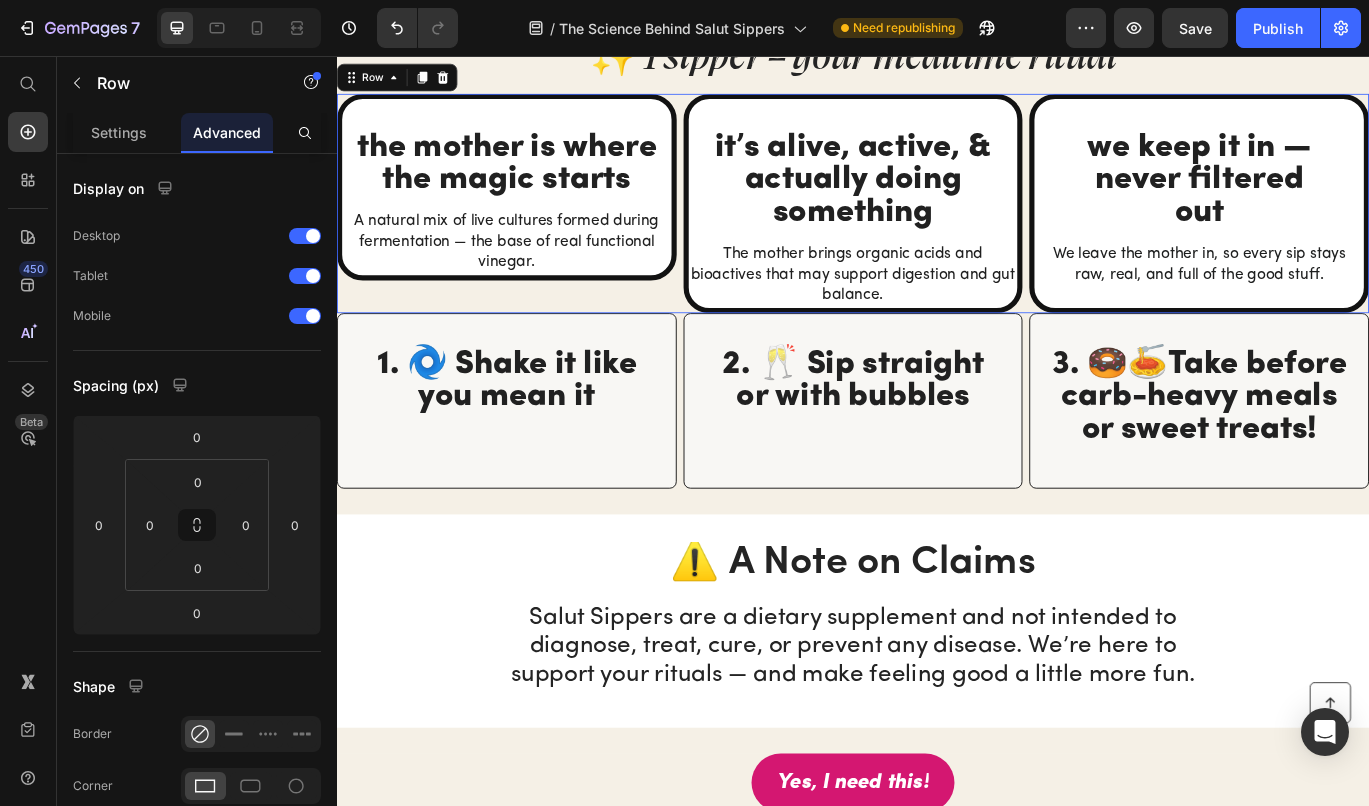 scroll, scrollTop: 5752, scrollLeft: 0, axis: vertical 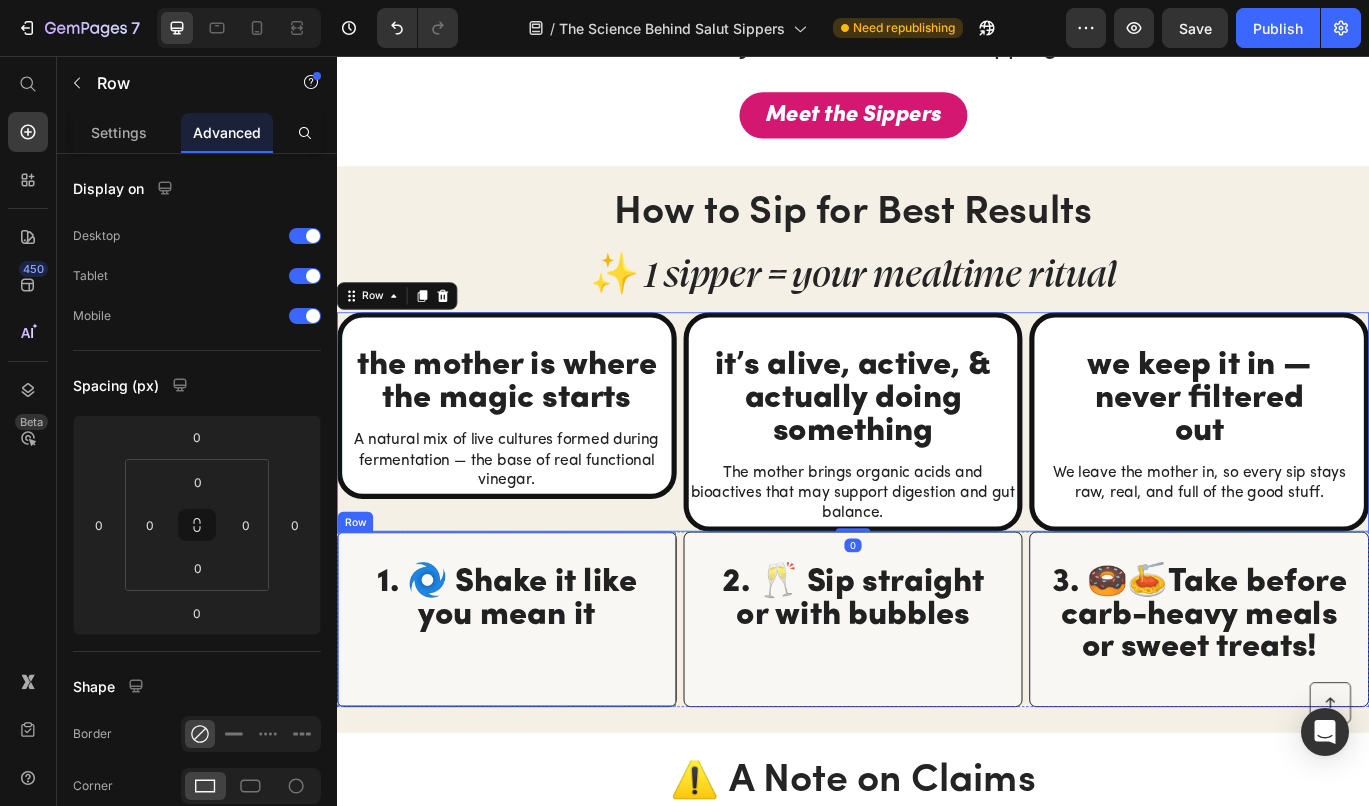 click on "1. 🌀 Shake it like you mean it   Heading" at bounding box center [534, 701] 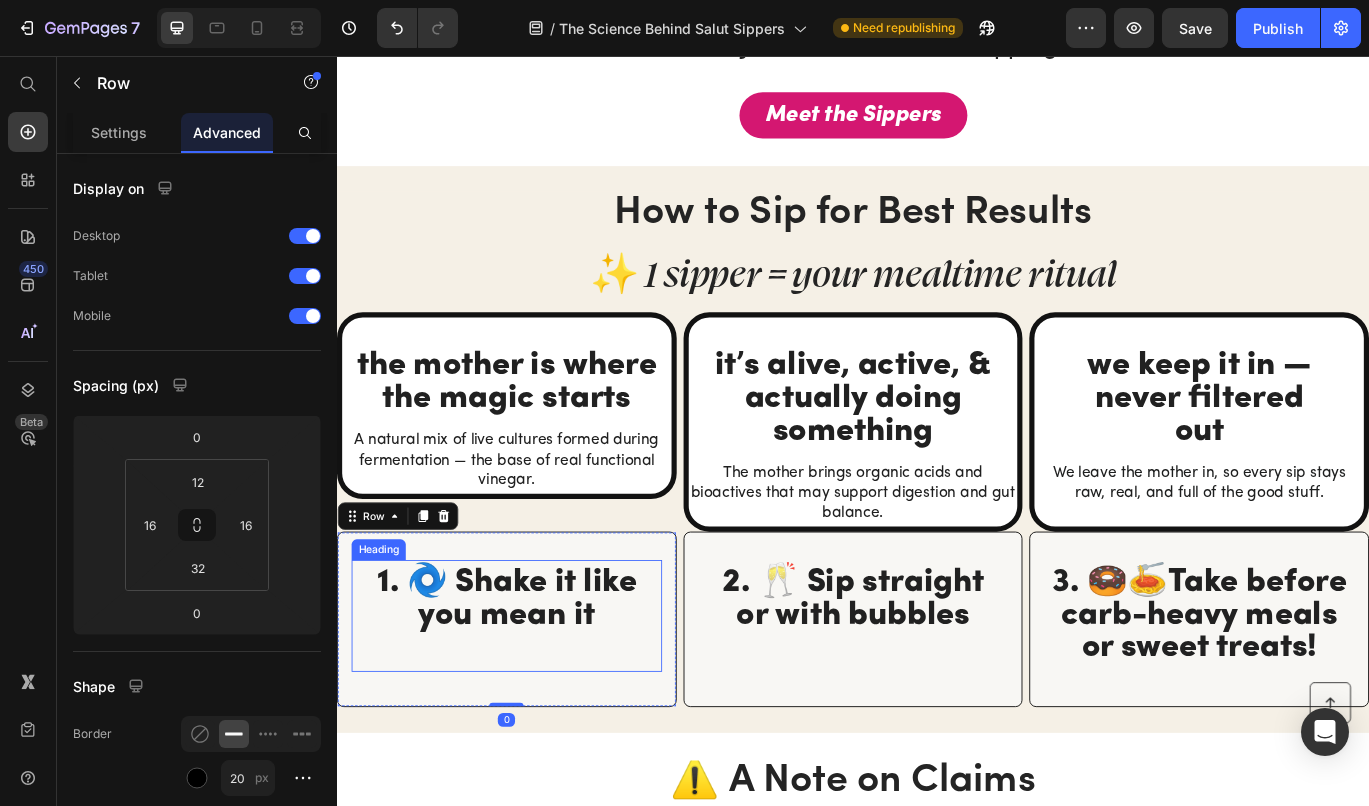 click on "1. 🌀 Shake it like you mean it" at bounding box center (534, 707) 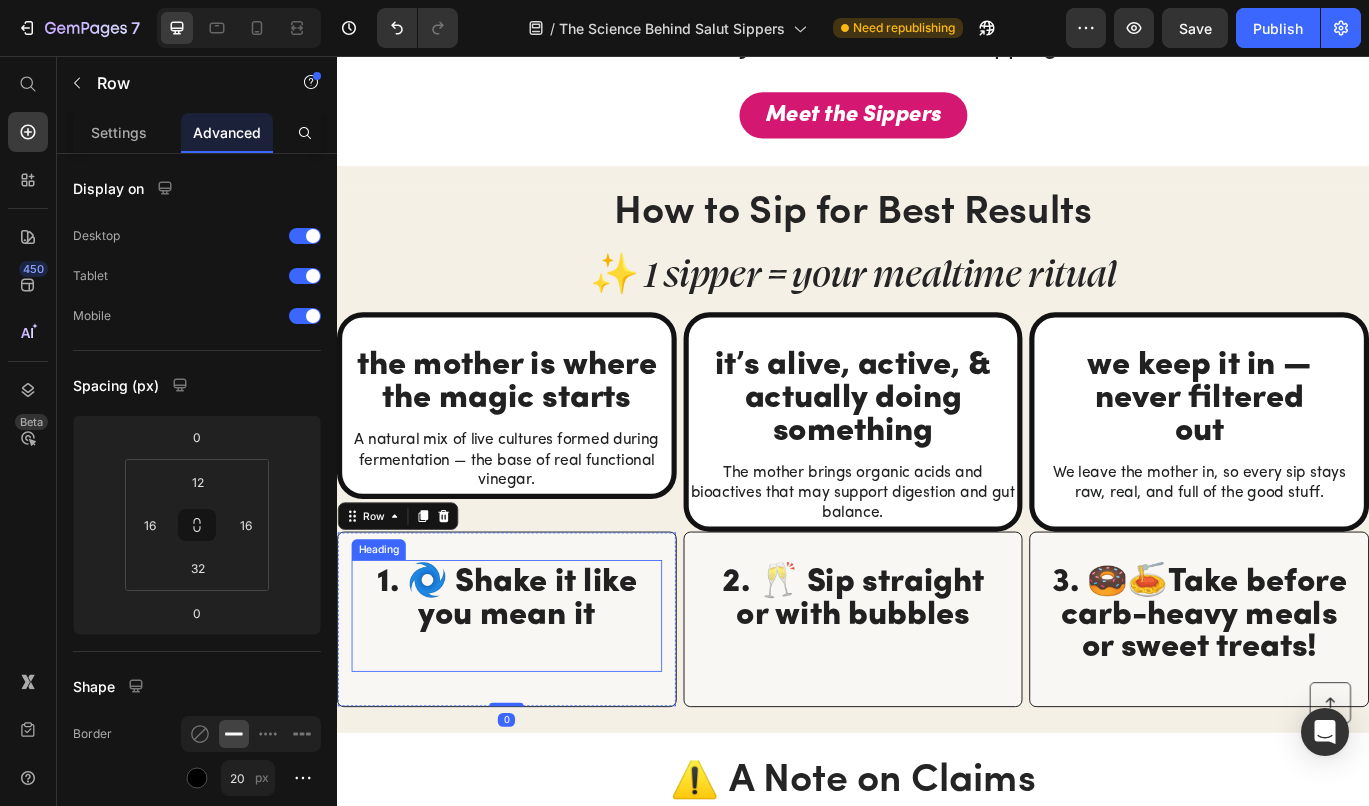 click on "1. 🌀 Shake it like you mean it" at bounding box center [534, 707] 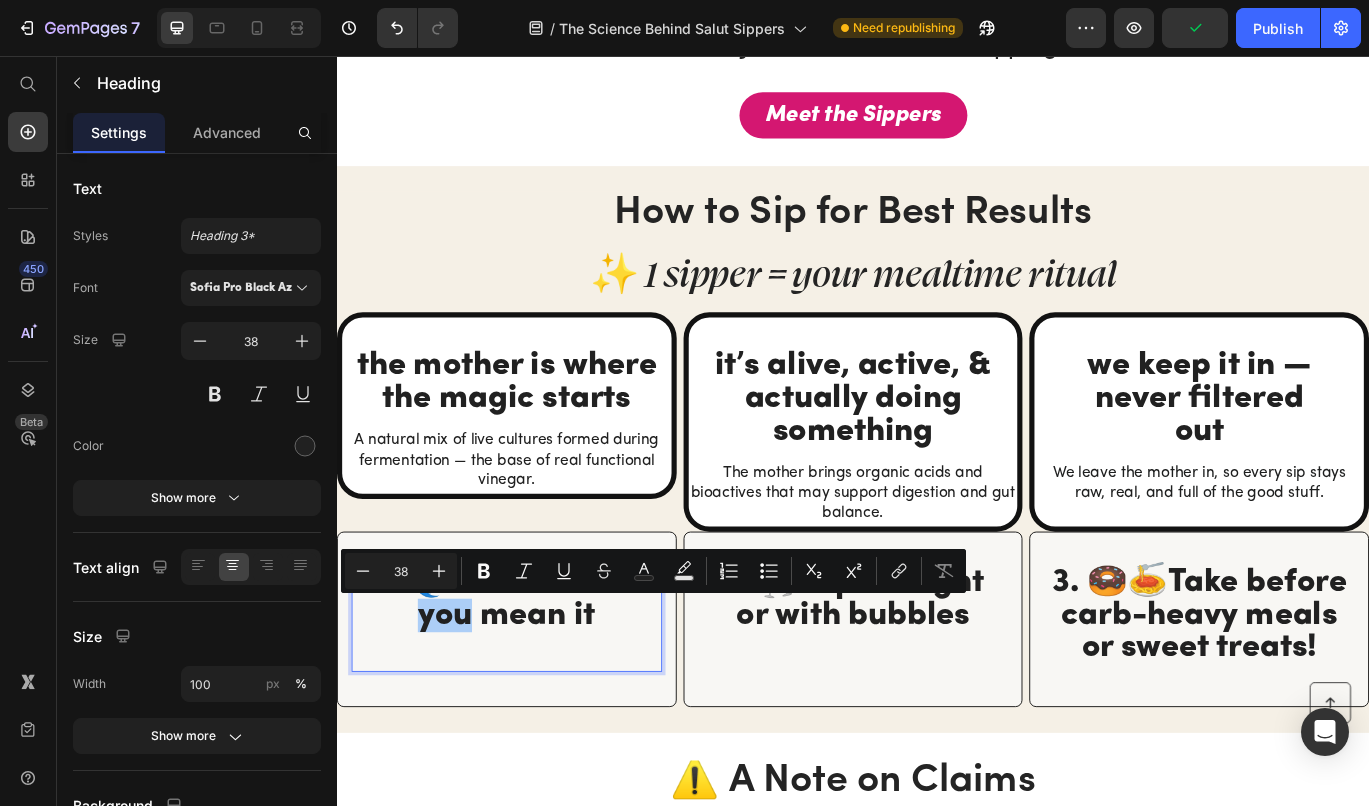 click on "A natural mix of live cultures formed during fermentation — the base of real functional vinegar." at bounding box center [534, 527] 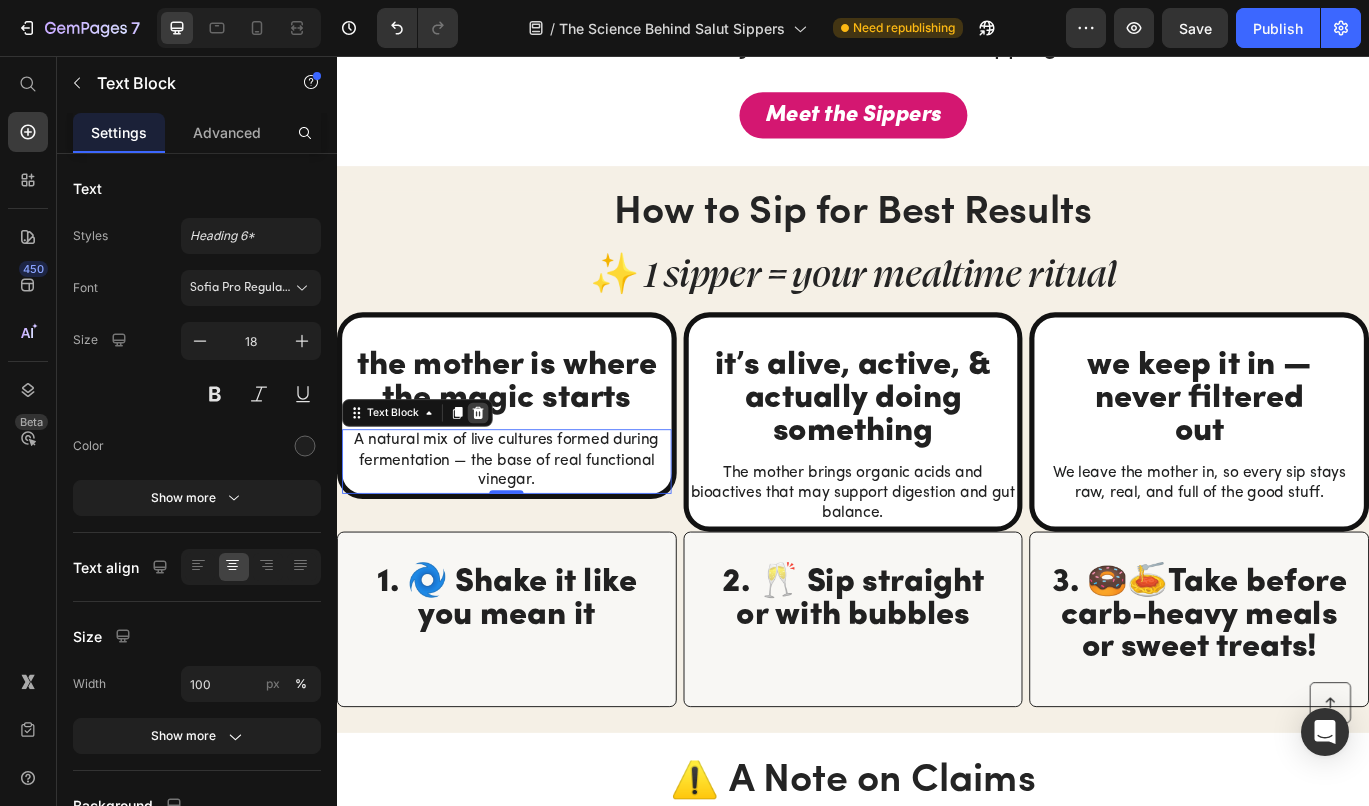 click 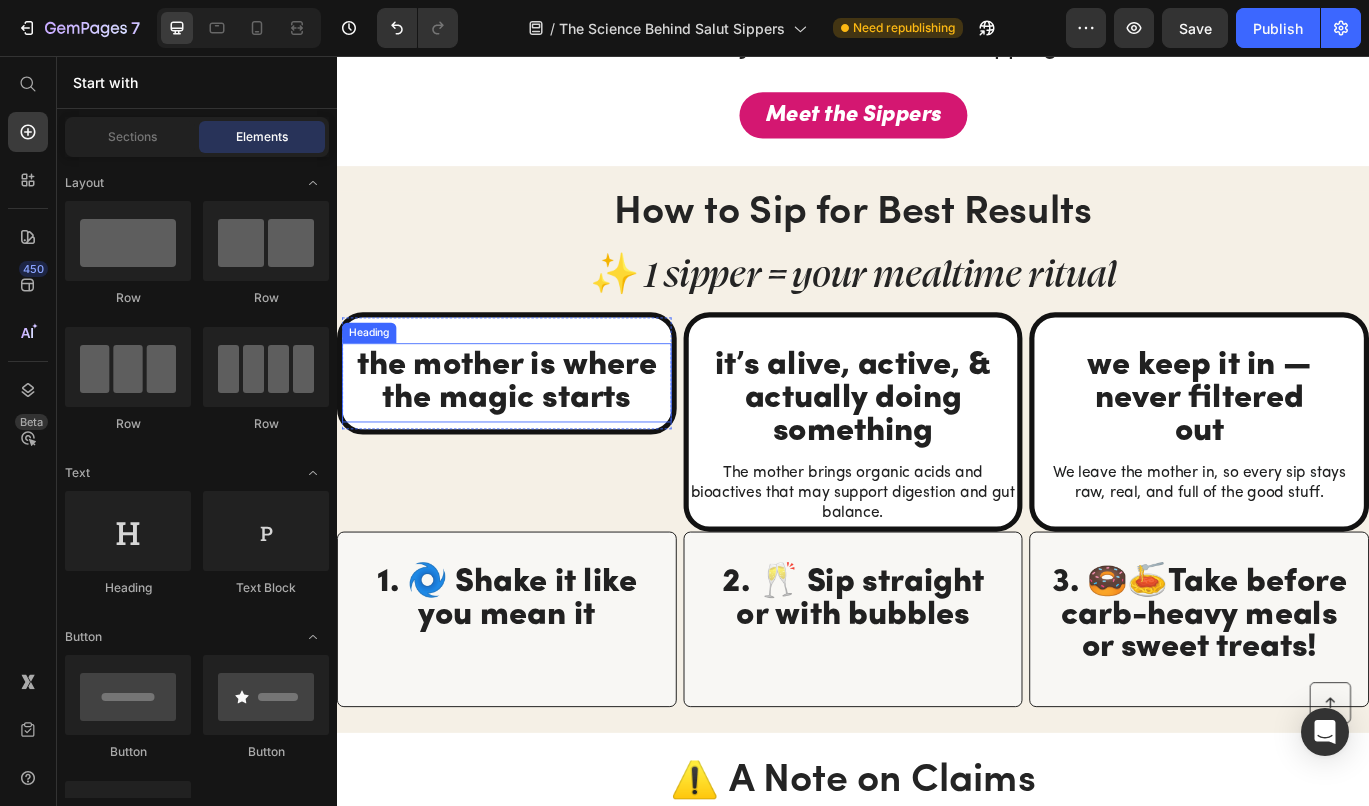 click on "the mother is where the magic starts" at bounding box center [534, 436] 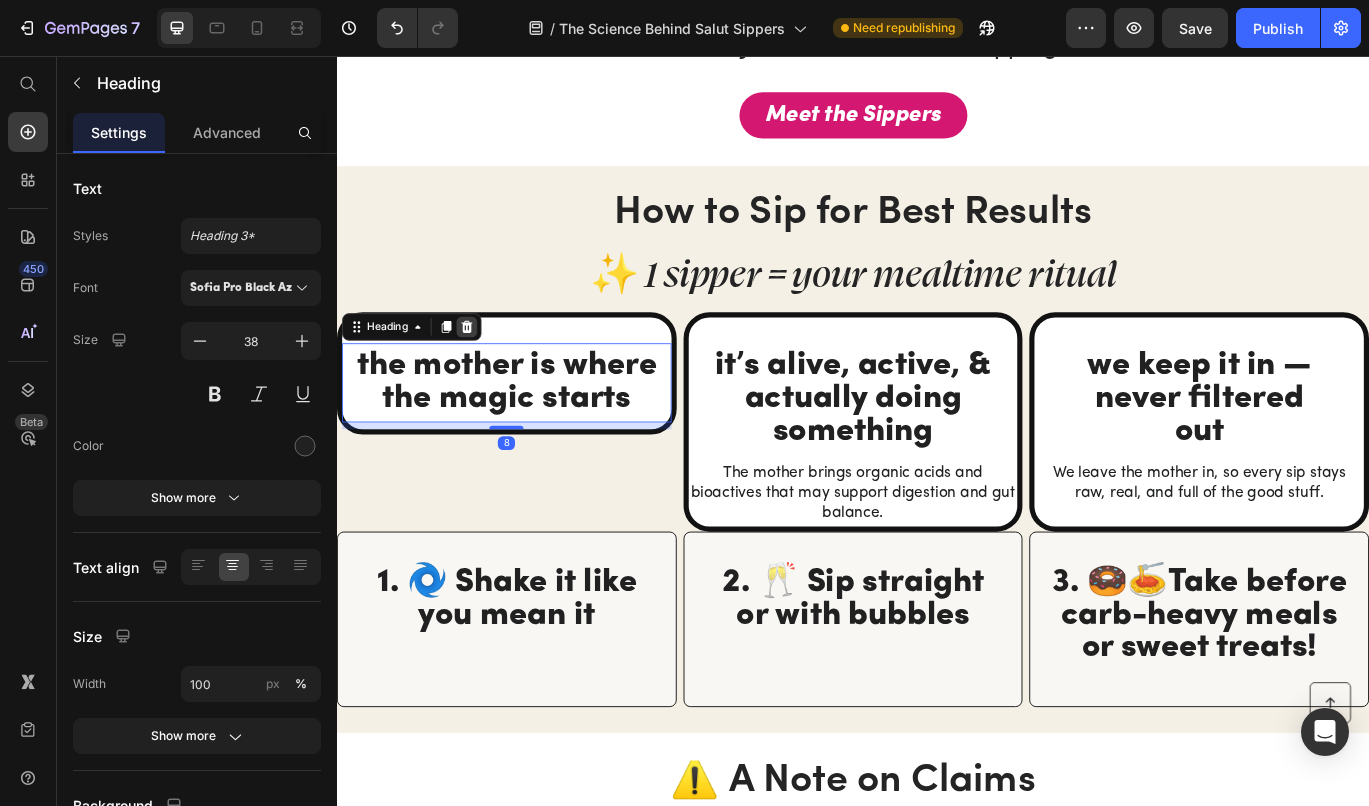 click 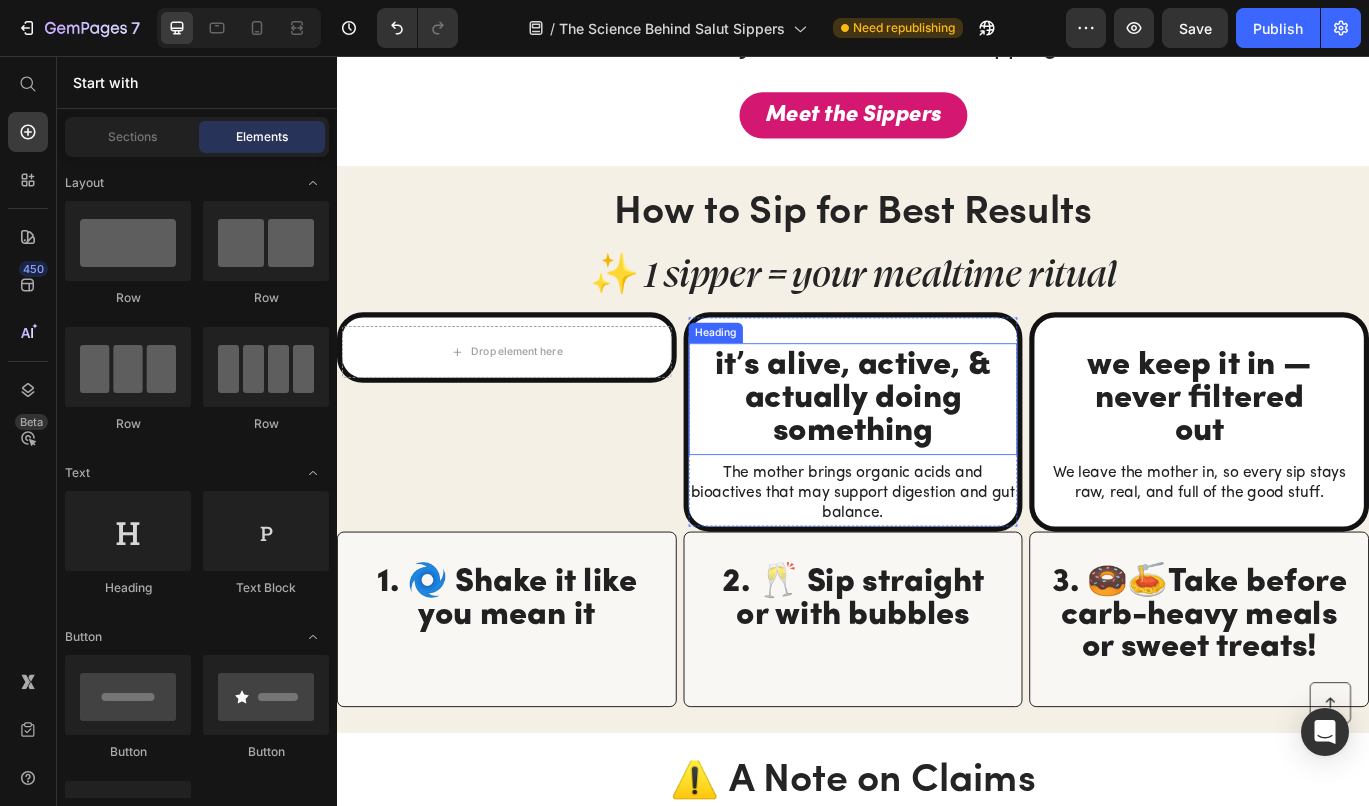 click on "it’s alive, active, & actually doing something" at bounding box center [937, 455] 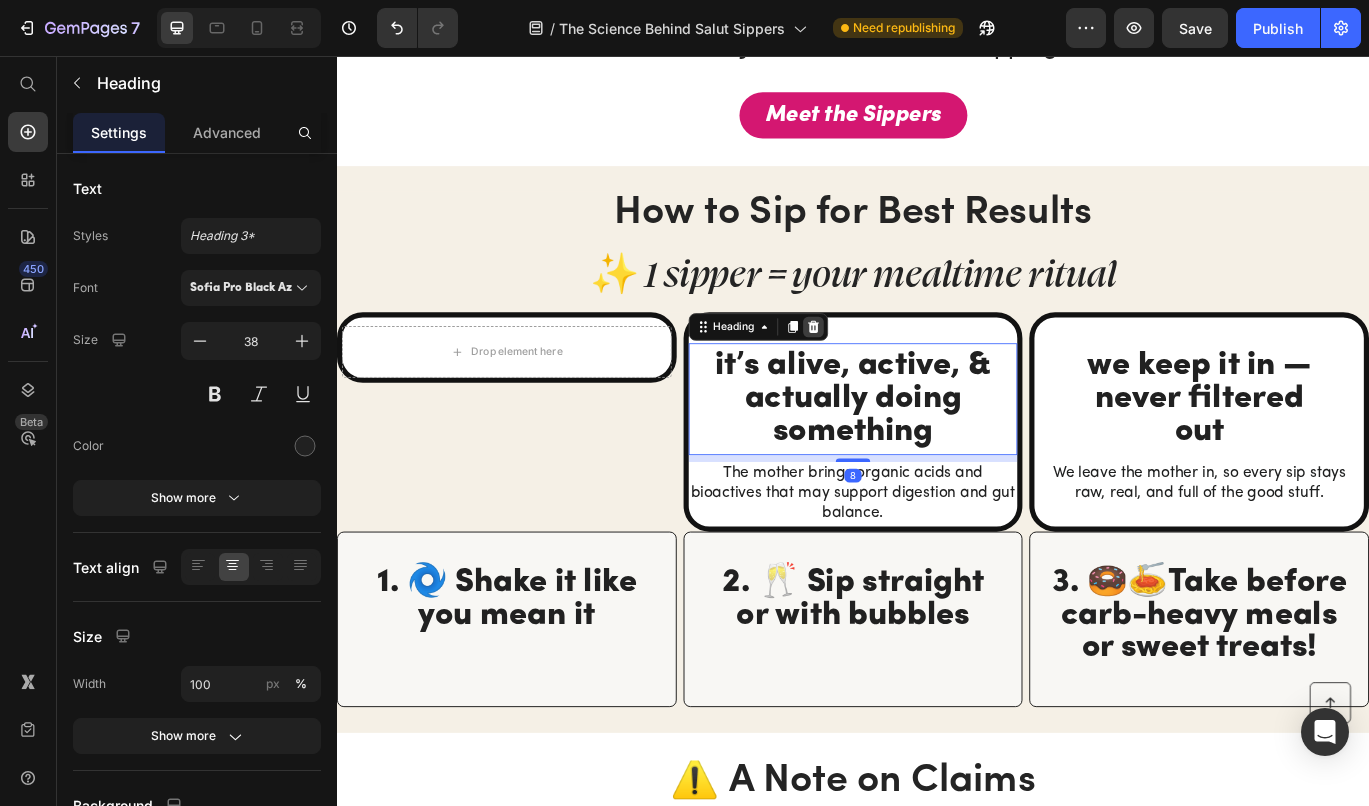 click 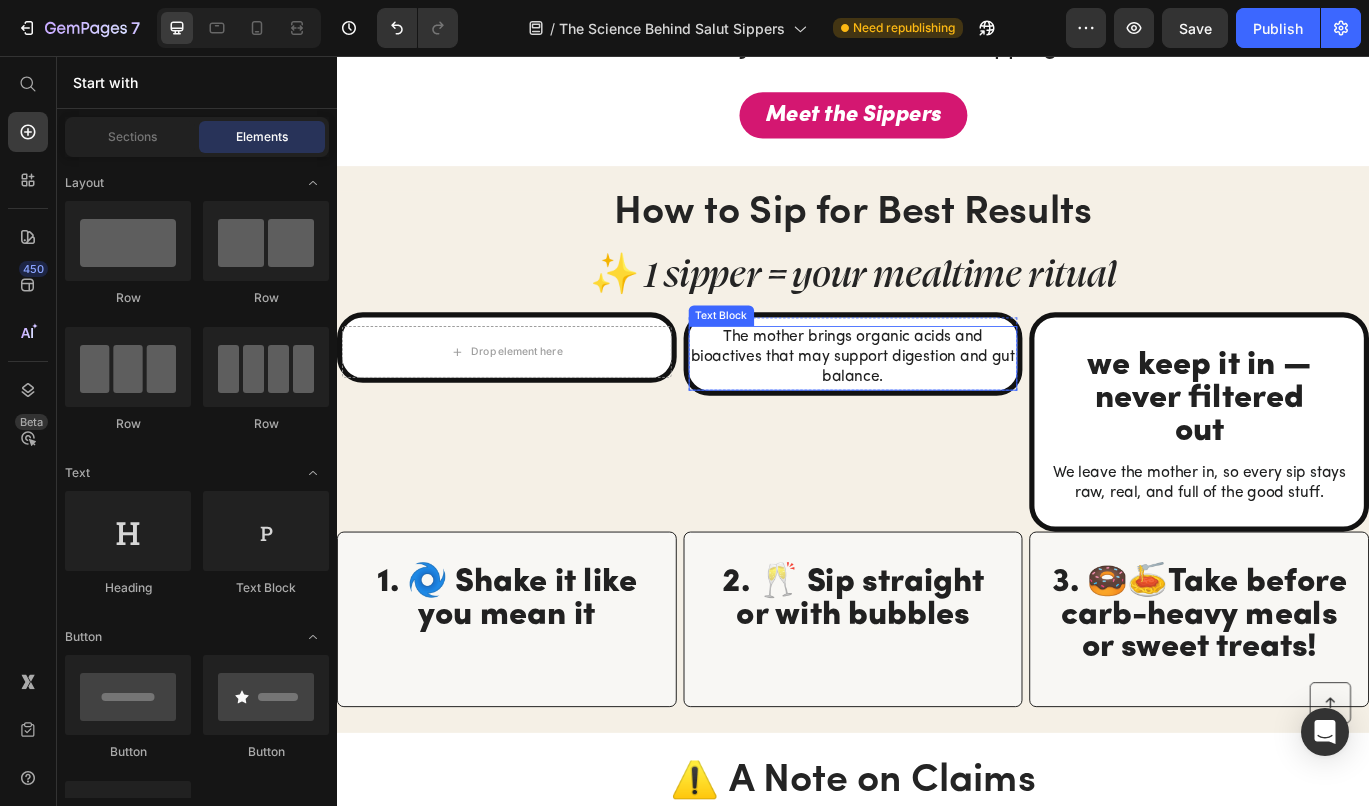 click on "The mother brings organic acids and bioactives that may support digestion and gut balance." at bounding box center (937, 407) 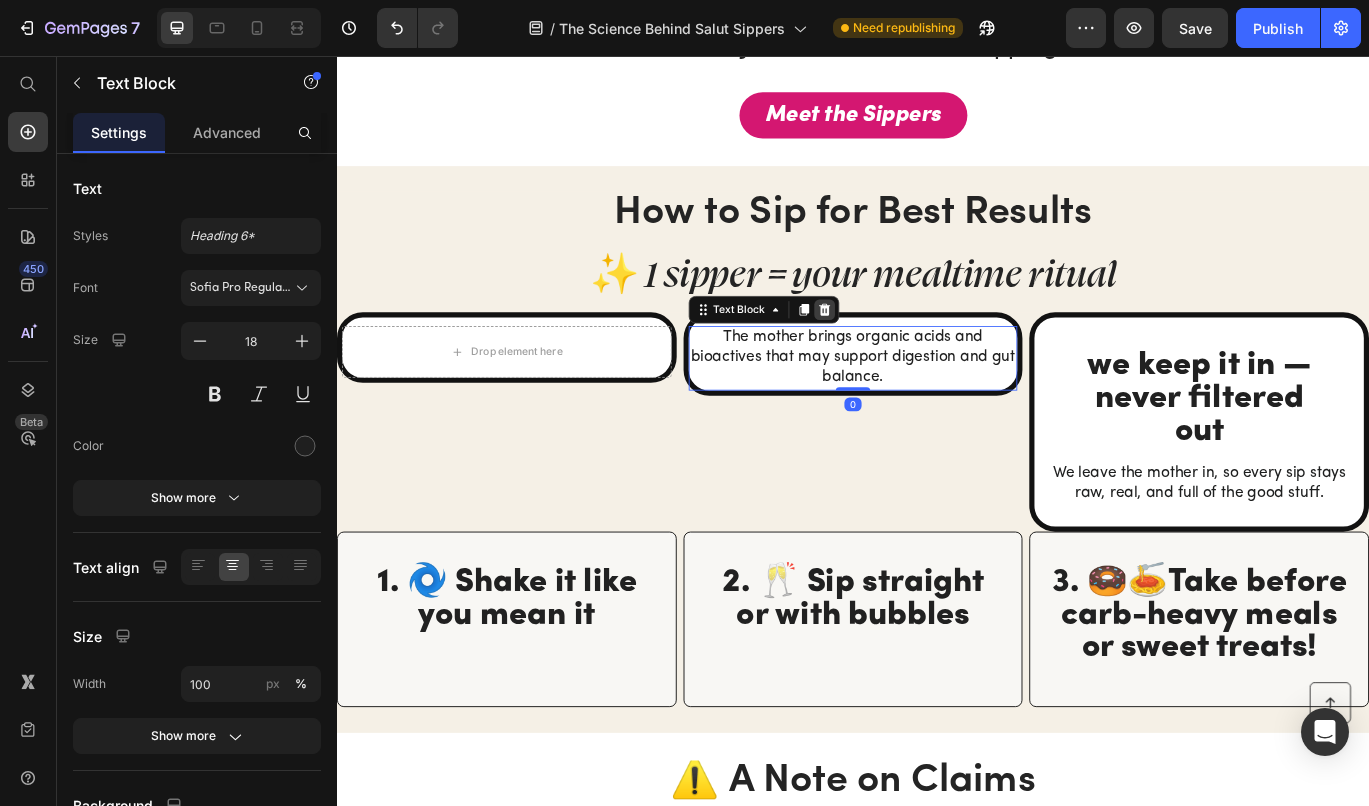 click 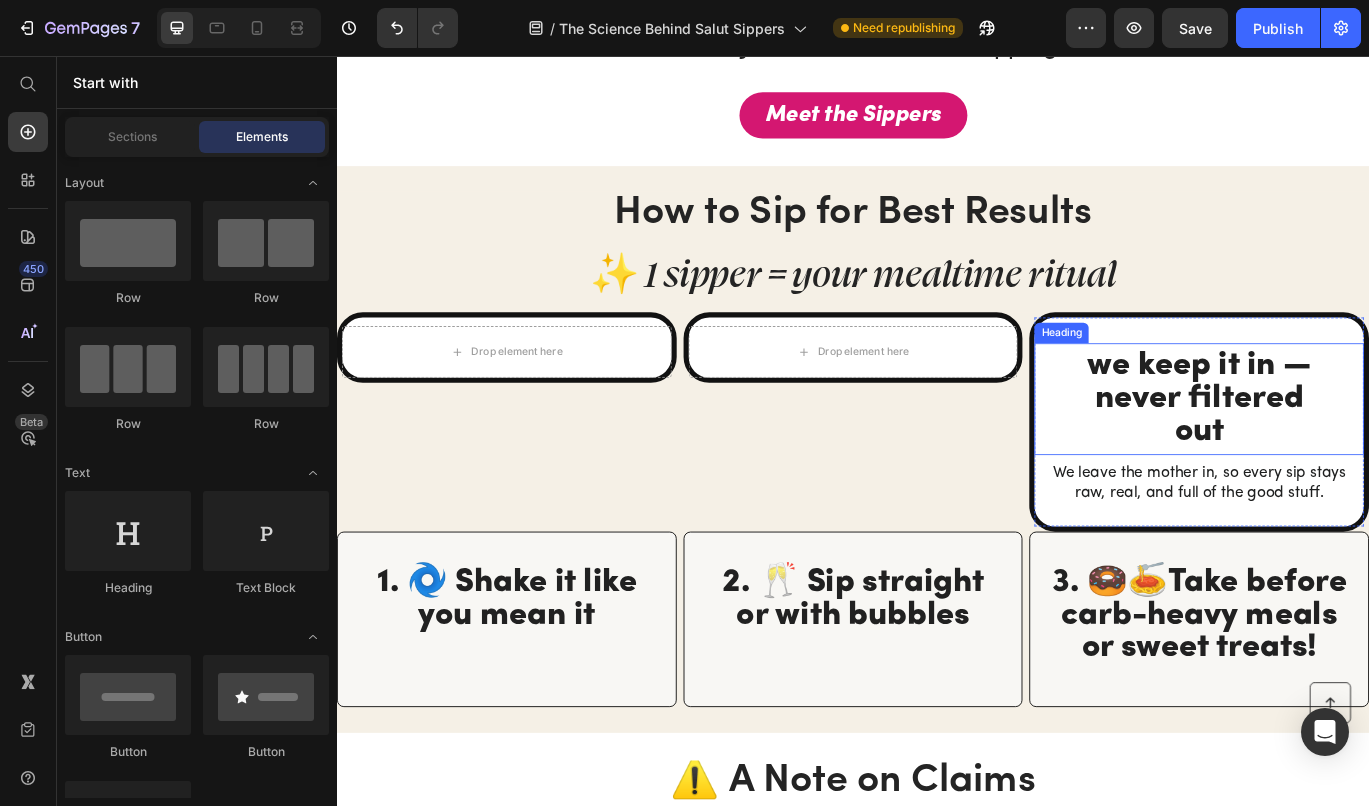 click on "we keep it in — never filtered out" at bounding box center [1339, 455] 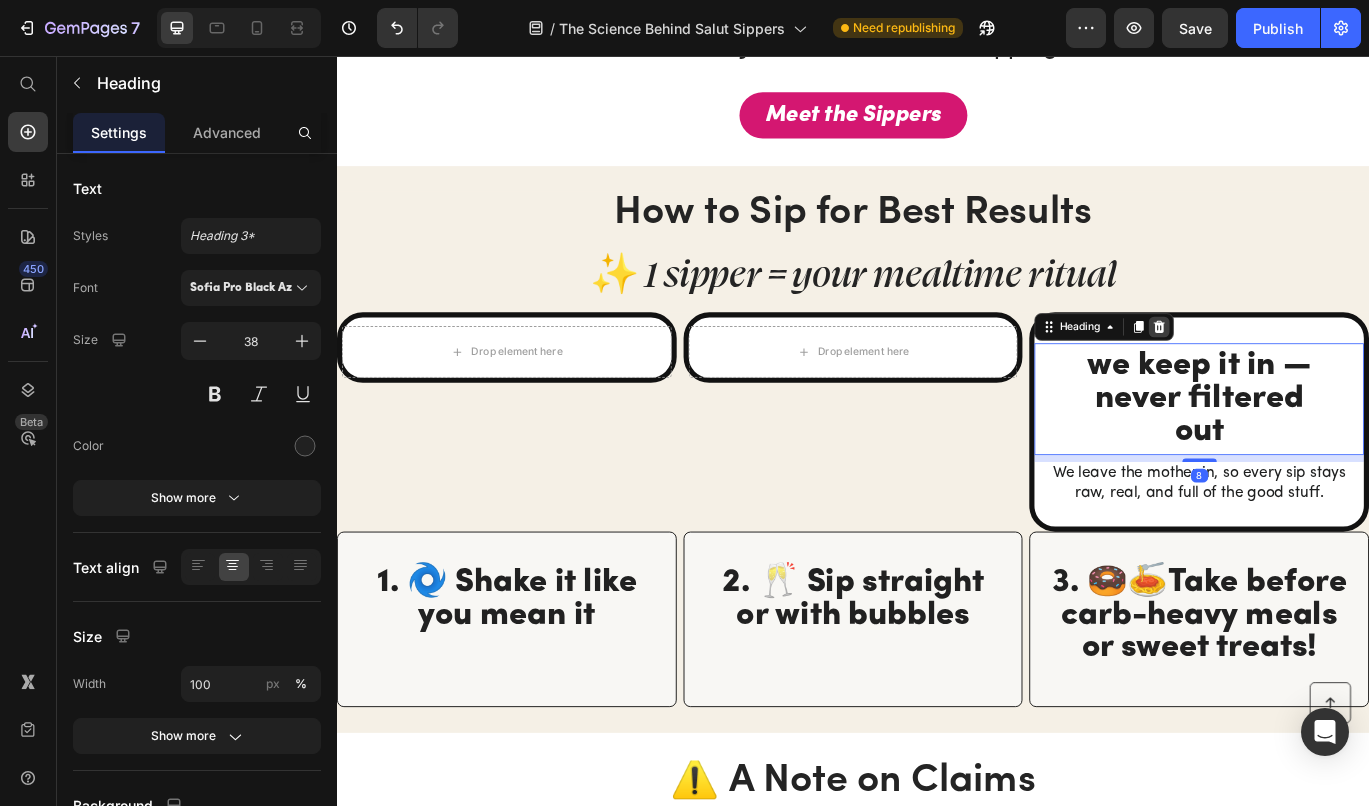 click at bounding box center (1293, 371) 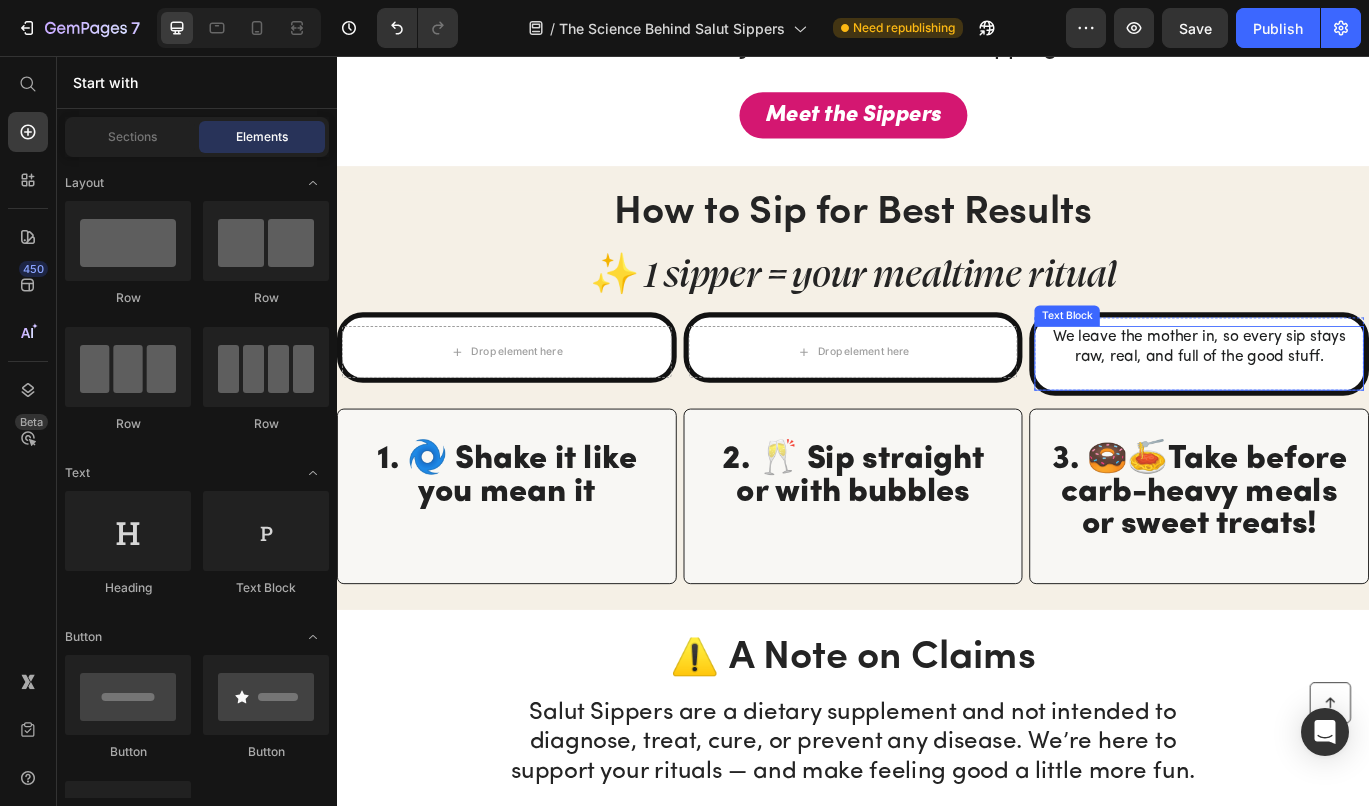 click on "We leave the mother in, so every sip stays raw, real, and full of the good stuff." at bounding box center (1339, 395) 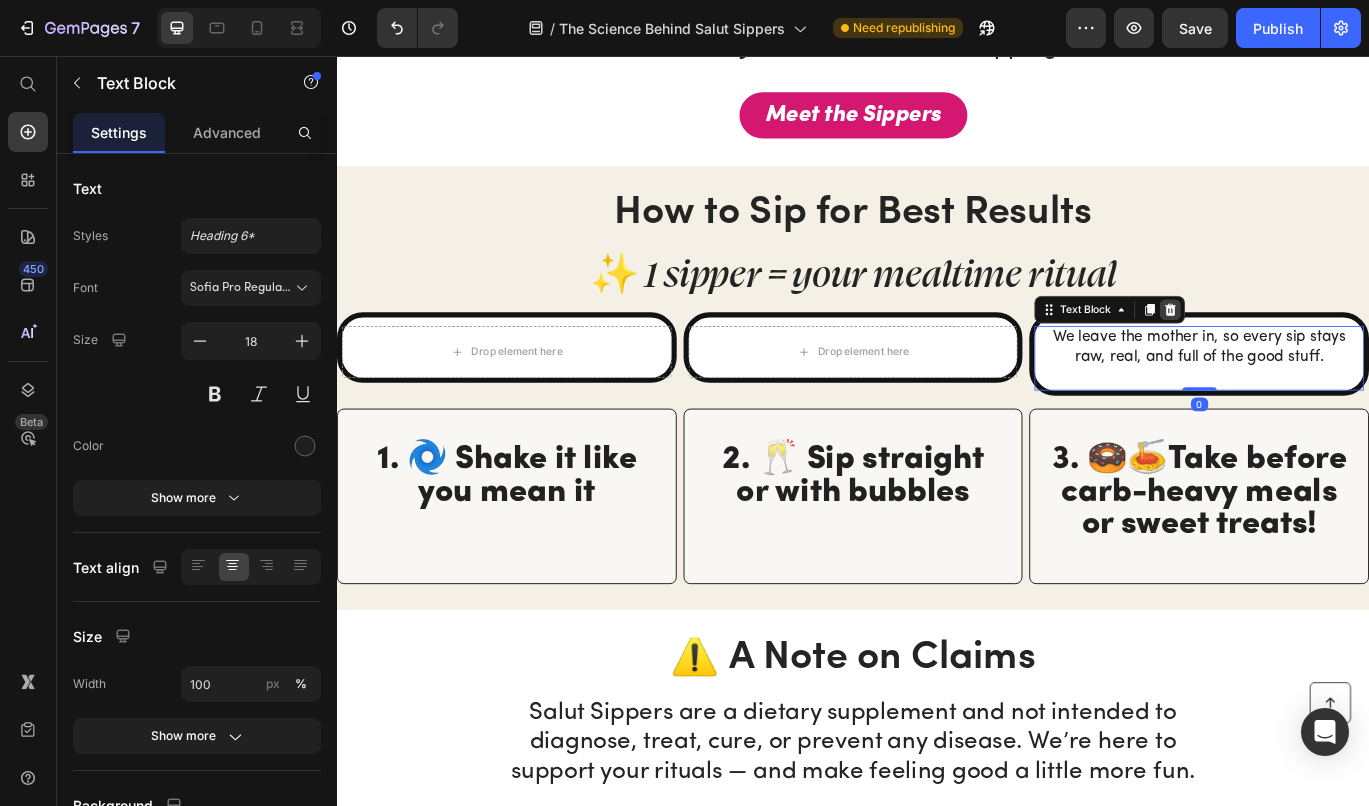 click 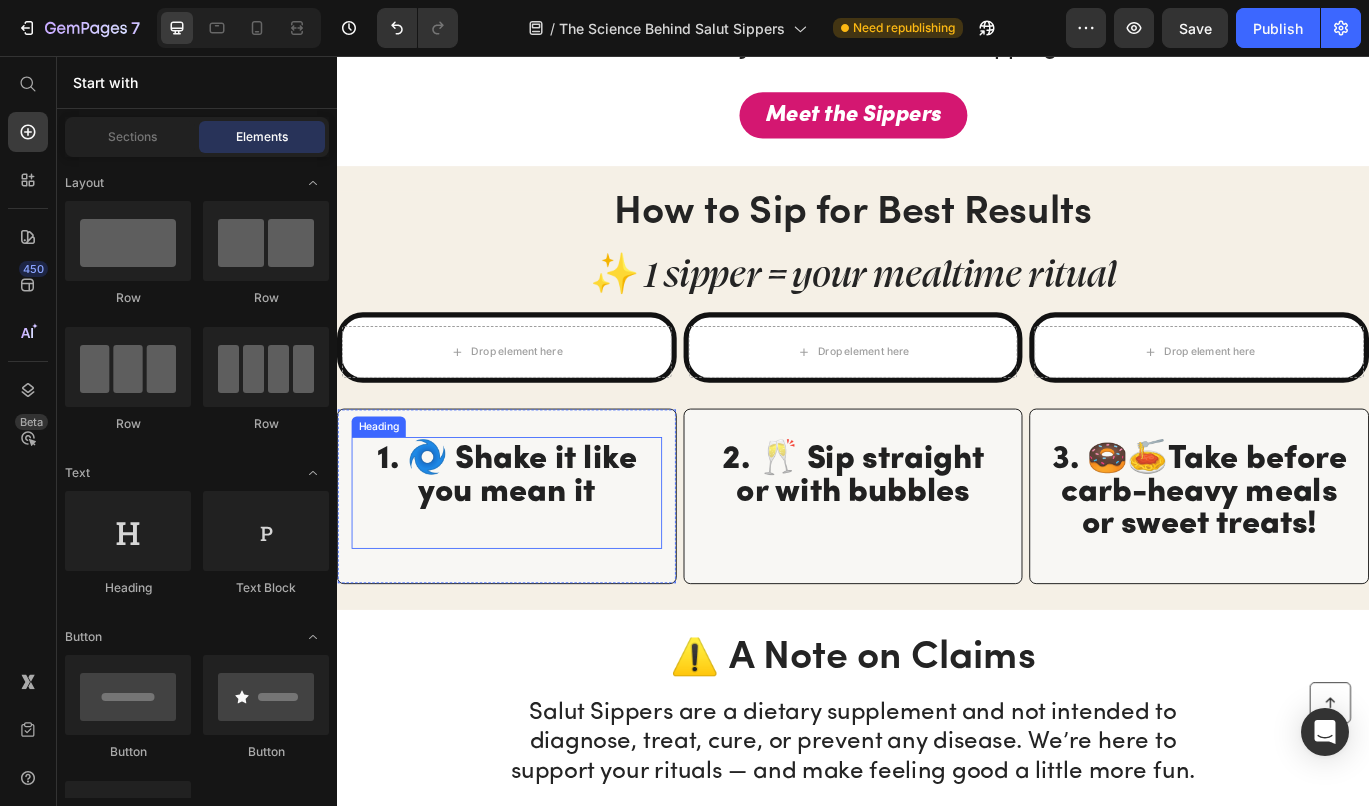 click on "1. 🌀 Shake it like you mean it" at bounding box center [534, 564] 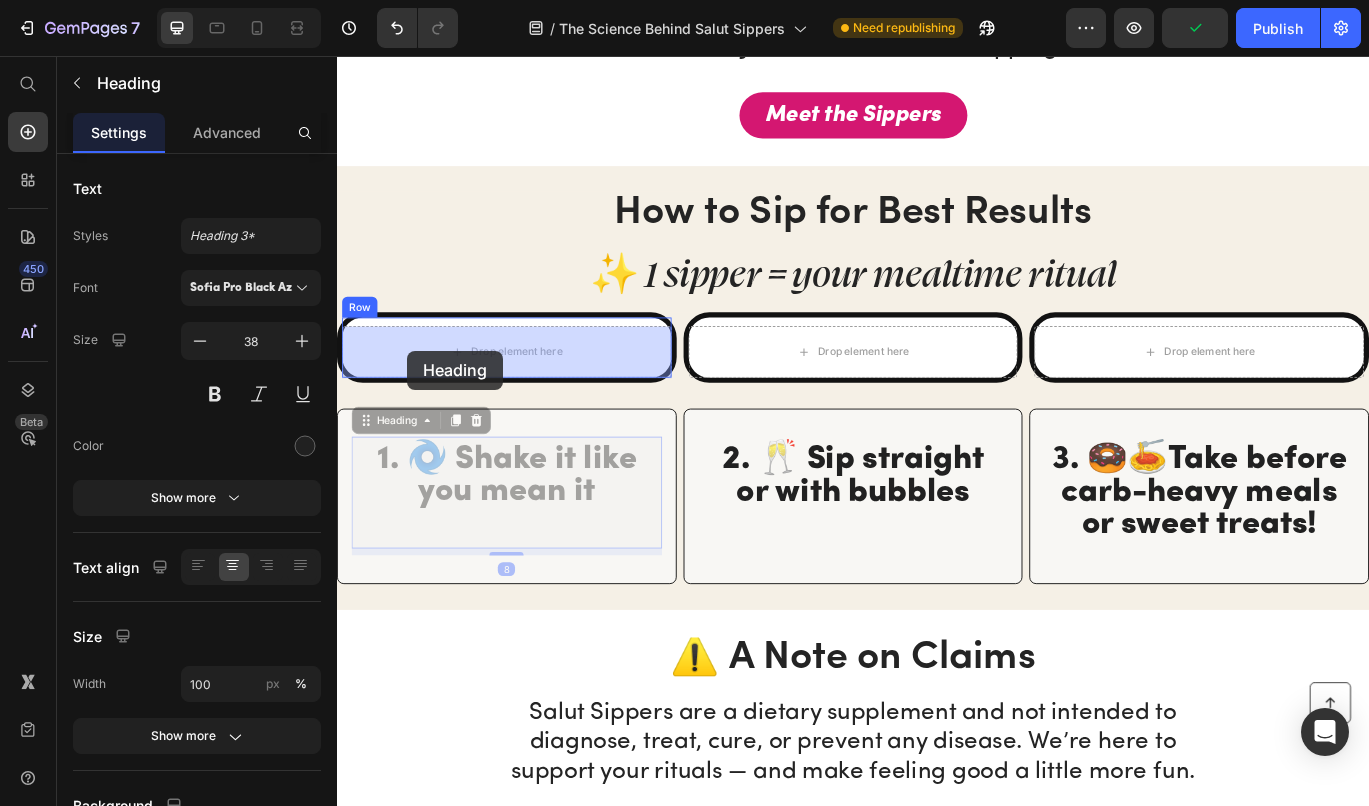 drag, startPoint x: 398, startPoint y: 482, endPoint x: 420, endPoint y: 393, distance: 91.67879 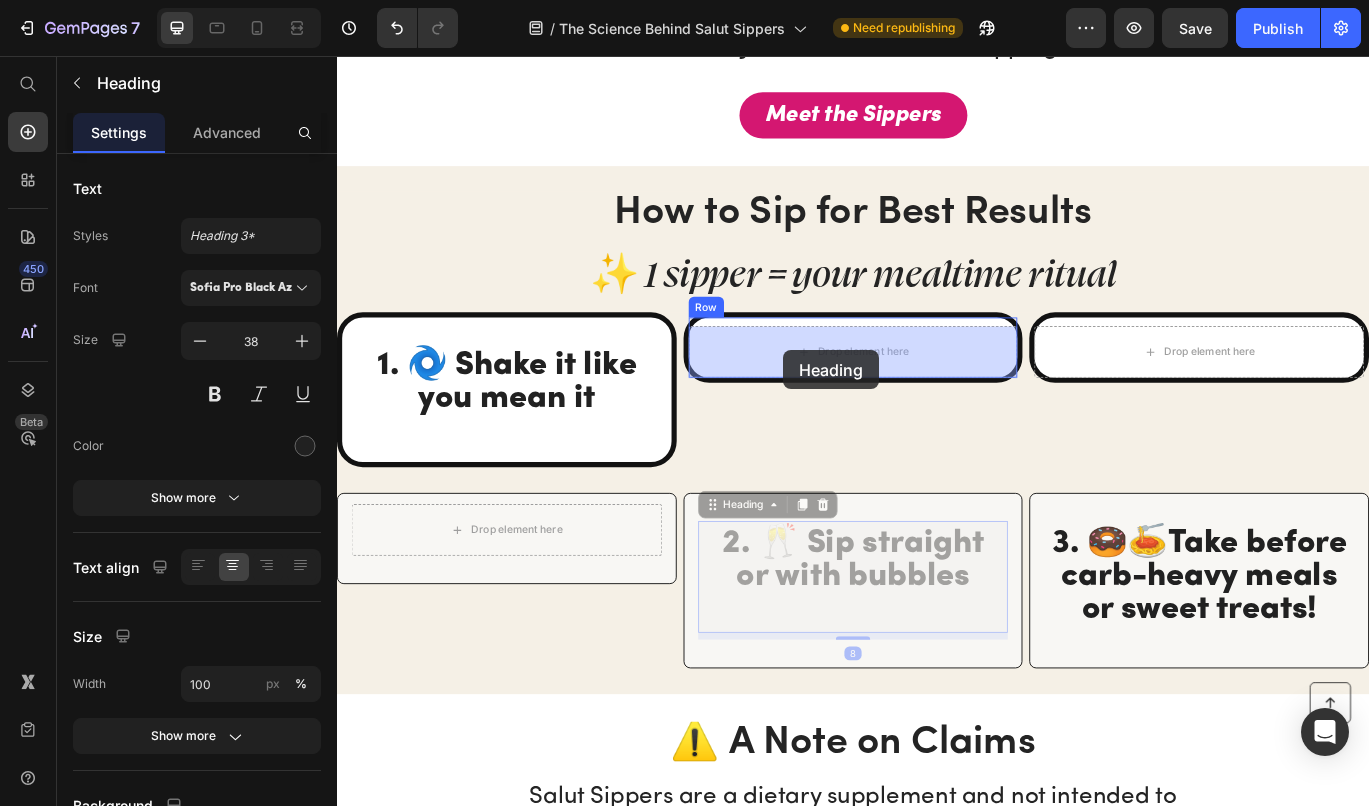 drag, startPoint x: 827, startPoint y: 617, endPoint x: 856, endPoint y: 397, distance: 221.90314 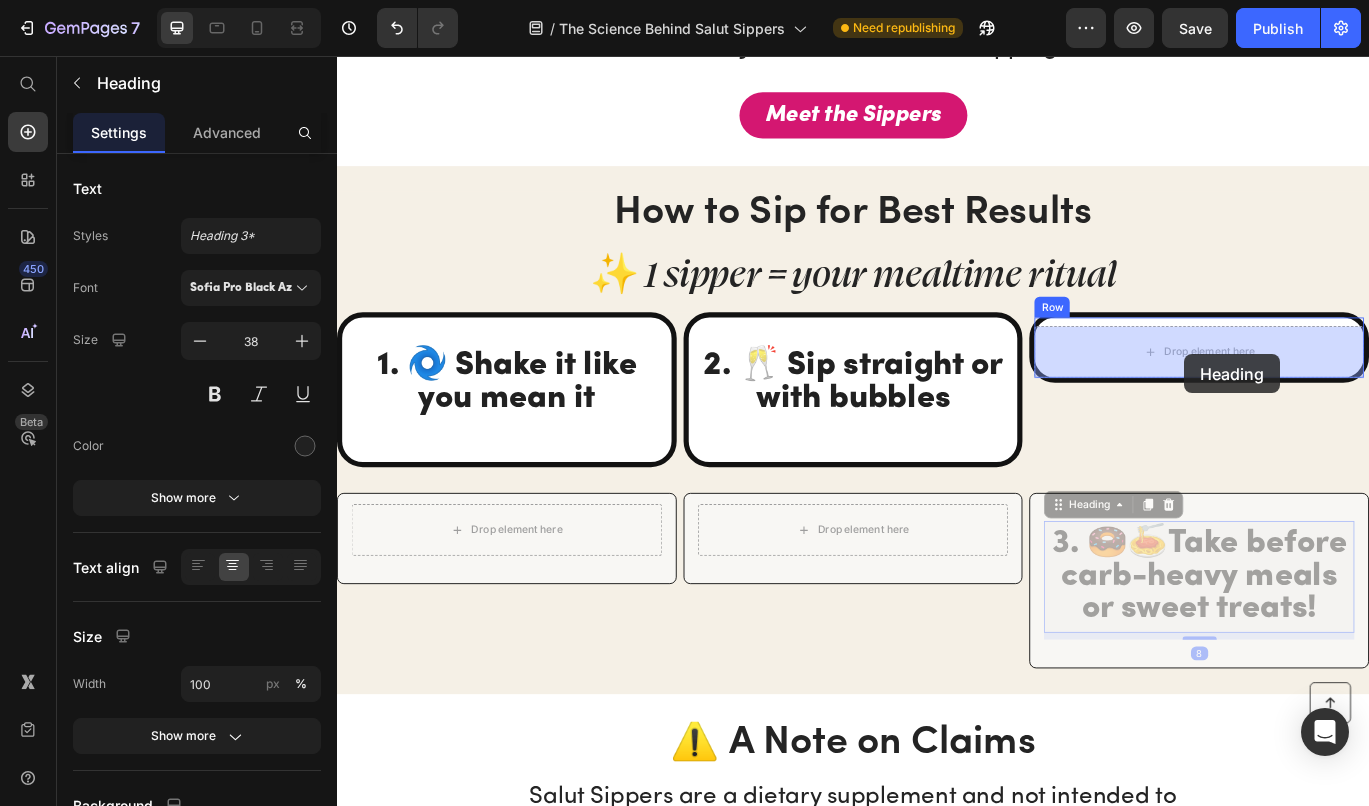 drag, startPoint x: 1321, startPoint y: 650, endPoint x: 1322, endPoint y: 399, distance: 251.002 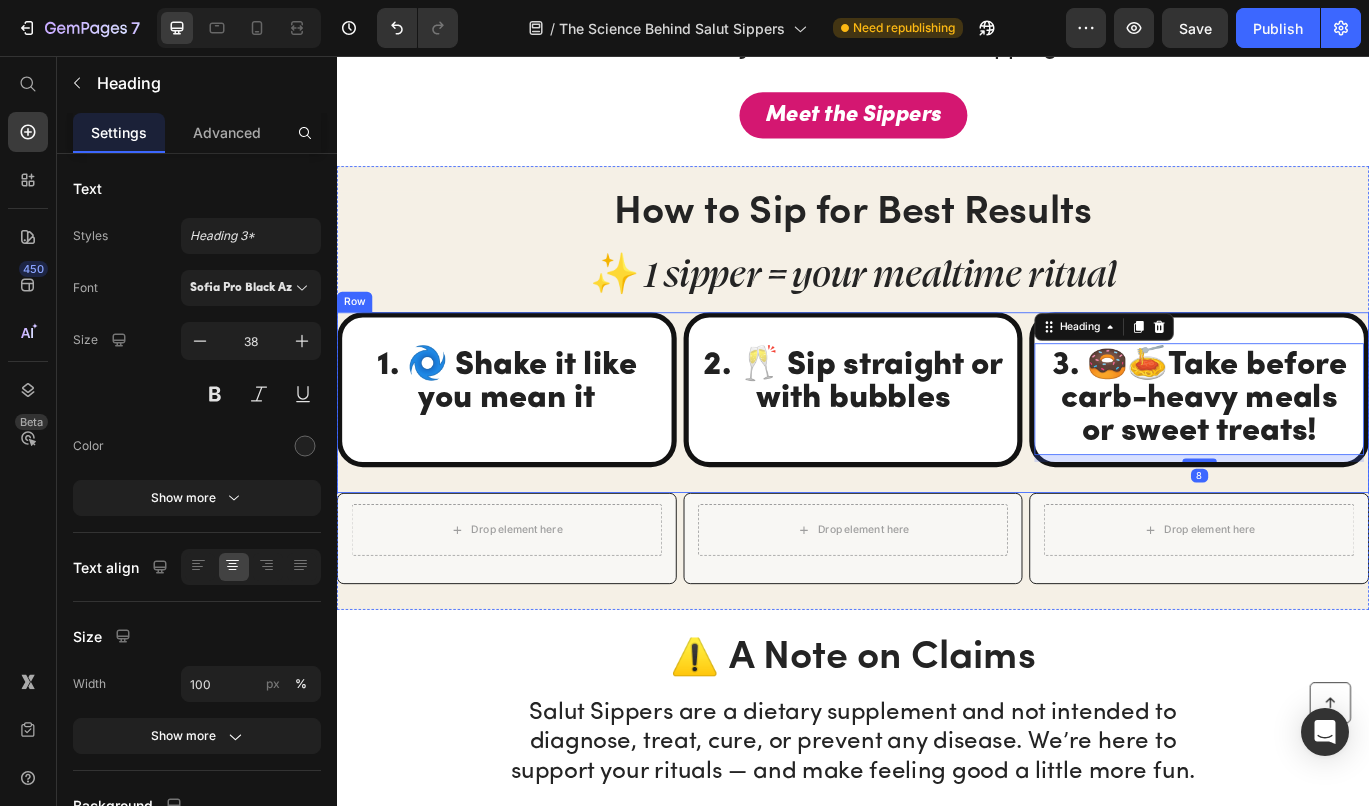 click on "1. 🌀 Shake it like you mean it   Heading Row 2. 🥂 Sip straight or with bubbles   Heading Row 3. 🍩🍝Take before carb-heavy meals or sweet treats! Heading   8 Row Row" at bounding box center [937, 459] 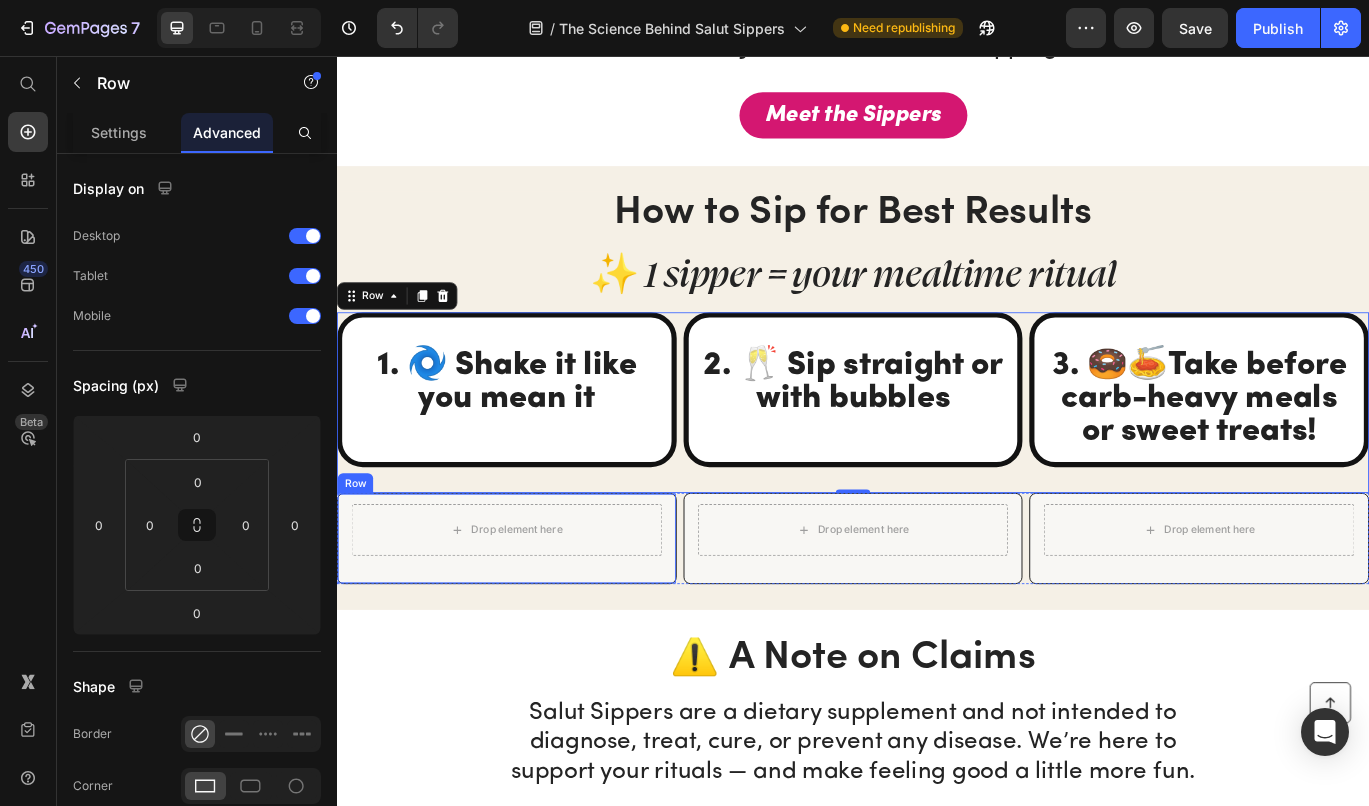 click on "Drop element here Row" at bounding box center (534, 617) 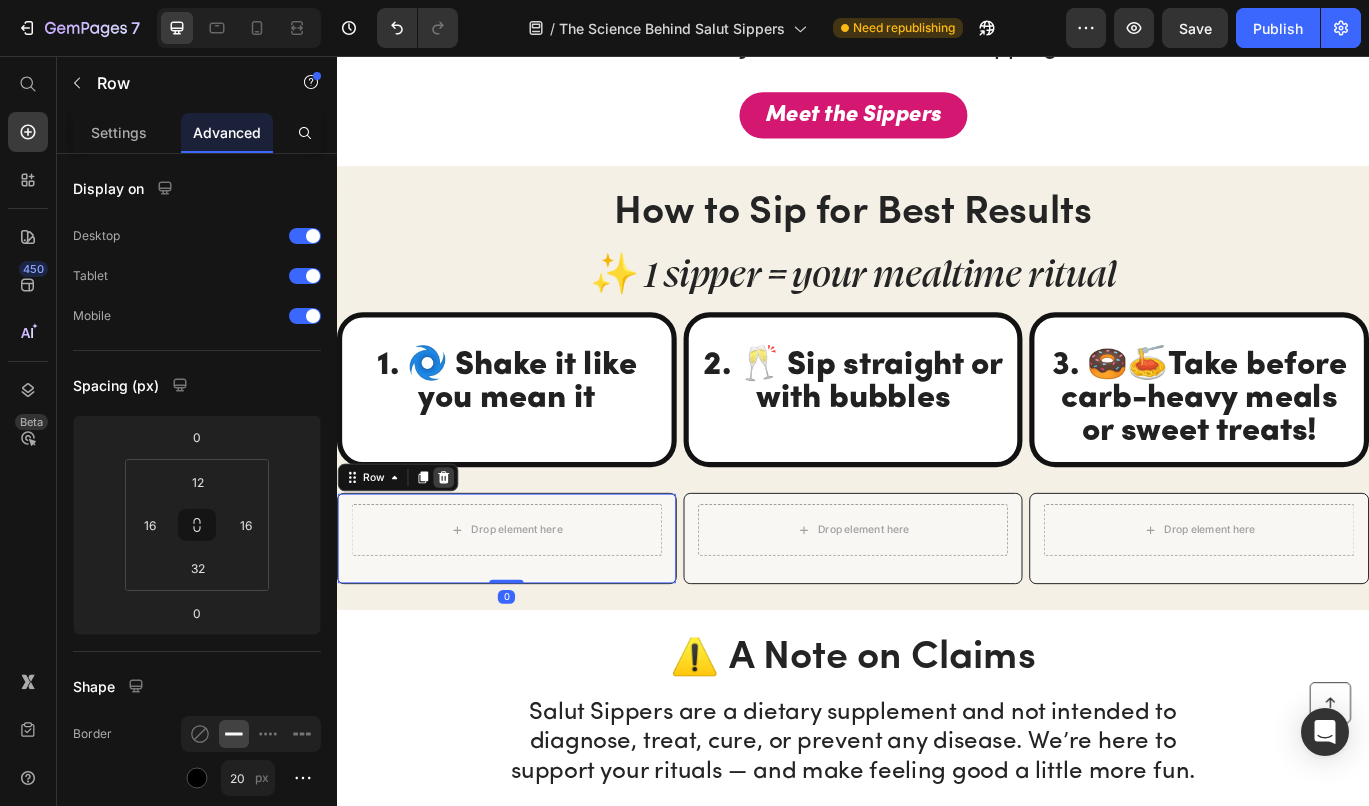 click 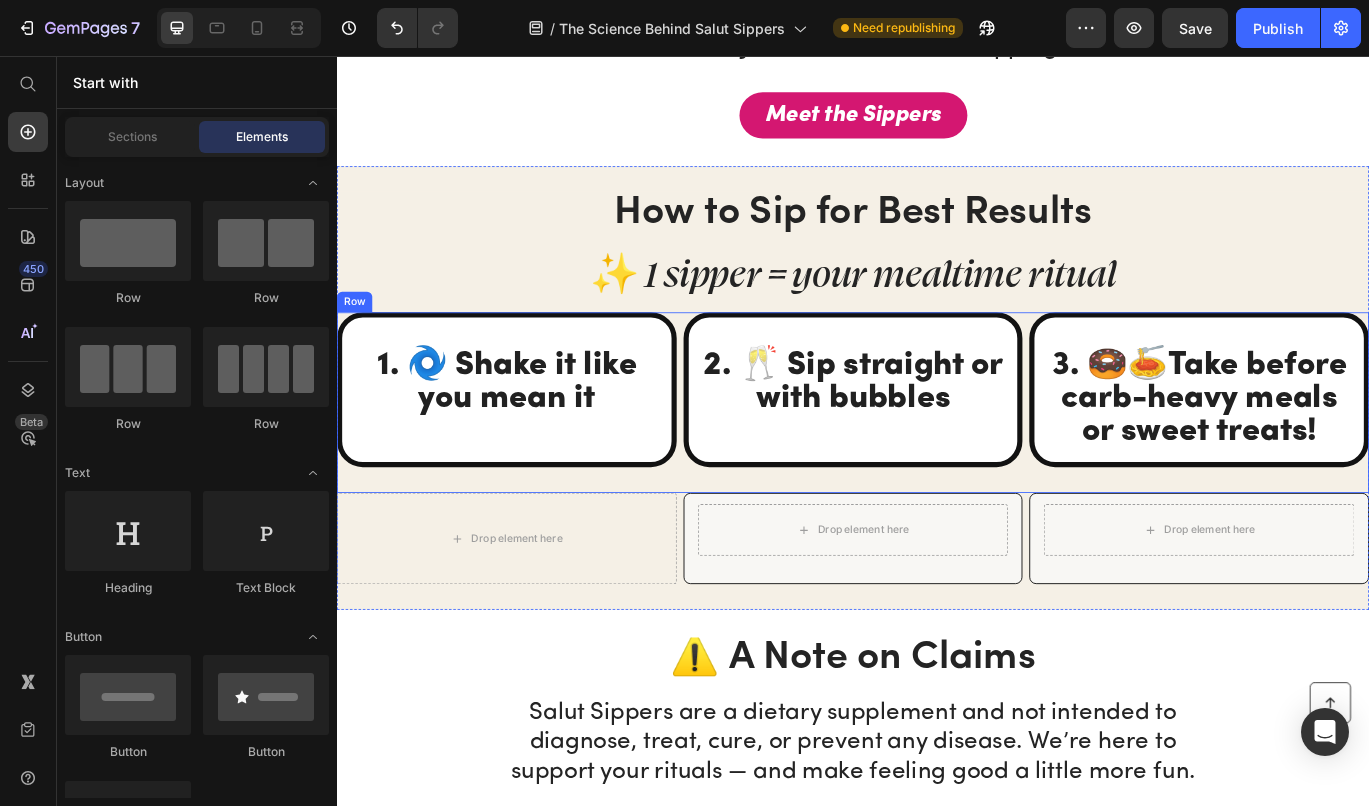 click on "1. 🌀 Shake it like you mean it   Heading Row" at bounding box center (534, 459) 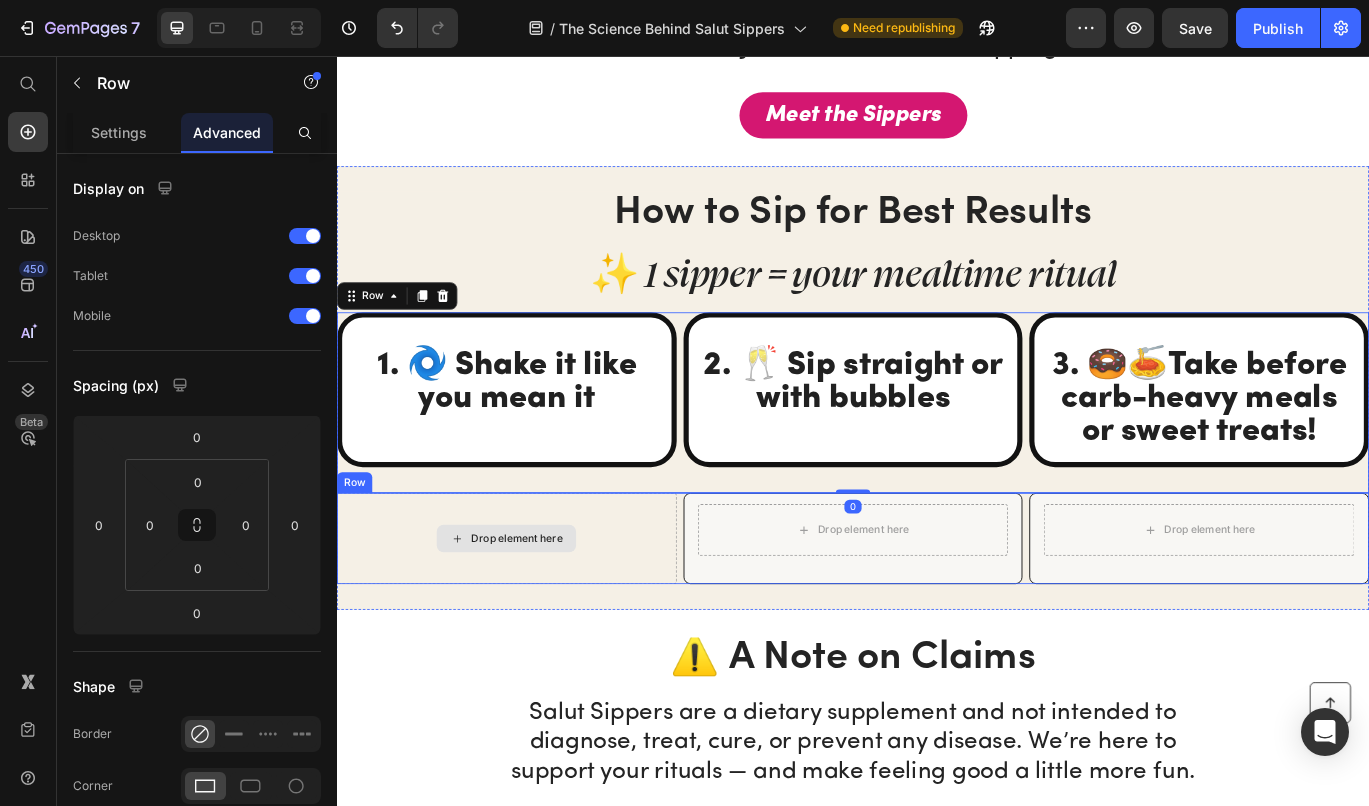 click on "Drop element here" at bounding box center (534, 617) 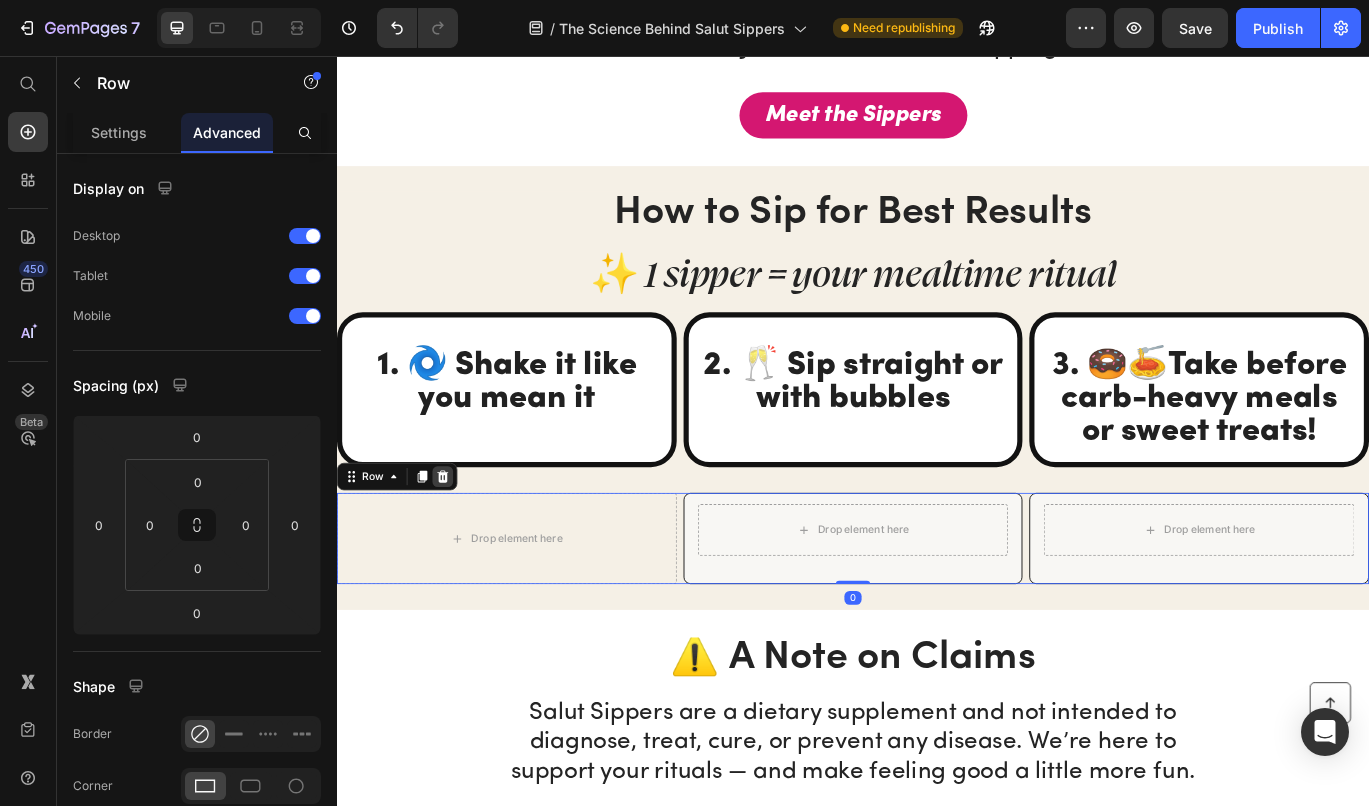click 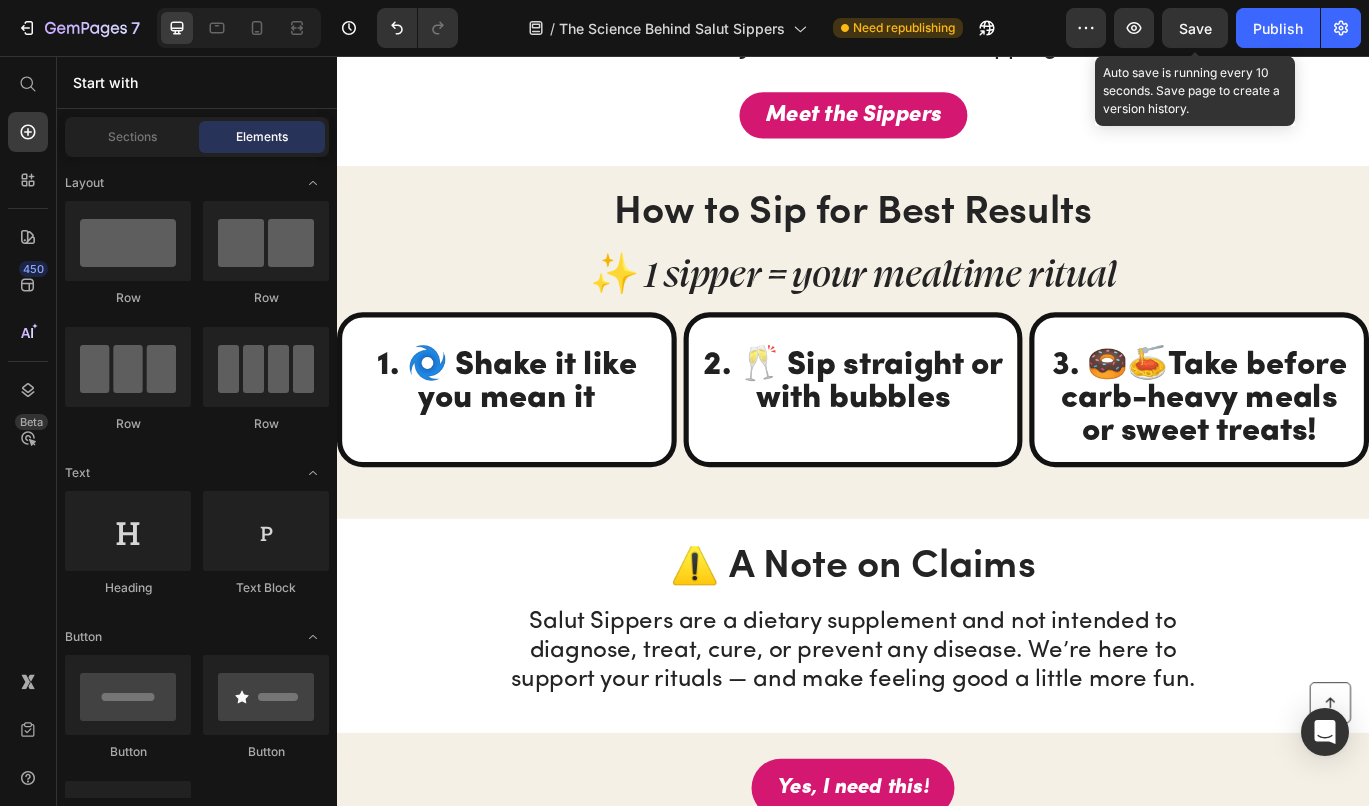 click on "Save" at bounding box center [1195, 28] 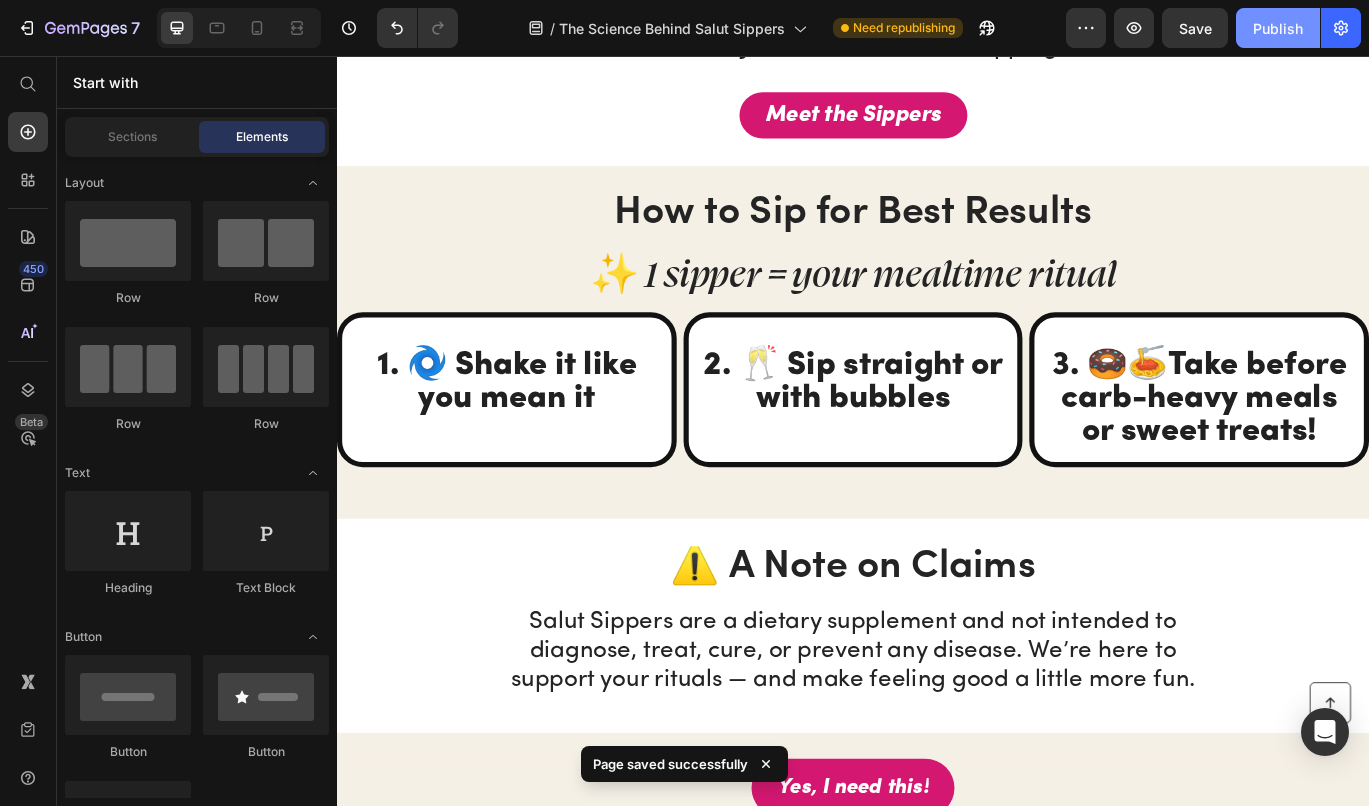 click on "Publish" at bounding box center (1278, 28) 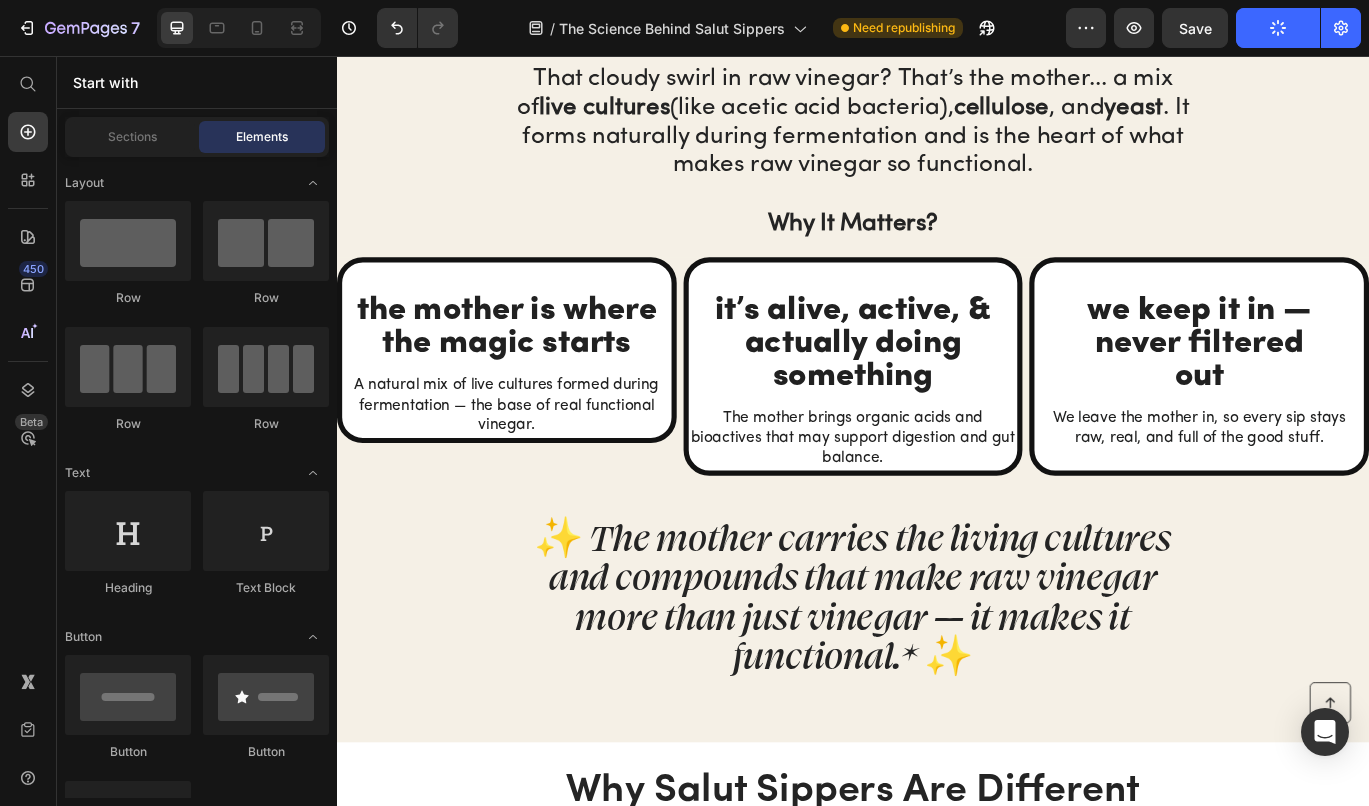 scroll, scrollTop: 4085, scrollLeft: 0, axis: vertical 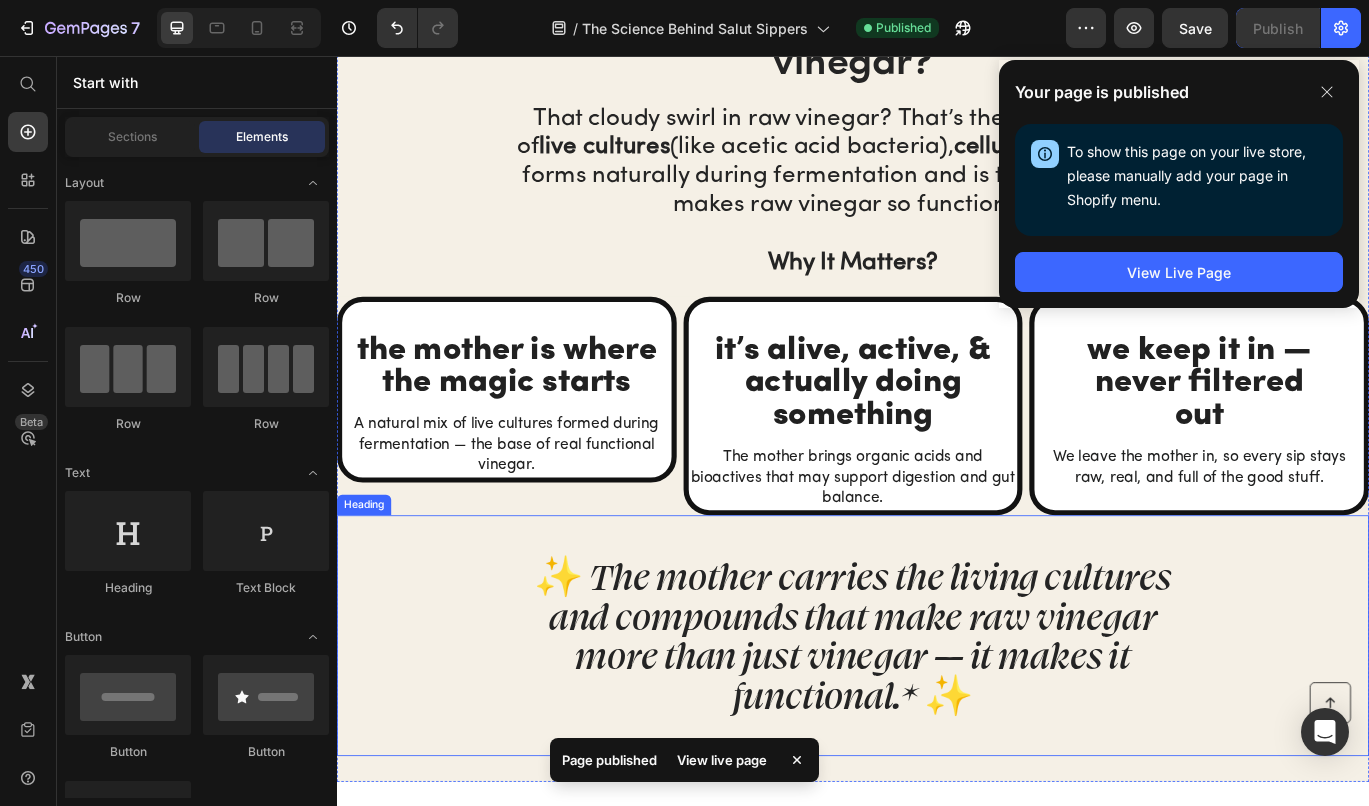 click on "✨ The mother carries the living cultures and compounds that make raw vinegar more than just vinegar — it makes it functional.* ✨" at bounding box center [937, 730] 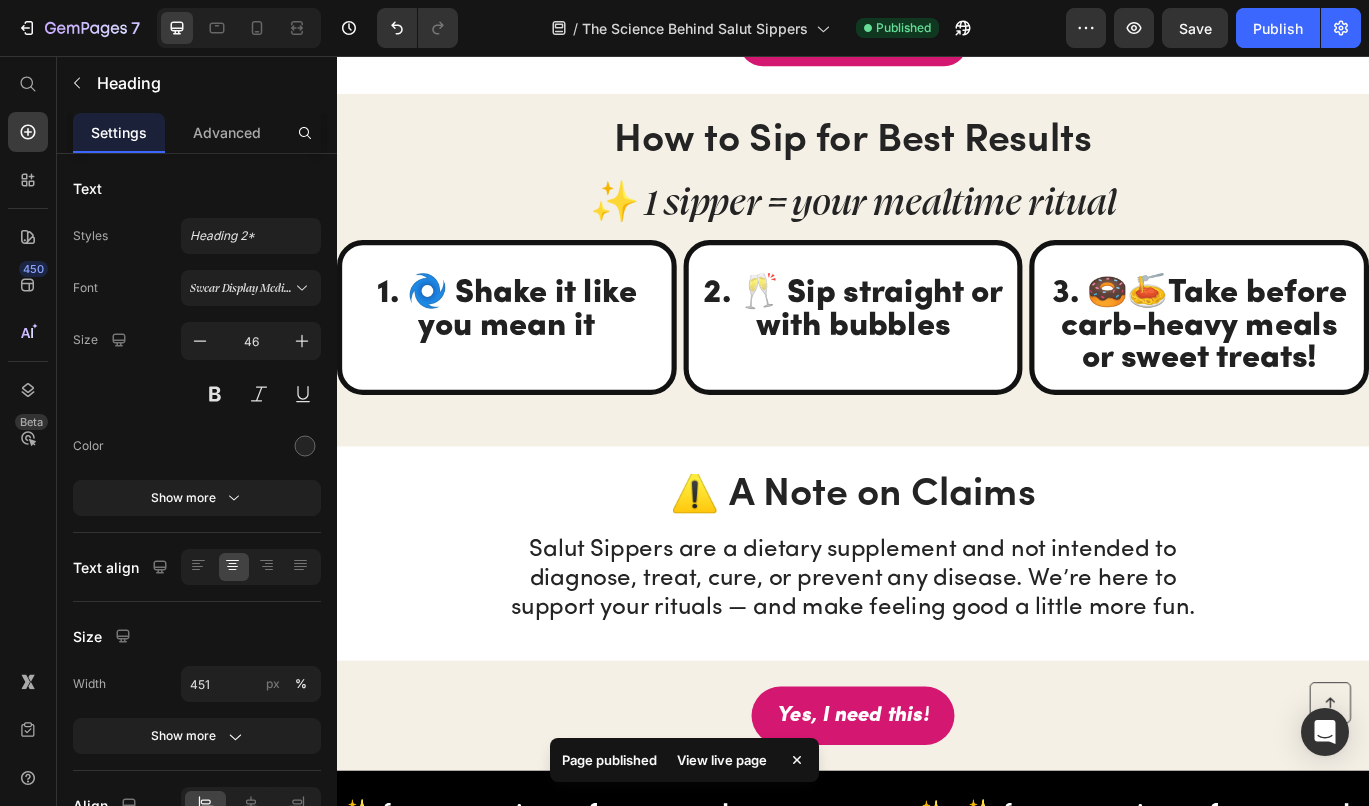 scroll, scrollTop: 5560, scrollLeft: 0, axis: vertical 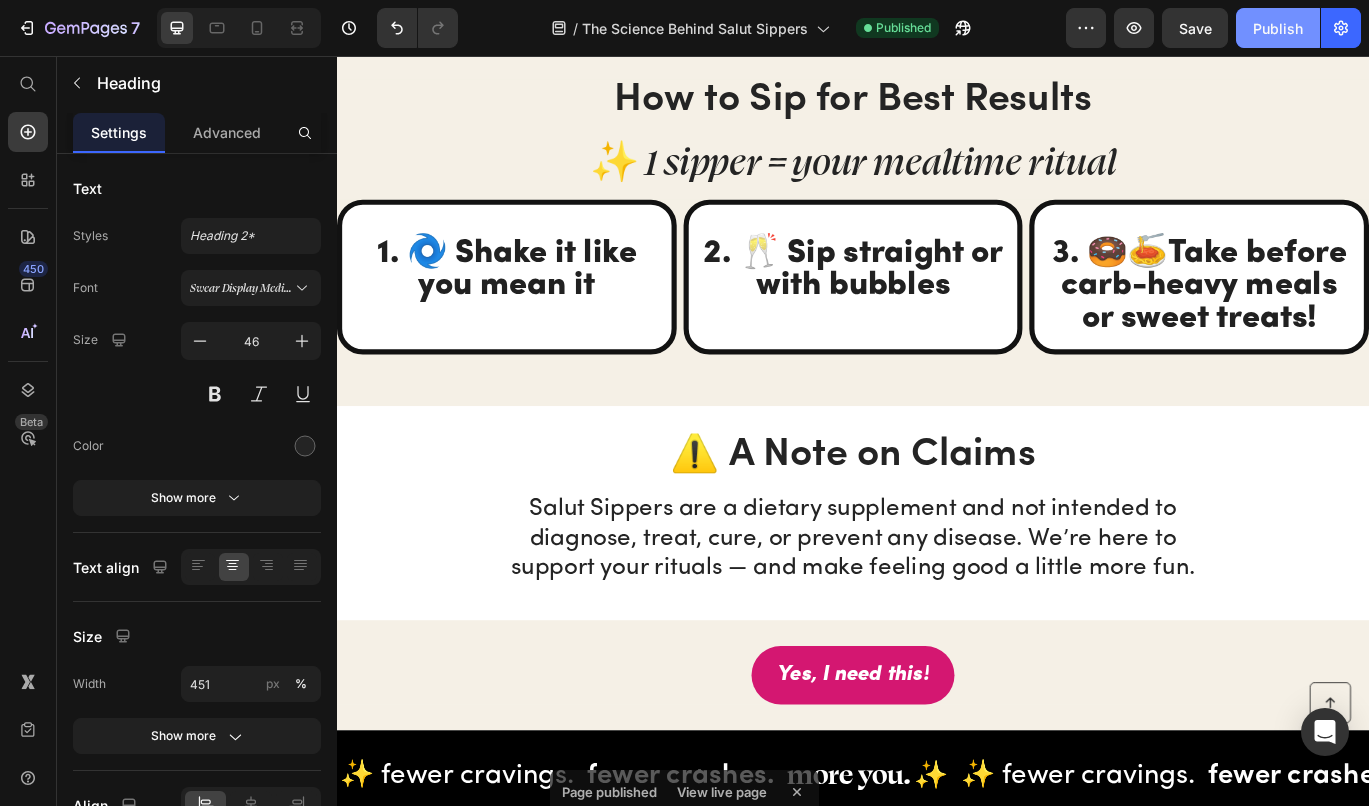 click on "Publish" 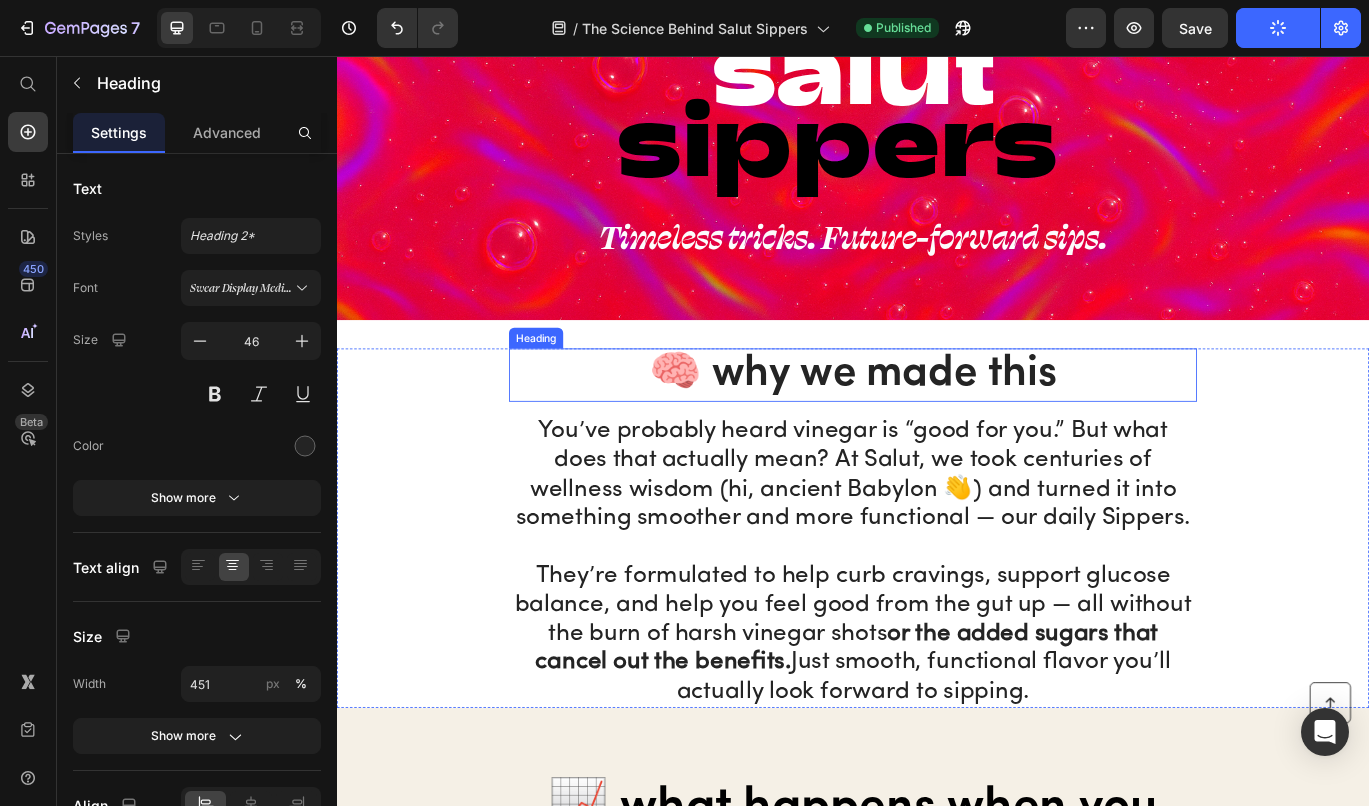 scroll, scrollTop: 639, scrollLeft: 0, axis: vertical 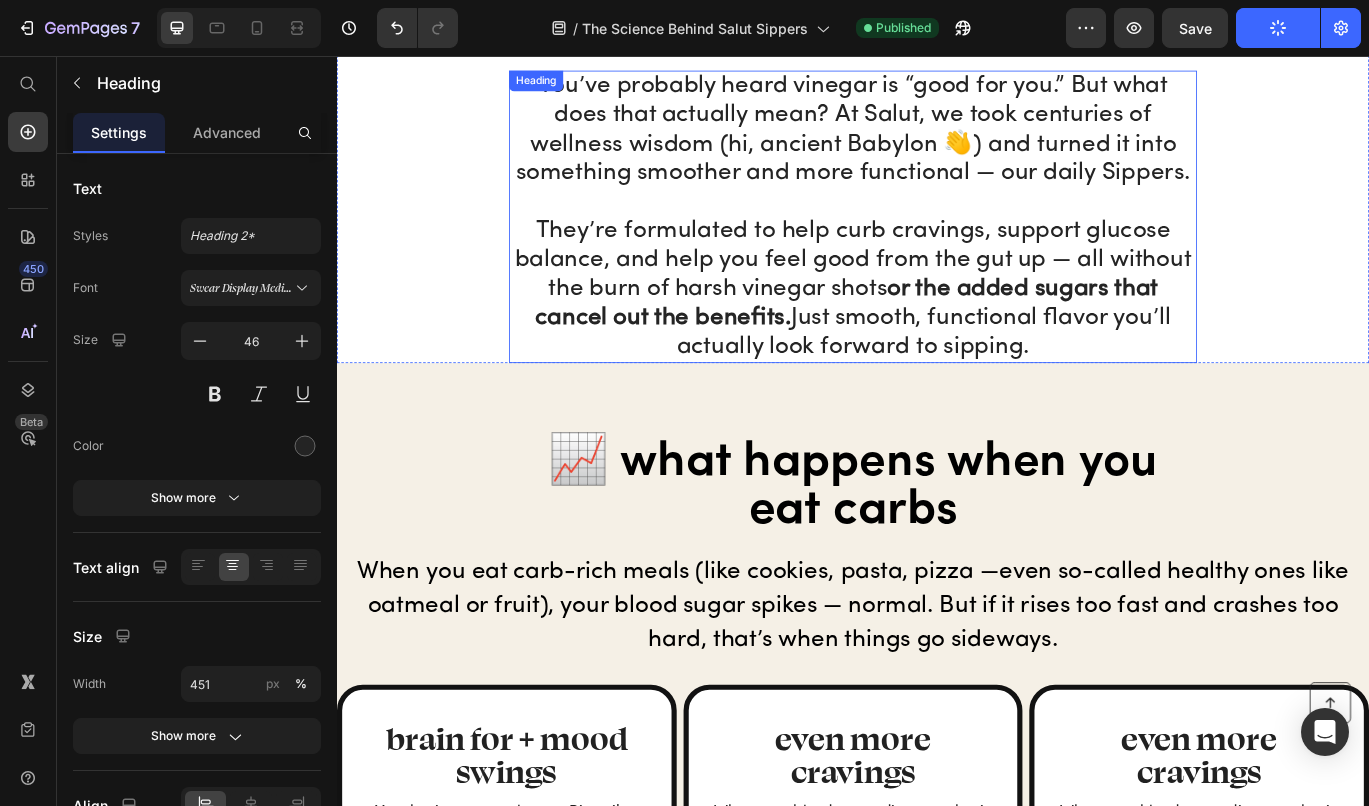 click on "You’ve probably heard vinegar is “good for you.” But what does that actually mean? At Salut, we took centuries of wellness wisdom (hi, ancient Babylon 👋) and turned it into something smoother and more functional — our daily Sippers. They’re formulated to help curb cravings, support glucose balance, and help you feel good from the gut up — all without the burn of harsh vinegar shots  or the added sugars that cancel out the benefits.  Just smooth, functional flavor you’ll actually look forward to sipping." at bounding box center [937, 243] 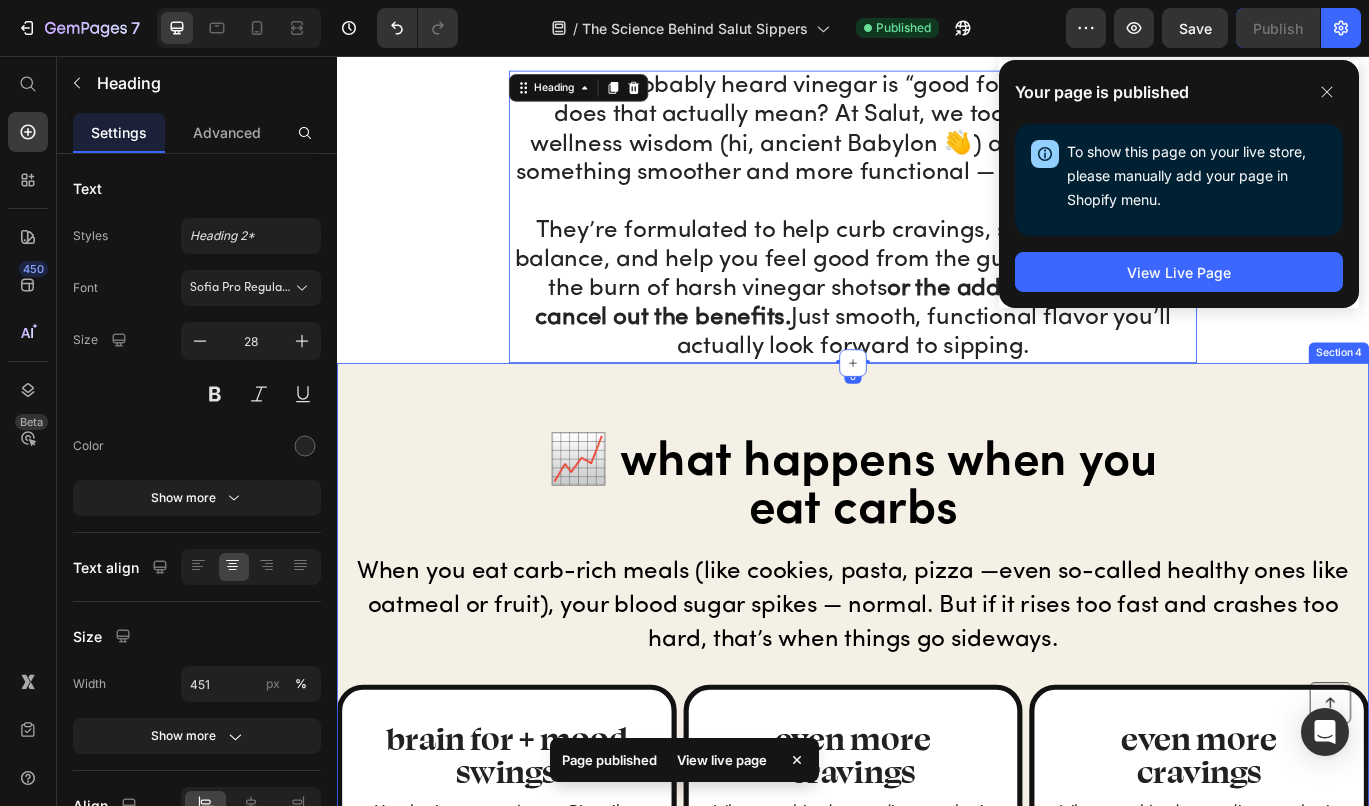 click on "📈 what happens when you eat carbs Heading When you eat carb-rich meals (like cookies, pasta, pizza —even so-called healthy ones like oatmeal or fruit), your blood sugar spikes — normal. But if it rises too fast and crashes too hard, that’s when things go sideways. Text Block brain for + mood swings Heading Your brain runs on glucose. Big spikes followed by dips can make you feel spacey, irritable, or unfocused — like when you can’t remember what you walked into the room for. Text Block Row even more  cravings Heading When your blood sugar dips, your brain thinks you need  more fuel fast . So it pushes you toward carbs and sweets — again.   Text Block Row even more  cravings Heading When your blood sugar dips, your brain thinks you need  more fuel fast . So it pushes you toward carbs and sweets — again.   Text Block Row Row ✨  ✨ Text Block Row Row Row Section 4" at bounding box center [937, 881] 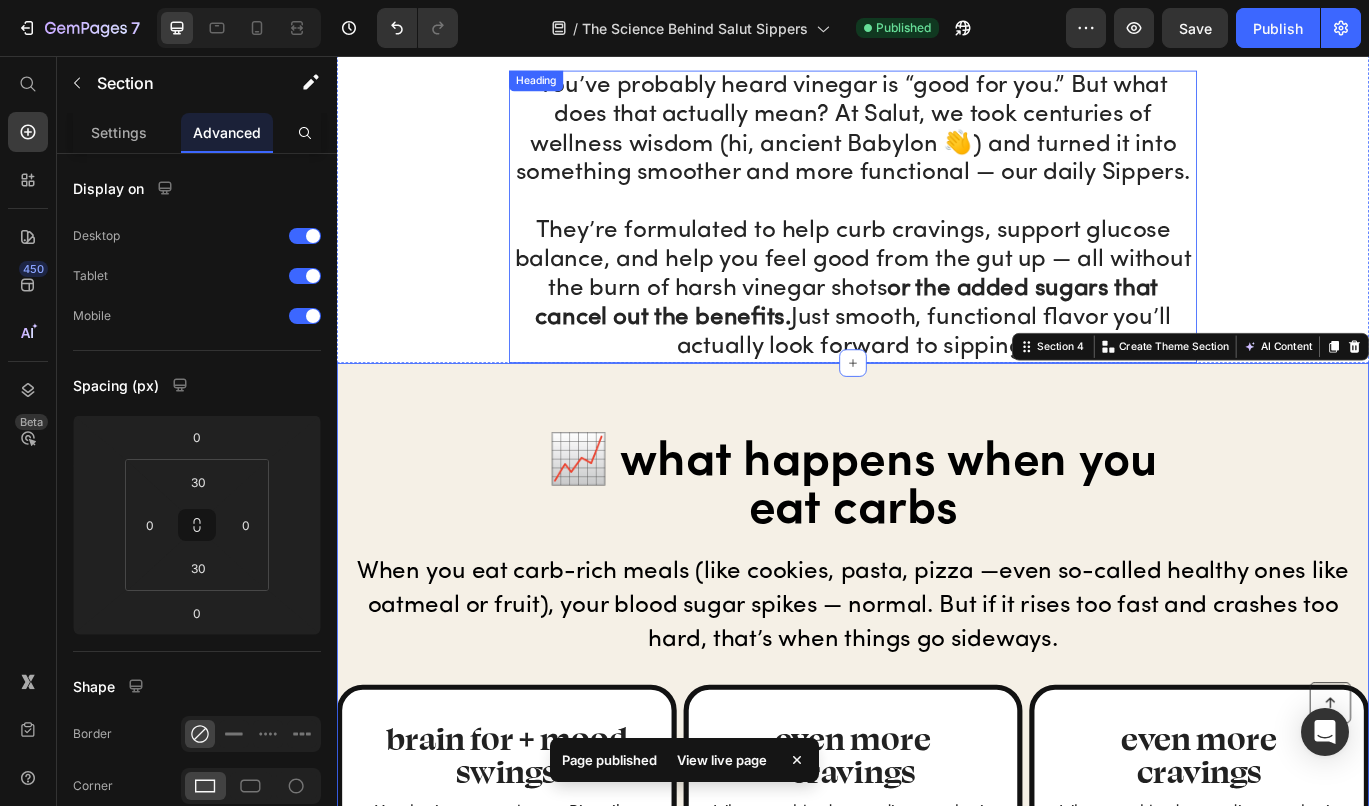 click on "You’ve probably heard vinegar is “good for you.” But what does that actually mean? At Salut, we took centuries of wellness wisdom (hi, ancient Babylon 👋) and turned it into something smoother and more functional — our daily Sippers. They’re formulated to help curb cravings, support glucose balance, and help you feel good from the gut up — all without the burn of harsh vinegar shots  or the added sugars that cancel out the benefits.  Just smooth, functional flavor you’ll actually look forward to sipping." at bounding box center [937, 243] 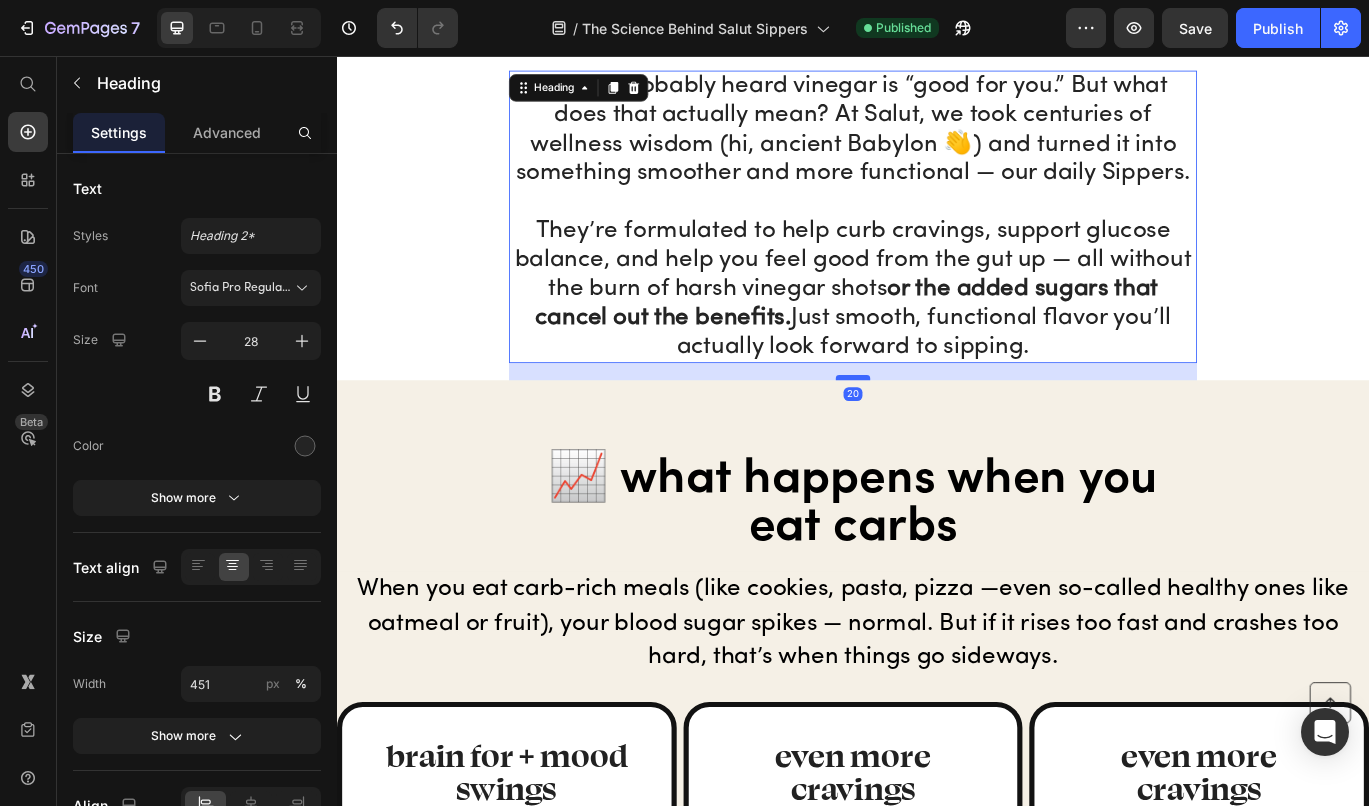 drag, startPoint x: 938, startPoint y: 410, endPoint x: 938, endPoint y: 430, distance: 20 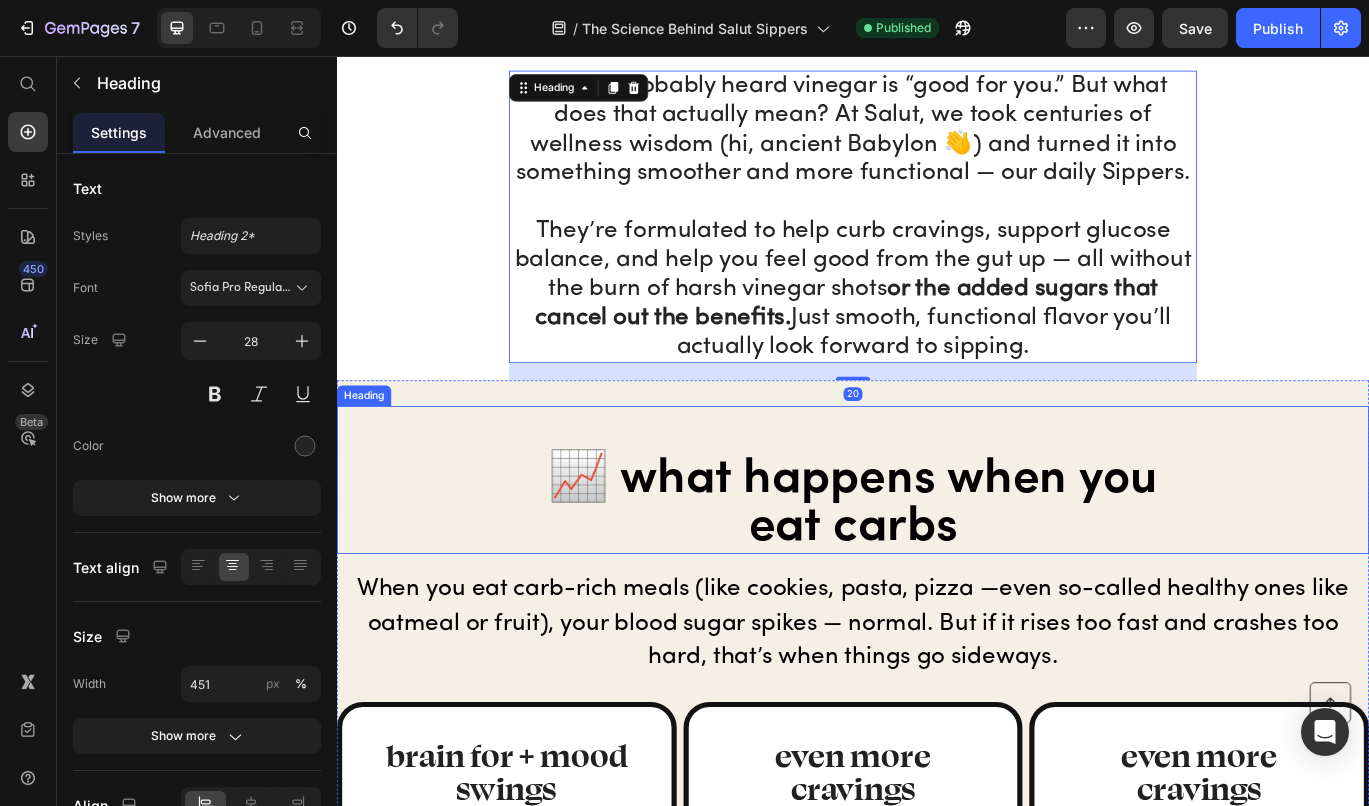 click on "📈 what happens when you eat carbs" at bounding box center (937, 549) 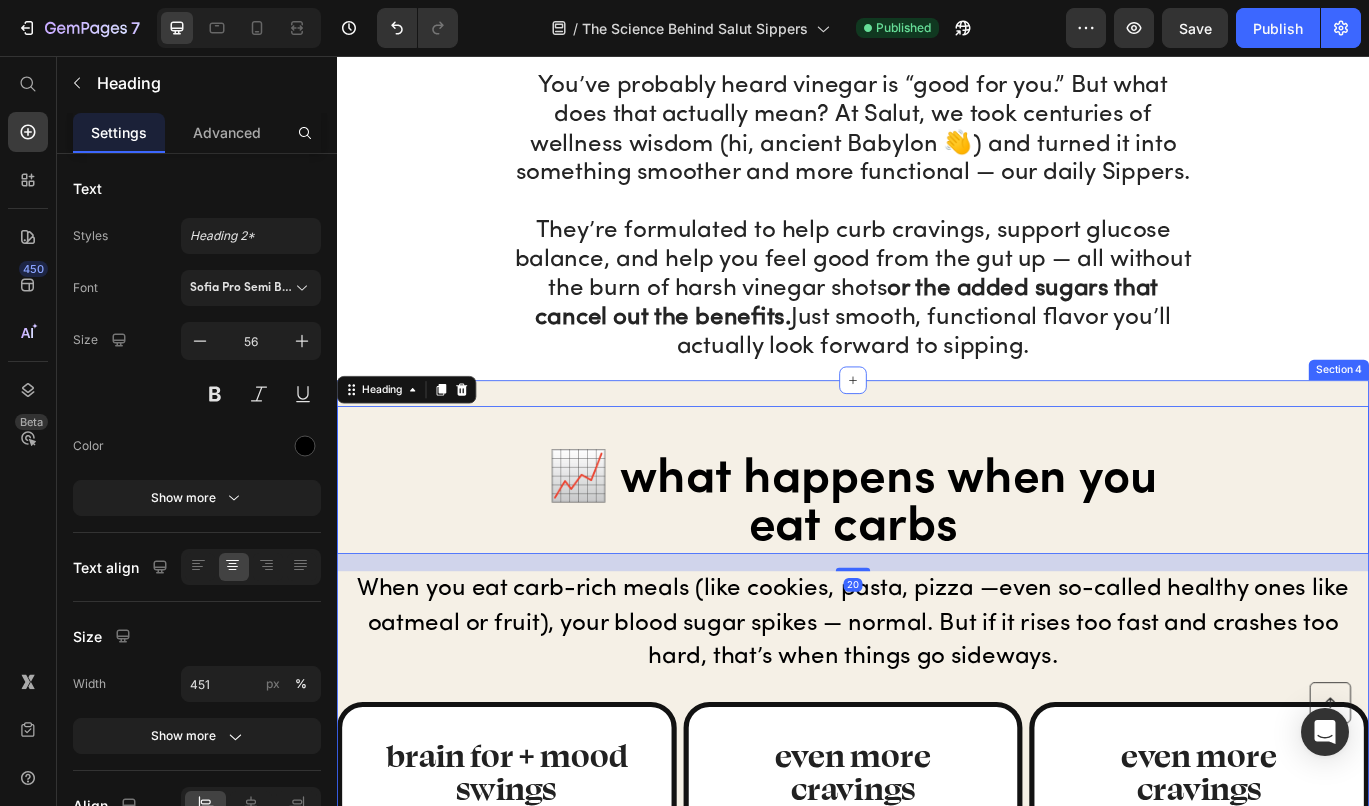 click on "📈 what happens when you eat carbs Heading   20 When you eat carb-rich meals (like cookies, pasta, pizza —even so-called healthy ones like oatmeal or fruit), your blood sugar spikes — normal. But if it rises too fast and crashes too hard, that’s when things go sideways. Text Block brain for + mood swings Heading Your brain runs on glucose. Big spikes followed by dips can make you feel spacey, irritable, or unfocused — like when you can’t remember what you walked into the room for. Text Block Row even more  cravings Heading When your blood sugar dips, your brain thinks you need  more fuel fast . So it pushes you toward carbs and sweets — again.   Text Block Row even more  cravings Heading When your blood sugar dips, your brain thinks you need  more fuel fast . So it pushes you toward carbs and sweets — again.   Text Block Row Row ✨  ✨ Text Block Row Row Row Section 4" at bounding box center [937, 901] 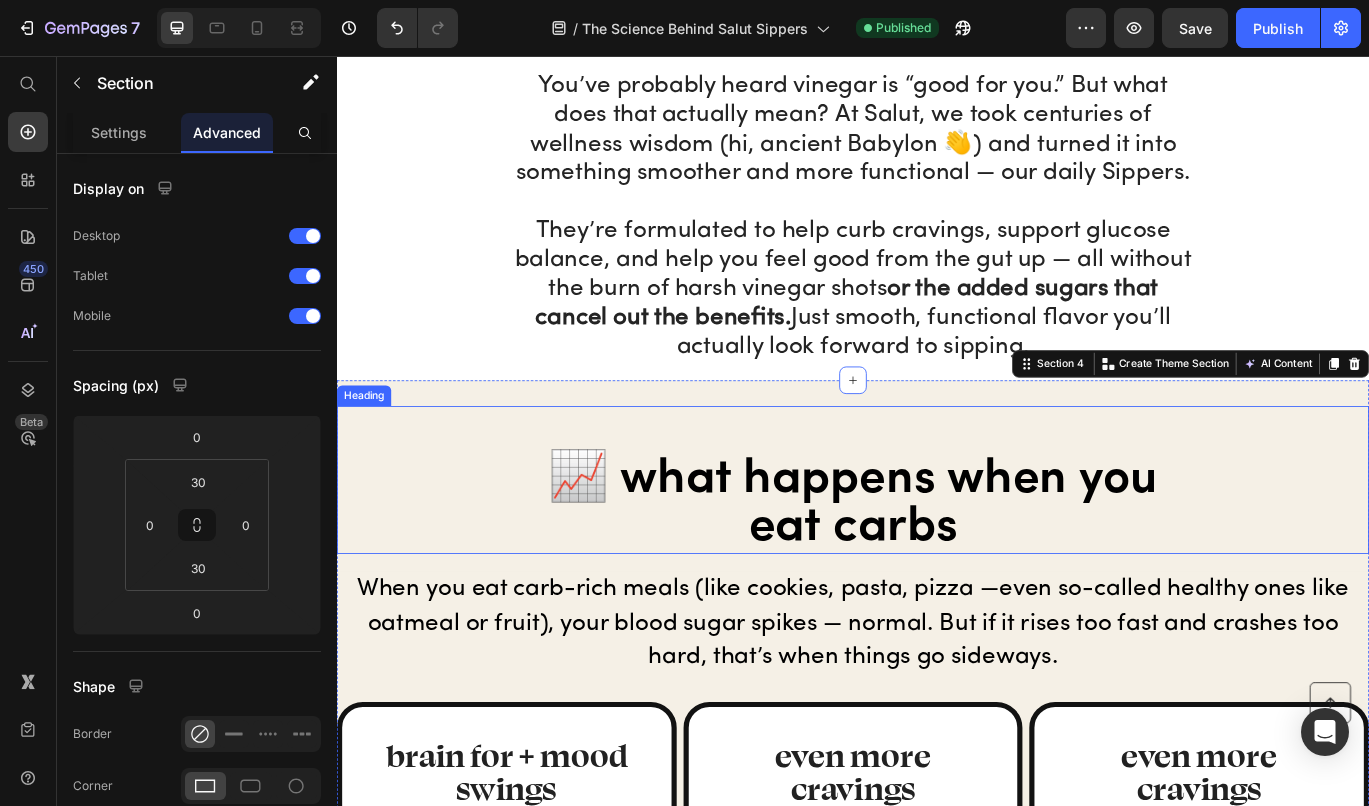 click on "📈 what happens when you eat carbs" at bounding box center (937, 549) 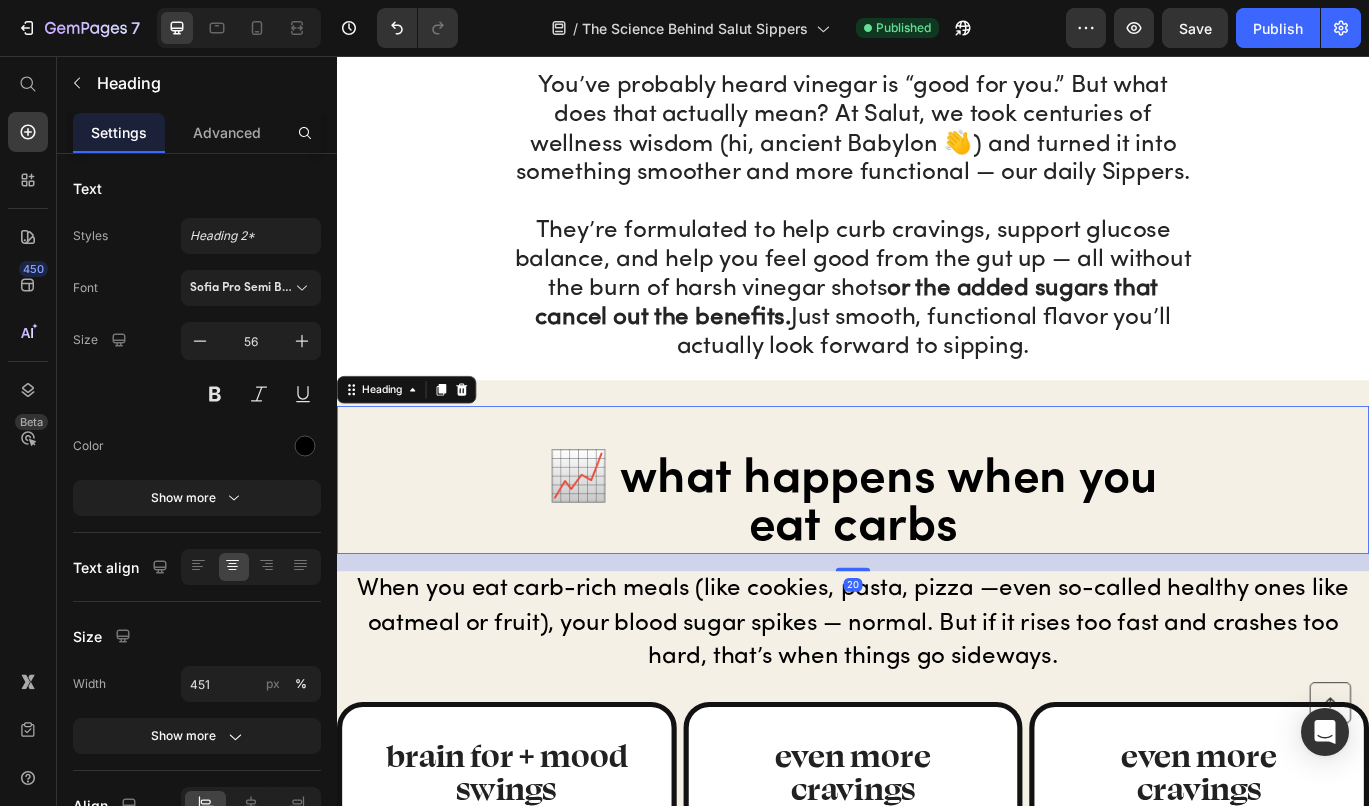 click on "📈 what happens when you eat carbs" at bounding box center (937, 549) 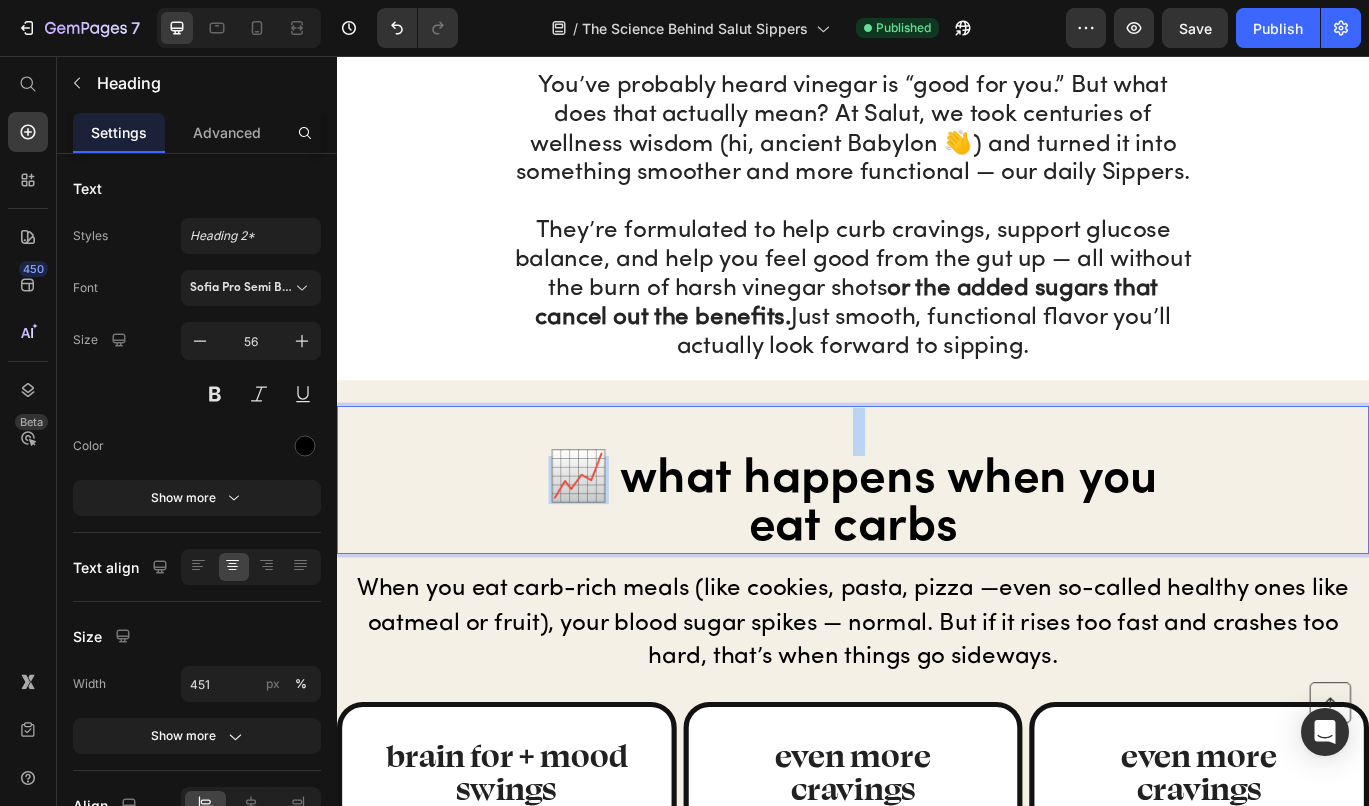 click on "📈 what happens when you eat carbs" at bounding box center [937, 549] 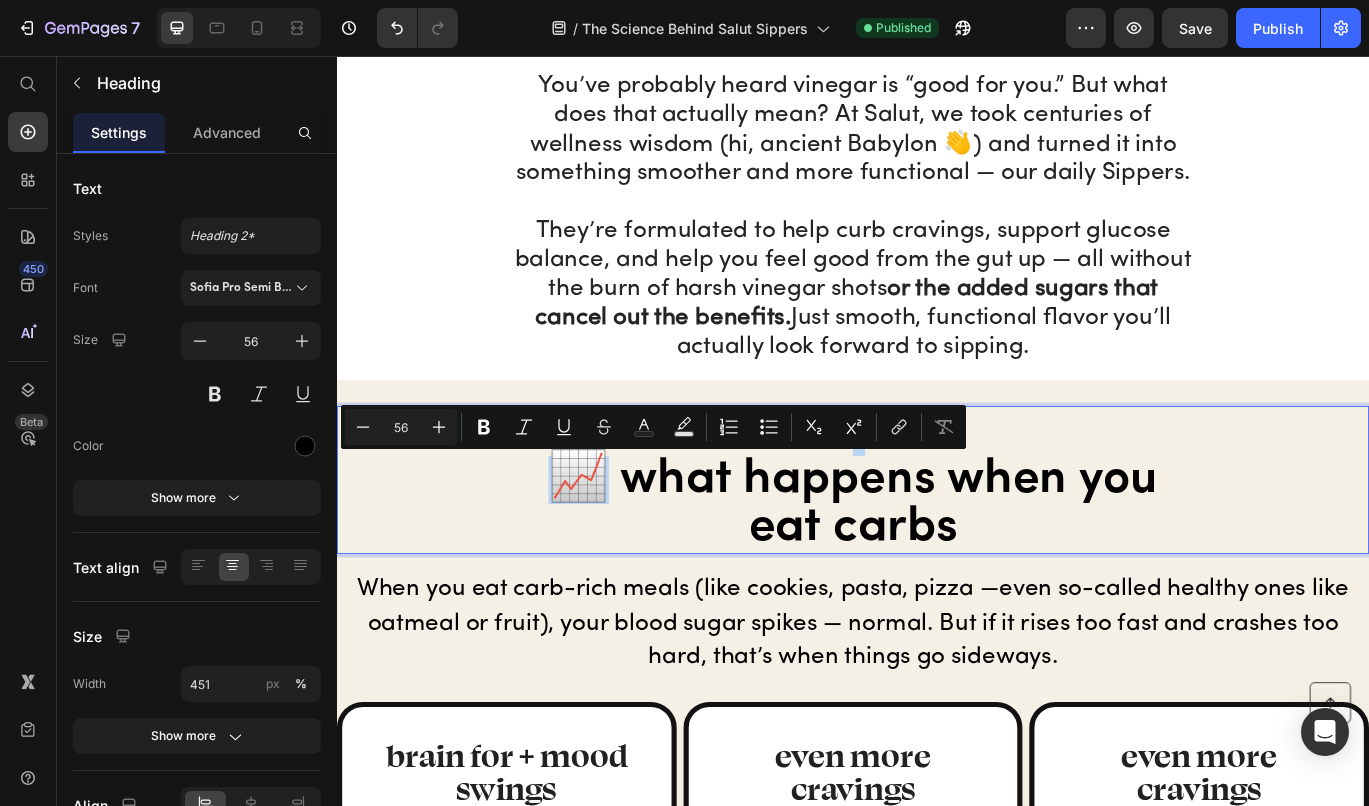 click on "📈 what happens when you eat carbs" at bounding box center [937, 549] 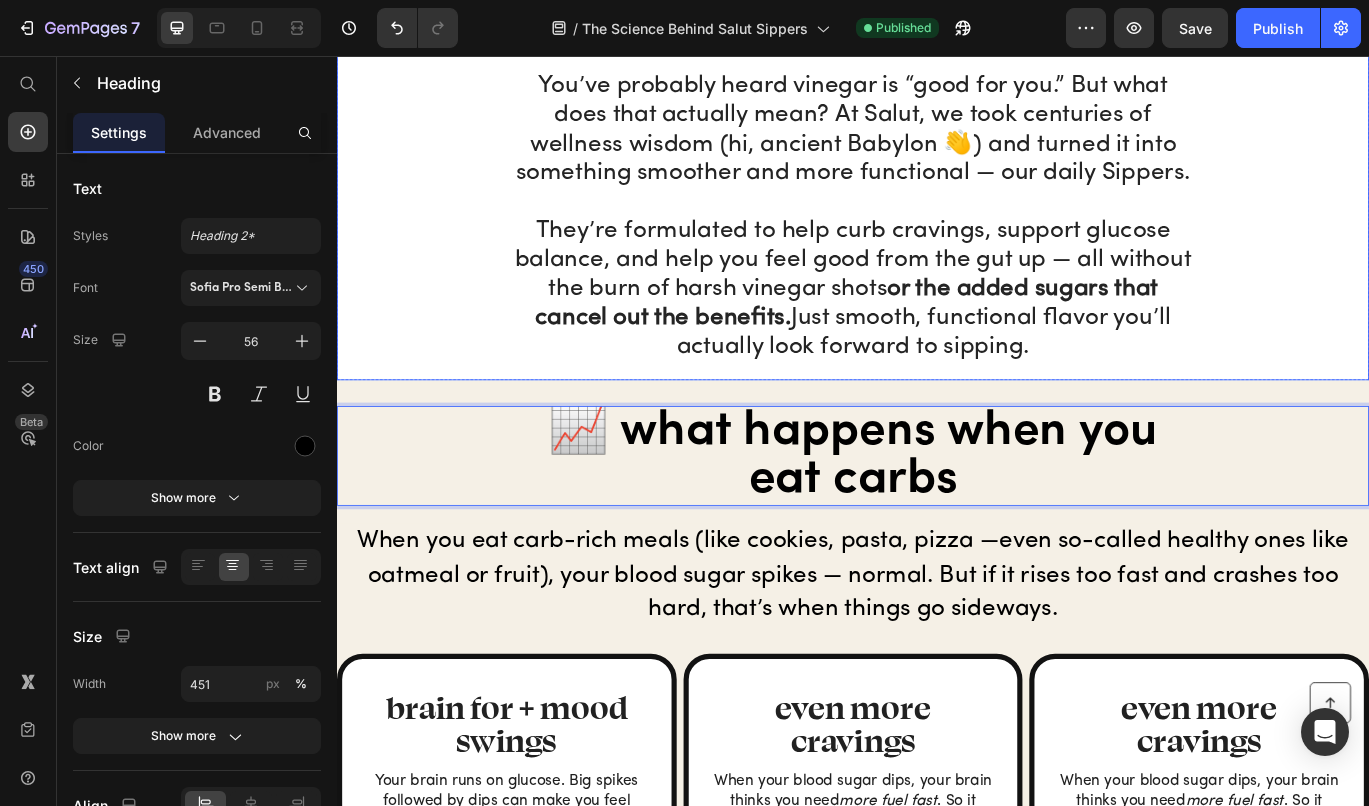 click on "🧠 why we made this Heading You’ve probably heard vinegar is “good for you.” But what does that actually mean? At Salut, we took centuries of wellness wisdom (hi, ancient Babylon 👋) and turned it into something smoother and more functional — our daily Sippers. They’re formulated to help curb cravings, support glucose balance, and help you feel good from the gut up — all without the burn of harsh vinegar shots  or the added sugars that cancel out the benefits.  Just smooth, functional flavor you’ll actually look forward to sipping. Heading" at bounding box center (937, 214) 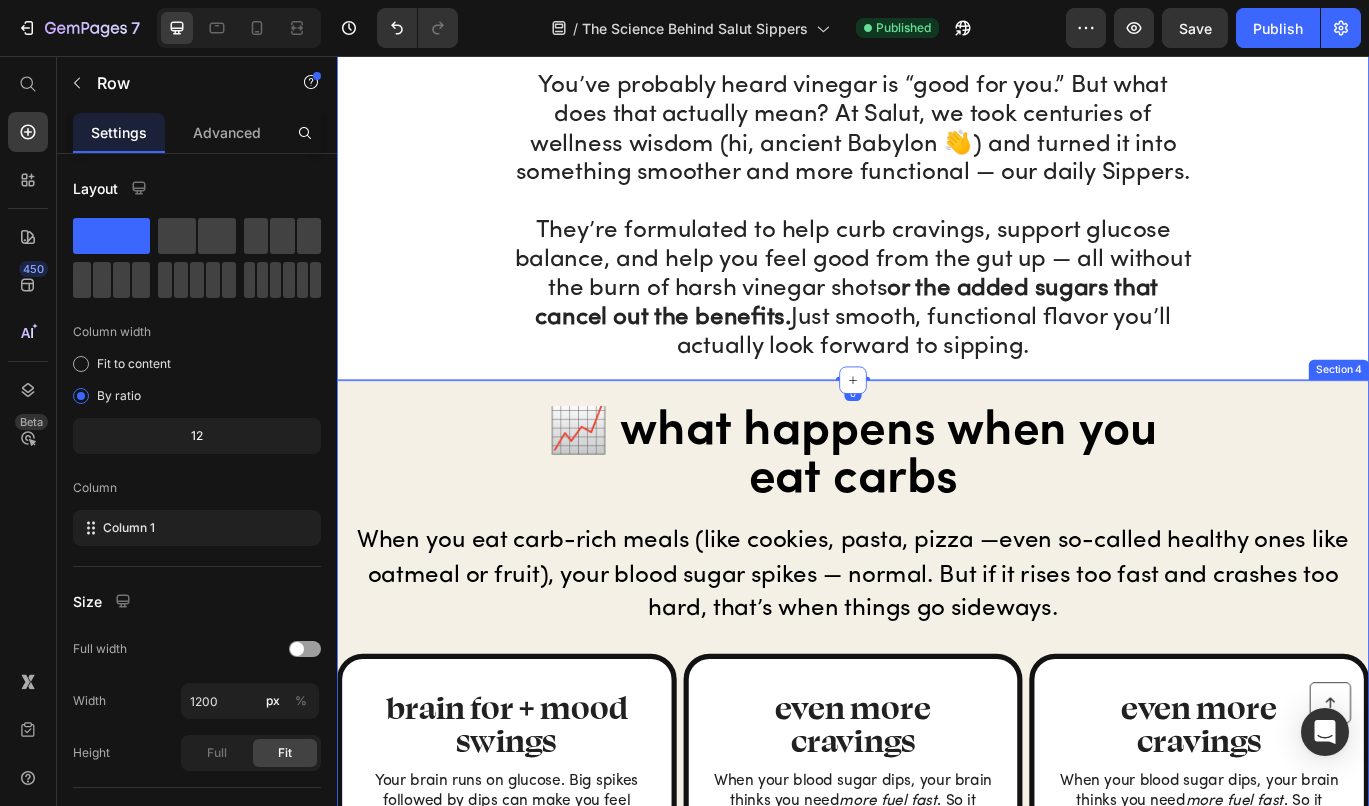 click on "📈 what happens when you eat carbs Heading When you eat carb-rich meals (like cookies, pasta, pizza —even so-called healthy ones like oatmeal or fruit), your blood sugar spikes — normal. But if it rises too fast and crashes too hard, that’s when things go sideways. Text Block brain for + mood swings Heading Your brain runs on glucose. Big spikes followed by dips can make you feel spacey, irritable, or unfocused — like when you can’t remember what you walked into the room for. Text Block Row even more  cravings Heading When your blood sugar dips, your brain thinks you need  more fuel fast . So it pushes you toward carbs and sweets — again.   Text Block Row even more  cravings Heading When your blood sugar dips, your brain thinks you need  more fuel fast . So it pushes you toward carbs and sweets — again.   Text Block Row Row ✨  ✨ Text Block Row Row Row Section 4" at bounding box center (937, 873) 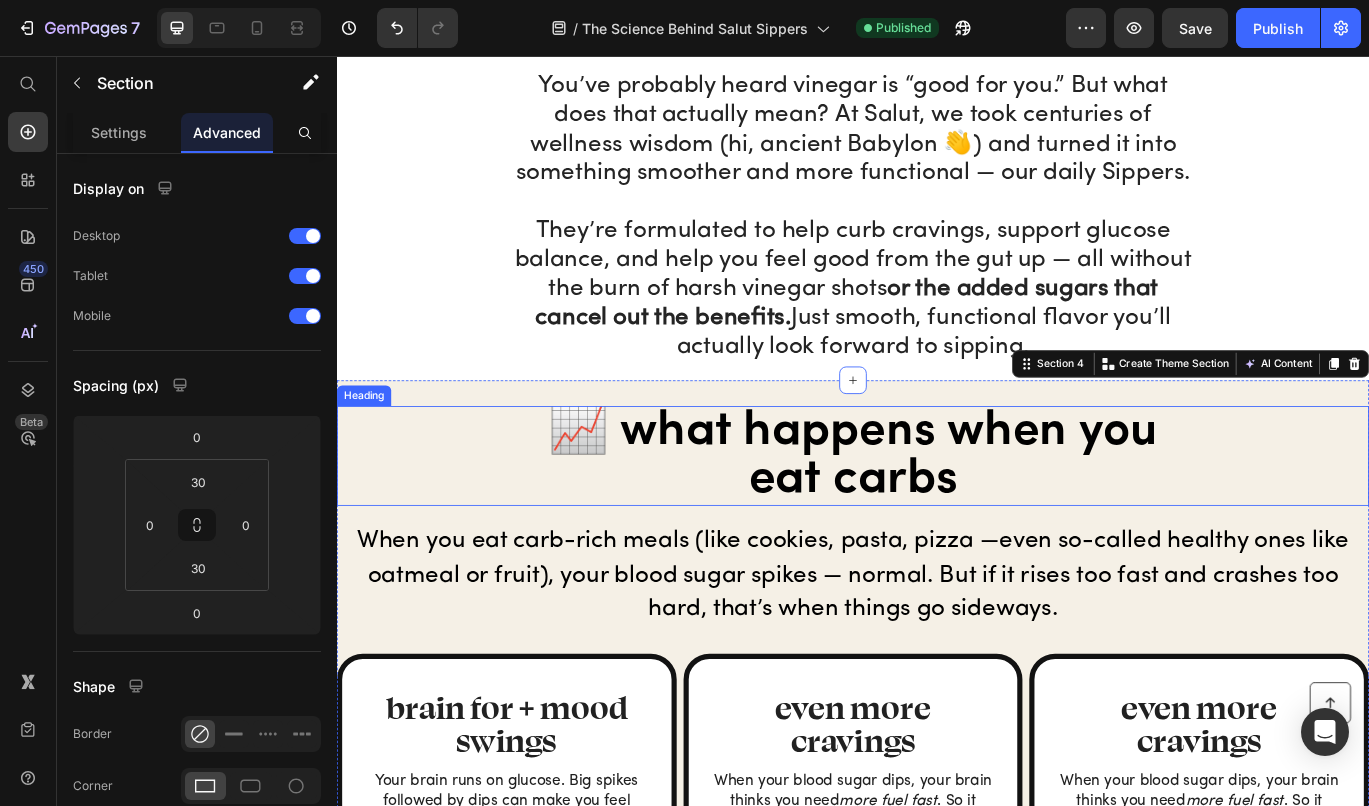 click on "📈 what happens when you eat carbs" at bounding box center (937, 521) 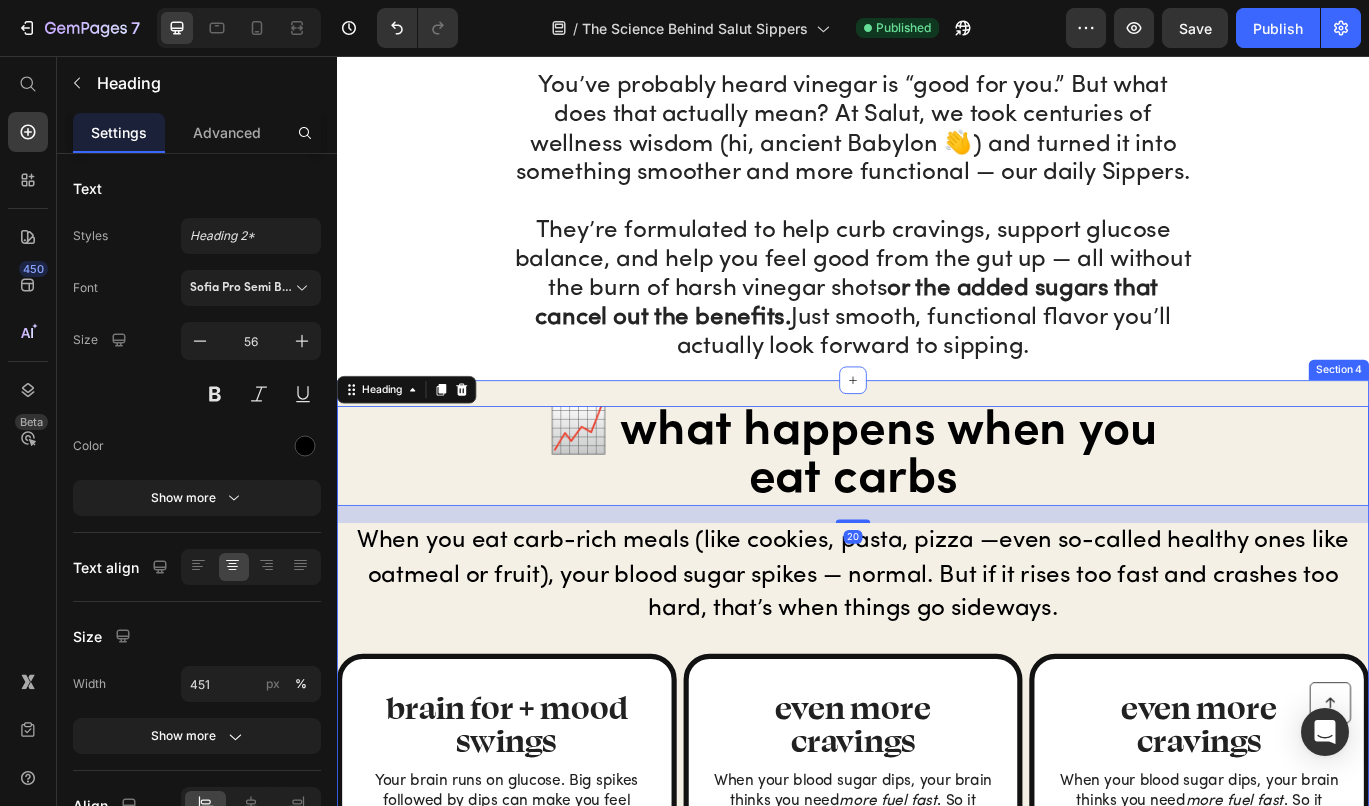 click on "📈 what happens when you eat carbs Heading   20 When you eat carb-rich meals (like cookies, pasta, pizza —even so-called healthy ones like oatmeal or fruit), your blood sugar spikes — normal. But if it rises too fast and crashes too hard, that’s when things go sideways. Text Block brain for + mood swings Heading Your brain runs on glucose. Big spikes followed by dips can make you feel spacey, irritable, or unfocused — like when you can’t remember what you walked into the room for. Text Block Row even more  cravings Heading When your blood sugar dips, your brain thinks you need  more fuel fast . So it pushes you toward carbs and sweets — again.   Text Block Row even more  cravings Heading When your blood sugar dips, your brain thinks you need  more fuel fast . So it pushes you toward carbs and sweets — again.   Text Block Row Row ✨  ✨ Text Block Row Row Row Section 4" at bounding box center (937, 873) 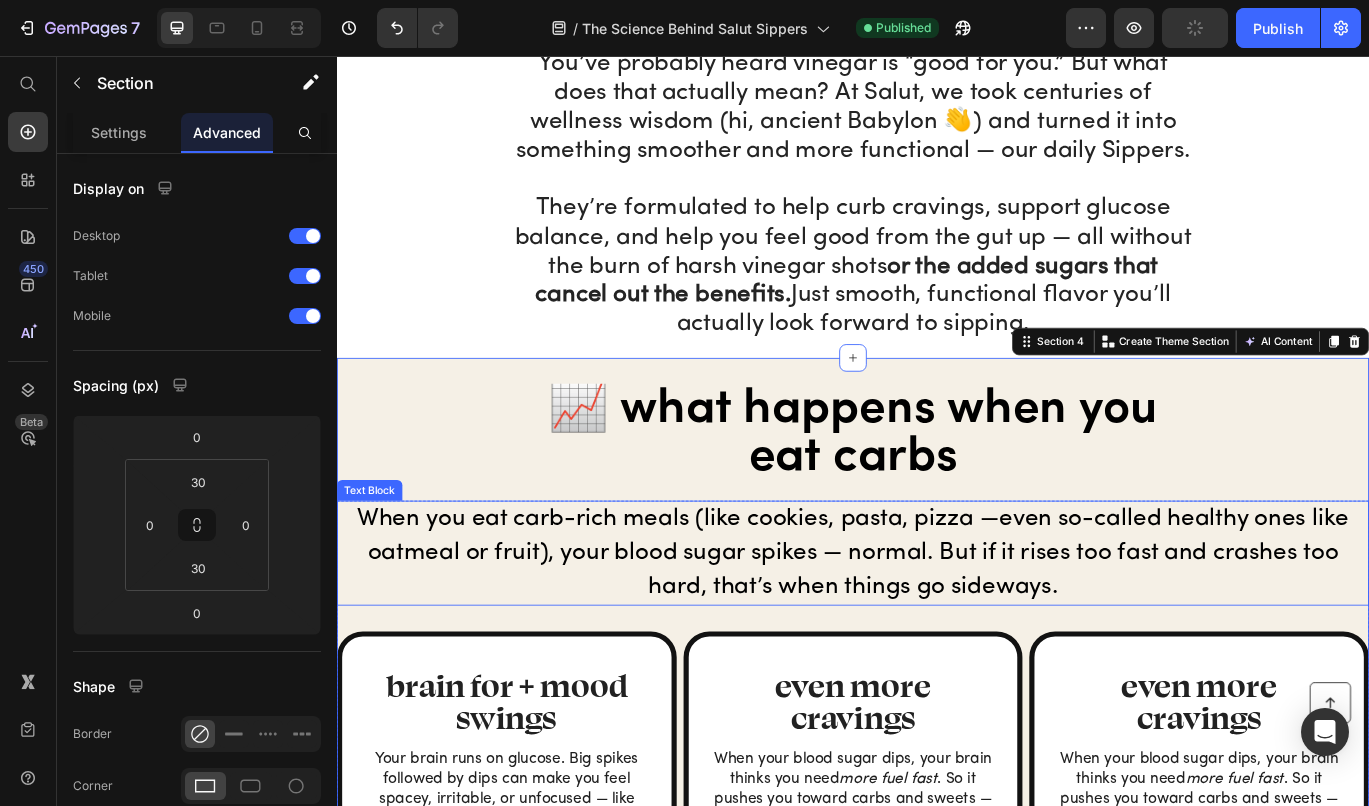 scroll, scrollTop: 667, scrollLeft: 0, axis: vertical 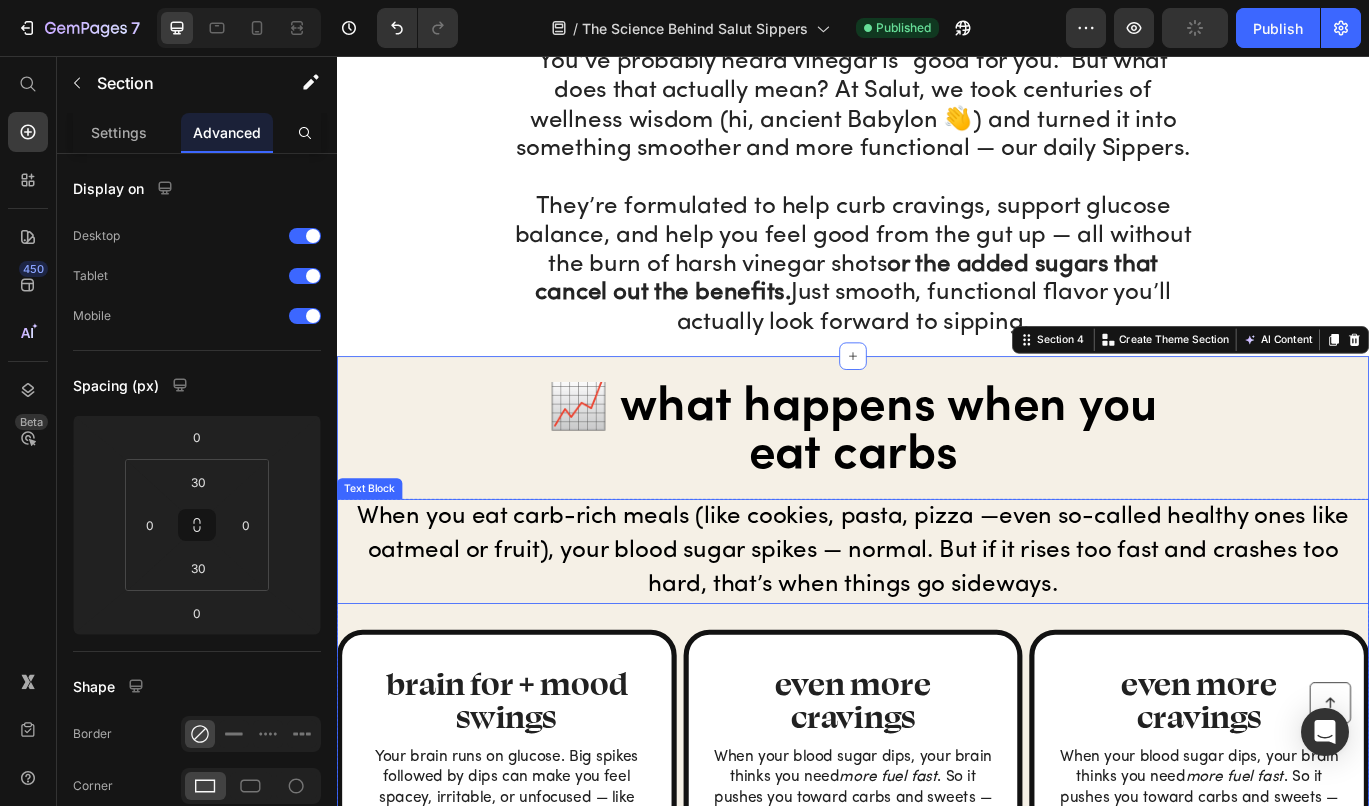 click on "When you eat carb-rich meals (like cookies, pasta, pizza —even so-called healthy ones like oatmeal or fruit), your blood sugar spikes — normal. But if it rises too fast and crashes too hard, that’s when things go sideways." at bounding box center (937, 632) 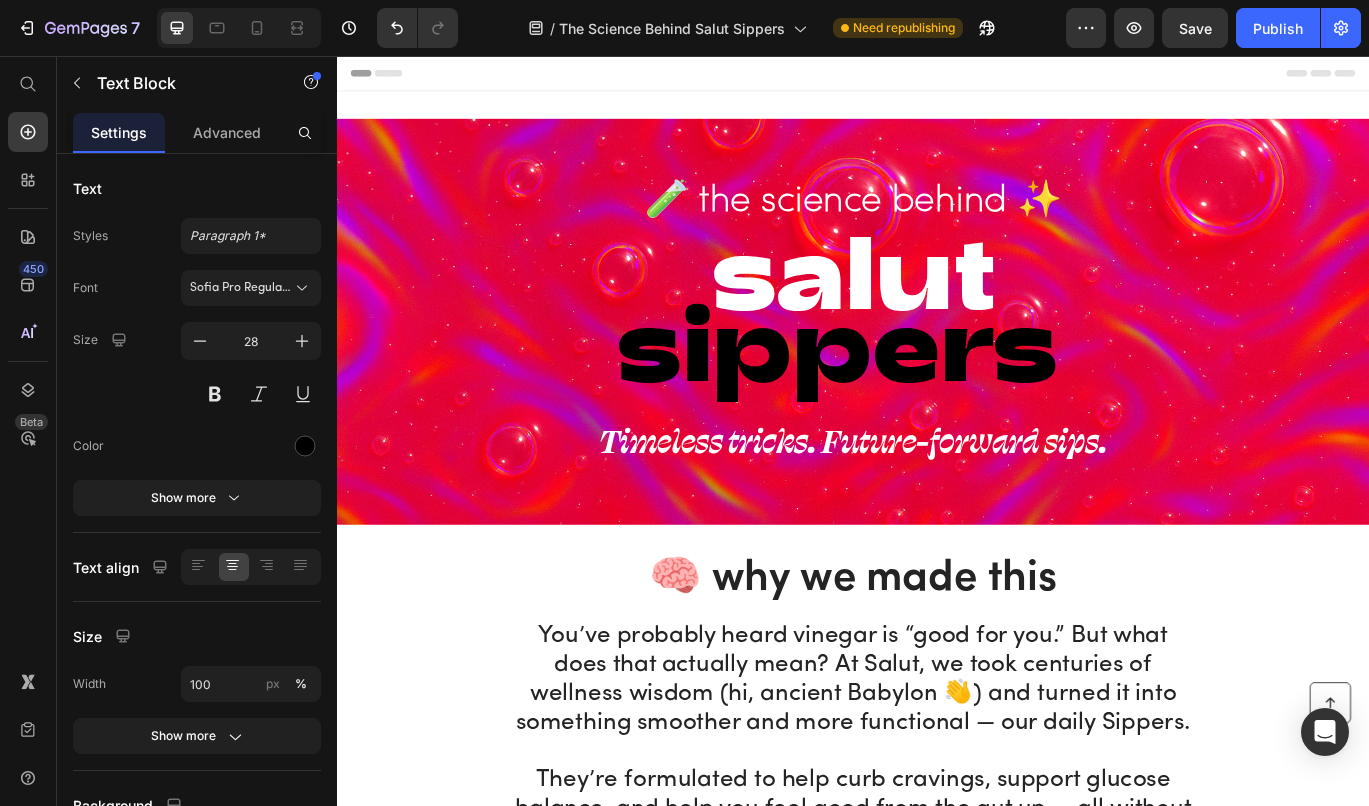 scroll, scrollTop: 667, scrollLeft: 0, axis: vertical 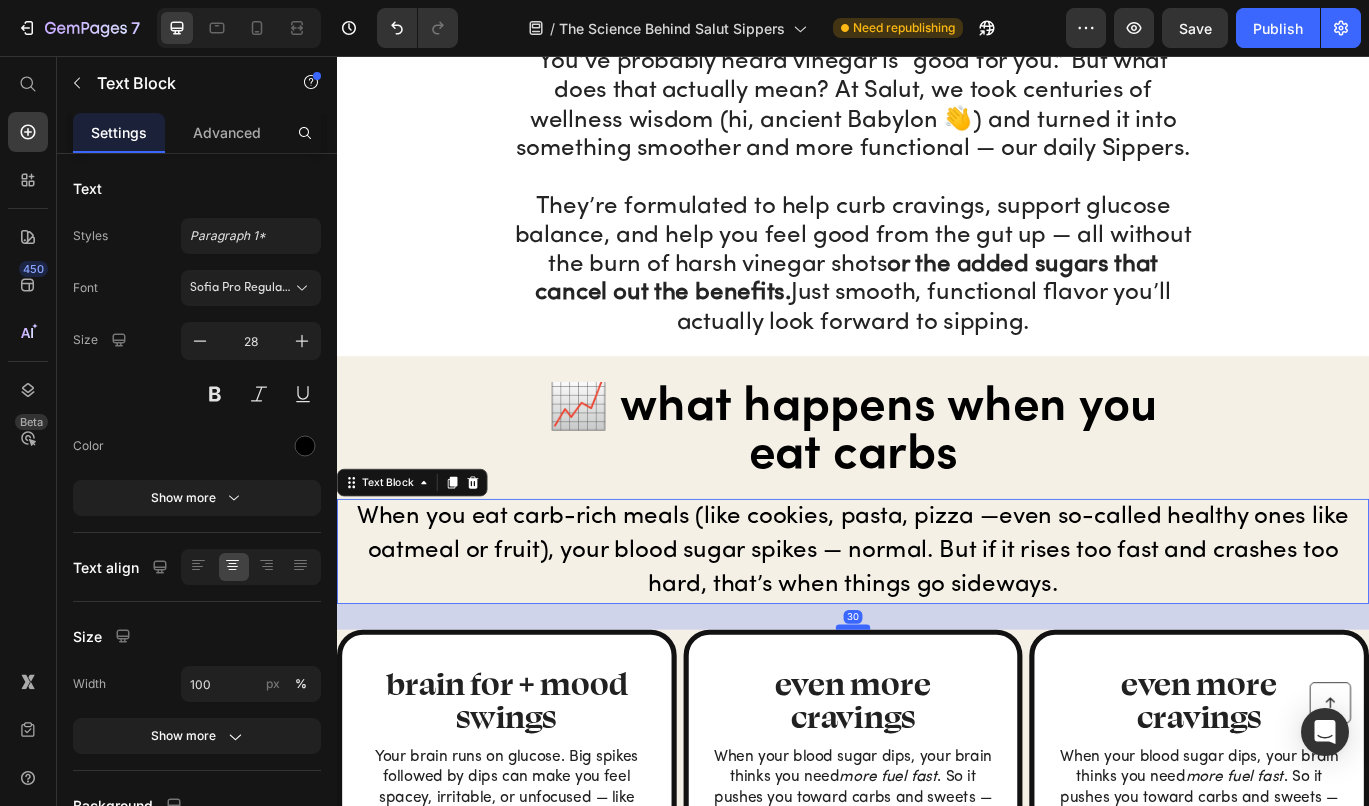 click at bounding box center [937, 720] 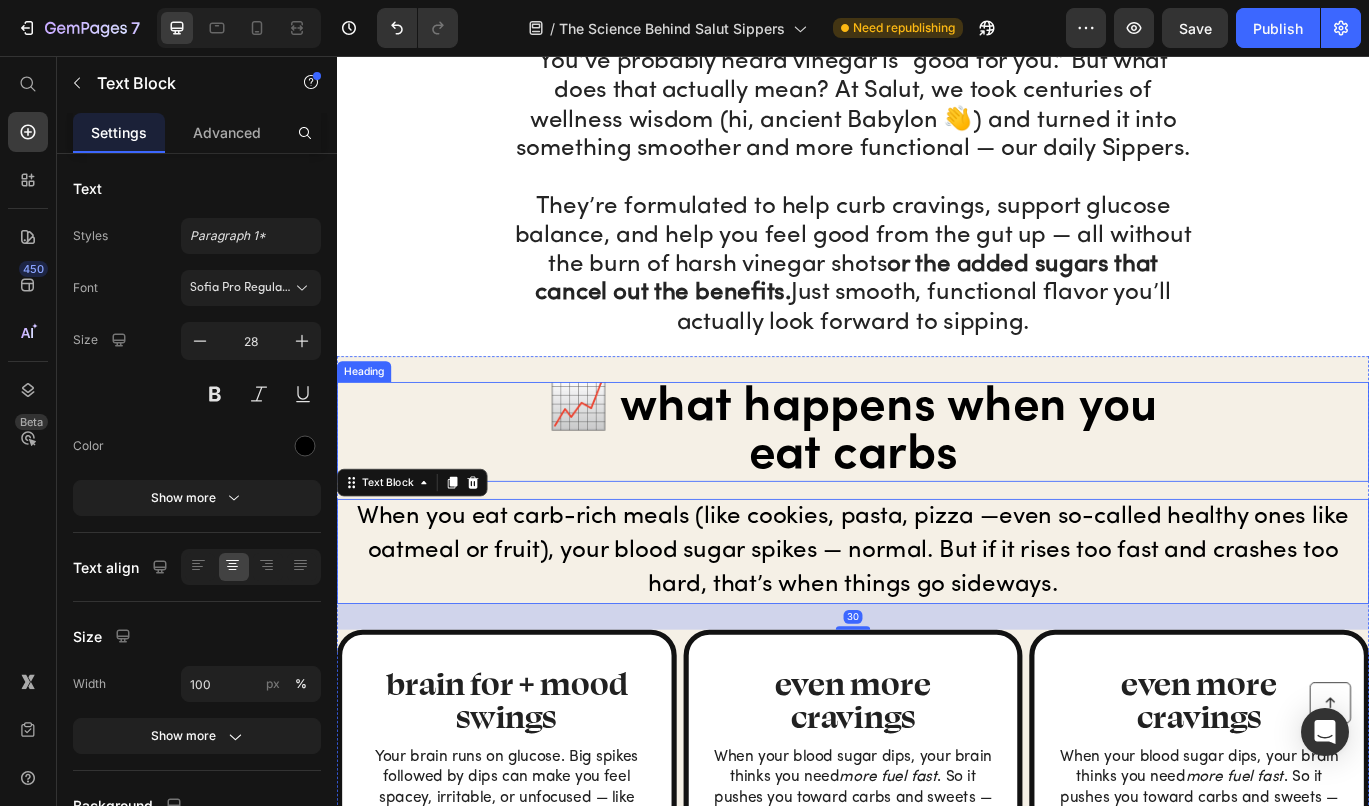 click on "📈 what happens when you eat carbs" at bounding box center (937, 493) 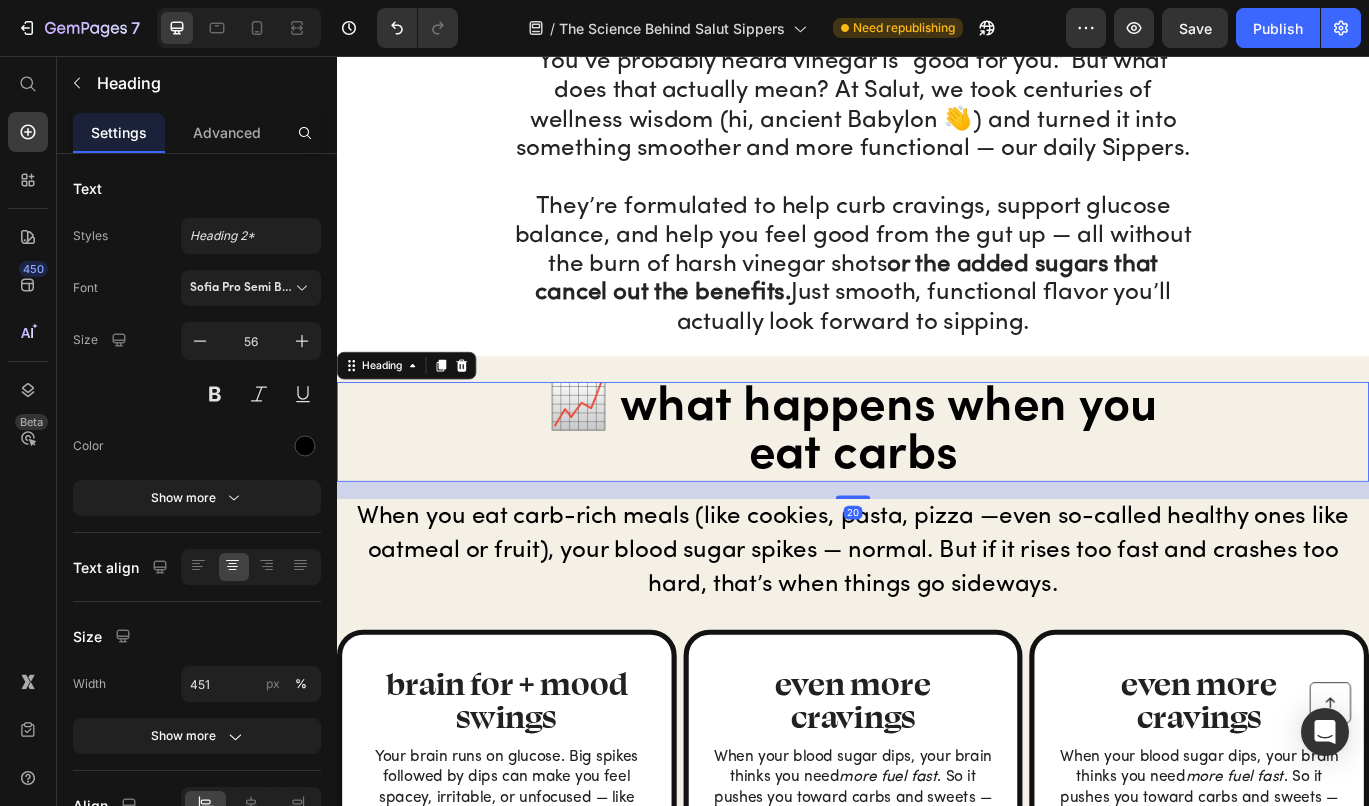 click on "📈 what happens when you eat carbs Heading   20 When you eat carb-rich meals (like cookies, pasta, pizza —even so-called healthy ones like oatmeal or fruit), your blood sugar spikes — normal. But if it rises too fast and crashes too hard, that’s when things go sideways. Text Block brain for + mood swings Heading Your brain runs on glucose. Big spikes followed by dips can make you feel spacey, irritable, or unfocused — like when you can’t remember what you walked into the room for. Text Block Row even more  cravings Heading When your blood sugar dips, your brain thinks you need  more fuel fast . So it pushes you toward carbs and sweets — again.   Text Block Row even more  cravings Heading When your blood sugar dips, your brain thinks you need  more fuel fast . So it pushes you toward carbs and sweets — again.   Text Block Row Row ✨  ✨ Text Block Row Row Row Section 4" at bounding box center [937, 845] 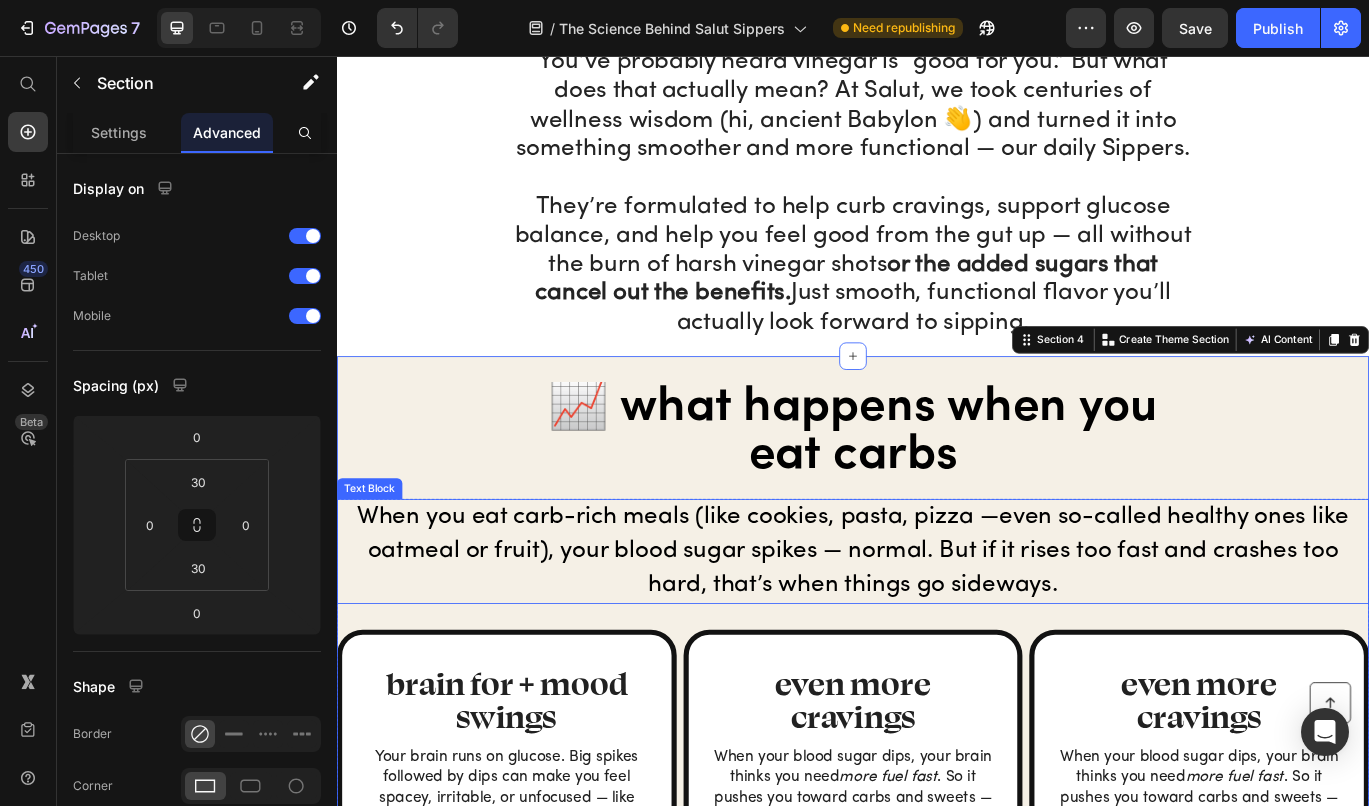 click on "When you eat carb-rich meals (like cookies, pasta, pizza —even so-called healthy ones like oatmeal or fruit), your blood sugar spikes — normal. But if it rises too fast and crashes too hard, that’s when things go sideways." at bounding box center [937, 632] 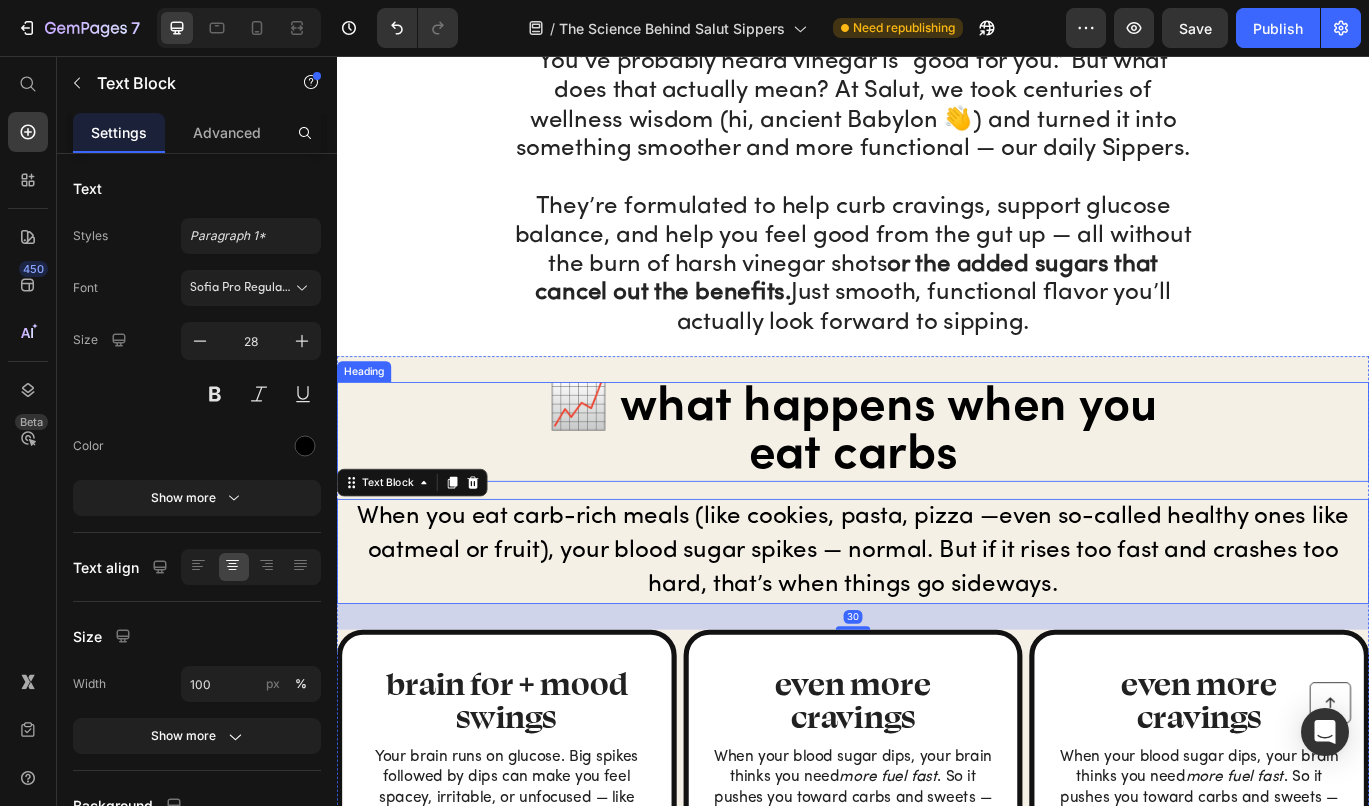 click on "📈 what happens when you eat carbs" at bounding box center (937, 493) 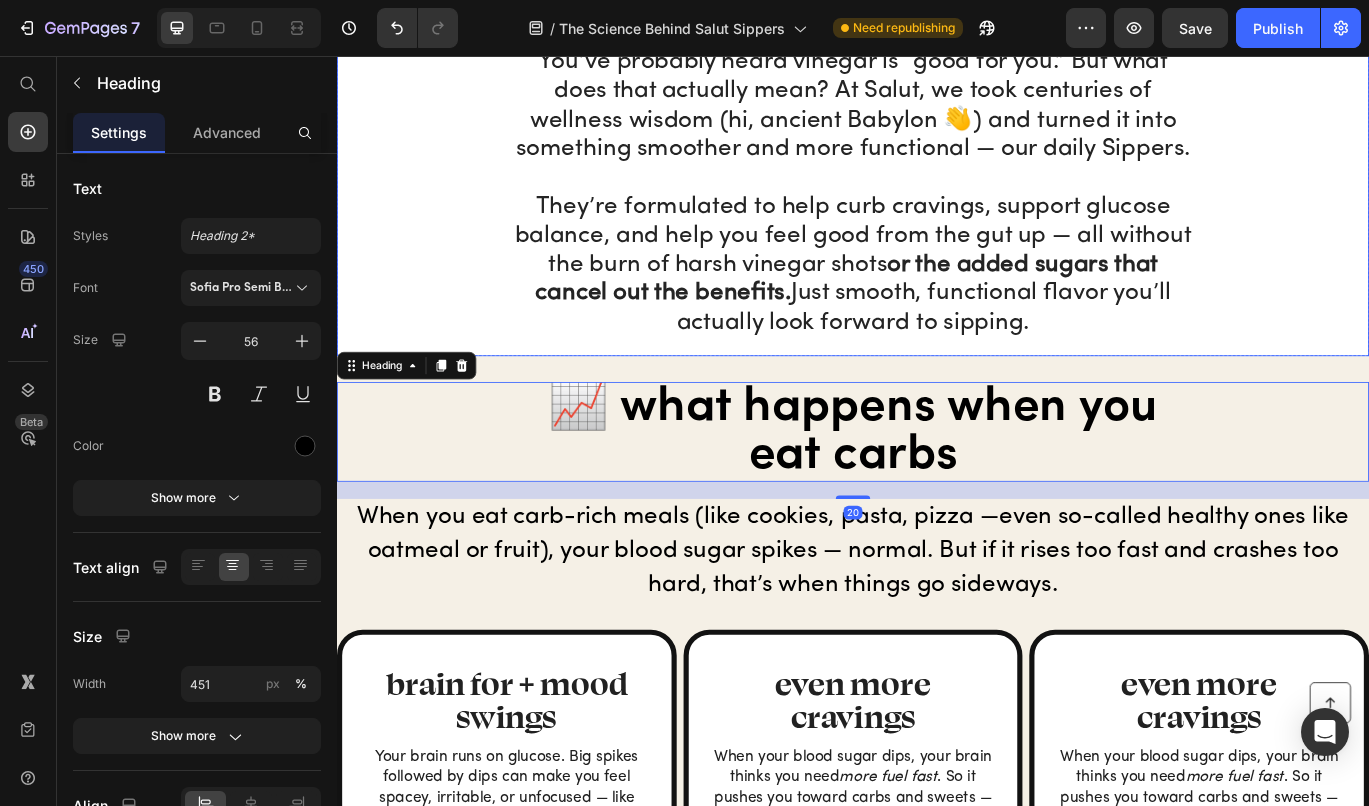 scroll, scrollTop: 664, scrollLeft: 0, axis: vertical 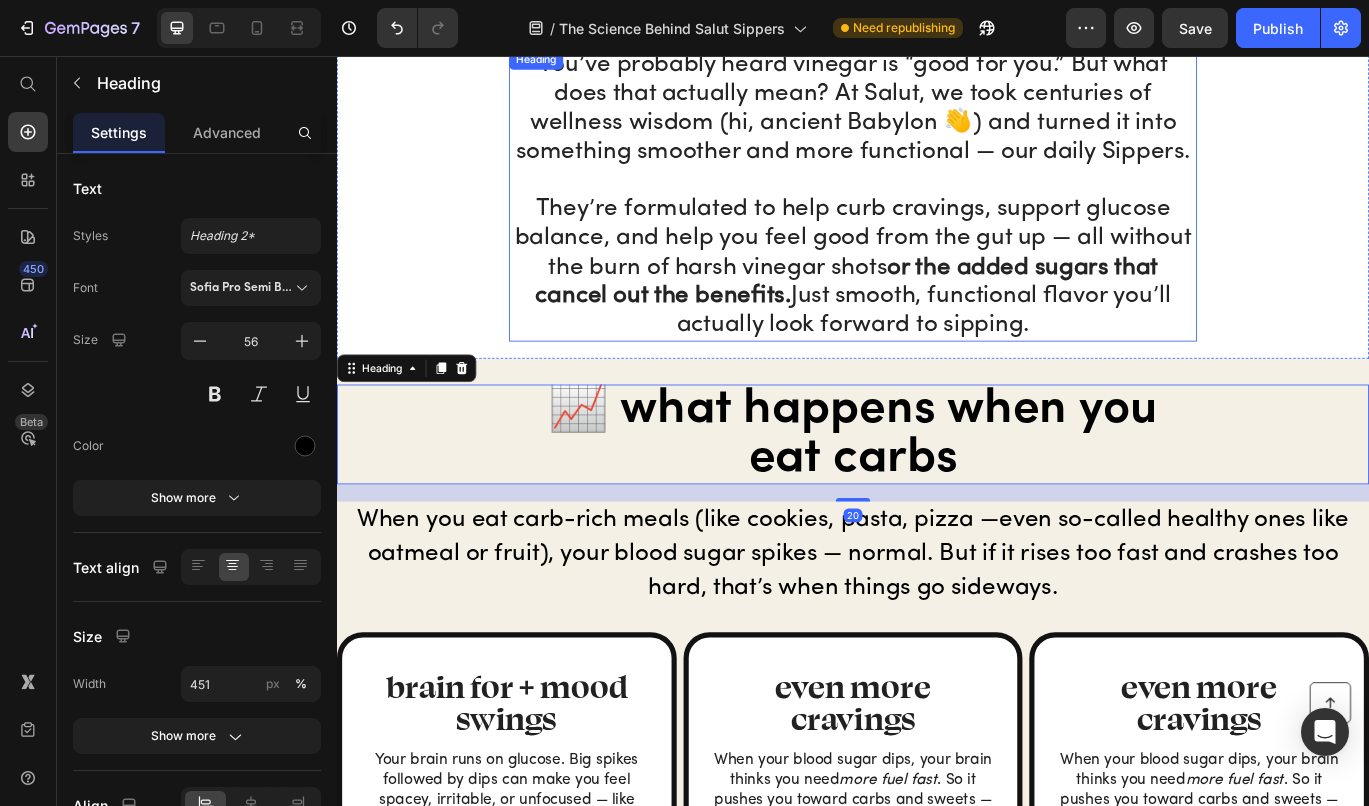 click on "You’ve probably heard vinegar is “good for you.” But what does that actually mean? At Salut, we took centuries of wellness wisdom (hi, ancient Babylon 👋) and turned it into something smoother and more functional — our daily Sippers. They’re formulated to help curb cravings, support glucose balance, and help you feel good from the gut up — all without the burn of harsh vinegar shots  or the added sugars that cancel out the benefits.  Just smooth, functional flavor you’ll actually look forward to sipping." at bounding box center (937, 218) 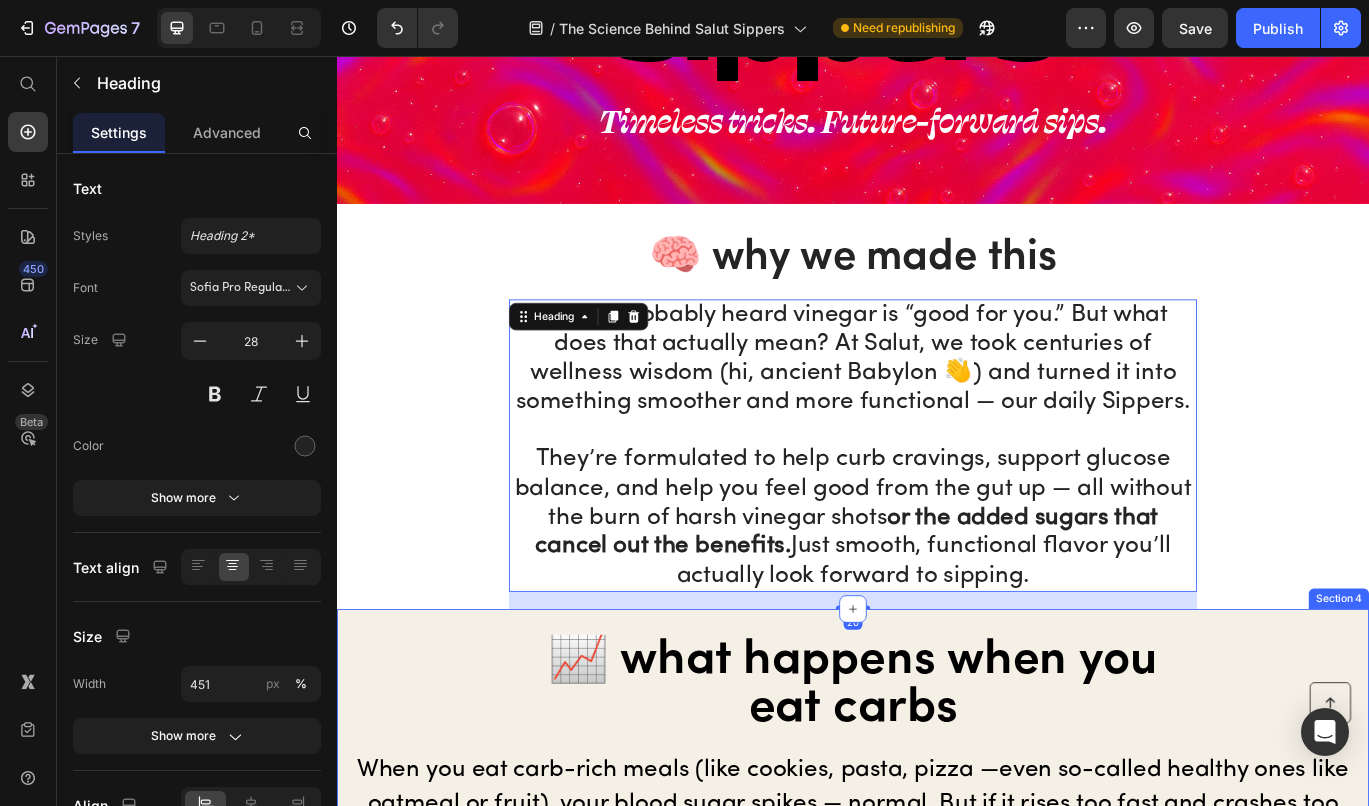 scroll, scrollTop: 313, scrollLeft: 0, axis: vertical 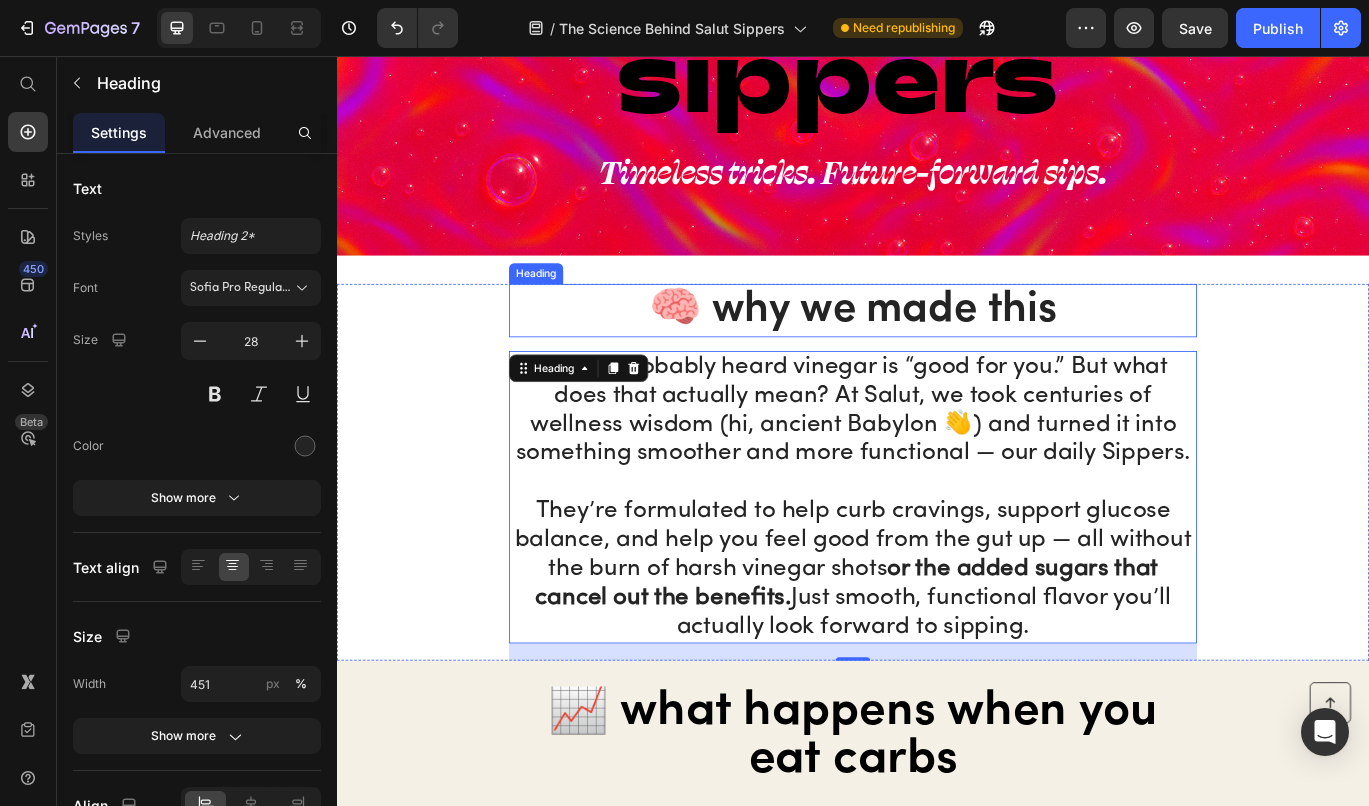 click on "🧠 why we made this" at bounding box center [937, 352] 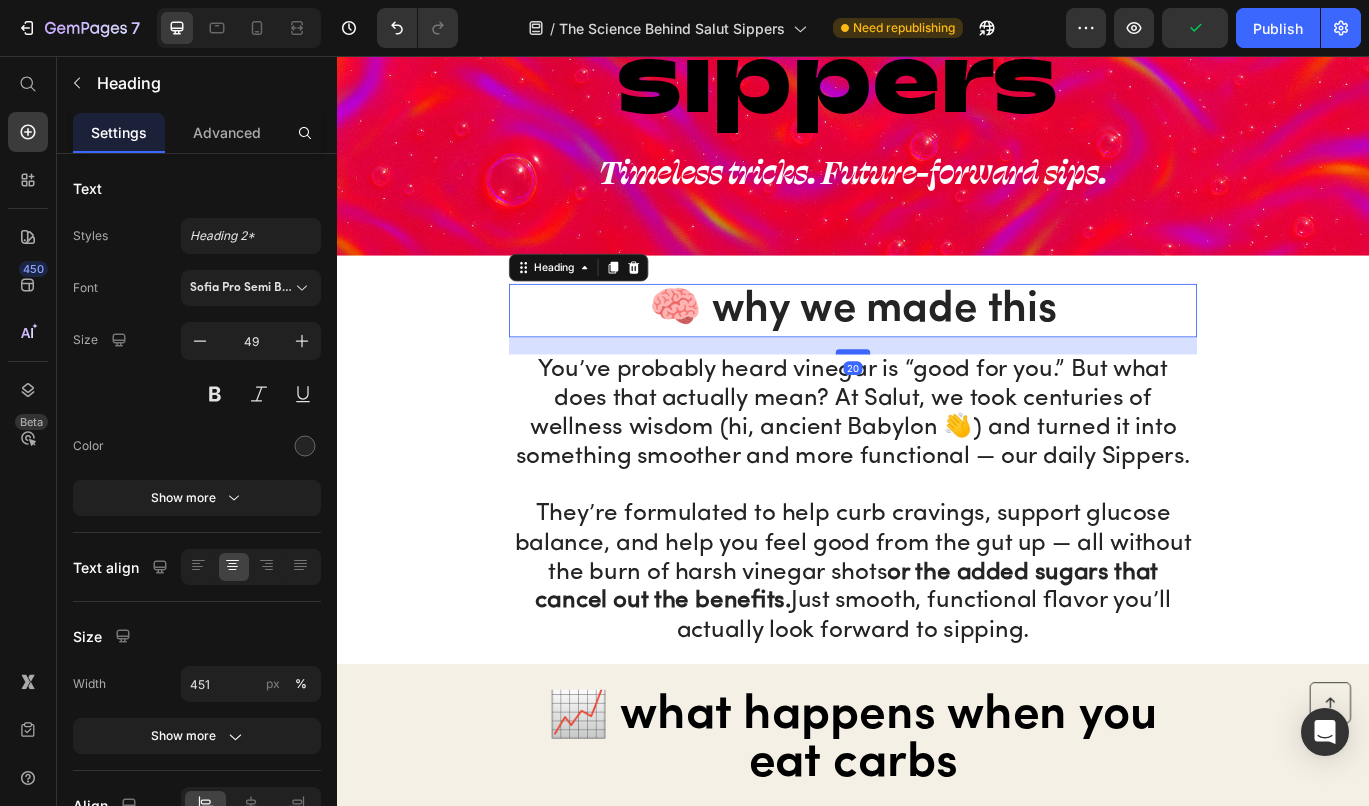 click at bounding box center [937, 400] 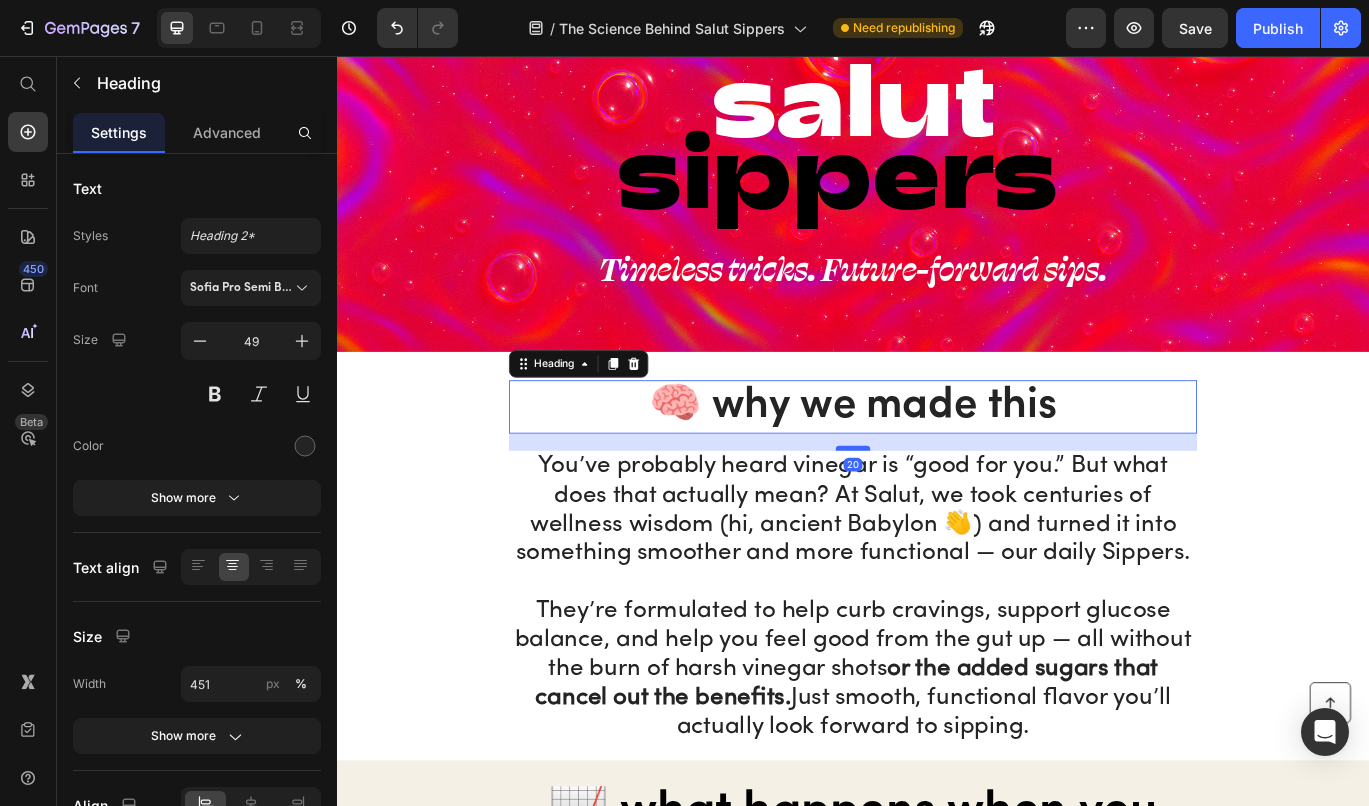 scroll, scrollTop: 107, scrollLeft: 0, axis: vertical 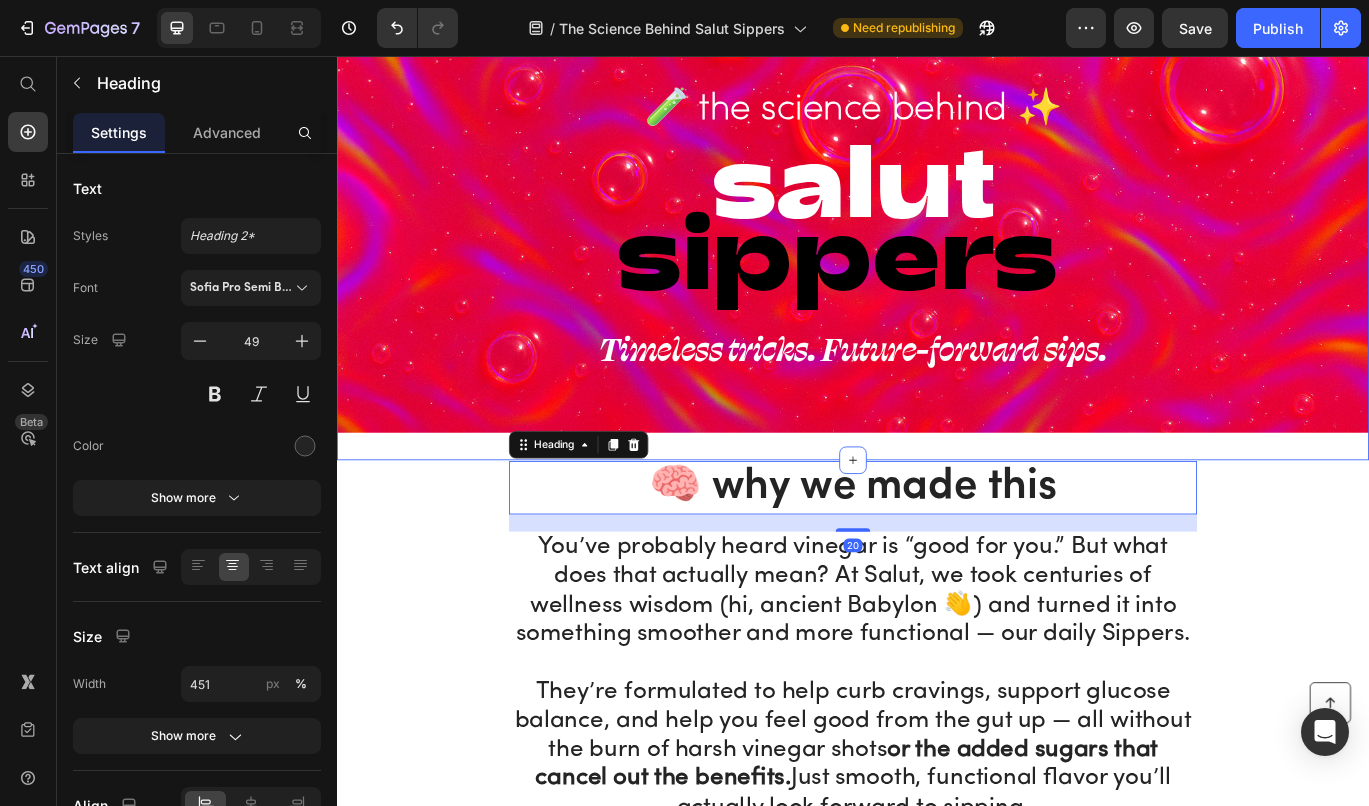 click on "🧪 the science behind ✨ Heading salut sippers   Heading Timeless tricks. Future-forward sips.   Heading Row Row Section 2" at bounding box center [937, 258] 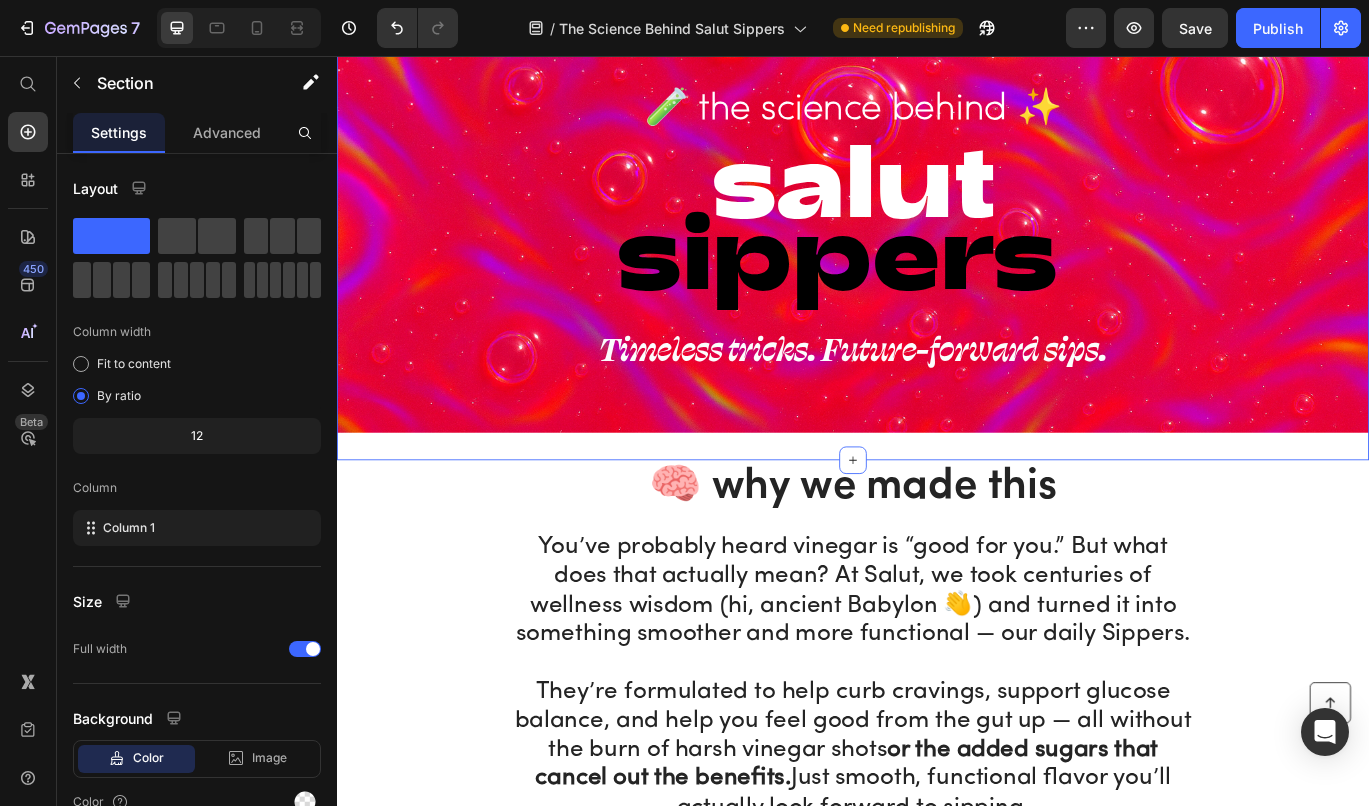 scroll, scrollTop: 0, scrollLeft: 0, axis: both 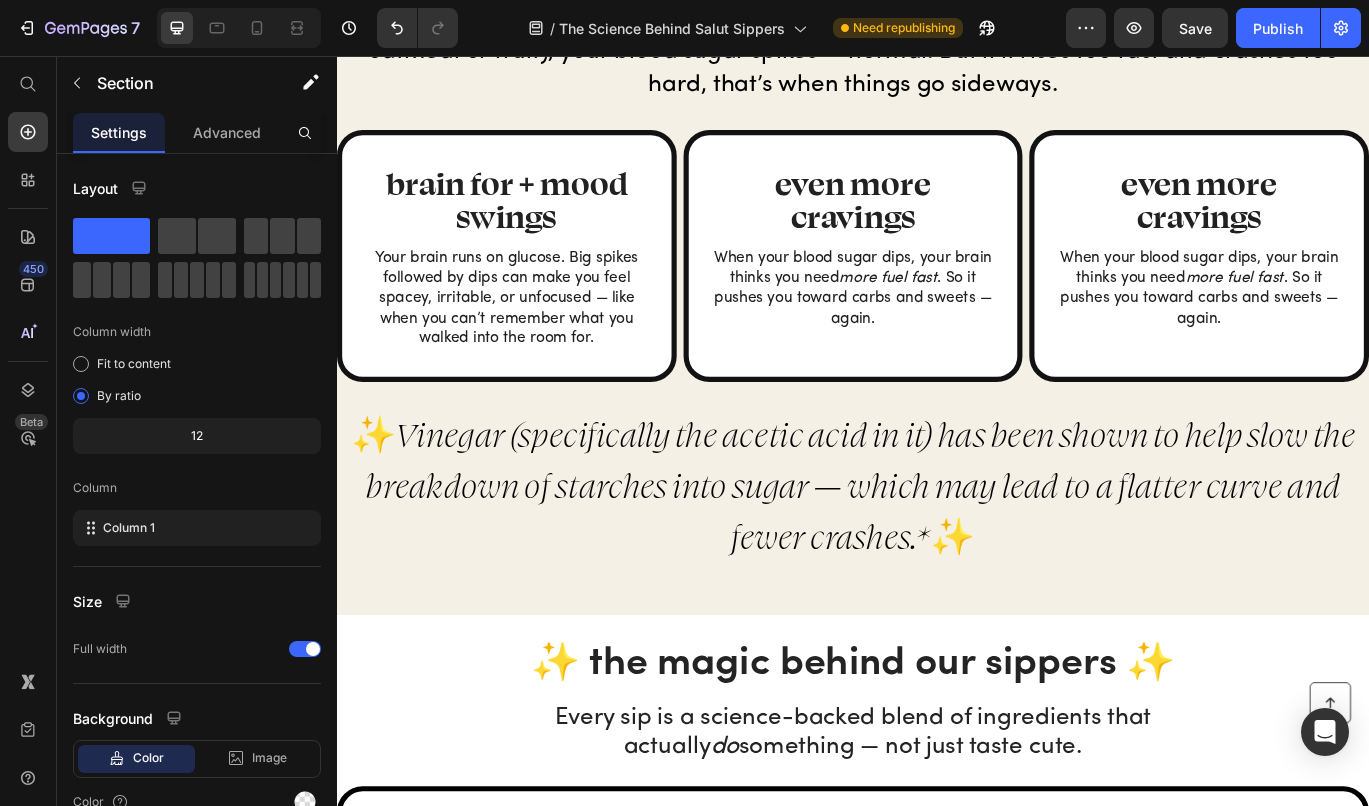 click on "Vinegar (specifically the acetic acid in it) has been shown to help slow the breakdown of starches into sugar — which may lead to a flatter curve and fewer crashes.*" at bounding box center [946, 555] 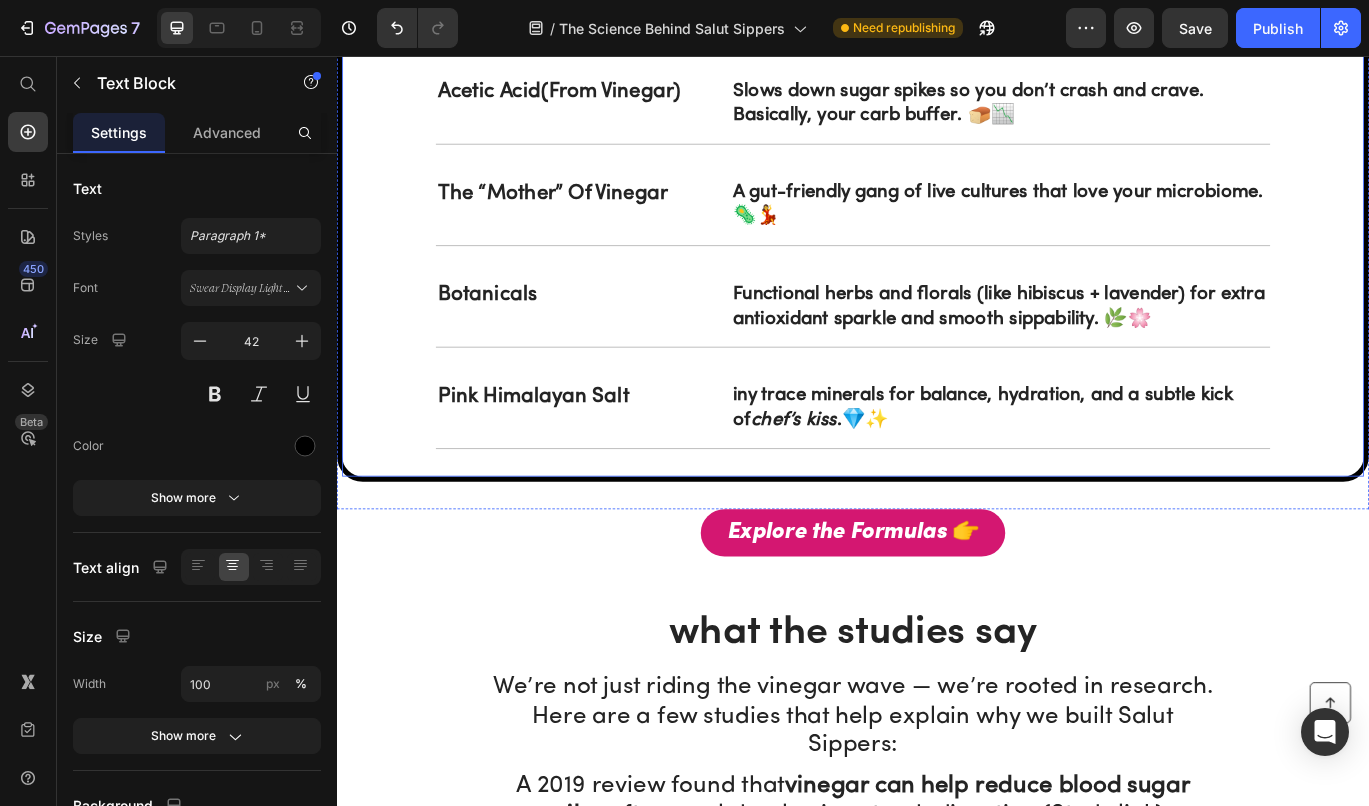 scroll, scrollTop: 2469, scrollLeft: 0, axis: vertical 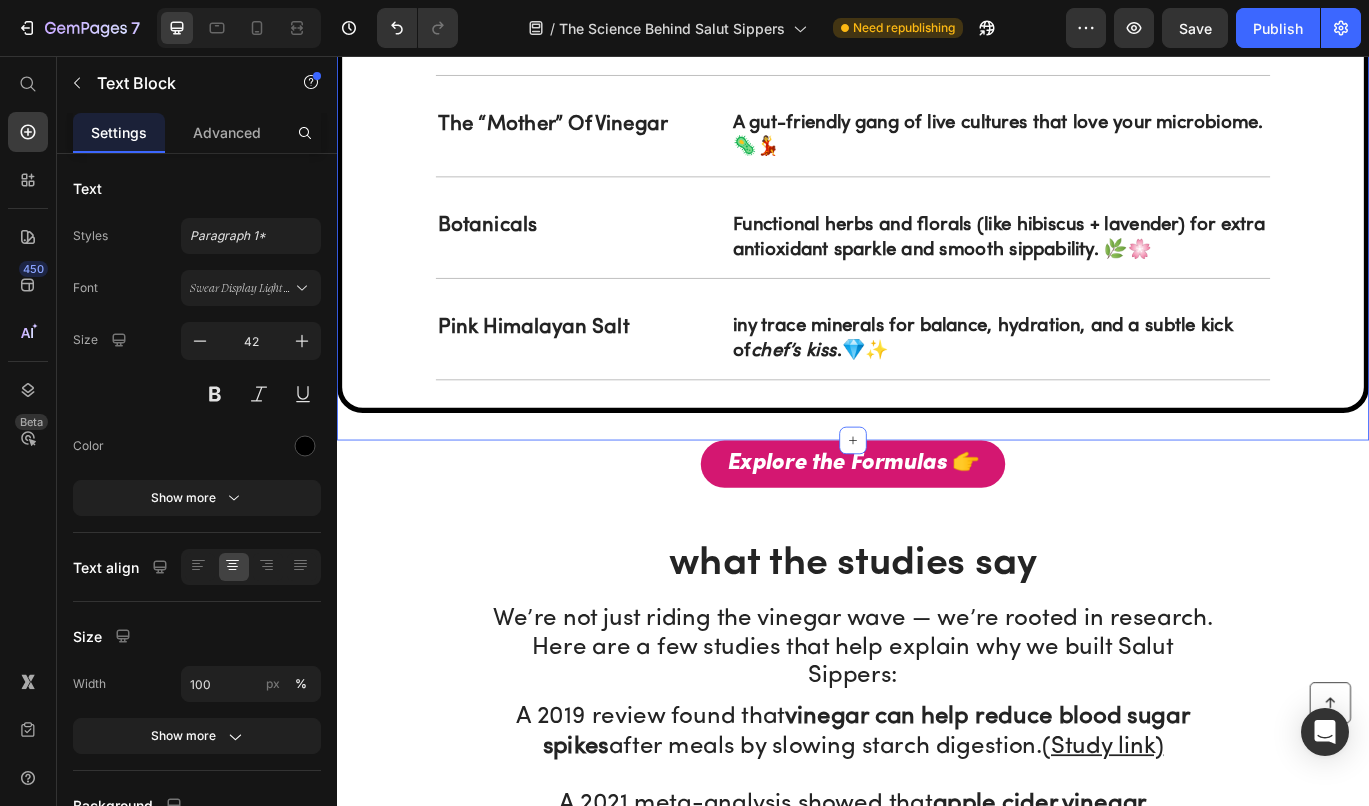 click on "✨ the magic behind our sippers ✨ Heading Every sip is a science-backed blend of ingredients that actually  do  something — not just taste cute. Heading Row Ingredient Text Block What It Does (For Real) Text Block Row Real fruits (fermented)   Text Block We don’t just flavor with fruit — we  start  with it. Our vinegars are made by fermenting real fruit into acetic acid, unlocking natural tang, gut-friendly compounds, and antioxidant perks. 🍓🧪 Text Block Row Acetic acid  (from vinegar) Text Block Slows down sugar spikes so you don’t crash and crave. Basically, your carb buffer. 🍞📉 Text Block Row The “Mother” of Vinegar Text Block A gut-friendly gang of live cultures that love your microbiome. 🦠💃 Text Block Row Botanicals Text Block Functional herbs and florals (like hibiscus + lavender) for extra antioxidant sparkle and smooth sippability. 🌿🌸 Text Block Row Pink Himalayan salt Text Block iny trace minerals for balance, hydration, and a subtle kick of  chef’s kiss Row" at bounding box center (937, -4) 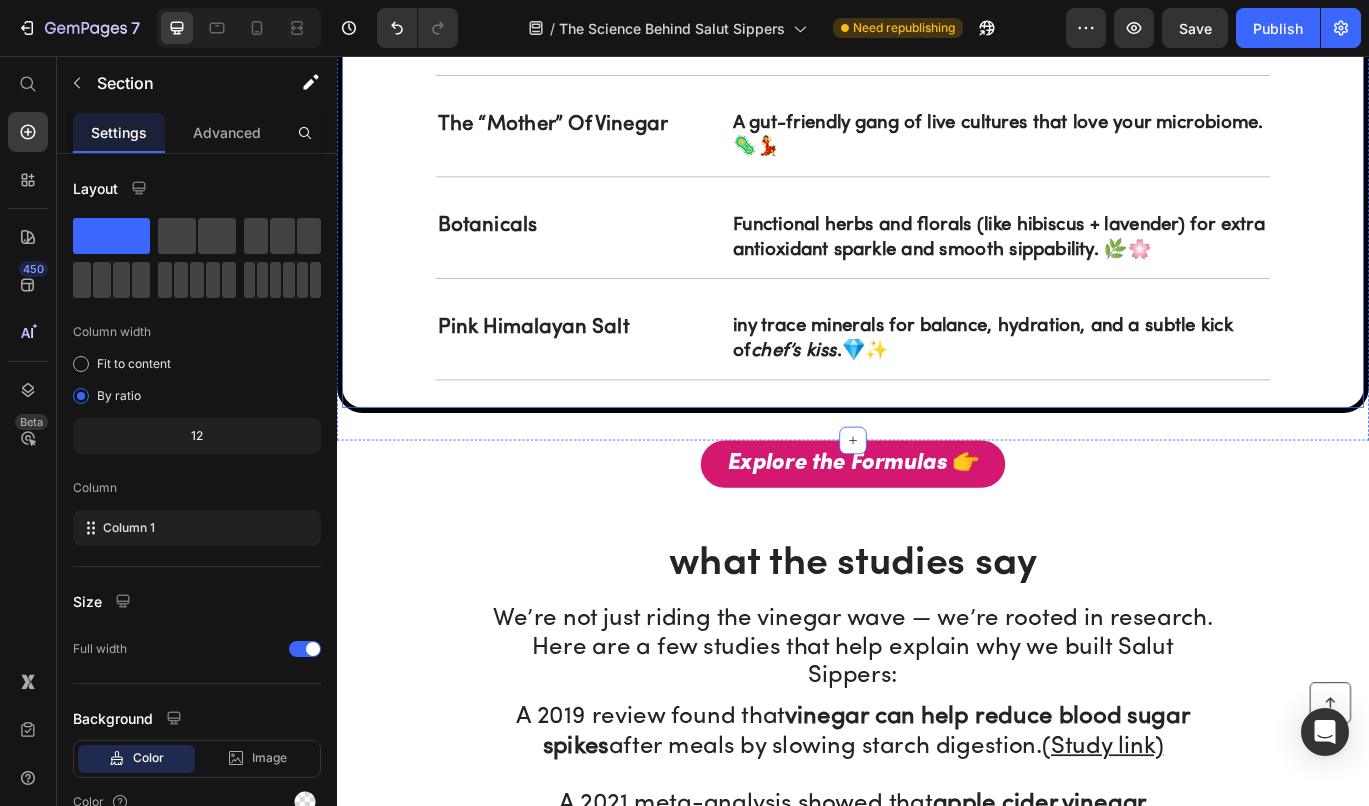 click on "Ingredient Text Block What It Does (For Real) Text Block Row Real fruits (fermented)   Text Block We don’t just flavor with fruit — we  start  with it. Our vinegars are made by fermenting real fruit into acetic acid, unlocking natural tang, gut-friendly compounds, and antioxidant perks. 🍓🧪 Text Block Row Acetic acid  (from vinegar) Text Block Slows down sugar spikes so you don’t crash and crave. Basically, your carb buffer. 🍞📉 Text Block Row The “Mother” of Vinegar Text Block A gut-friendly gang of live cultures that love your microbiome. 🦠💃 Text Block Row Botanicals Text Block Functional herbs and florals (like hibiscus + lavender) for extra antioxidant sparkle and smooth sippability. 🌿🌸 Text Block Row Pink Himalayan salt Text Block iny trace minerals for balance, hydration, and a subtle kick of  chef’s kiss .💎✨ Text Block Row Row" at bounding box center (937, 79) 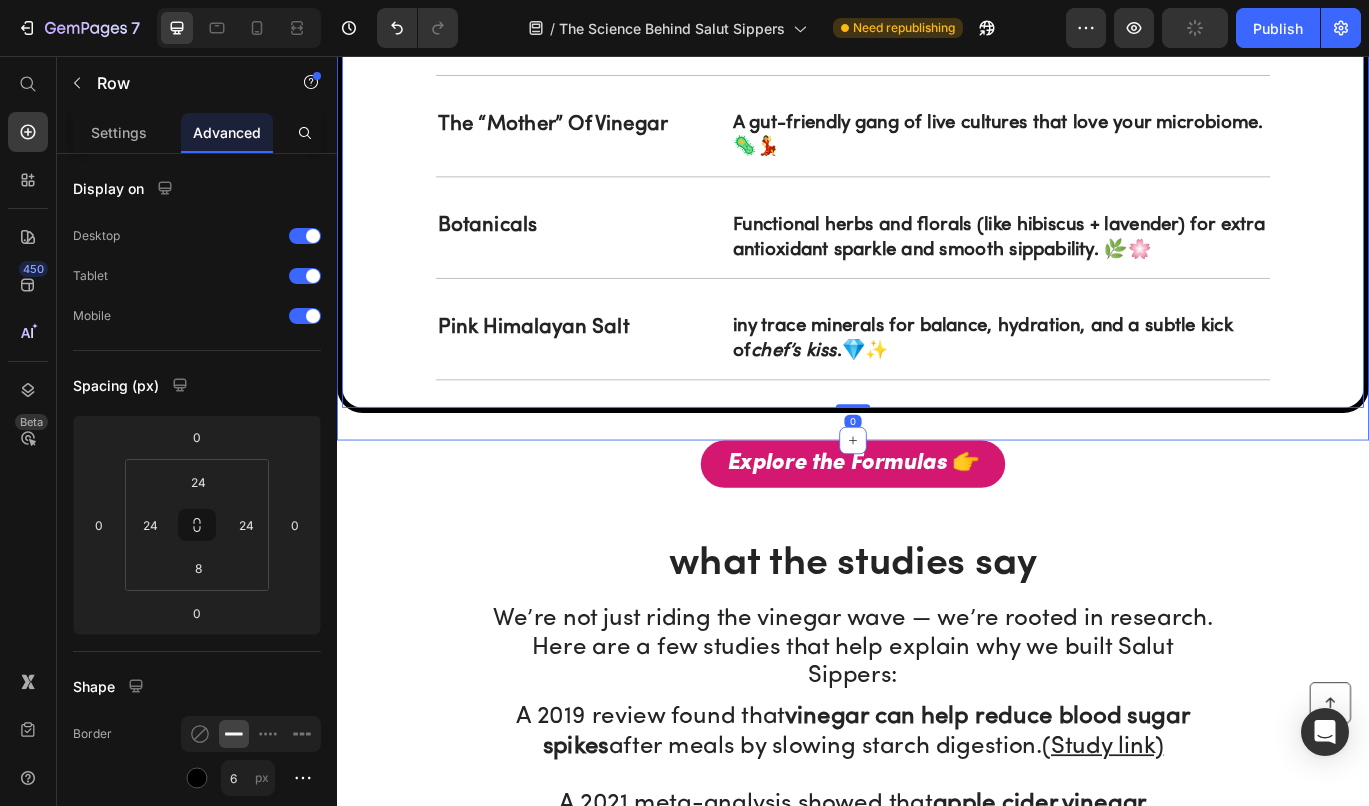 click on "✨ the magic behind our sippers ✨ Heading Every sip is a science-backed blend of ingredients that actually  do  something — not just taste cute. Heading Row Ingredient Text Block What It Does (For Real) Text Block Row Real fruits (fermented)   Text Block We don’t just flavor with fruit — we  start  with it. Our vinegars are made by fermenting real fruit into acetic acid, unlocking natural tang, gut-friendly compounds, and antioxidant perks. 🍓🧪 Text Block Row Acetic acid  (from vinegar) Text Block Slows down sugar spikes so you don’t crash and crave. Basically, your carb buffer. 🍞📉 Text Block Row The “Mother” of Vinegar Text Block A gut-friendly gang of live cultures that love your microbiome. 🦠💃 Text Block Row Botanicals Text Block Functional herbs and florals (like hibiscus + lavender) for extra antioxidant sparkle and smooth sippability. 🌿🌸 Text Block Row Pink Himalayan salt Text Block iny trace minerals for balance, hydration, and a subtle kick of  chef’s kiss Row" at bounding box center (937, -4) 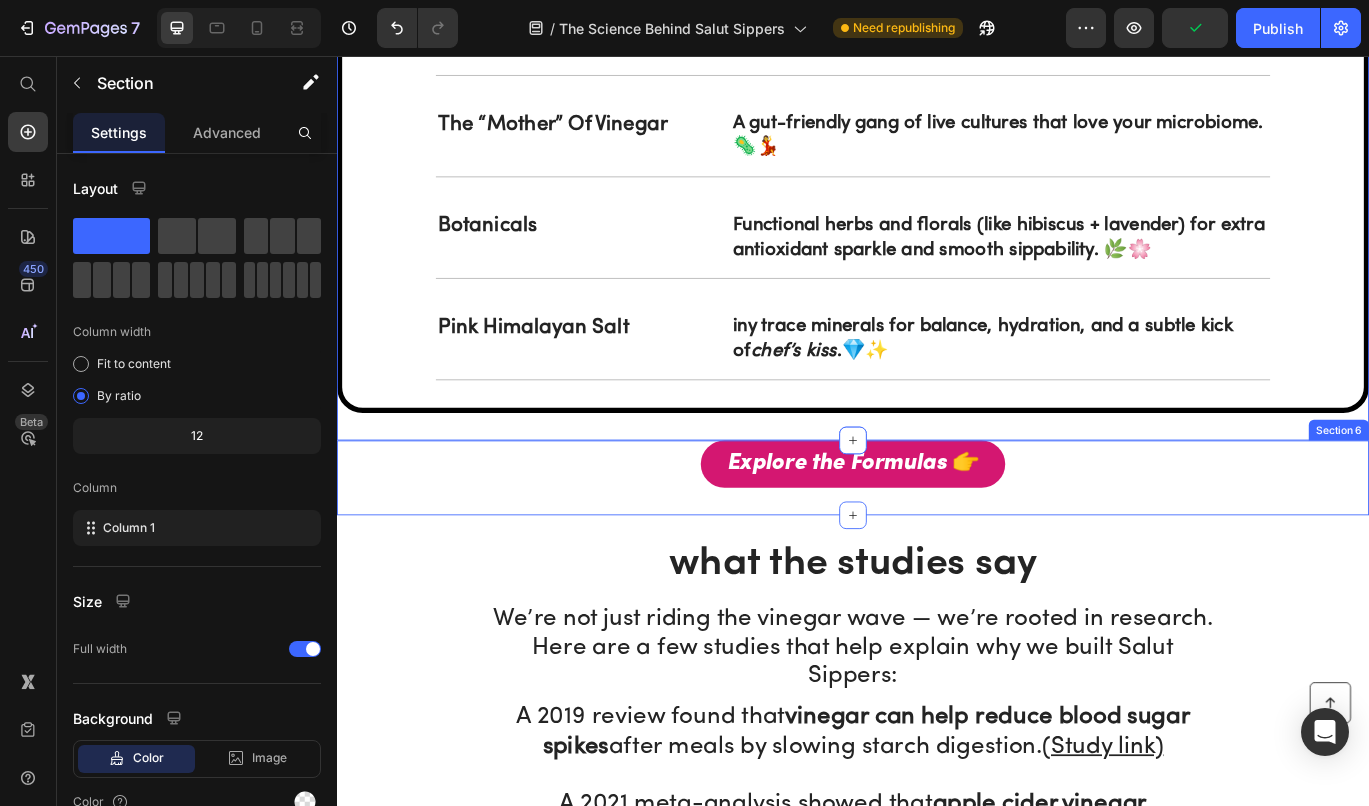 click on "Explore the Formulas 👉   Button Section 6" at bounding box center [937, 546] 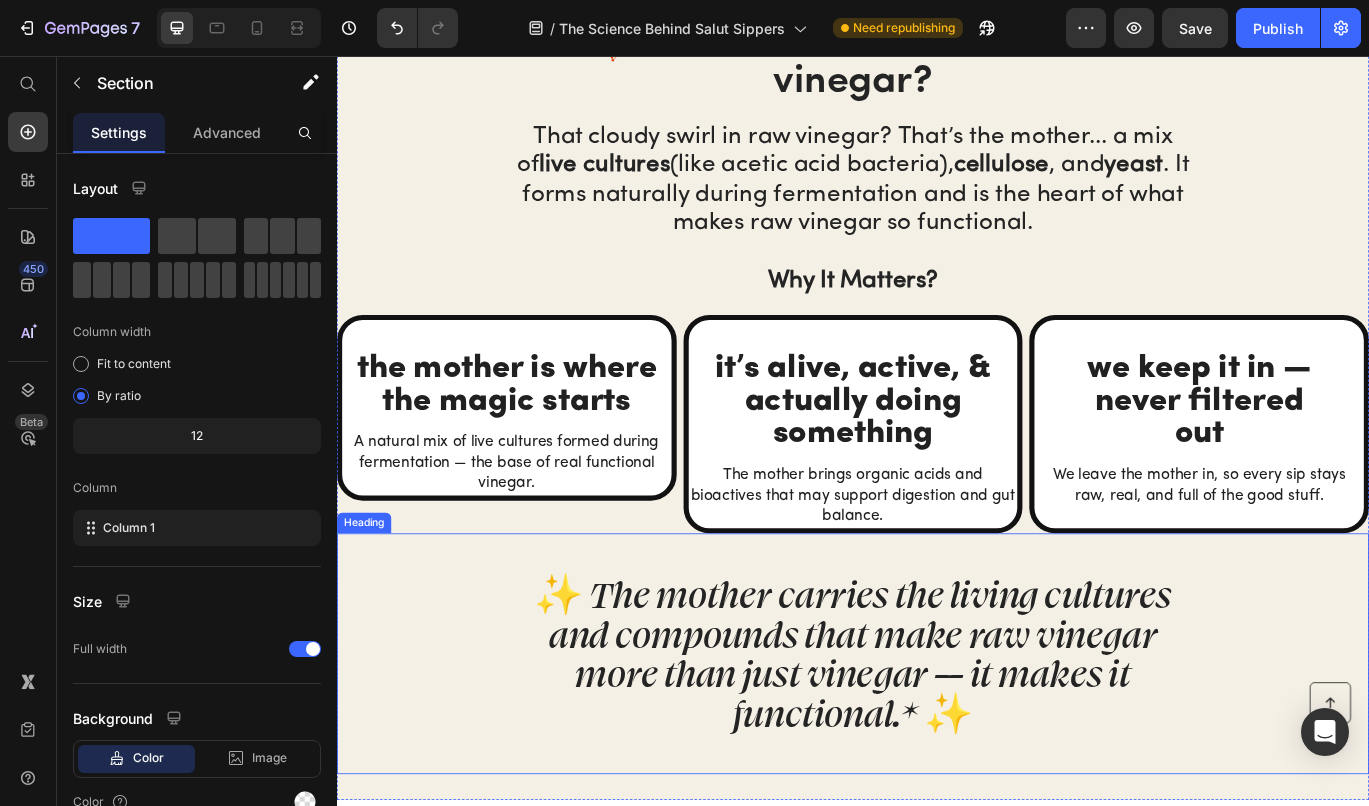 scroll, scrollTop: 4059, scrollLeft: 0, axis: vertical 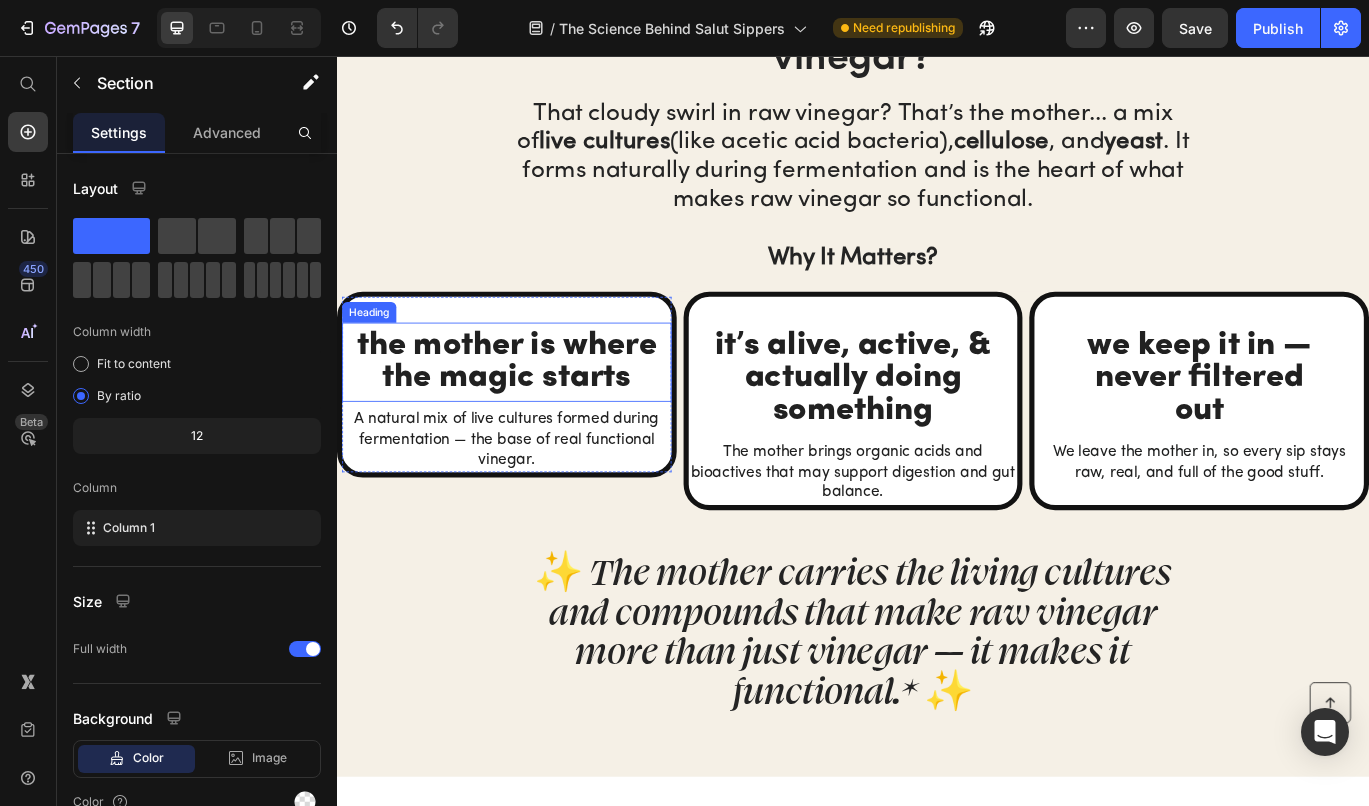 click on "the mother is where the magic starts" at bounding box center (534, 412) 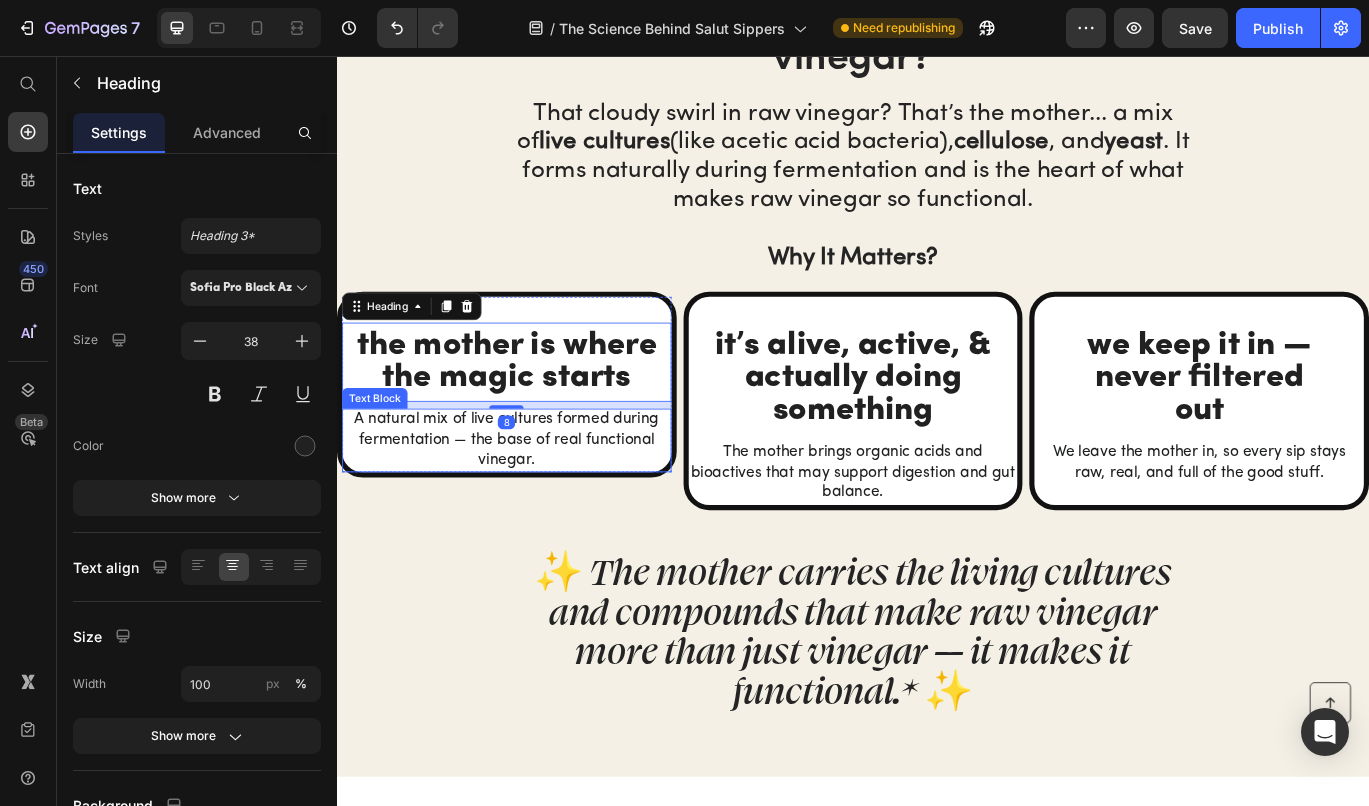 click on "A natural mix of live cultures formed during fermentation — the base of real functional vinegar." at bounding box center [534, 503] 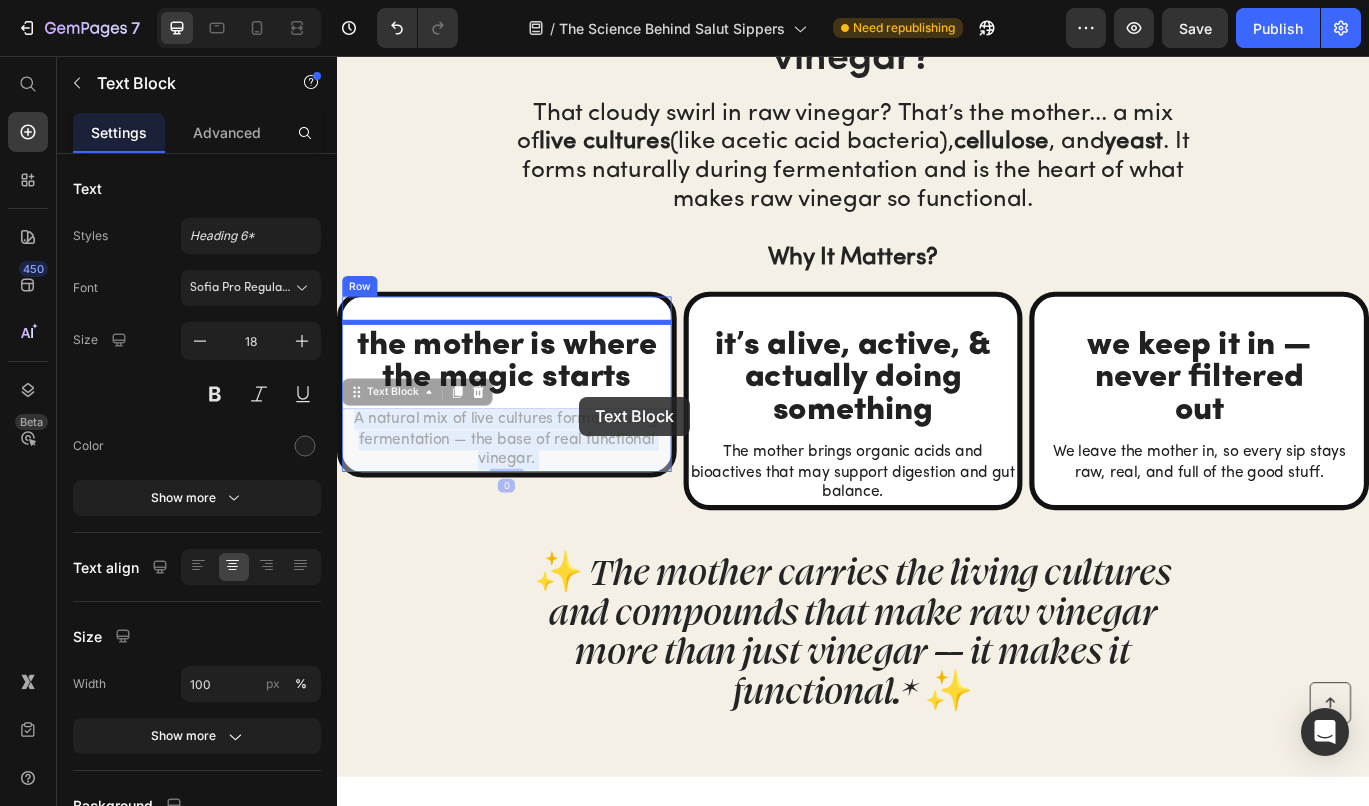 drag, startPoint x: 618, startPoint y: 485, endPoint x: 617, endPoint y: 452, distance: 33.01515 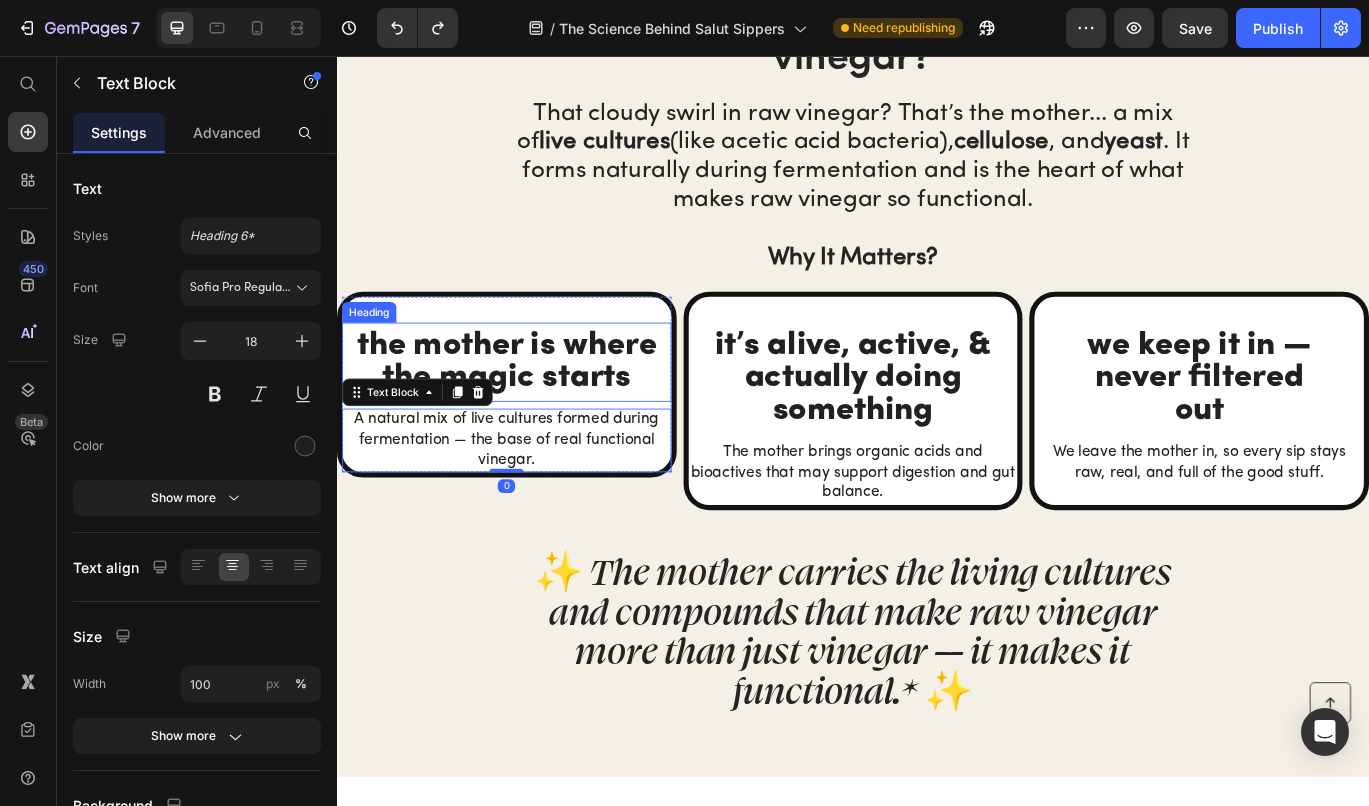 click on "the mother is where the magic starts" at bounding box center (534, 412) 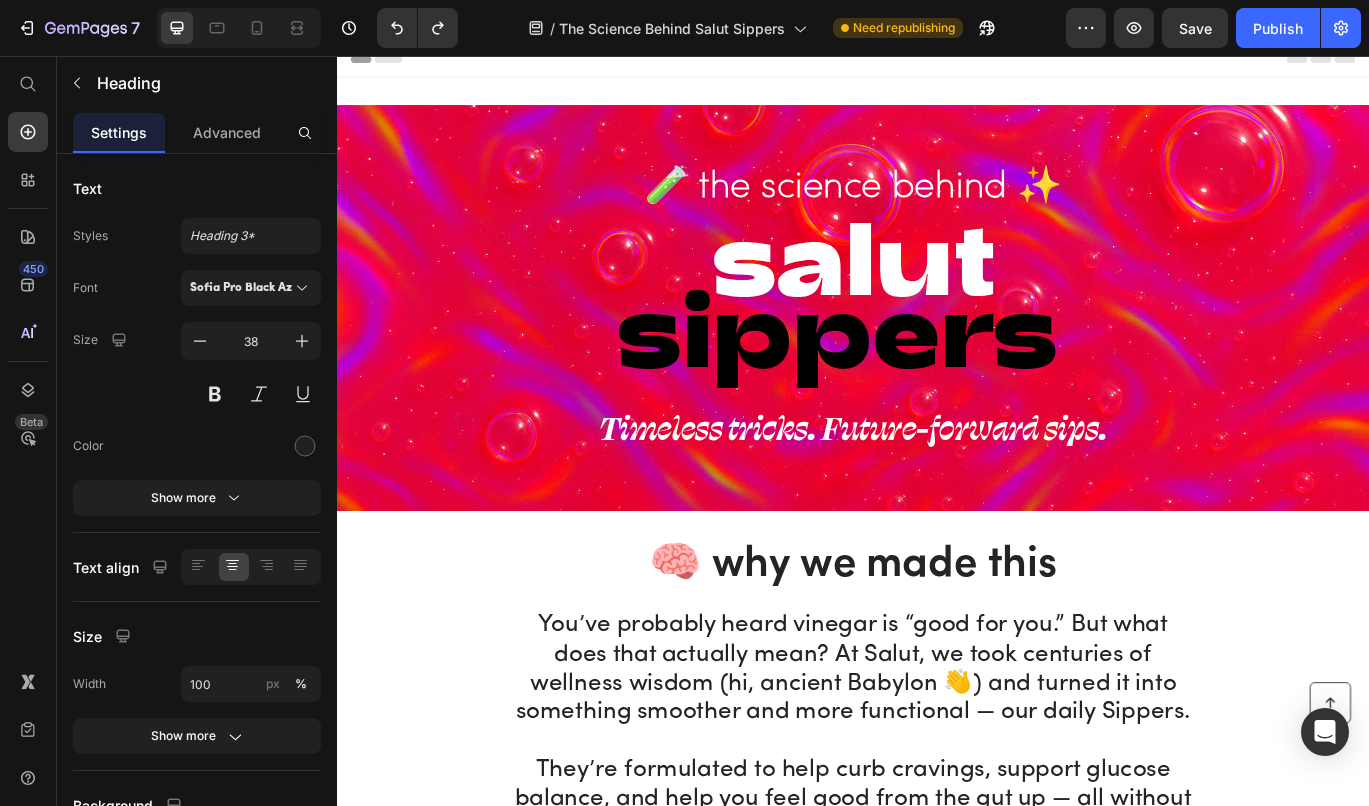 scroll, scrollTop: 0, scrollLeft: 0, axis: both 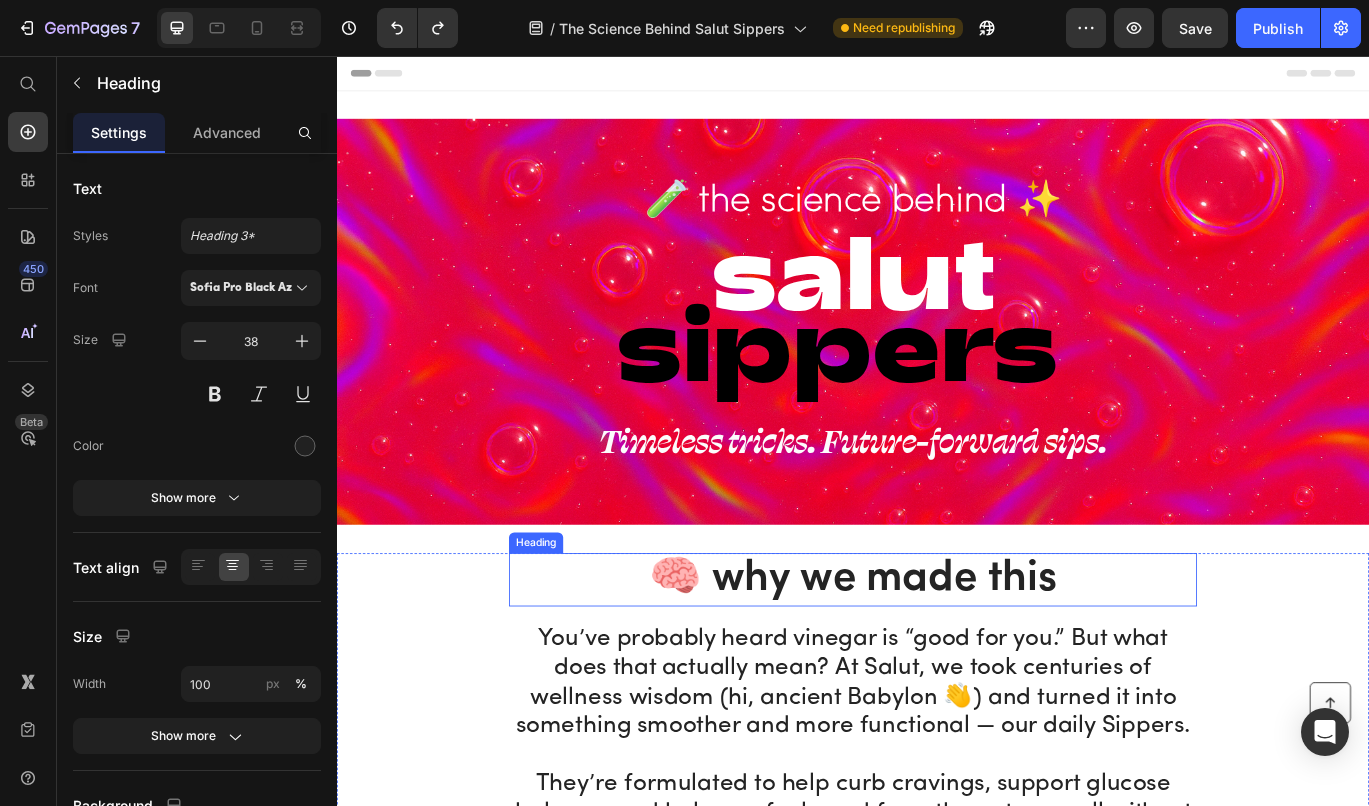 click on "🧠 why we made this" at bounding box center [937, 665] 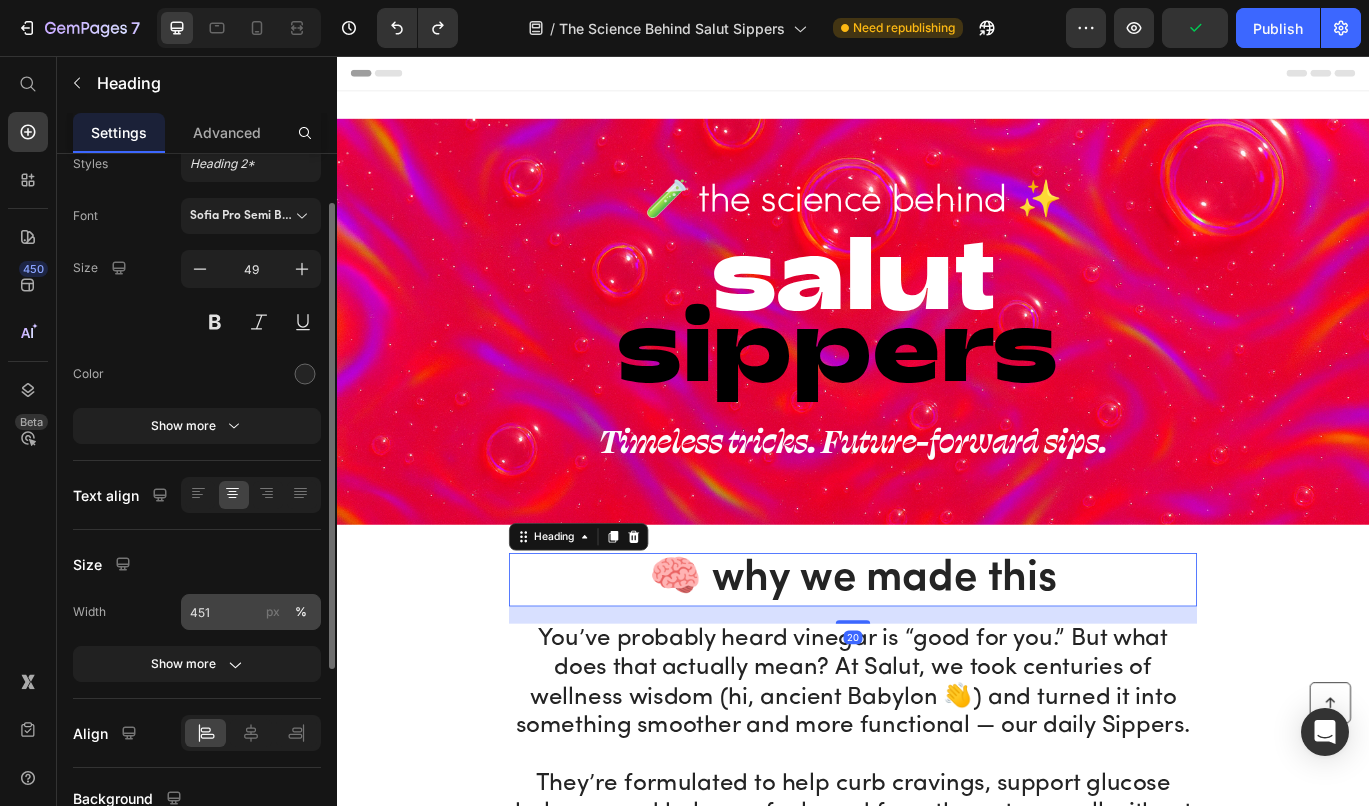 scroll, scrollTop: 73, scrollLeft: 0, axis: vertical 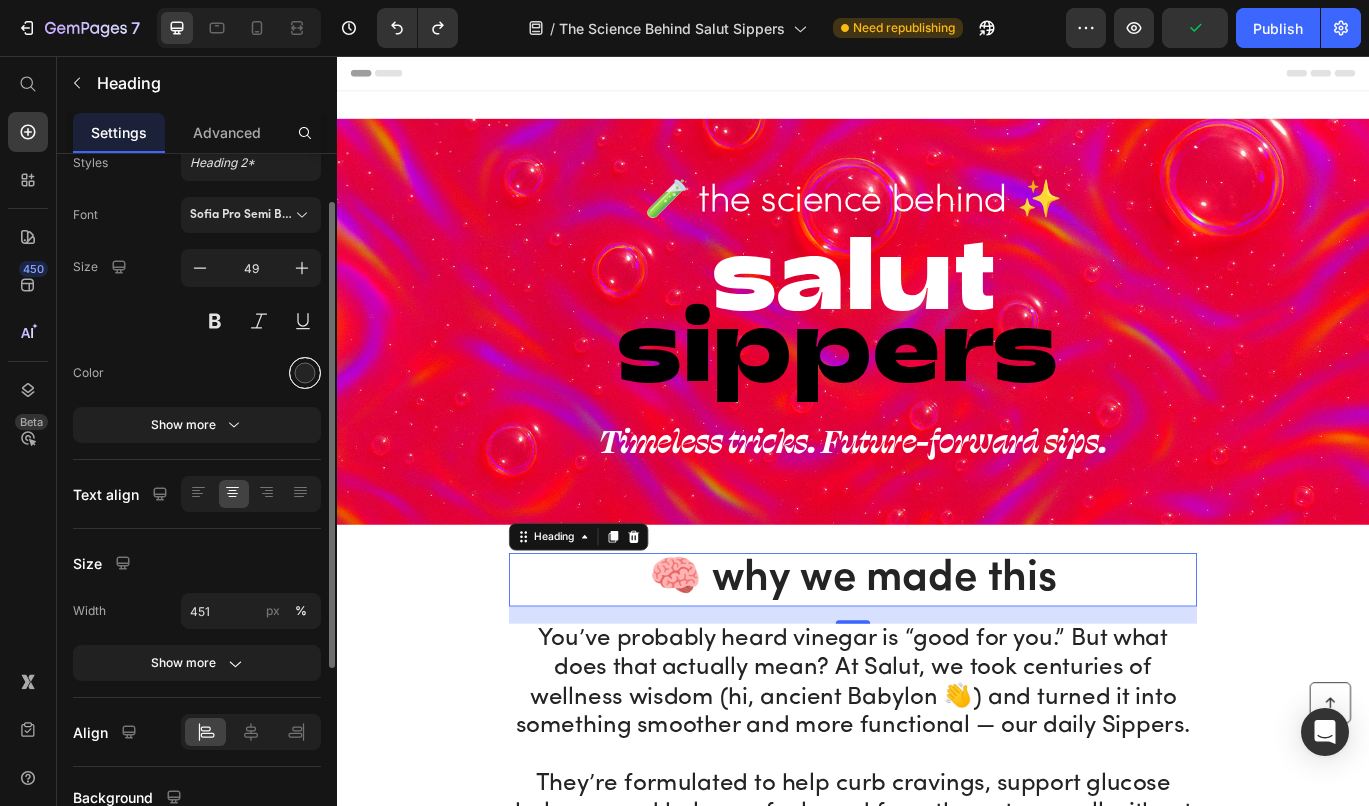 click at bounding box center [305, 373] 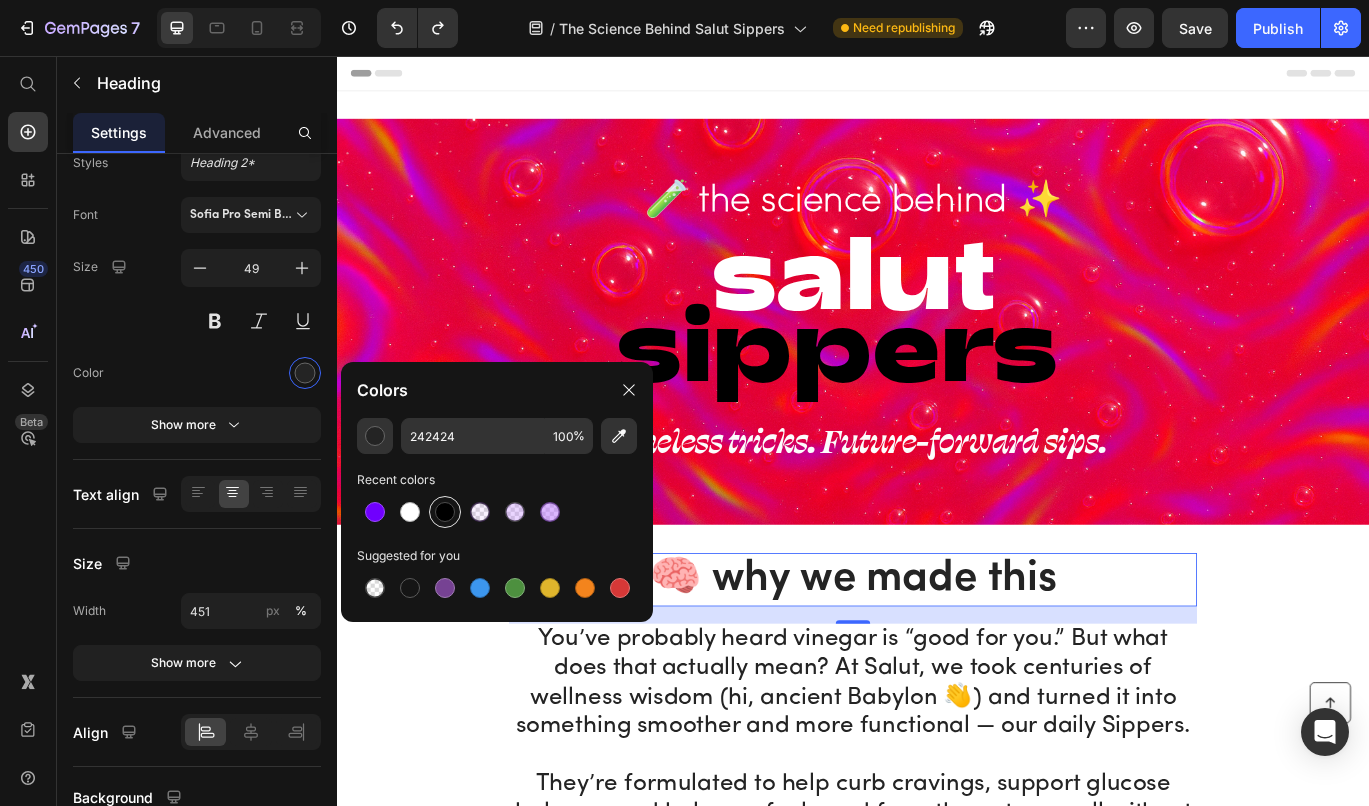 click at bounding box center [445, 512] 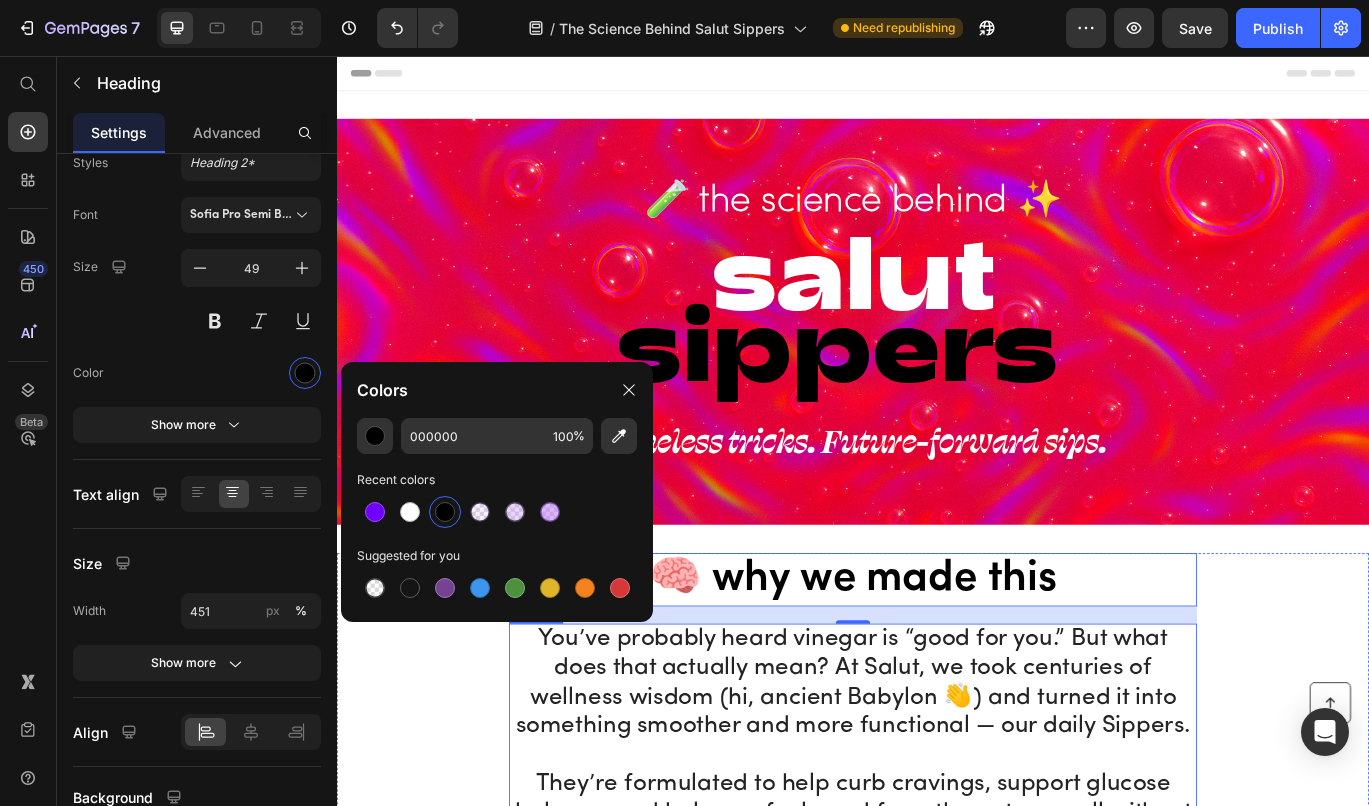 click on "You’ve probably heard vinegar is “good for you.” But what does that actually mean? At Salut, we took centuries of wellness wisdom (hi, ancient Babylon 👋) and turned it into something smoother and more functional — our daily Sippers. They’re formulated to help curb cravings, support glucose balance, and help you feel good from the gut up — all without the burn of harsh vinegar shots  or the added sugars that cancel out the benefits.  Just smooth, functional flavor you’ll actually look forward to sipping." at bounding box center [937, 886] 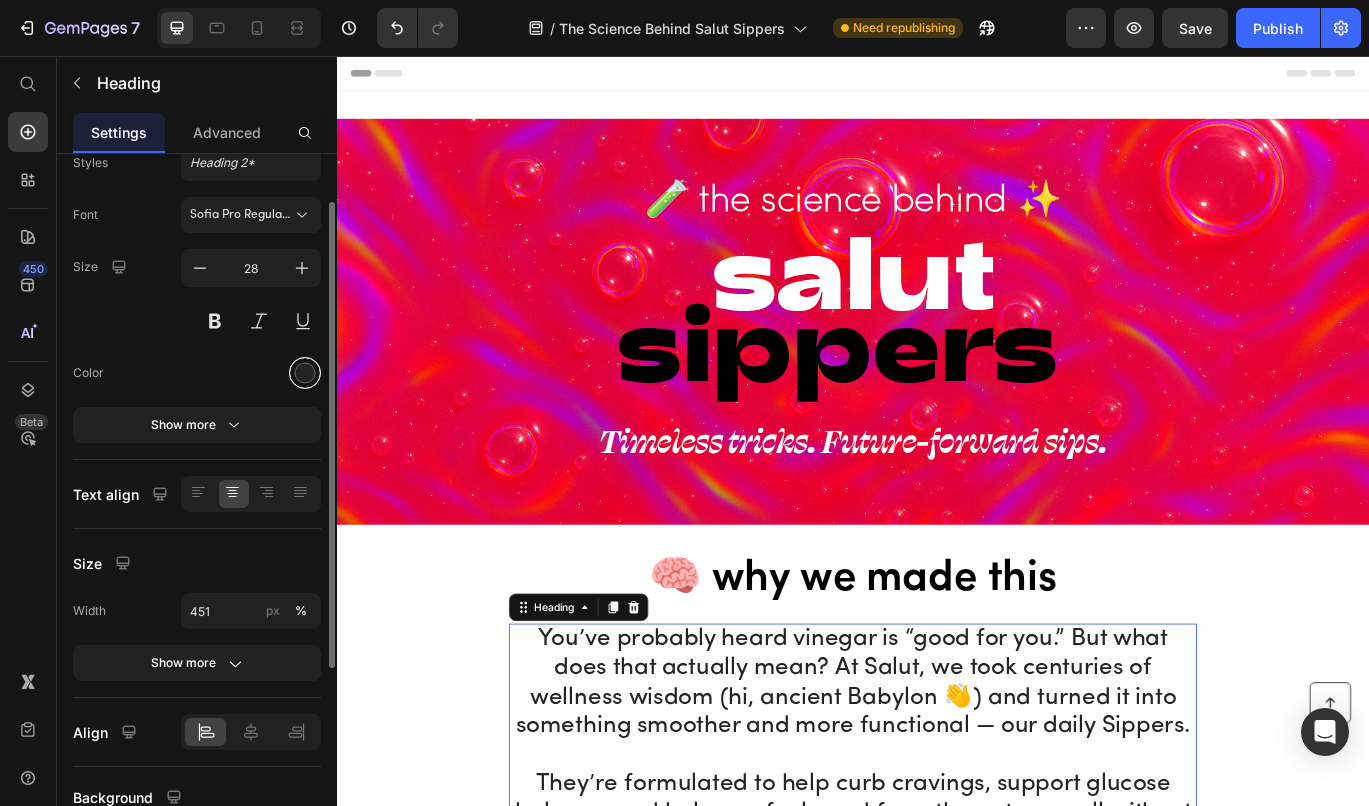 click at bounding box center (305, 373) 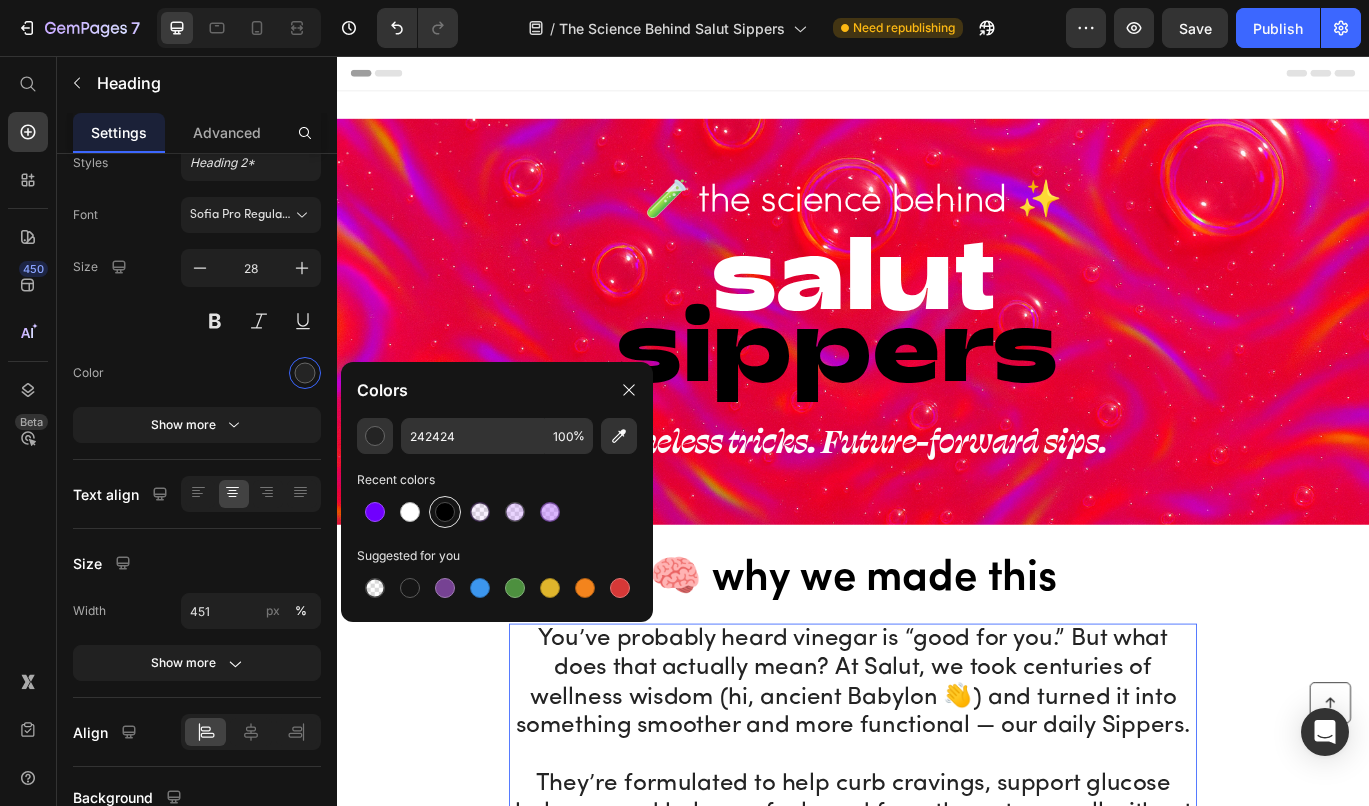 click at bounding box center [445, 512] 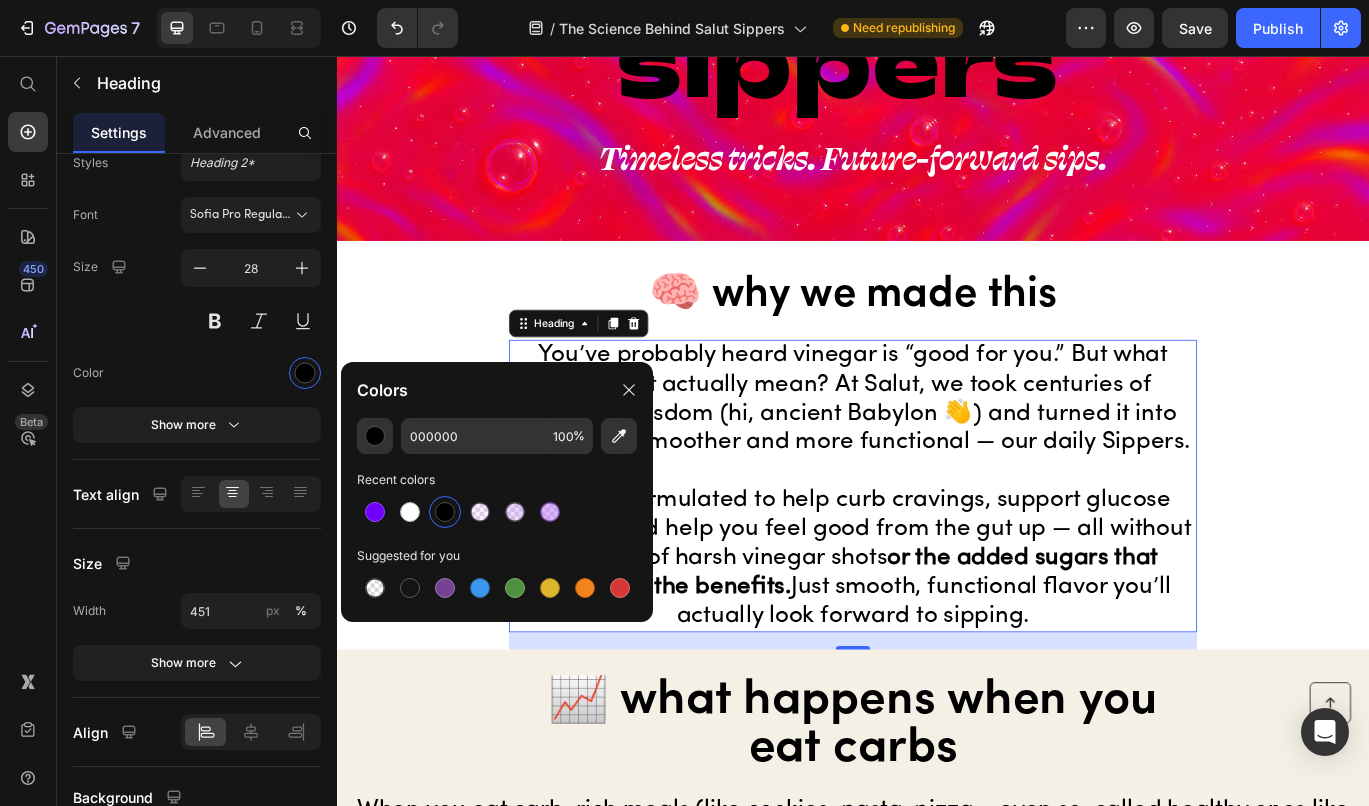 scroll, scrollTop: 810, scrollLeft: 0, axis: vertical 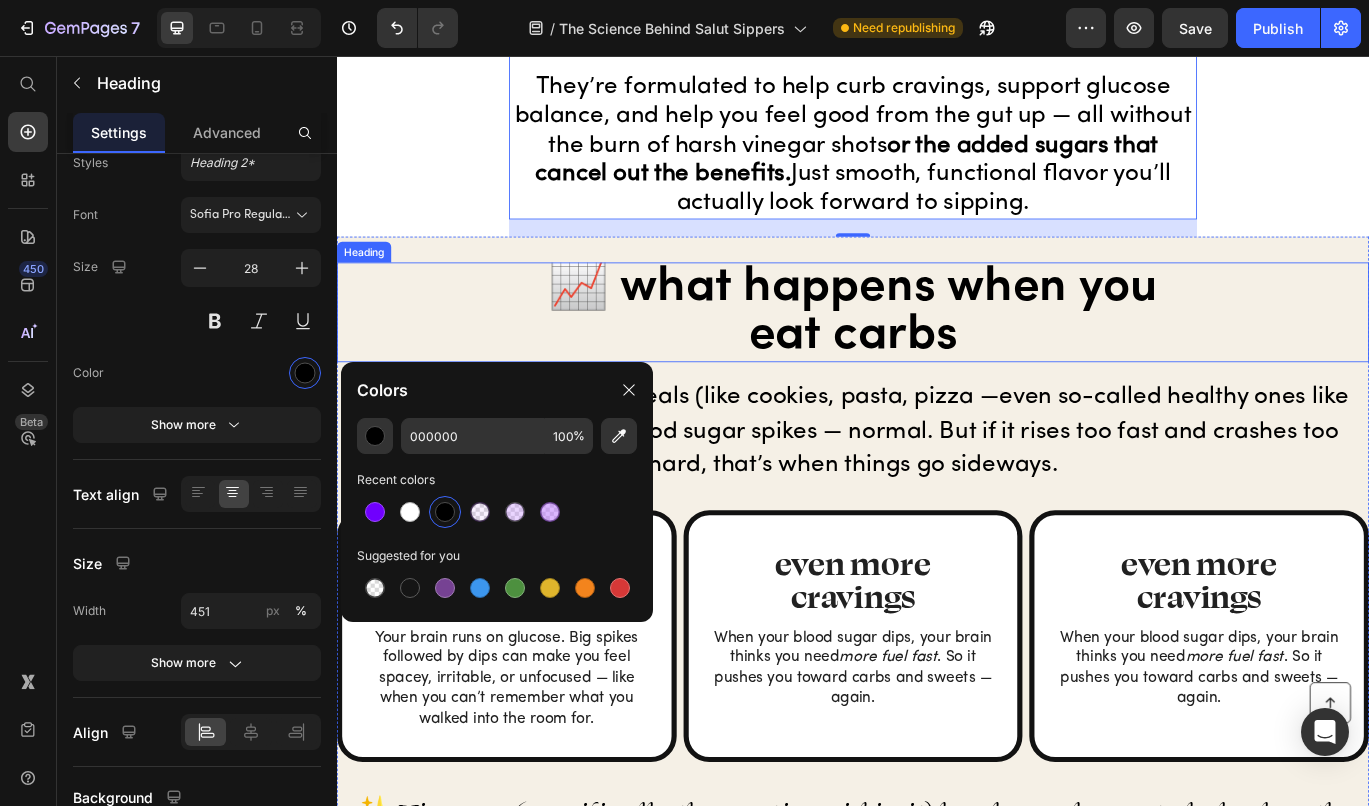 click on "📈 what happens when you eat carbs" at bounding box center (937, 354) 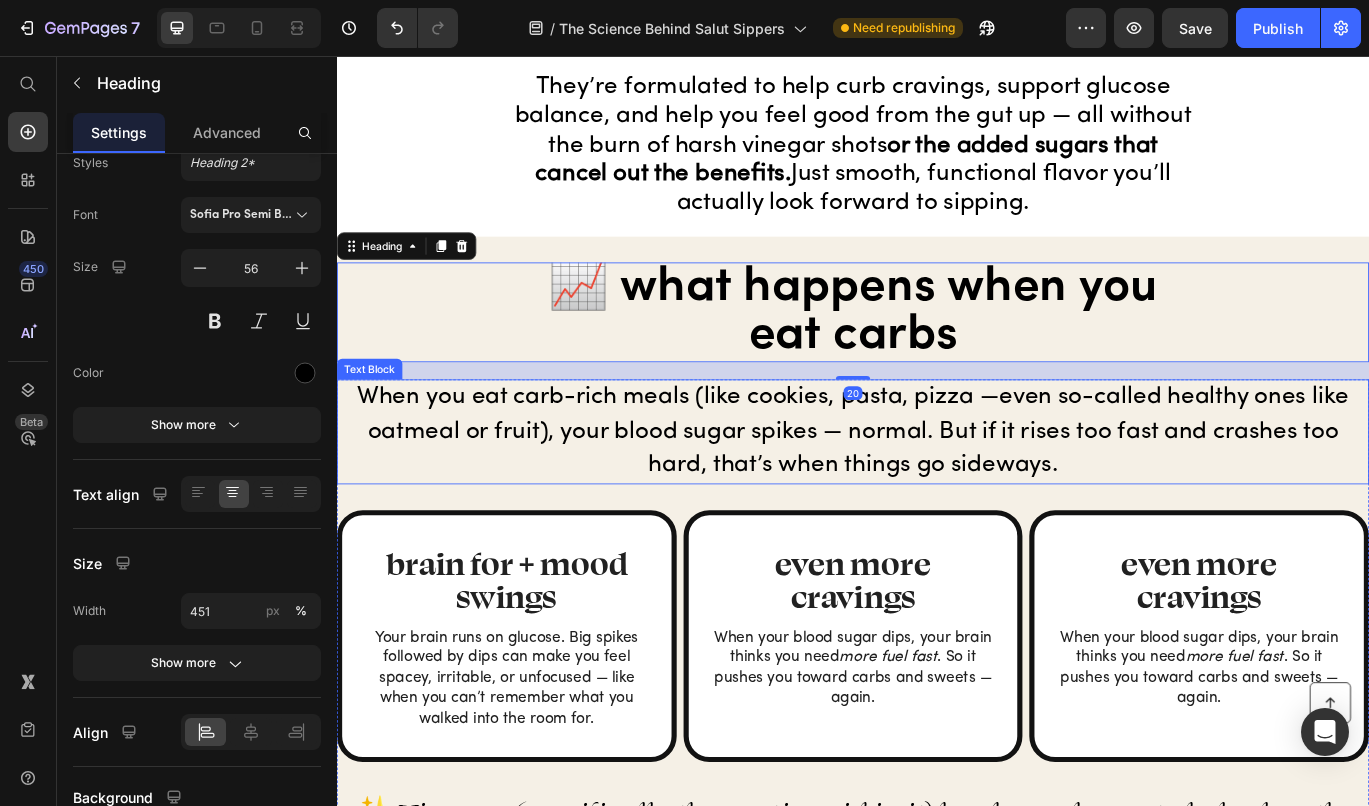 click on "When you eat carb-rich meals (like cookies, pasta, pizza —even so-called healthy ones like oatmeal or fruit), your blood sugar spikes — normal. But if it rises too fast and crashes too hard, that’s when things go sideways." at bounding box center [937, 493] 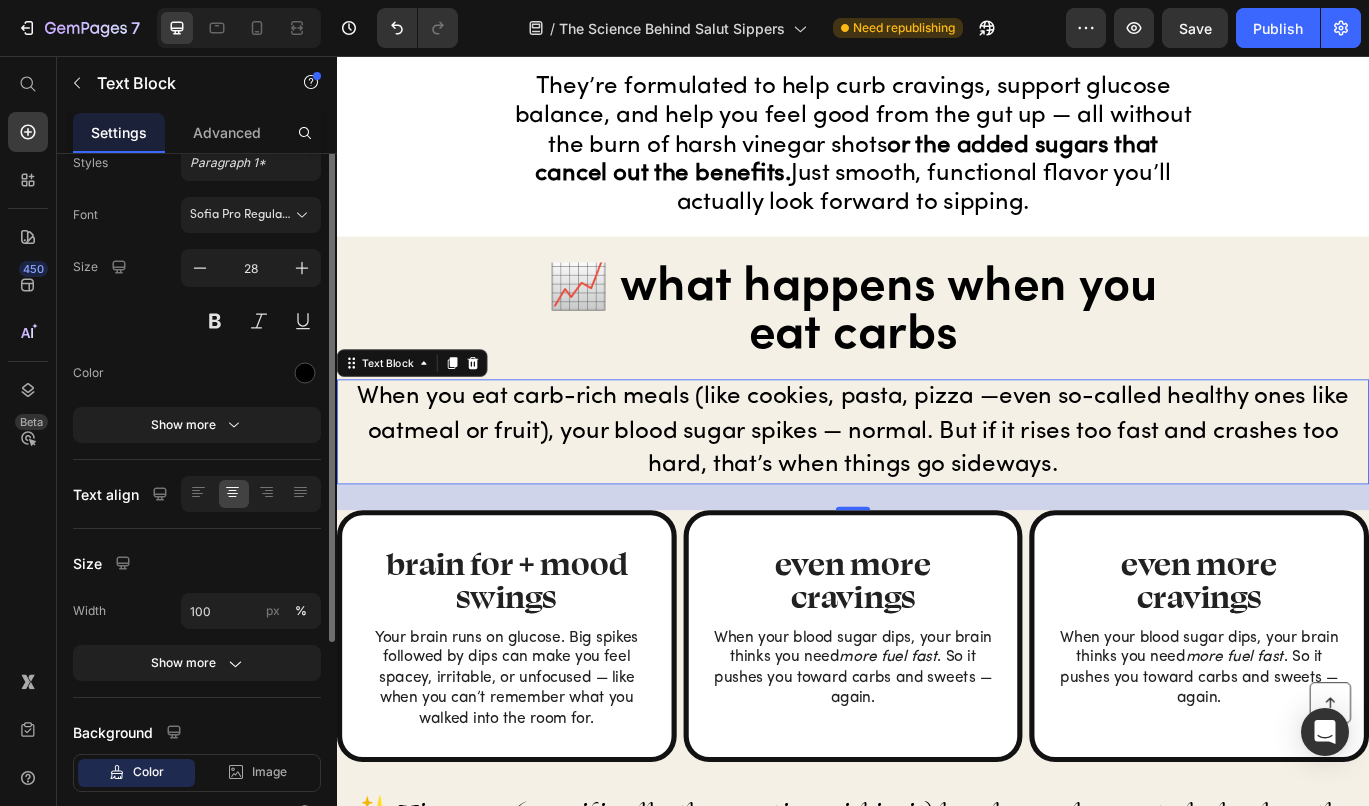 scroll, scrollTop: 0, scrollLeft: 0, axis: both 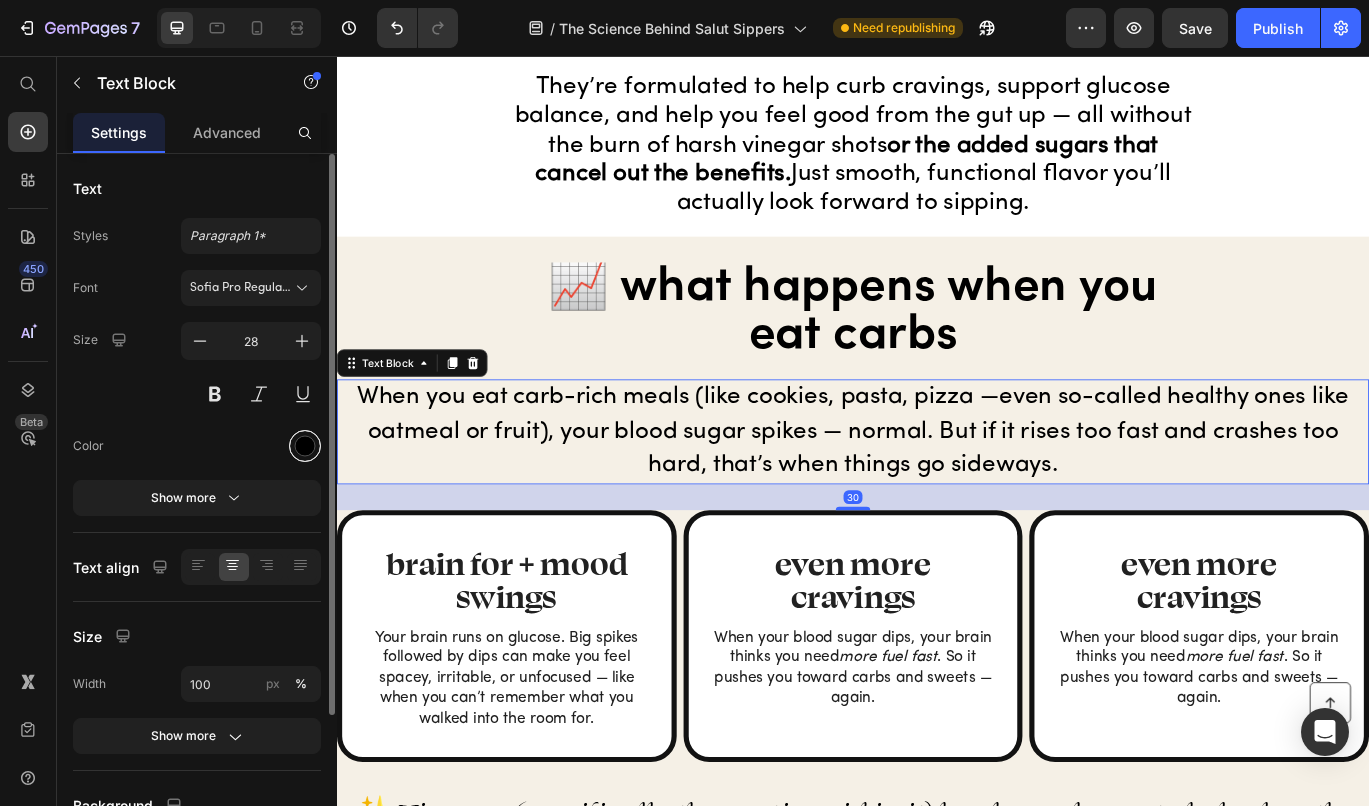 click at bounding box center [305, 446] 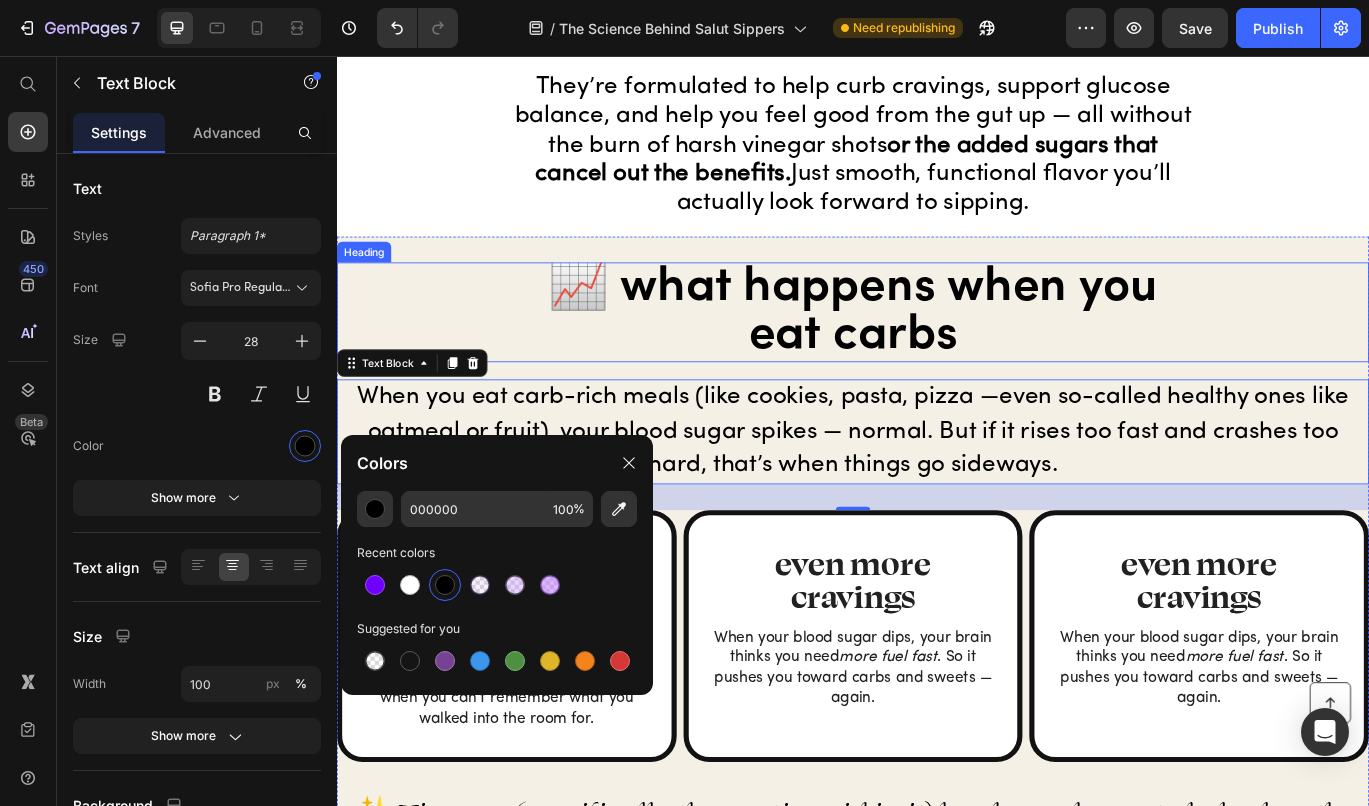 click on "📈 what happens when you eat carbs" at bounding box center [937, 354] 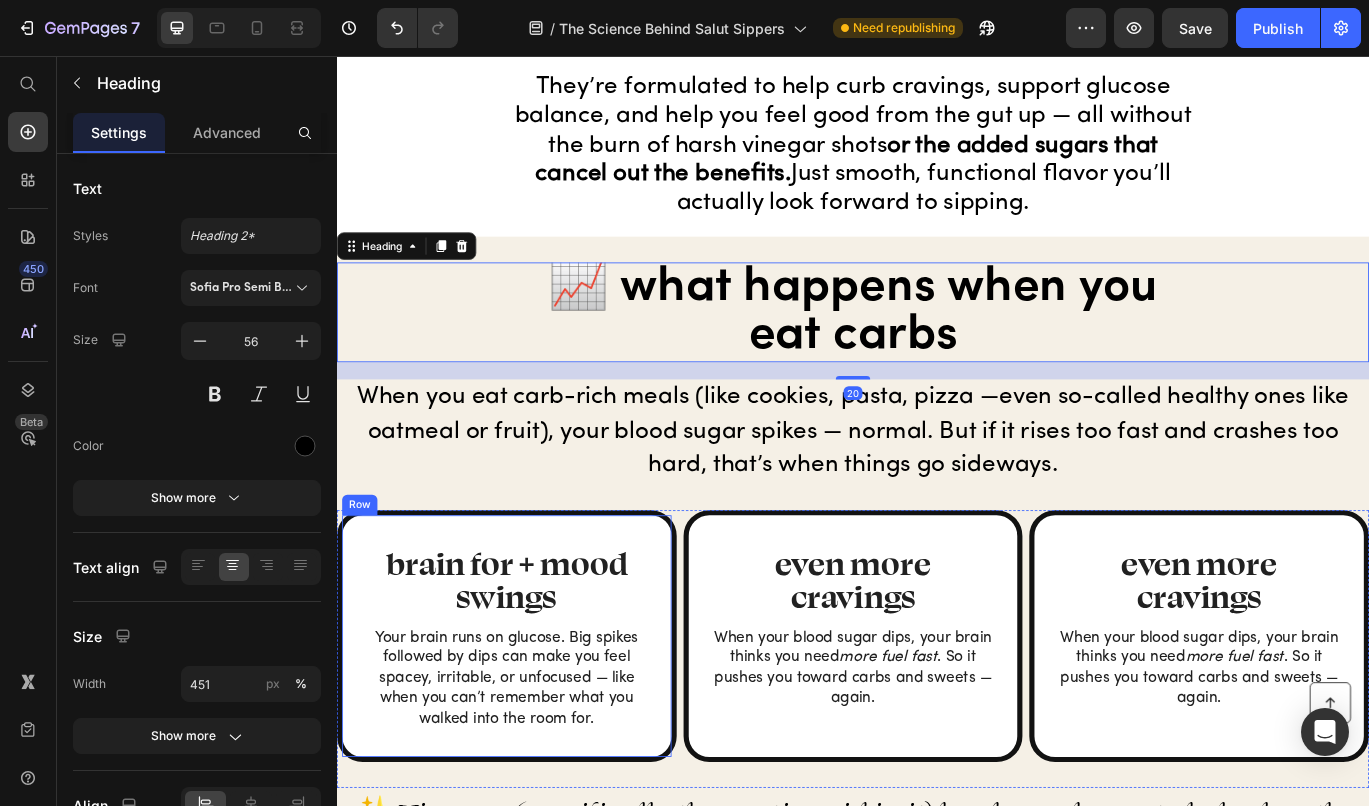 click on "brain for + mood swings Heading Your brain runs on glucose. Big spikes followed by dips can make you feel spacey, irritable, or unfocused — like when you can’t remember what you walked into the room for. Text Block Row" at bounding box center [534, 730] 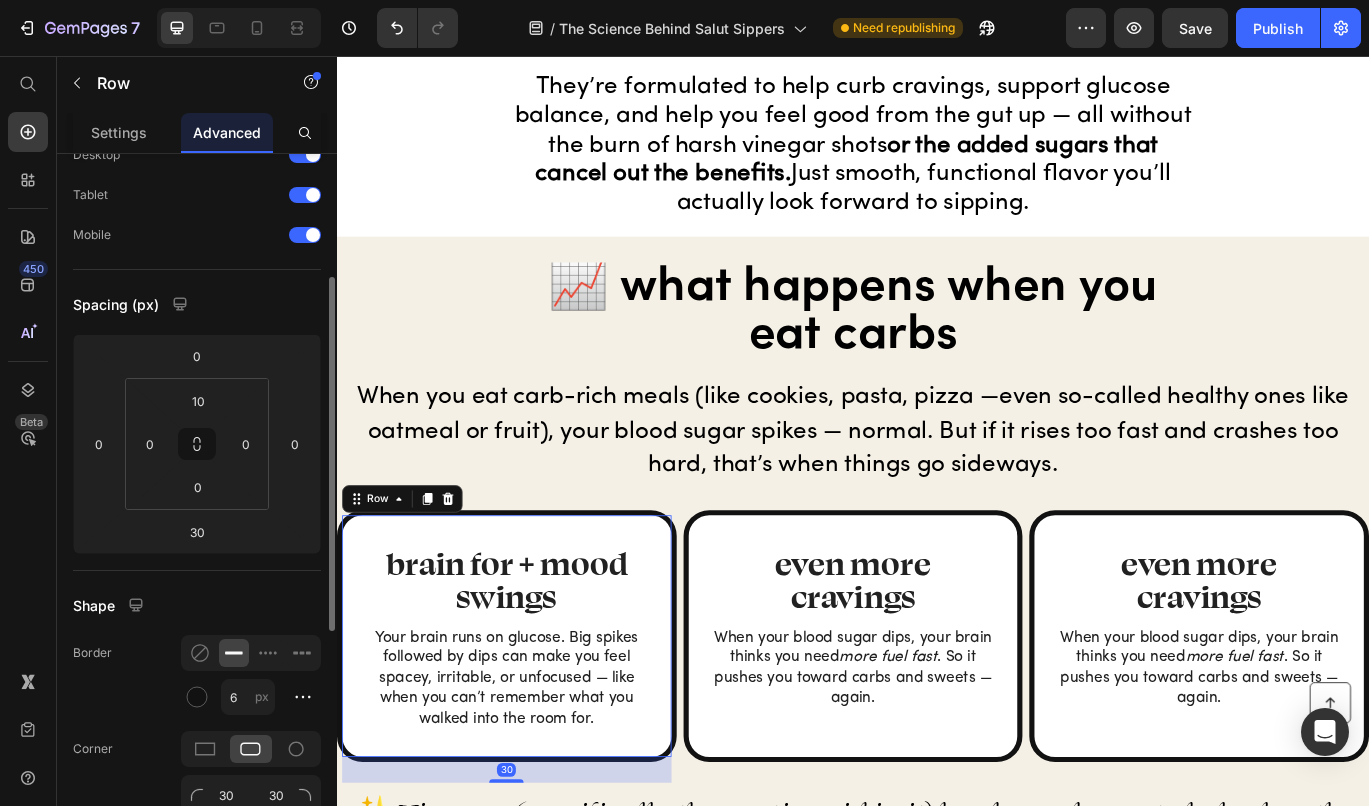 scroll, scrollTop: 183, scrollLeft: 0, axis: vertical 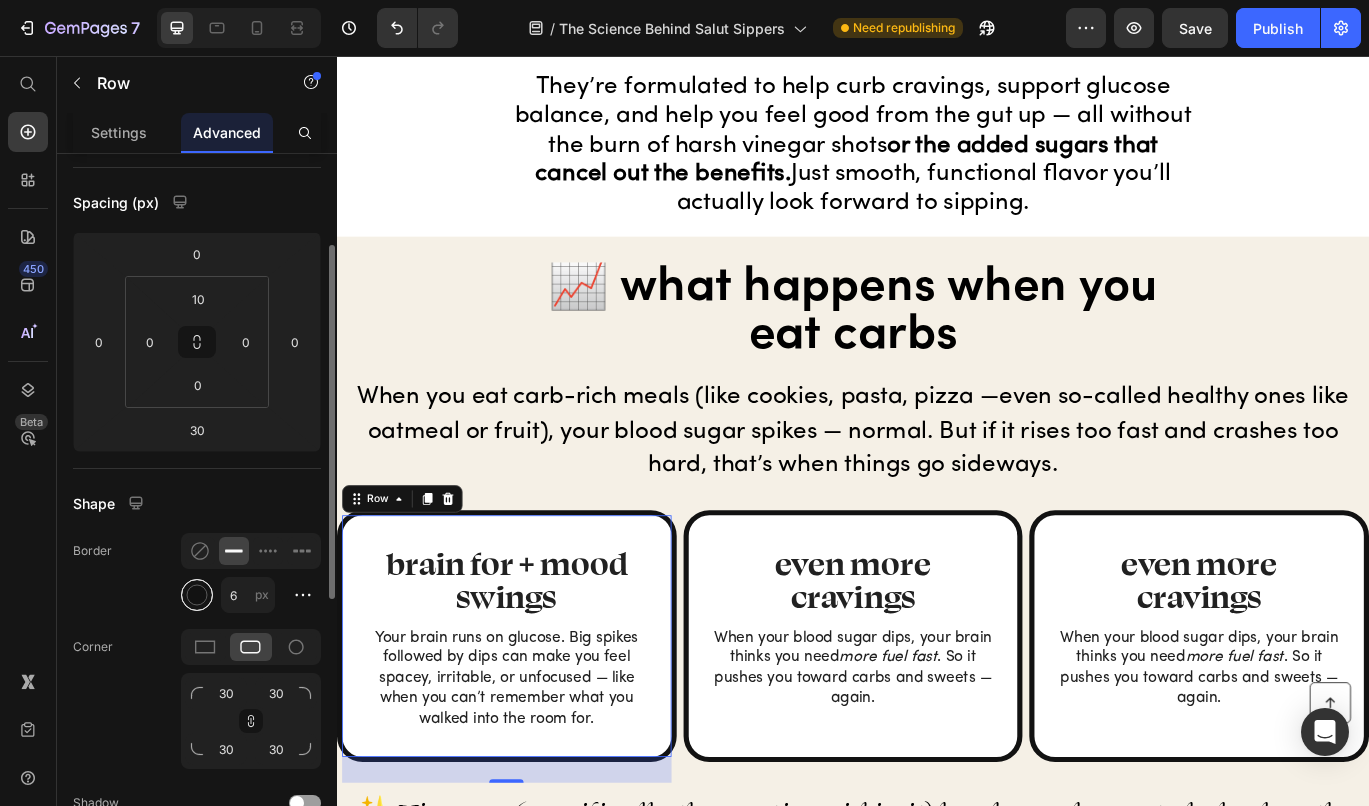 click at bounding box center [197, 595] 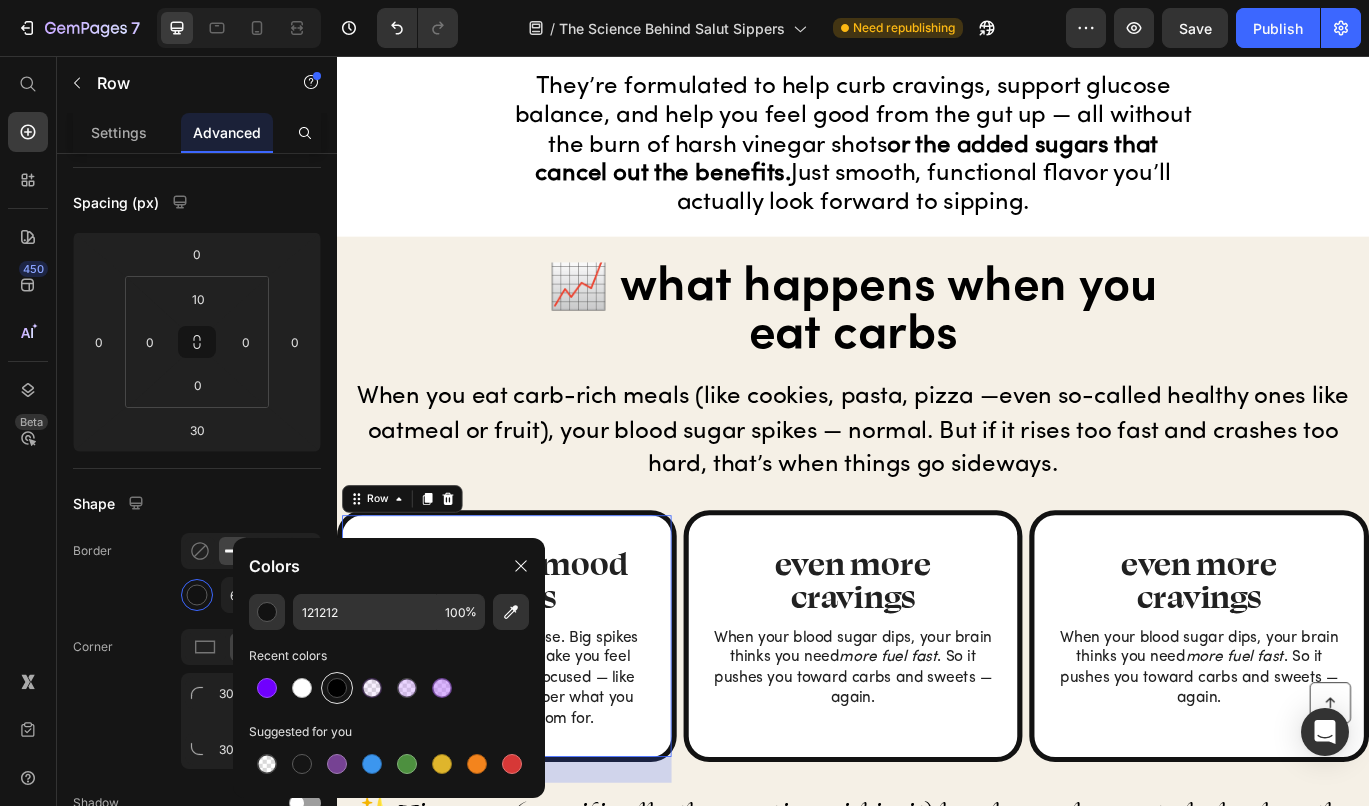 click at bounding box center (337, 688) 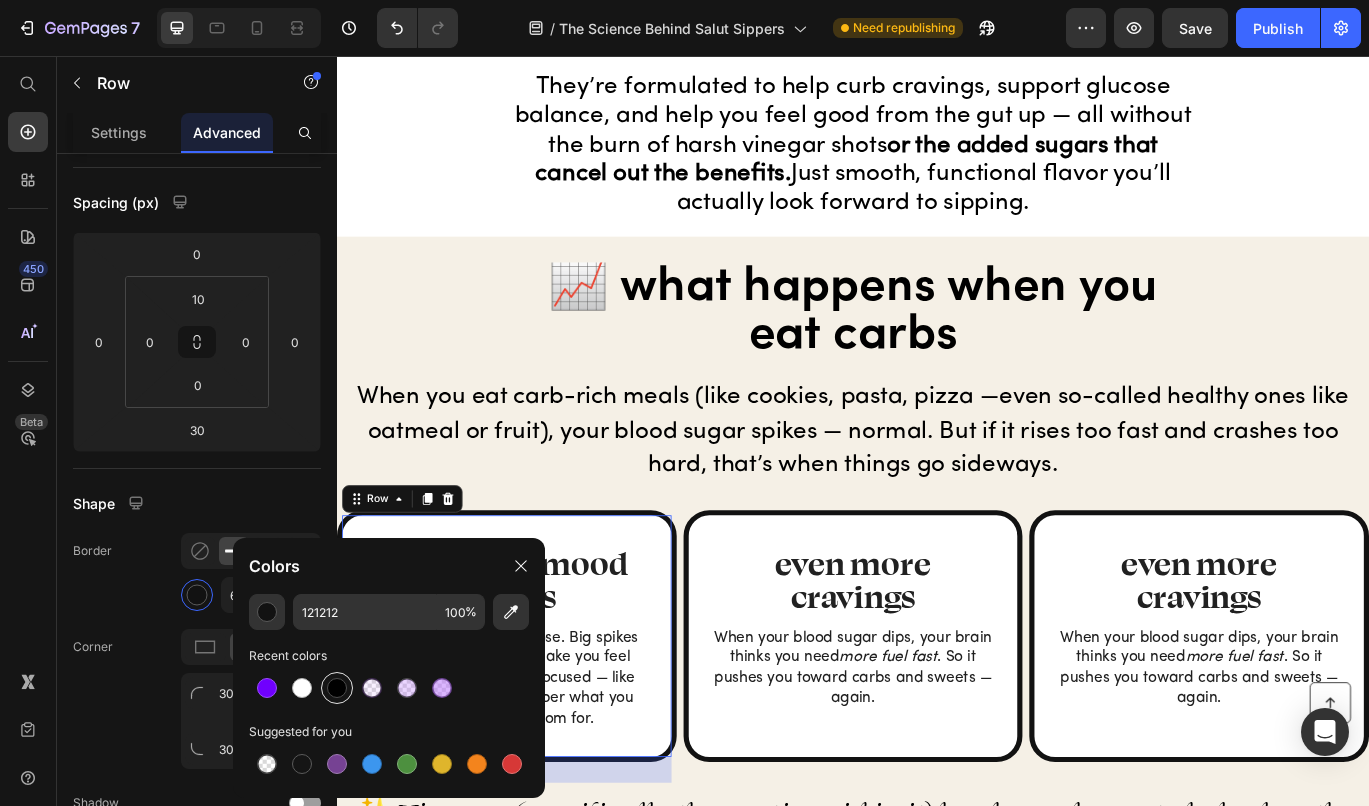 type on "000000" 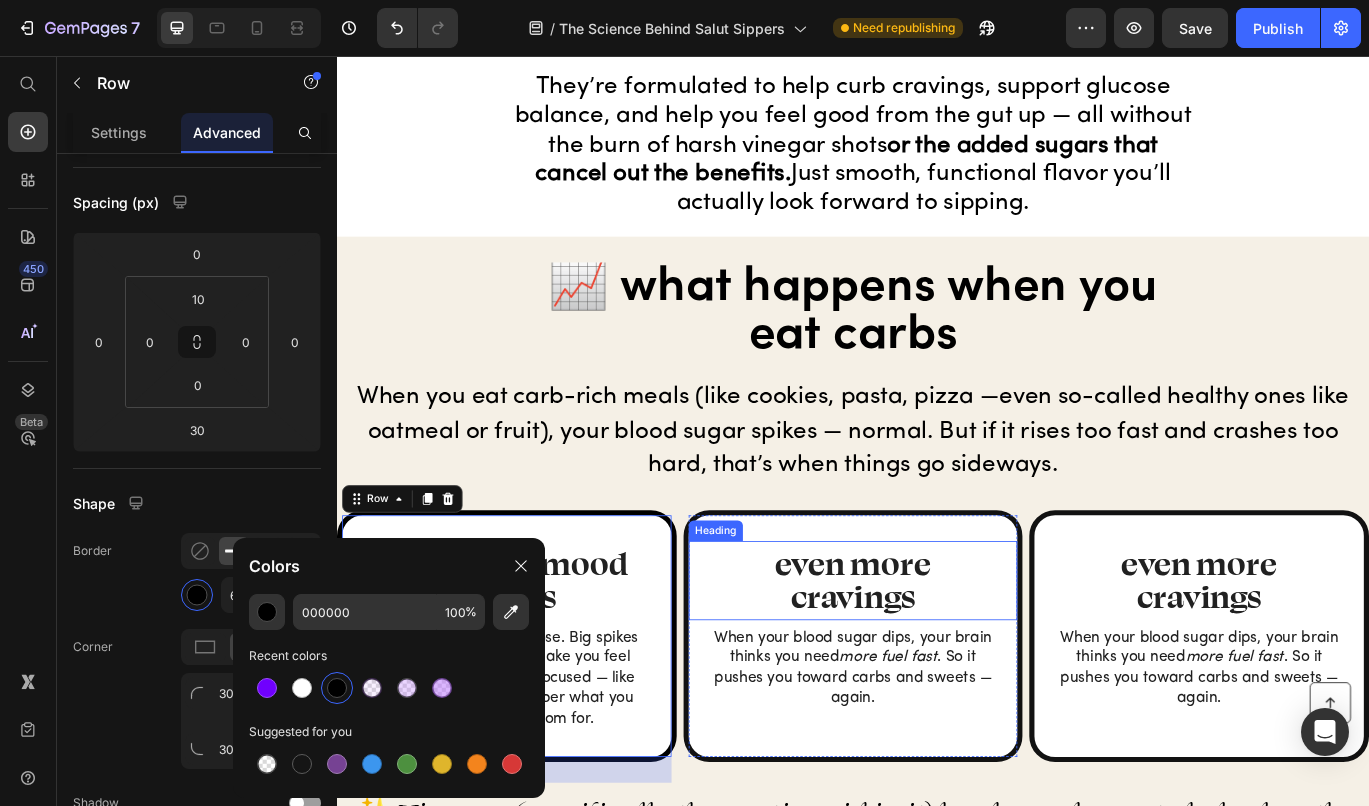 click on "even more  cravings Heading When your blood sugar dips, your brain thinks you need  more fuel fast . So it pushes you toward carbs and sweets — again.   Text Block" at bounding box center [937, 735] 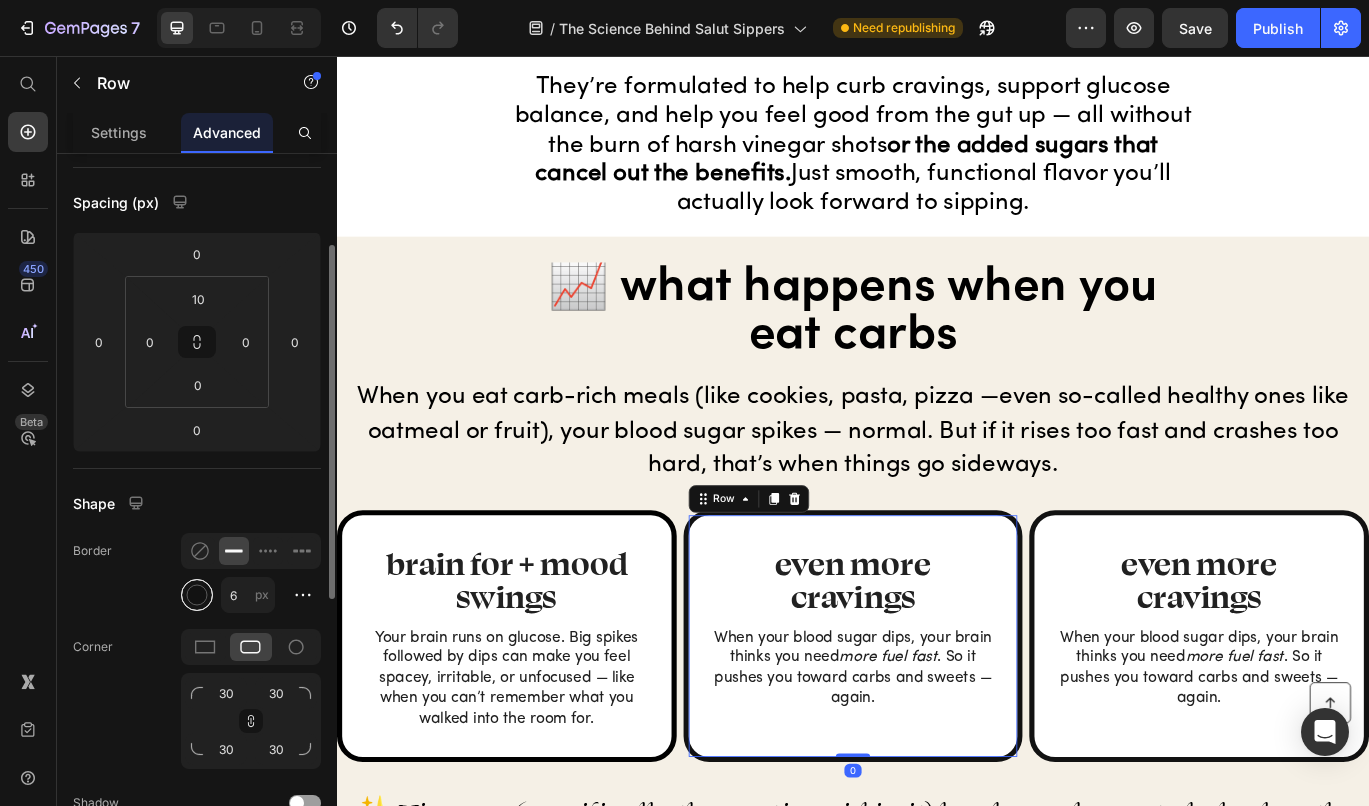 click at bounding box center (197, 595) 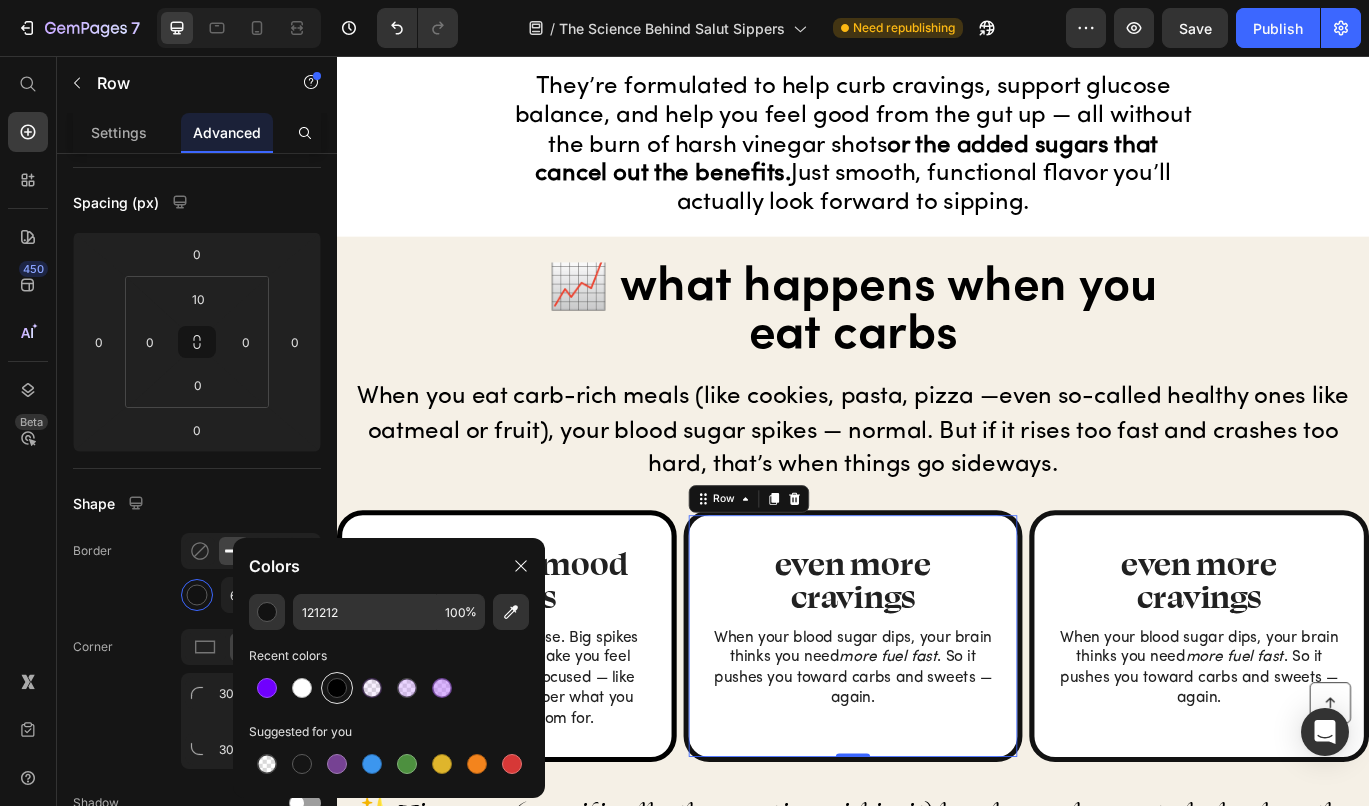 click at bounding box center (337, 688) 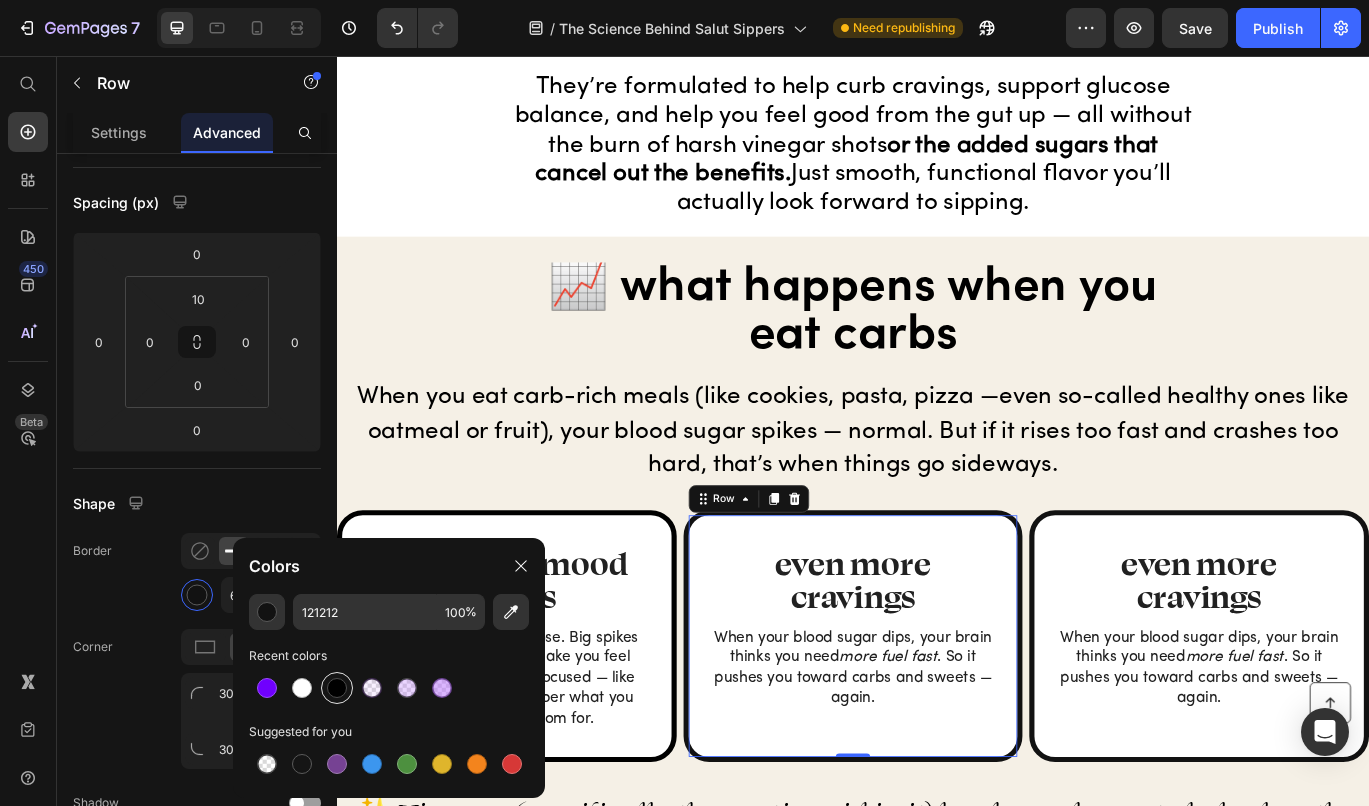type on "000000" 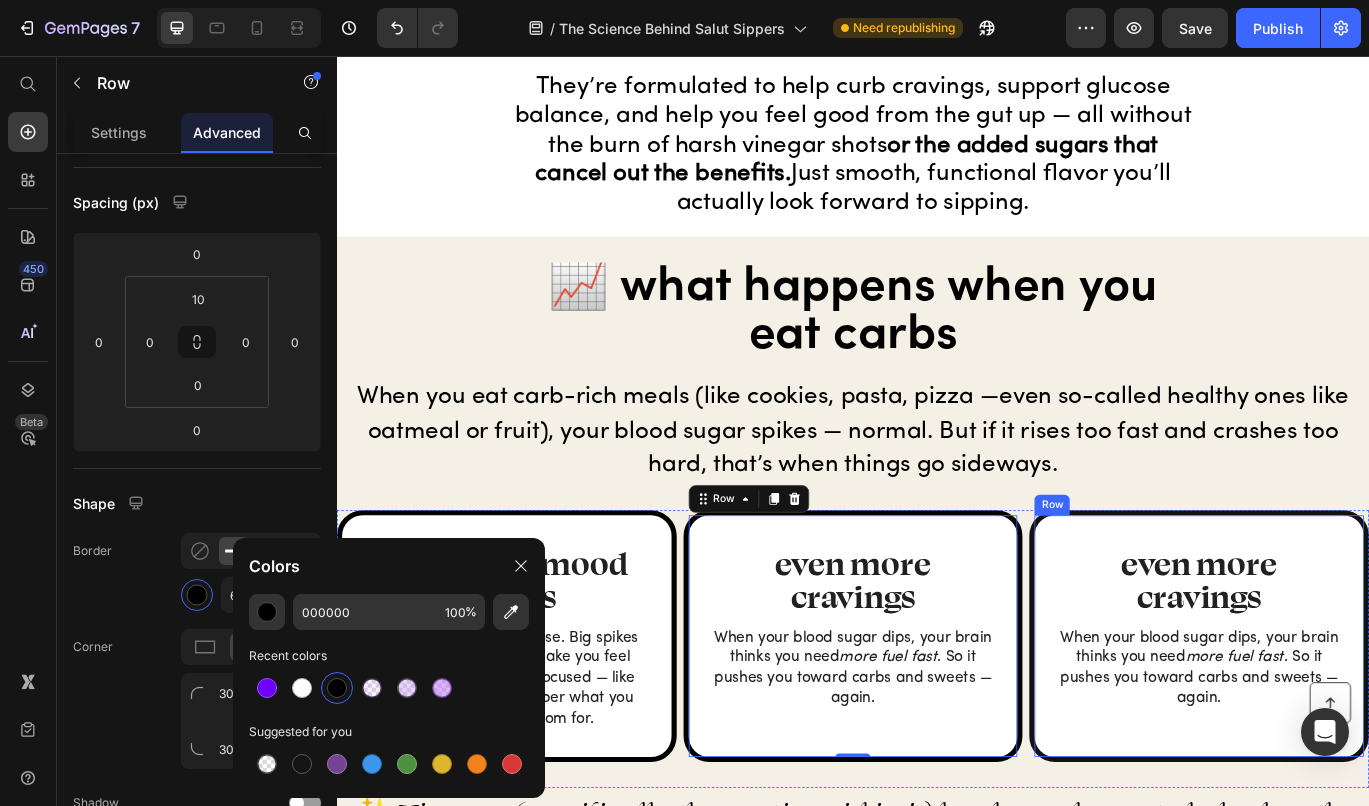 click on "even more  cravings Heading When your blood sugar dips, your brain thinks you need  more fuel fast . So it pushes you toward carbs and sweets — again.   Text Block Row" at bounding box center (1339, 730) 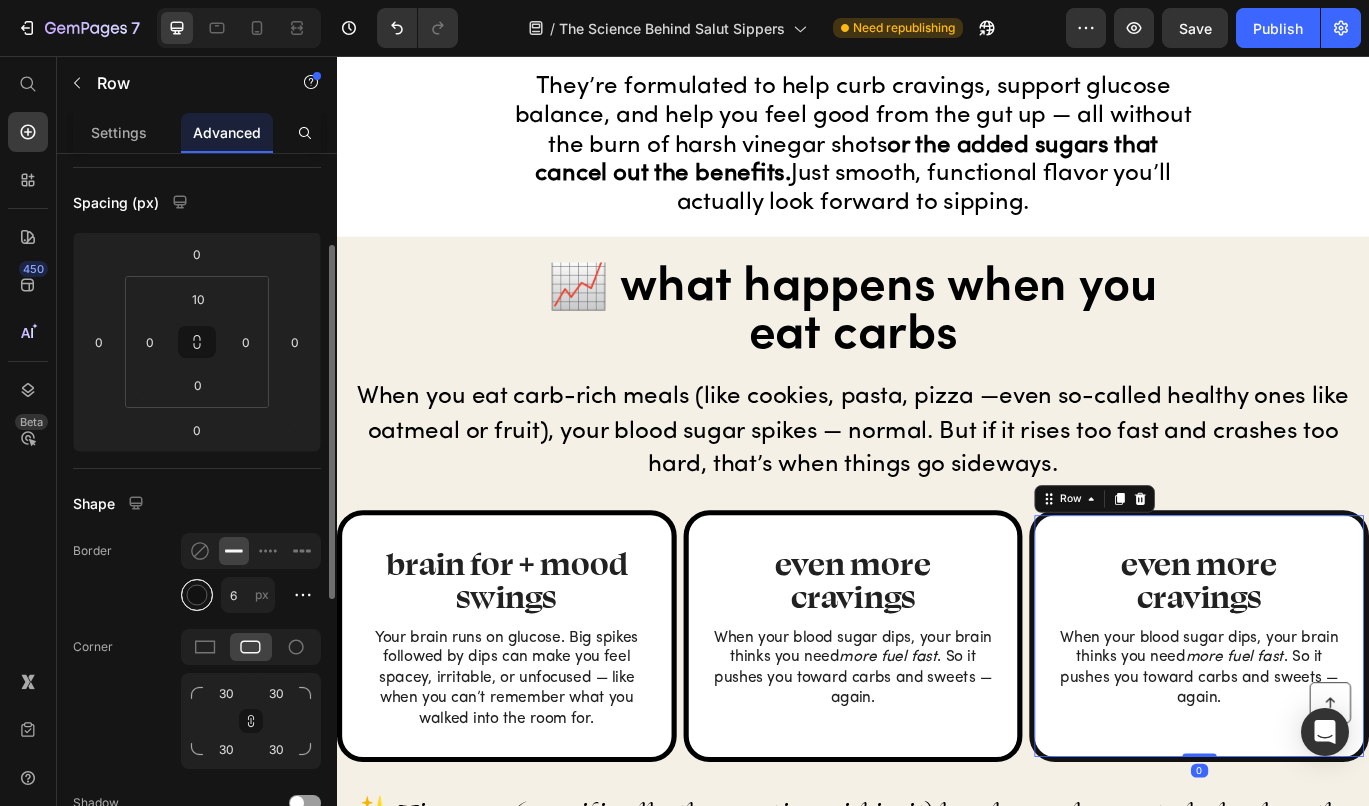 click at bounding box center (197, 595) 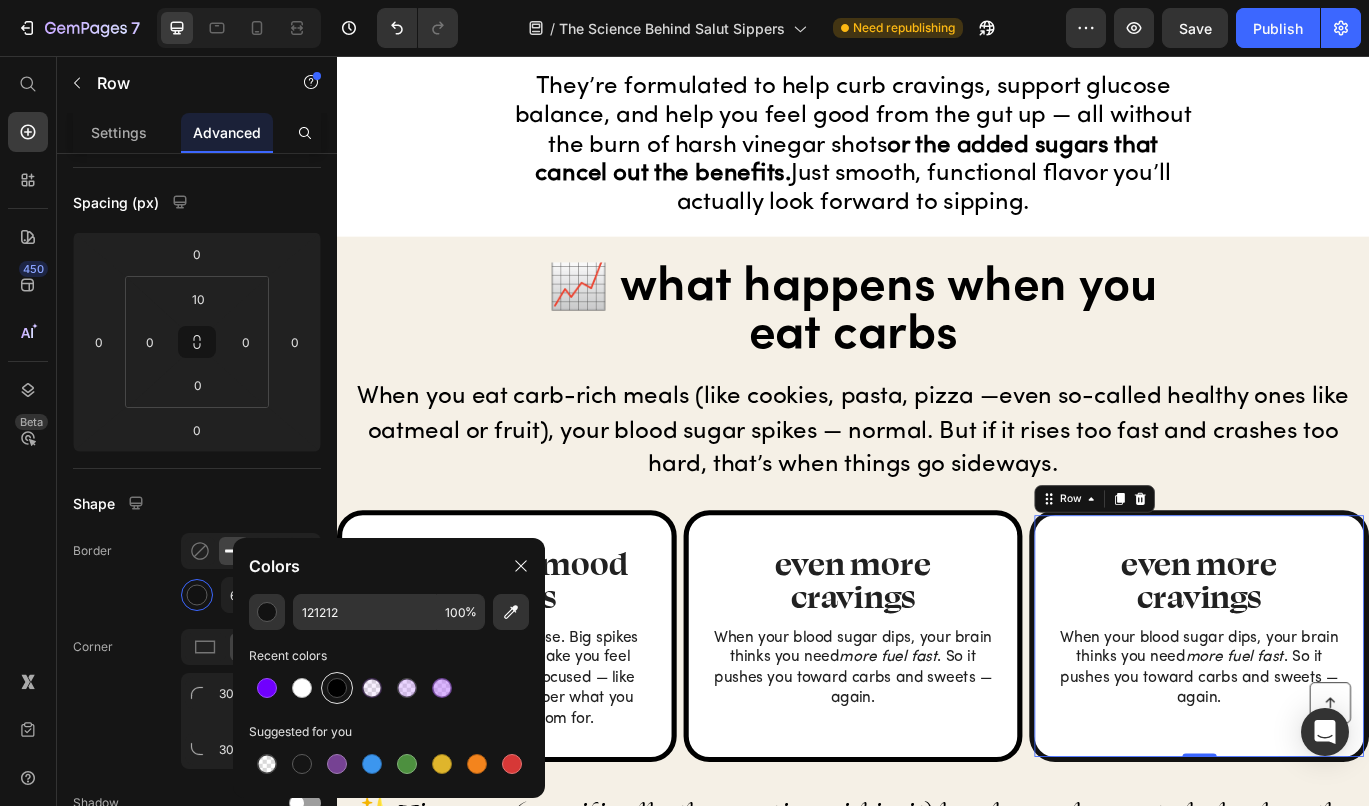 click at bounding box center (337, 688) 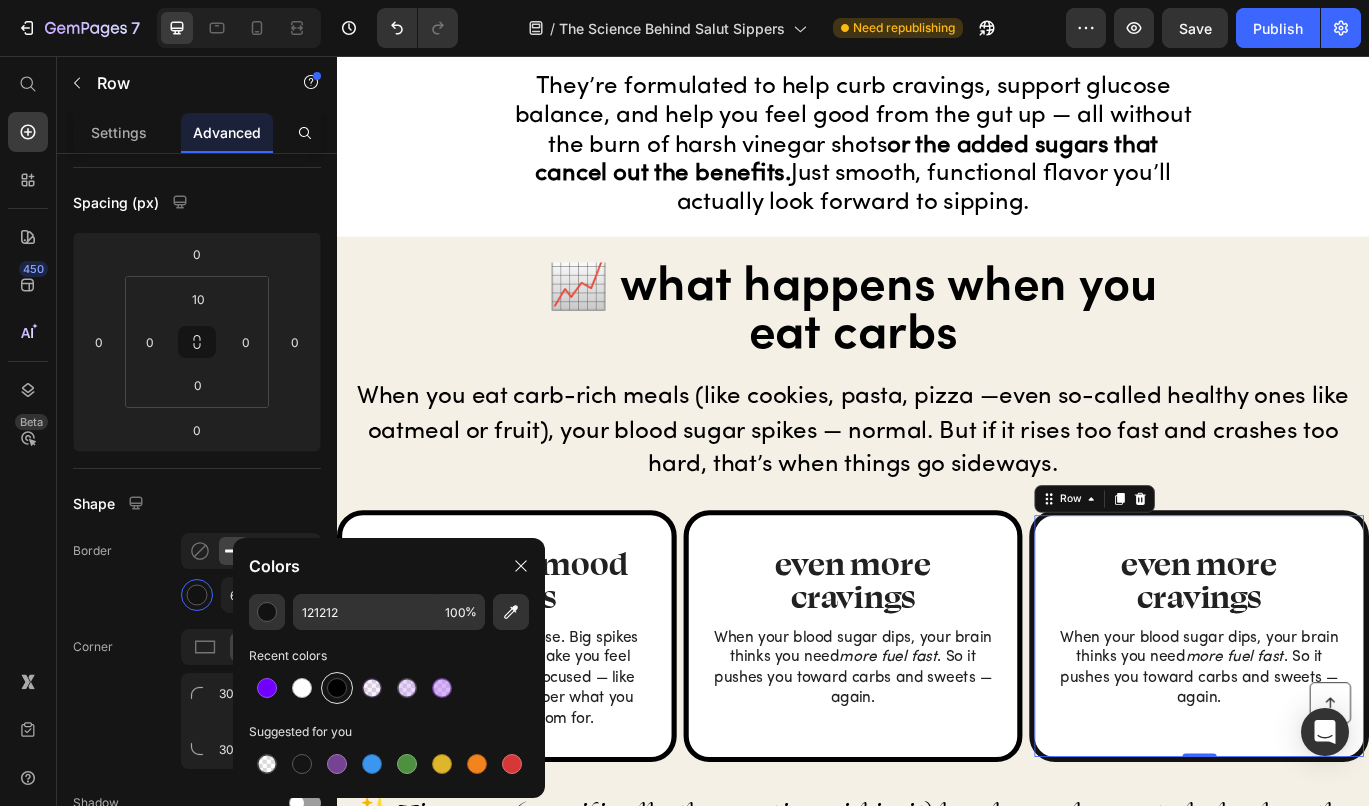 type on "000000" 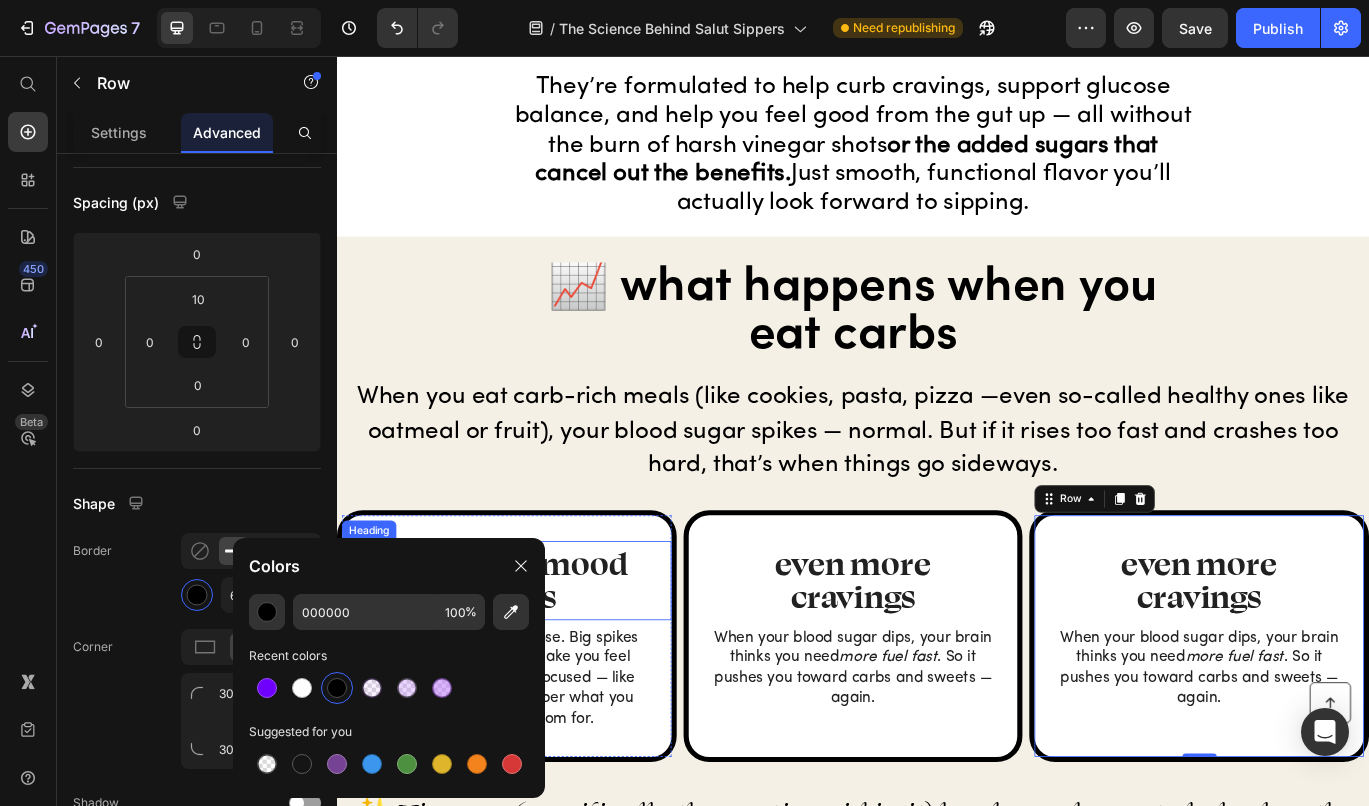 click on "brain for + mood swings" at bounding box center [534, 665] 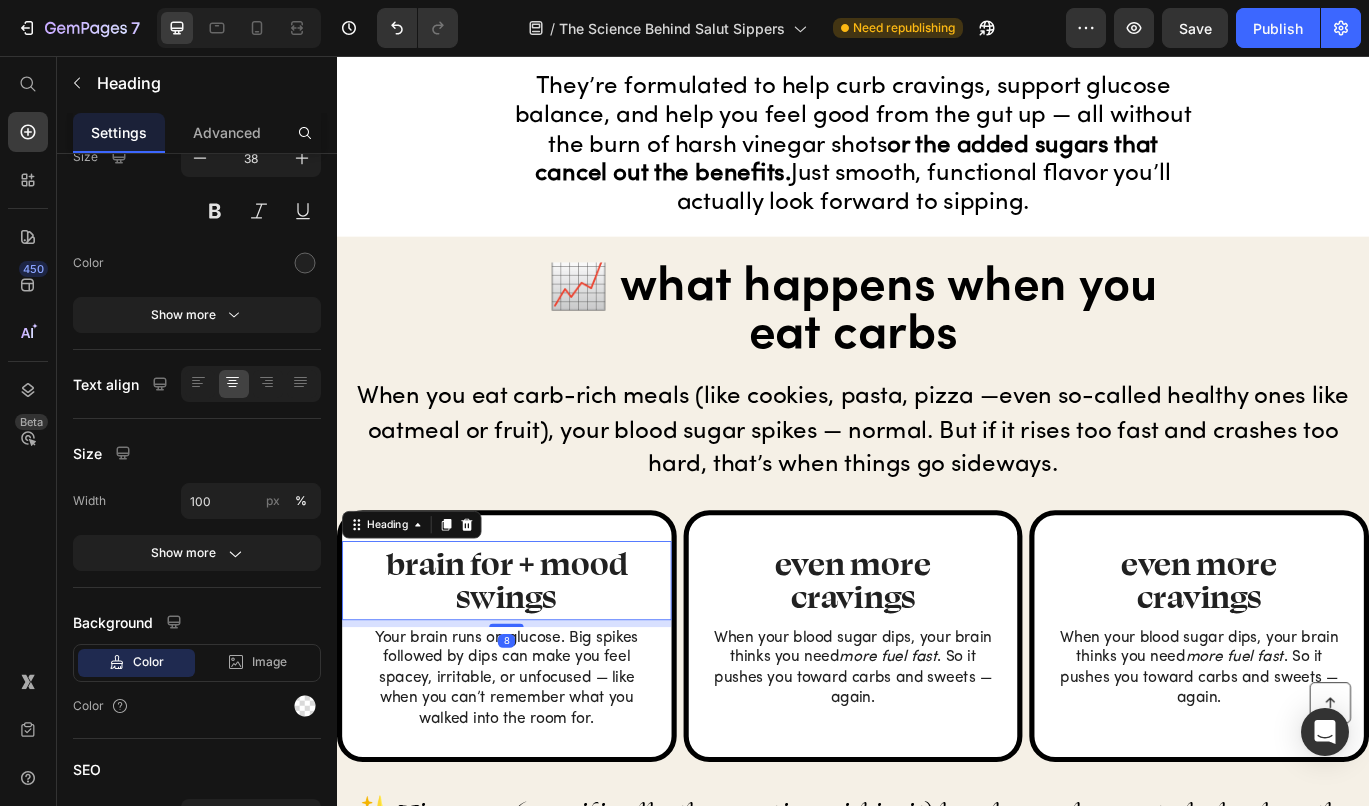 scroll, scrollTop: 0, scrollLeft: 0, axis: both 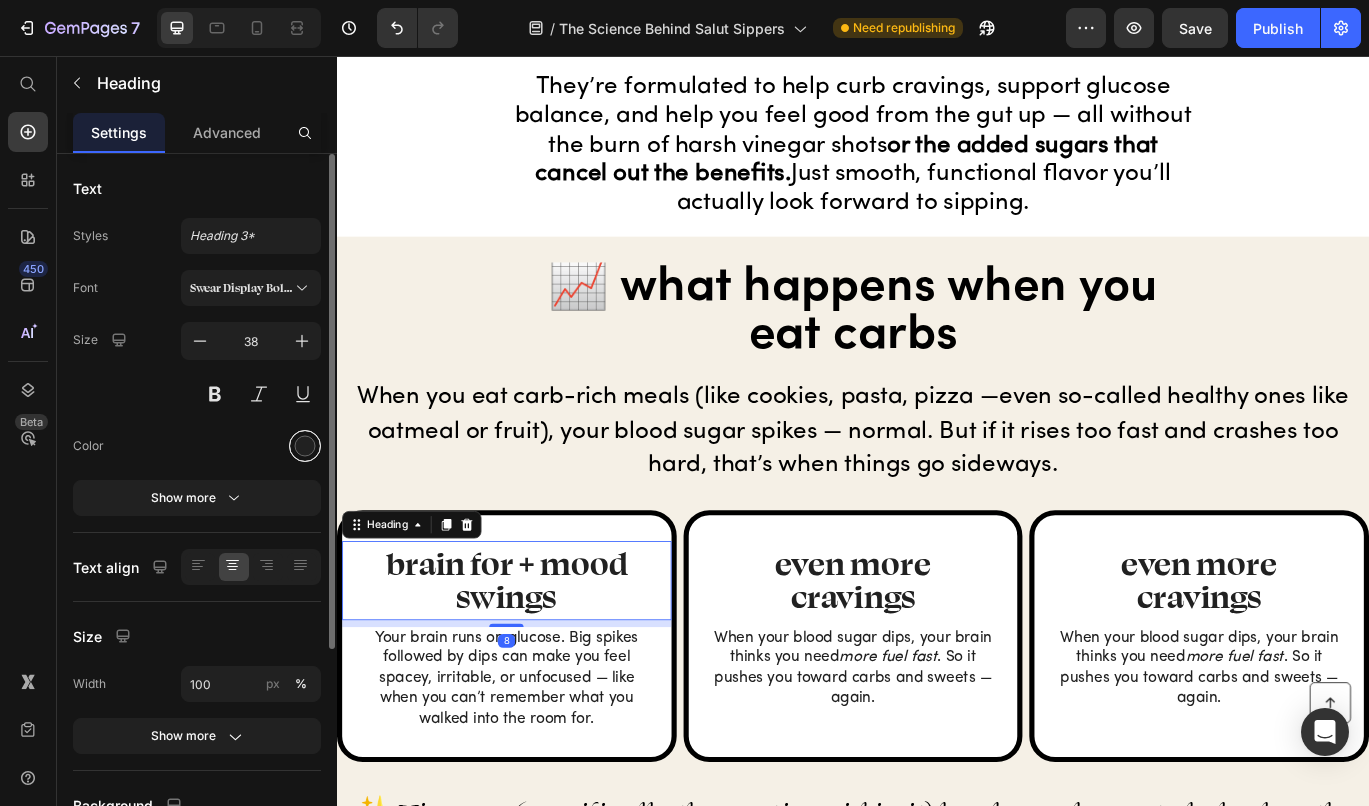 click at bounding box center (305, 446) 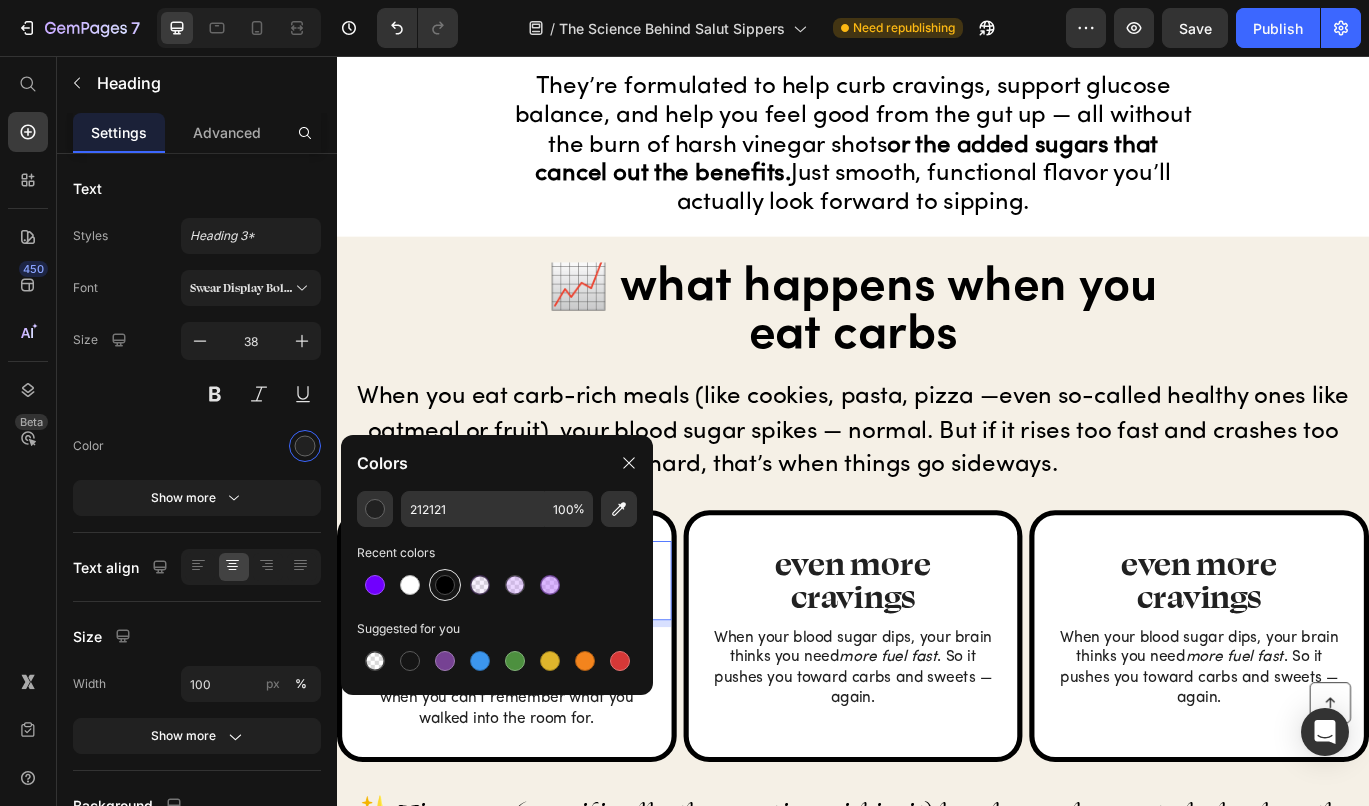 click at bounding box center (445, 585) 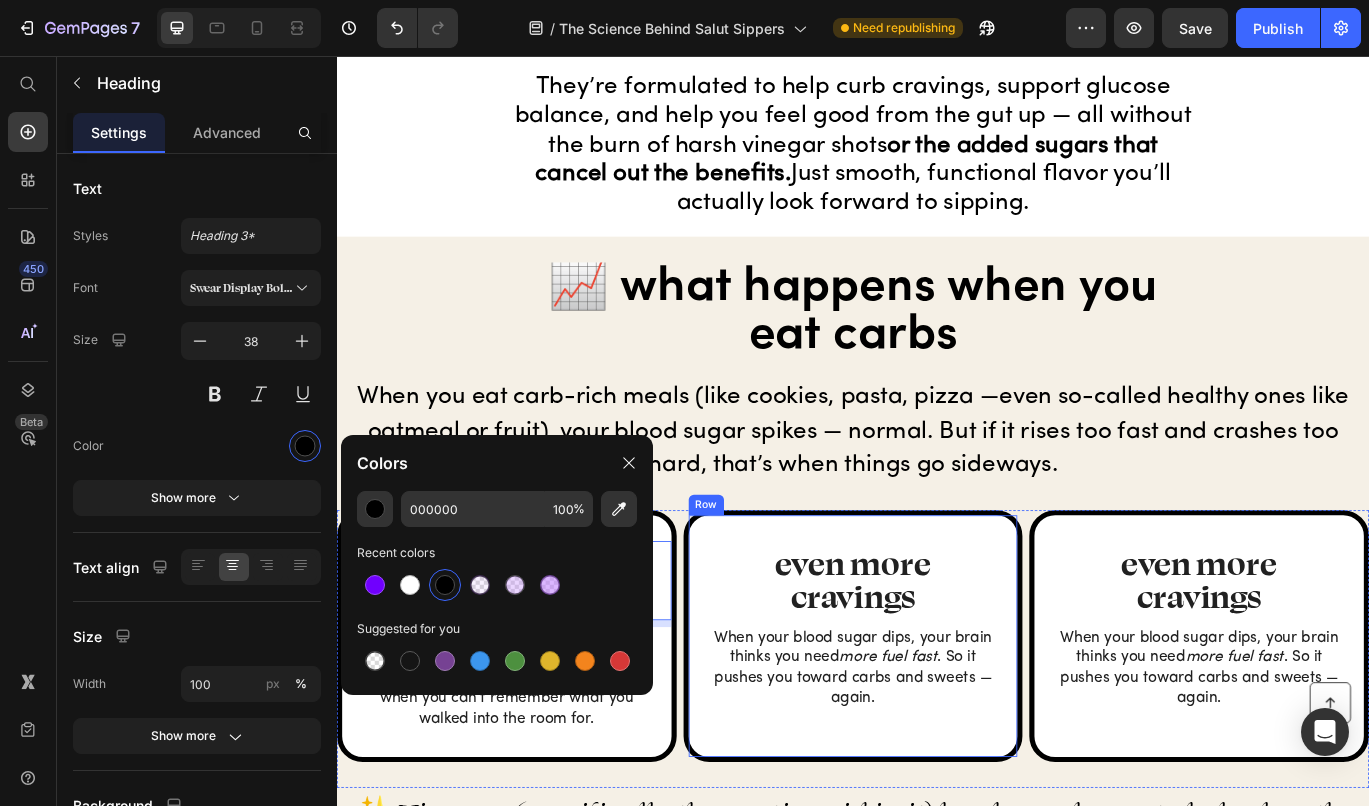 click on "even more" at bounding box center [936, 646] 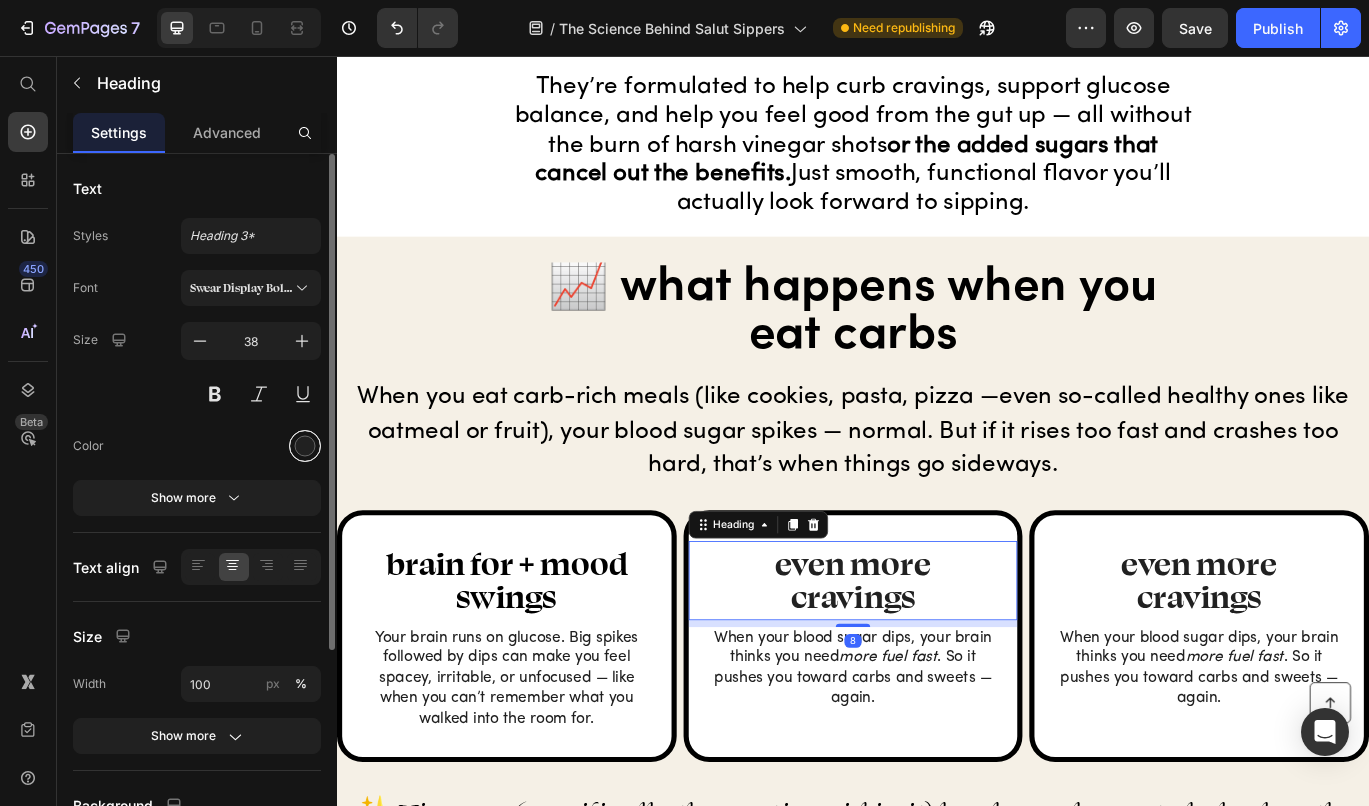 click at bounding box center [305, 446] 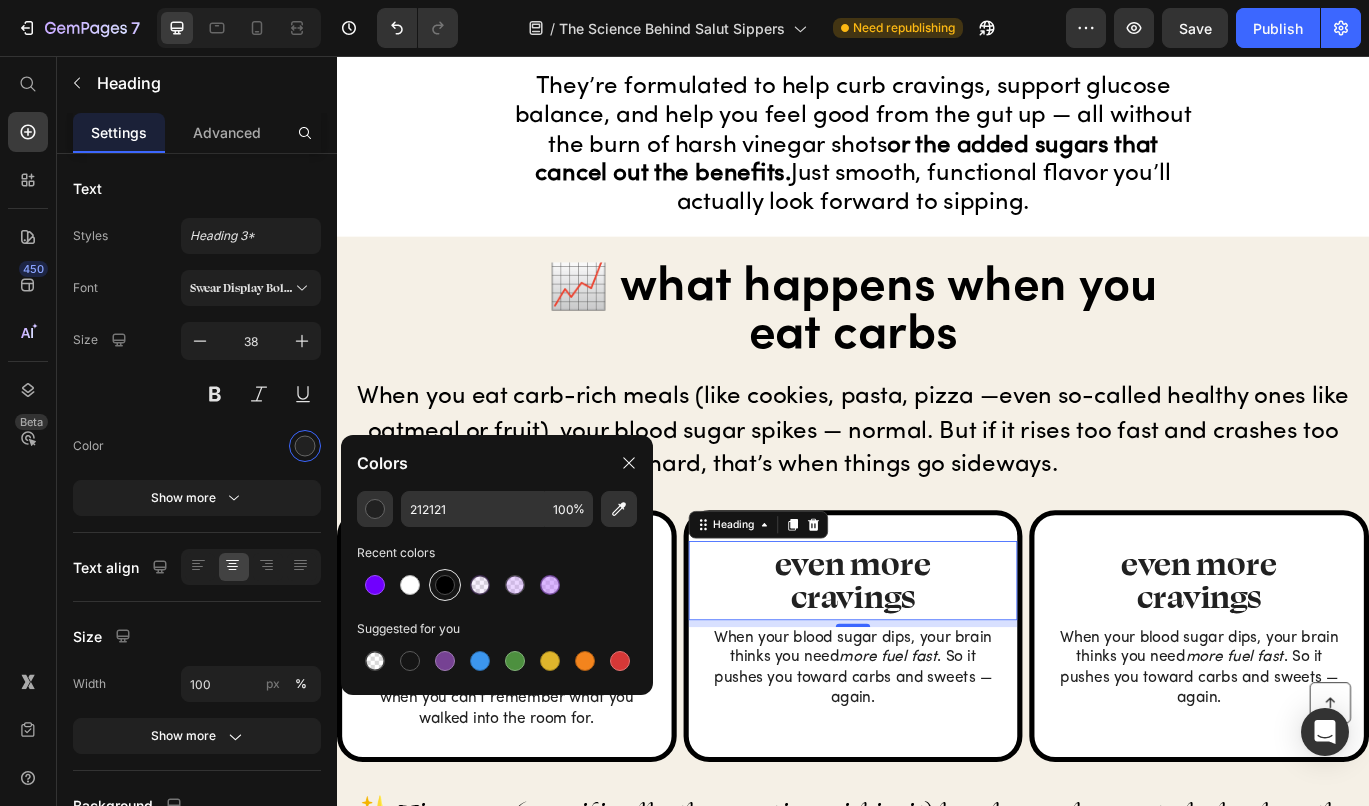 click at bounding box center [445, 585] 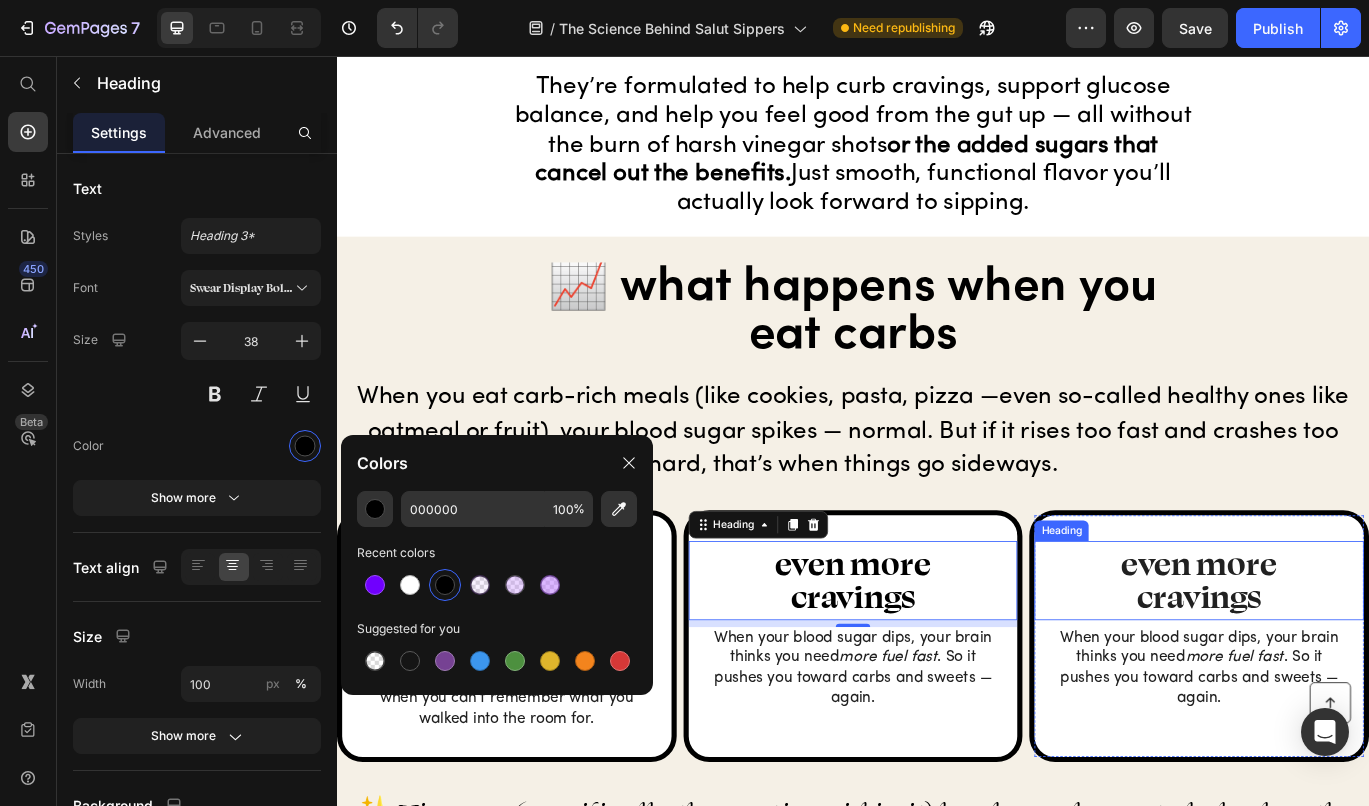 click on "cravings" at bounding box center (1339, 684) 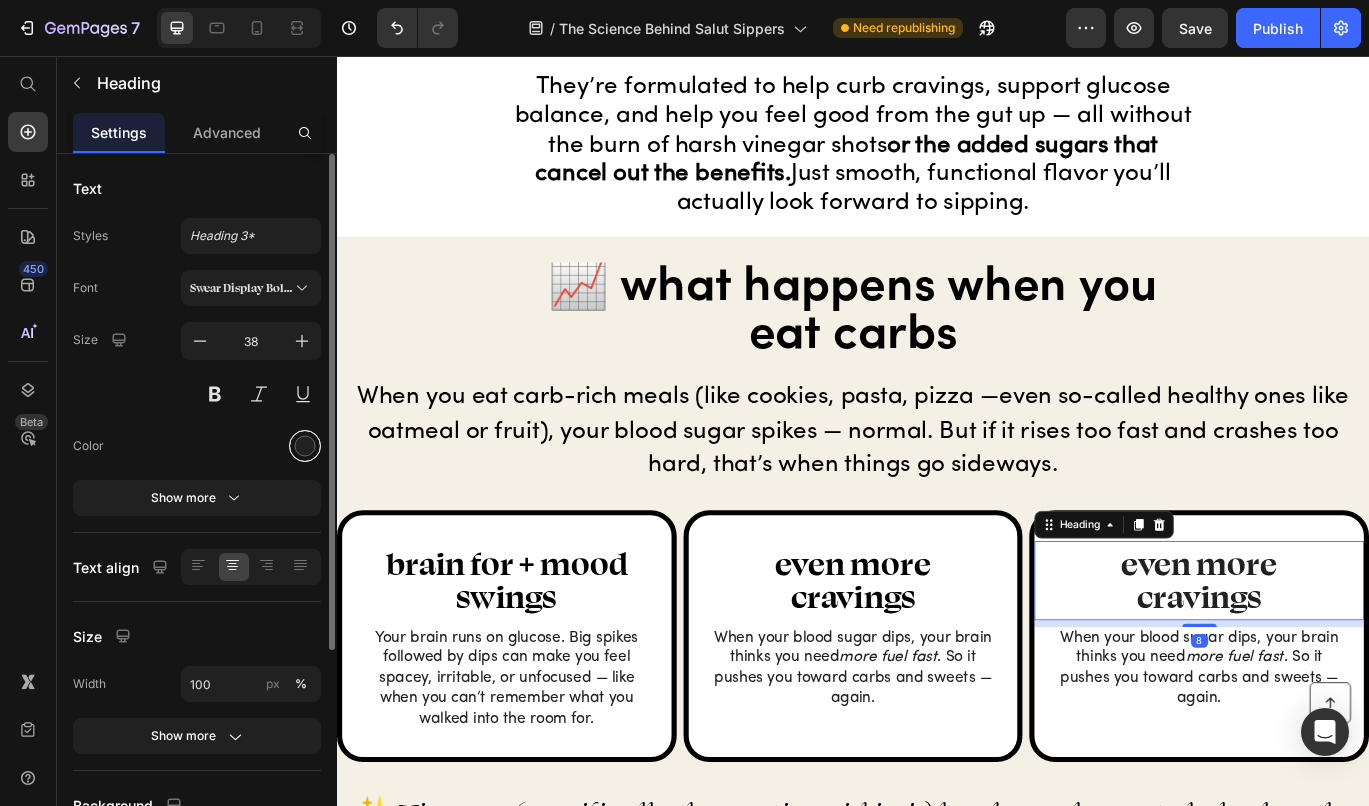 click at bounding box center (305, 446) 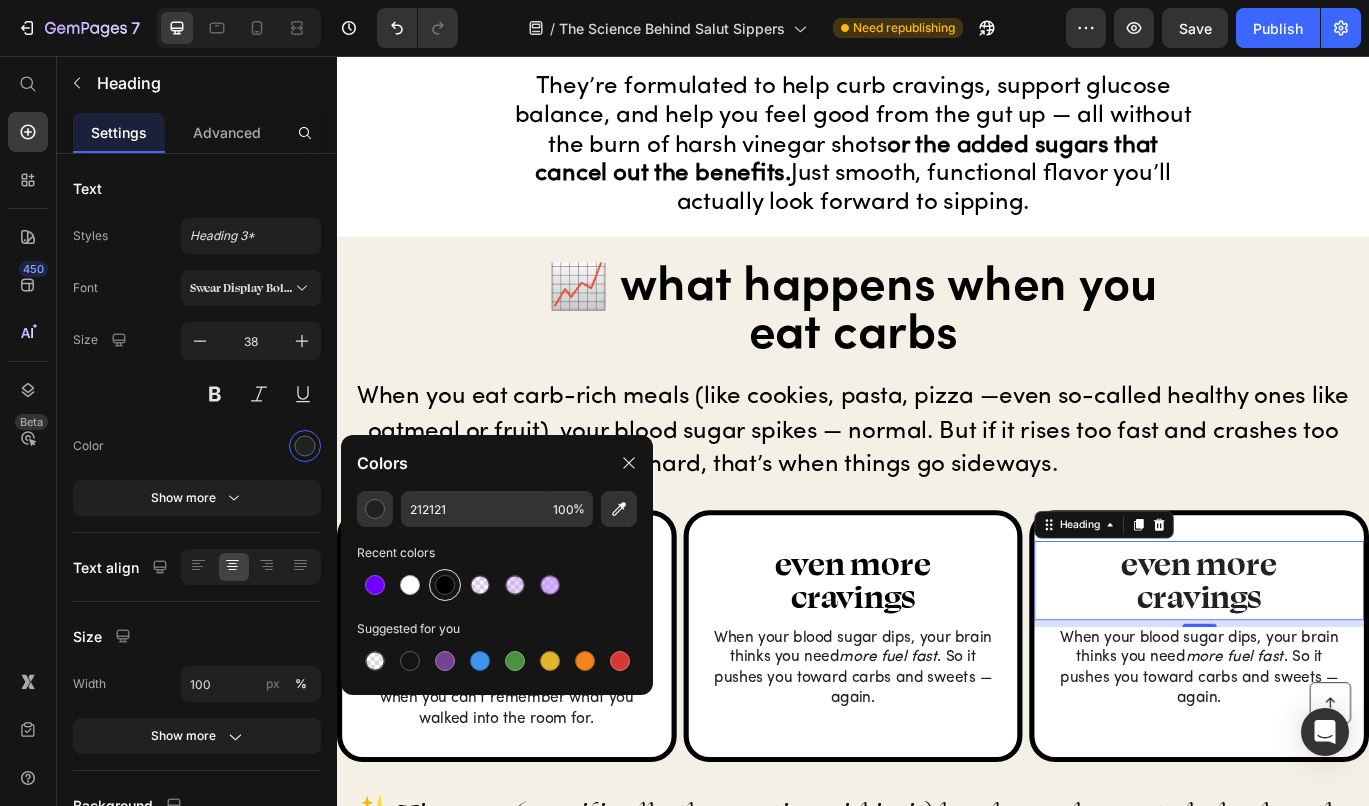 click at bounding box center (445, 585) 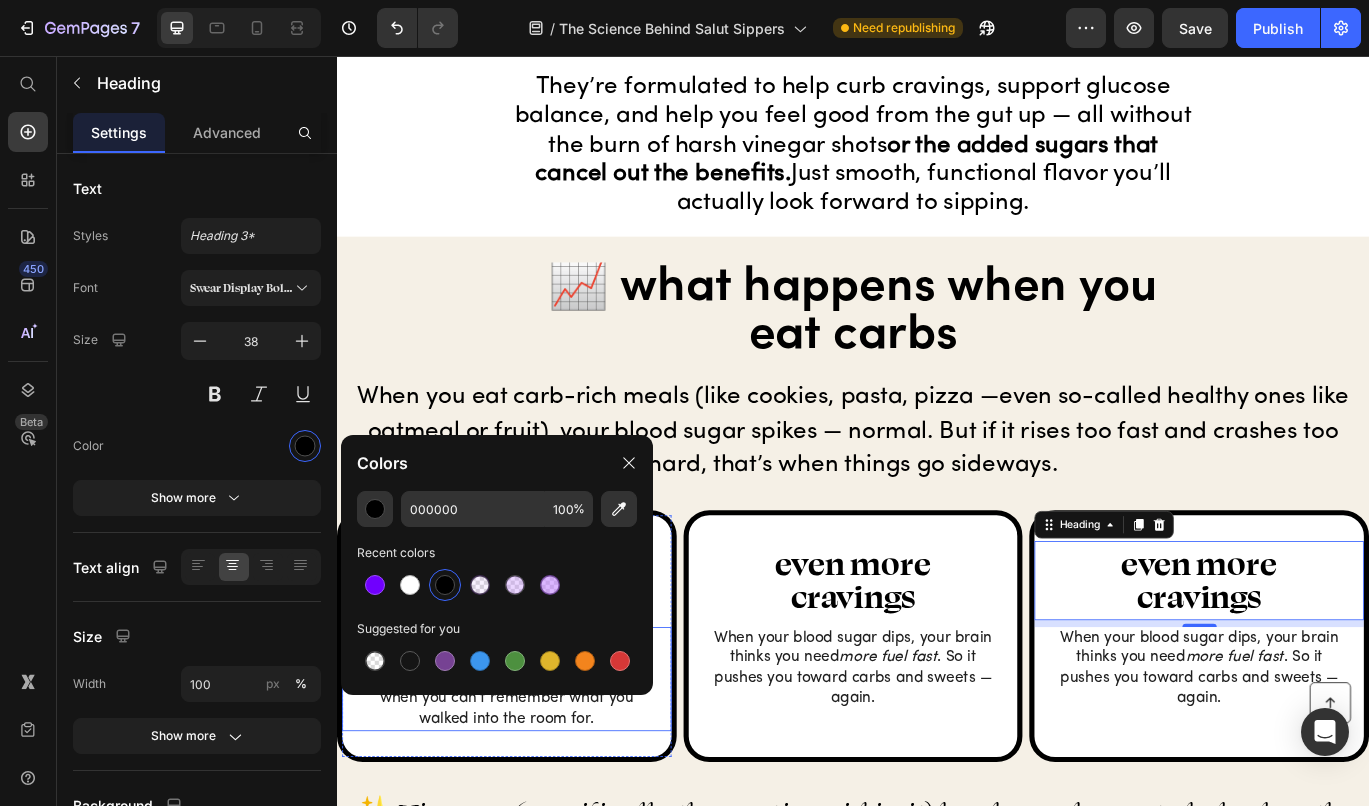 click on "Your brain runs on glucose. Big spikes followed by dips can make you feel spacey, irritable, or unfocused — like when you can’t remember what you walked into the room for." at bounding box center (534, 780) 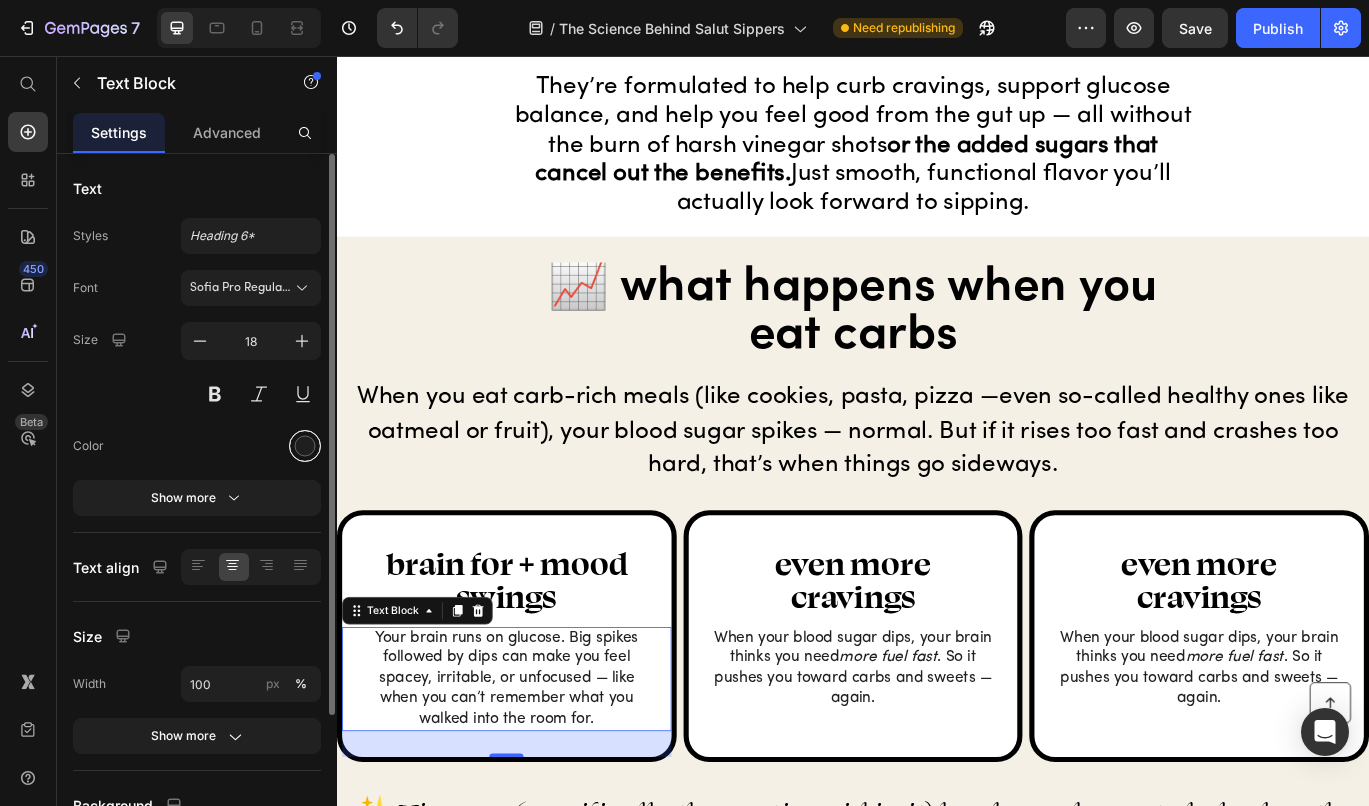 click at bounding box center (305, 446) 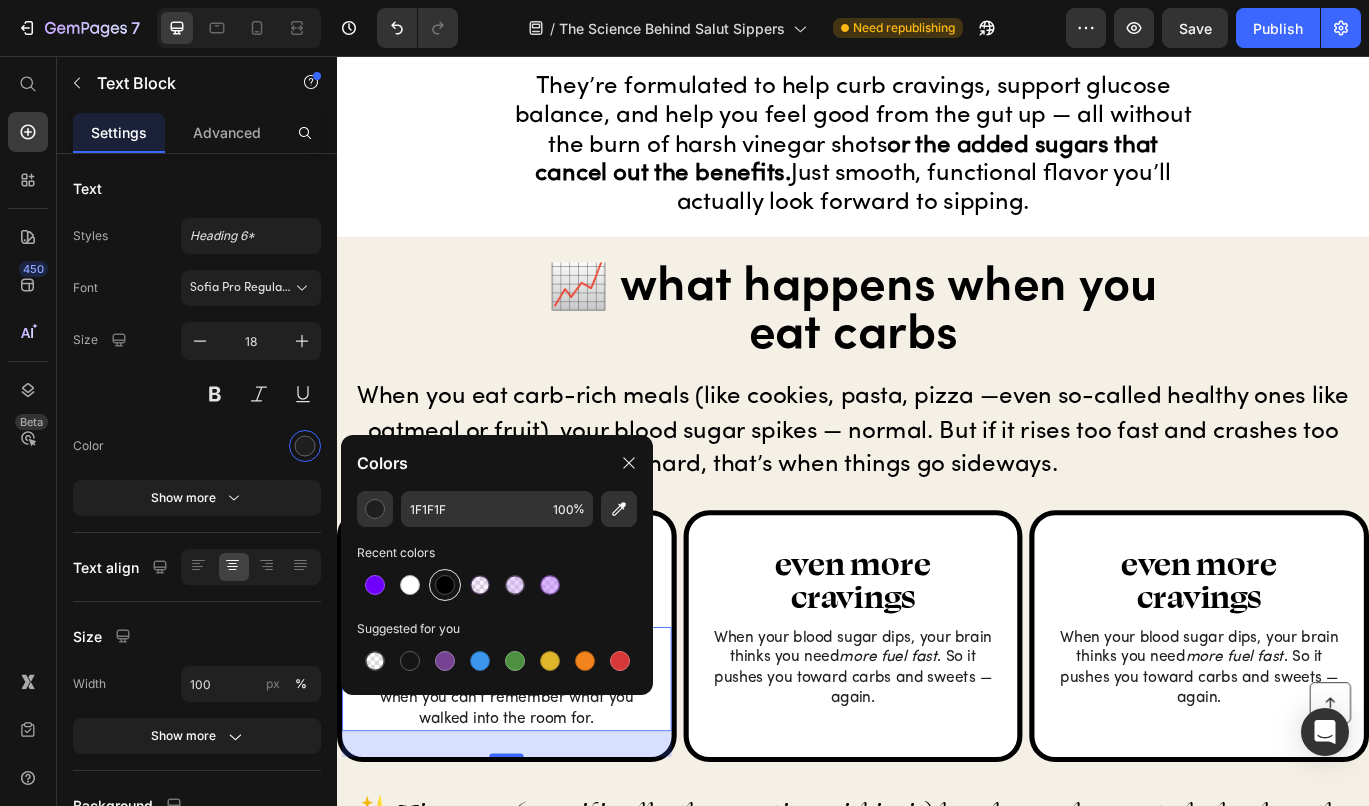 click at bounding box center (445, 585) 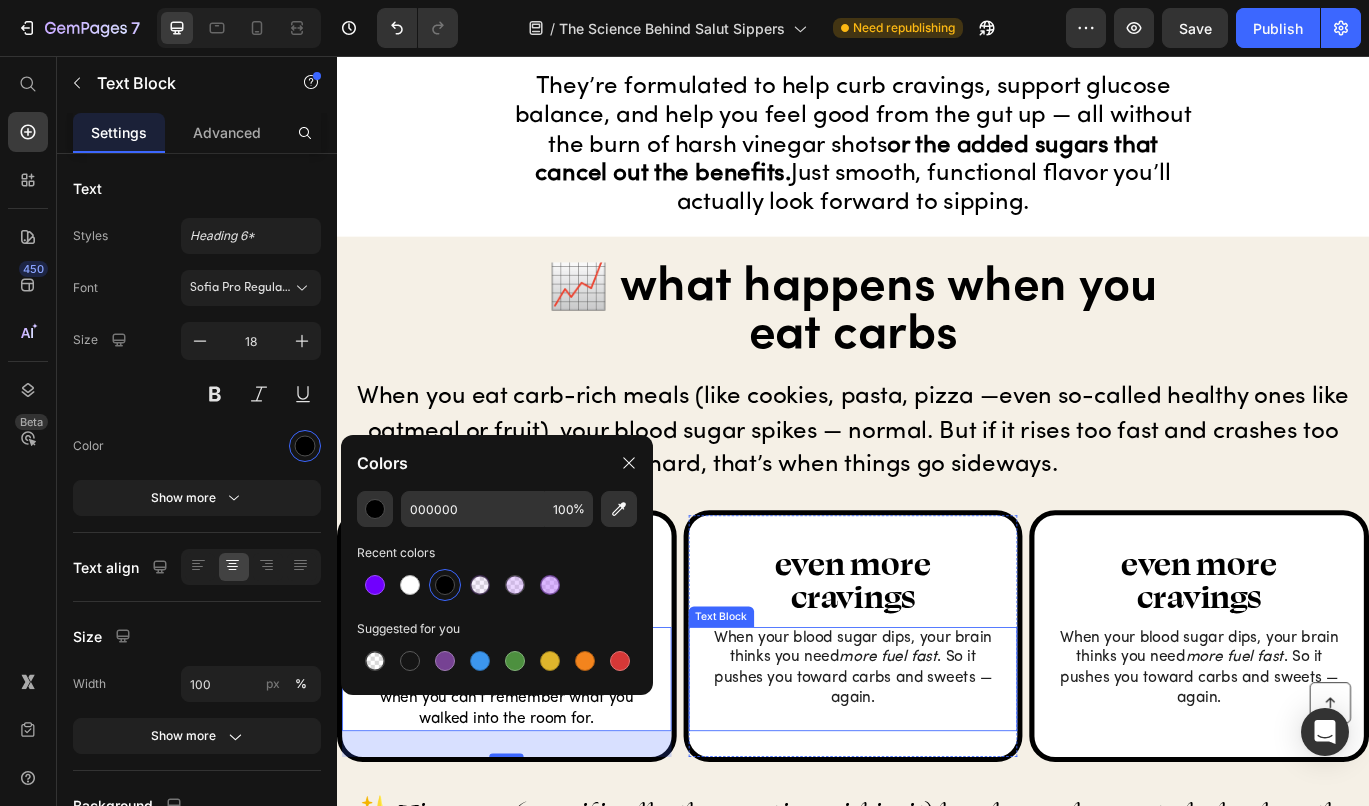 click on "more fuel fast" at bounding box center [978, 756] 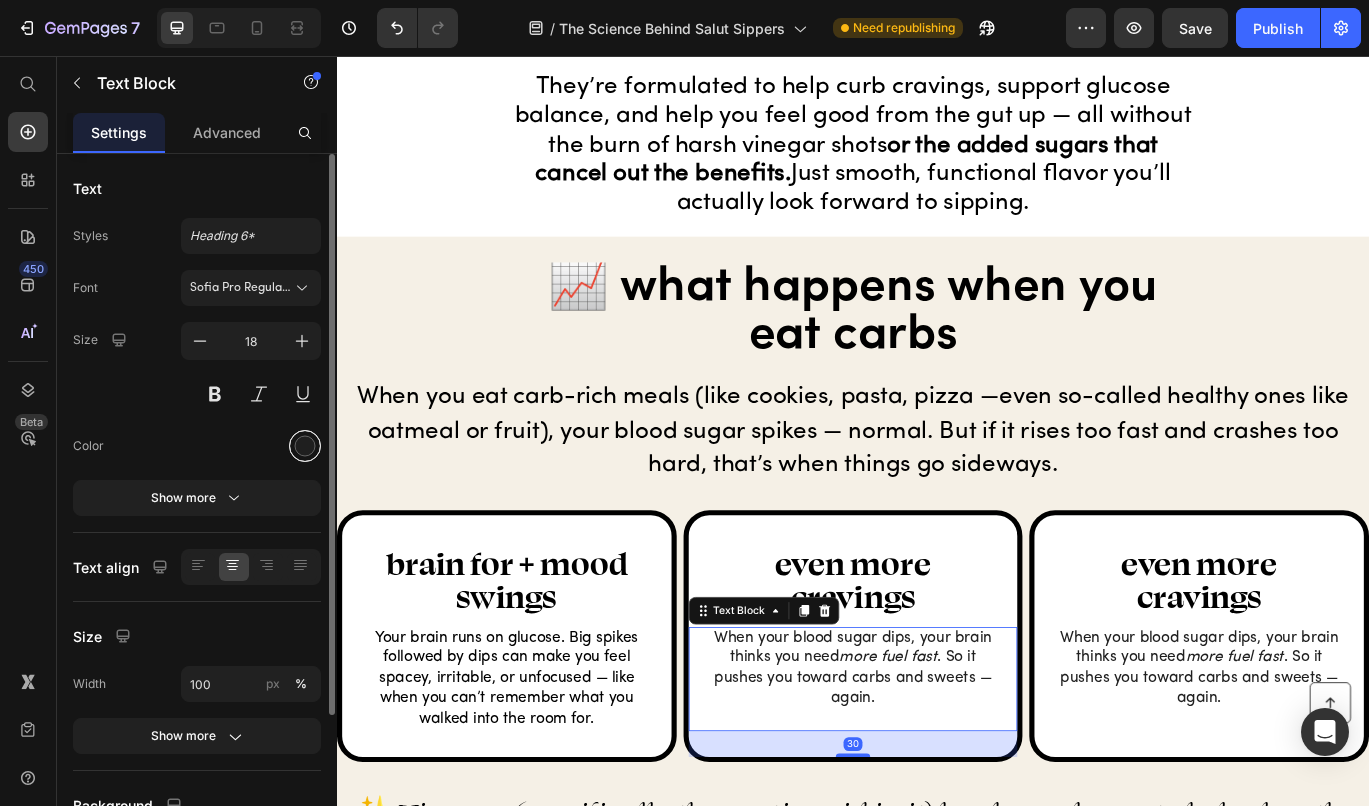 click at bounding box center [305, 446] 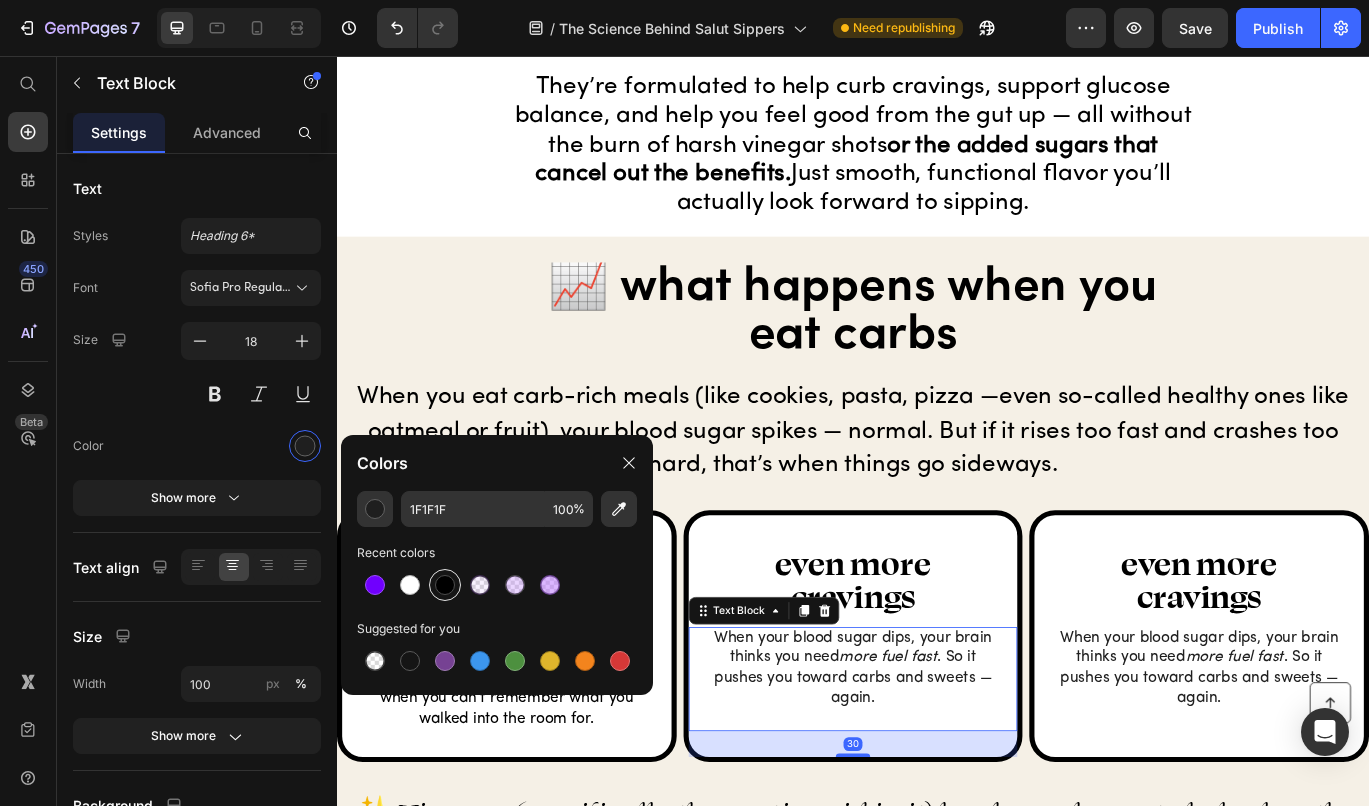 click at bounding box center (445, 585) 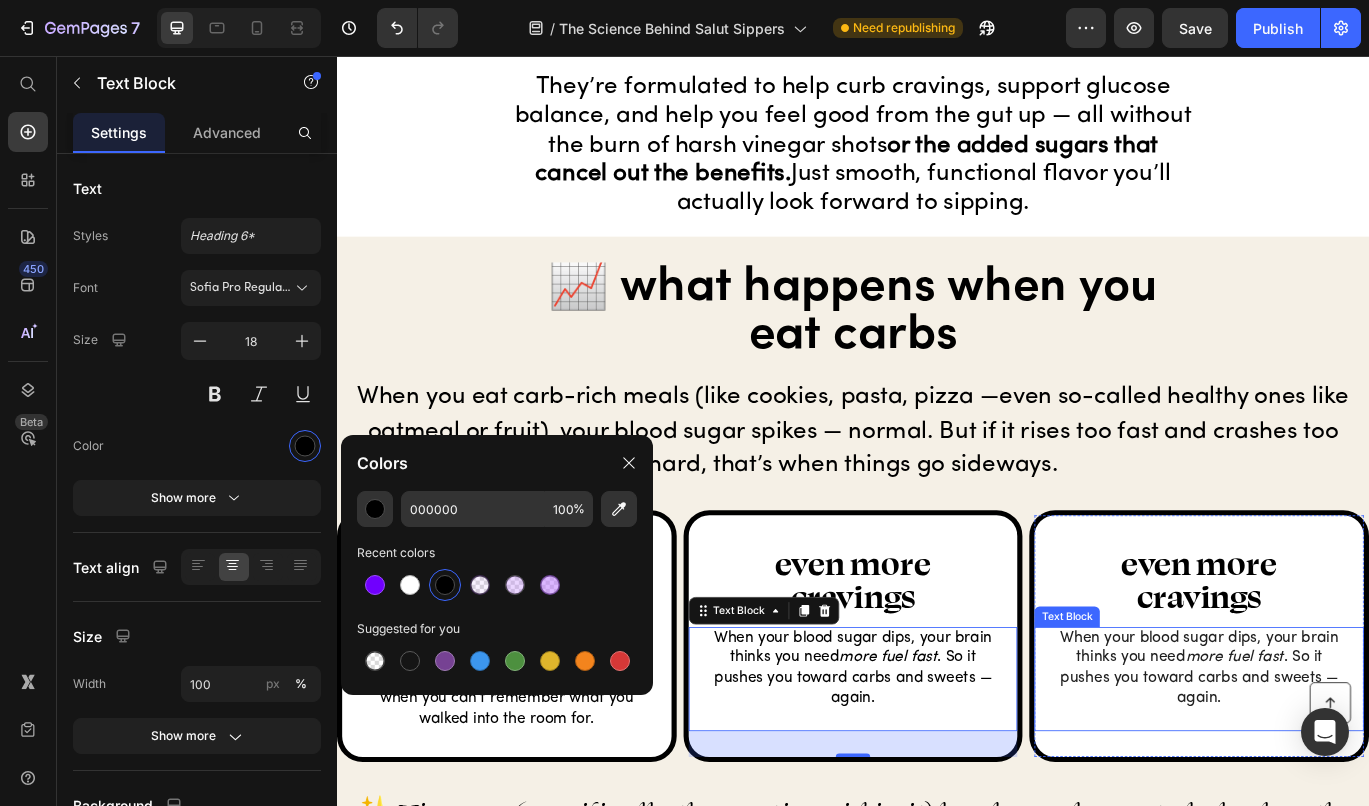 click on "When your blood sugar dips, your brain thinks you need  more fuel fast . So it pushes you toward carbs and sweets — again." at bounding box center (1339, 769) 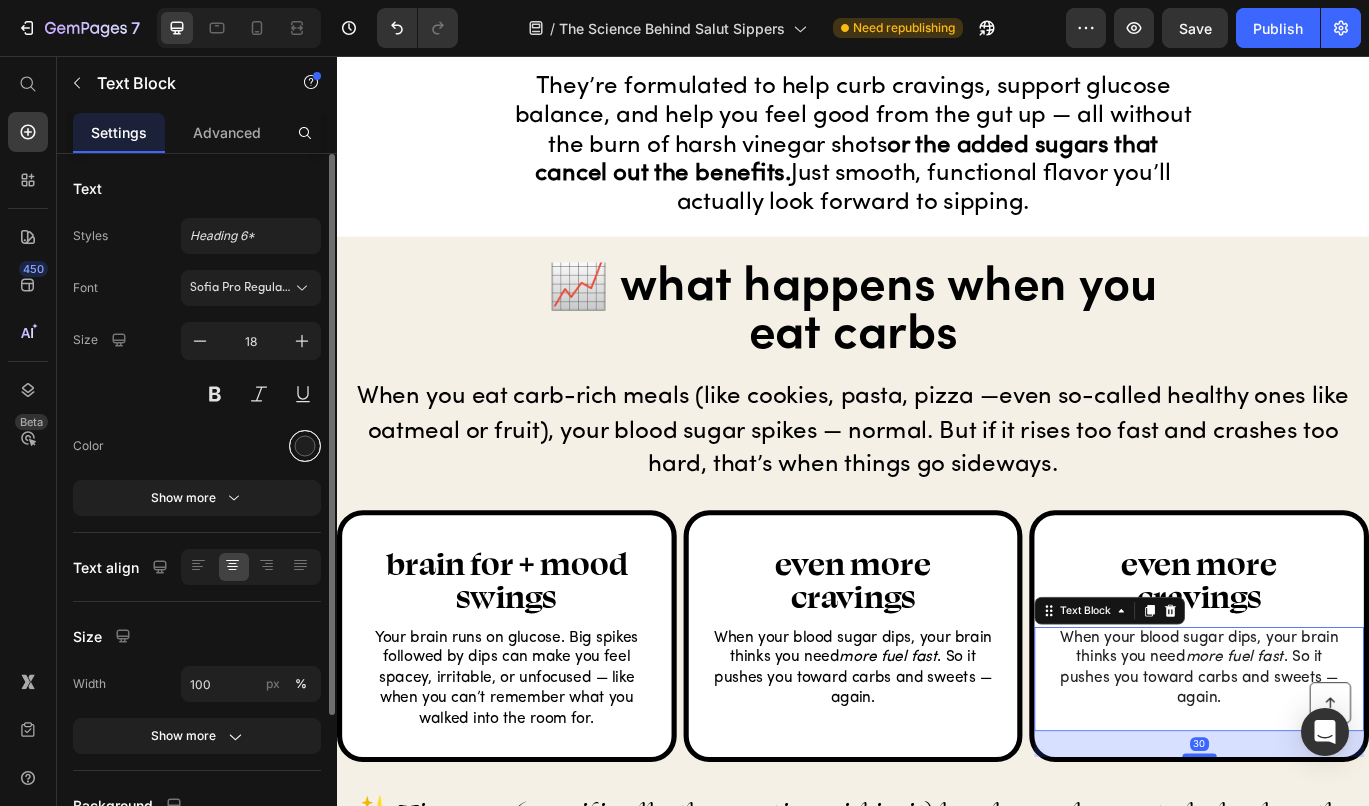 click at bounding box center (305, 446) 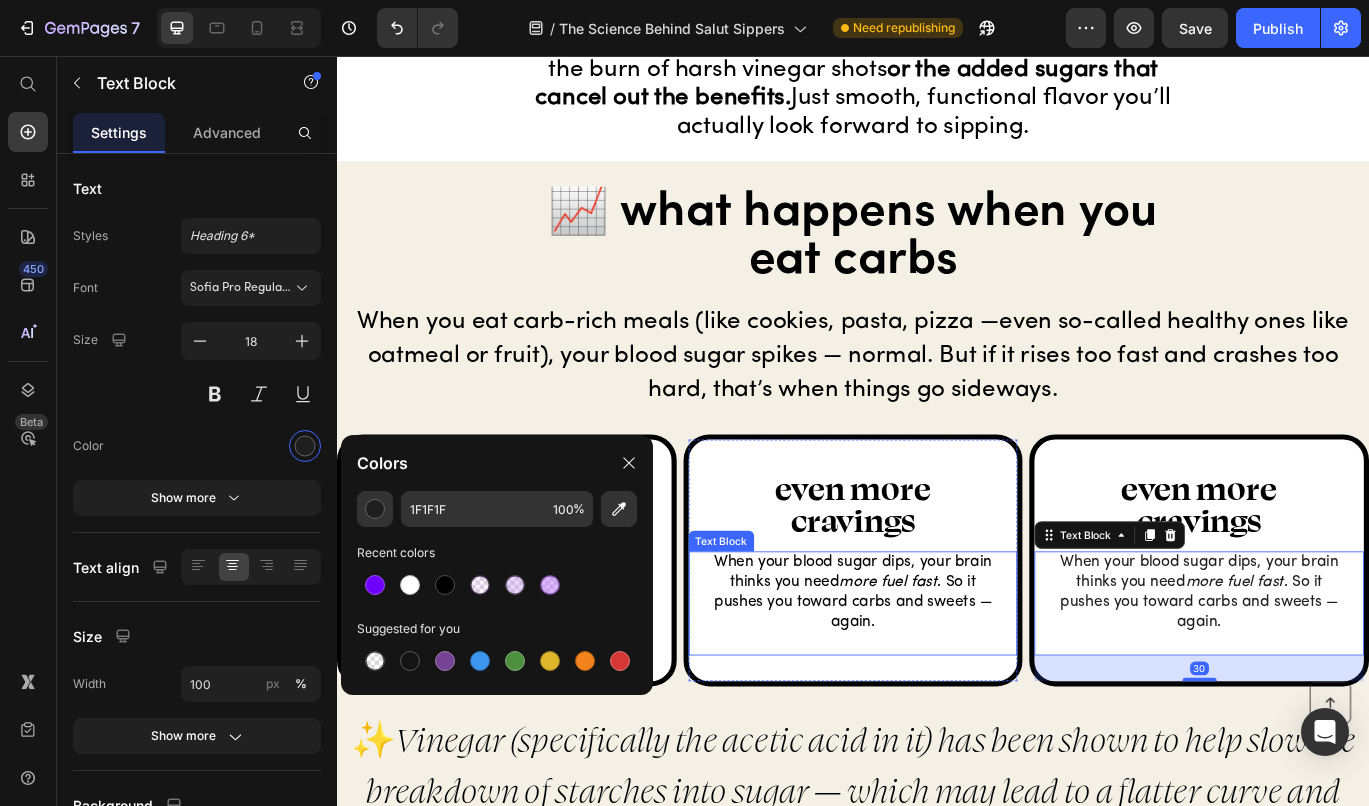 scroll, scrollTop: 1048, scrollLeft: 0, axis: vertical 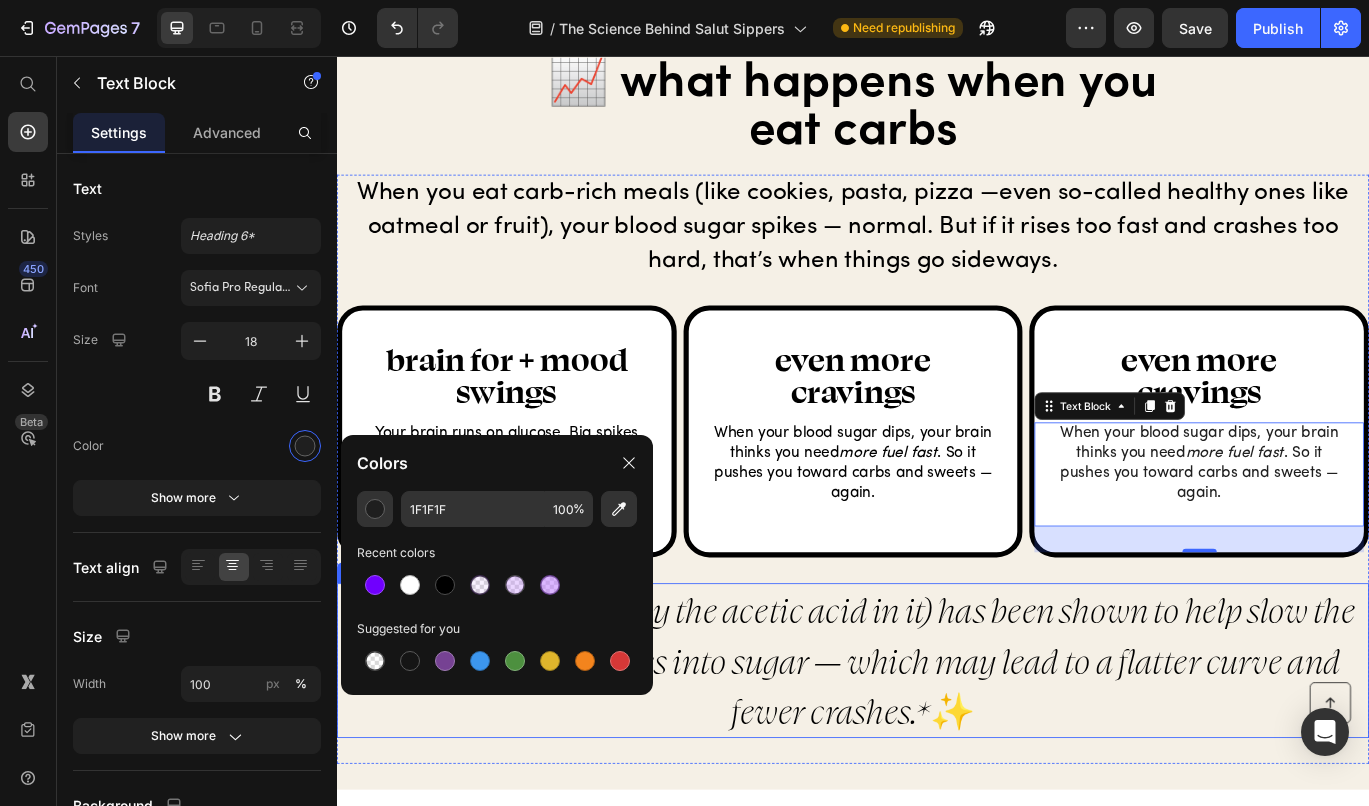 click on "Vinegar (specifically the acetic acid in it) has been shown to help slow the breakdown of starches into sugar — which may lead to a flatter curve and fewer crashes.*" at bounding box center [946, 759] 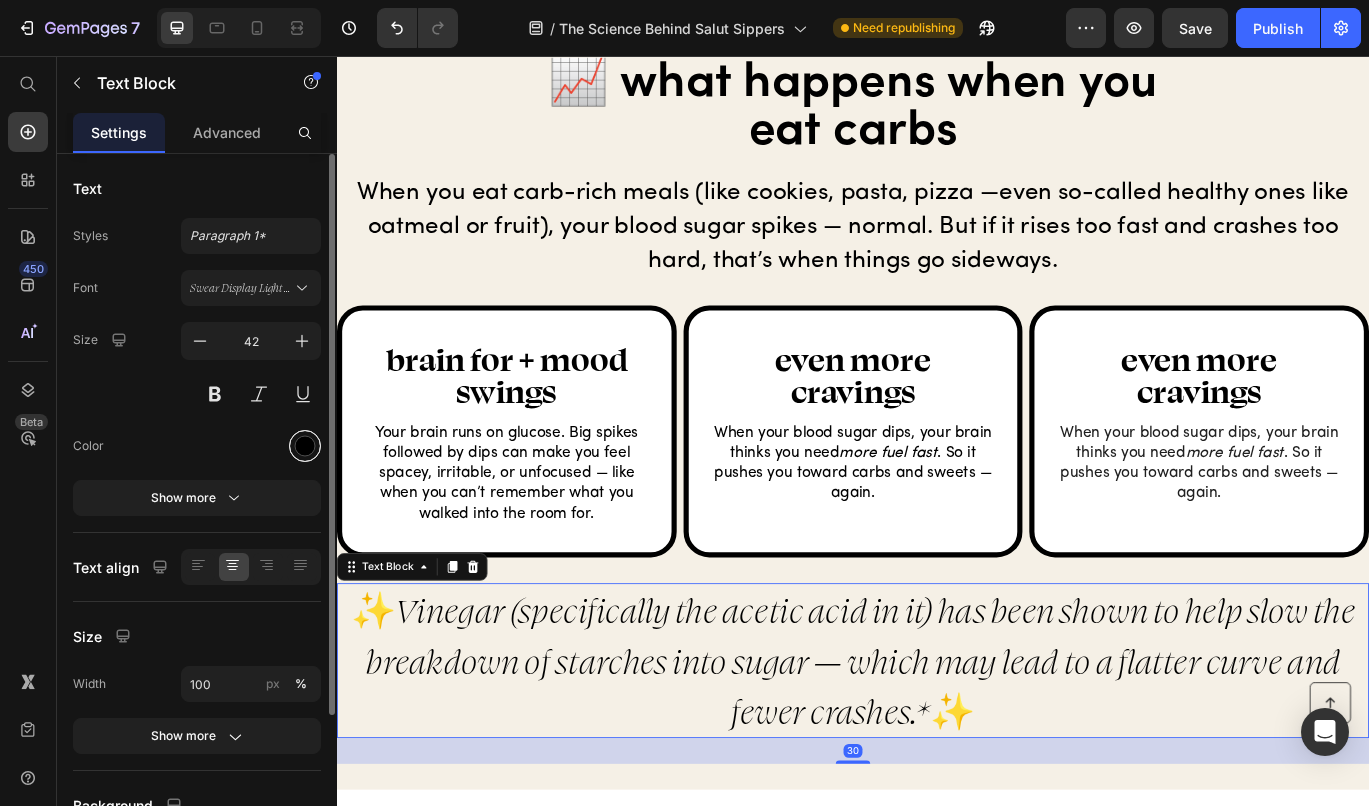 click at bounding box center (305, 446) 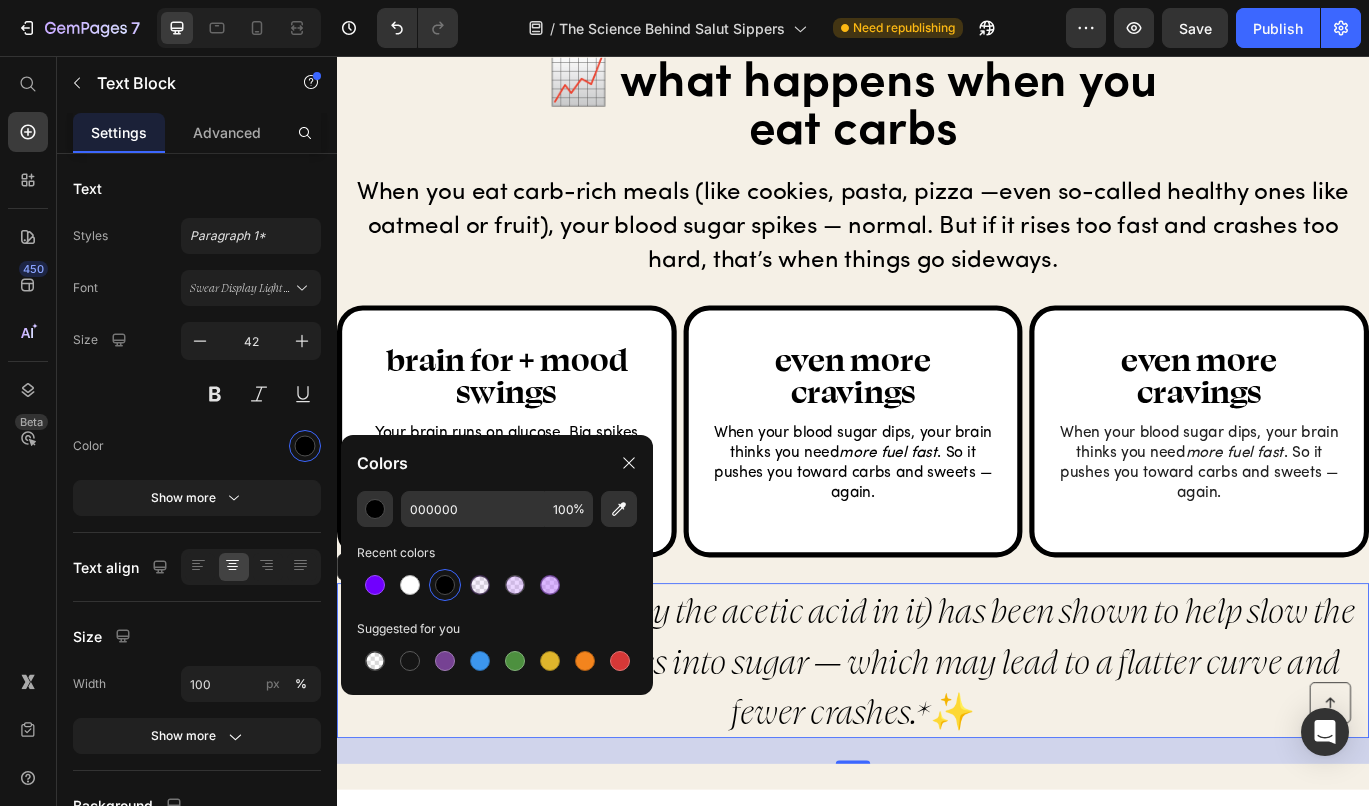 click on "Vinegar (specifically the acetic acid in it) has been shown to help slow the breakdown of starches into sugar — which may lead to a flatter curve and fewer crashes.*" at bounding box center (946, 759) 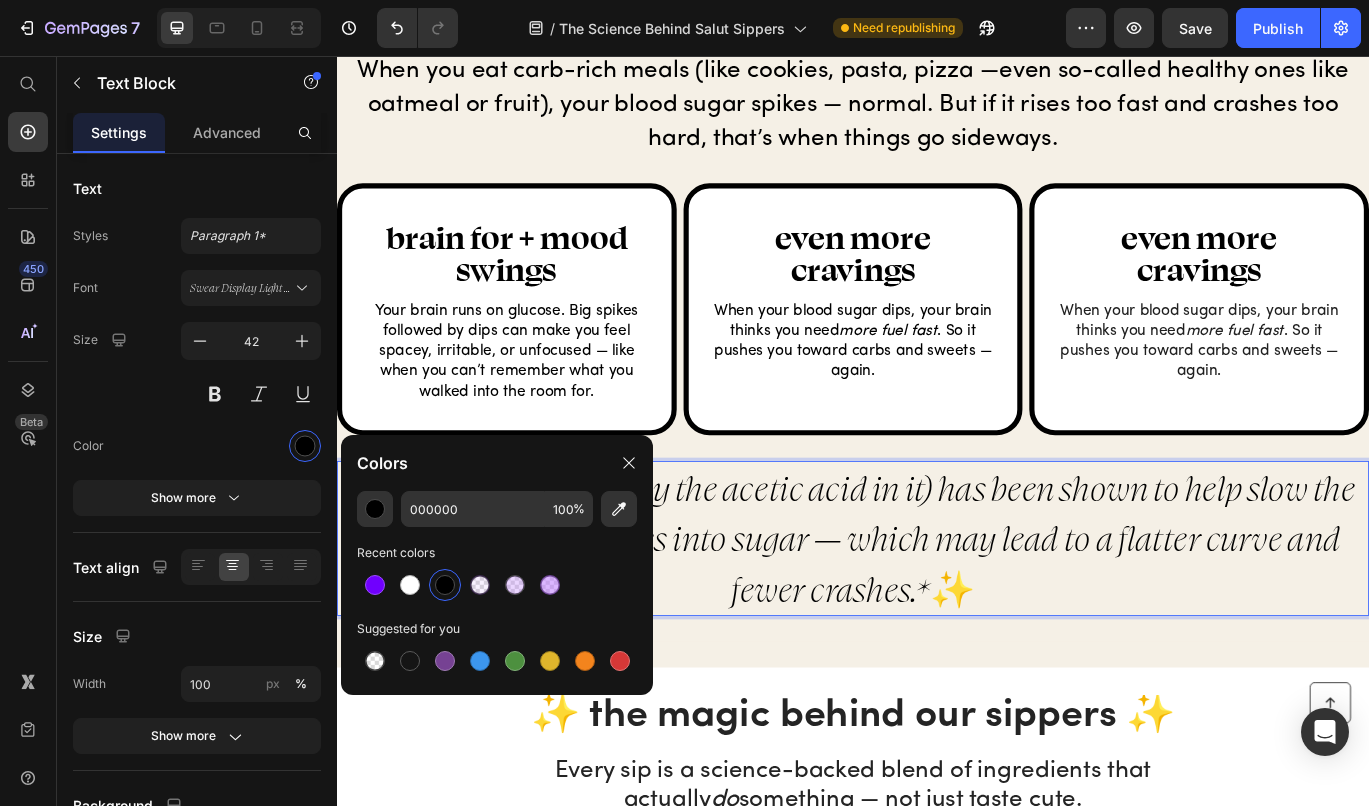 scroll, scrollTop: 1331, scrollLeft: 0, axis: vertical 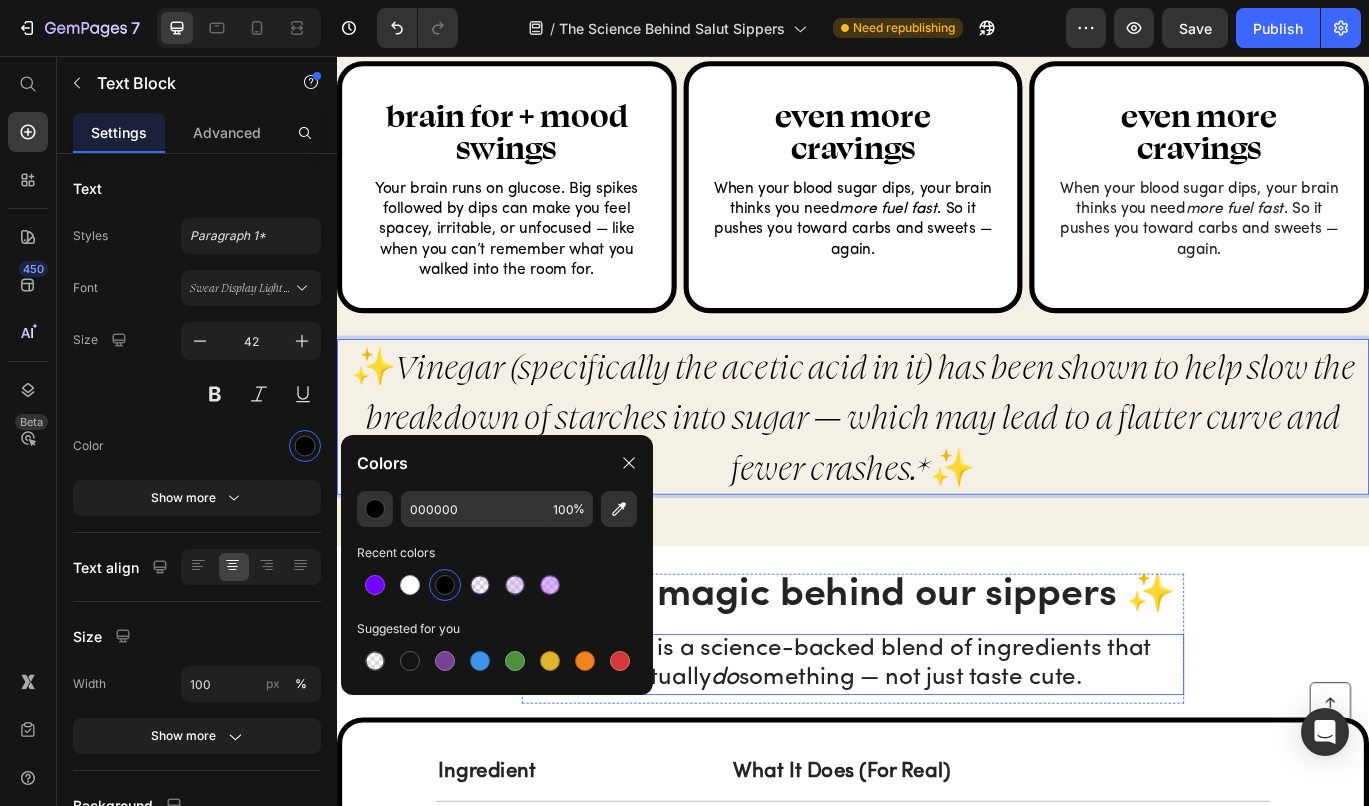 click on "✨ the magic behind our sippers ✨" at bounding box center [937, 683] 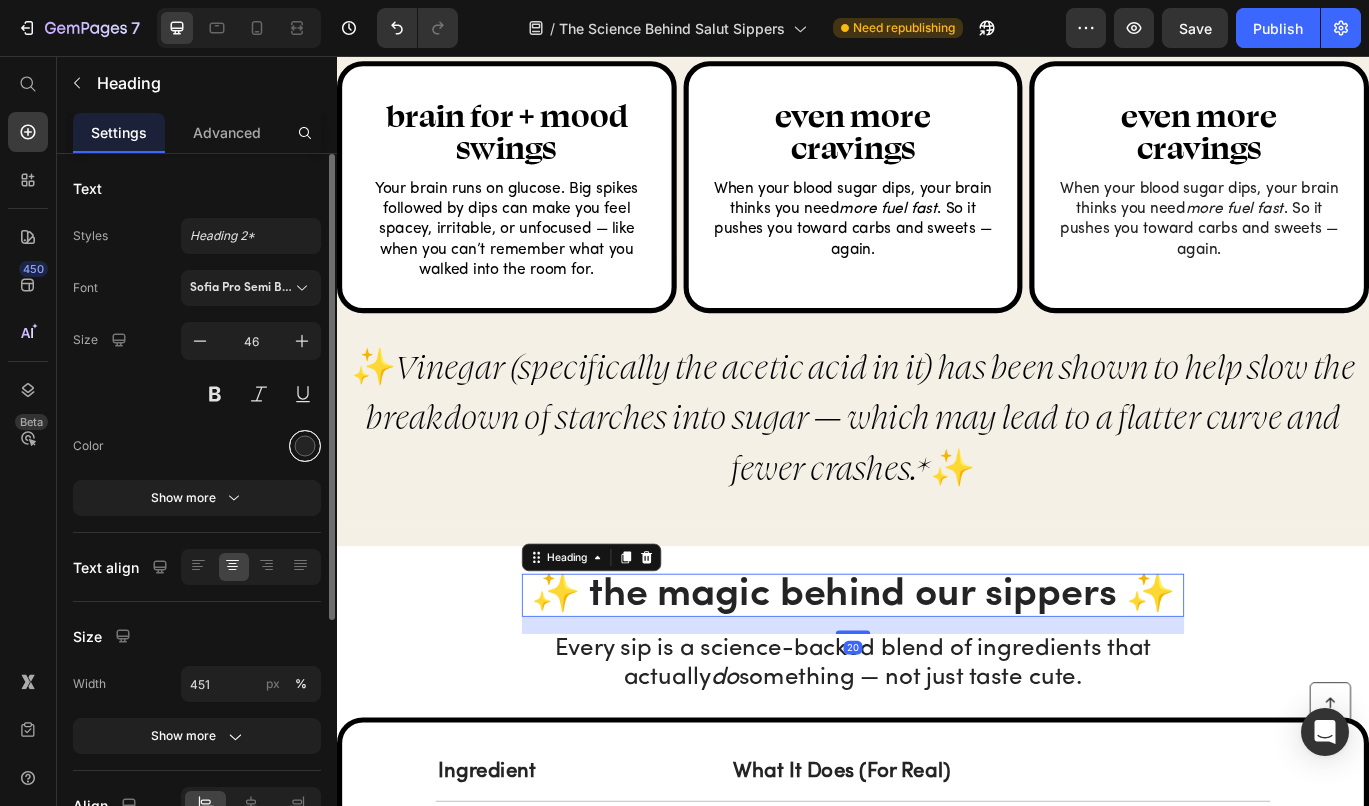 click at bounding box center [305, 446] 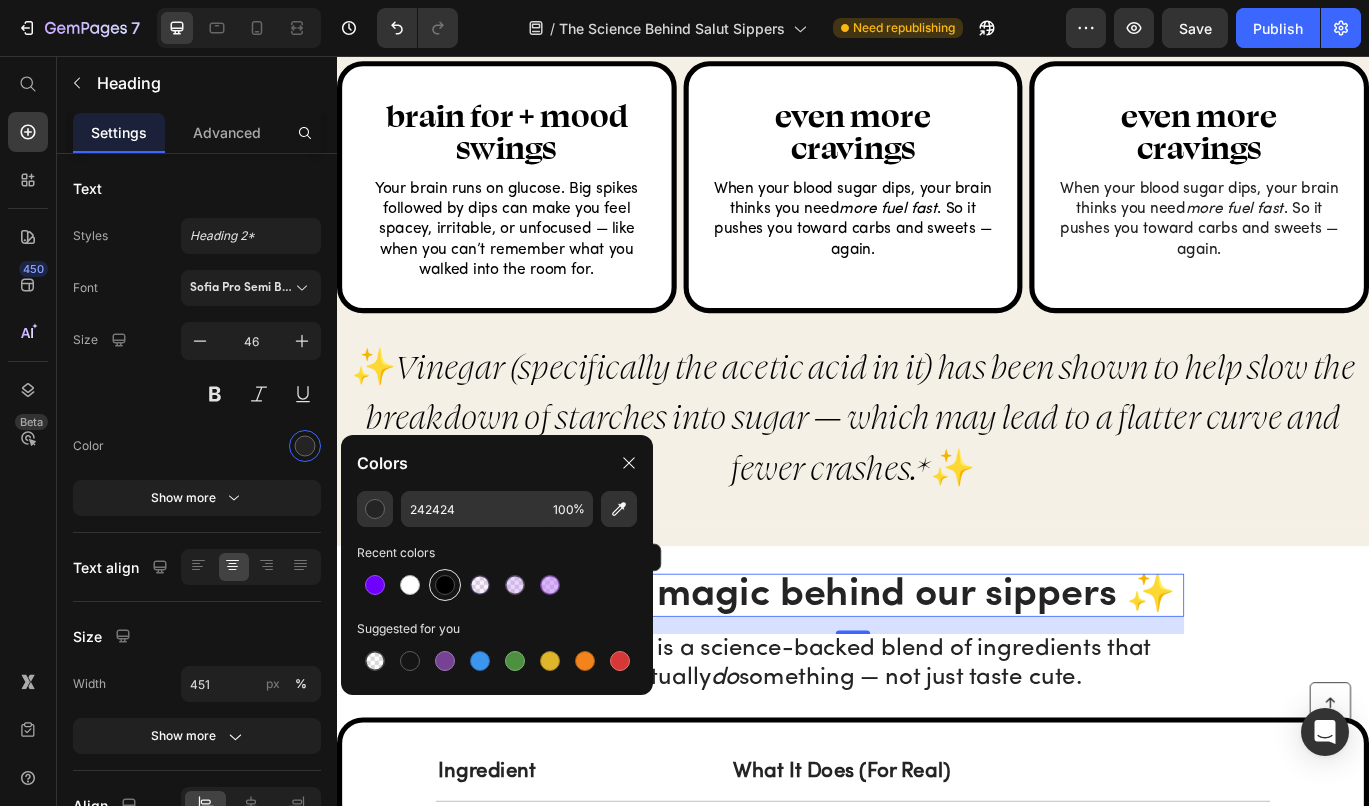 click at bounding box center (445, 585) 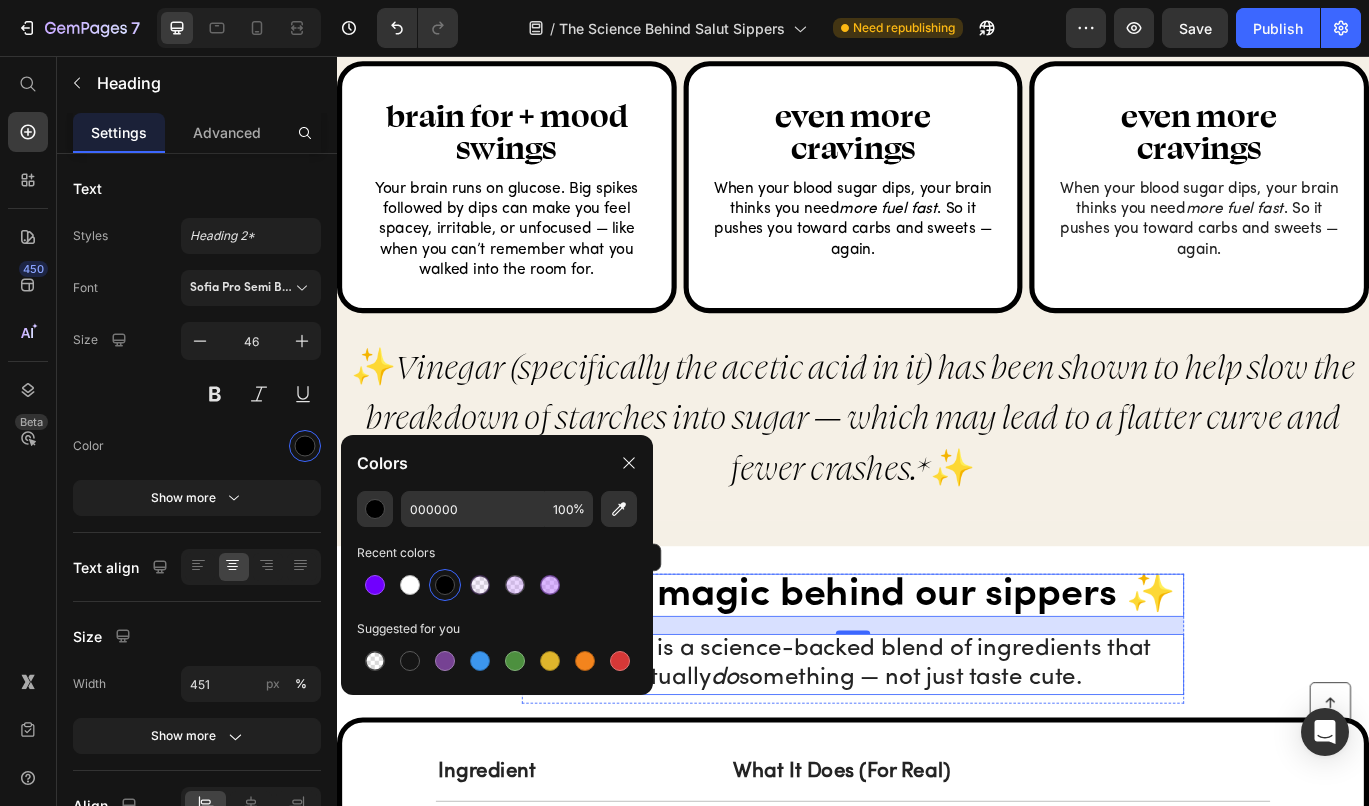 click on "Every sip is a science-backed blend of ingredients that actually  do  something — not just taste cute." at bounding box center (937, 763) 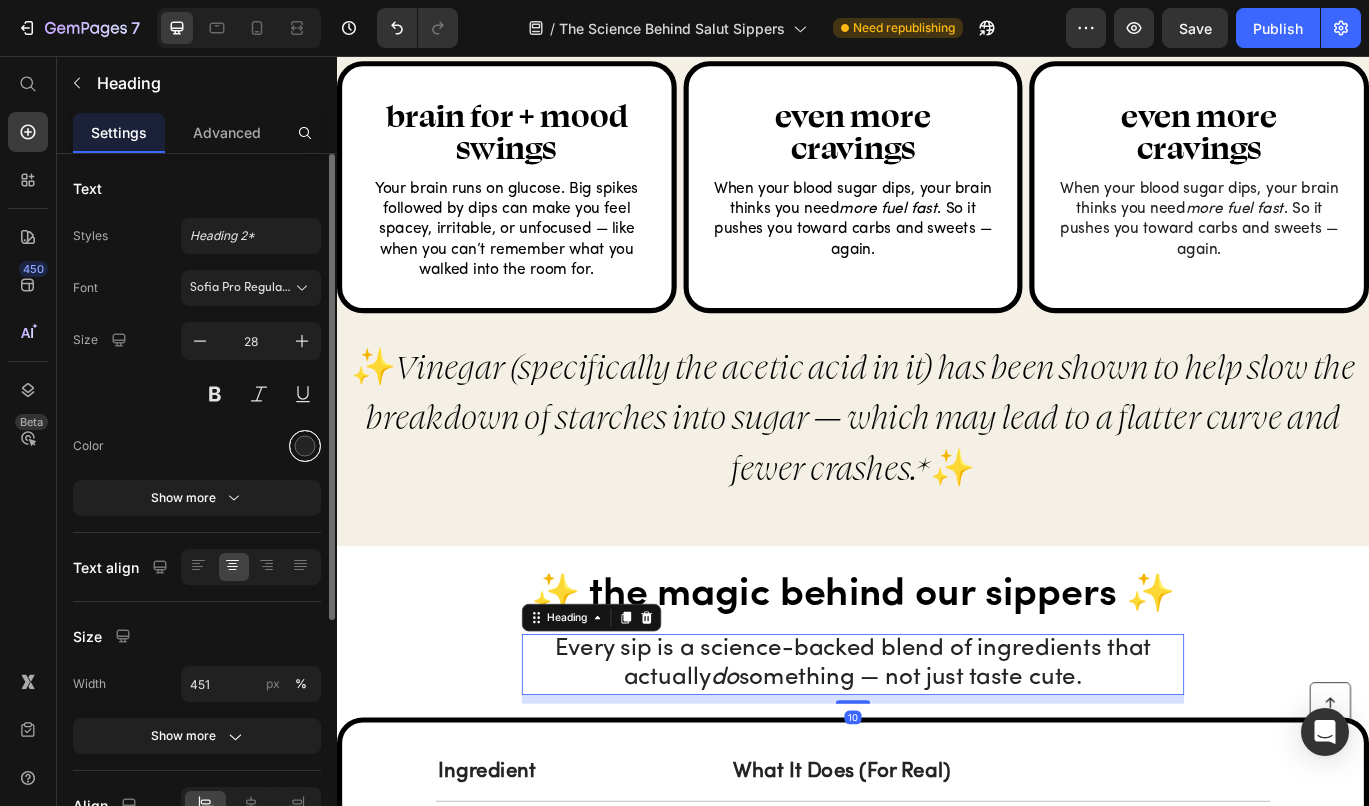 click at bounding box center (305, 446) 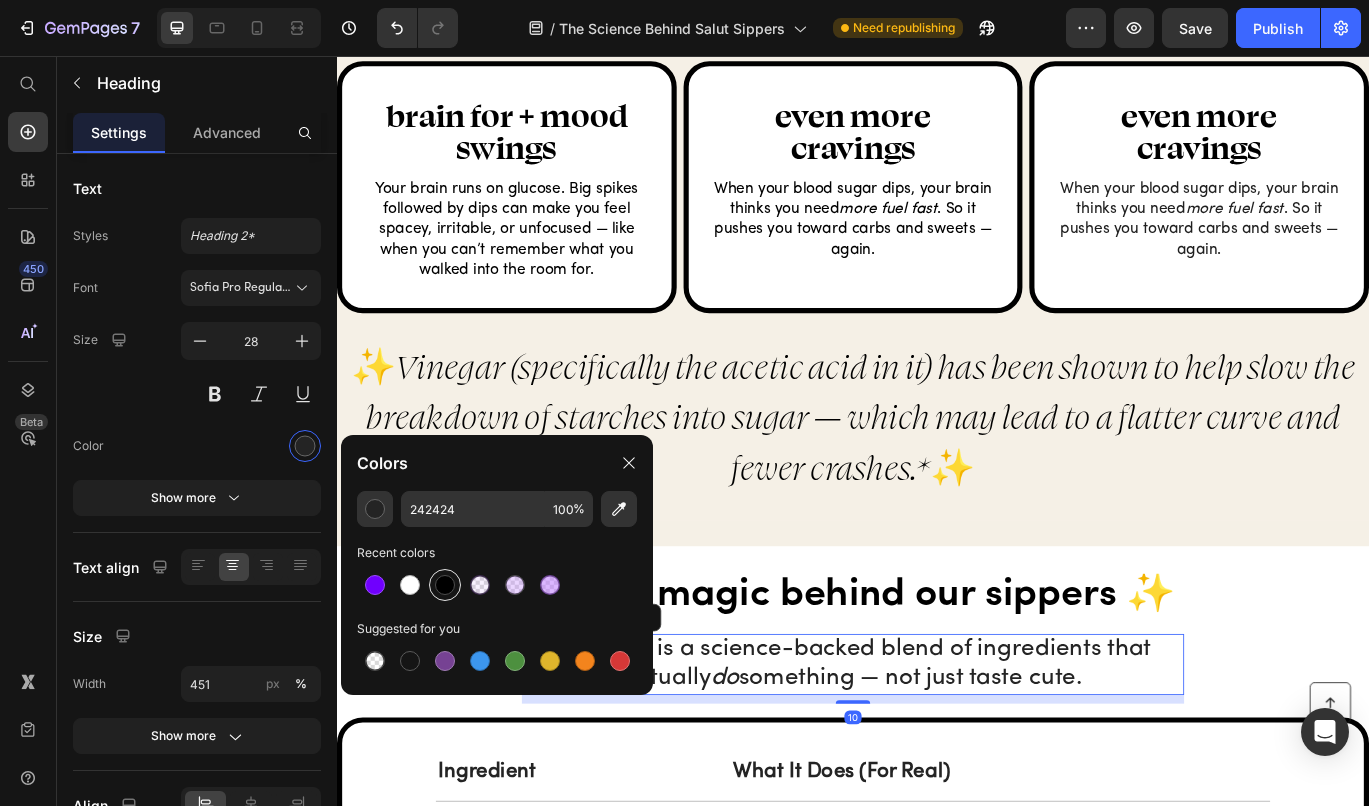 click at bounding box center [445, 585] 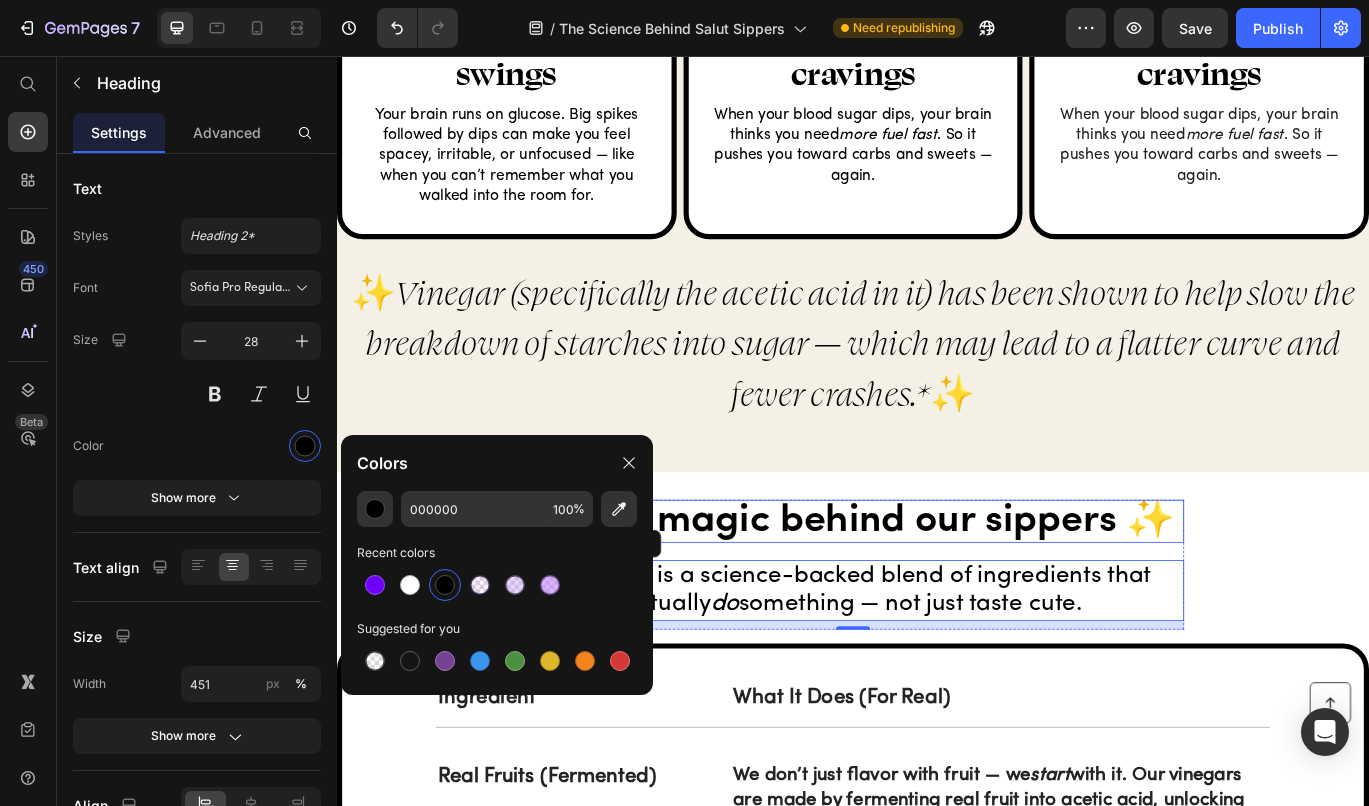 scroll, scrollTop: 1551, scrollLeft: 0, axis: vertical 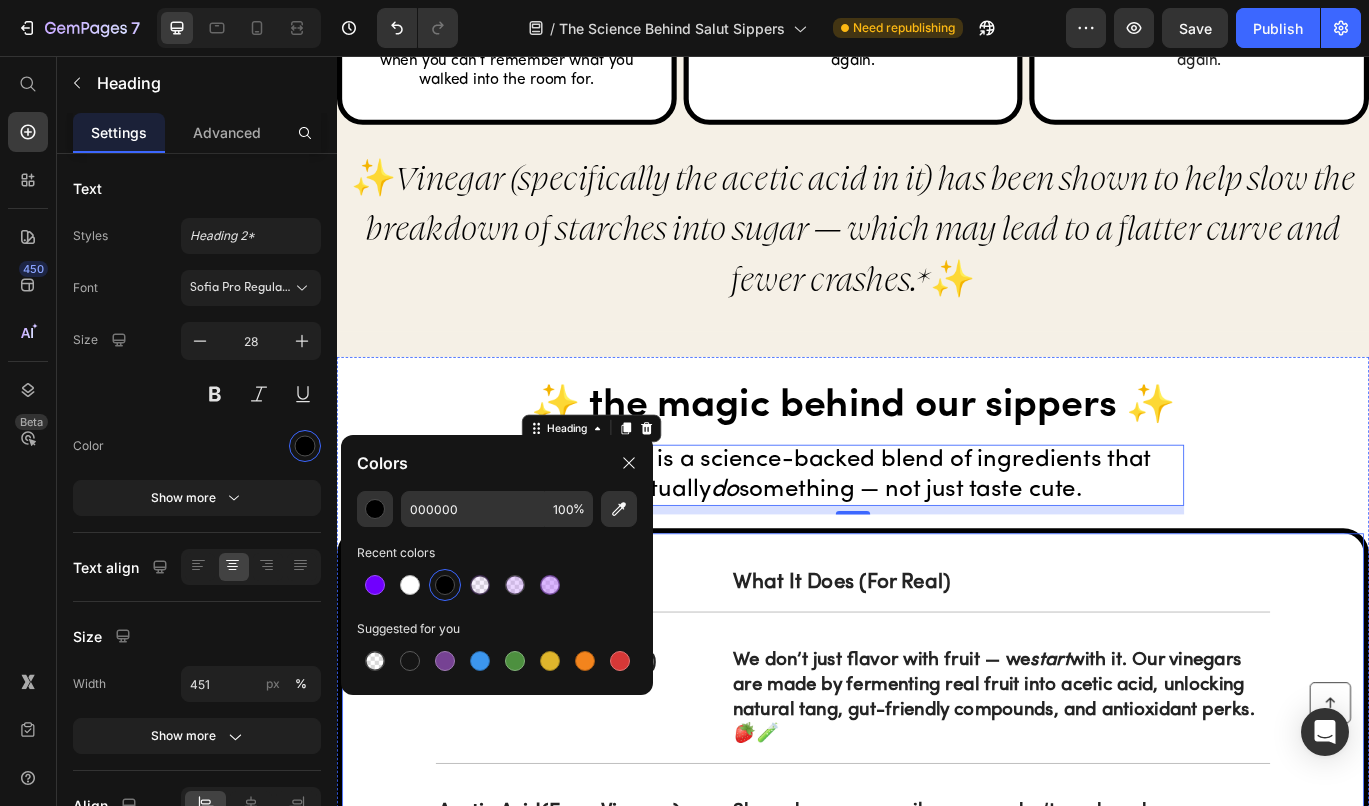 click on "Ingredient Text Block What It Does (For Real) Text Block Row Real fruits (fermented)   Text Block We don’t just flavor with fruit — we  start  with it. Our vinegars are made by fermenting real fruit into acetic acid, unlocking natural tang, gut-friendly compounds, and antioxidant perks. 🍓🧪 Text Block Row Acetic acid  (from vinegar) Text Block Slows down sugar spikes so you don’t crash and crave. Basically, your carb buffer. 🍞📉 Text Block Row The “Mother” of Vinegar Text Block A gut-friendly gang of live cultures that love your microbiome. 🦠💃 Text Block Row Botanicals Text Block Functional herbs and florals (like hibiscus + lavender) for extra antioxidant sparkle and smooth sippability. 🌿🌸 Text Block Row Pink Himalayan salt Text Block iny trace minerals for balance, hydration, and a subtle kick of  chef’s kiss .💎✨ Text Block Row Row" at bounding box center (937, 997) 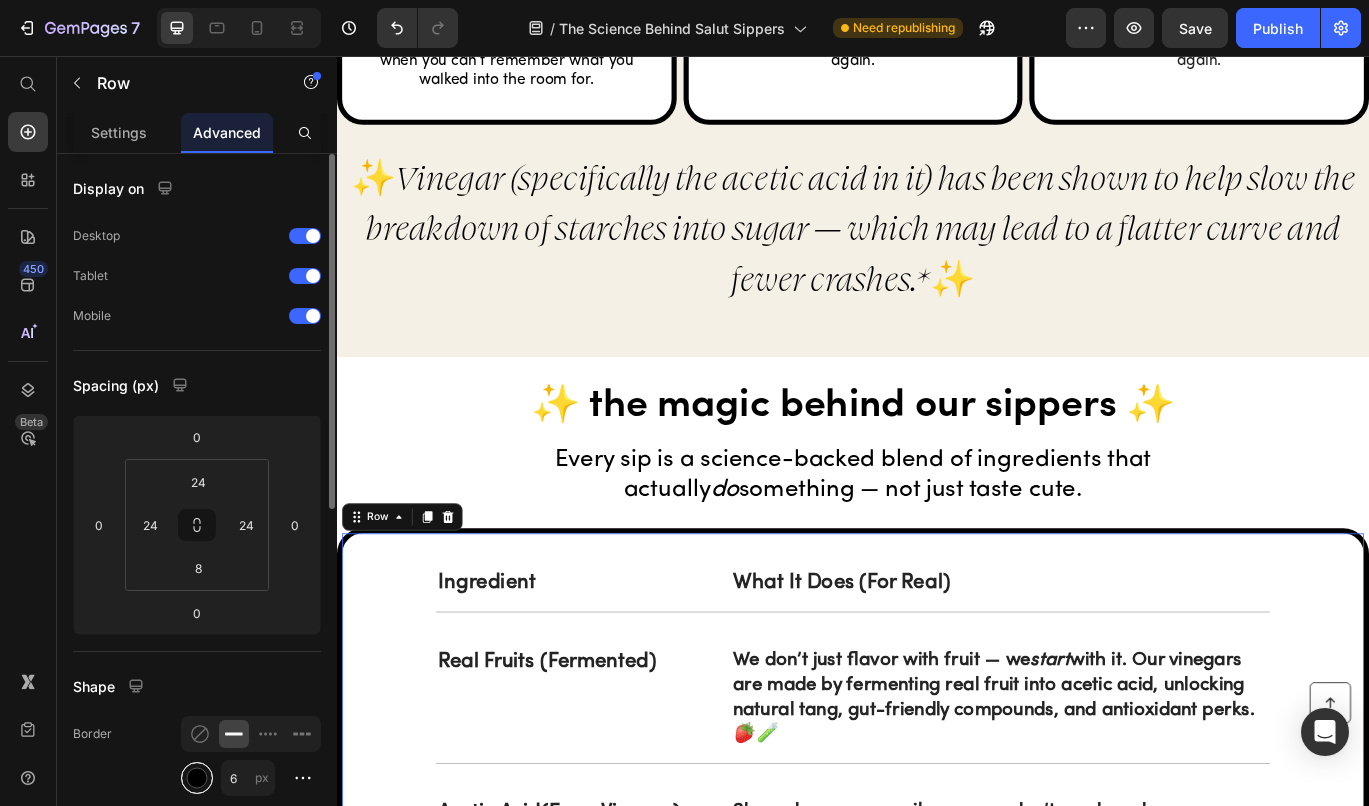 click at bounding box center (197, 778) 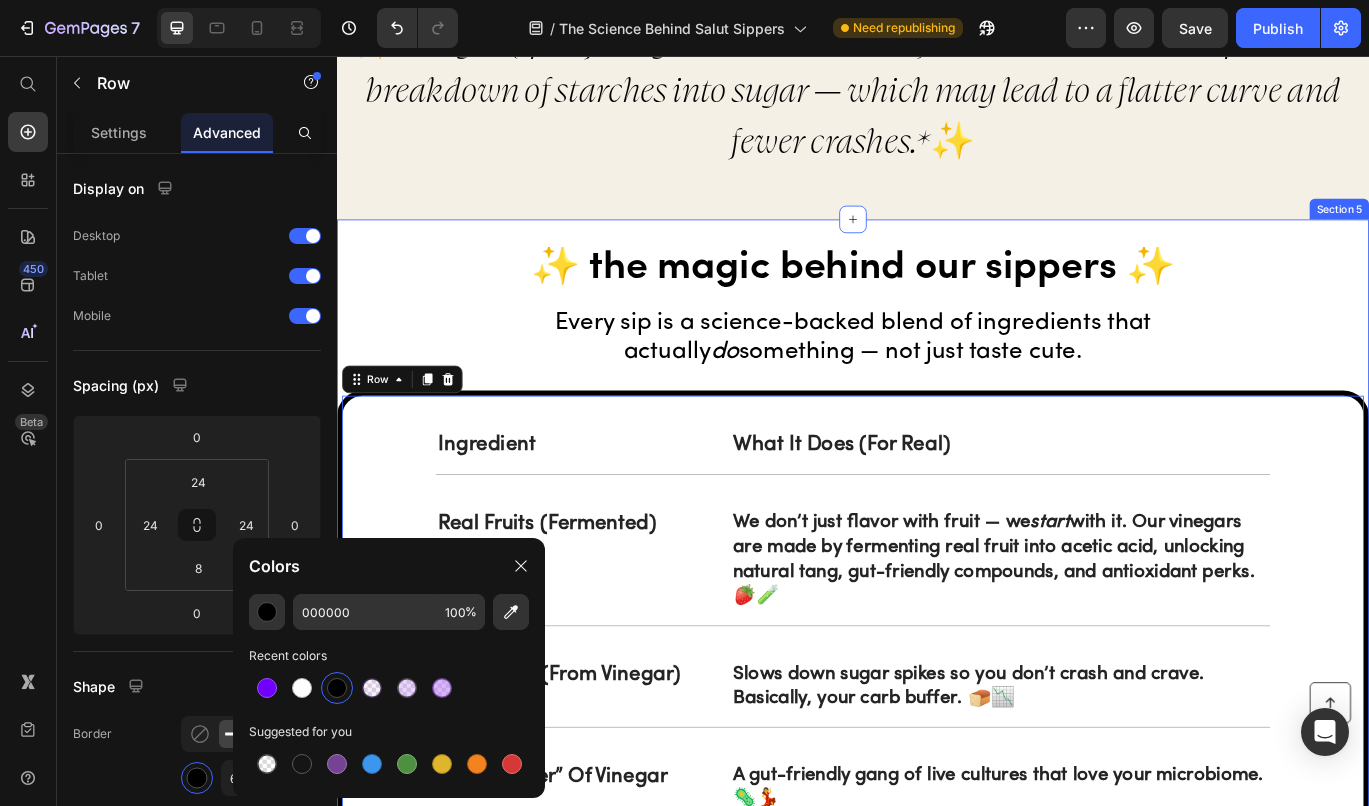 scroll, scrollTop: 1959, scrollLeft: 0, axis: vertical 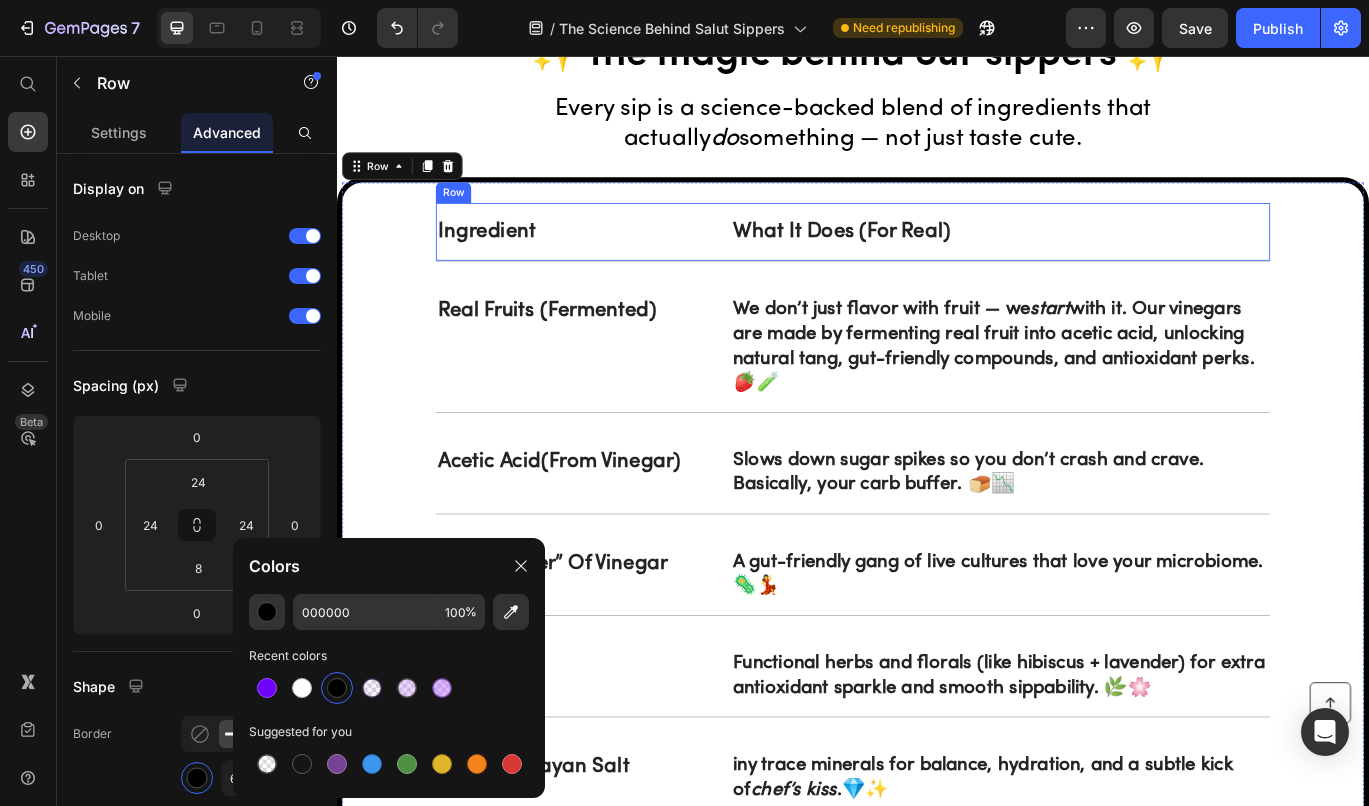click on "Ingredient Text Block What It Does (For Real) Text Block Row" at bounding box center (937, 261) 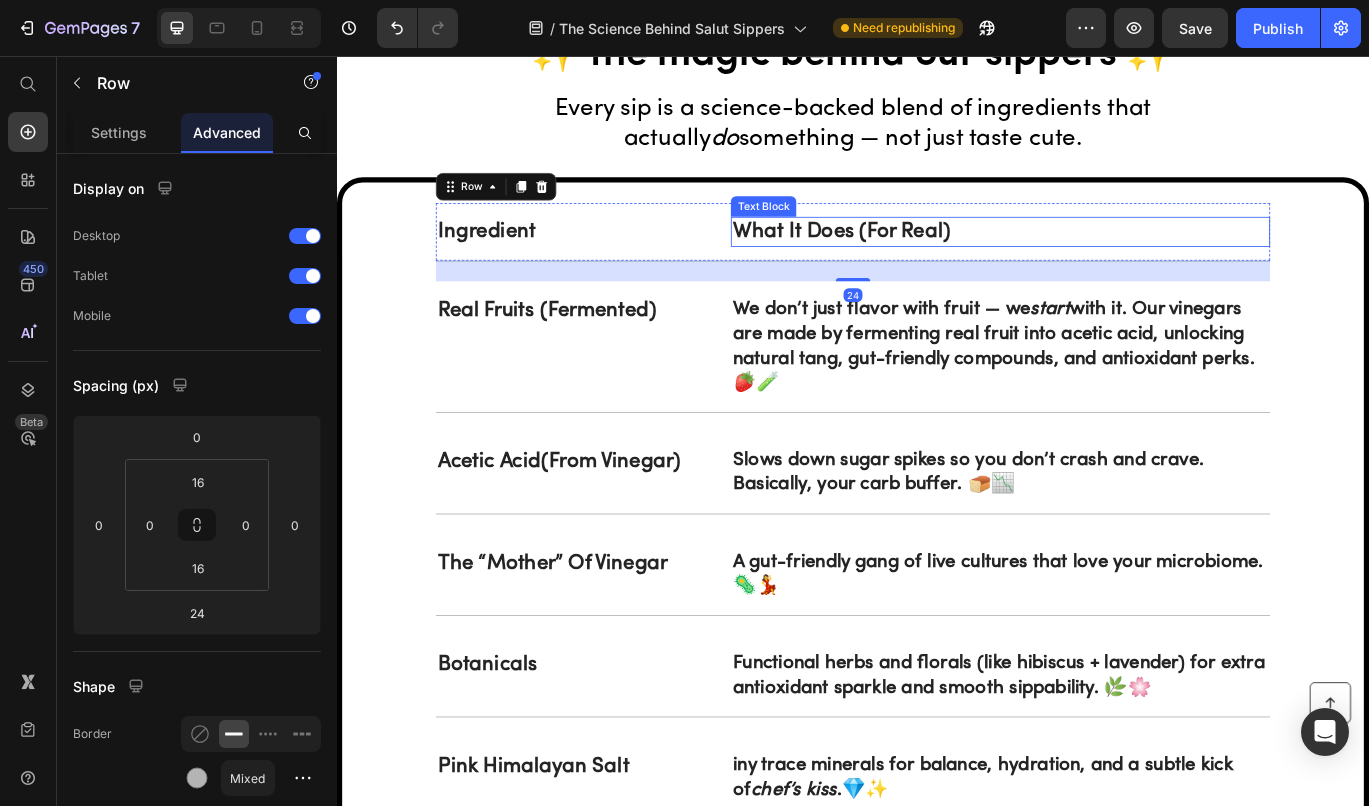 click on "What It Does (For Real)" at bounding box center [1108, 260] 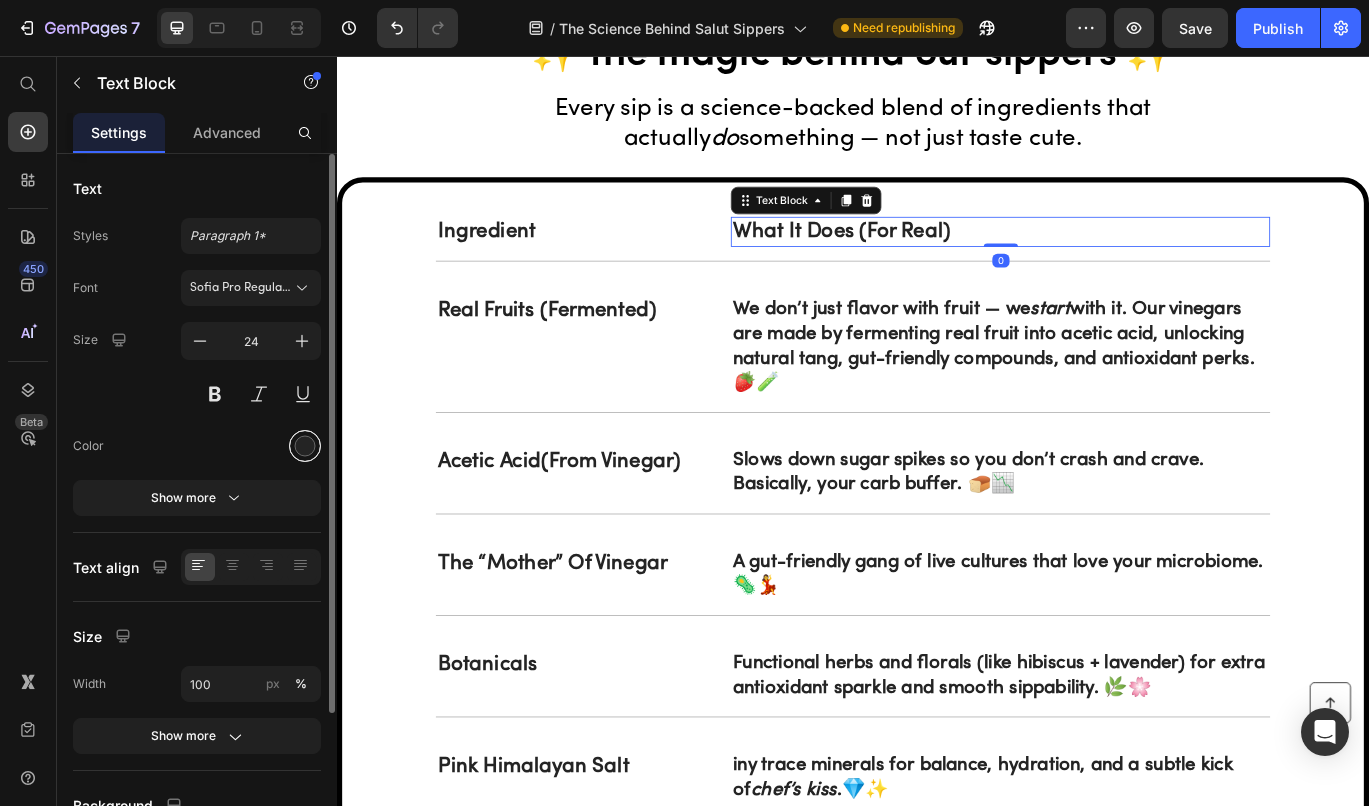 click at bounding box center [305, 446] 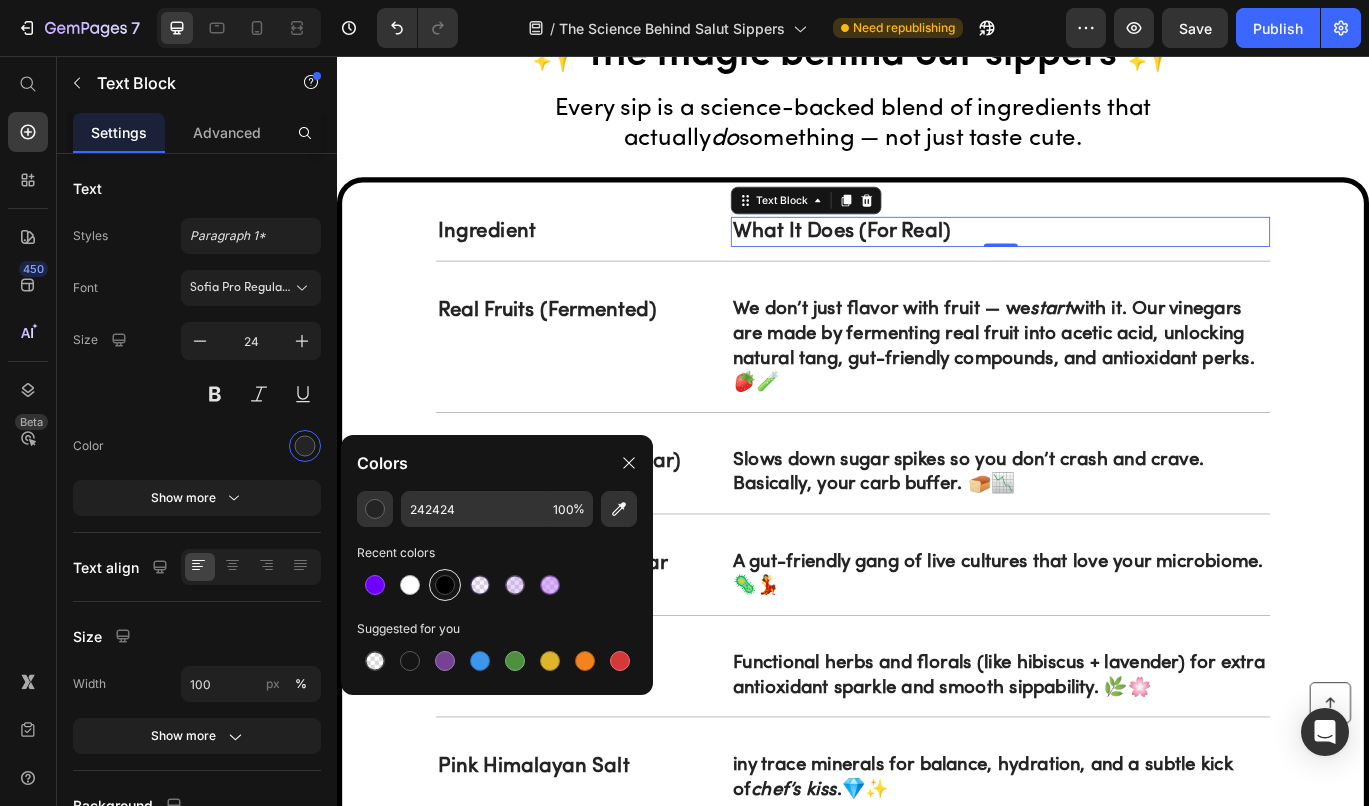 click at bounding box center [445, 585] 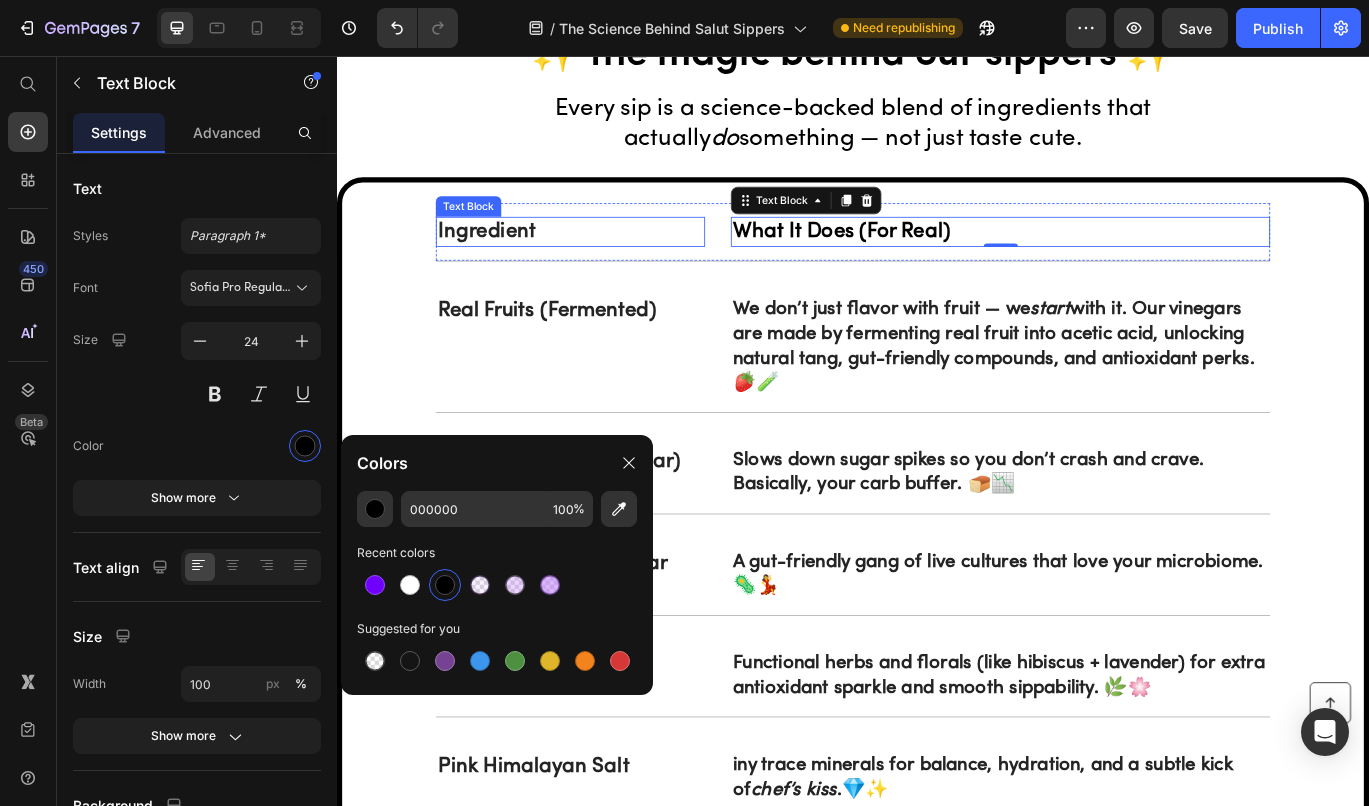 click on "Ingredient" at bounding box center (608, 260) 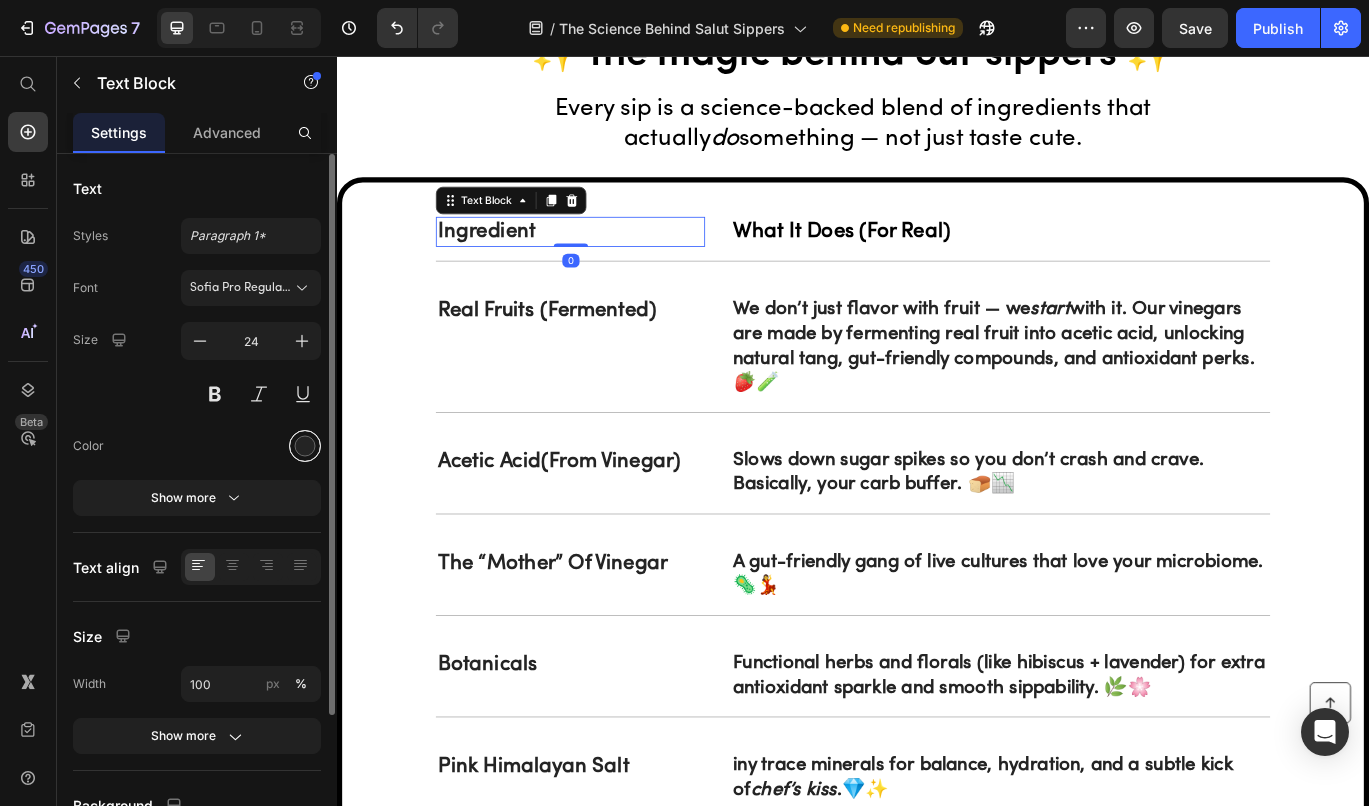 click at bounding box center [305, 446] 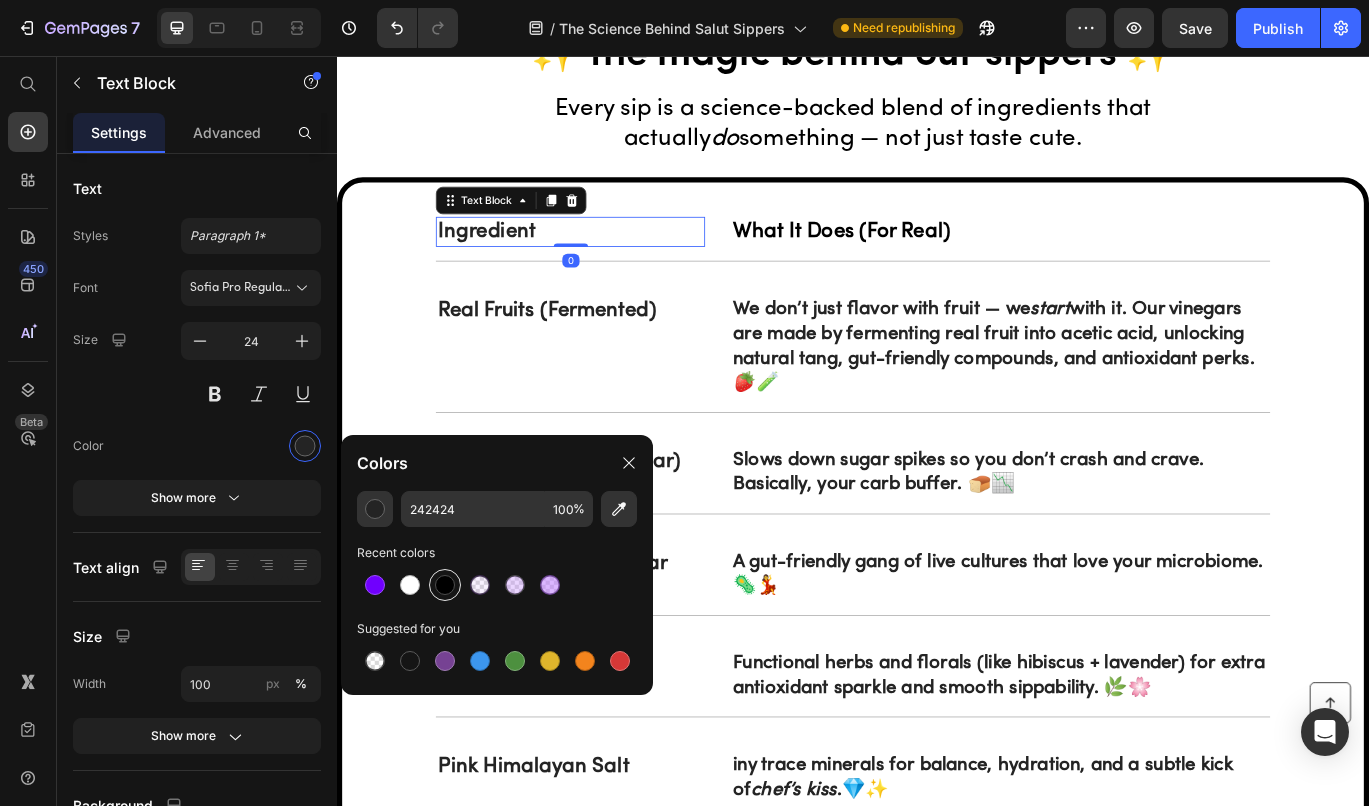 click at bounding box center [445, 585] 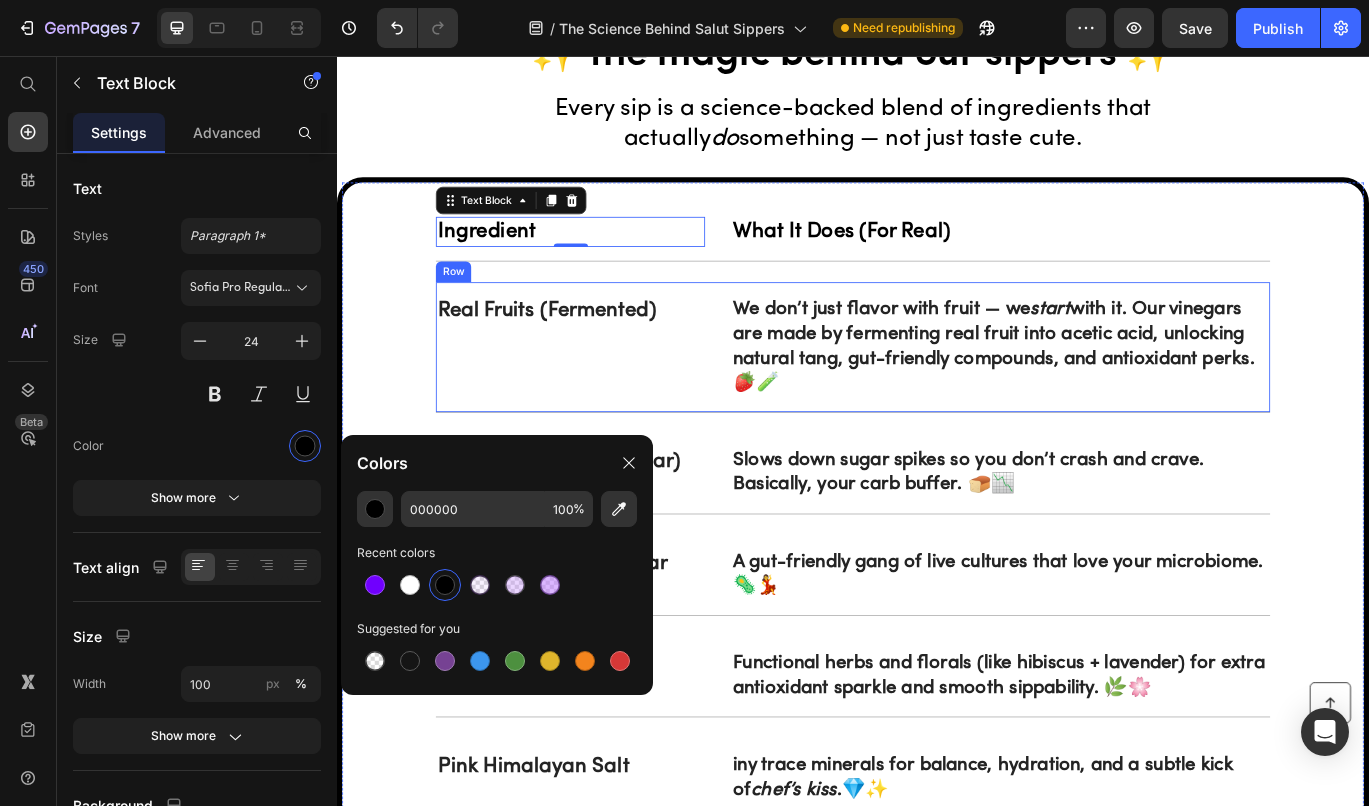 click on "Real fruits (fermented)   Text Block" at bounding box center (608, 394) 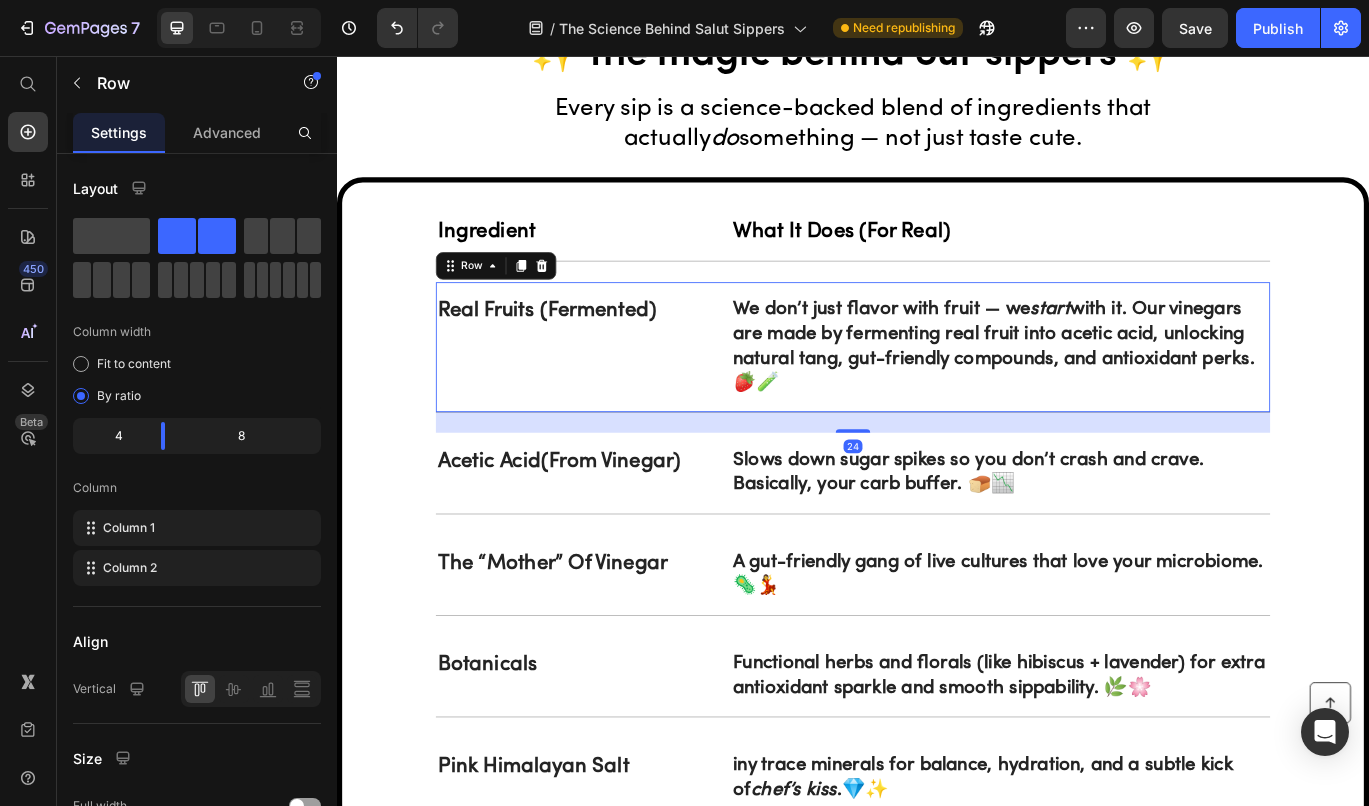 click on "Real fruits (fermented)" at bounding box center [608, 352] 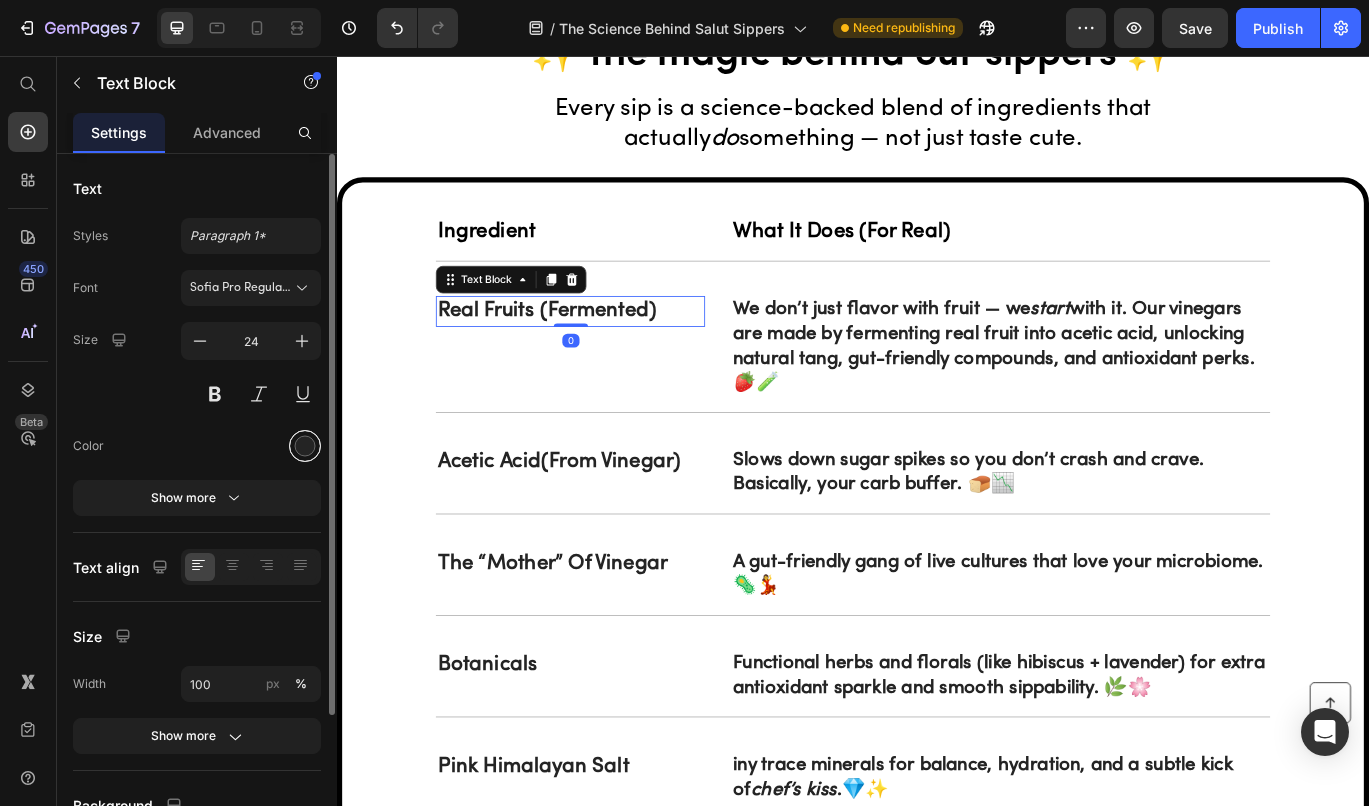 click at bounding box center [305, 446] 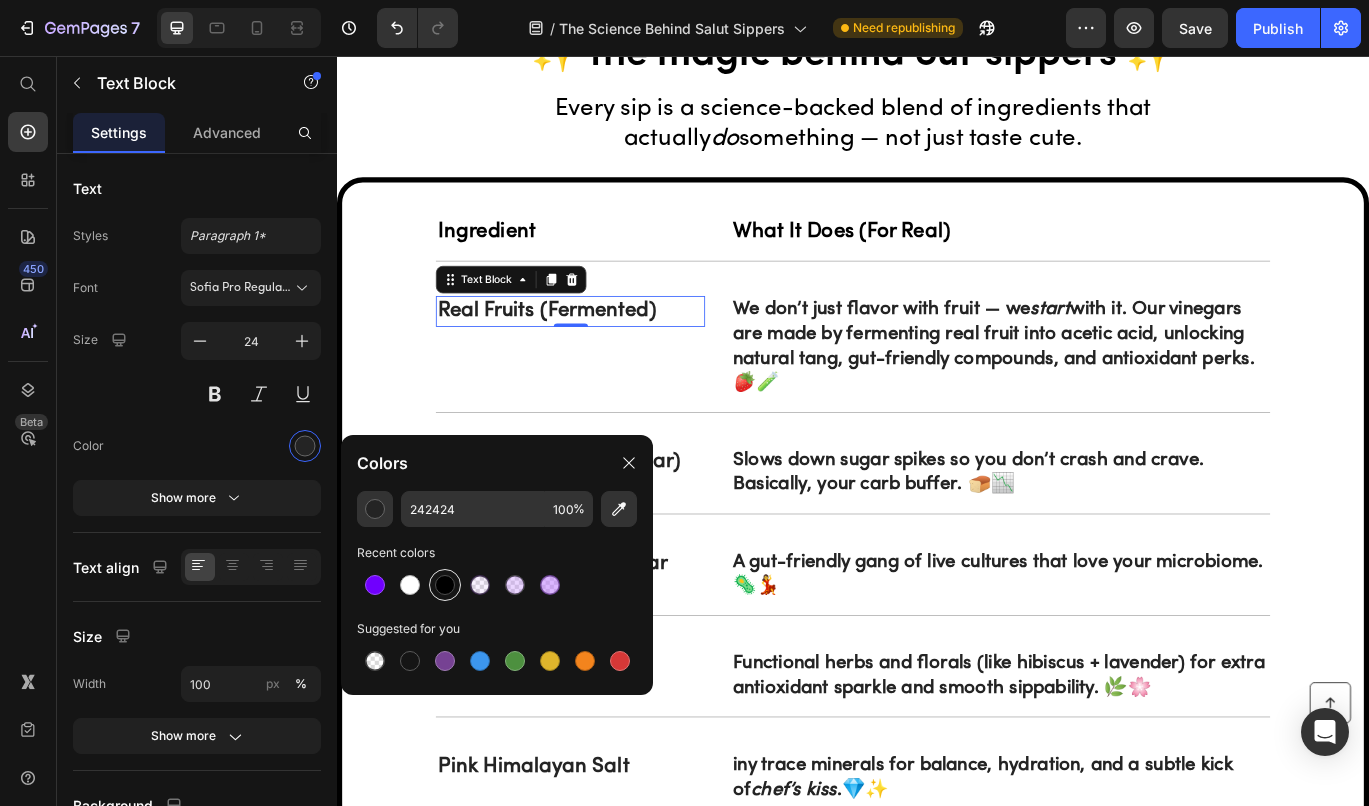 click at bounding box center [445, 585] 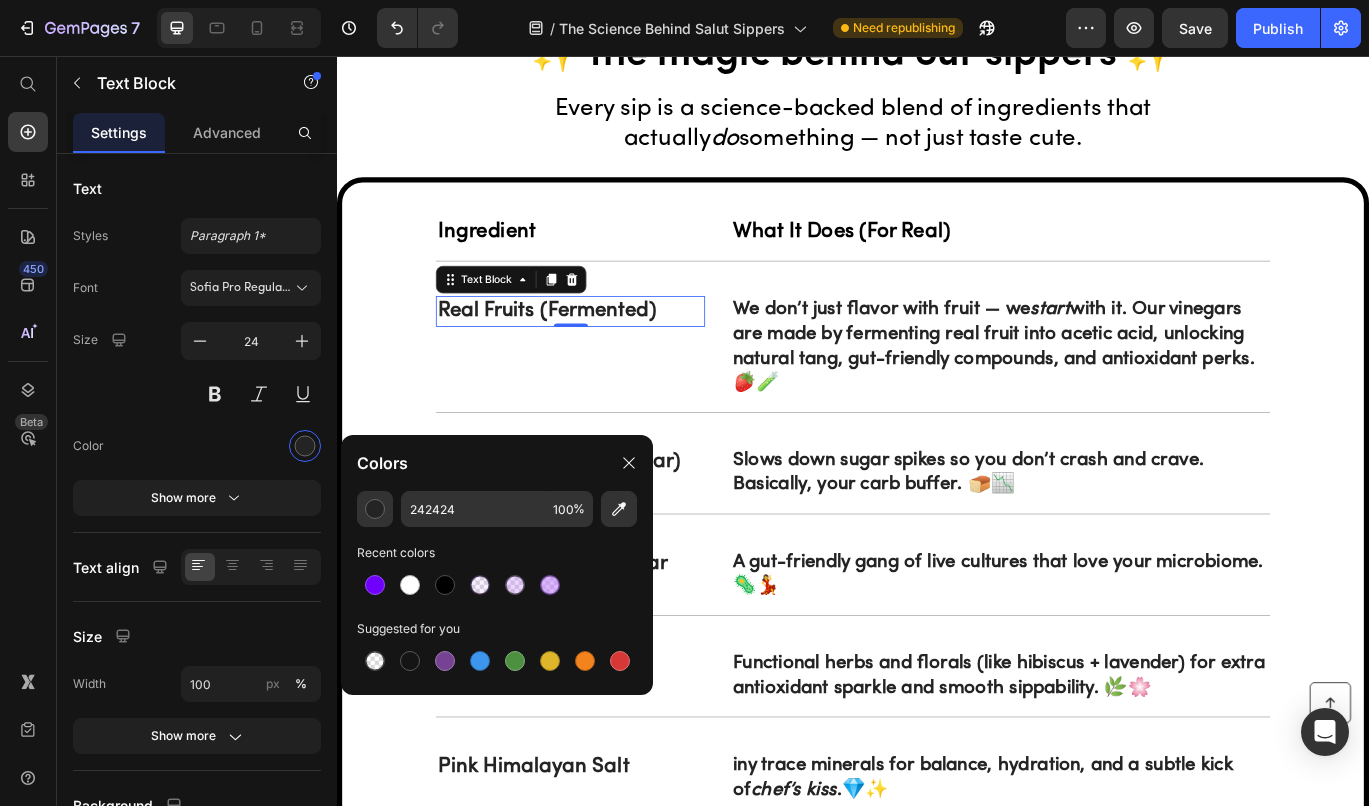 type on "000000" 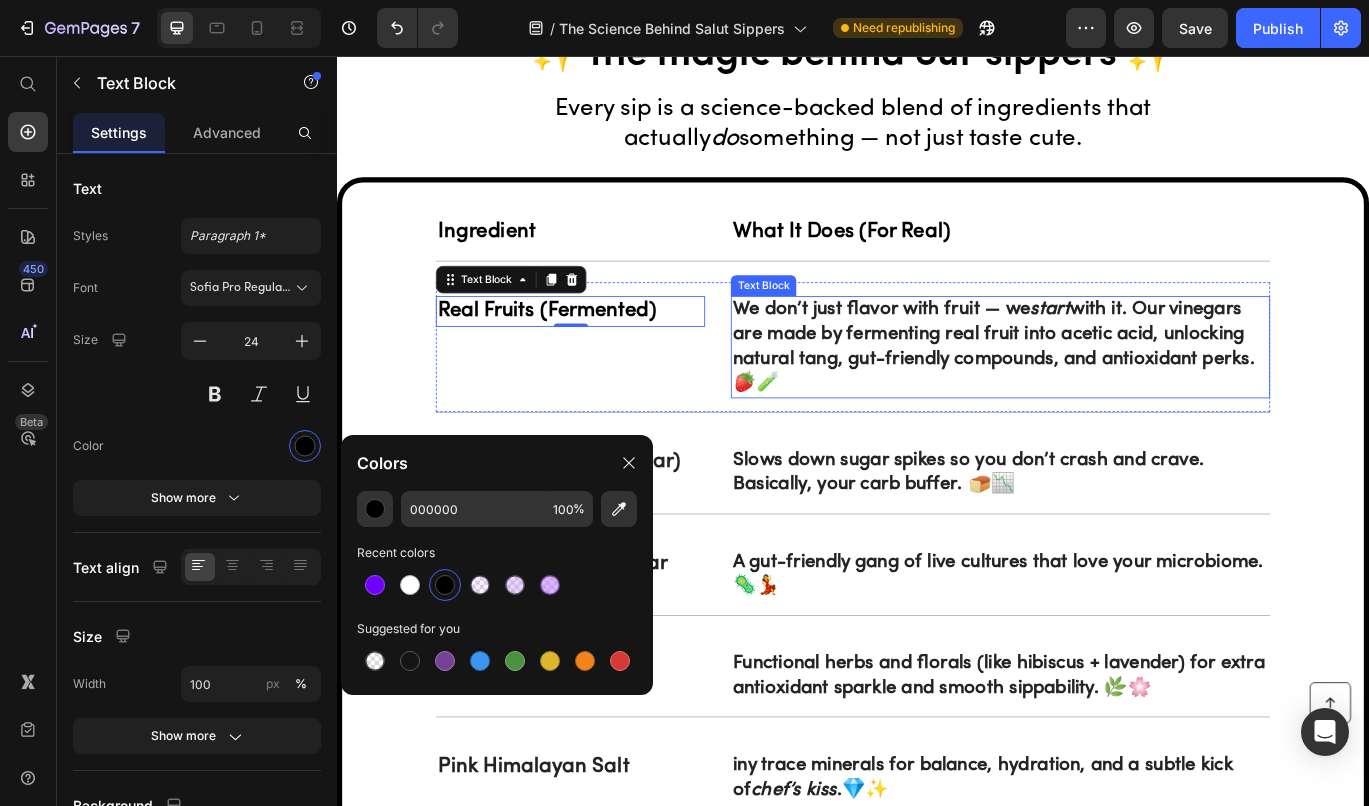 click on "We don’t just flavor with fruit — we  start  with it. Our vinegars are made by fermenting real fruit into acetic acid, unlocking natural tang, gut-friendly compounds, and antioxidant perks. 🍓🧪" at bounding box center (1108, 394) 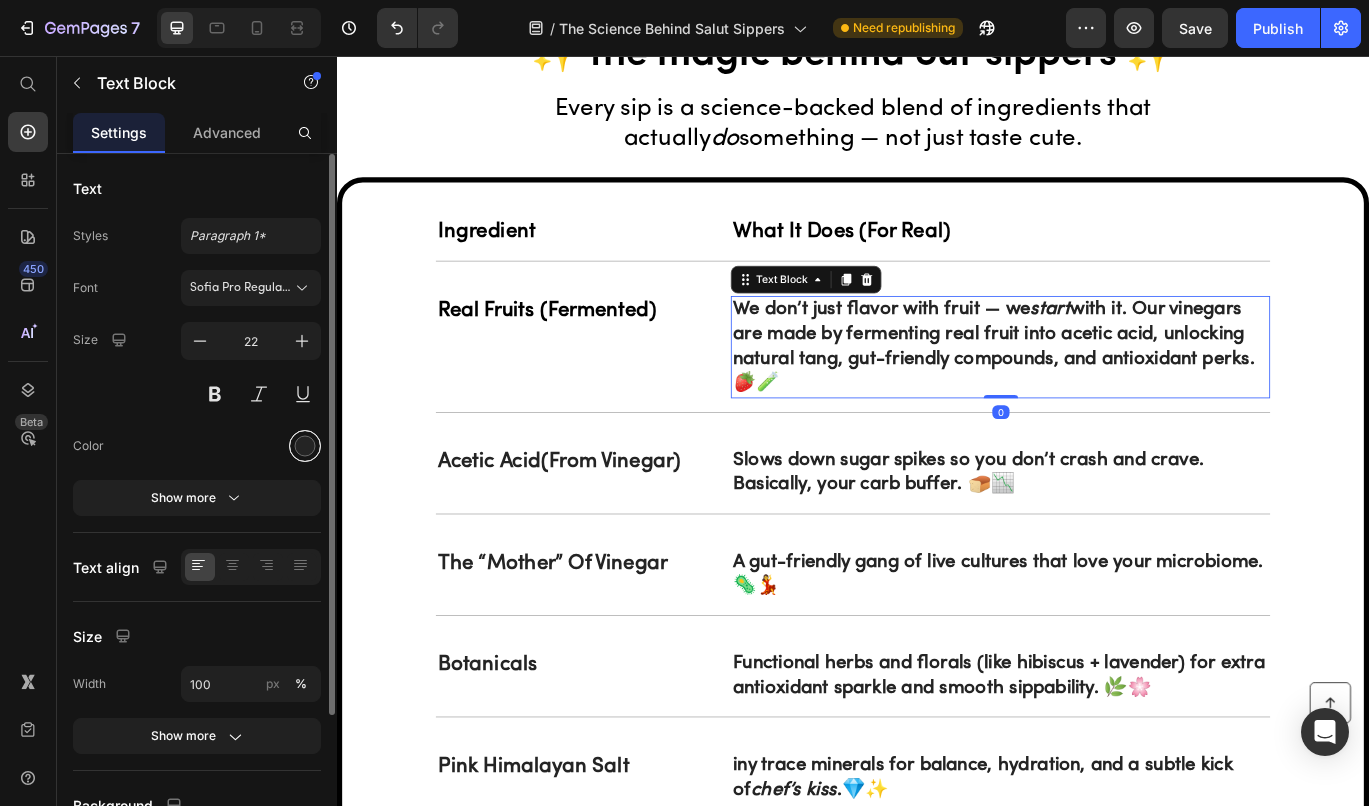 click at bounding box center [305, 446] 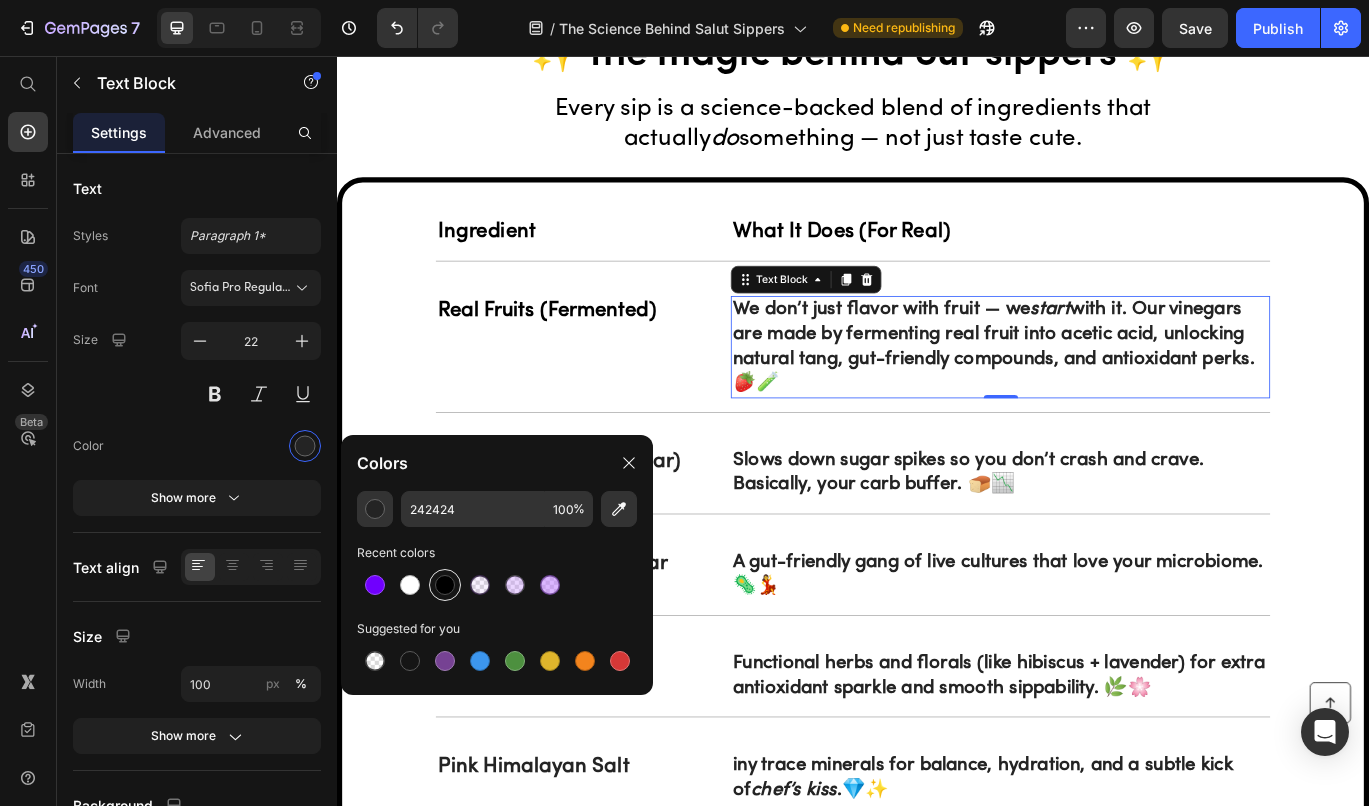 click at bounding box center [445, 585] 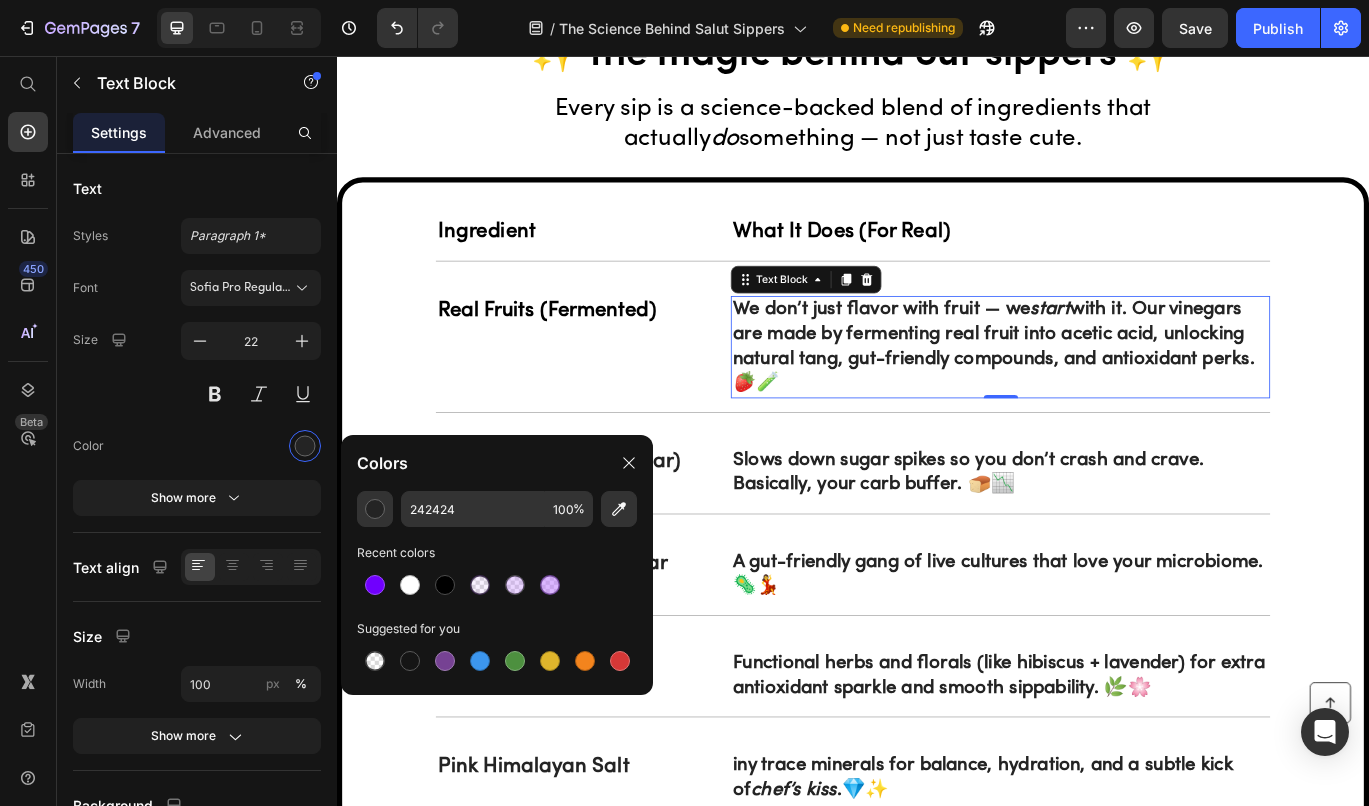 type on "000000" 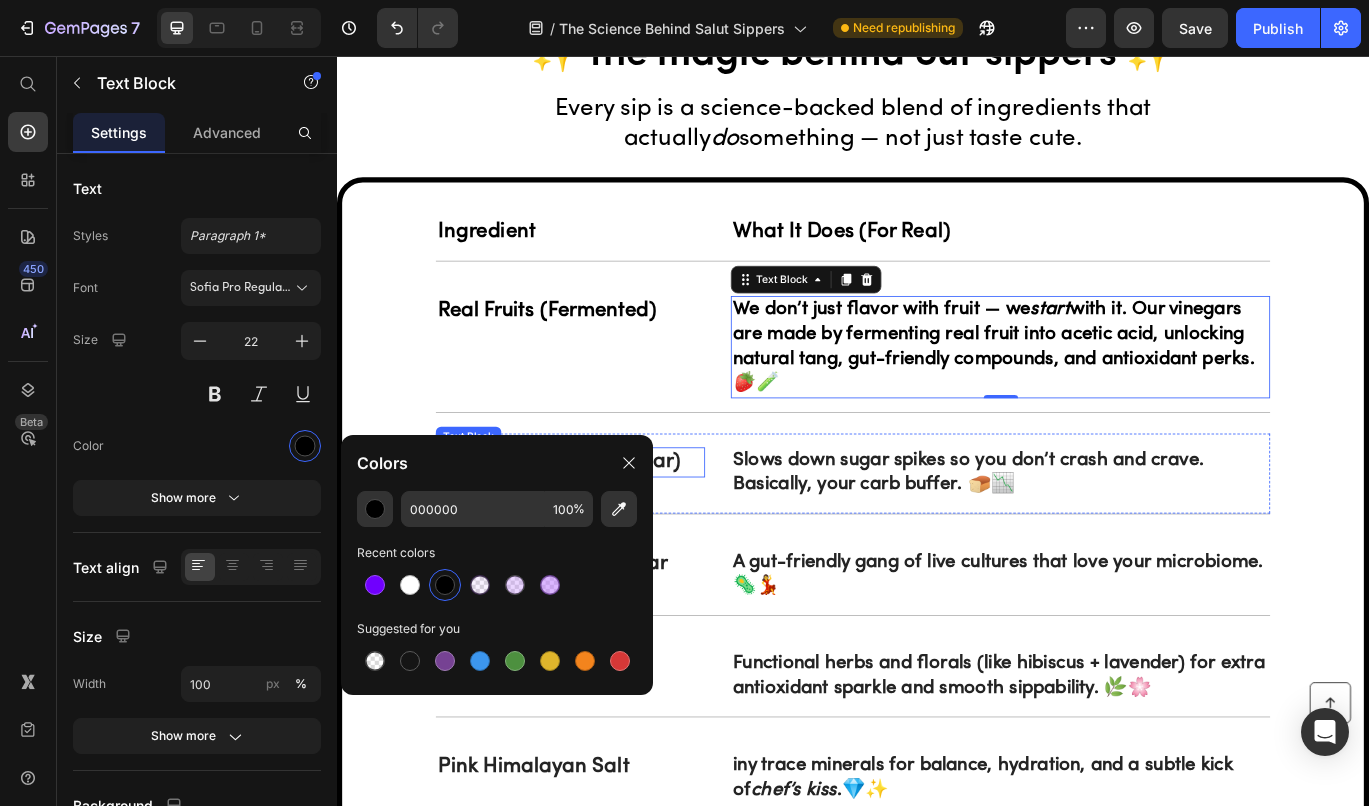 click on "Acetic acid  (from vinegar)" at bounding box center (608, 528) 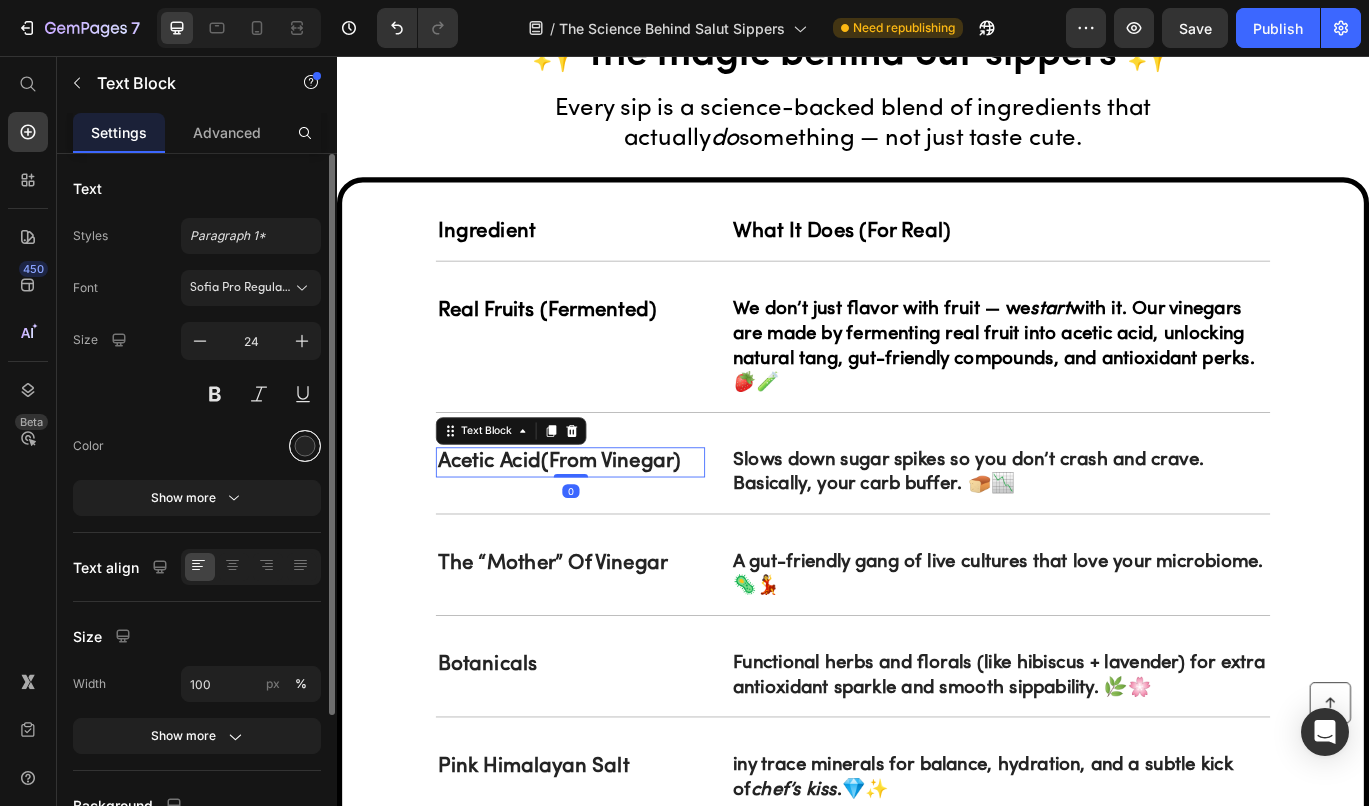 click at bounding box center [305, 446] 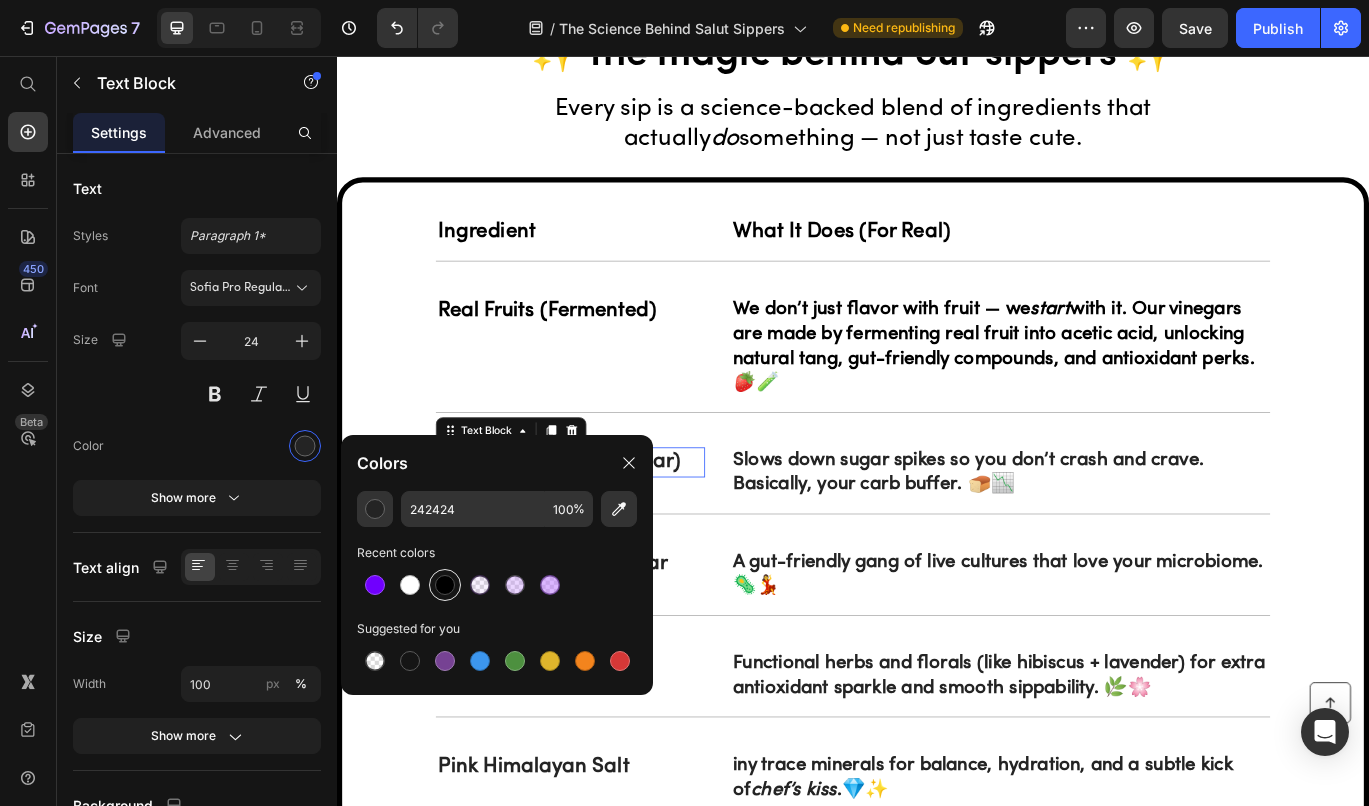 click at bounding box center [445, 585] 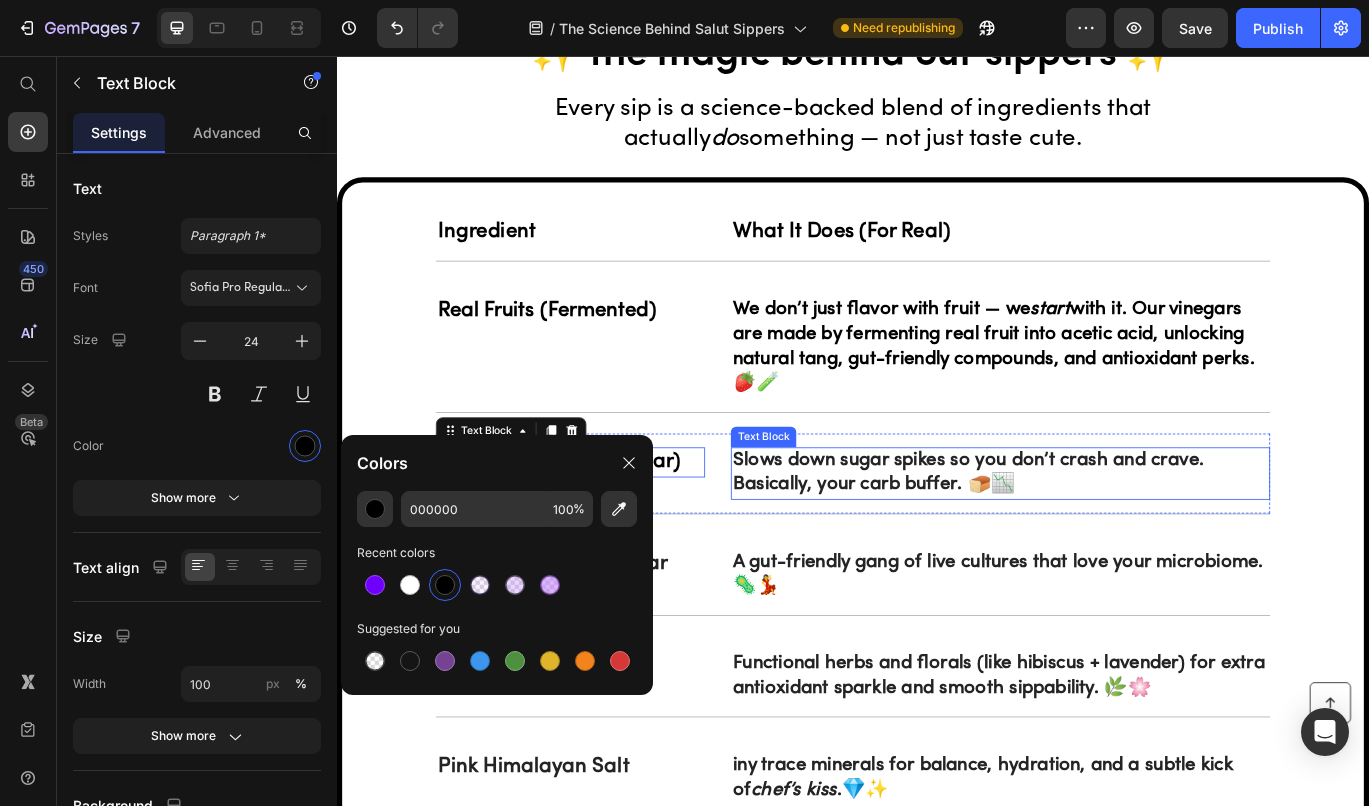 click on "Slows down sugar spikes so you don’t crash and crave. Basically, your carb buffer. 🍞📉" at bounding box center [1108, 541] 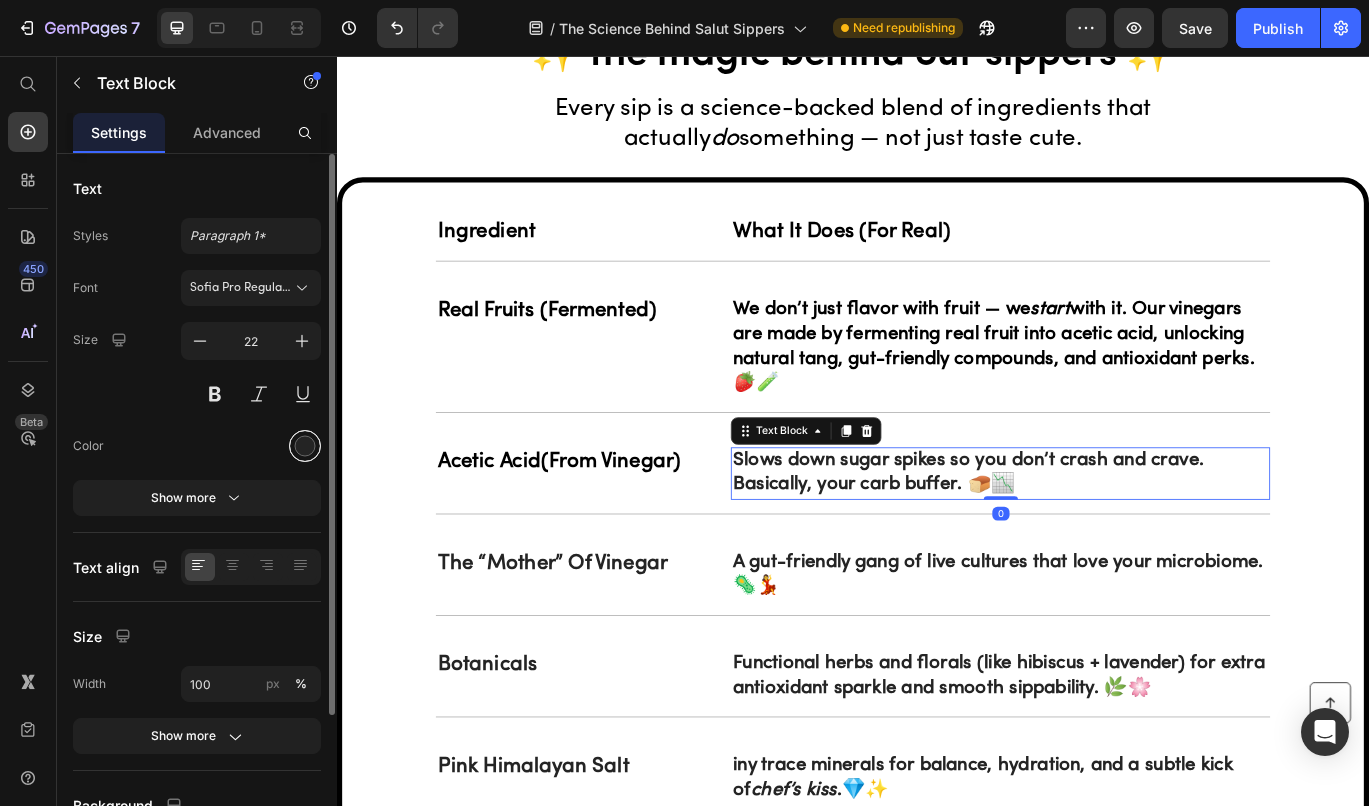 click at bounding box center [305, 446] 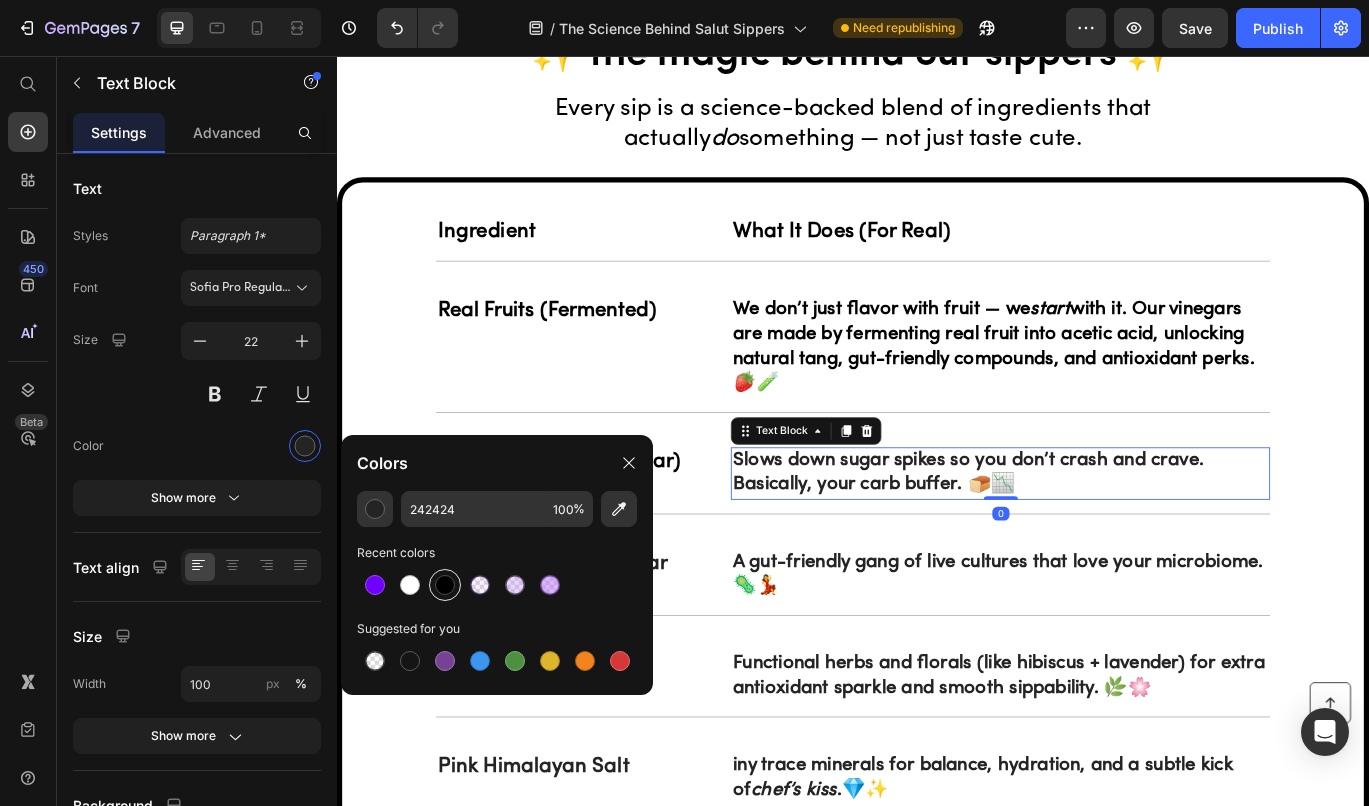 click at bounding box center (445, 585) 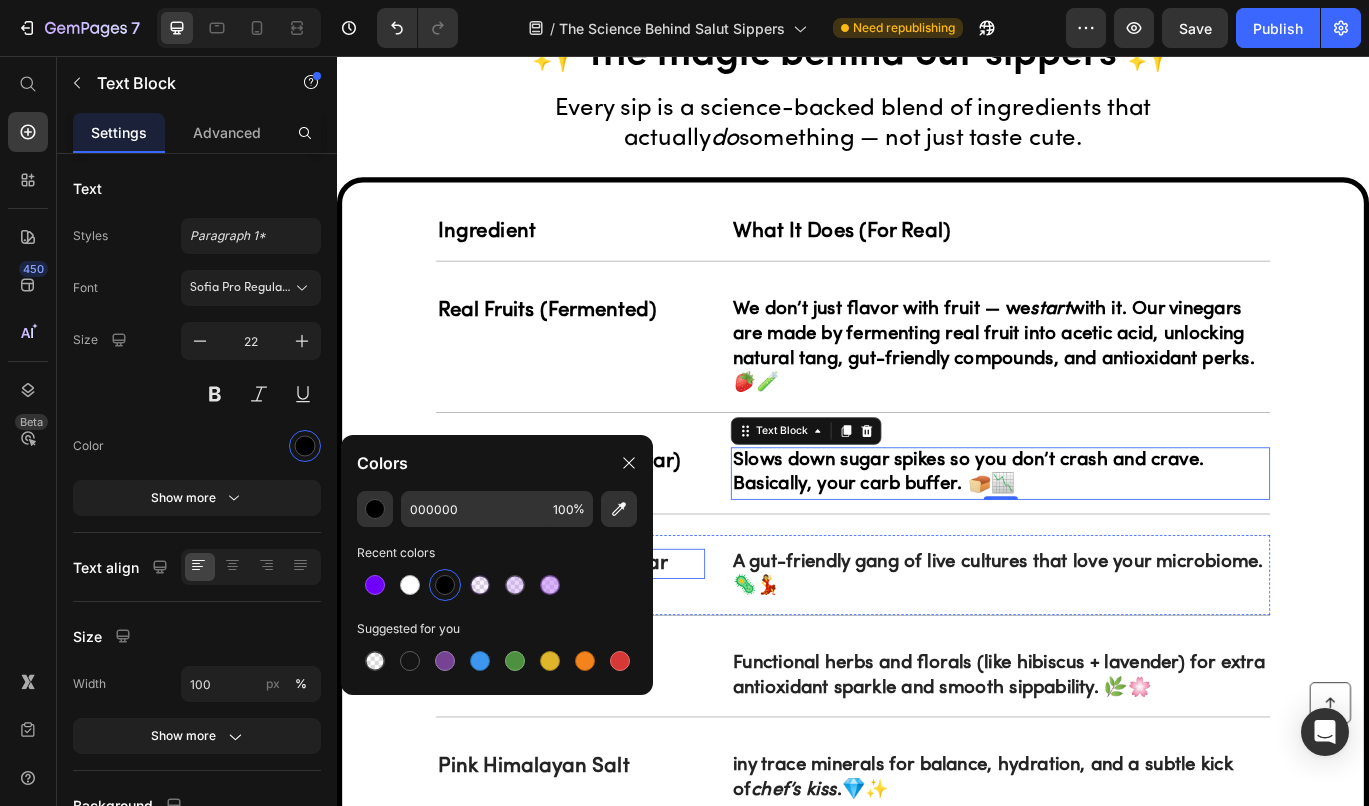 click on "The “Mother” of Vinegar" at bounding box center (608, 646) 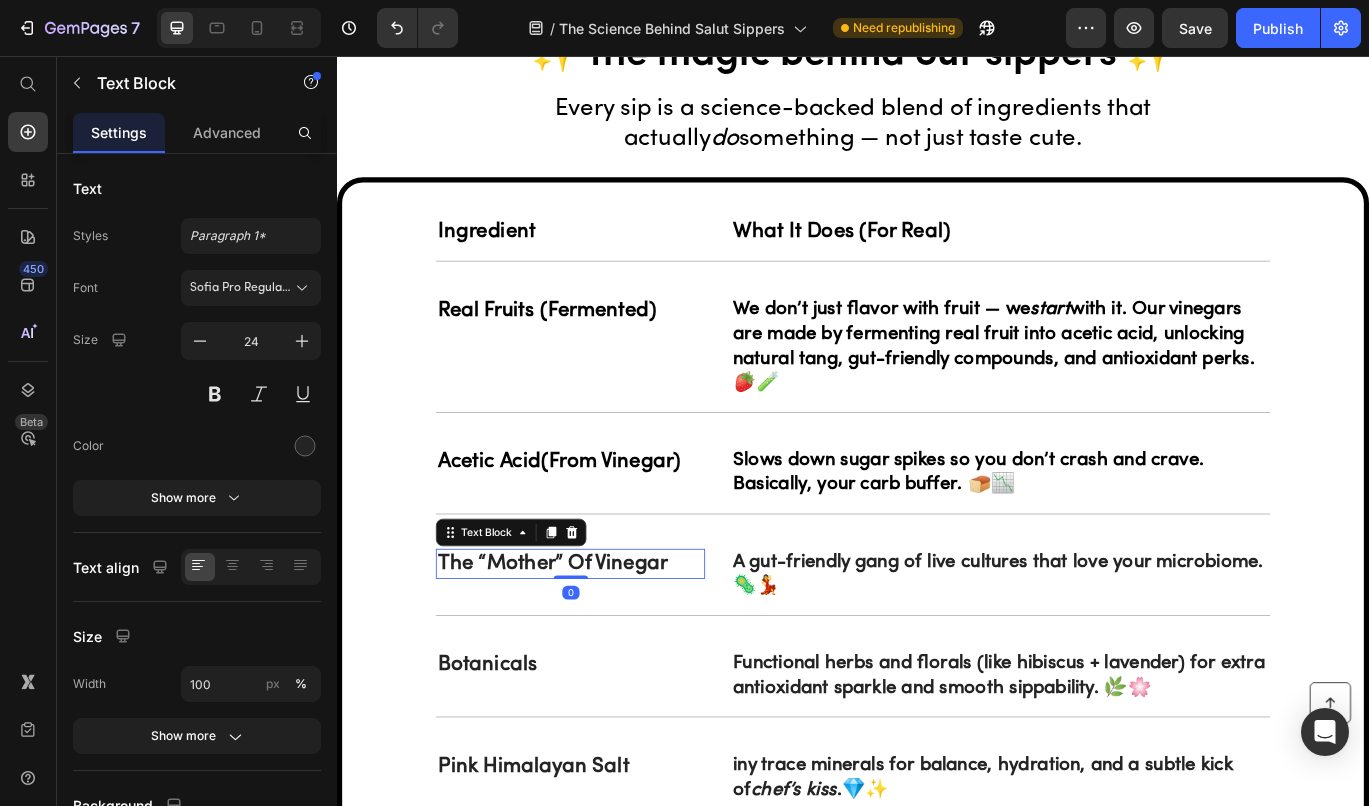click on "The “Mother” of Vinegar" at bounding box center (608, 646) 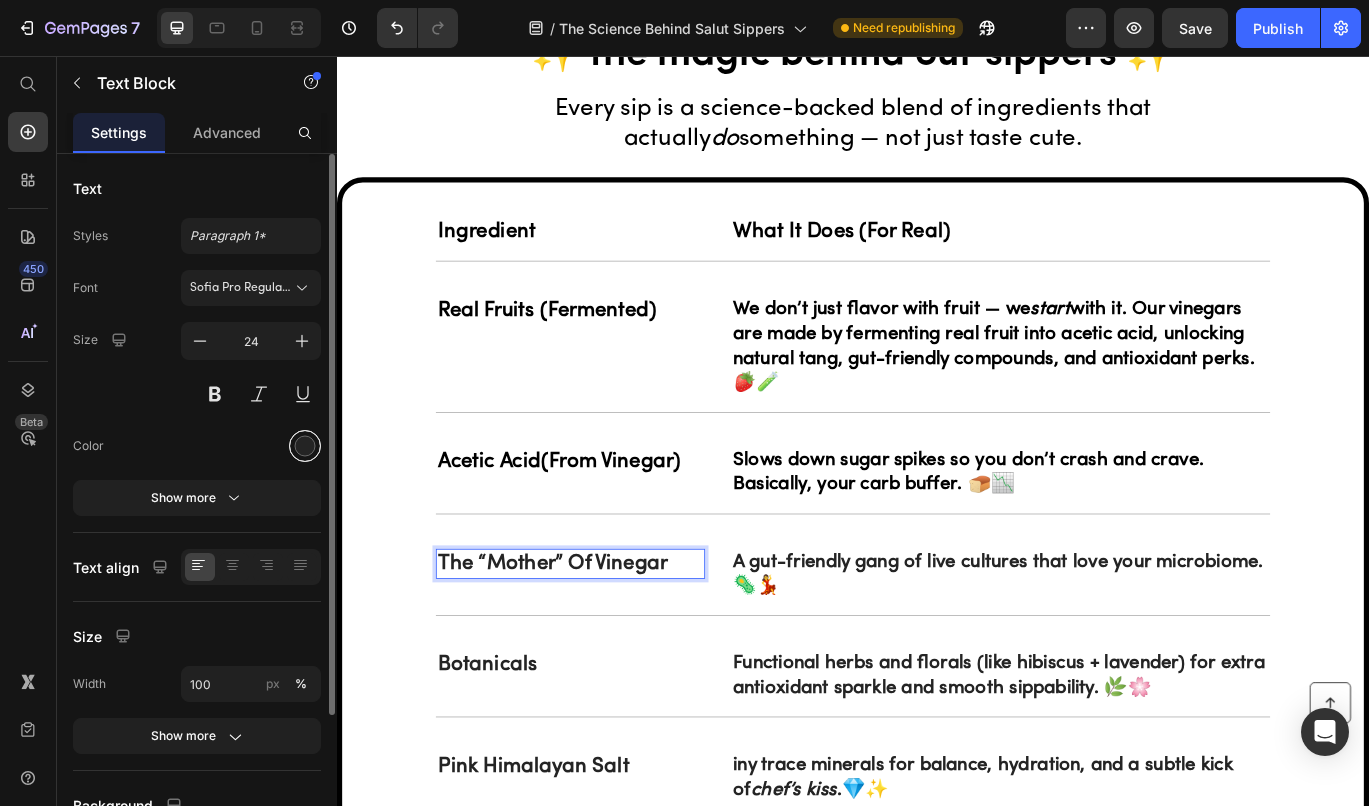 click at bounding box center [305, 446] 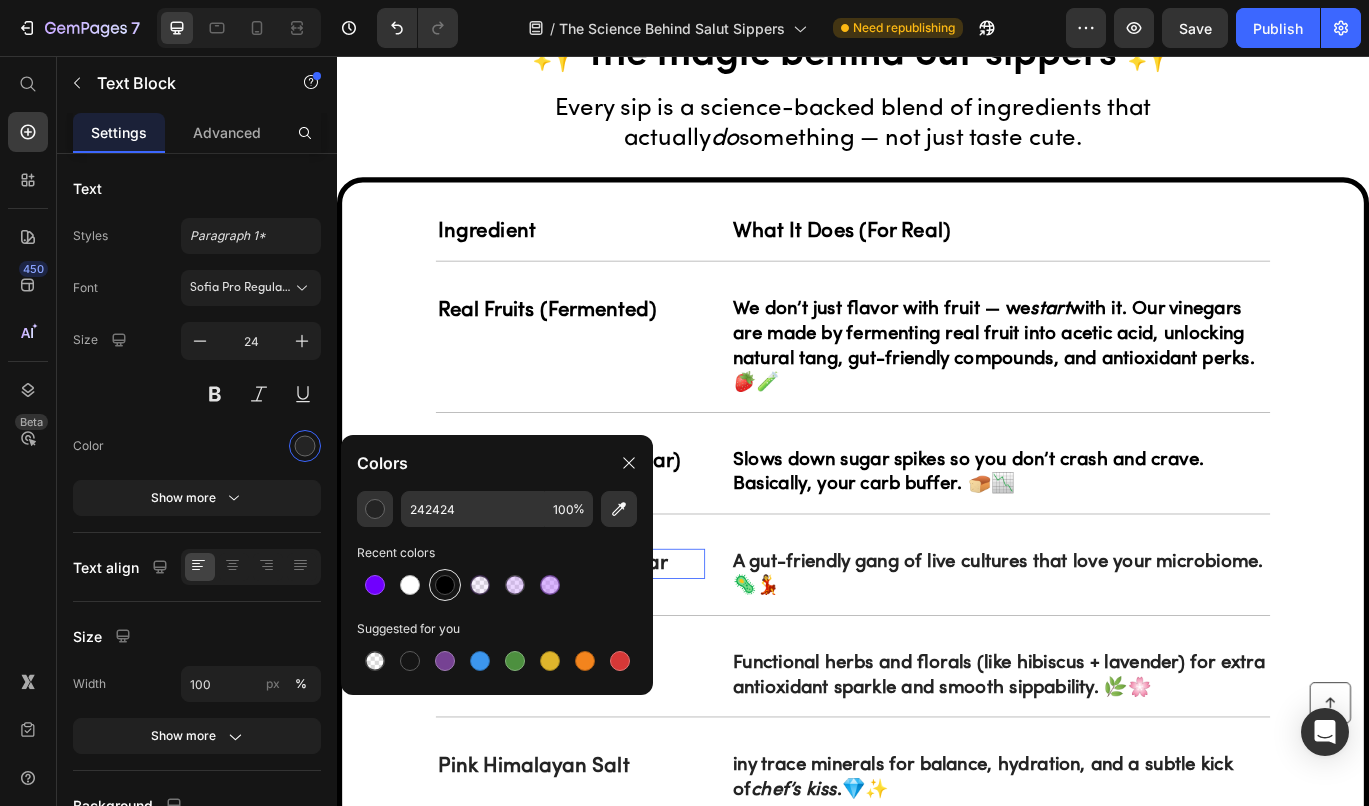 click at bounding box center (445, 585) 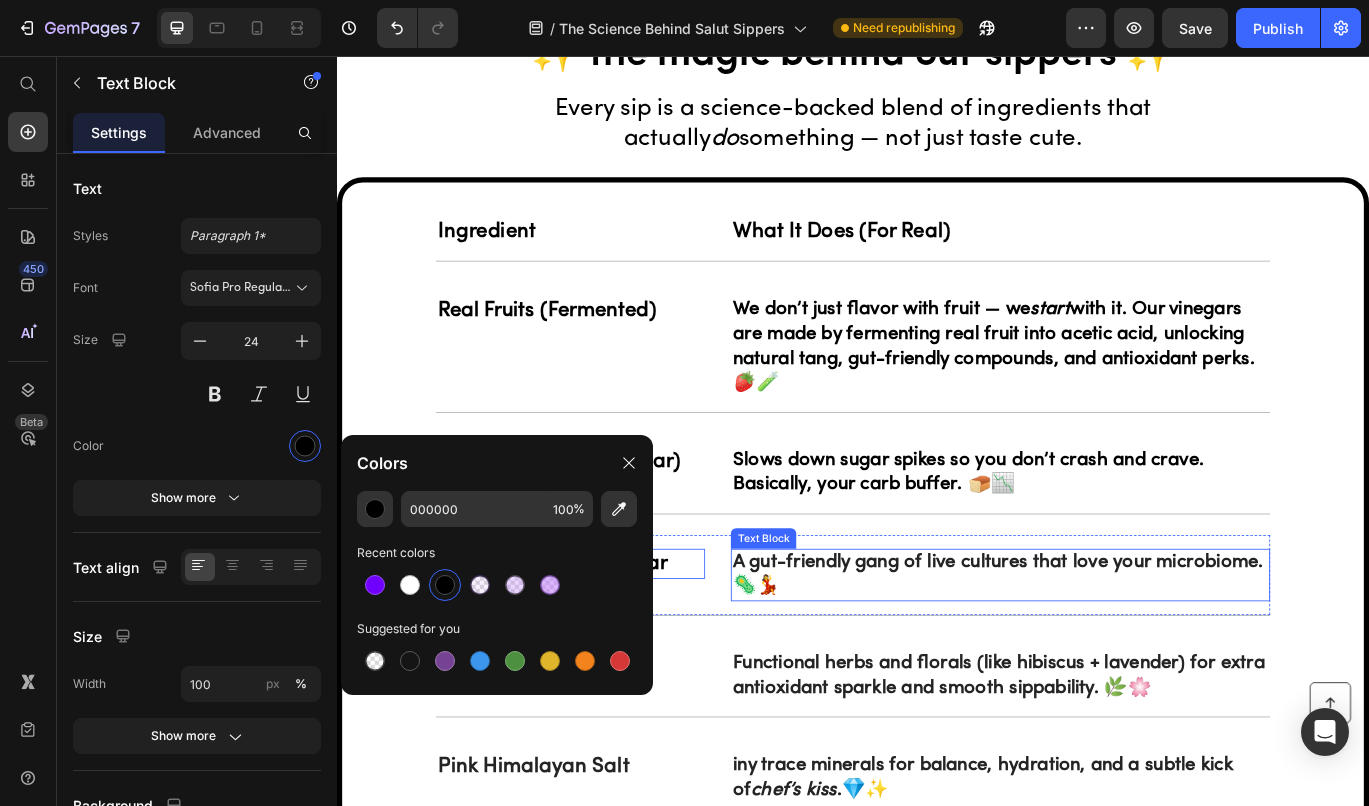 click on "A gut-friendly gang of live cultures that love your microbiome. 🦠💃" at bounding box center (1108, 659) 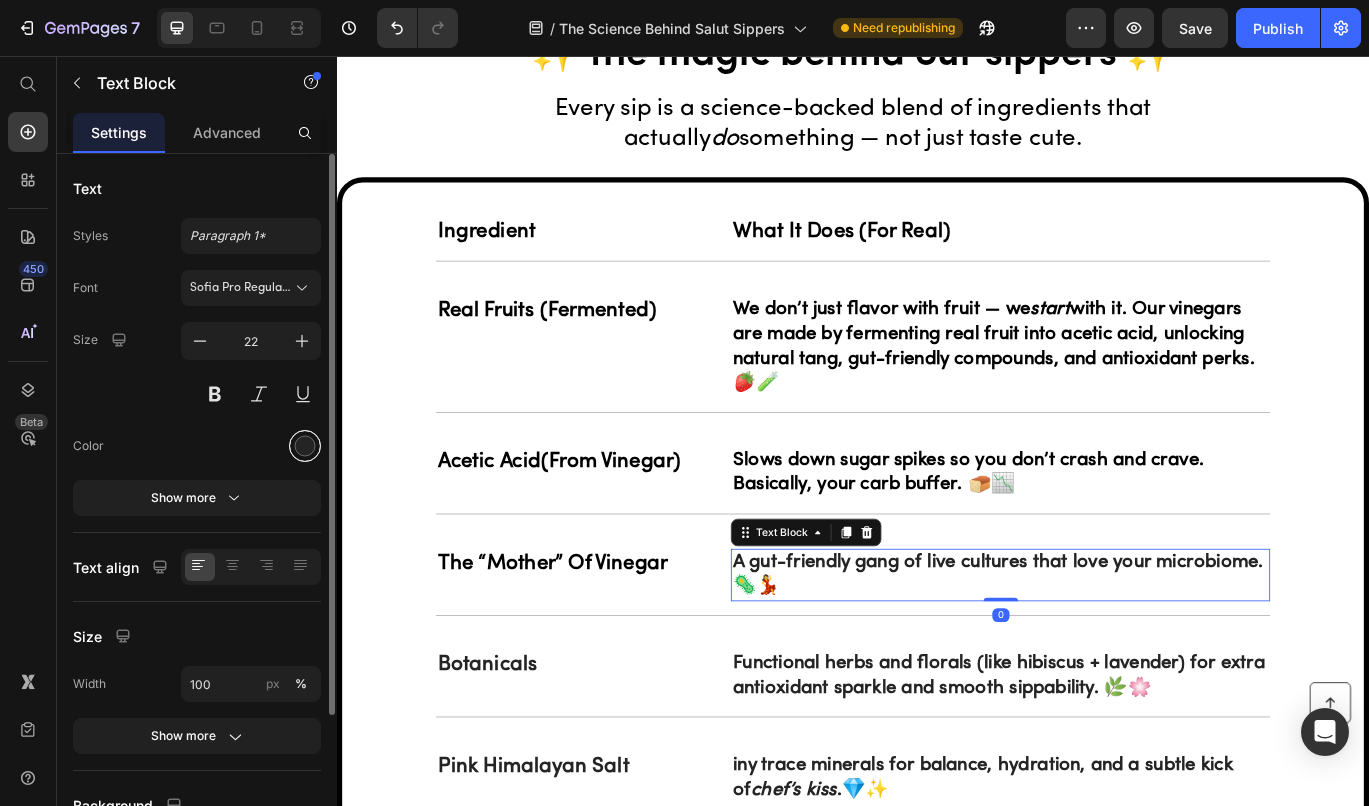 click at bounding box center (305, 446) 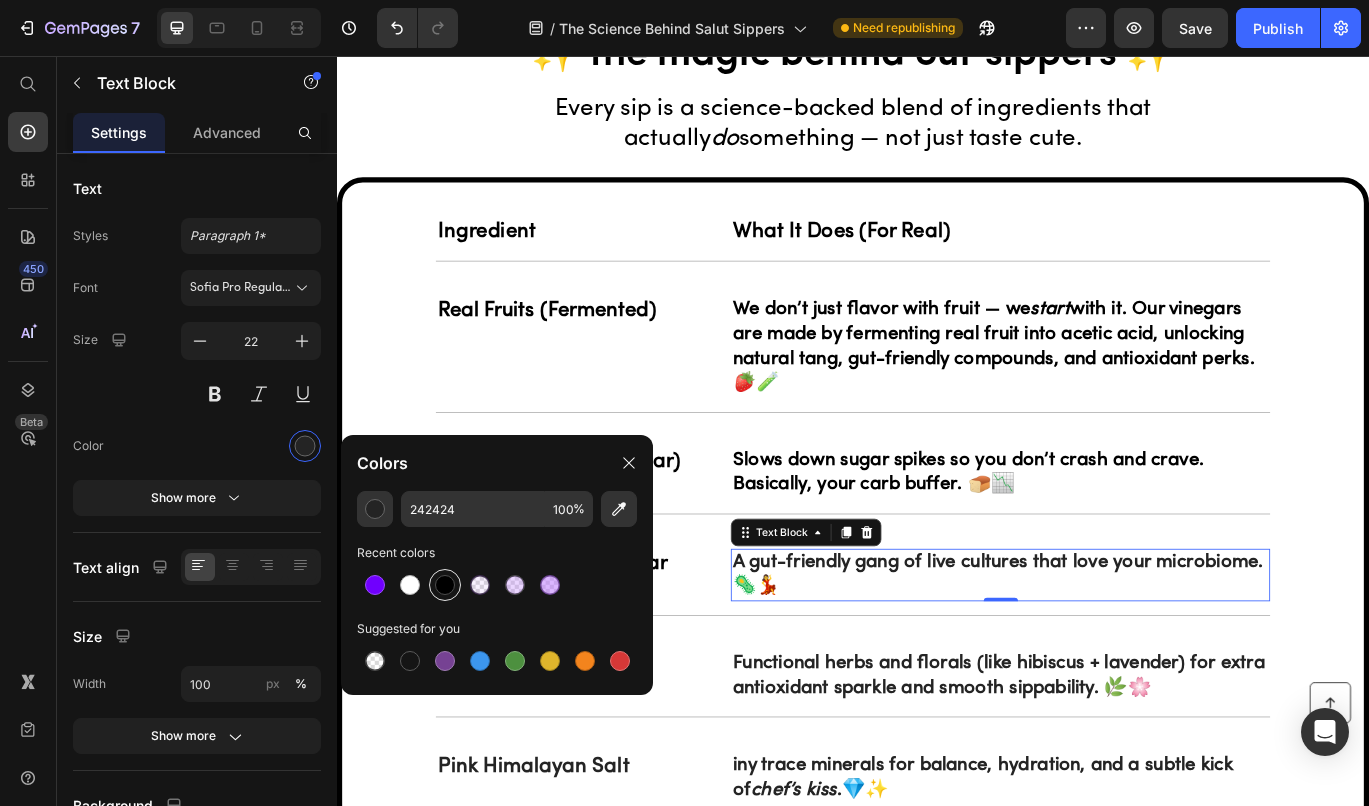 click at bounding box center (445, 585) 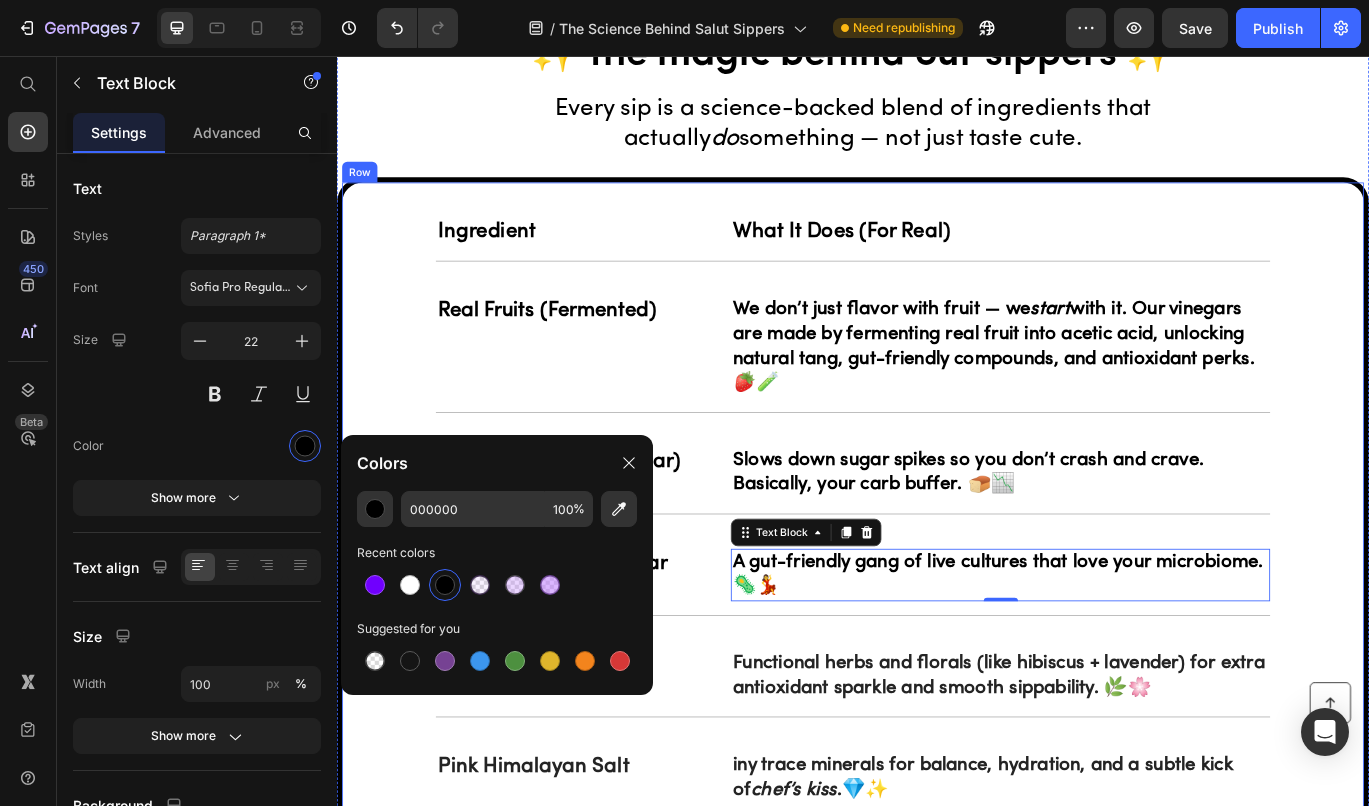 click on "Ingredient Text Block What It Does (For Real) Text Block Row Real fruits (fermented)   Text Block We don’t just flavor with fruit — we  start  with it. Our vinegars are made by fermenting real fruit into acetic acid, unlocking natural tang, gut-friendly compounds, and antioxidant perks. 🍓🧪 Text Block Row Acetic acid  (from vinegar) Text Block Slows down sugar spikes so you don’t crash and crave. Basically, your carb buffer. 🍞📉 Text Block Row The “Mother” of Vinegar Text Block A gut-friendly gang of live cultures that love your microbiome. 🦠💃 Text Block   0 Row Botanicals Text Block Functional herbs and florals (like hibiscus + lavender) for extra antioxidant sparkle and smooth sippability. 🌿🌸 Text Block Row Pink Himalayan salt Text Block iny trace minerals for balance, hydration, and a subtle kick of  chef’s kiss .💎✨ Text Block Row" at bounding box center (937, 597) 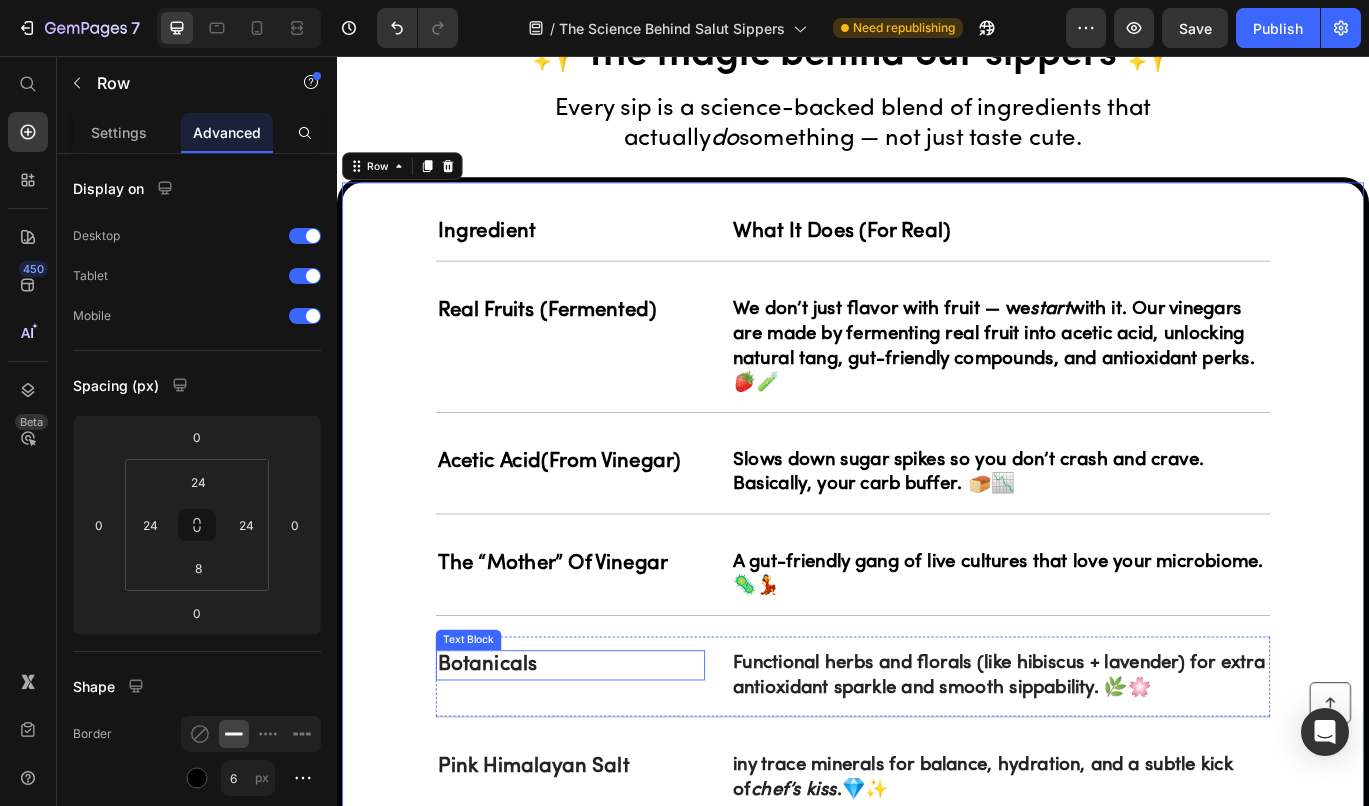 click on "Botanicals" at bounding box center (608, 764) 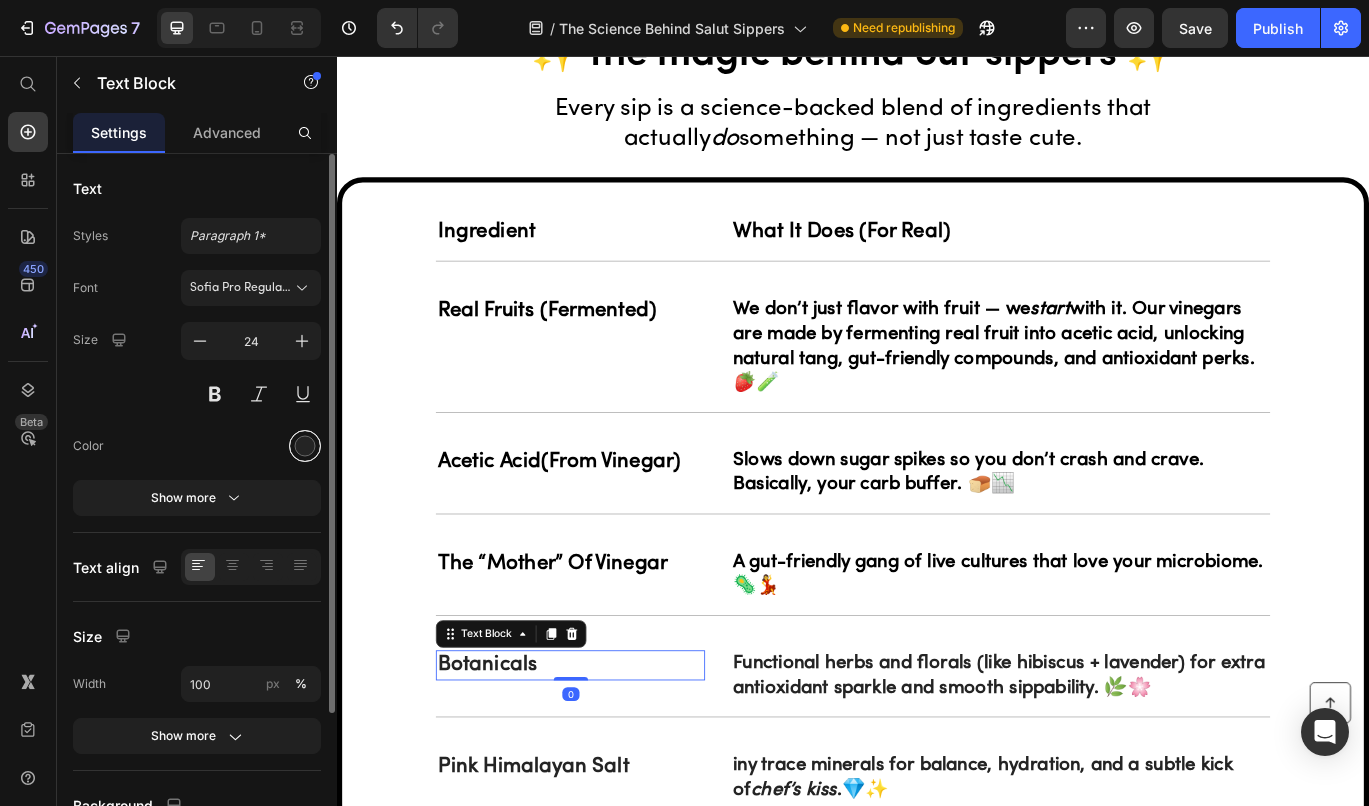 click at bounding box center [305, 446] 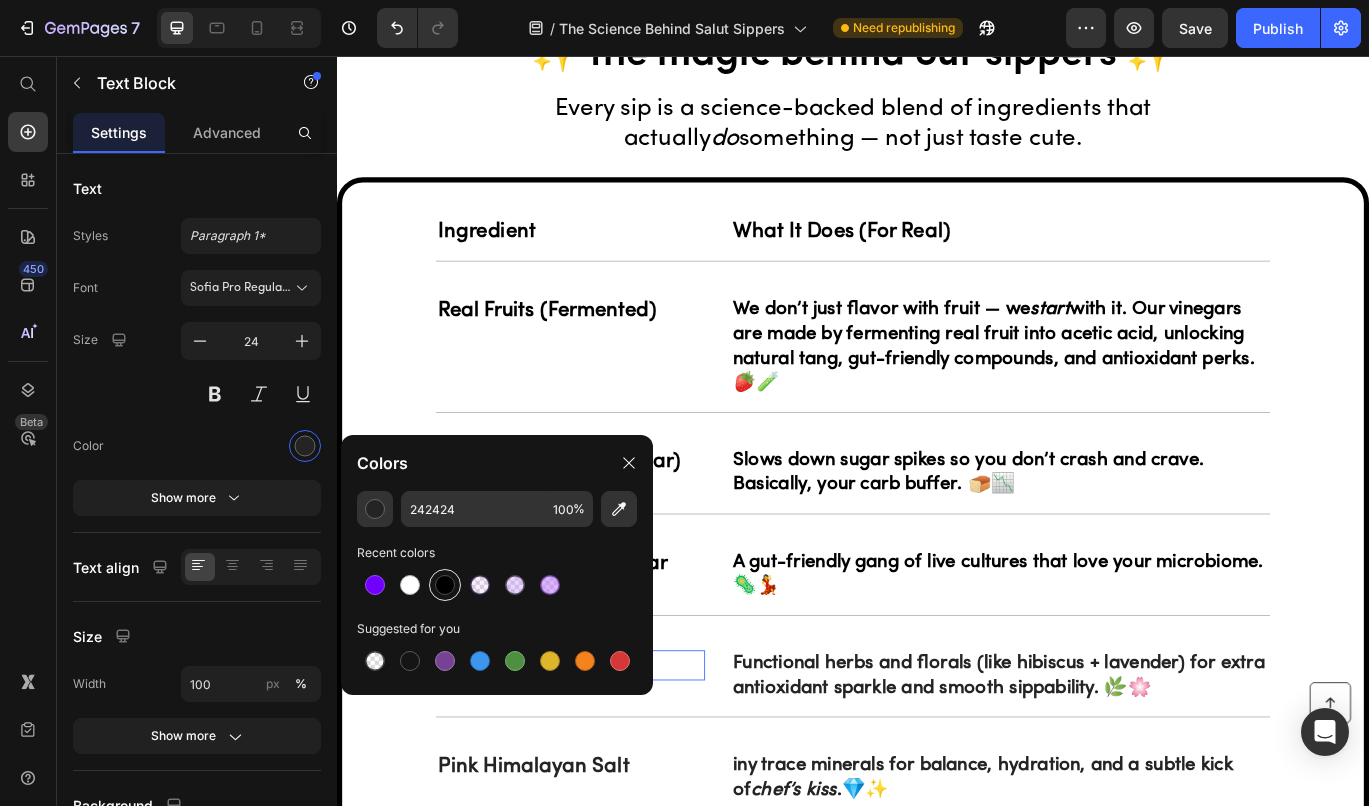 click at bounding box center [445, 585] 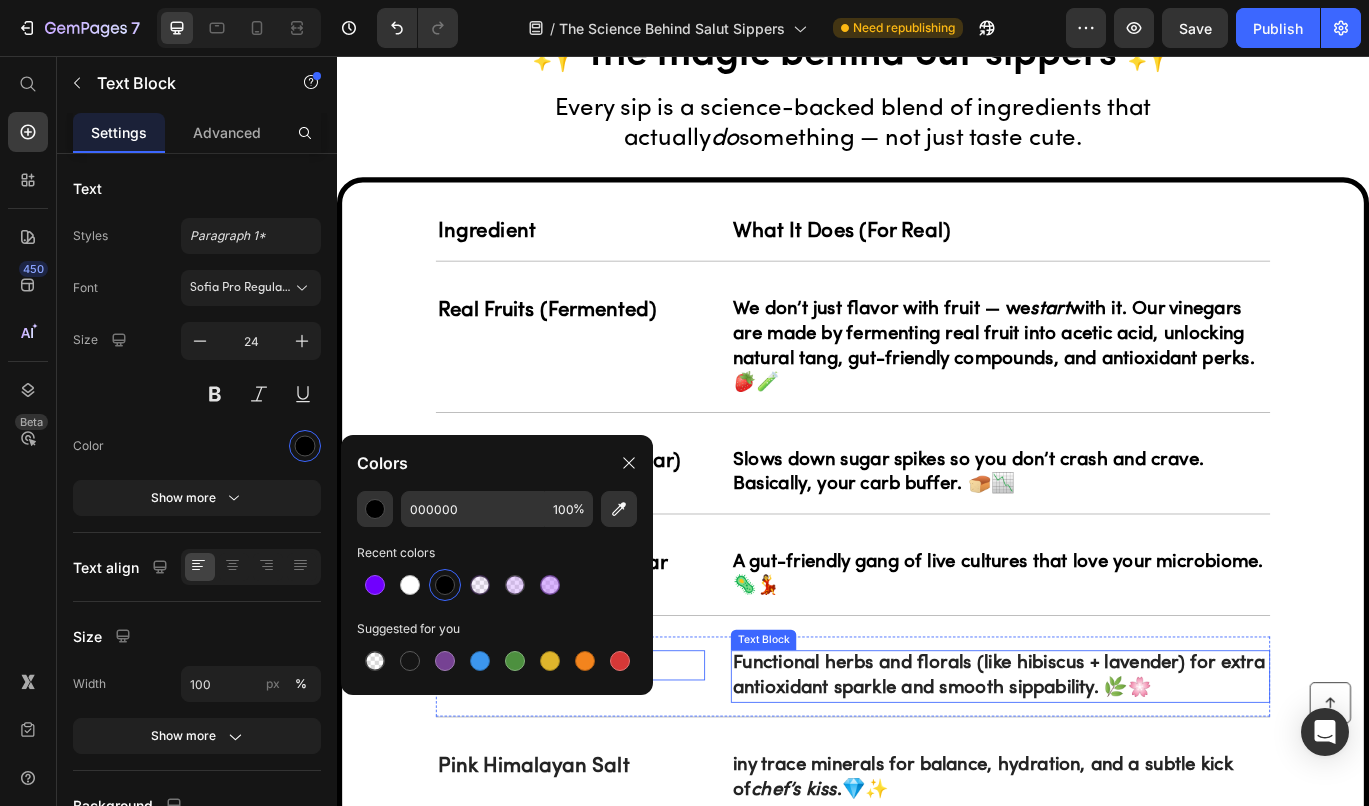 click on "Functional herbs and florals (like hibiscus + lavender) for extra antioxidant sparkle and smooth sippability. 🌿🌸" at bounding box center (1108, 777) 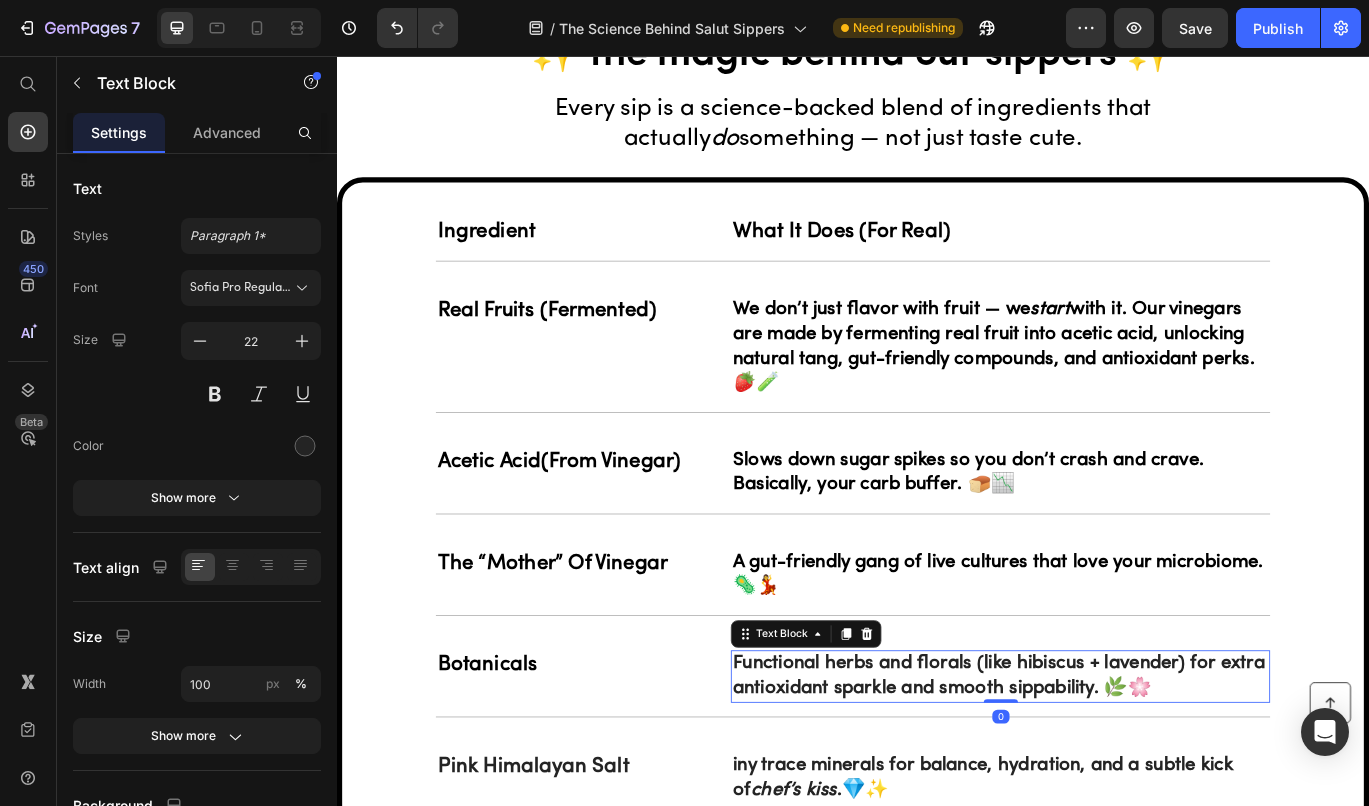 click on "Functional herbs and florals (like hibiscus + lavender) for extra antioxidant sparkle and smooth sippability. 🌿🌸" at bounding box center [1108, 777] 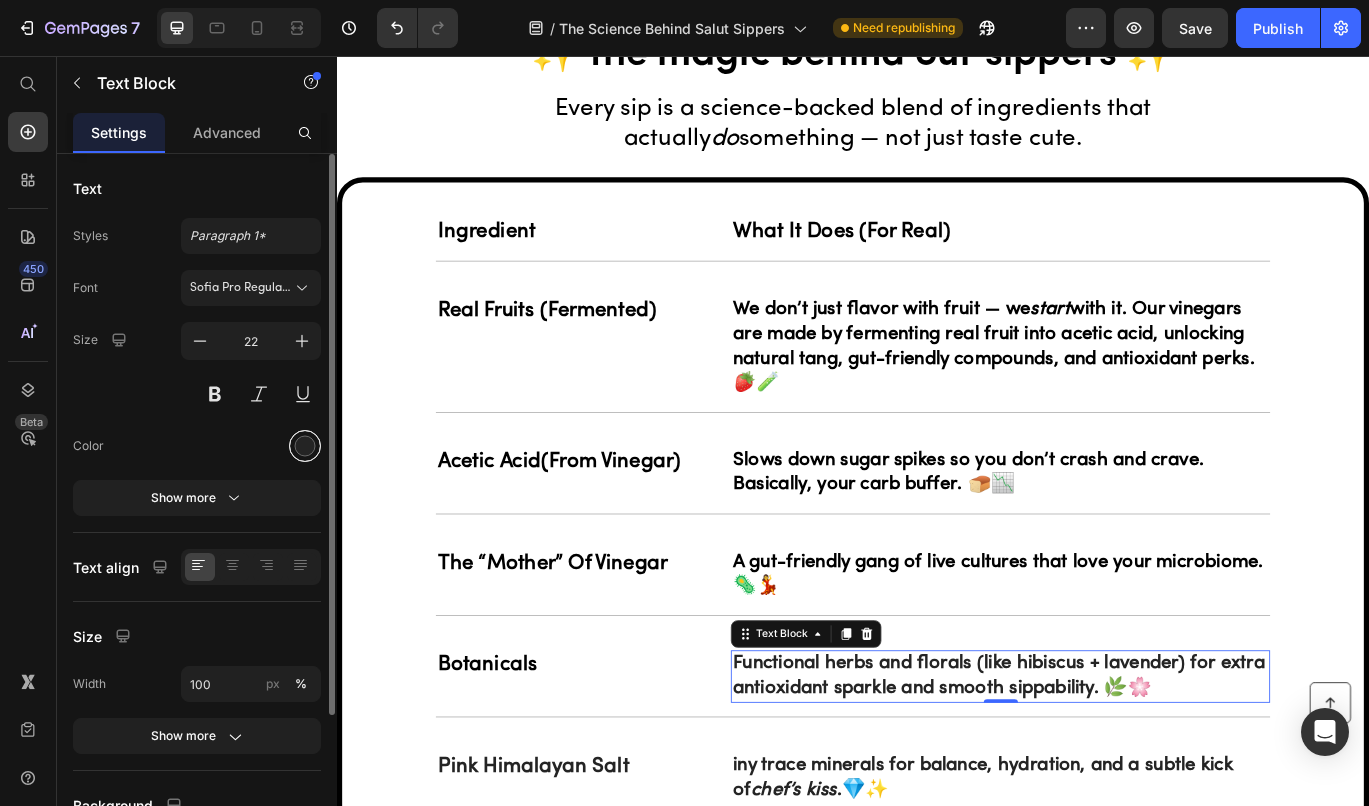 click at bounding box center (305, 446) 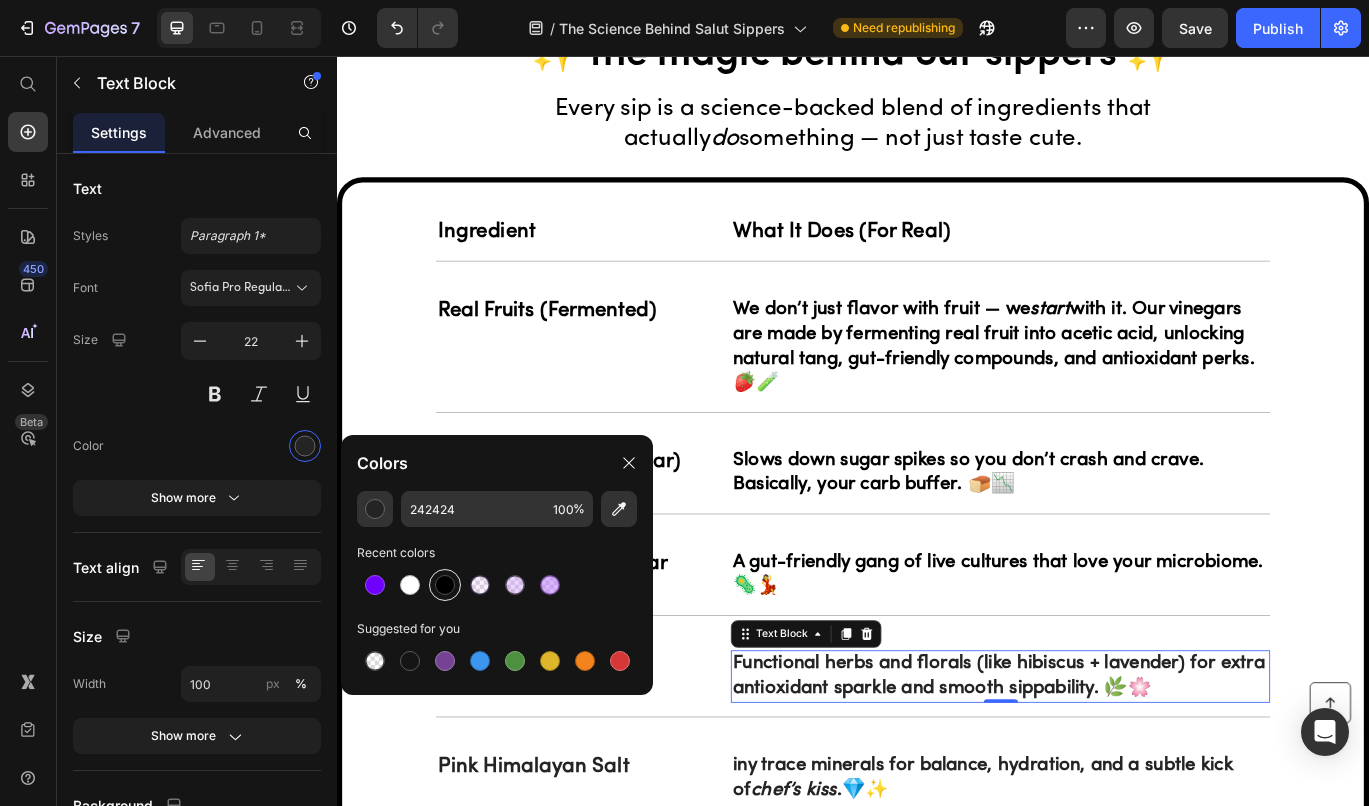 click at bounding box center (445, 585) 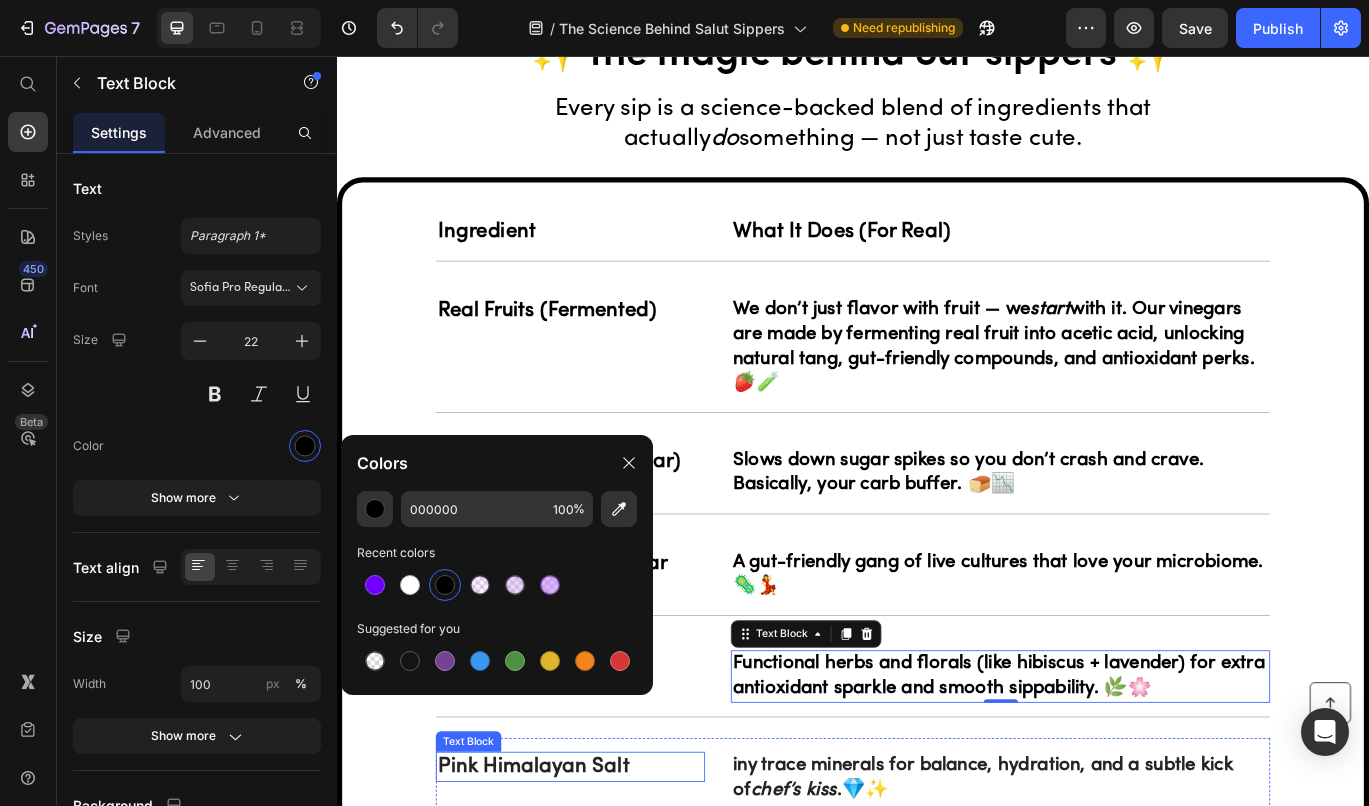 click on "Pink Himalayan salt" at bounding box center (608, 882) 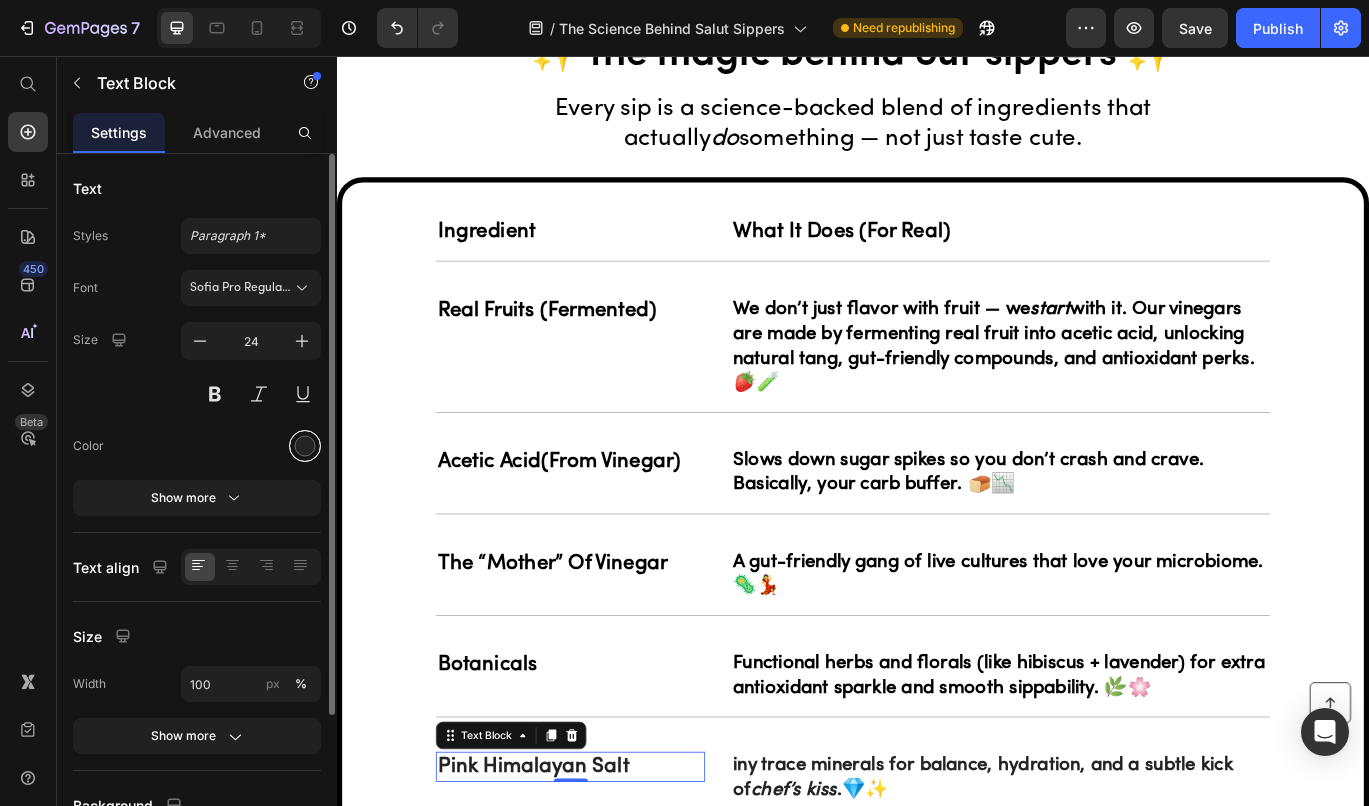 click at bounding box center (305, 446) 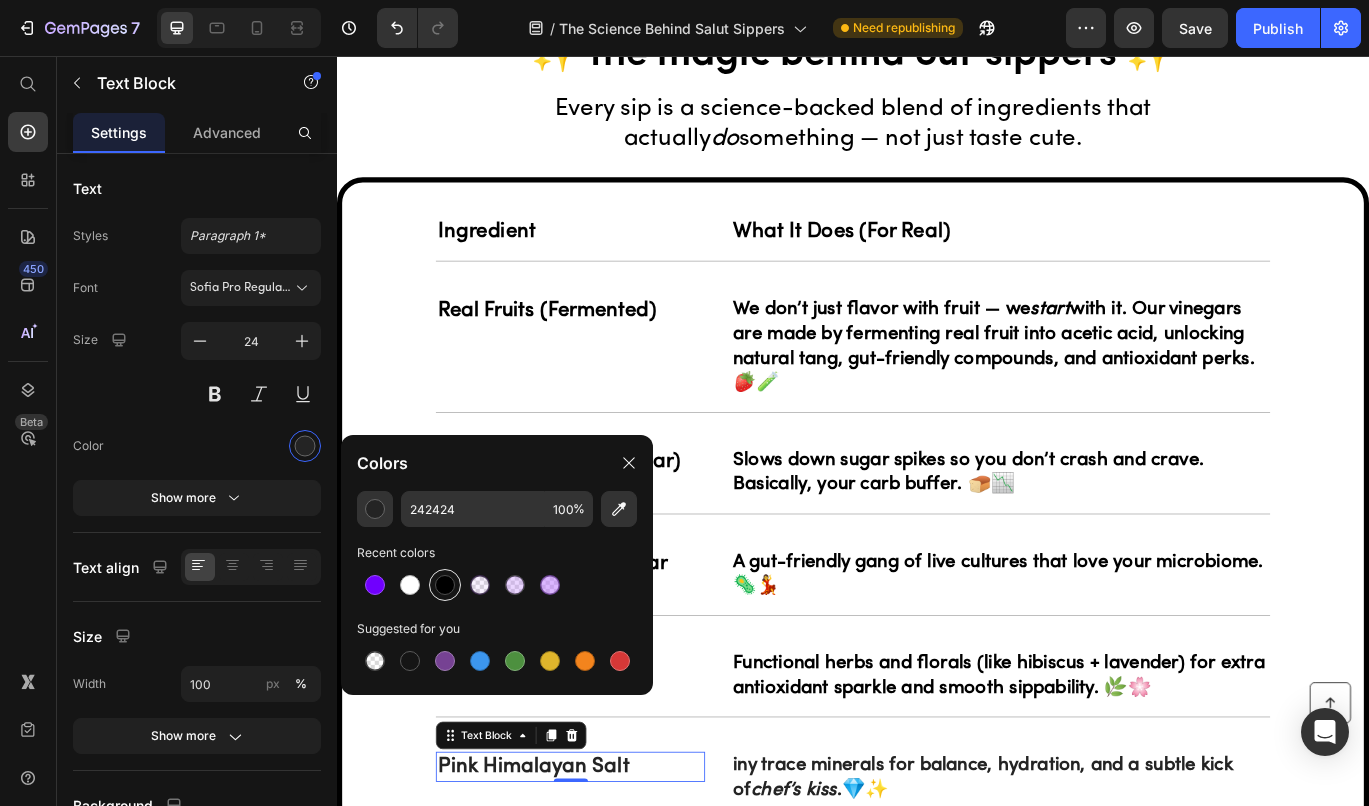 click at bounding box center (445, 585) 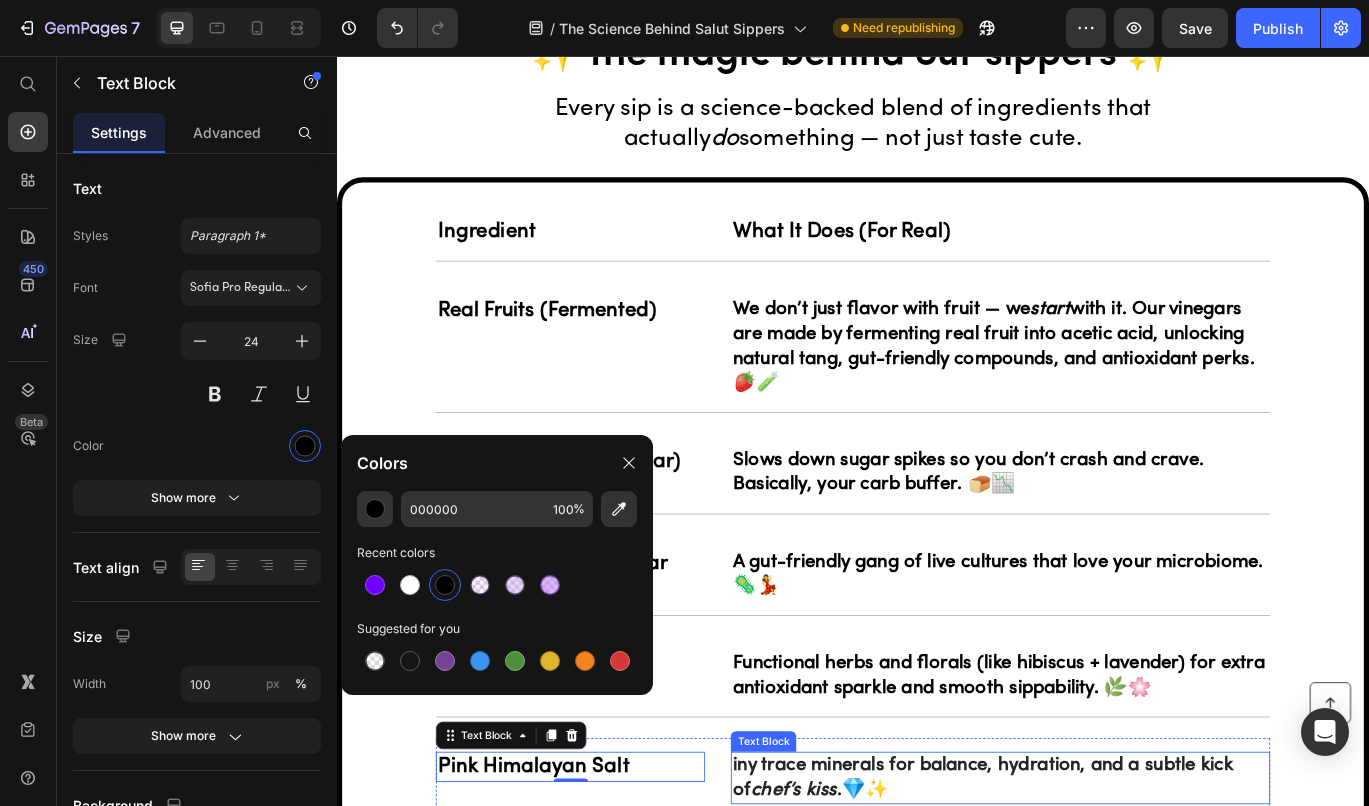 click on "iny trace minerals for balance, hydration, and a subtle kick of  chef’s kiss .💎✨" at bounding box center [1108, 895] 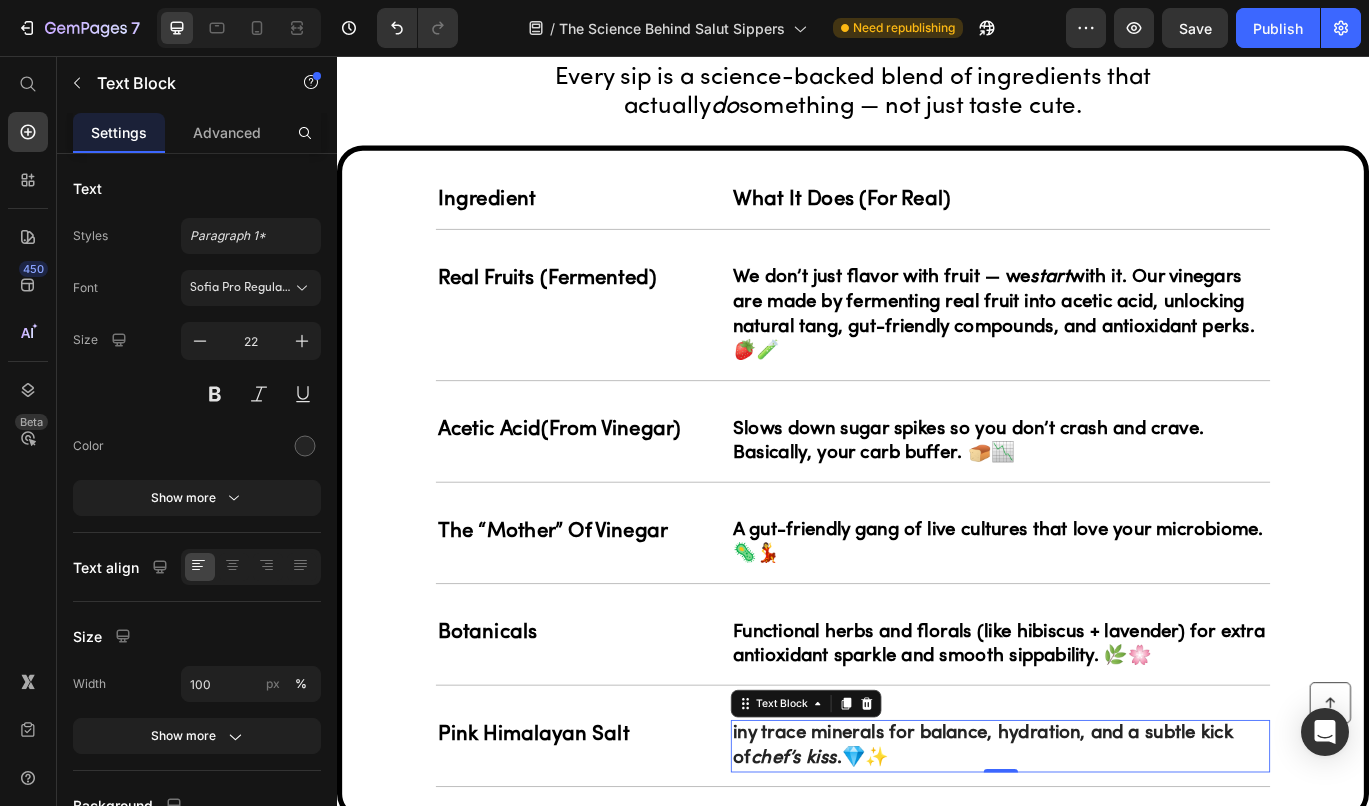 scroll, scrollTop: 1999, scrollLeft: 0, axis: vertical 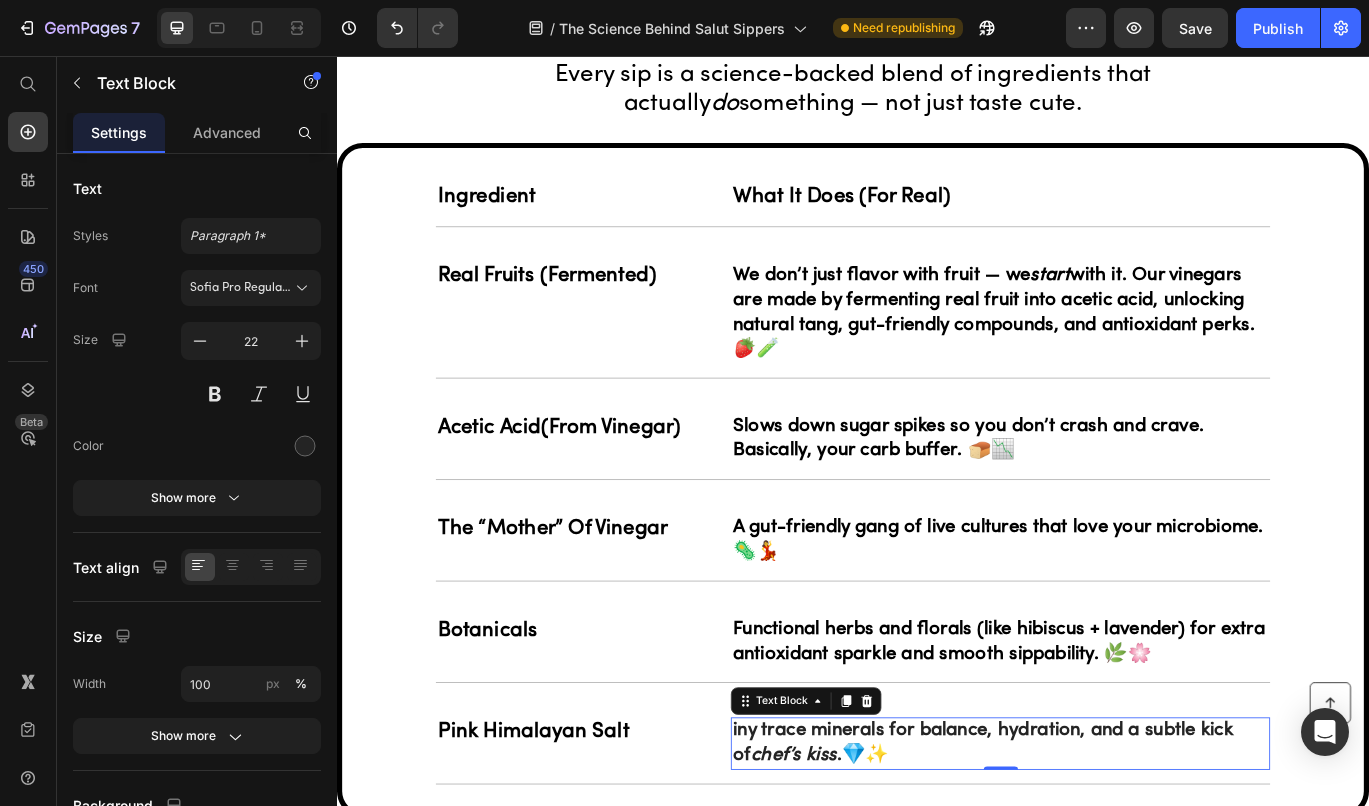 click on "iny trace minerals for balance, hydration, and a subtle kick of  chef’s kiss .💎✨" at bounding box center (1108, 855) 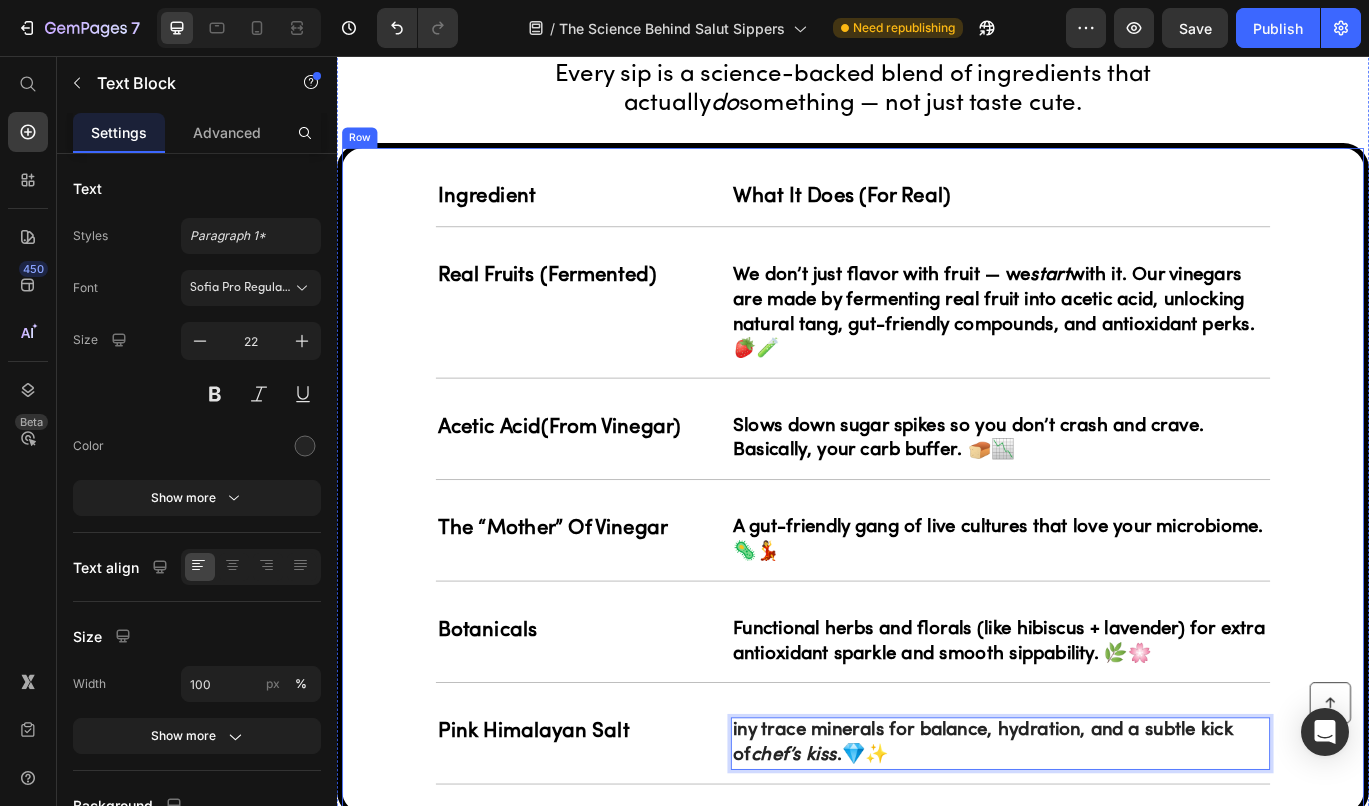 click on "Ingredient Text Block What It Does (For Real) Text Block Row Real fruits (fermented)   Text Block We don’t just flavor with fruit — we  start  with it. Our vinegars are made by fermenting real fruit into acetic acid, unlocking natural tang, gut-friendly compounds, and antioxidant perks. 🍓🧪 Text Block Row Acetic acid  (from vinegar) Text Block Slows down sugar spikes so you don’t crash and crave. Basically, your carb buffer. 🍞📉 Text Block Row The “Mother” of Vinegar Text Block A gut-friendly gang of live cultures that love your microbiome. 🦠💃 Text Block Row Botanicals Text Block Functional herbs and florals (like hibiscus + lavender) for extra antioxidant sparkle and smooth sippability. 🌿🌸 Text Block Row Pink Himalayan salt Text Block iny trace minerals for balance, hydration, and a subtle kick of  chef’s kiss .💎✨ Text Block   0 Row" at bounding box center [937, 557] 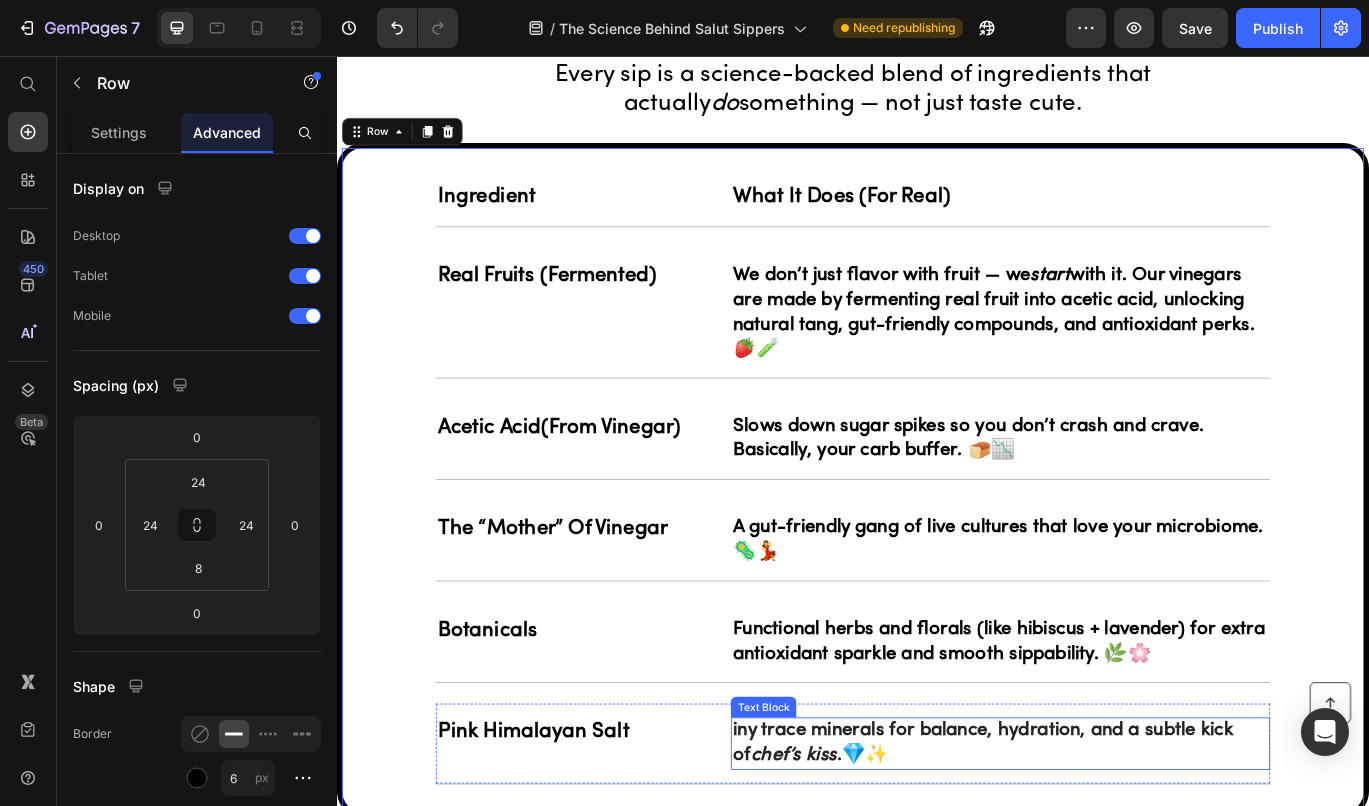 click on "iny trace minerals for balance, hydration, and a subtle kick of  chef’s kiss .💎✨" at bounding box center [1108, 855] 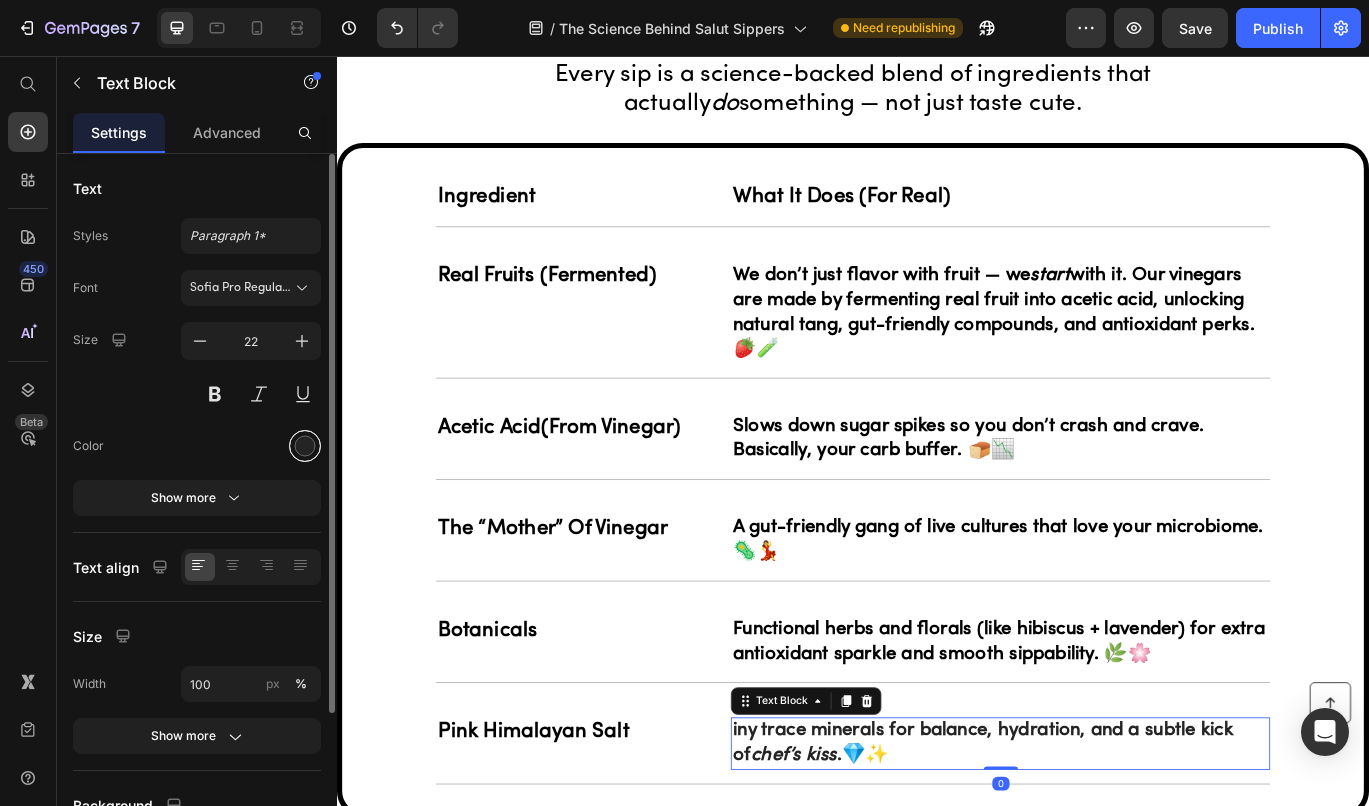 click at bounding box center [305, 446] 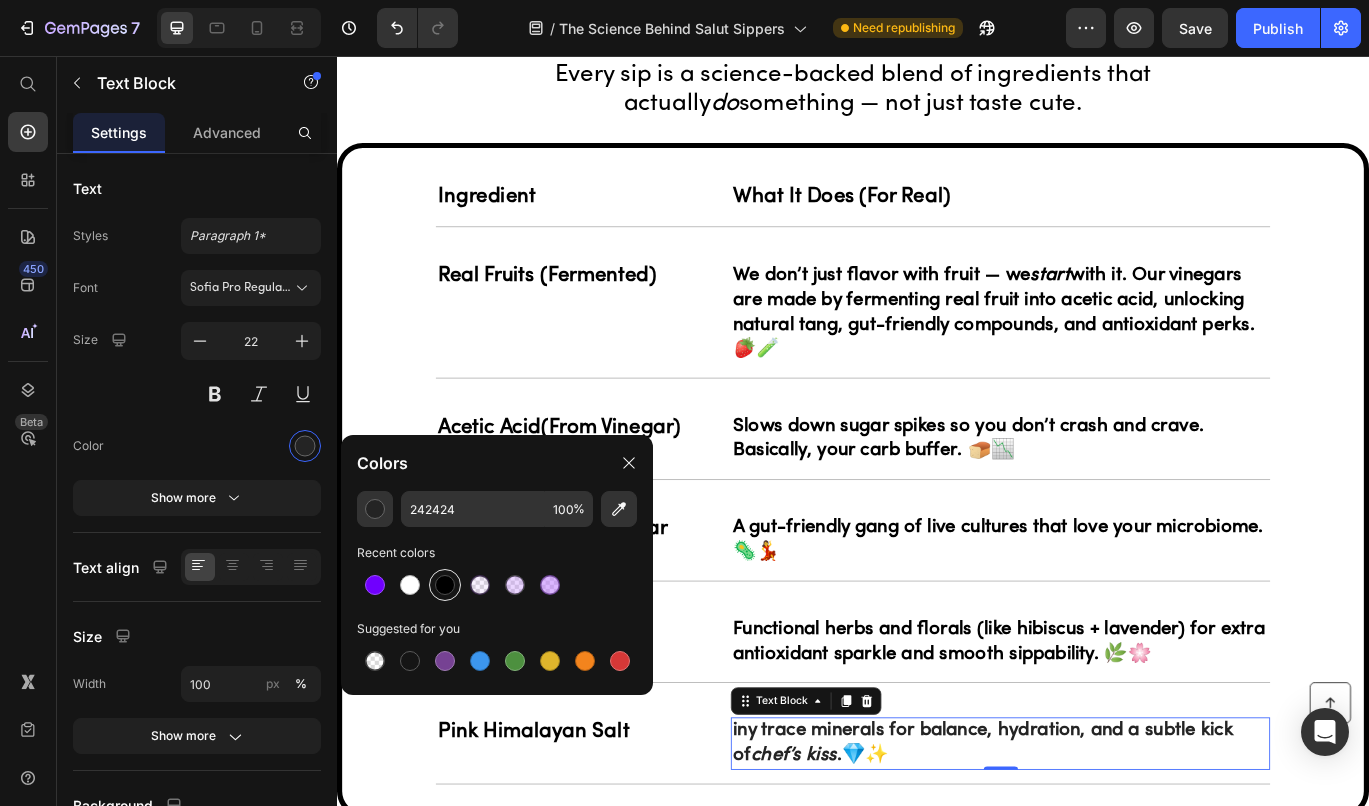 click at bounding box center (445, 585) 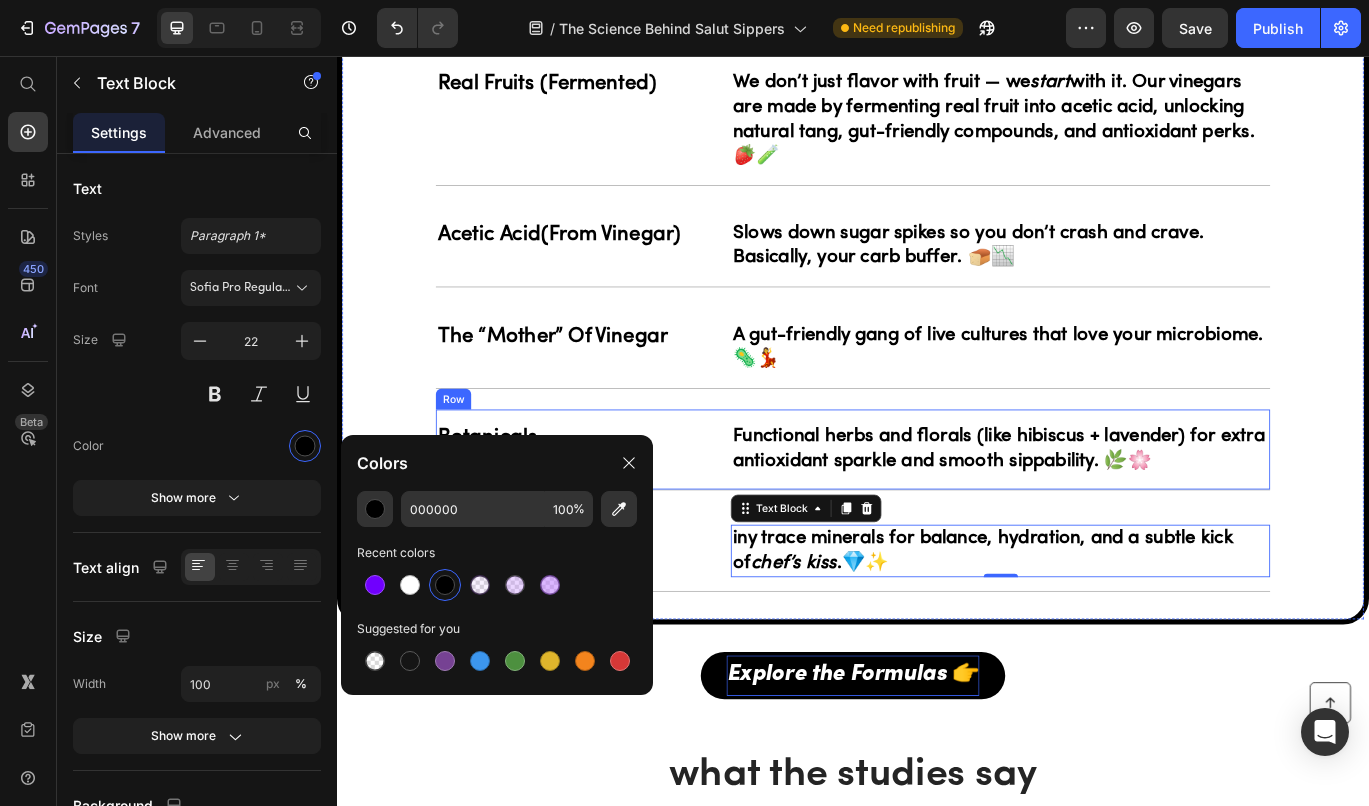 scroll, scrollTop: 2247, scrollLeft: 0, axis: vertical 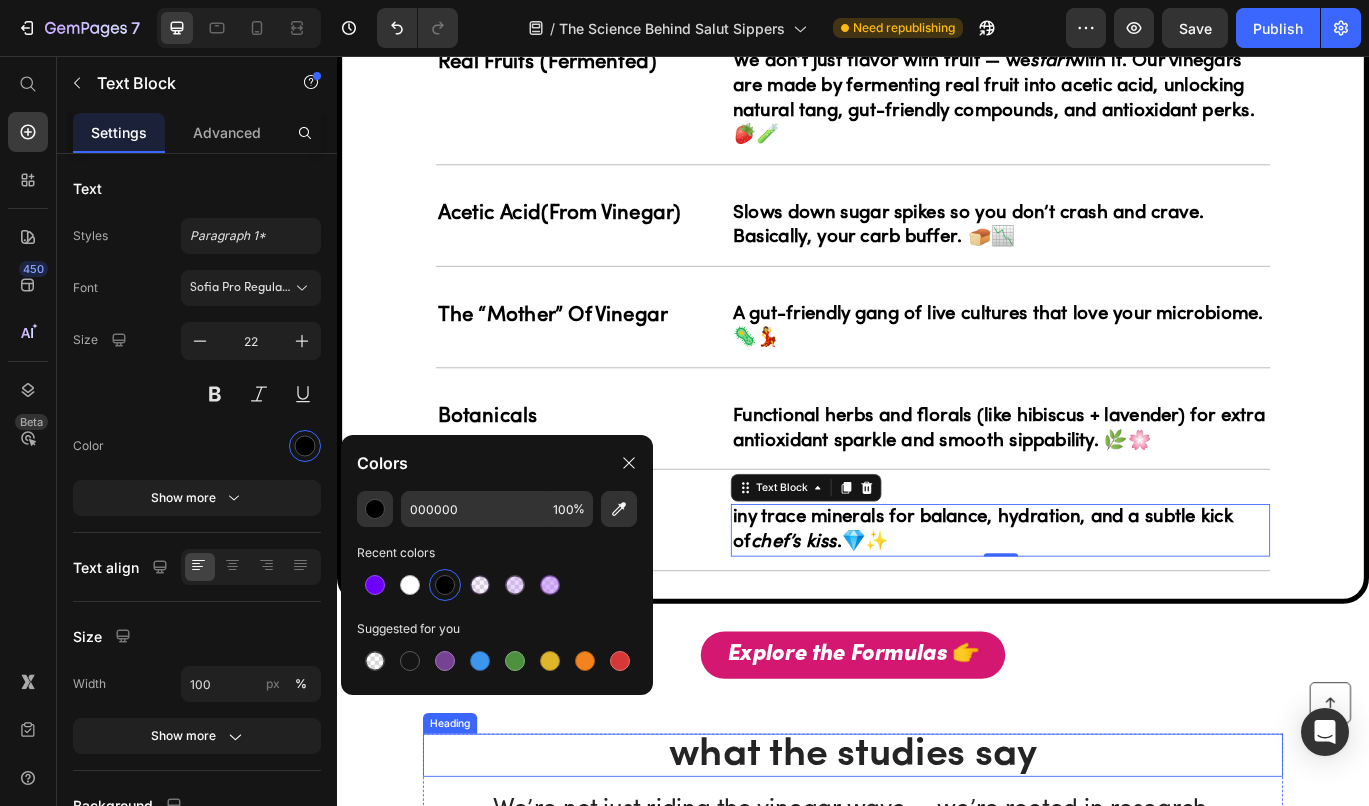 click on "what the studies say" at bounding box center [937, 869] 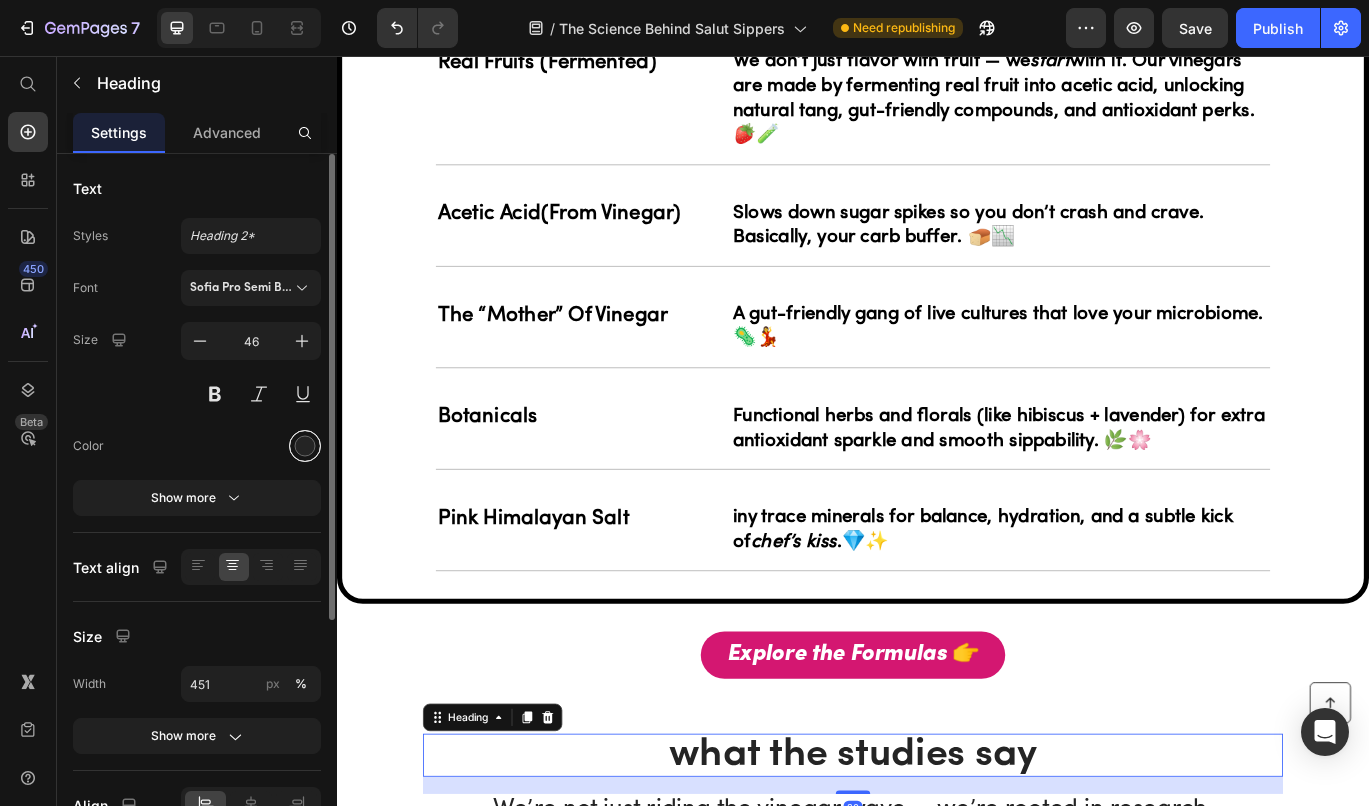 click at bounding box center [305, 446] 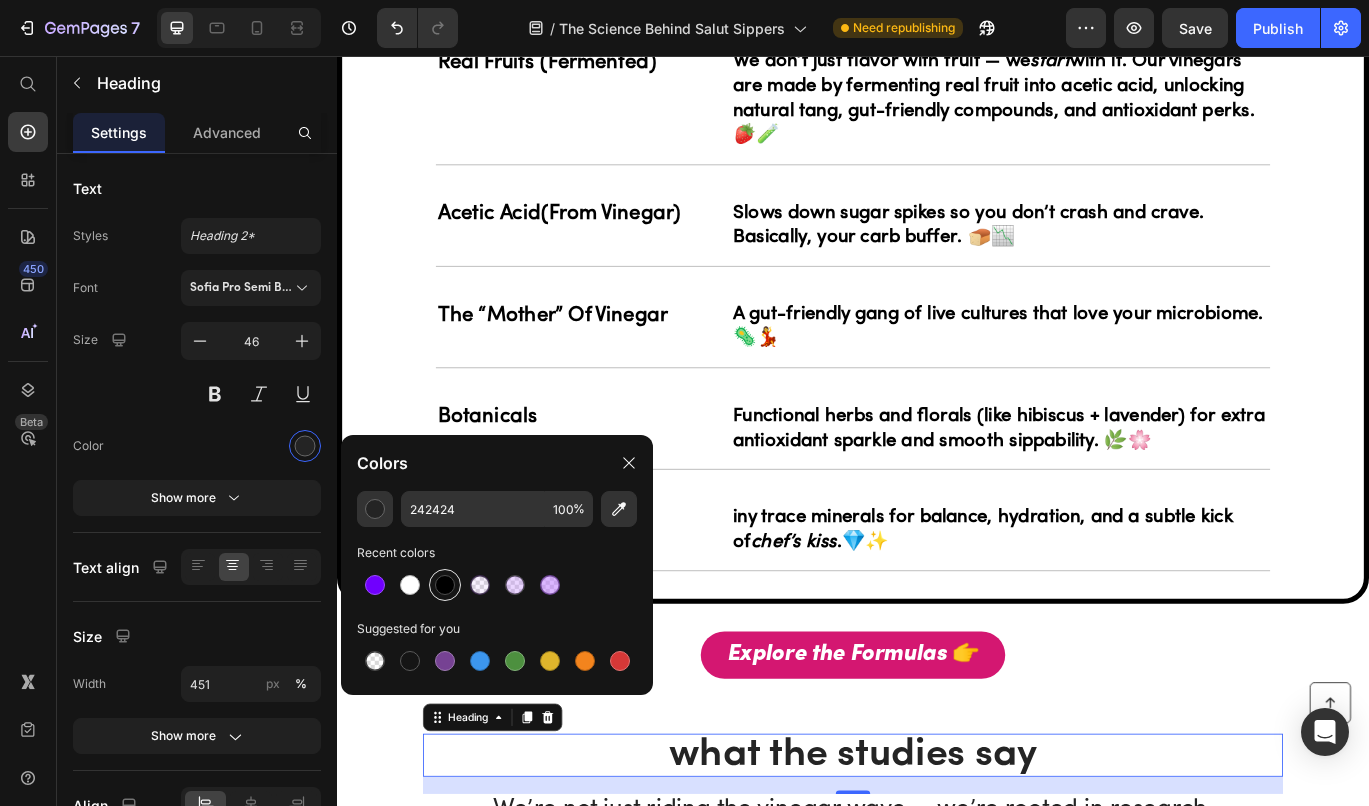 click at bounding box center [445, 585] 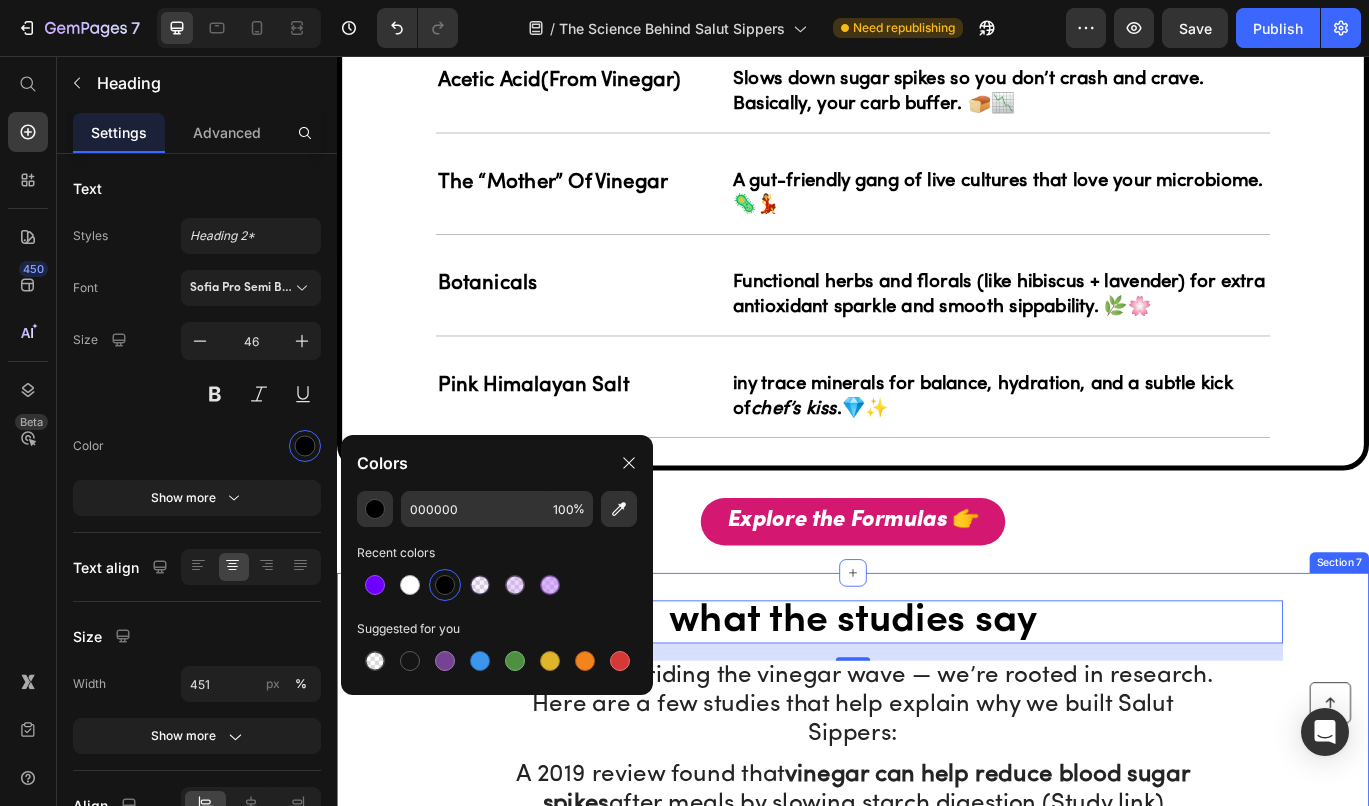 scroll, scrollTop: 2420, scrollLeft: 0, axis: vertical 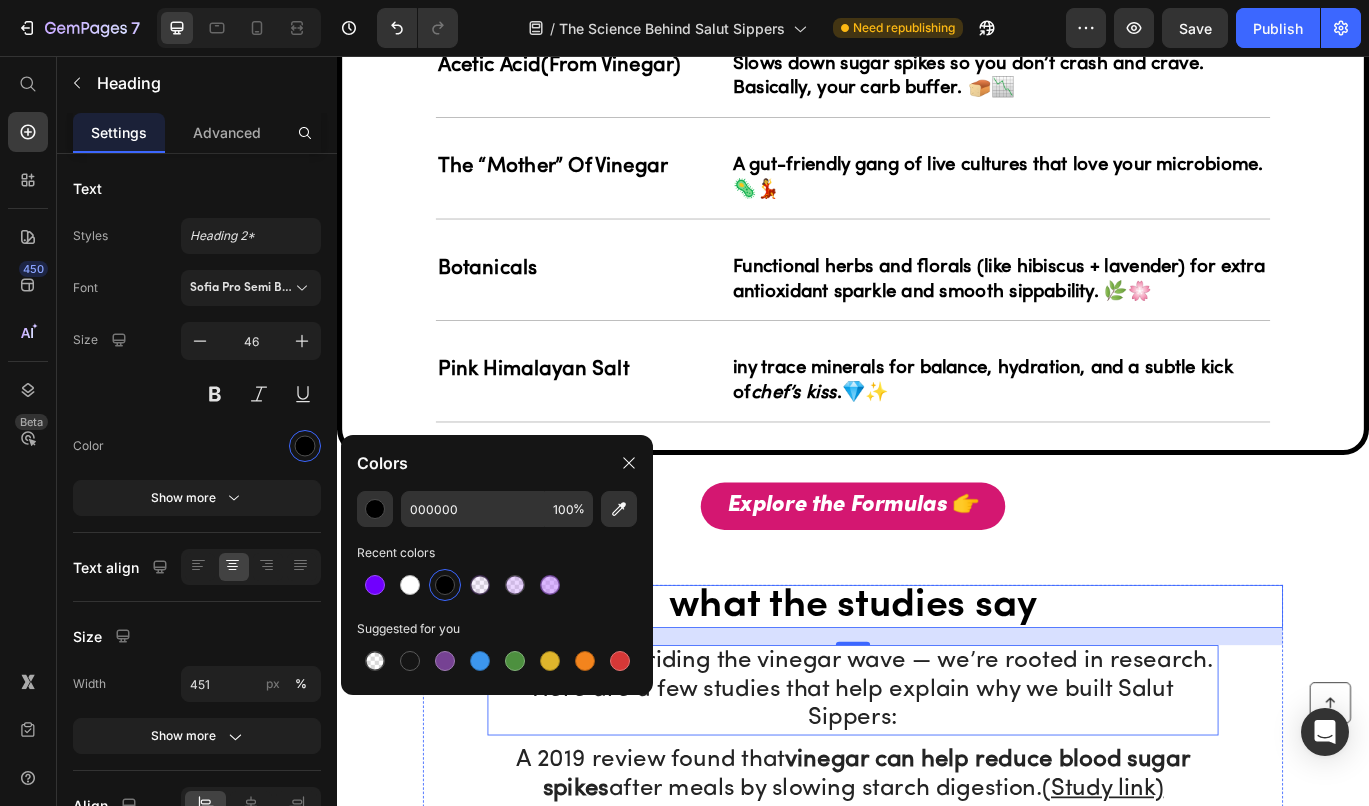 click on "We’re not just riding the vinegar wave — we’re rooted in research. Here are a few studies that help explain why we built Salut Sippers:" at bounding box center (937, 793) 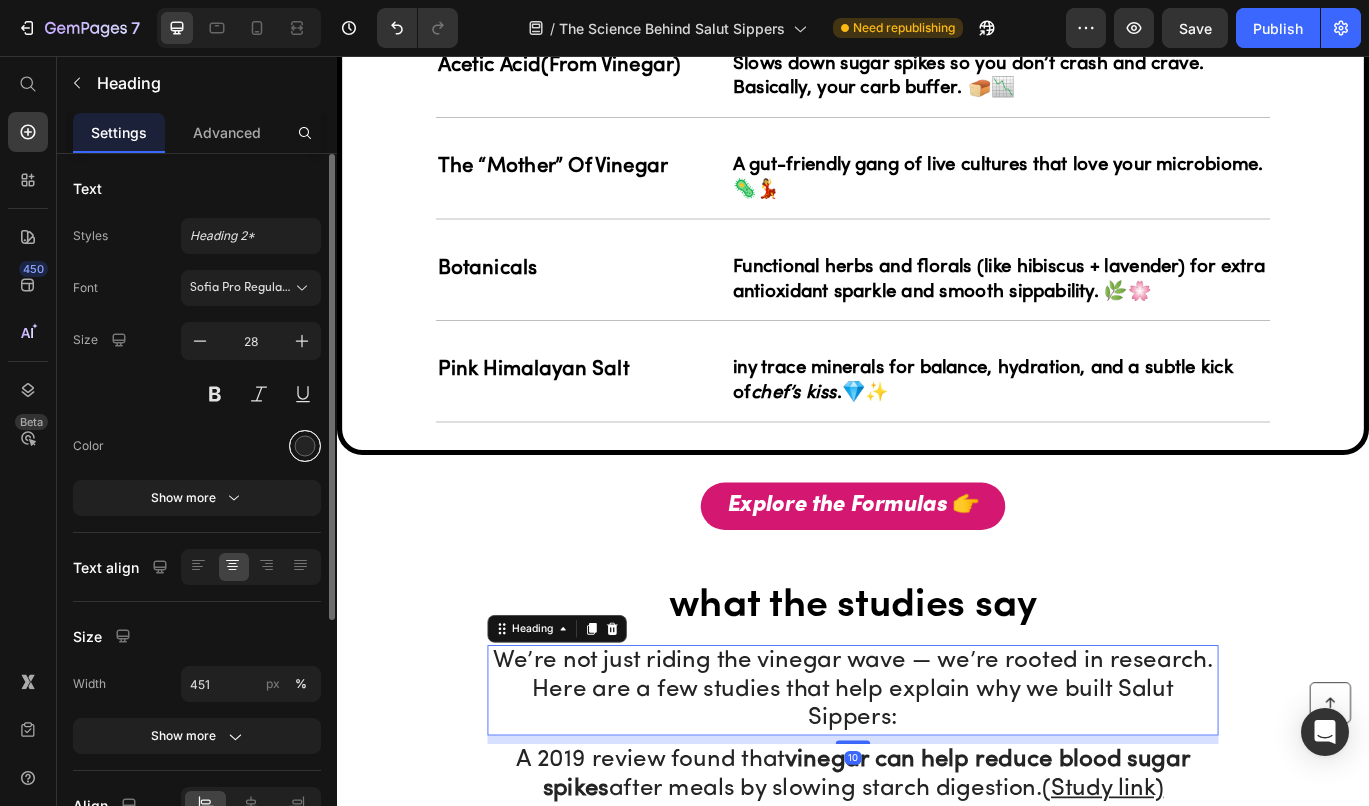click at bounding box center (305, 446) 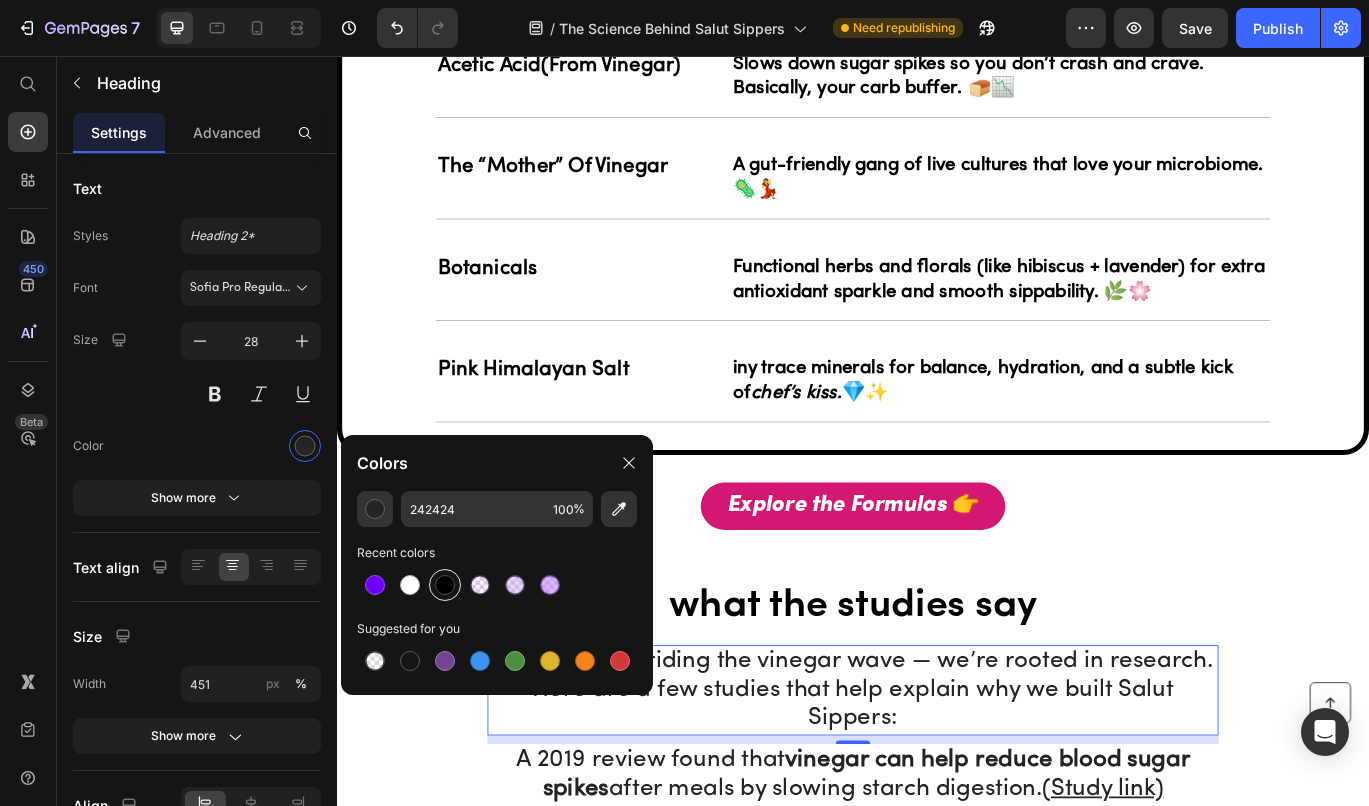 click at bounding box center (445, 585) 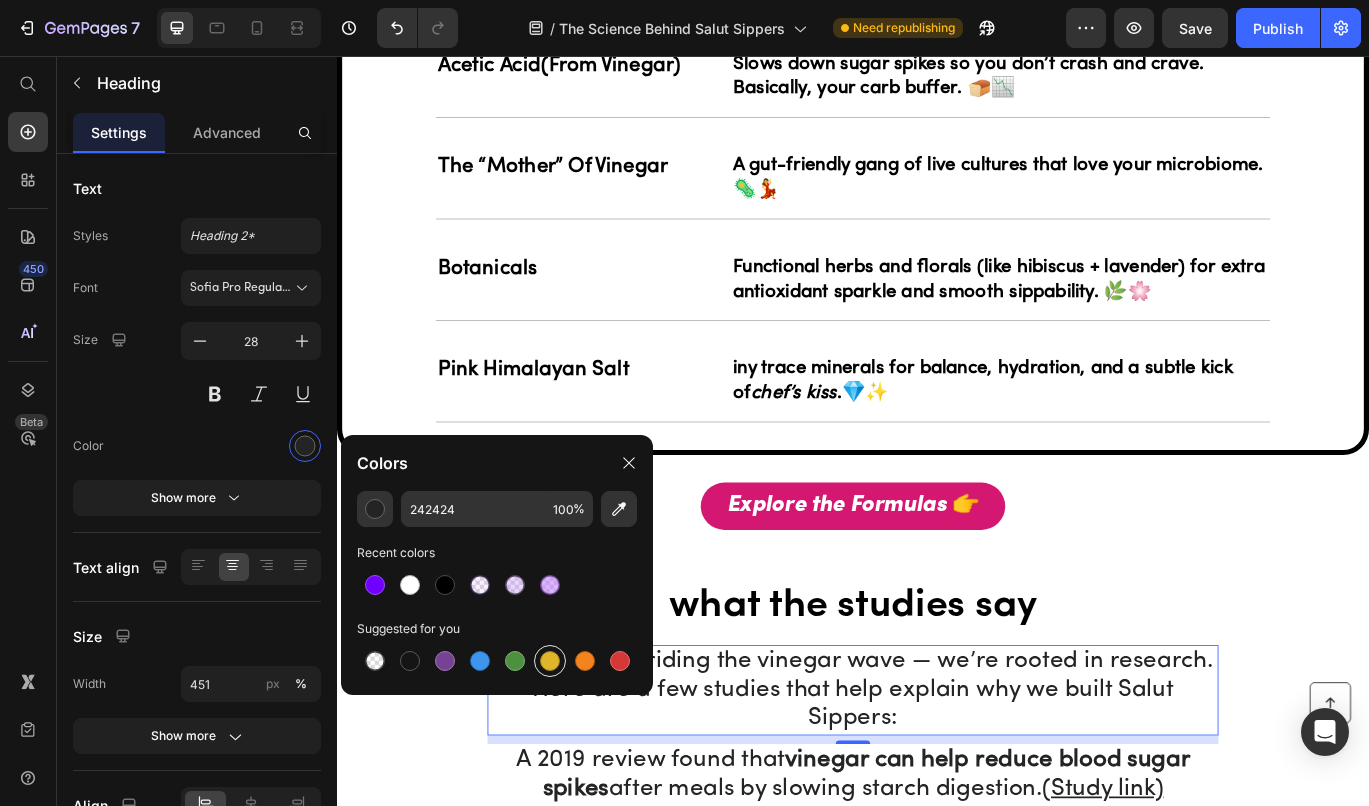 type on "000000" 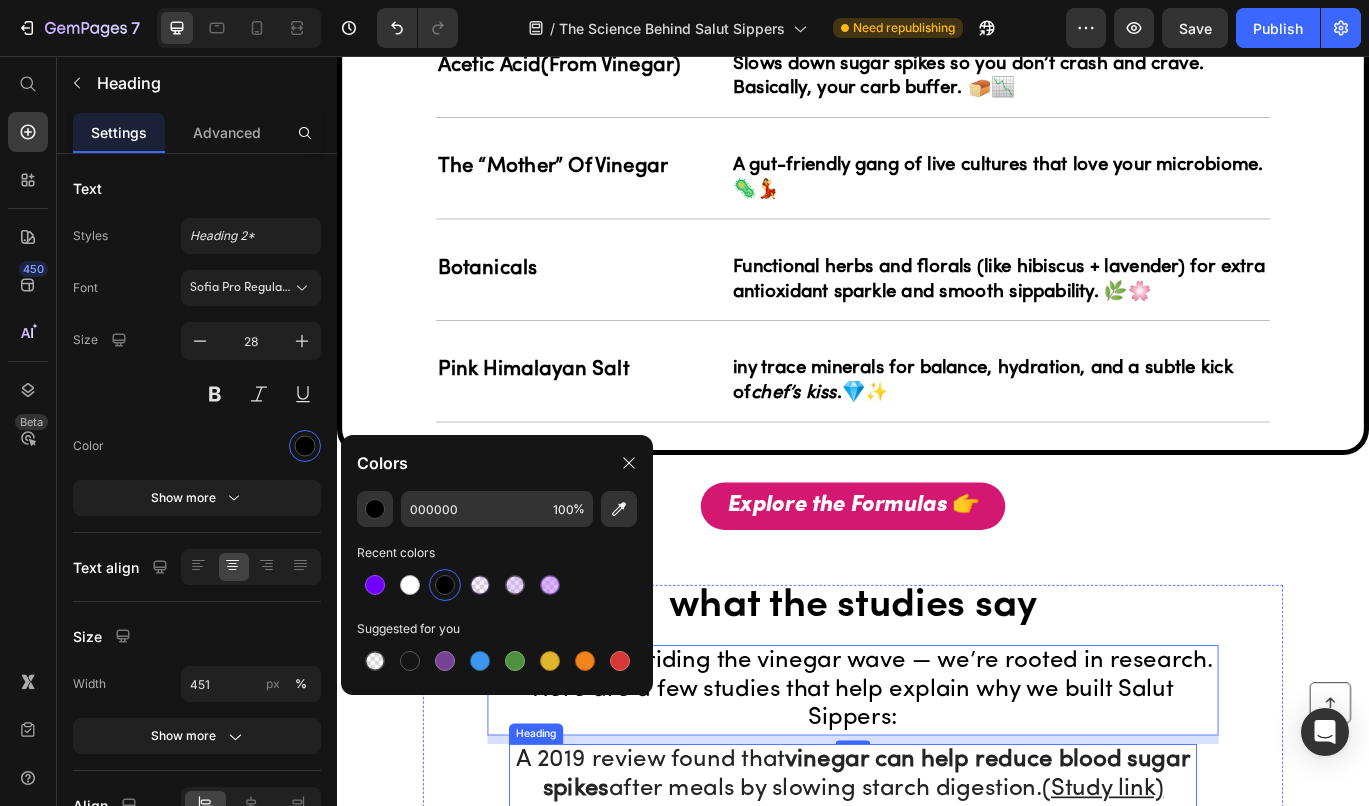 click on "A 2019 review found that  vinegar can help reduce blood sugar spikes  after meals by slowing starch digestion.  (Study link)   A 2021 meta-analysis showed that  apple cider vinegar significantly reduced fasting blood sugar and HbA1c  in people with type 2 diabetes.  (Study link)   A 2015 clinical trial found that vinegar  increased glucose uptake in muscle  and improved insulin sensitivity in humans with type 2 diabetes.  (Study link)   A 2023 study showed that  vinegar influenced gut microbiota composition  and metabolism in healthy adults.  (Study link)   A 2023 RCT demonstrated that  daily apple cider vinegar led to weight loss, improved blood sugar, and better cholesterol profiles  in overweight adults.  (Study link) A 2015 narrative review  published in the  Journal of Functional Foods  analyzed how acetic acid (vinegar) affects glucose metabolism and post-meal blood sugar.  (Study link)" at bounding box center [937, 1210] 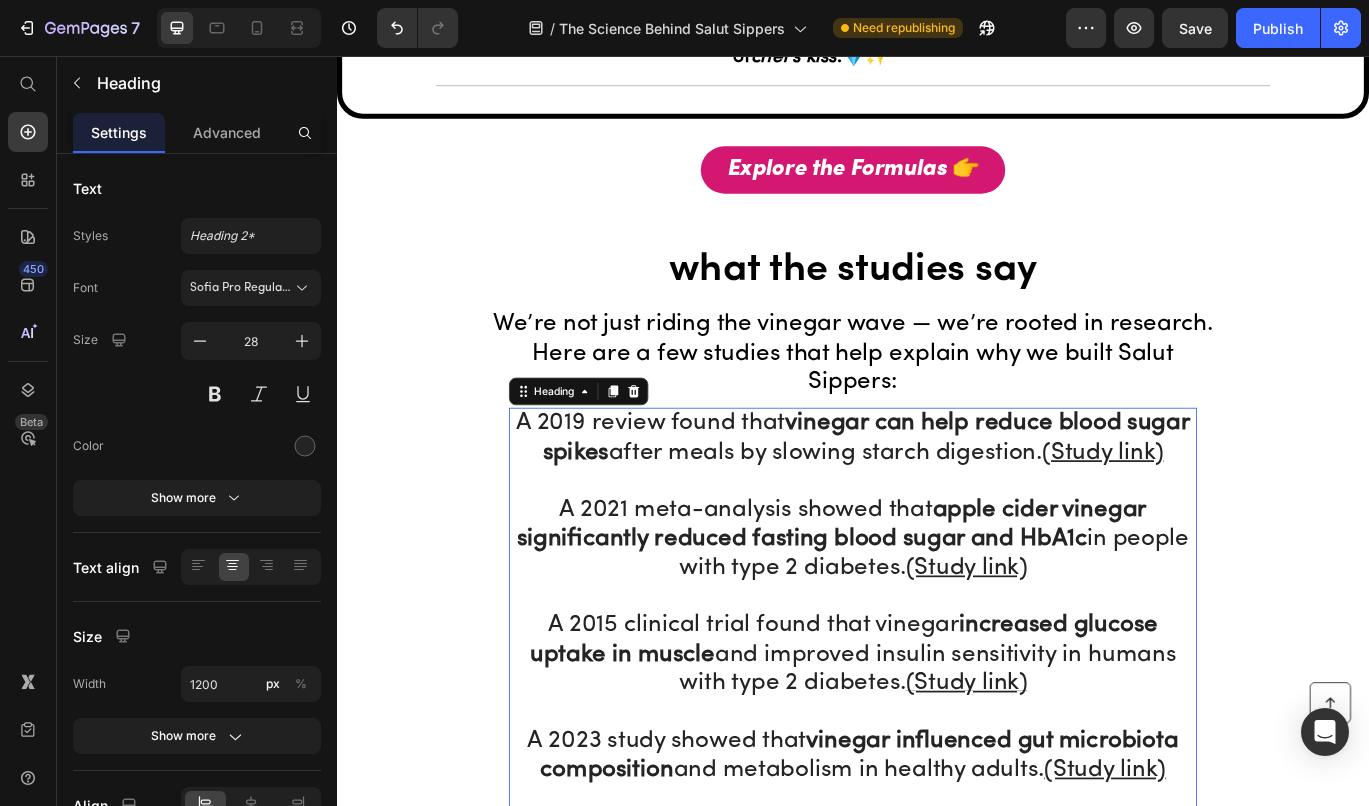 scroll, scrollTop: 3032, scrollLeft: 0, axis: vertical 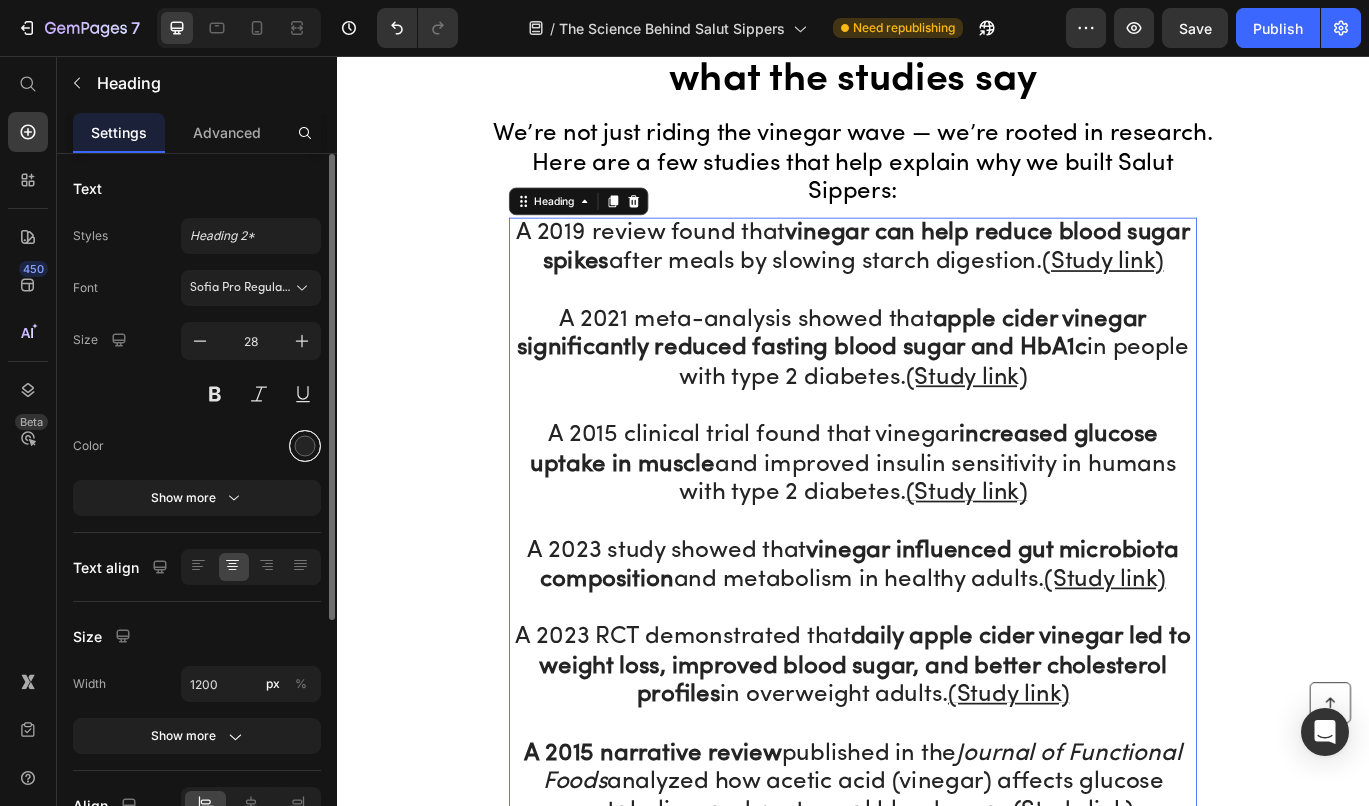 click at bounding box center [305, 446] 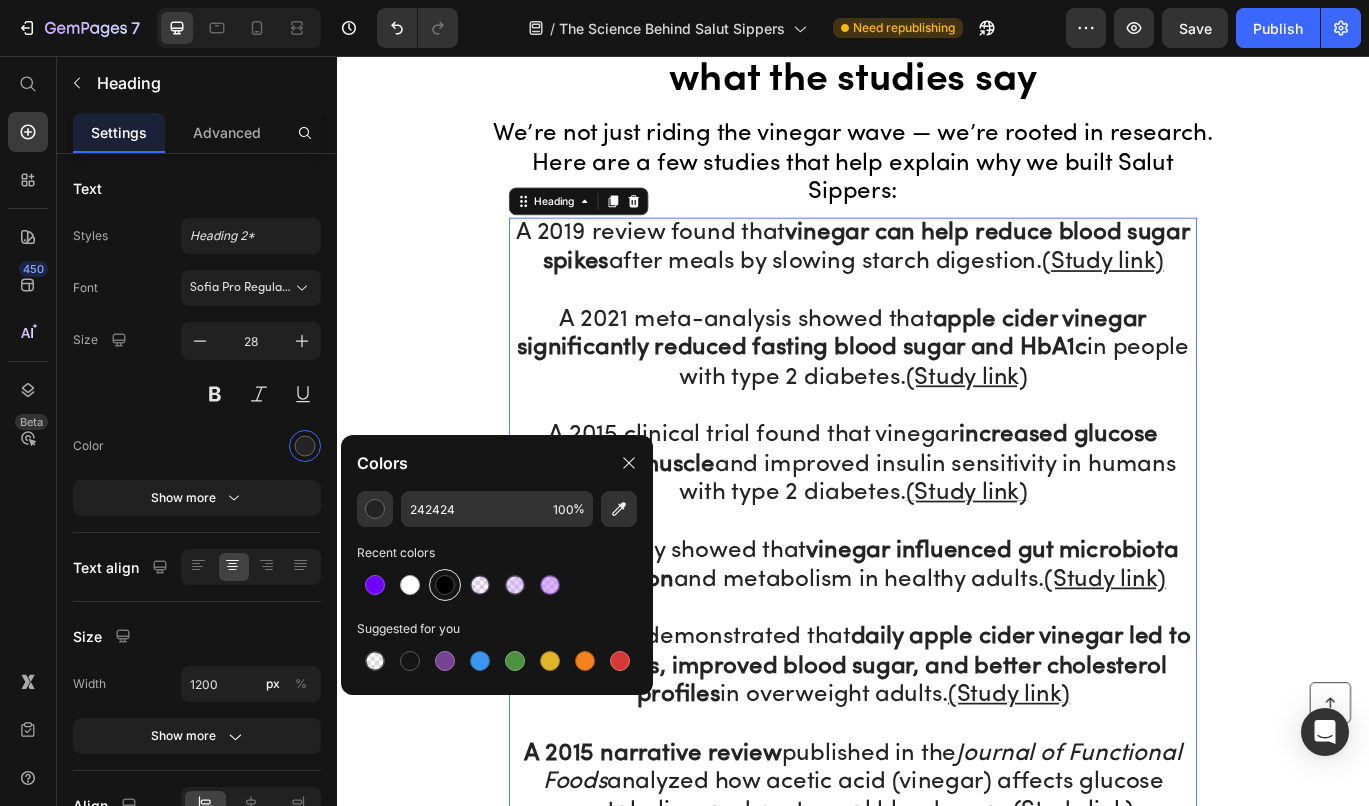 click at bounding box center [445, 585] 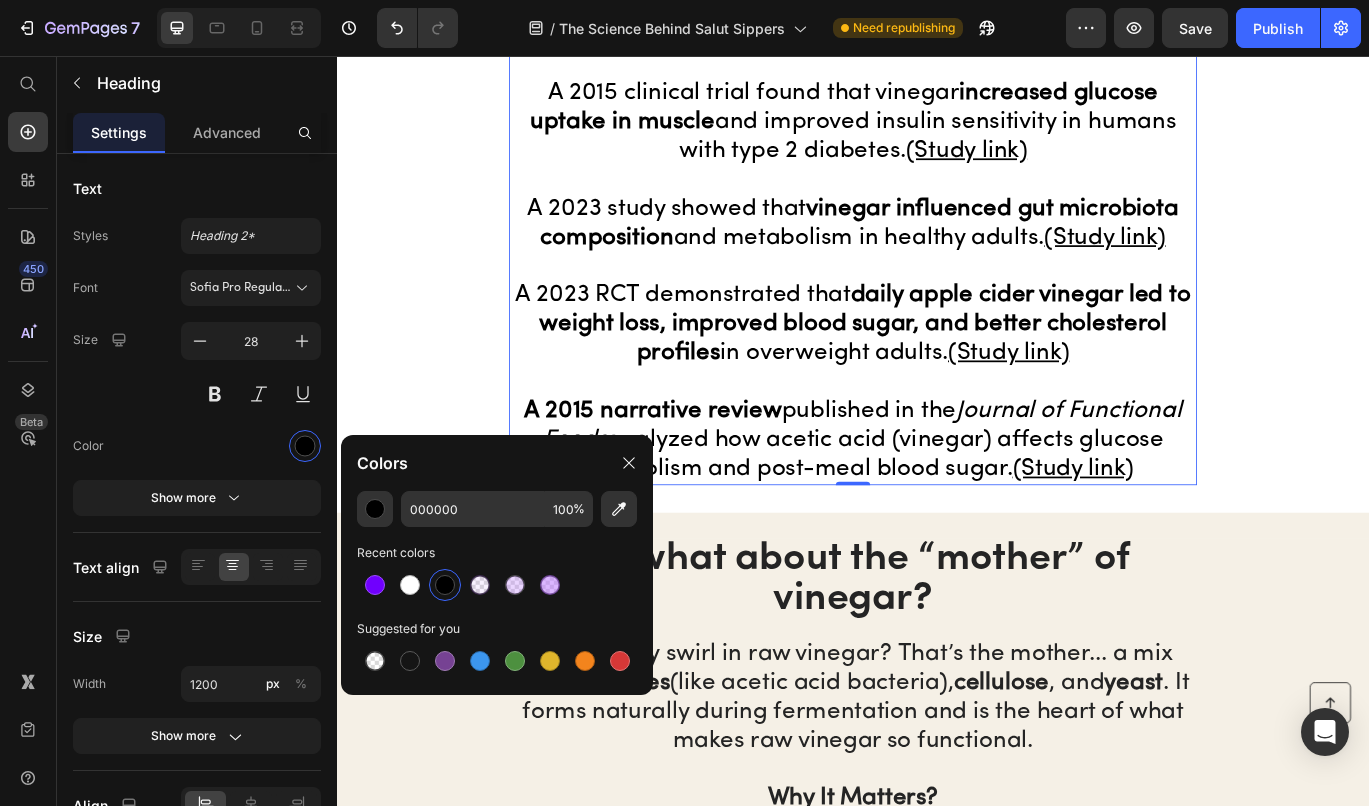 scroll, scrollTop: 3576, scrollLeft: 0, axis: vertical 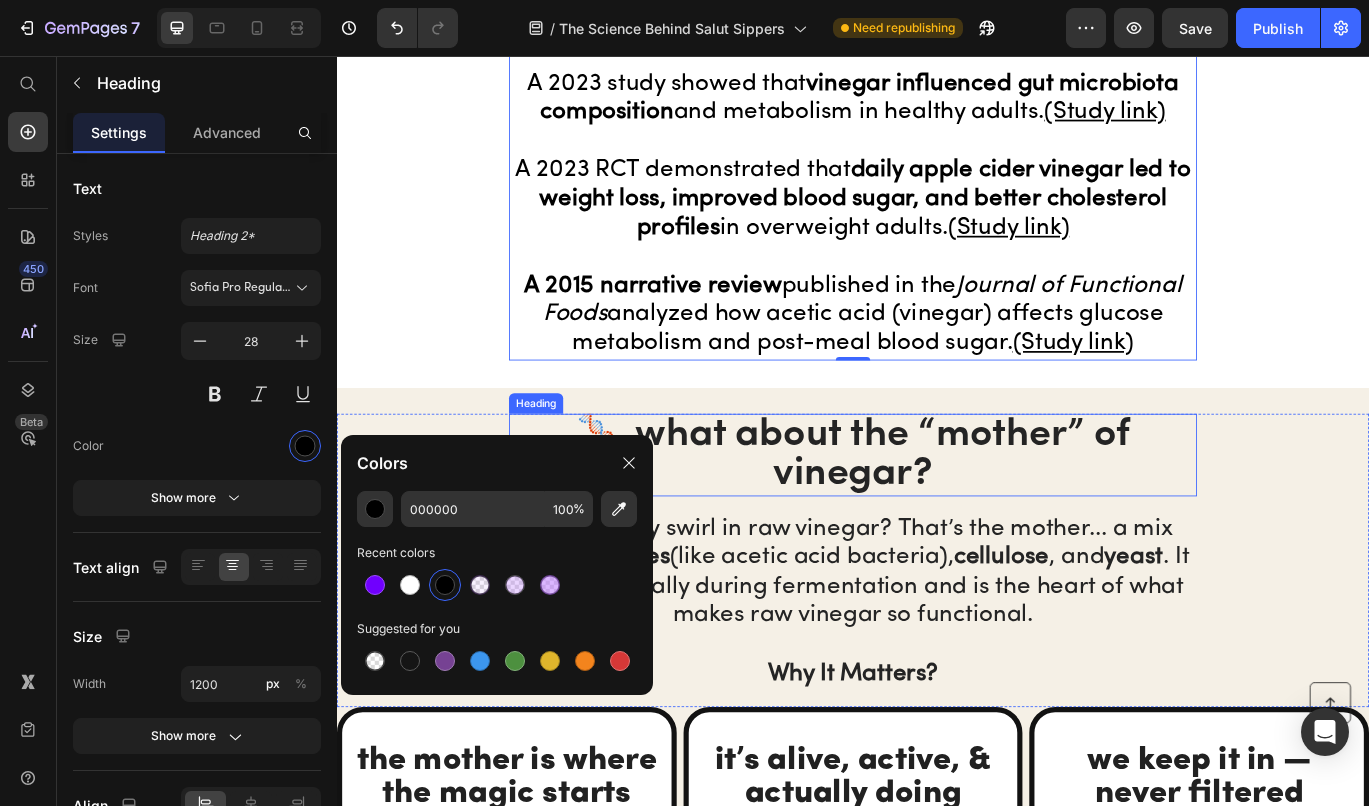 click on "🧬 what about the “mother” of vinegar?" at bounding box center (937, 520) 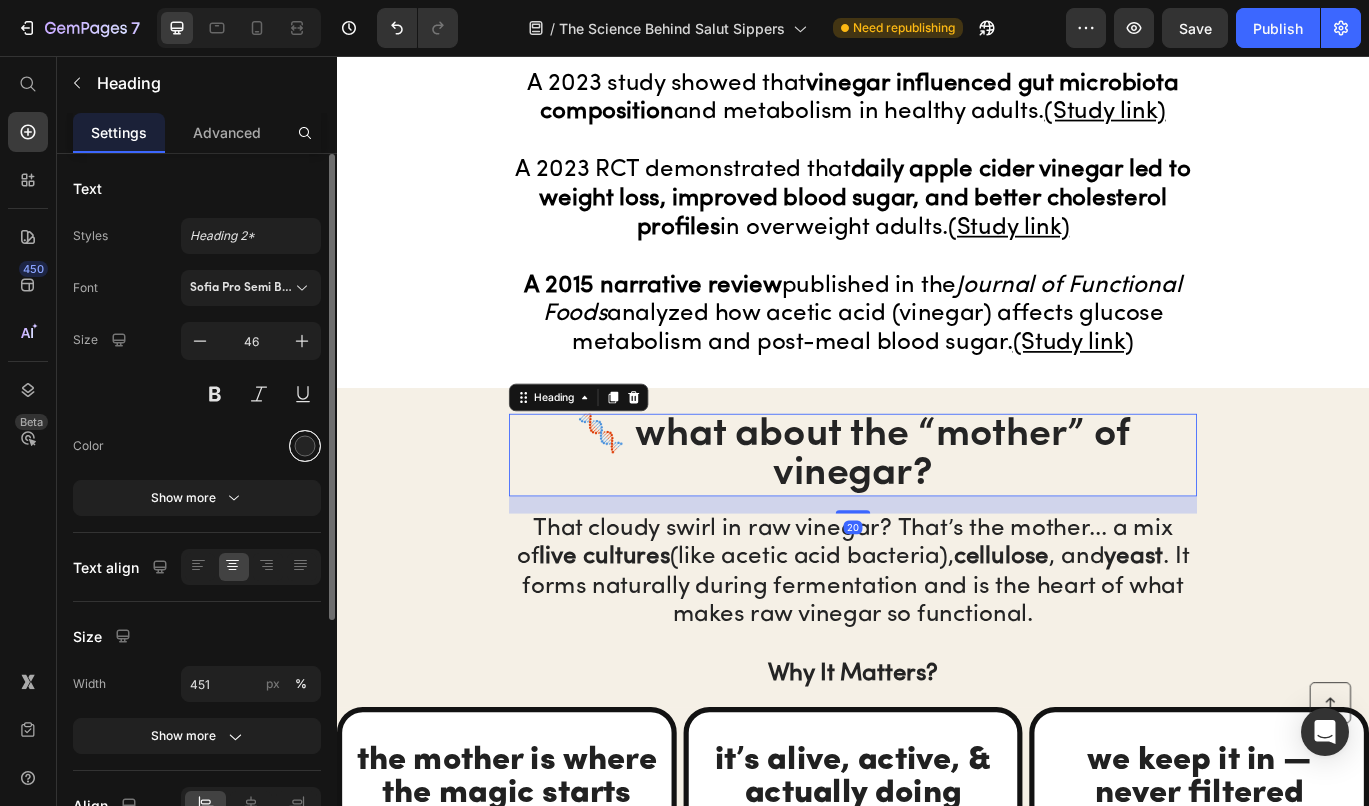 click at bounding box center (305, 446) 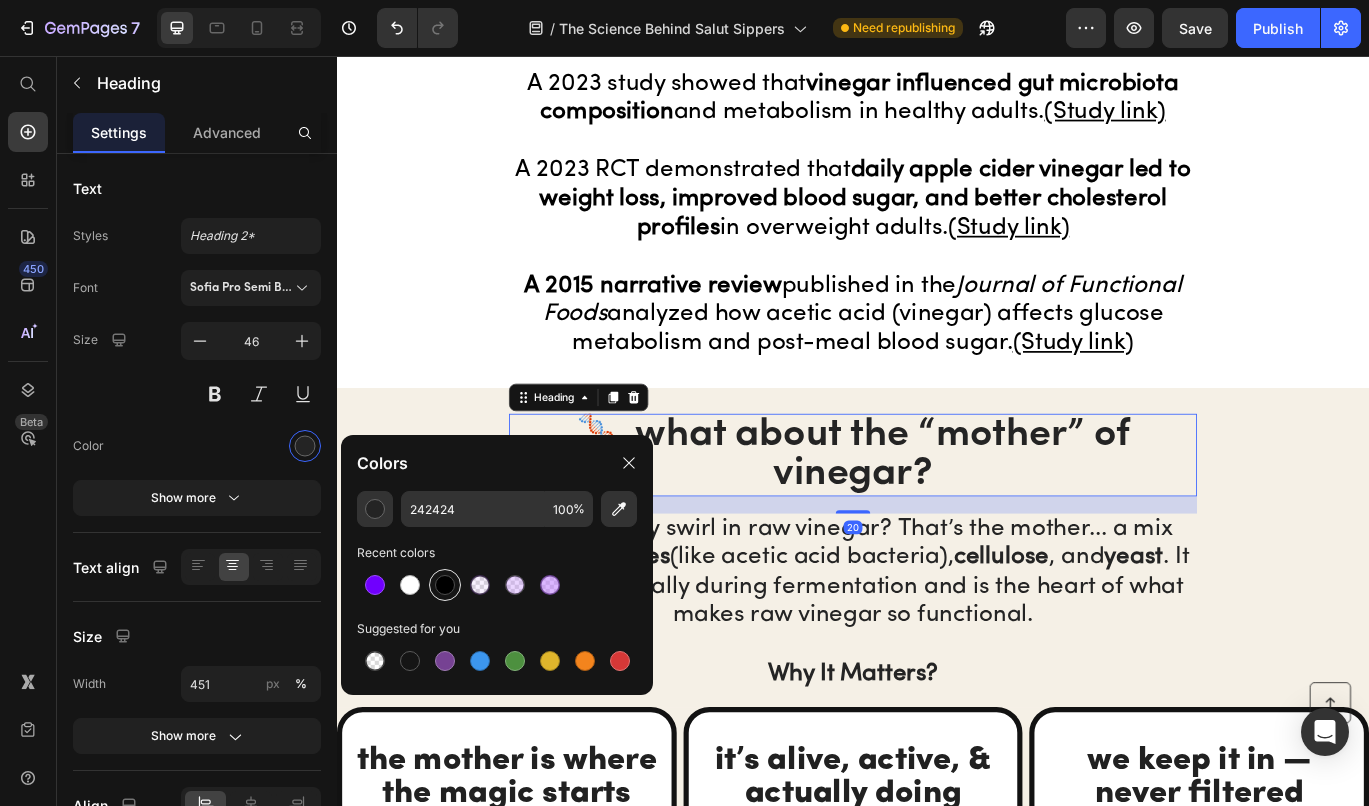 click at bounding box center (445, 585) 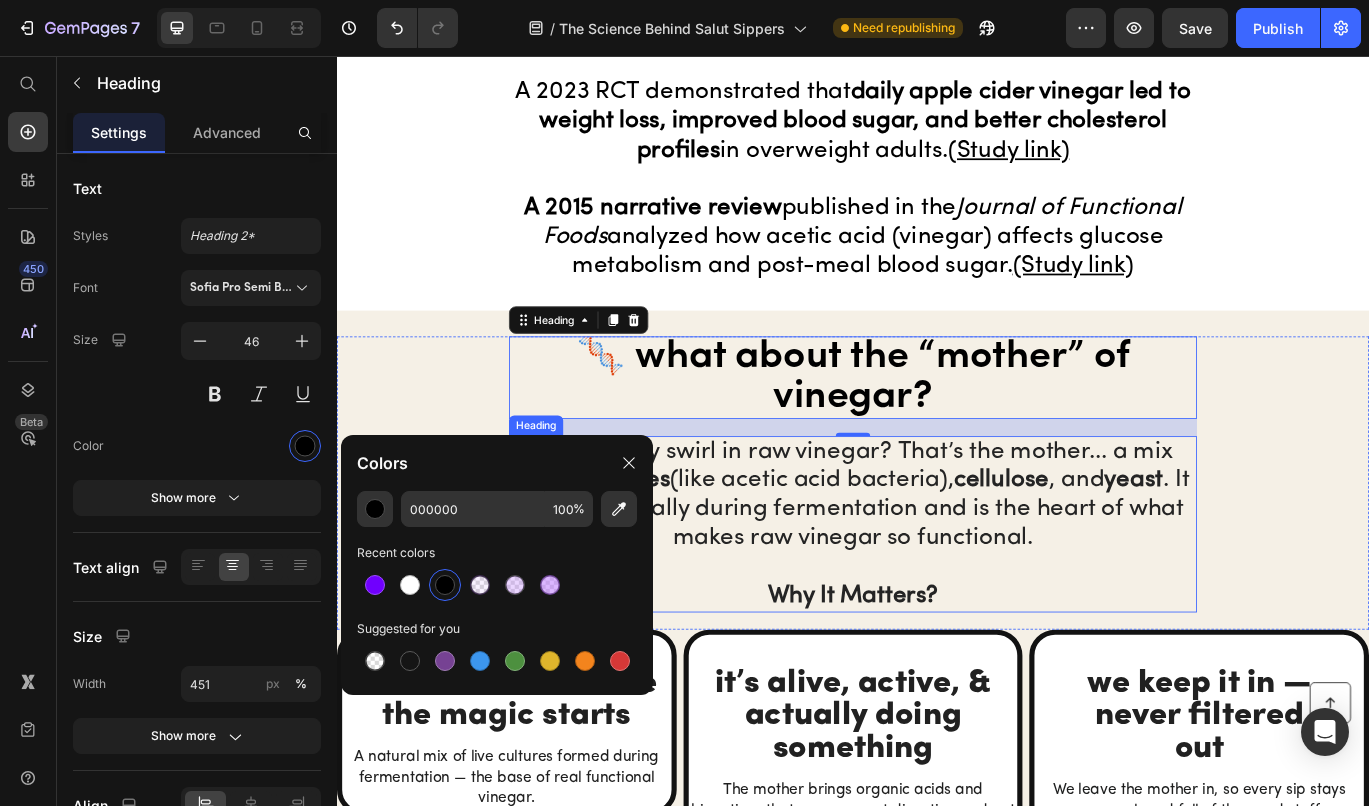 scroll, scrollTop: 3738, scrollLeft: 0, axis: vertical 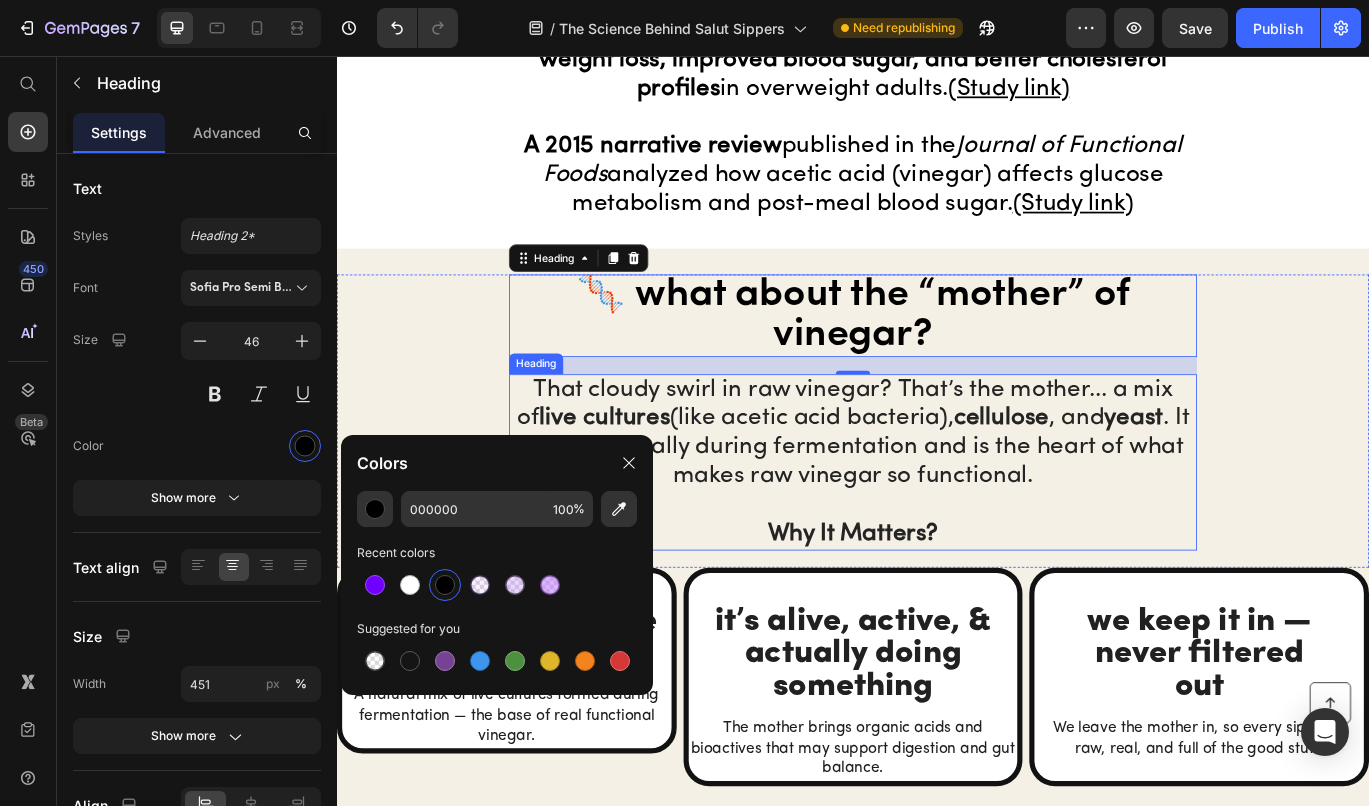 click on "Why It Matters?" at bounding box center [937, 612] 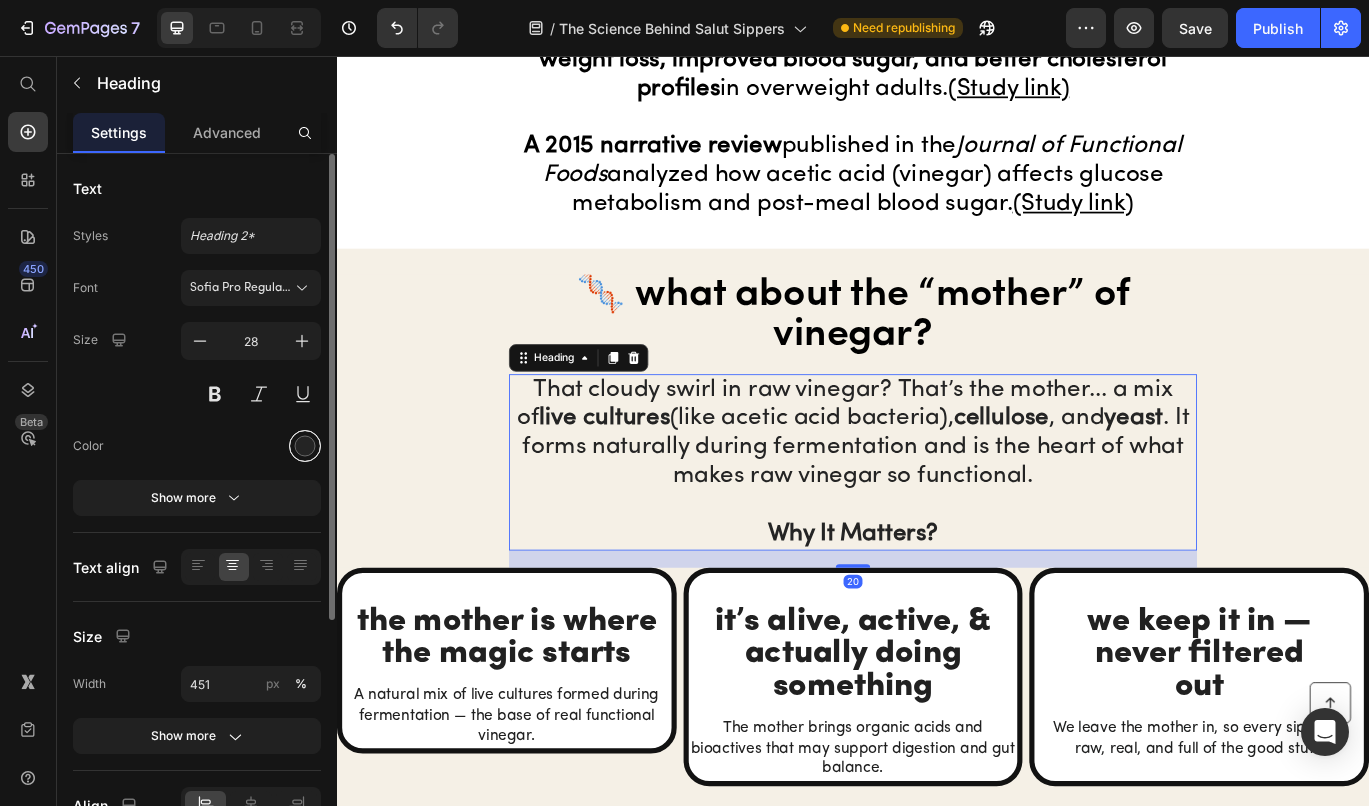 click at bounding box center (305, 446) 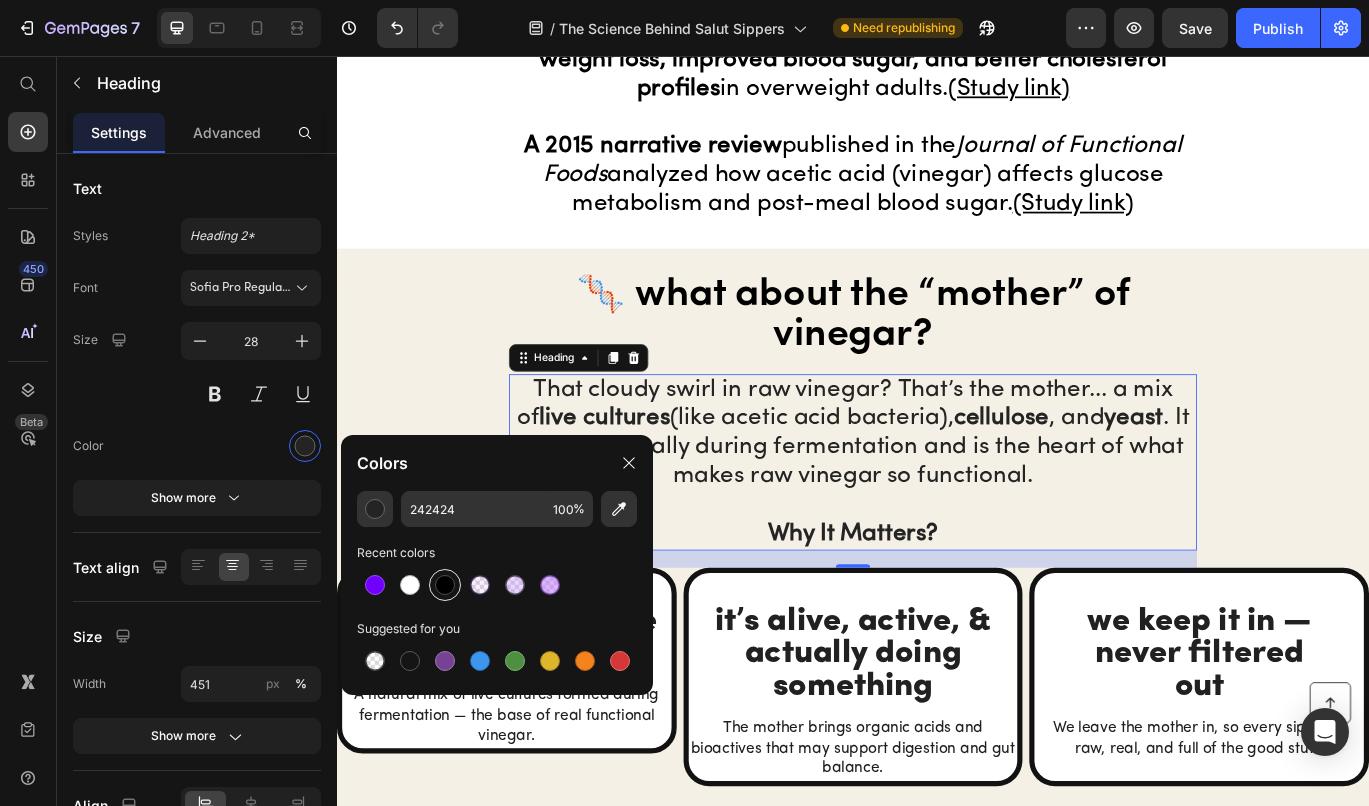 click at bounding box center (445, 585) 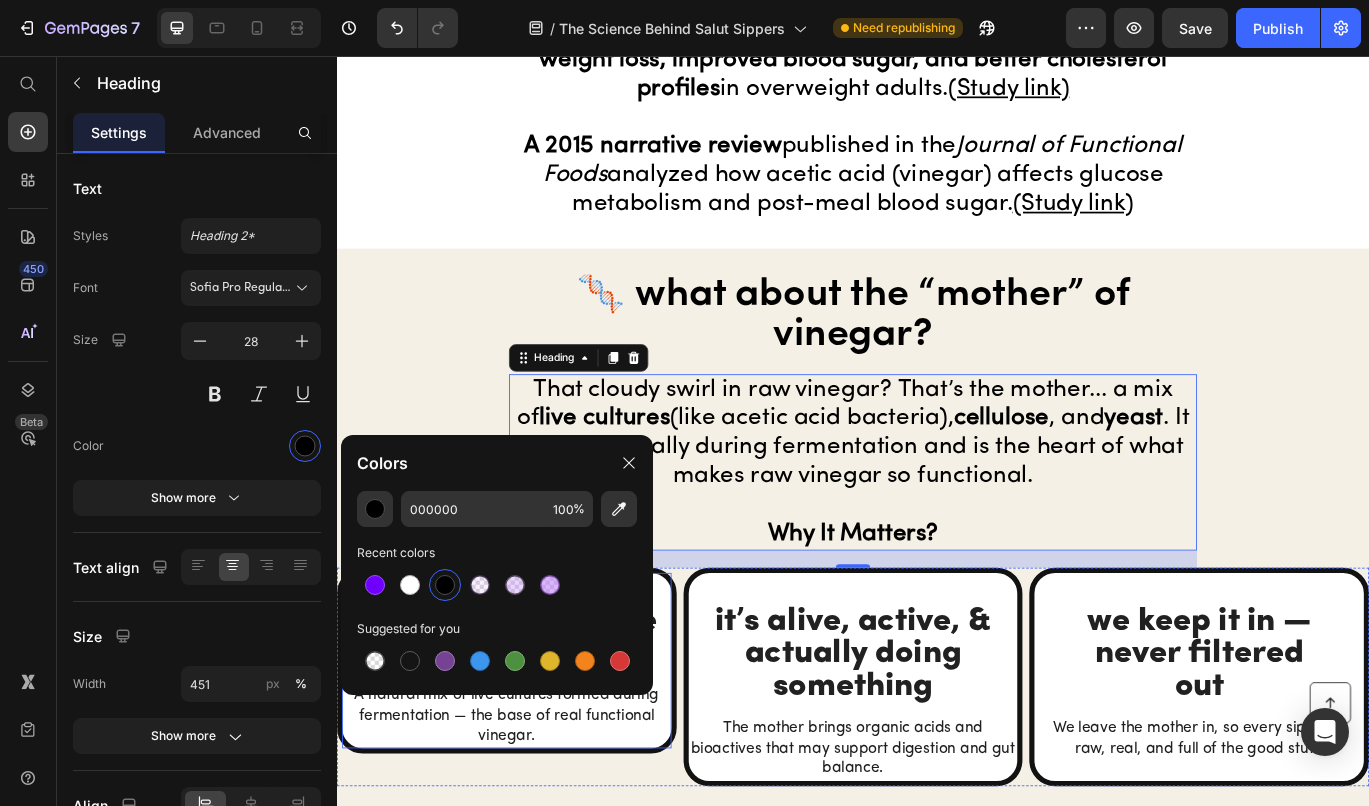 click on "the mother is where the magic starts Heading A natural mix of live cultures formed during fermentation — the base of real functional vinegar. Text Block Row" at bounding box center [534, 759] 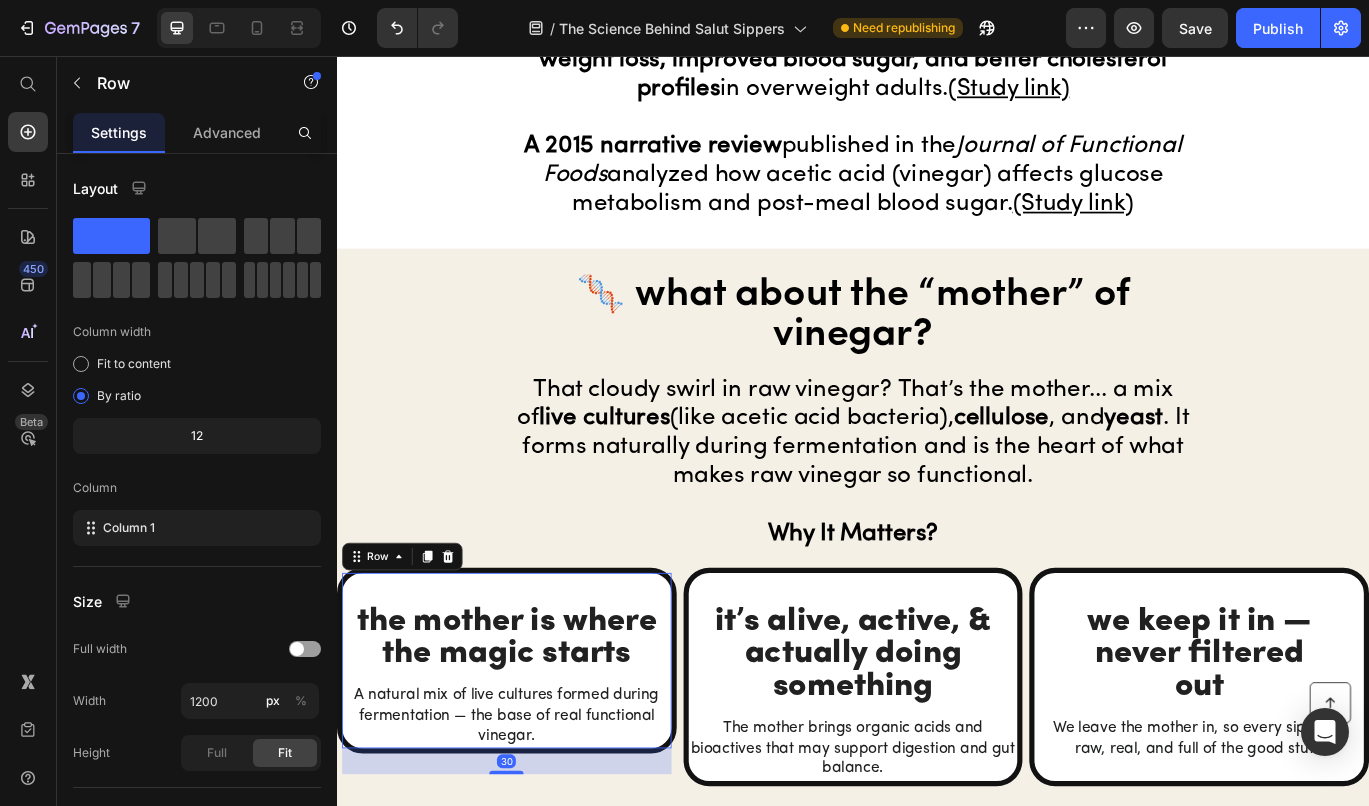 click on "the mother is where the magic starts Heading A natural mix of live cultures formed during fermentation — the base of real functional vinegar. Text Block Row   30" at bounding box center (534, 759) 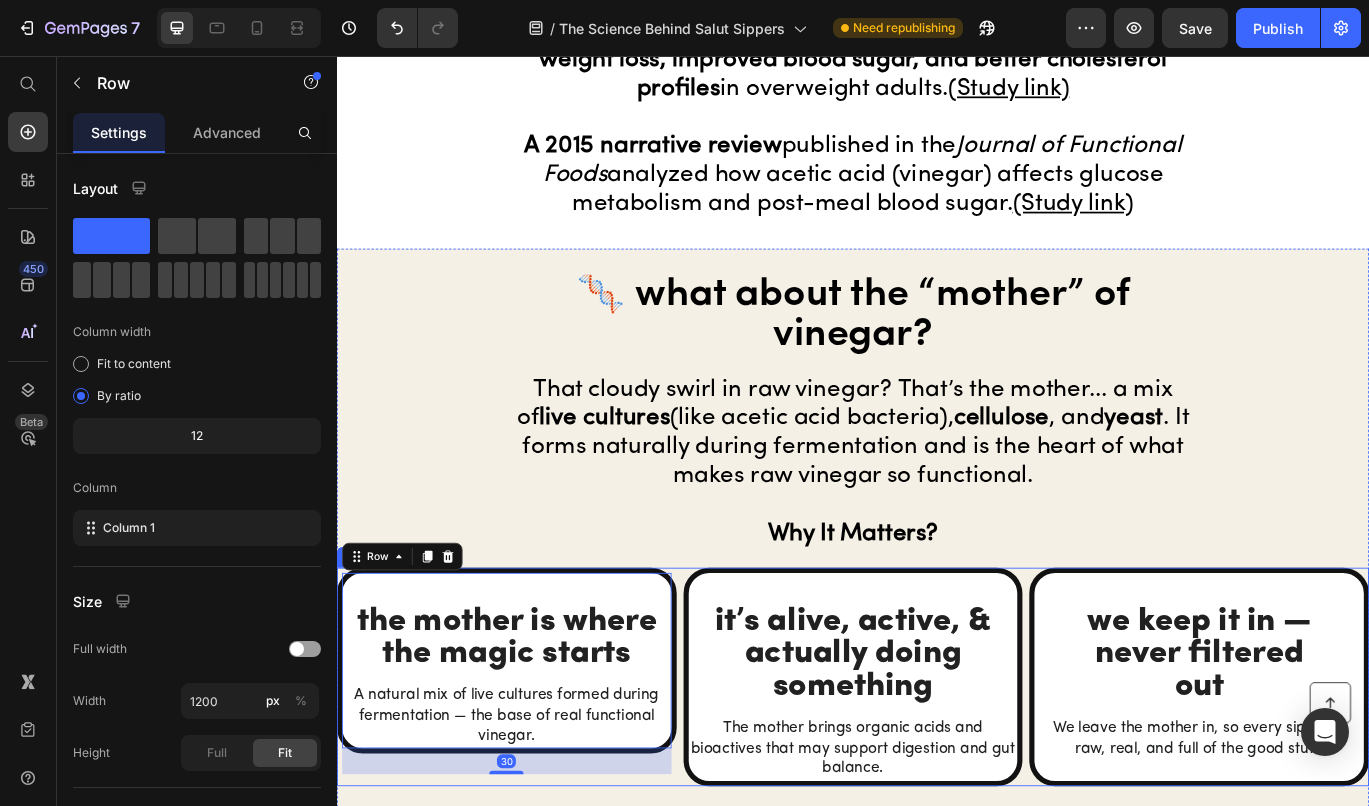 click on "the mother is where the magic starts Heading A natural mix of live cultures formed during fermentation — the base of real functional vinegar. Text Block Row   30" at bounding box center (534, 778) 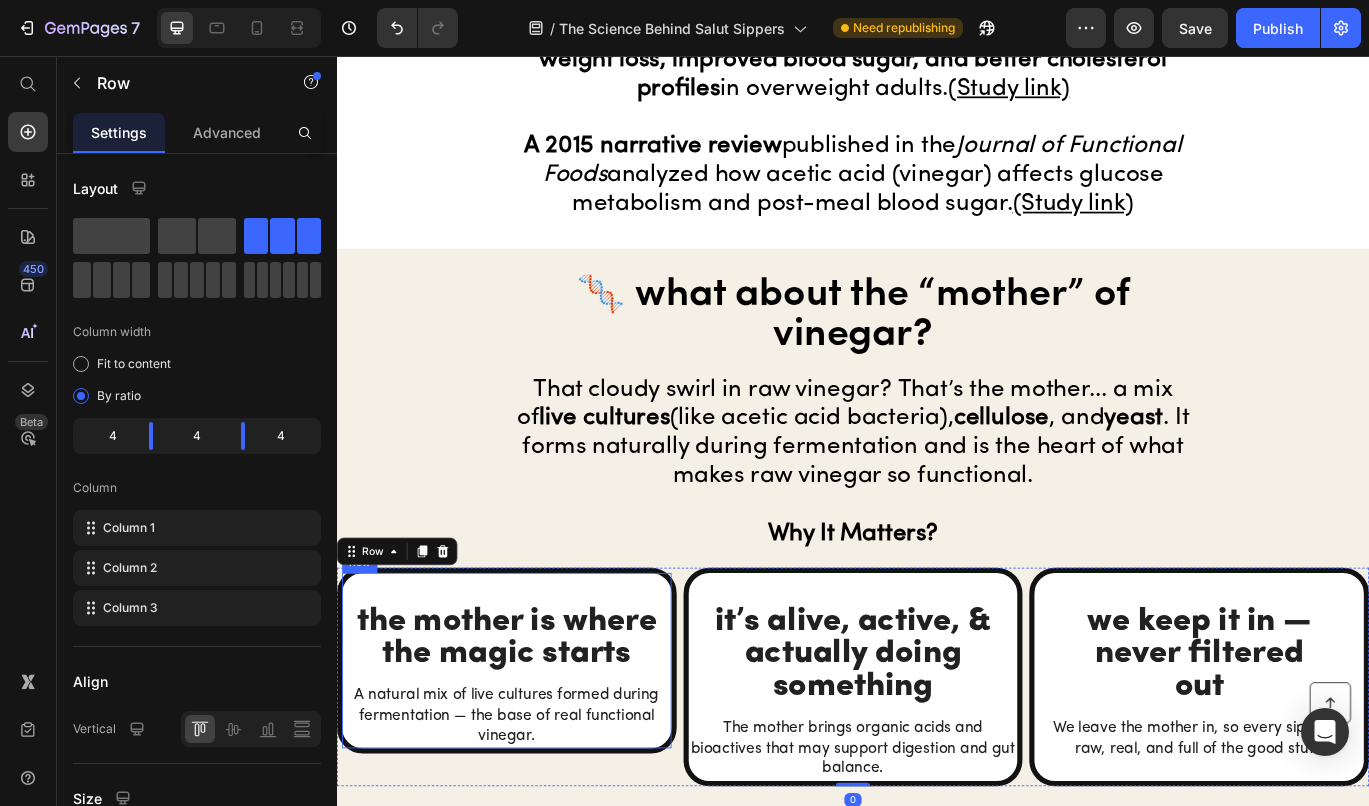 click on "🧬 what about the “mother” of vinegar? Heading That cloudy swirl in raw vinegar? That’s the mother... a mix of  live cultures  (like acetic acid bacteria),  cellulose , and  yeast . It forms naturally during fermentation and is the heart of what makes raw vinegar so functional. Why It Matters? Heading" at bounding box center [937, 481] 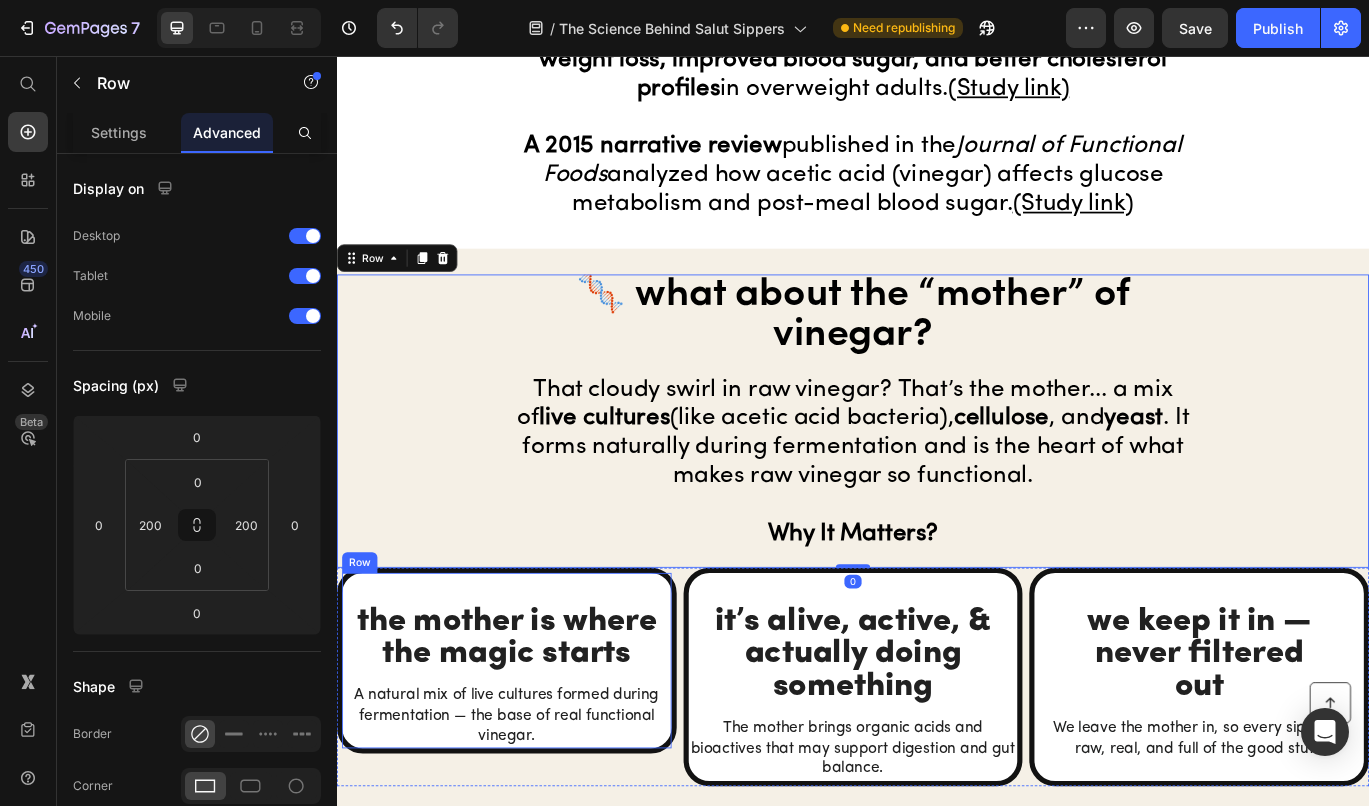 click on "the mother is where the magic starts Heading A natural mix of live cultures formed during fermentation — the base of real functional vinegar. Text Block Row" at bounding box center (534, 759) 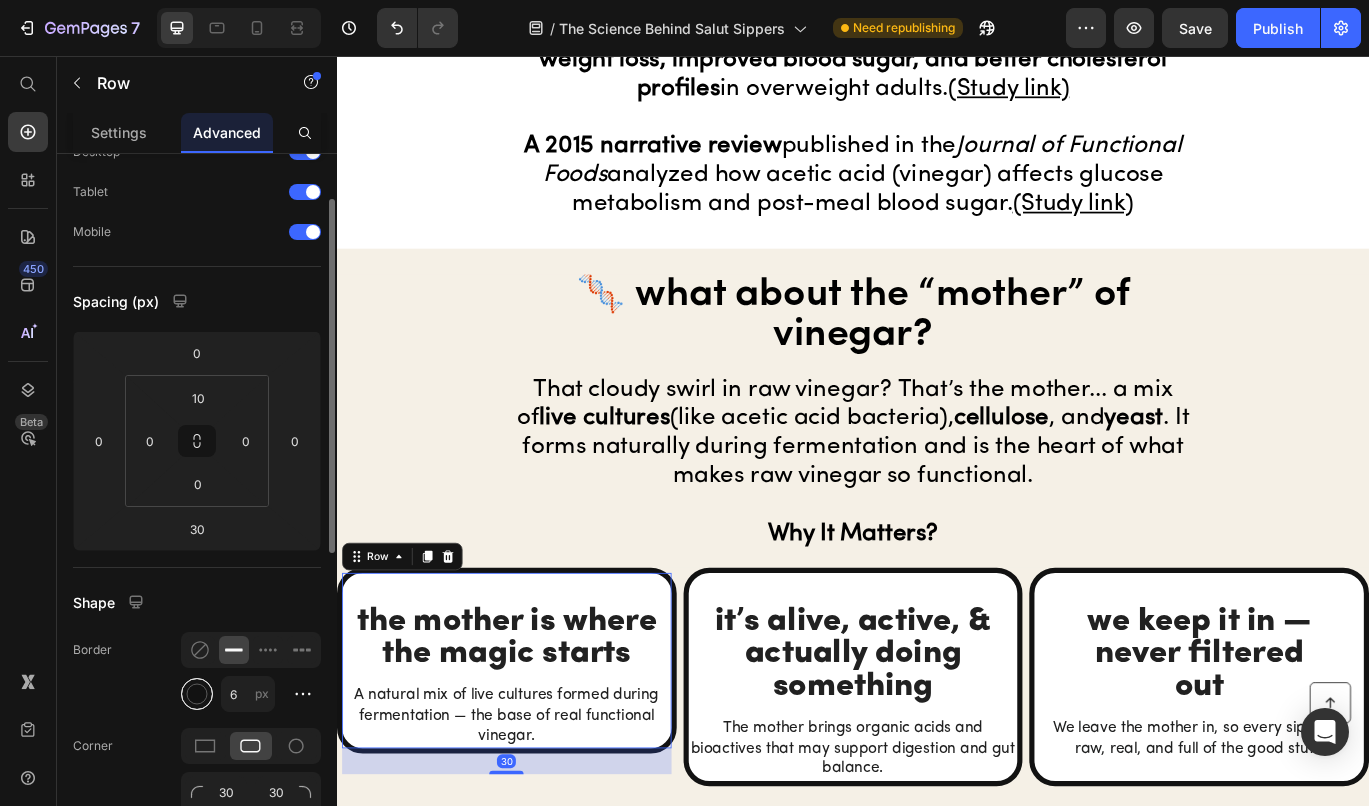 scroll, scrollTop: 92, scrollLeft: 0, axis: vertical 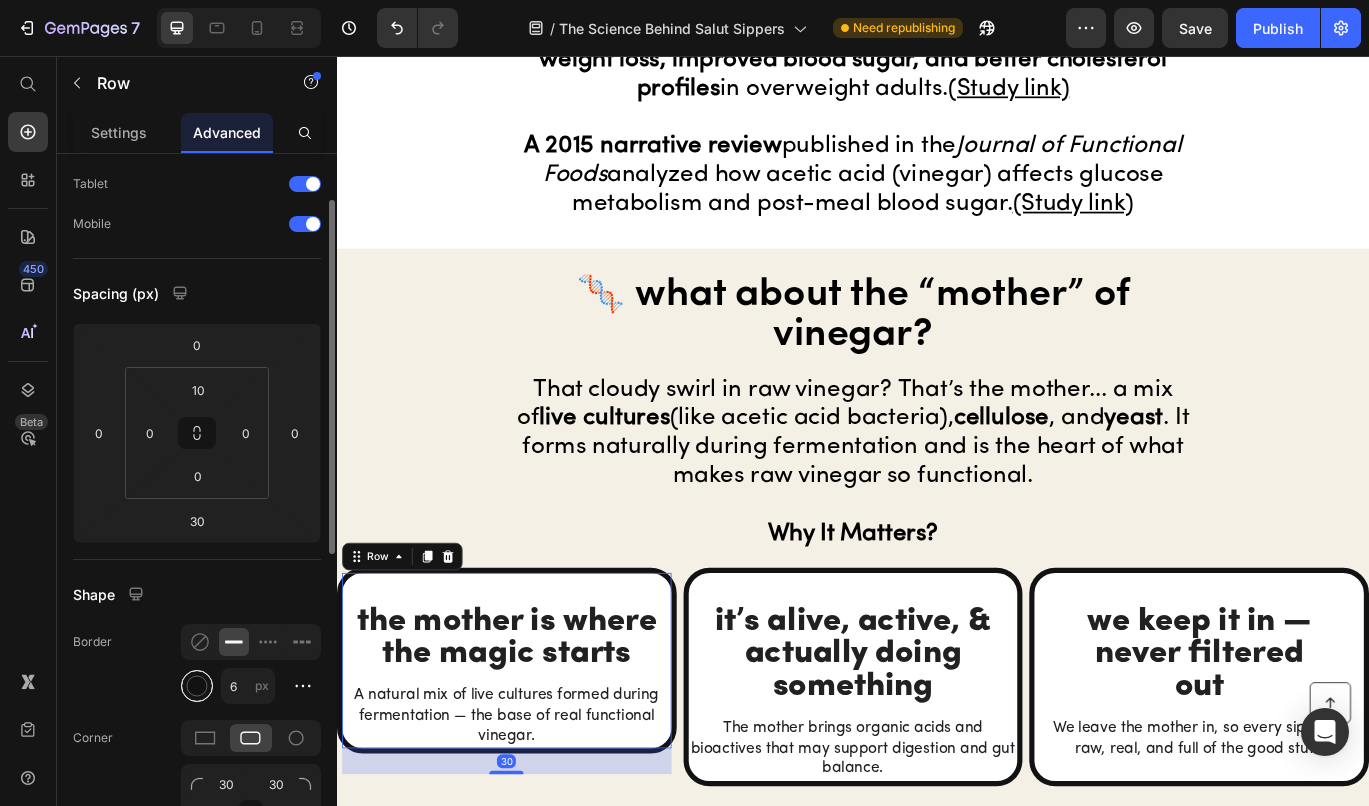 click at bounding box center (197, 686) 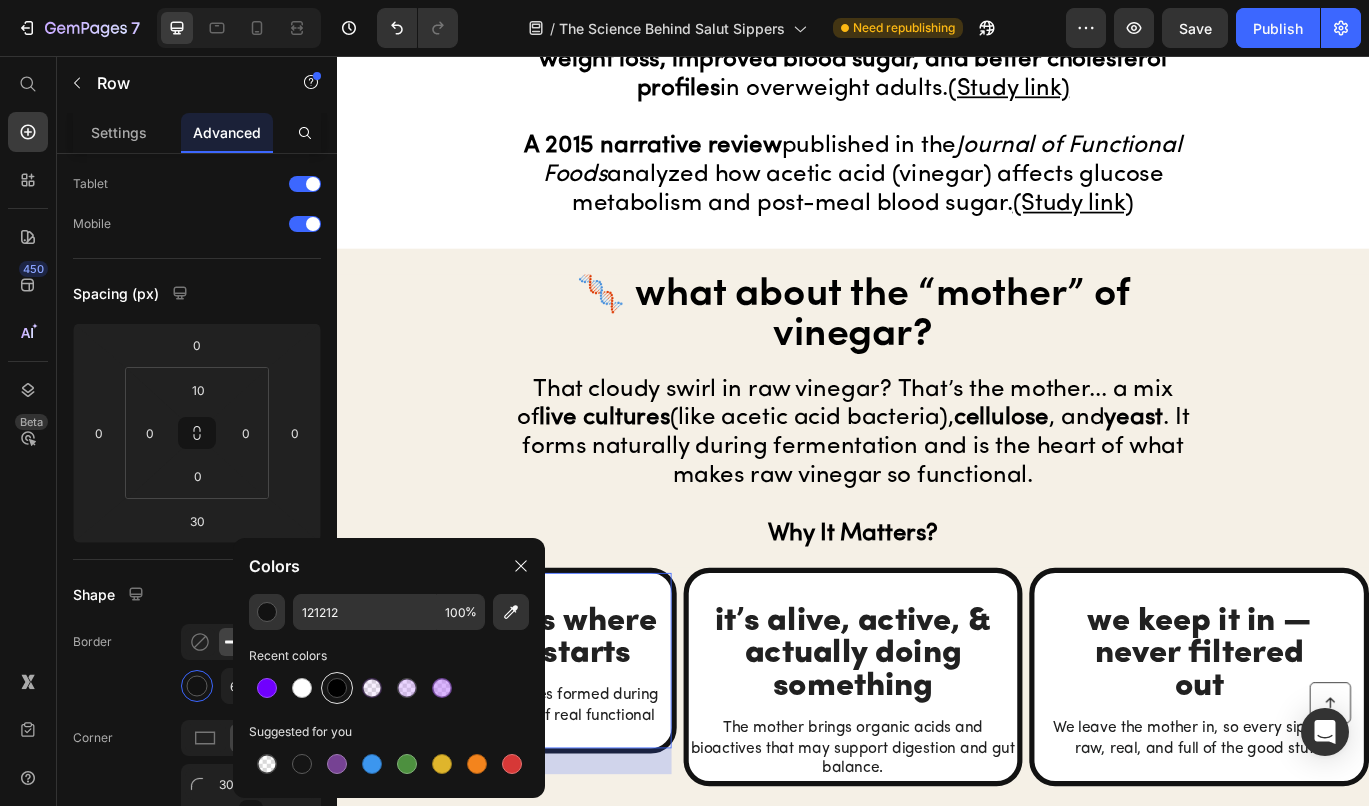click at bounding box center (337, 688) 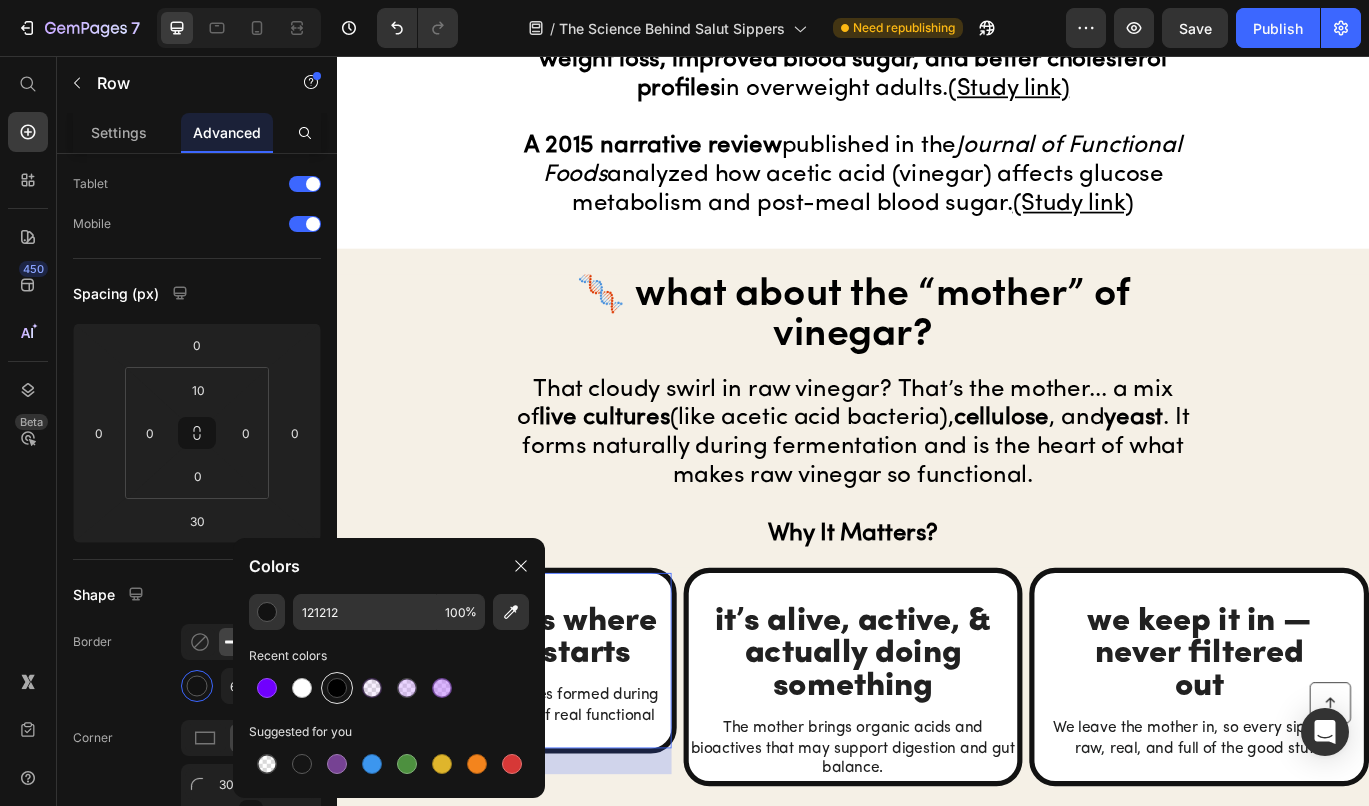 type on "000000" 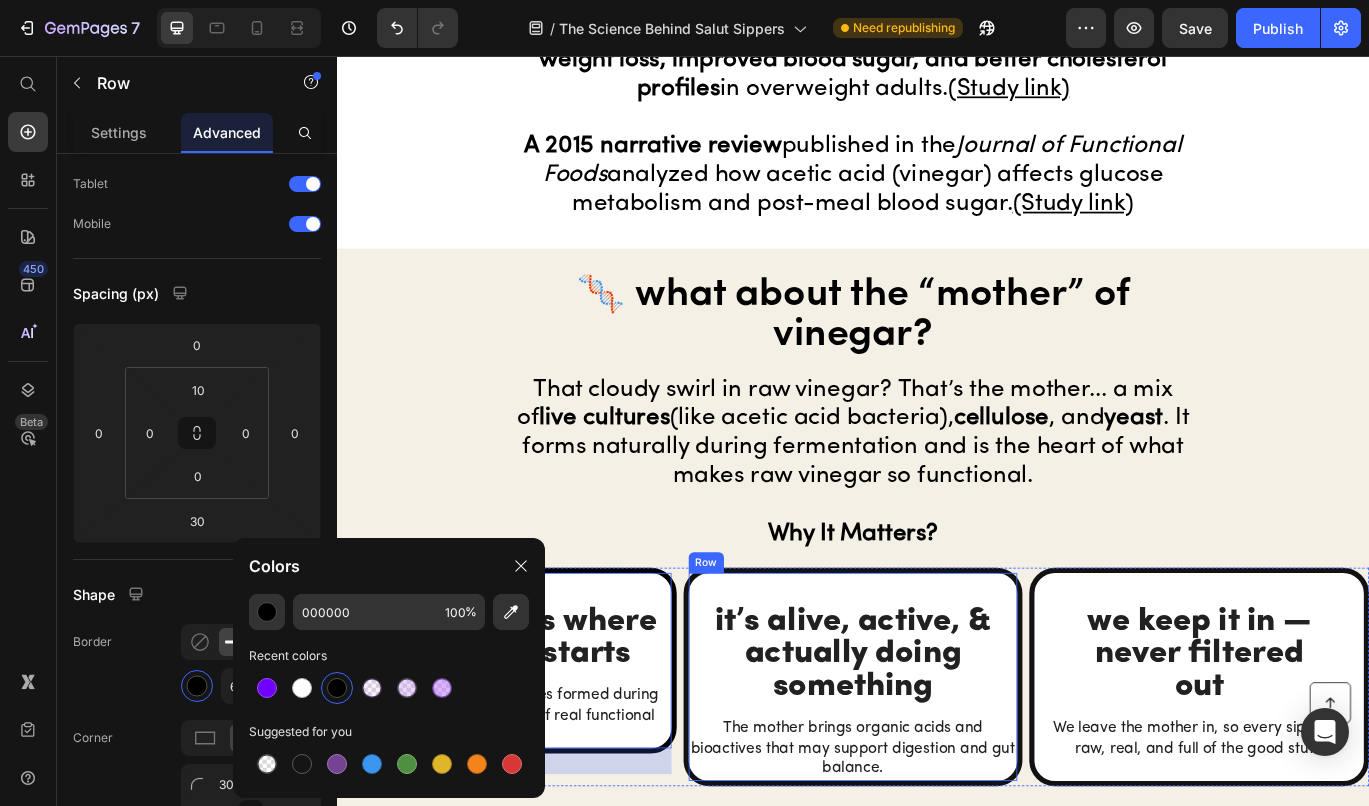 click on "it’s alive, active, & actually doing something Heading The mother brings organic acids and bioactives that may support digestion and gut balance. Text Block Row" at bounding box center (937, 778) 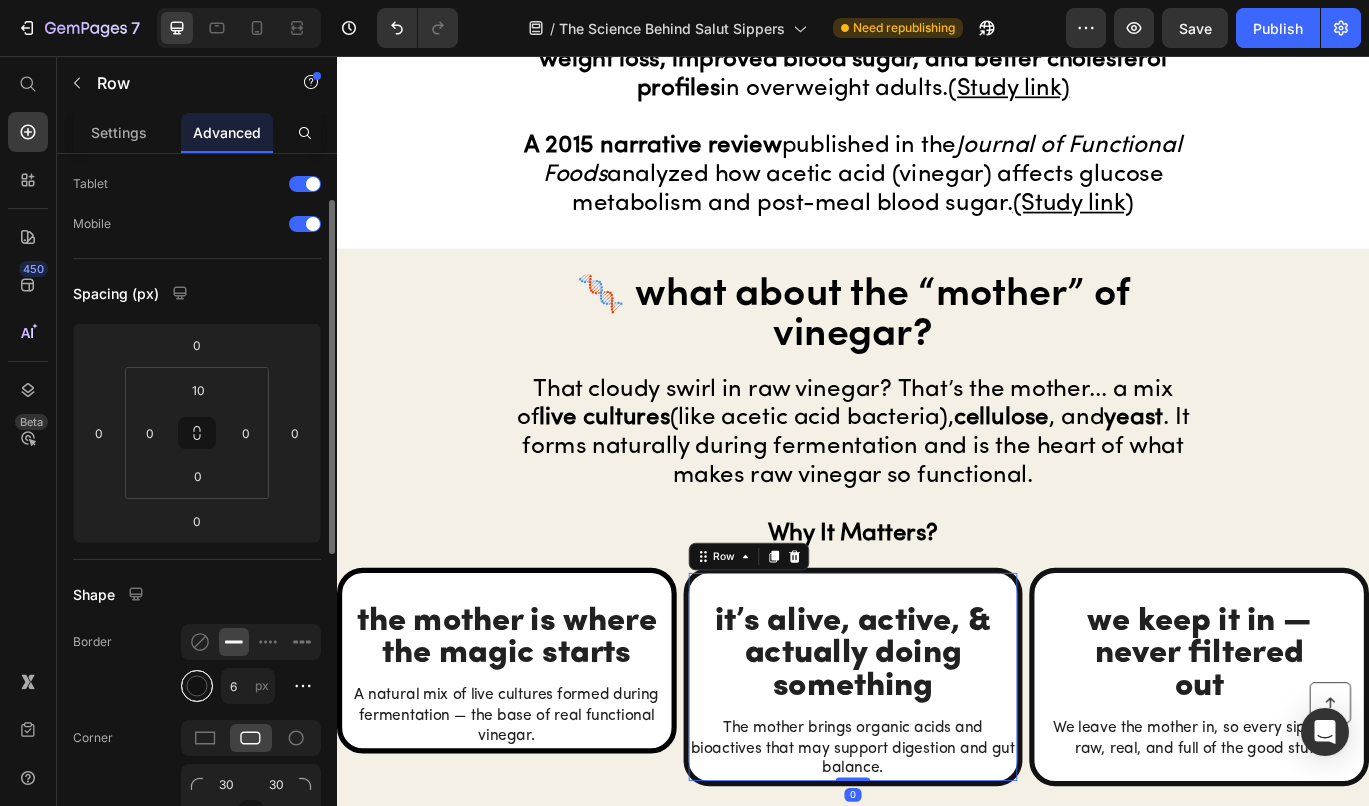 click at bounding box center [197, 686] 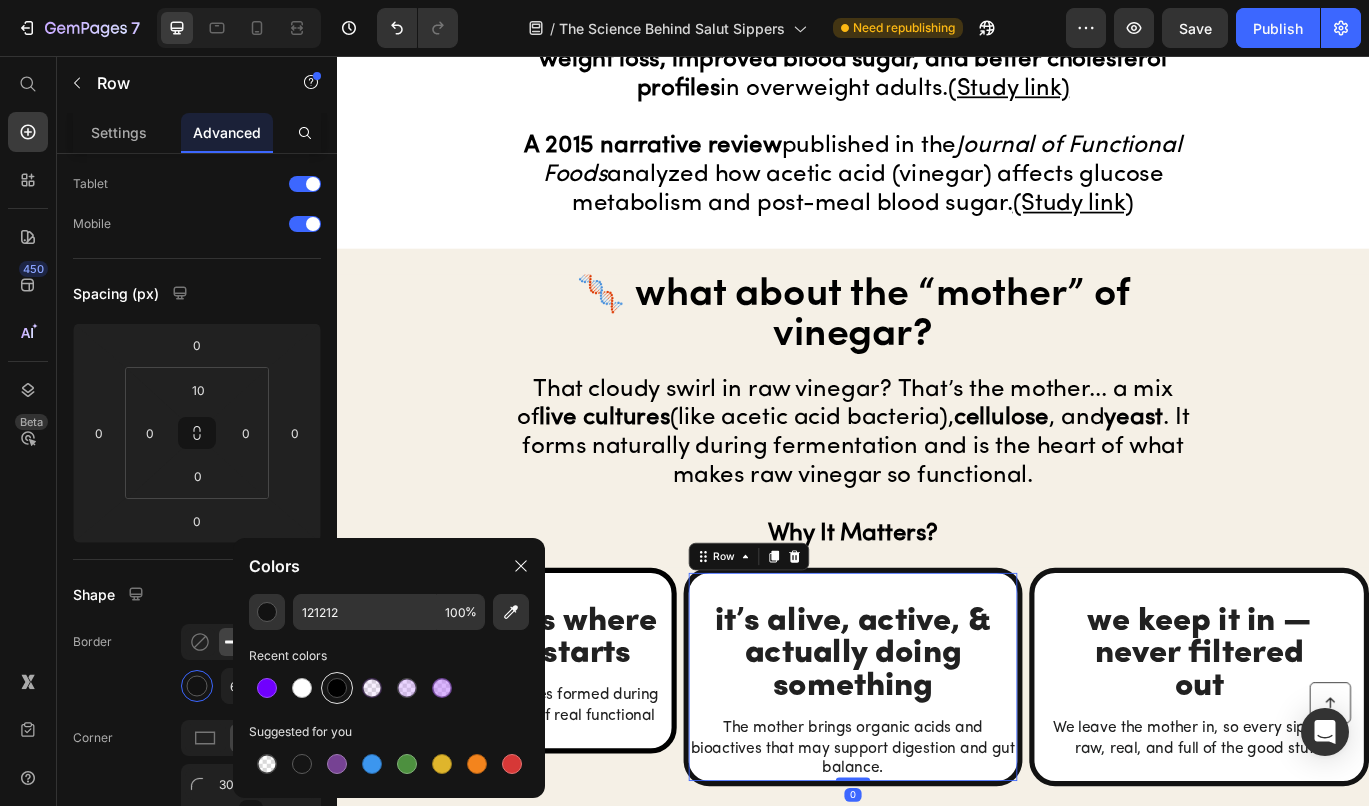 click at bounding box center (337, 688) 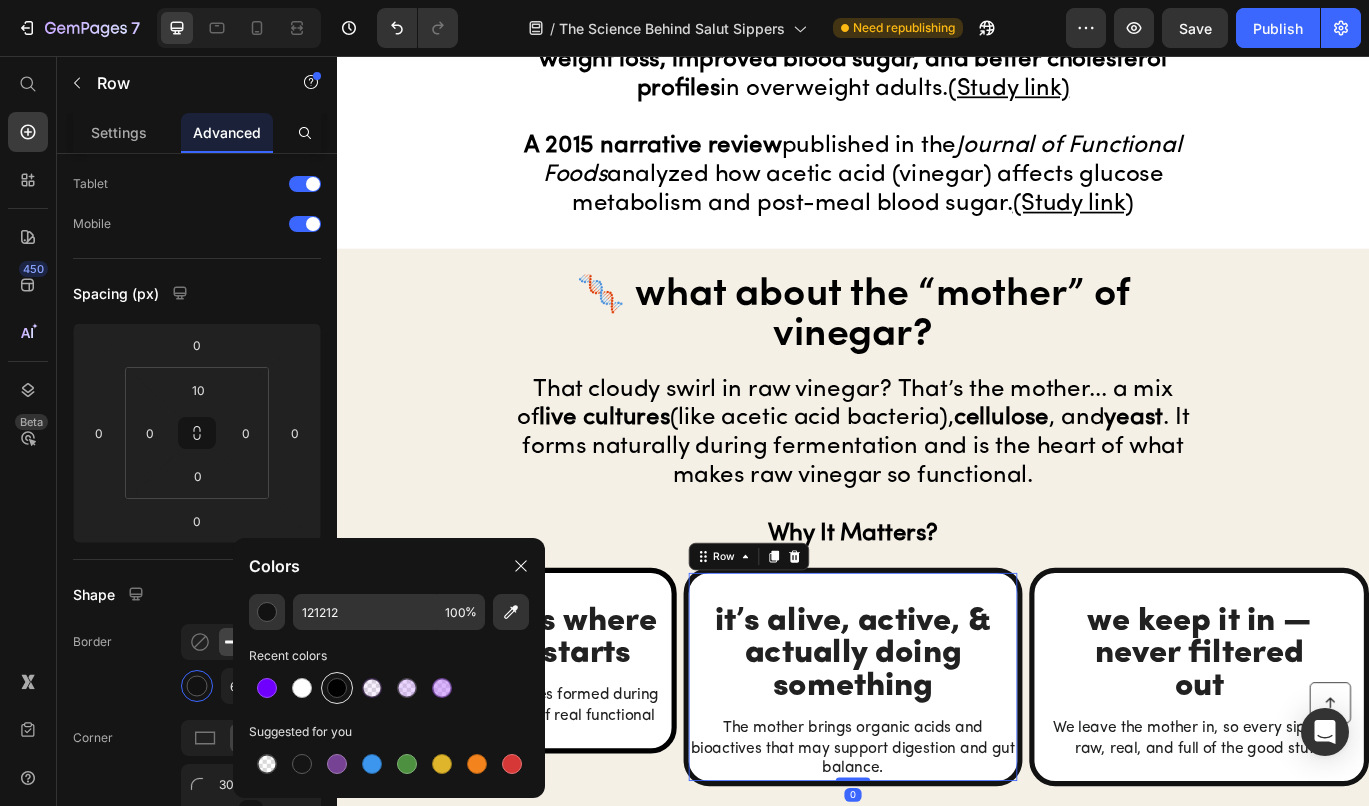 type on "000000" 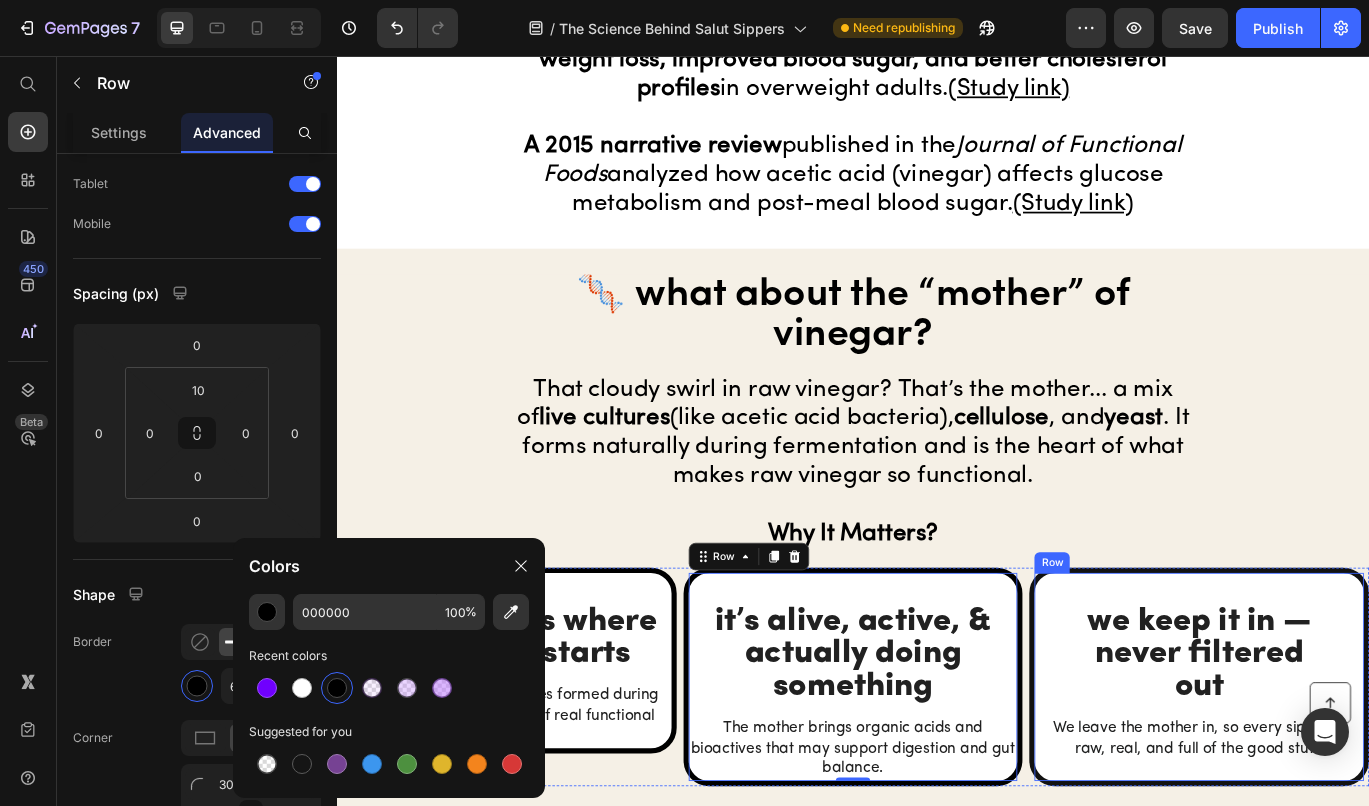 click on "we keep it in — never filtered out Heading We leave the mother in, so every sip stays raw, real, and full of the good stuff.   Text Block Row" at bounding box center [1339, 778] 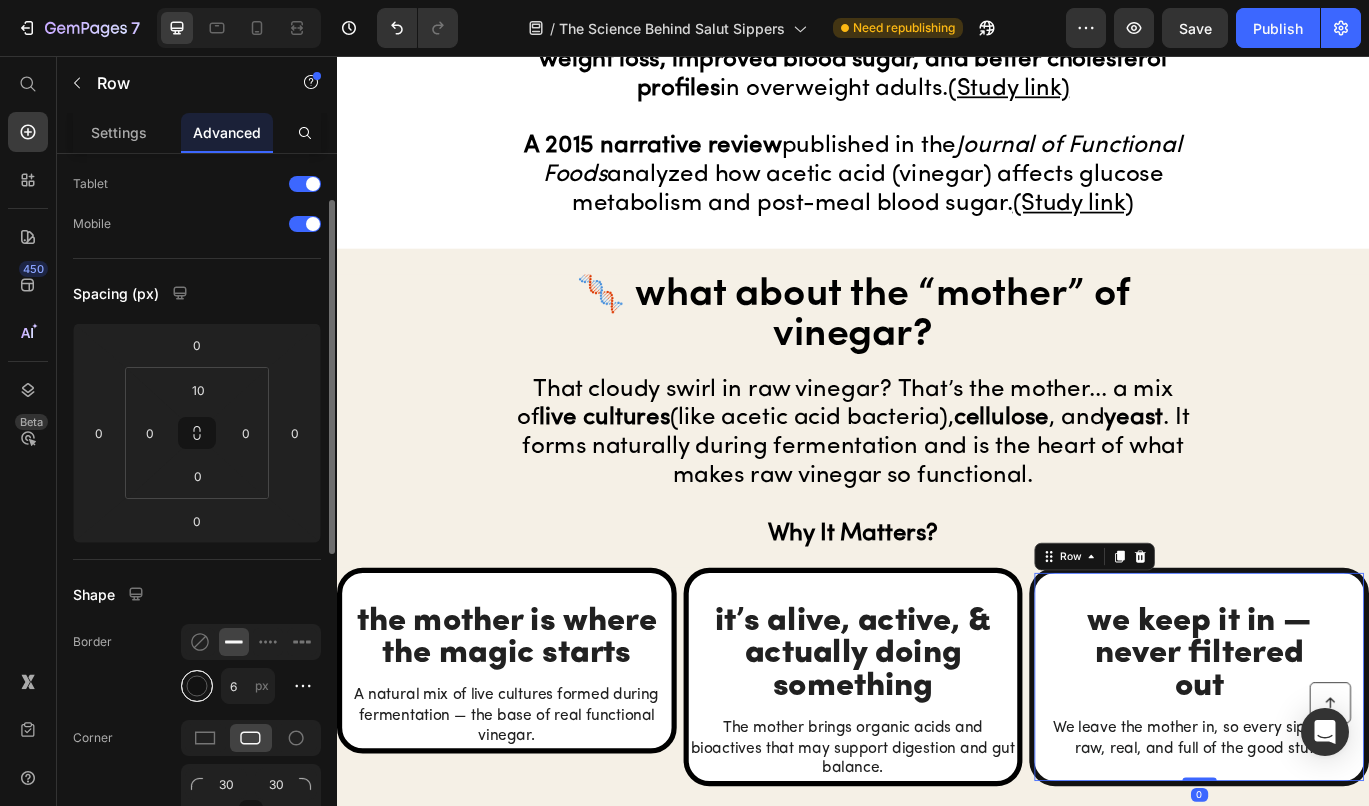 click at bounding box center (197, 686) 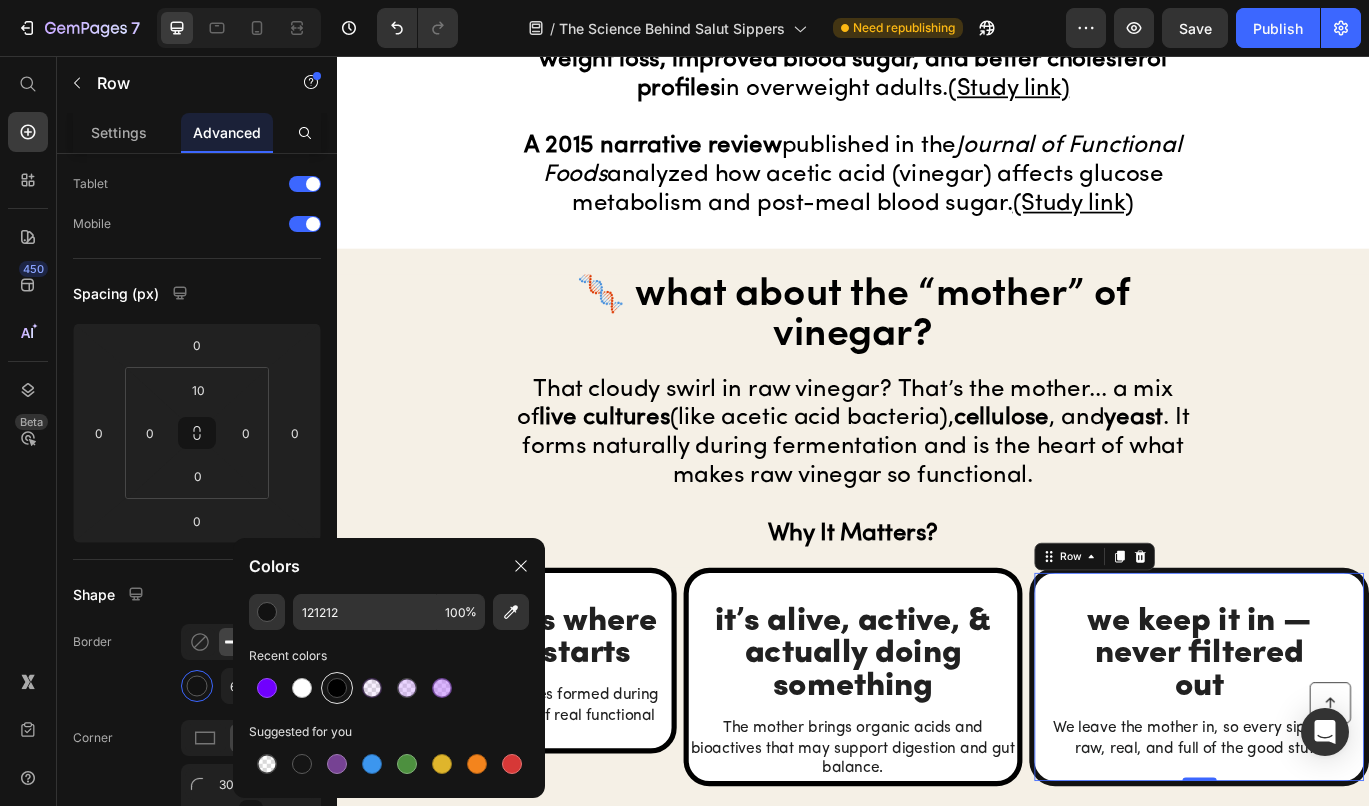 click at bounding box center [337, 688] 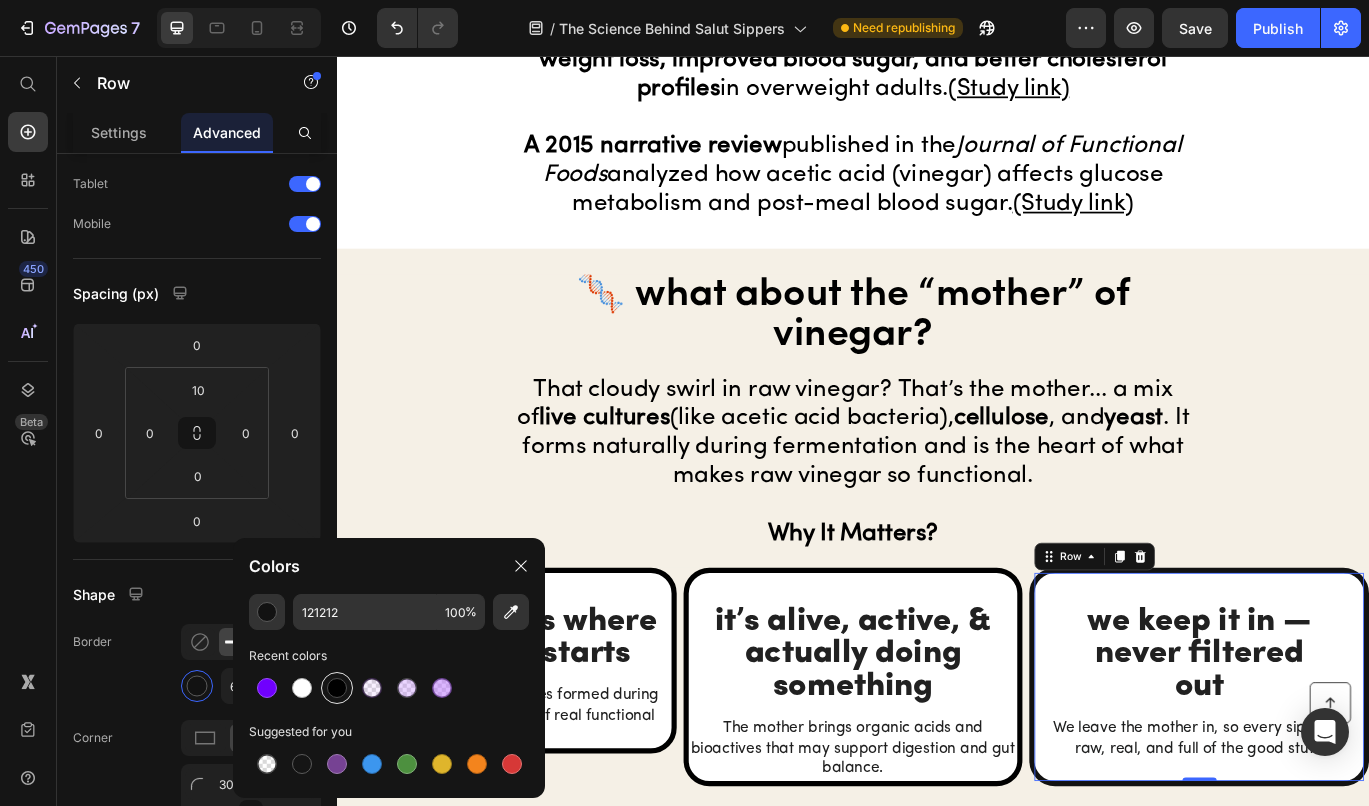 type on "000000" 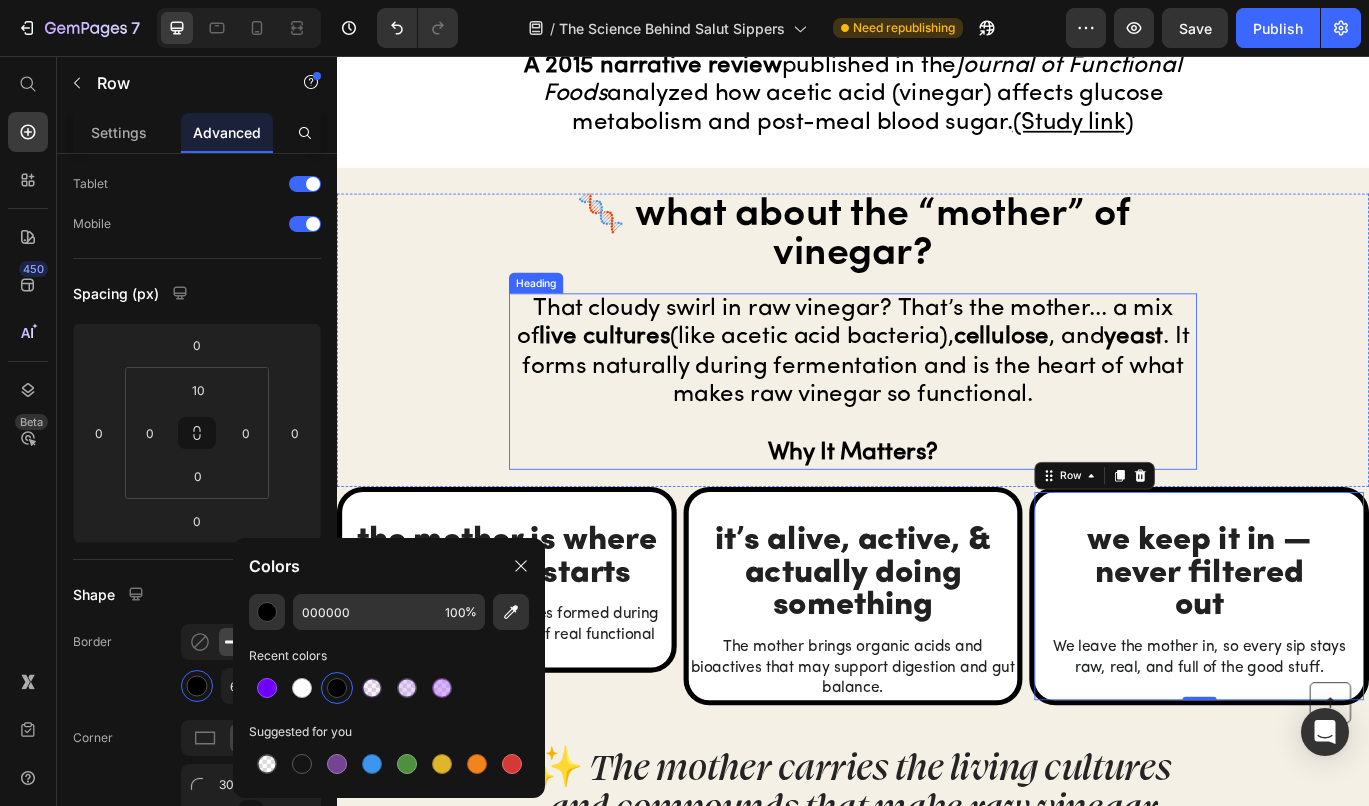 scroll, scrollTop: 3959, scrollLeft: 0, axis: vertical 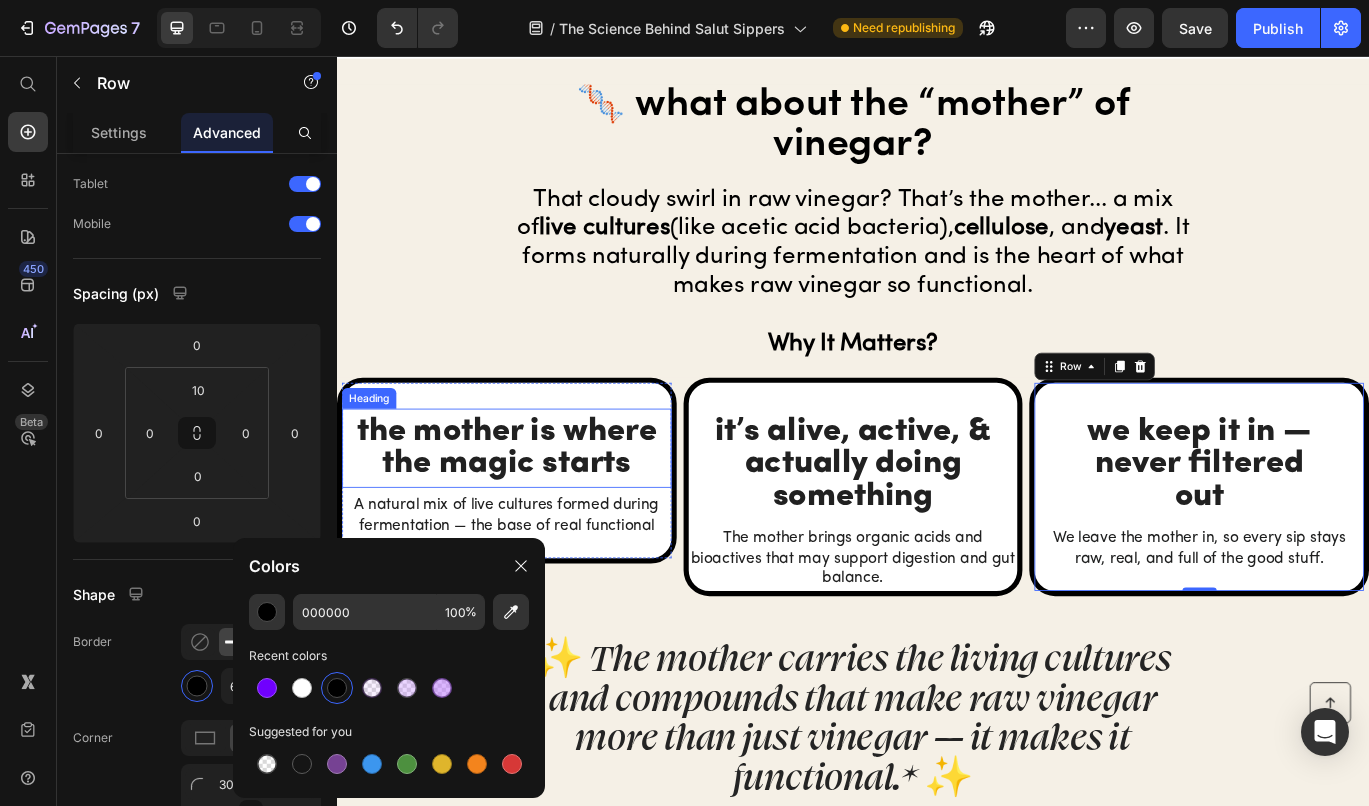 click on "the mother is where the magic starts" at bounding box center [534, 512] 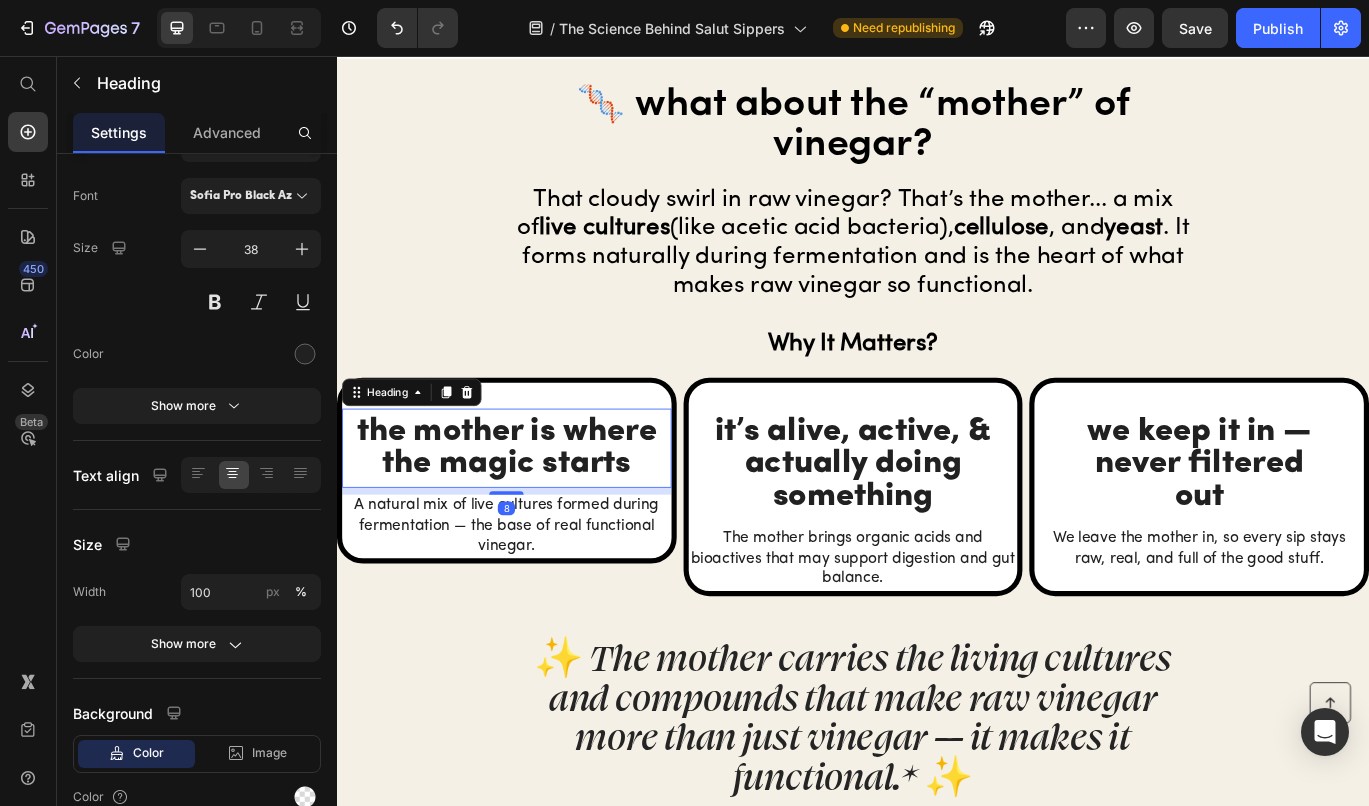 scroll, scrollTop: 0, scrollLeft: 0, axis: both 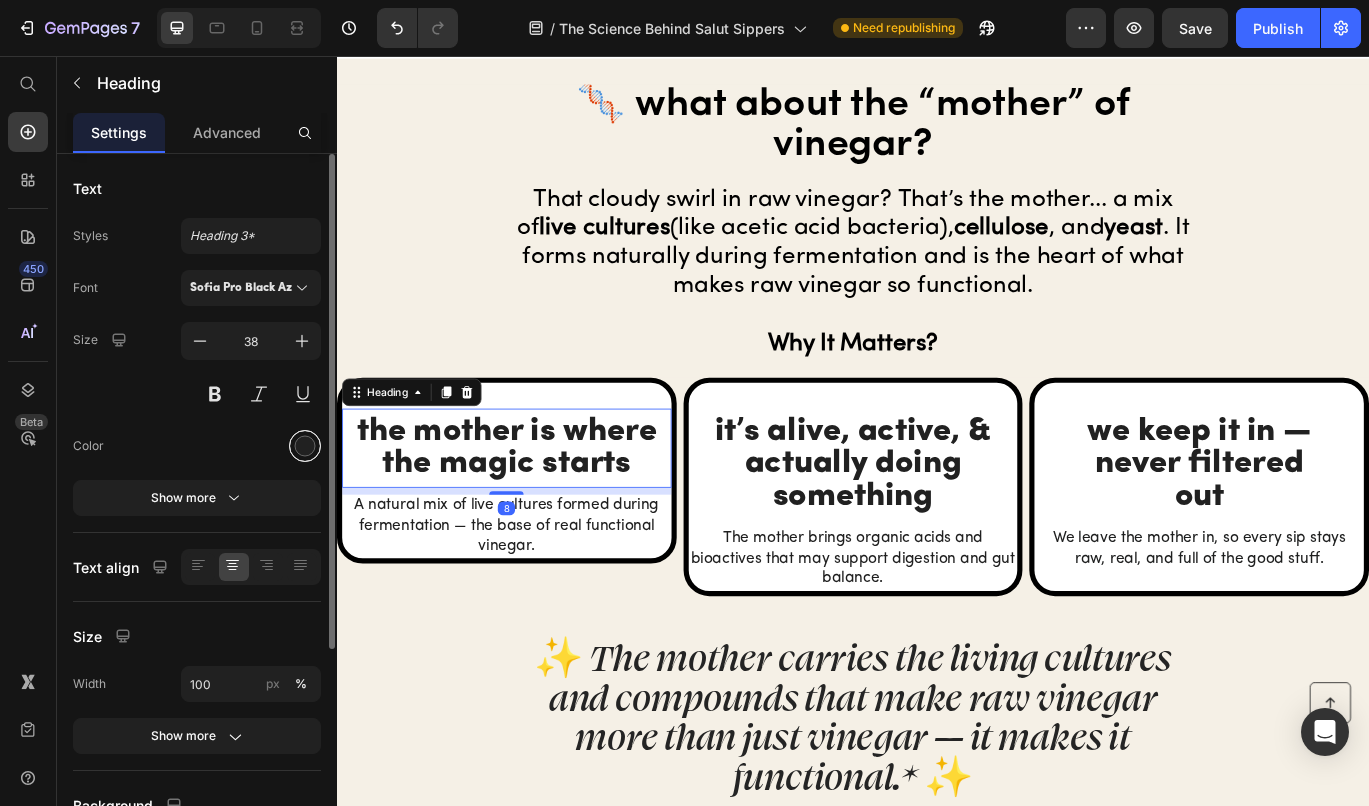 click at bounding box center [305, 446] 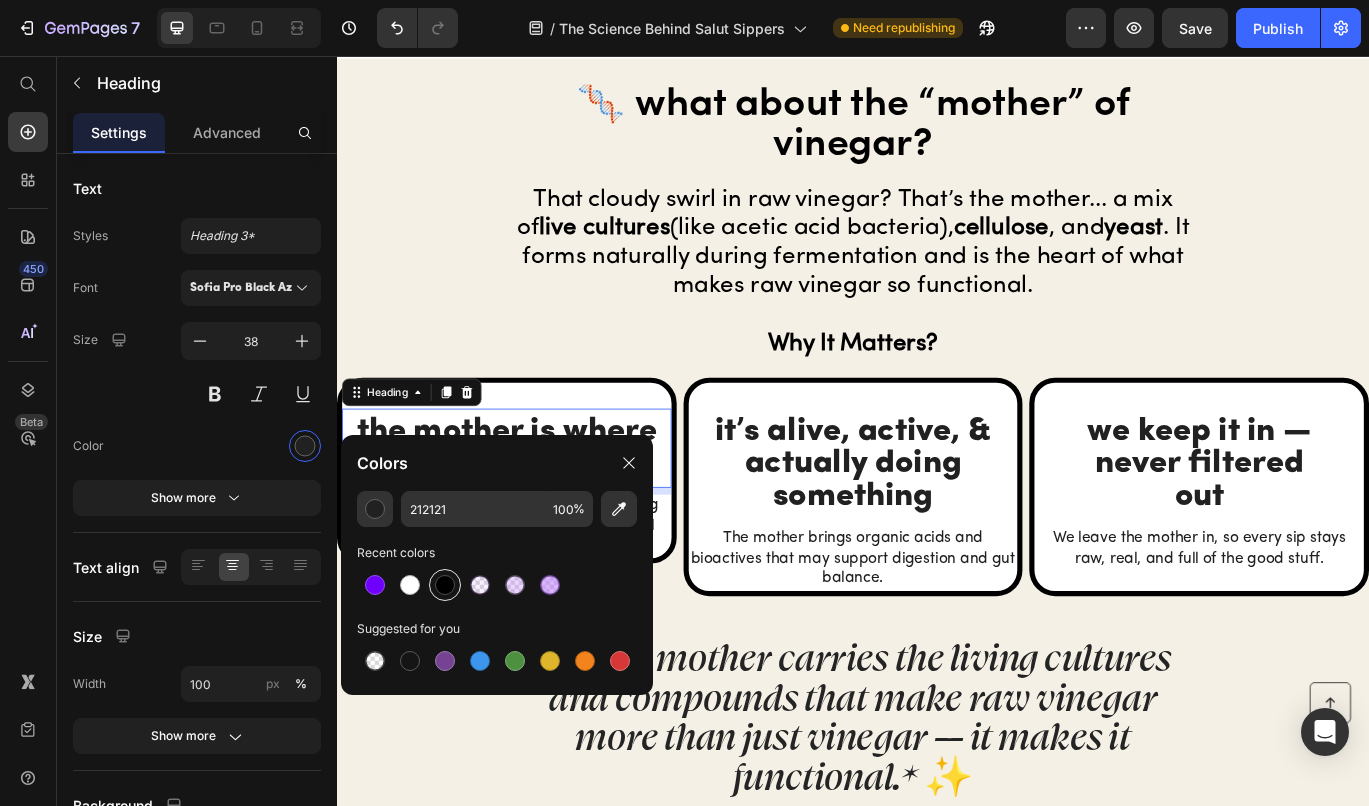 click at bounding box center (445, 585) 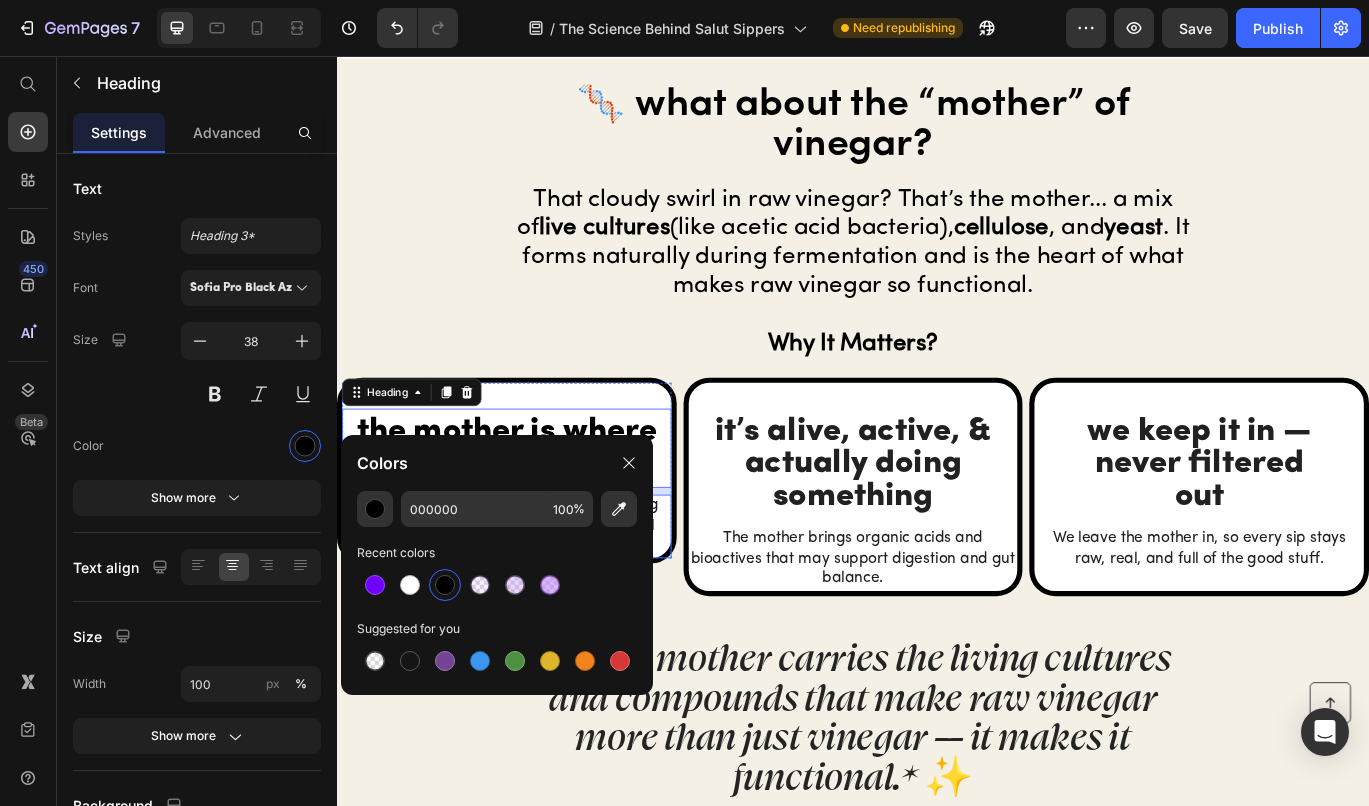 click on "A natural mix of live cultures formed during fermentation — the base of real functional vinegar." at bounding box center (534, 603) 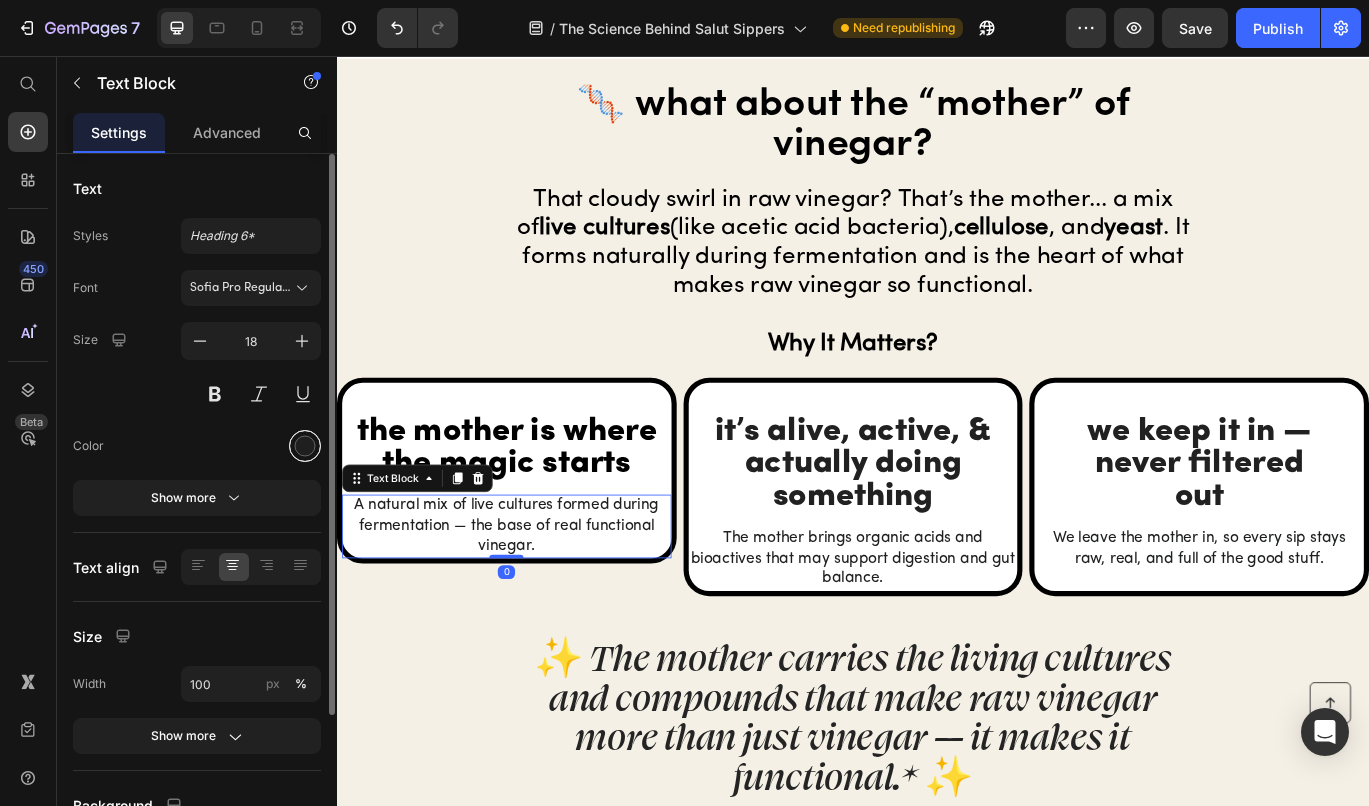 click at bounding box center [305, 446] 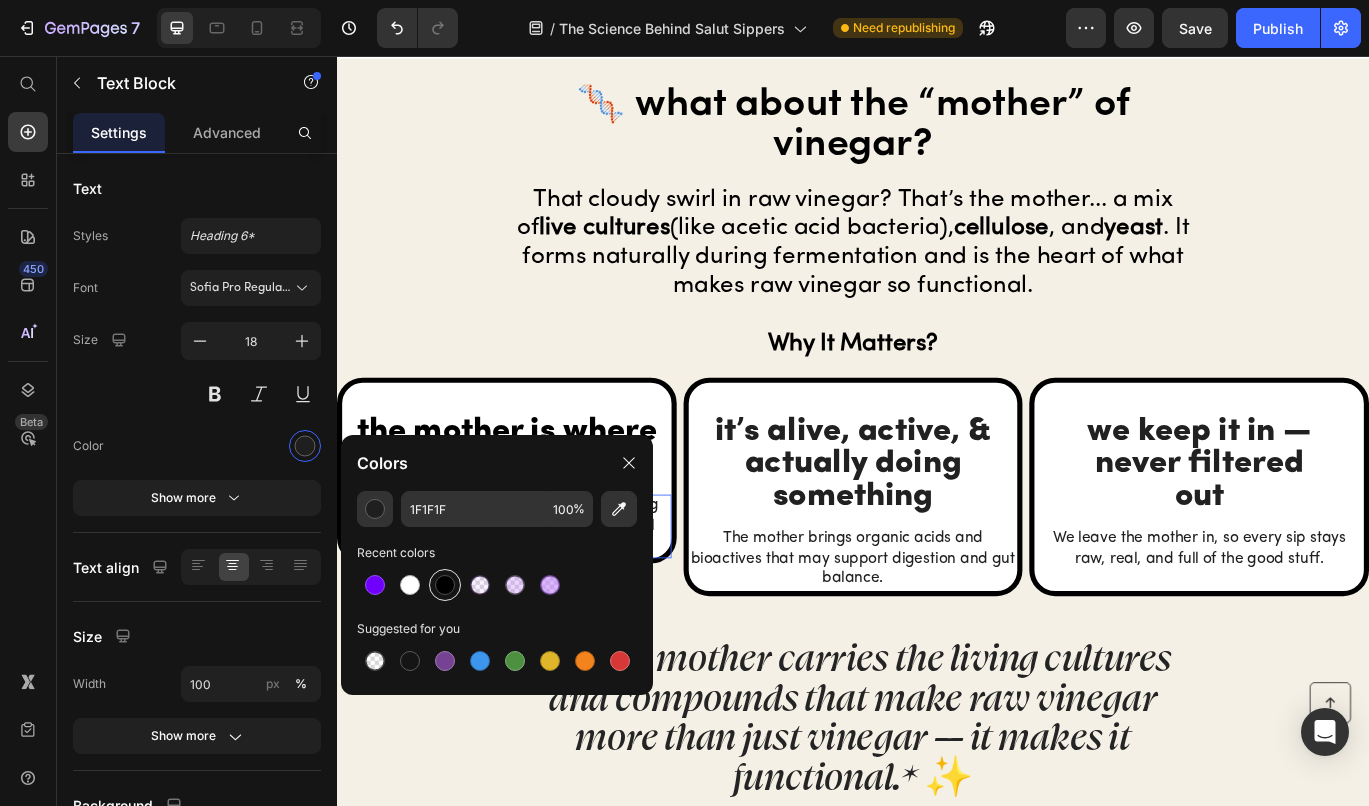 click at bounding box center (445, 585) 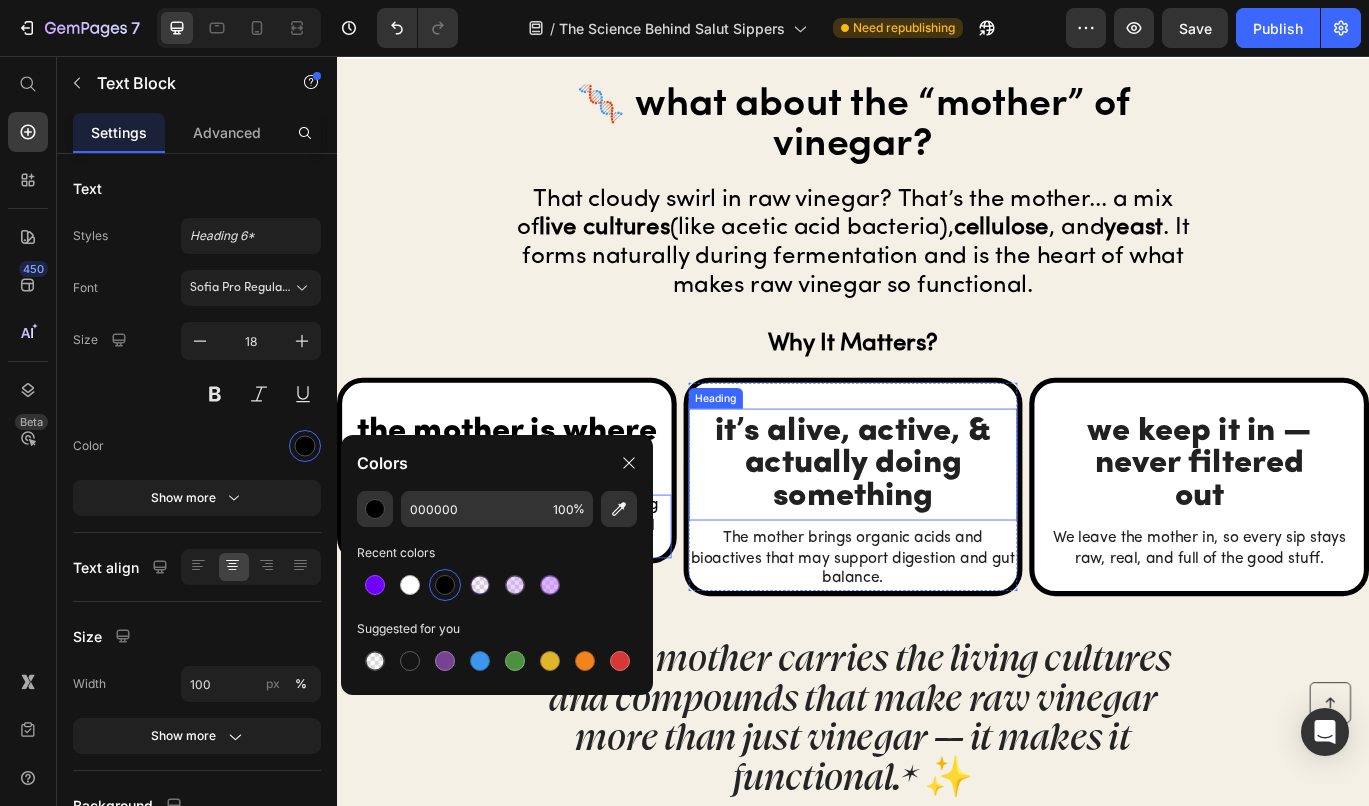 click on "it’s alive, active, & actually doing something" at bounding box center [937, 531] 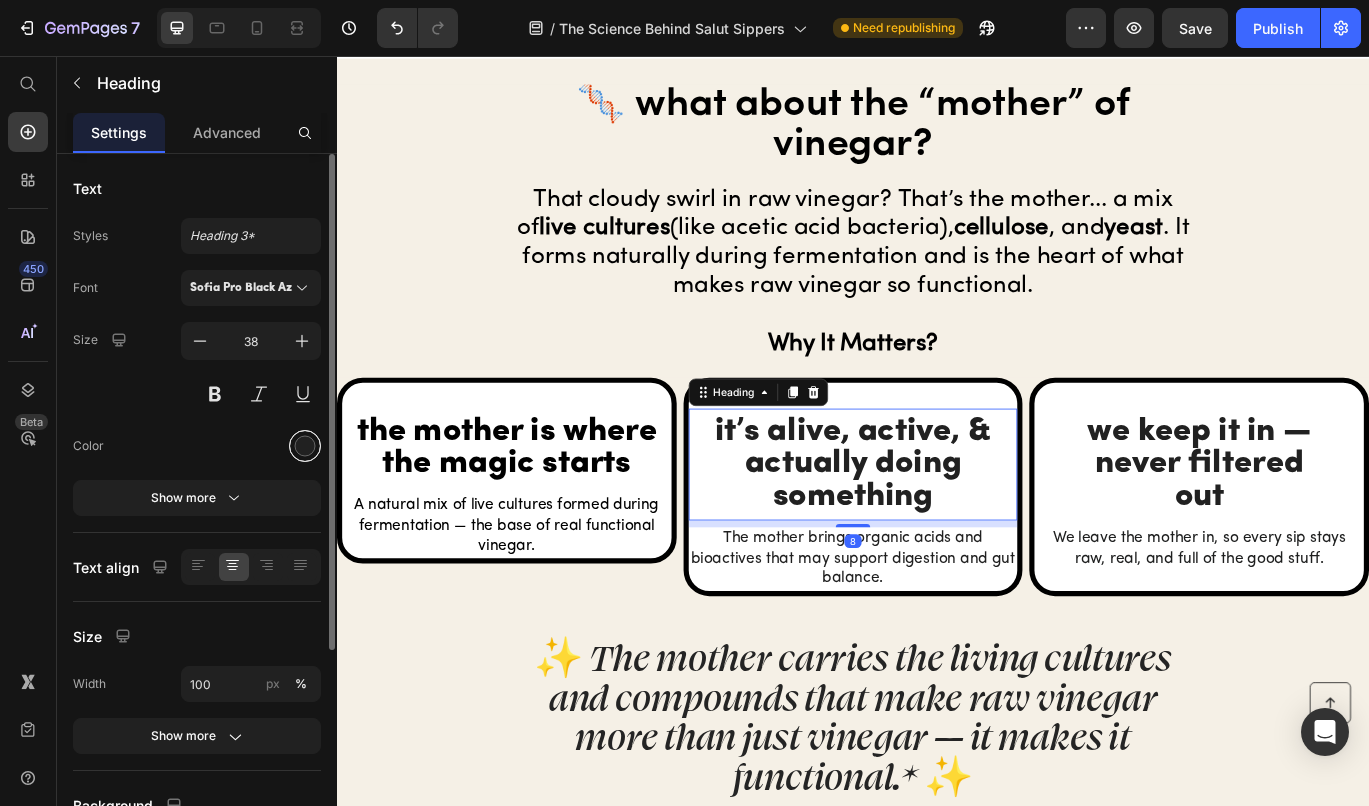 click at bounding box center [305, 446] 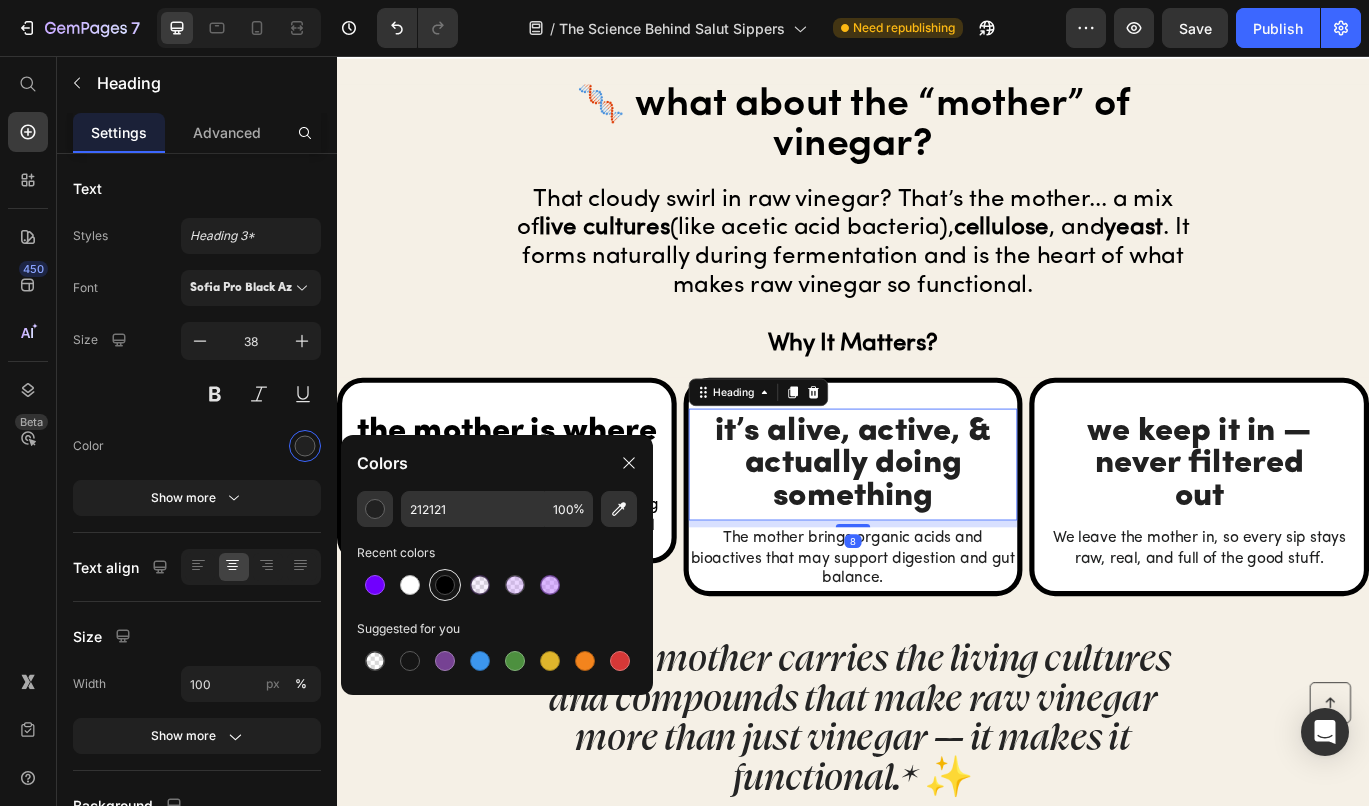 click at bounding box center (445, 585) 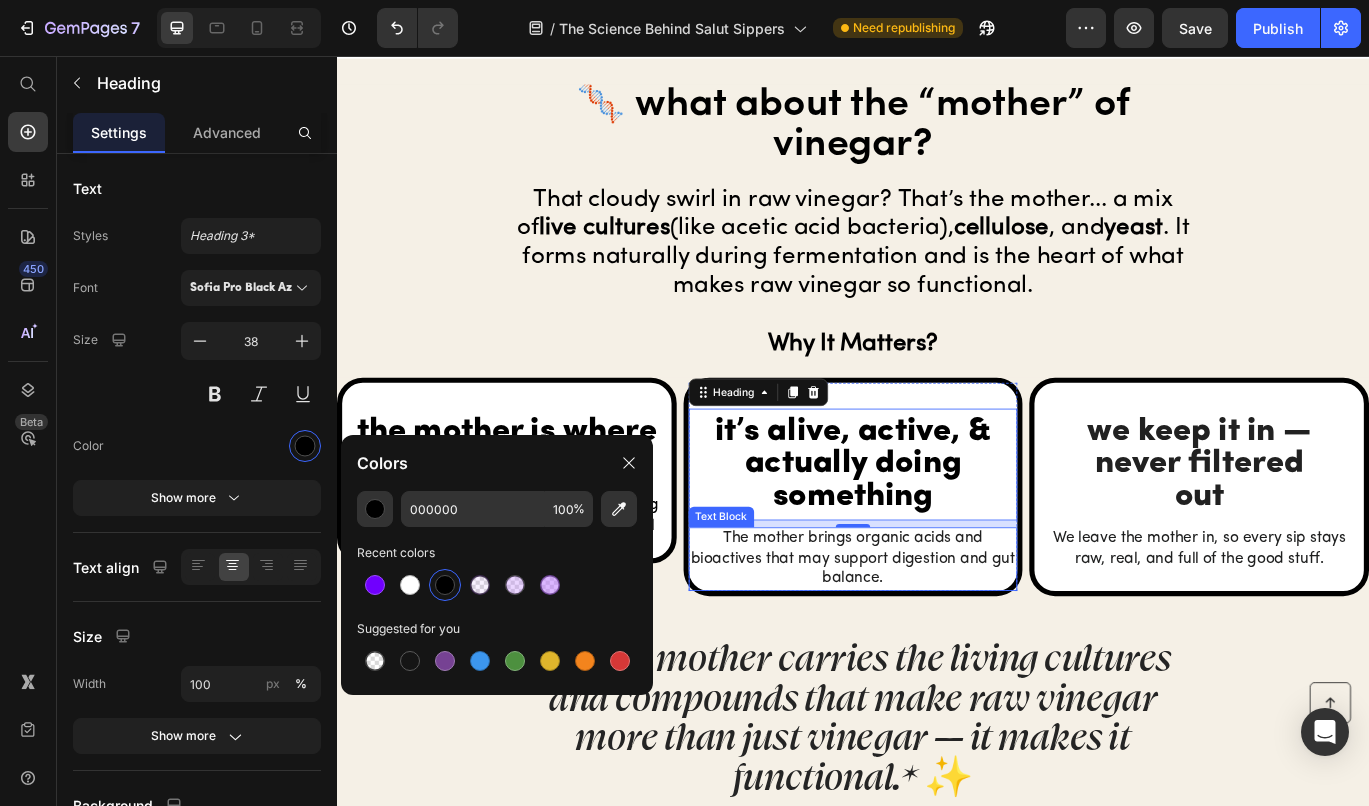 click on "The mother brings organic acids and bioactives that may support digestion and gut balance." at bounding box center [937, 641] 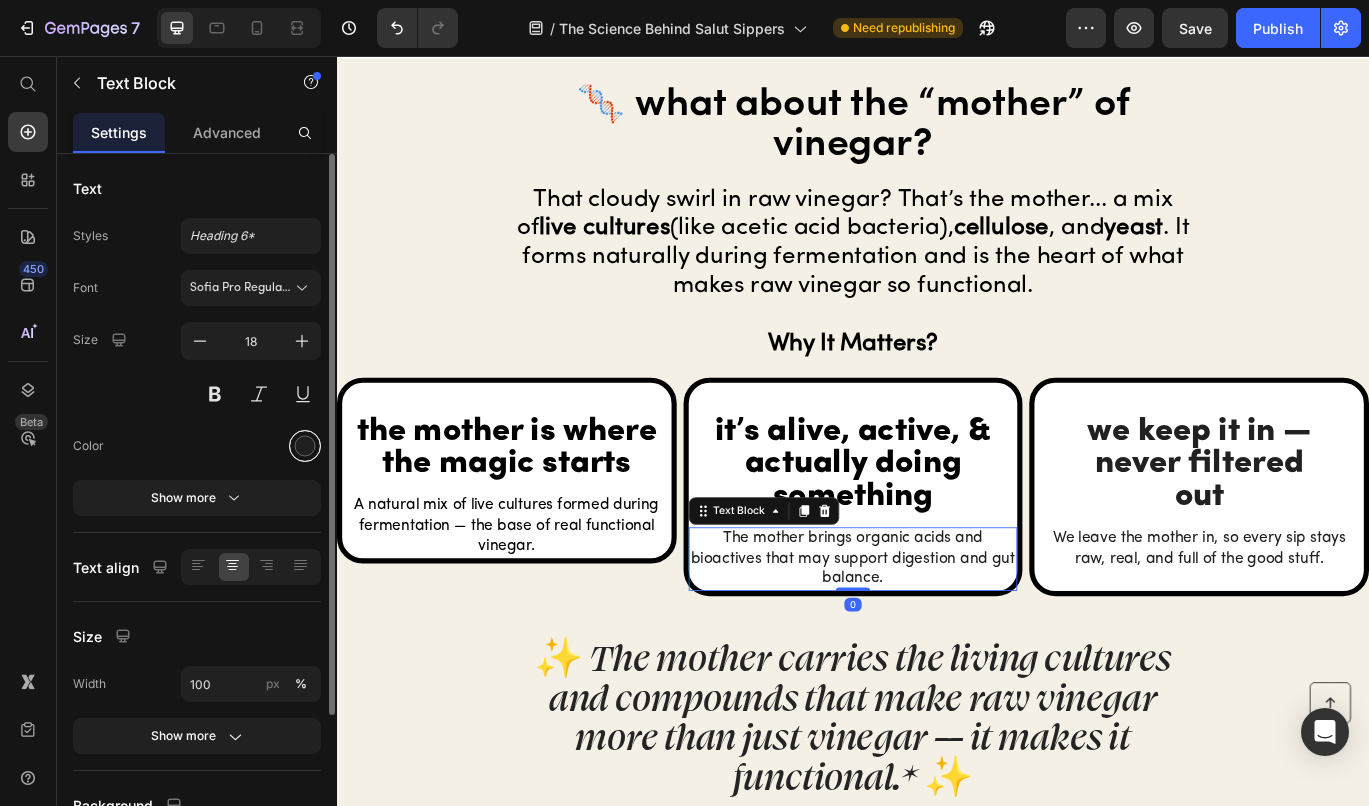 click at bounding box center (305, 446) 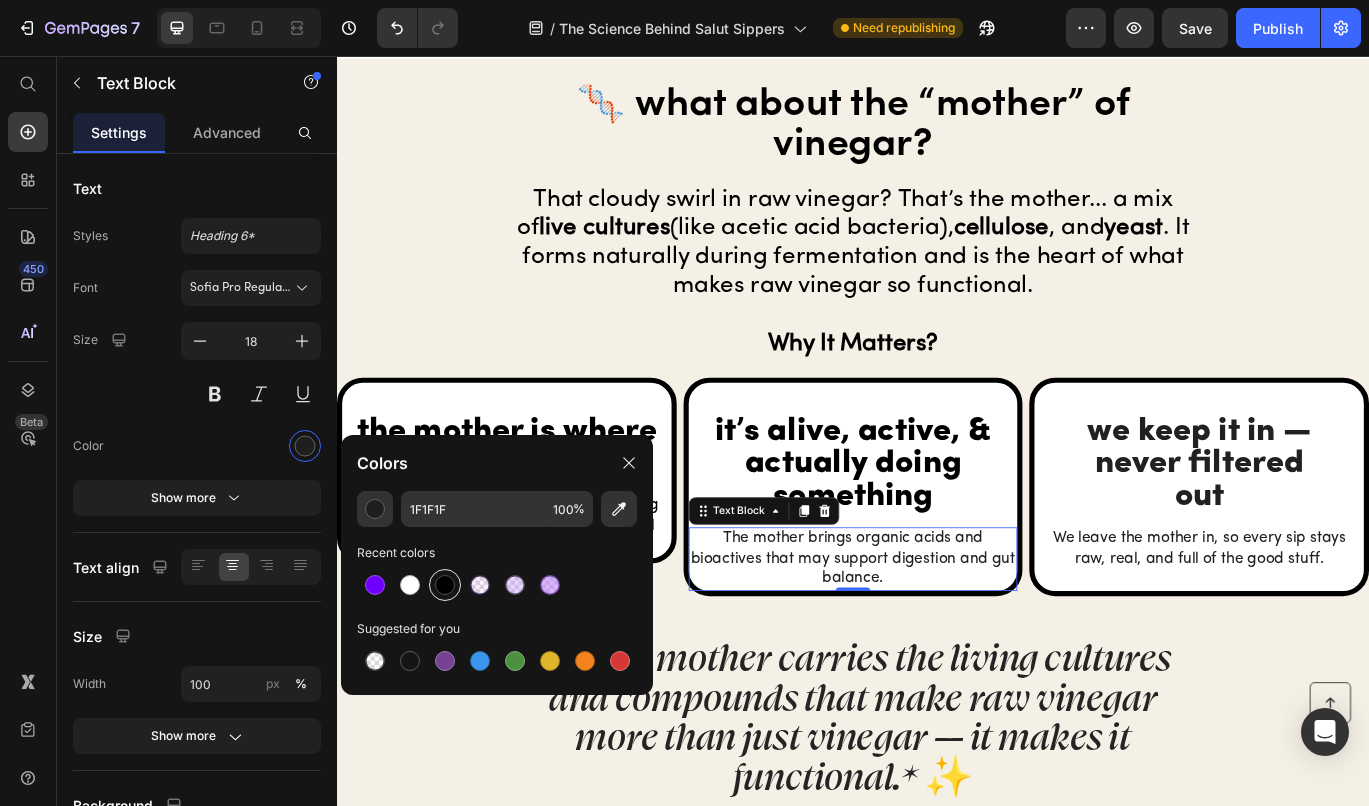 click at bounding box center [445, 585] 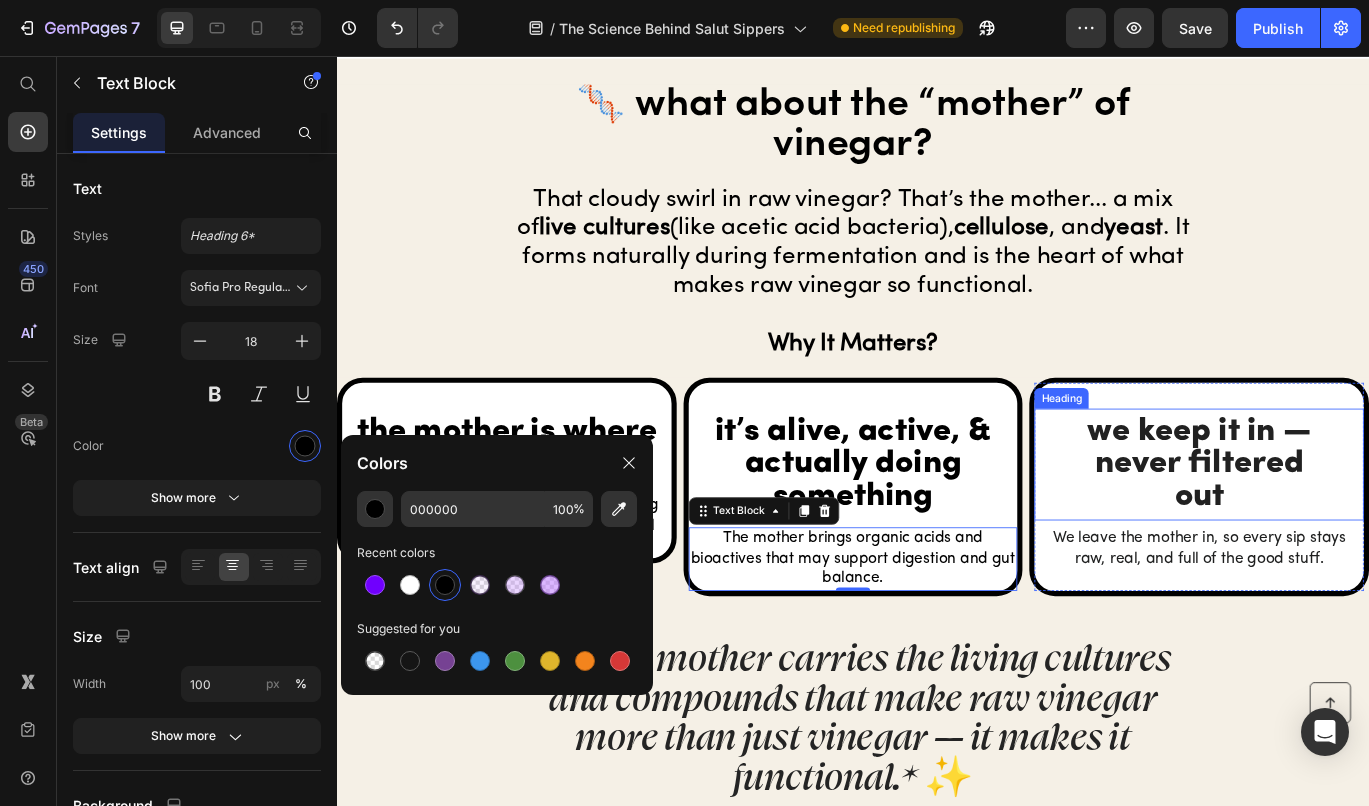 click on "we keep it in — never filtered out" at bounding box center [1339, 531] 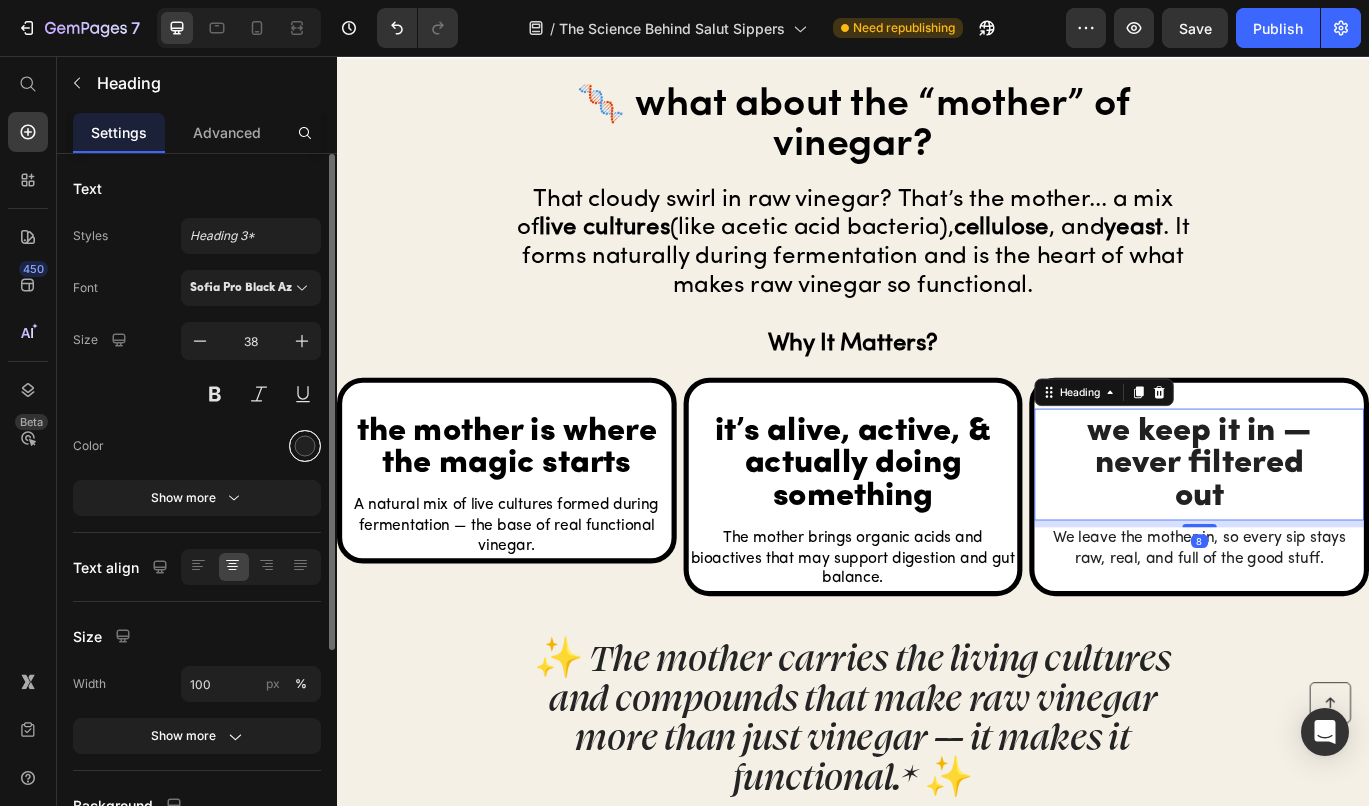 click at bounding box center [305, 446] 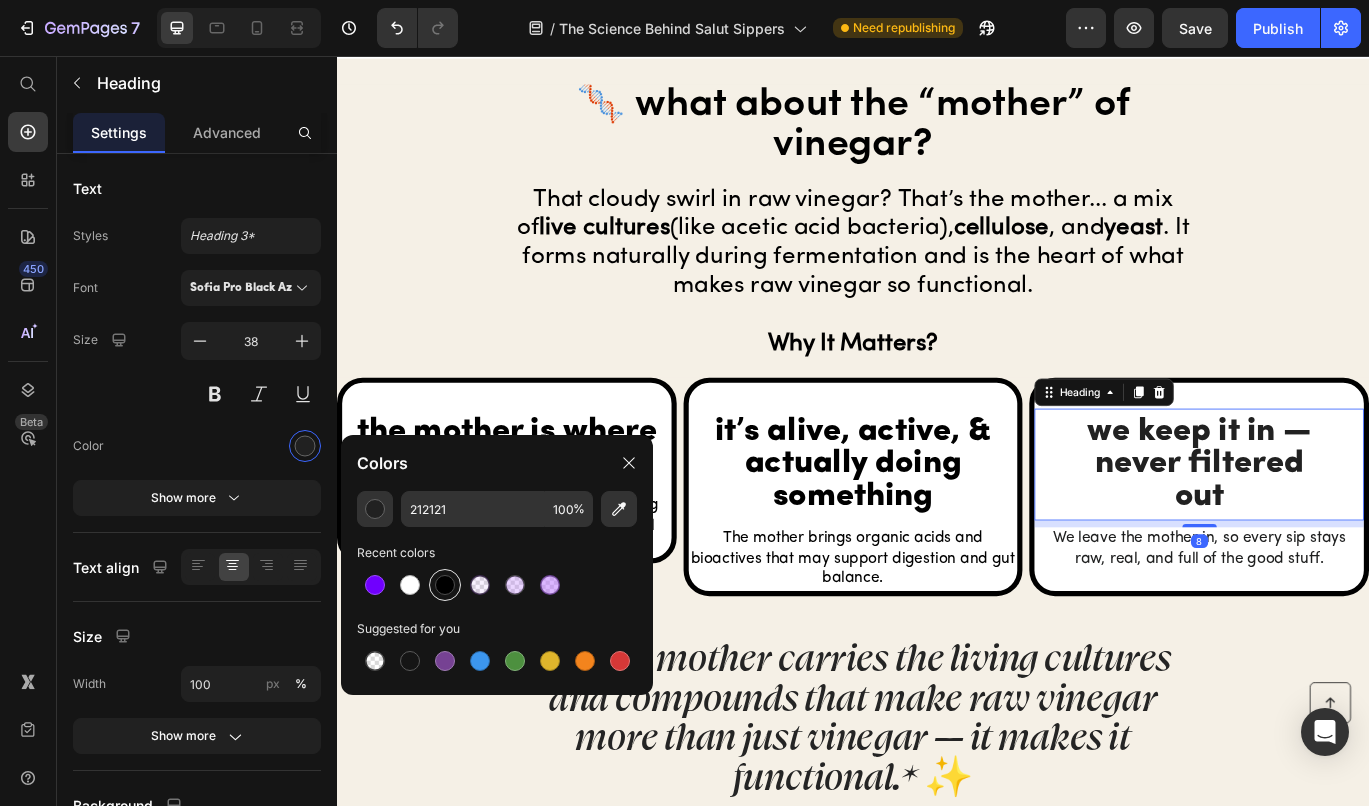 click at bounding box center (445, 585) 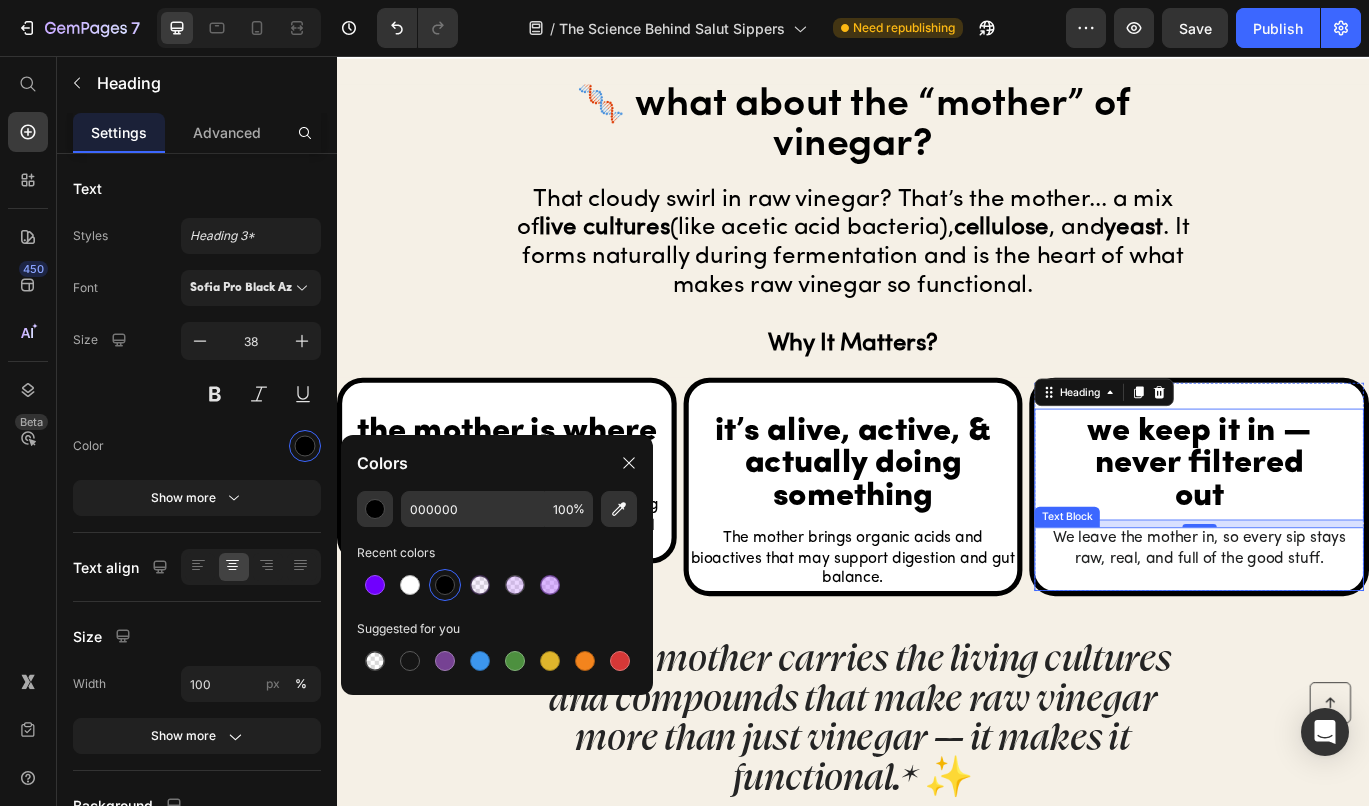 click on "We leave the mother in, so every sip stays raw, real, and full of the good stuff." at bounding box center [1339, 629] 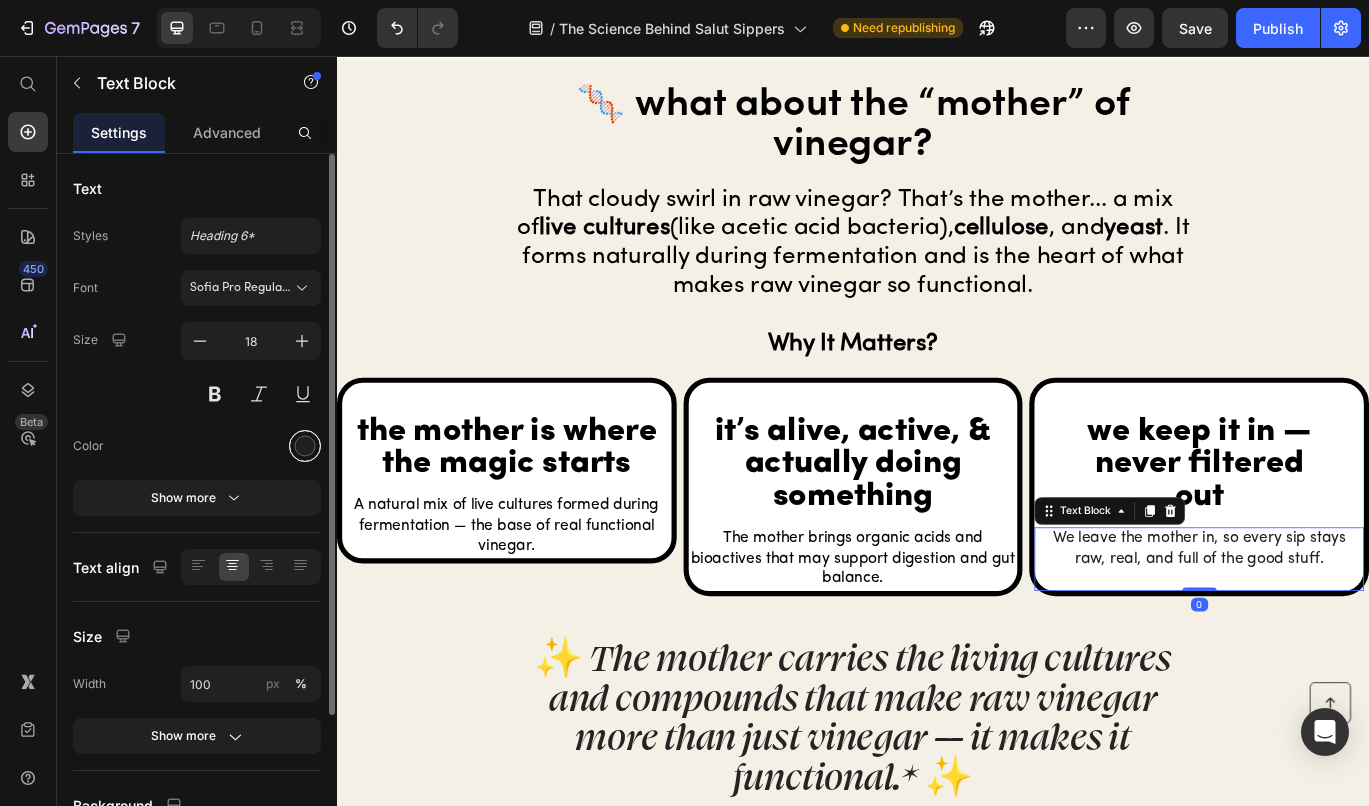 click at bounding box center [305, 446] 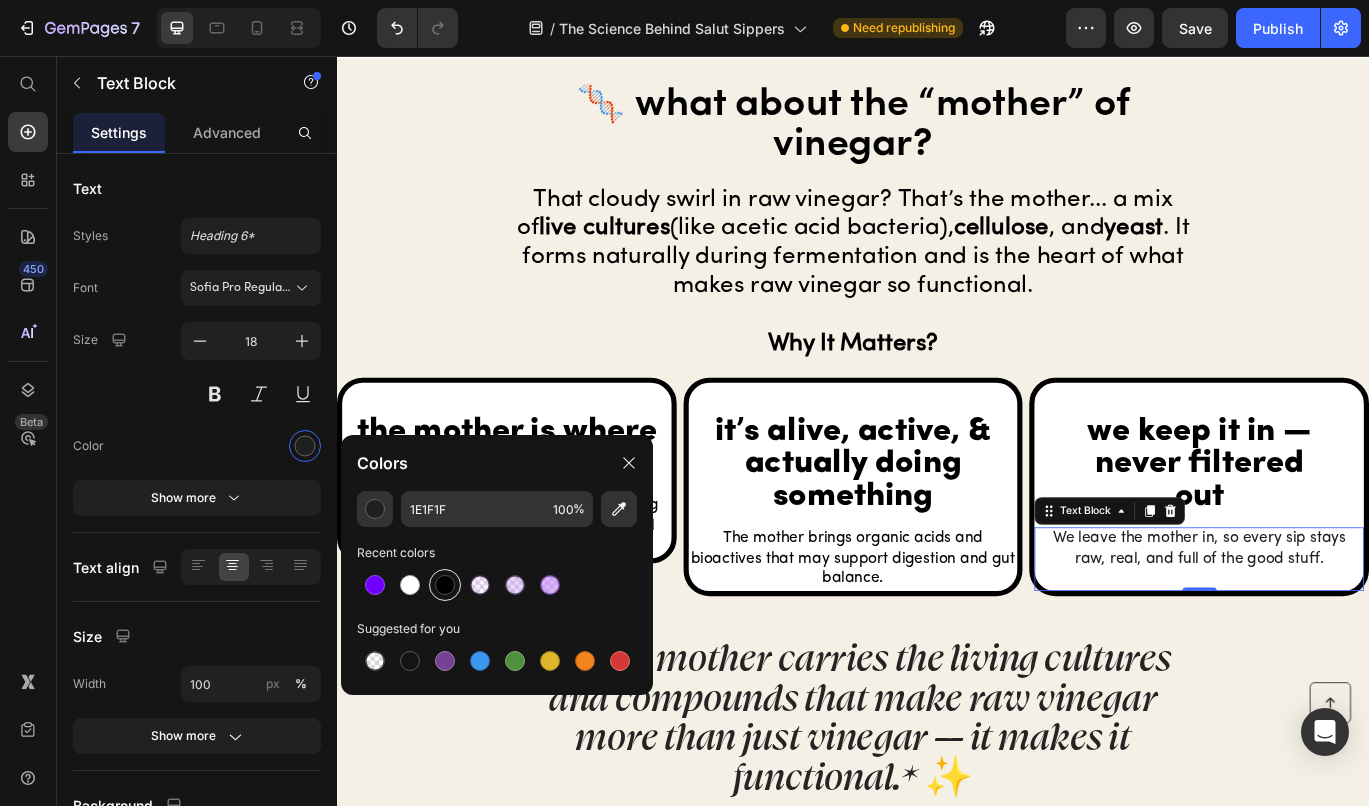 click at bounding box center (445, 585) 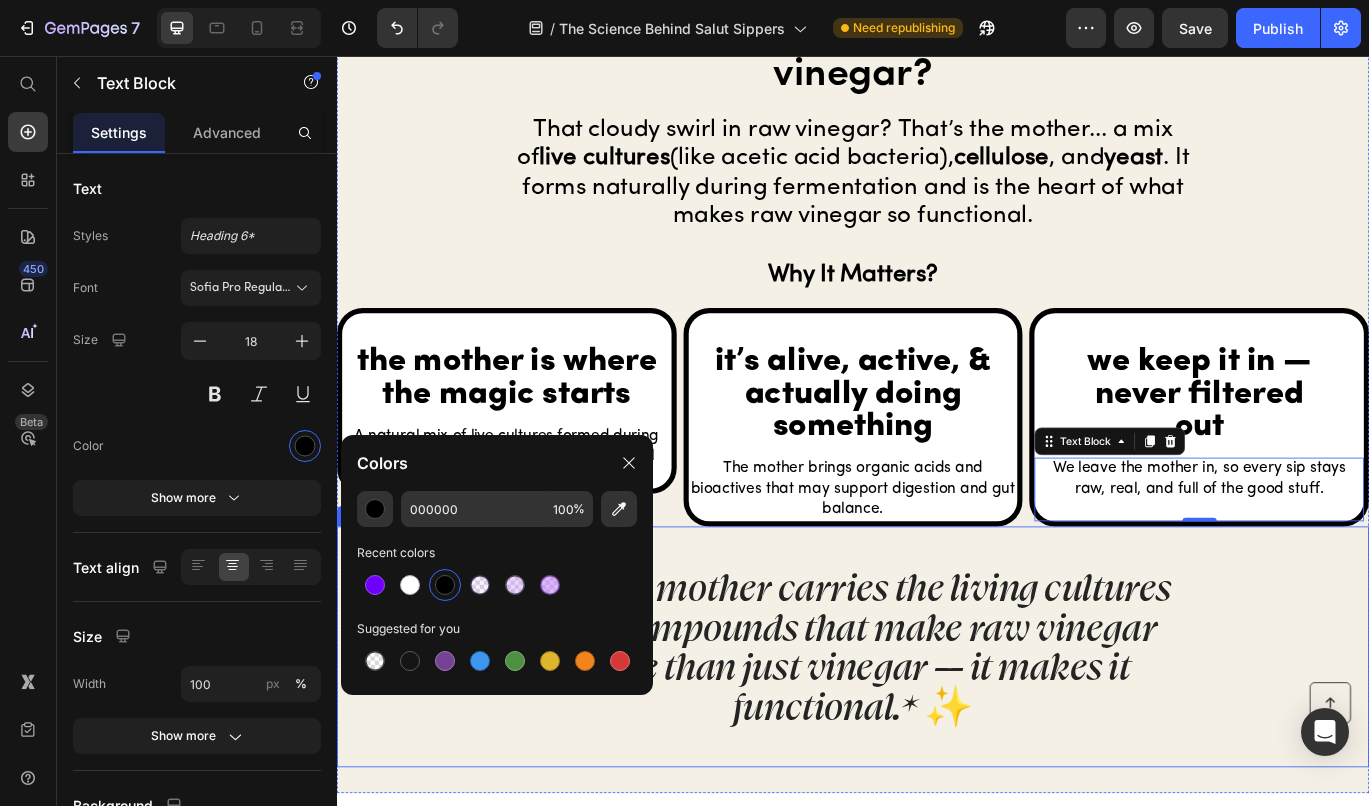 scroll, scrollTop: 4111, scrollLeft: 0, axis: vertical 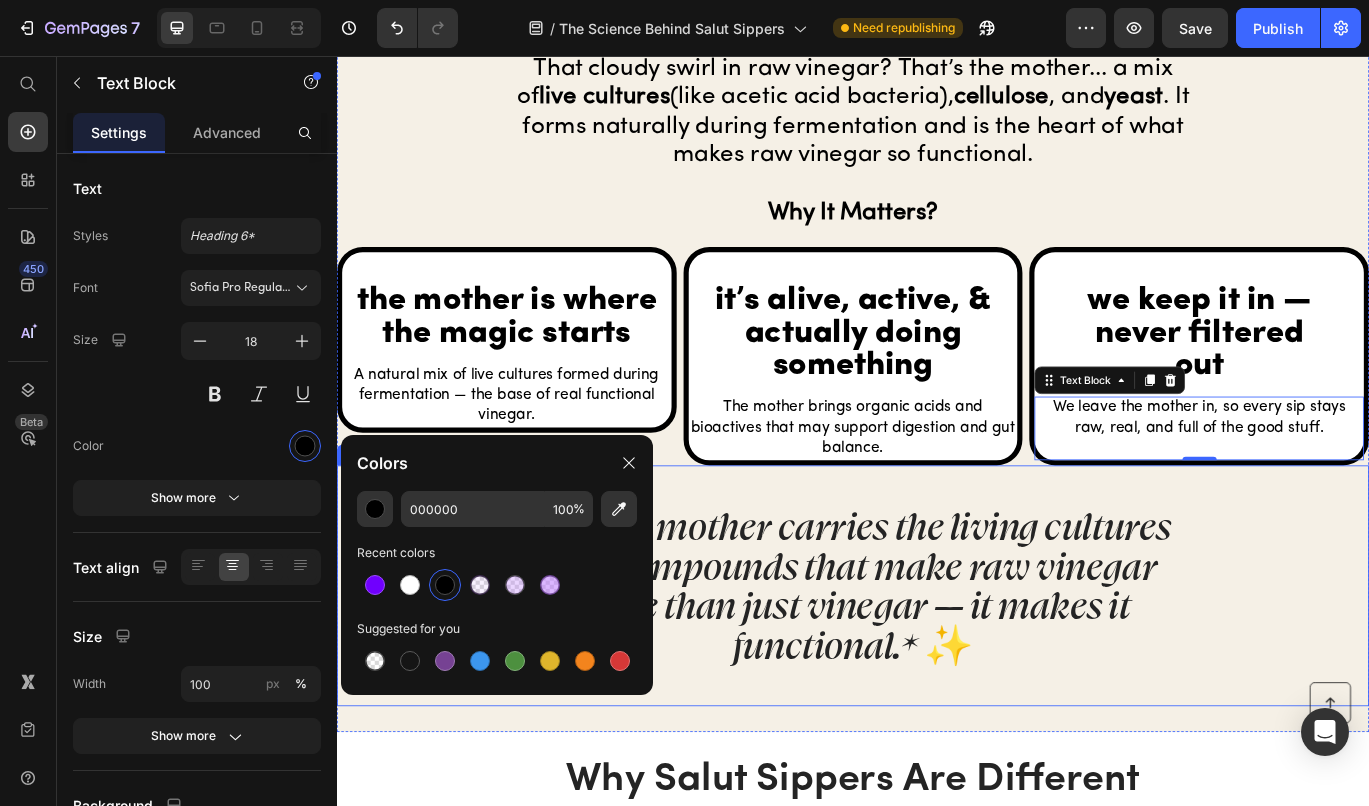 click on "✨ The mother carries the living cultures and compounds that make raw vinegar more than just vinegar — it makes it functional.* ✨" at bounding box center (937, 672) 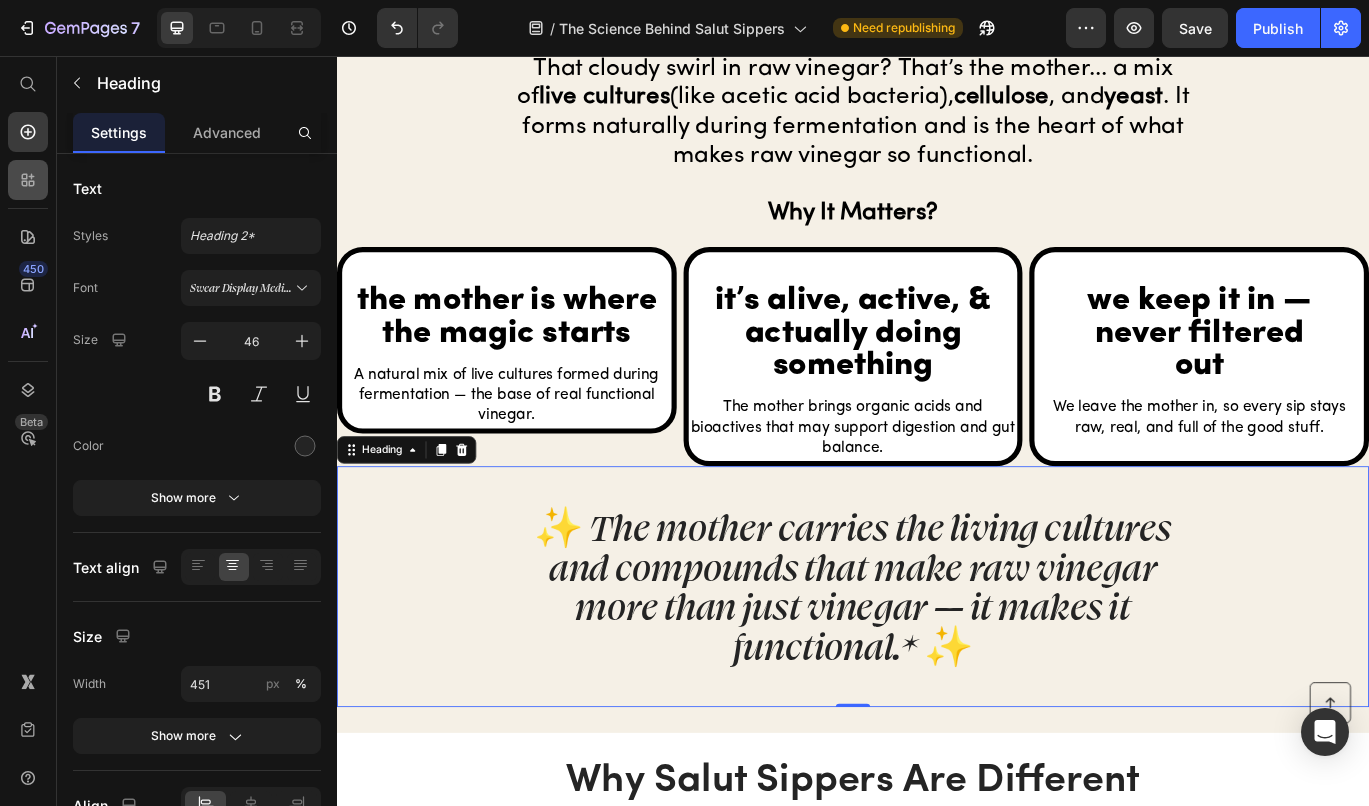 scroll, scrollTop: 4627, scrollLeft: 0, axis: vertical 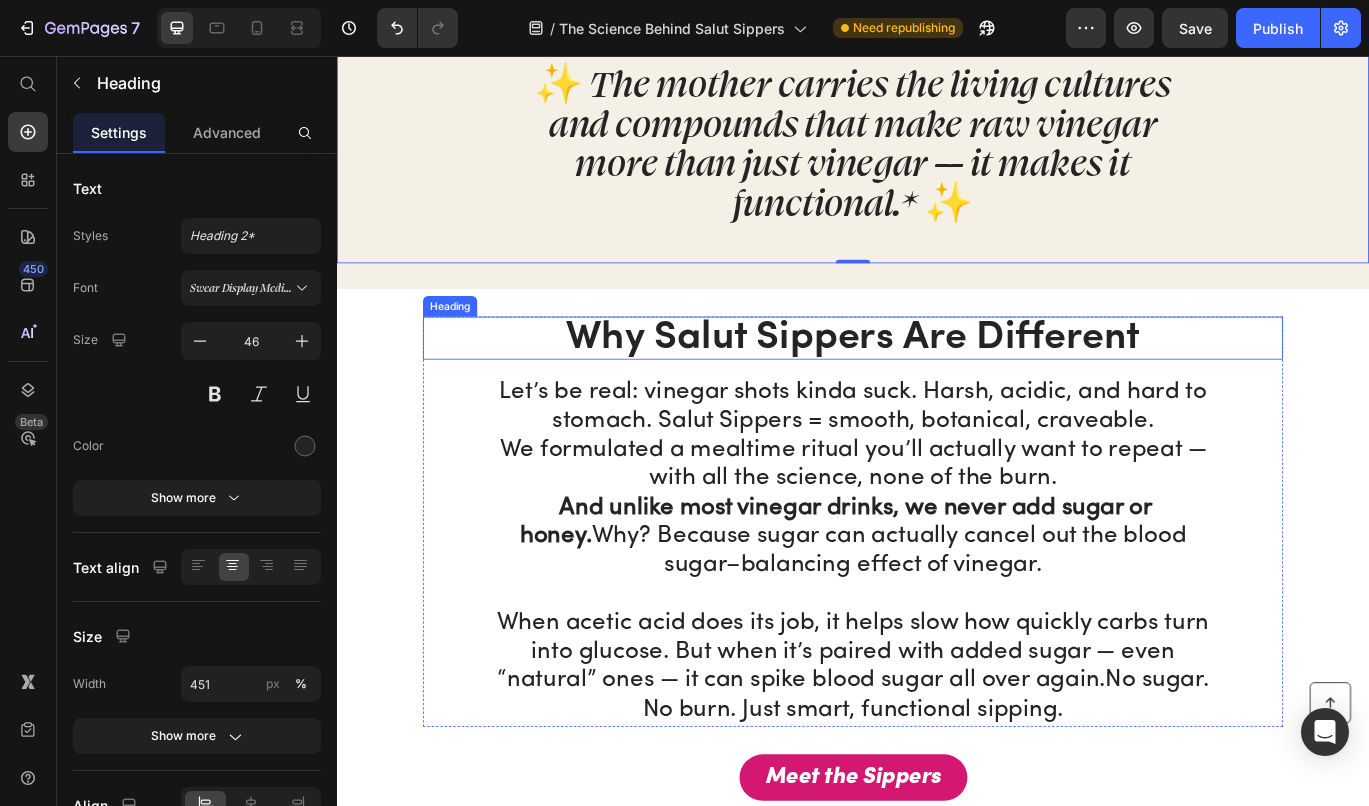 click on "Why Salut Sippers Are Different" at bounding box center [937, 384] 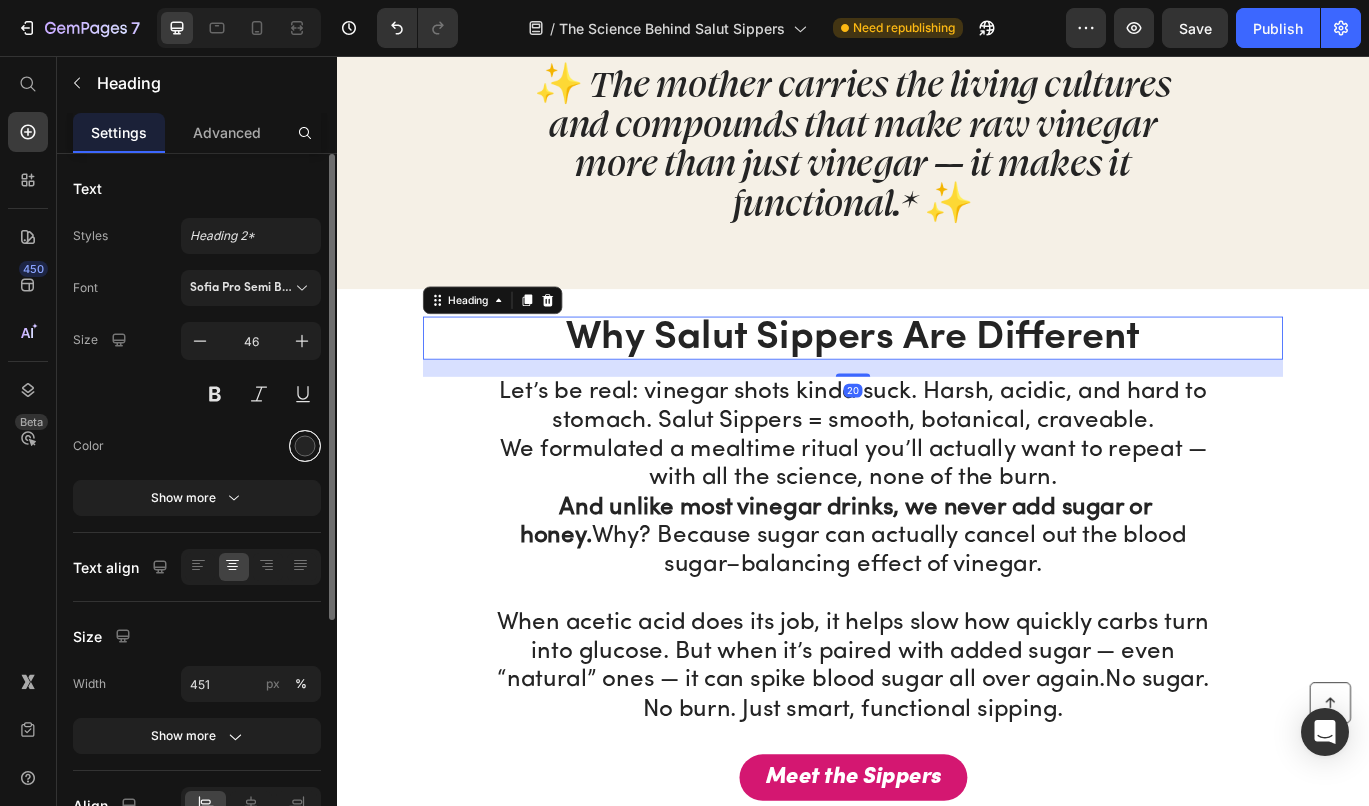 click at bounding box center (305, 446) 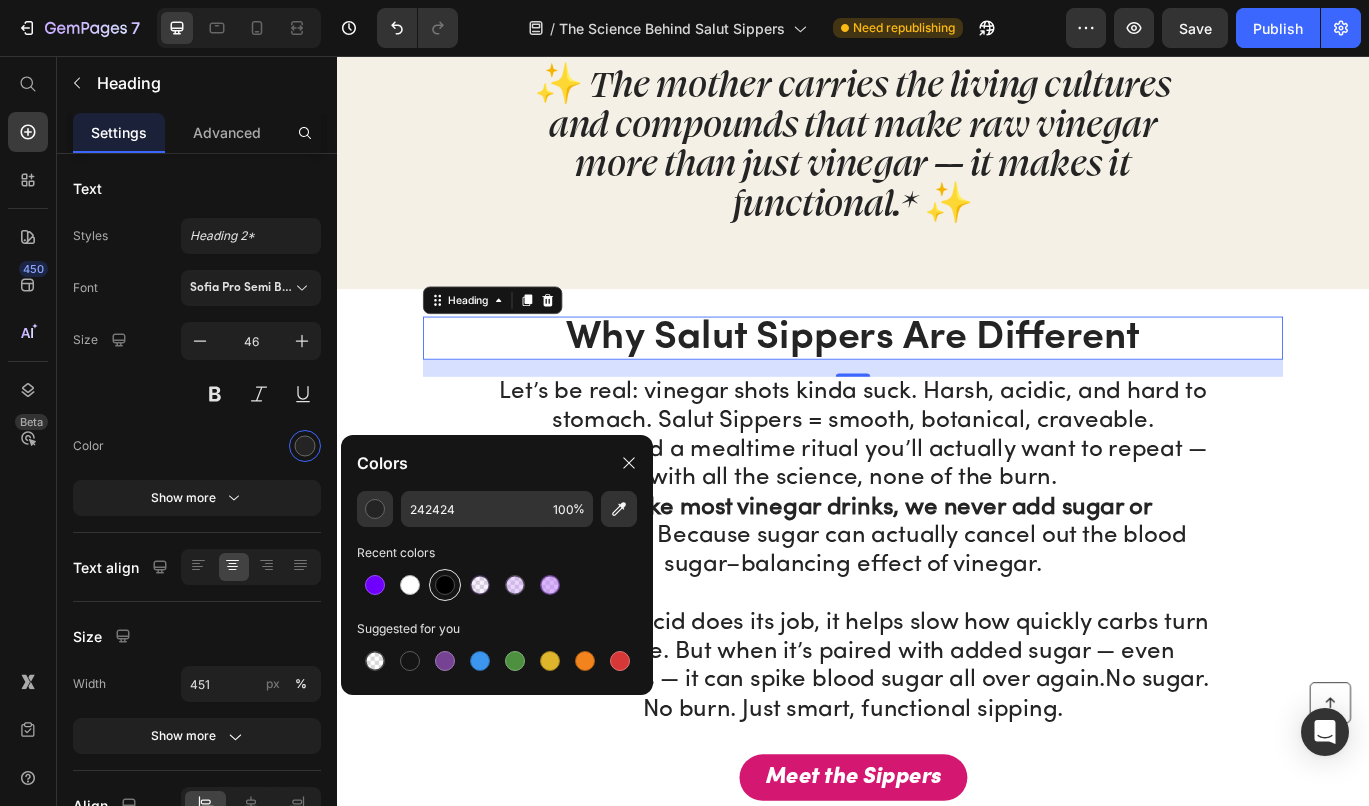 click at bounding box center (445, 585) 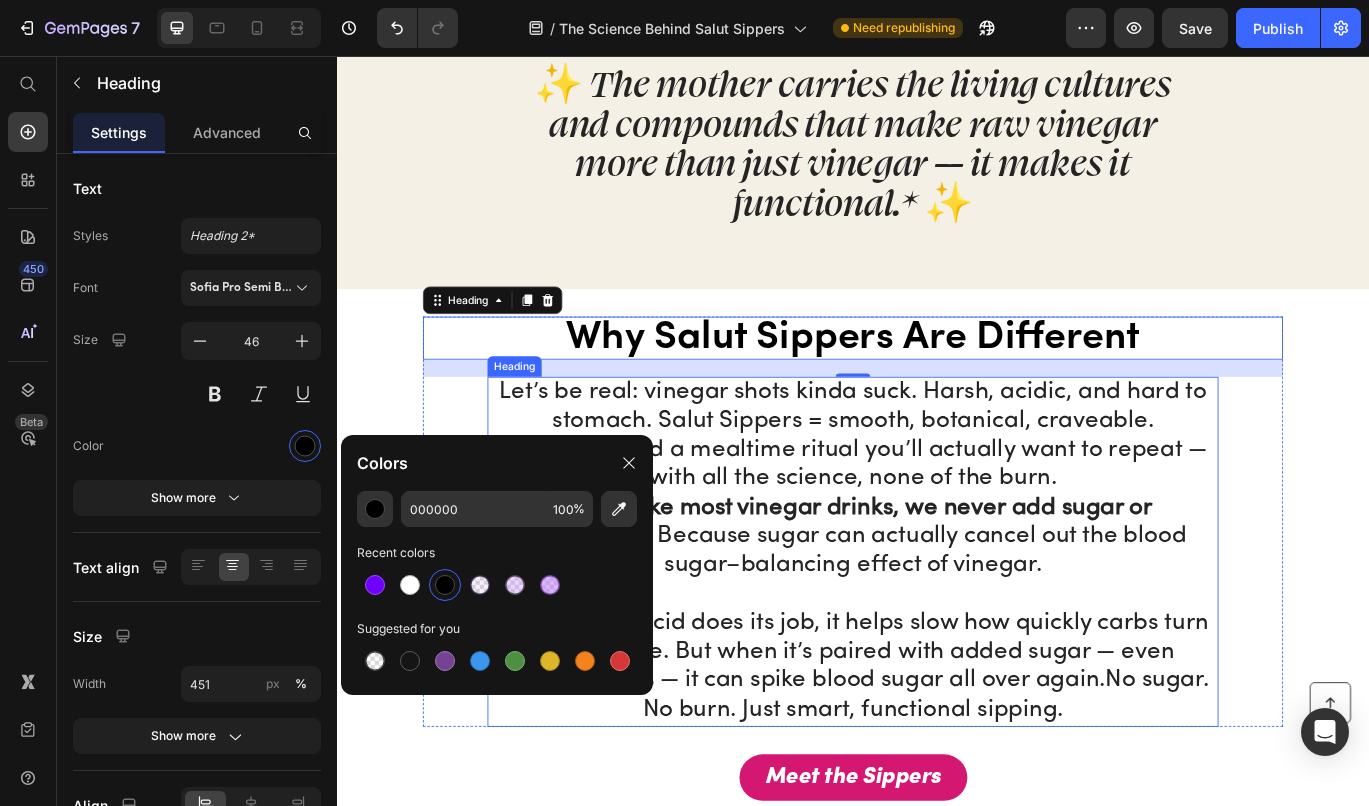 click on "Let’s be real: vinegar shots kinda suck. Harsh, acidic, and hard to stomach. Salut Sippers = smooth, botanical, craveable. We formulated a mealtime ritual you’ll actually want to repeat — with all the science, none of the burn.   And unlike most vinegar drinks, we never add sugar or honey.  Why? Because sugar can actually cancel out the blood sugar–balancing effect of vinegar. When acetic acid does its job, it helps slow how quickly carbs turn into glucose. But when it’s paired with added sugar — even “natural” ones — it can spike blood sugar all over again.No sugar. No burn. Just smart, functional sipping." at bounding box center [937, 632] 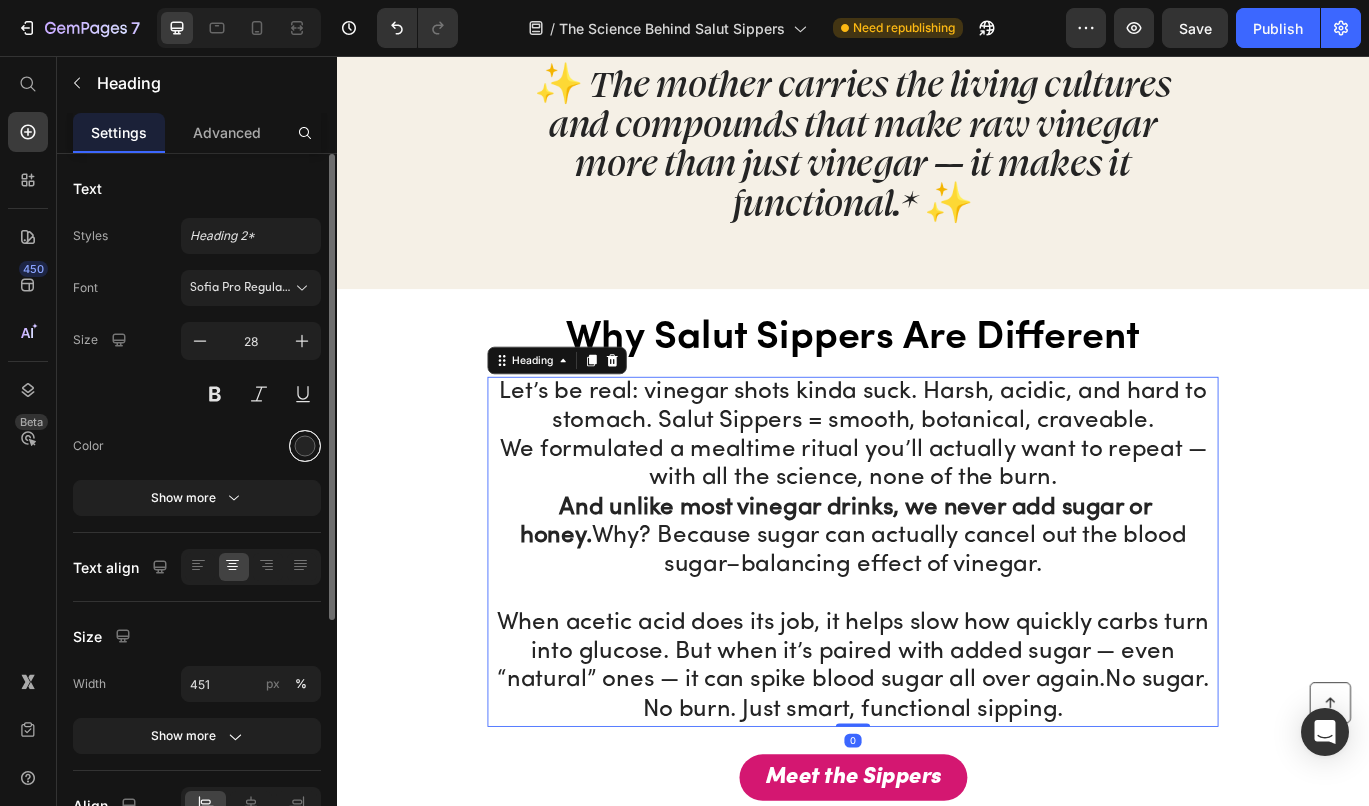 click at bounding box center [305, 446] 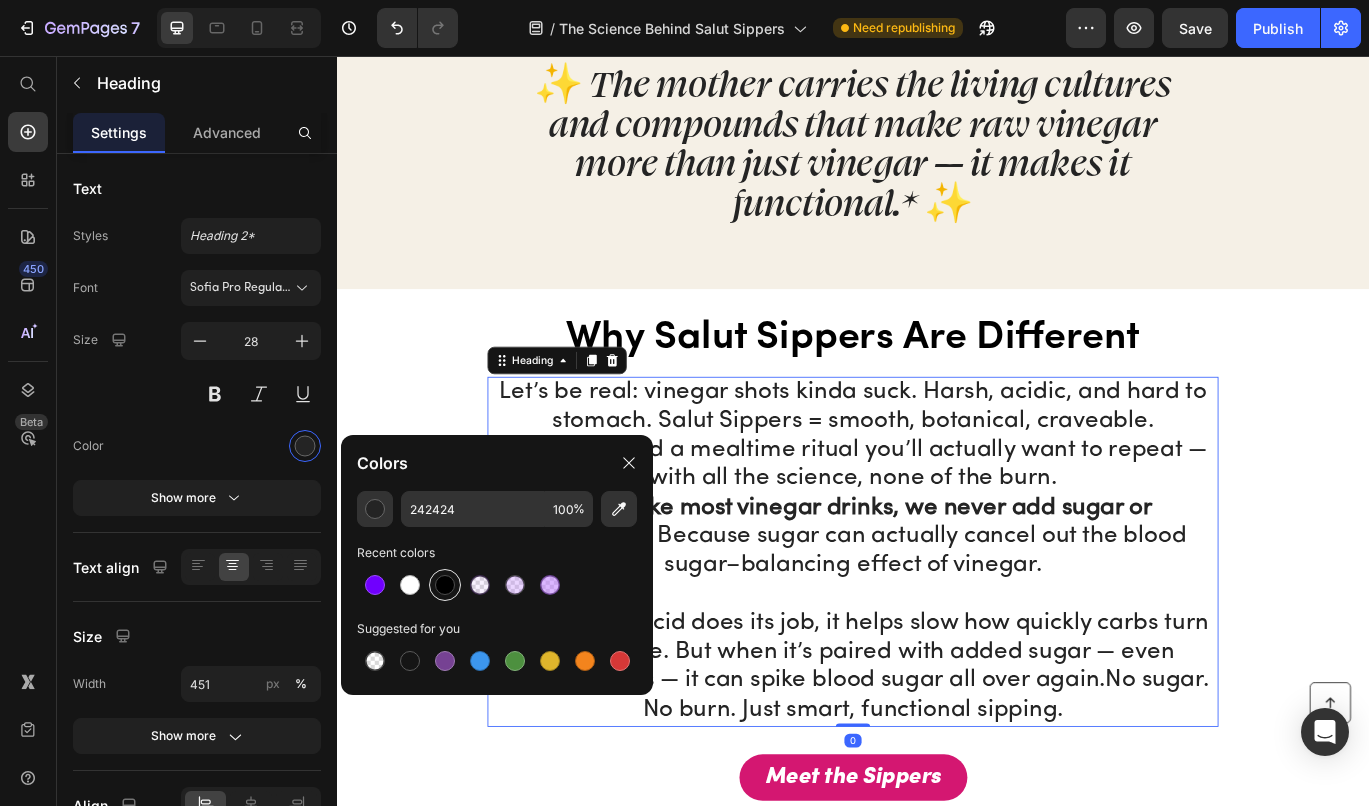 click at bounding box center (445, 585) 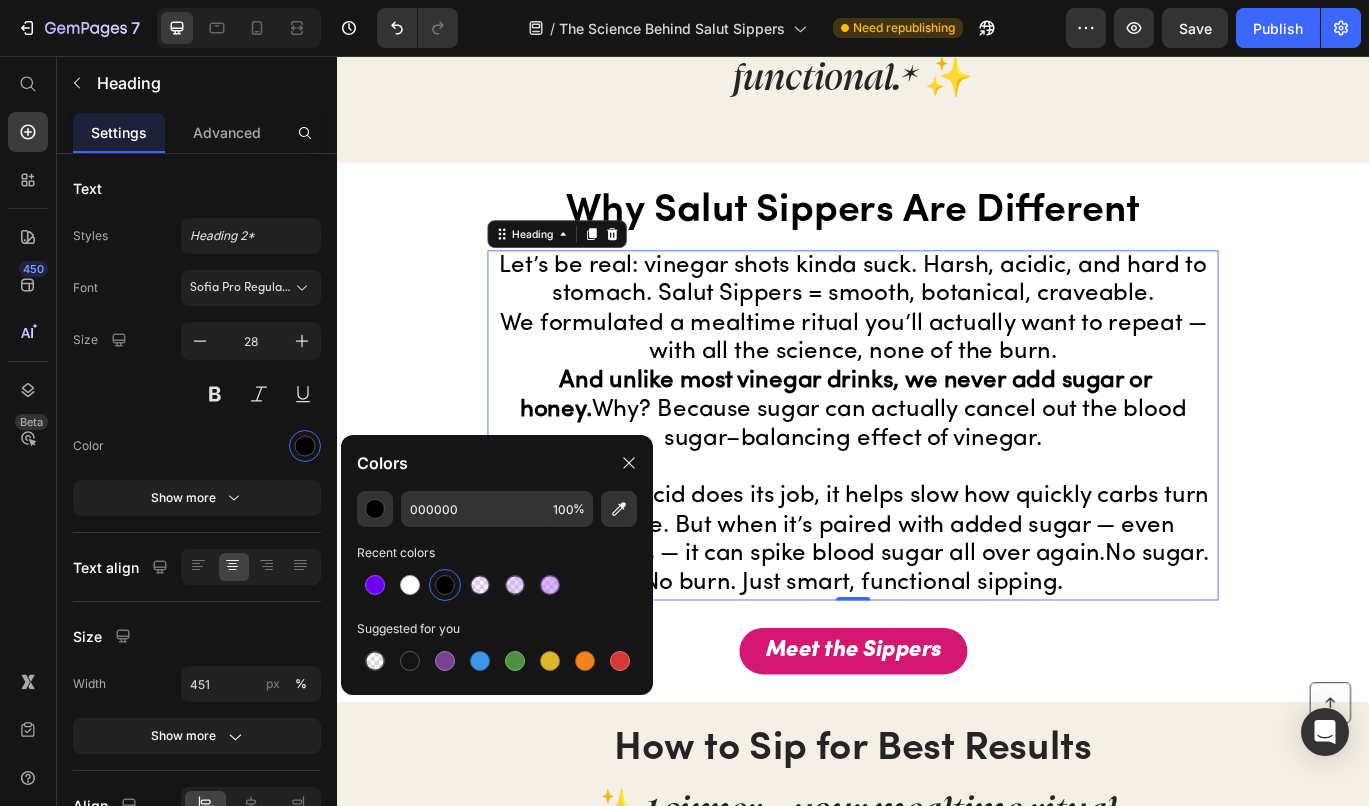 scroll, scrollTop: 4965, scrollLeft: 0, axis: vertical 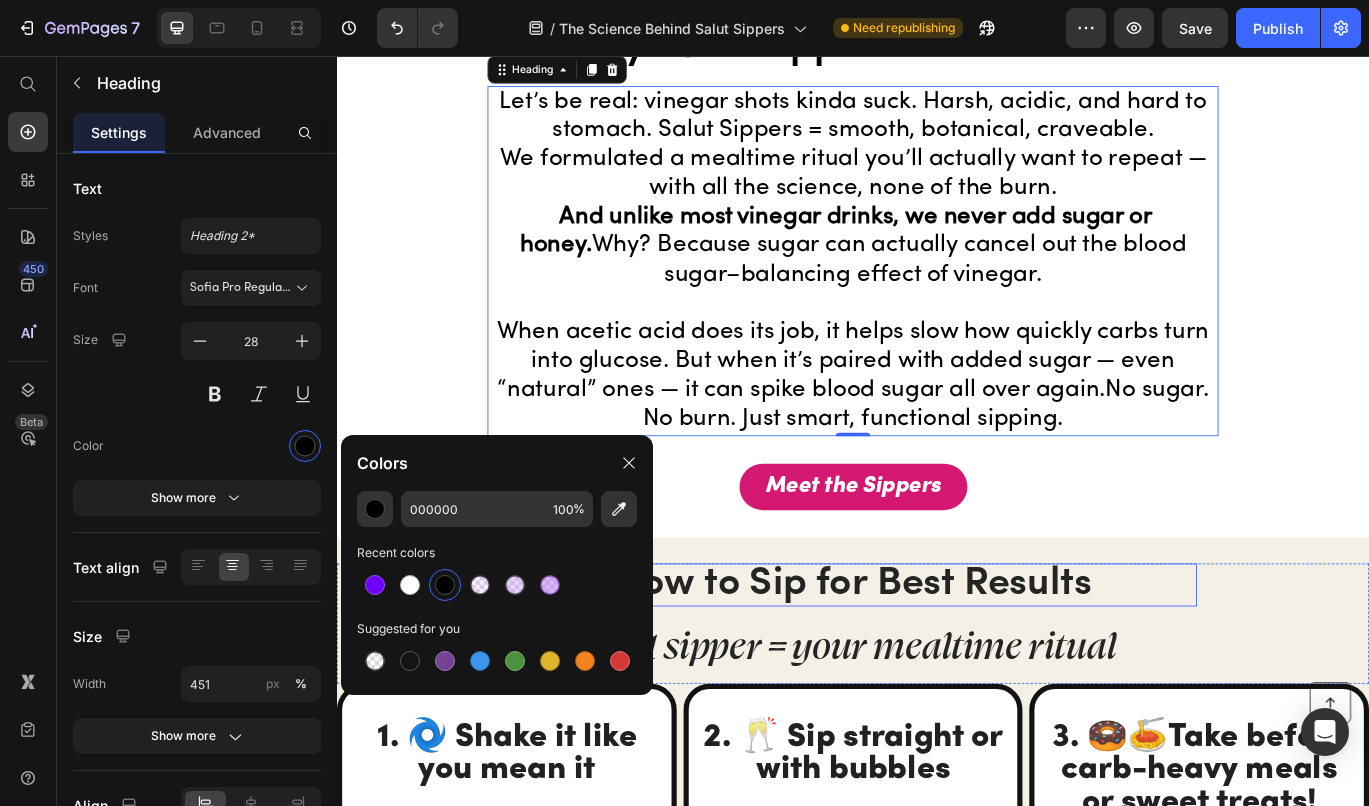 click on "How to Sip for Best Results" at bounding box center [937, 671] 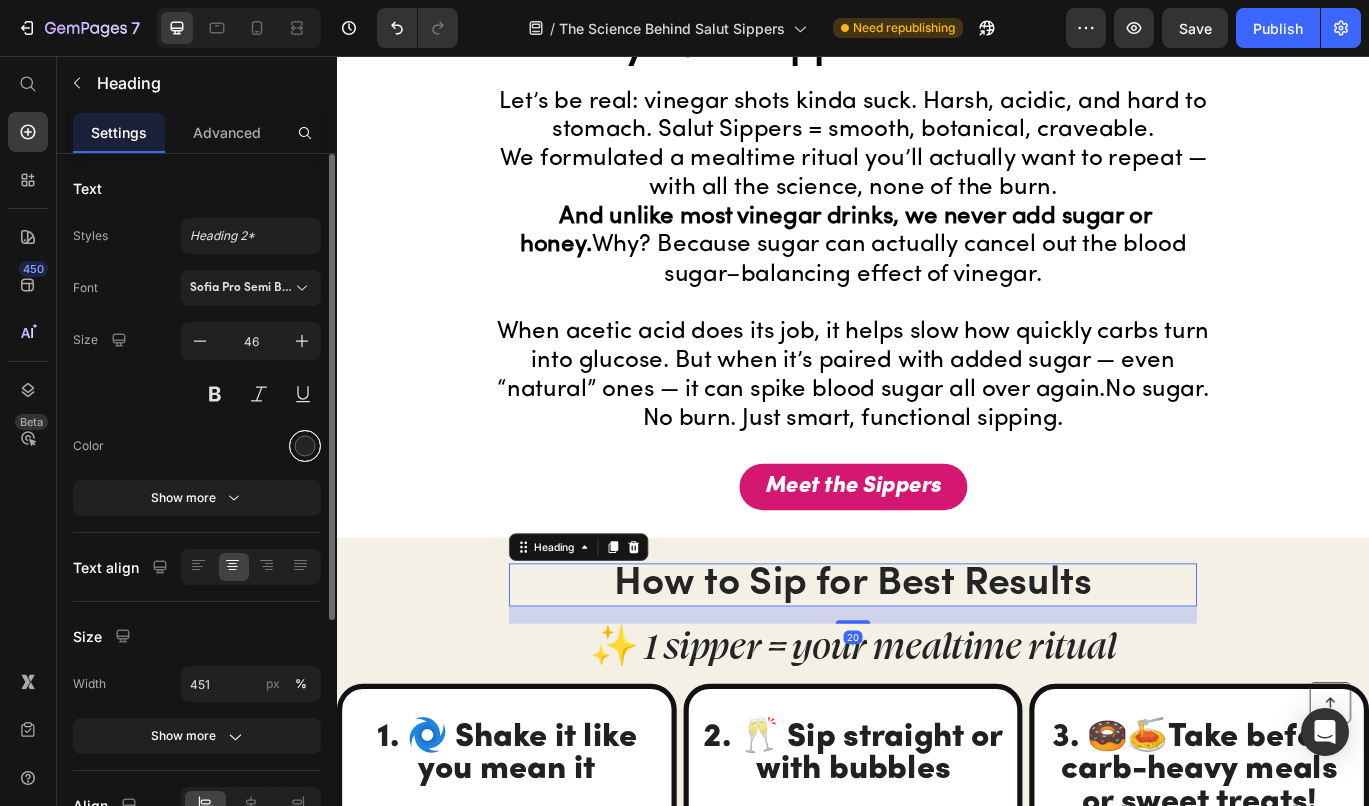 click at bounding box center [305, 446] 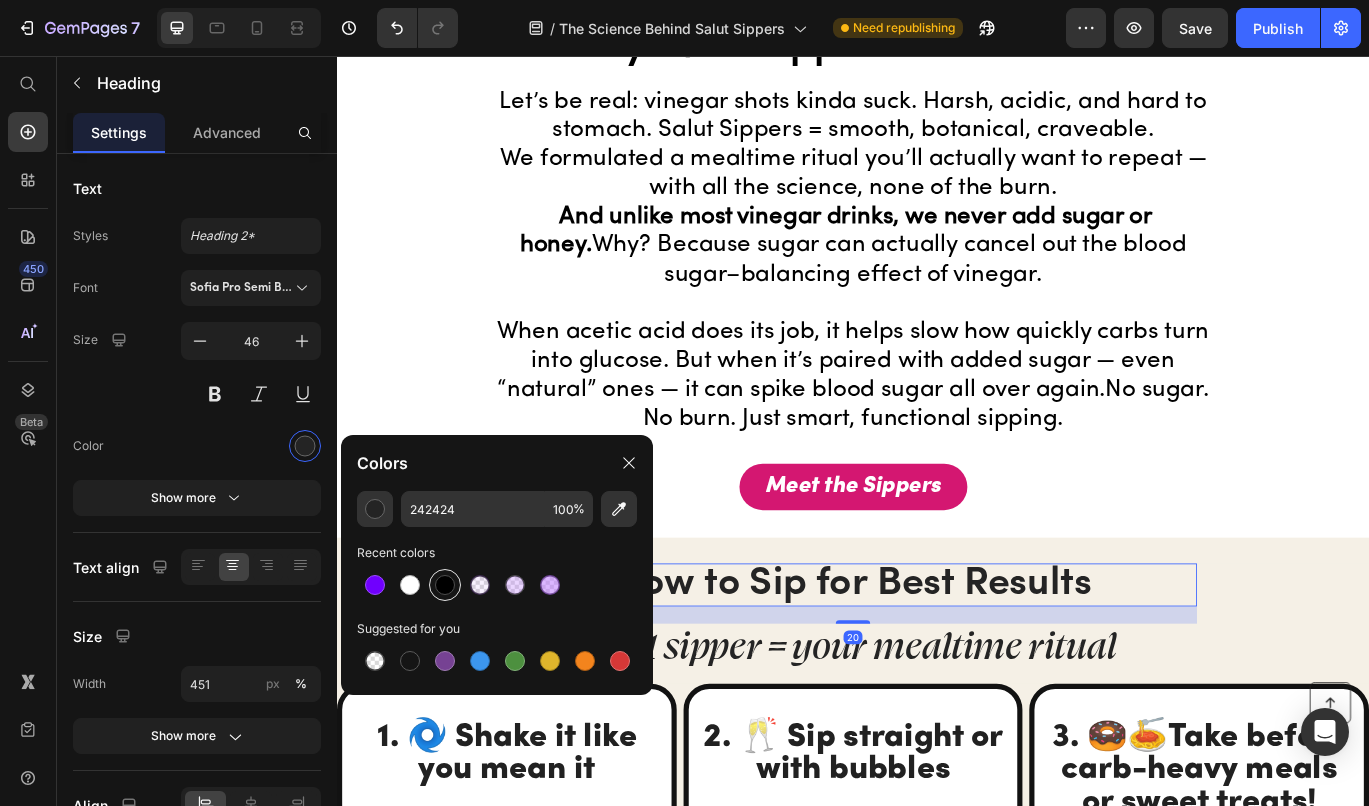 click at bounding box center (445, 585) 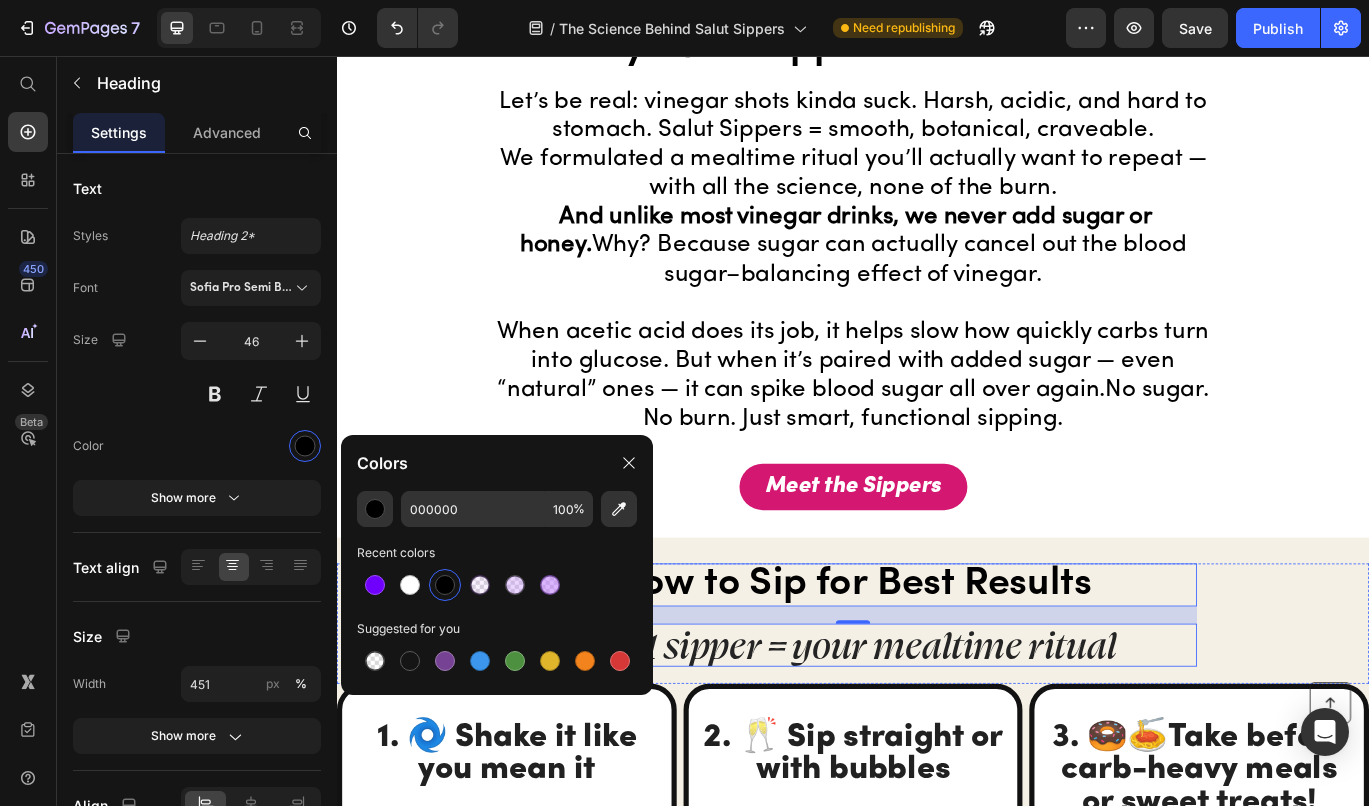 click on "✨ 1 sipper = your mealtime ritual" at bounding box center (937, 741) 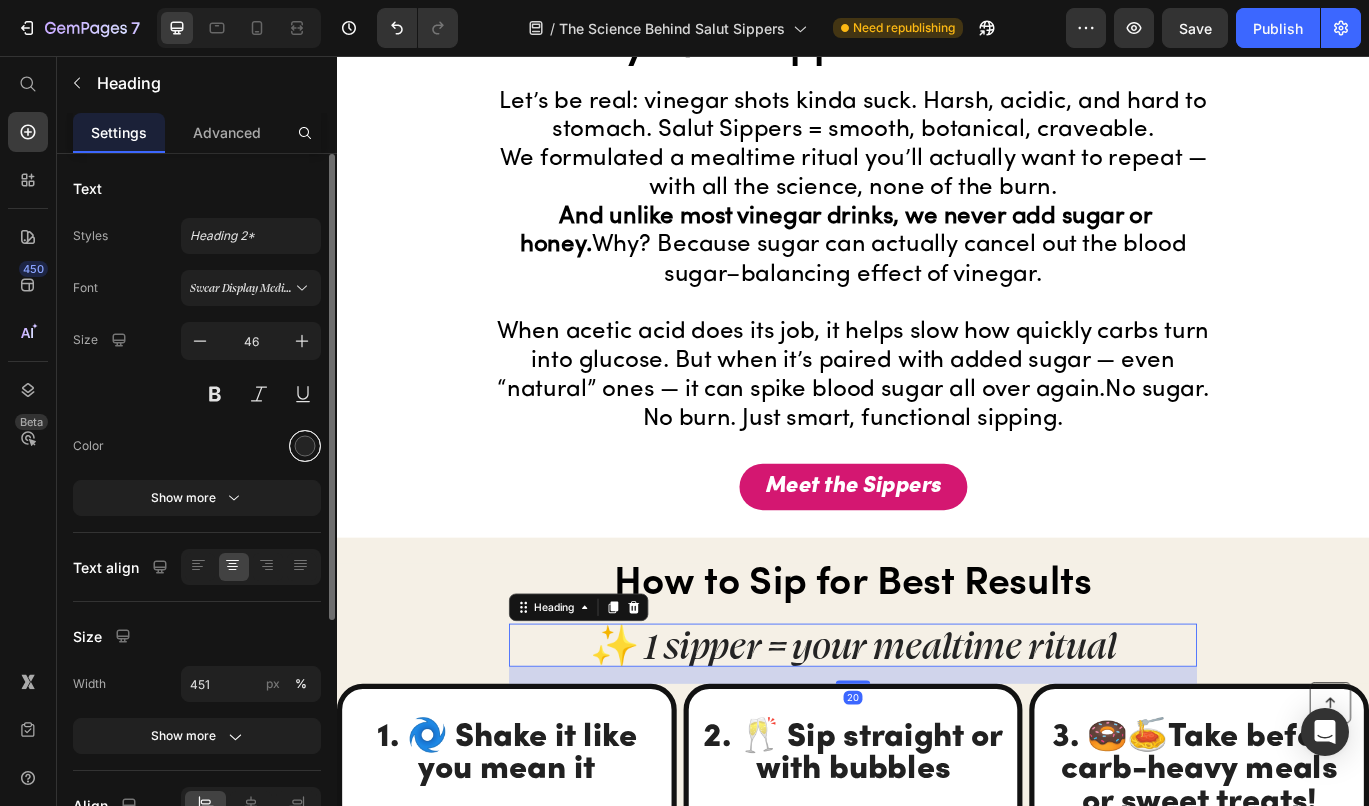 click at bounding box center (305, 446) 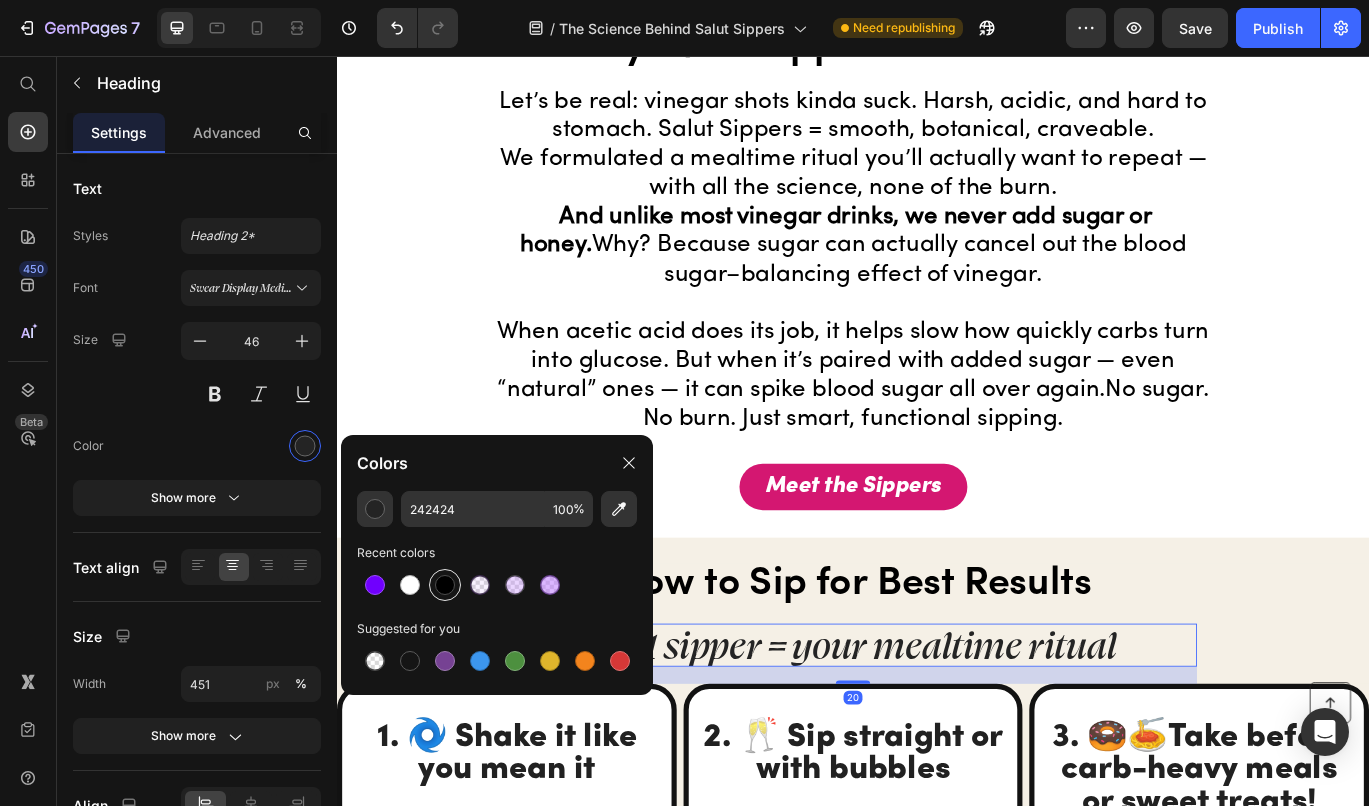 click at bounding box center (445, 585) 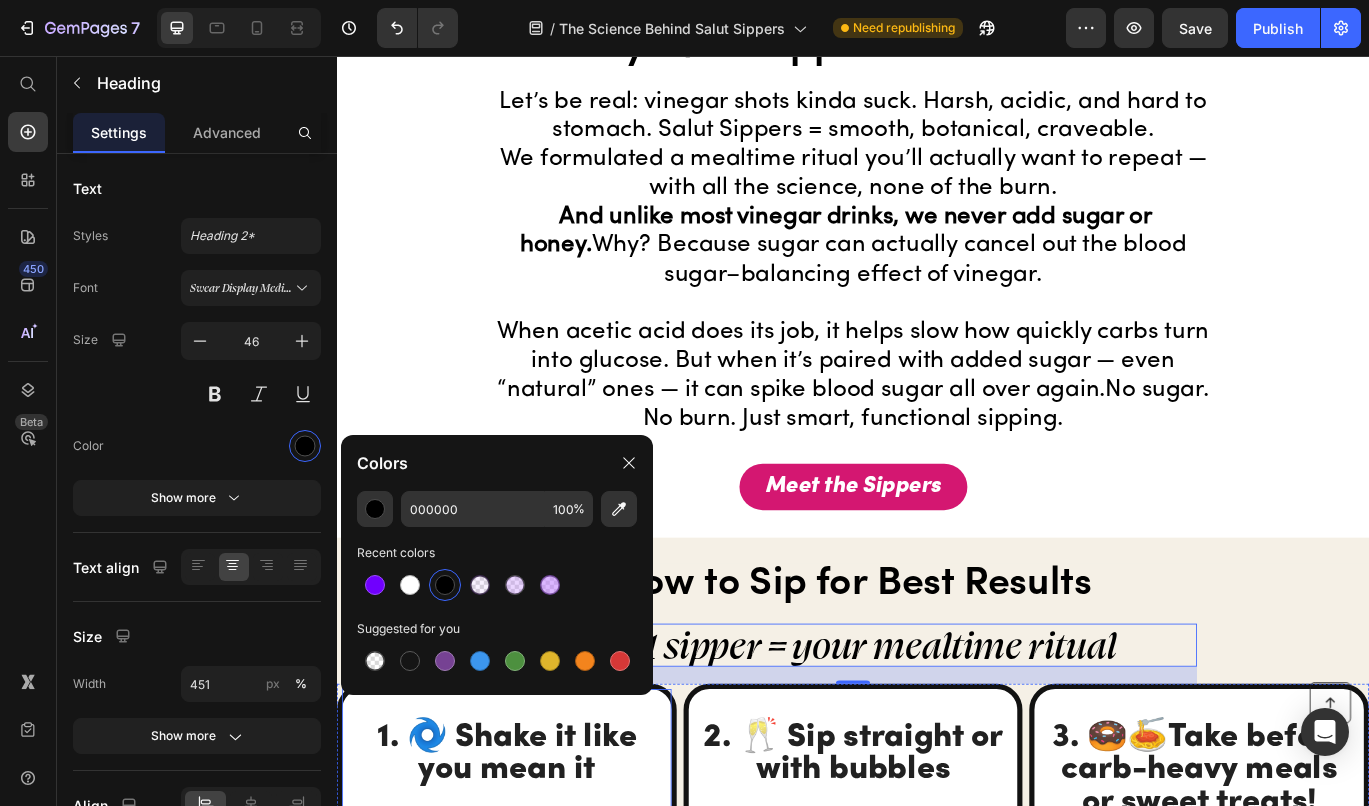 click on "1. 🌀 Shake it like you mean it   Heading Row" at bounding box center (534, 876) 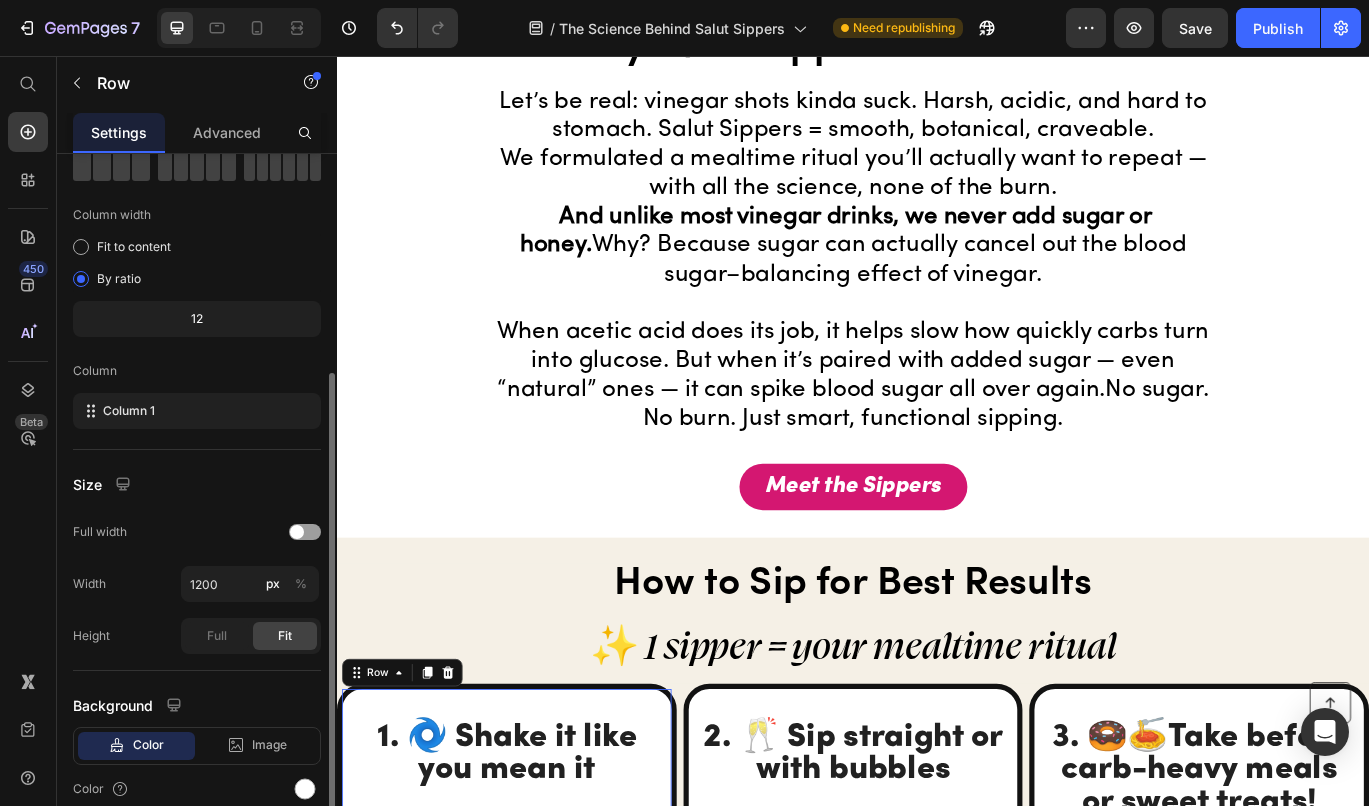 scroll, scrollTop: 203, scrollLeft: 0, axis: vertical 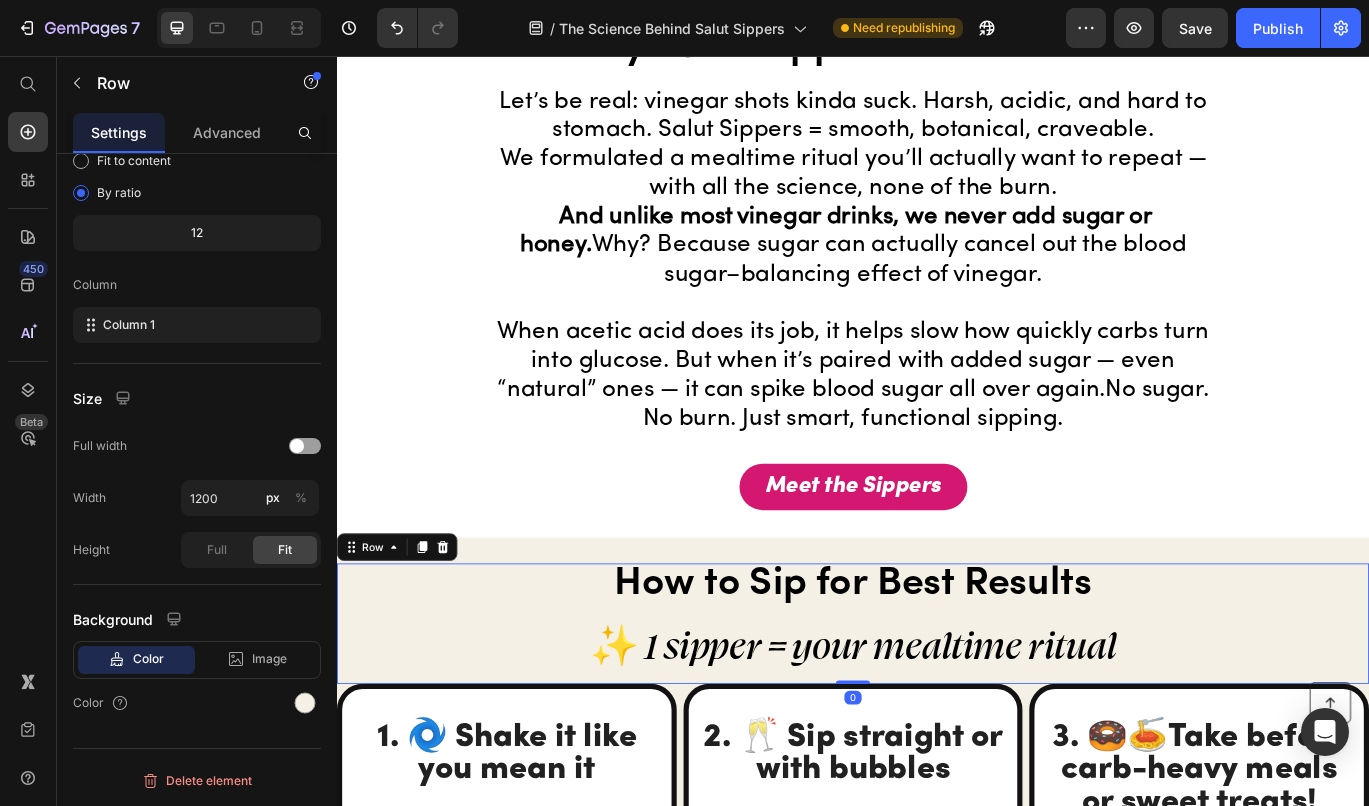 click on "How to Sip for Best Results Heading ✨ 1 sipper = your mealtime ritual Heading Row   0" at bounding box center [937, 716] 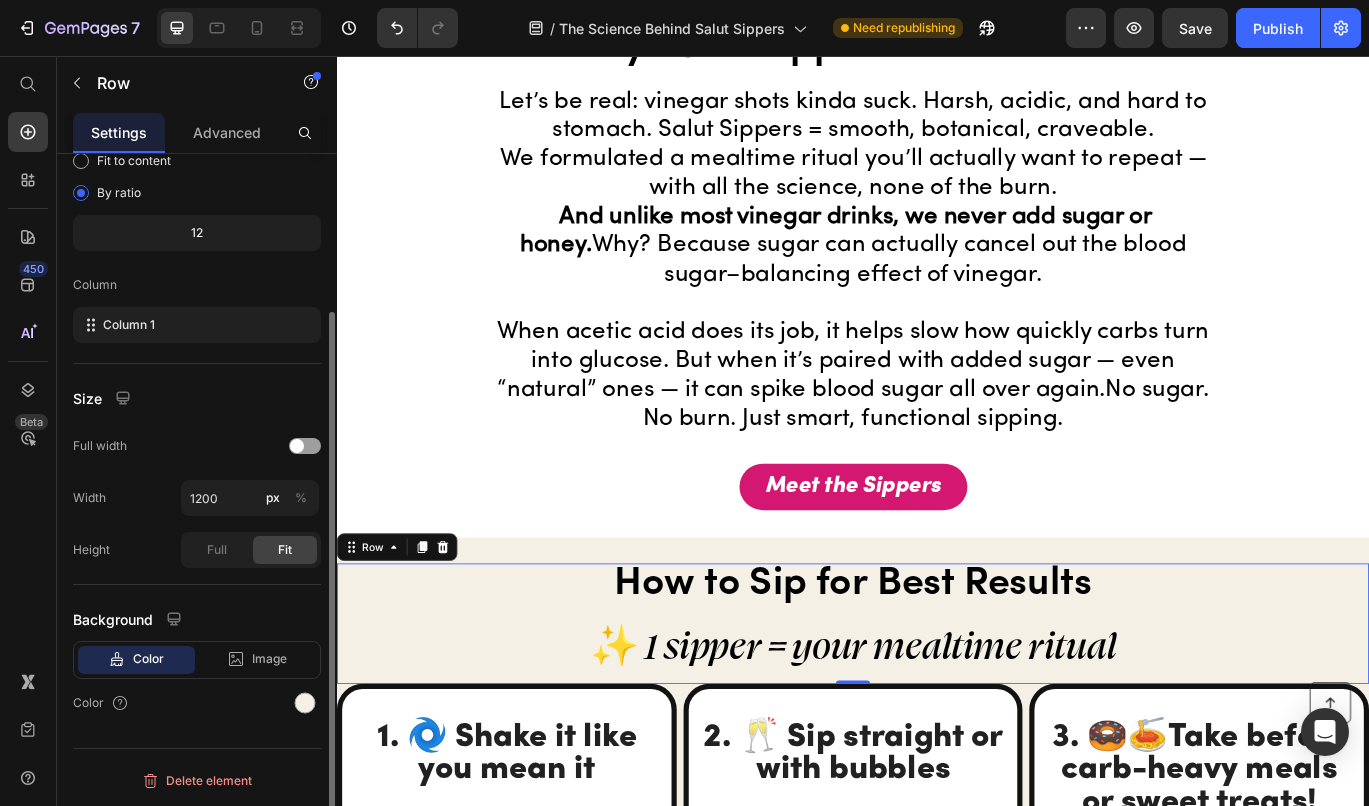 scroll, scrollTop: 191, scrollLeft: 0, axis: vertical 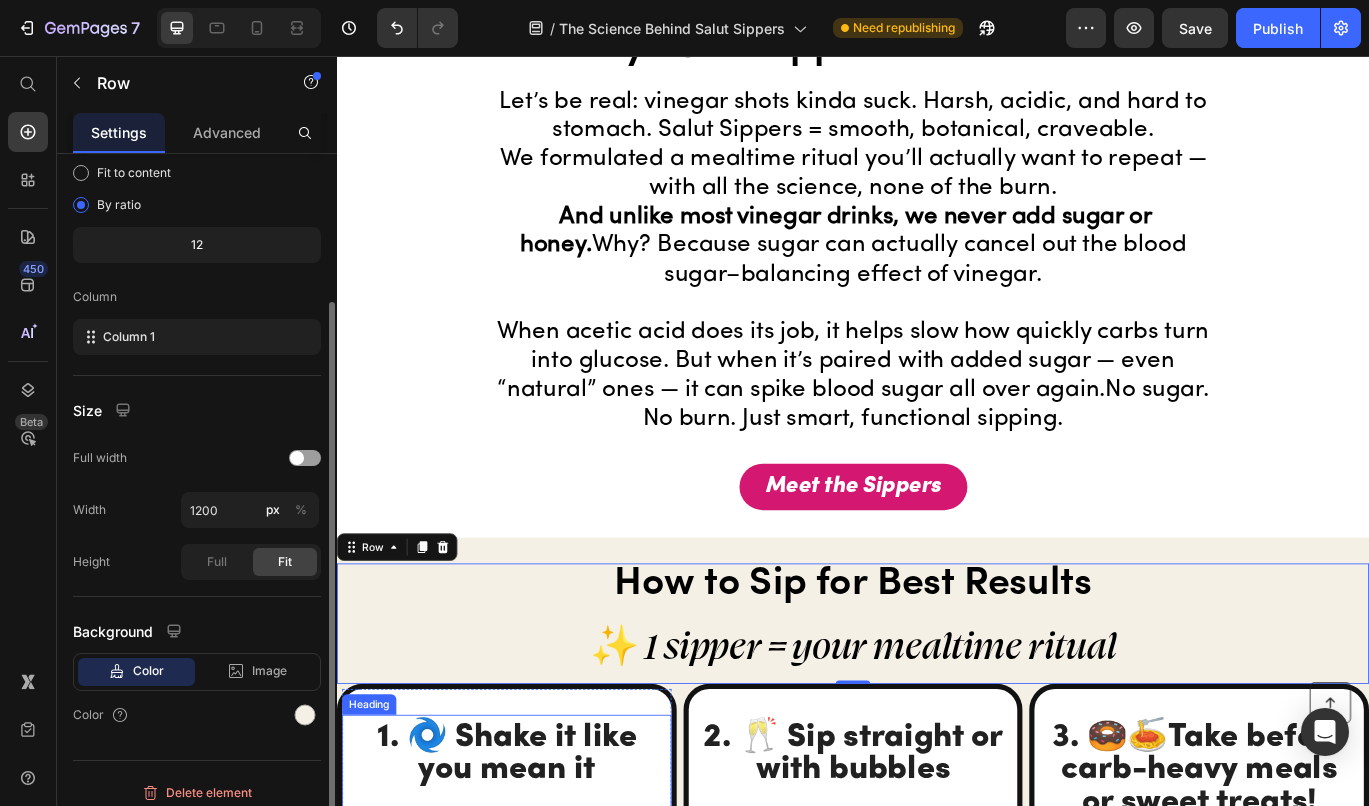 click on "1. 🌀 Shake it like you mean it" at bounding box center (534, 887) 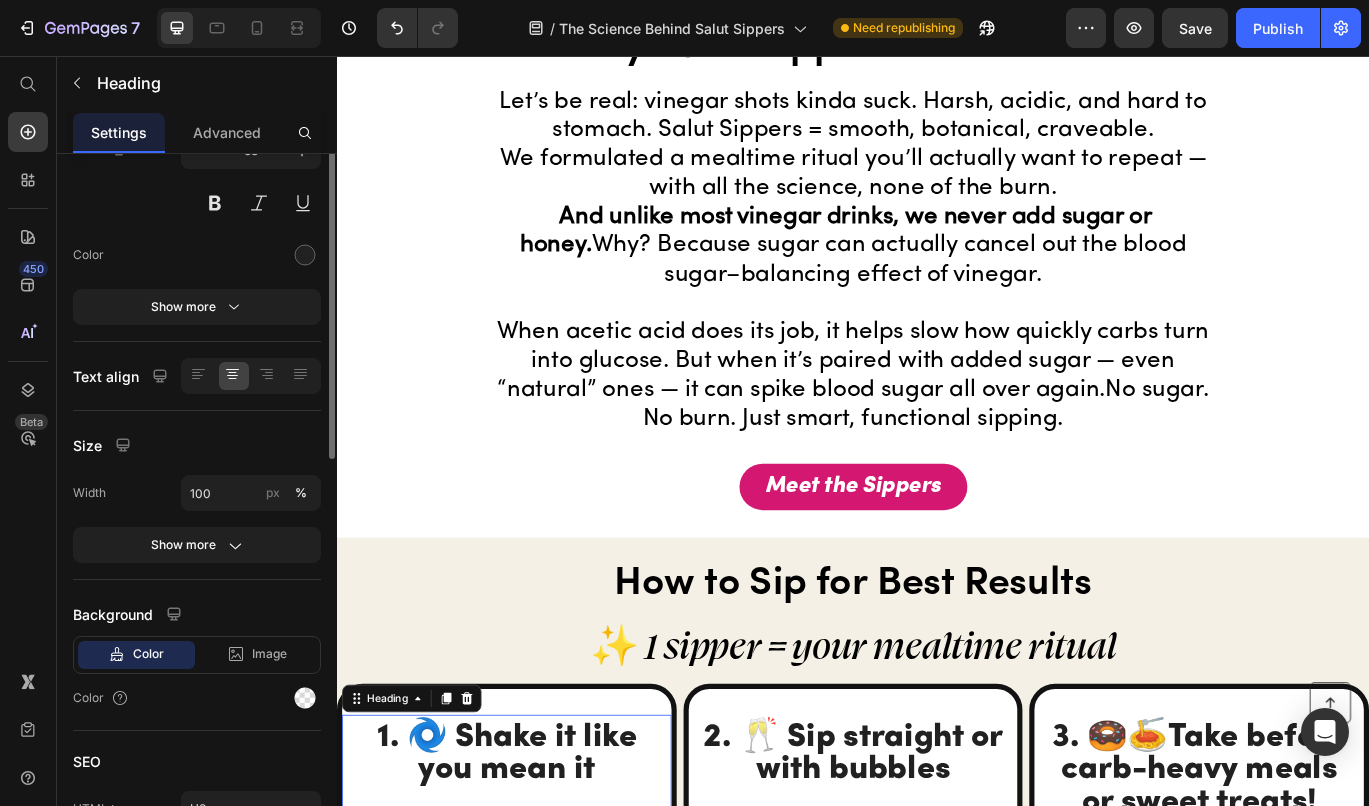 scroll, scrollTop: 0, scrollLeft: 0, axis: both 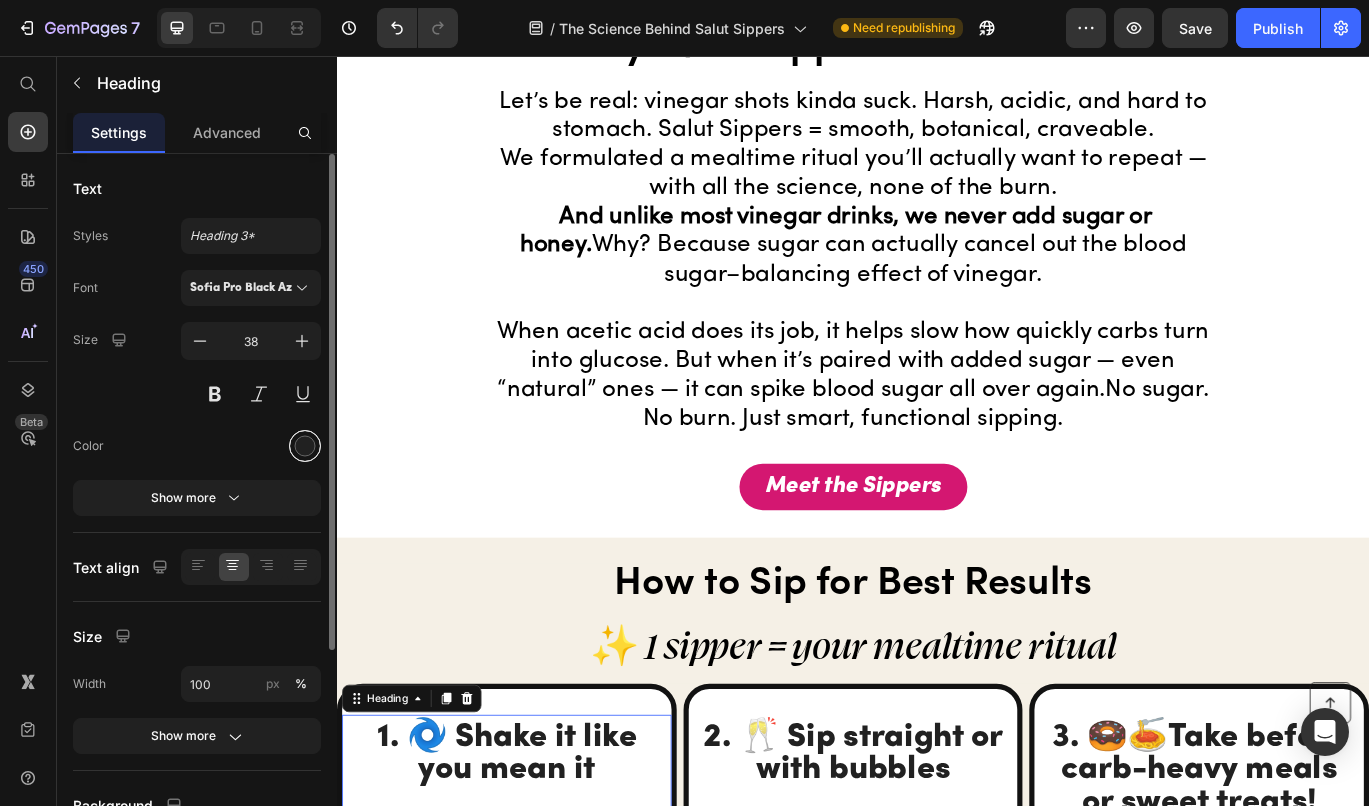 click at bounding box center [305, 446] 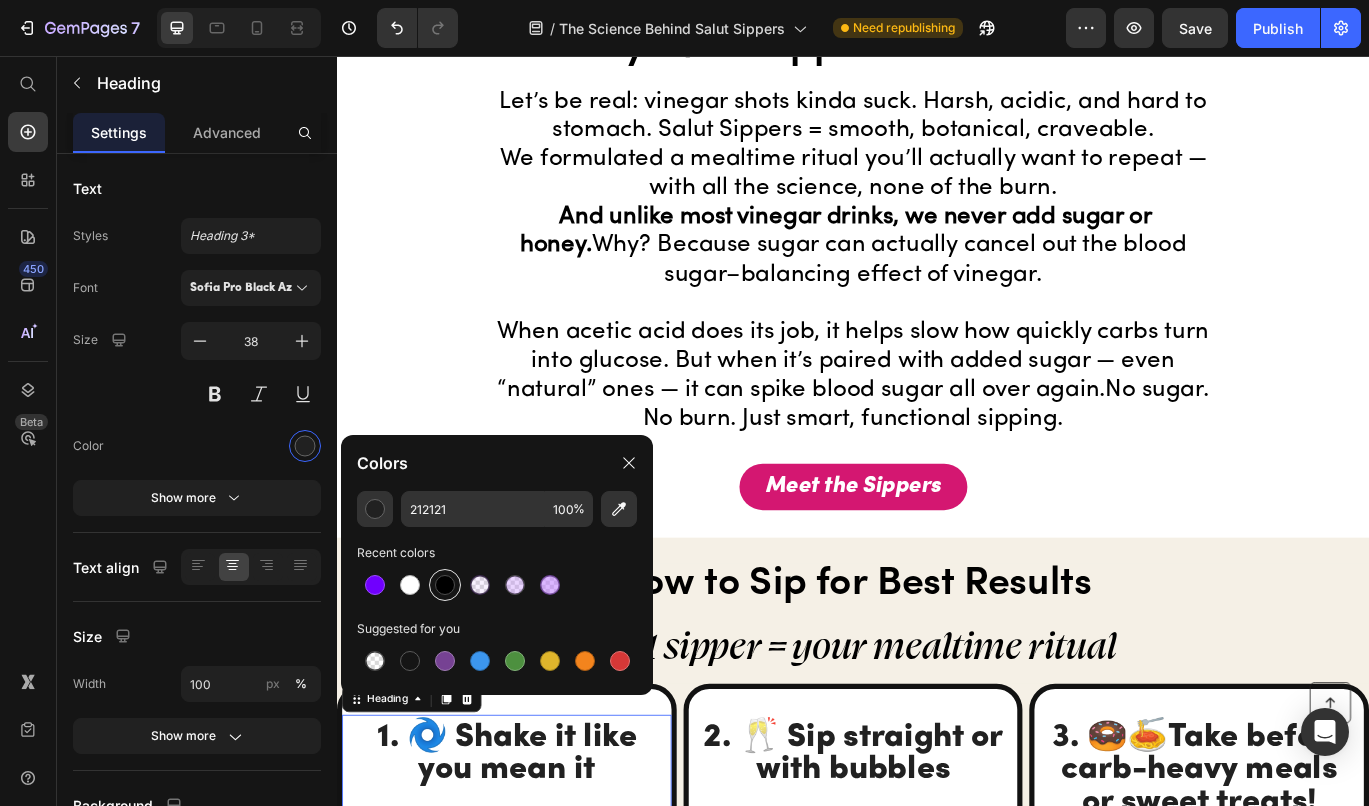 click at bounding box center (445, 585) 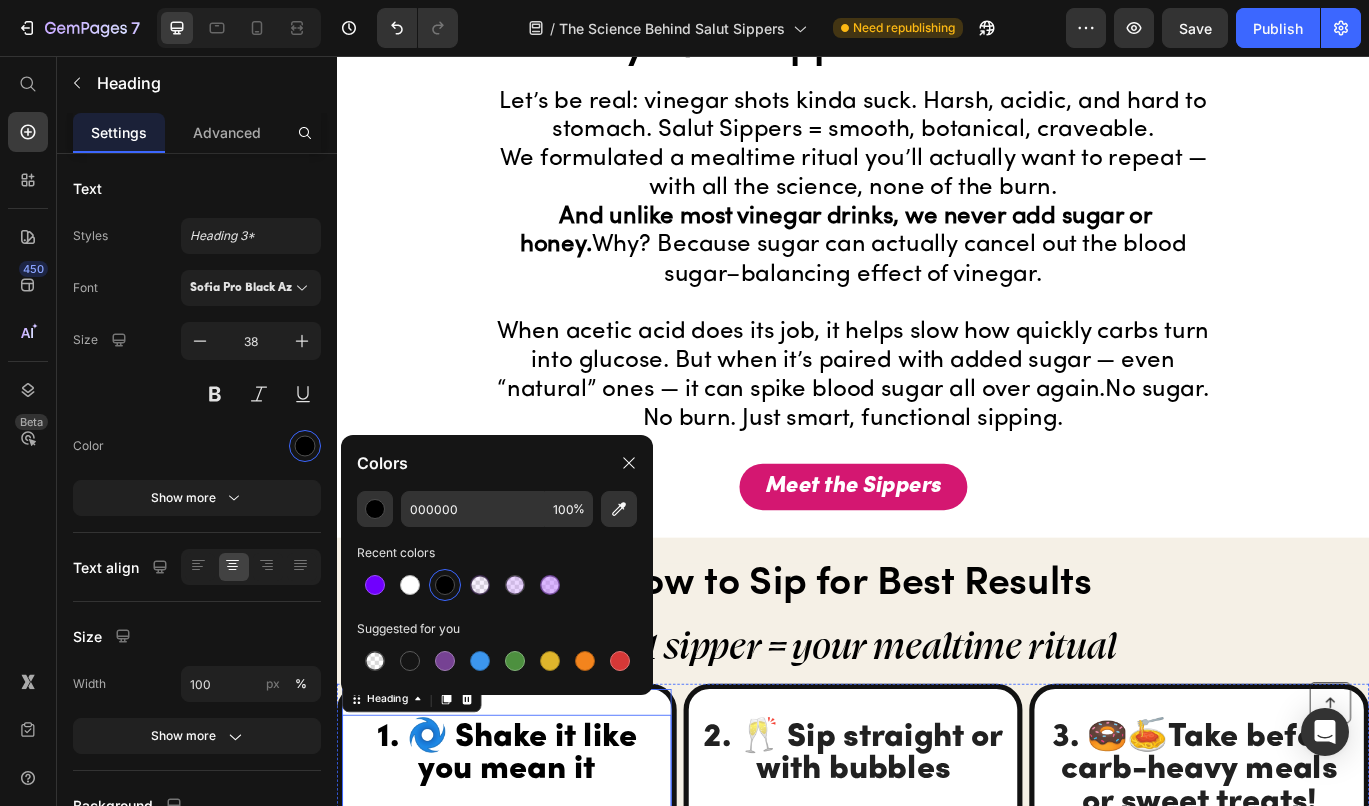 click on "1. 🌀 Shake it like you mean it   Heading   8 Row" at bounding box center (534, 876) 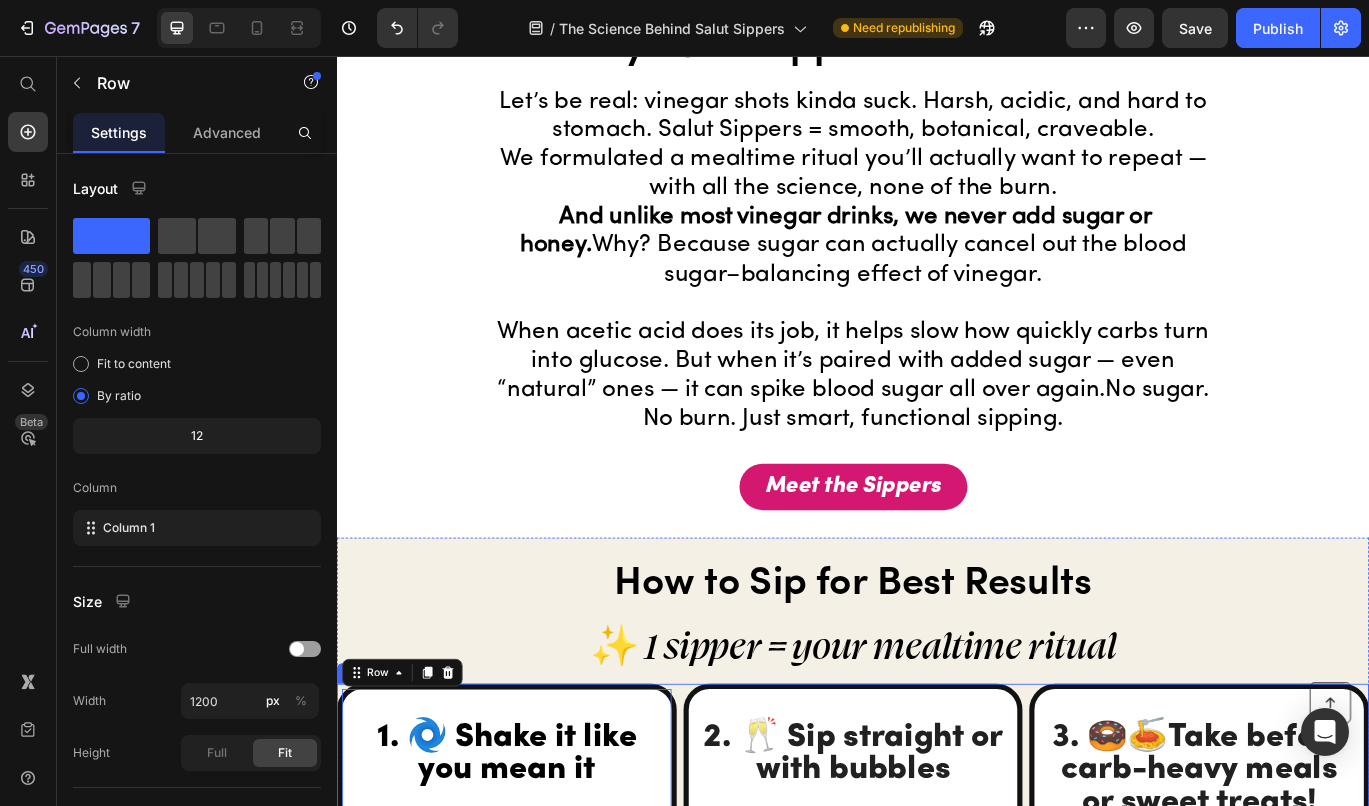 click on "1. 🌀 Shake it like you mean it   Heading Row   30" at bounding box center (534, 891) 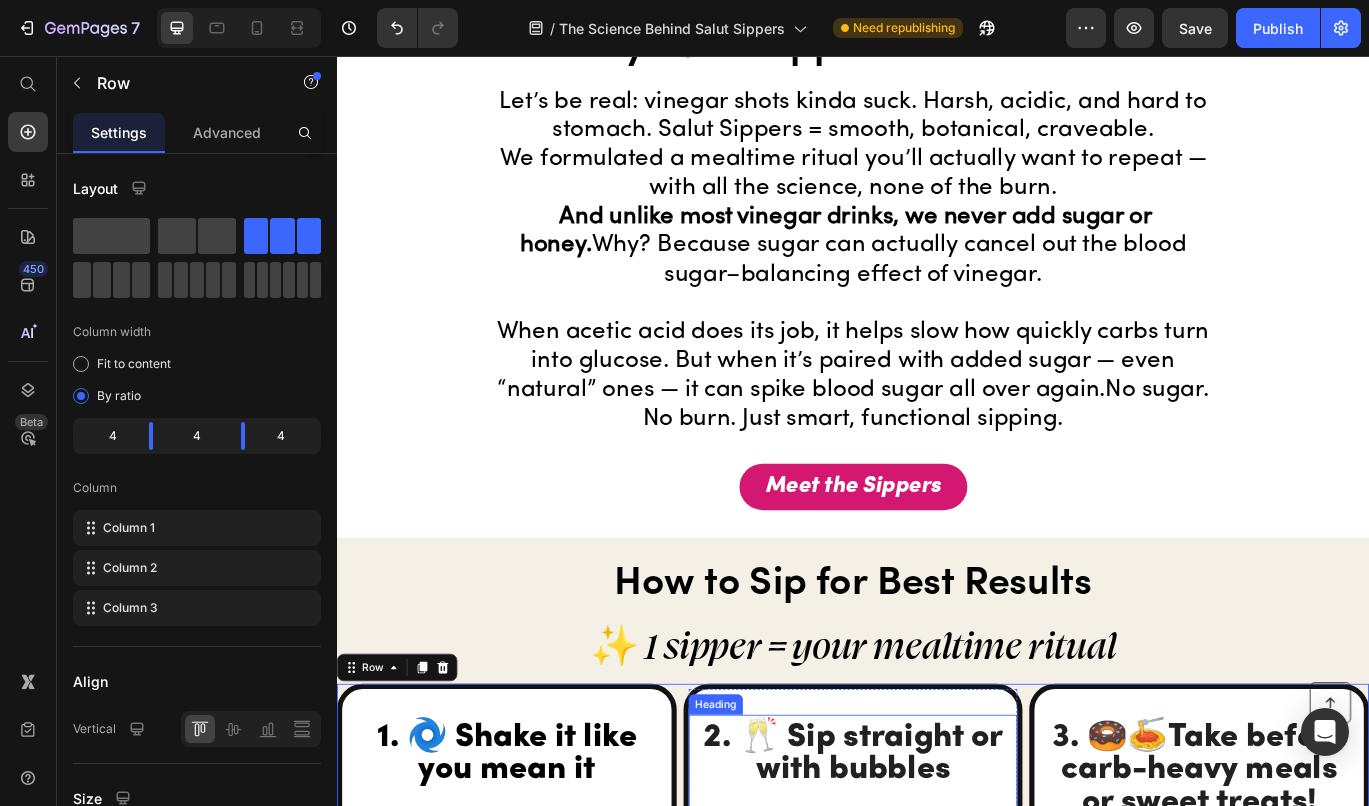 scroll, scrollTop: 5154, scrollLeft: 0, axis: vertical 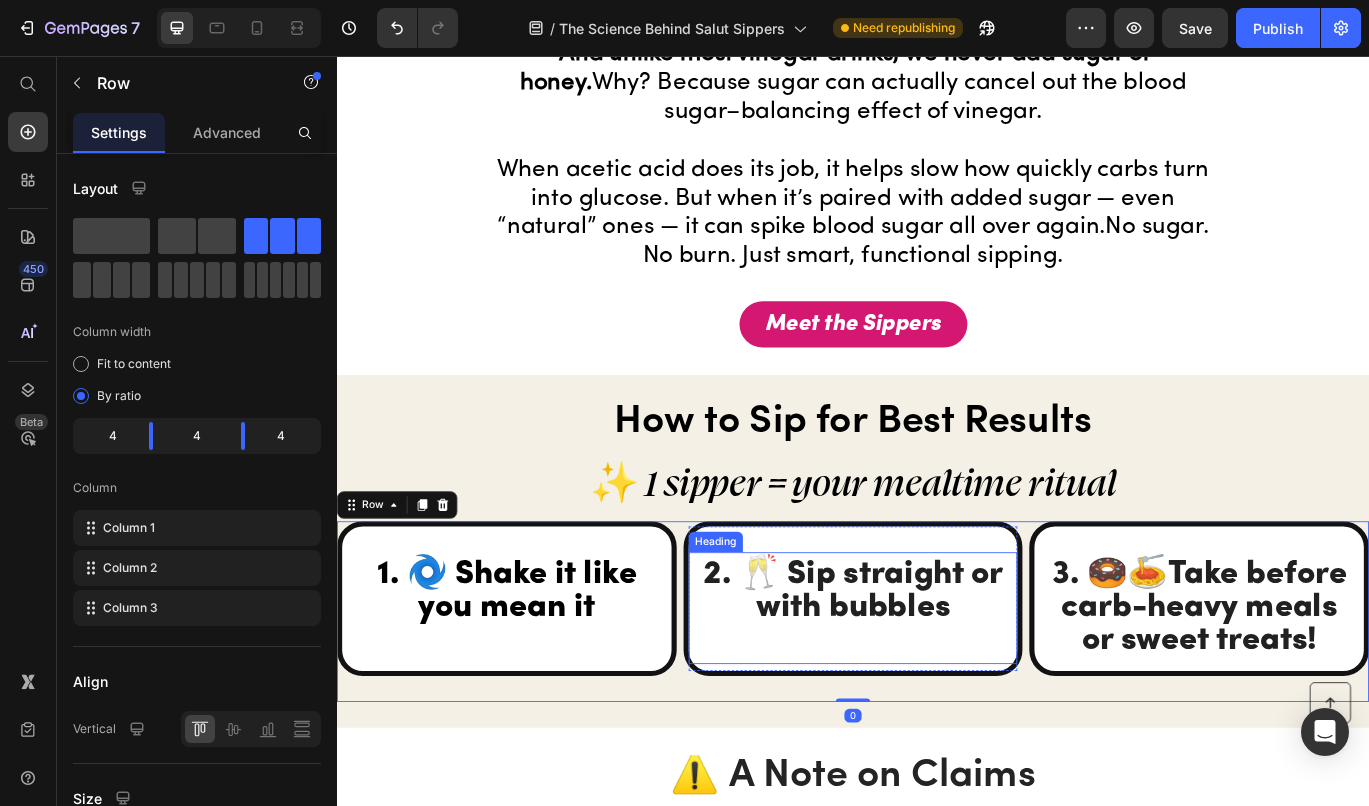 click on "2. 🥂 Sip straight or with bubbles" at bounding box center [937, 698] 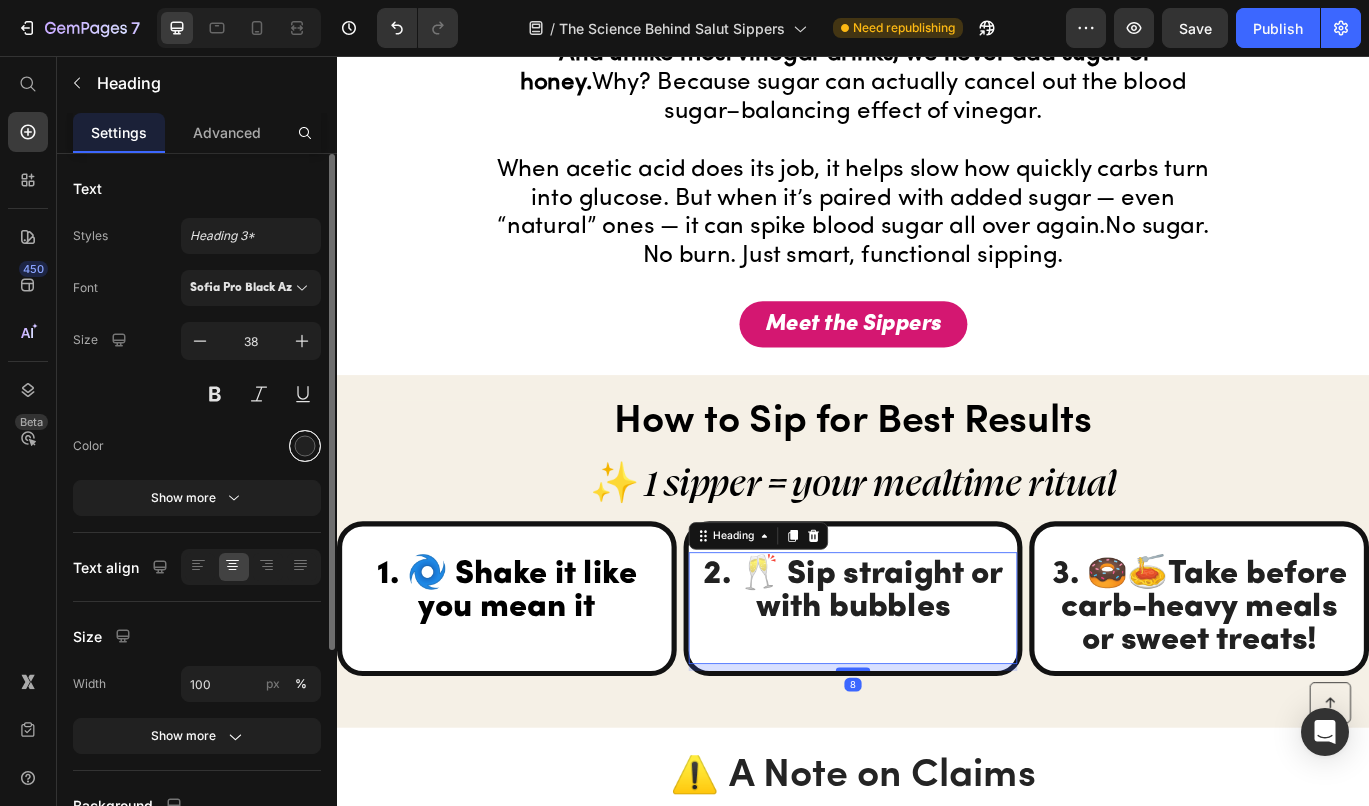 click at bounding box center (305, 446) 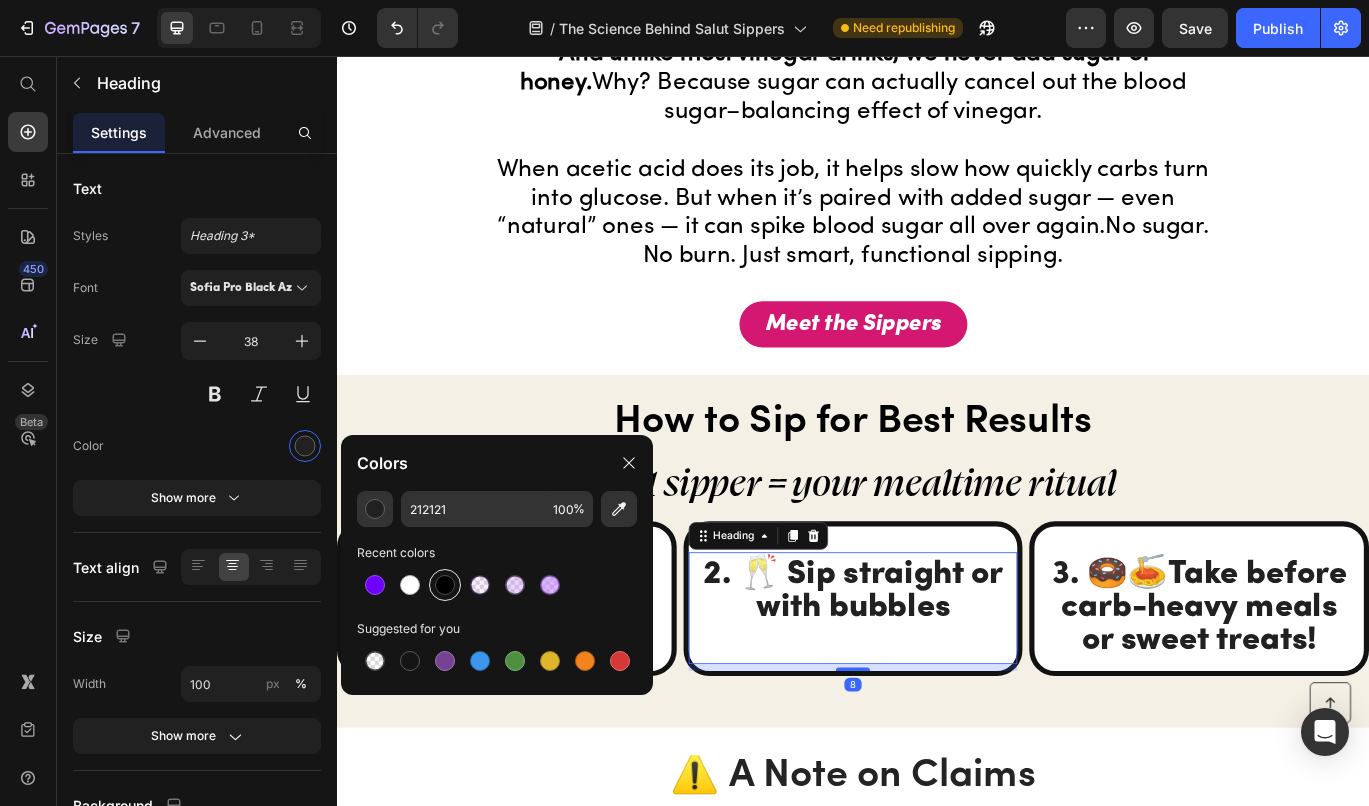 click at bounding box center [445, 585] 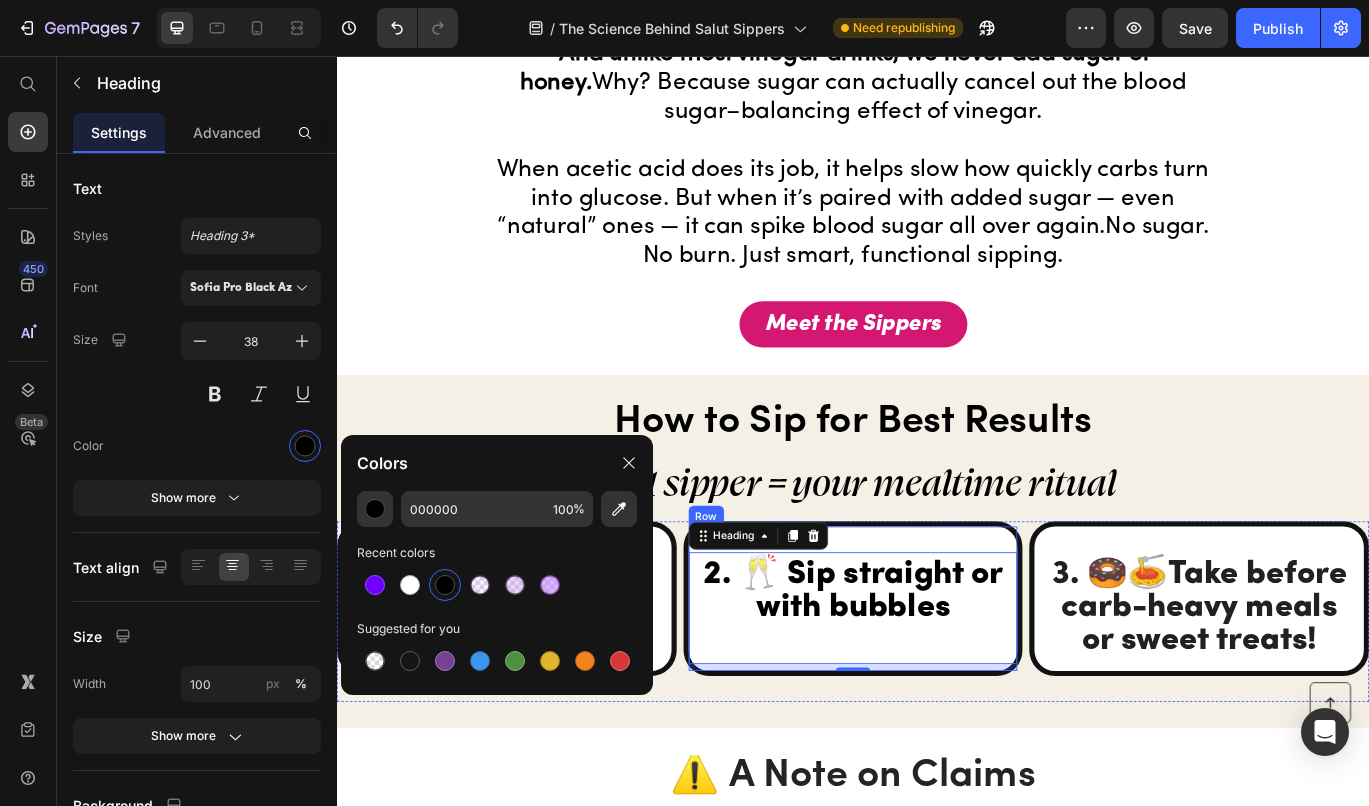 click on "2. 🥂 Sip straight or with bubbles   Heading   8 Row" at bounding box center (937, 687) 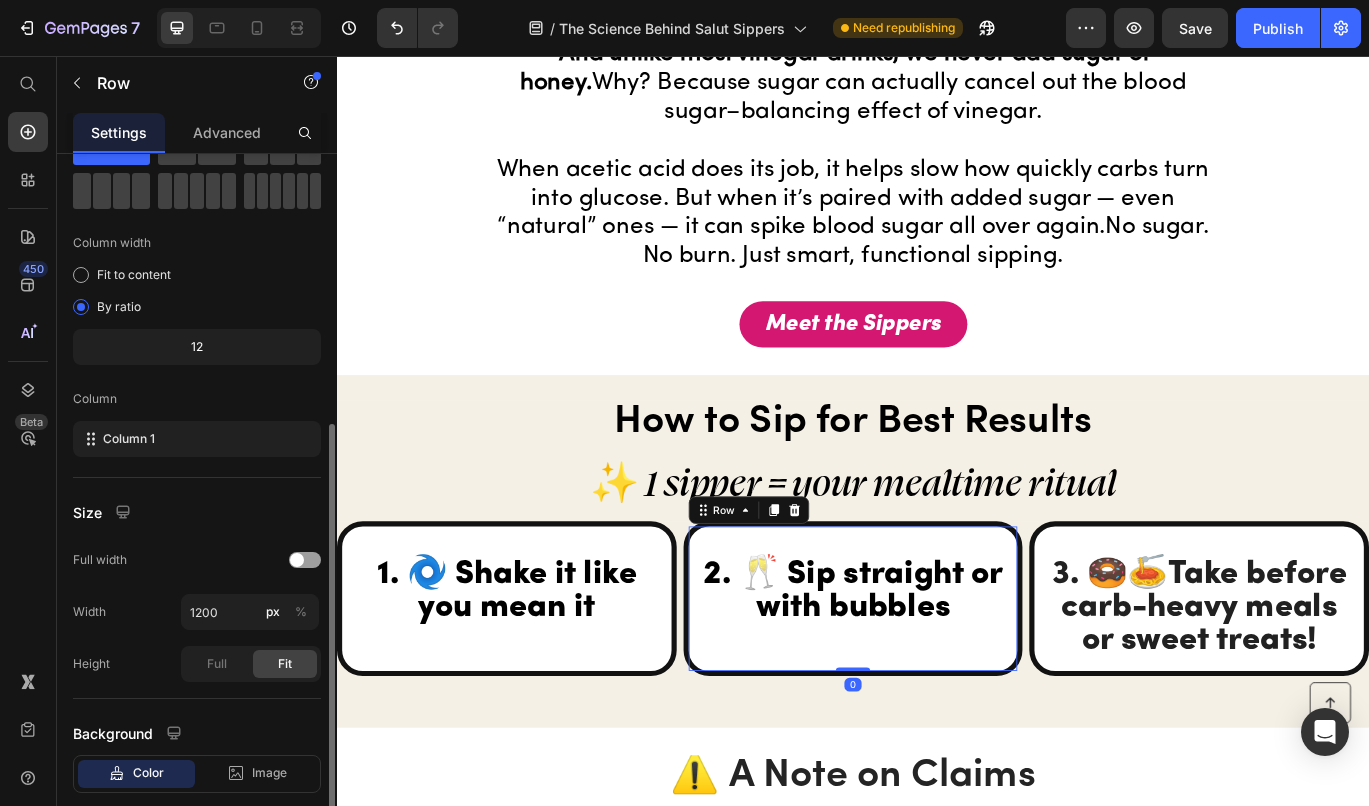 scroll, scrollTop: 203, scrollLeft: 0, axis: vertical 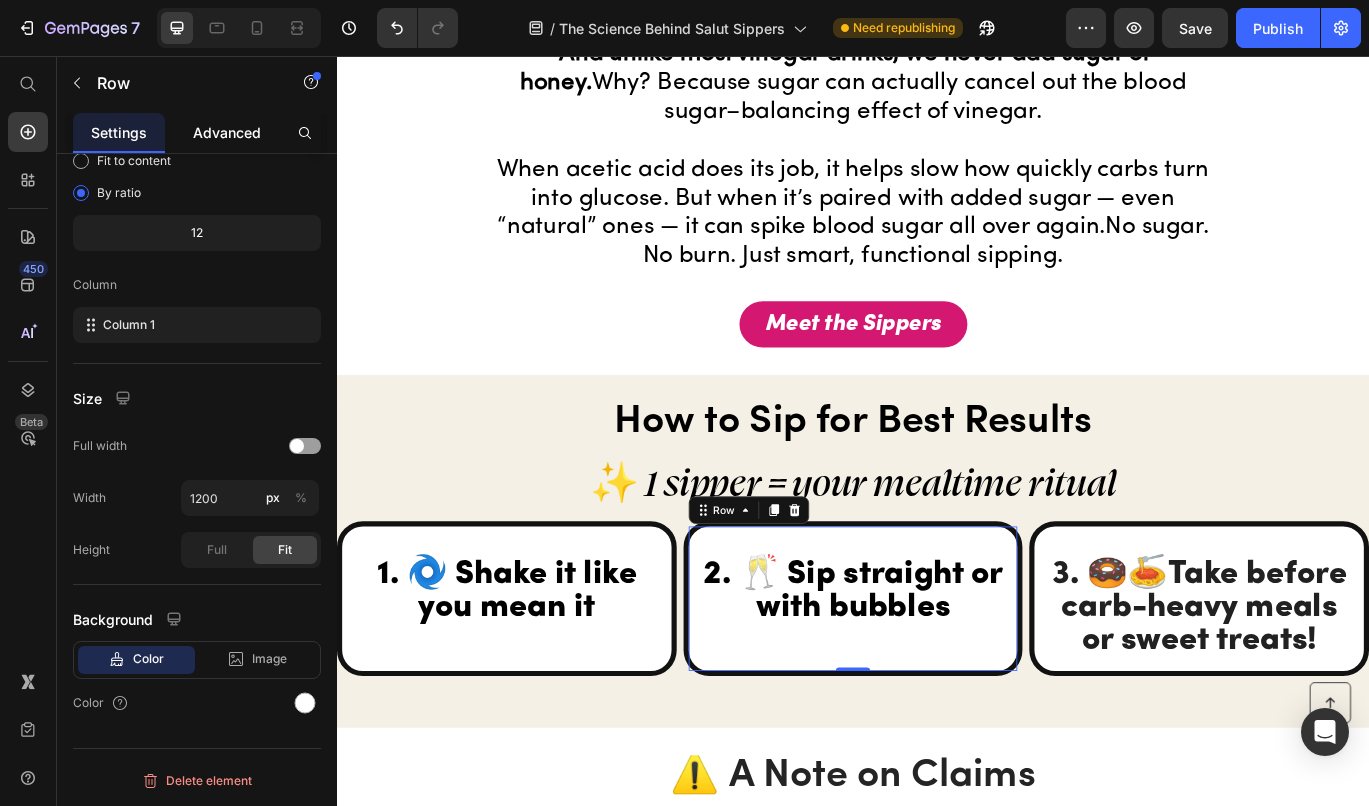 click on "Advanced" at bounding box center (227, 132) 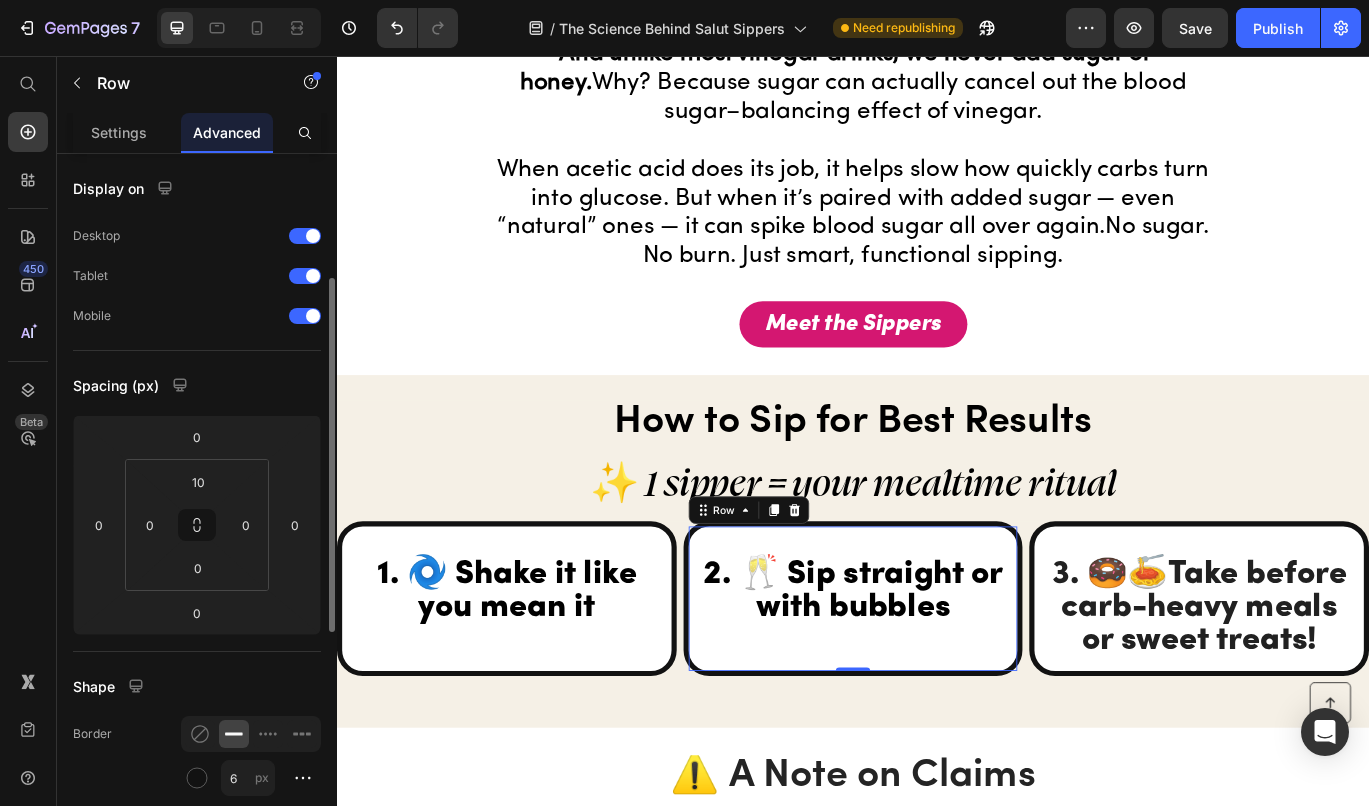 scroll, scrollTop: 264, scrollLeft: 0, axis: vertical 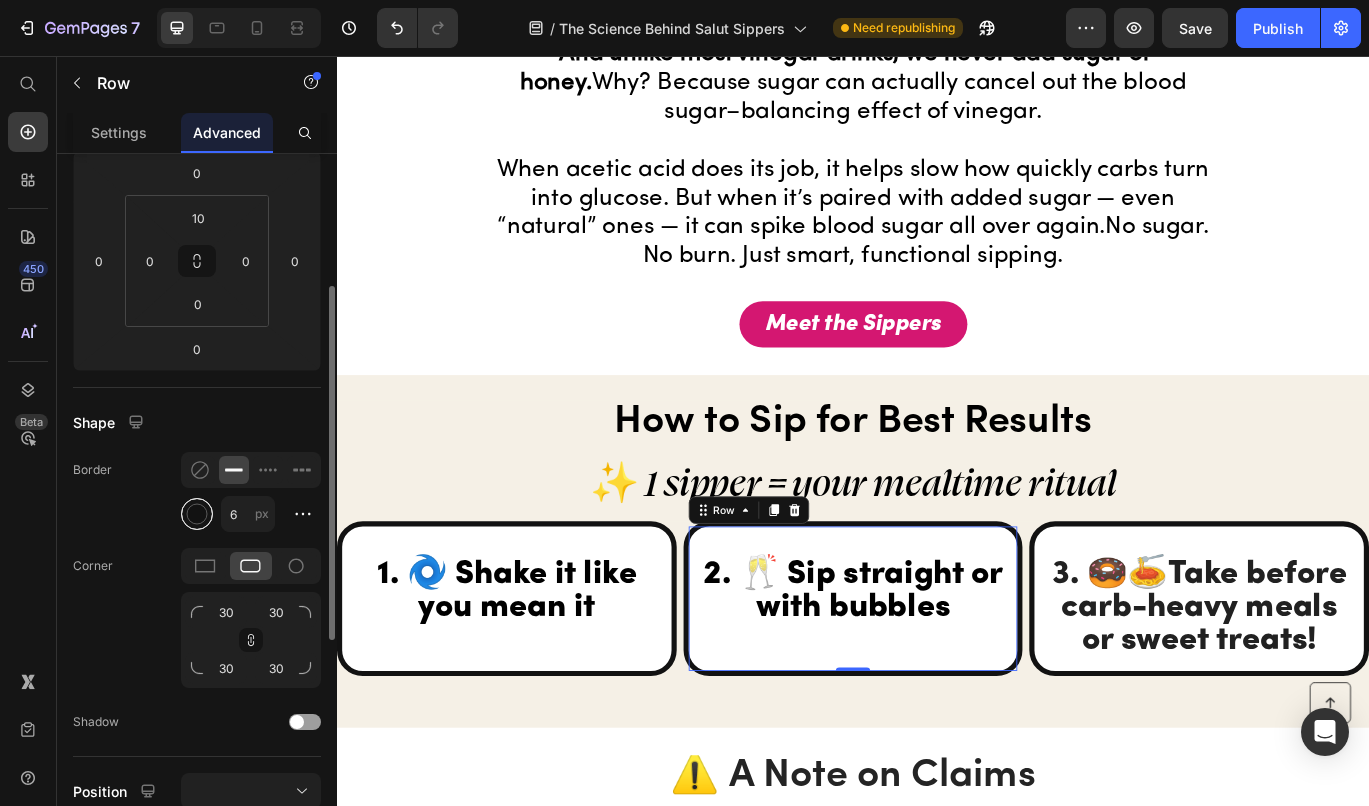 click at bounding box center (197, 514) 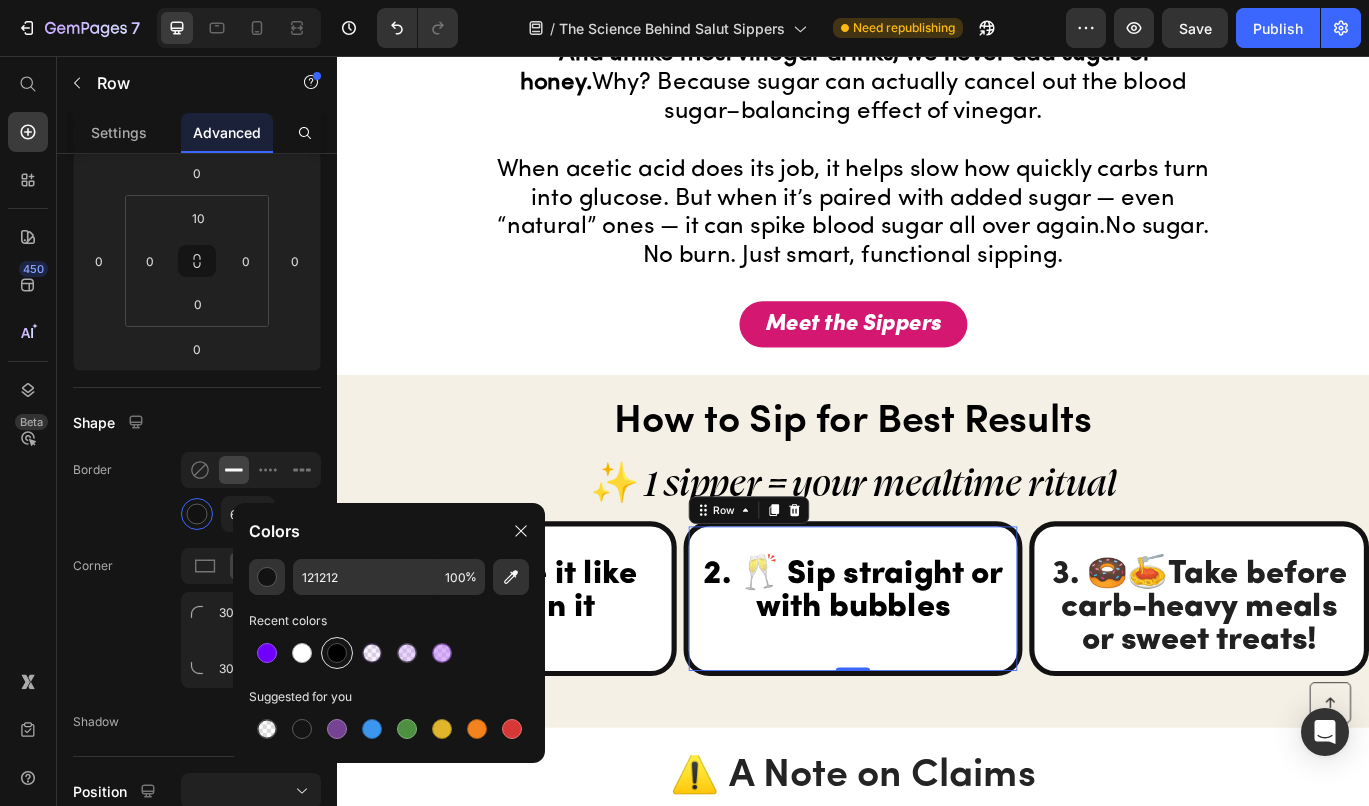 click at bounding box center [337, 653] 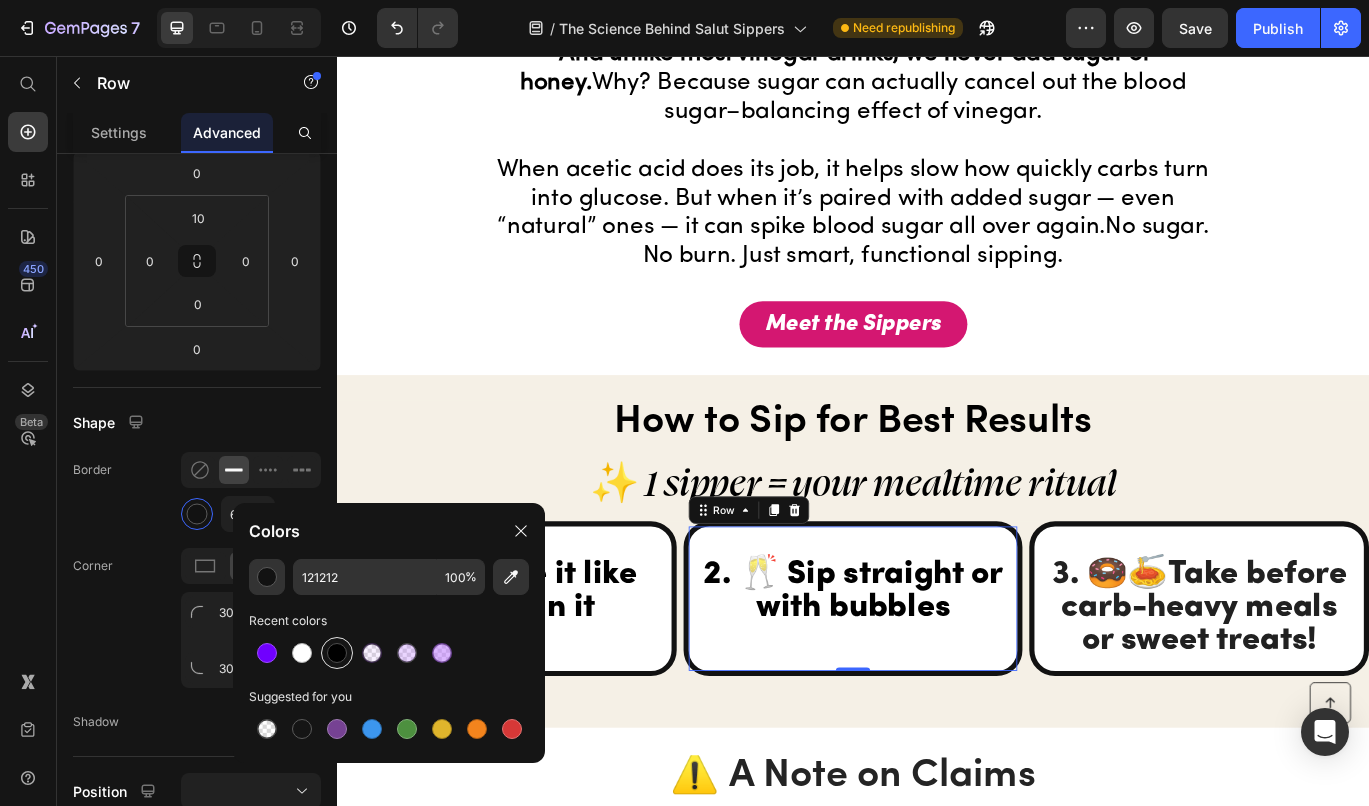 type on "000000" 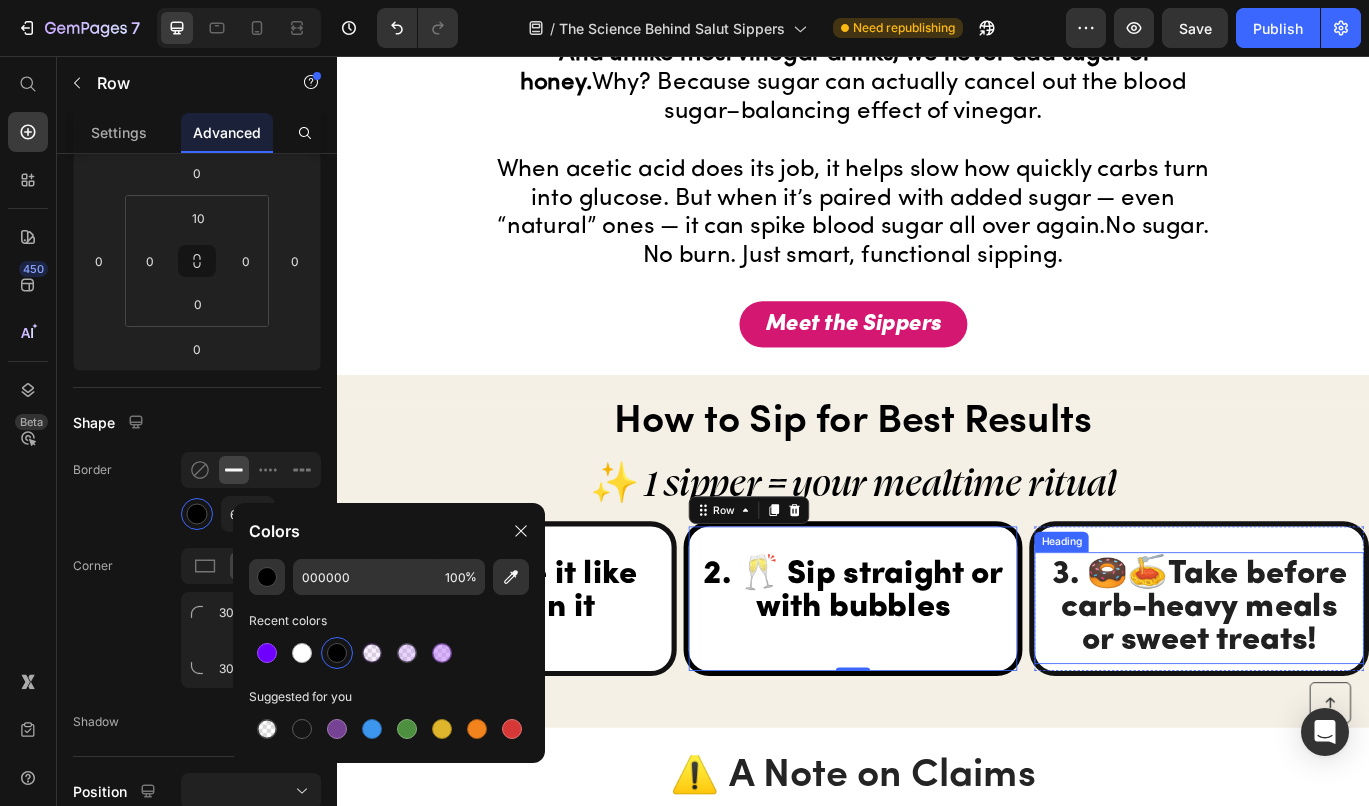 click on "3. 🍩🍝Take before carb-heavy meals or sweet treats!" at bounding box center (1339, 698) 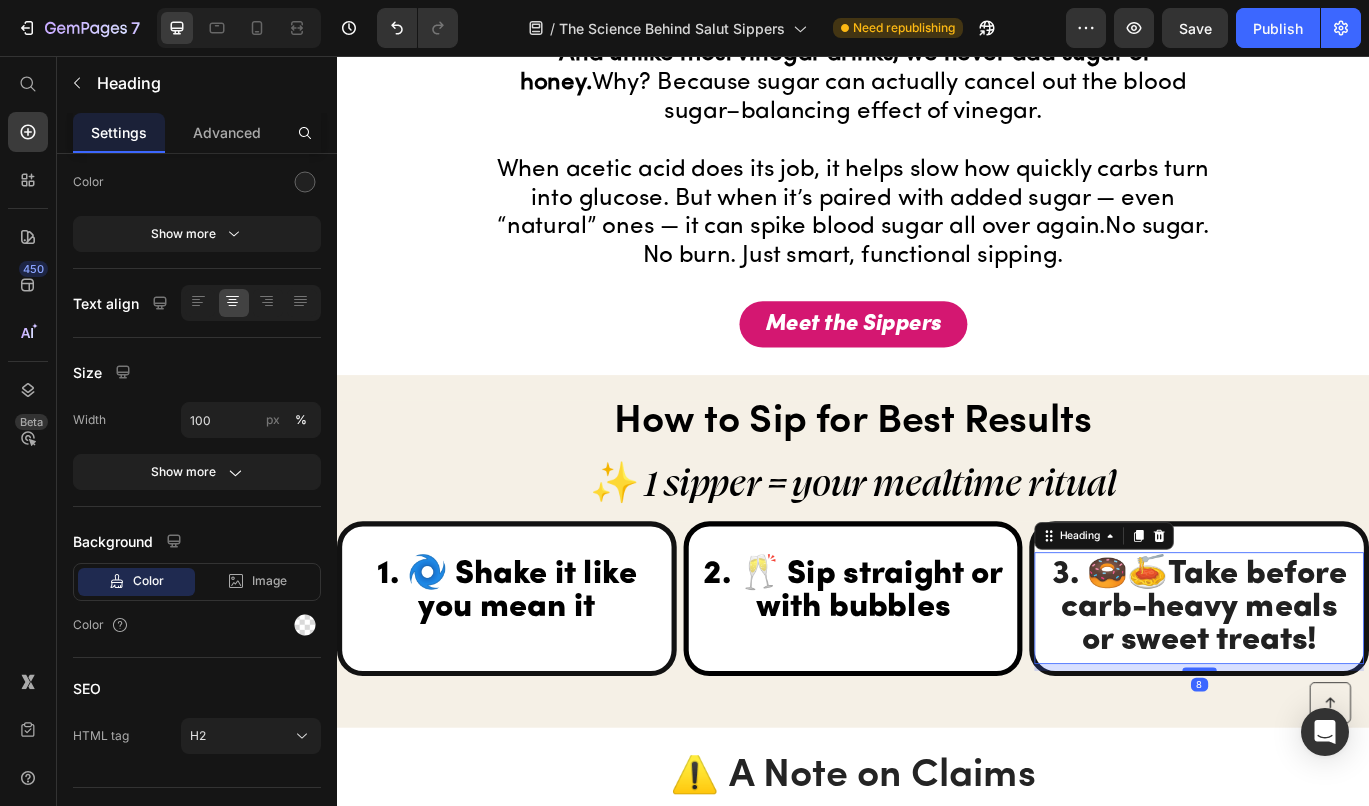 scroll, scrollTop: 0, scrollLeft: 0, axis: both 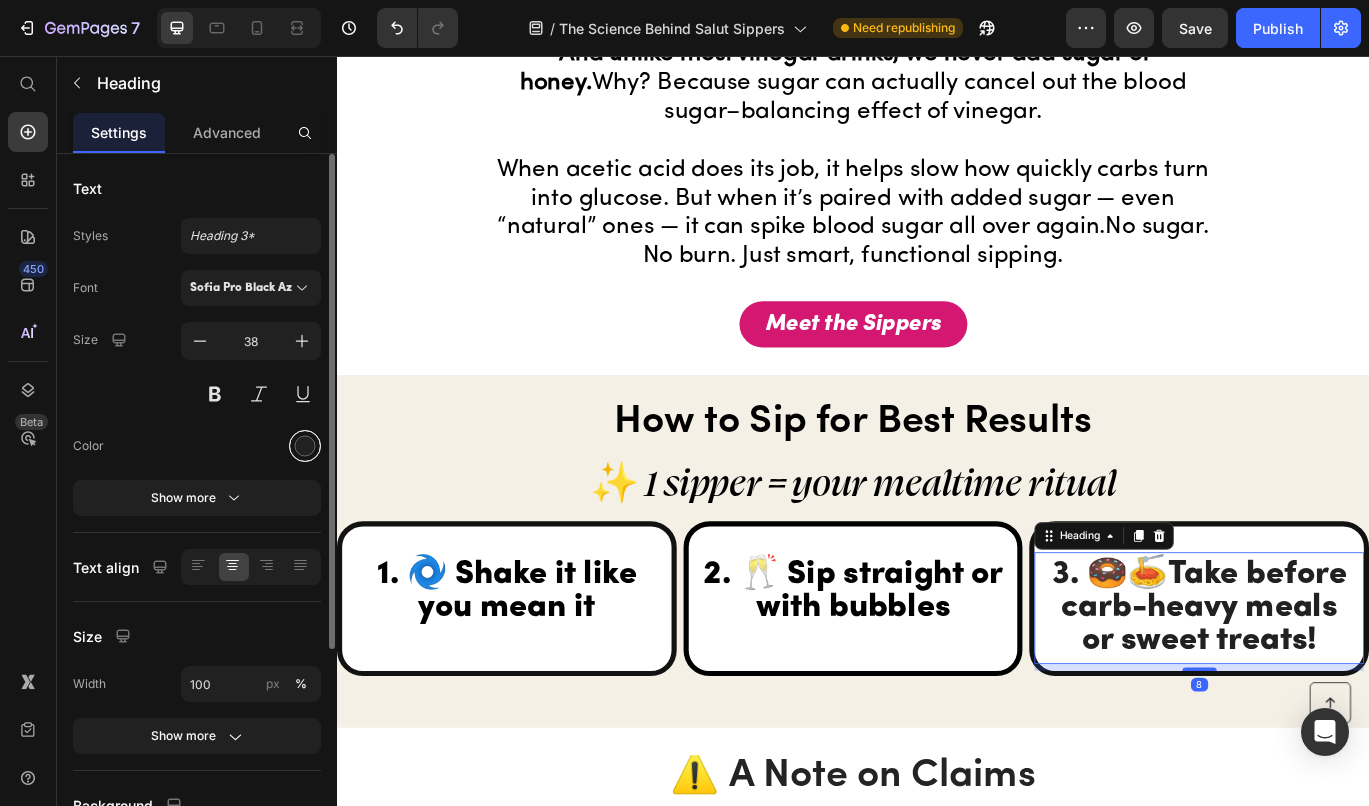 click at bounding box center (305, 446) 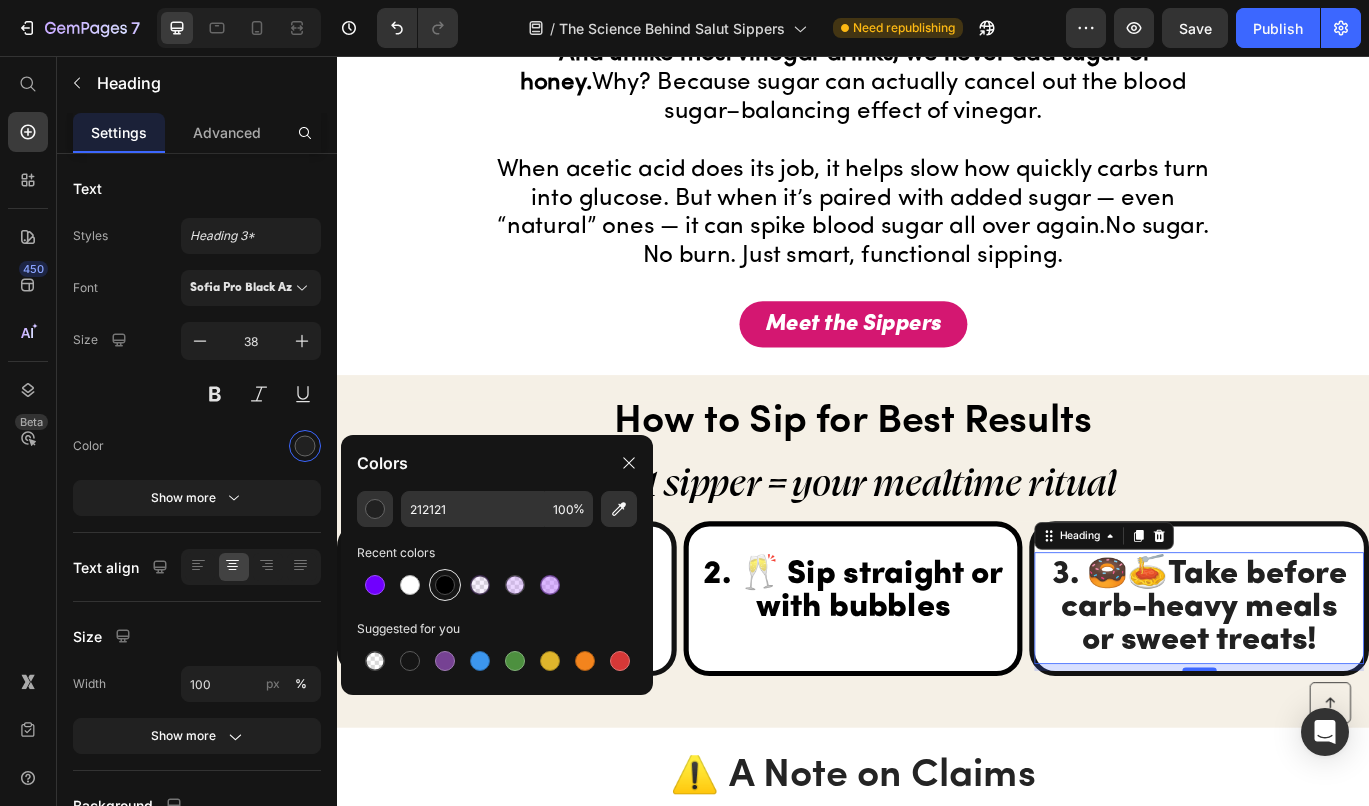 click at bounding box center (445, 585) 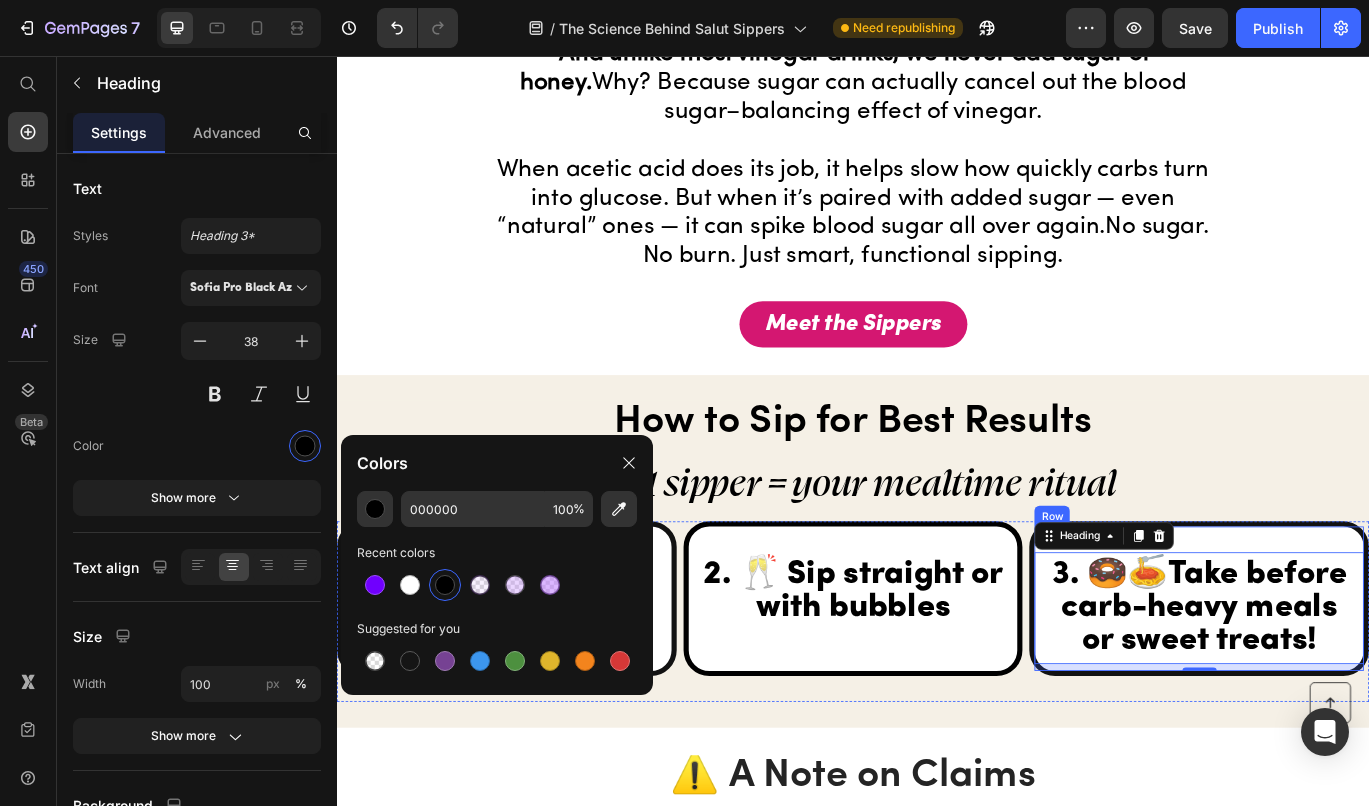 click on "3. 🍩🍝Take before carb-heavy meals or sweet treats! Heading   8 Row" at bounding box center [1339, 687] 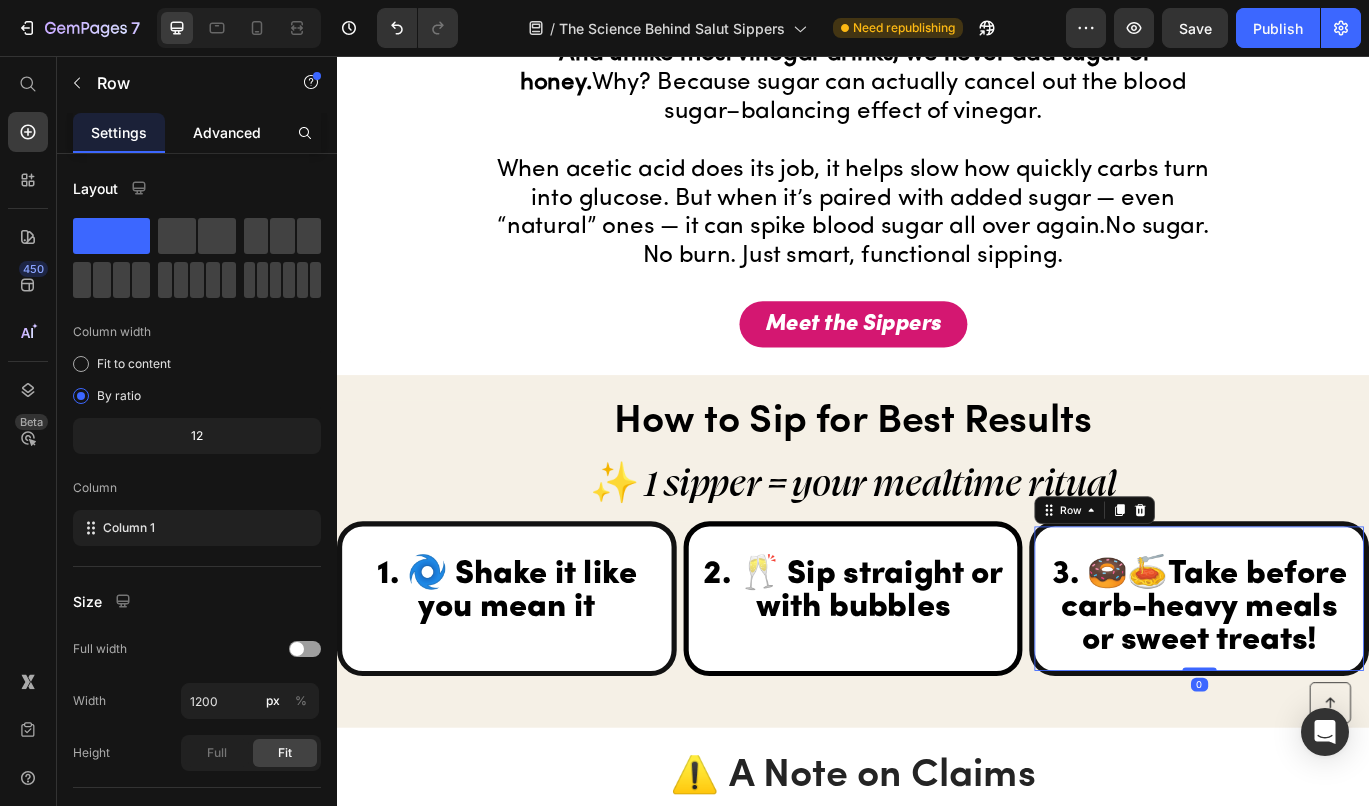 click on "Advanced" at bounding box center [227, 132] 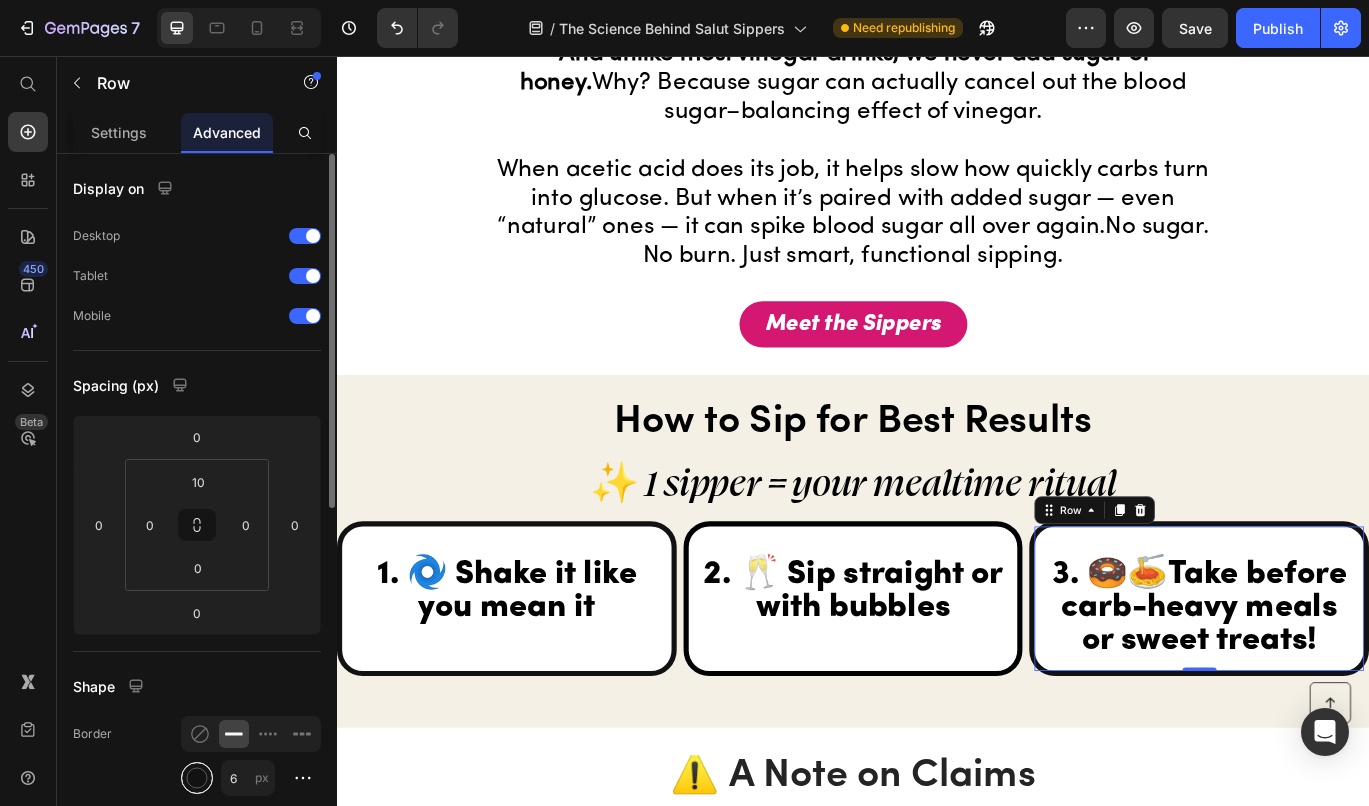 click at bounding box center (197, 778) 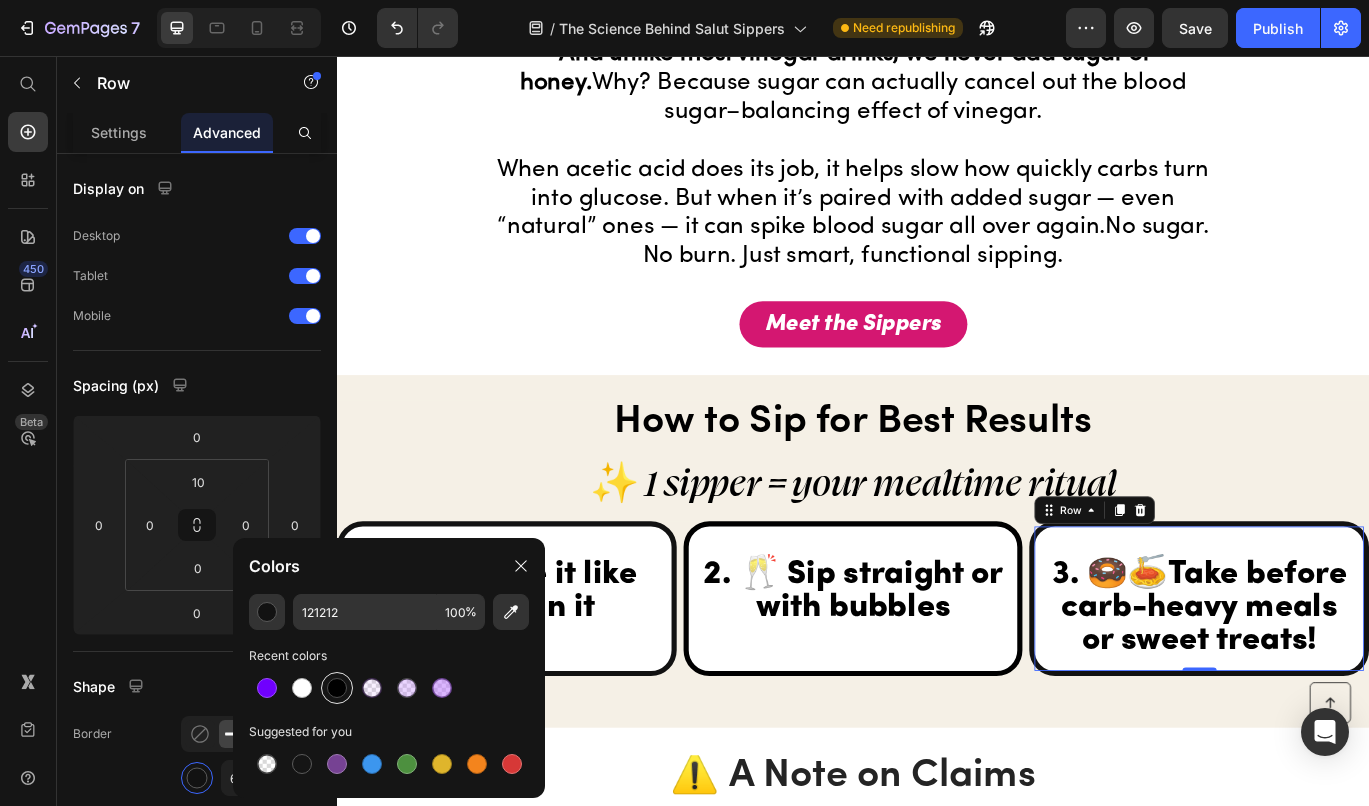 click at bounding box center [337, 688] 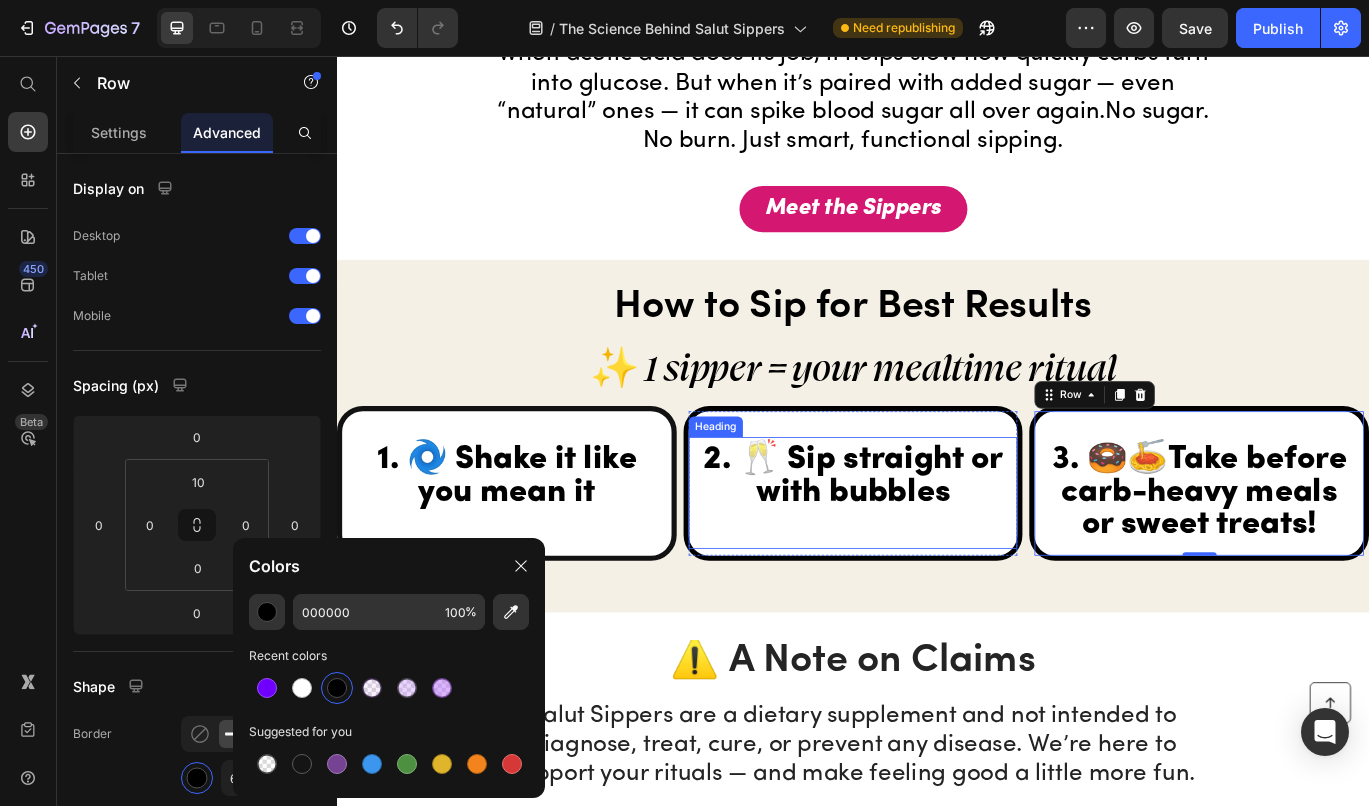 scroll, scrollTop: 5432, scrollLeft: 0, axis: vertical 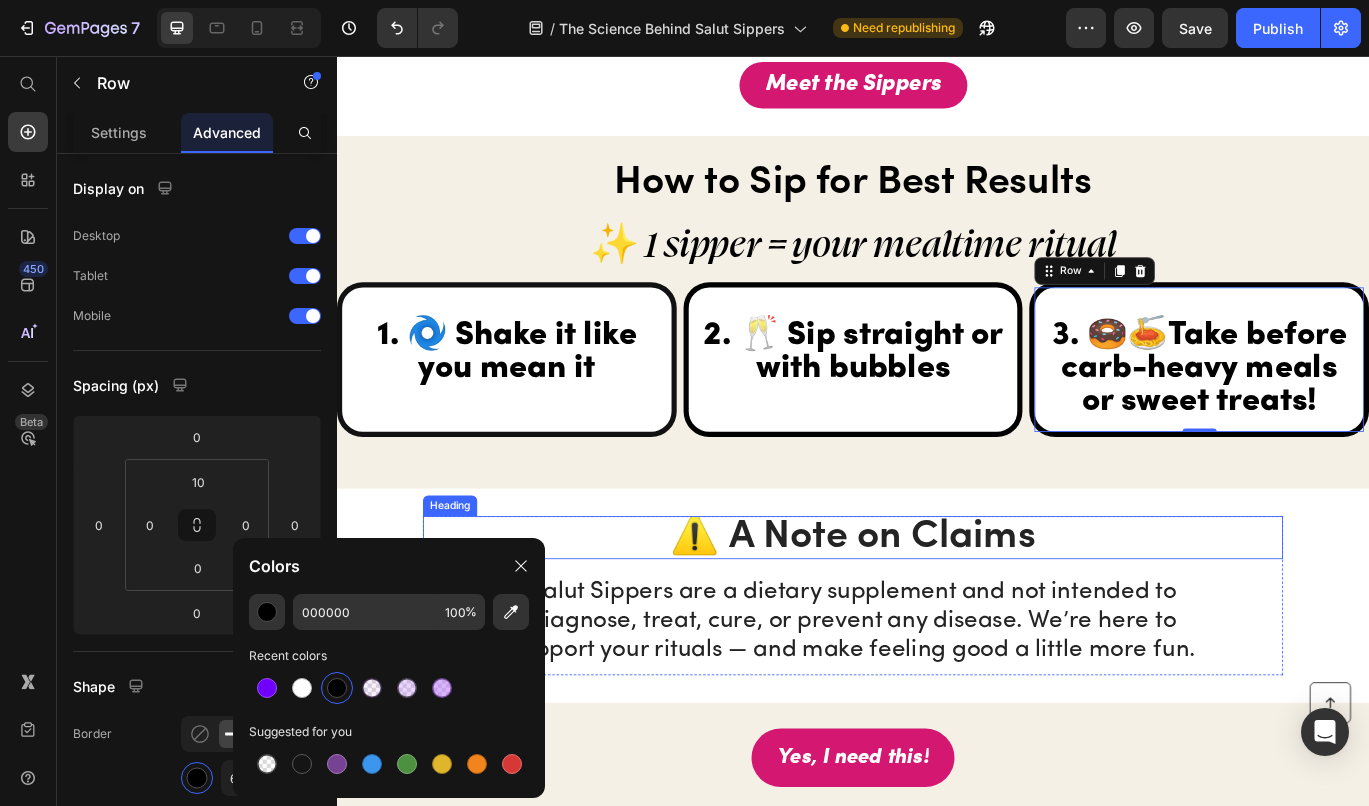 click on "⚠️ A Note on Claims" at bounding box center (937, 616) 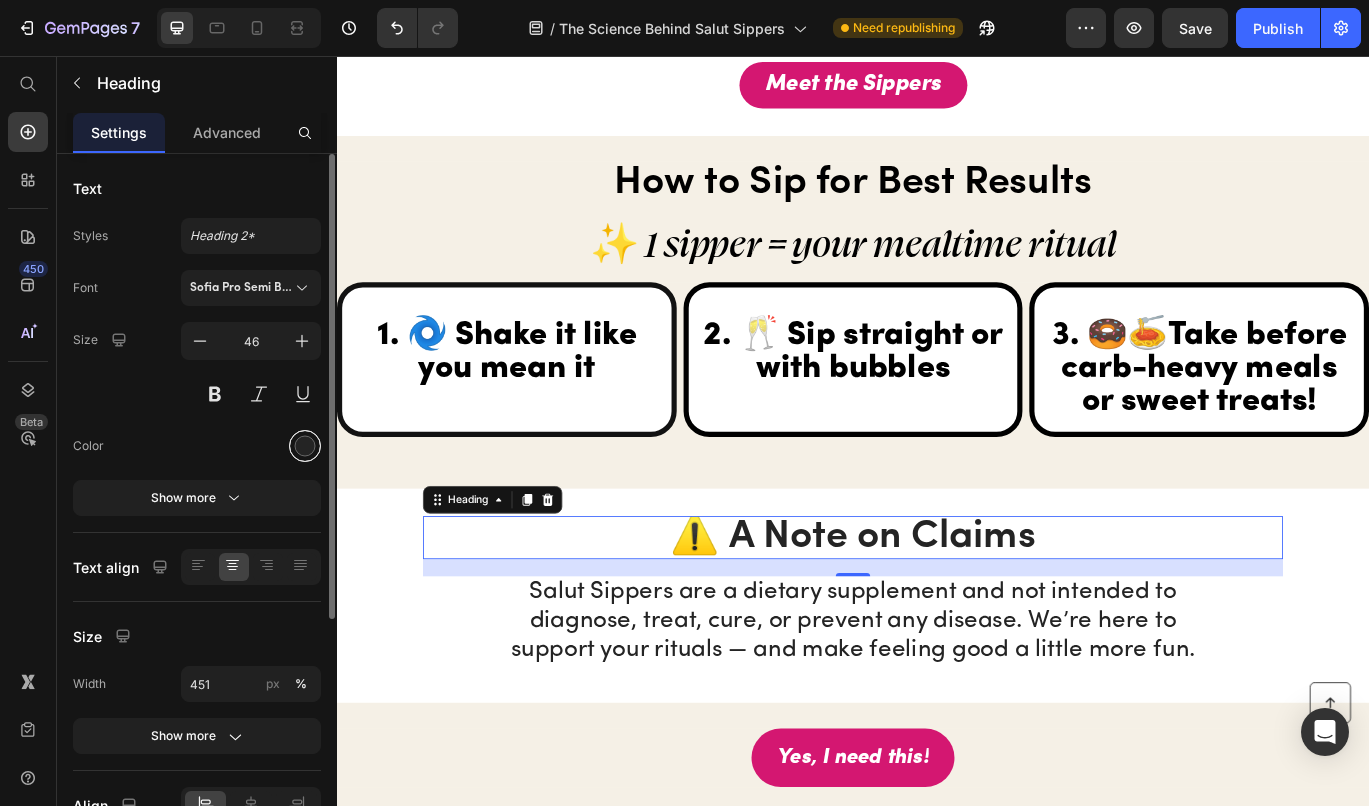 click at bounding box center (305, 446) 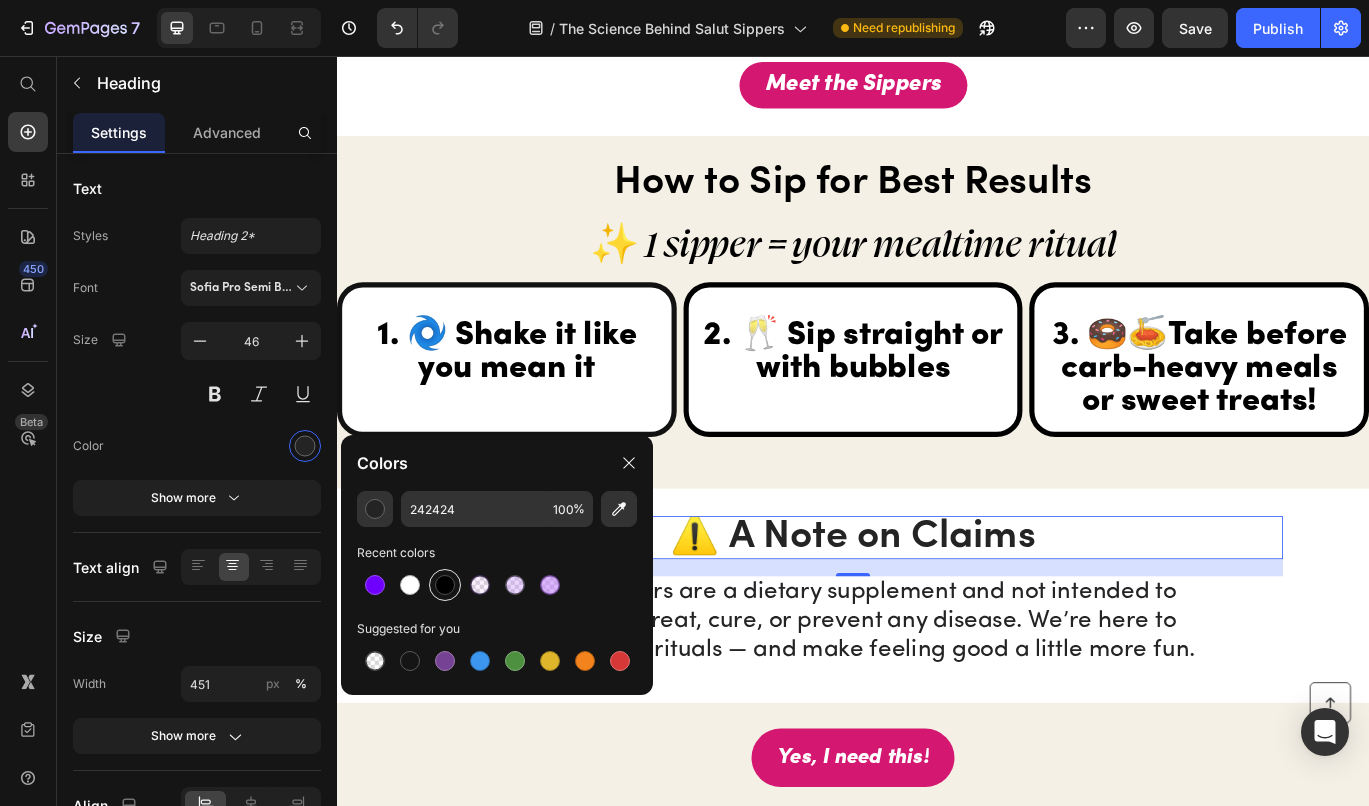 click at bounding box center [445, 585] 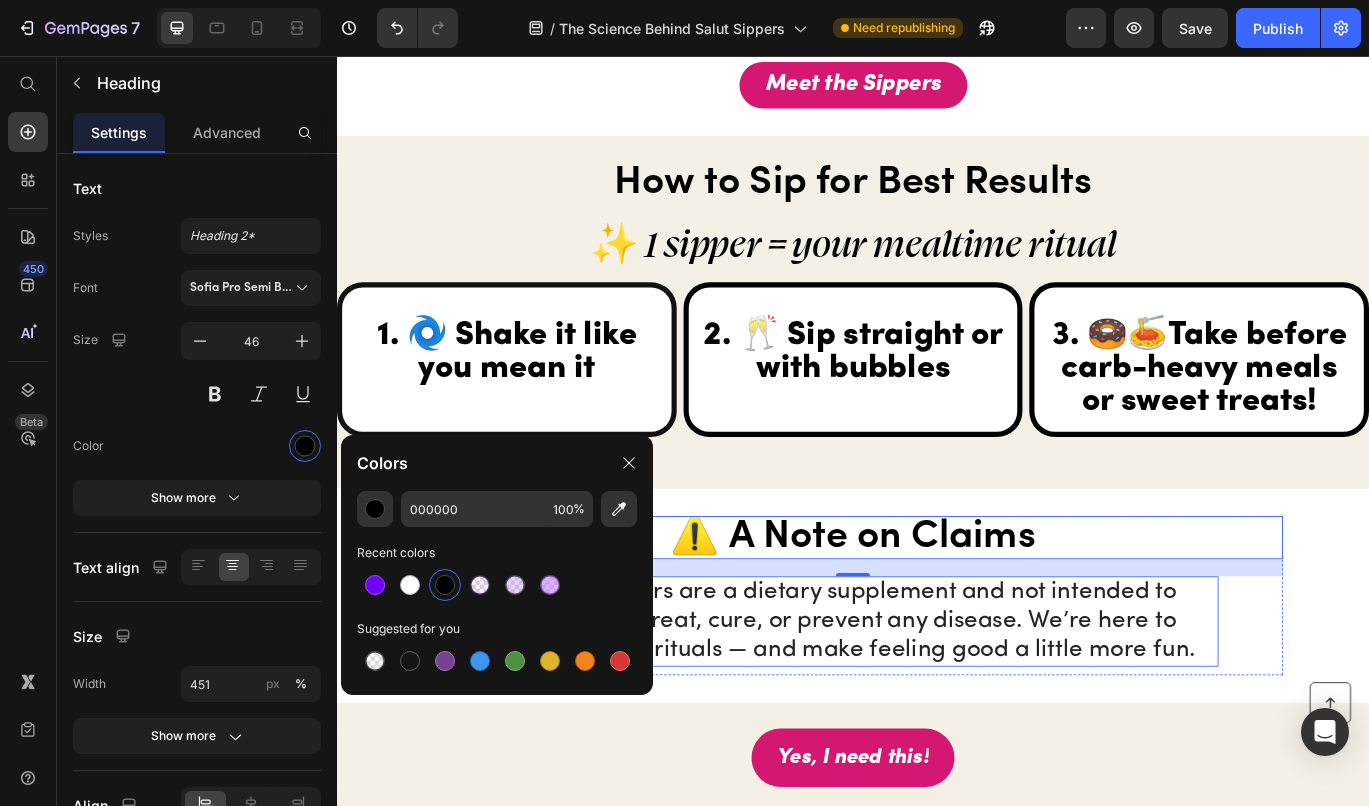 click on "Salut Sippers are a dietary supplement and not intended to diagnose, treat, cure, or prevent any disease. We’re here to support your rituals — and make feeling good a little more fun." at bounding box center (937, 713) 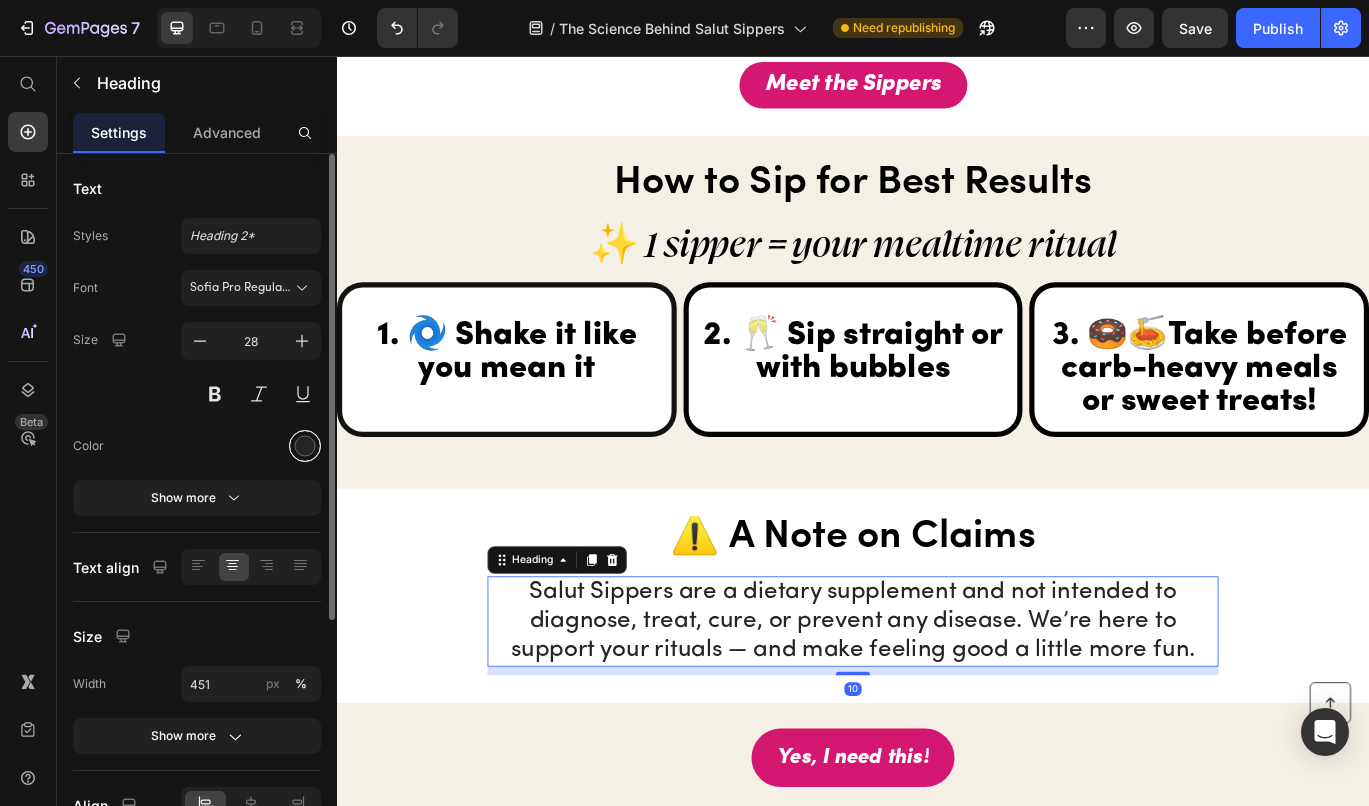 click at bounding box center (305, 446) 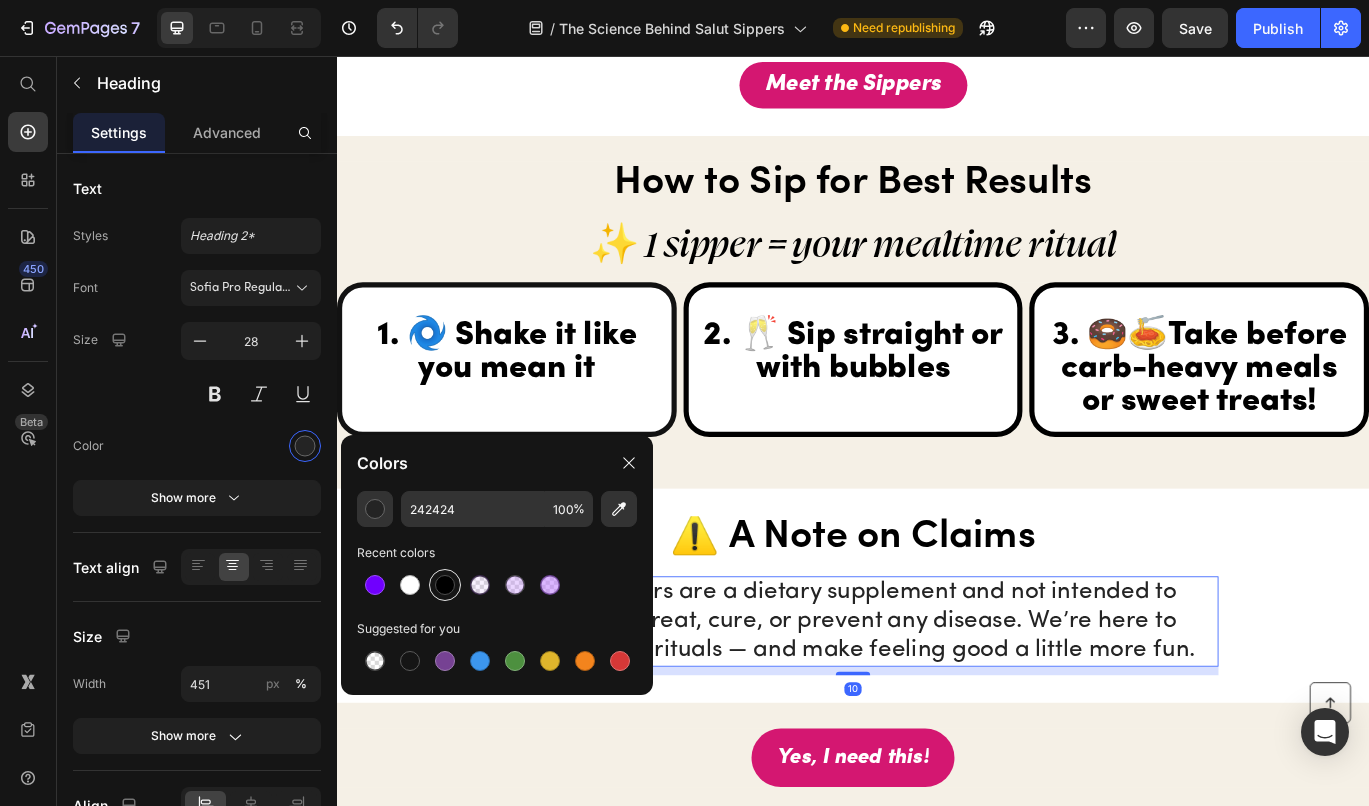 click at bounding box center [445, 585] 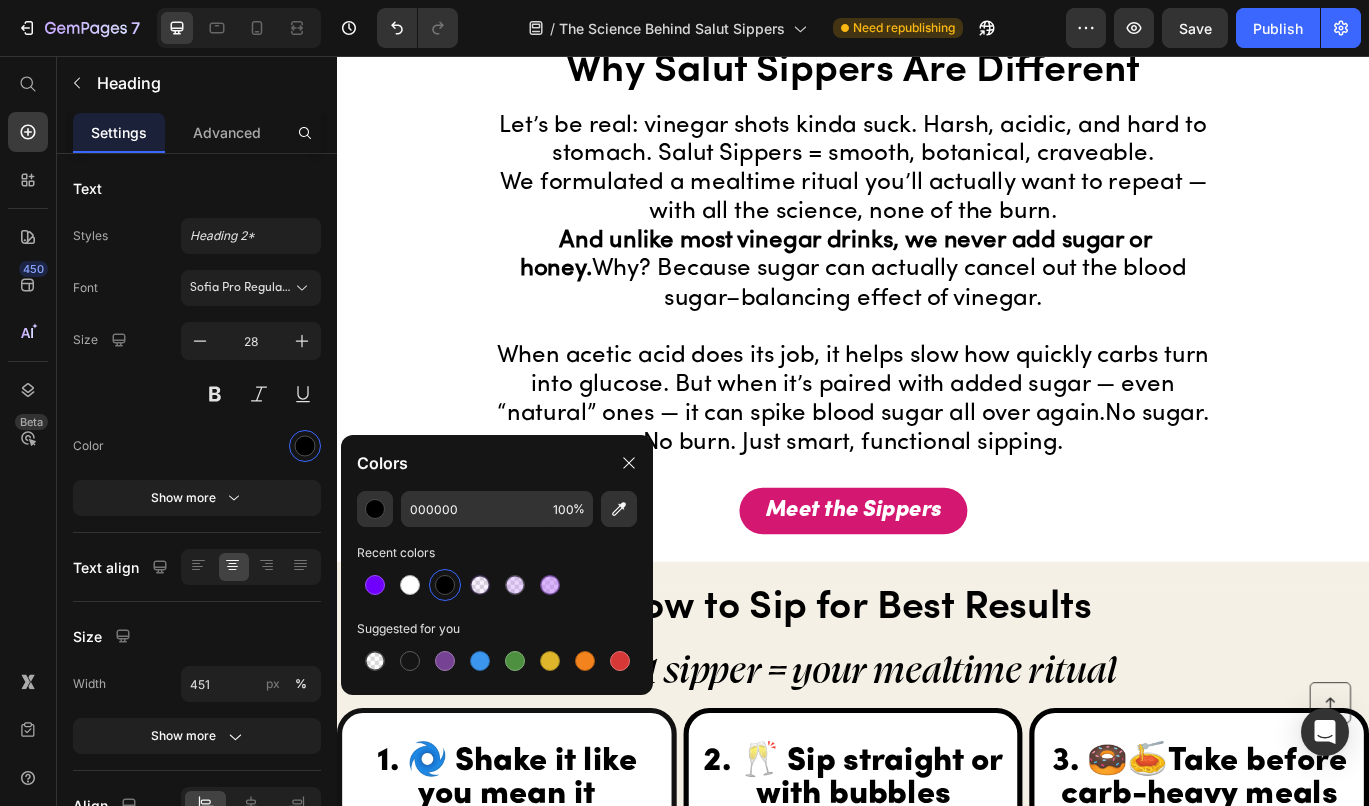 scroll, scrollTop: 4462, scrollLeft: 0, axis: vertical 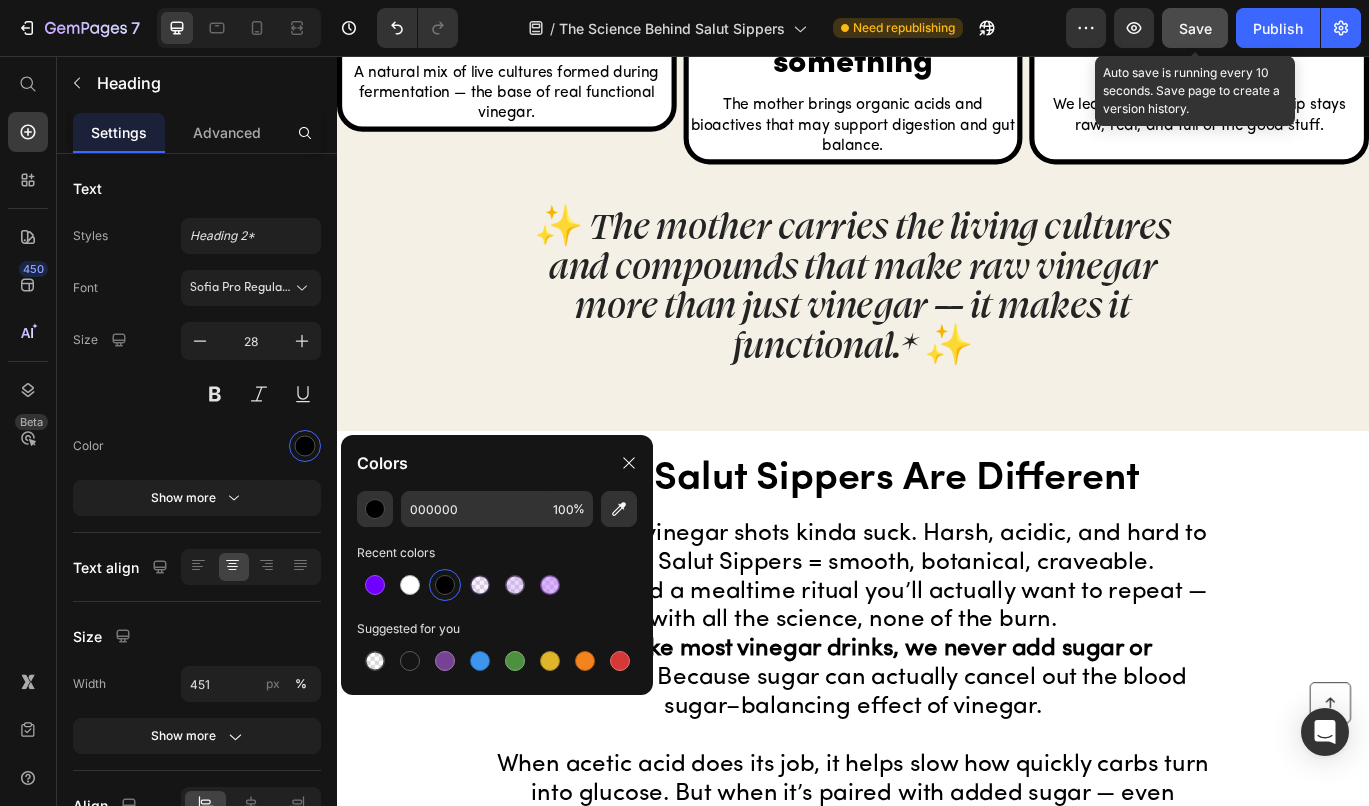 click on "Save" at bounding box center [1195, 28] 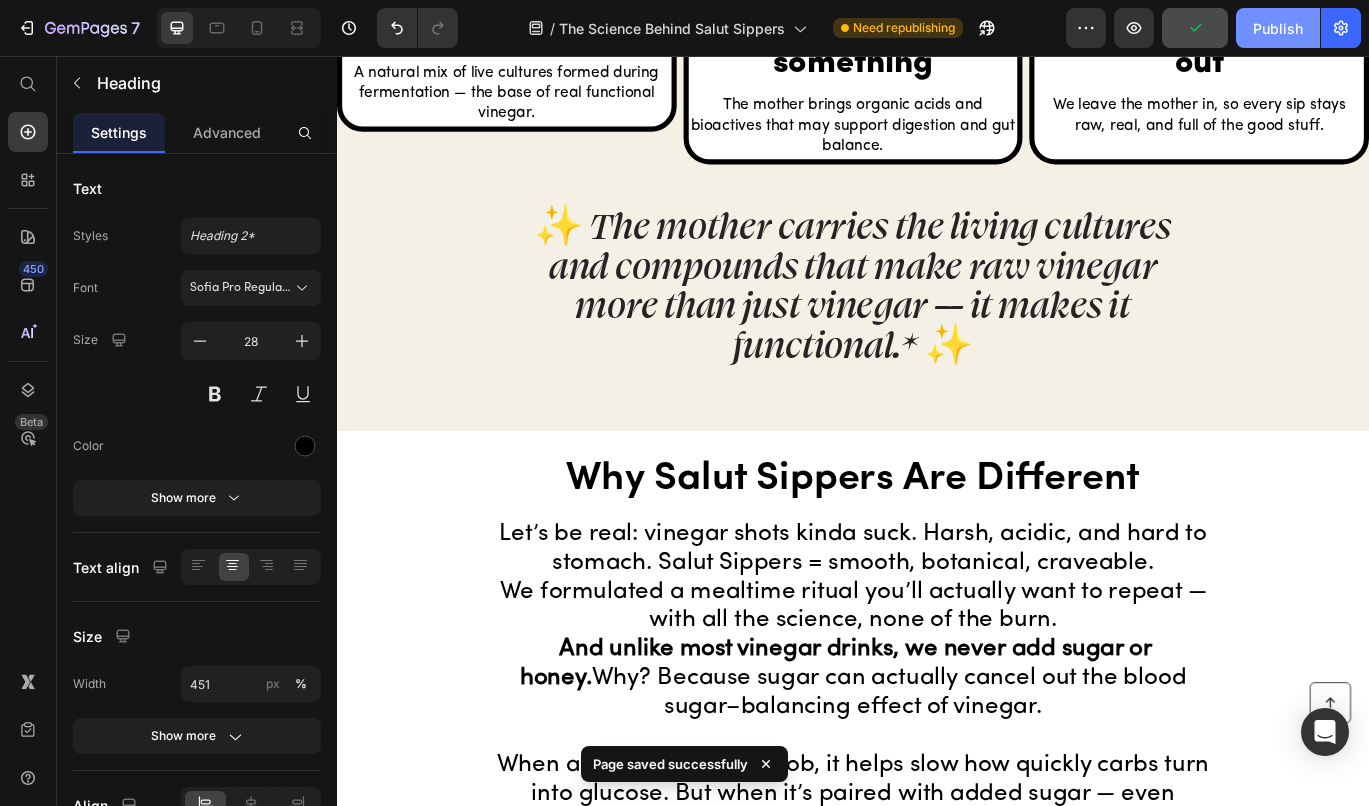 click on "Publish" at bounding box center (1278, 28) 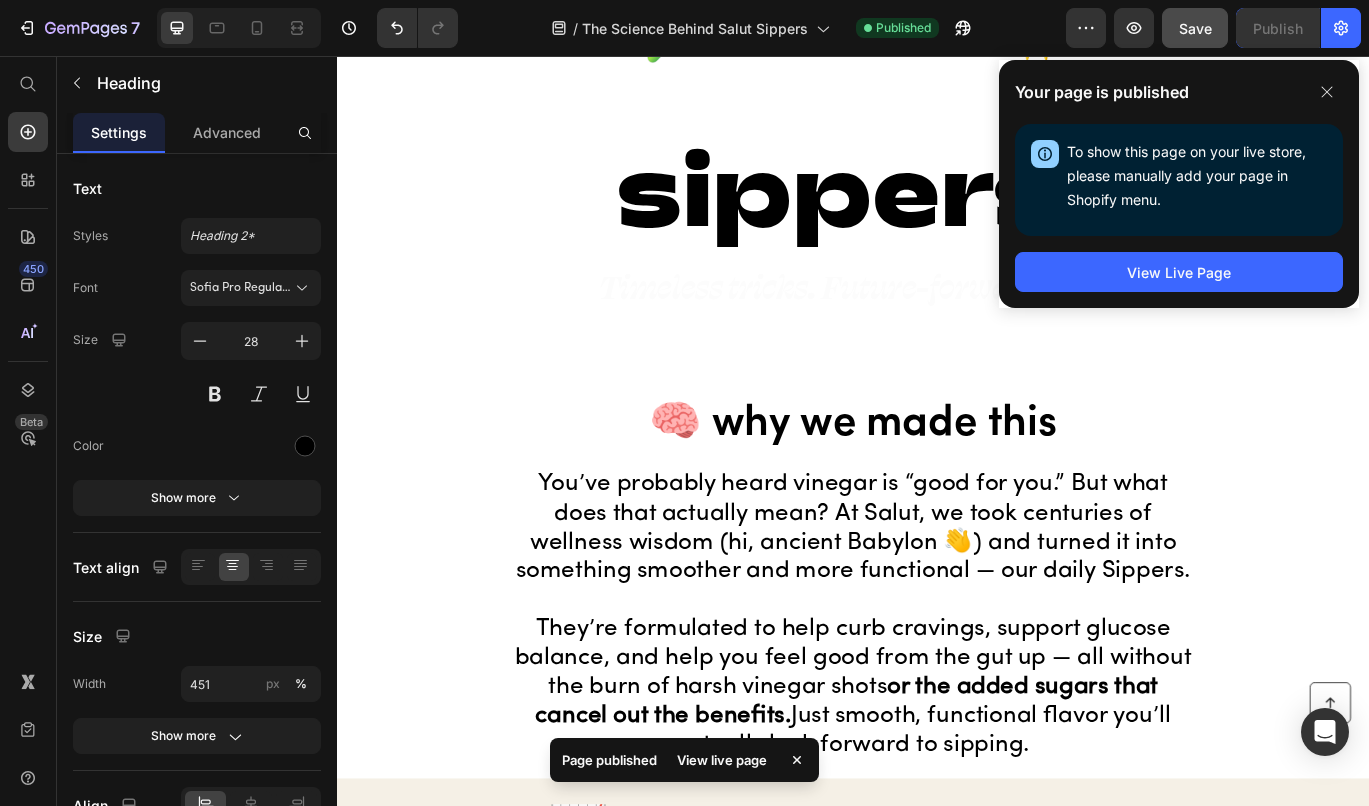 scroll, scrollTop: 361, scrollLeft: 0, axis: vertical 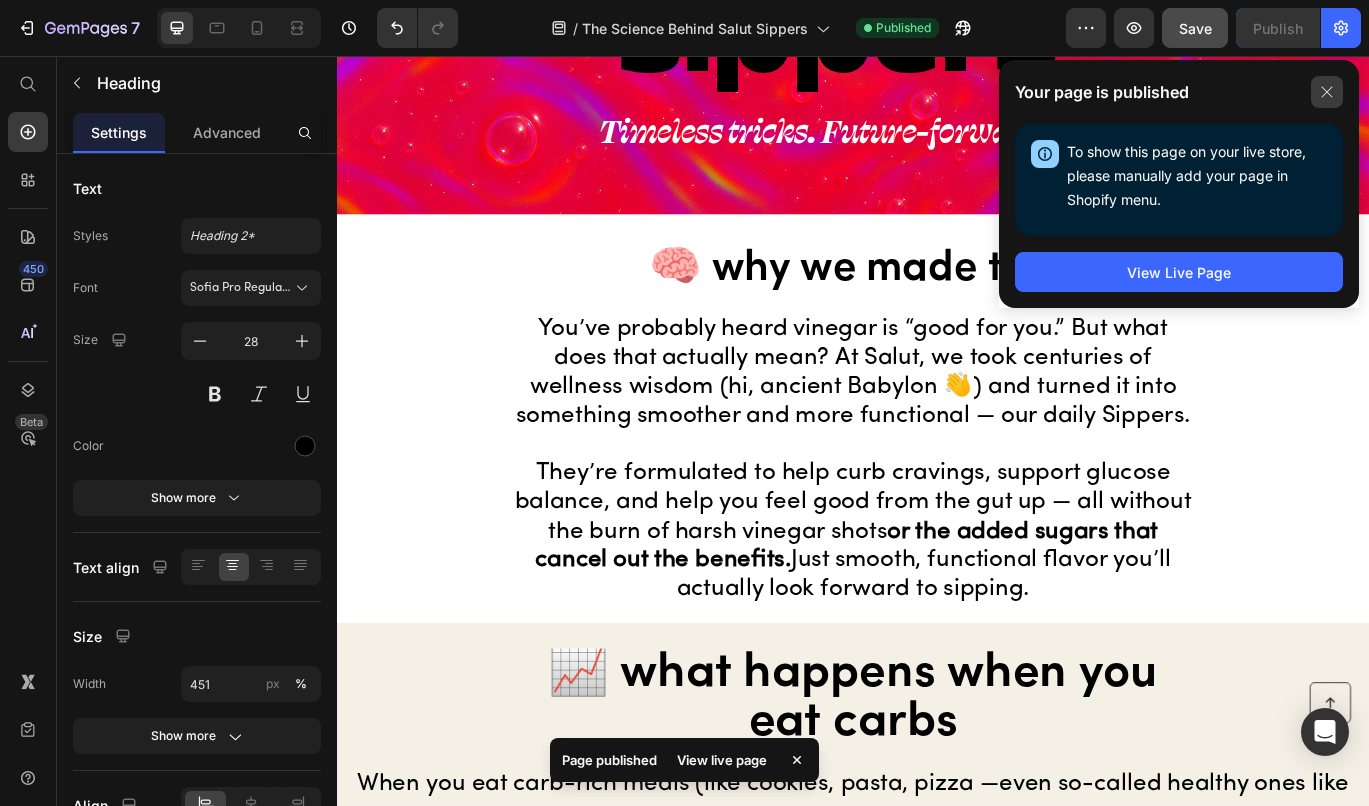 click 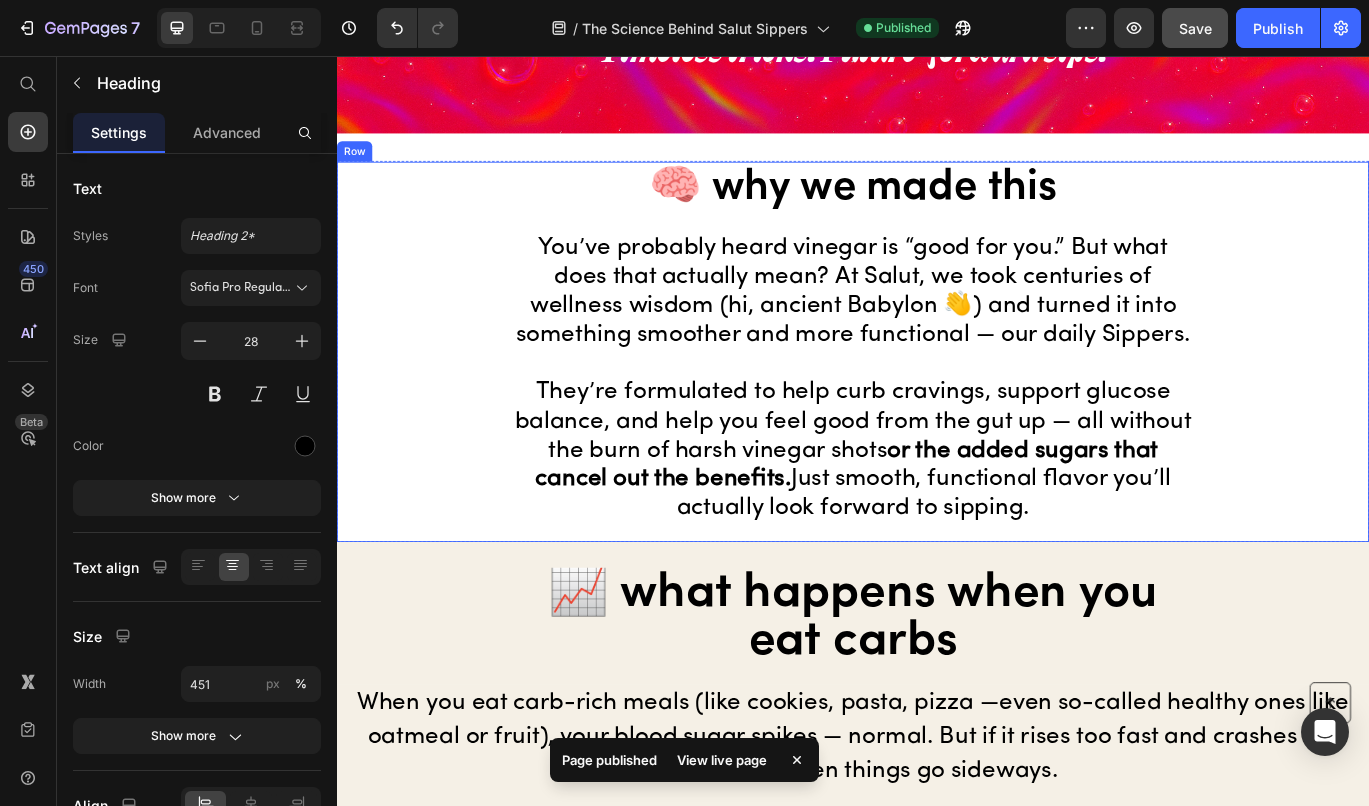 scroll, scrollTop: 741, scrollLeft: 0, axis: vertical 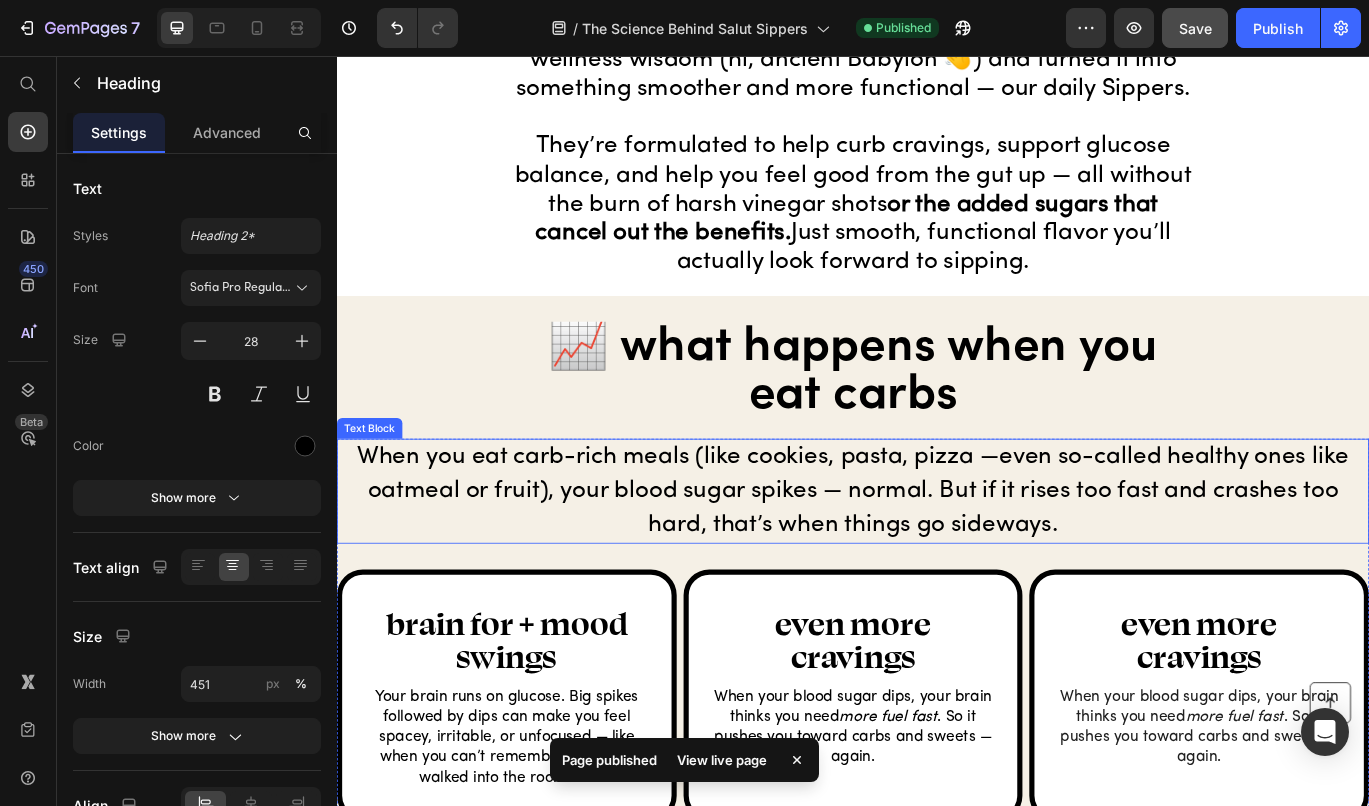 click on "When you eat carb-rich meals (like cookies, pasta, pizza —even so-called healthy ones like oatmeal or fruit), your blood sugar spikes — normal. But if it rises too fast and crashes too hard, that’s when things go sideways." at bounding box center [937, 562] 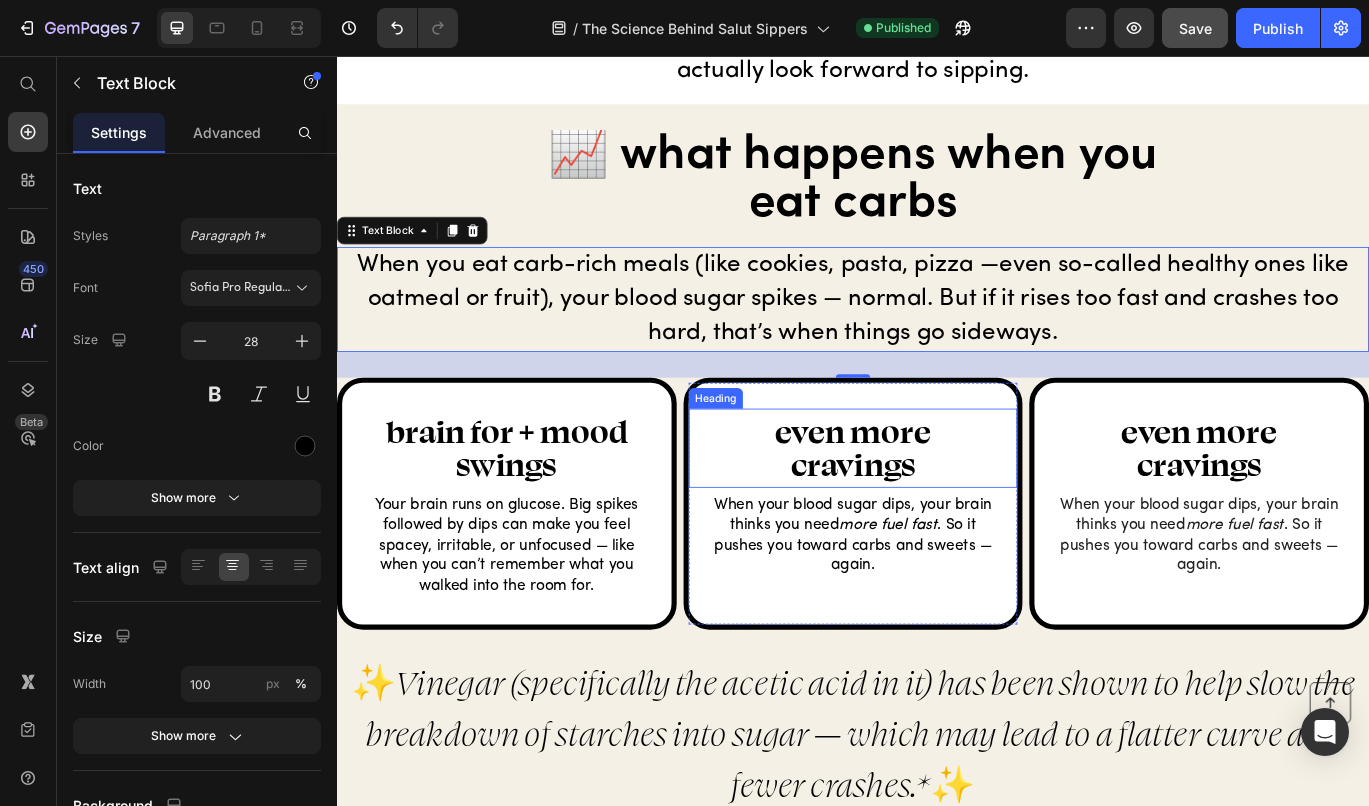 scroll, scrollTop: 1023, scrollLeft: 0, axis: vertical 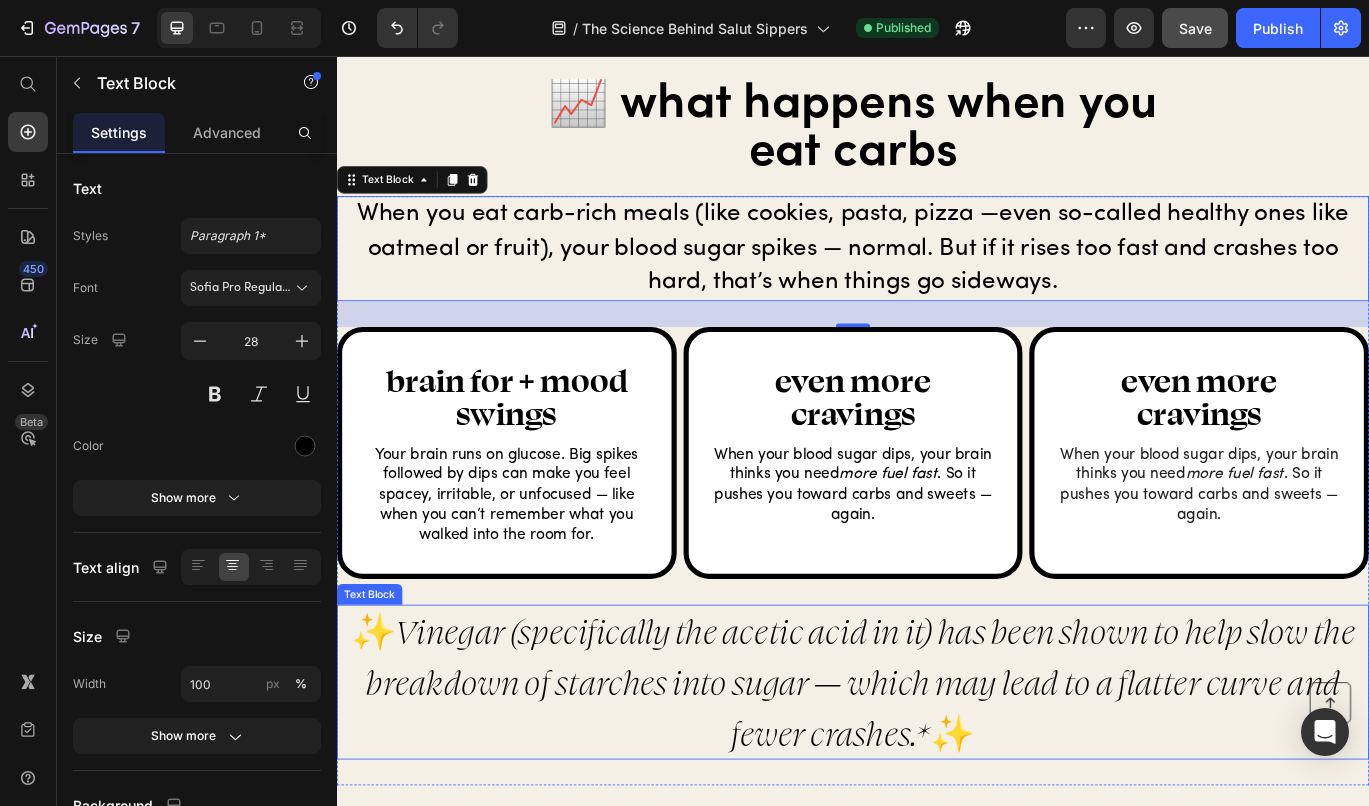 click on "Vinegar (specifically the acetic acid in it) has been shown to help slow the breakdown of starches into sugar — which may lead to a flatter curve and fewer crashes.*" at bounding box center (946, 784) 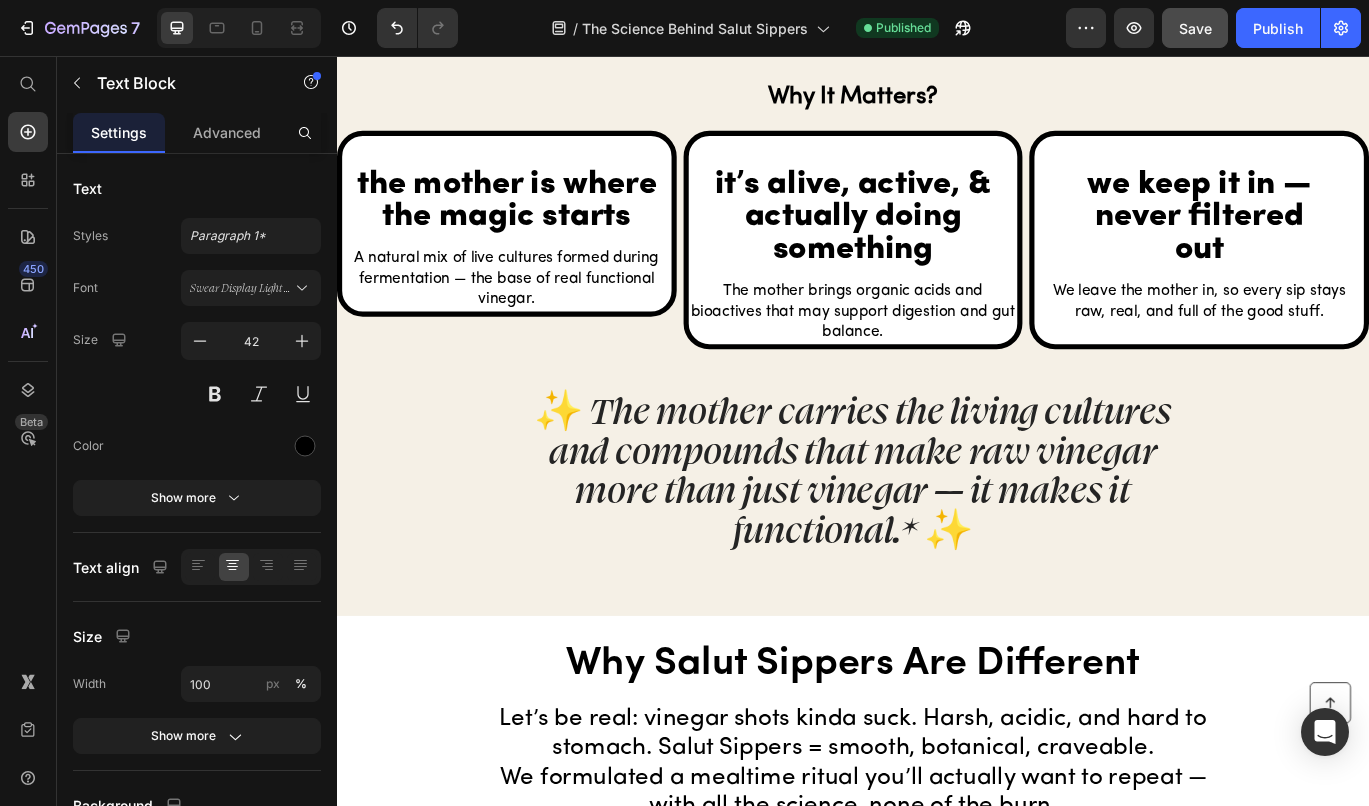 scroll, scrollTop: 4168, scrollLeft: 0, axis: vertical 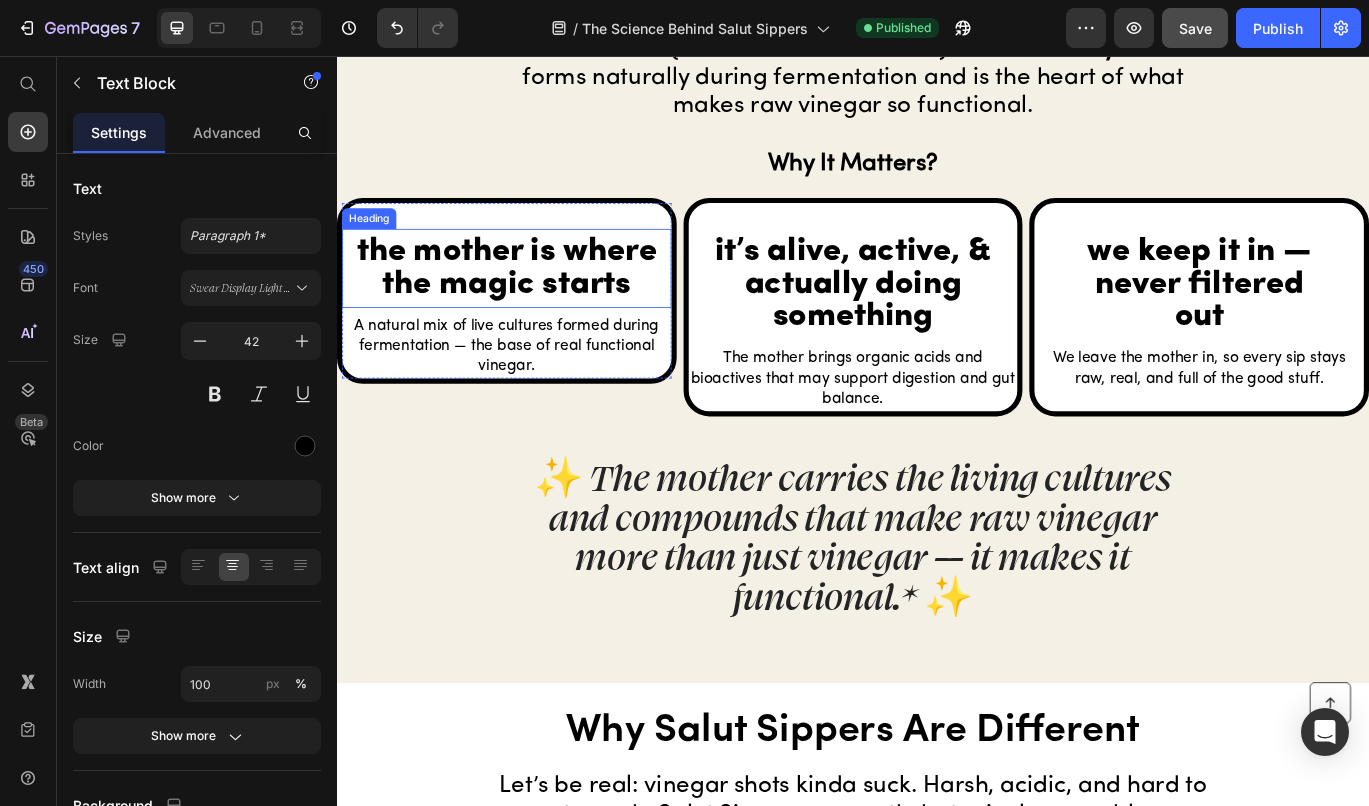 click on "the mother is where the magic starts" at bounding box center (534, 303) 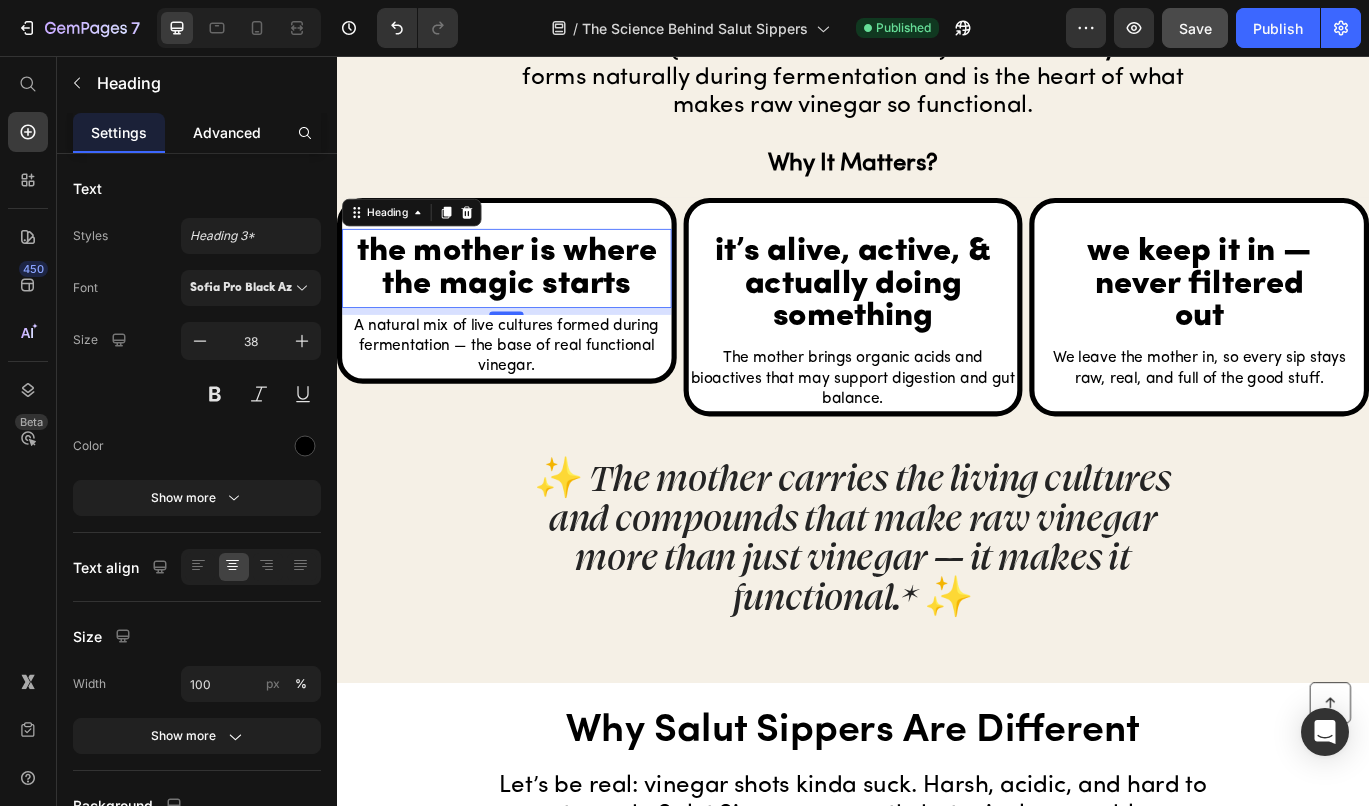 click on "Advanced" 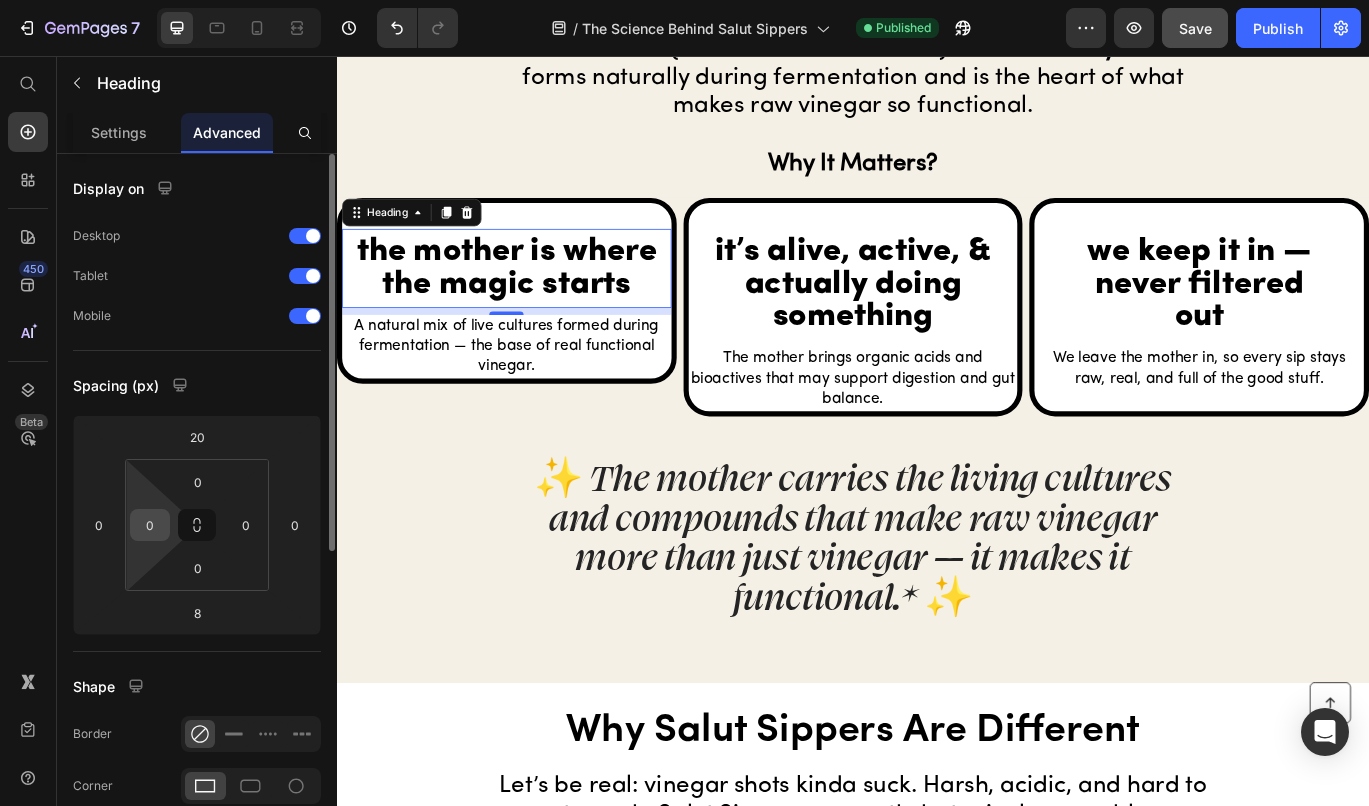click on "0" at bounding box center (150, 525) 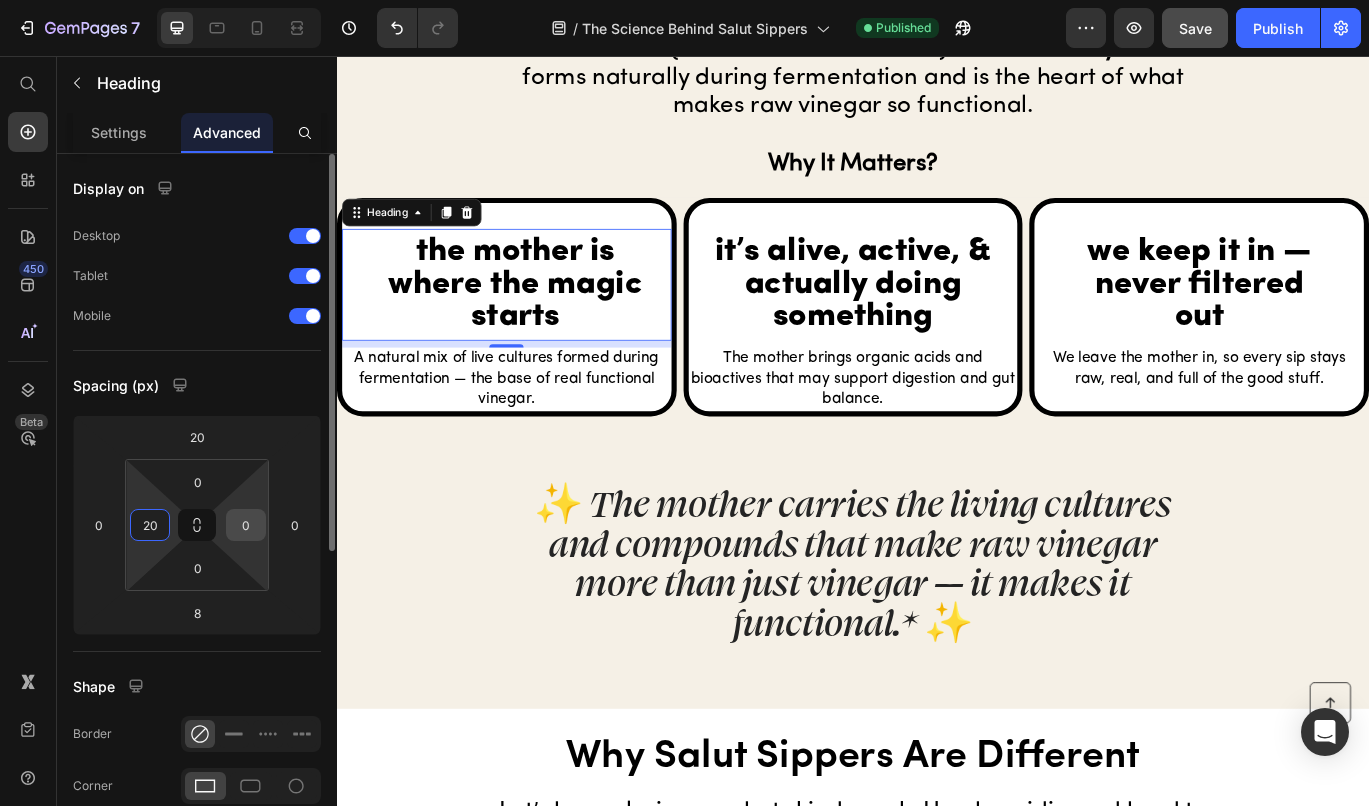 type on "20" 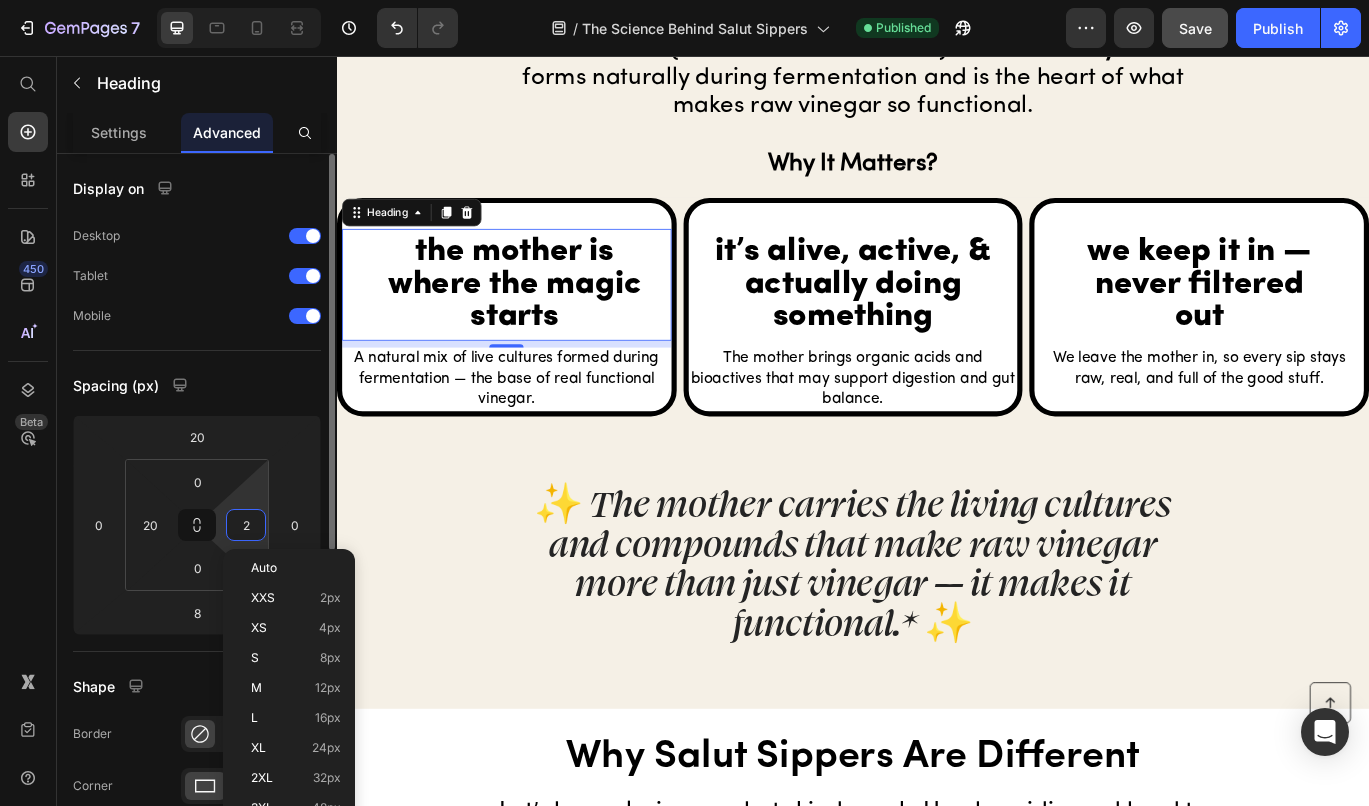 type on "20" 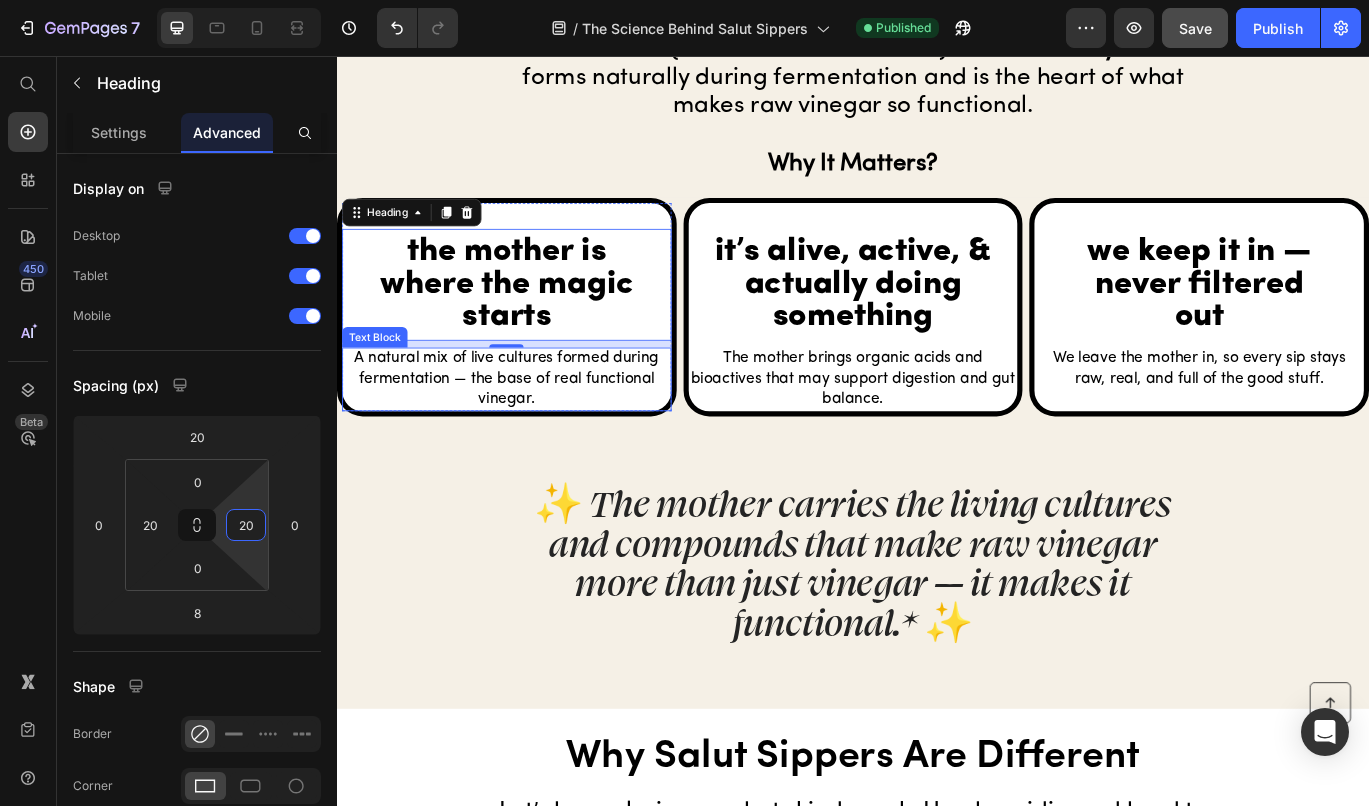 click on "A natural mix of live cultures formed during fermentation — the base of real functional vinegar." at bounding box center (534, 432) 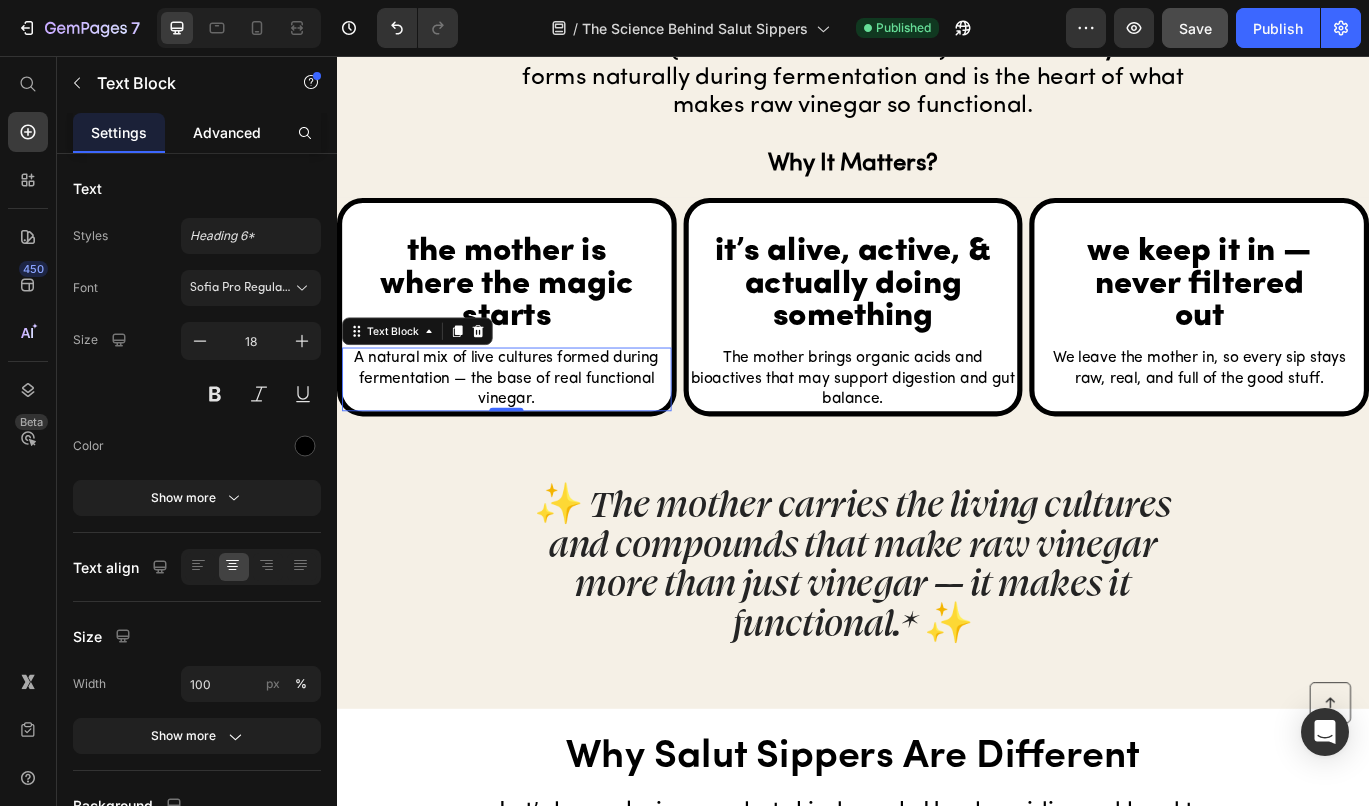 click on "Advanced" at bounding box center (227, 132) 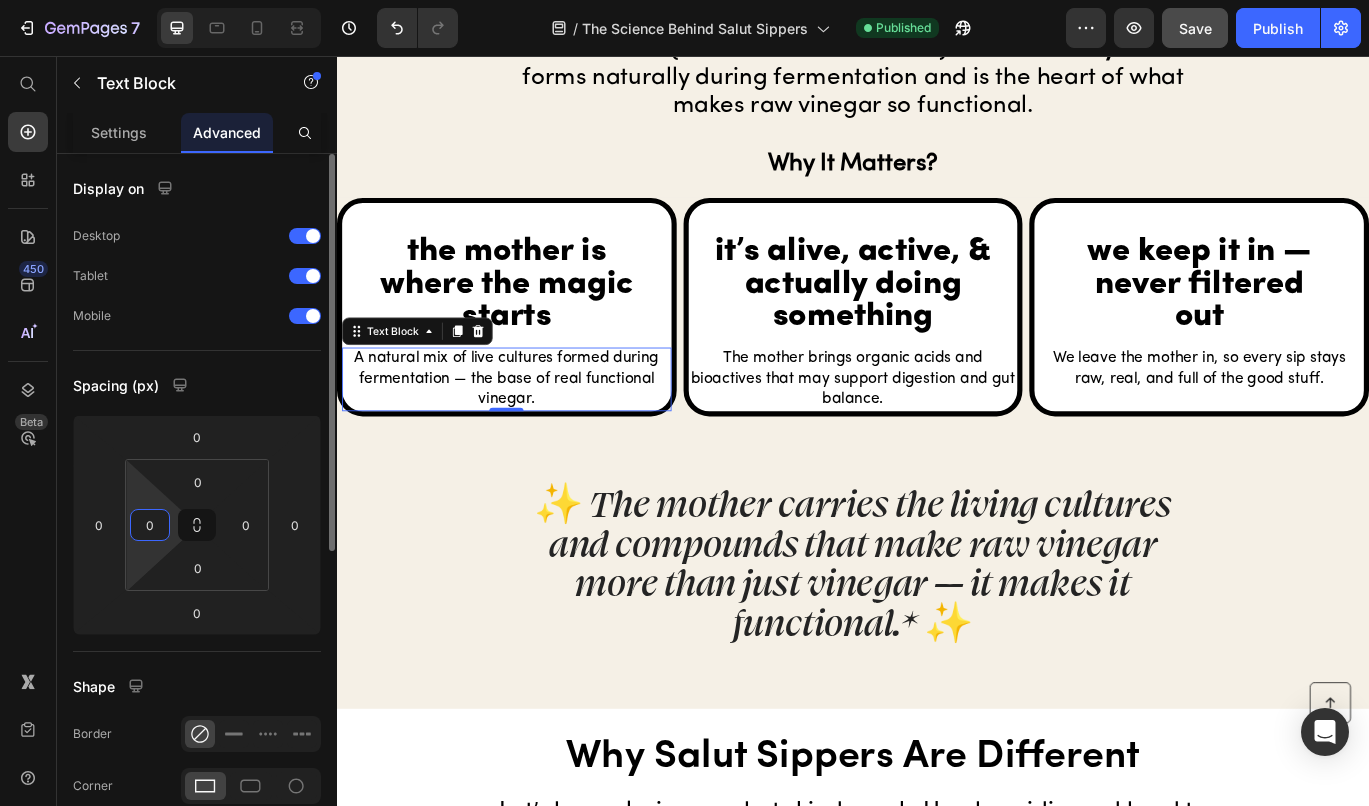 click on "0" at bounding box center (150, 525) 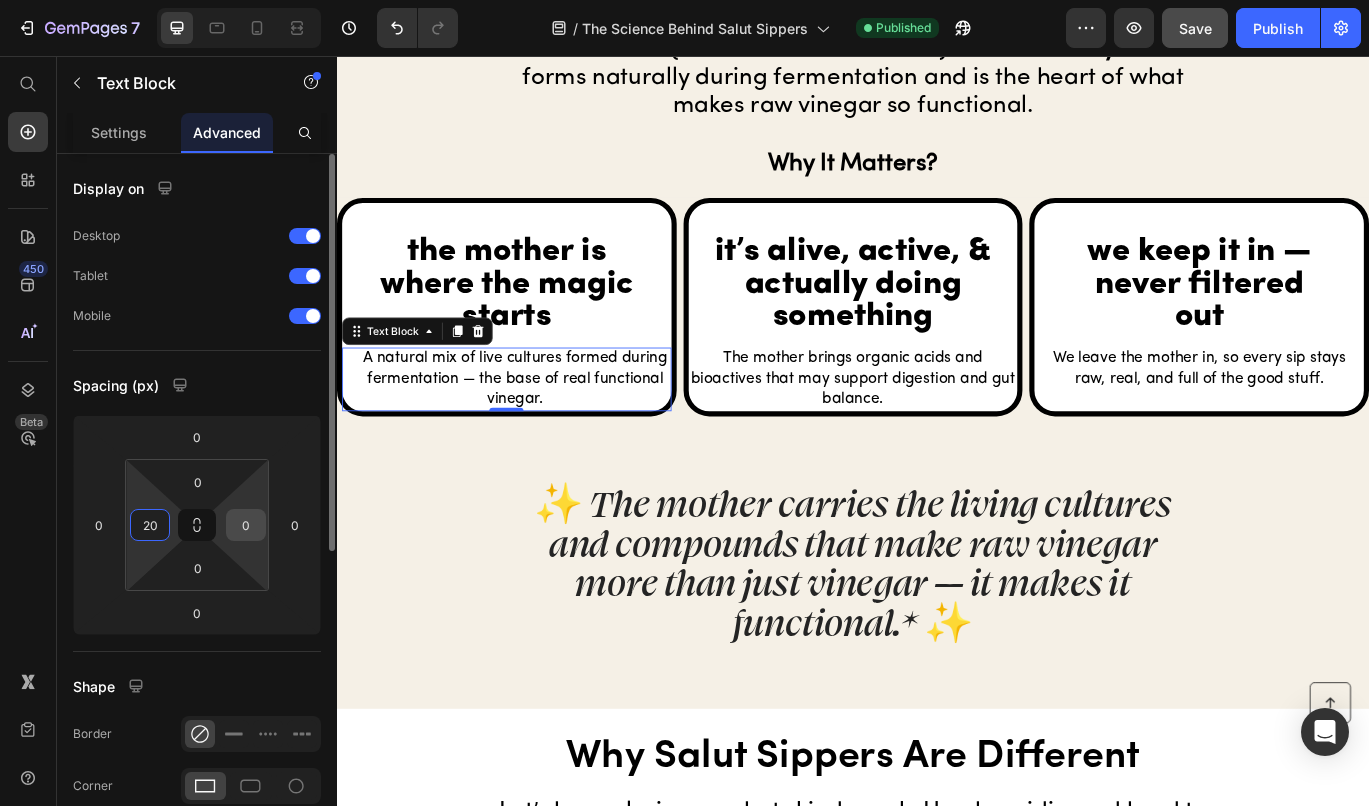 type on "20" 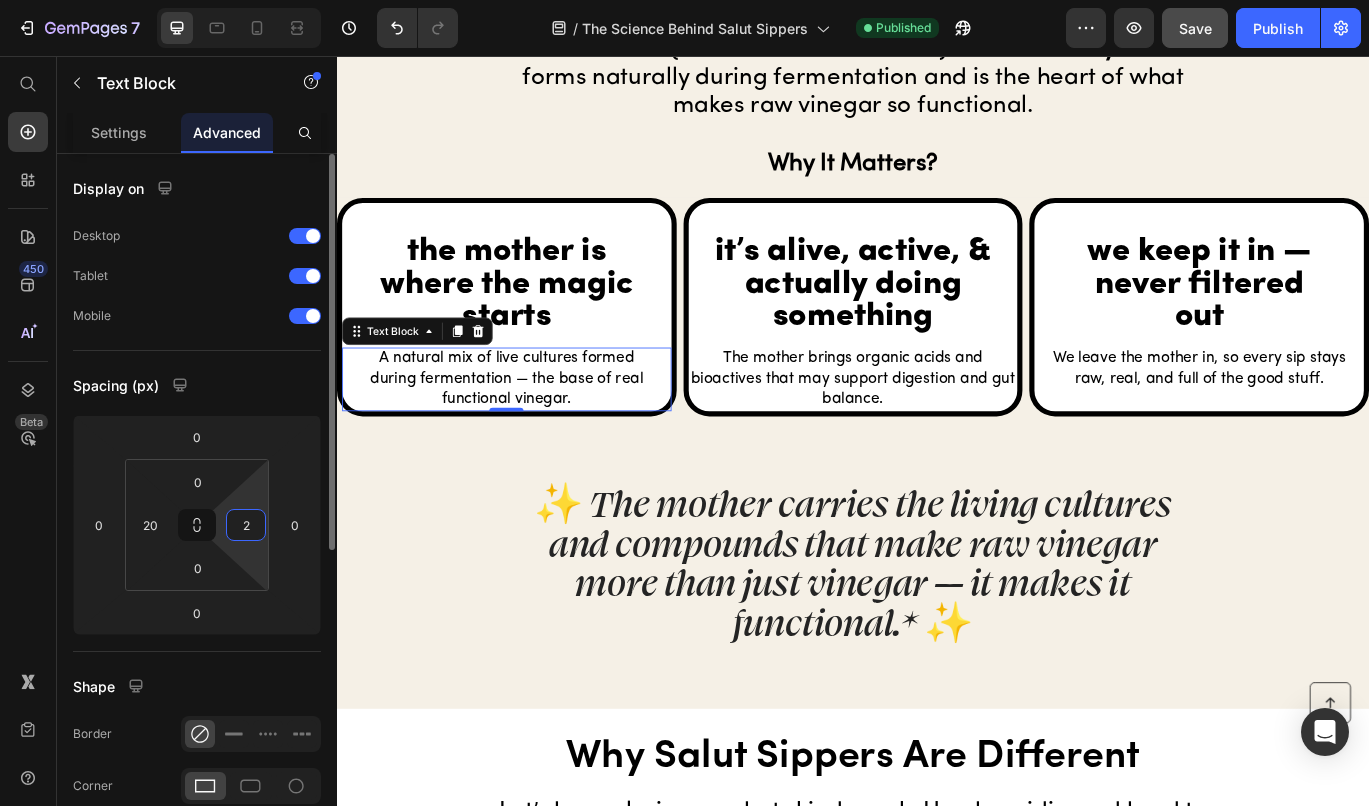 type on "20" 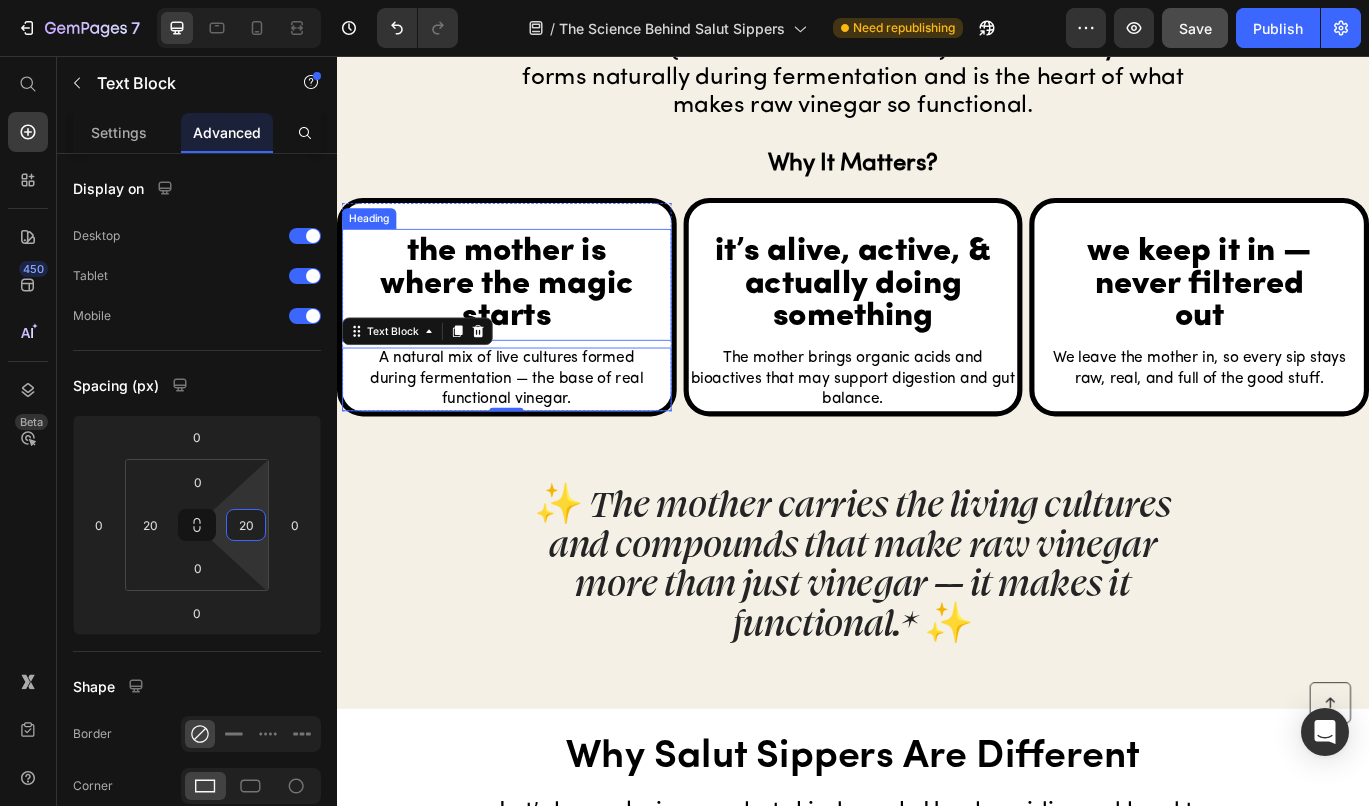 click on "the mother is where the magic starts Heading" at bounding box center [534, 322] 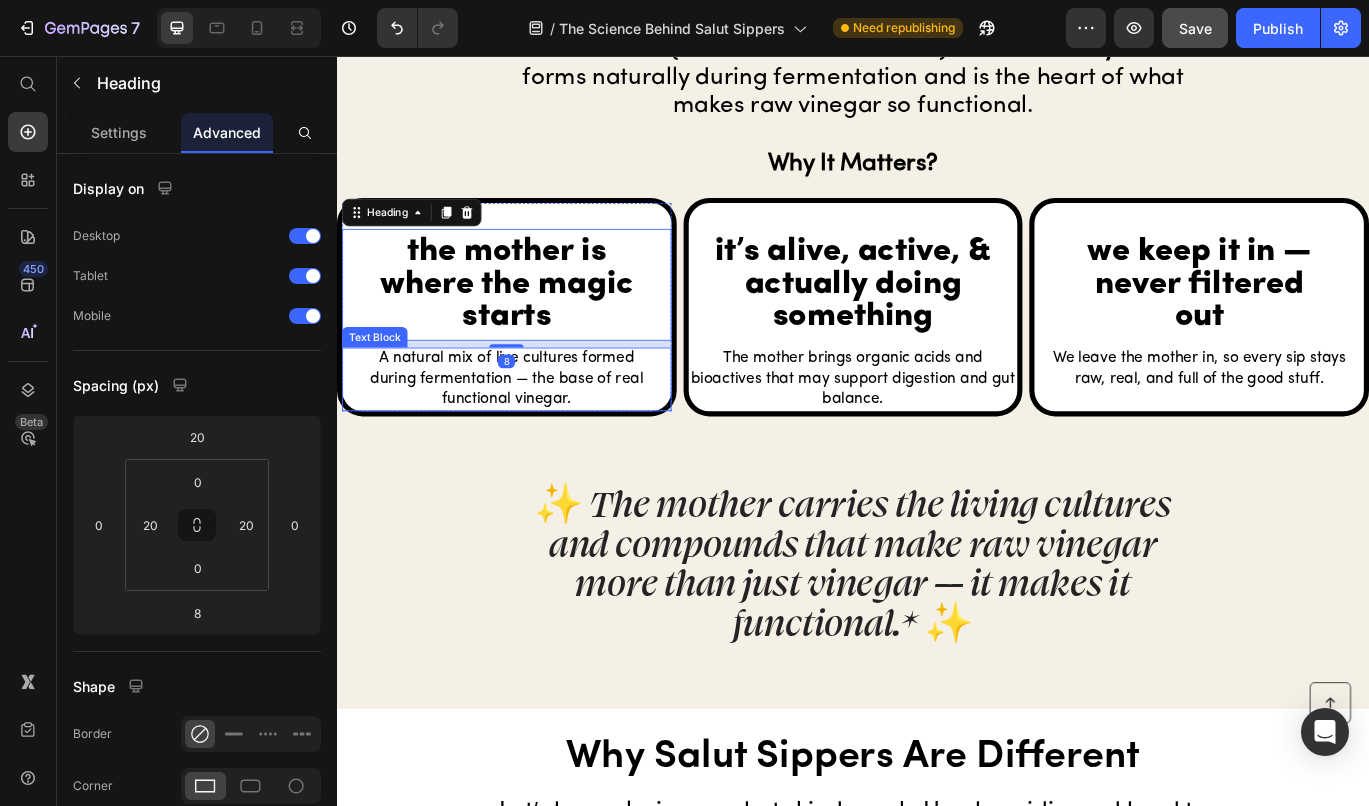 click on "A natural mix of live cultures formed during fermentation — the base of real functional vinegar." at bounding box center [534, 432] 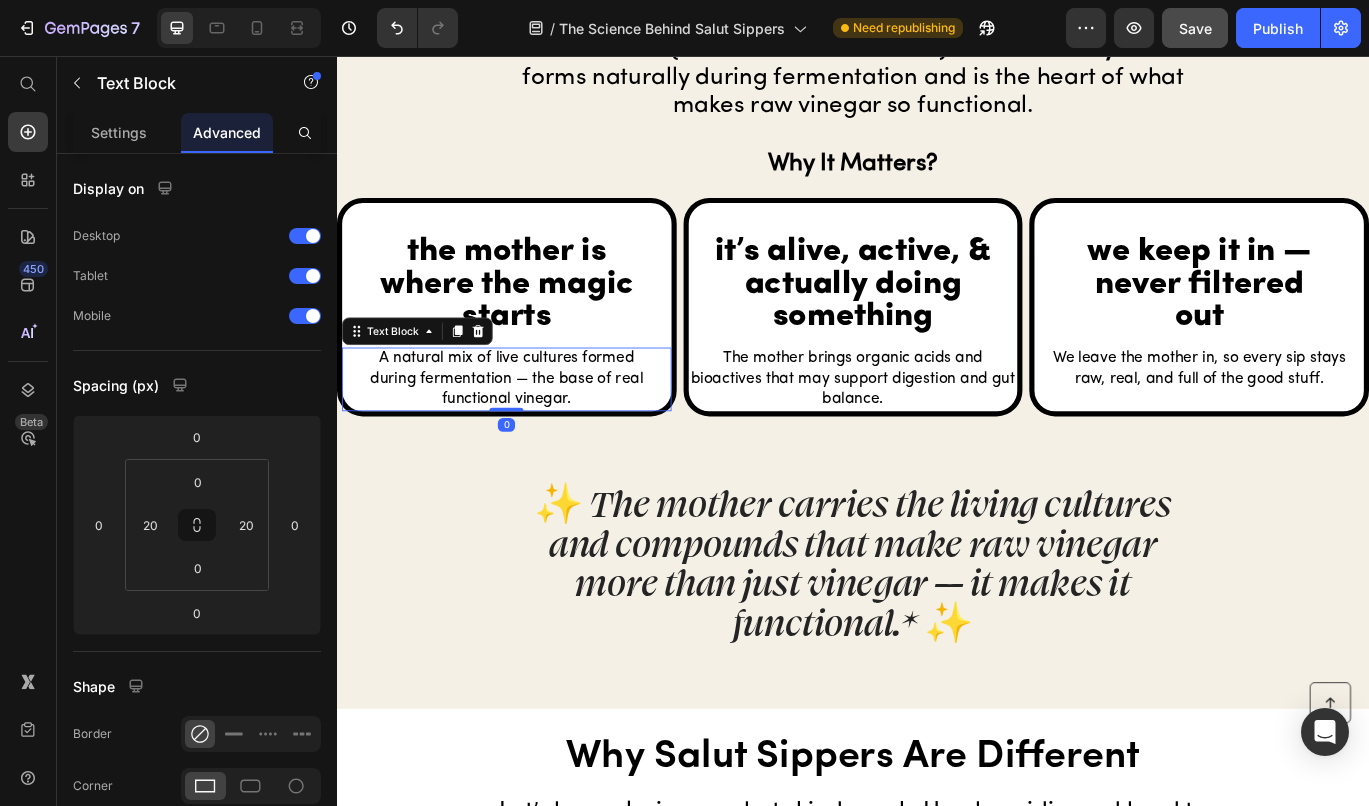 click on "A natural mix of live cultures formed during fermentation — the base of real functional vinegar." at bounding box center [534, 432] 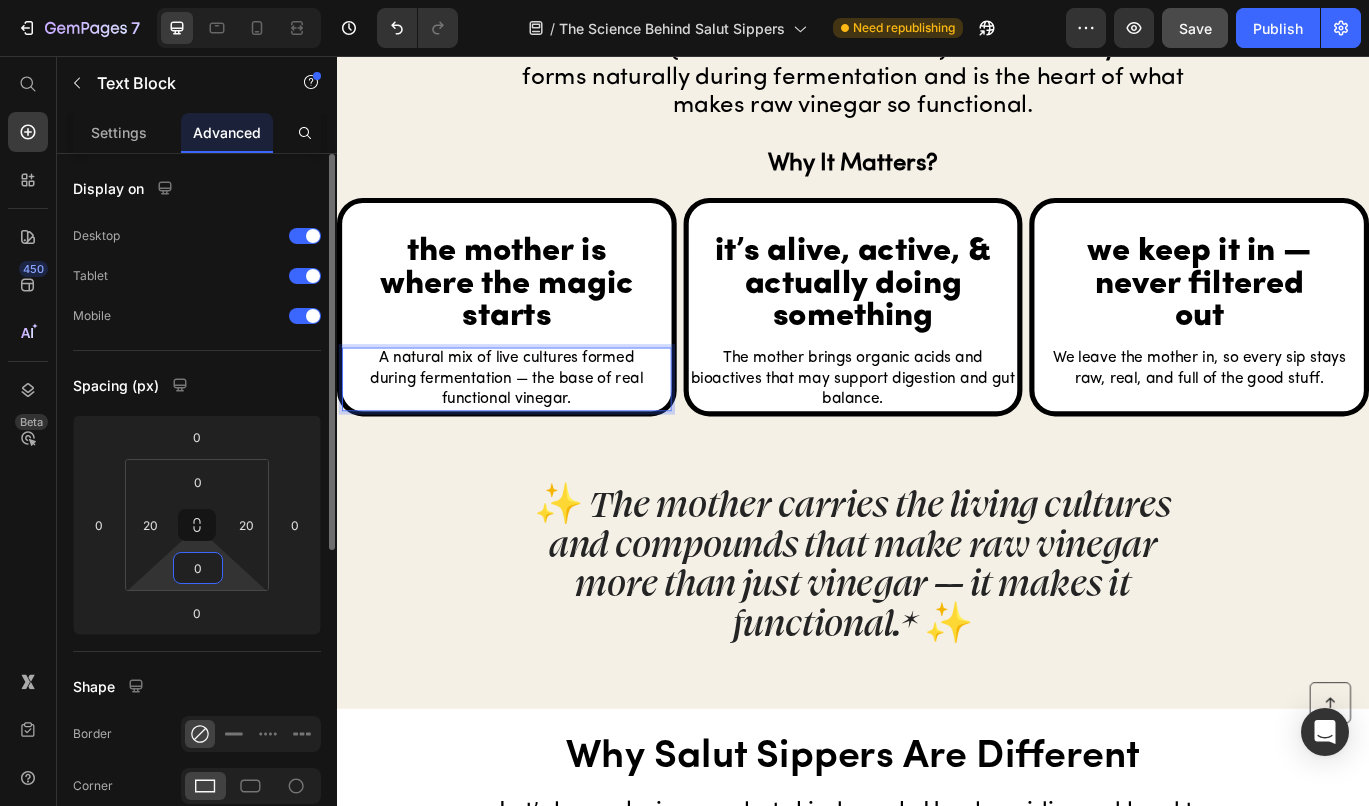 click on "0" at bounding box center [198, 568] 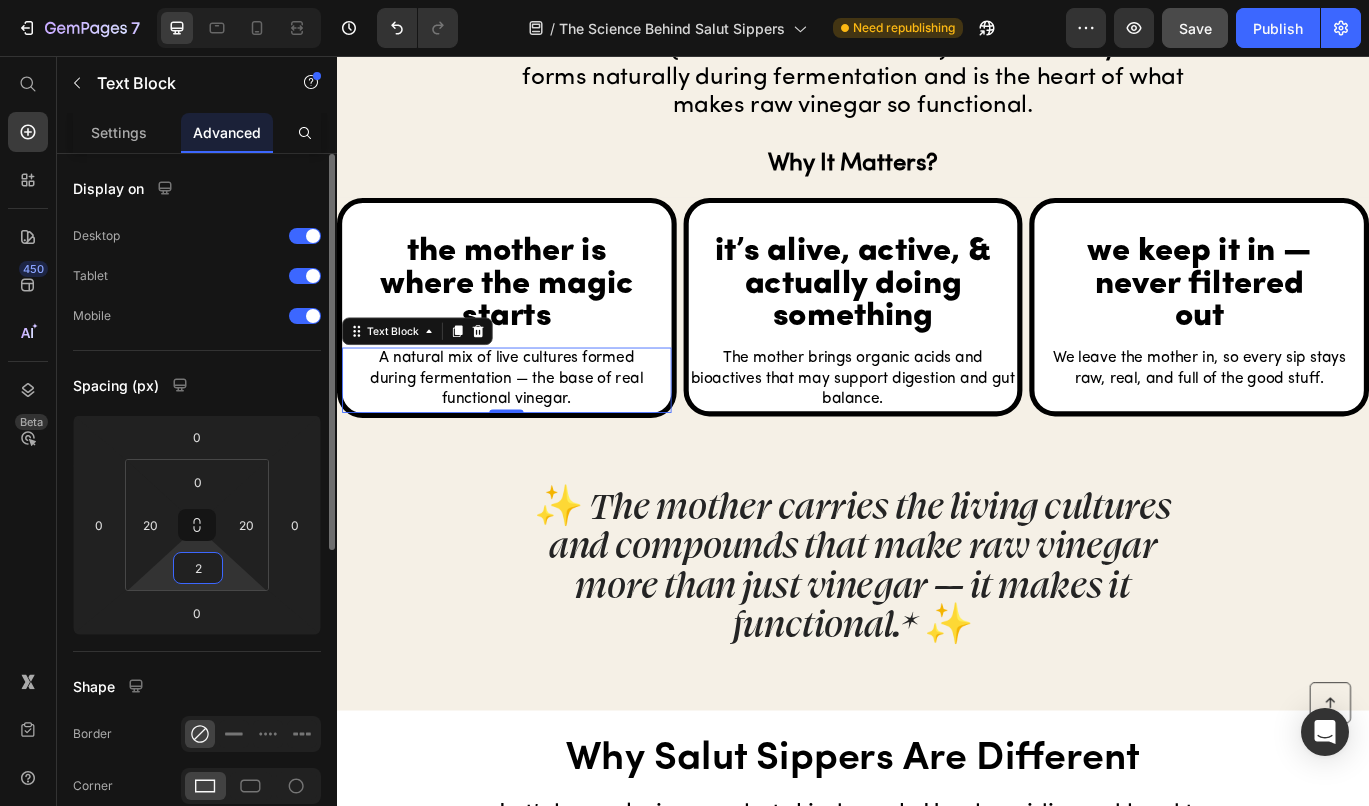 type on "20" 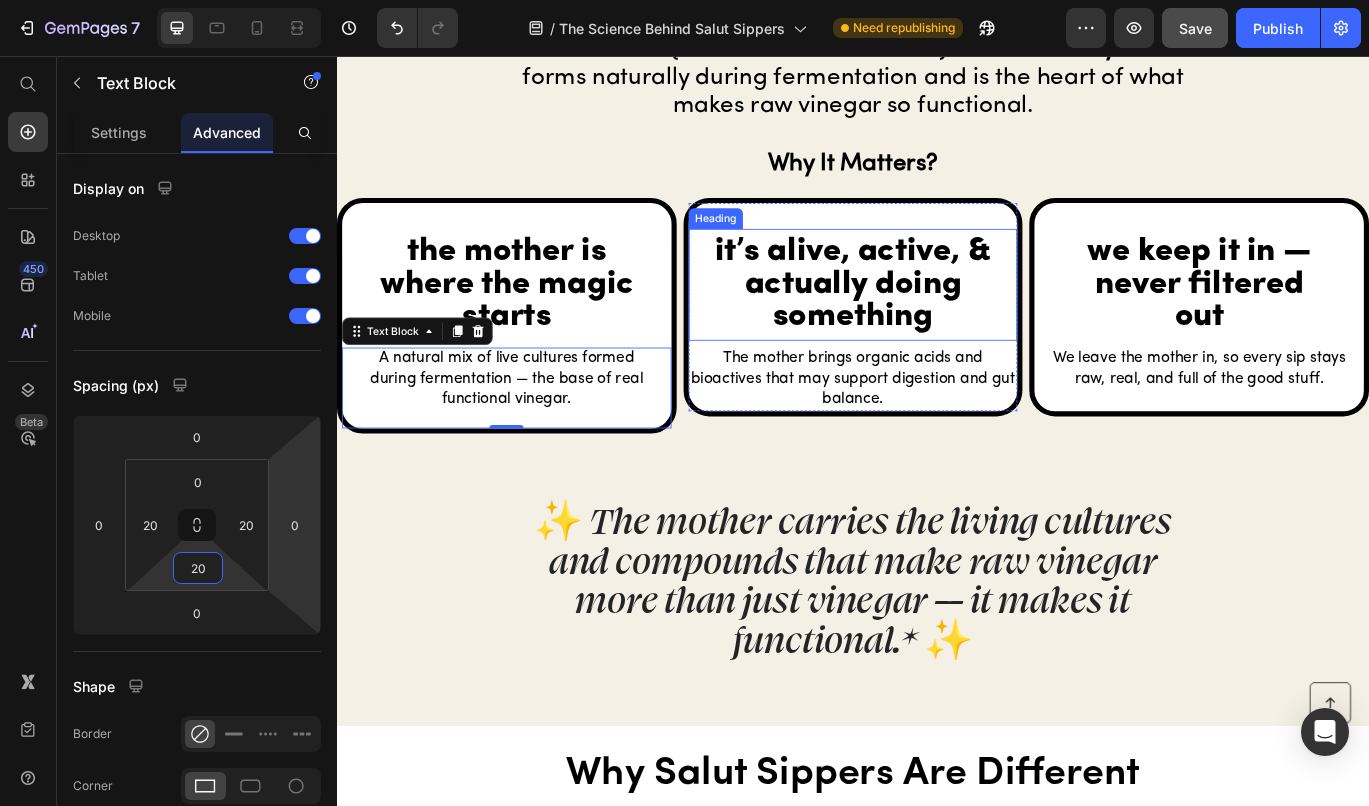 click on "it’s alive, active, & actually doing something" at bounding box center [937, 322] 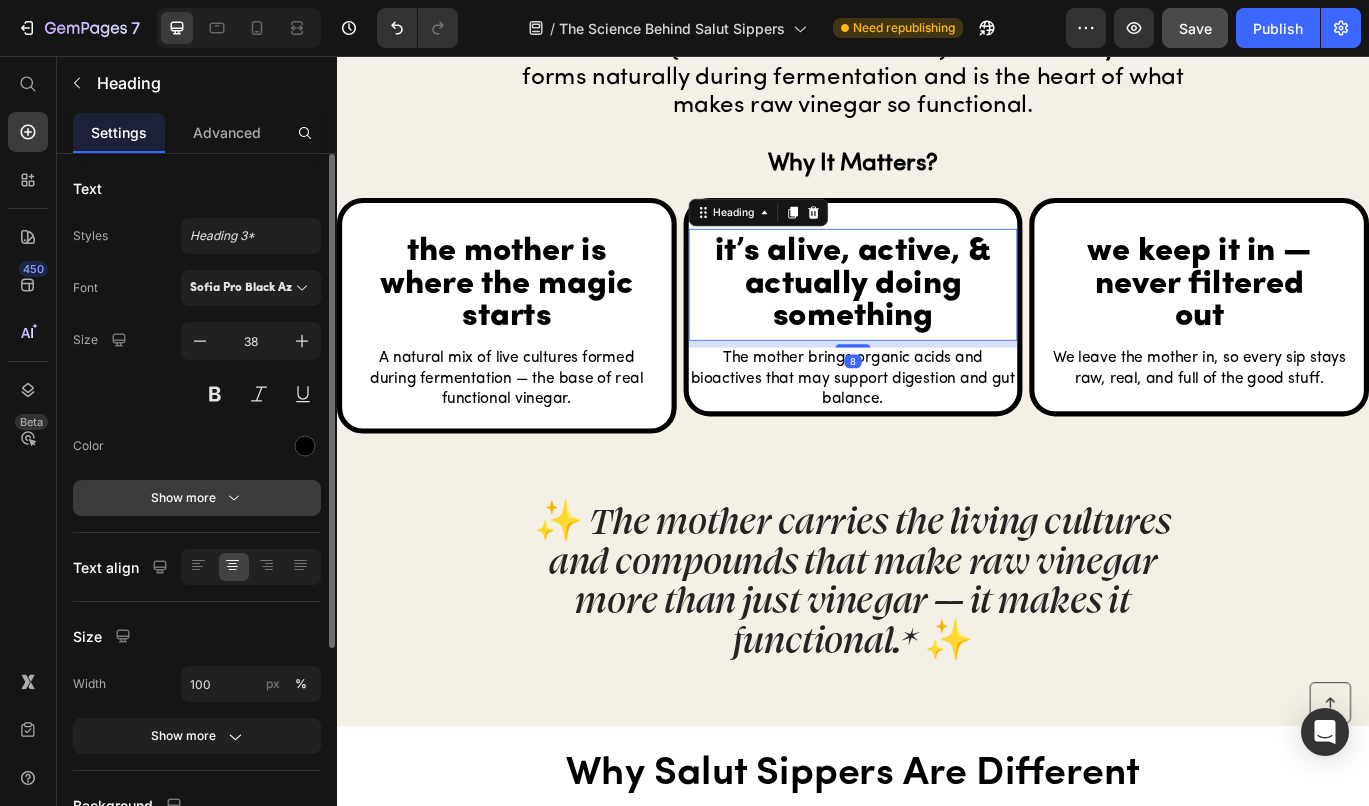 click 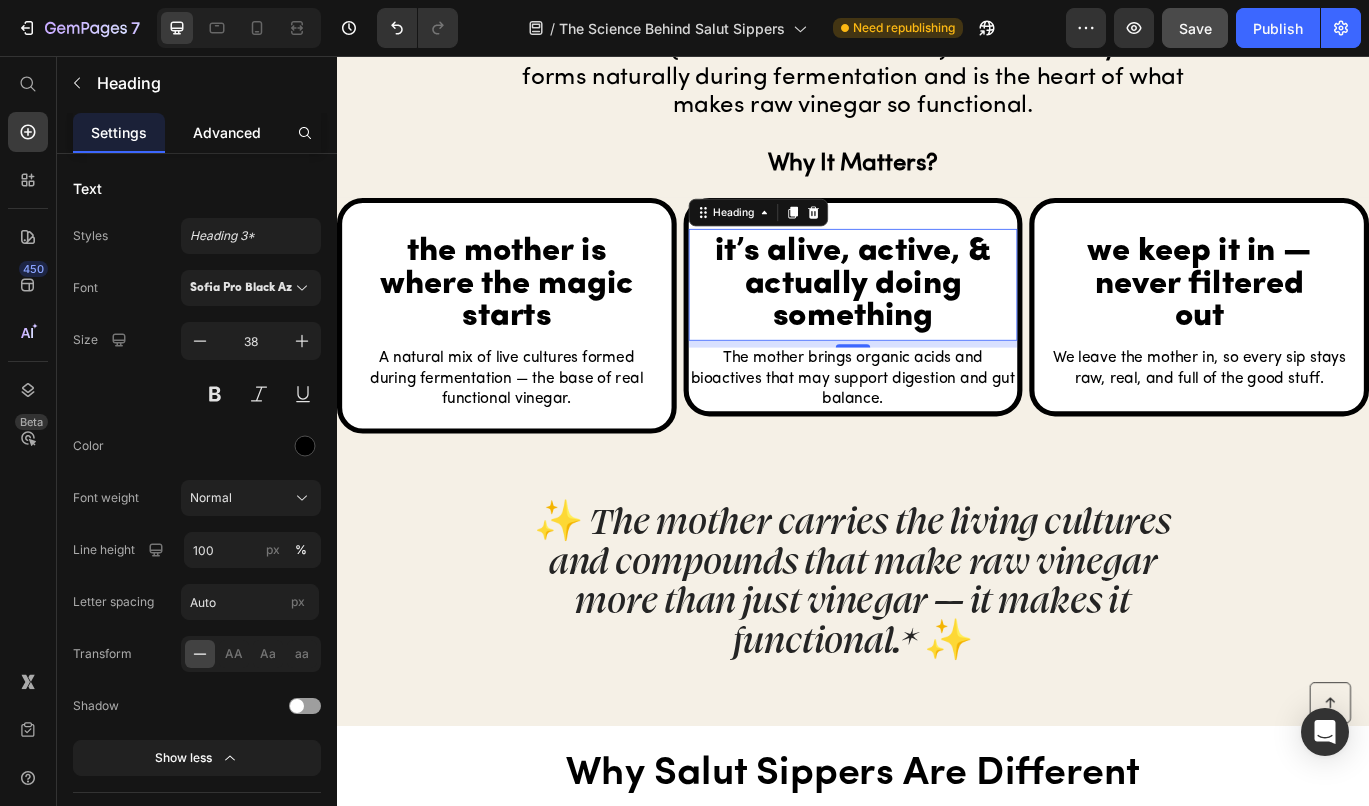 click on "Advanced" at bounding box center (227, 132) 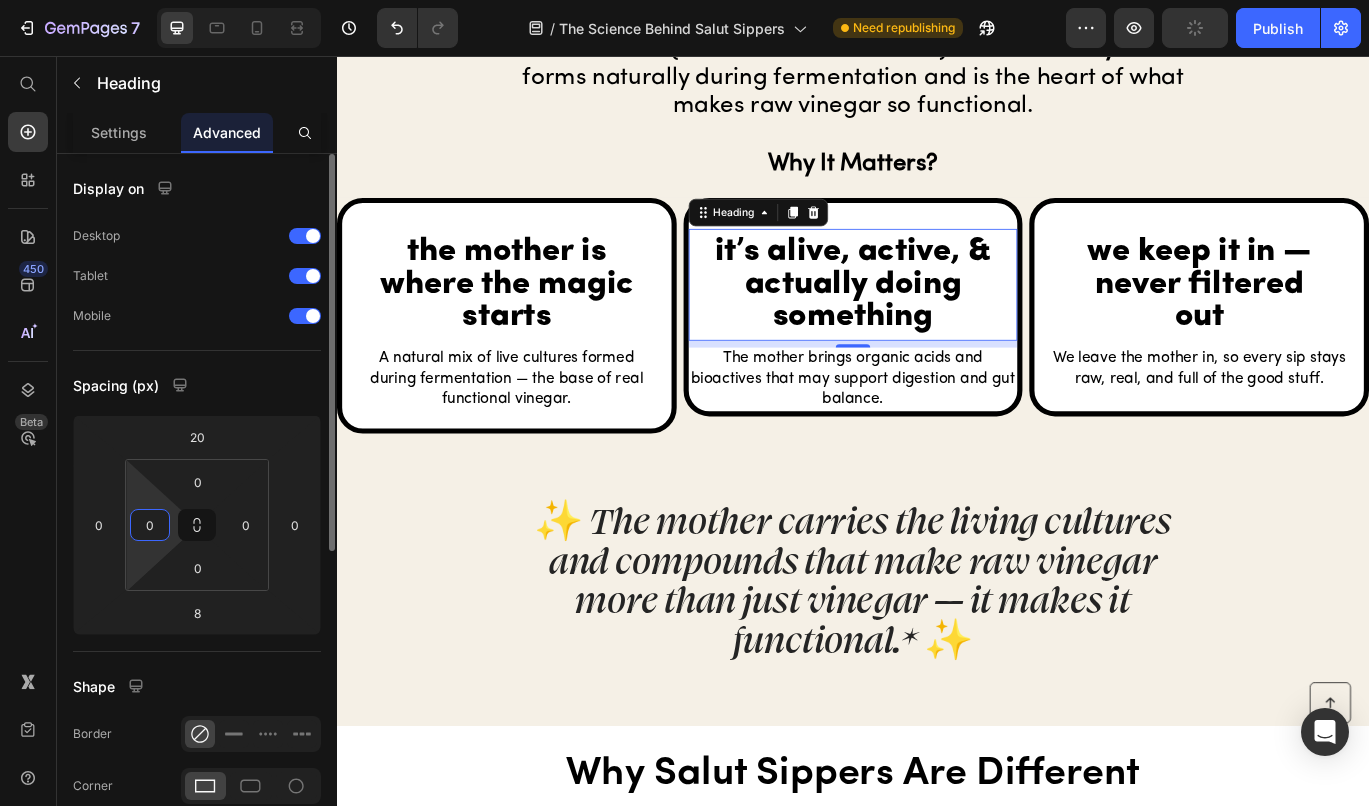click on "0" at bounding box center [150, 525] 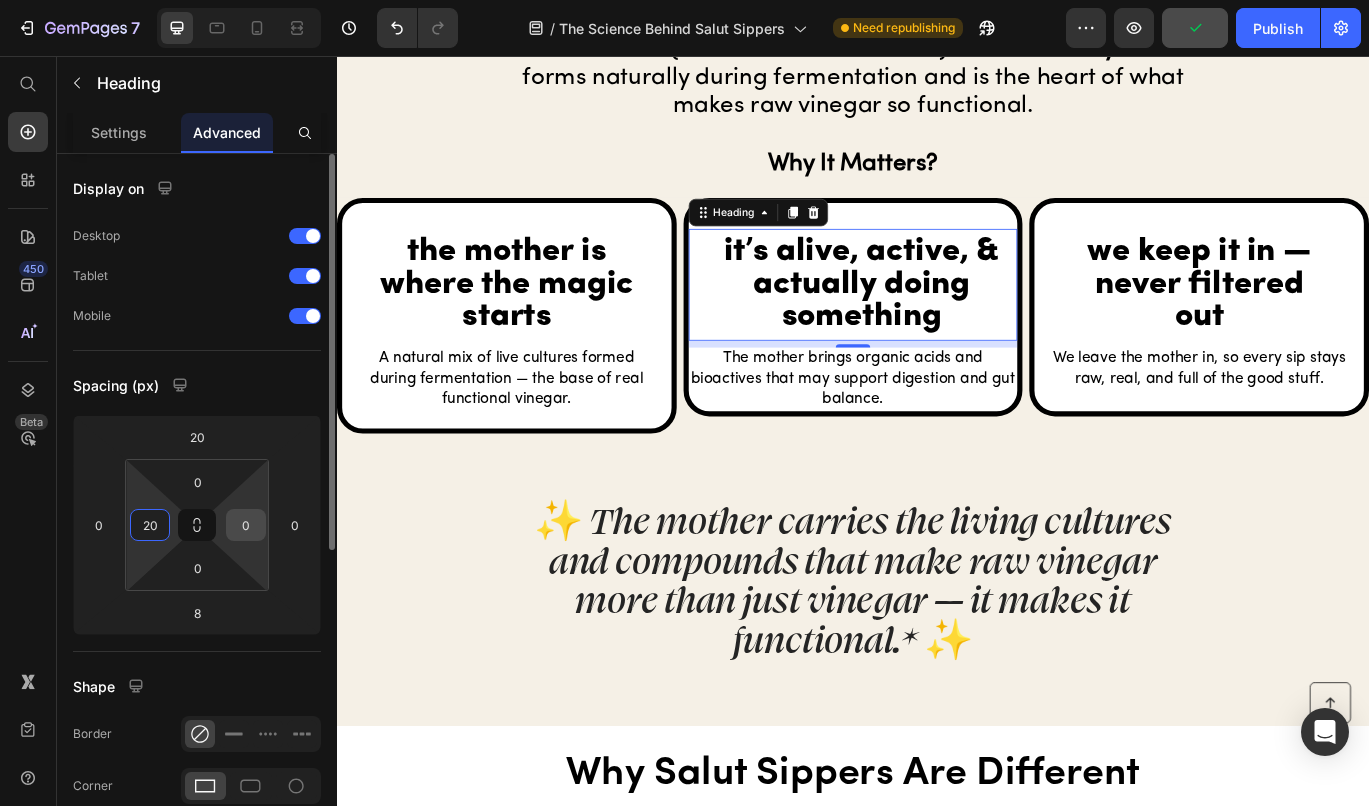 type on "20" 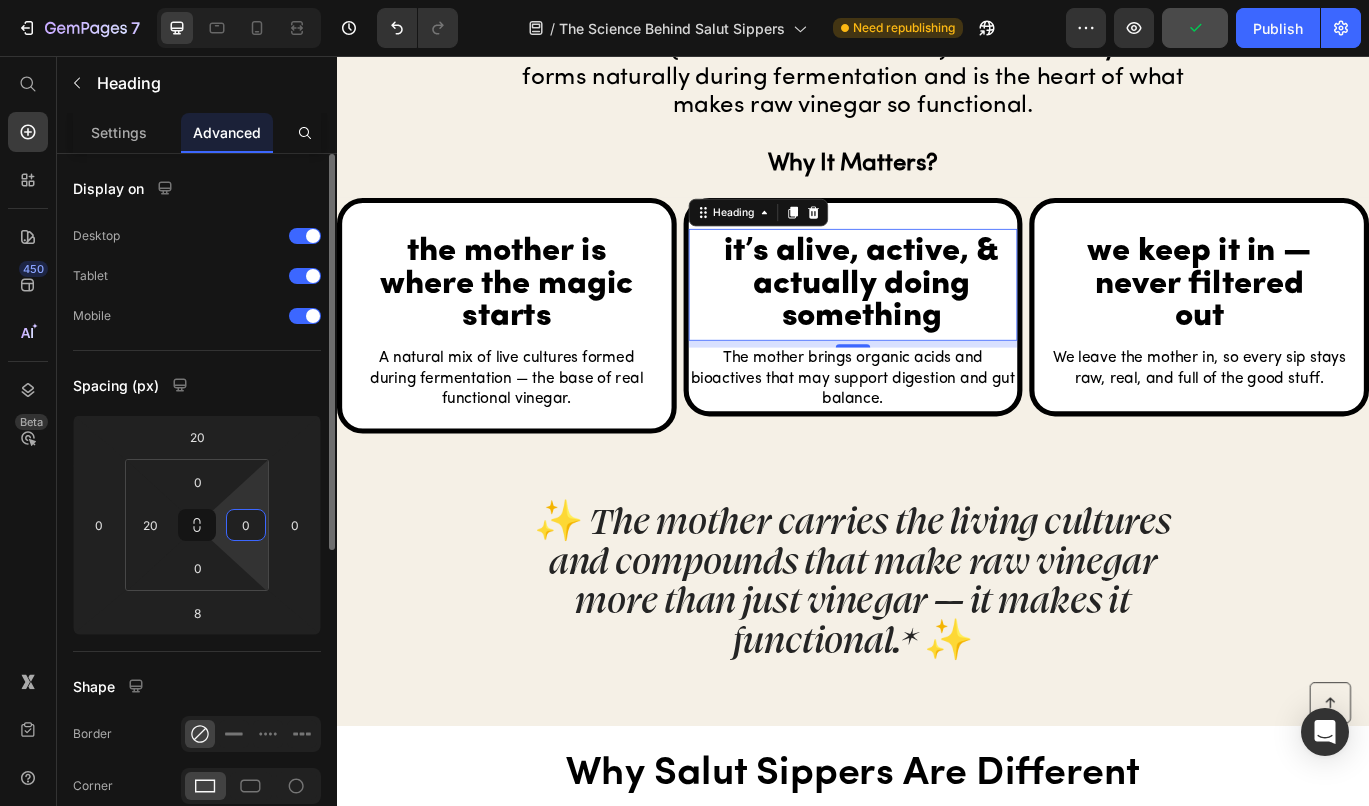 click on "0" at bounding box center [246, 525] 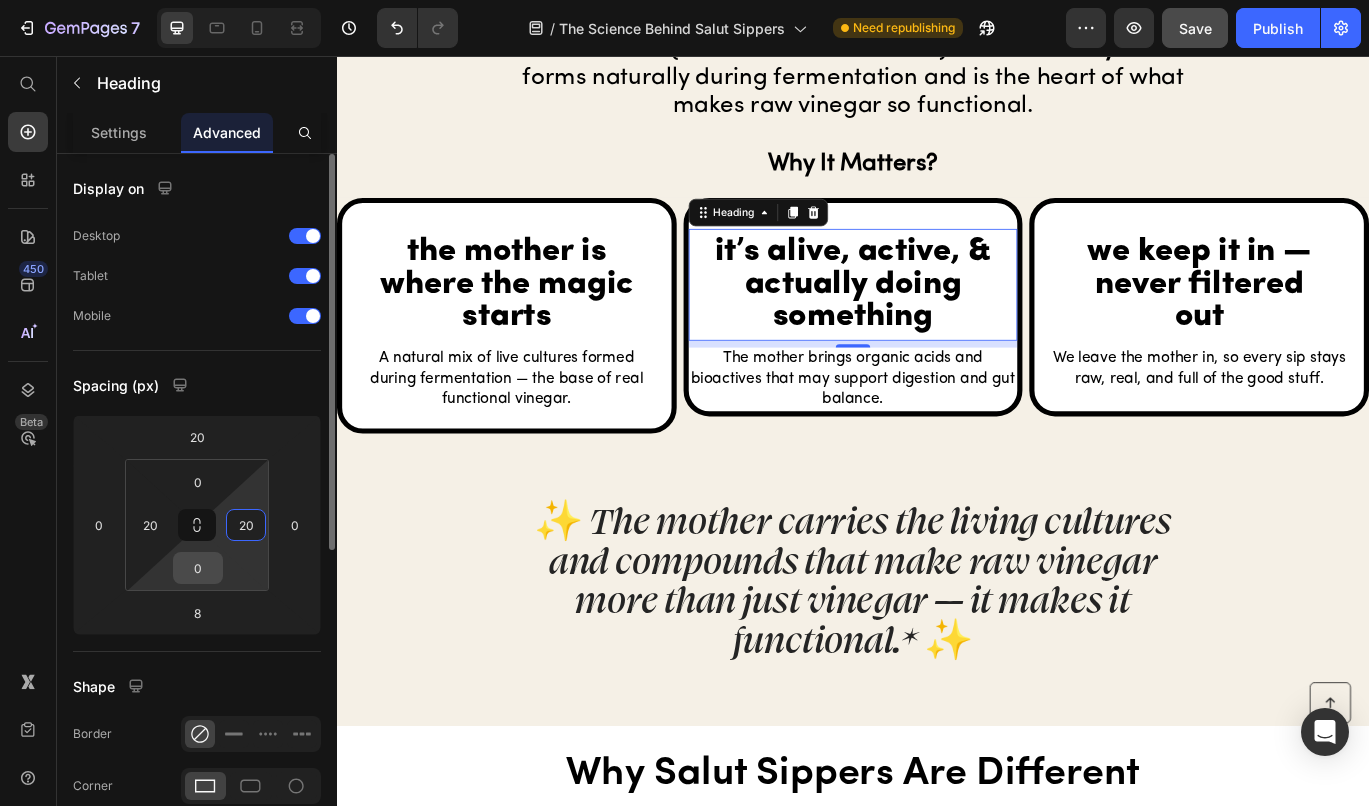 type on "20" 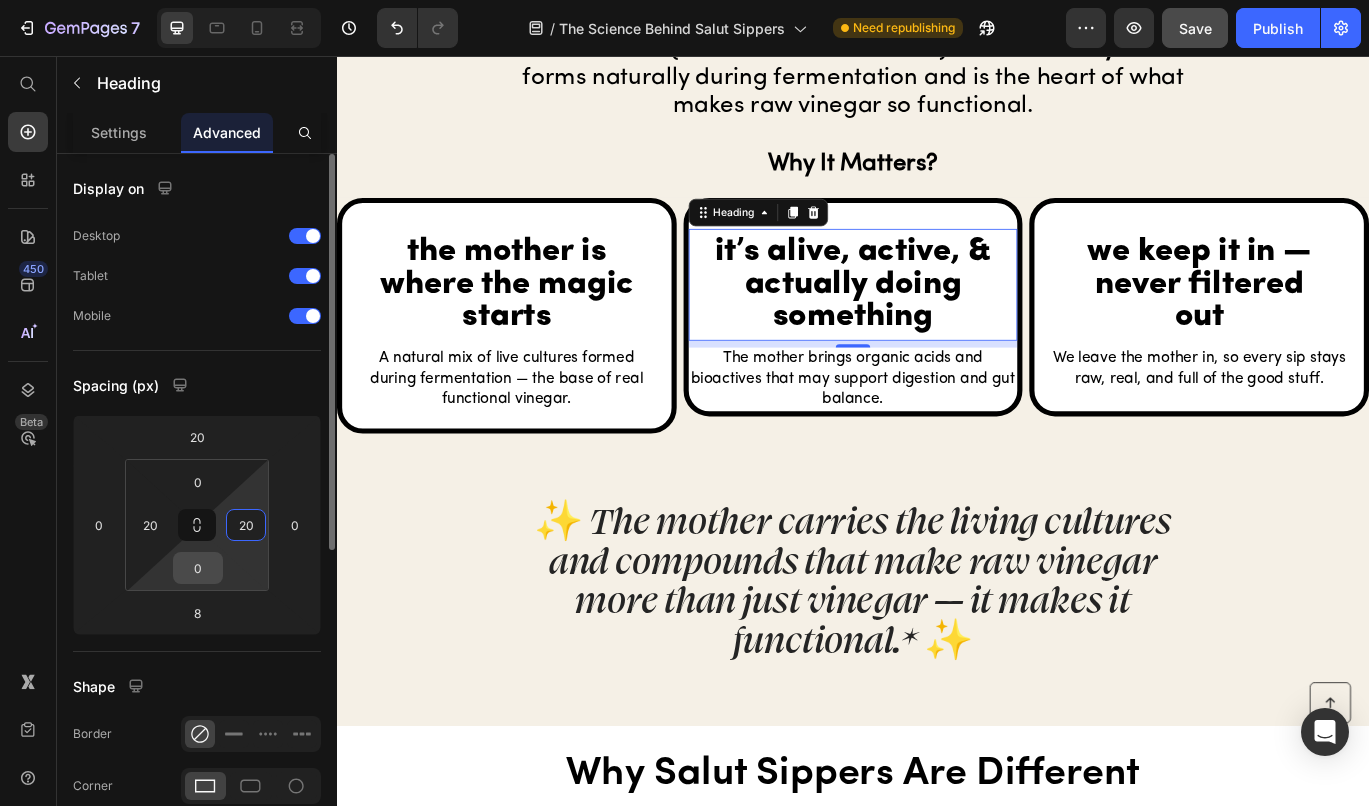 click on "0" at bounding box center [198, 568] 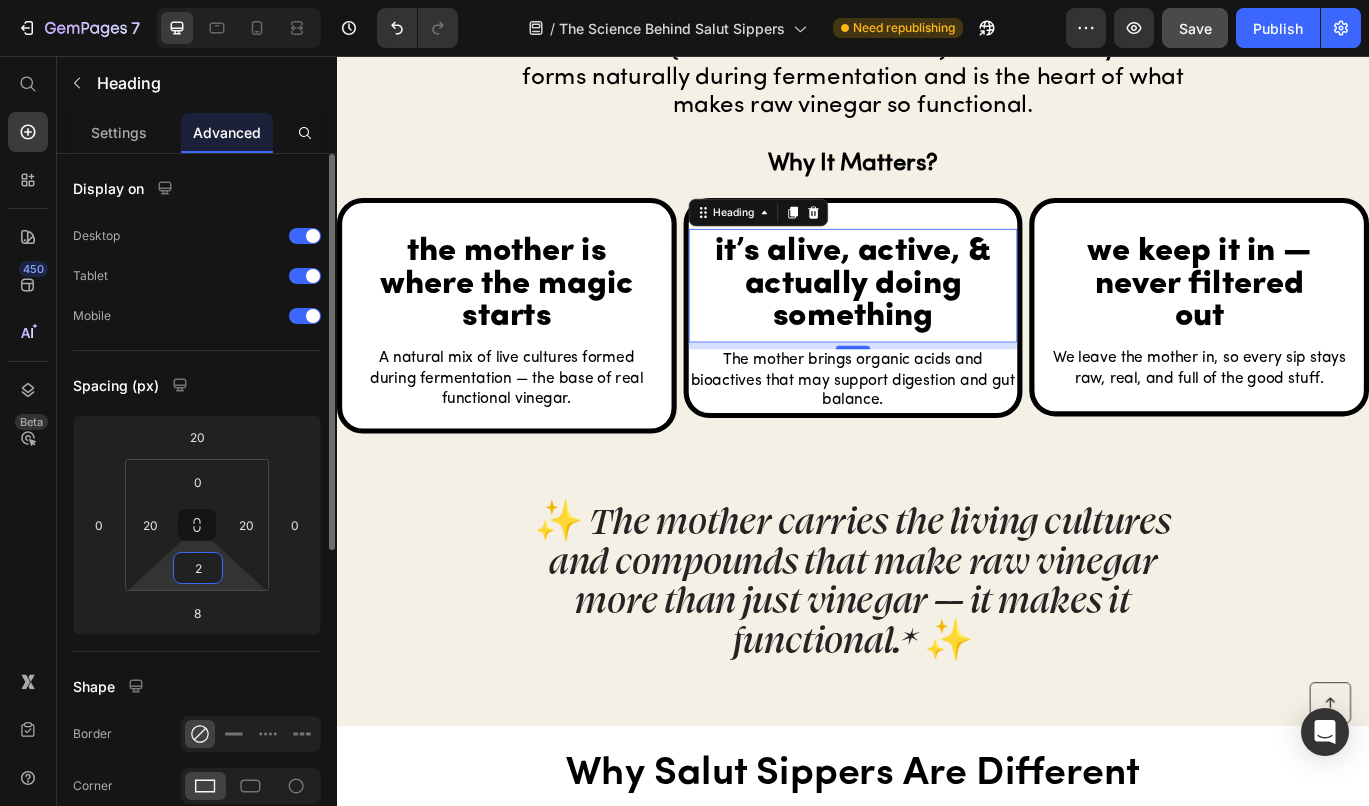 type on "20" 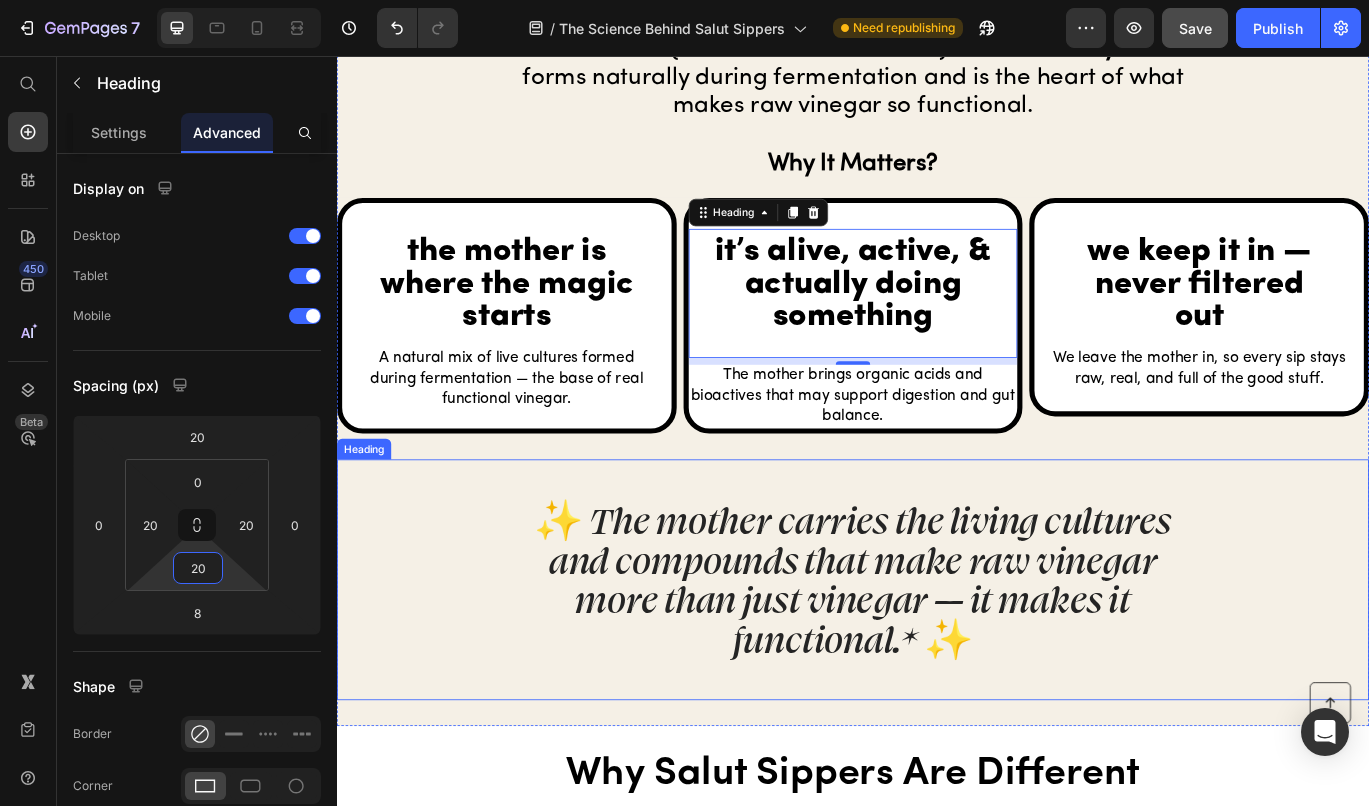 click on "✨ The mother carries the living cultures and compounds that make raw vinegar more than just vinegar — it makes it functional.* ✨" at bounding box center (937, 665) 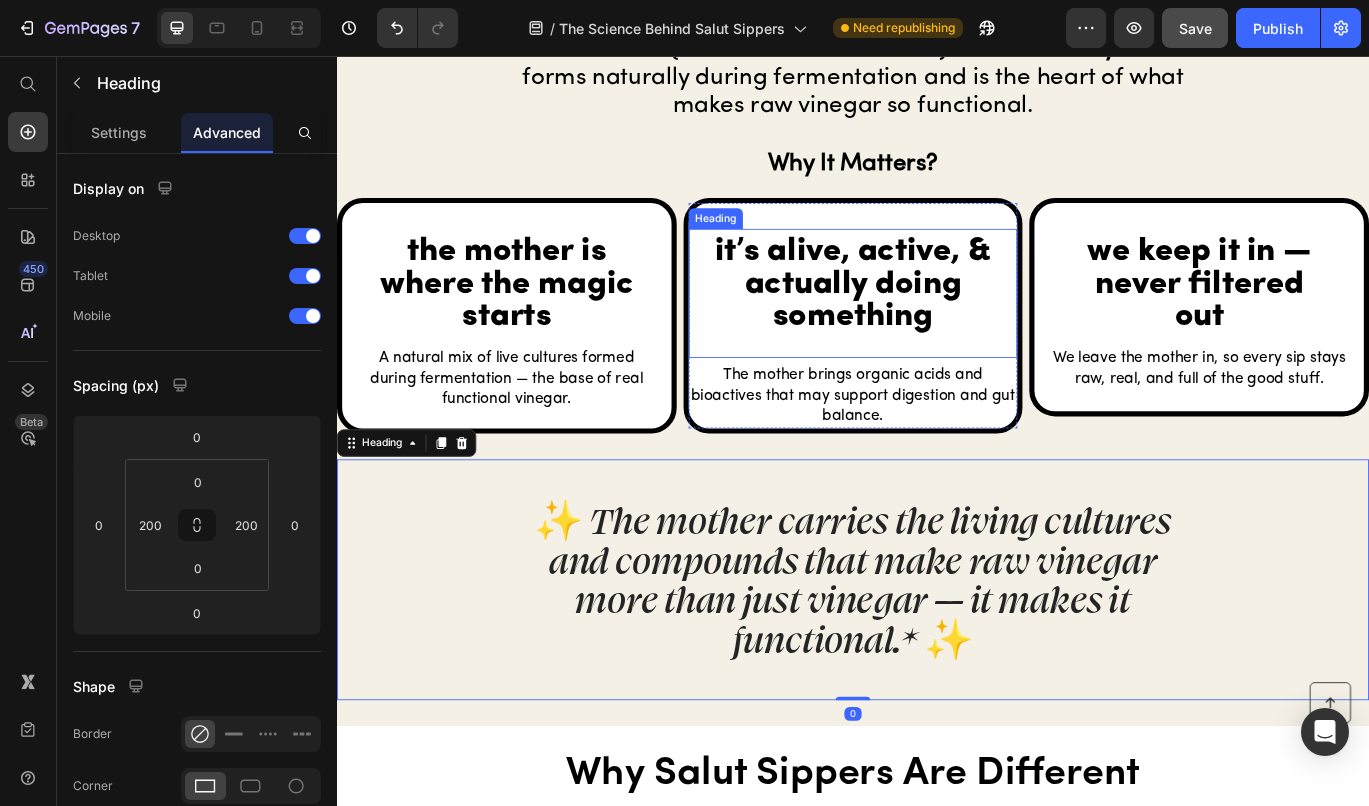 click on "it’s alive, active, & actually doing something Heading" at bounding box center [937, 332] 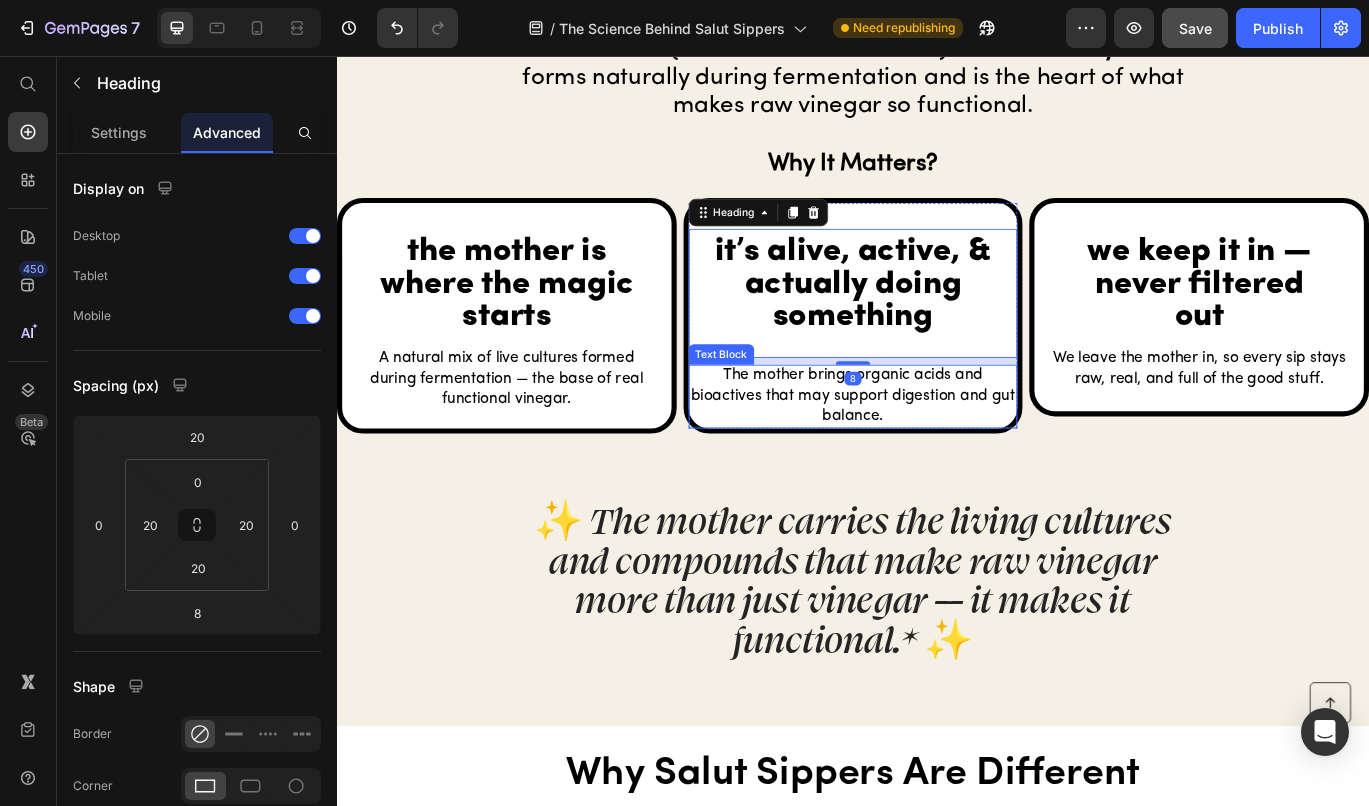 click on "The mother brings organic acids and bioactives that may support digestion and gut balance." at bounding box center (937, 452) 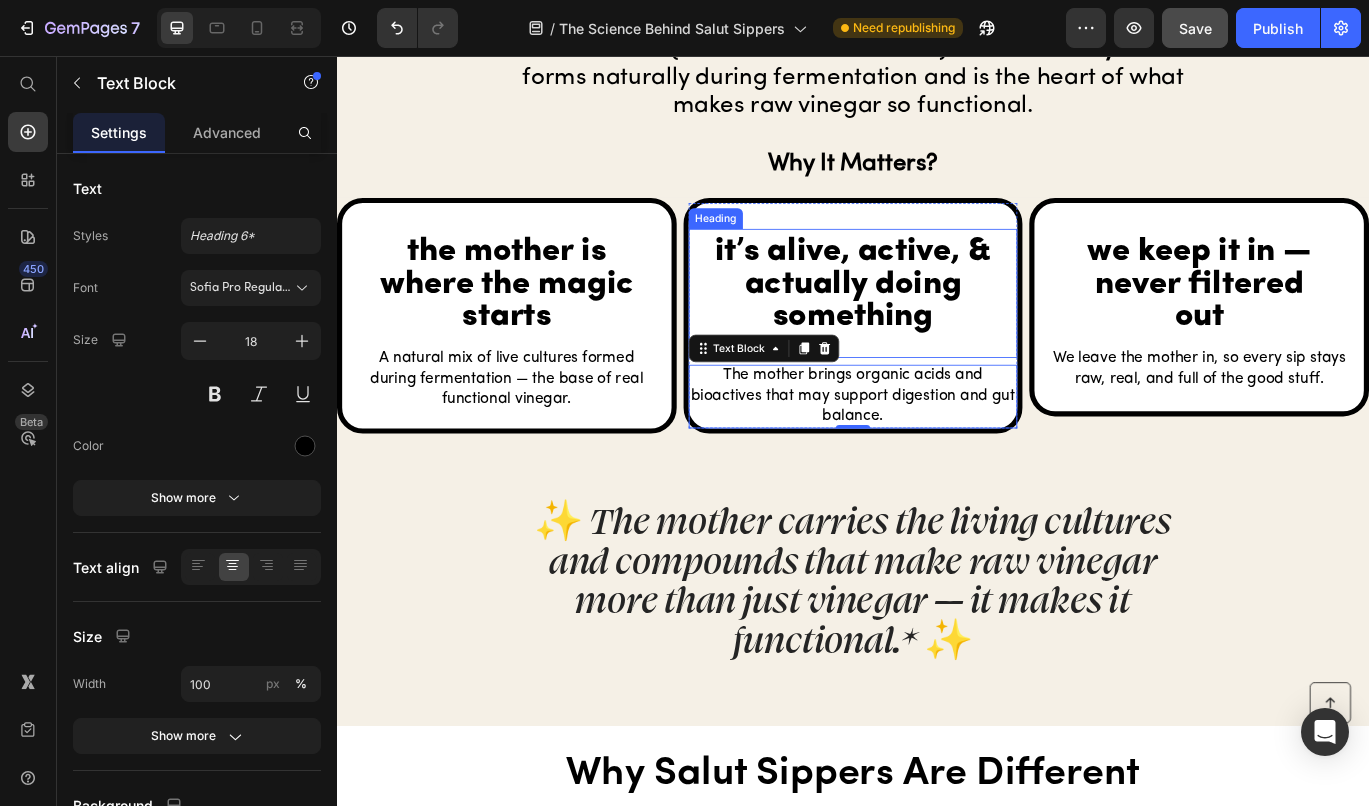 click on "it’s alive, active, & actually doing something" at bounding box center (937, 322) 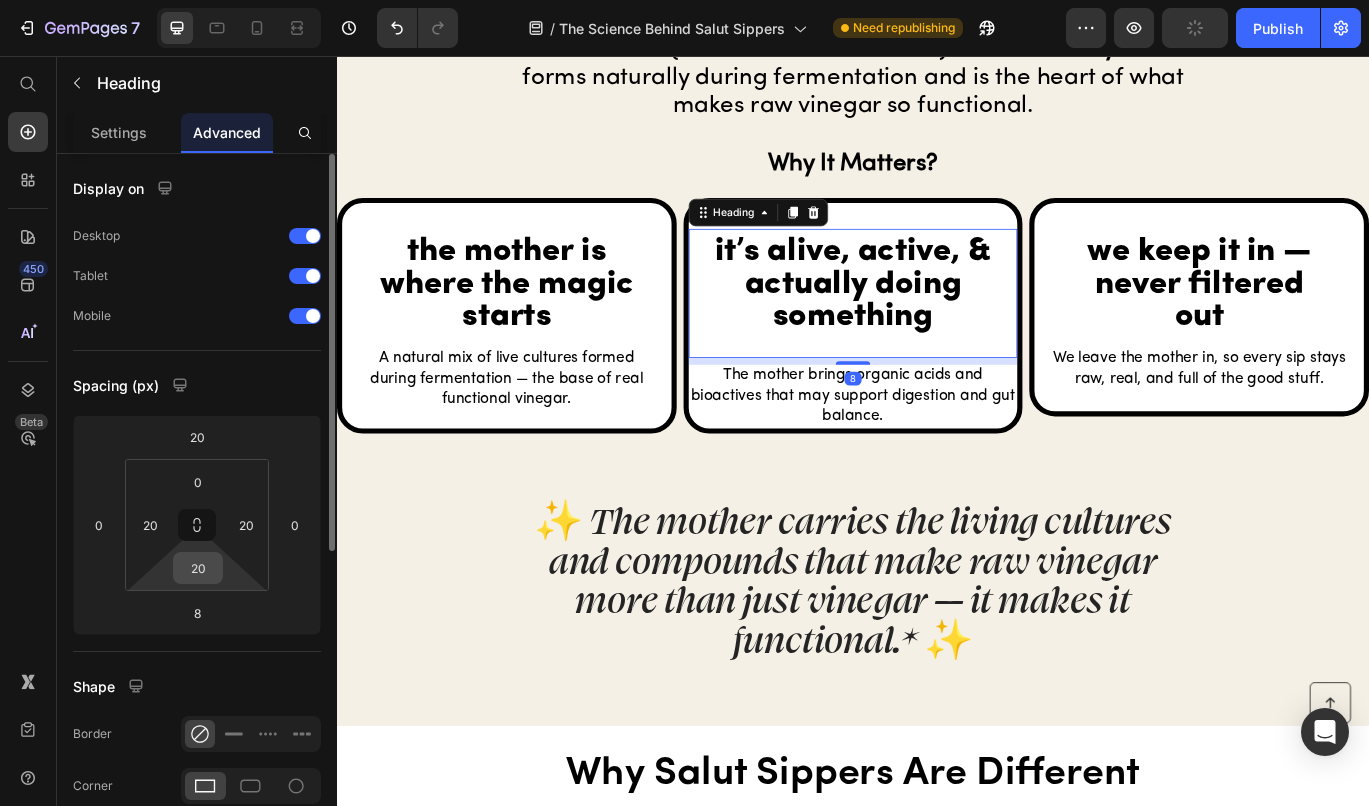 click on "20" at bounding box center [198, 568] 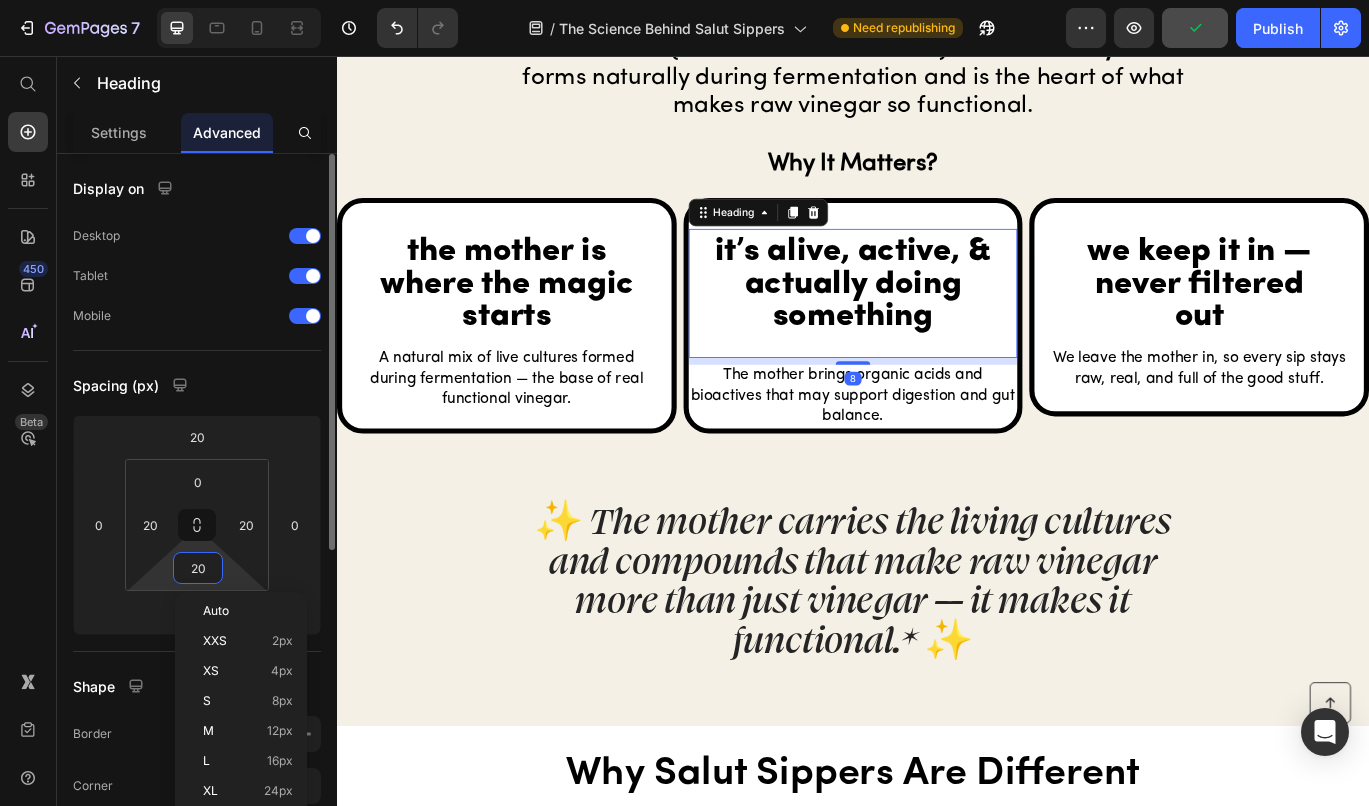 type on "0" 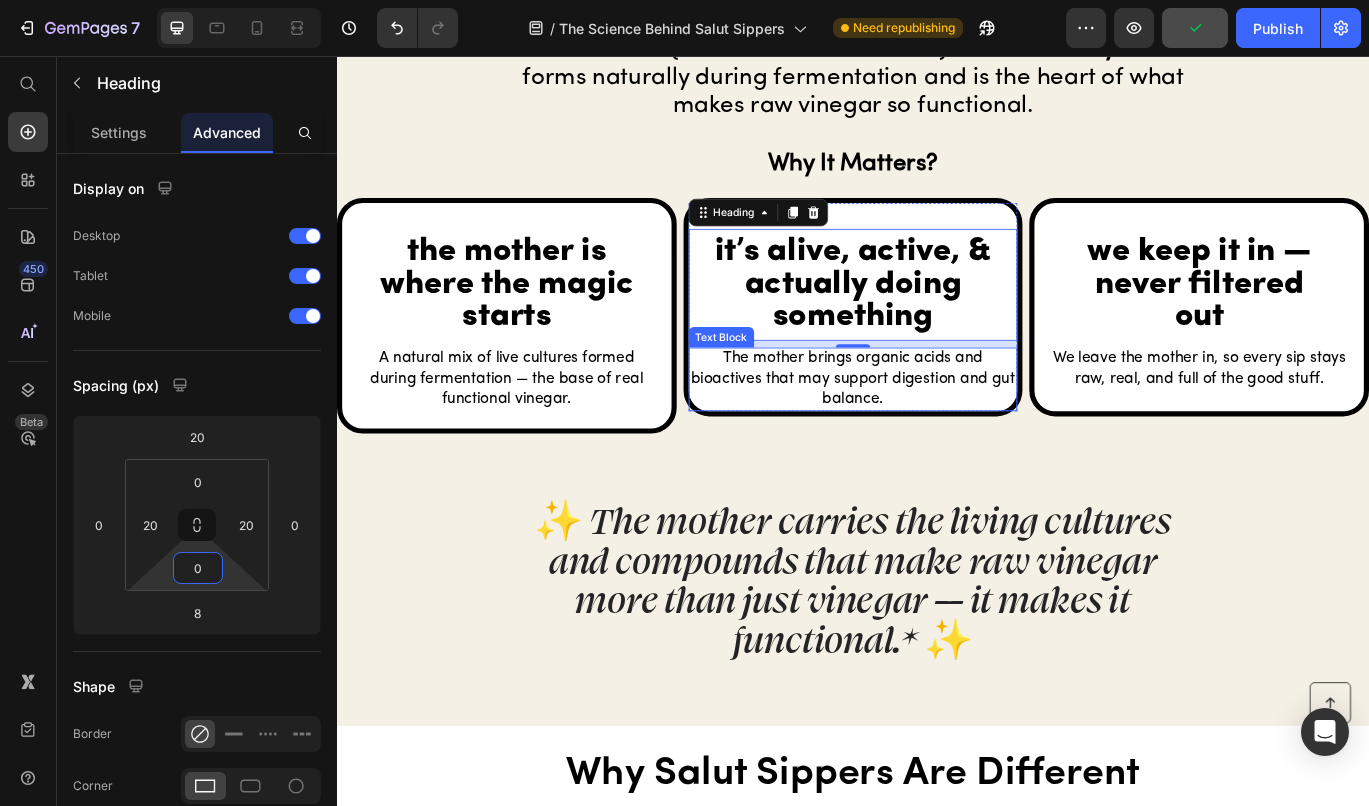 click on "The mother brings organic acids and bioactives that may support digestion and gut balance." at bounding box center (937, 432) 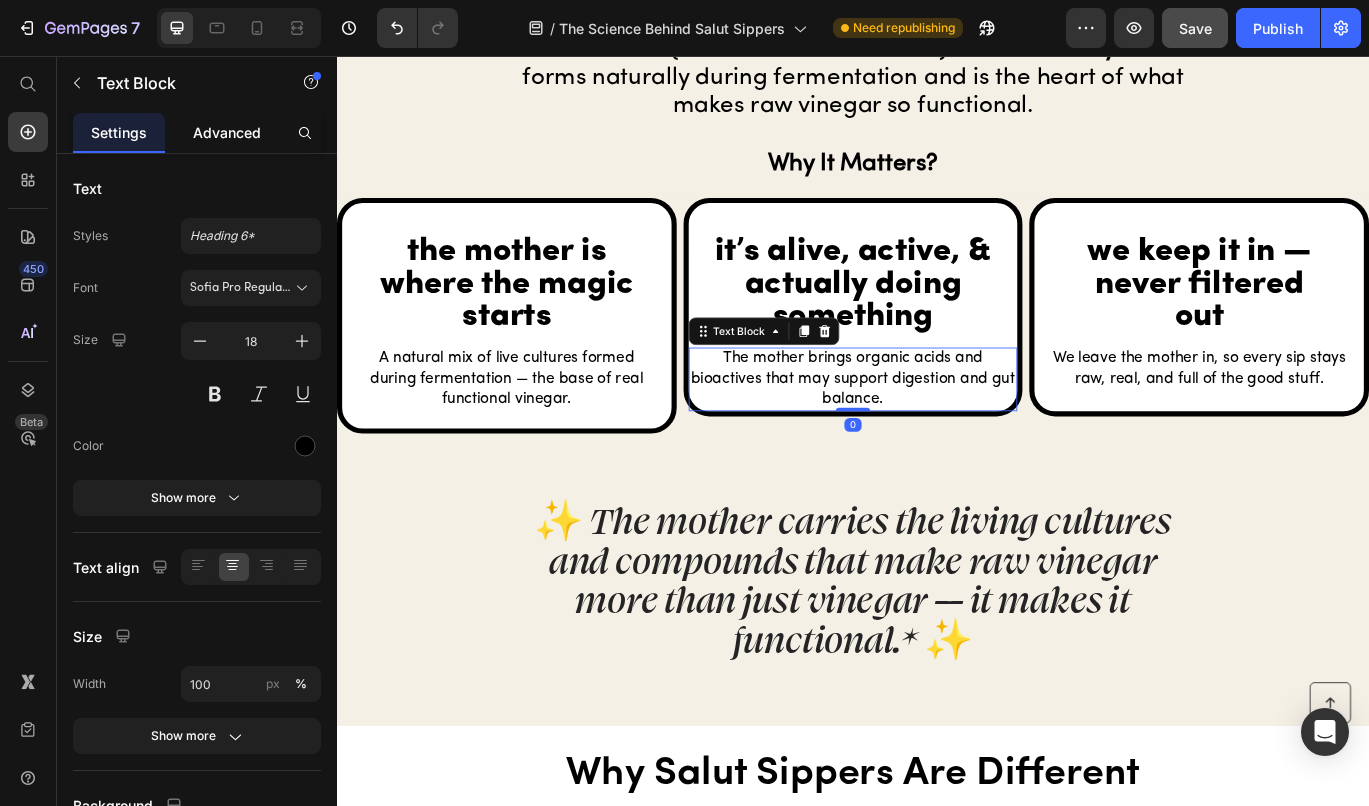click on "Advanced" at bounding box center (227, 132) 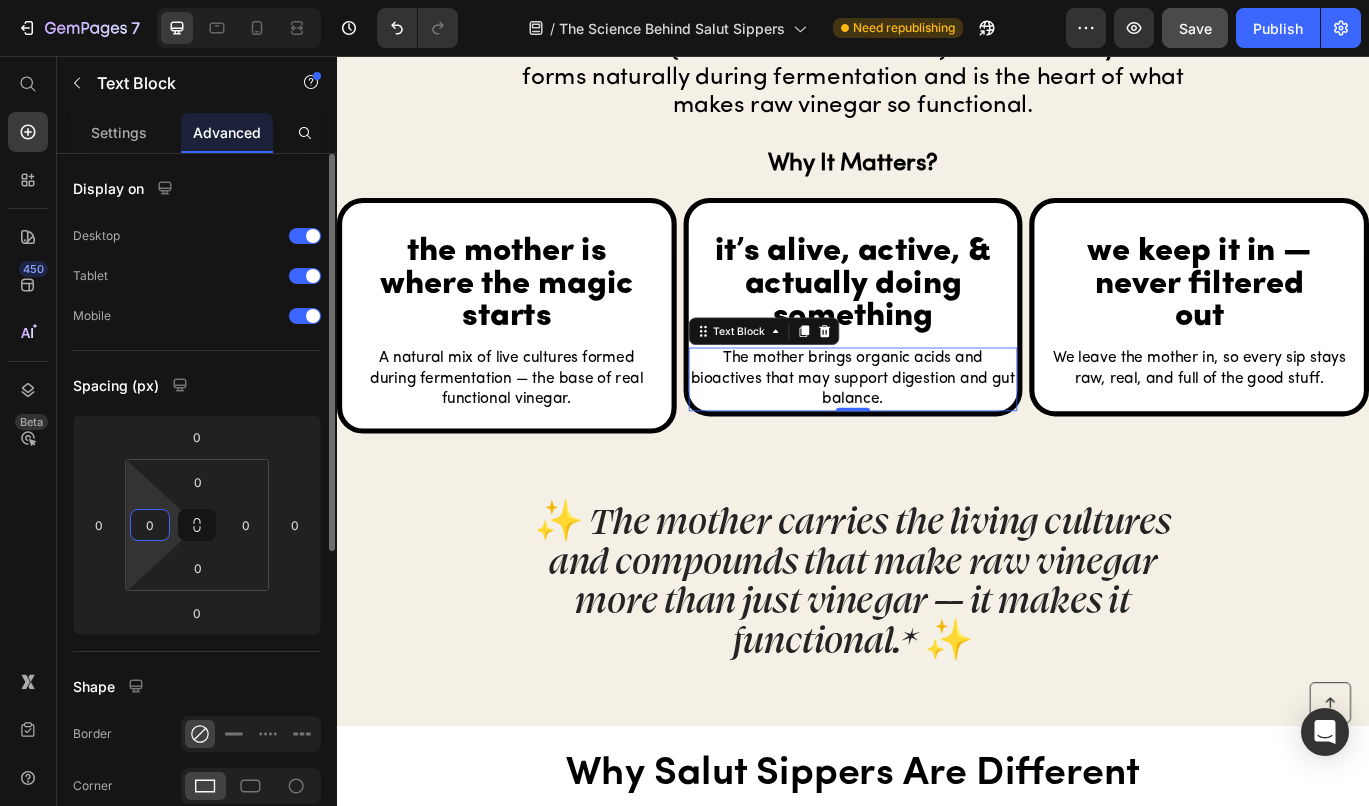 click on "0" at bounding box center (150, 525) 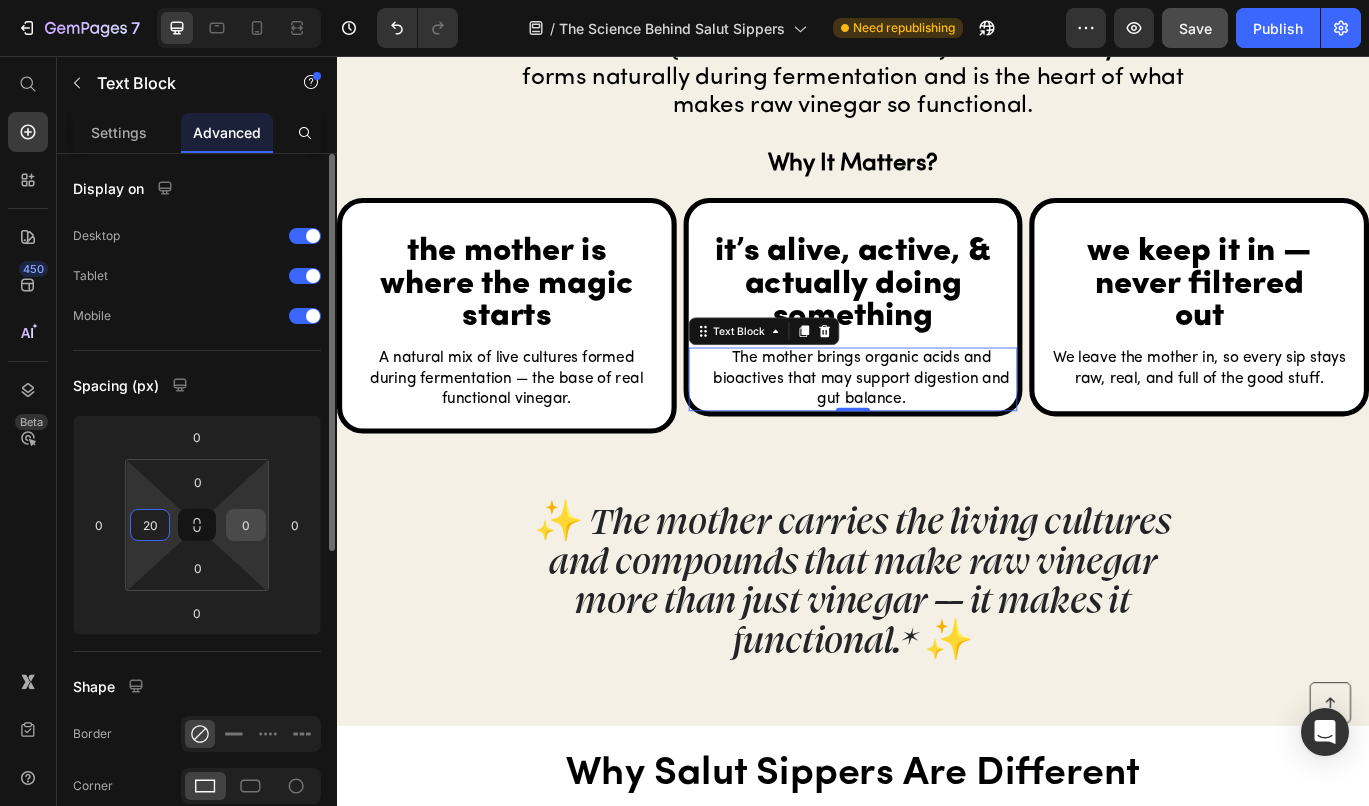 type on "20" 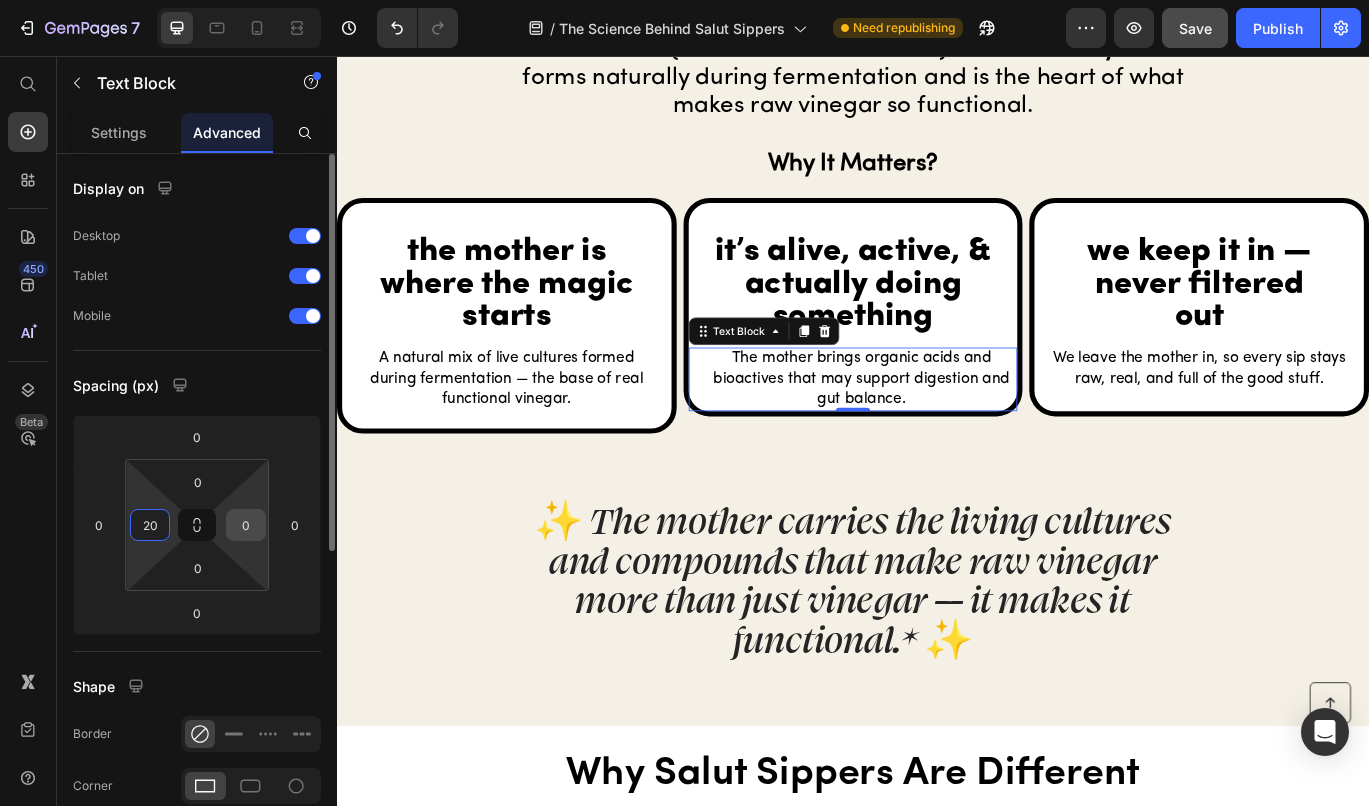 click on "0" at bounding box center [246, 525] 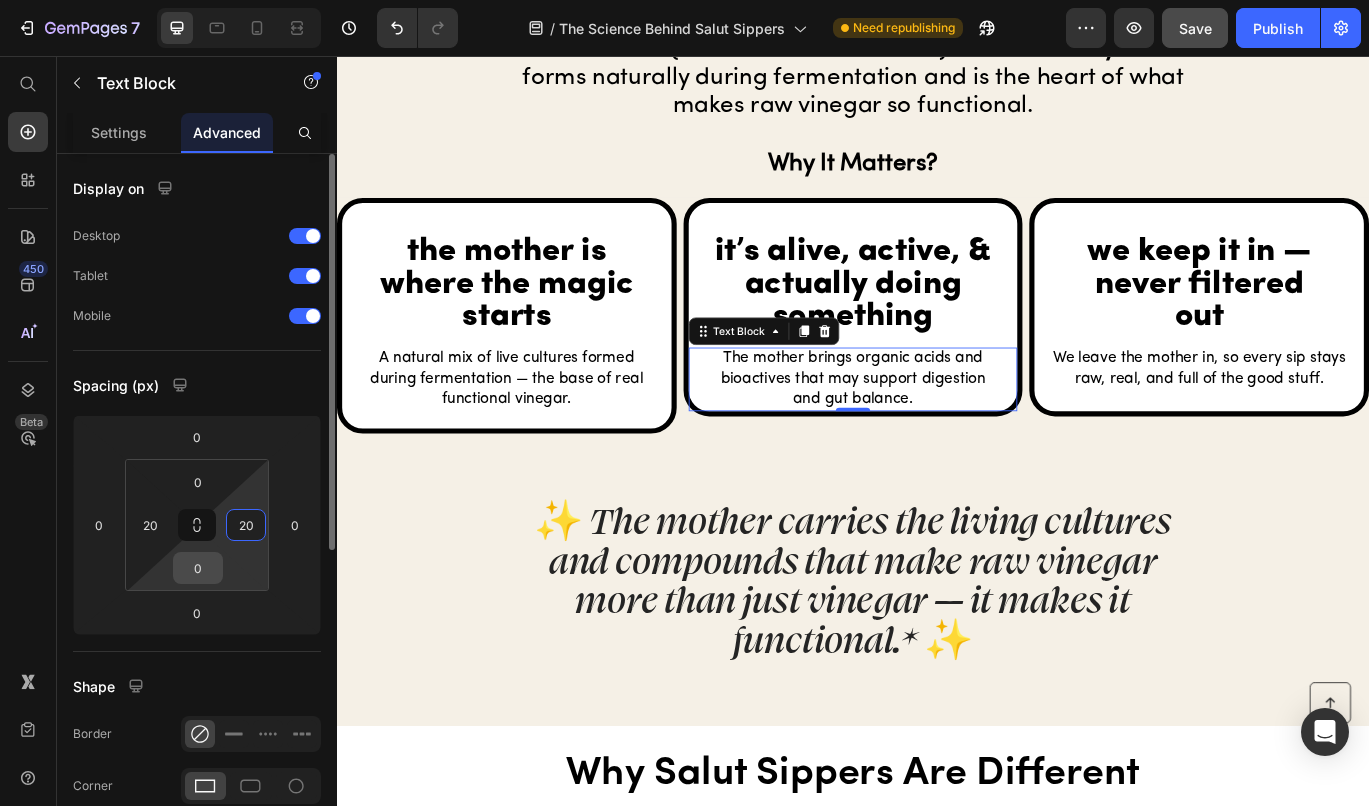 type on "20" 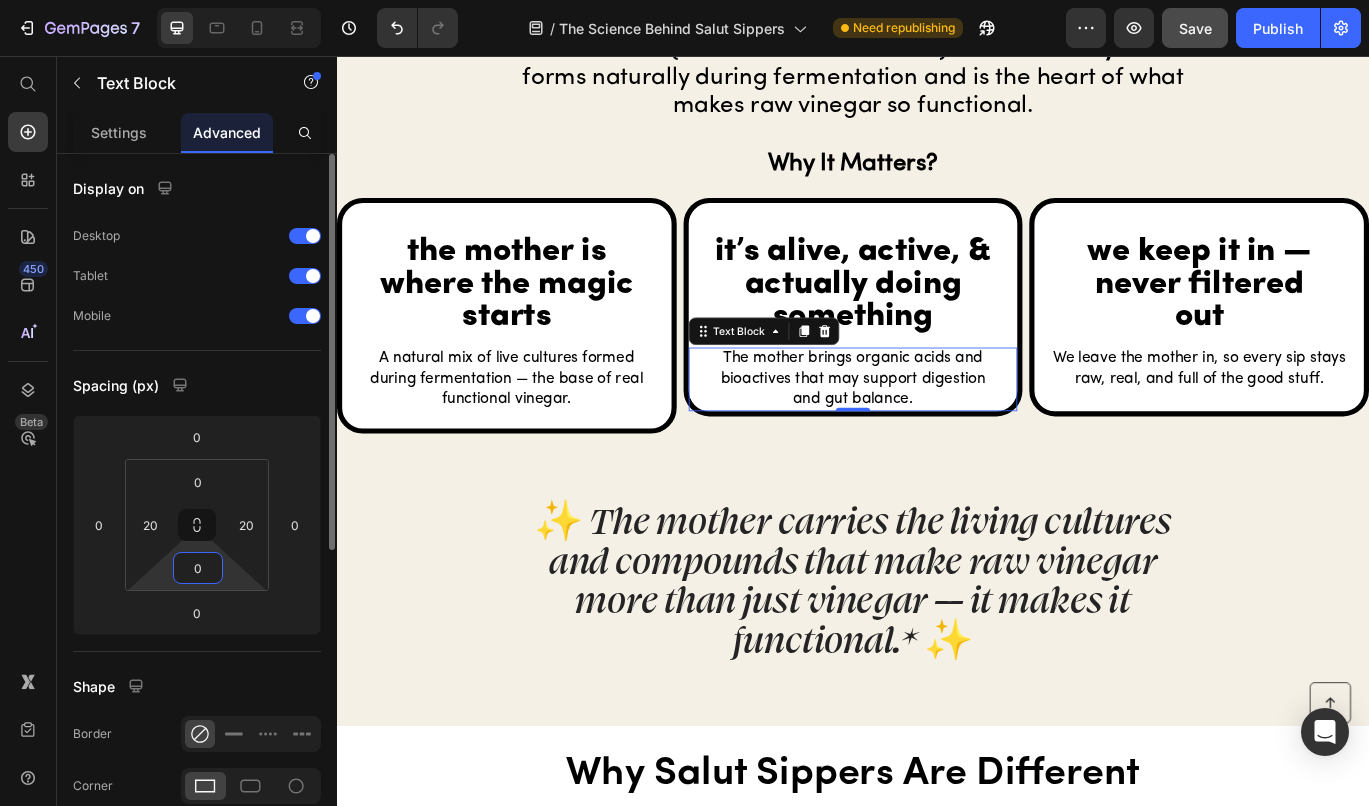 click on "0" at bounding box center (198, 568) 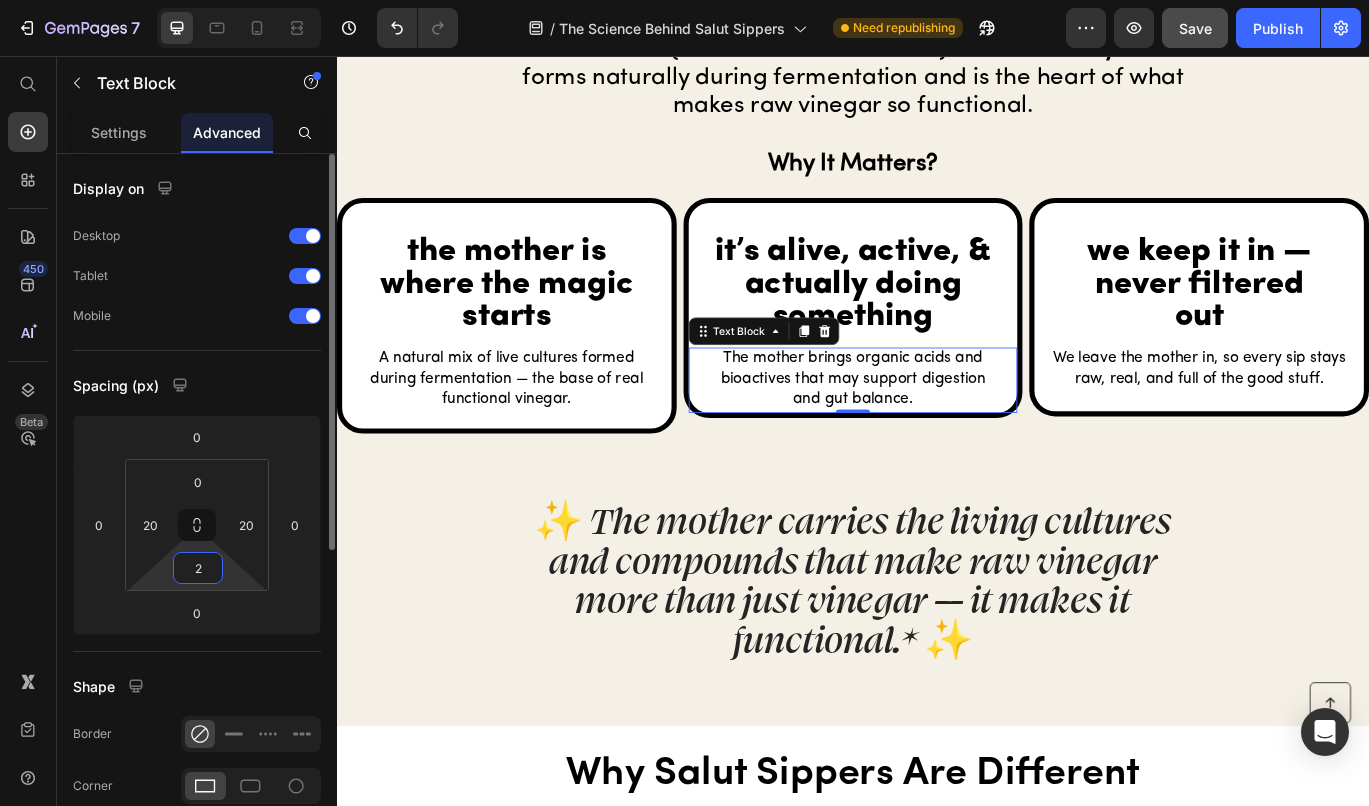 type on "20" 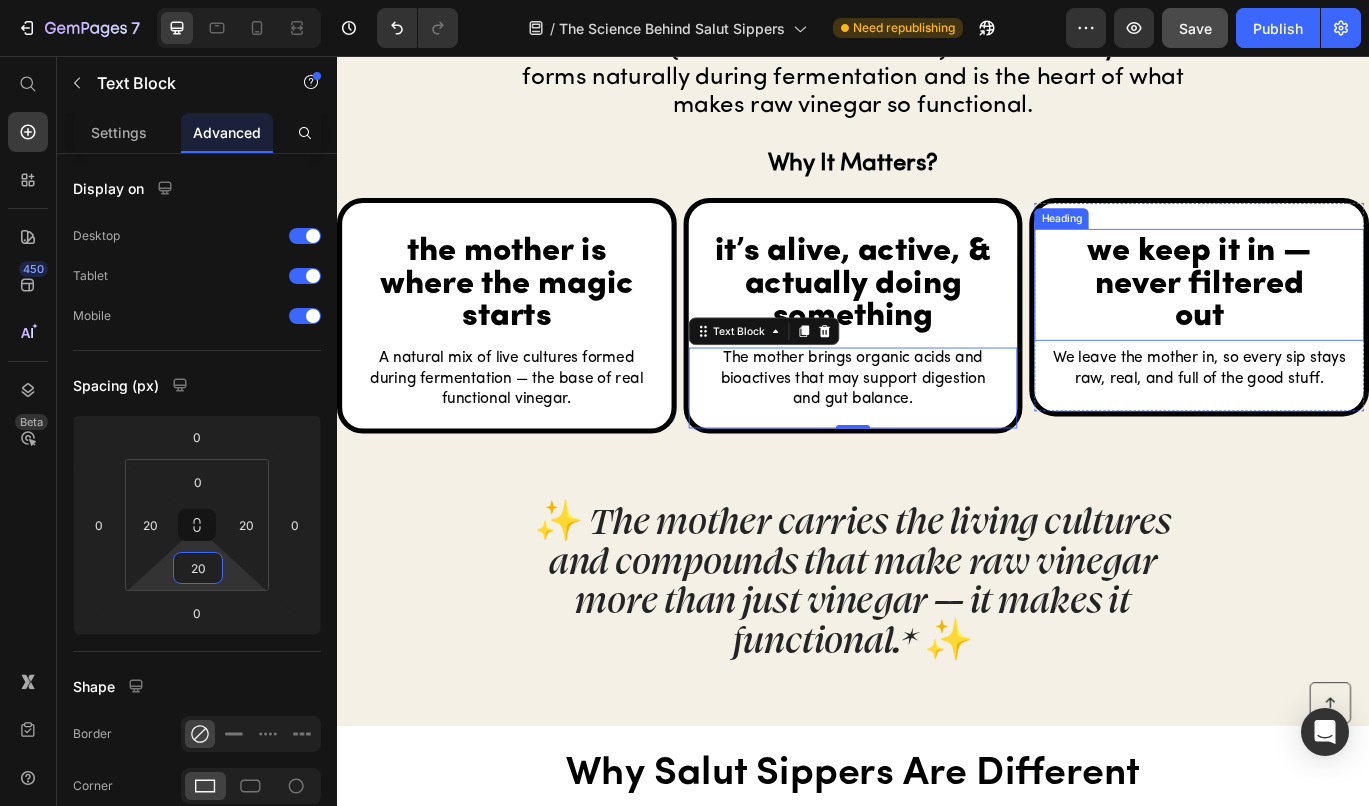 click on "we keep it in — never filtered out" at bounding box center (1339, 322) 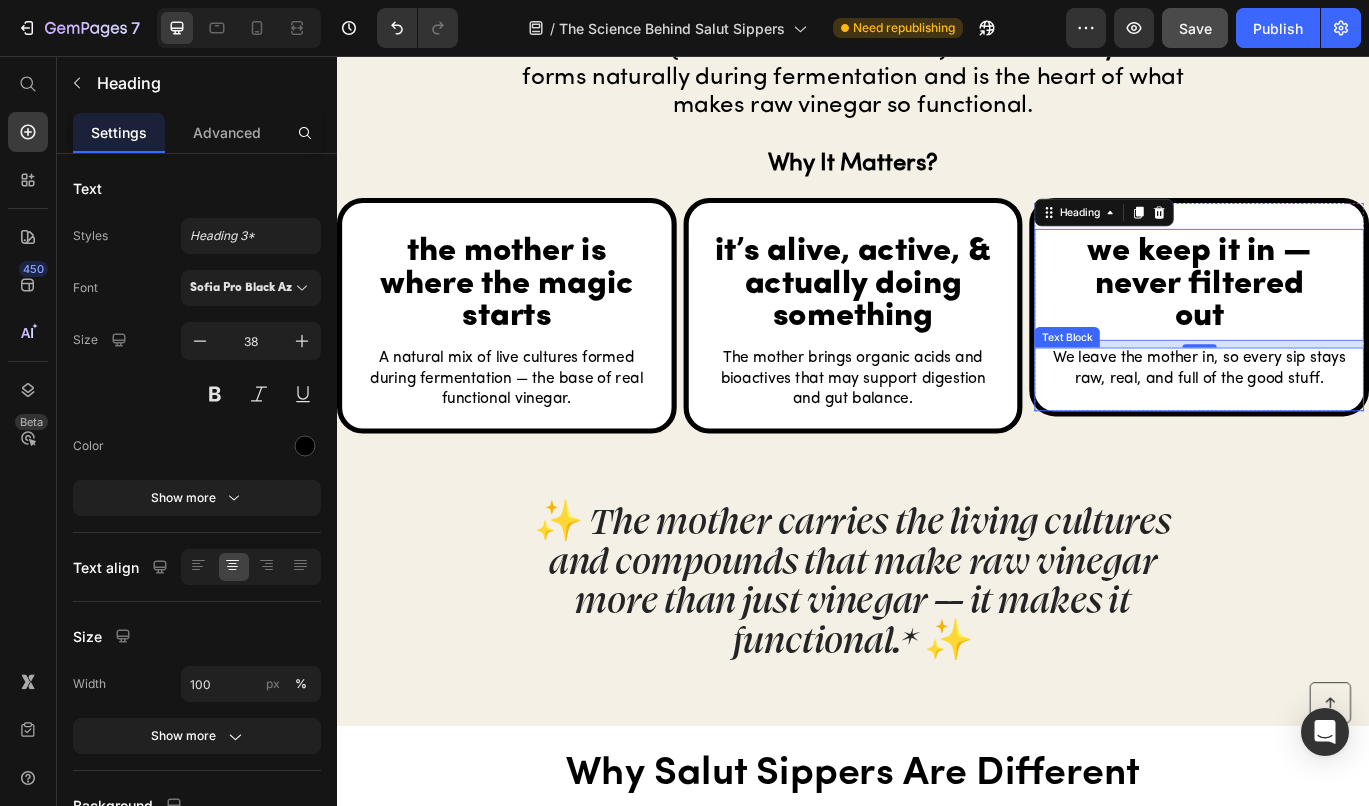 click on "We leave the mother in, so every sip stays raw, real, and full of the good stuff." at bounding box center (1339, 420) 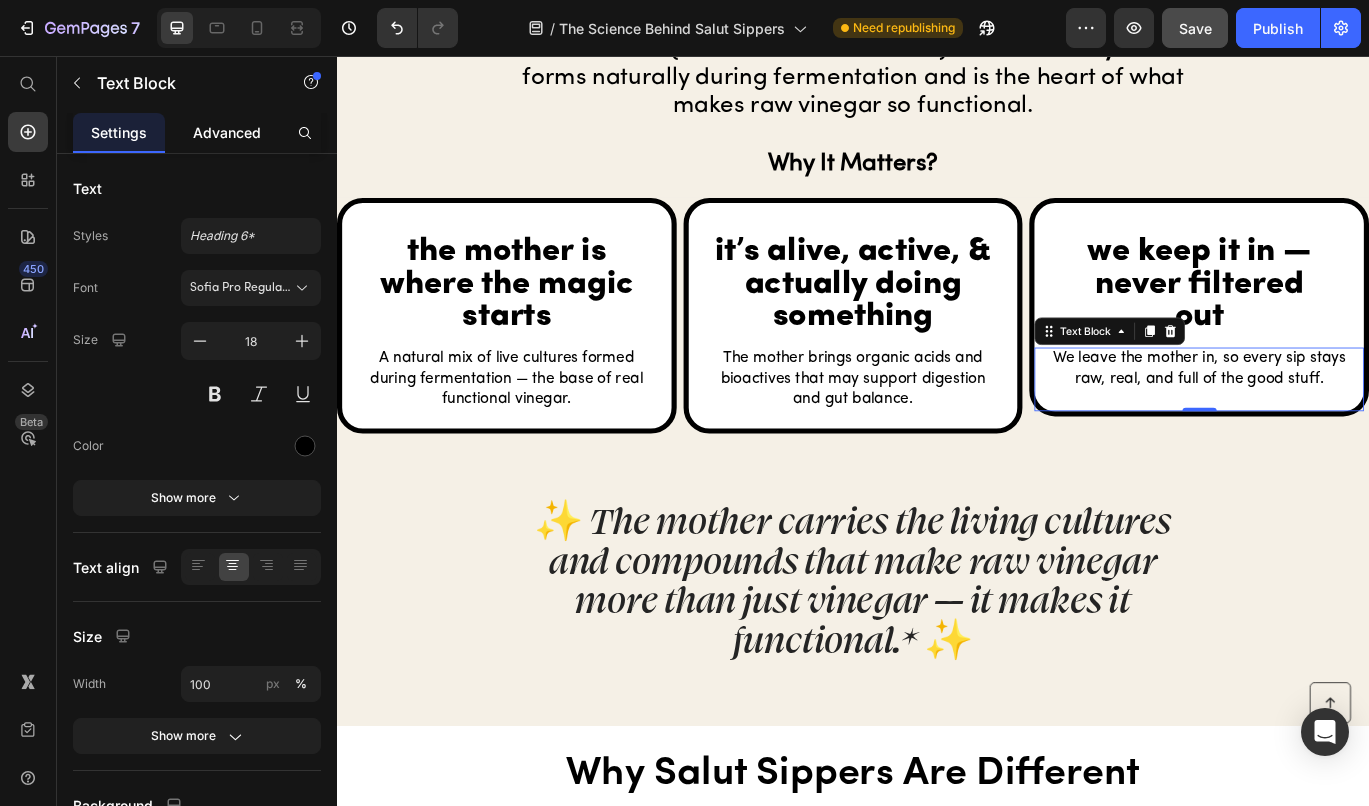 click on "Advanced" 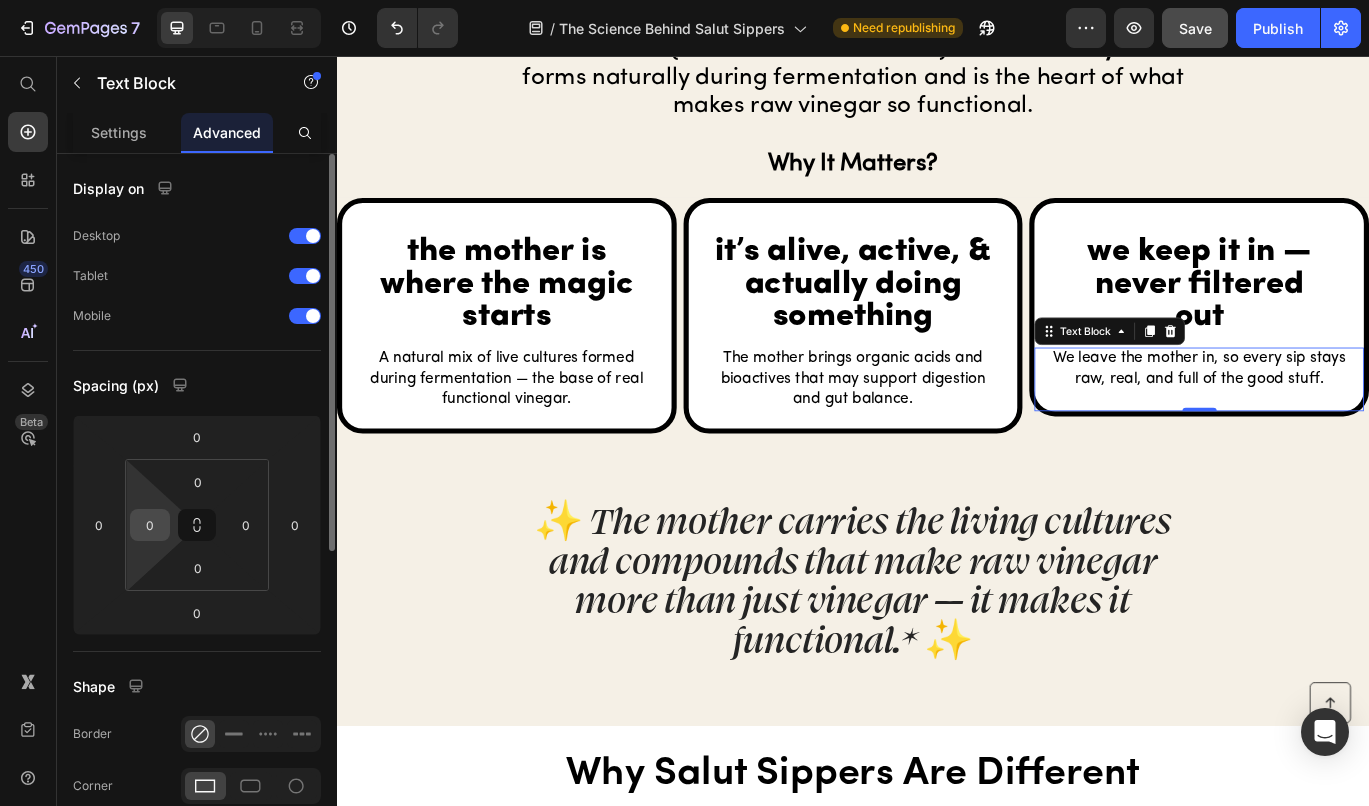 click on "0" at bounding box center (150, 525) 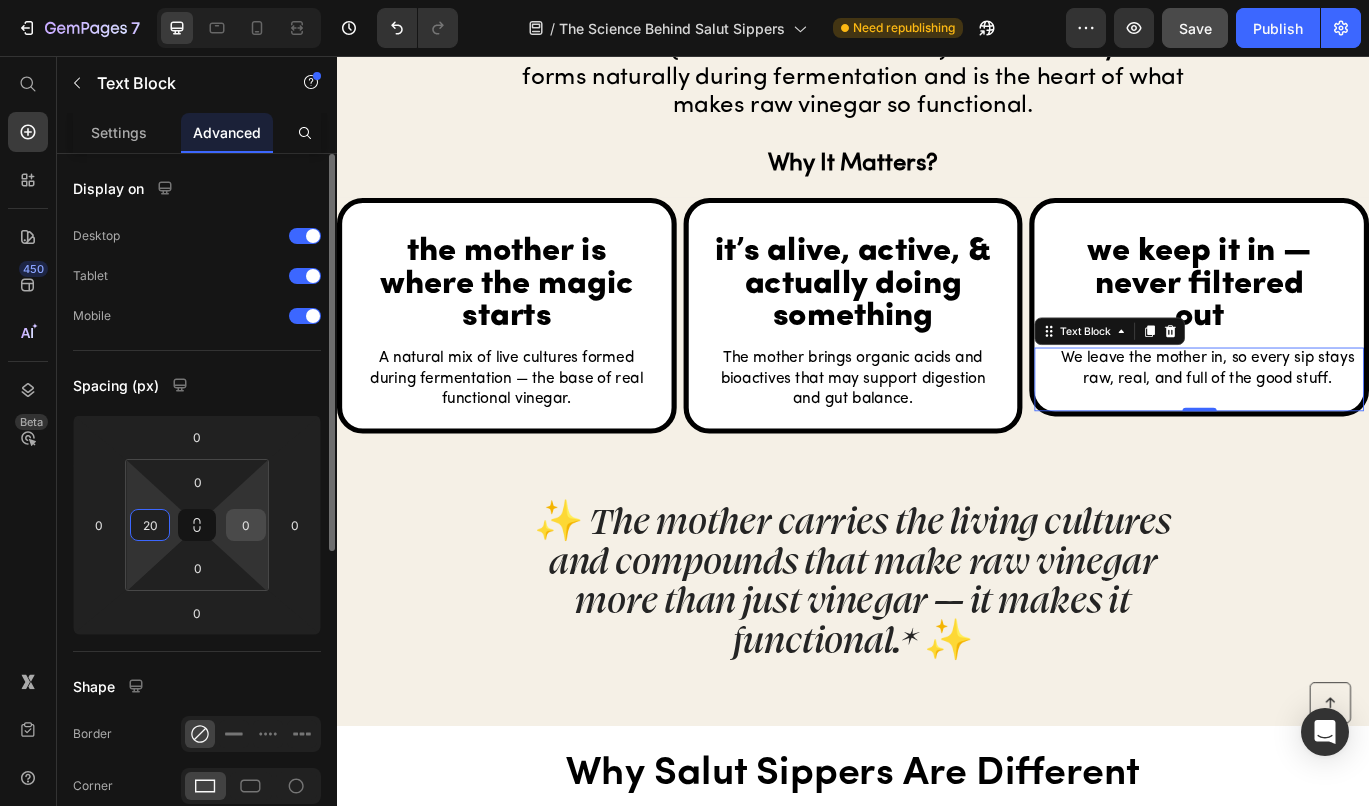 type on "20" 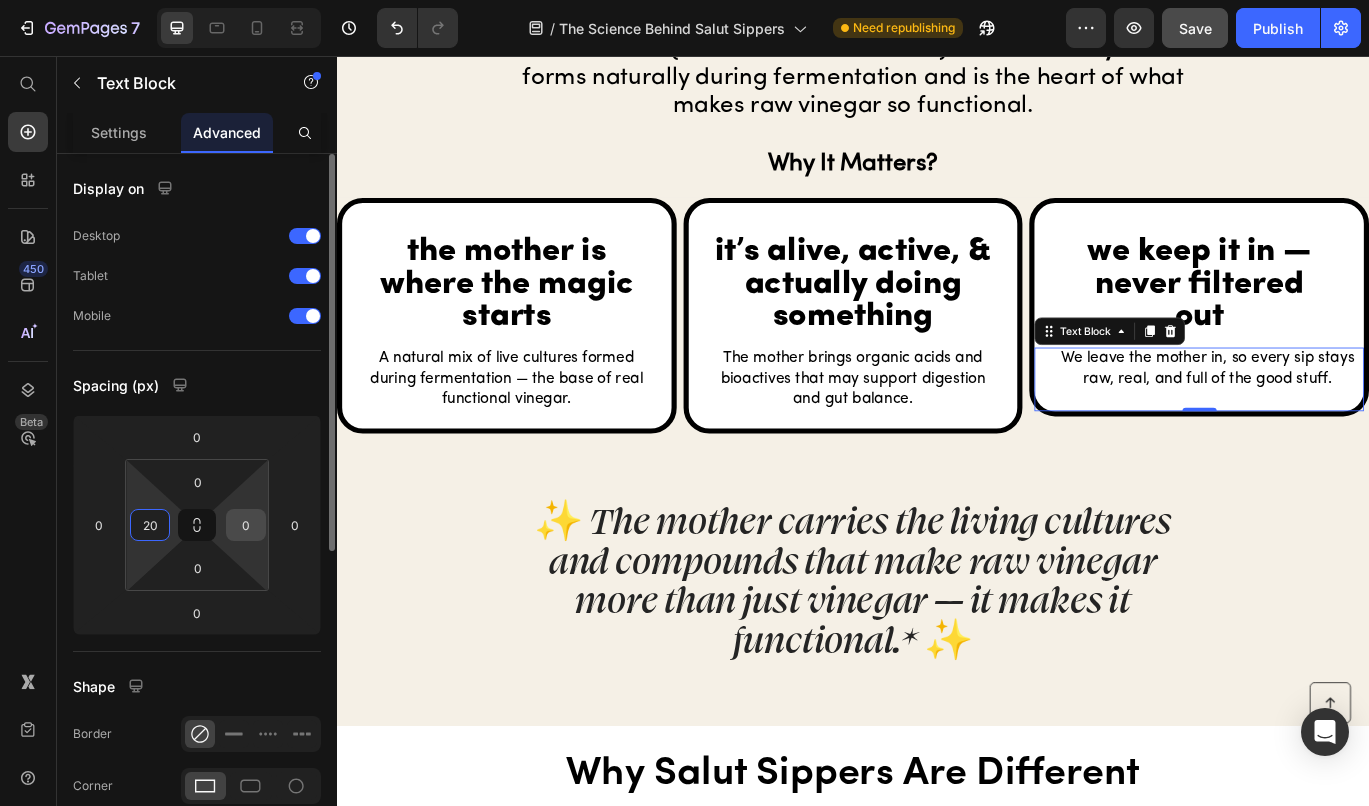 click on "0" at bounding box center [246, 525] 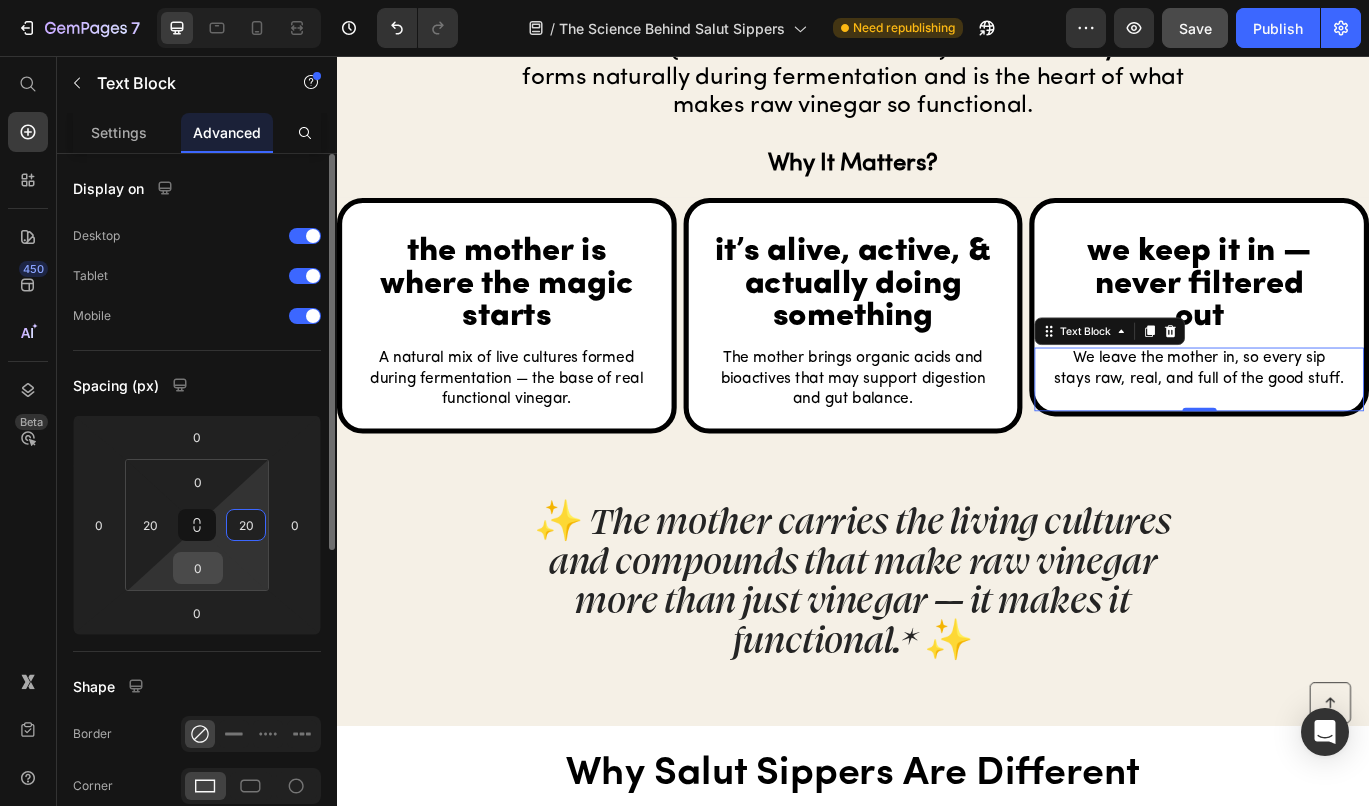 type on "20" 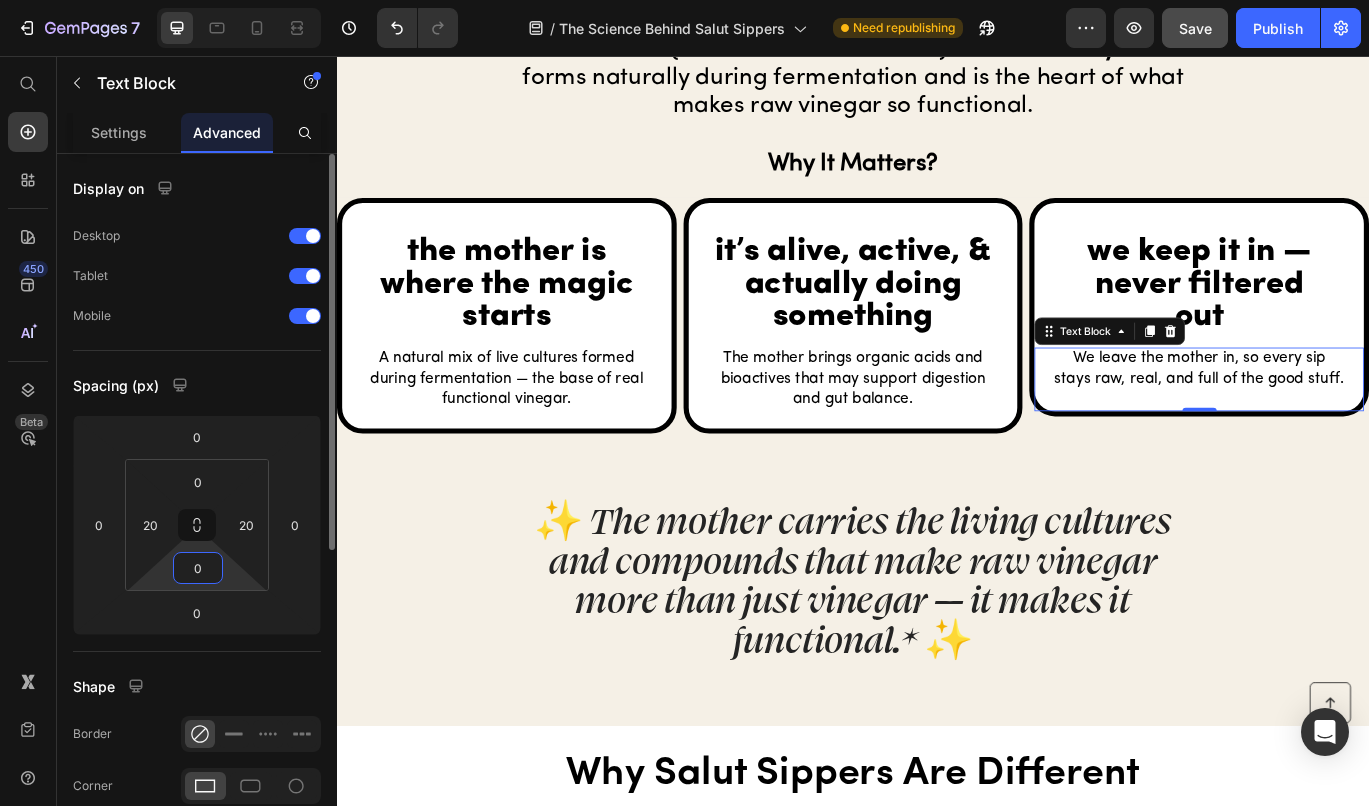 click on "0" at bounding box center [198, 568] 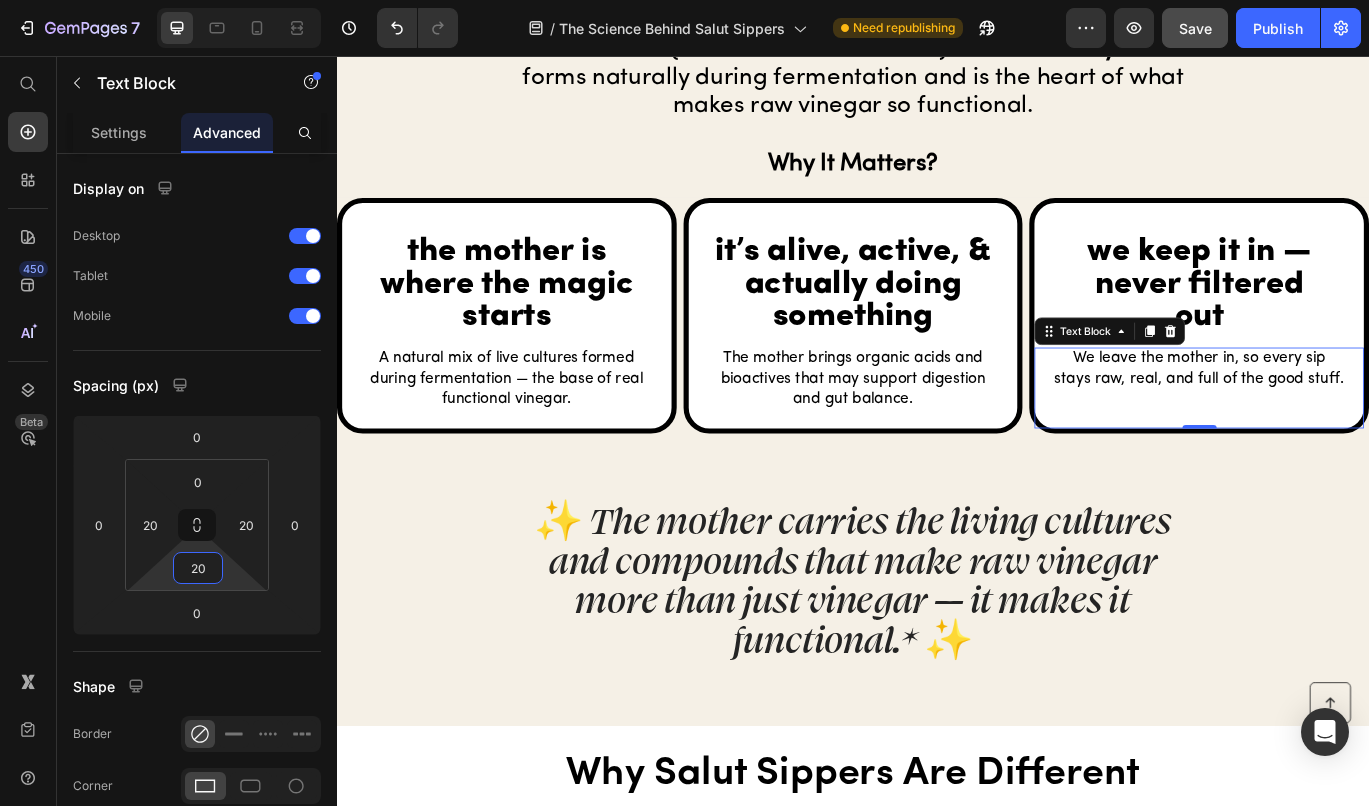 scroll, scrollTop: 4388, scrollLeft: 0, axis: vertical 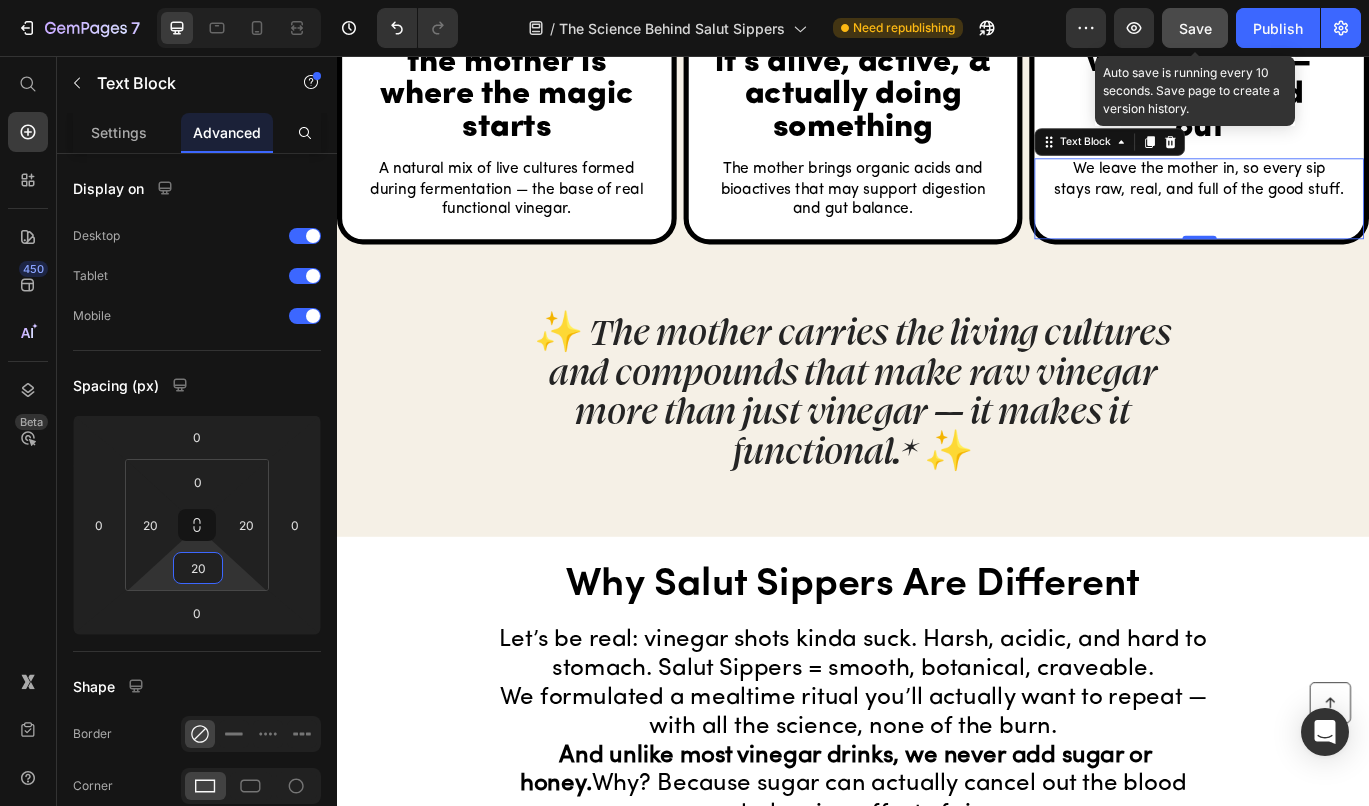 type on "20" 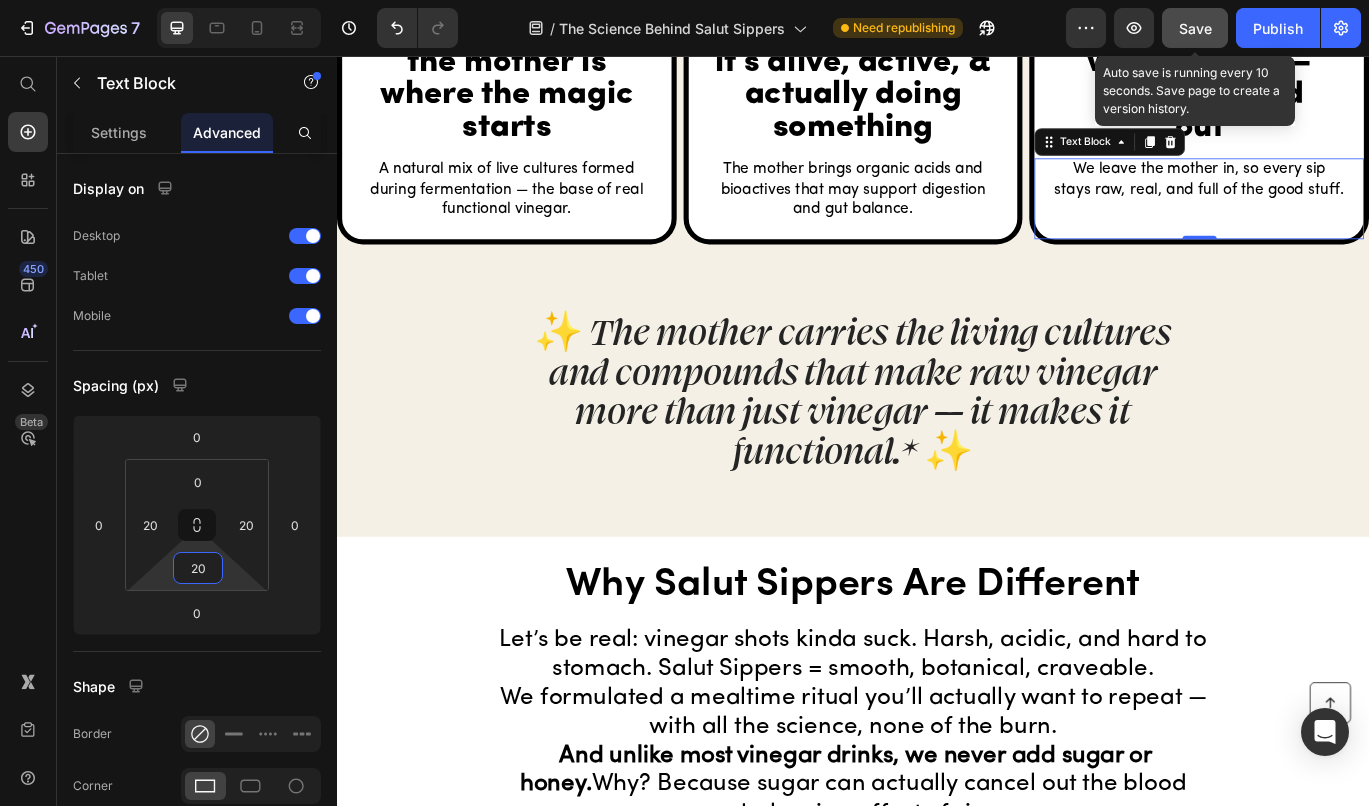 click on "Save" 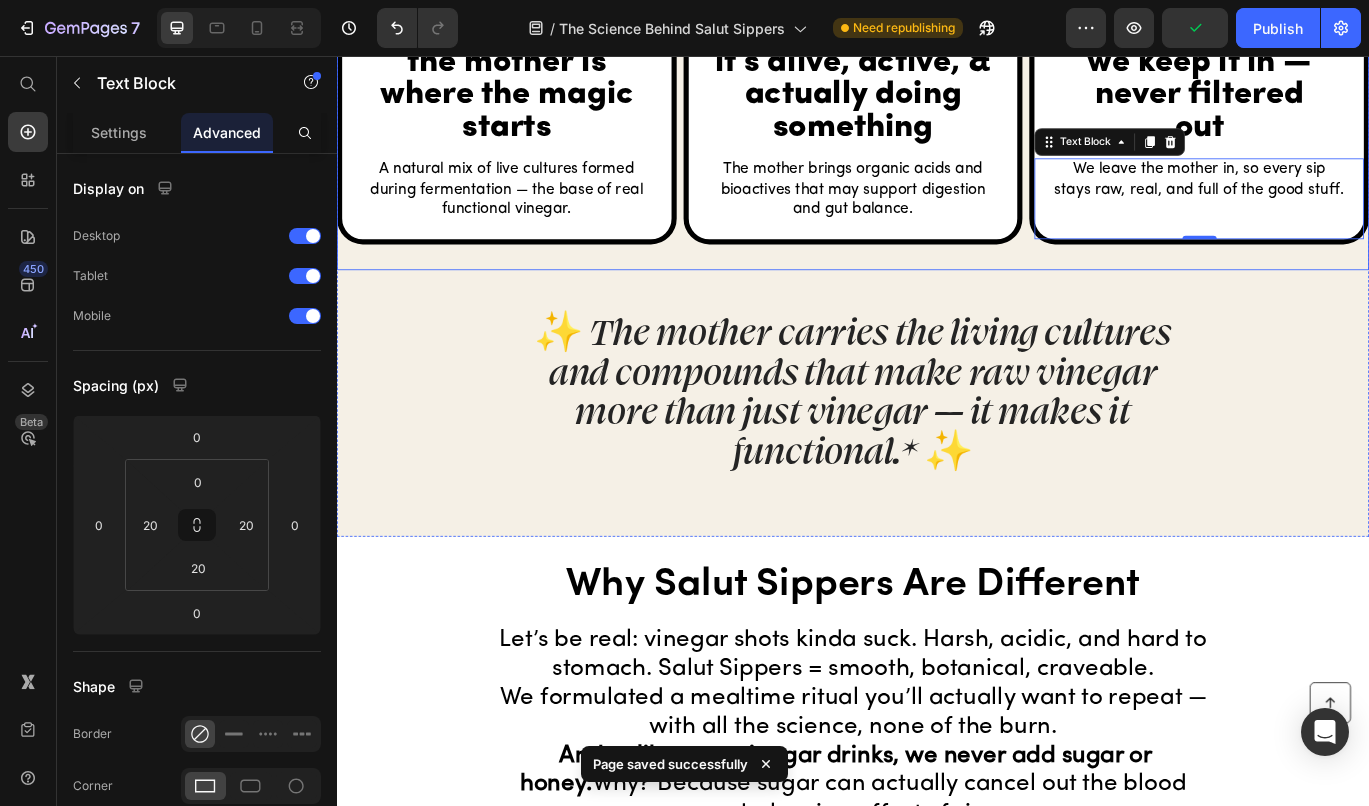 click on "it’s alive, active, & actually doing something Heading The mother brings organic acids and bioactives that may support digestion and gut balance. Text Block Row" at bounding box center [937, 153] 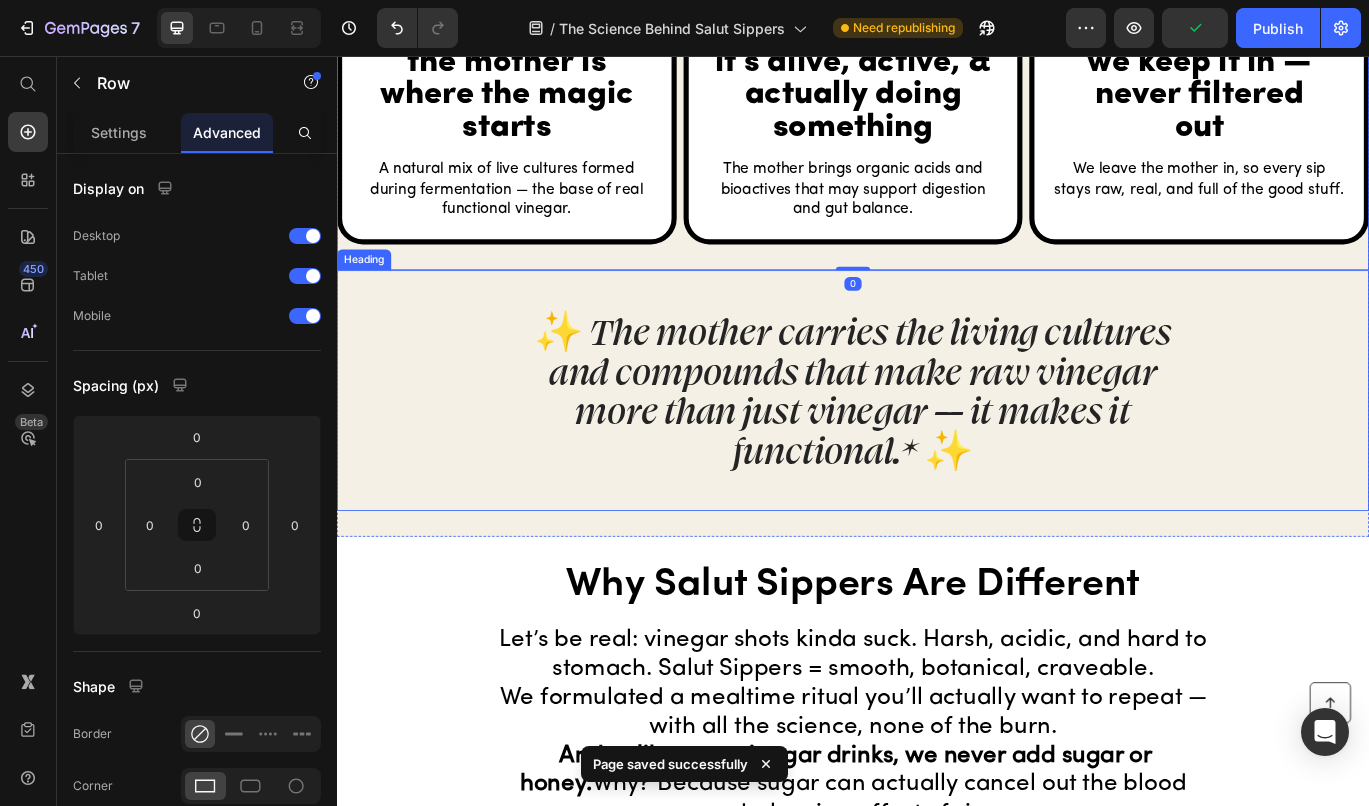 click on "✨ The mother carries the living cultures and compounds that make raw vinegar more than just vinegar — it makes it functional.* ✨" at bounding box center [937, 445] 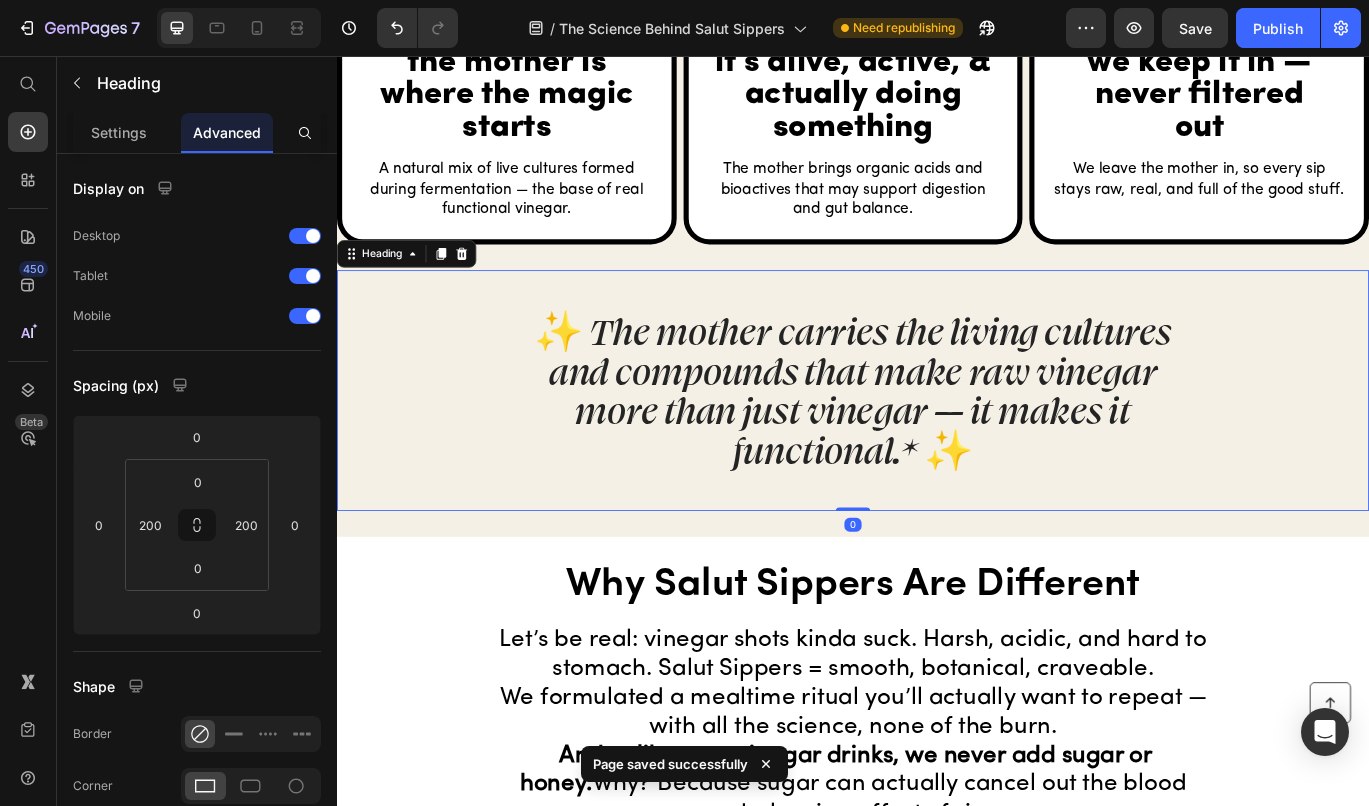 click on "✨ The mother carries the living cultures and compounds that make raw vinegar more than just vinegar — it makes it functional.* ✨" at bounding box center (937, 445) 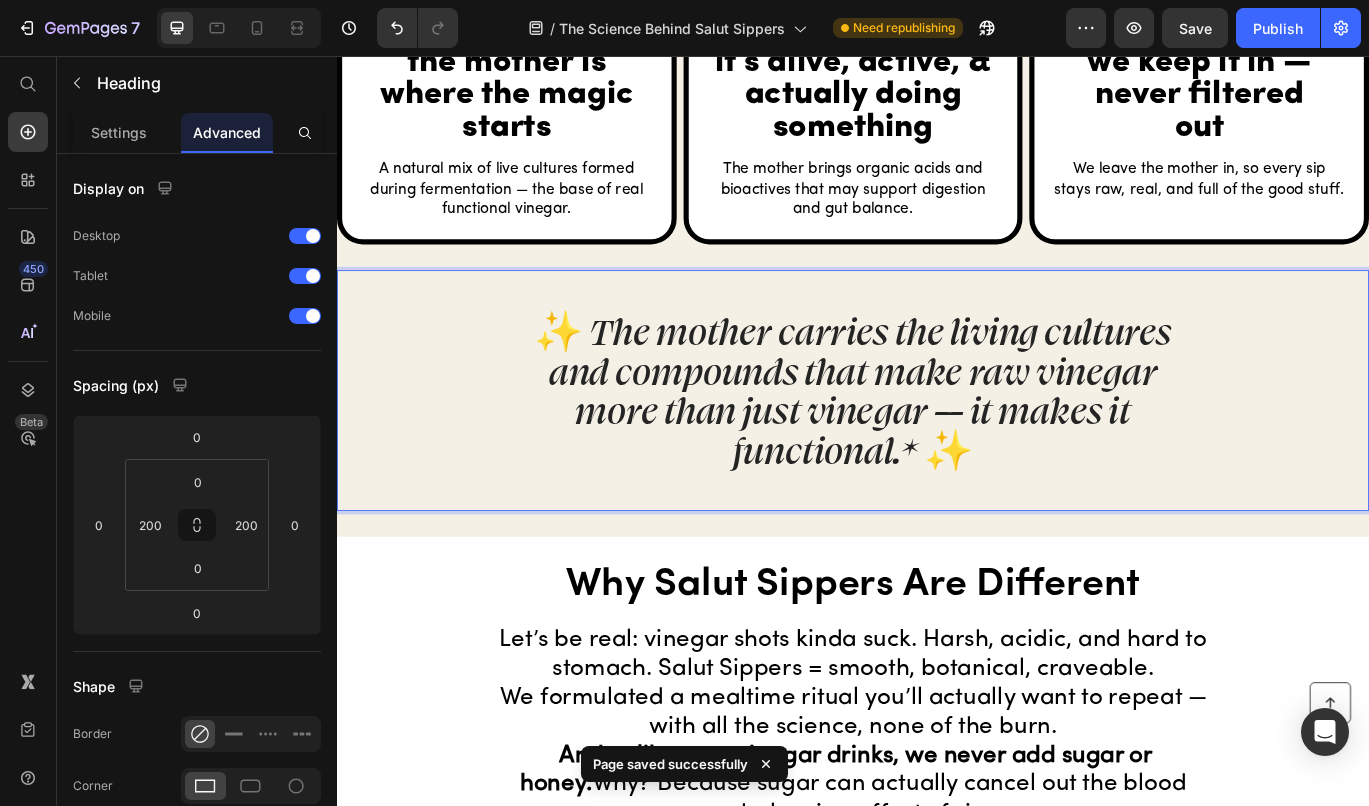 click on "✨ The mother carries the living cultures and compounds that make raw vinegar more than just vinegar — it makes it functional.* ✨" at bounding box center [937, 445] 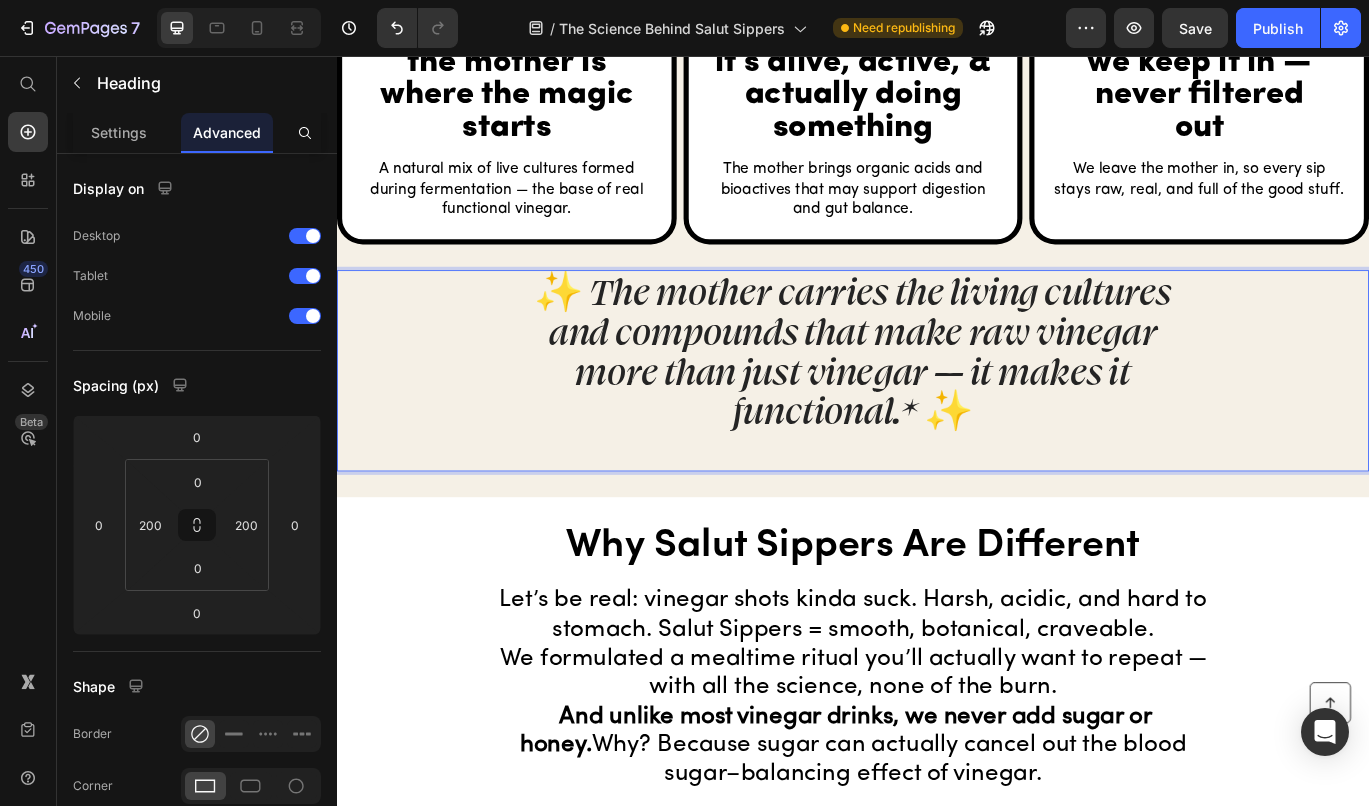 click on "✨ The mother carries the living cultures and compounds that make raw vinegar more than just vinegar — it makes it functional.* ✨" at bounding box center [937, 422] 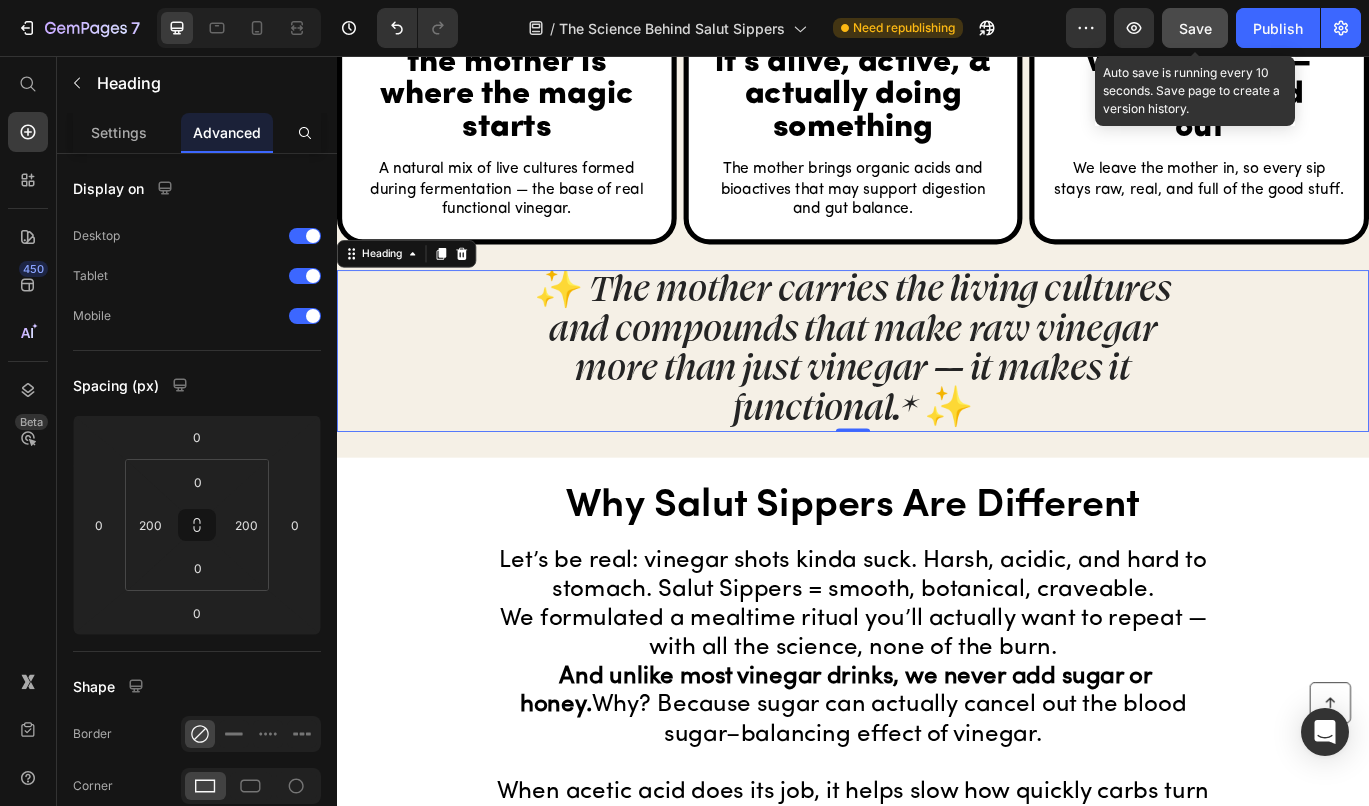 click on "Save" 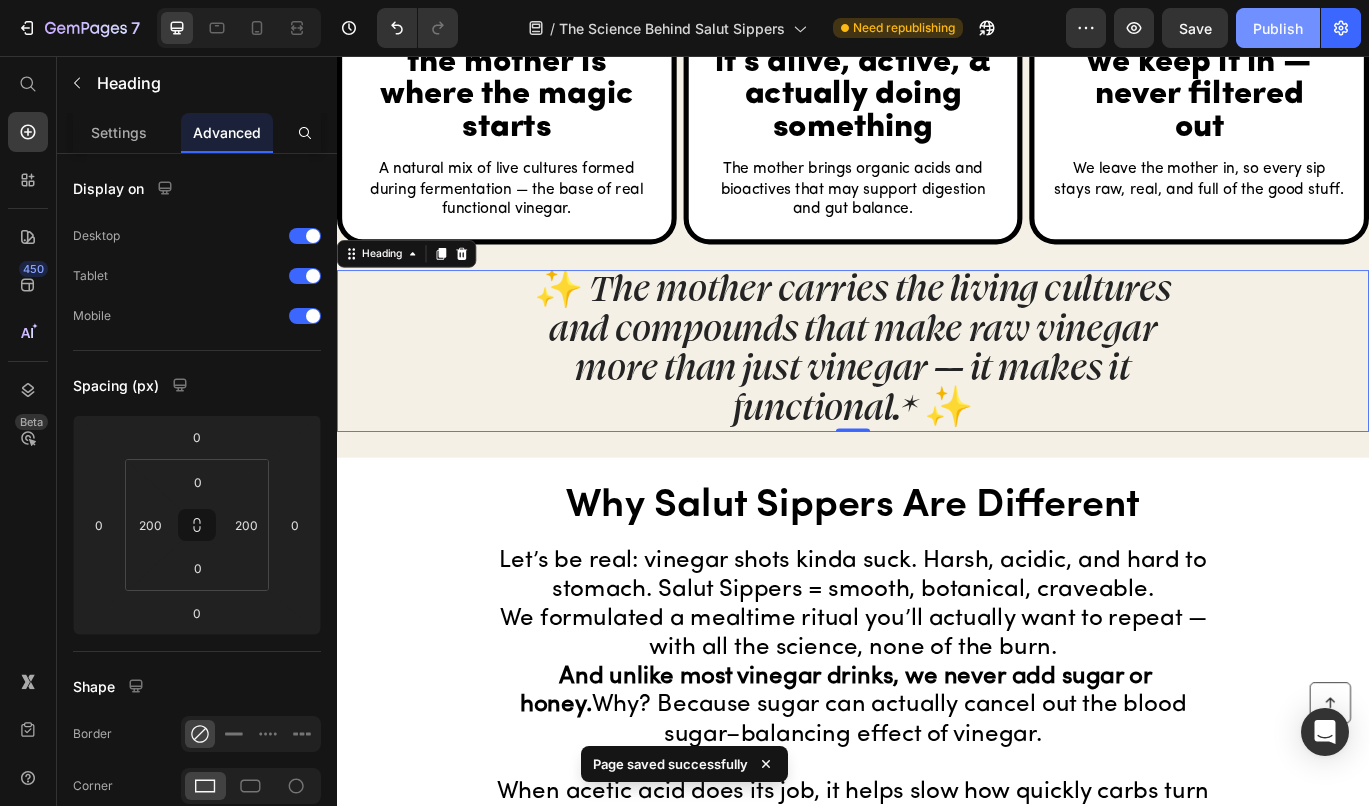 click on "Publish" at bounding box center (1278, 28) 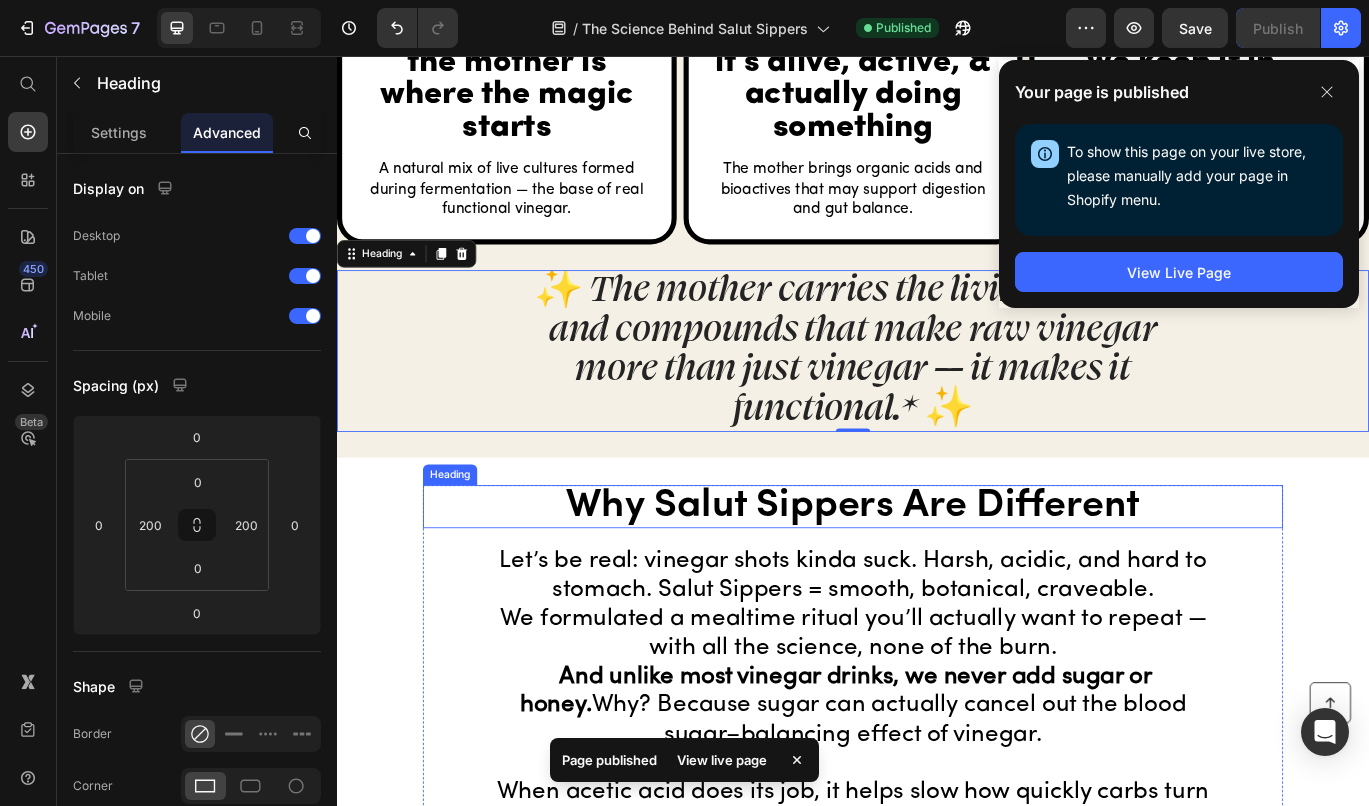 click on "Why Salut Sippers Are Different" at bounding box center [937, 580] 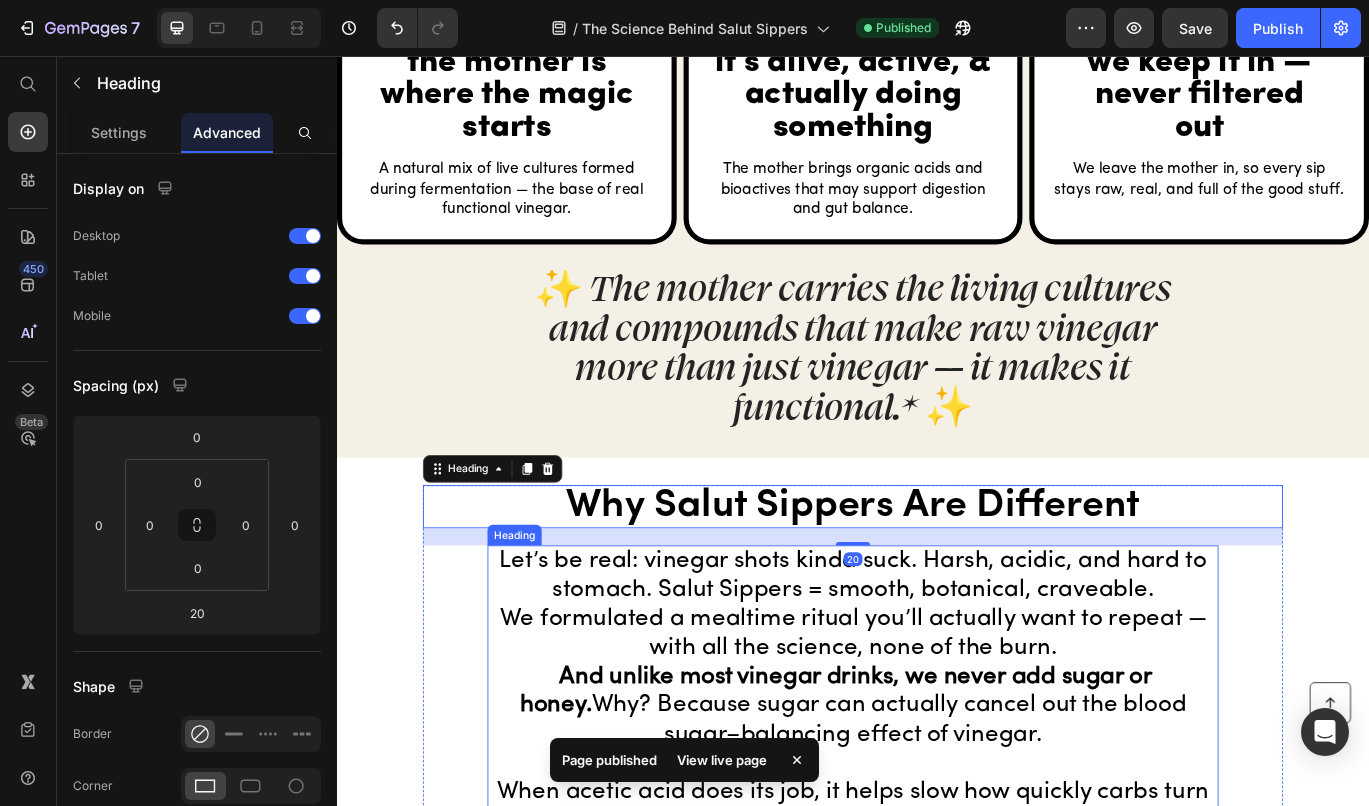 click on "Let’s be real: vinegar shots kinda suck. Harsh, acidic, and hard to stomach. Salut Sippers = smooth, botanical, craveable. We formulated a mealtime ritual you’ll actually want to repeat — with all the science, none of the burn.   And unlike most vinegar drinks, we never add sugar or honey.  Why? Because sugar can actually cancel out the blood sugar–balancing effect of vinegar. When acetic acid does its job, it helps slow how quickly carbs turn into glucose. But when it’s paired with added sugar — even “natural” ones — it can spike blood sugar all over again.No sugar. No burn. Just smart, functional sipping." at bounding box center (937, 828) 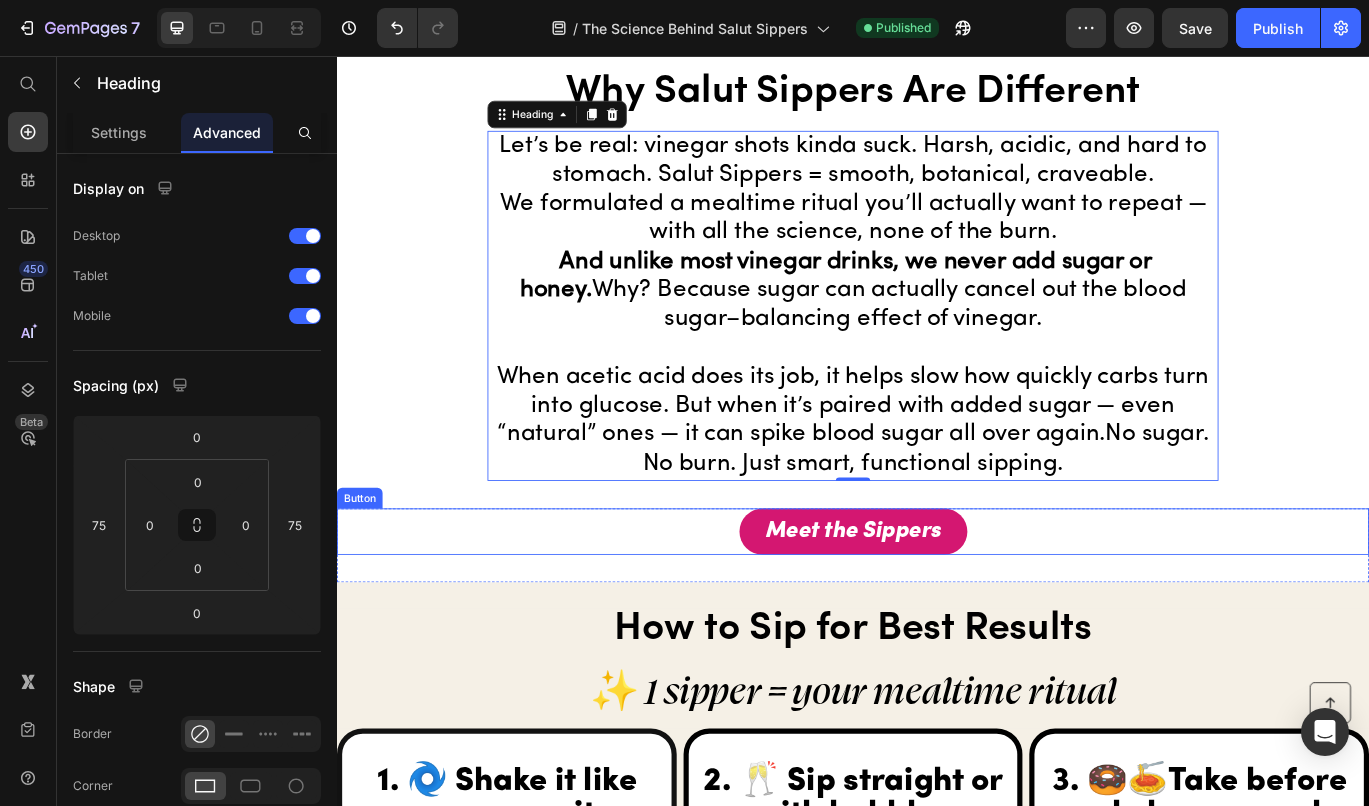 scroll, scrollTop: 5041, scrollLeft: 0, axis: vertical 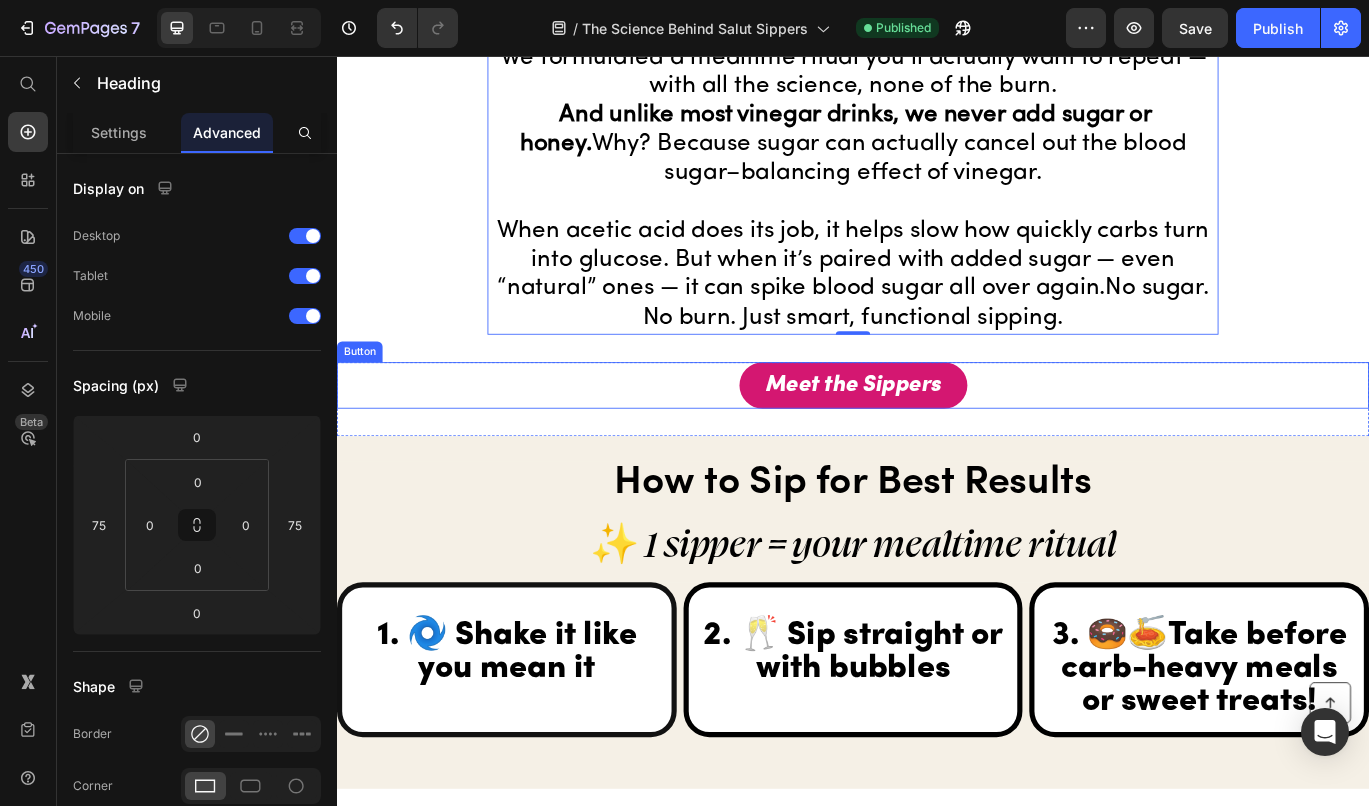 click on "Meet the Sippers   Button" at bounding box center [937, 439] 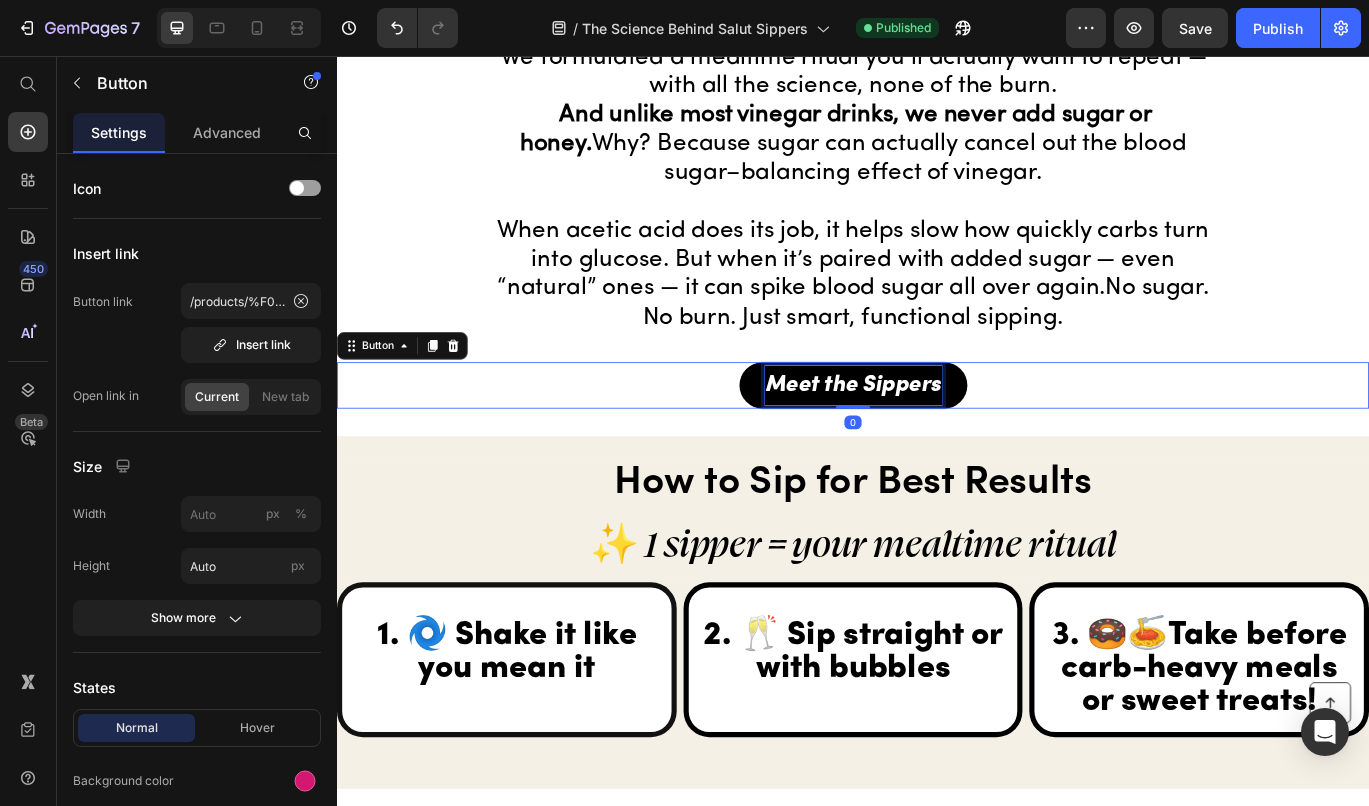 click on "Meet the Sippers" at bounding box center (937, 438) 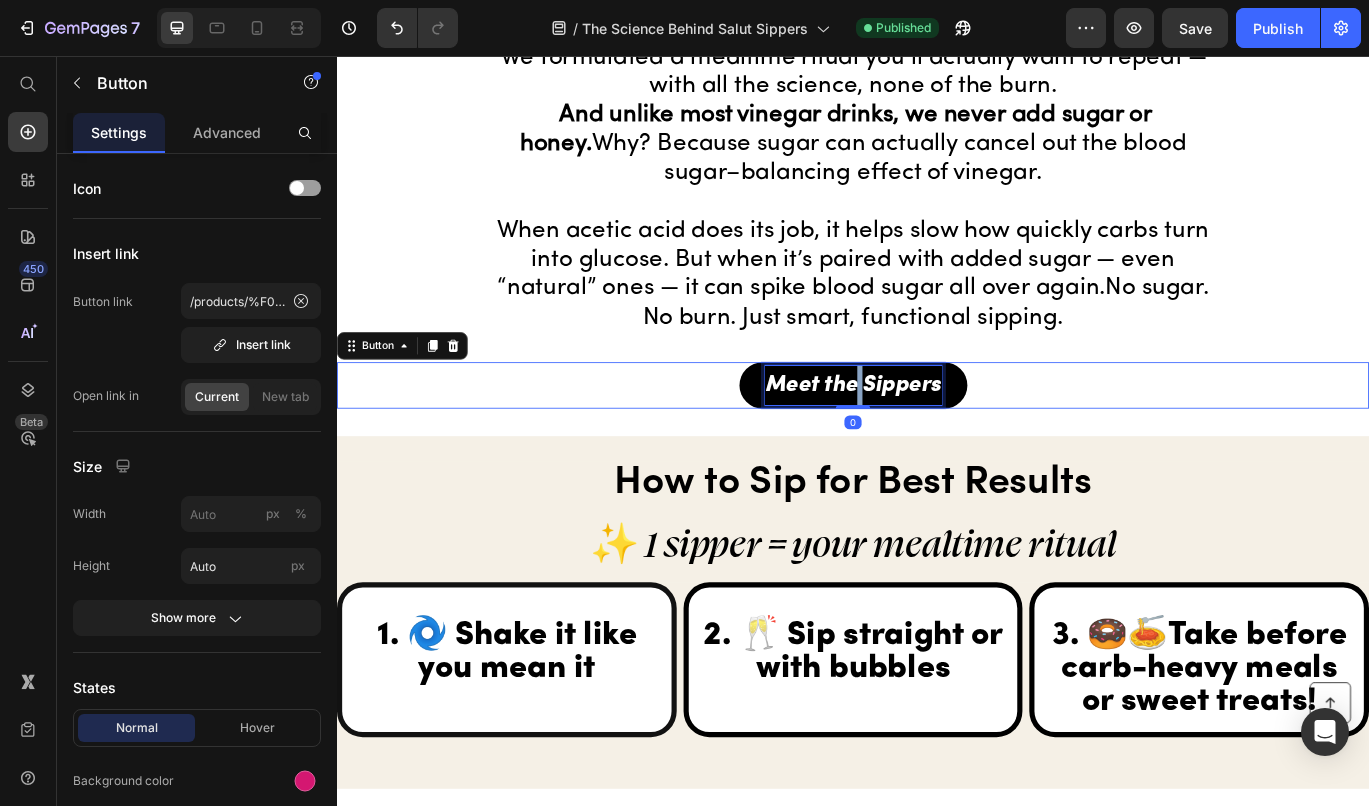click on "Meet the Sippers" at bounding box center [937, 438] 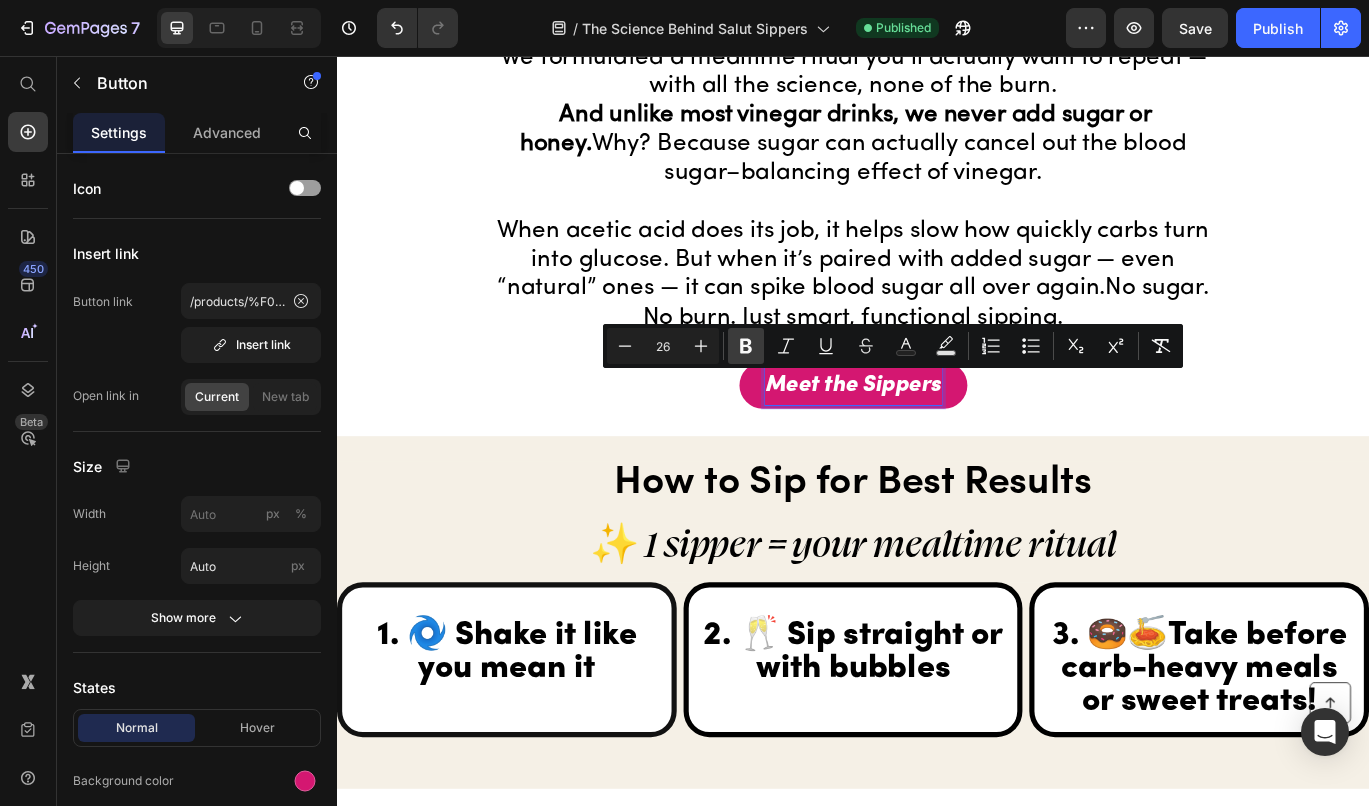 click 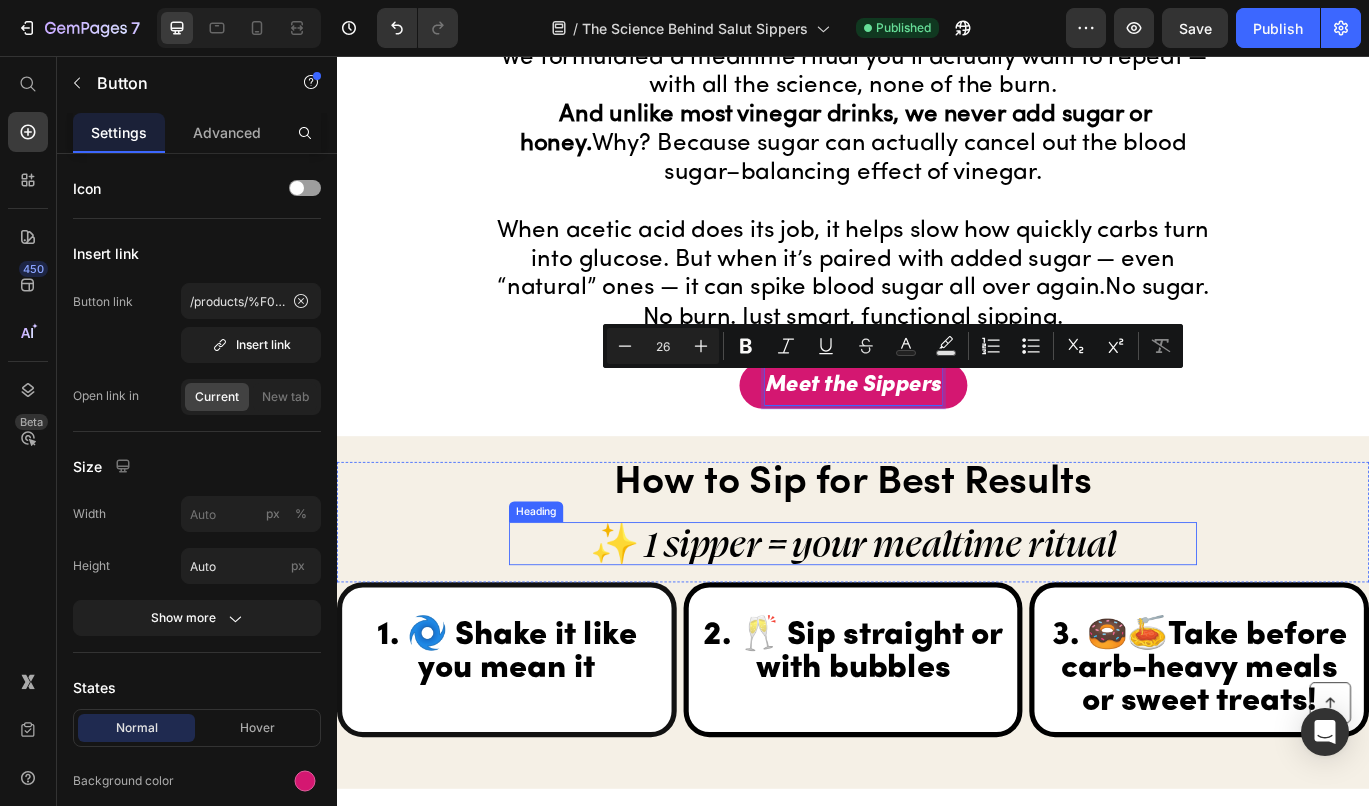 click on "✨ 1 sipper = your mealtime ritual" at bounding box center (937, 623) 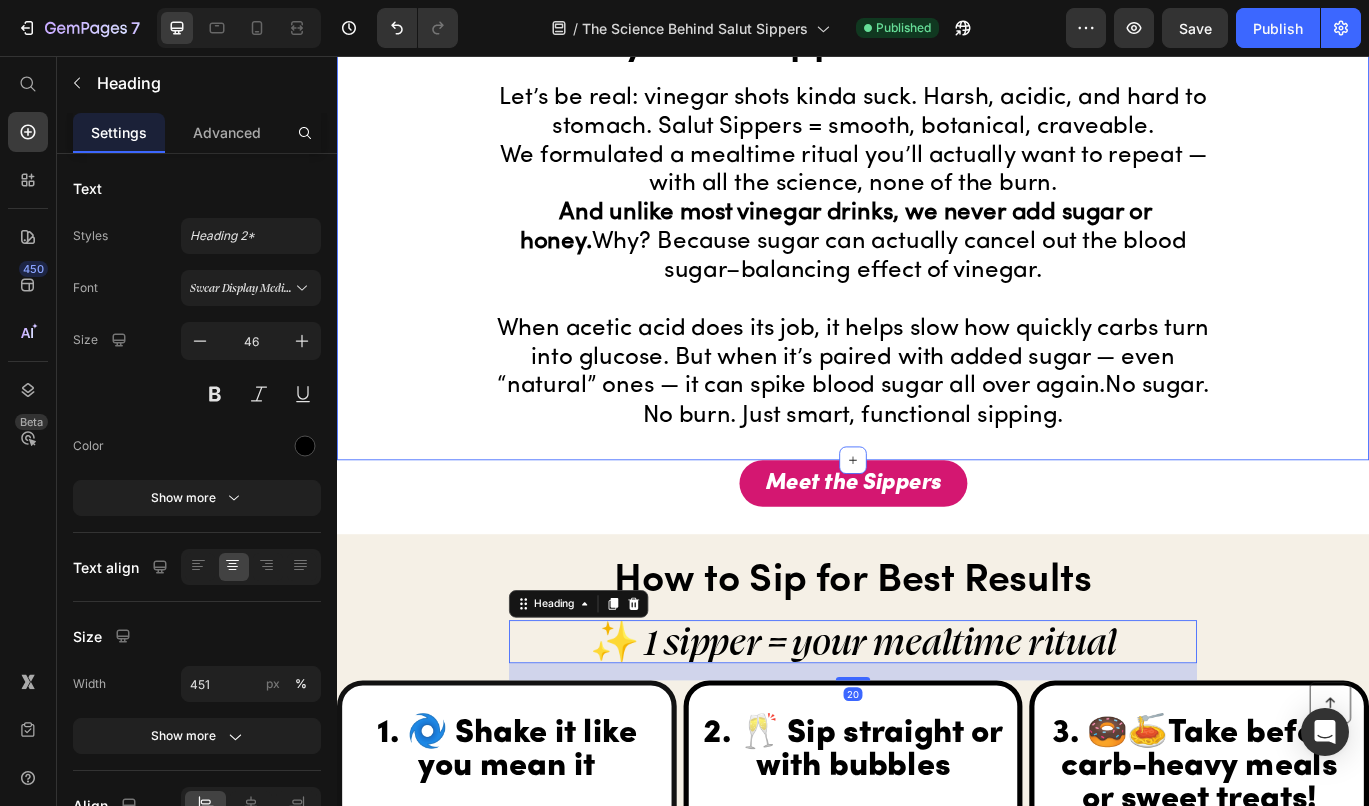 scroll, scrollTop: 4928, scrollLeft: 0, axis: vertical 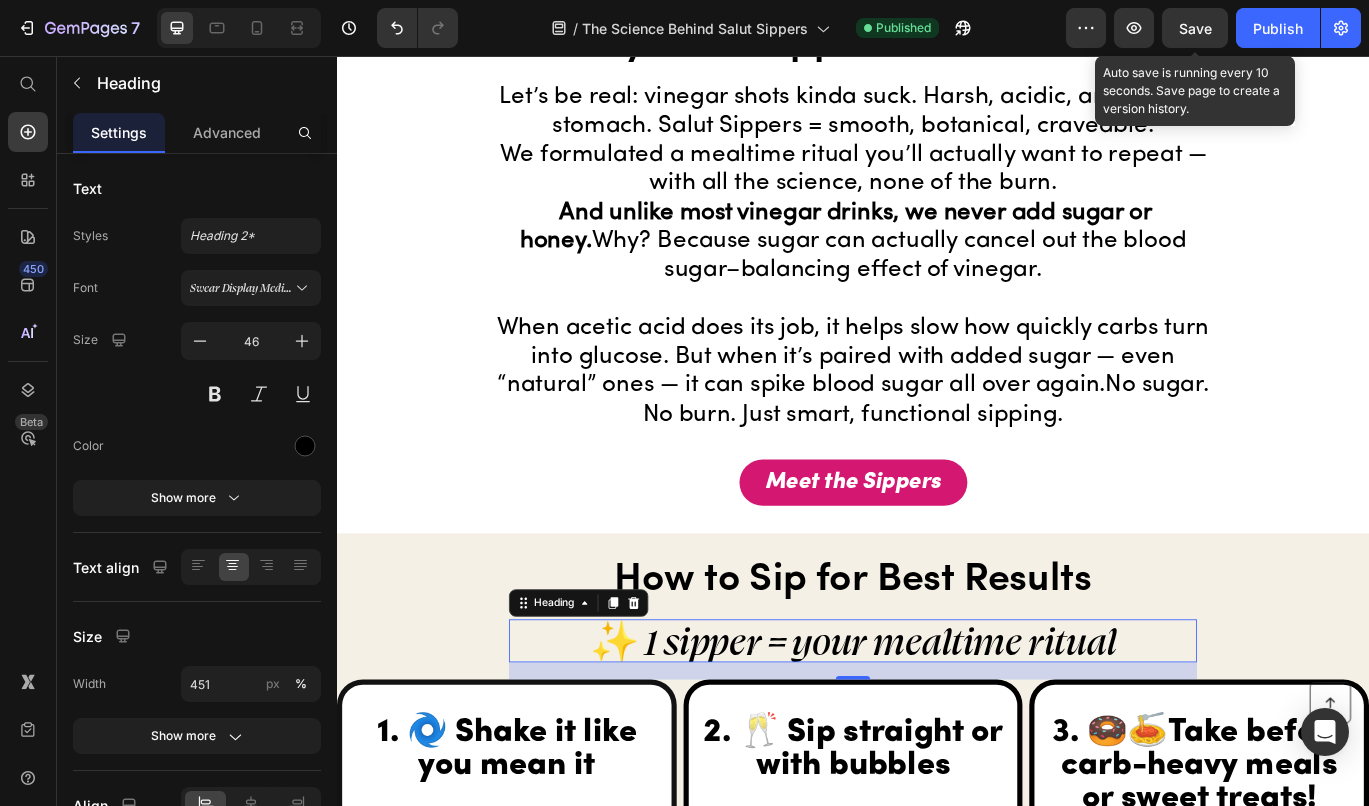 click on "Save" at bounding box center [1195, 28] 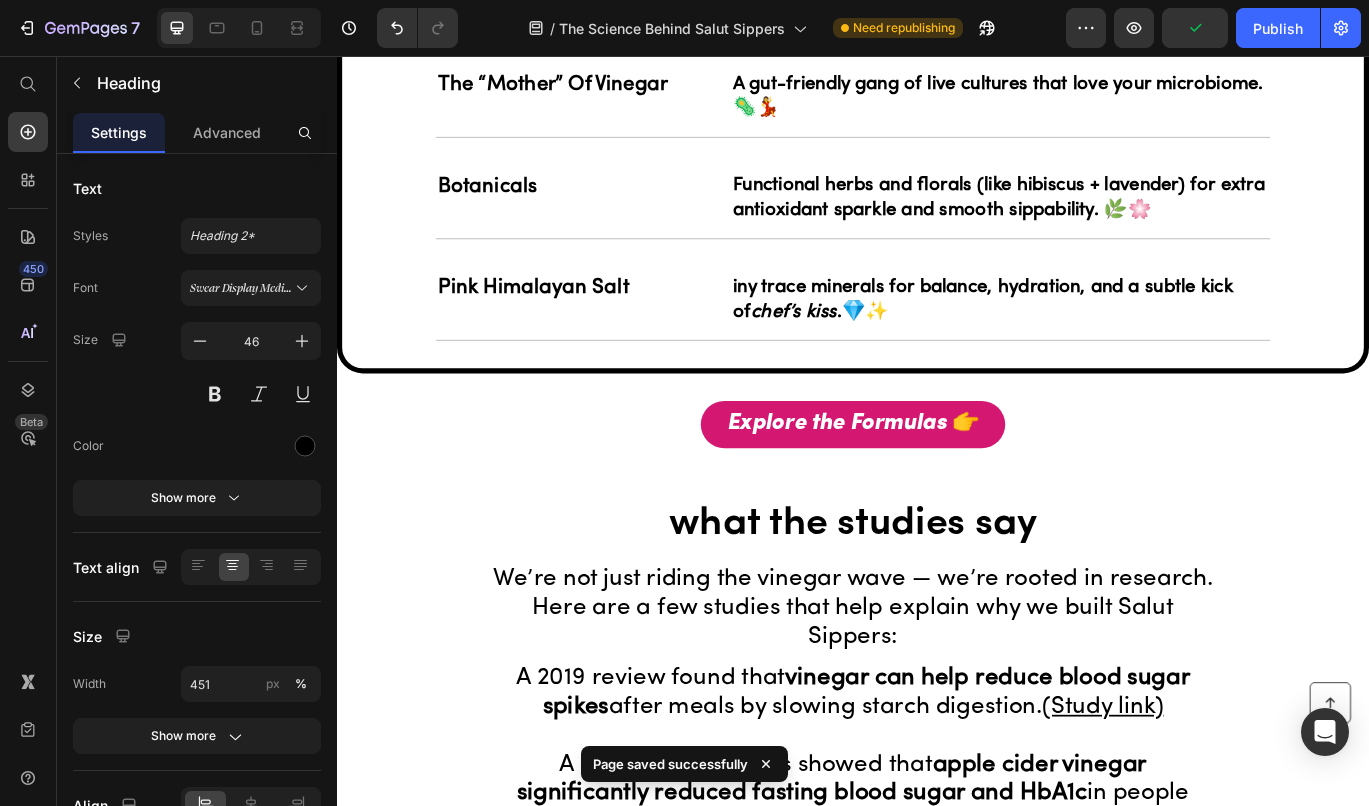 scroll, scrollTop: 2372, scrollLeft: 0, axis: vertical 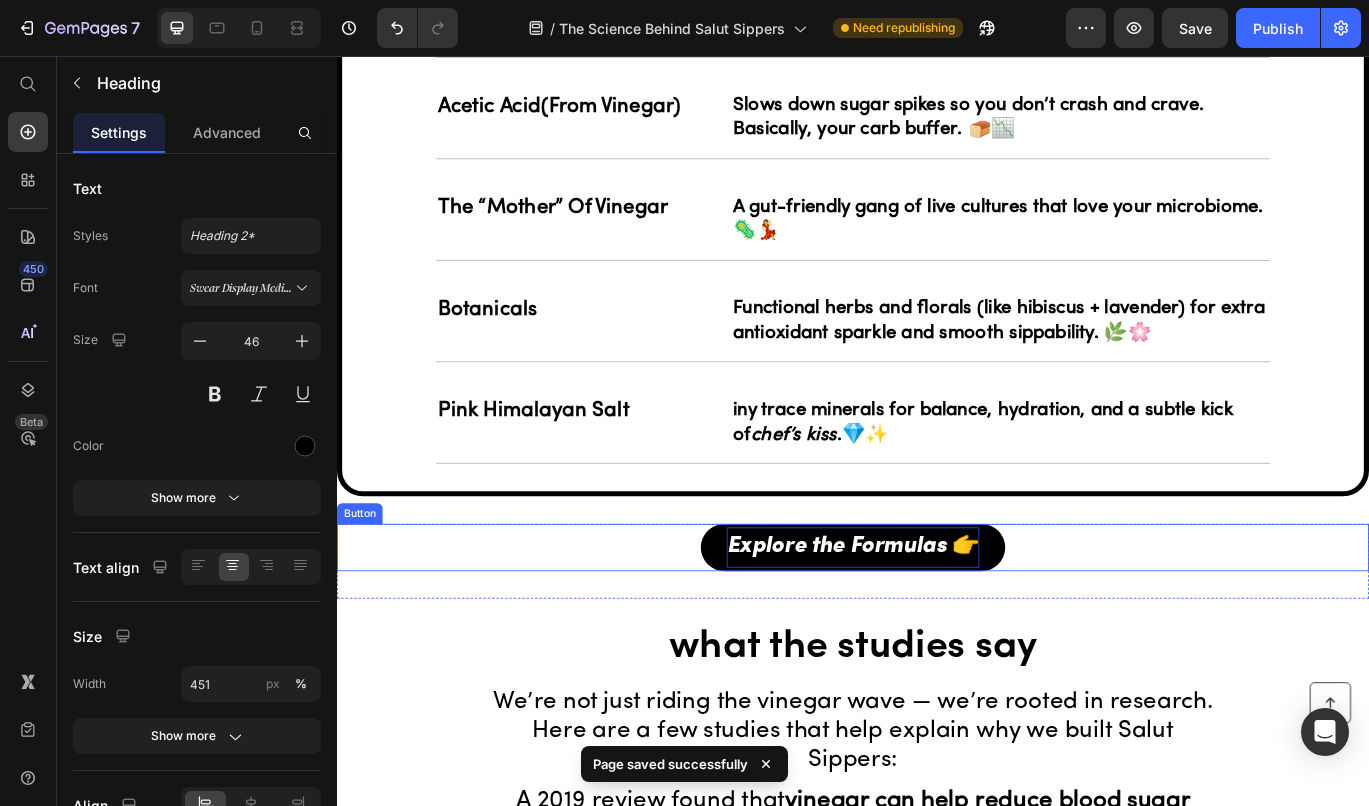 click on "Explore the Formulas 👉" at bounding box center (937, 626) 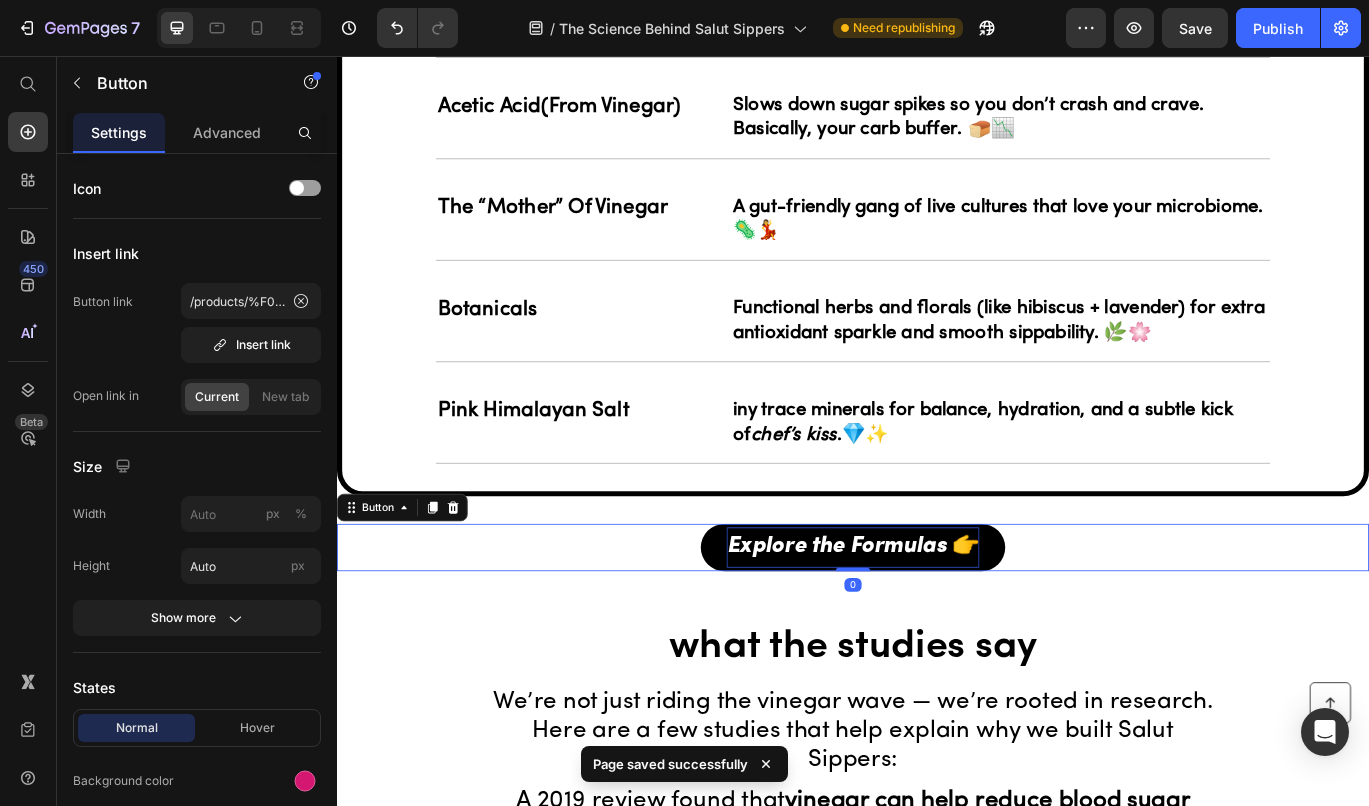 click on "Explore the Formulas 👉" at bounding box center [937, 626] 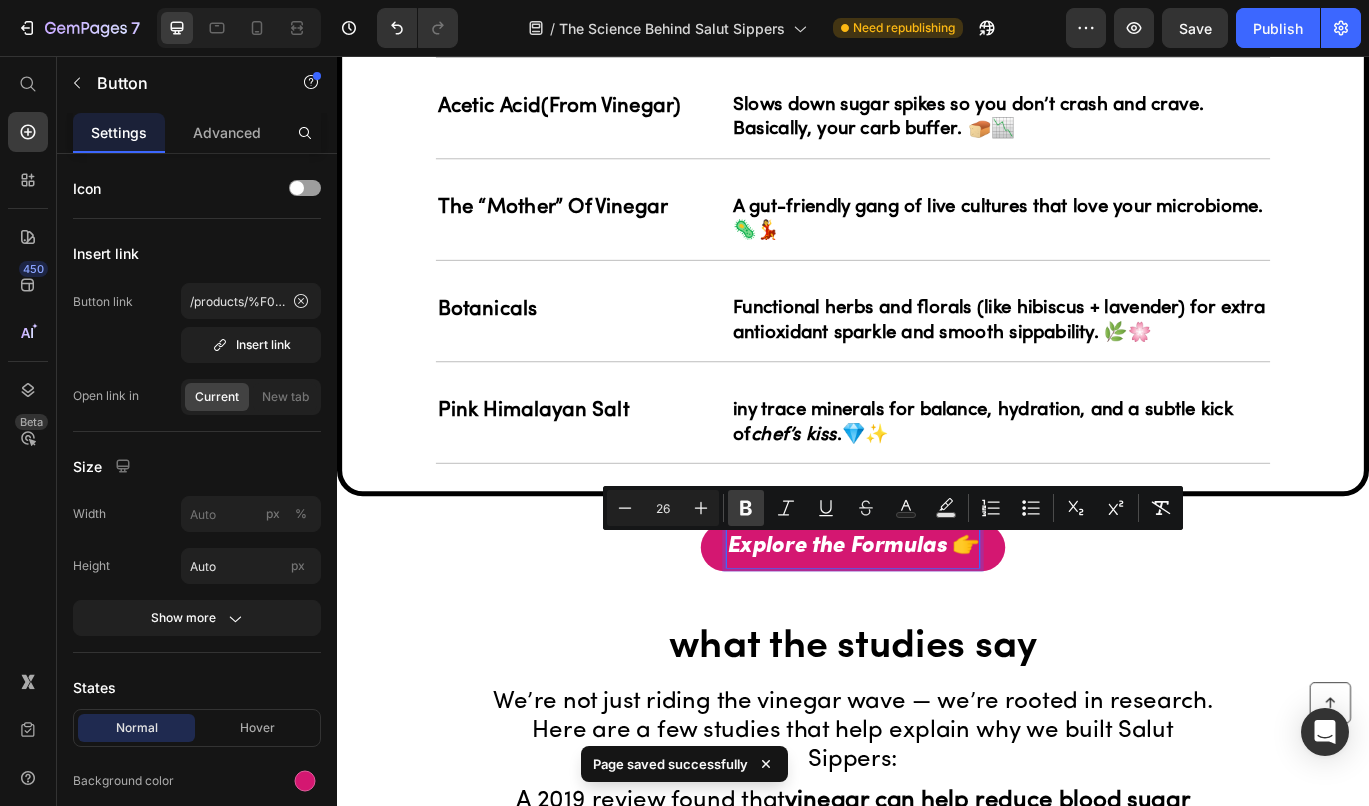 click 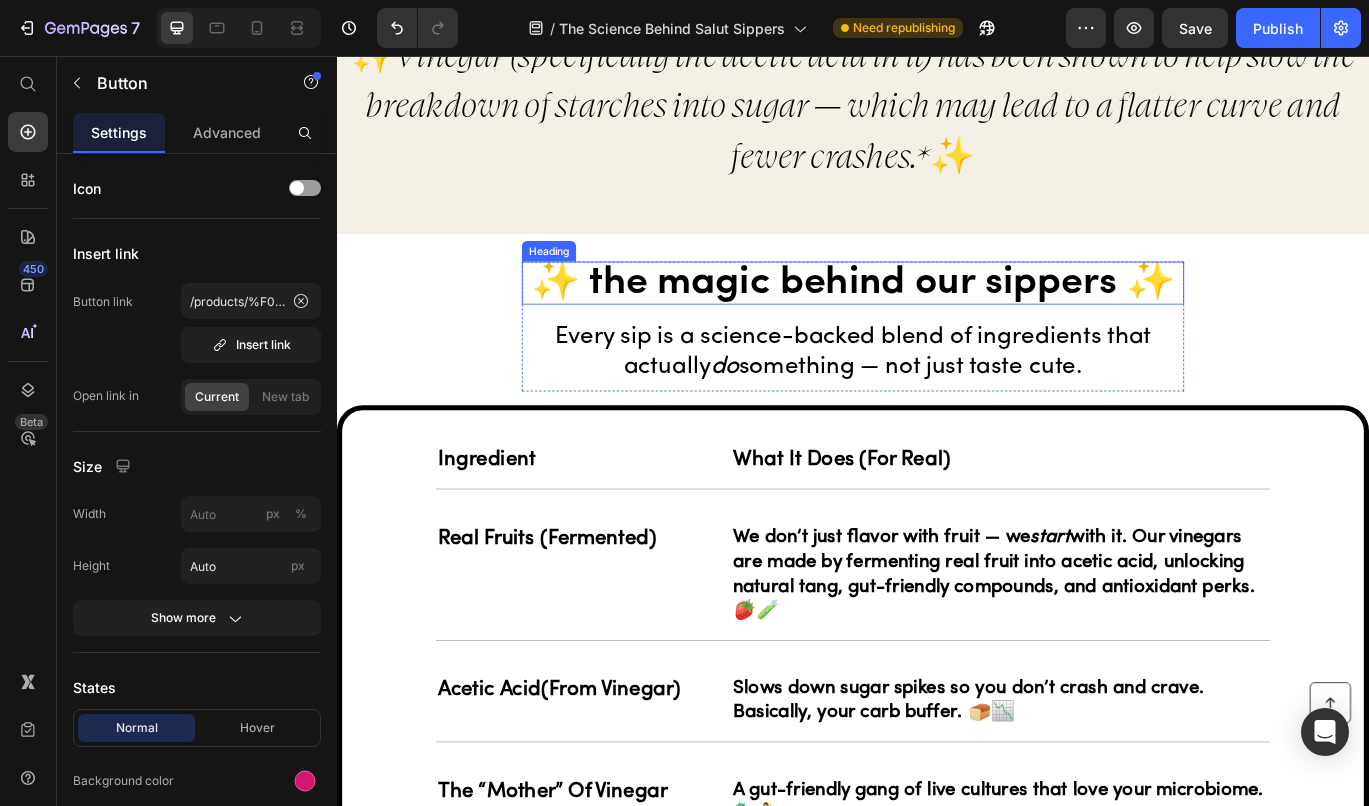 type on "16" 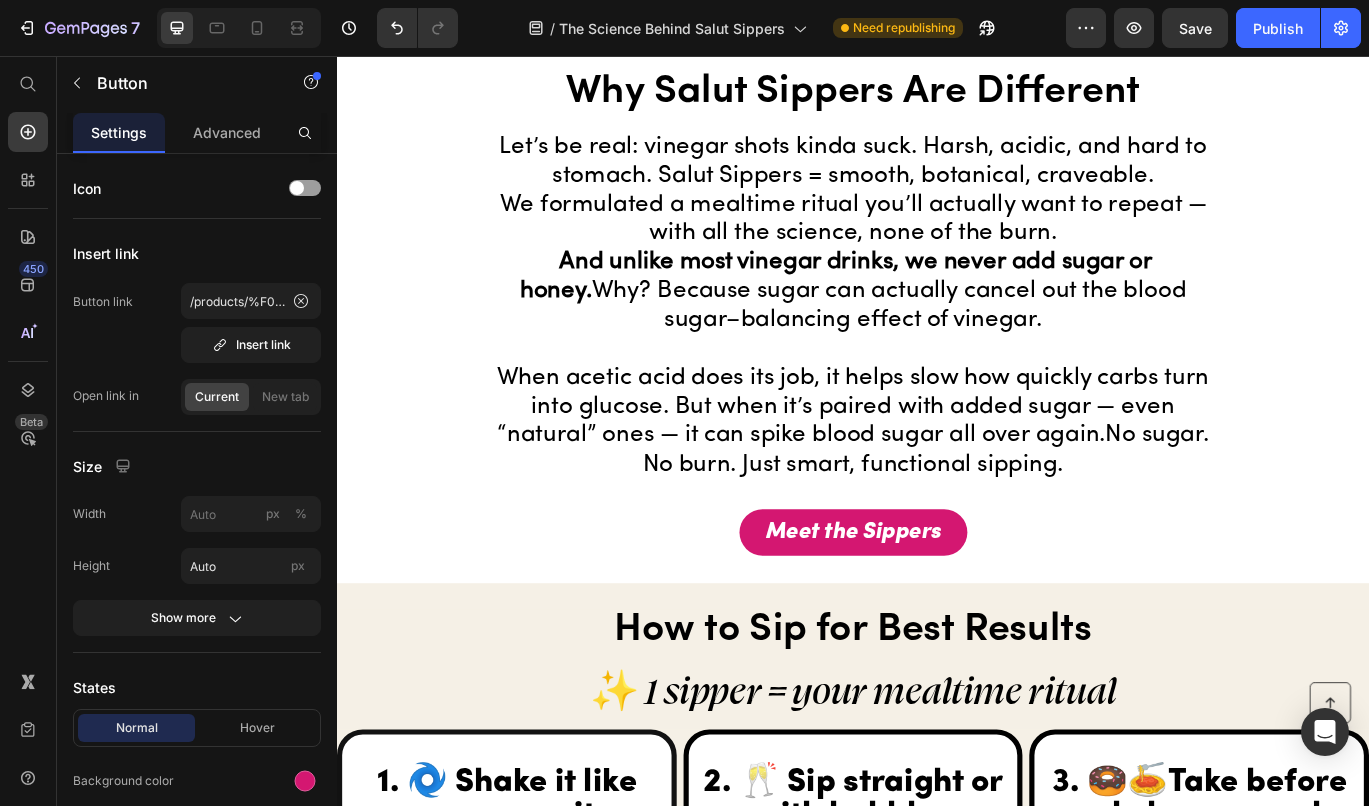 scroll, scrollTop: 5115, scrollLeft: 0, axis: vertical 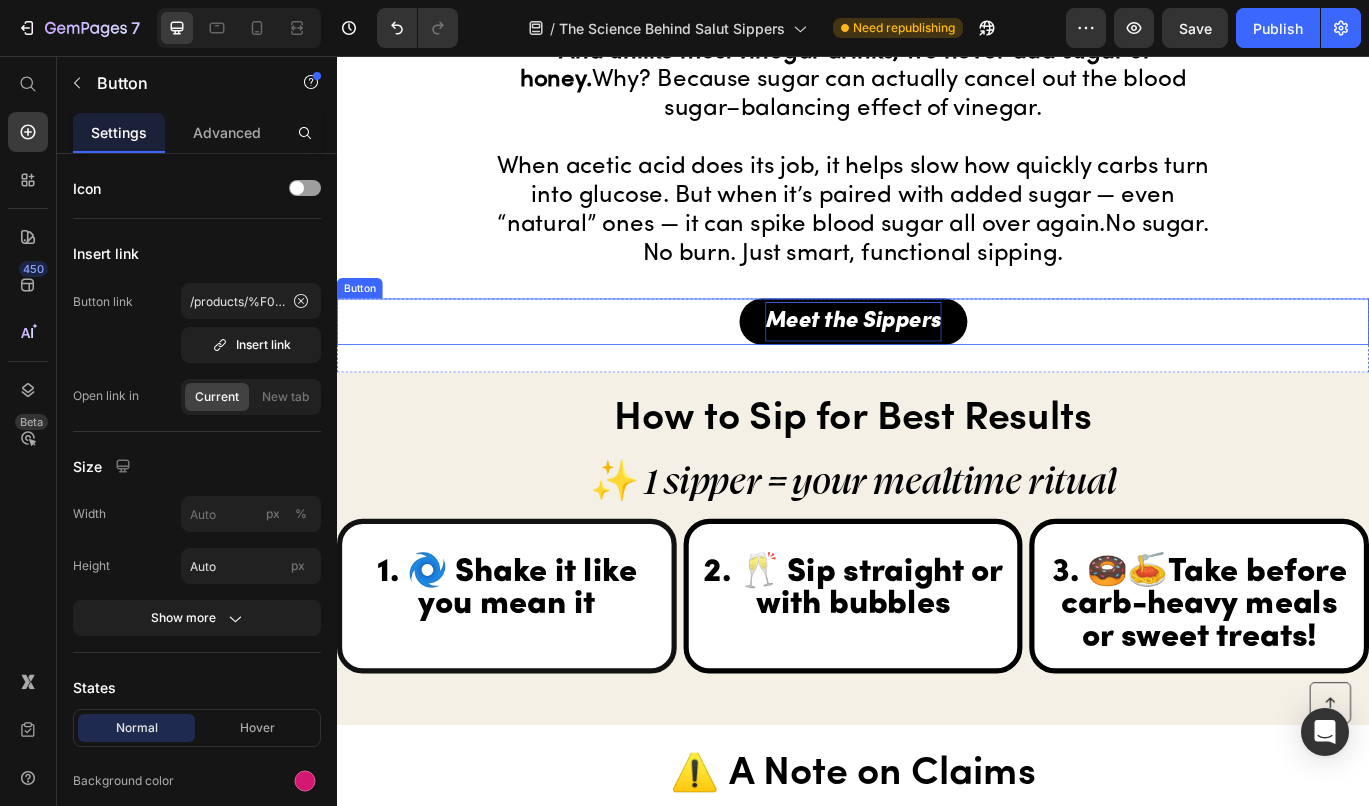 click on "Meet the Sippers" at bounding box center [937, 365] 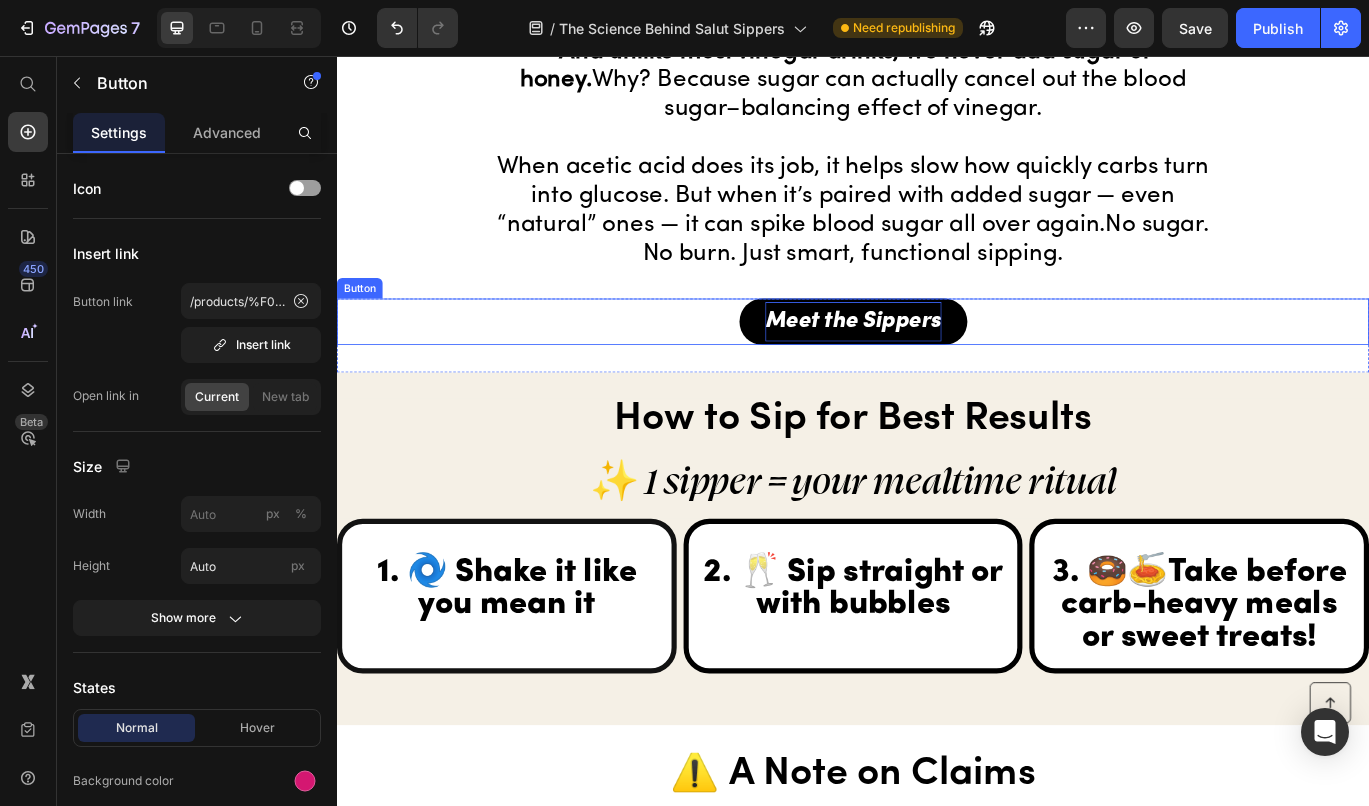 click on "Meet the Sippers" at bounding box center (937, 365) 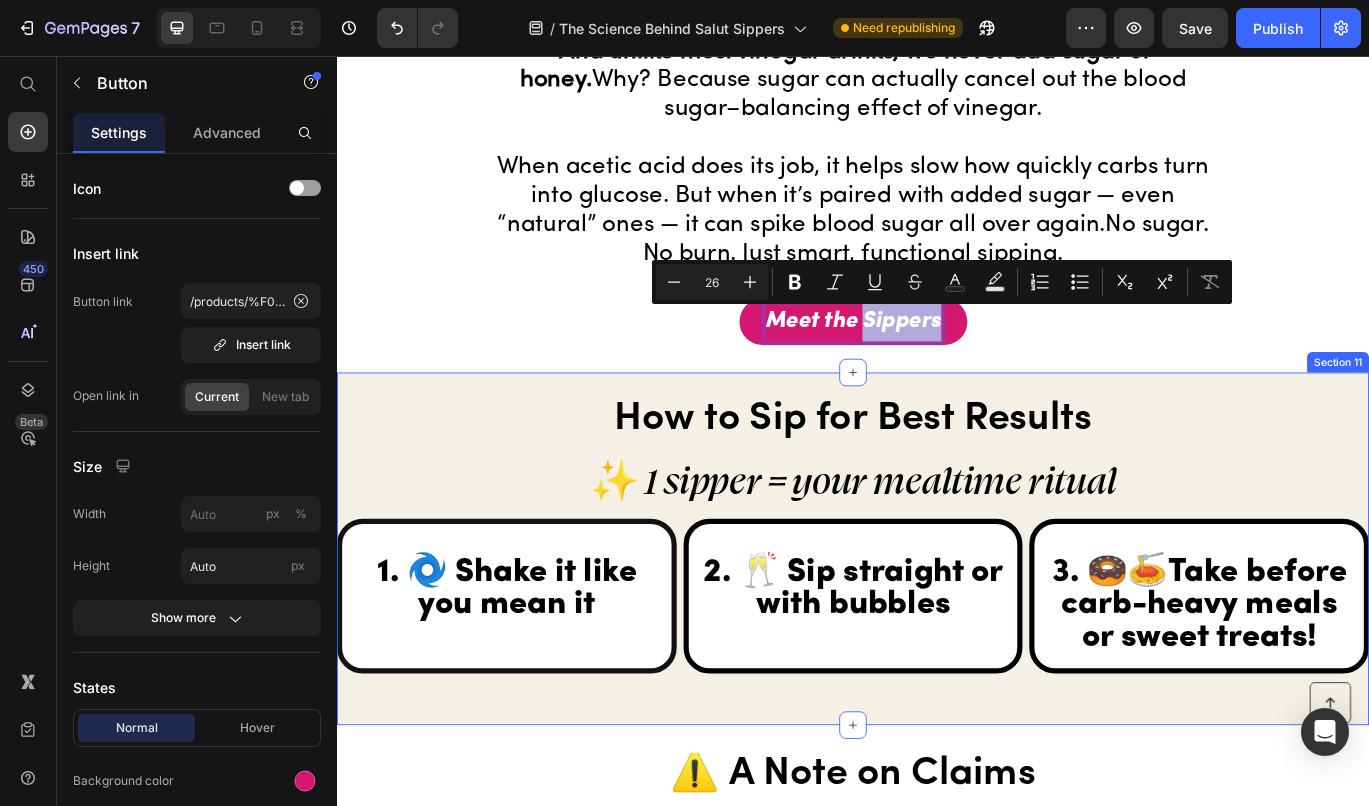 click on "How to Sip for Best Results Heading ✨ 1 sipper = your mealtime ritual Heading Row 1. 🌀 Shake it like you mean it   Heading Row 2. 🥂 Sip straight or with bubbles   Heading Row 3. 🍩🍝Take before carb-heavy meals or sweet treats! Heading Row Row Section 11" at bounding box center [937, 629] 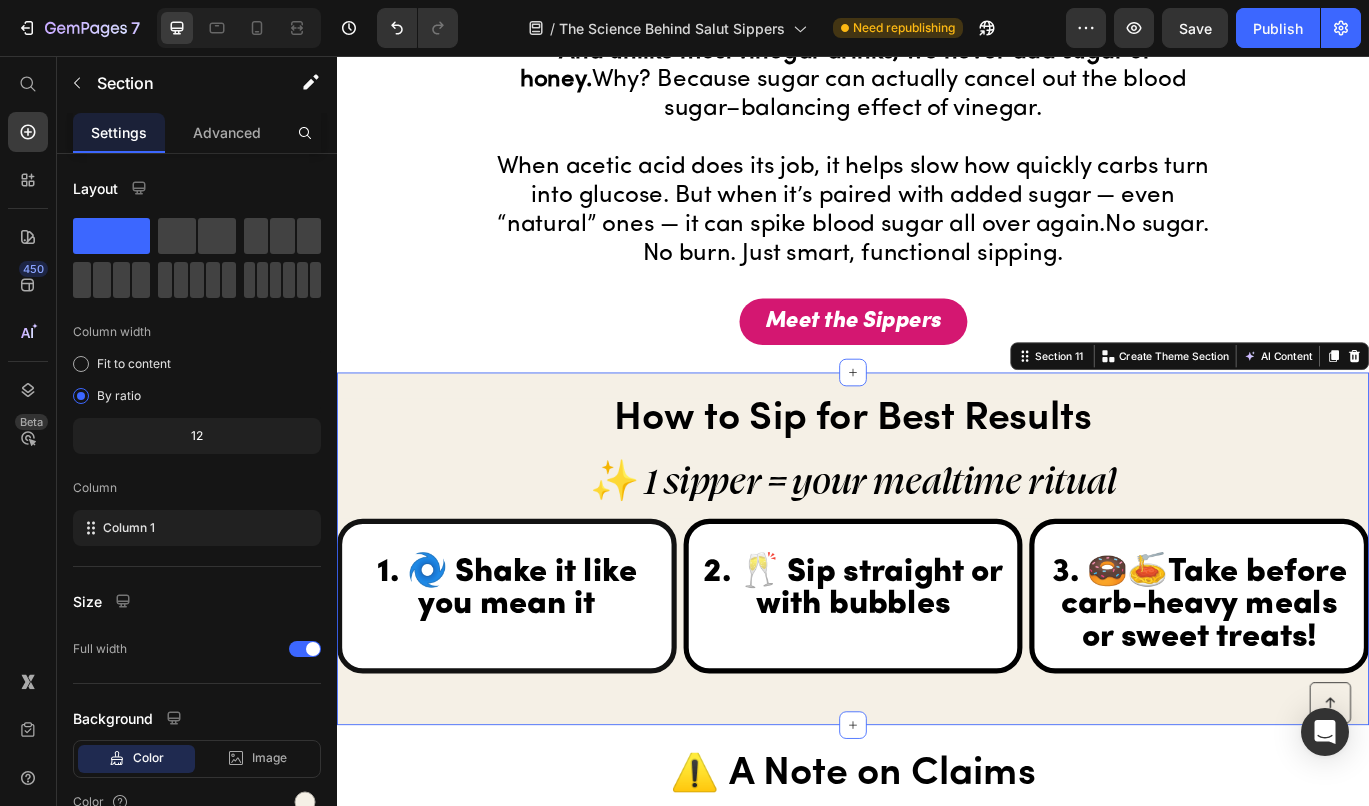 scroll, scrollTop: 5753, scrollLeft: 0, axis: vertical 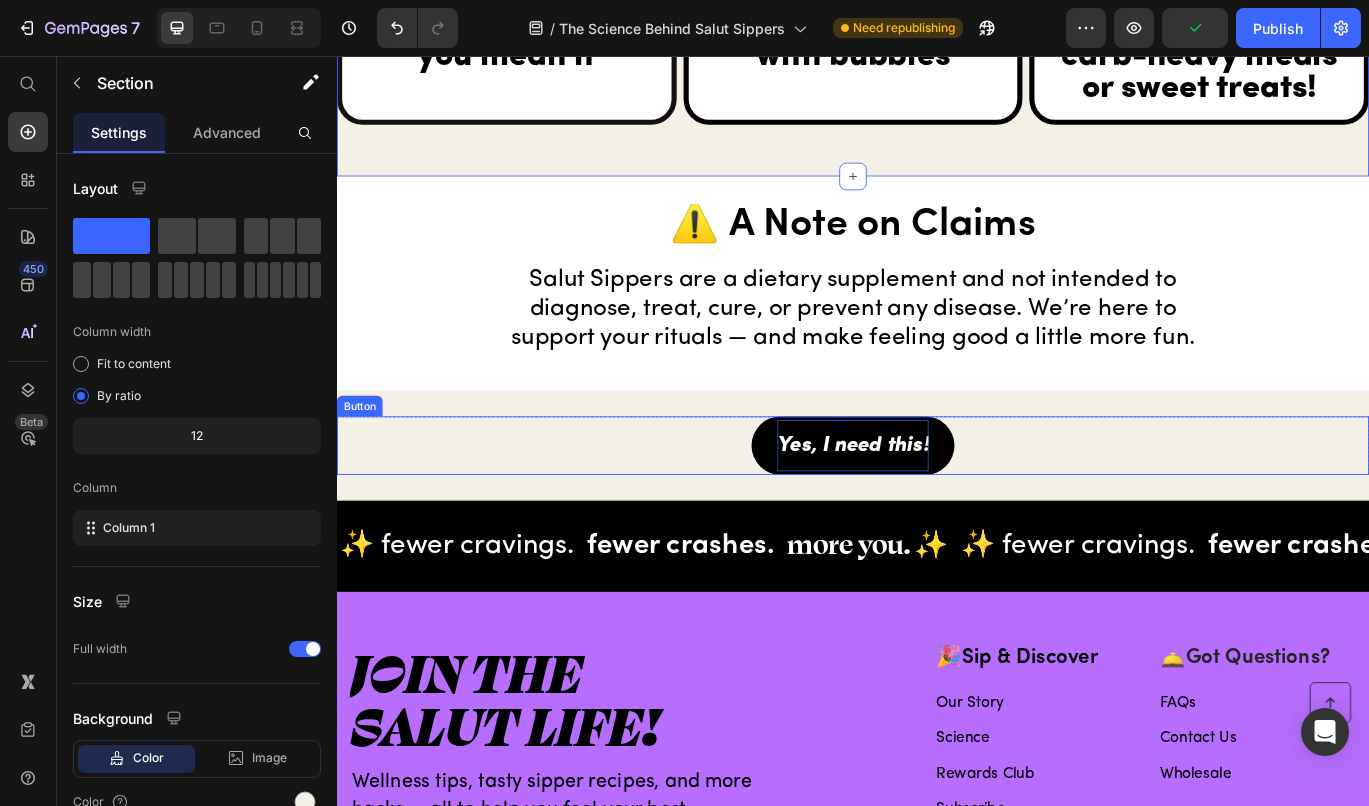 click on "Yes, I need this!" at bounding box center [937, 509] 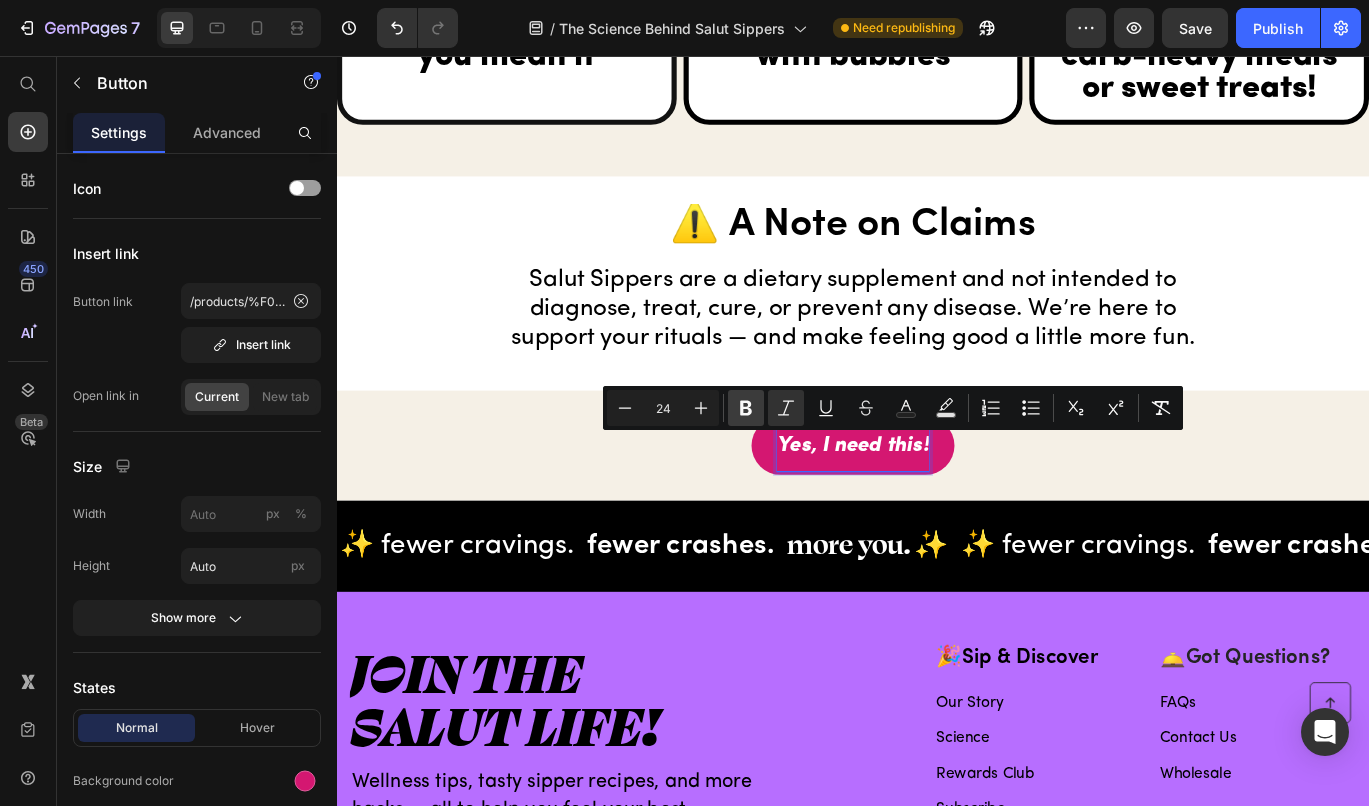 click 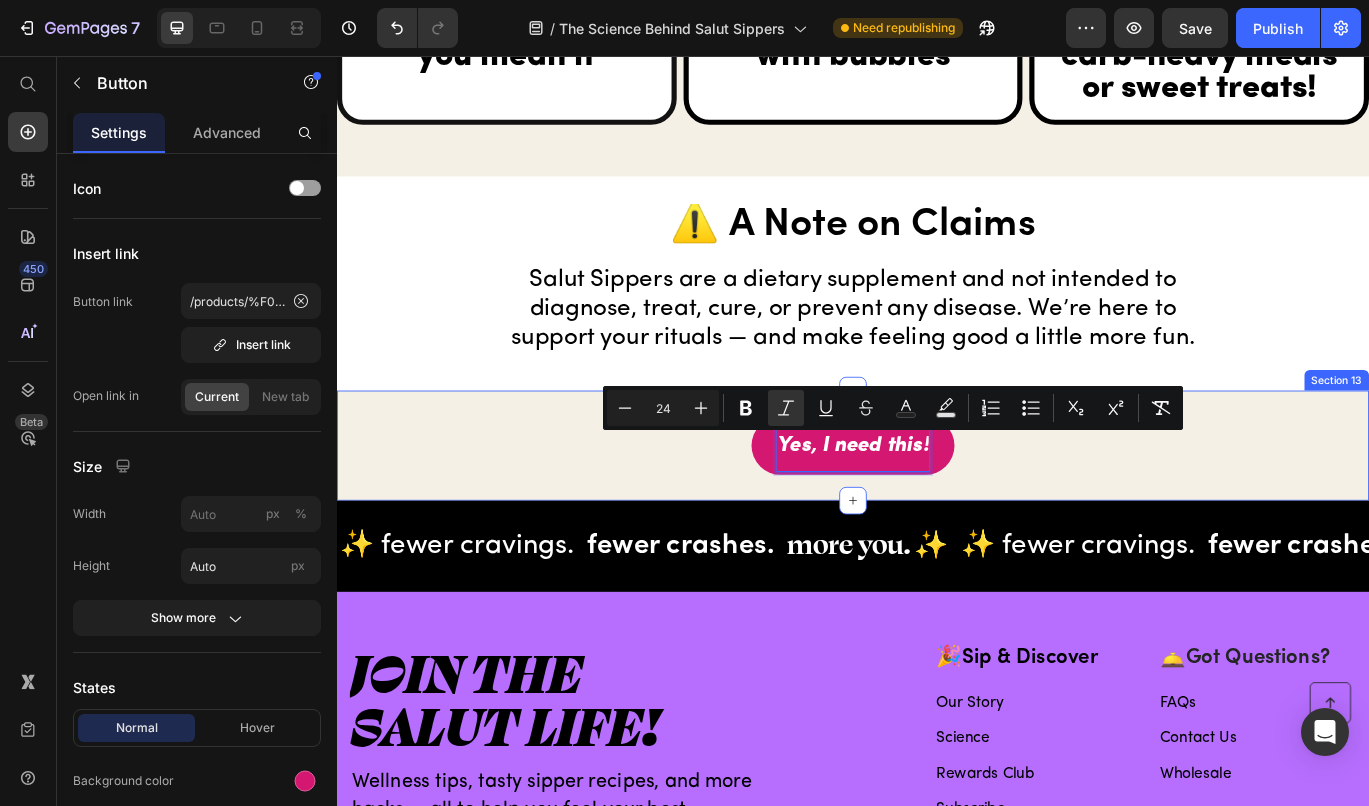 click on "Yes, I need this! Button   0 Row Section 13" at bounding box center (937, 509) 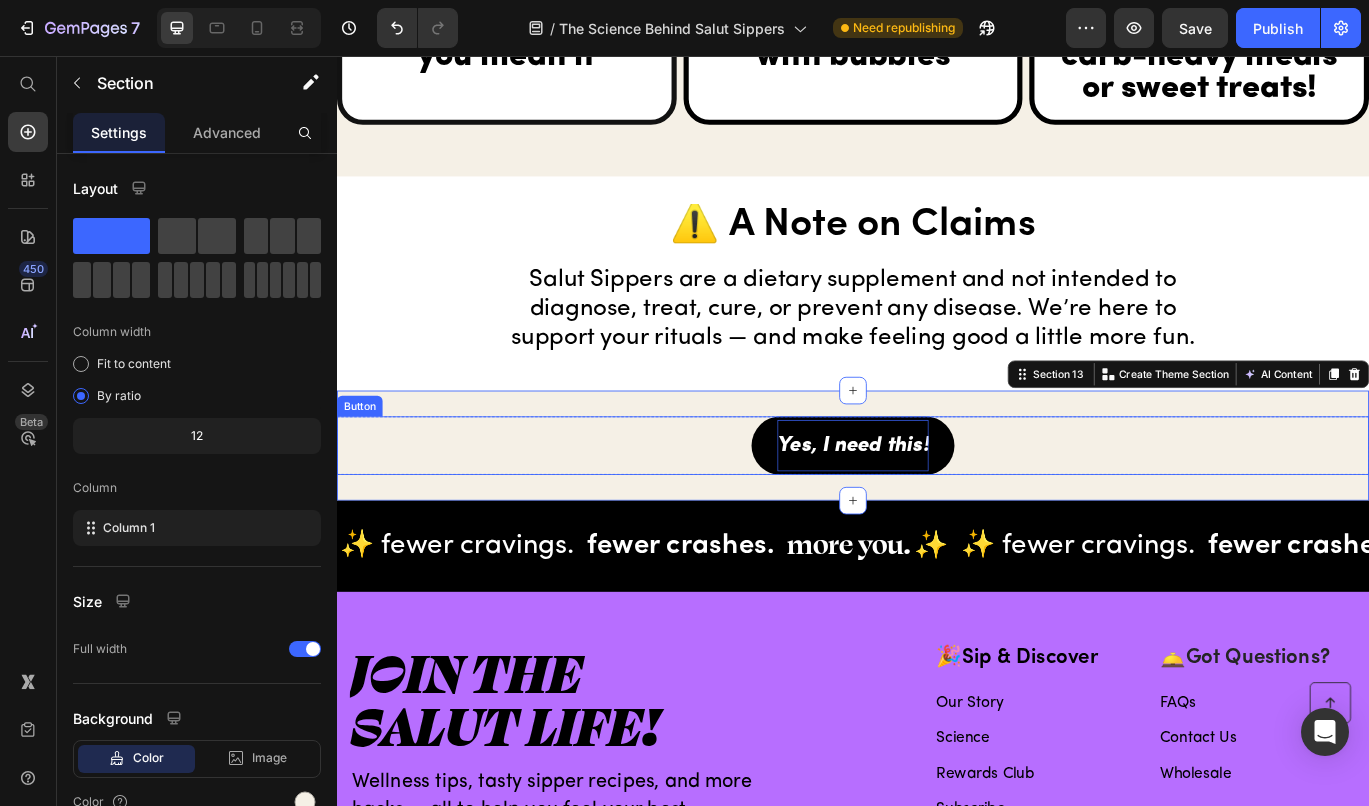 click on "Yes, I need this!" at bounding box center (937, 509) 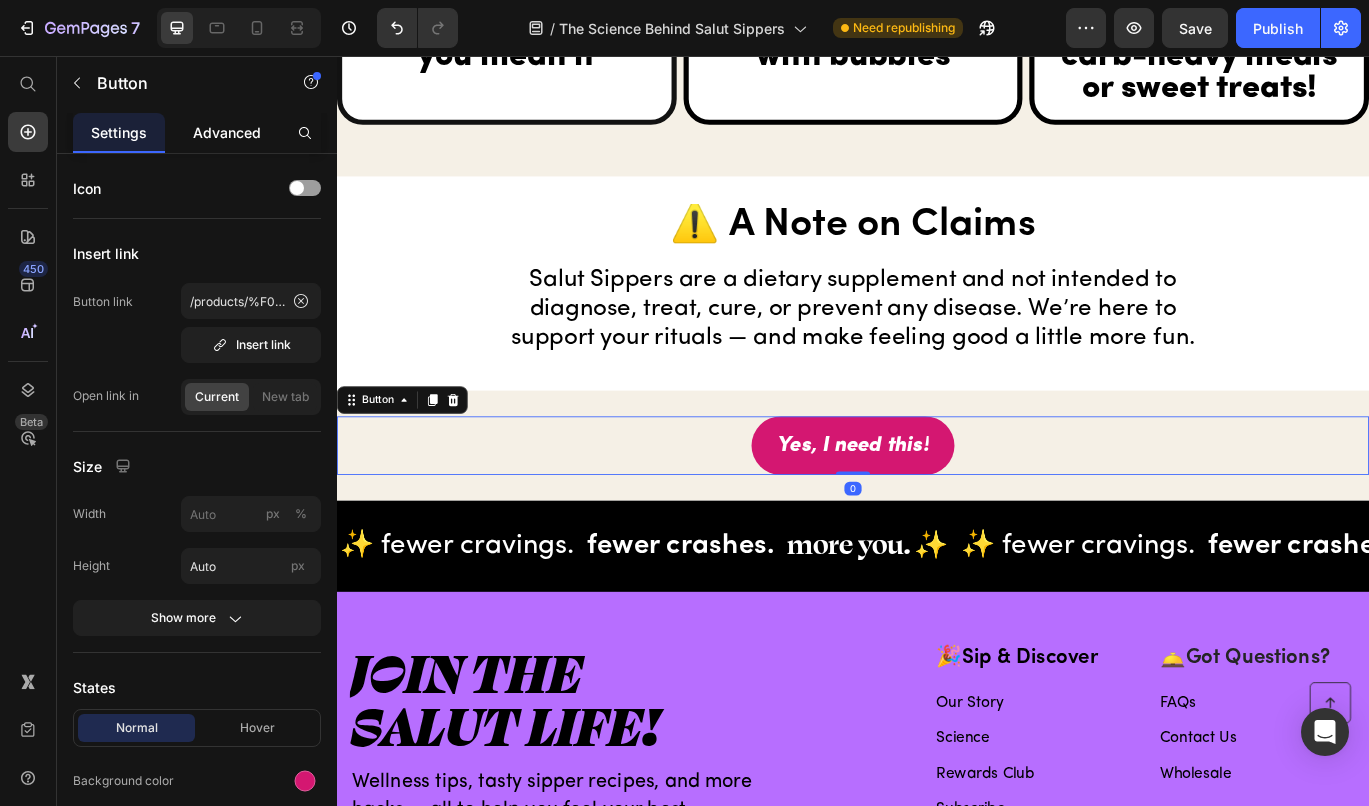 click on "Advanced" at bounding box center (227, 132) 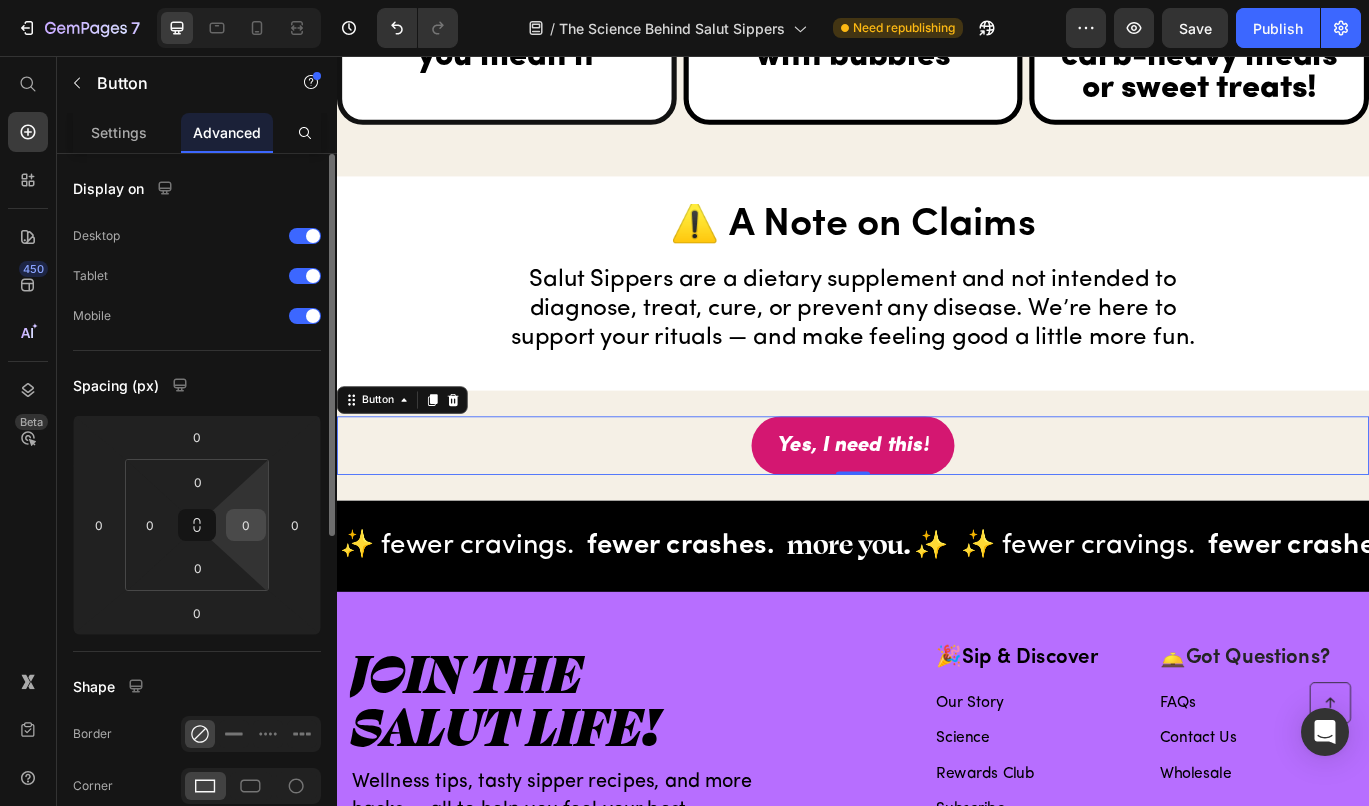 click on "0" at bounding box center (246, 525) 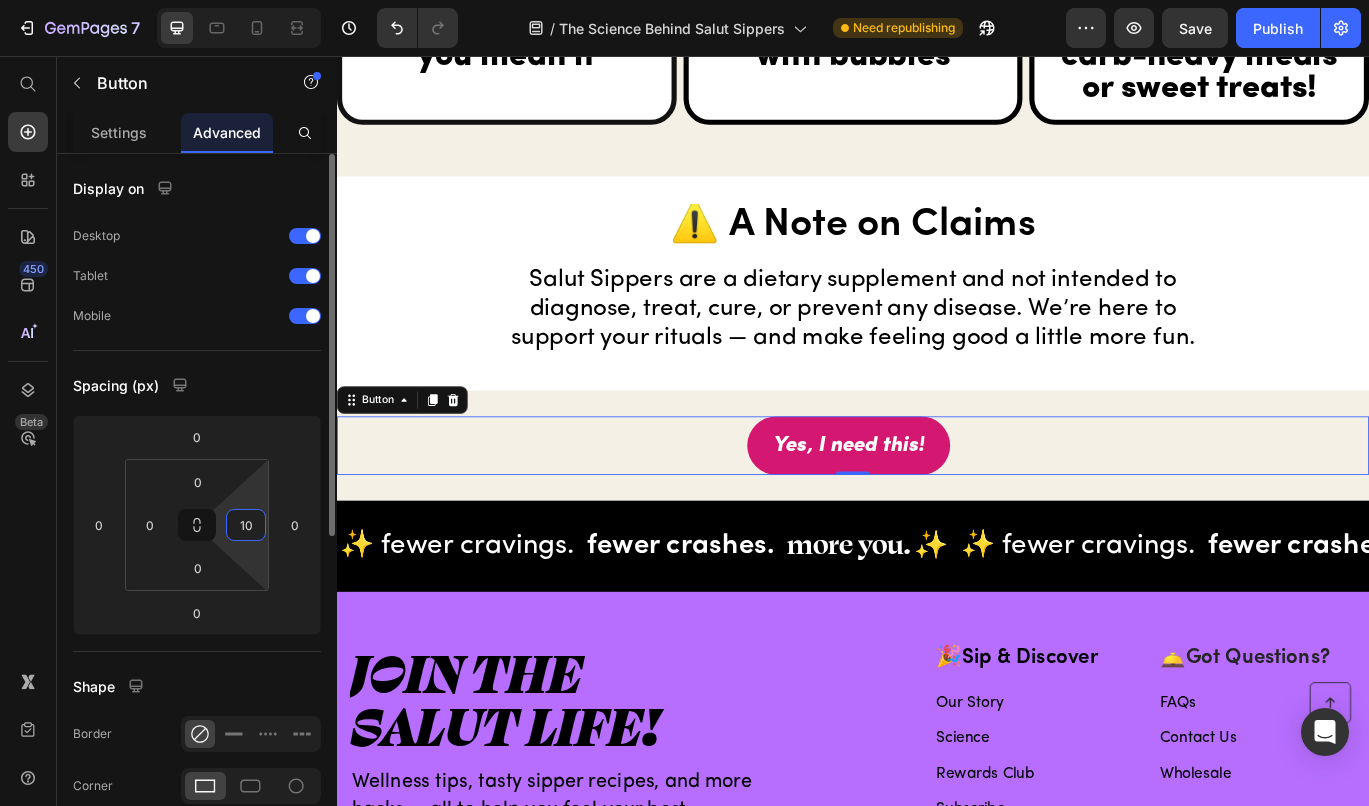 type on "1" 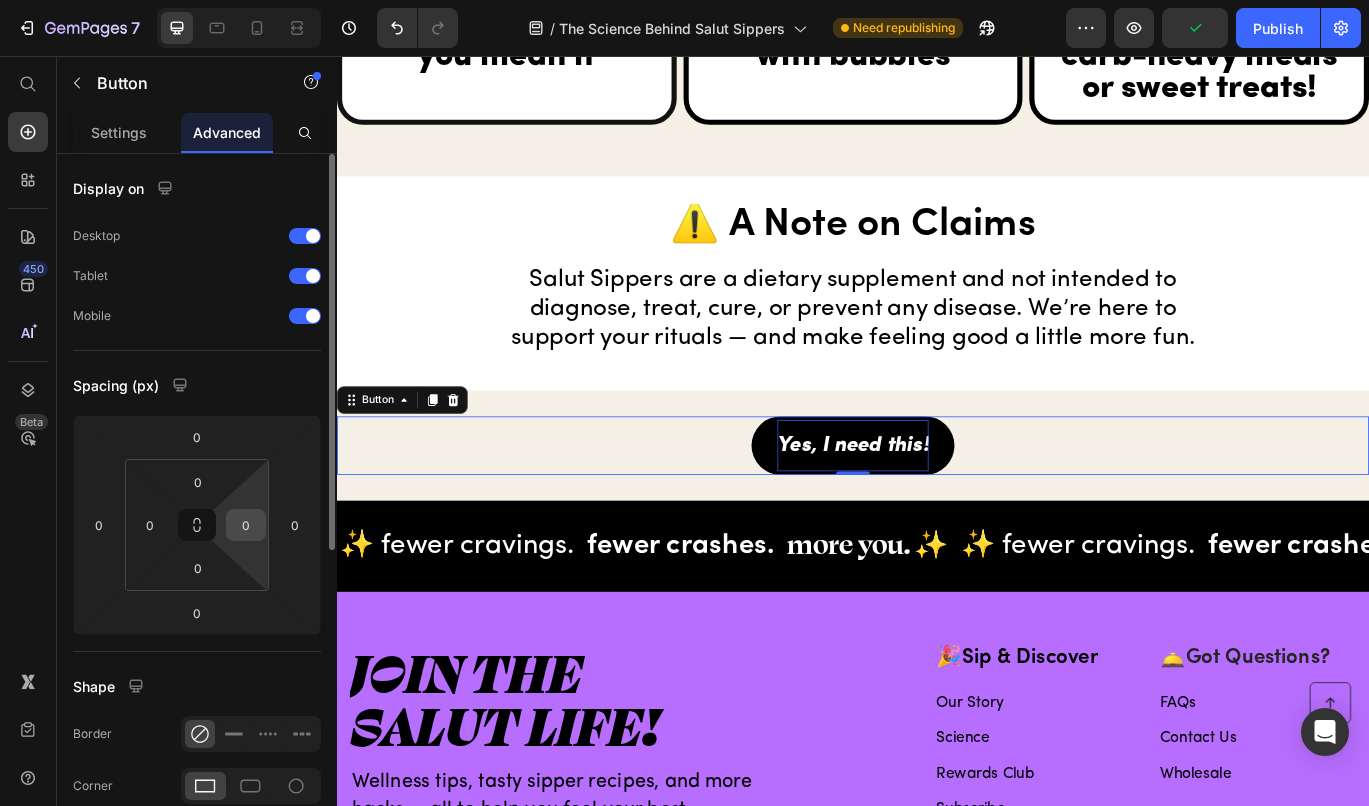 click on "0" at bounding box center (246, 525) 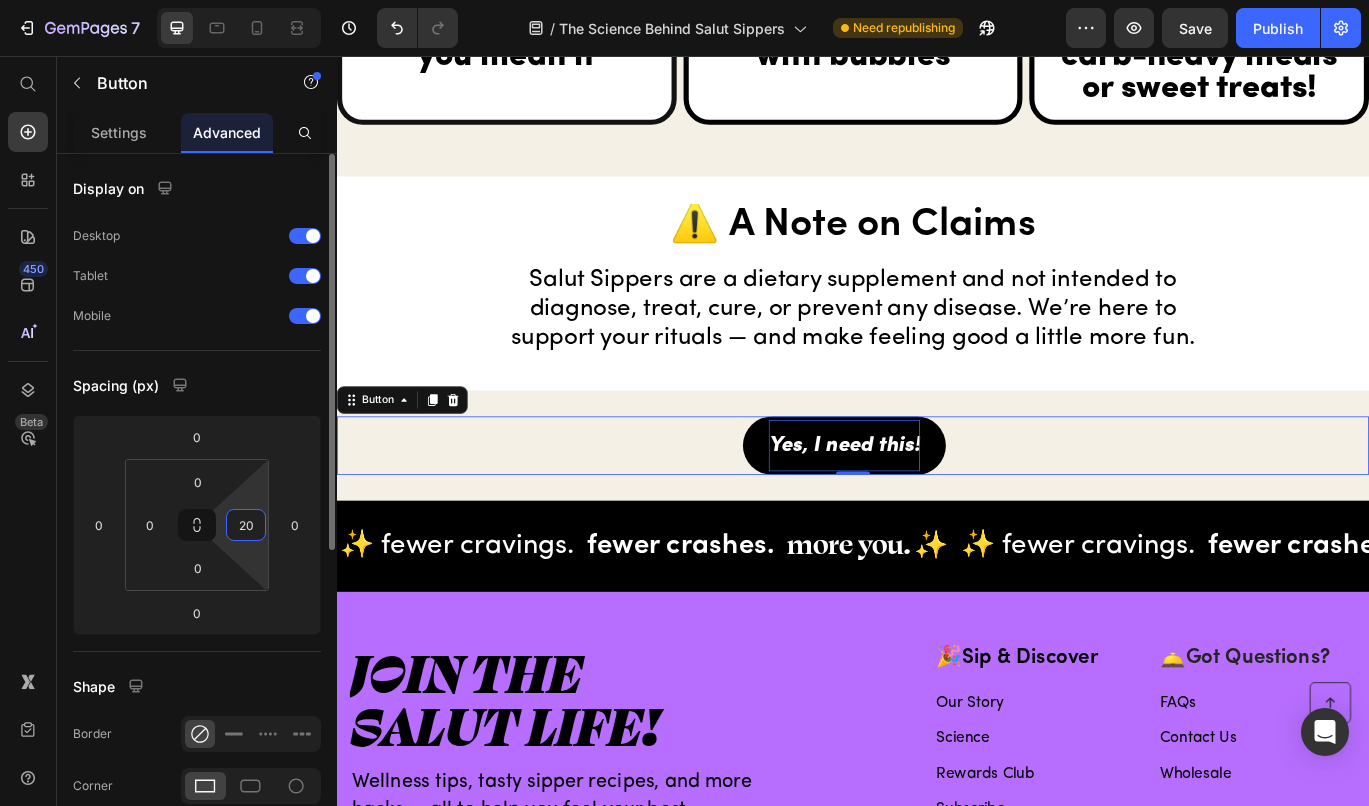 type on "0" 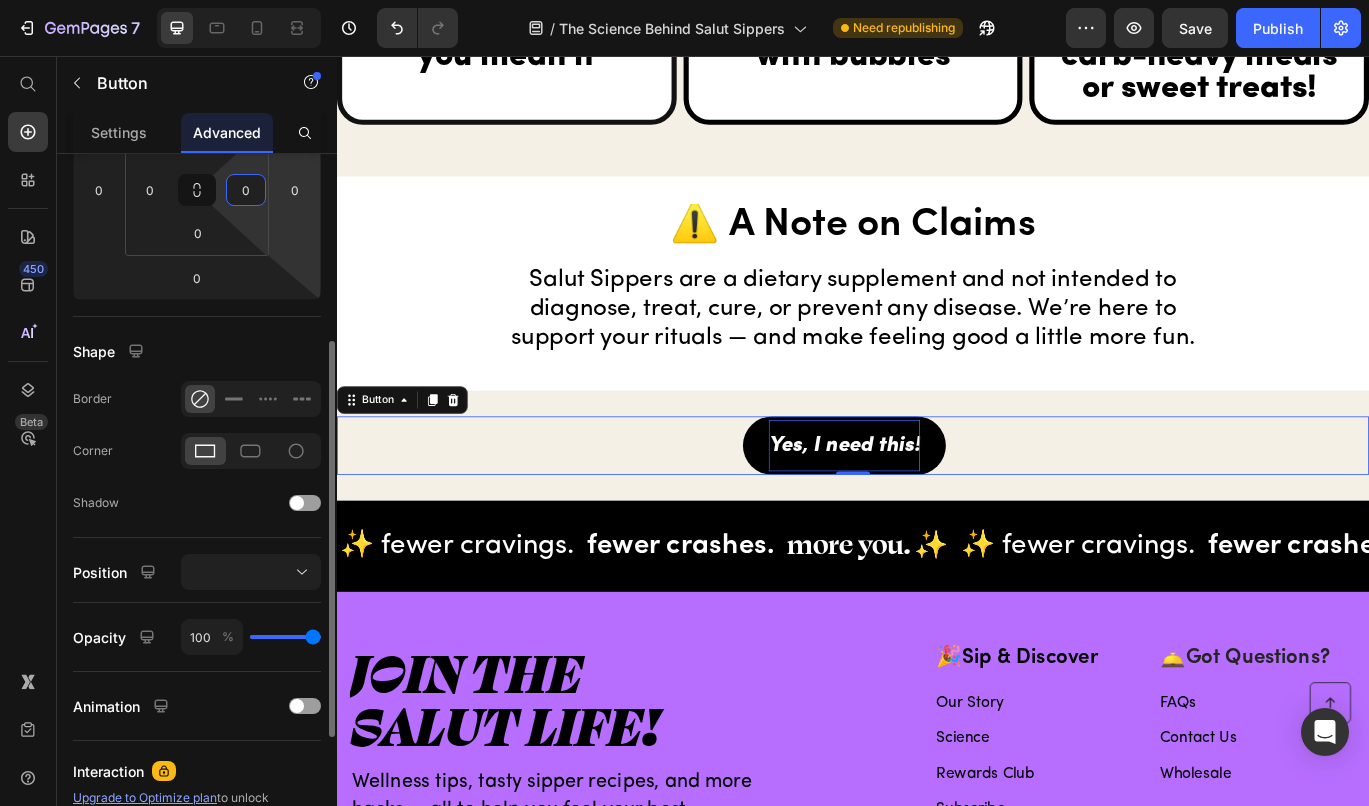 scroll, scrollTop: 289, scrollLeft: 0, axis: vertical 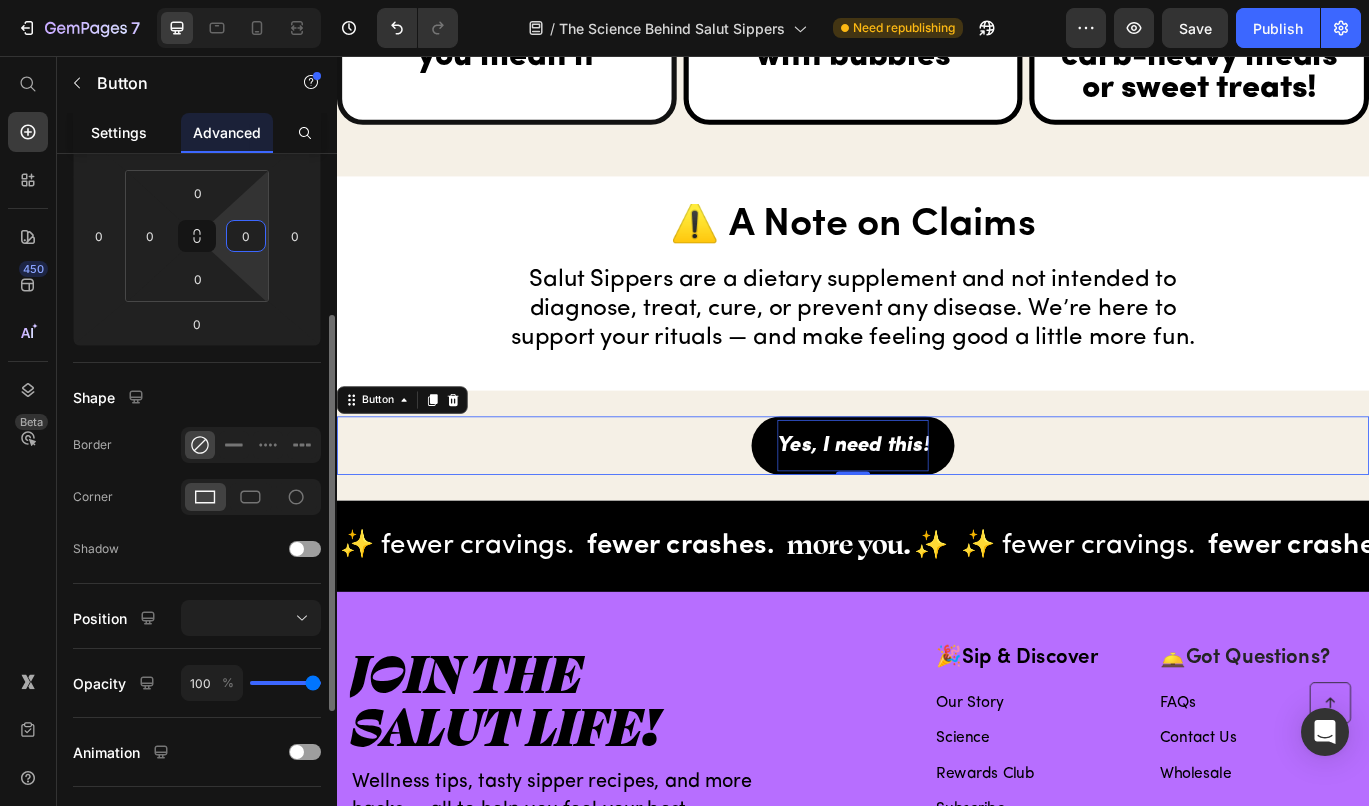 click on "Settings" 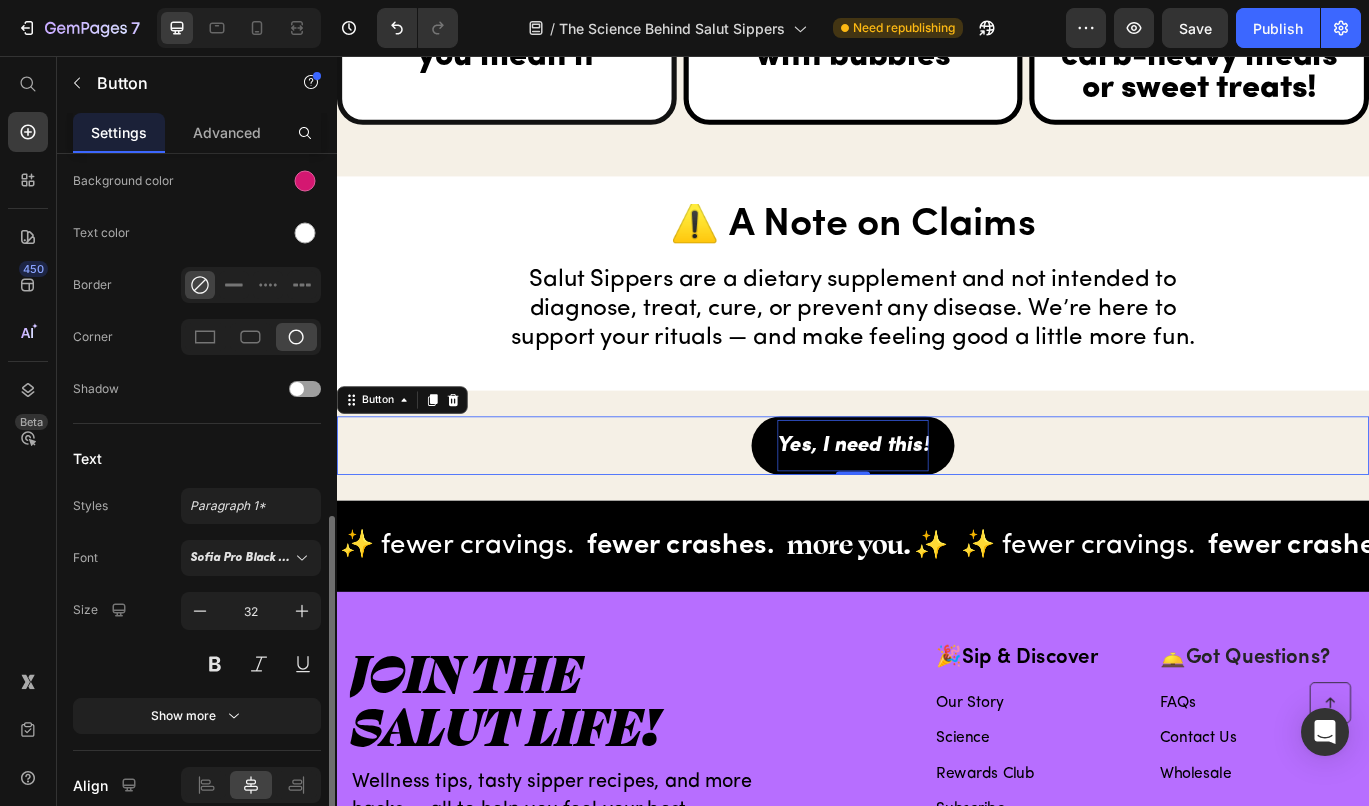 scroll, scrollTop: 684, scrollLeft: 0, axis: vertical 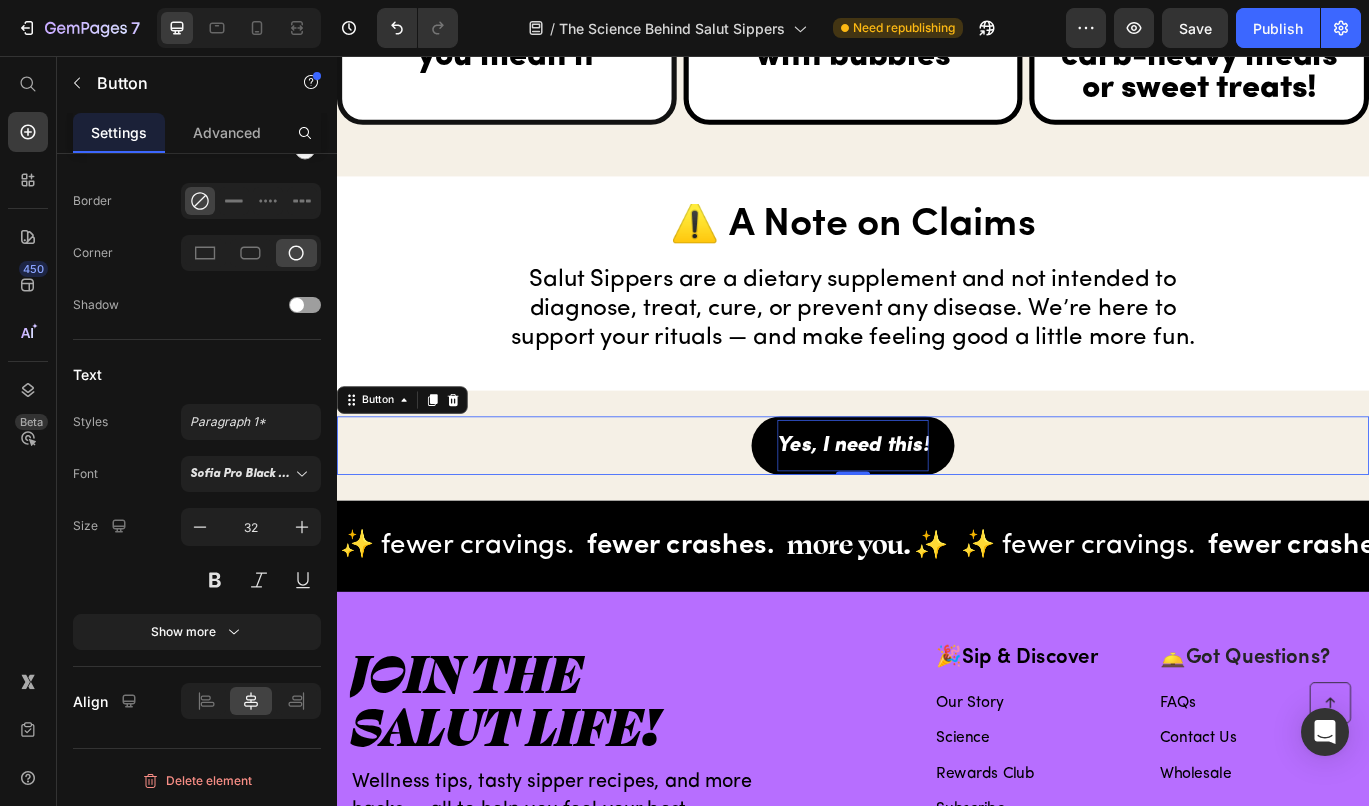 click on "Yes, I need this!" at bounding box center [937, 509] 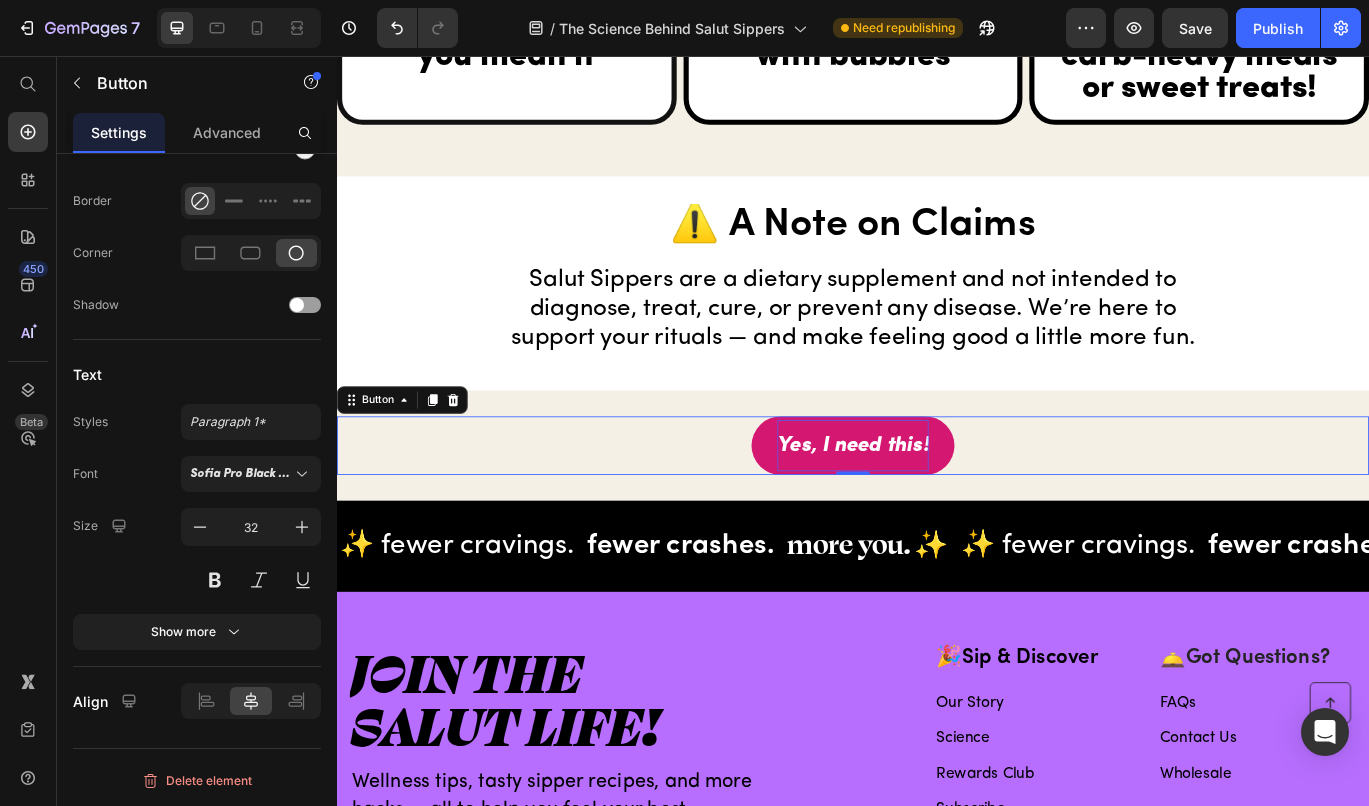click on "Yes, I need this! Button   0" at bounding box center [937, 509] 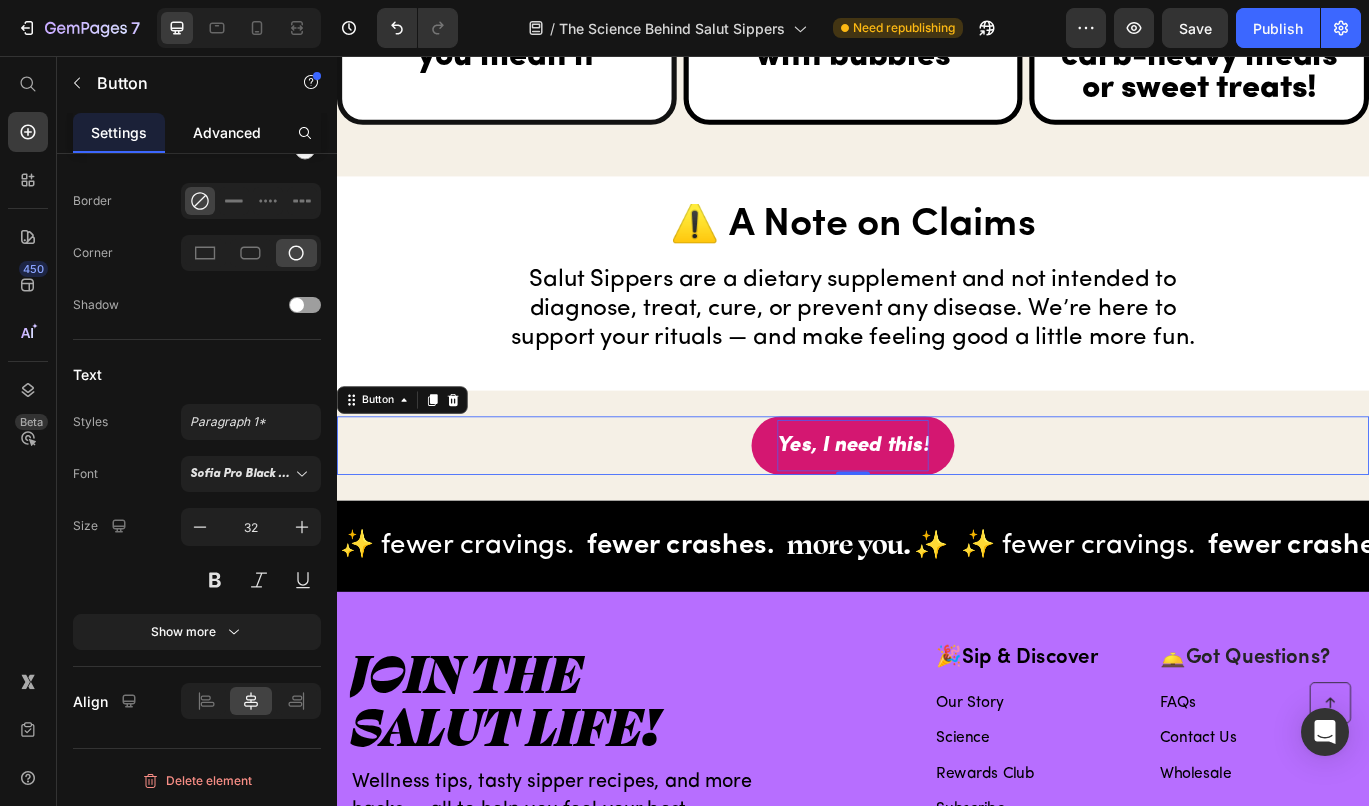click on "Advanced" at bounding box center (227, 132) 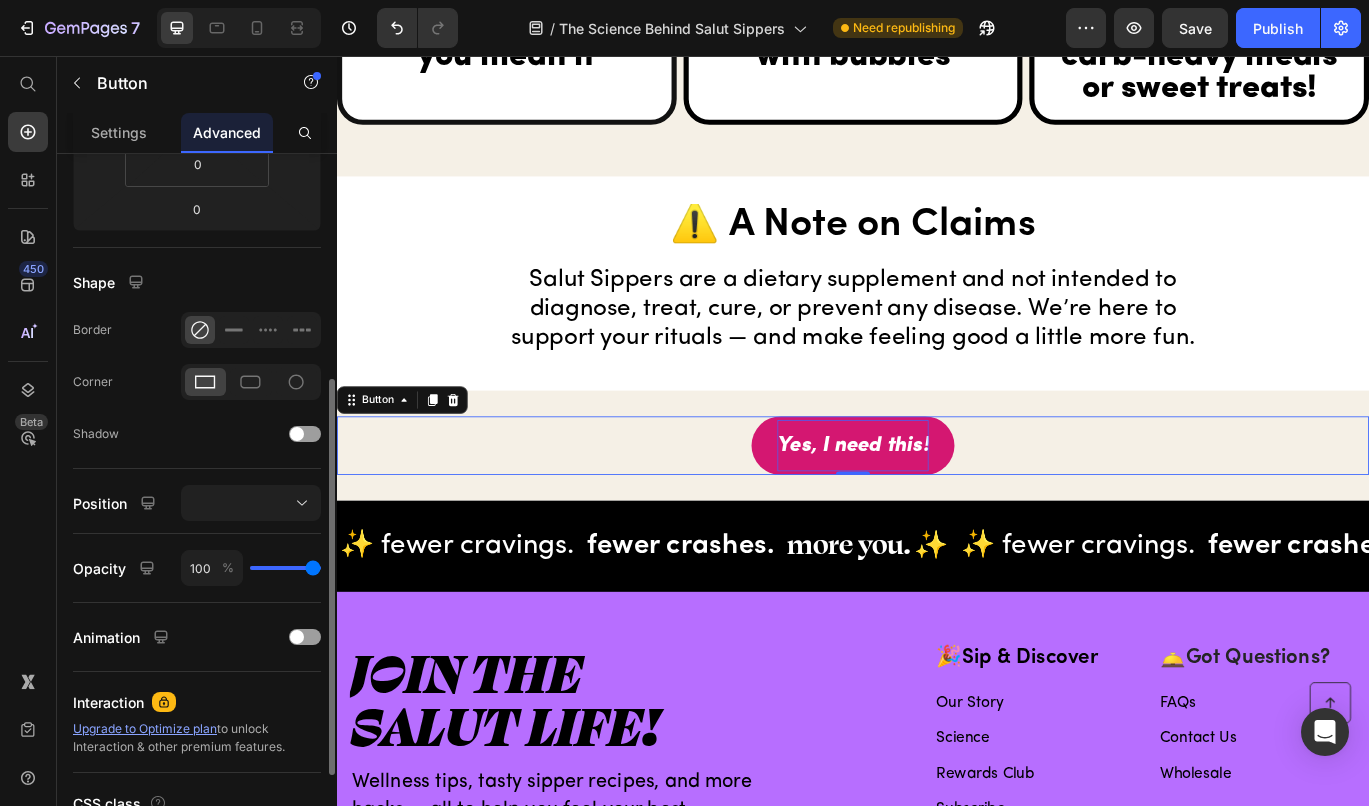 scroll, scrollTop: 463, scrollLeft: 0, axis: vertical 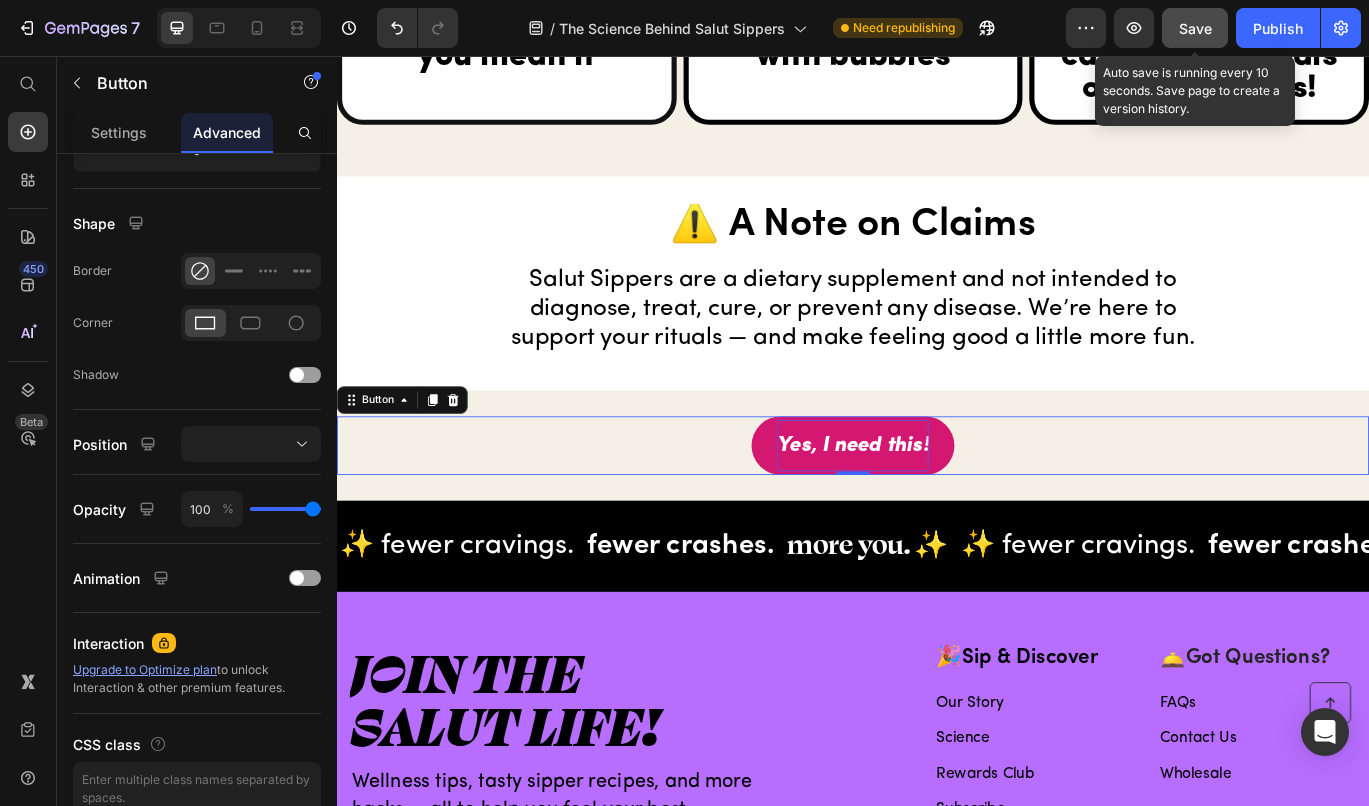 click on "Save" 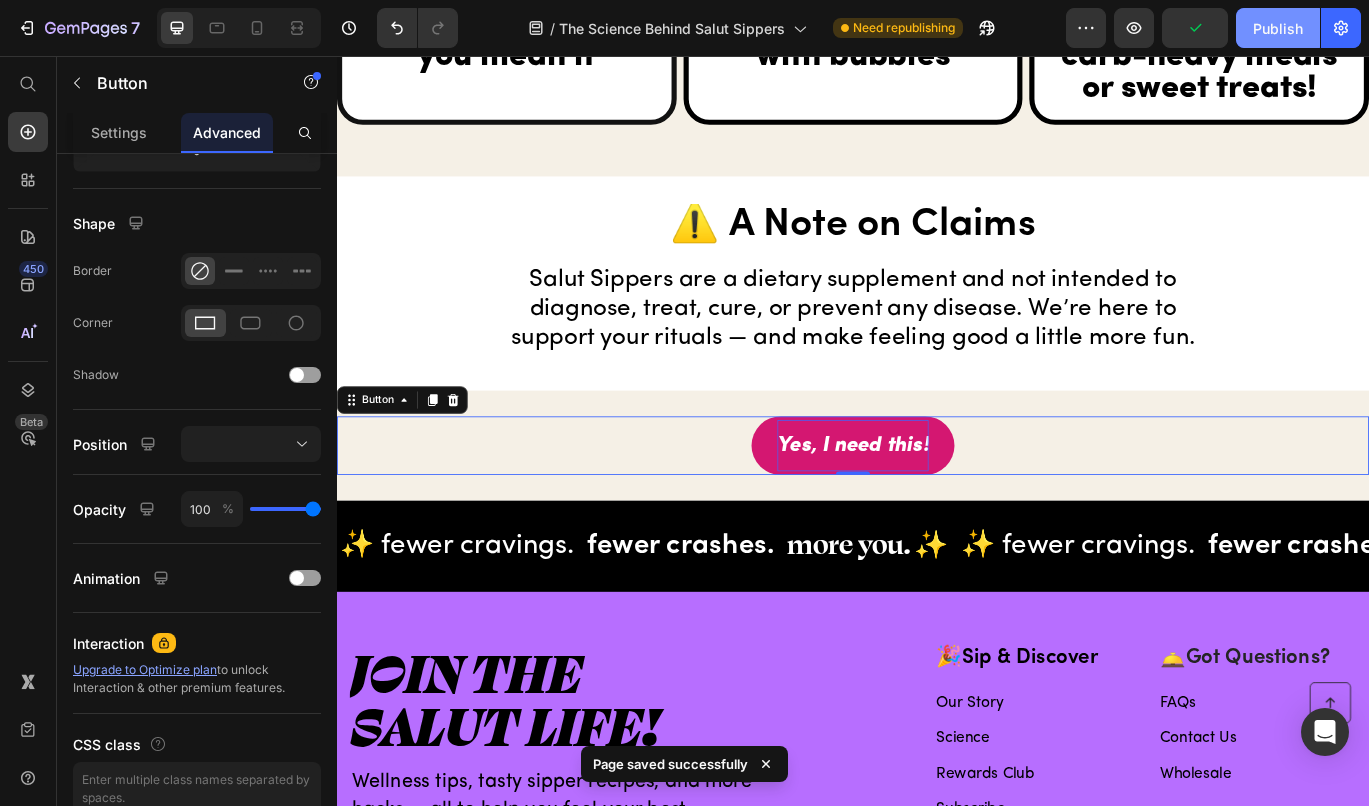 click on "Publish" at bounding box center [1278, 28] 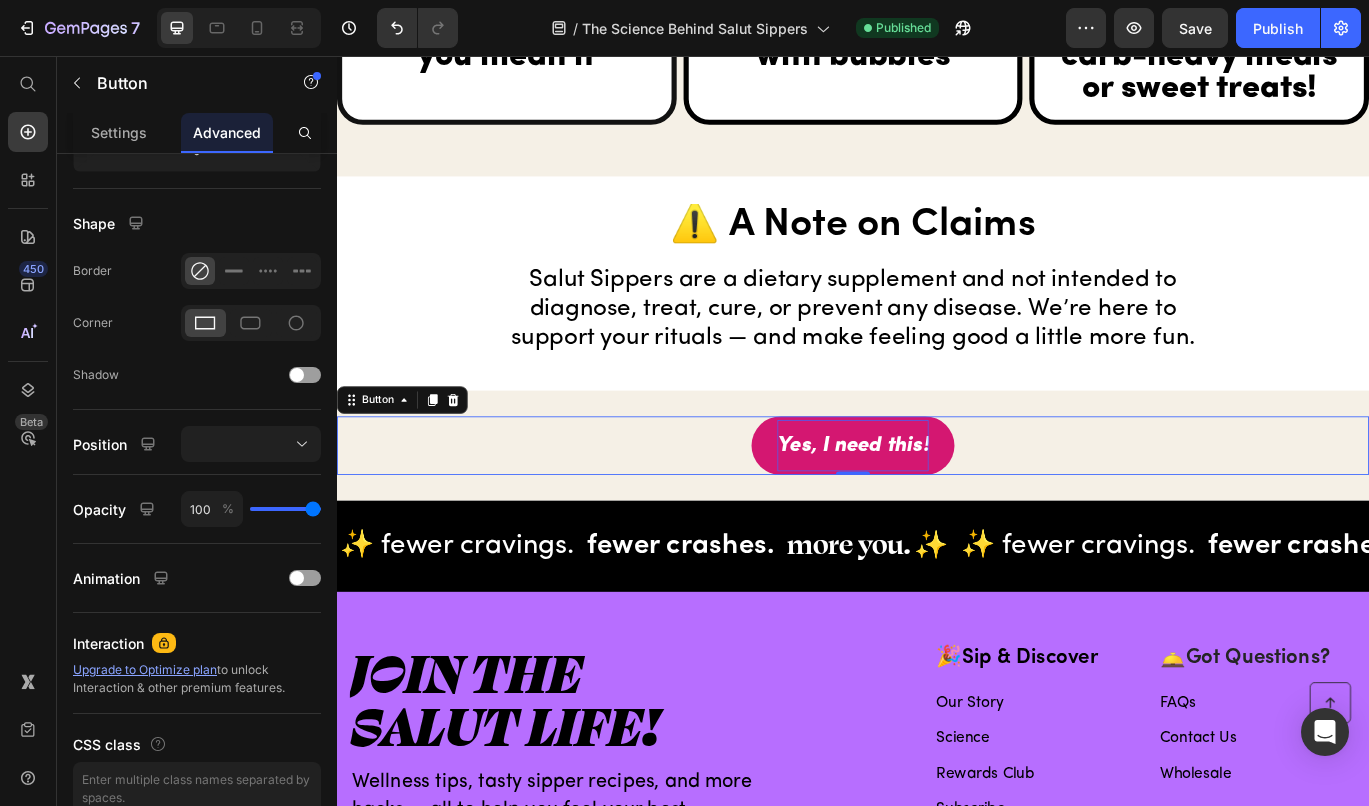 click on "Yes, I need this!   Button   0" at bounding box center (937, 509) 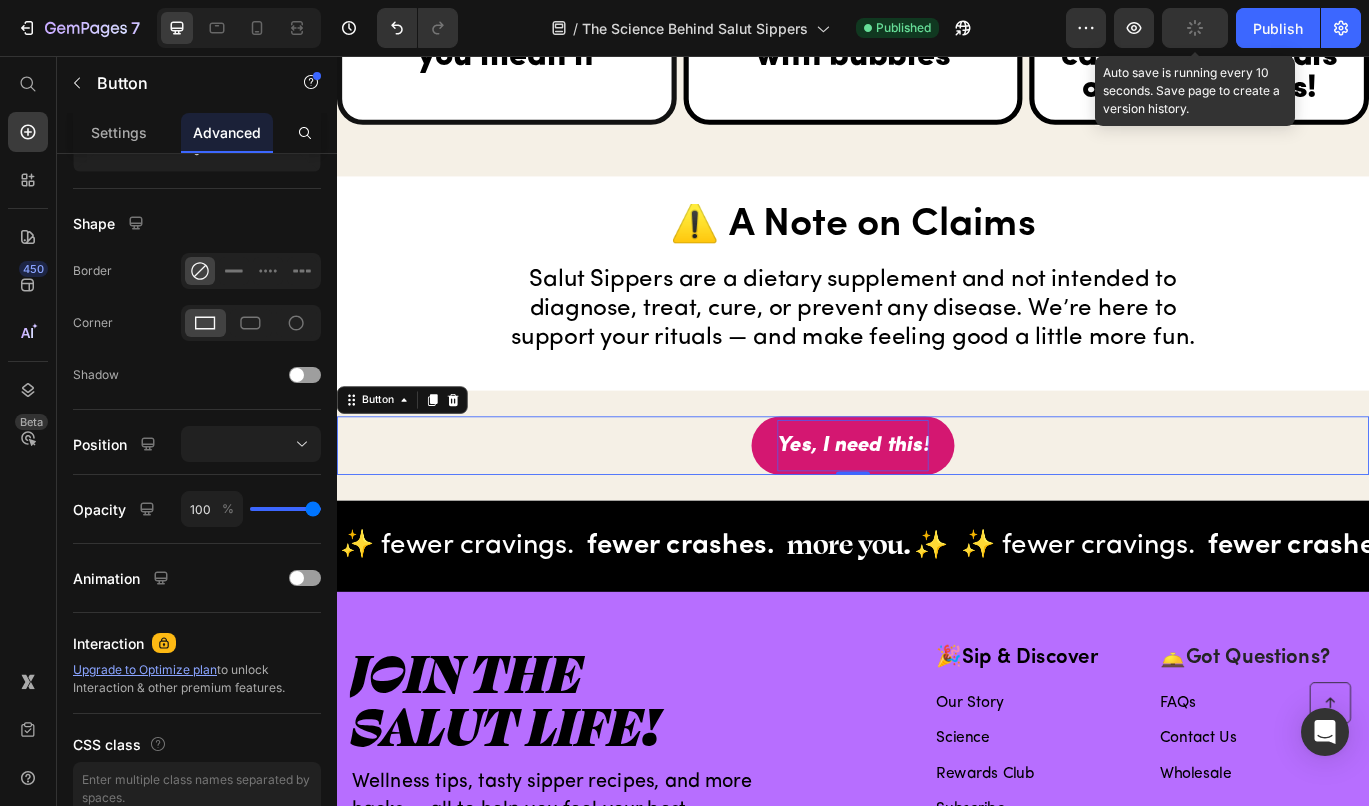 click 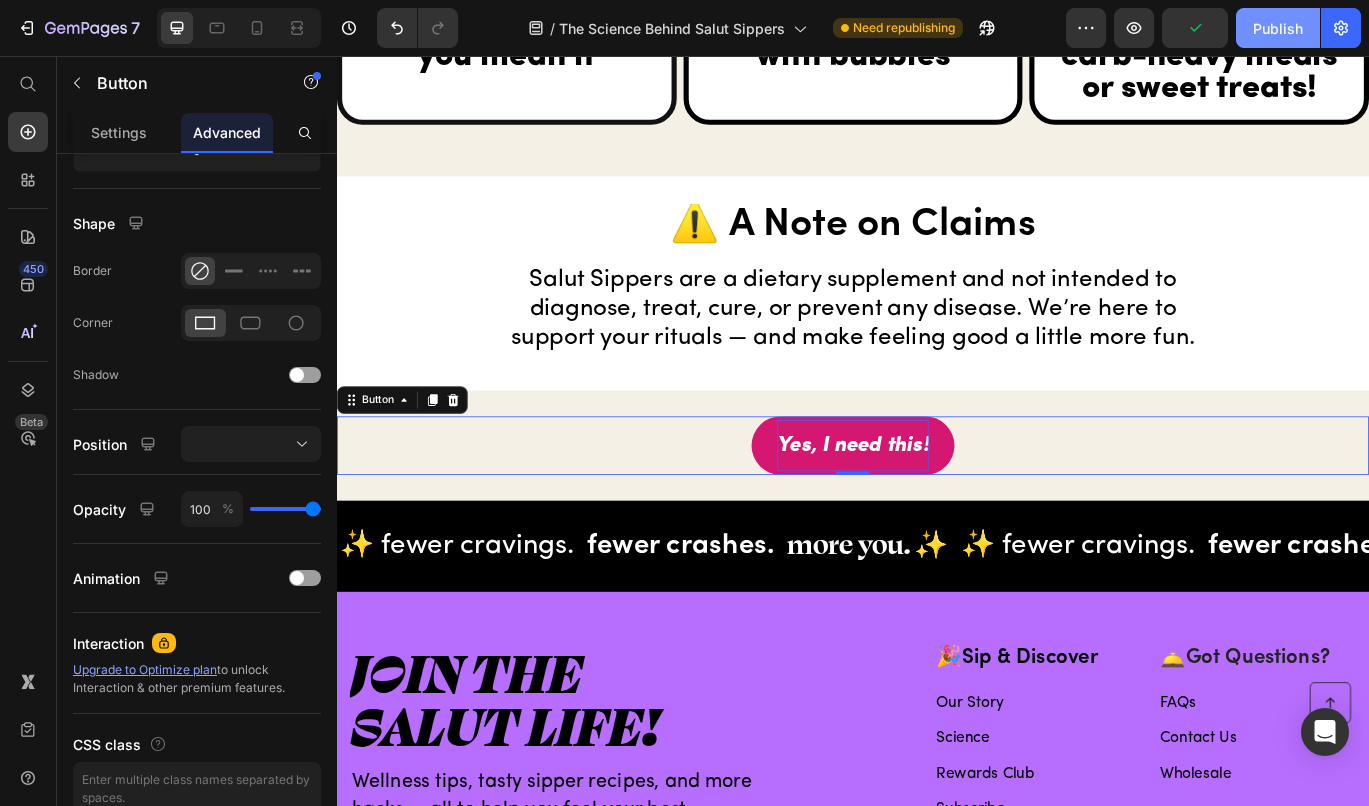 click on "Publish" 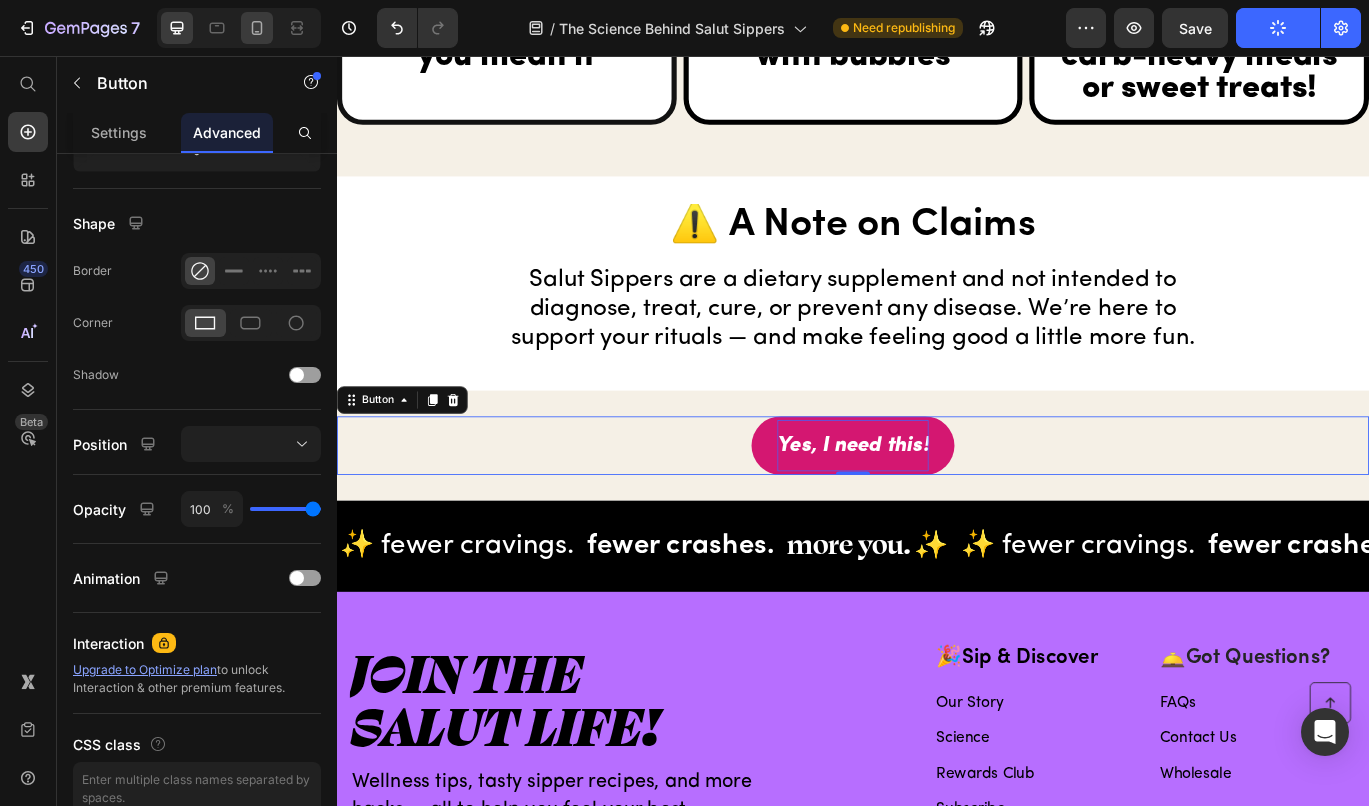 click 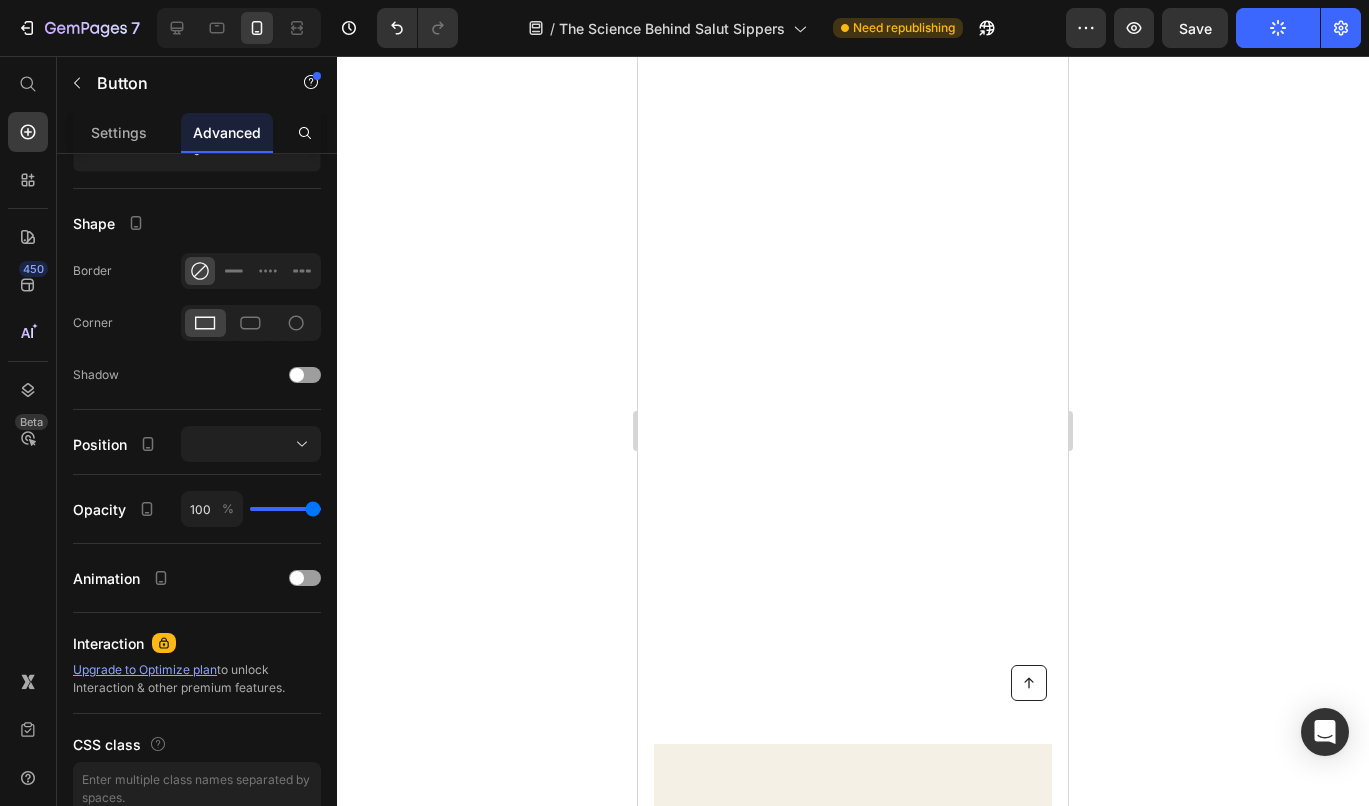 scroll, scrollTop: 0, scrollLeft: 0, axis: both 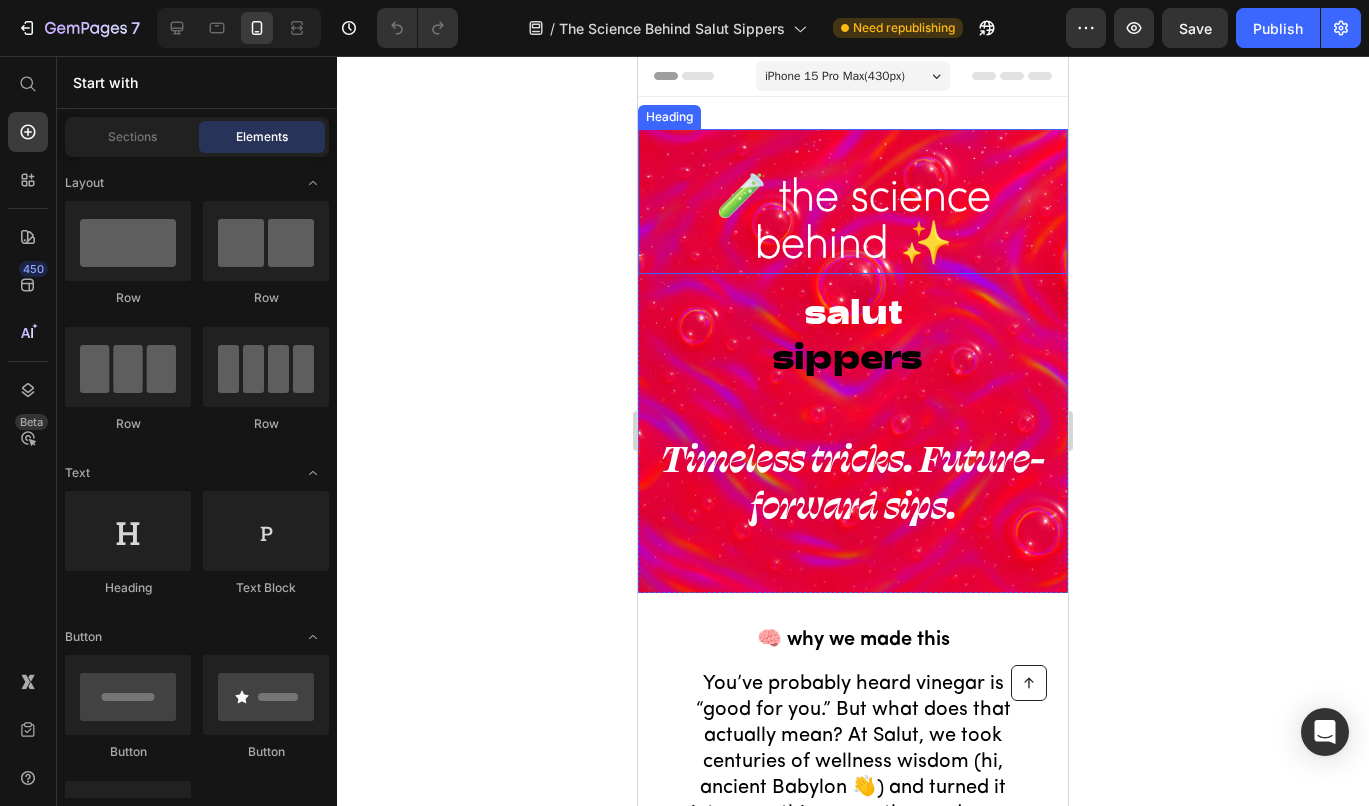click on "🧪 the science behind ✨" at bounding box center [853, 223] 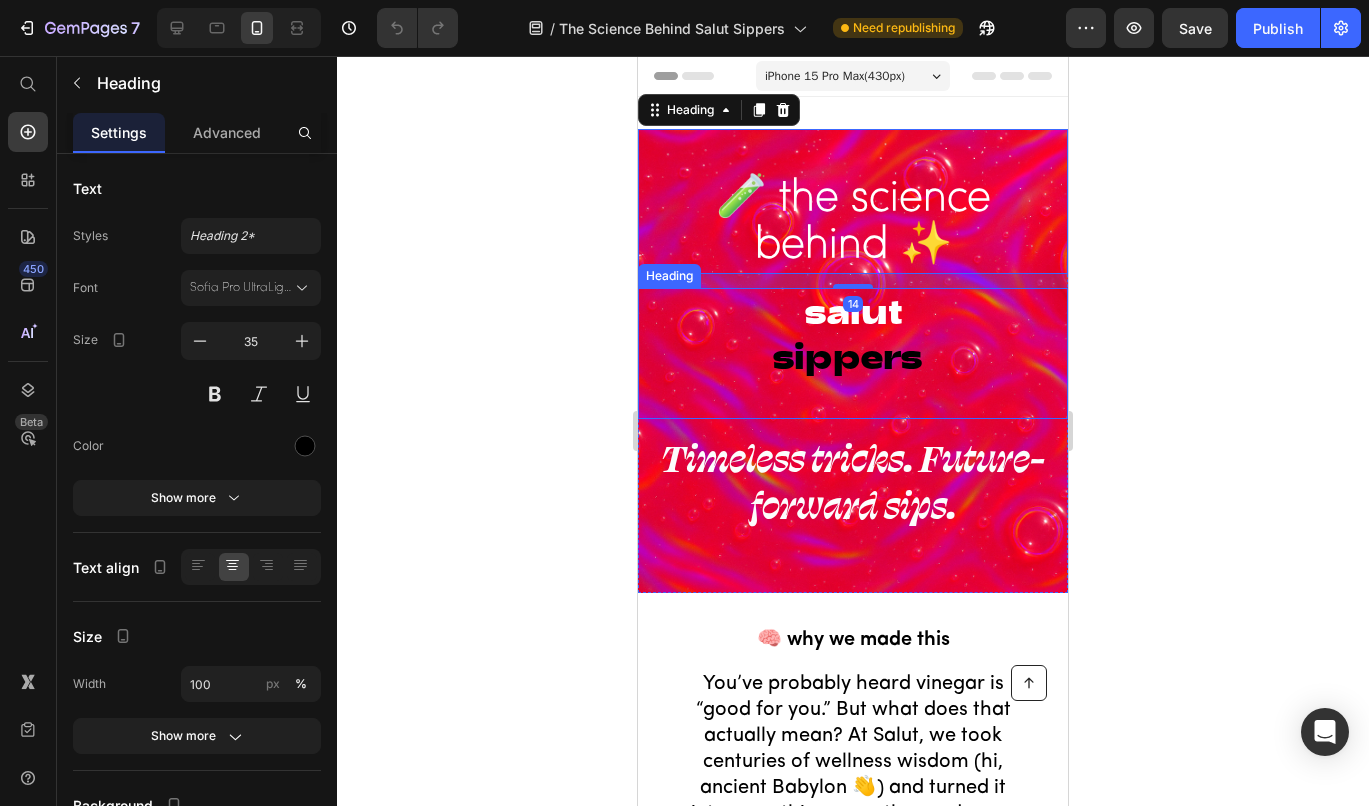 click on "sippers" at bounding box center [847, 355] 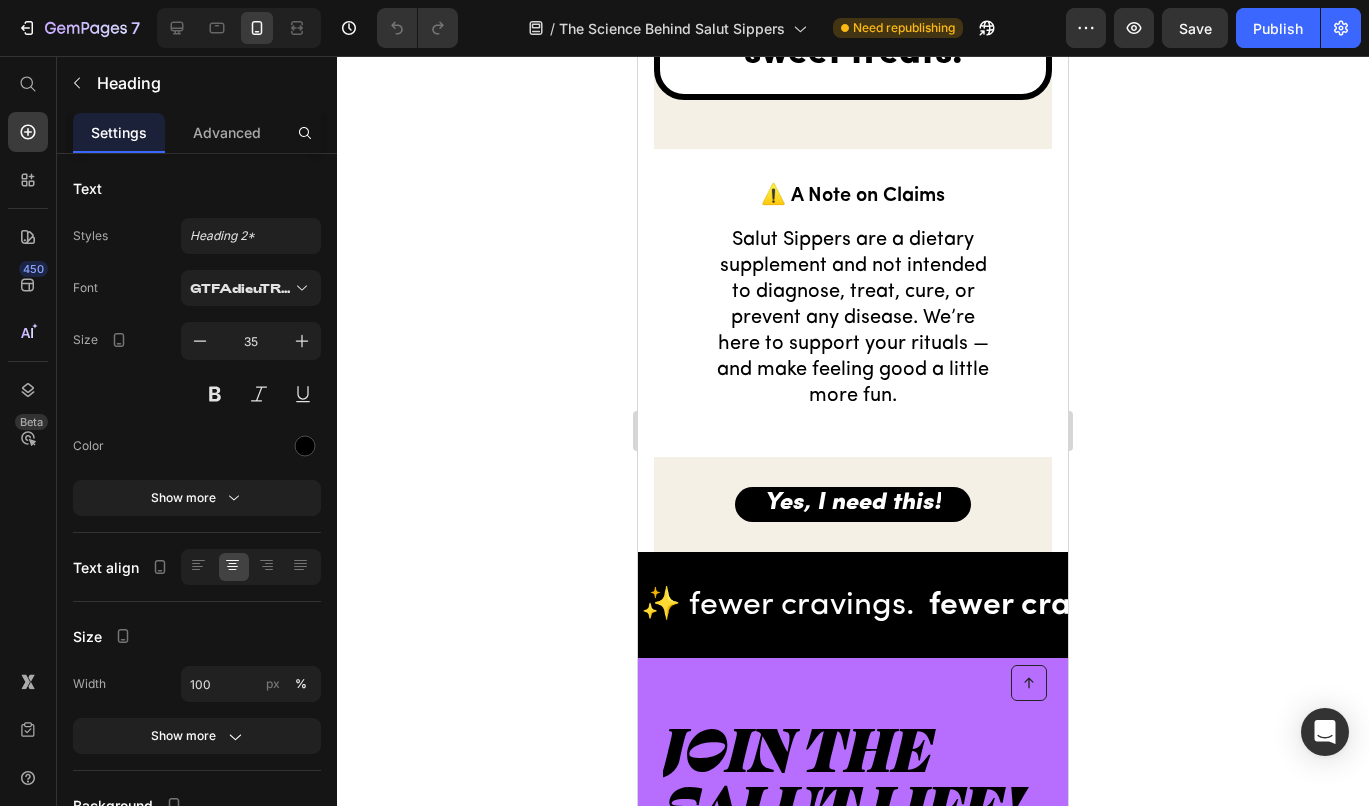 scroll, scrollTop: 8147, scrollLeft: 0, axis: vertical 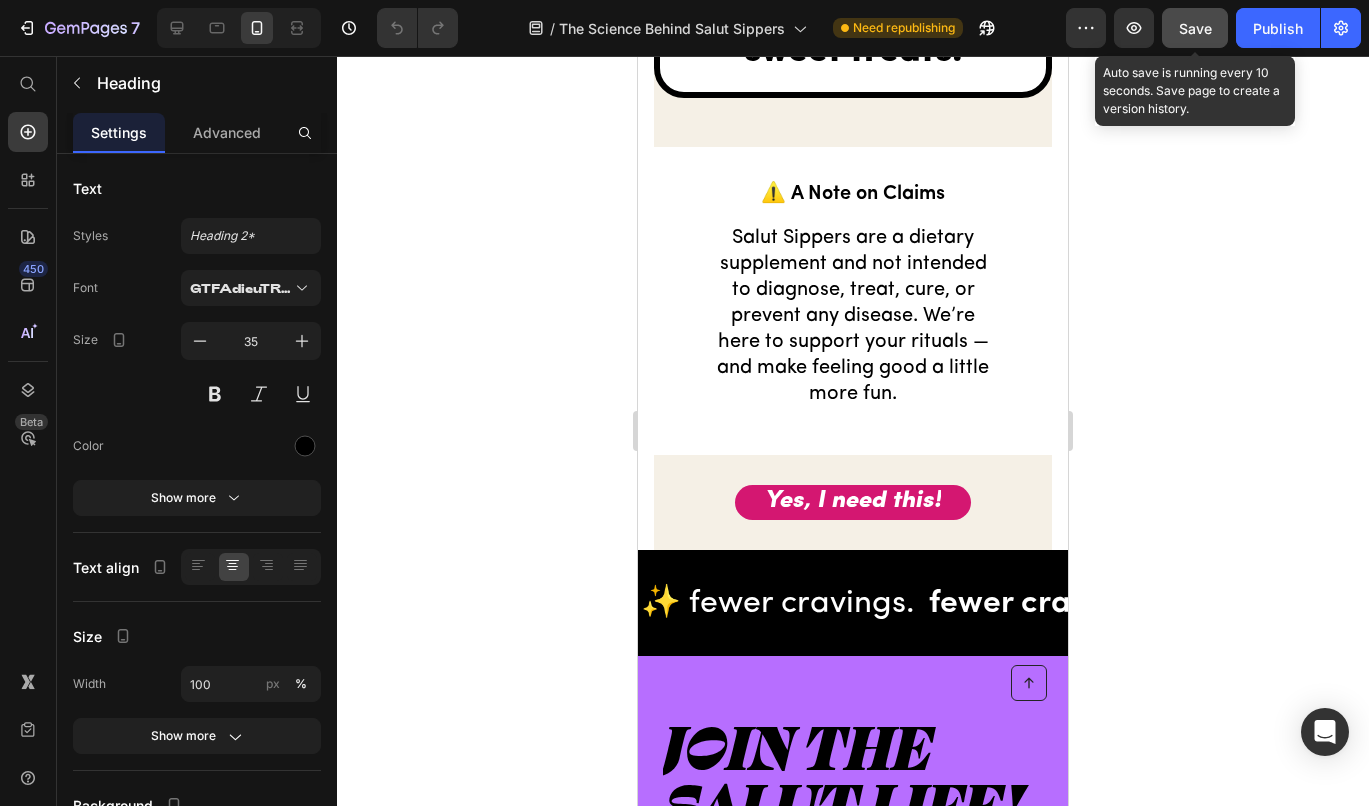 click on "Save" 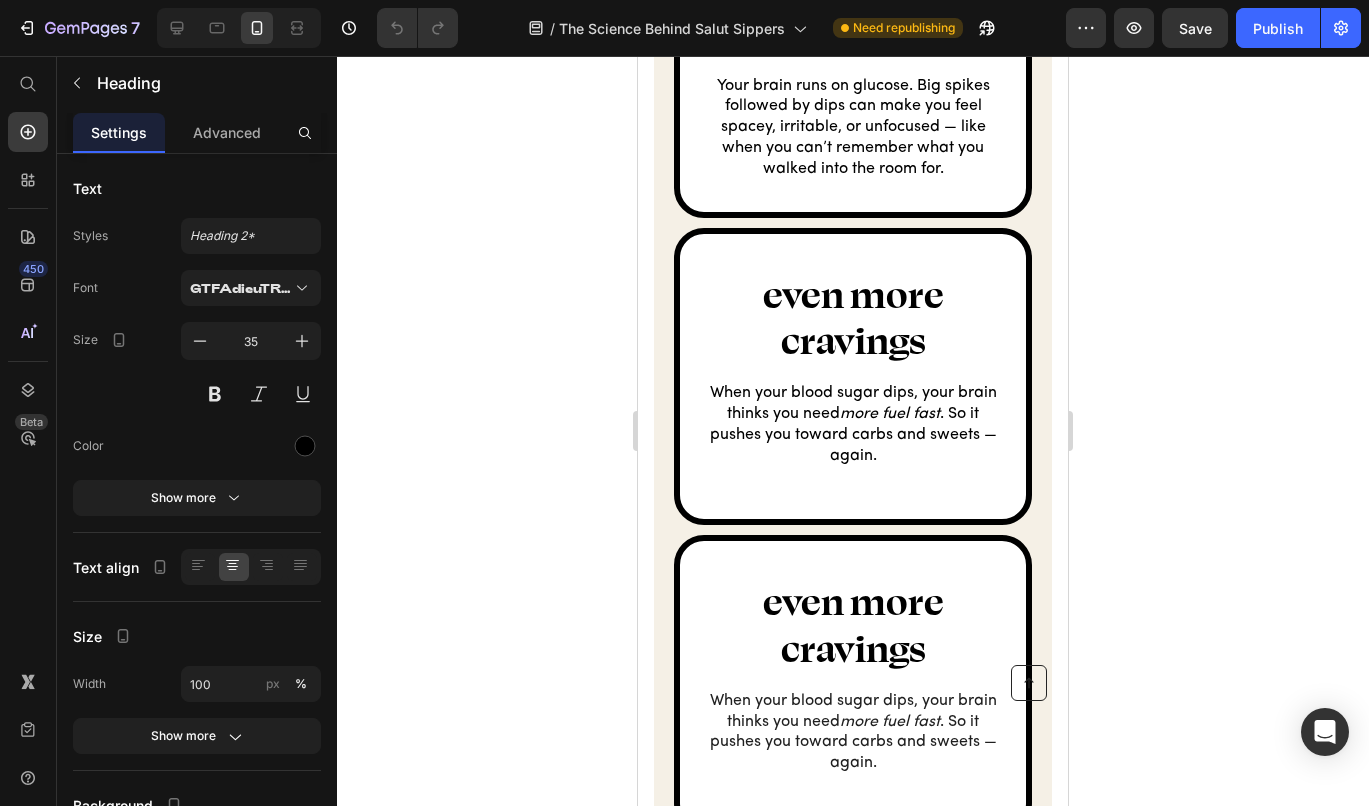 scroll, scrollTop: 0, scrollLeft: 0, axis: both 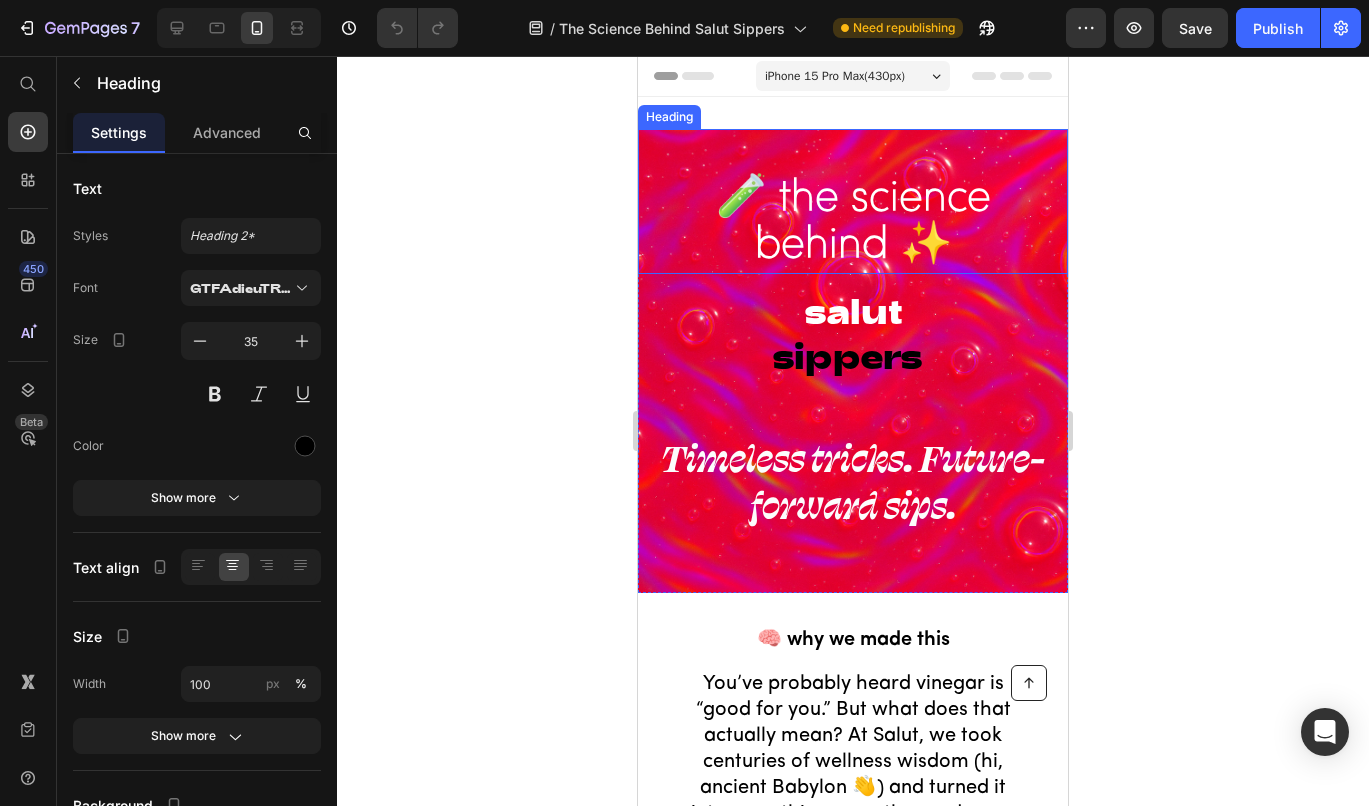 click on "🧪 the science behind ✨" at bounding box center (853, 223) 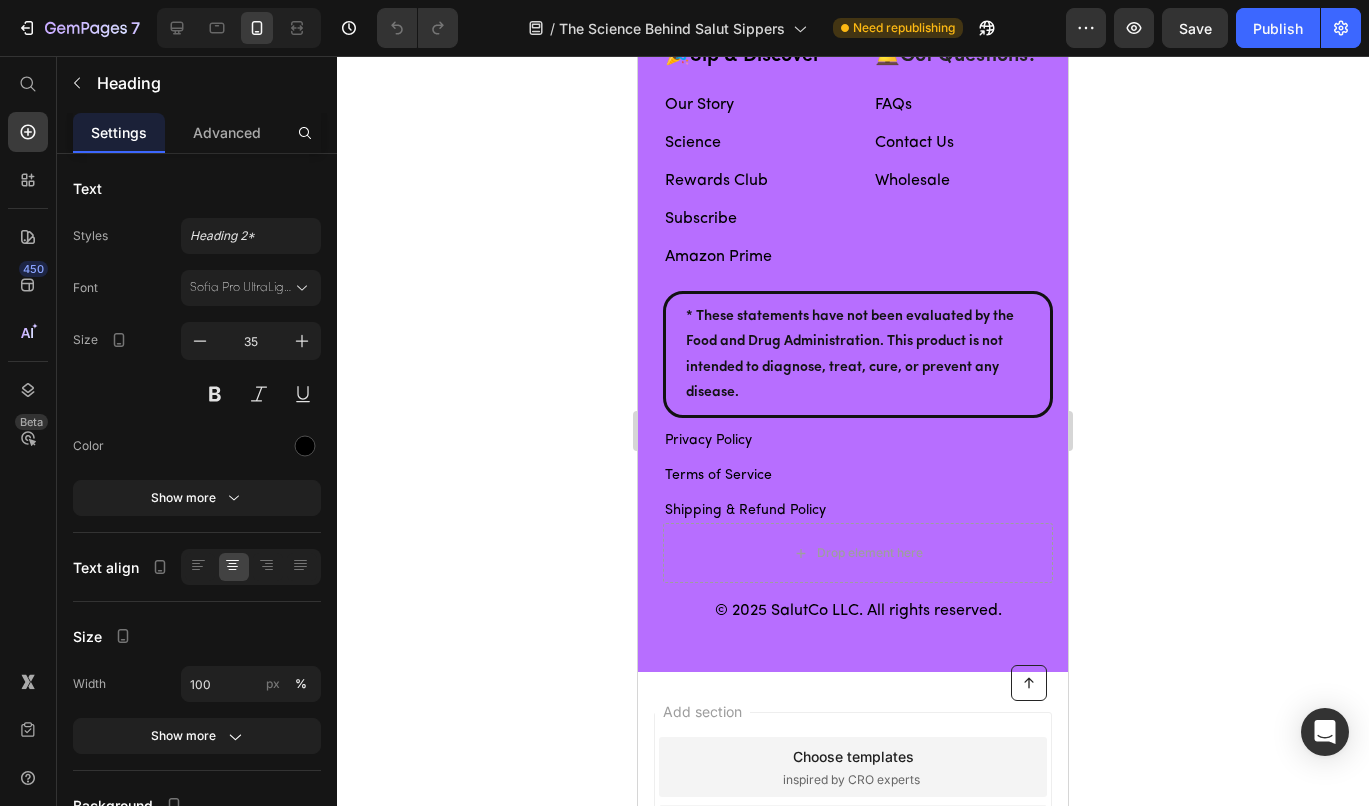 scroll, scrollTop: 9470, scrollLeft: 0, axis: vertical 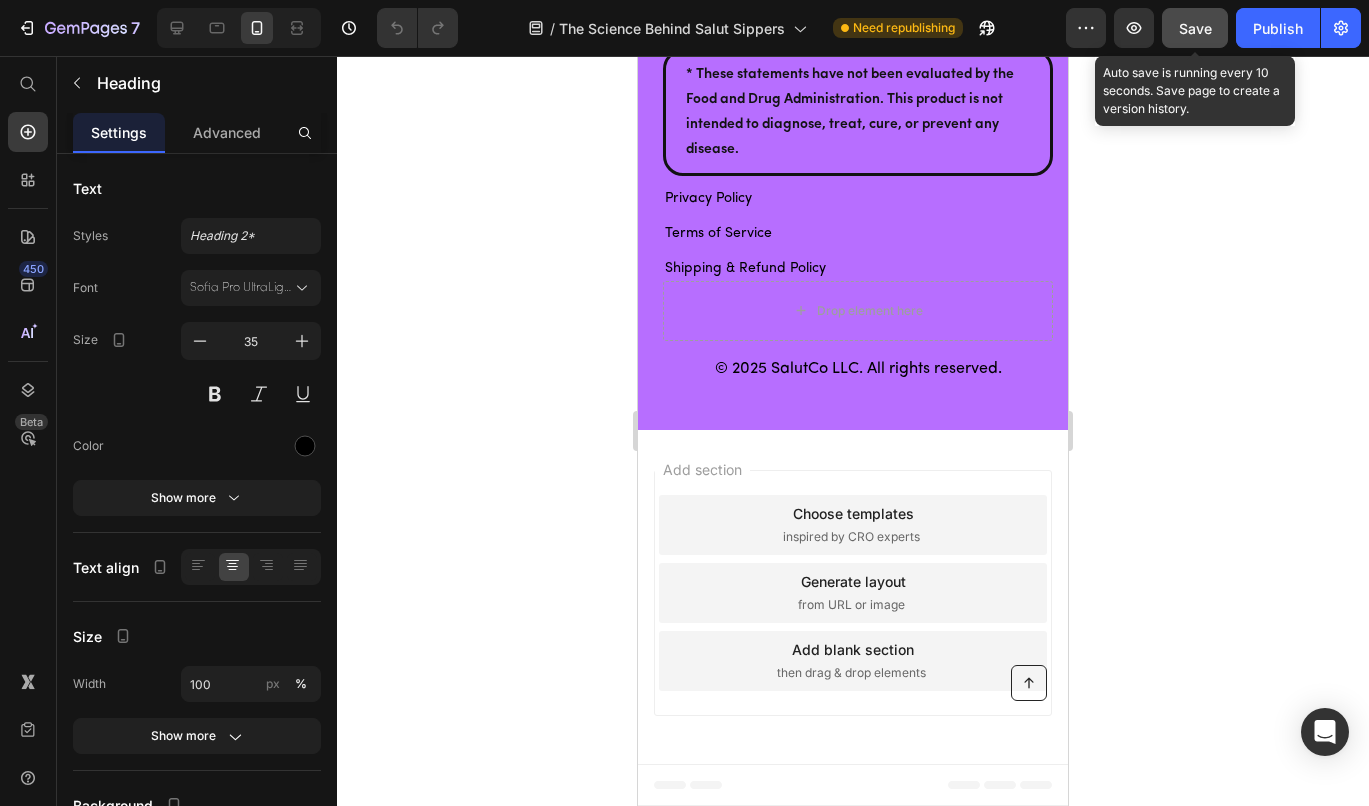 click on "Save" at bounding box center [1195, 28] 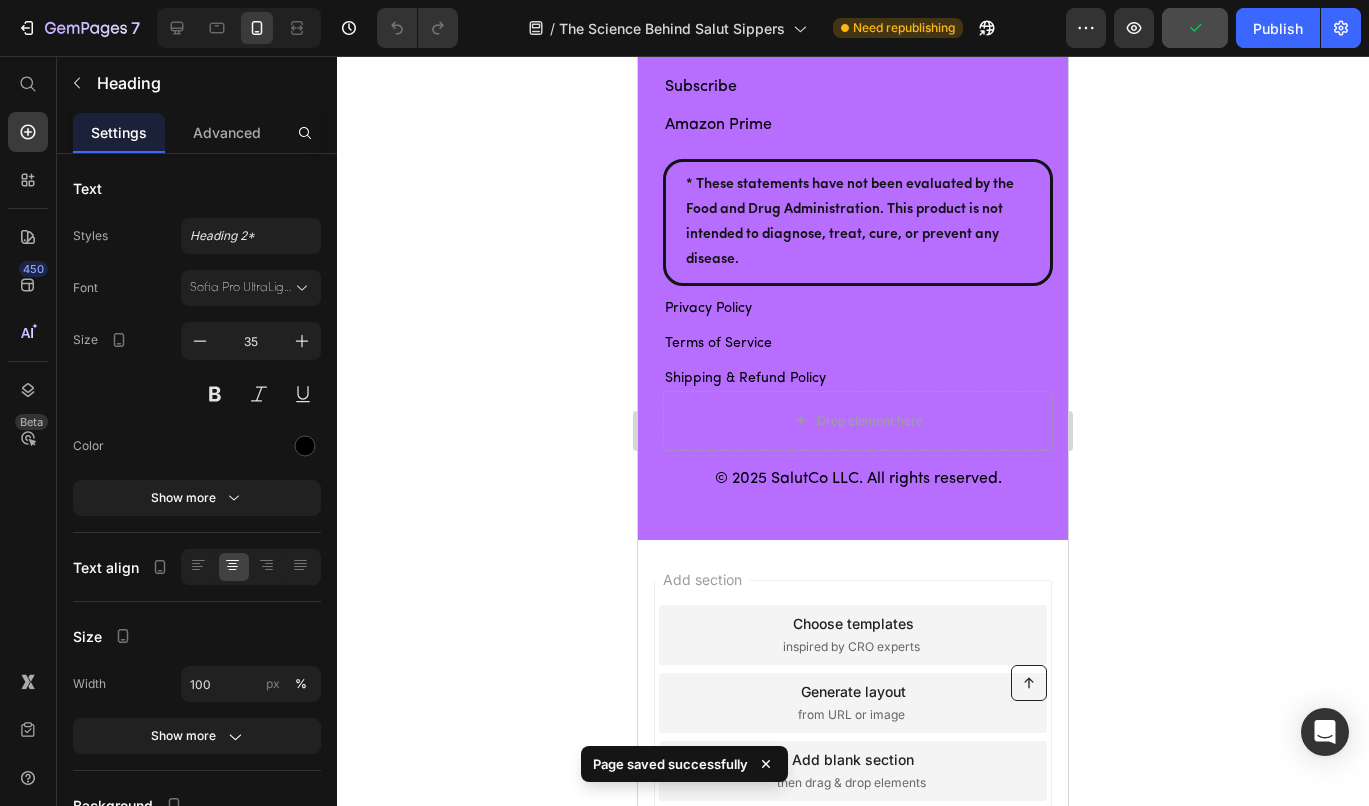 scroll, scrollTop: 9264, scrollLeft: 0, axis: vertical 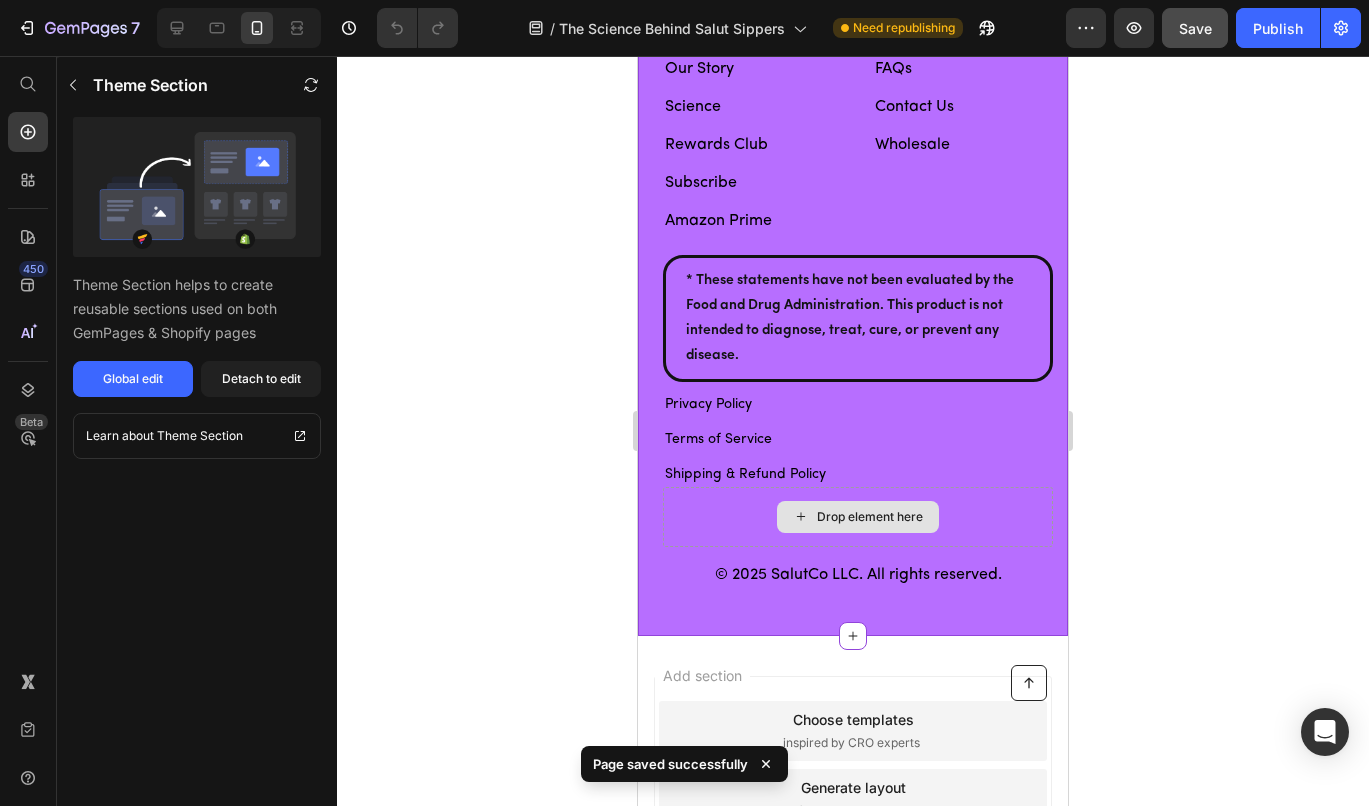 click on "Drop element here" at bounding box center [858, 517] 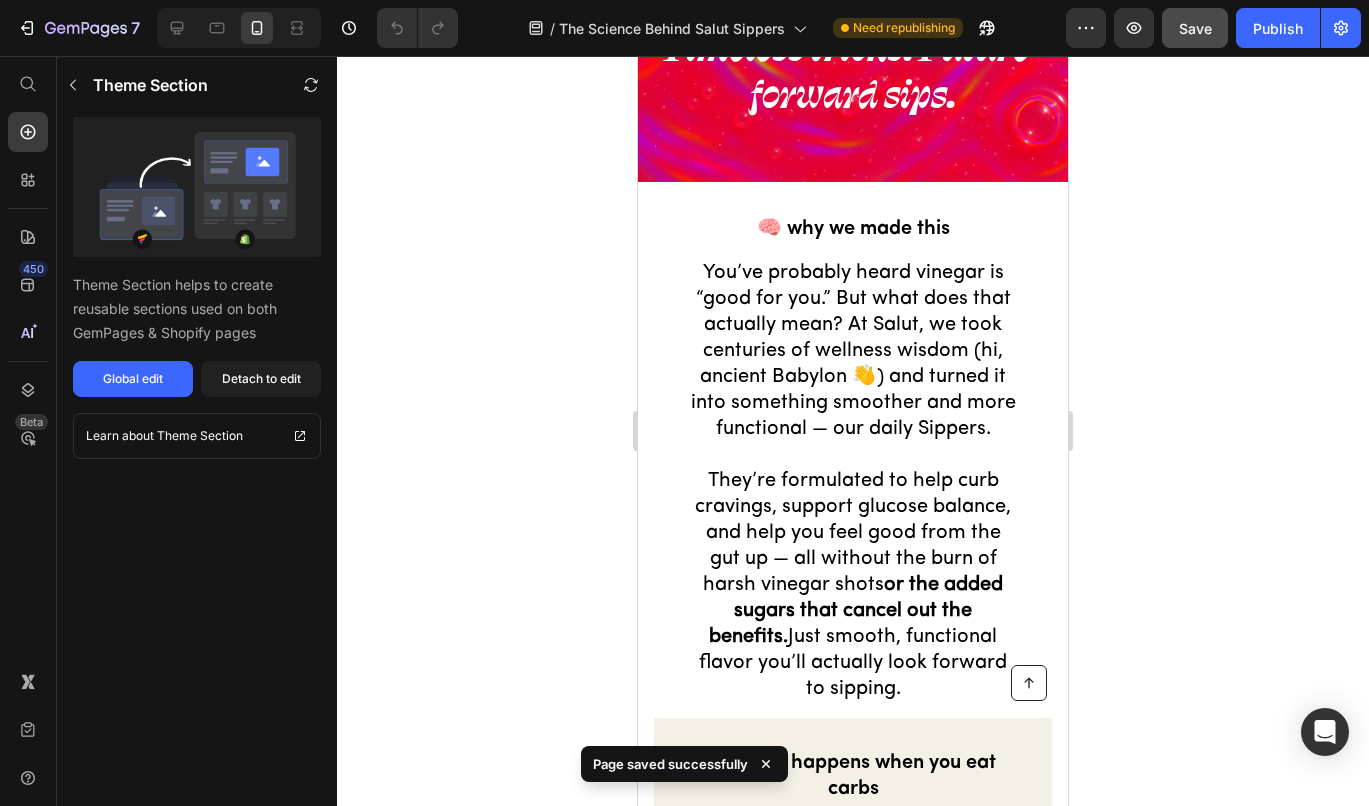 scroll, scrollTop: 0, scrollLeft: 0, axis: both 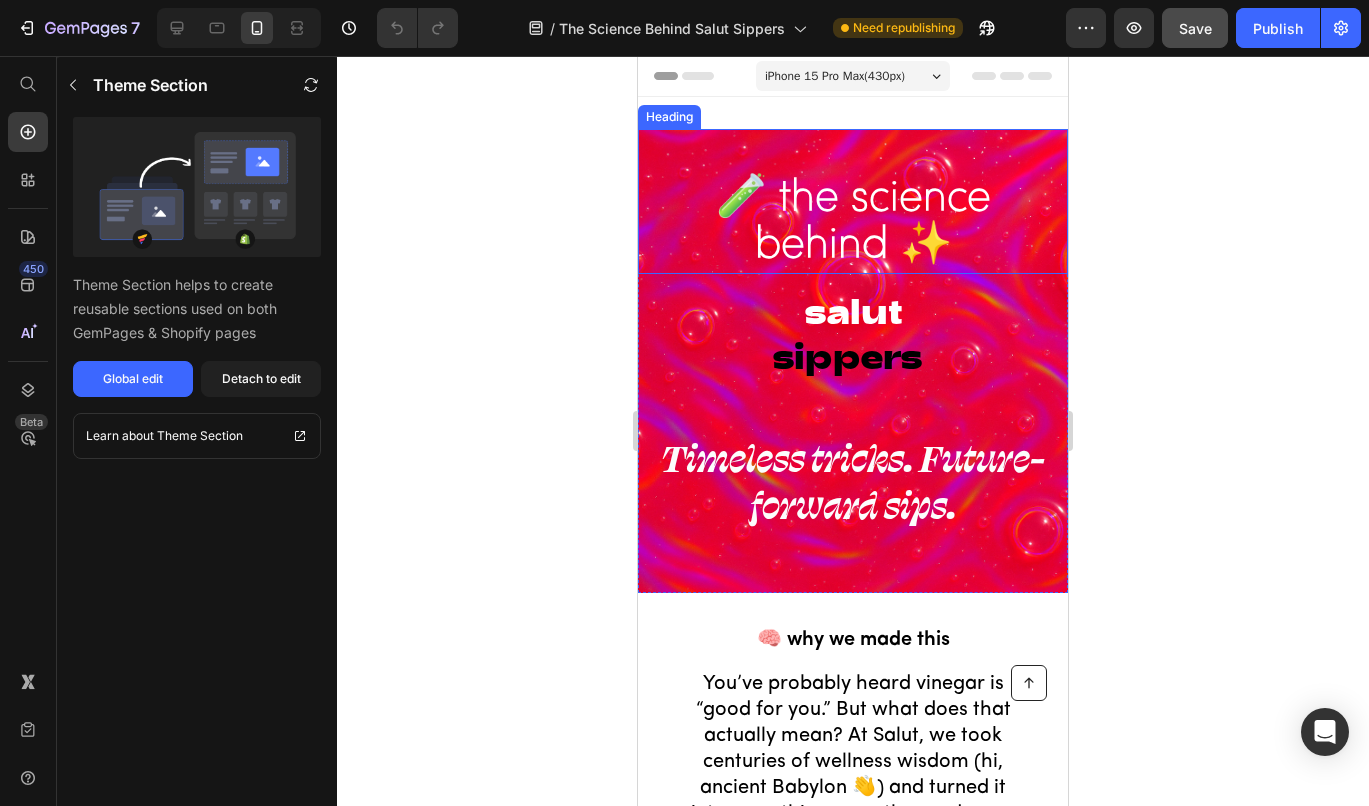 click on "🧪 the science behind ✨" at bounding box center [853, 223] 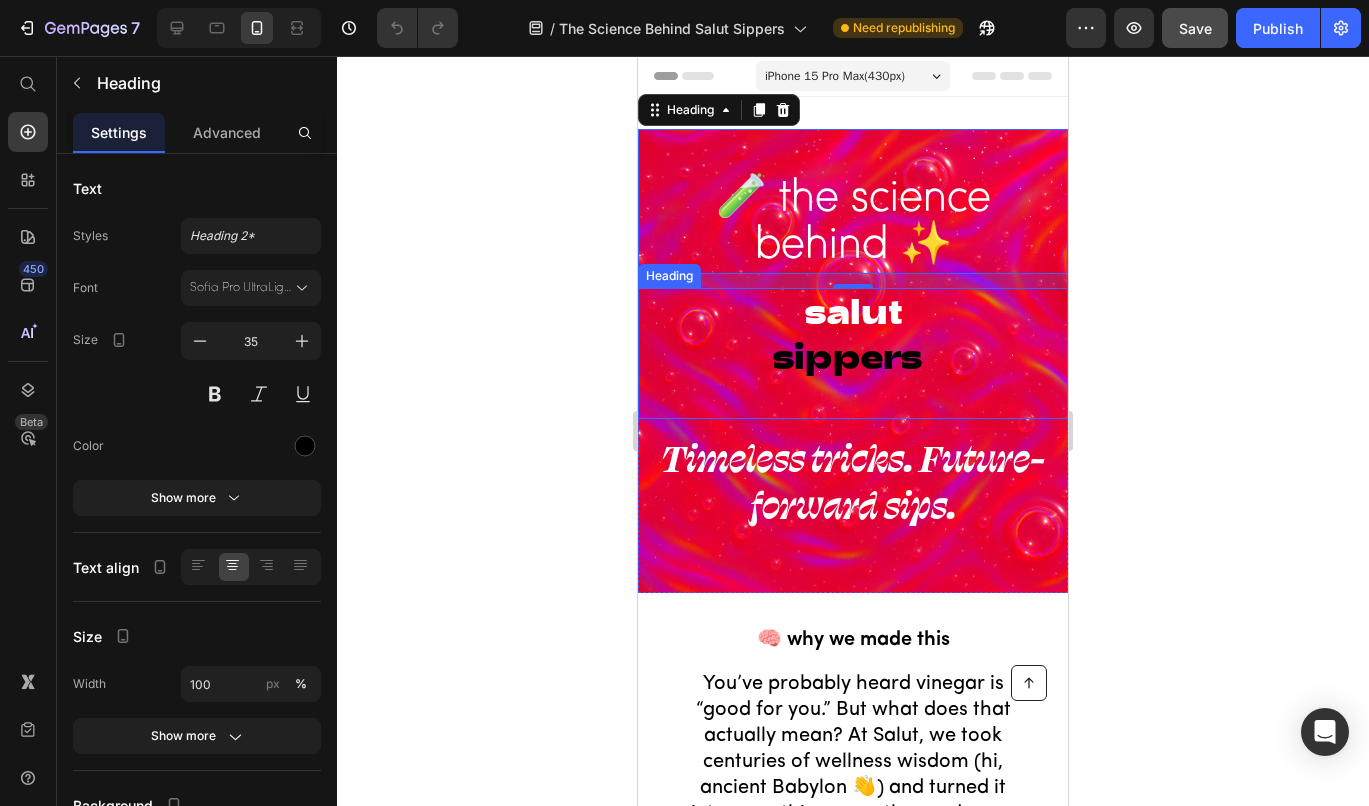 click on "sippers" at bounding box center [847, 355] 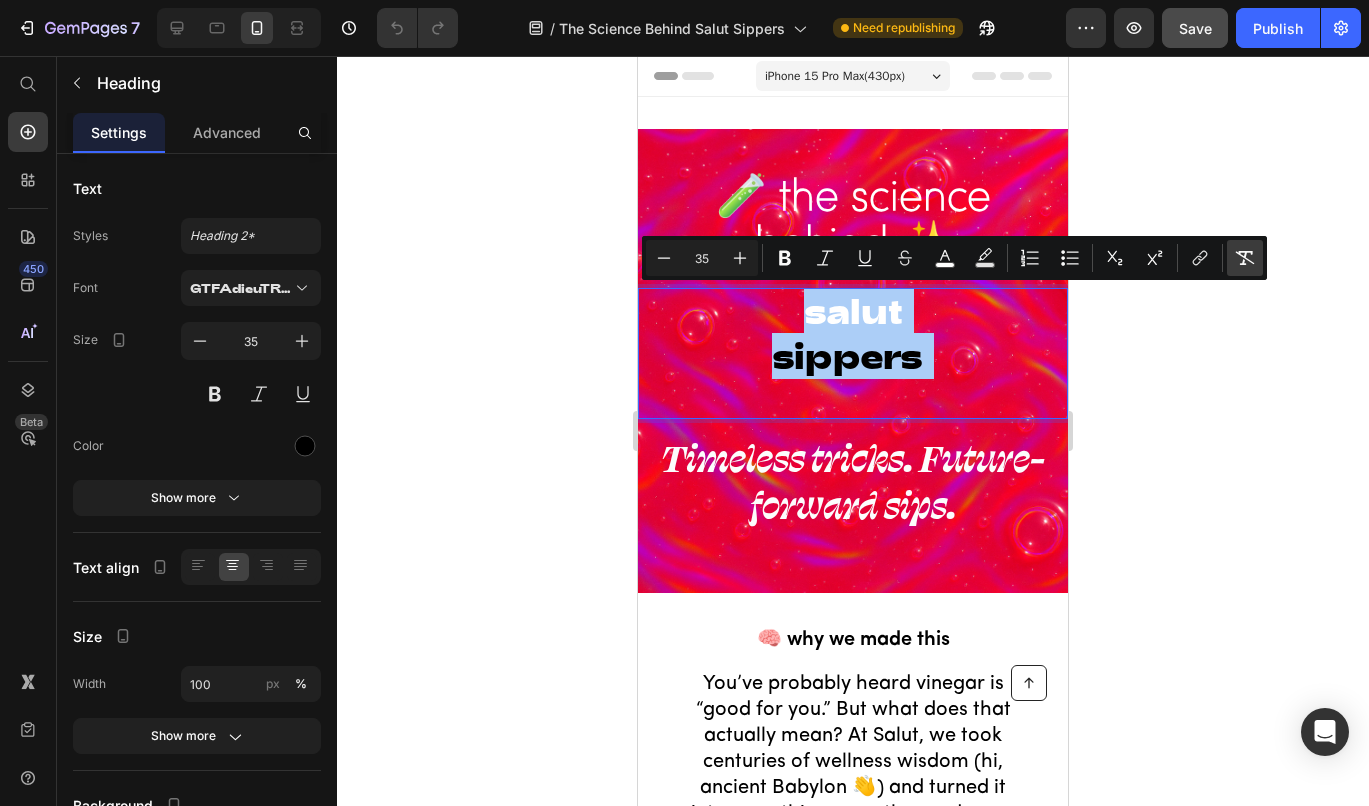 click 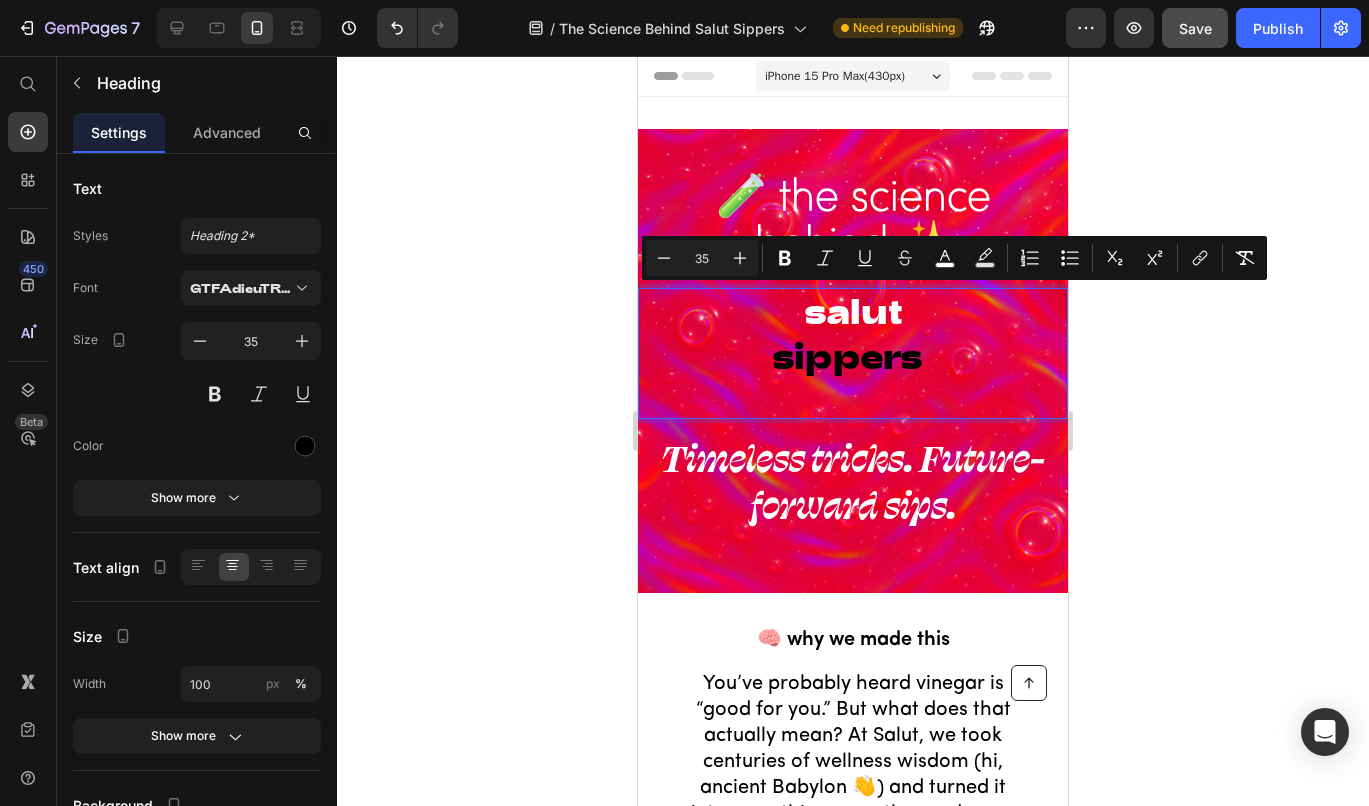 click 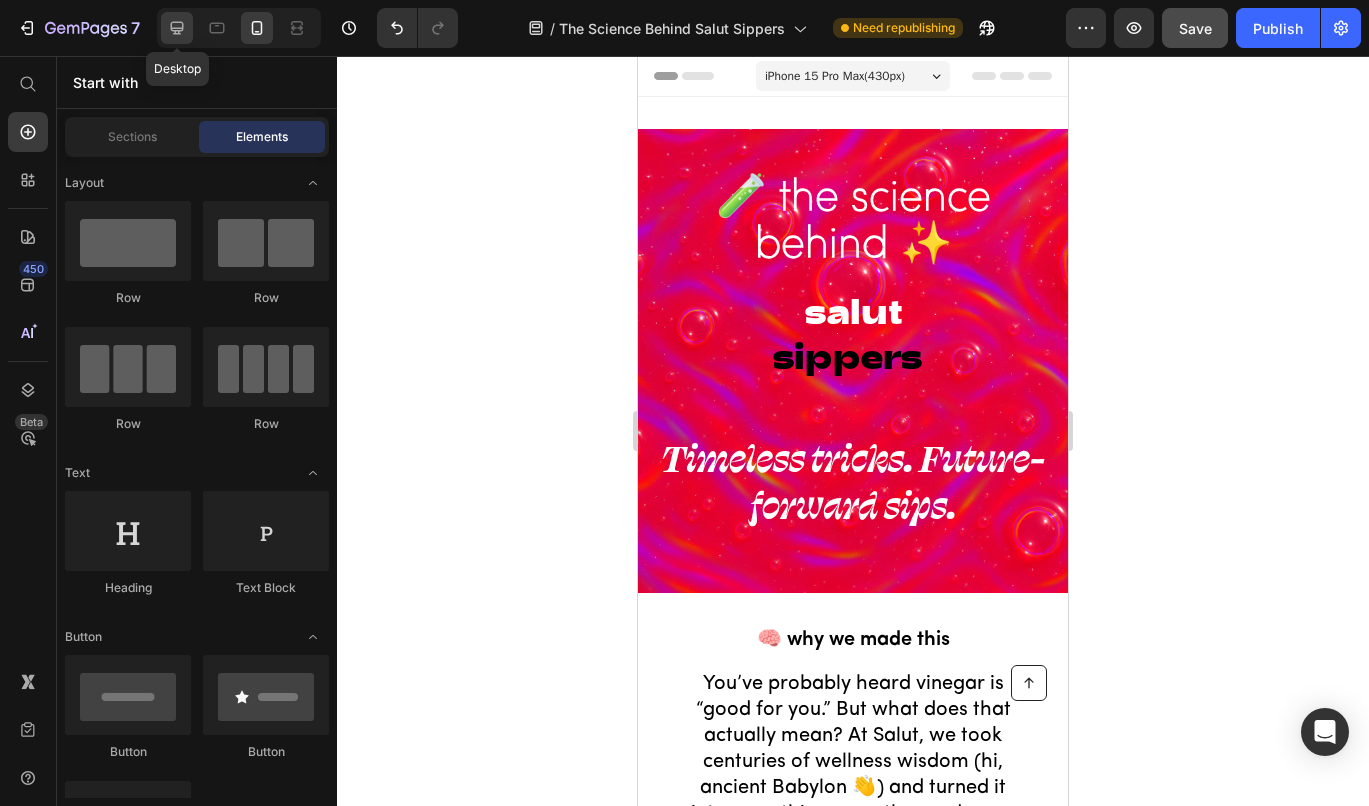 click 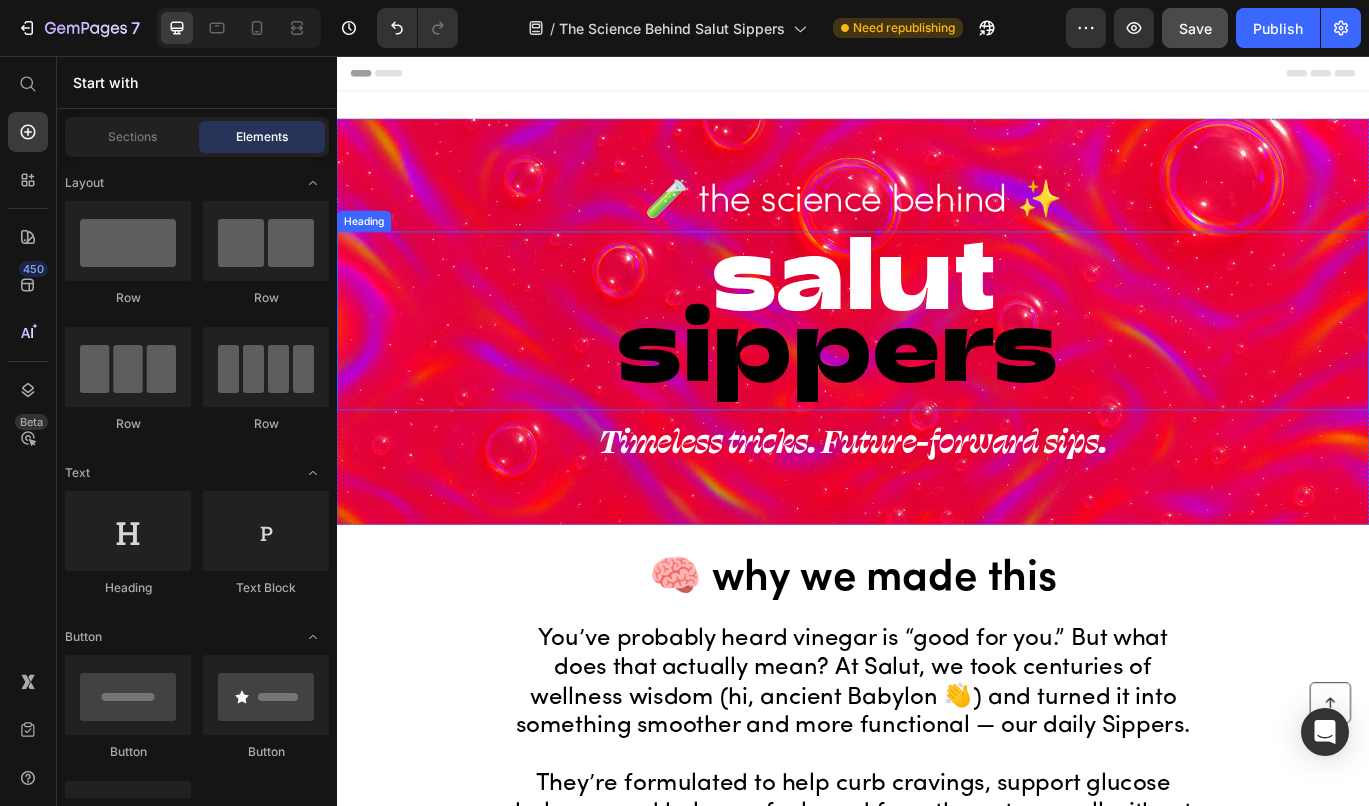 click on "sippers" at bounding box center [919, 386] 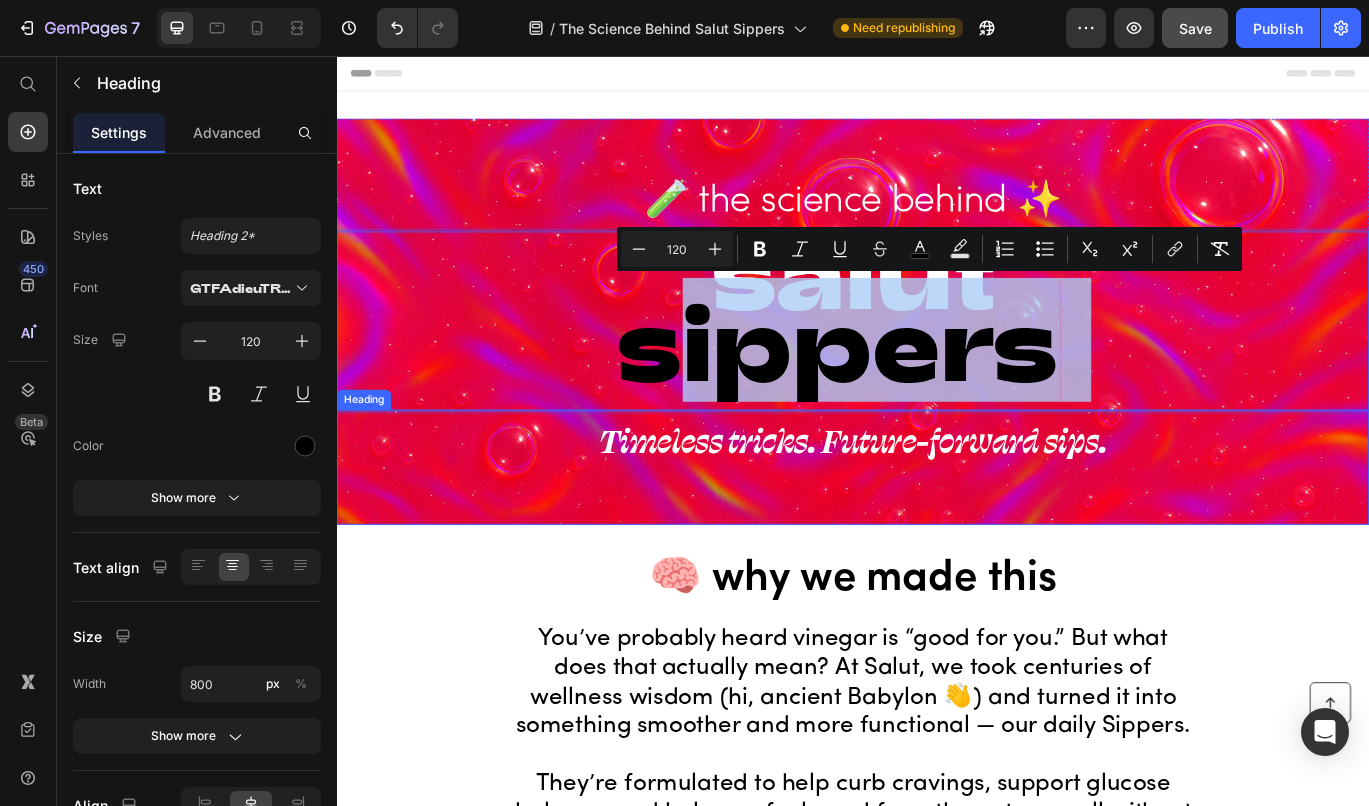 drag, startPoint x: 742, startPoint y: 321, endPoint x: 1262, endPoint y: 499, distance: 549.6217 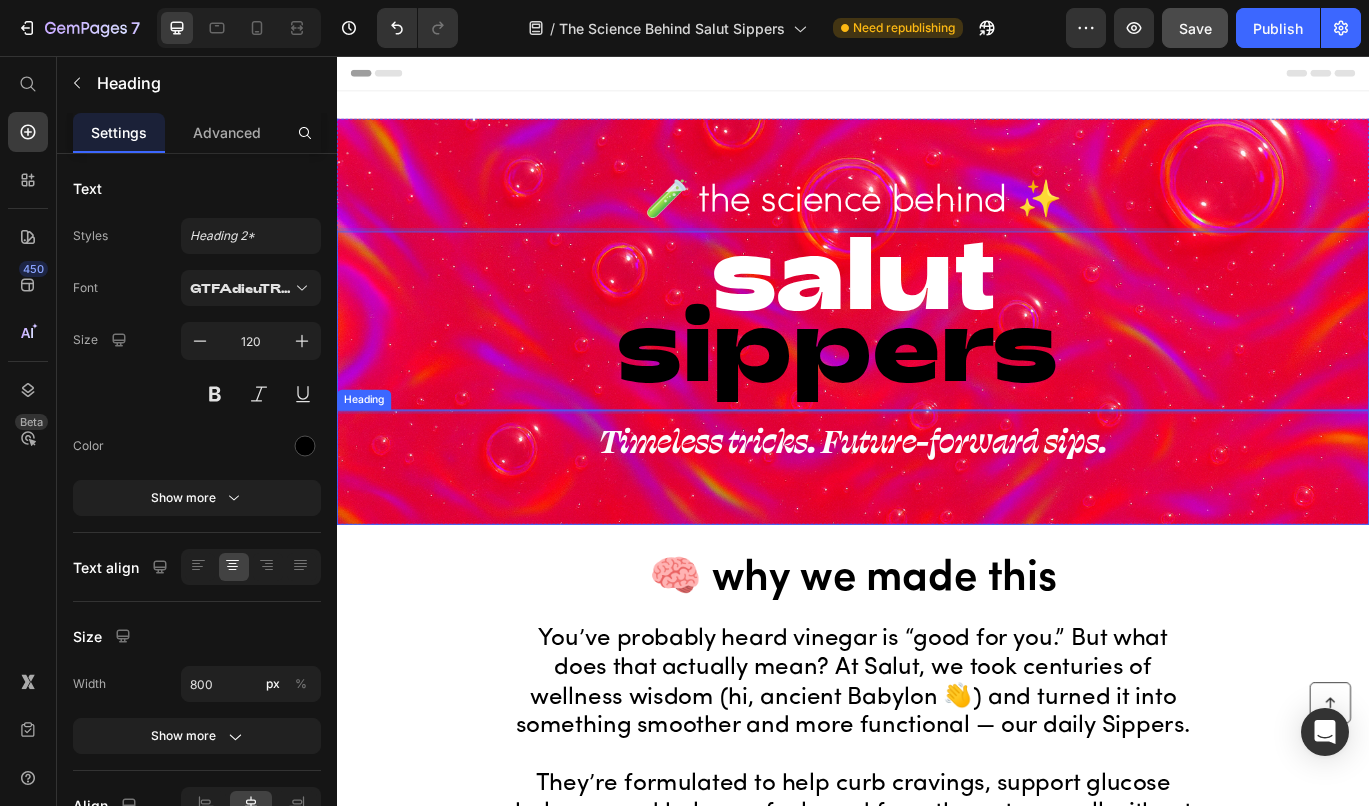 click on "Timeless tricks. Future-forward sips." at bounding box center [937, 503] 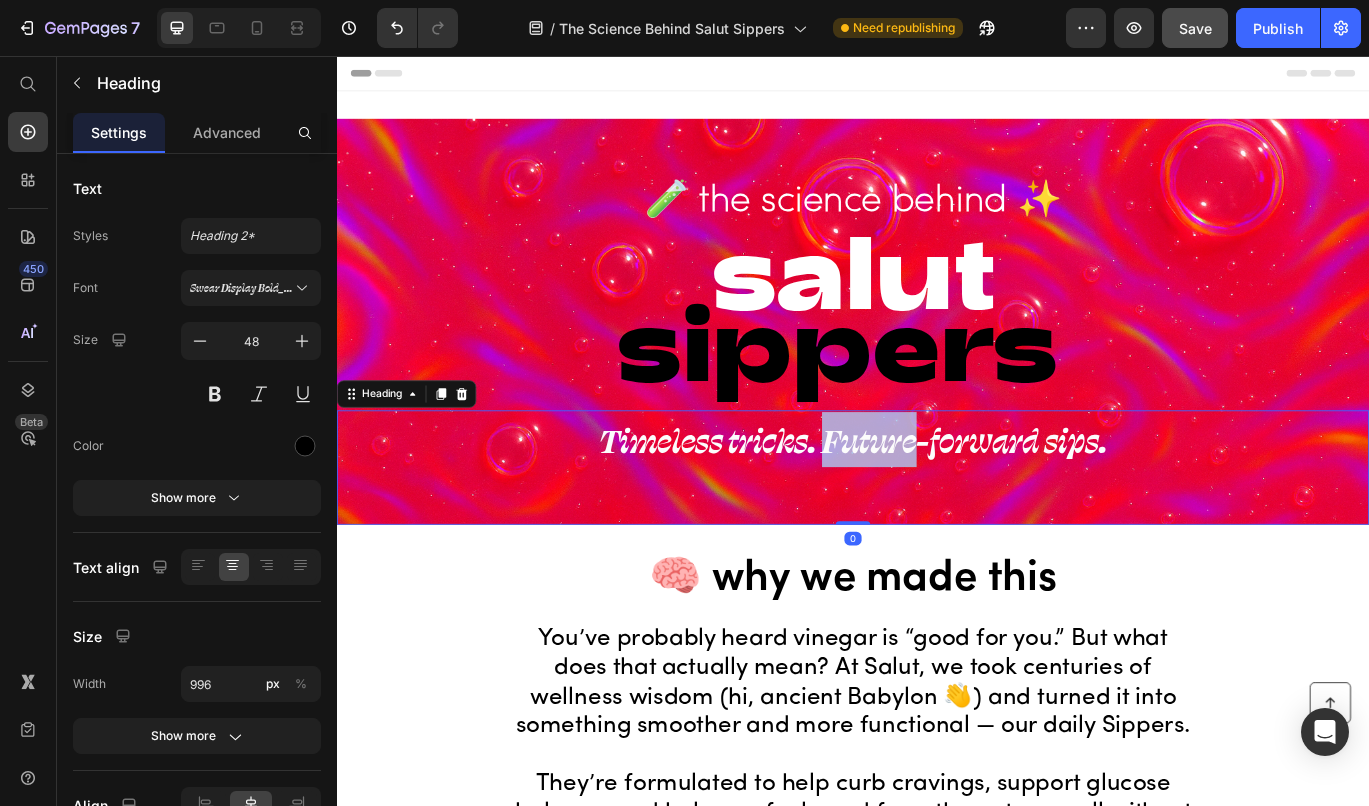 click on "Timeless tricks. Future-forward sips." at bounding box center (937, 503) 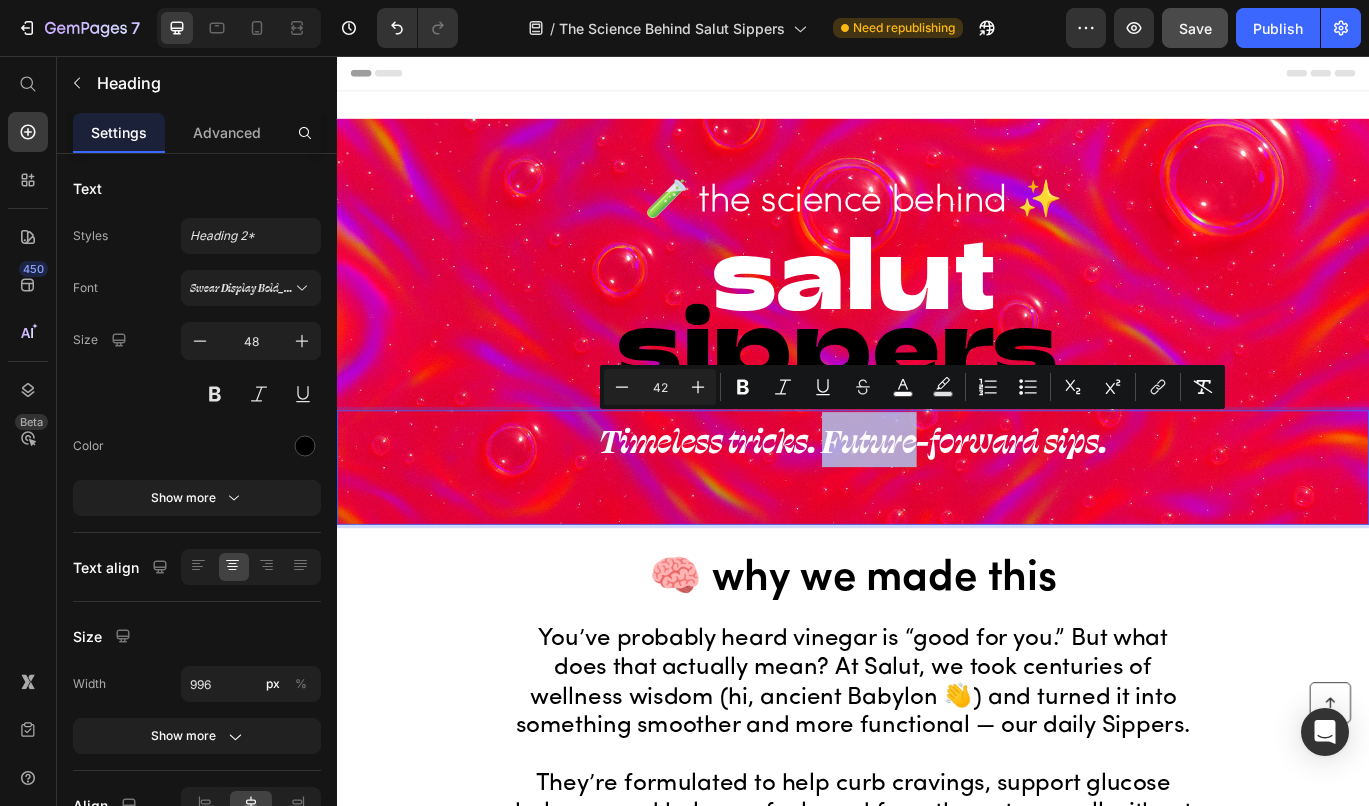 click on "Timeless tricks. Future-forward sips." at bounding box center (937, 503) 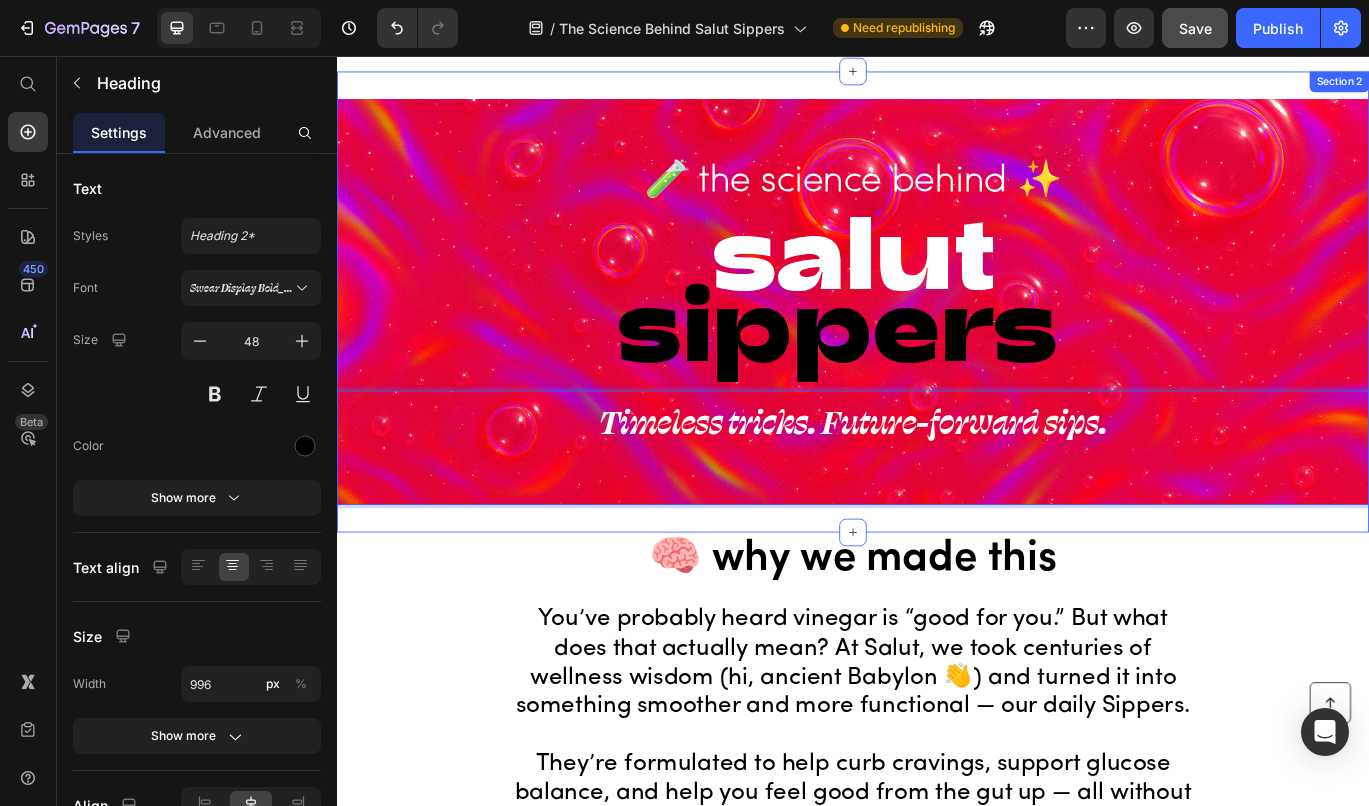 scroll, scrollTop: 28, scrollLeft: 0, axis: vertical 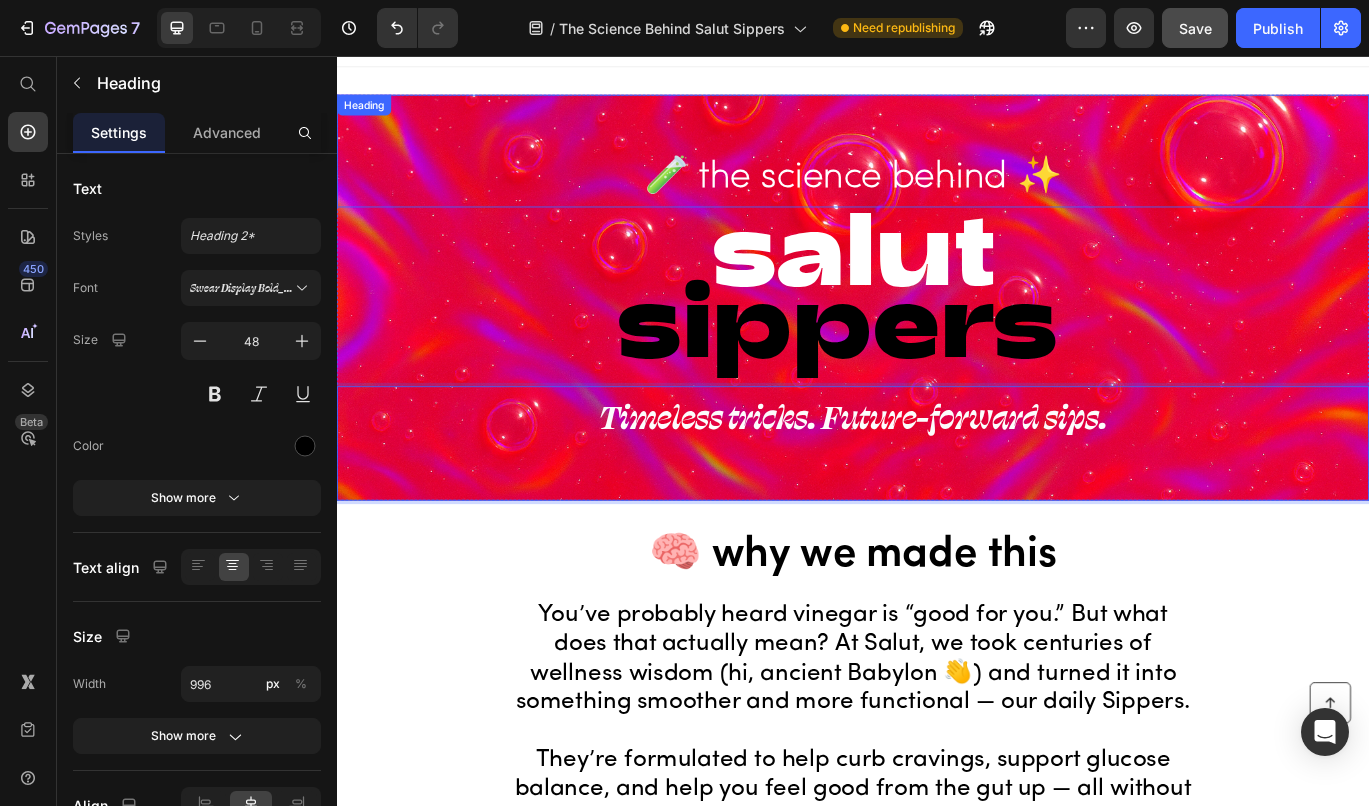 click on "🧪 the science behind ✨" at bounding box center (937, 197) 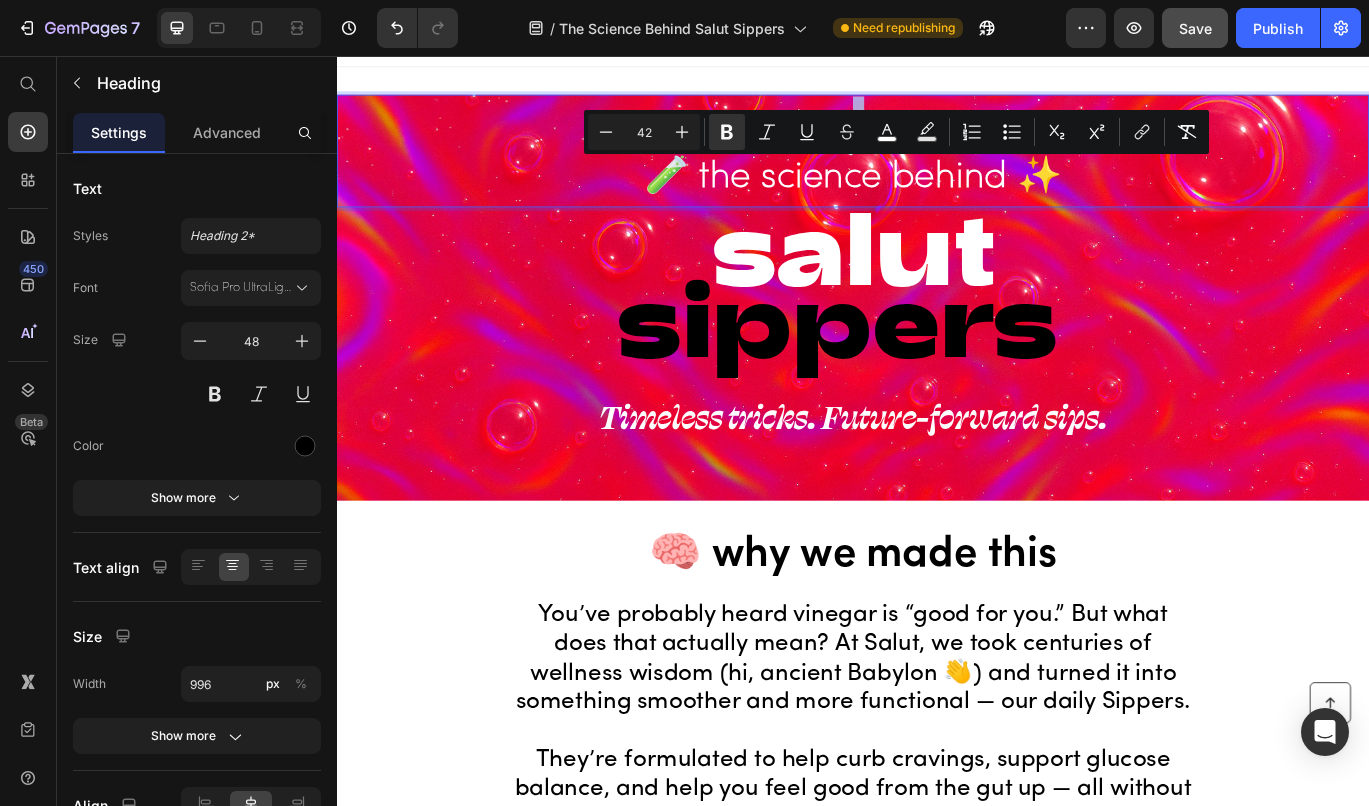 click on "🧪 the science behind ✨" at bounding box center (937, 197) 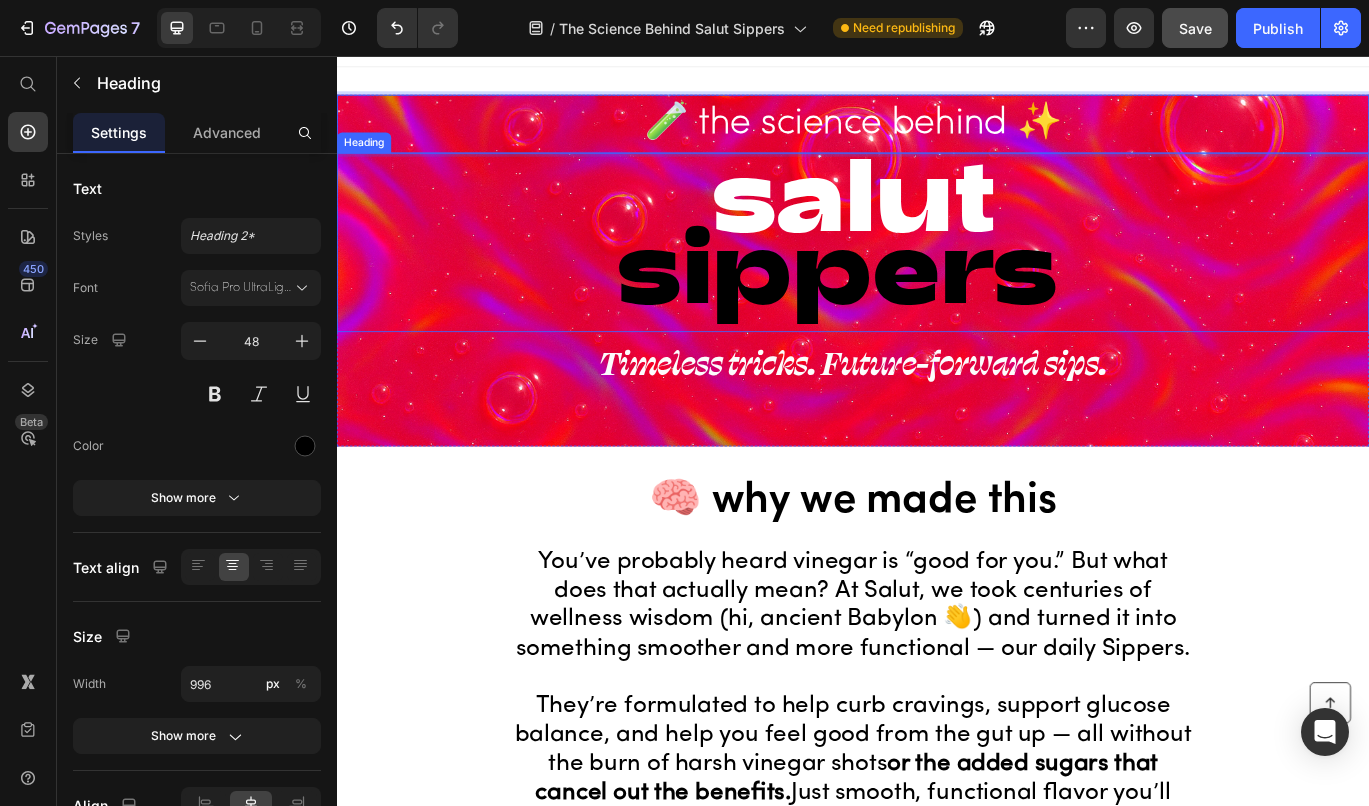 click on "⁠⁠⁠⁠⁠⁠⁠ salut sippers" at bounding box center [937, 253] 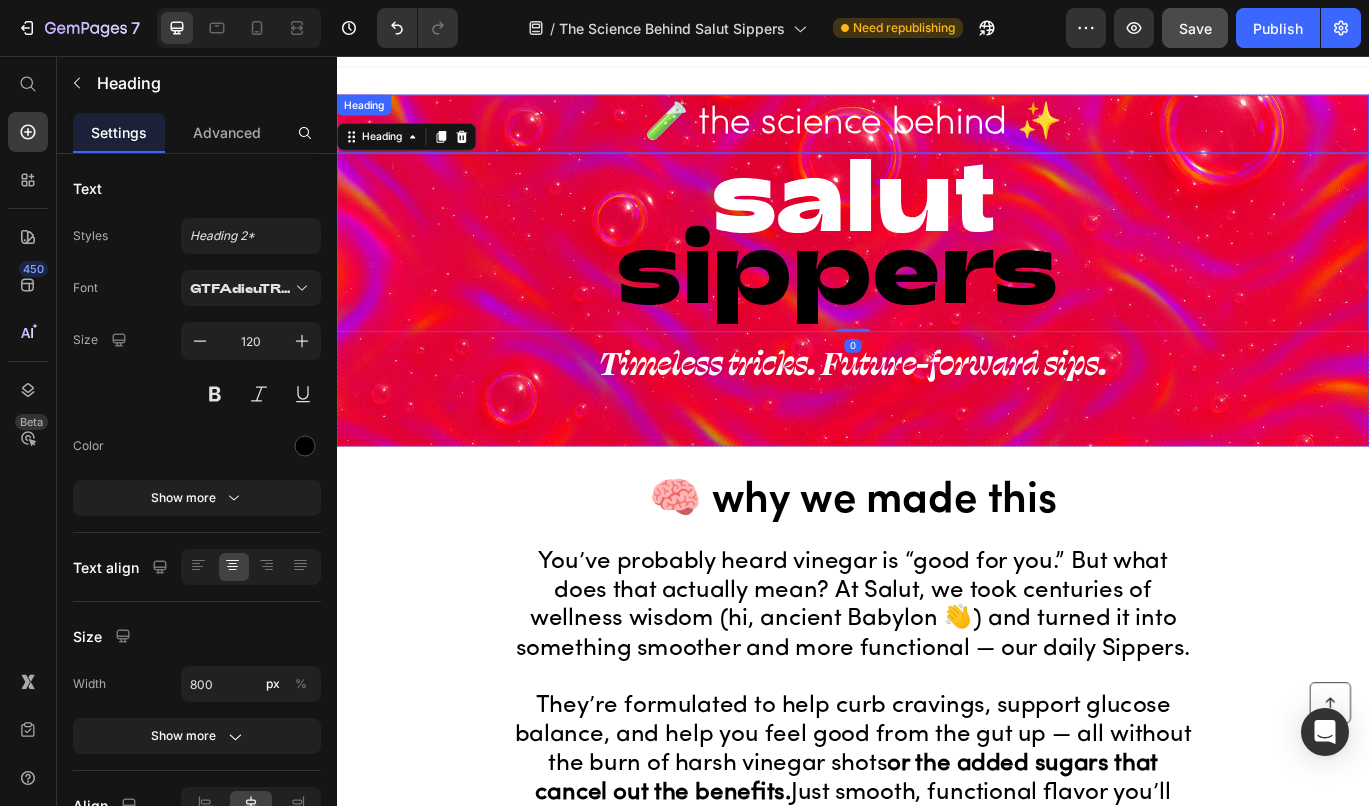 click on "⁠⁠⁠⁠⁠⁠⁠ 🧪 the science behind ✨" at bounding box center (937, 135) 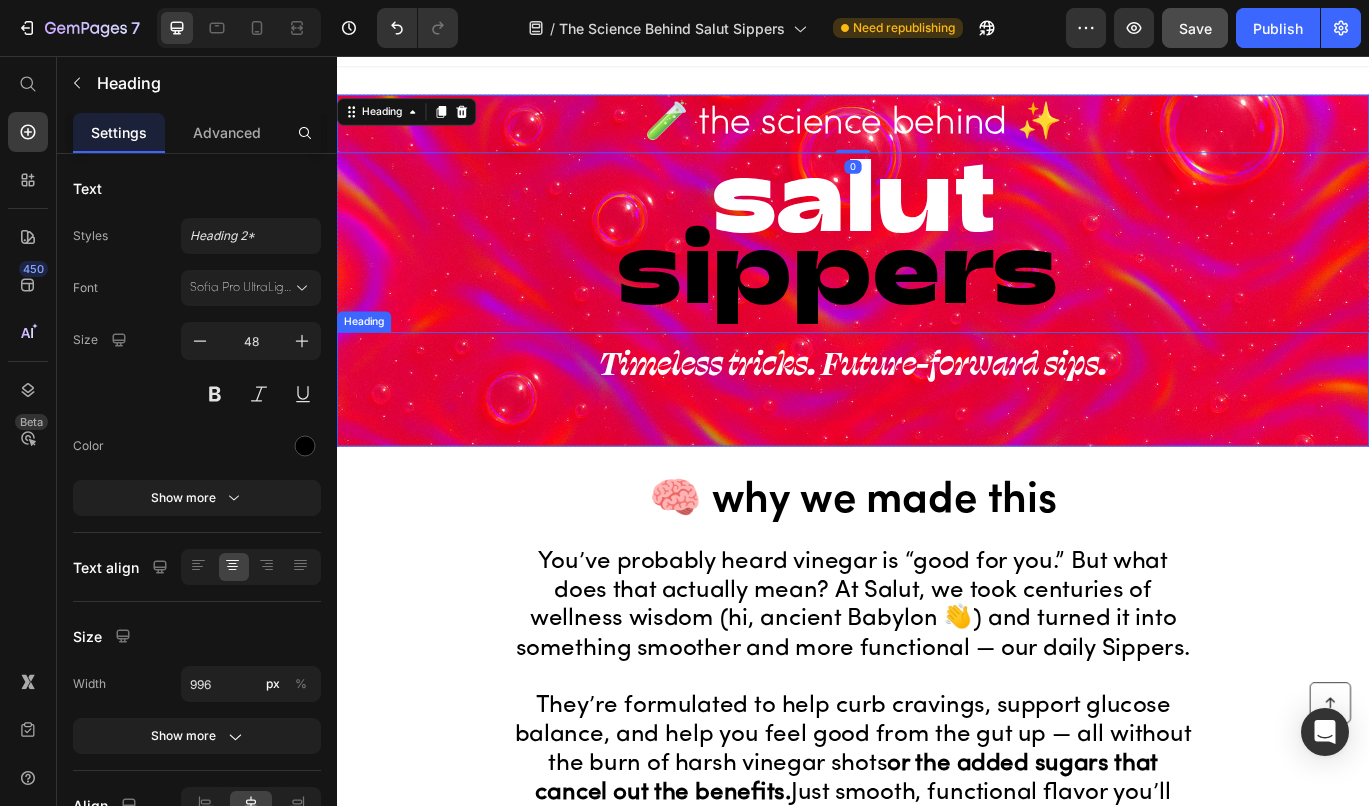 click on "⁠⁠⁠⁠⁠⁠⁠ Timeless tricks. Future-forward sips." at bounding box center [937, 443] 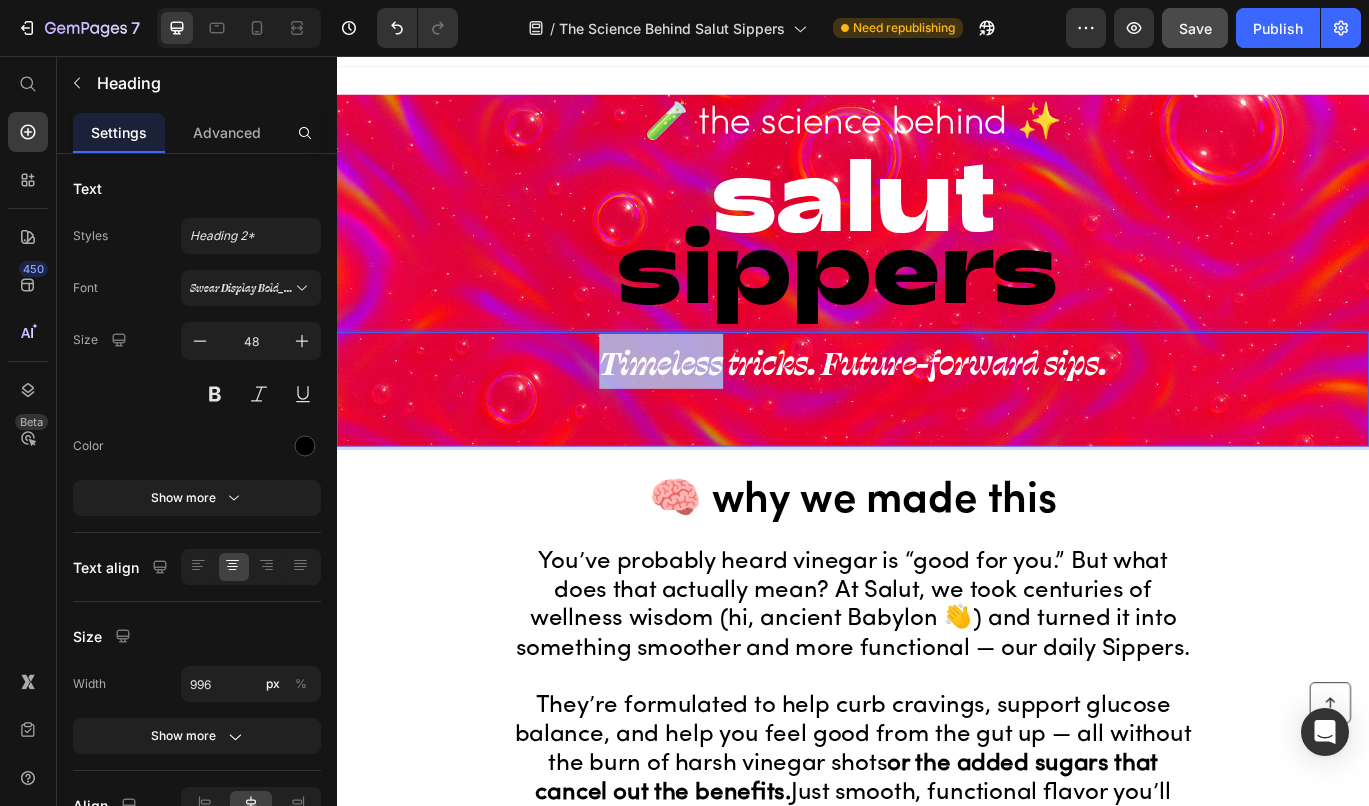 click on "Timeless tricks. Future-forward sips." at bounding box center [937, 412] 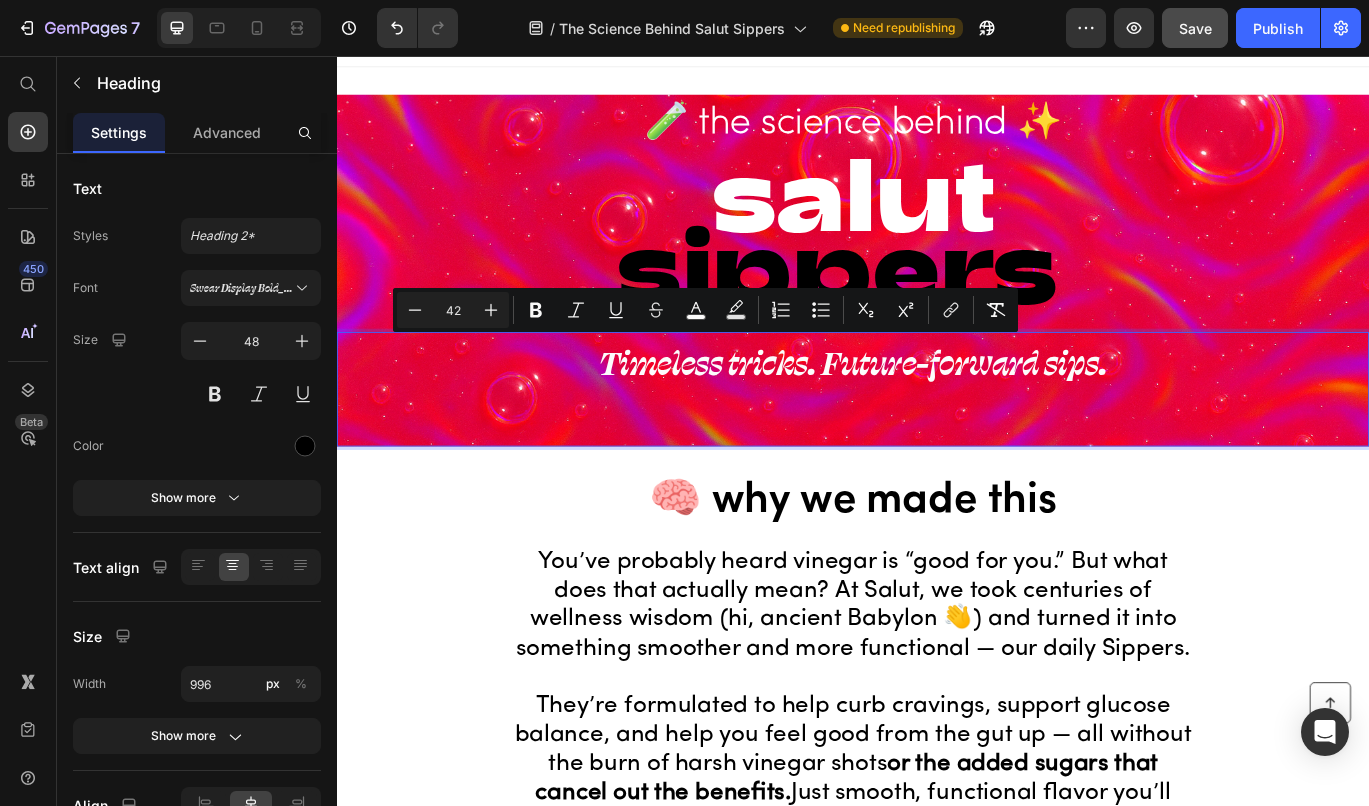 click on "Timeless tricks. Future-forward sips." at bounding box center [937, 443] 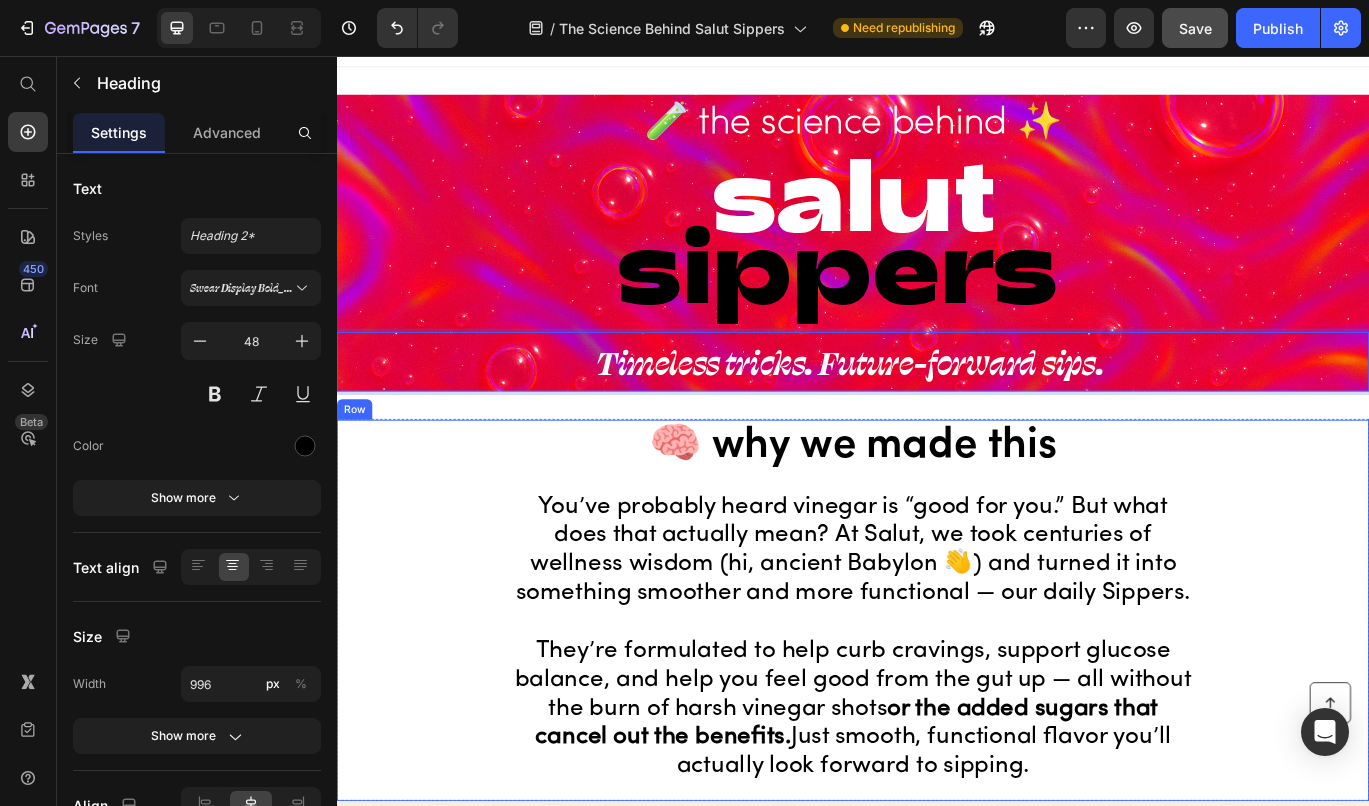click on "🧠 why we made this" at bounding box center (937, 510) 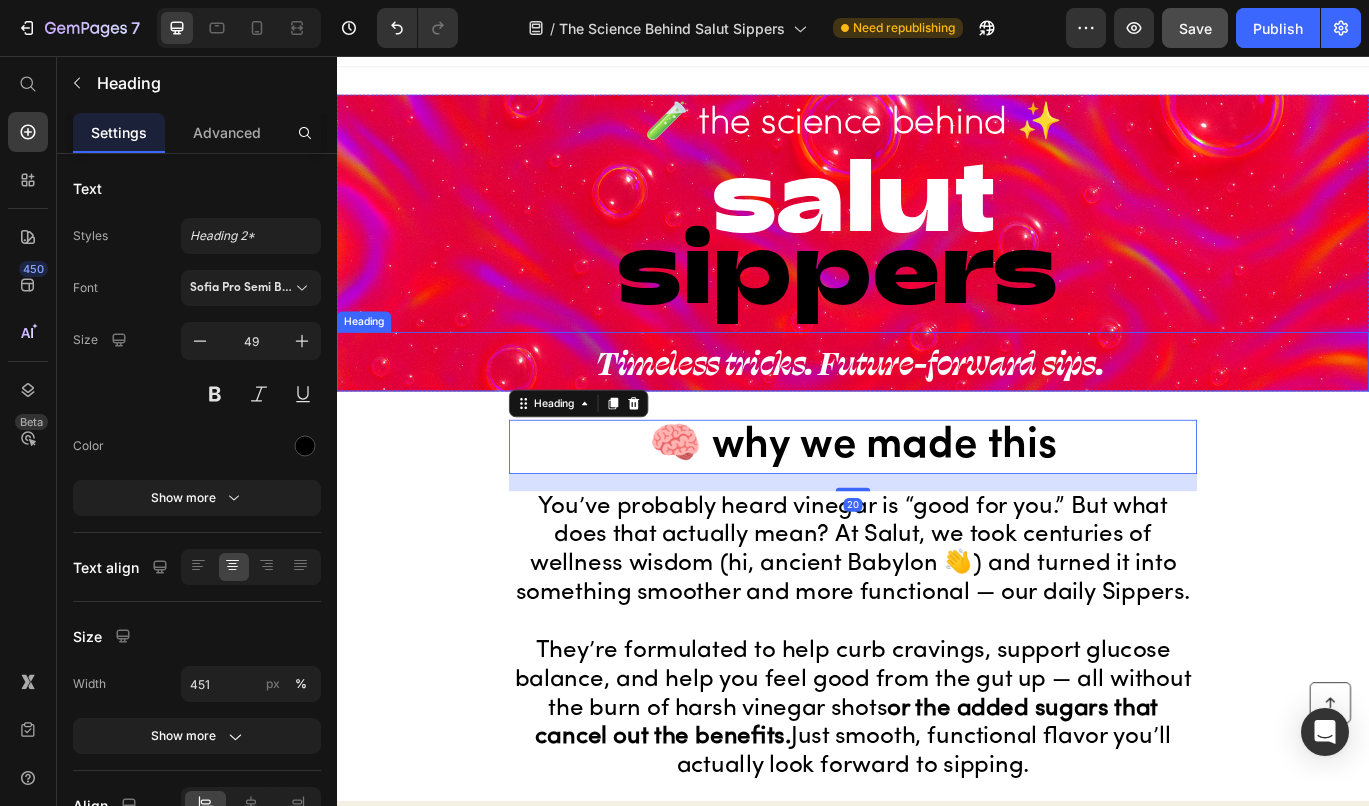 click on "⁠⁠⁠⁠⁠⁠⁠ Timeless tricks. Future-forward sips." at bounding box center (937, 411) 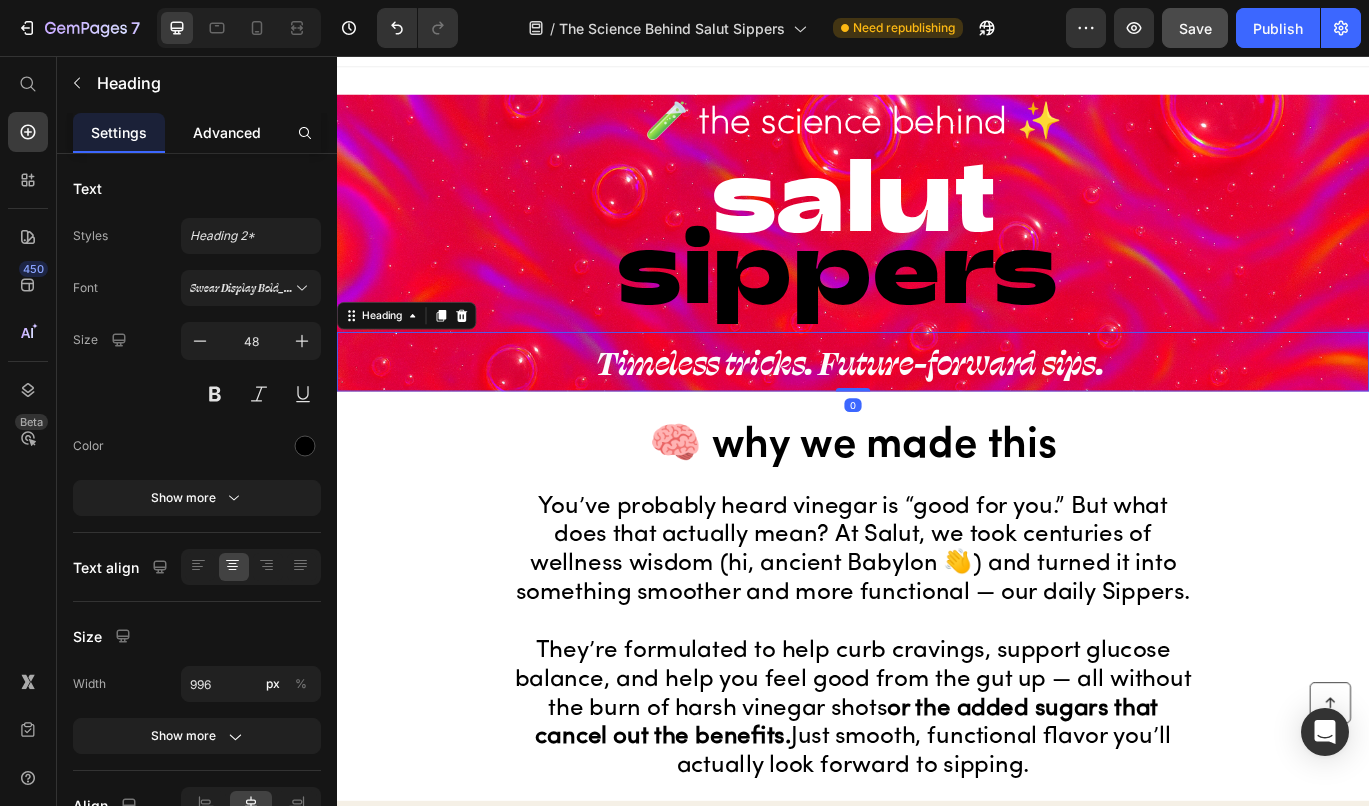 click on "Advanced" at bounding box center [227, 132] 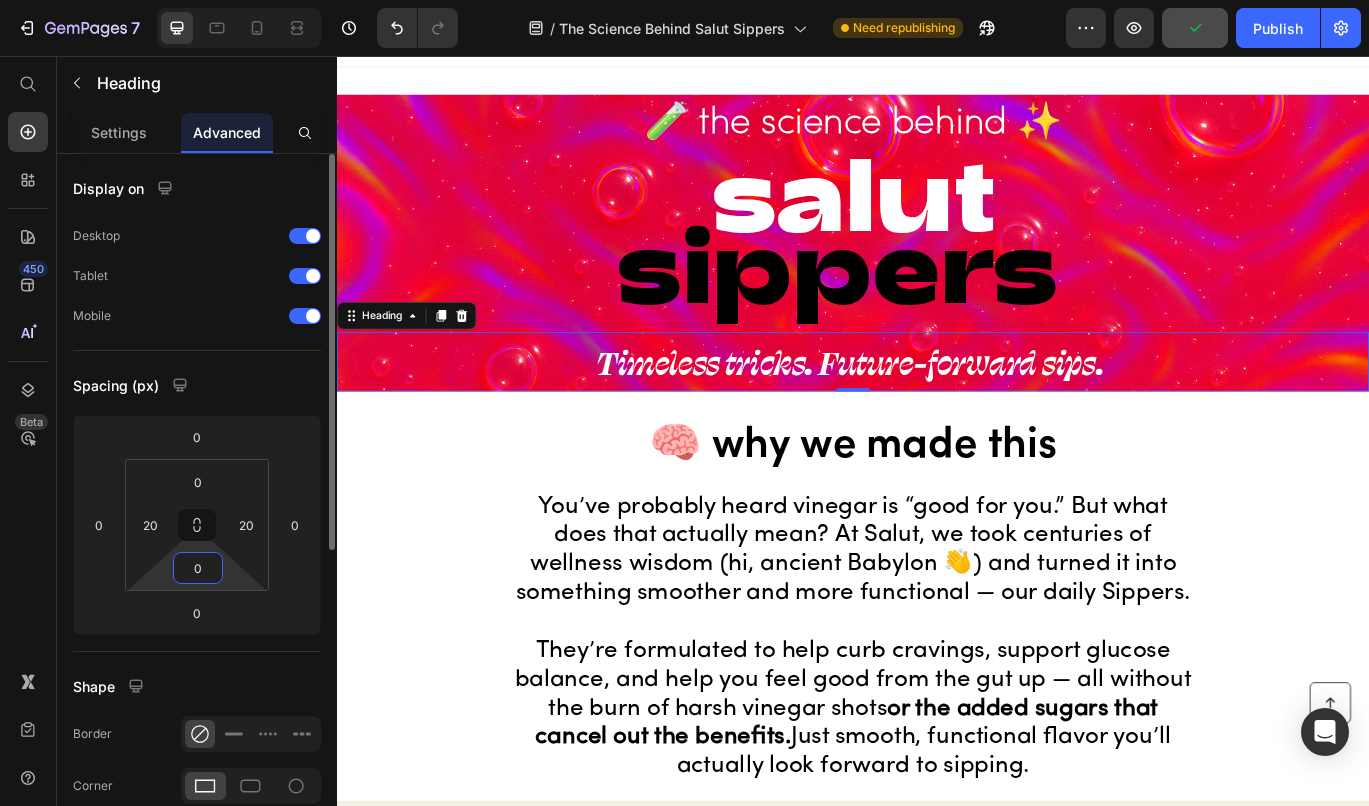 click on "0" at bounding box center (198, 568) 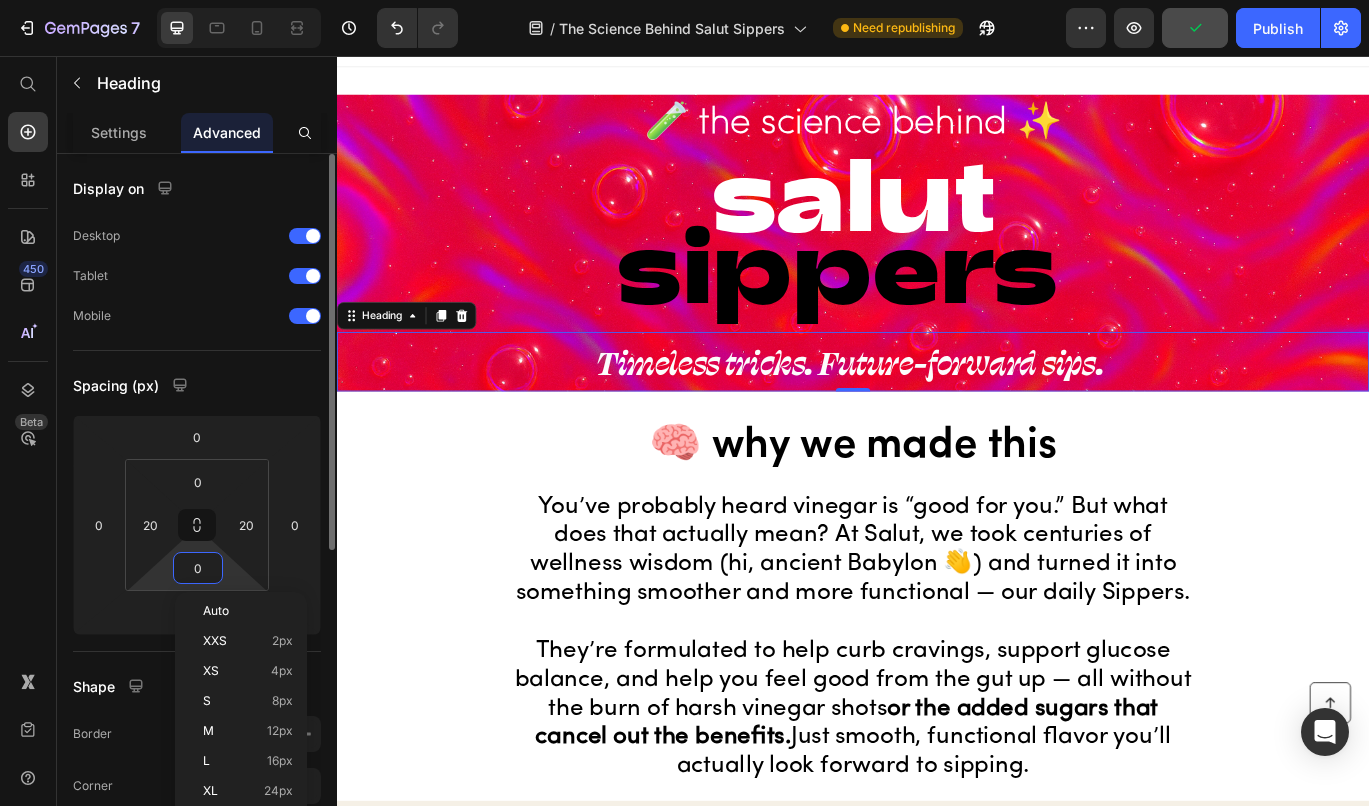 type on "2" 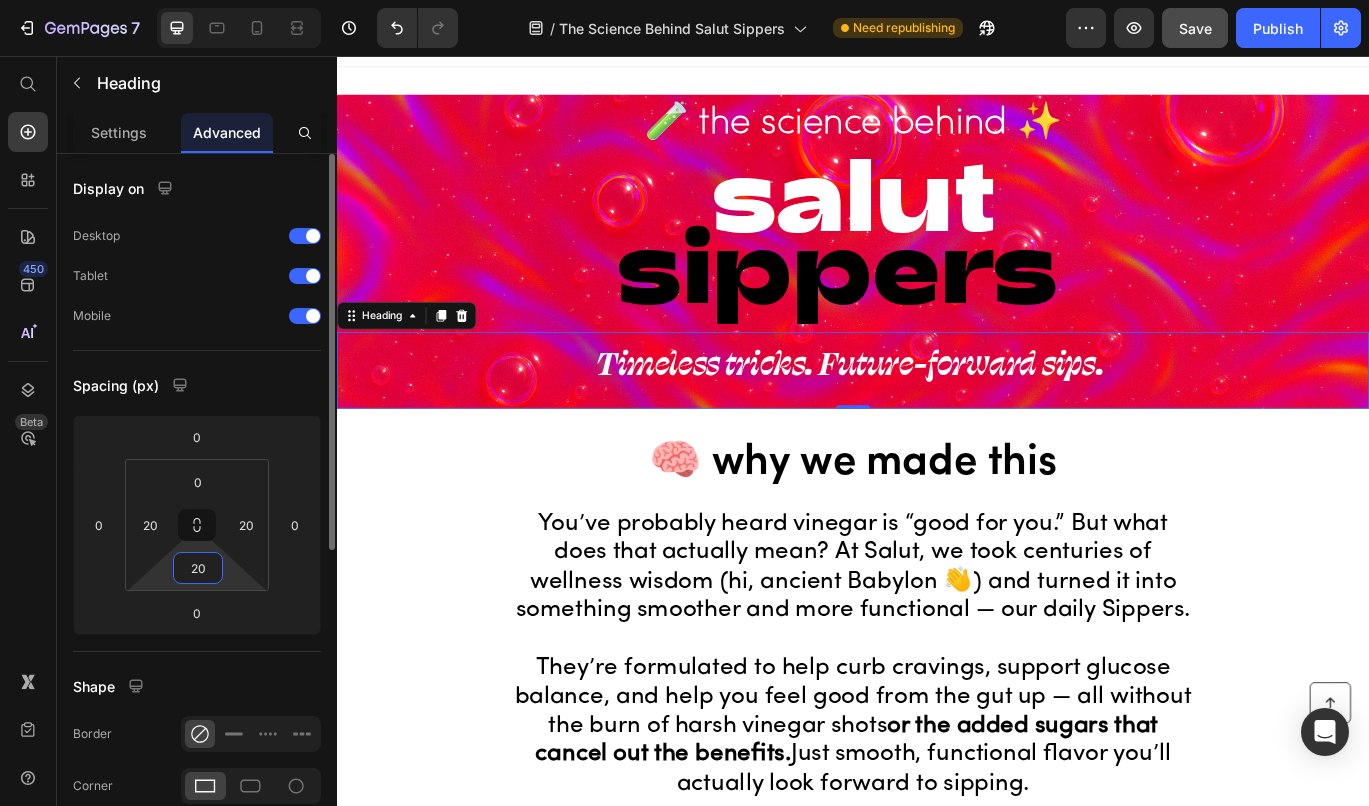 type on "2" 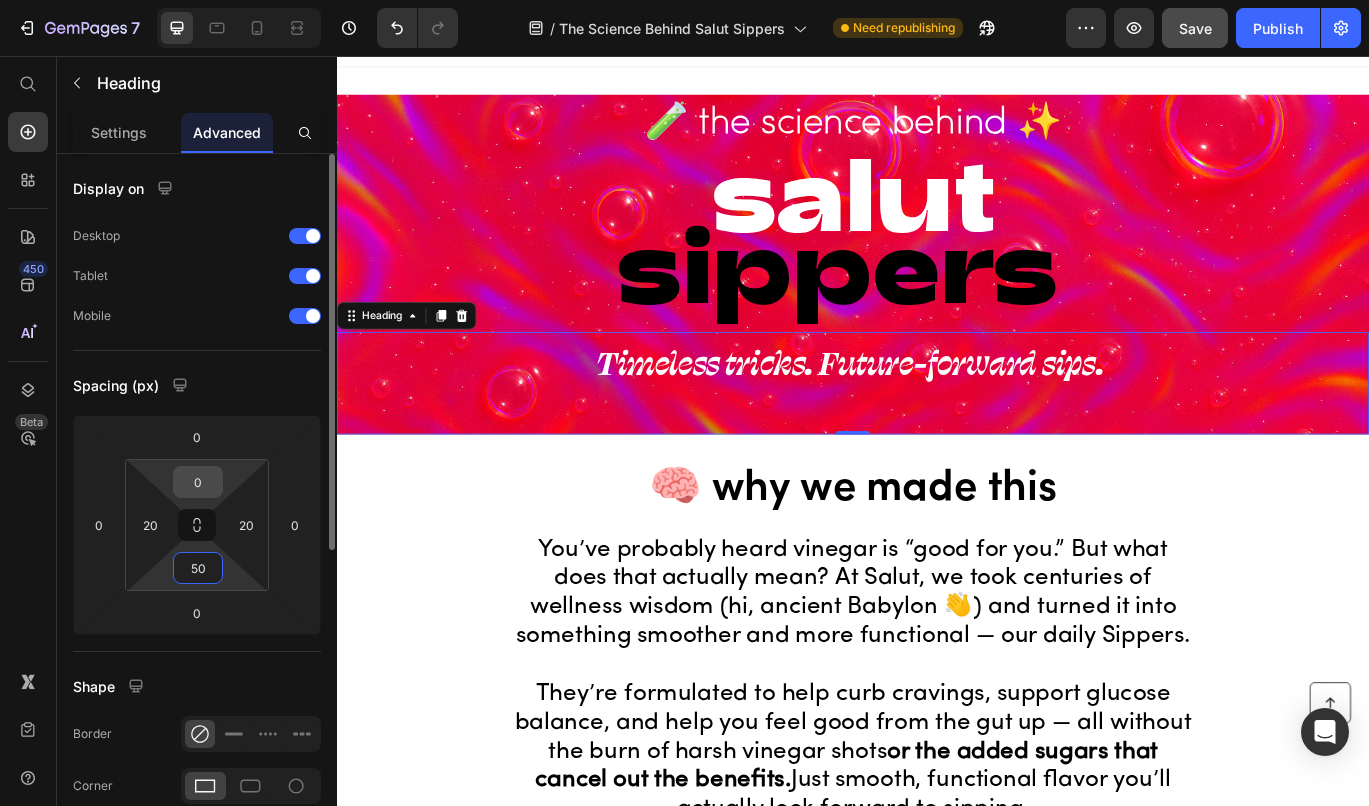 type on "50" 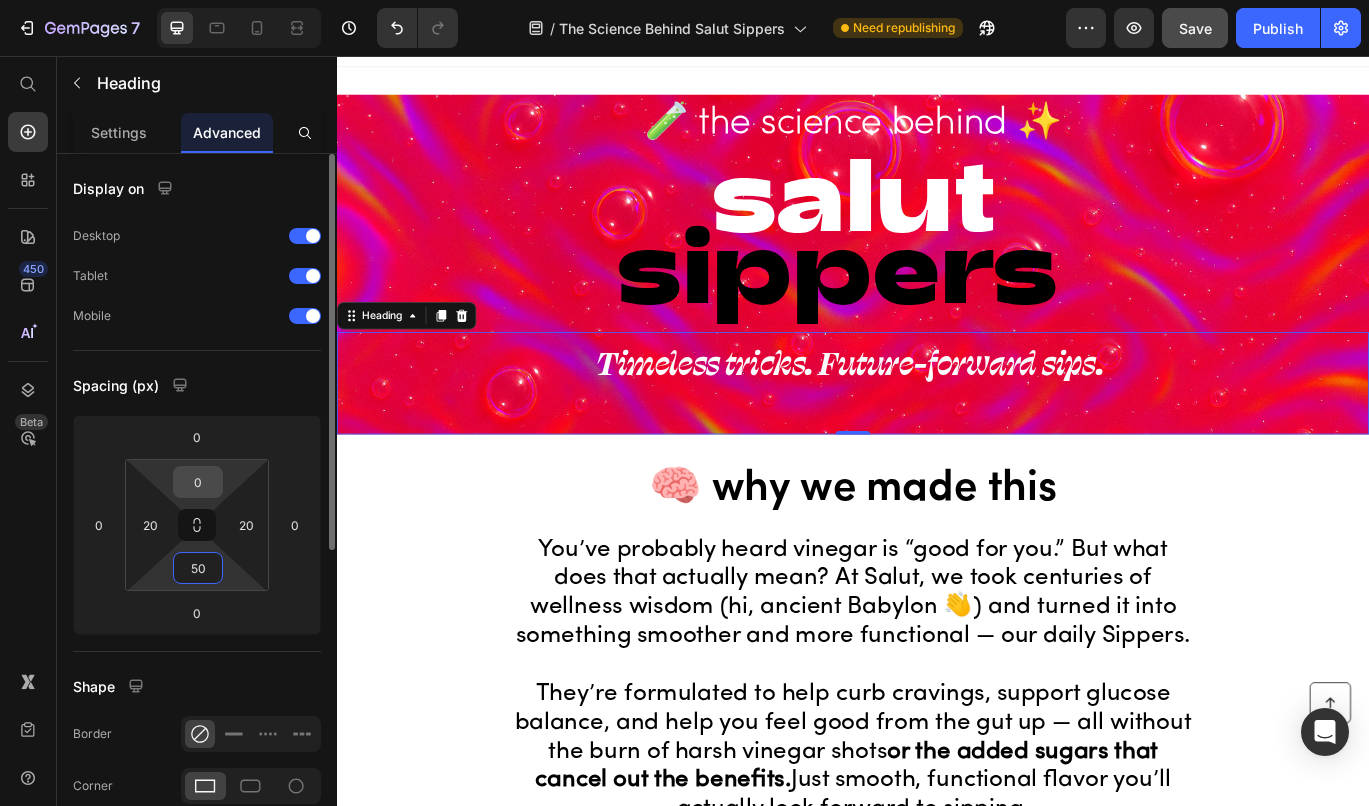click on "0" at bounding box center (198, 482) 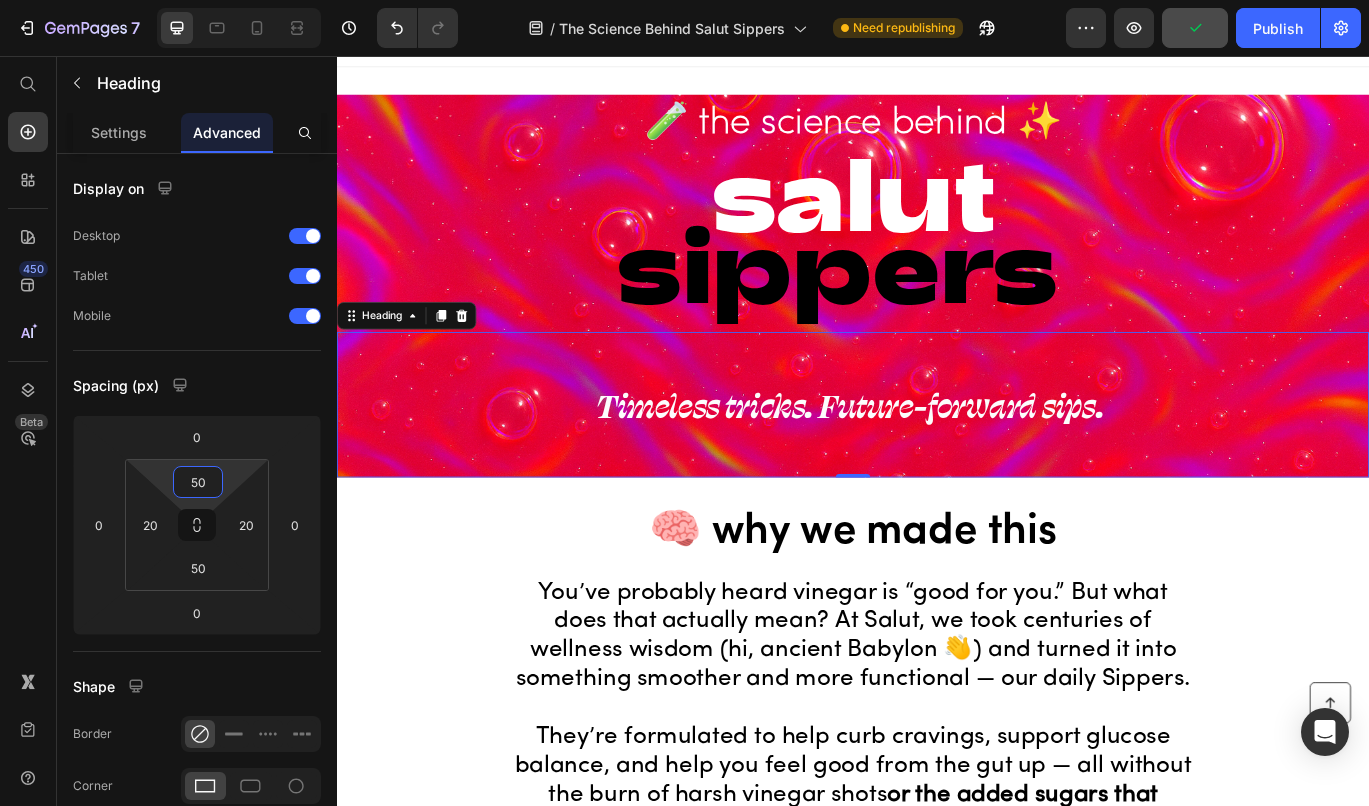 type on "0" 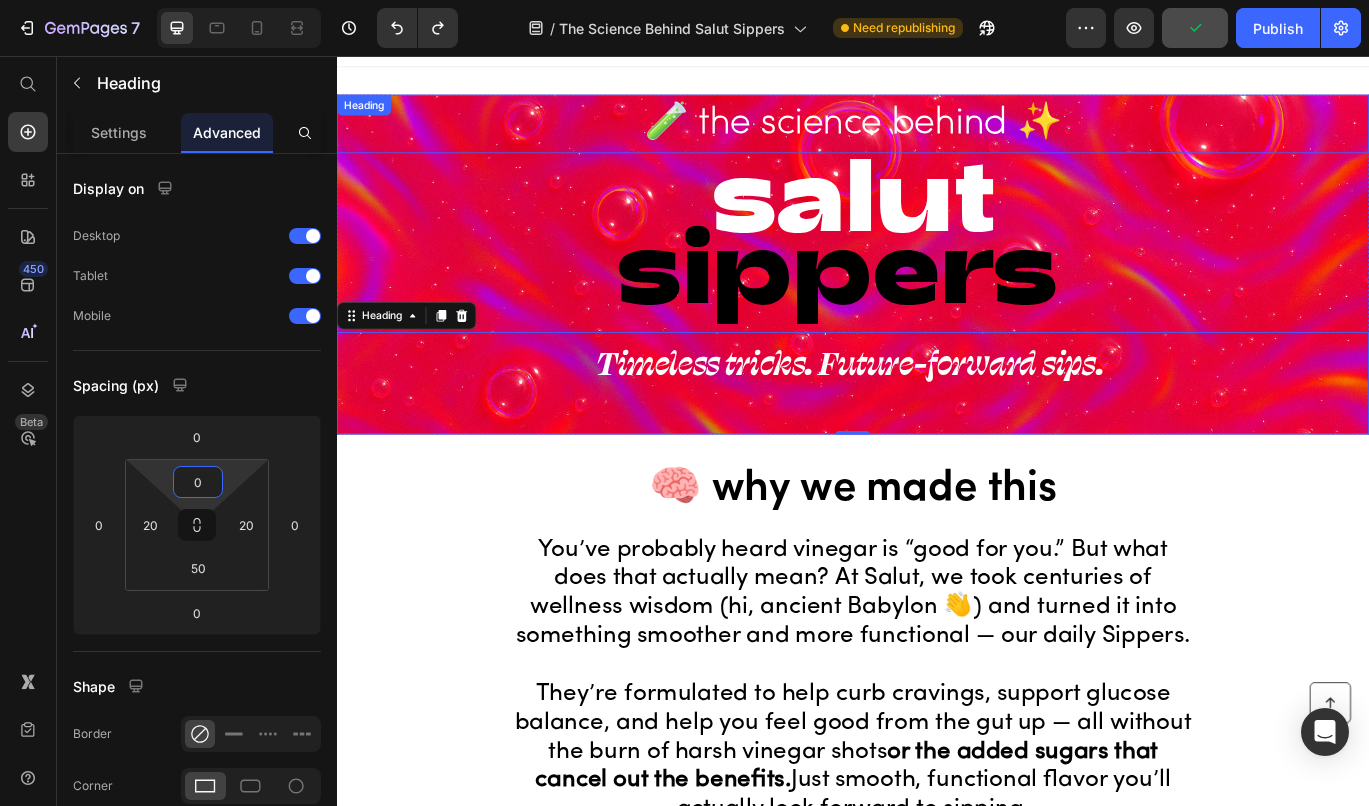 click on "🧪 the science behind ✨" at bounding box center [937, 135] 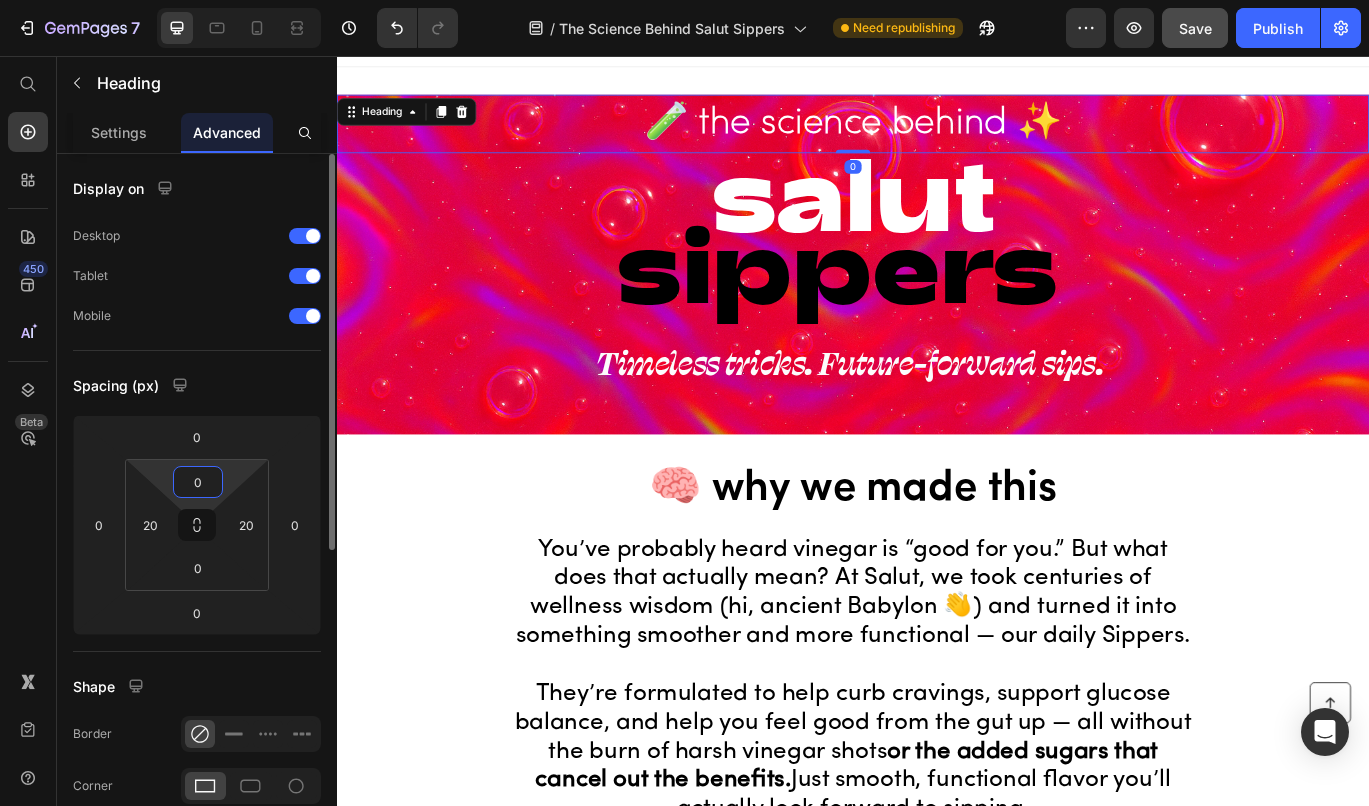 click on "0" at bounding box center [198, 482] 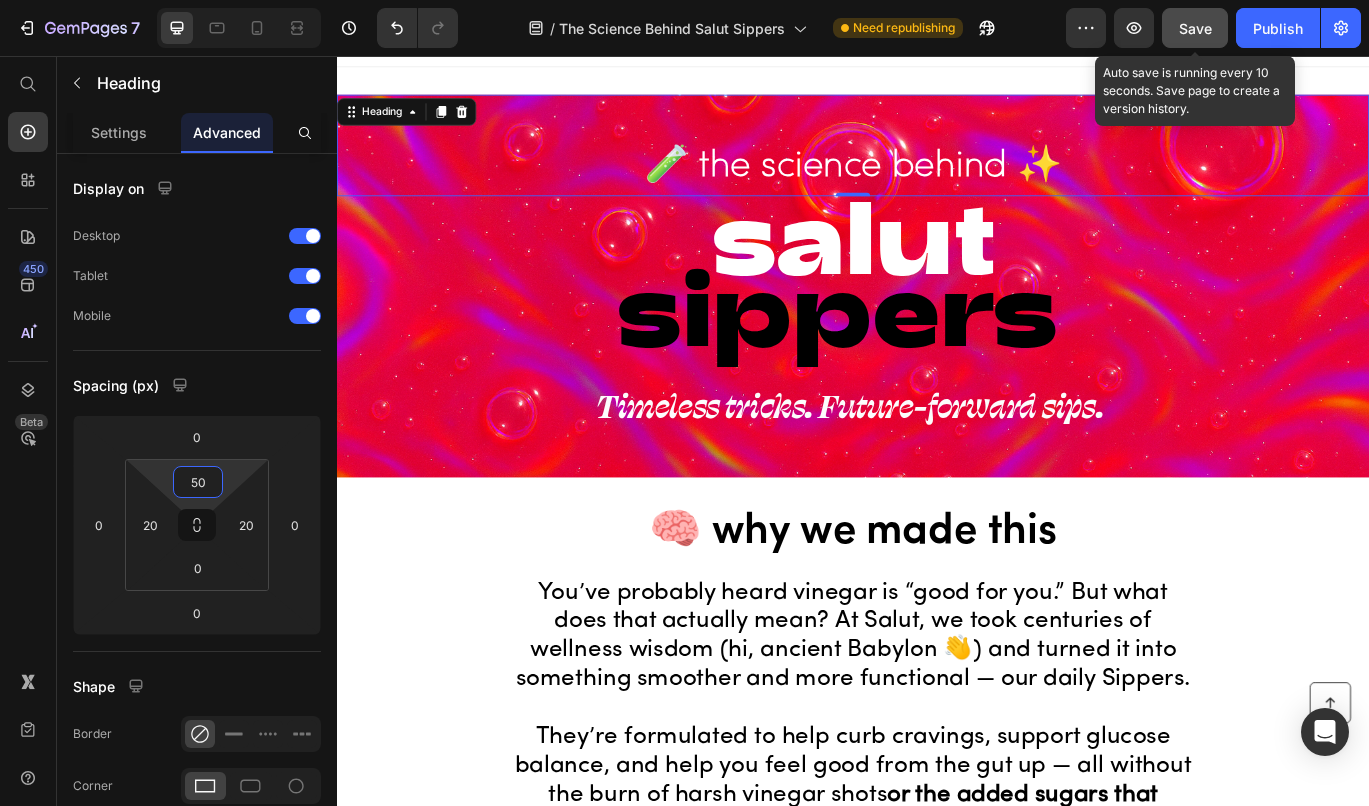 type on "50" 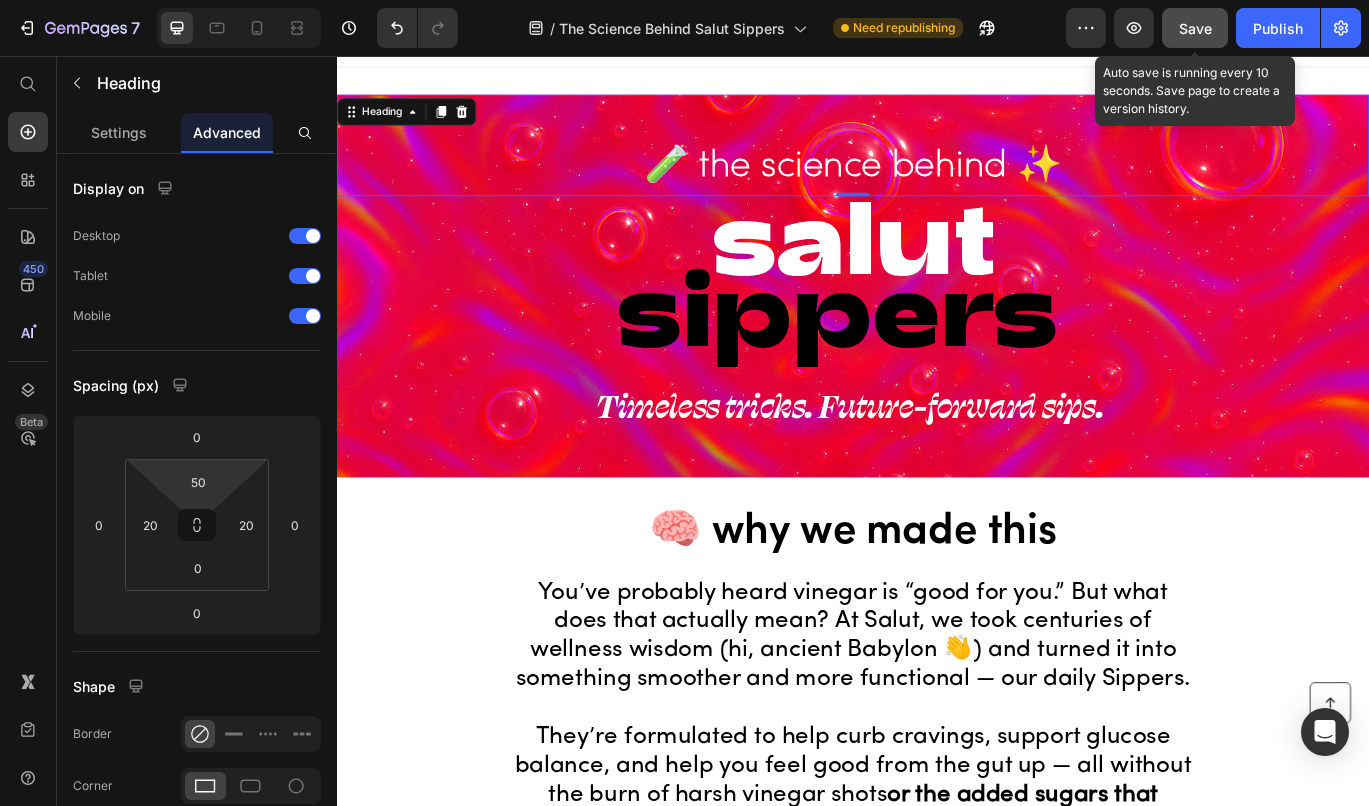 click on "Save" at bounding box center [1195, 28] 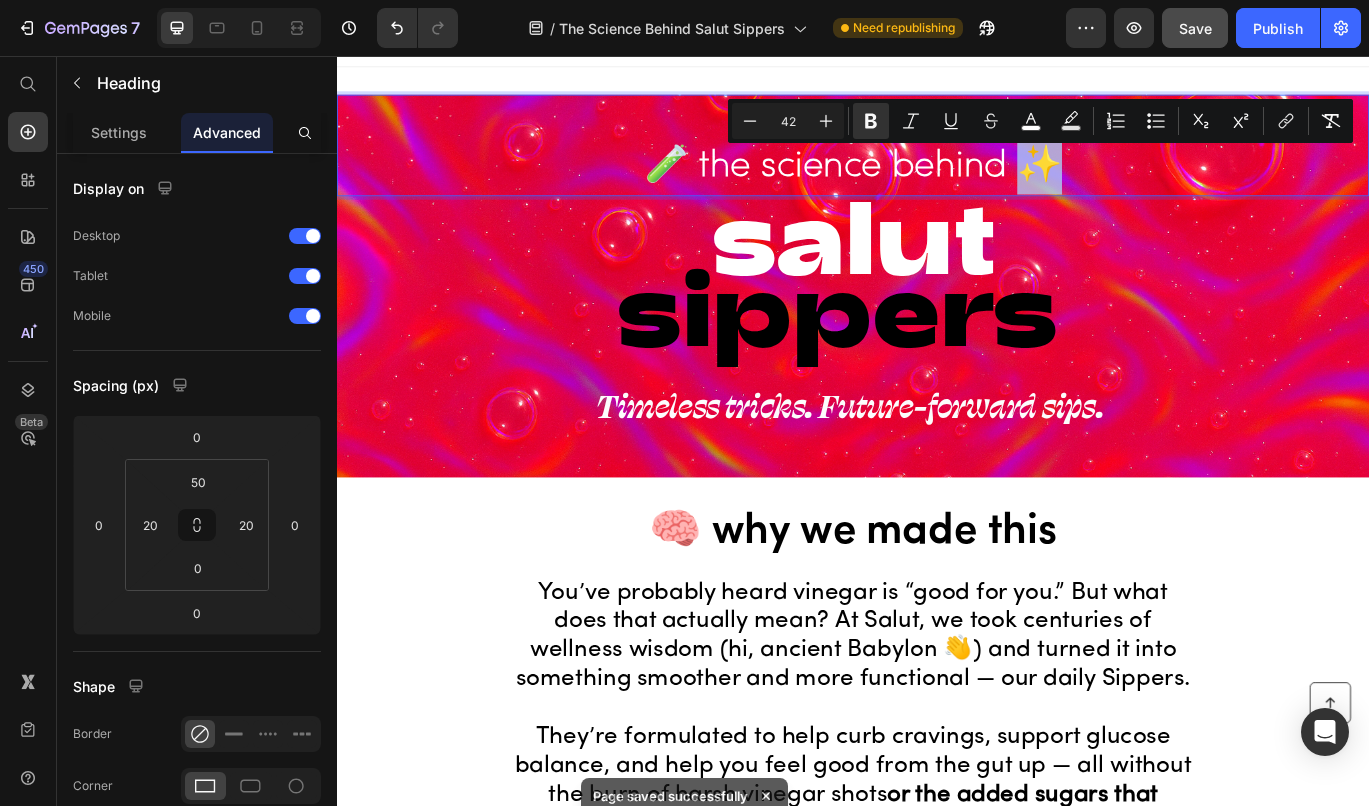 drag, startPoint x: 1127, startPoint y: 192, endPoint x: 1168, endPoint y: 192, distance: 41 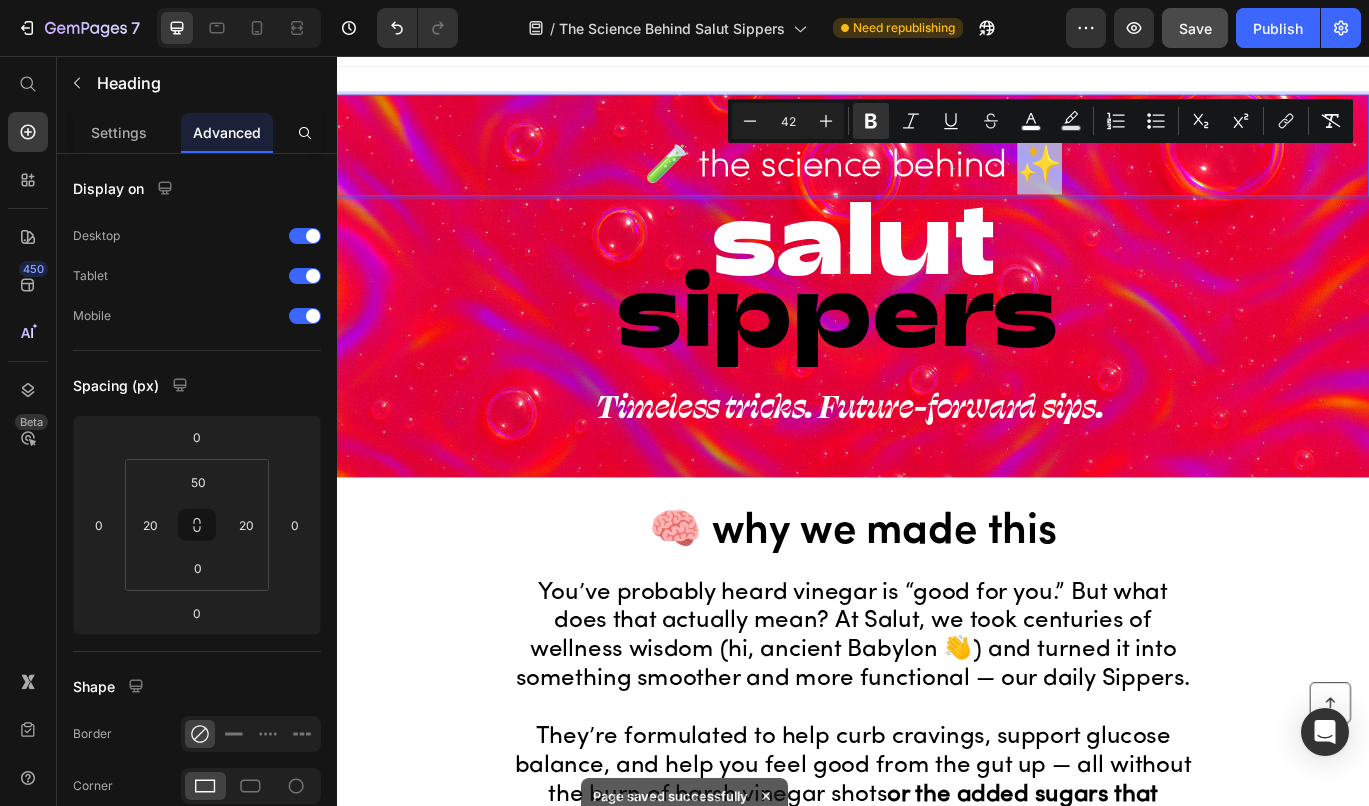 click on "🧪 the science behind ✨" at bounding box center (937, 185) 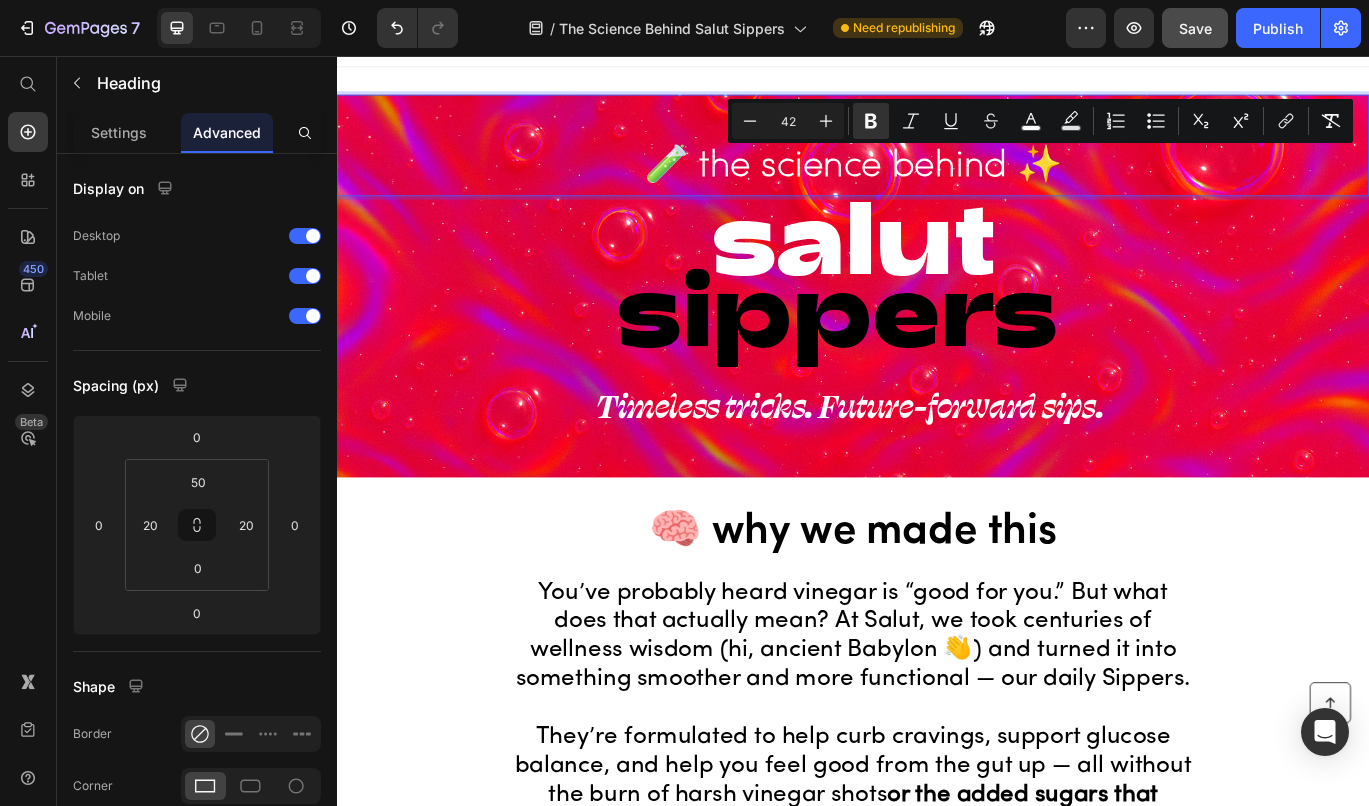 click on "🧪 the science behind ✨" at bounding box center [937, 185] 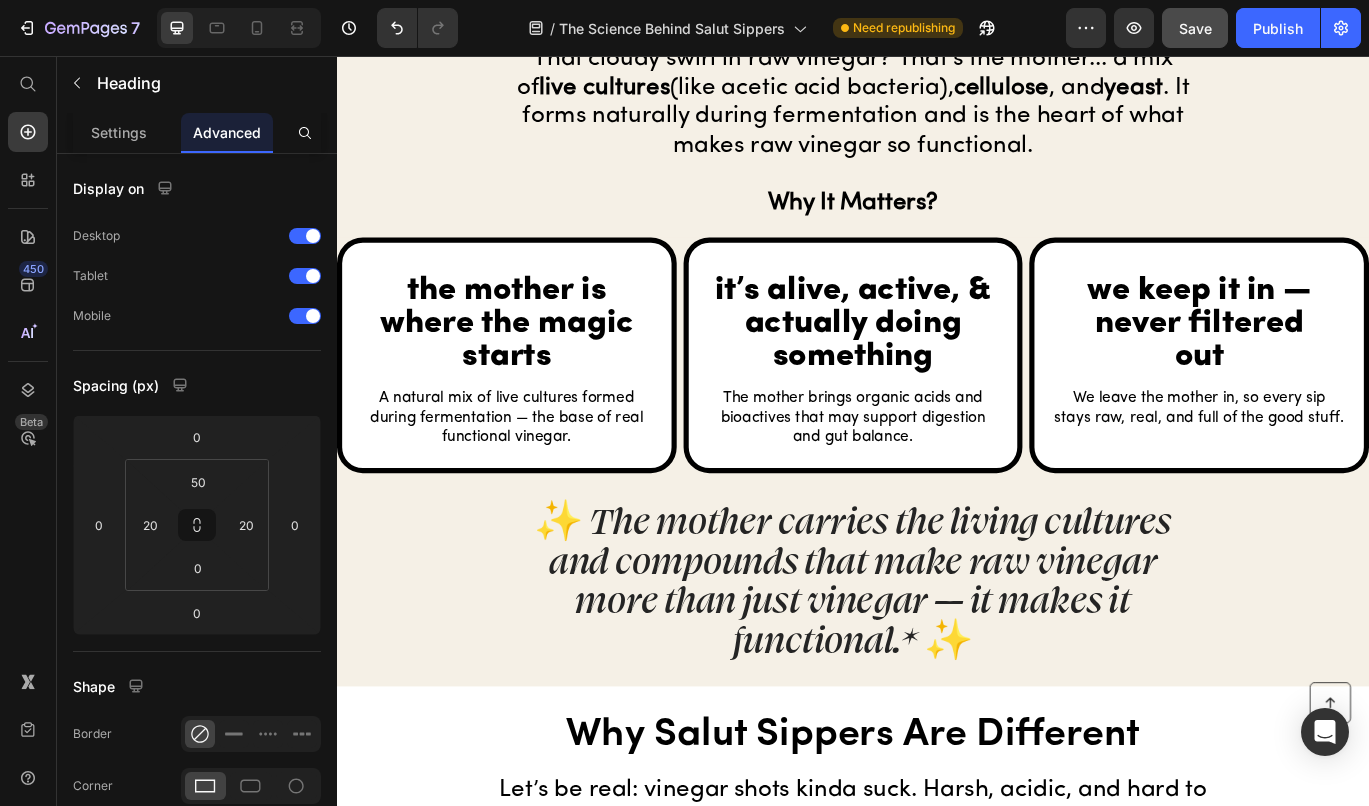 scroll, scrollTop: 4673, scrollLeft: 0, axis: vertical 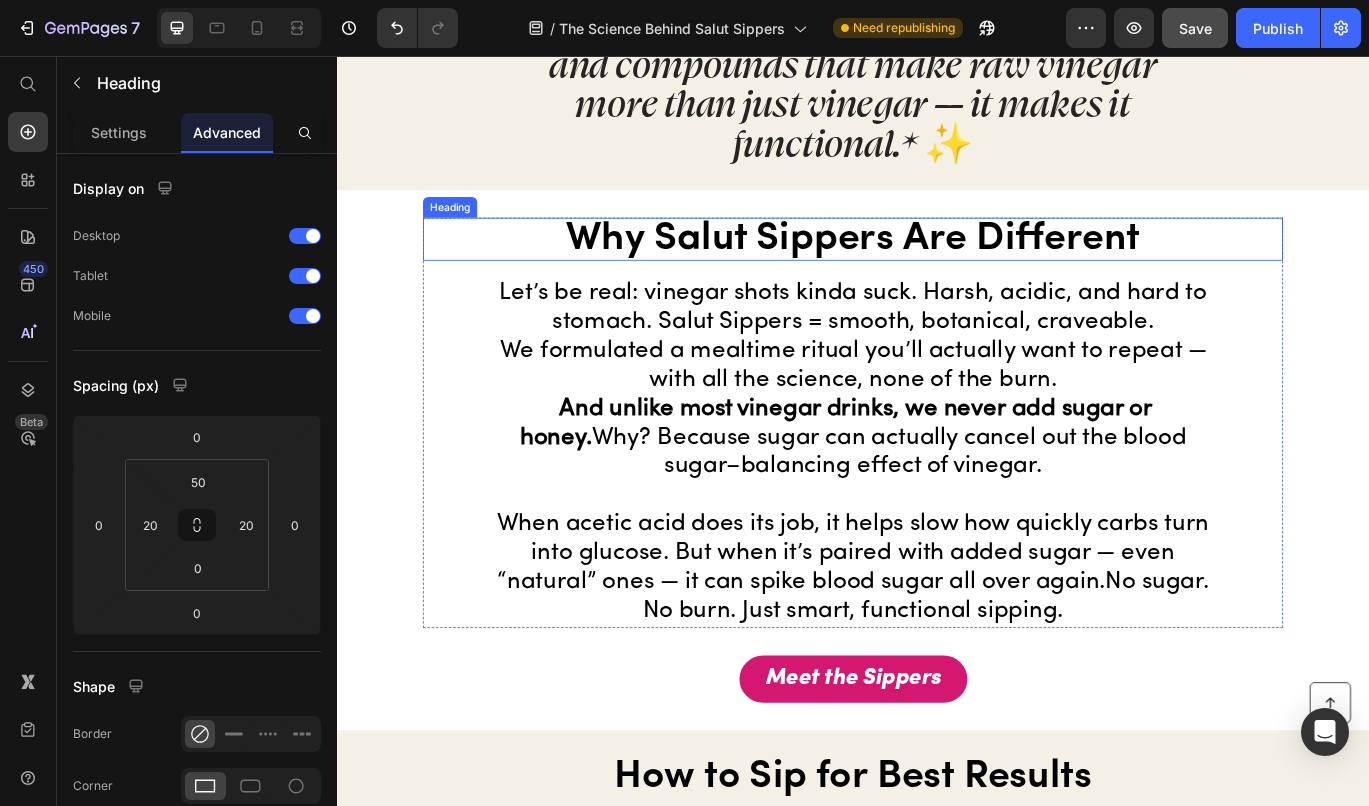 click on "Why Salut Sippers Are Different" at bounding box center (937, 269) 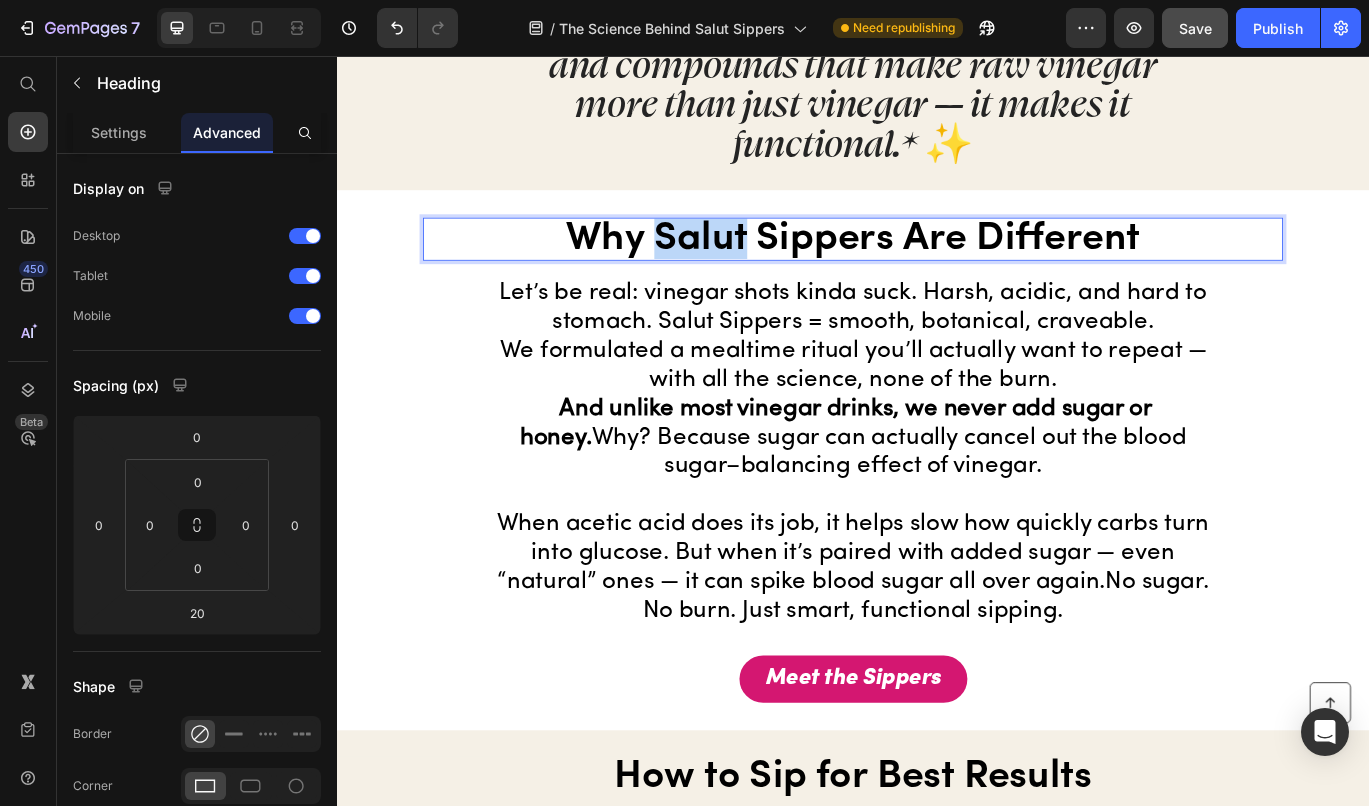 click on "Why Salut Sippers Are Different" at bounding box center [937, 269] 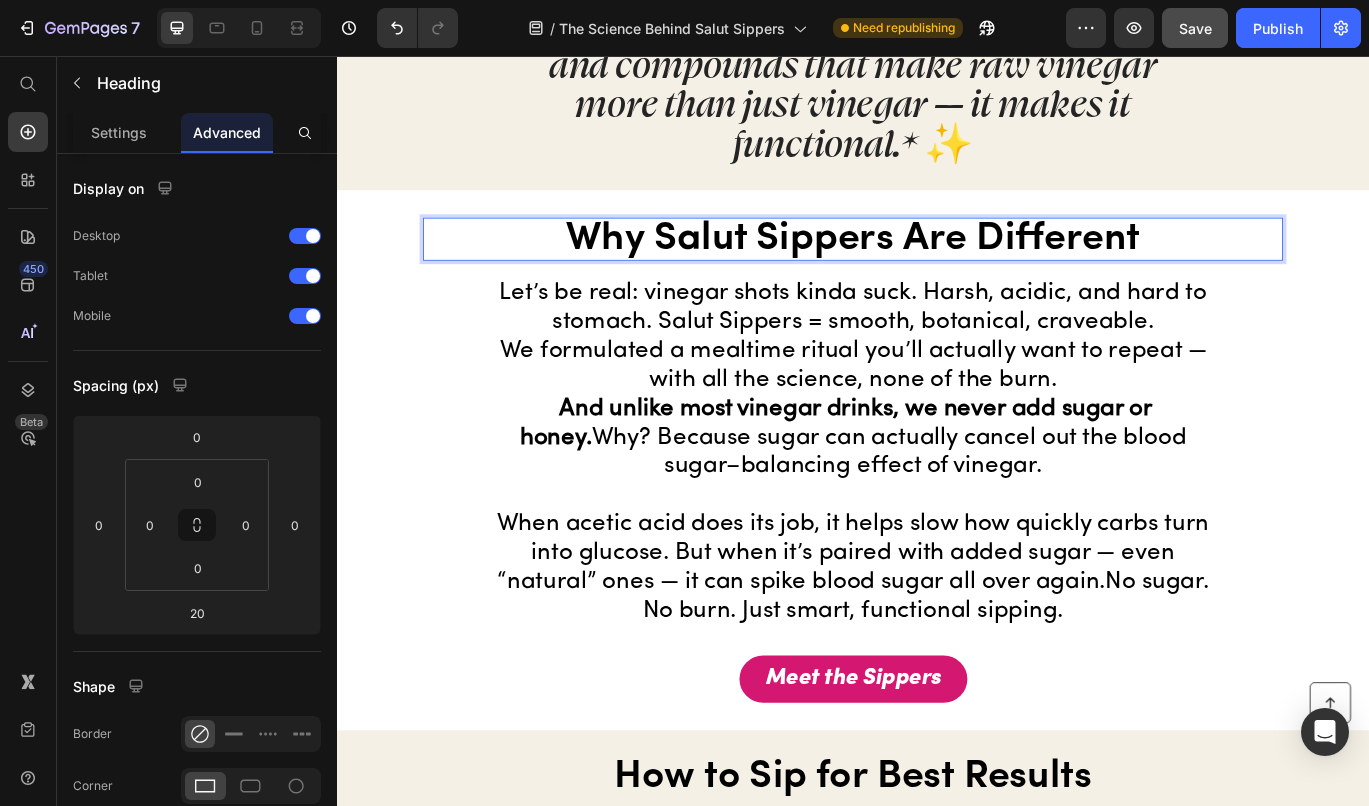 click on "Why Salut Sippers Are Different" at bounding box center [937, 269] 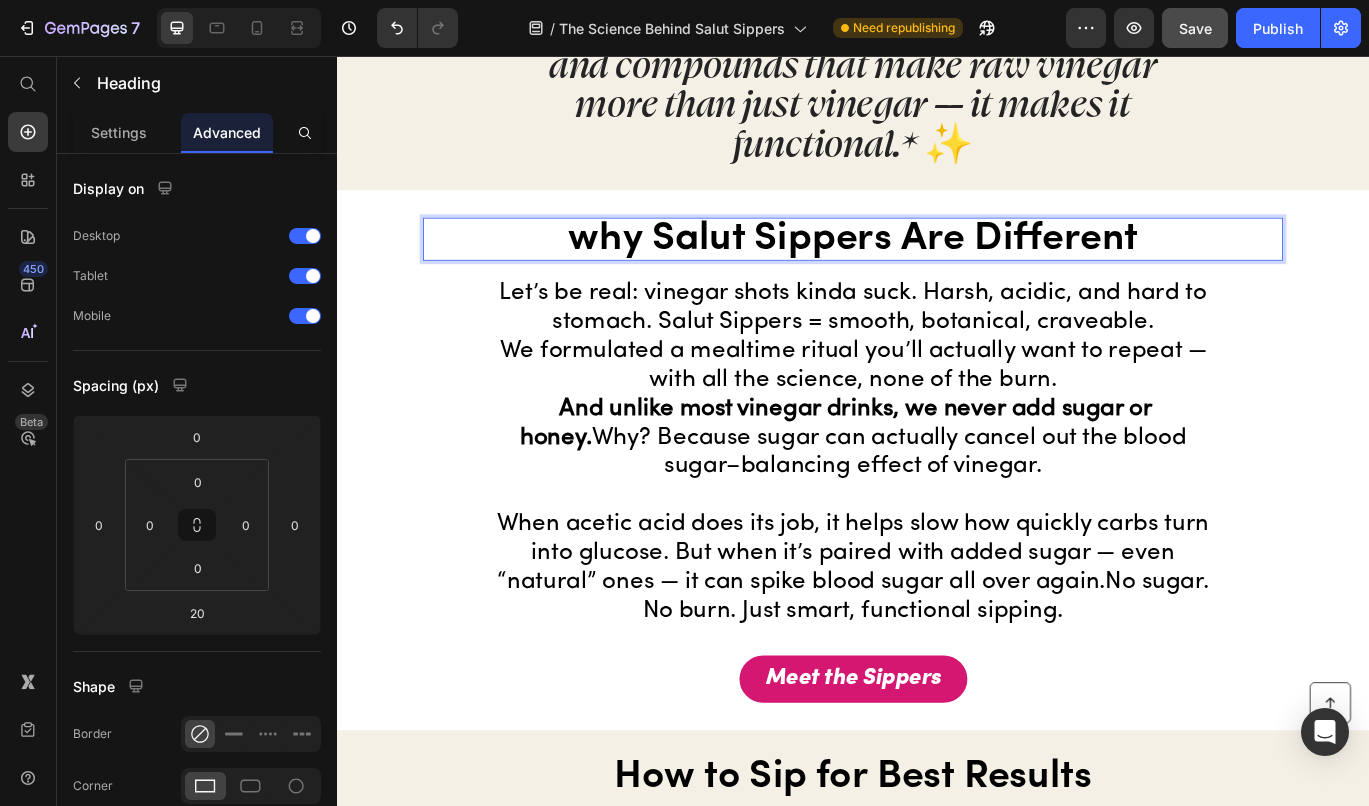 click on "why Salut Sippers Are Different" at bounding box center (937, 269) 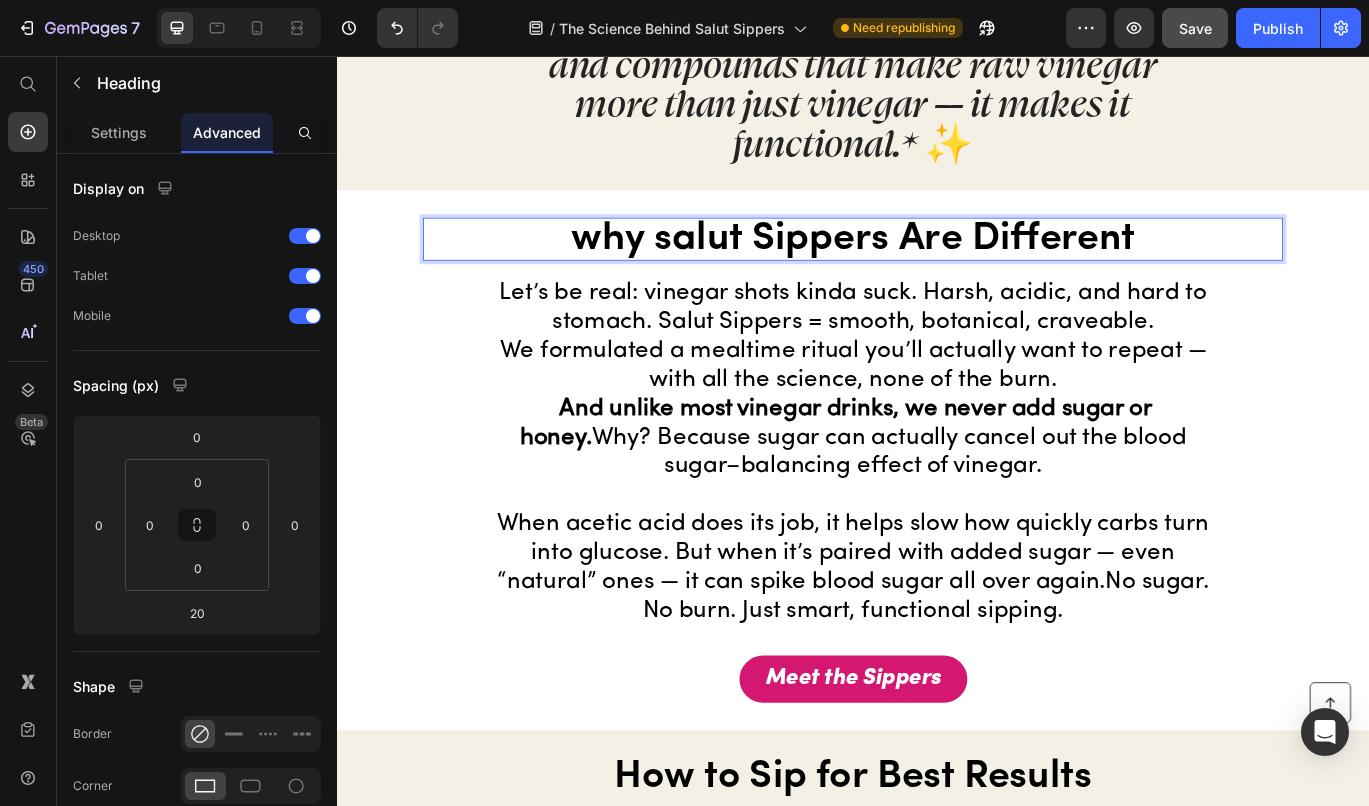 click on "why salut Sippers Are Different" at bounding box center [937, 269] 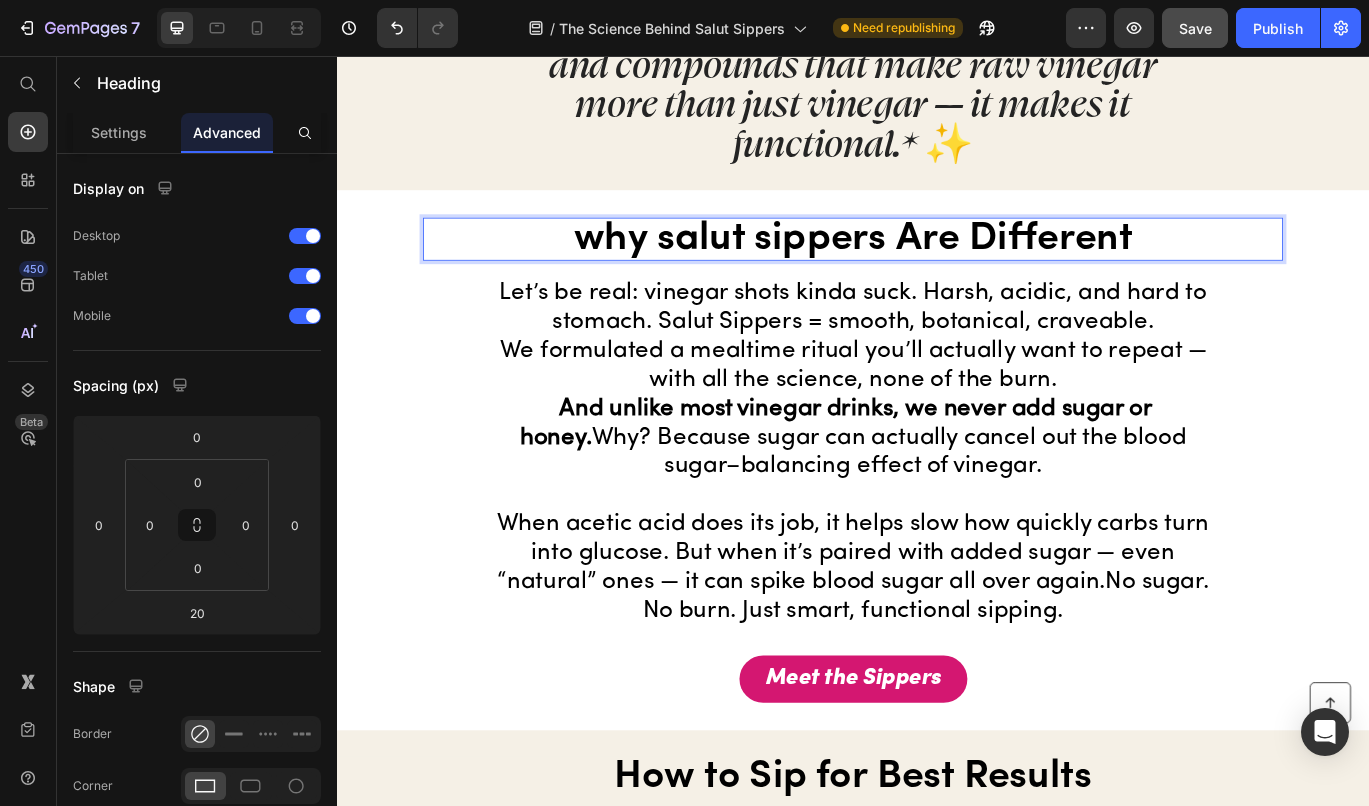 click on "why salut sippers Are Different" at bounding box center [937, 269] 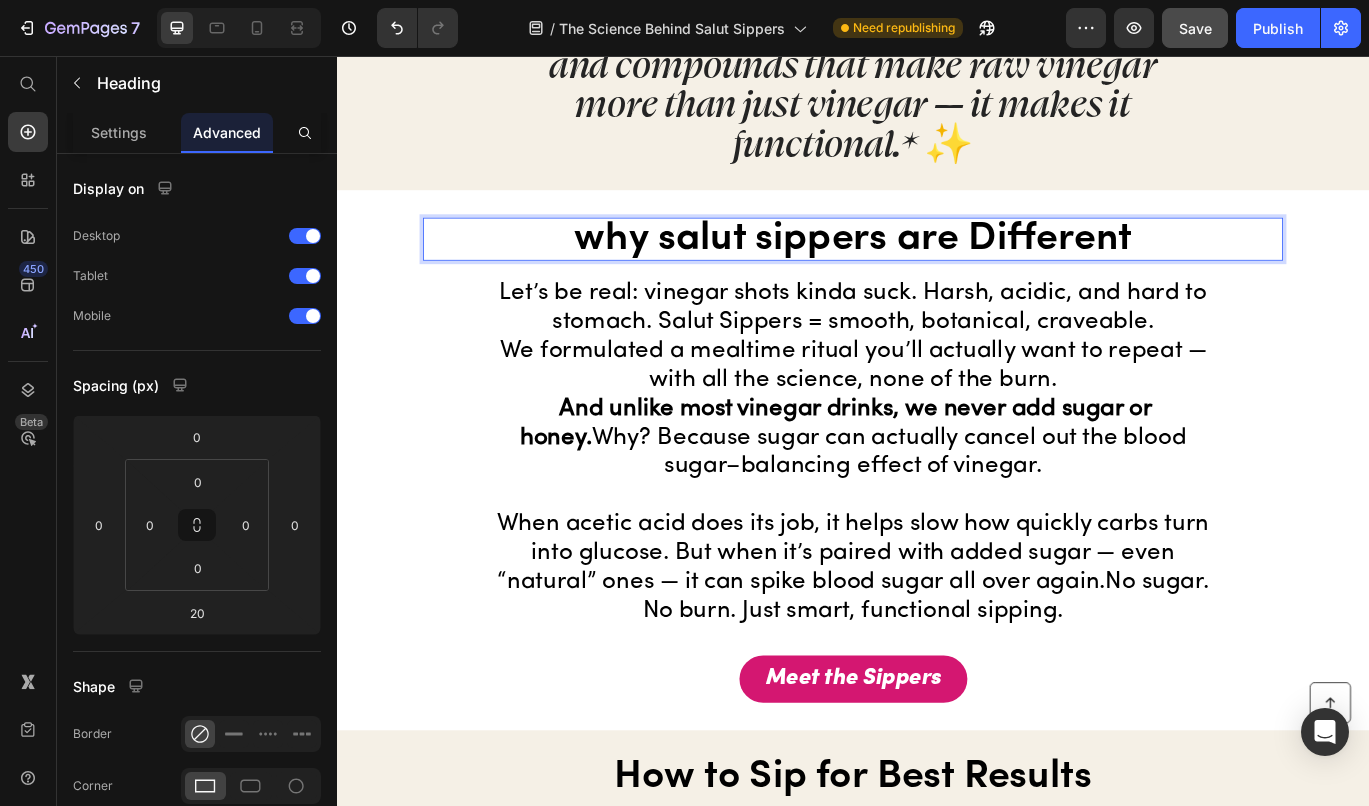 click on "why salut sippers are Different" at bounding box center (937, 269) 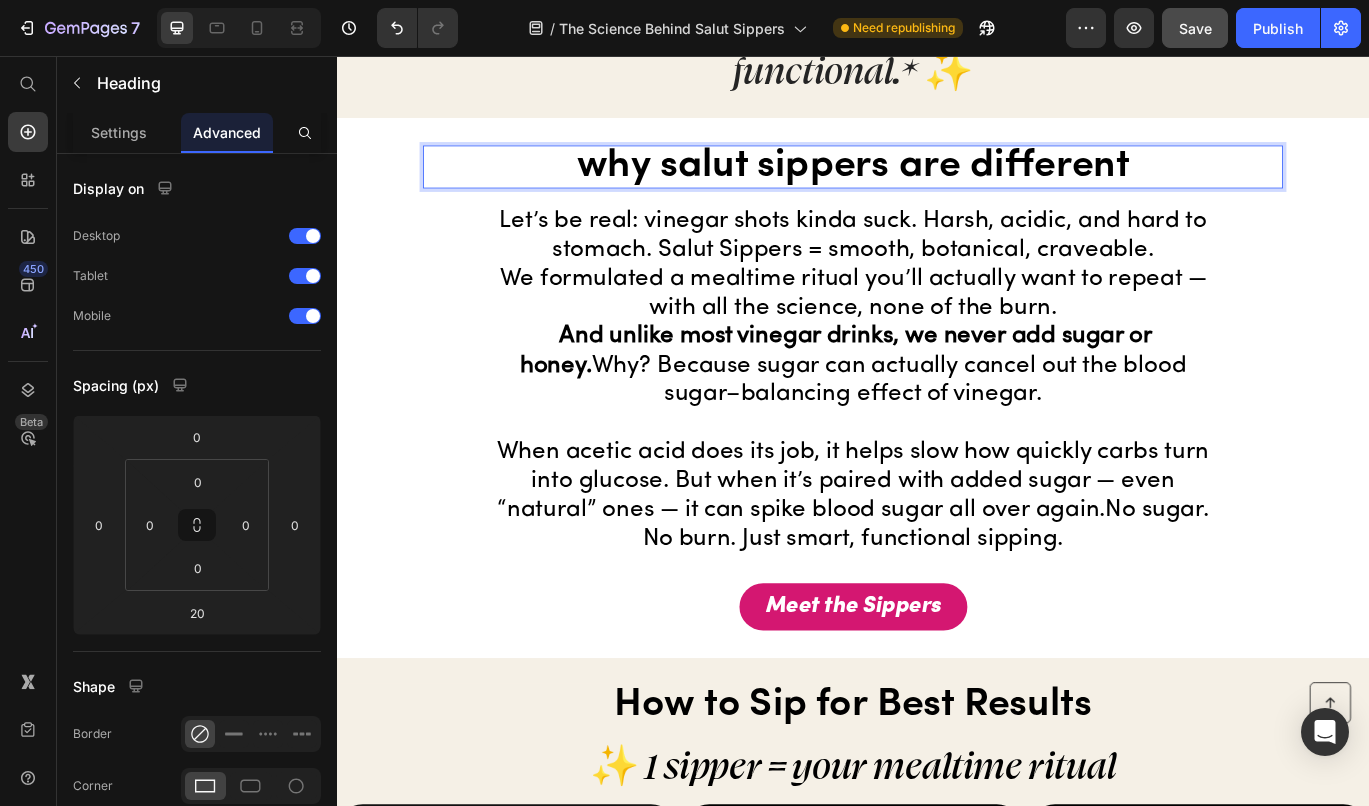 scroll, scrollTop: 4873, scrollLeft: 0, axis: vertical 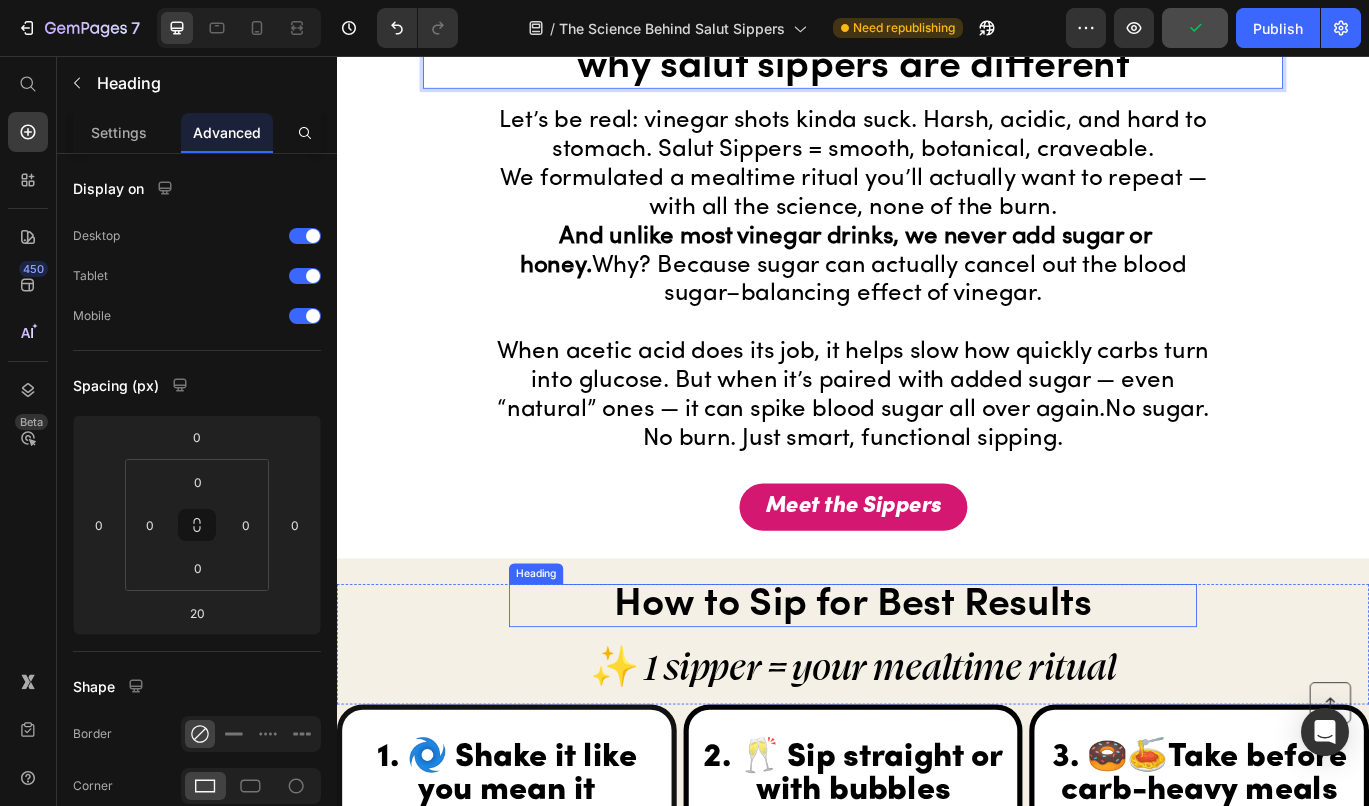 click on "How to Sip for Best Results" at bounding box center (937, 695) 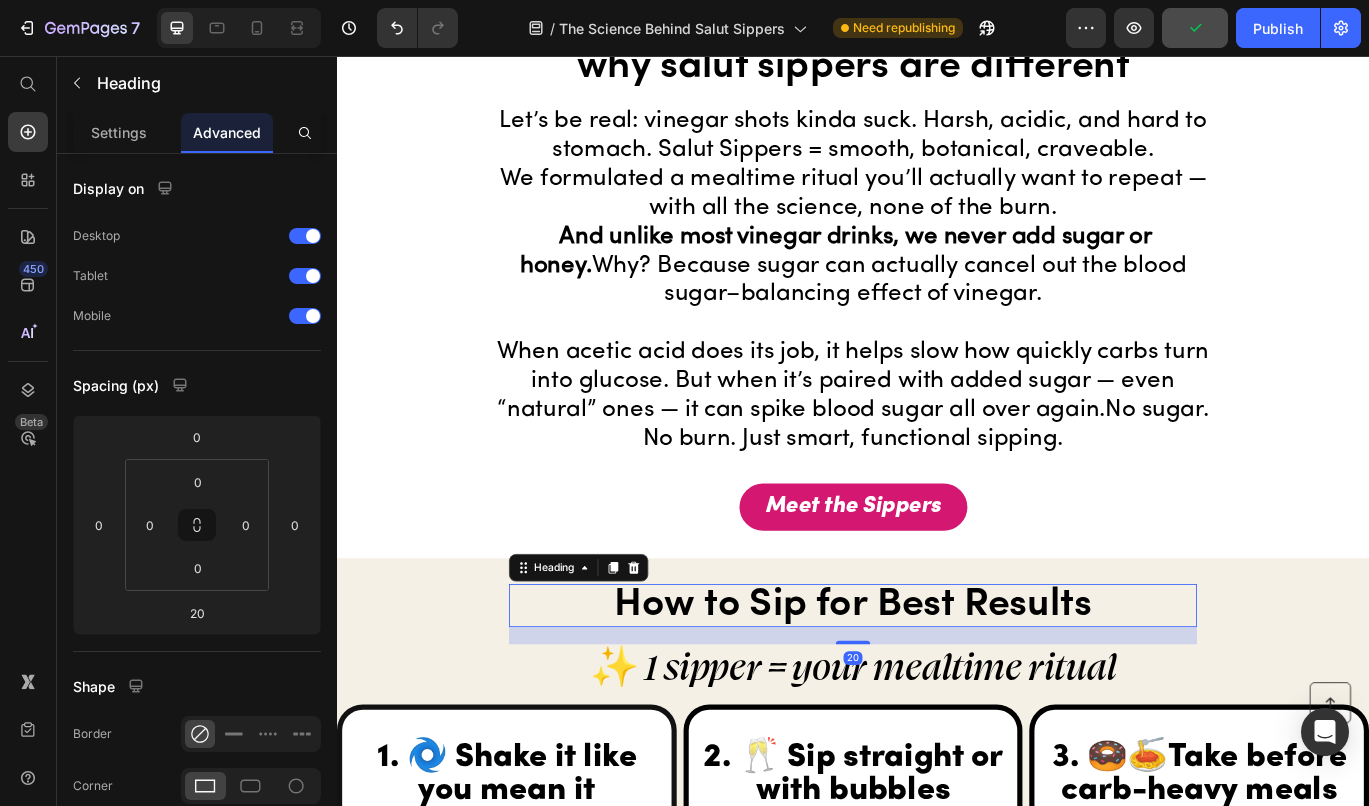 click on "How to Sip for Best Results" at bounding box center (937, 695) 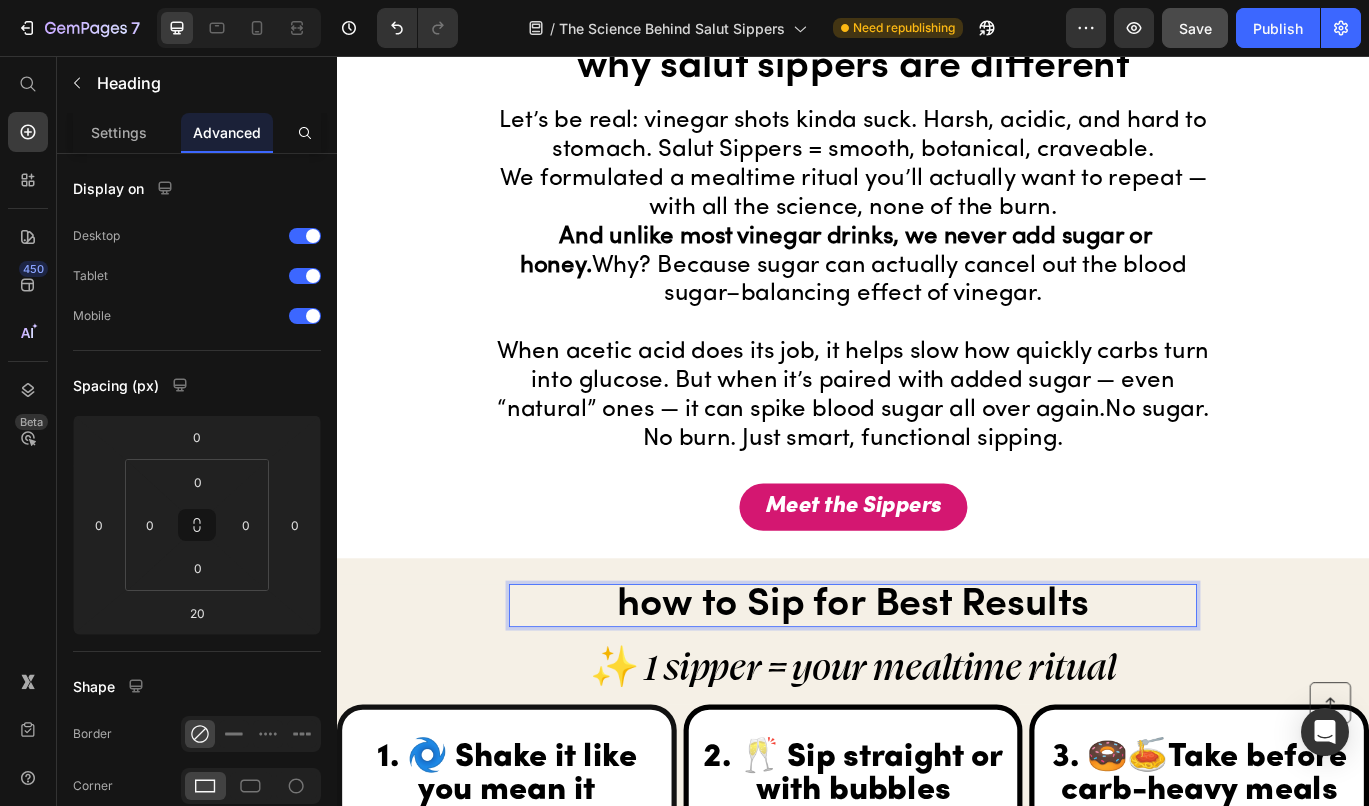 click on "how to Sip for Best Results" at bounding box center [937, 695] 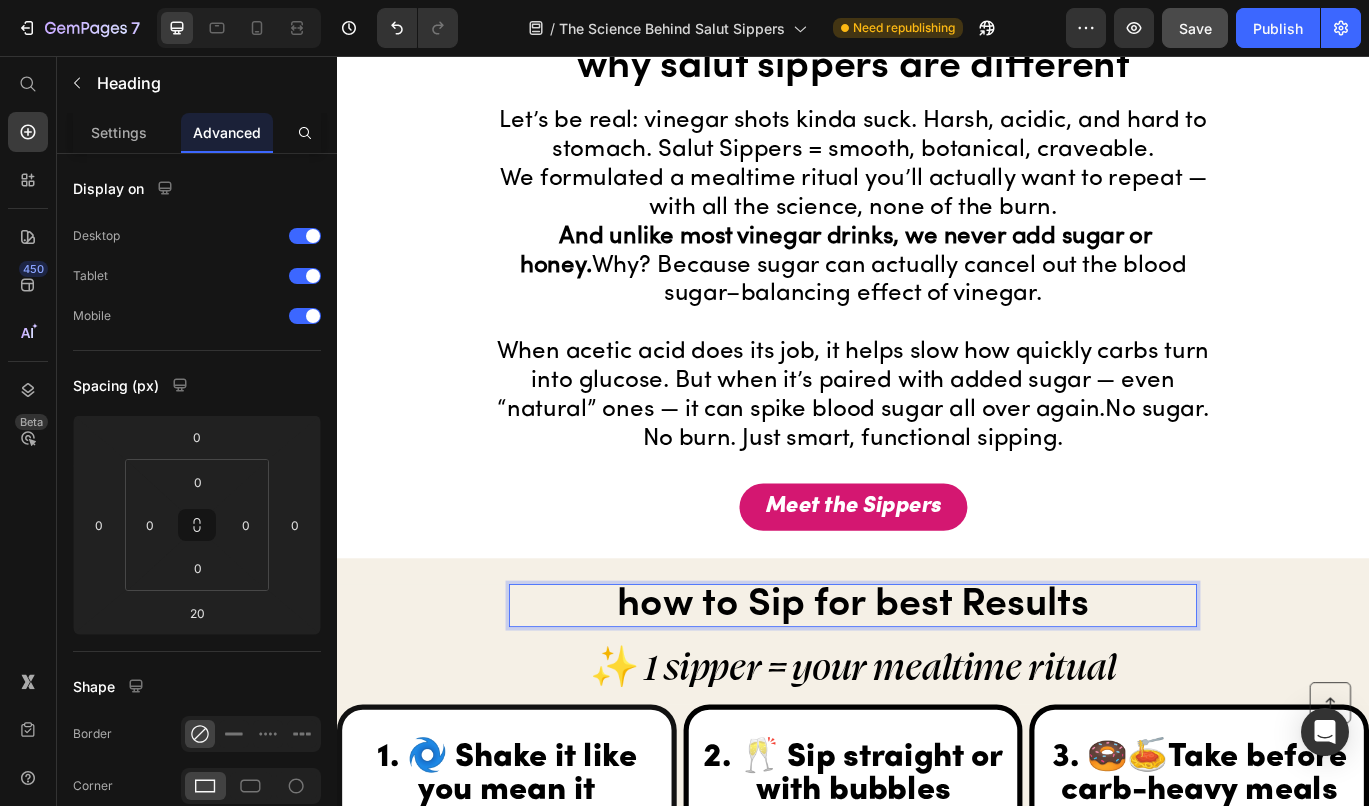 click on "how to Sip for best Results" at bounding box center [937, 695] 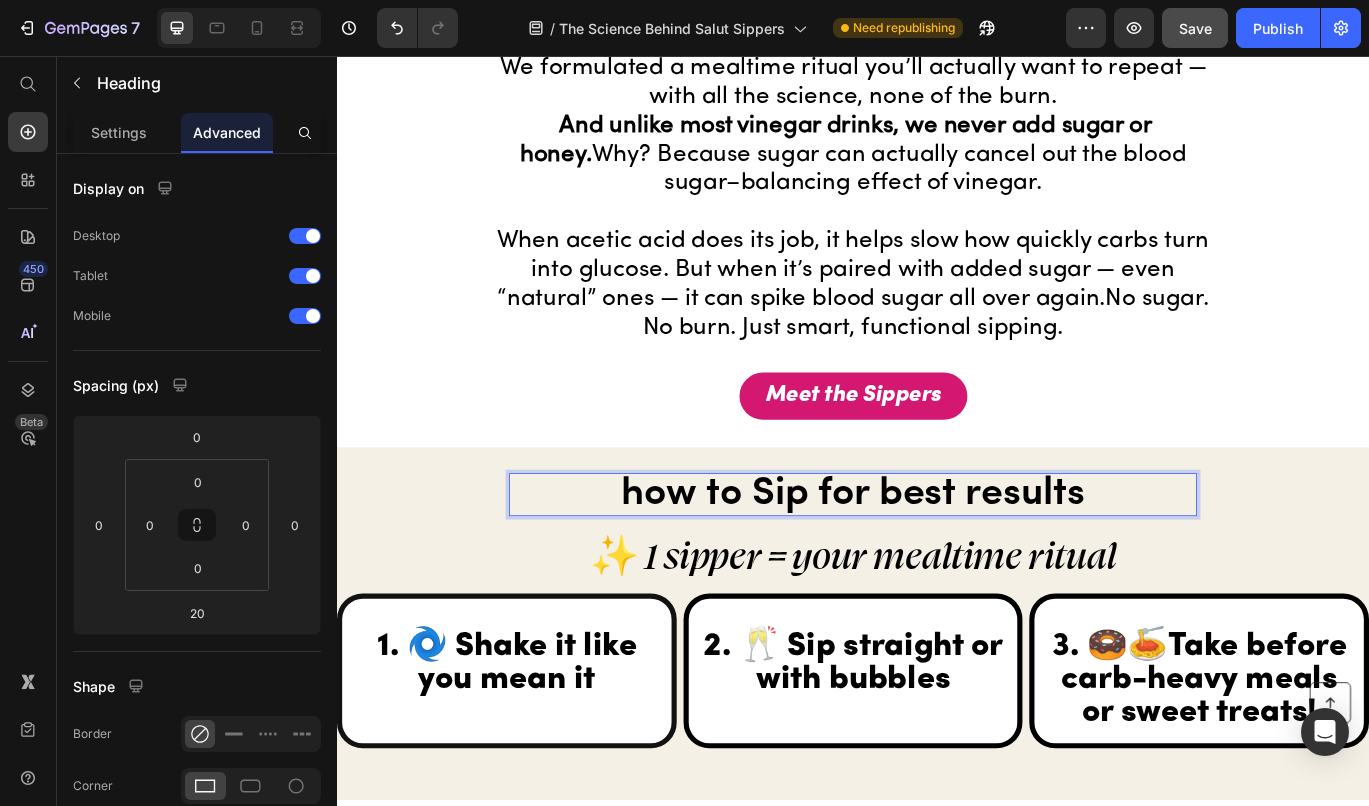 scroll, scrollTop: 5058, scrollLeft: 0, axis: vertical 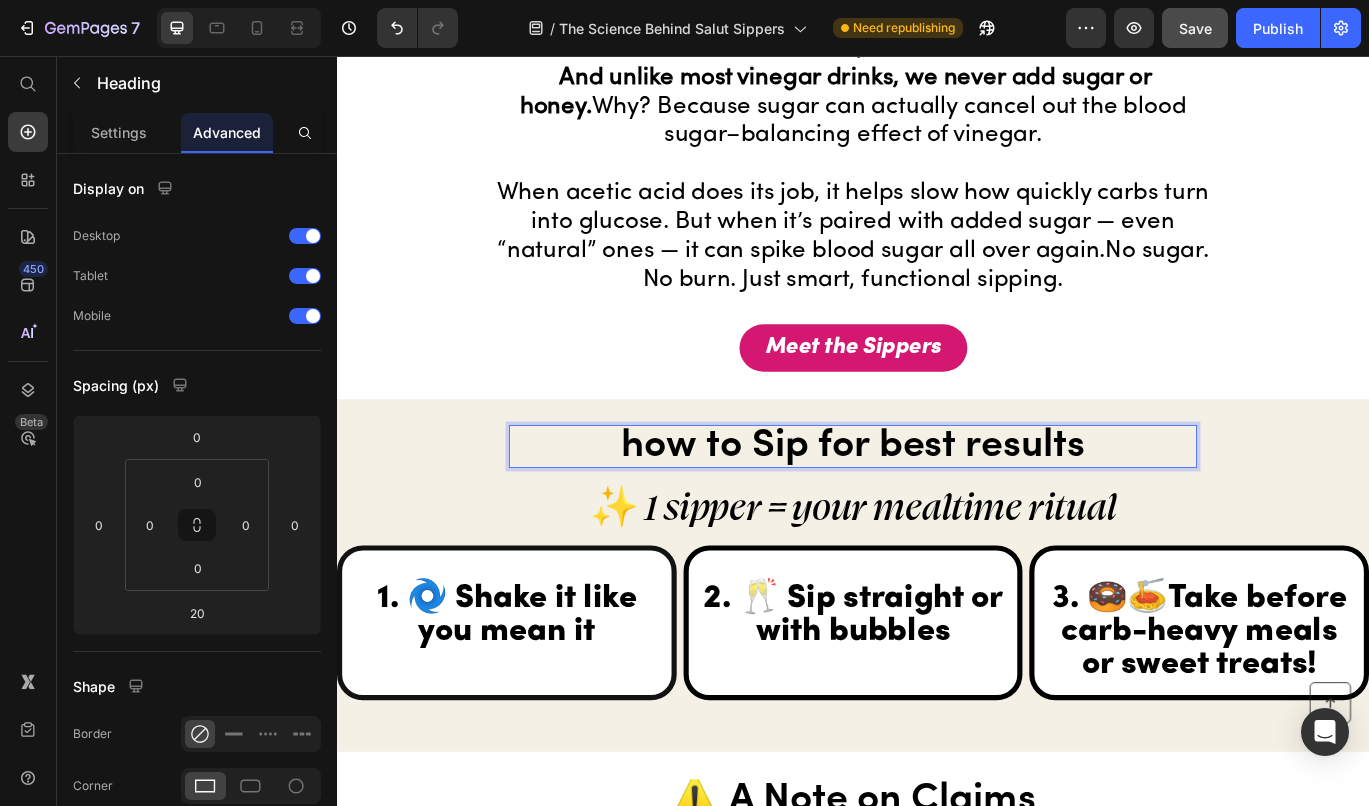 click on "how to Sip for best results" at bounding box center [937, 510] 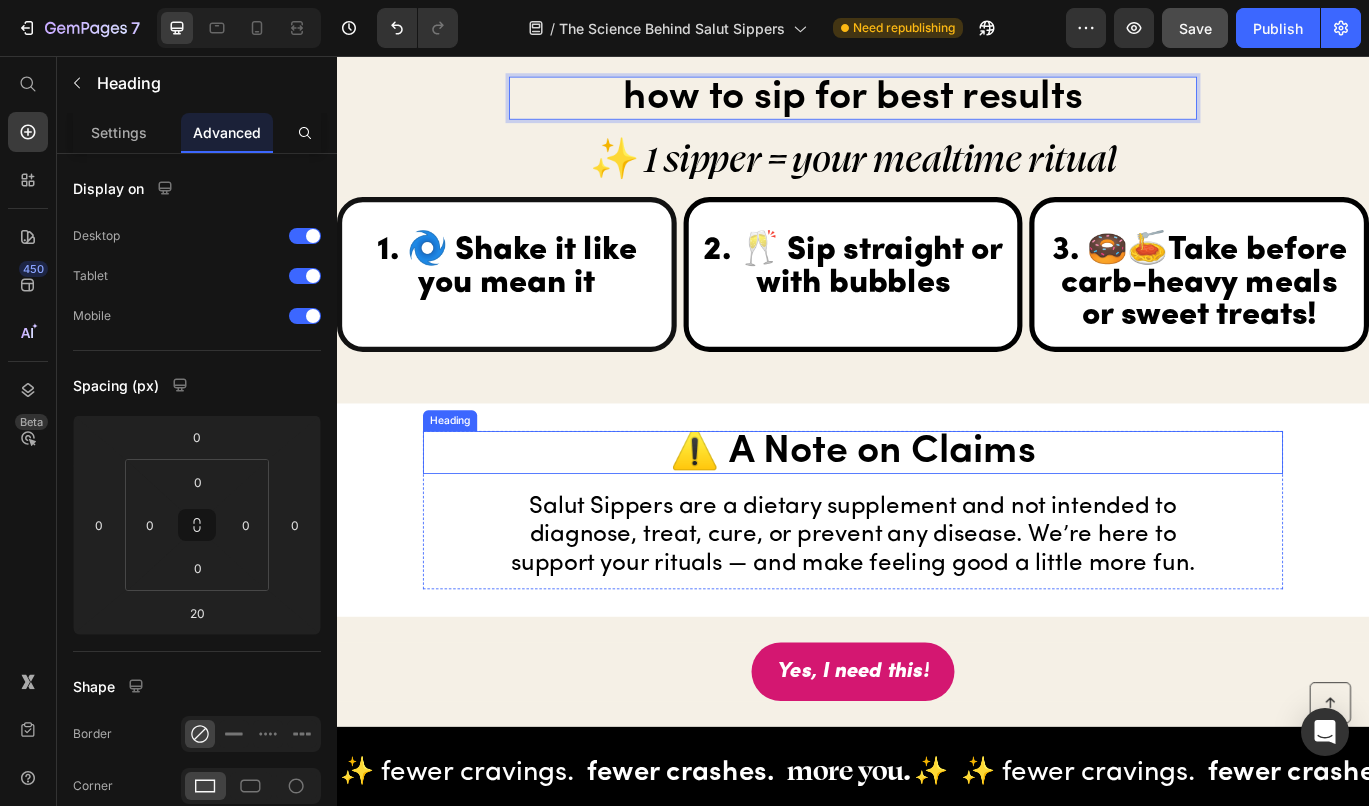 scroll, scrollTop: 5496, scrollLeft: 0, axis: vertical 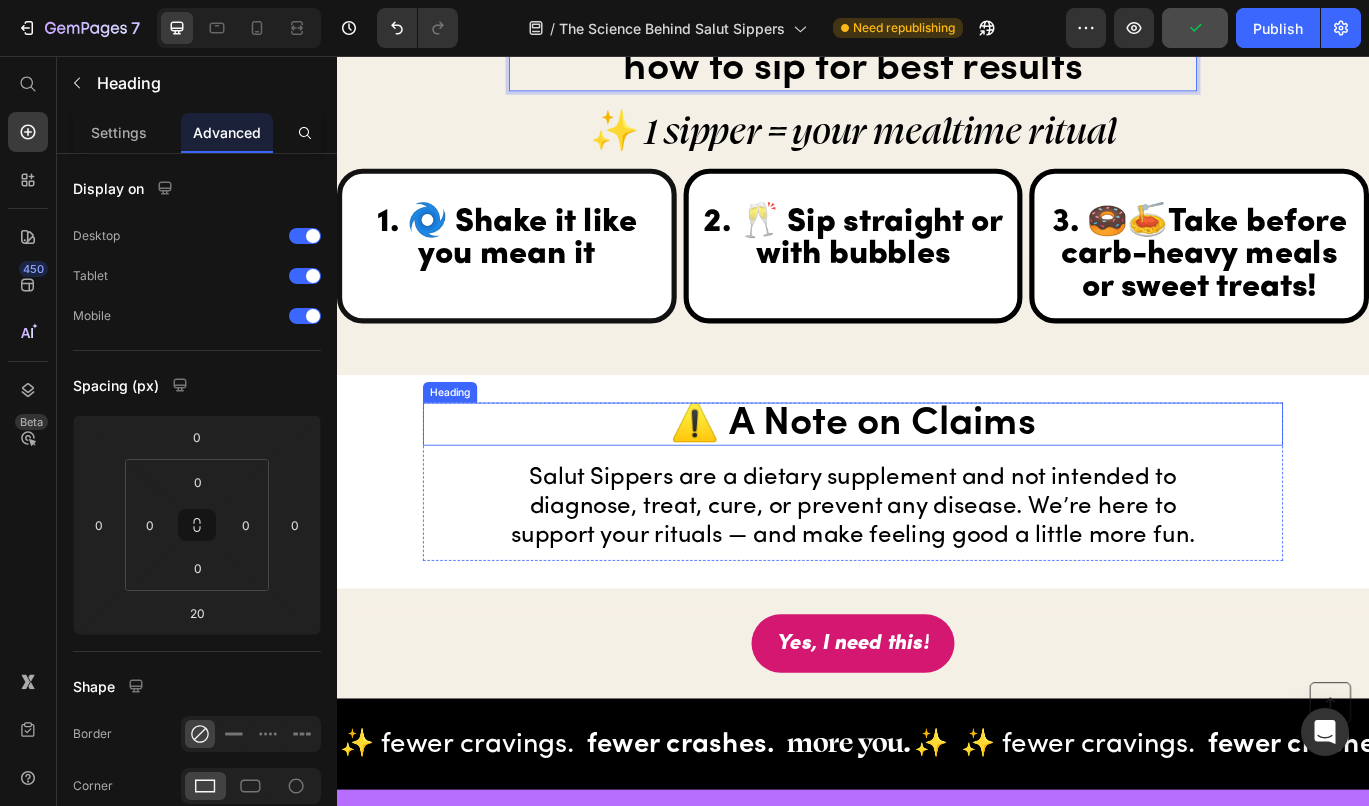 click on "⚠️ A Note on Claims" at bounding box center [937, 484] 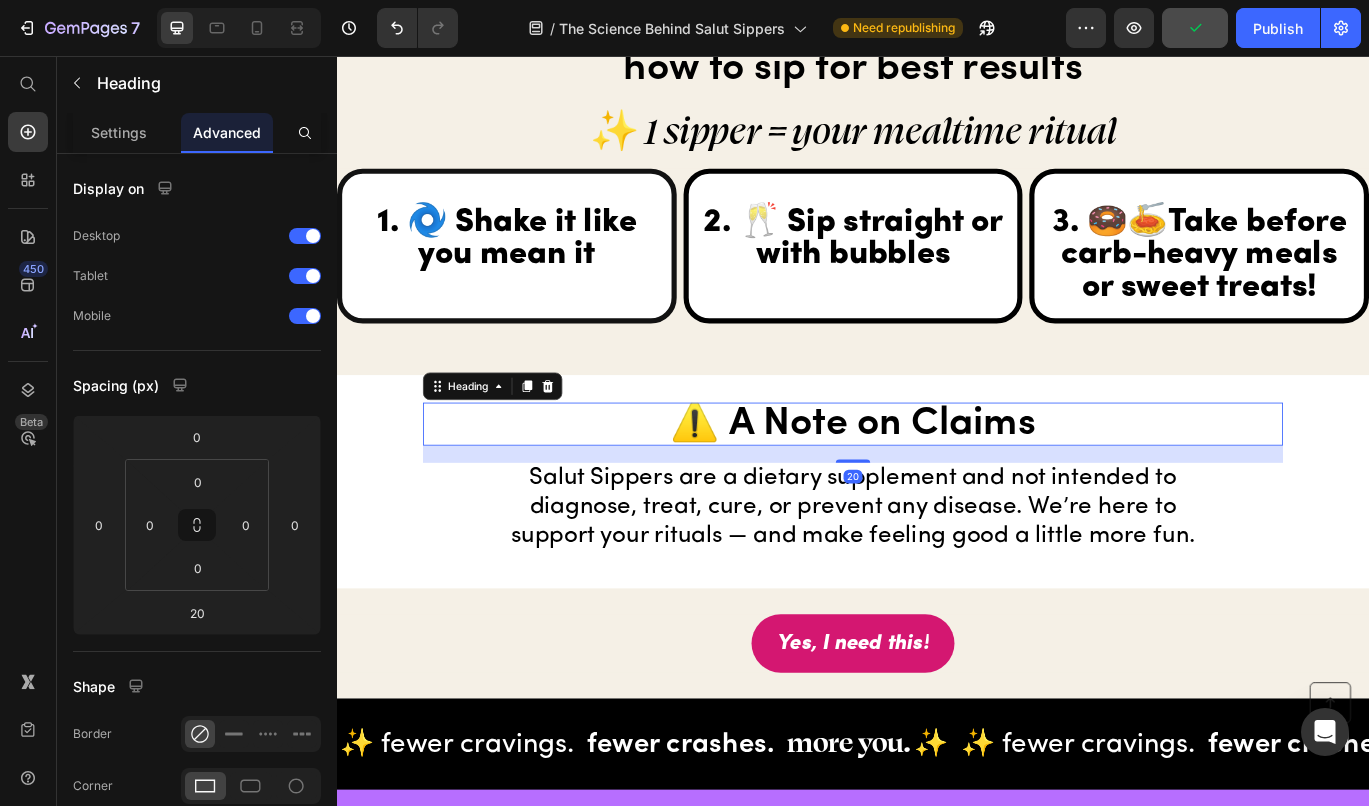 click on "⚠️ A Note on Claims" at bounding box center (937, 484) 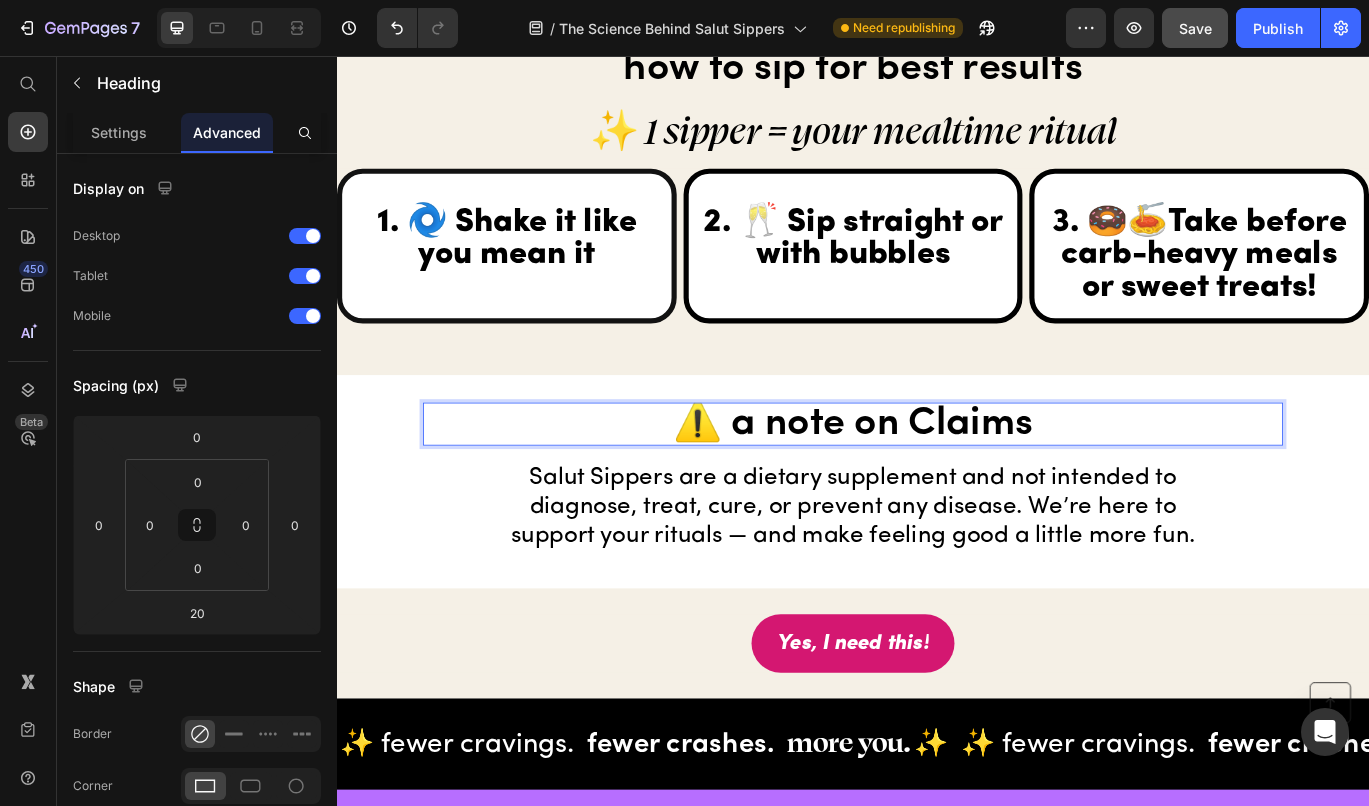 click on "⚠️ a note on Claims" at bounding box center [937, 484] 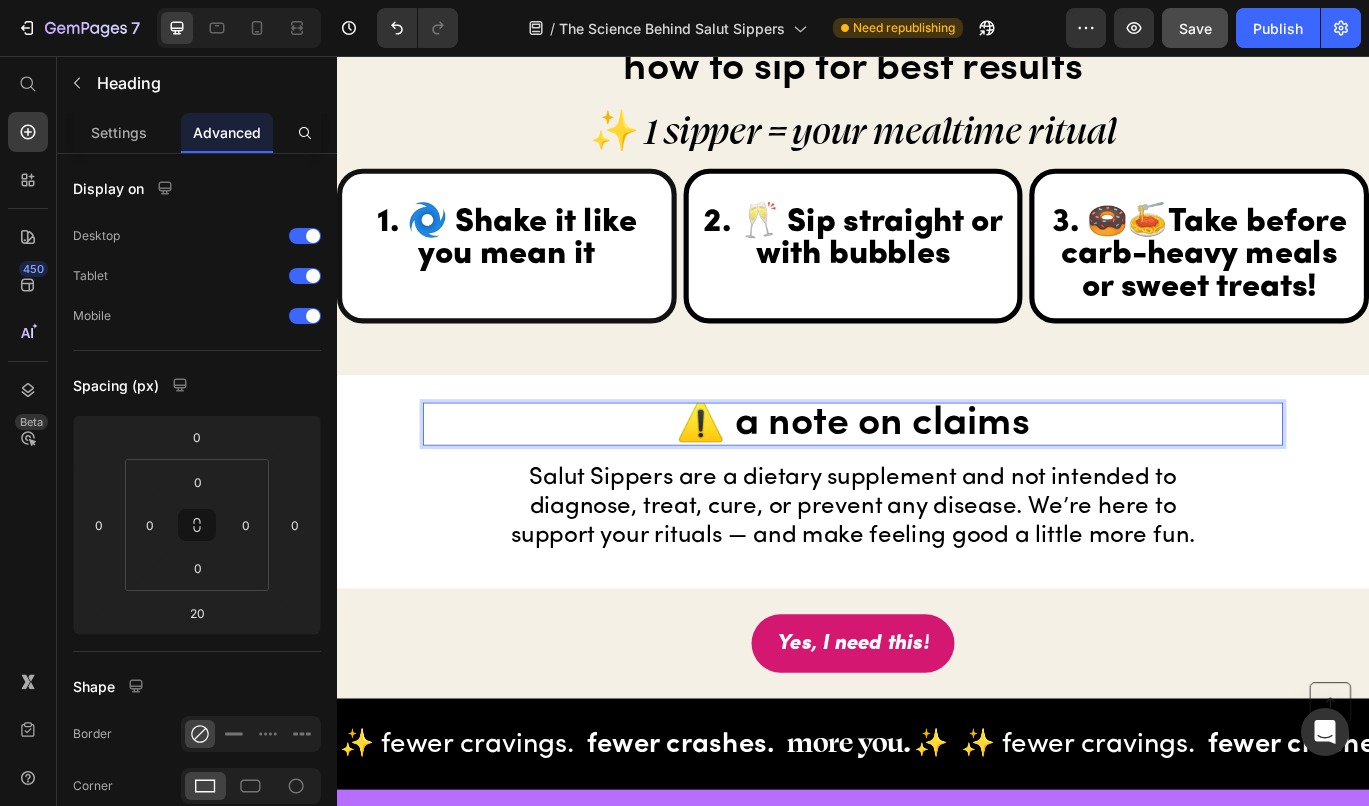 click on "⚠️ a note on claims" at bounding box center (937, 484) 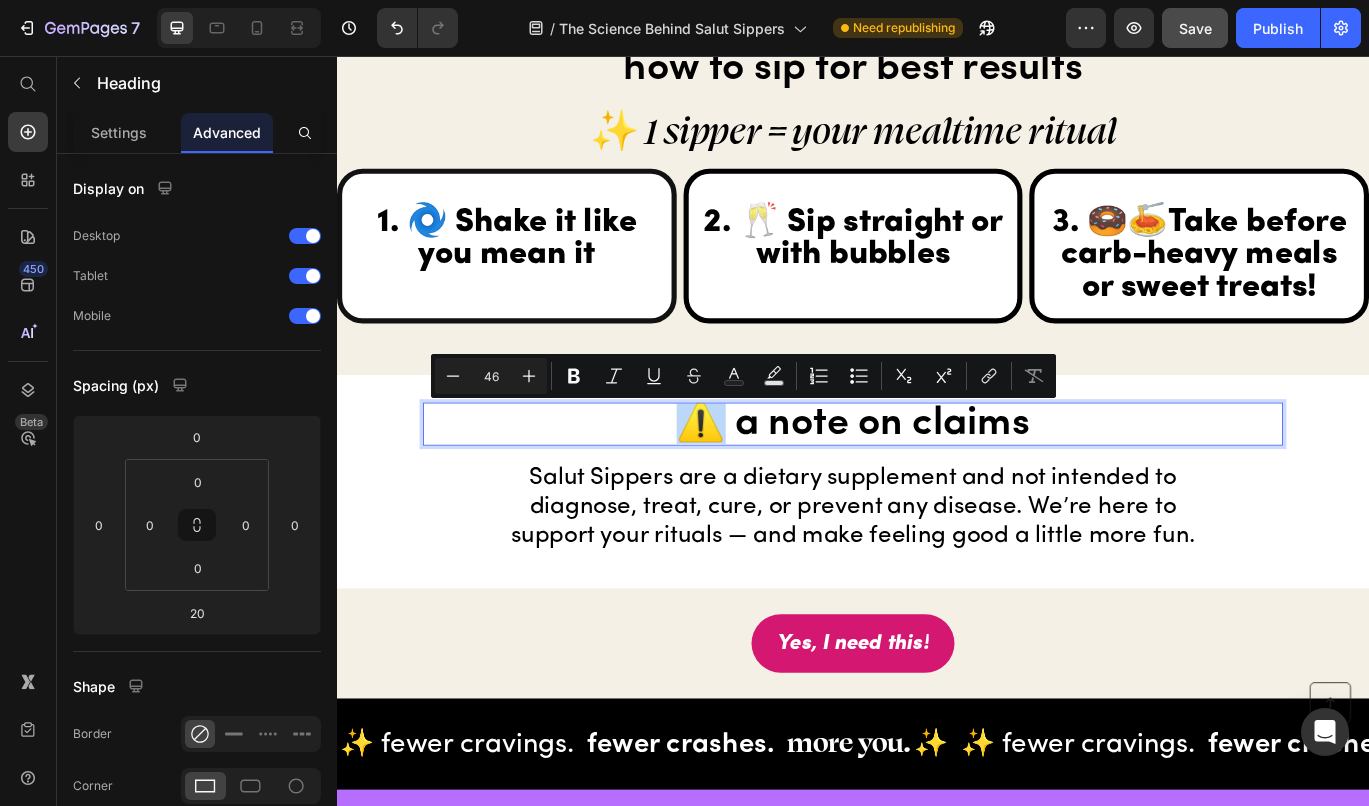 drag, startPoint x: 782, startPoint y: 490, endPoint x: 715, endPoint y: 489, distance: 67.00746 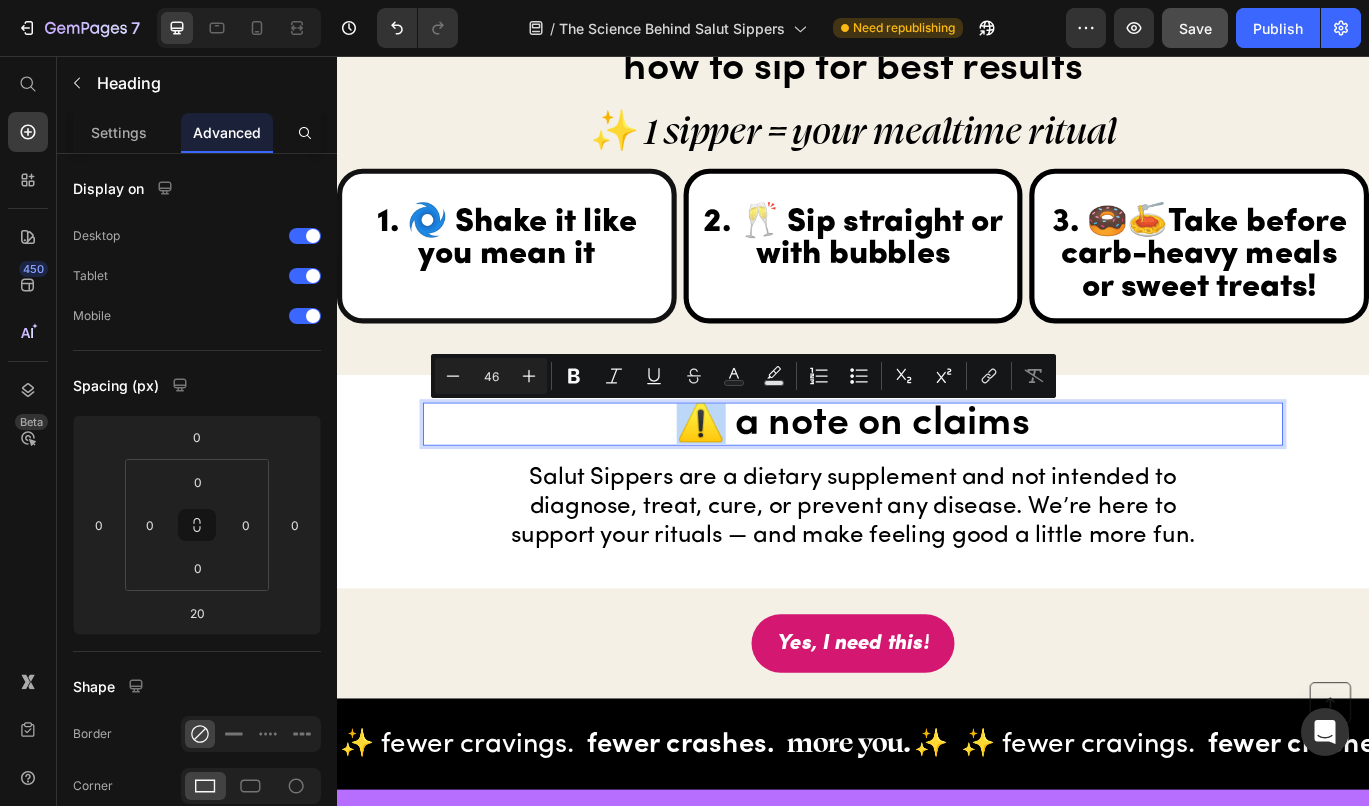 click on "⚠️ a note on claims" at bounding box center (937, 484) 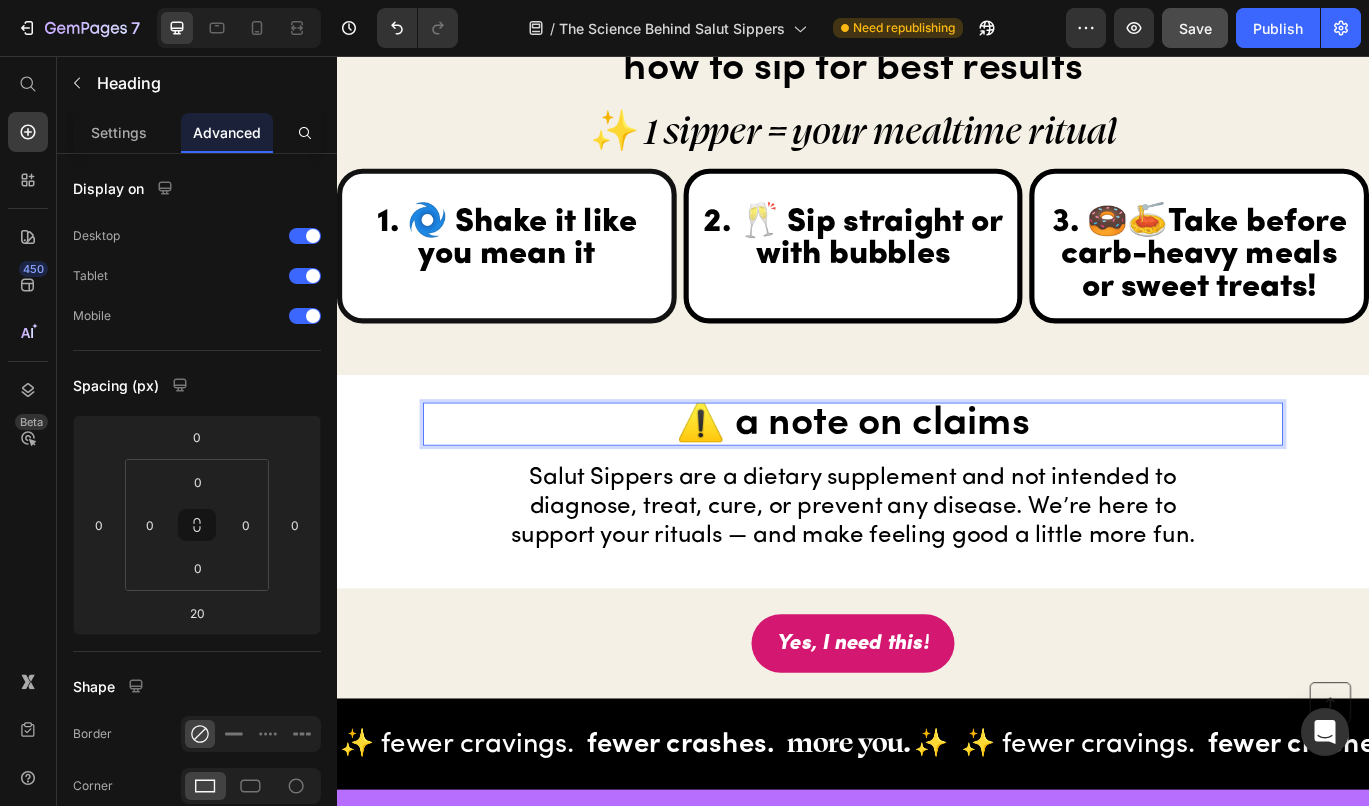 click on "⚠️ a note on claims" at bounding box center (937, 484) 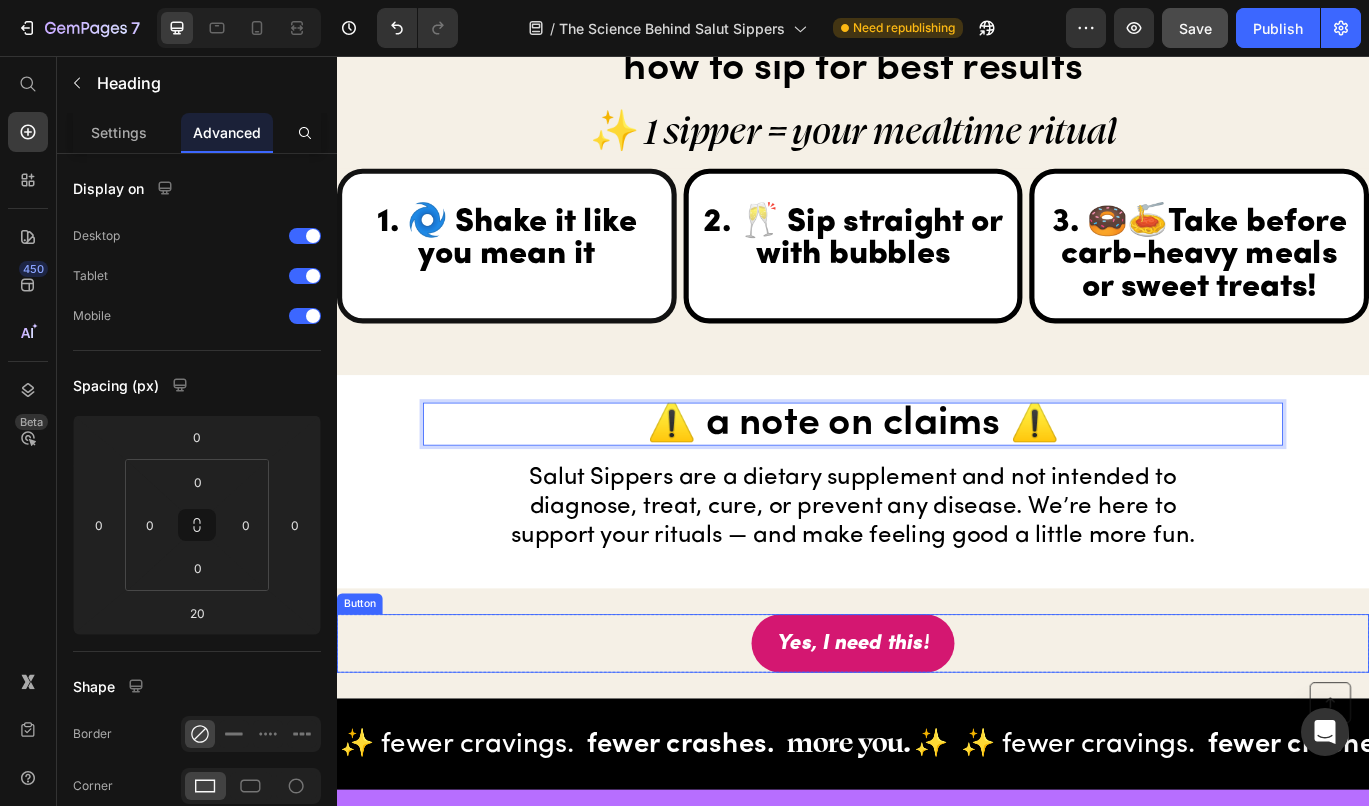 click on "Yes, I need this!    Button" at bounding box center (937, 739) 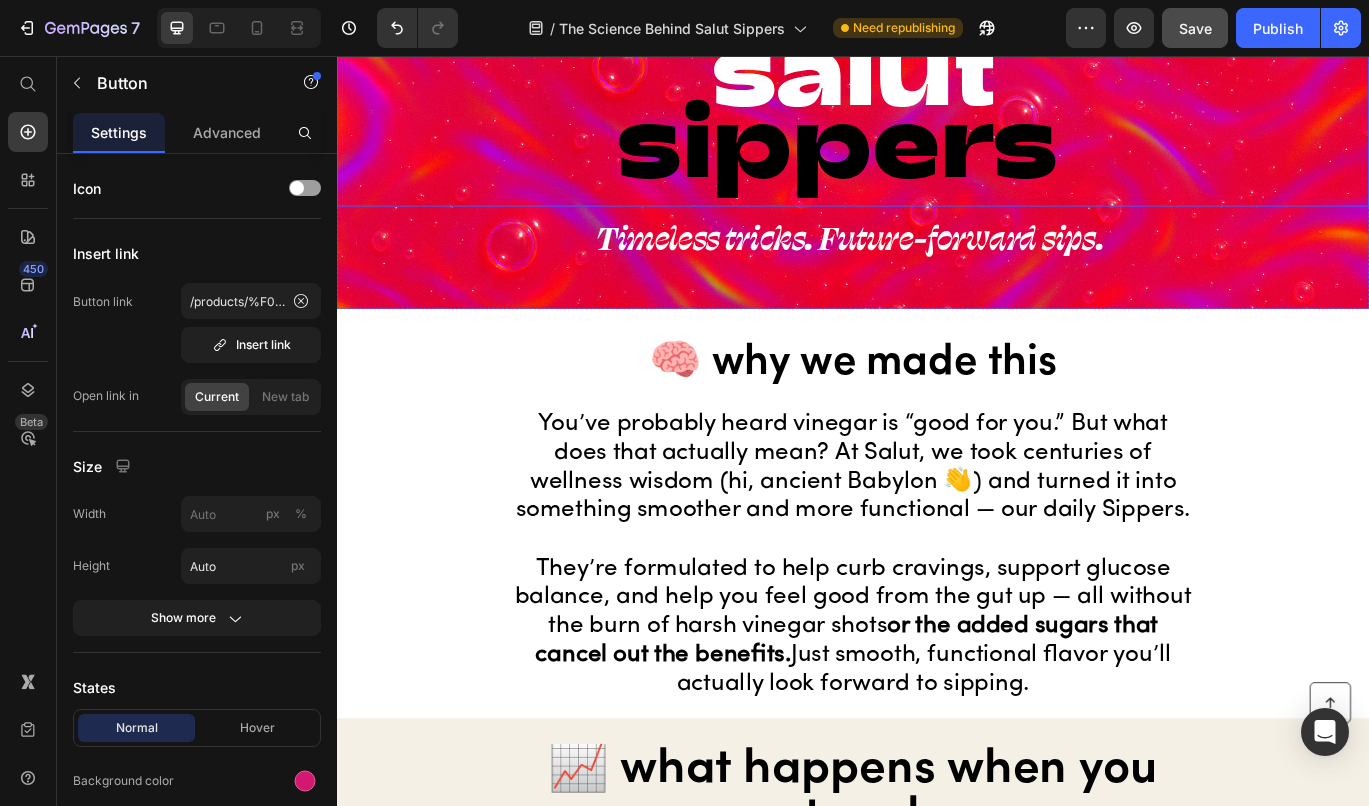 scroll, scrollTop: 0, scrollLeft: 0, axis: both 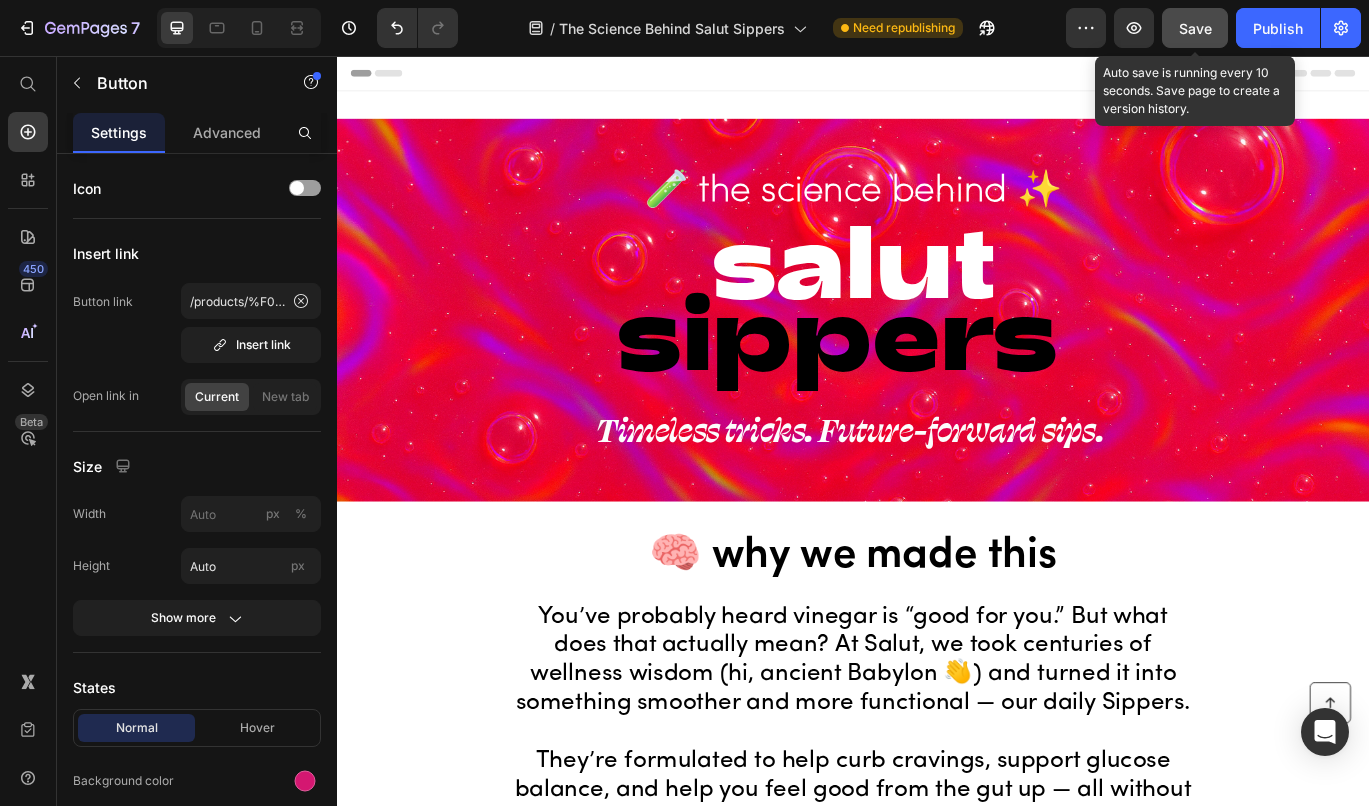 click on "Save" 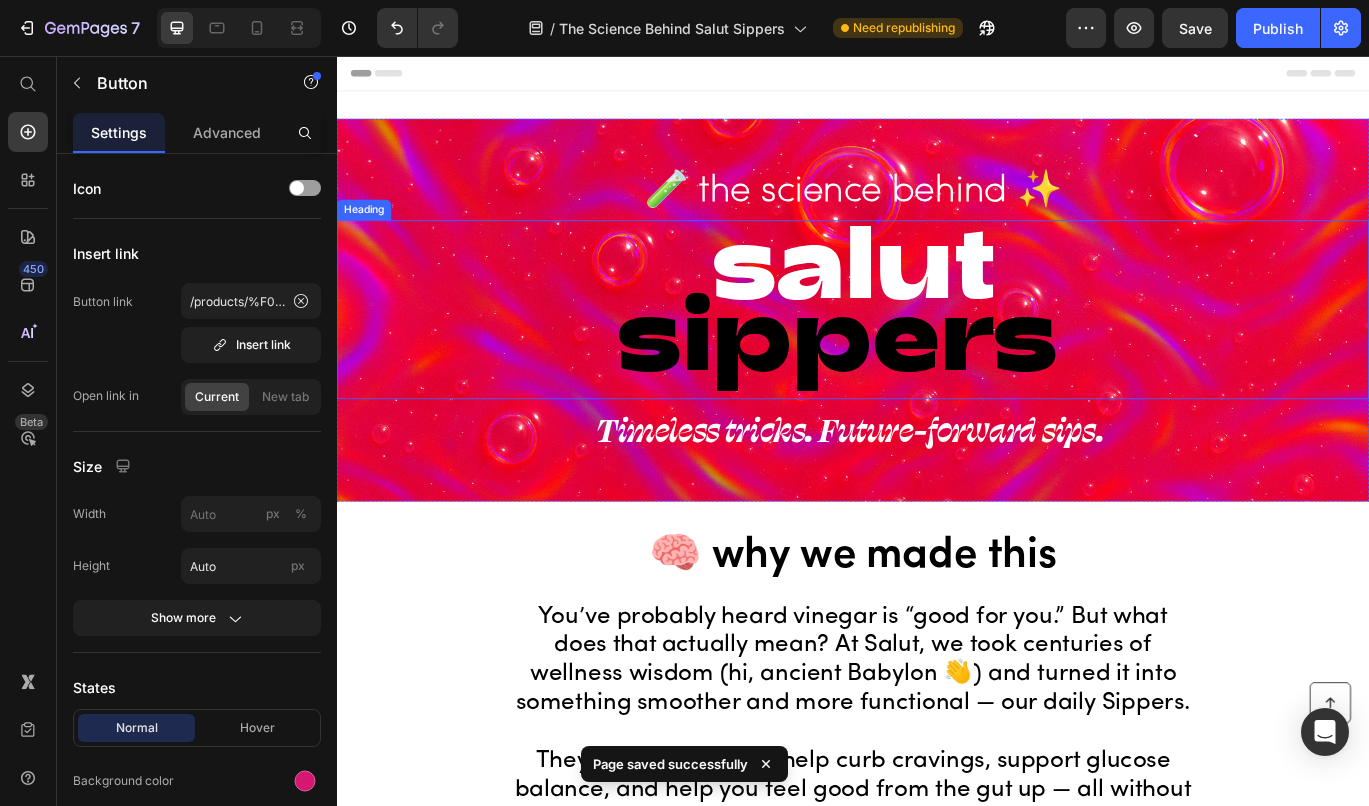 click on "salut" at bounding box center [937, 289] 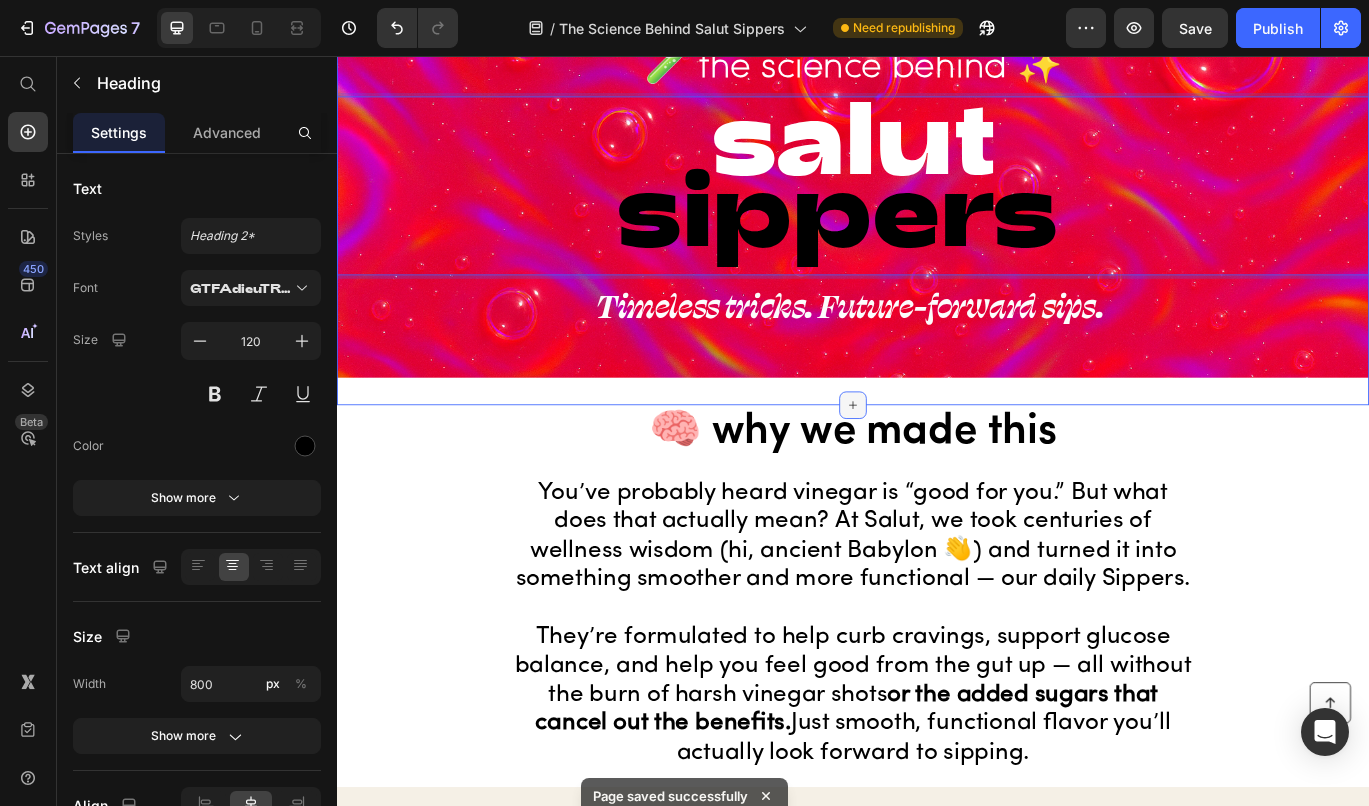 scroll, scrollTop: 289, scrollLeft: 0, axis: vertical 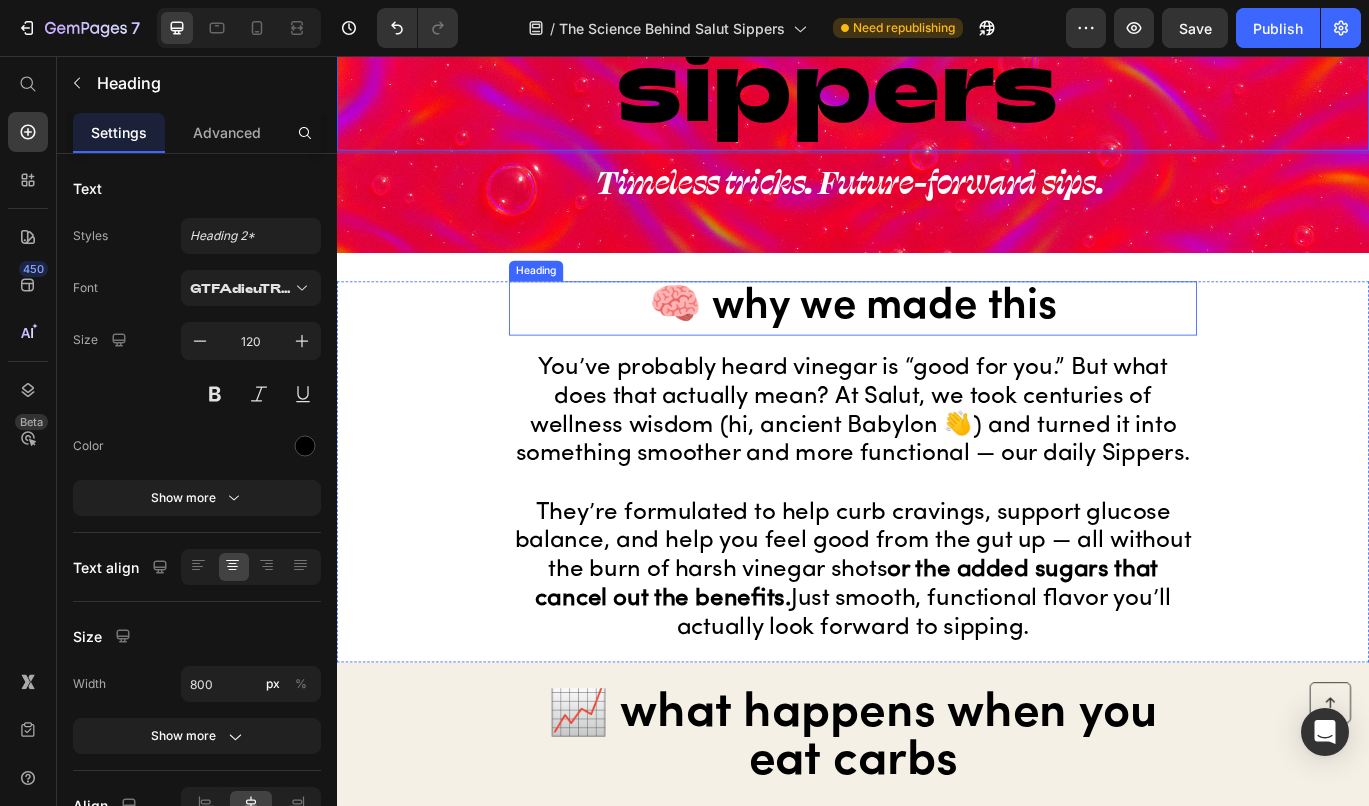 click on "🧠 why we made this" at bounding box center [937, 349] 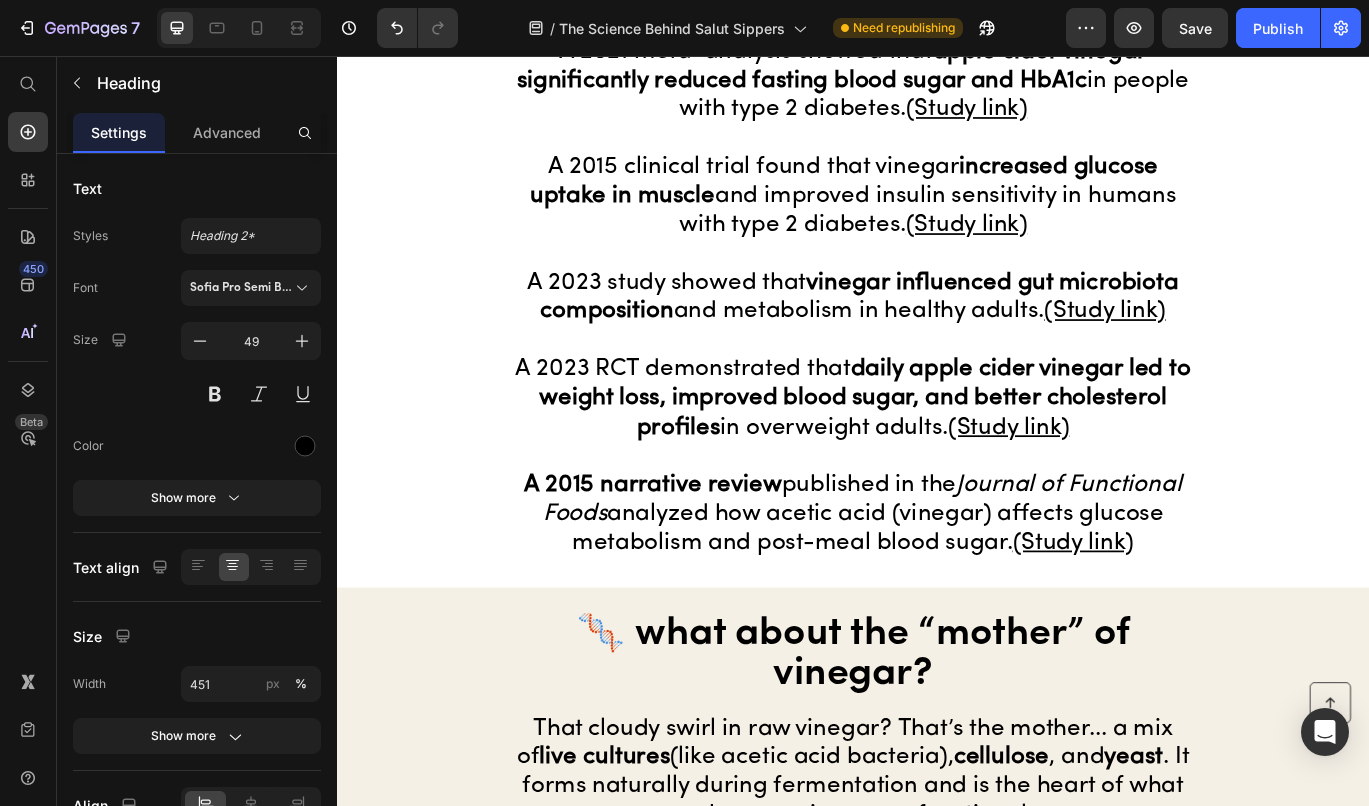scroll, scrollTop: 3532, scrollLeft: 0, axis: vertical 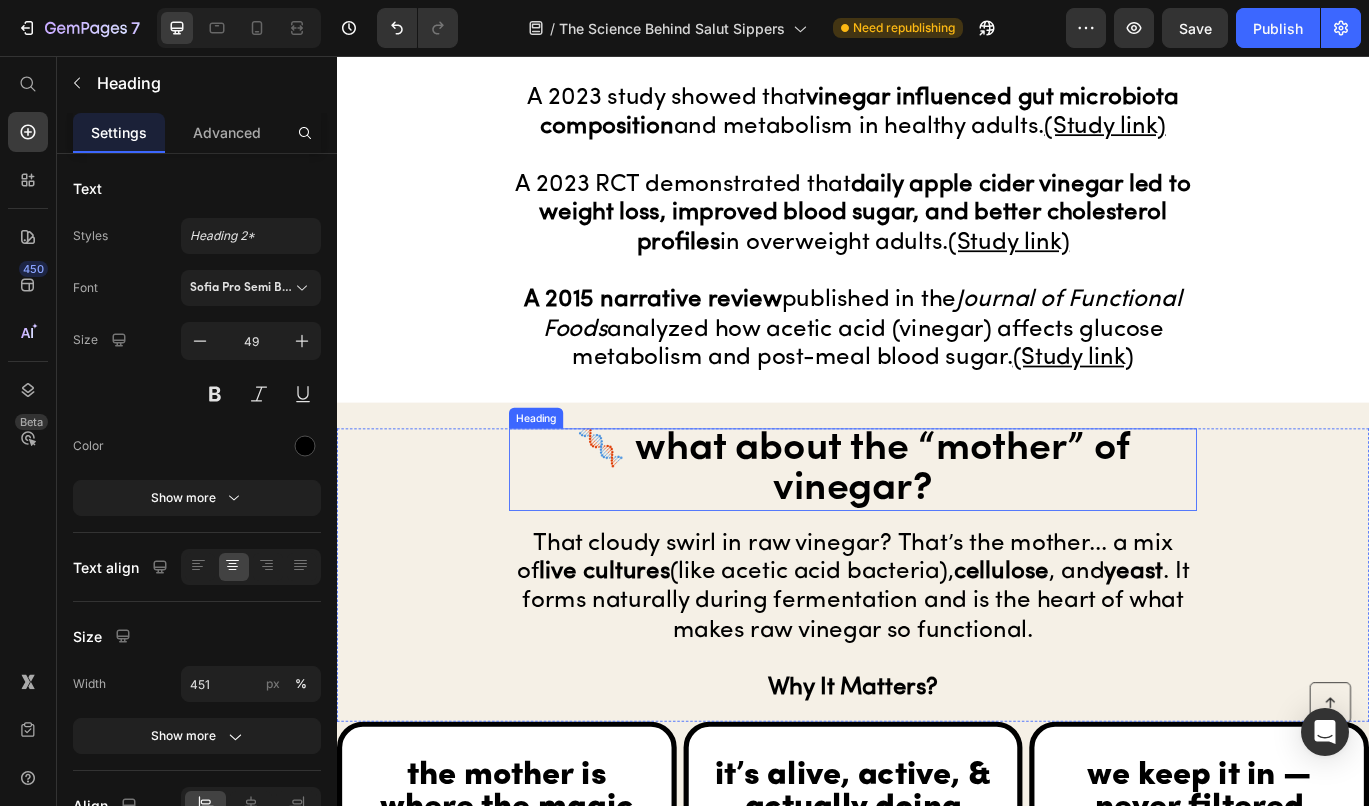 click on "🧬 what about the “mother” of vinegar?" at bounding box center [937, 537] 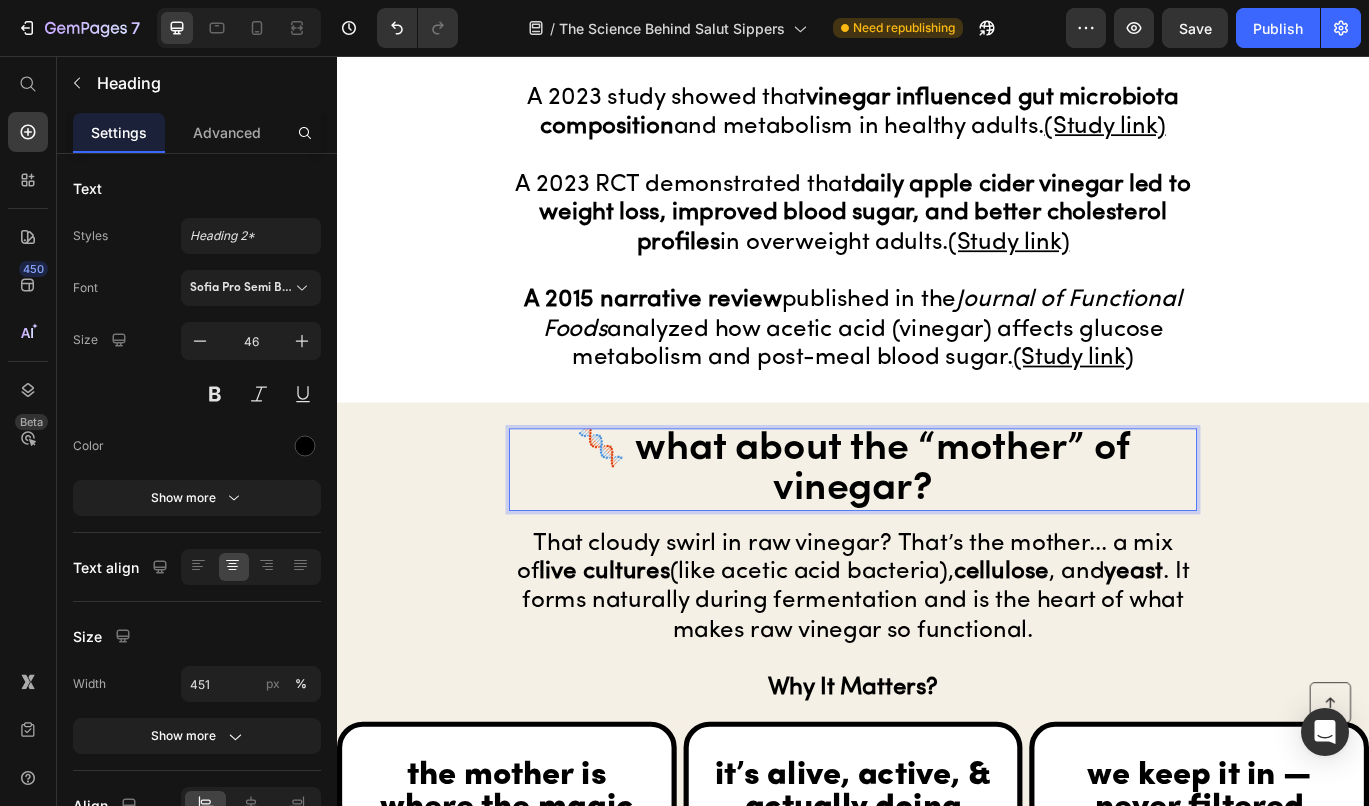 click on "🧬 what about the “mother” of vinegar?" at bounding box center (937, 537) 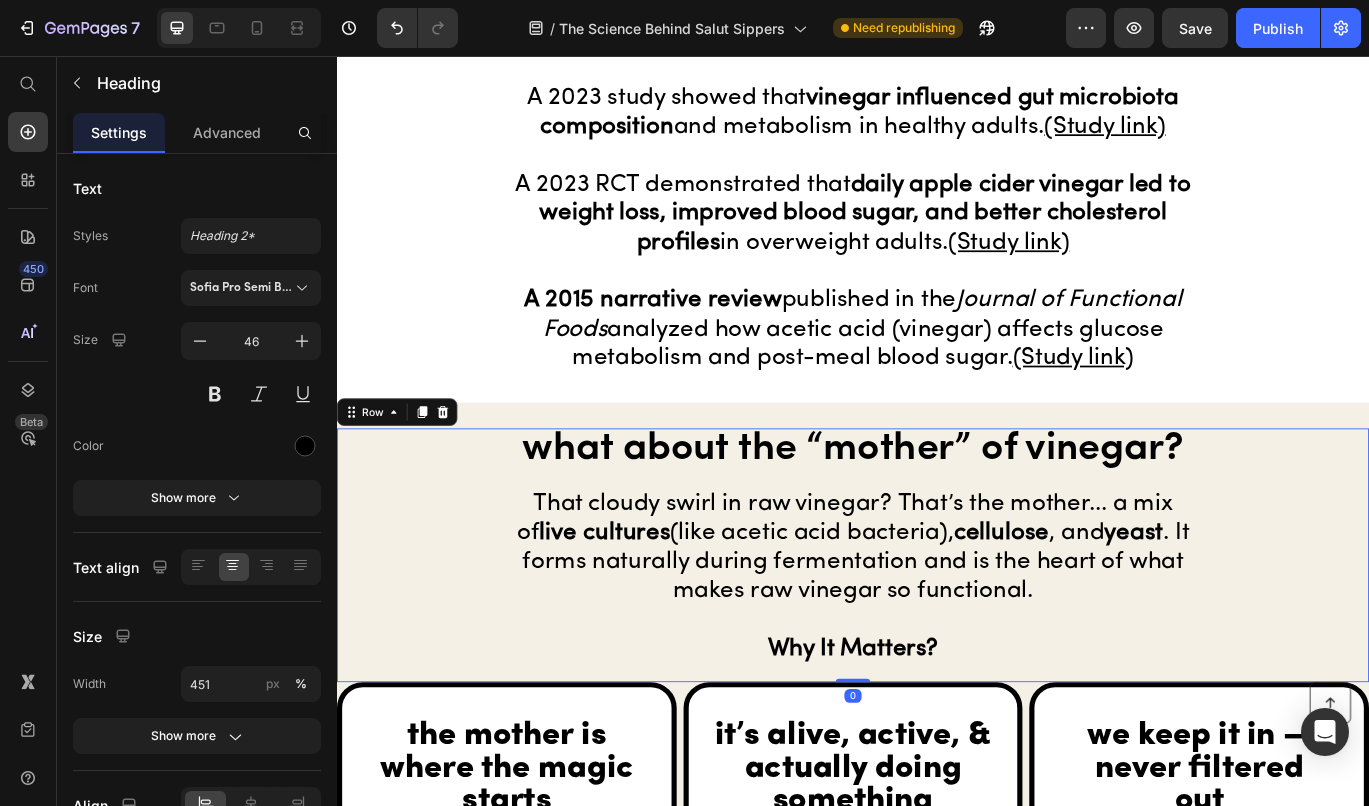 click on "what about the “mother” of vinegar? Heading That cloudy swirl in raw vinegar? That’s the mother... a mix of  live cultures  (like acetic acid bacteria),  cellulose , and  yeast . It forms naturally during fermentation and is the heart of what makes raw vinegar so functional. Why It Matters? Heading Row   0" at bounding box center [937, 637] 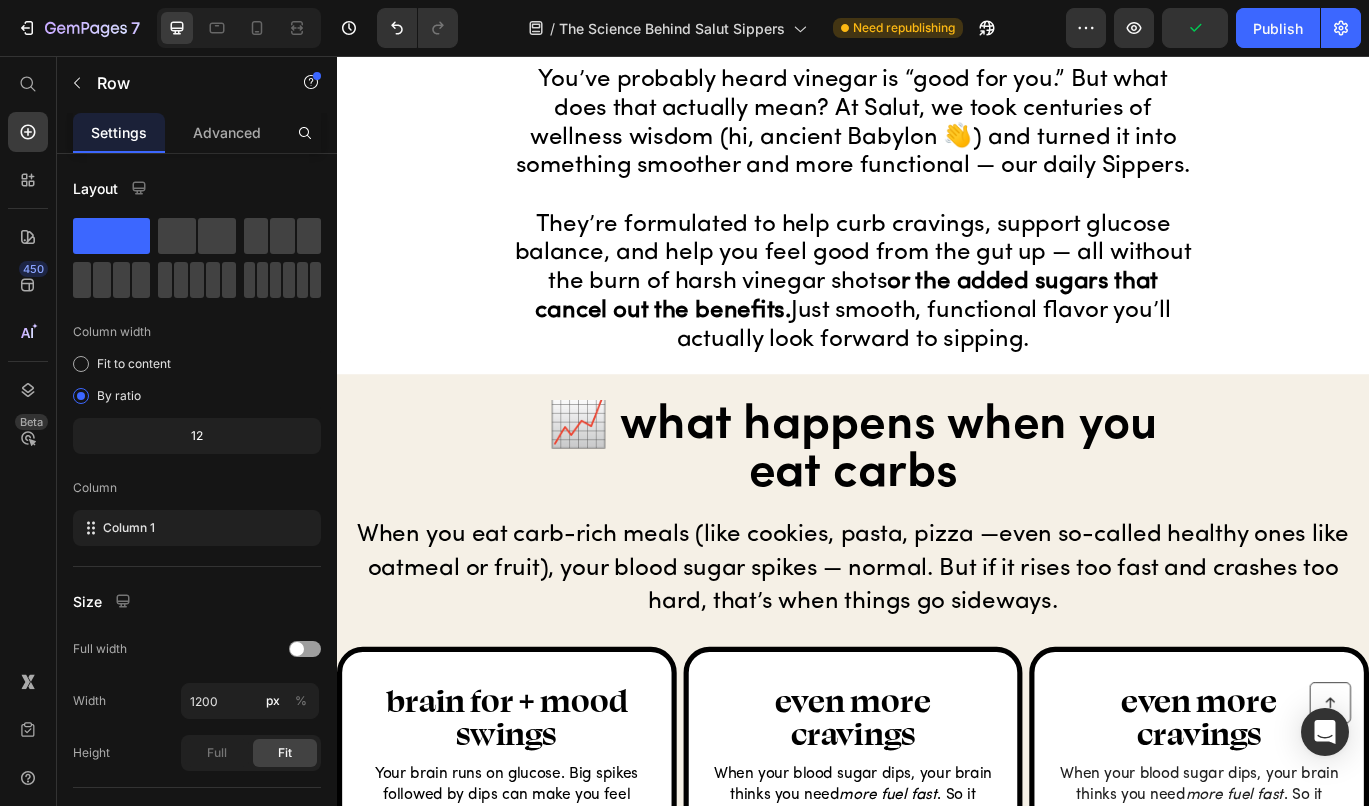 scroll, scrollTop: 585, scrollLeft: 0, axis: vertical 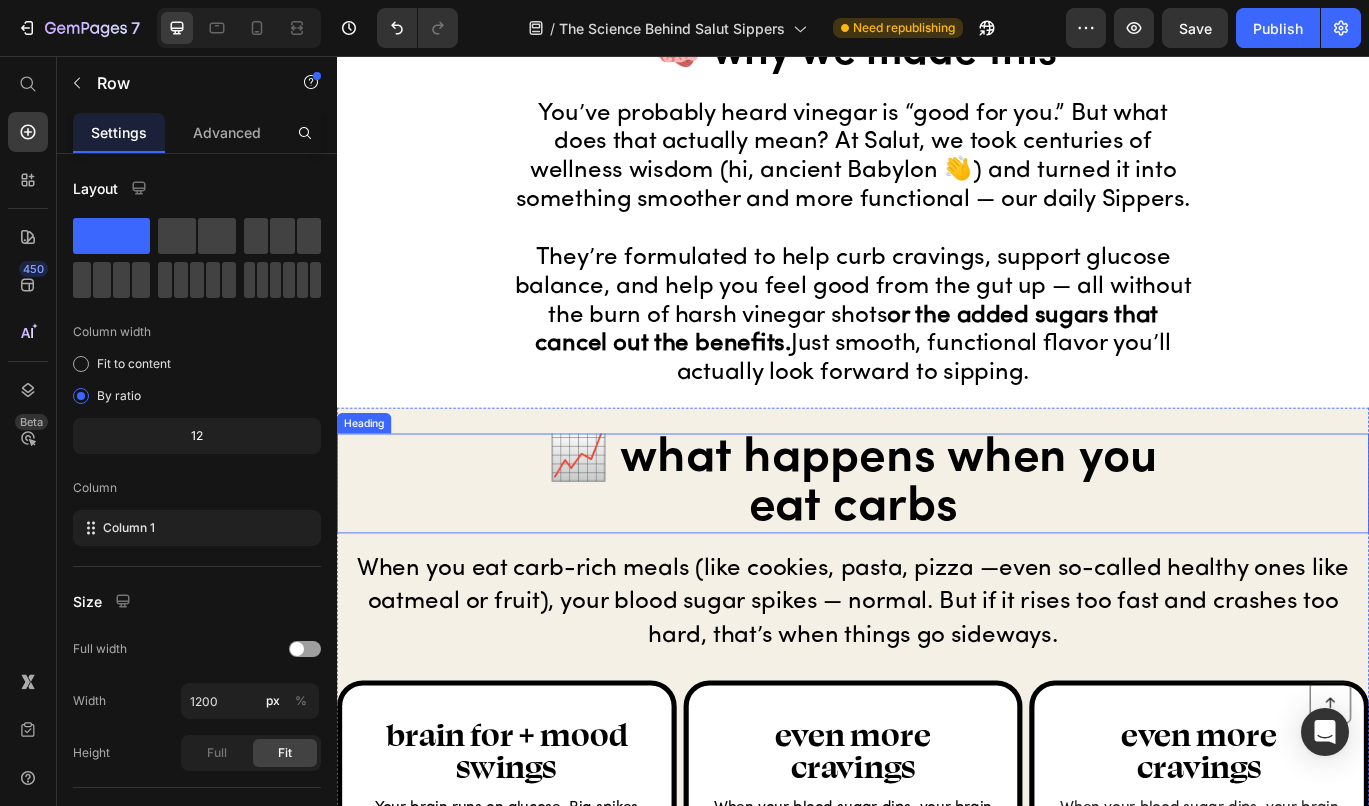 click on "📈 what happens when you eat carbs" at bounding box center [937, 553] 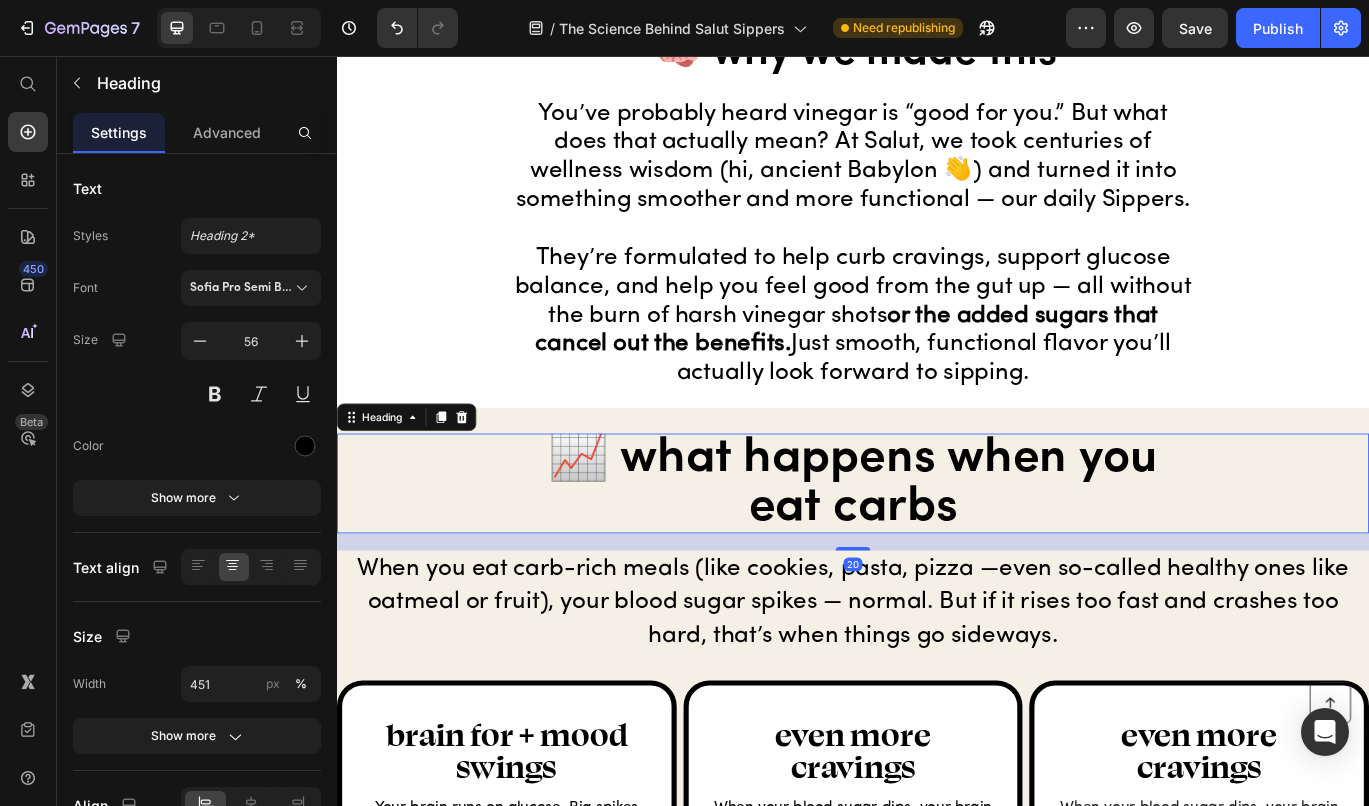 click on "📈 what happens when you eat carbs" at bounding box center (937, 553) 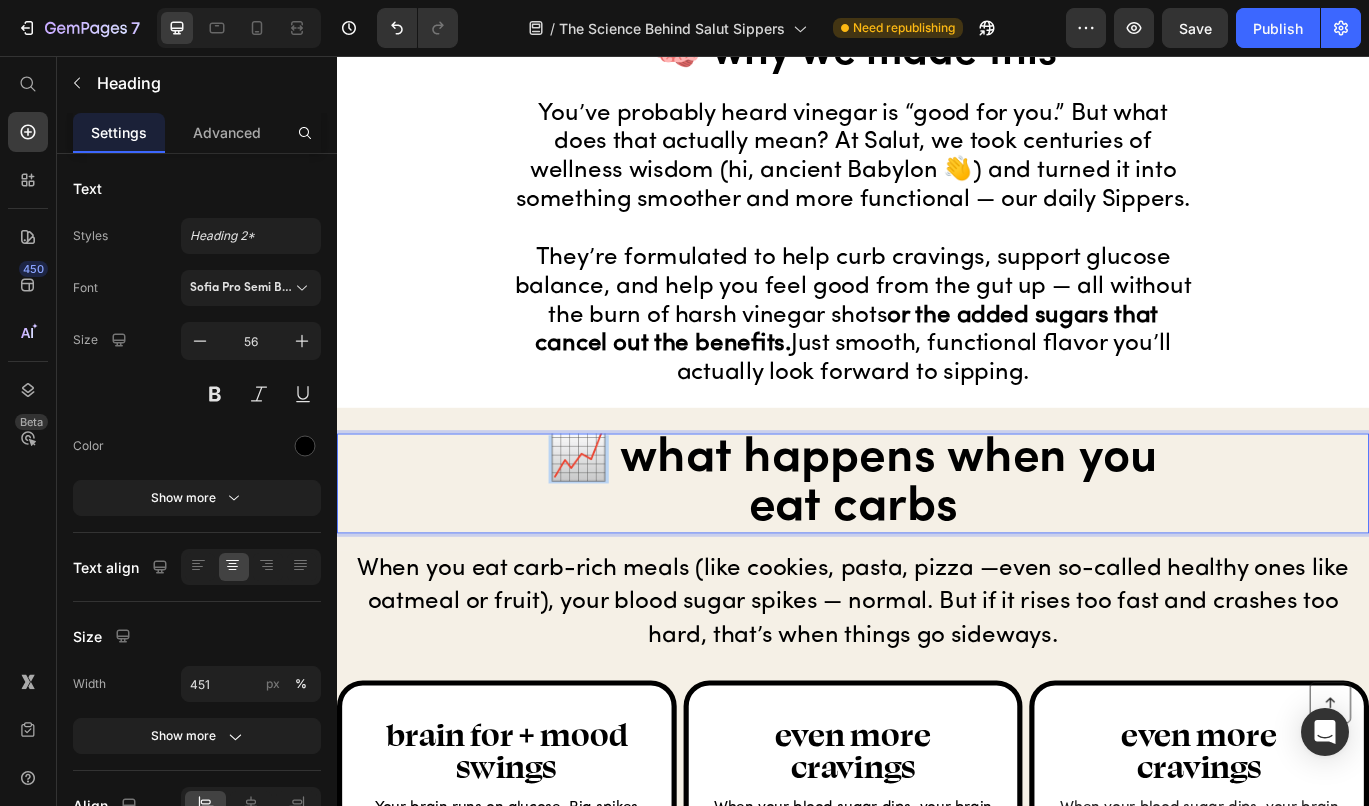 drag, startPoint x: 595, startPoint y: 518, endPoint x: 546, endPoint y: 518, distance: 49 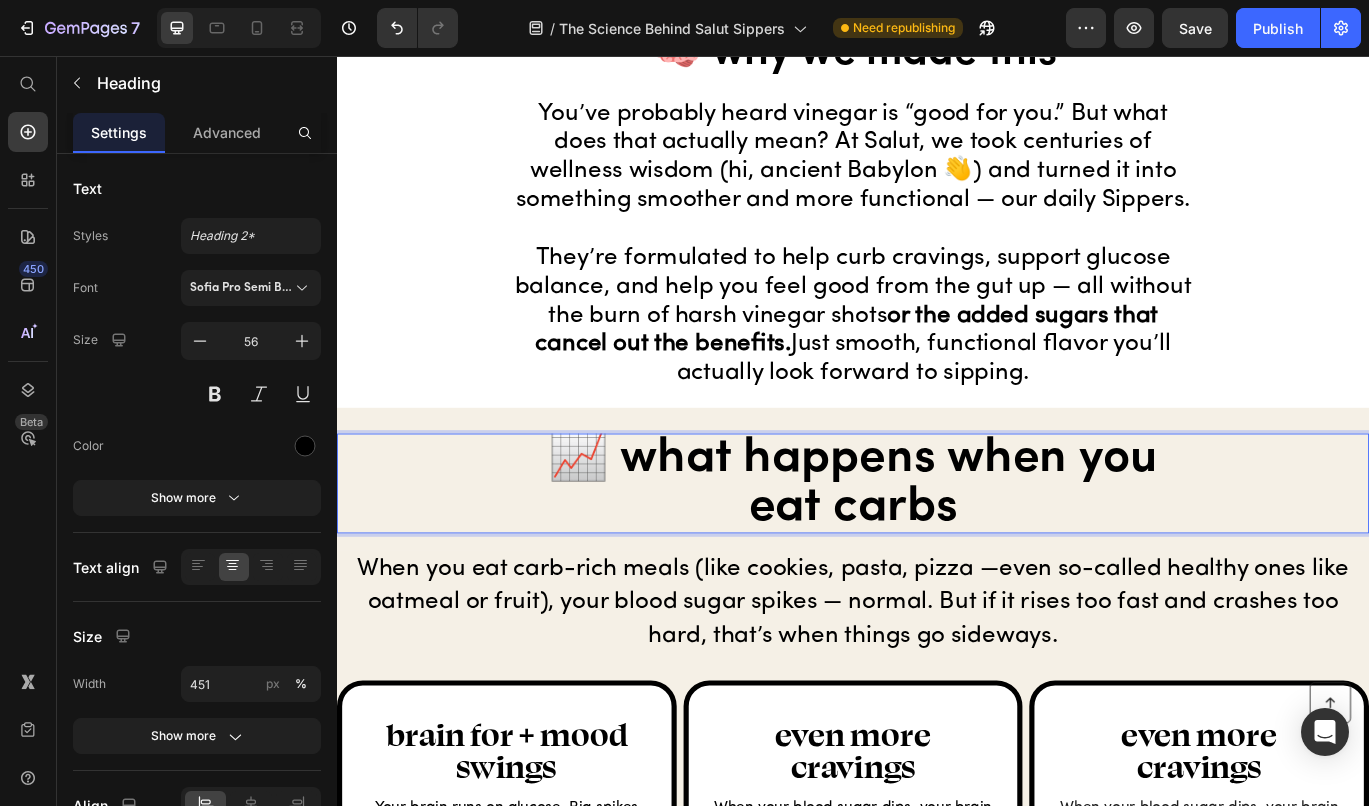 click on "📈 what happens when you eat carbs" at bounding box center (937, 553) 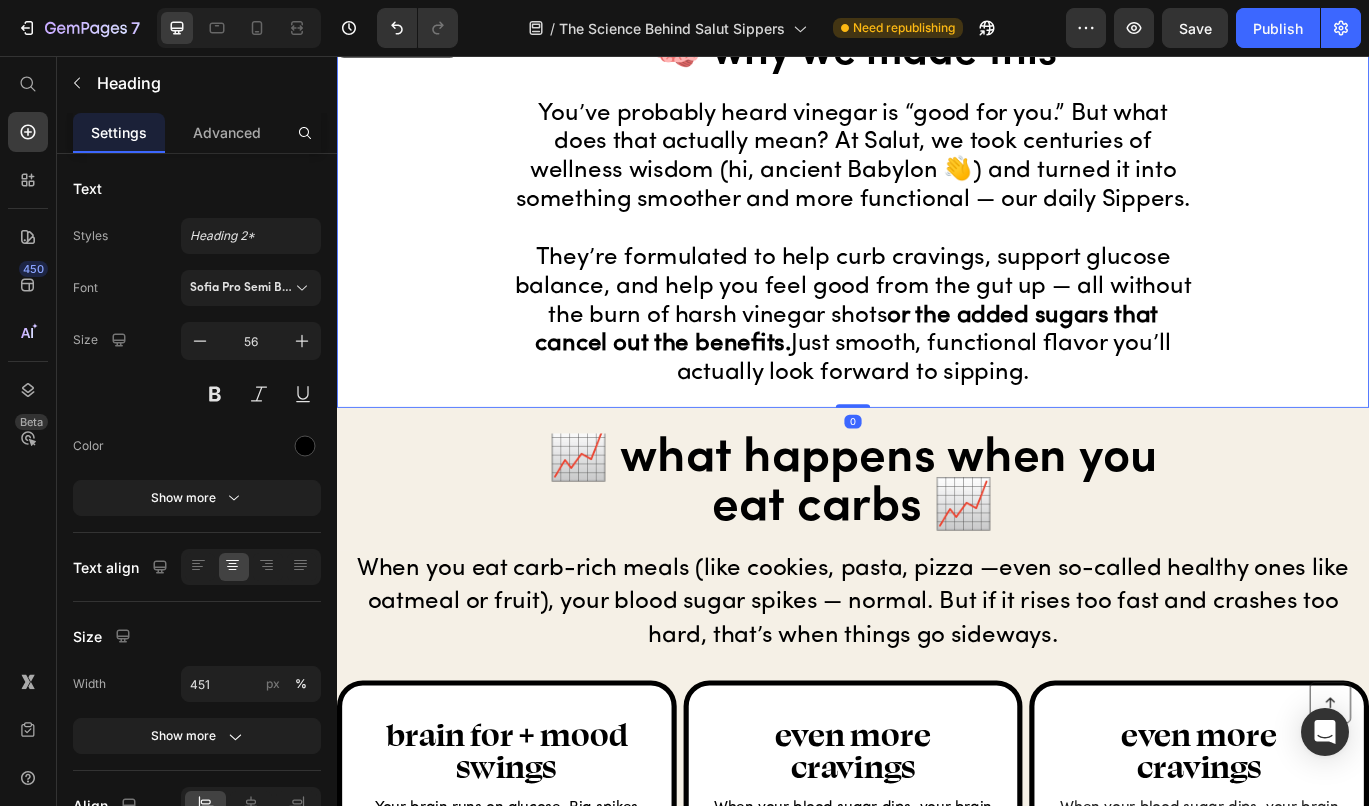 click on "🧠 why we made this Heading You’ve probably heard vinegar is “good for you.” But what does that actually mean? At Salut, we took centuries of wellness wisdom (hi, ancient Babylon 👋) and turned it into something smoother and more functional — our daily Sippers. They’re formulated to help curb cravings, support glucose balance, and help you feel good from the gut up — all without the burn of harsh vinegar shots  or the added sugars that cancel out the benefits.  Just smooth, functional flavor you’ll actually look forward to sipping. Heading Row   0" at bounding box center (937, 243) 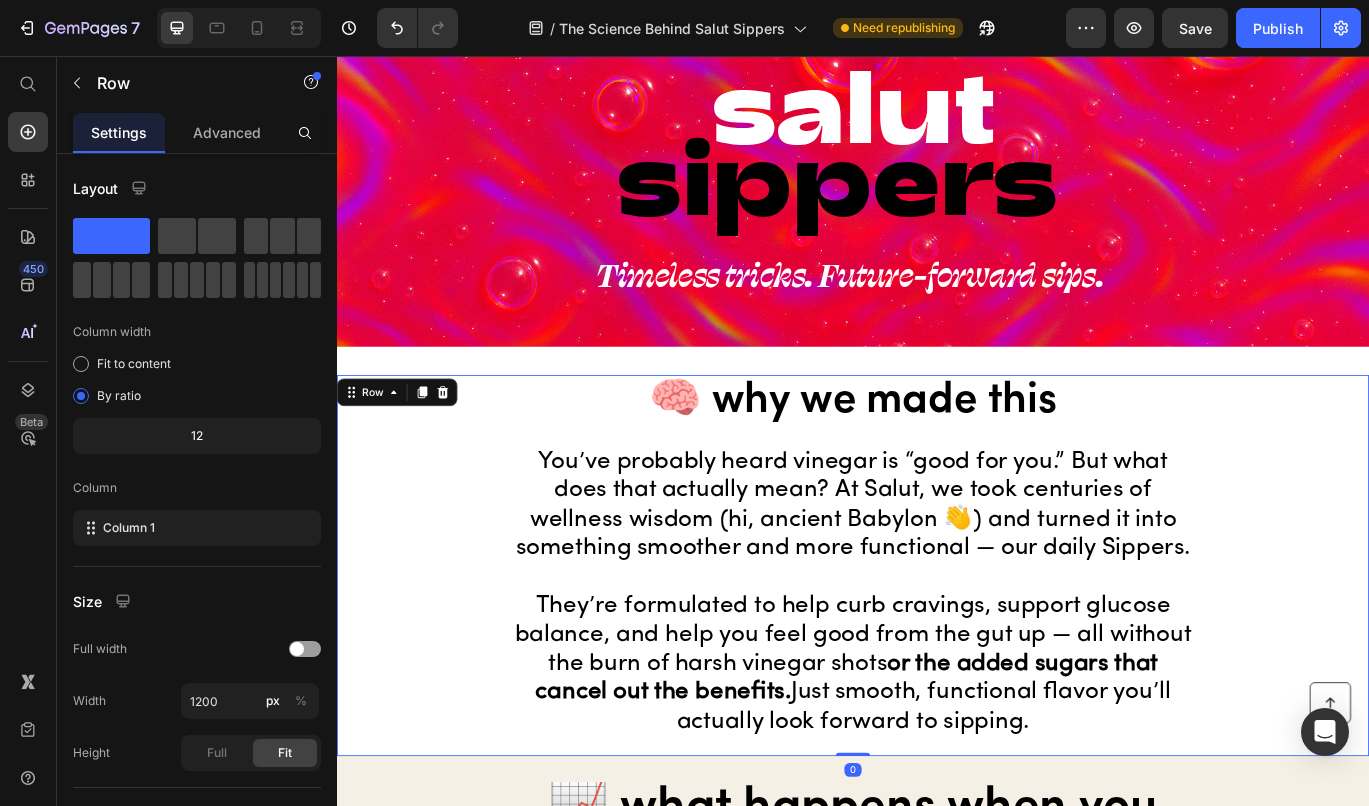 scroll, scrollTop: 178, scrollLeft: 0, axis: vertical 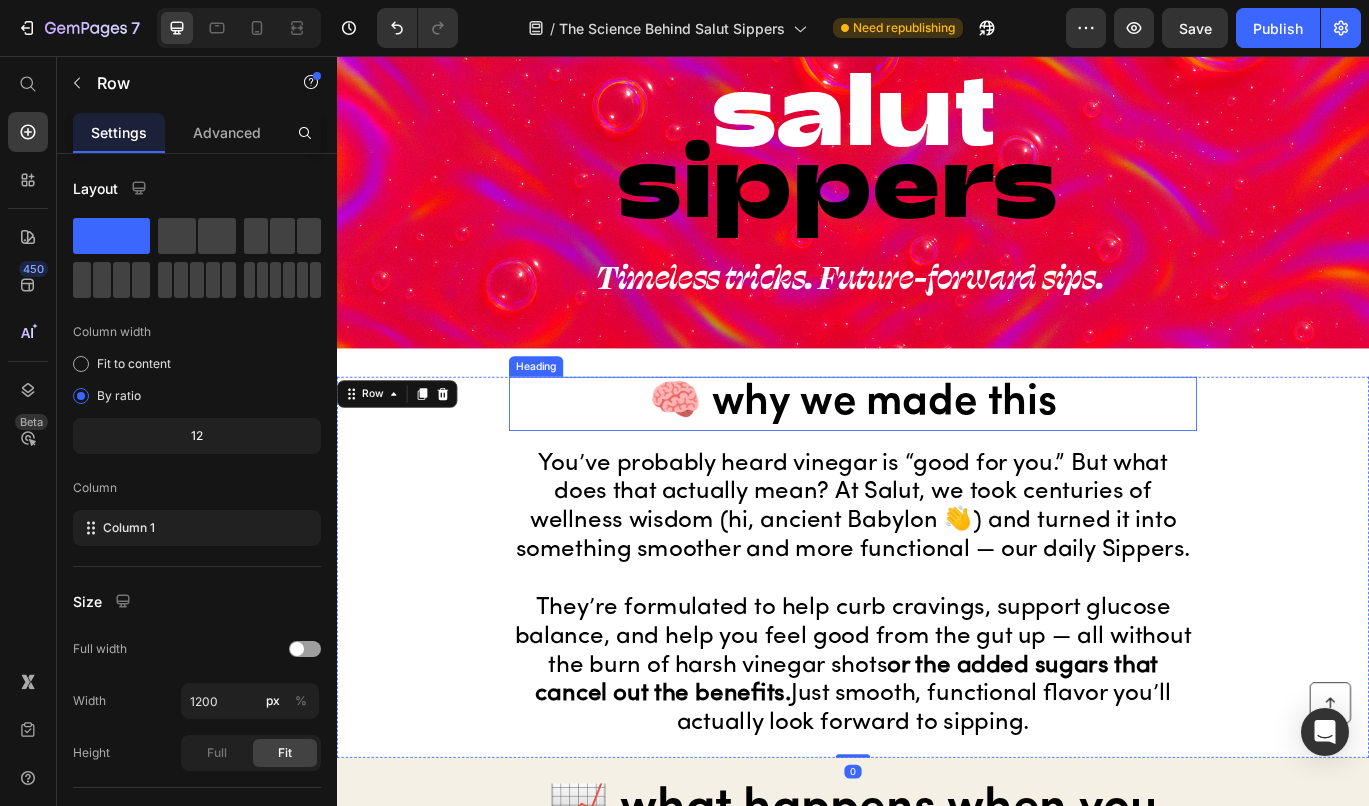 click on "🧠 why we made this" at bounding box center (937, 460) 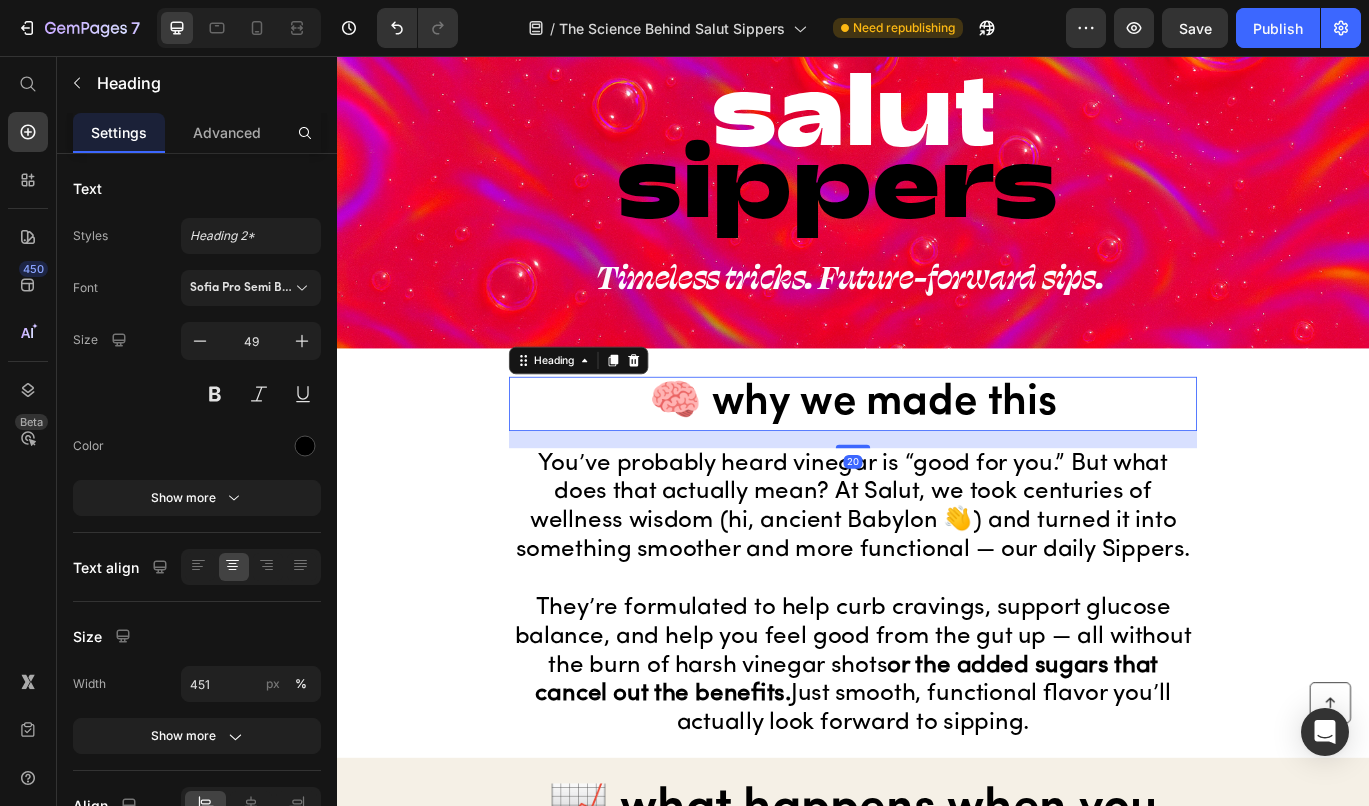 click on "🧠 why we made this" at bounding box center [937, 460] 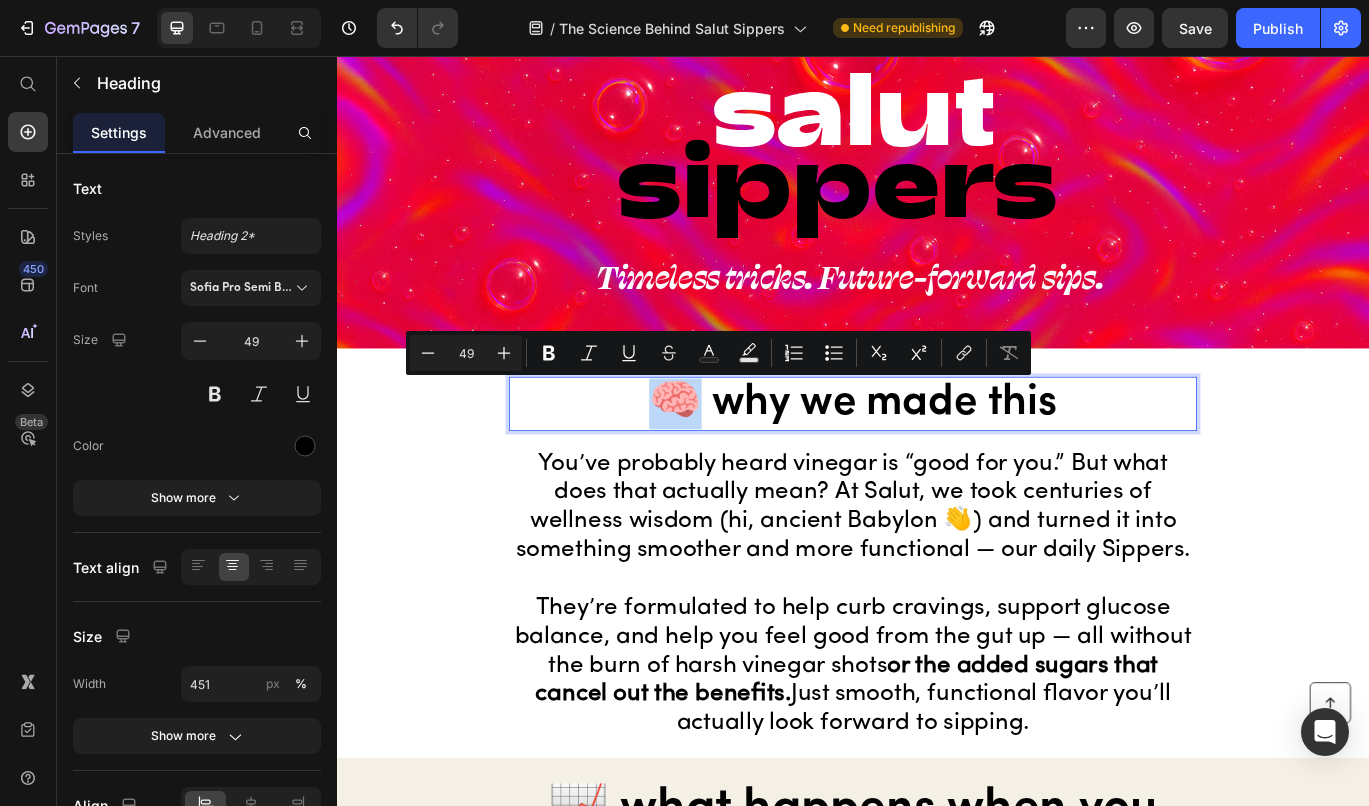 drag, startPoint x: 760, startPoint y: 462, endPoint x: 723, endPoint y: 462, distance: 37 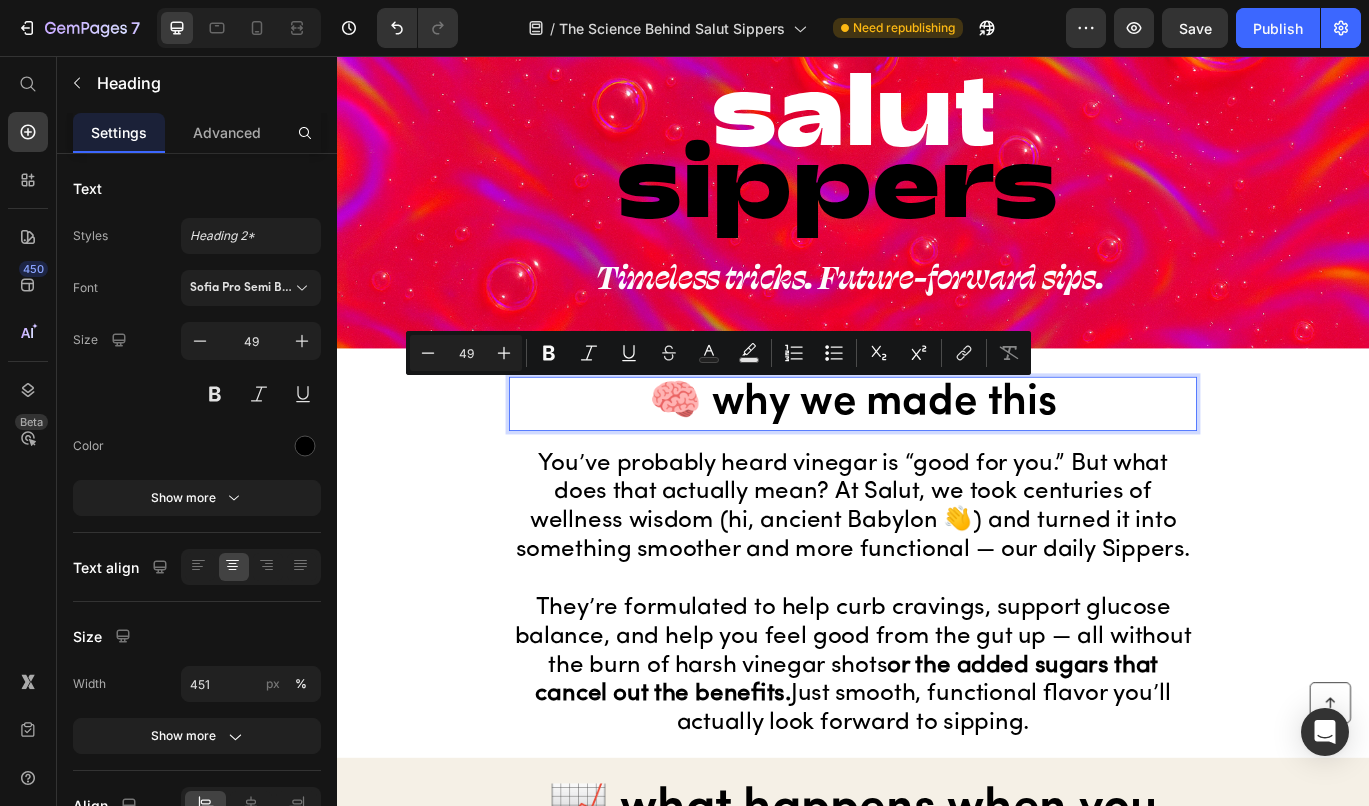 click on "🧠 why we made this" at bounding box center [937, 460] 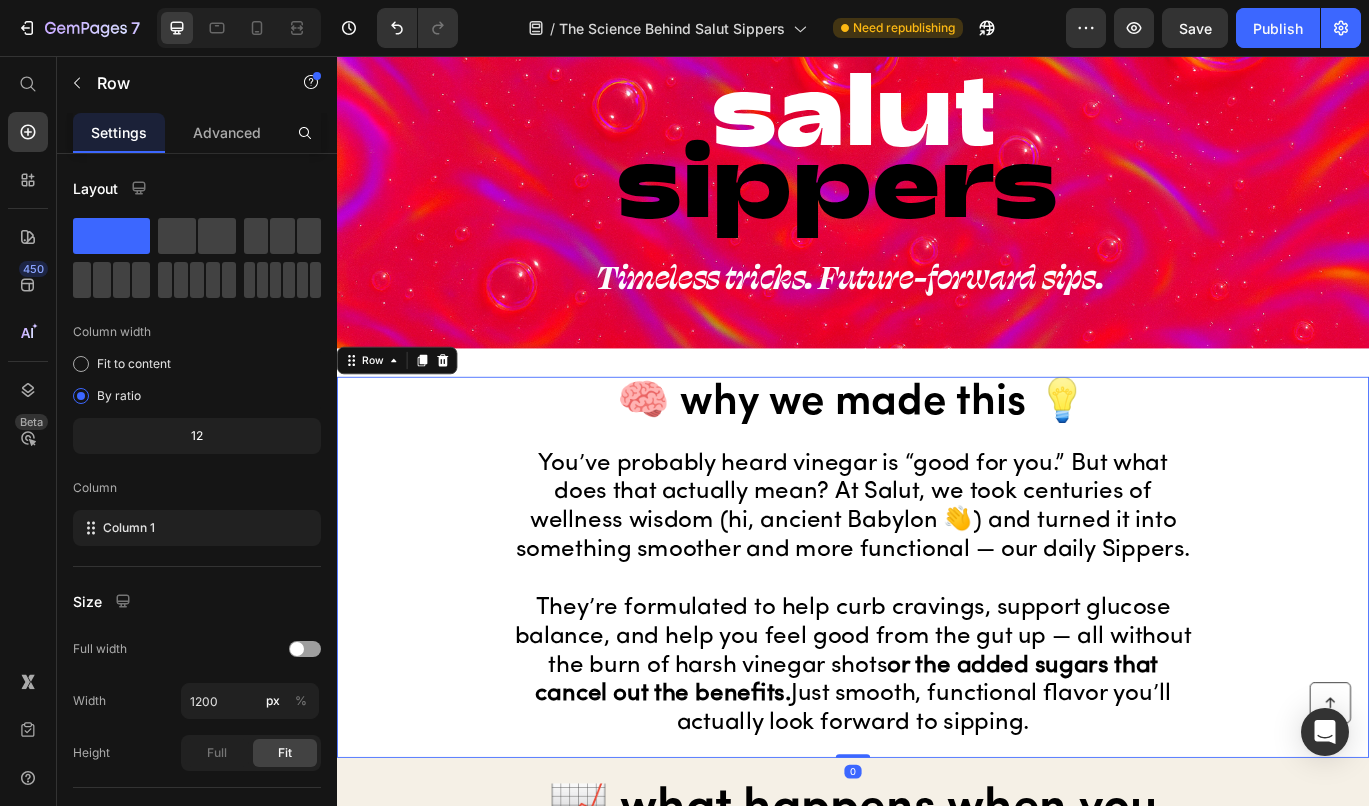 click on "🧠 why we made this 💡 Heading You’ve probably heard vinegar is “good for you.” But what does that actually mean? At Salut, we took centuries of wellness wisdom (hi, ancient Babylon 👋) and turned it into something smoother and more functional — our daily Sippers. They’re formulated to help curb cravings, support glucose balance, and help you feel good from the gut up — all without the burn of harsh vinegar shots  or the added sugars that cancel out the benefits.  Just smooth, functional flavor you’ll actually look forward to sipping. Heading Row   0" at bounding box center (937, 650) 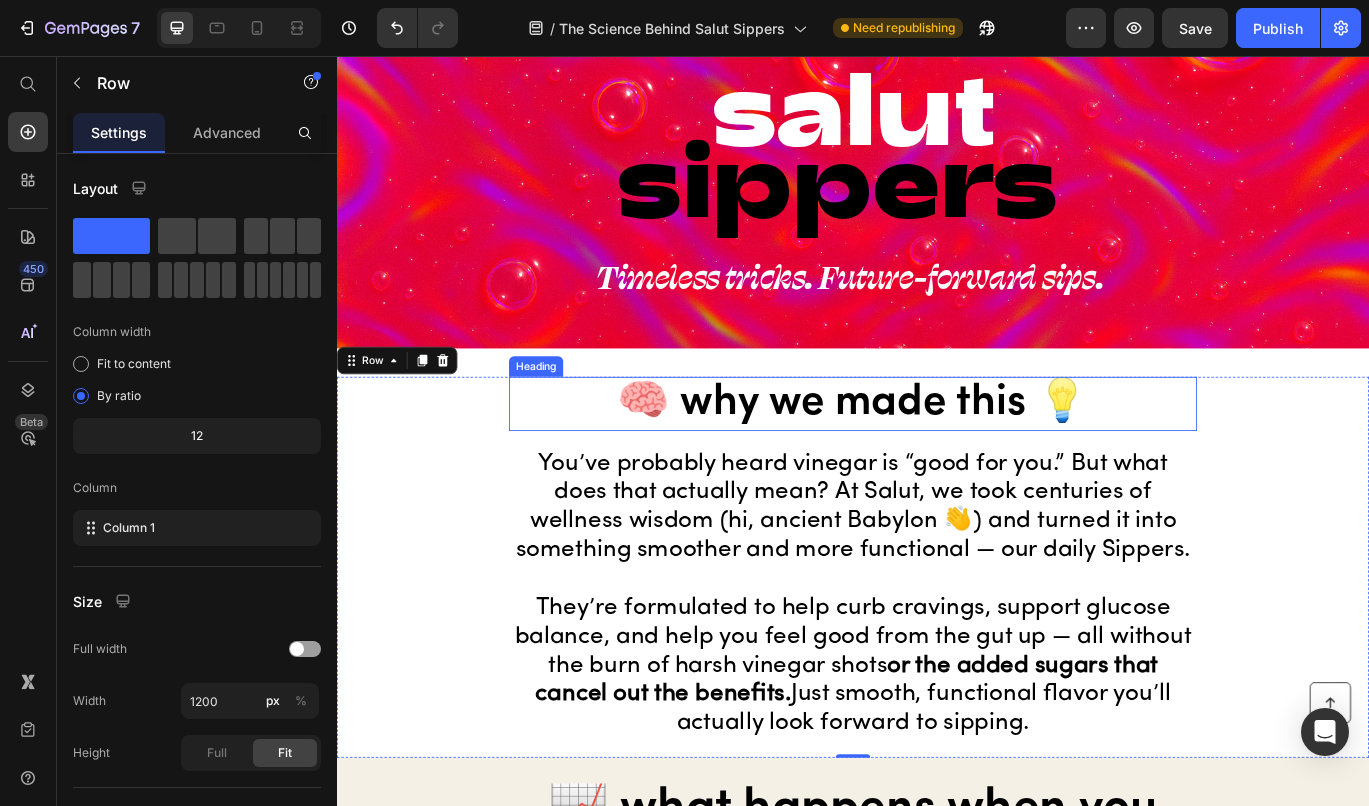 click on "🧠 why we made this 💡" at bounding box center [937, 460] 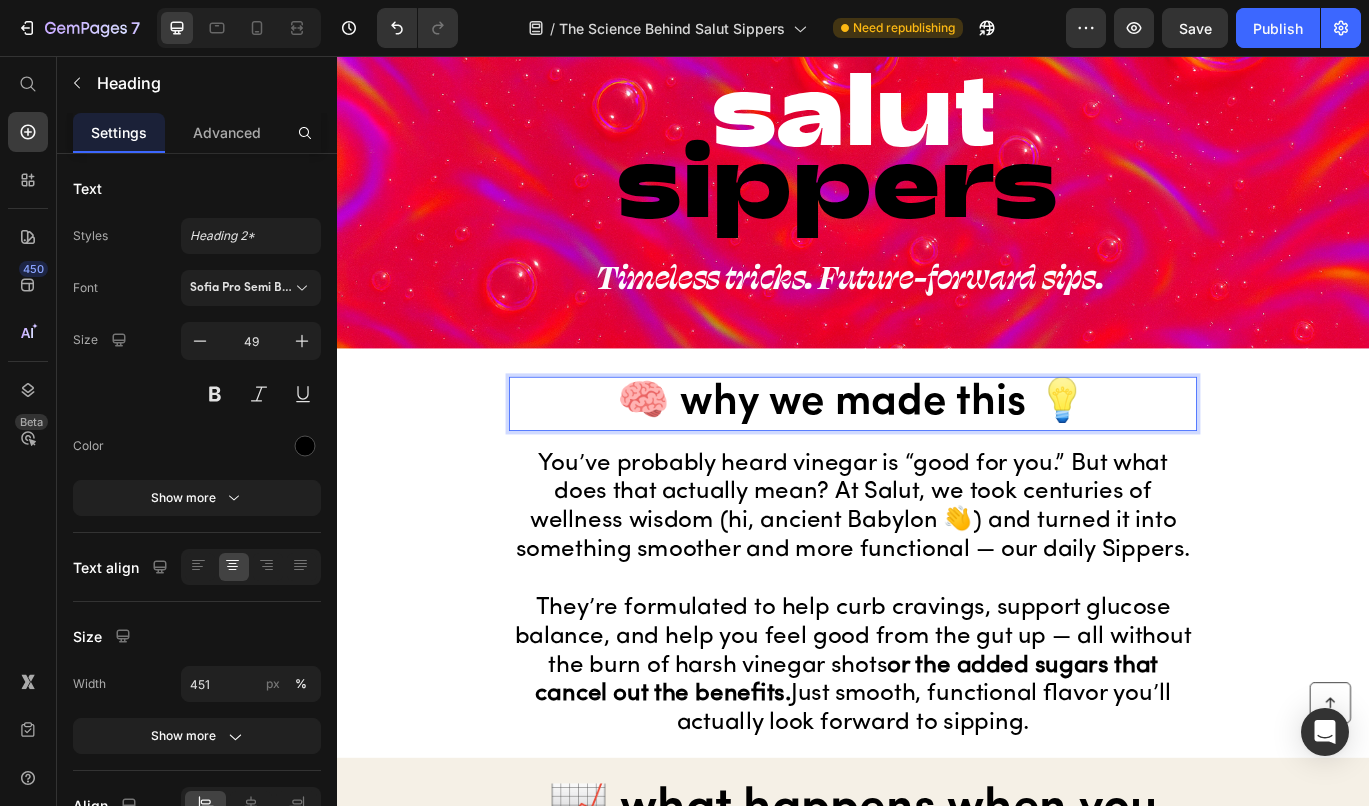 click on "🧠 why we made this 💡" at bounding box center [937, 460] 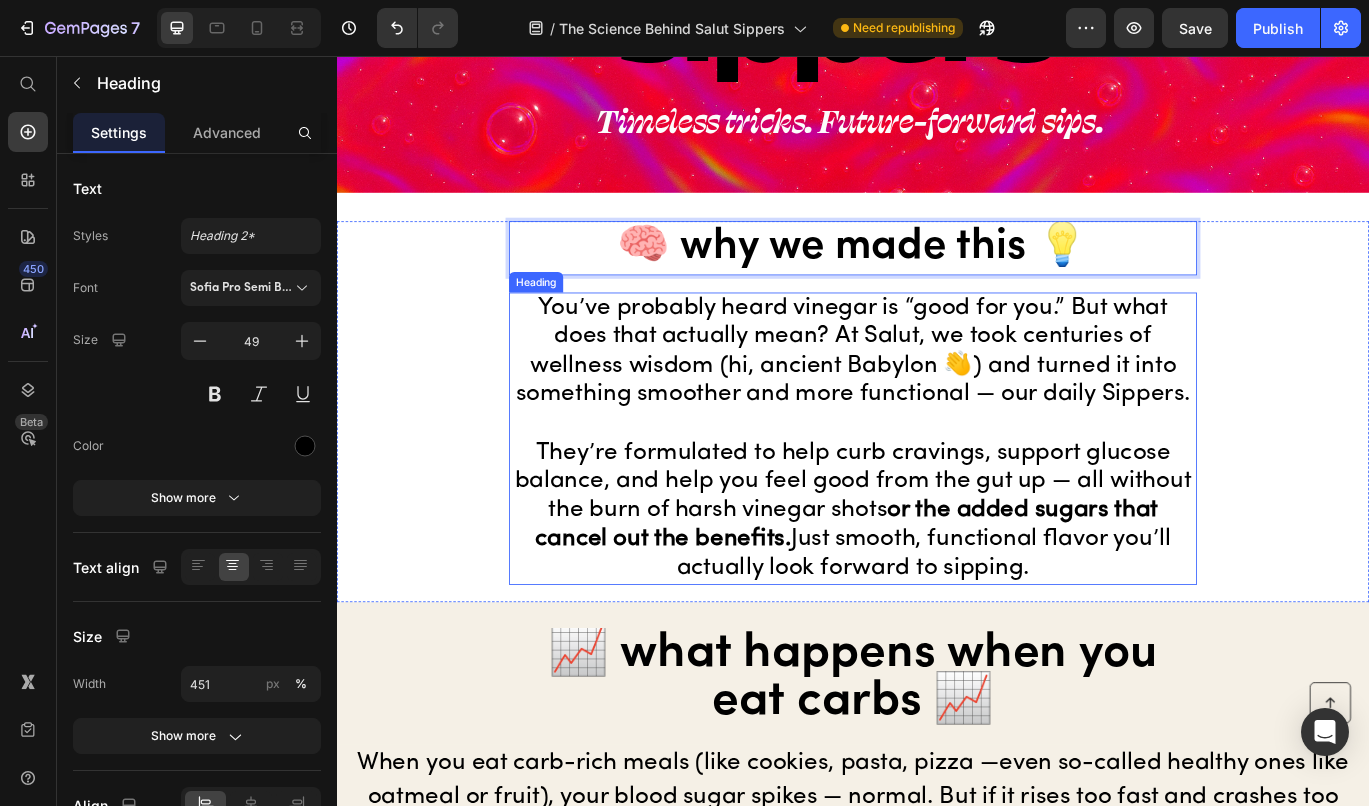 scroll, scrollTop: 484, scrollLeft: 0, axis: vertical 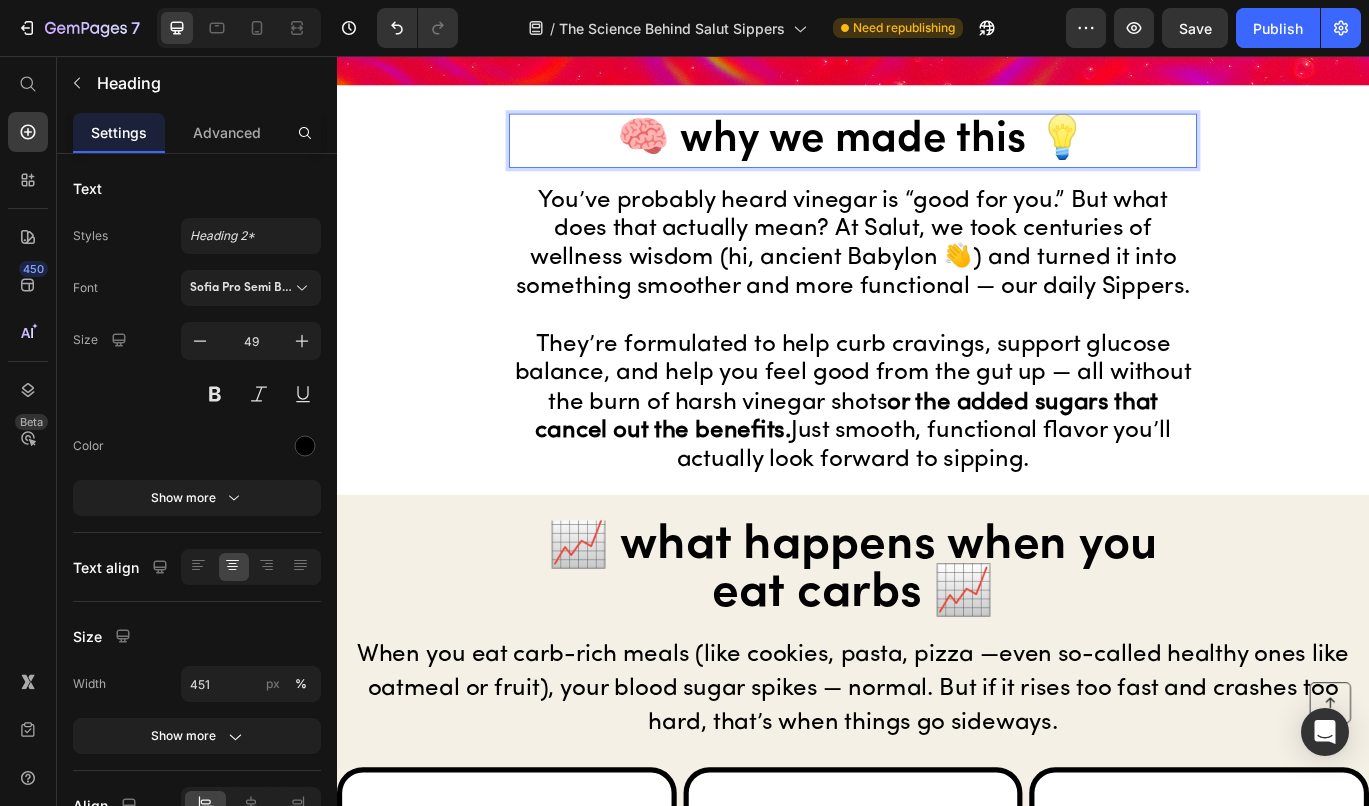 click on "7  Version history  /  The Science Behind Salut Sippers Need republishing Preview  Save   Publish" 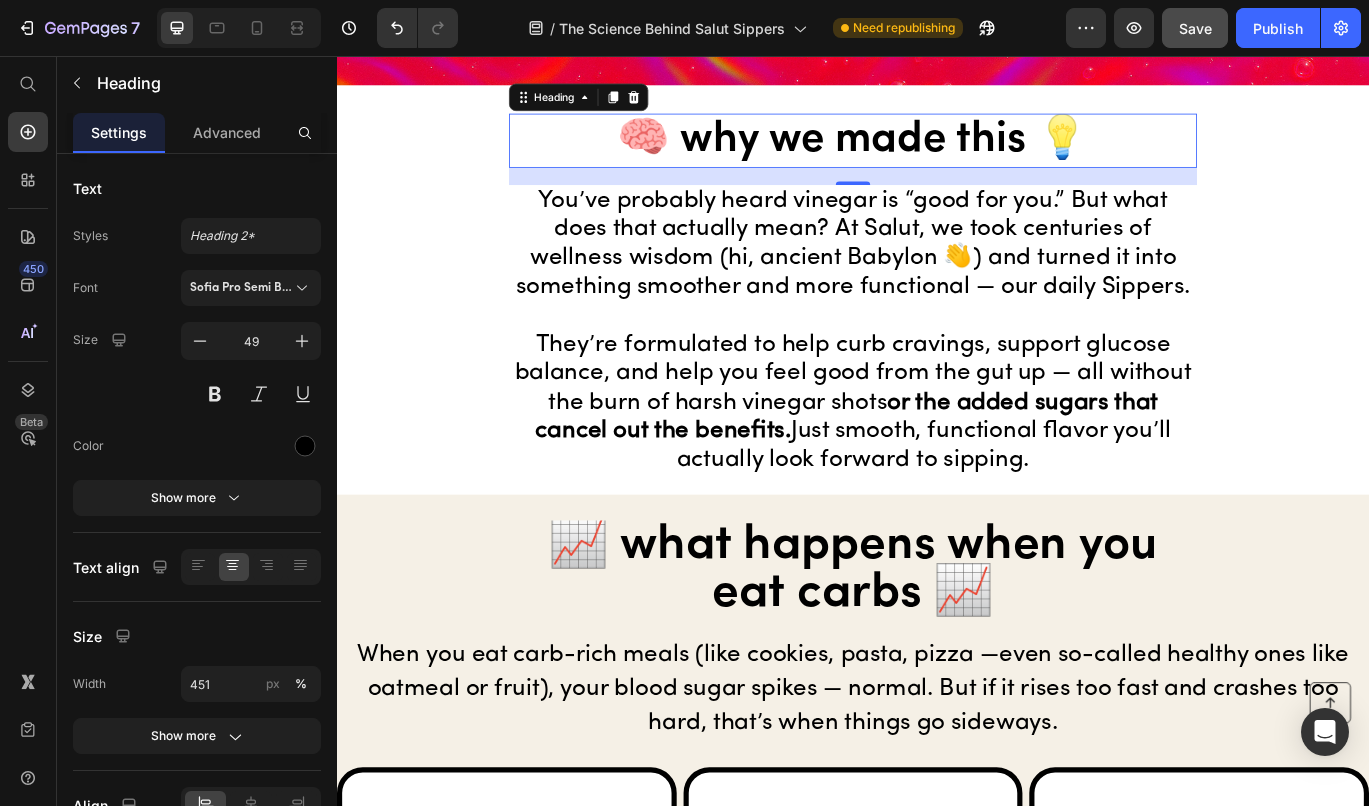 click on "Save" 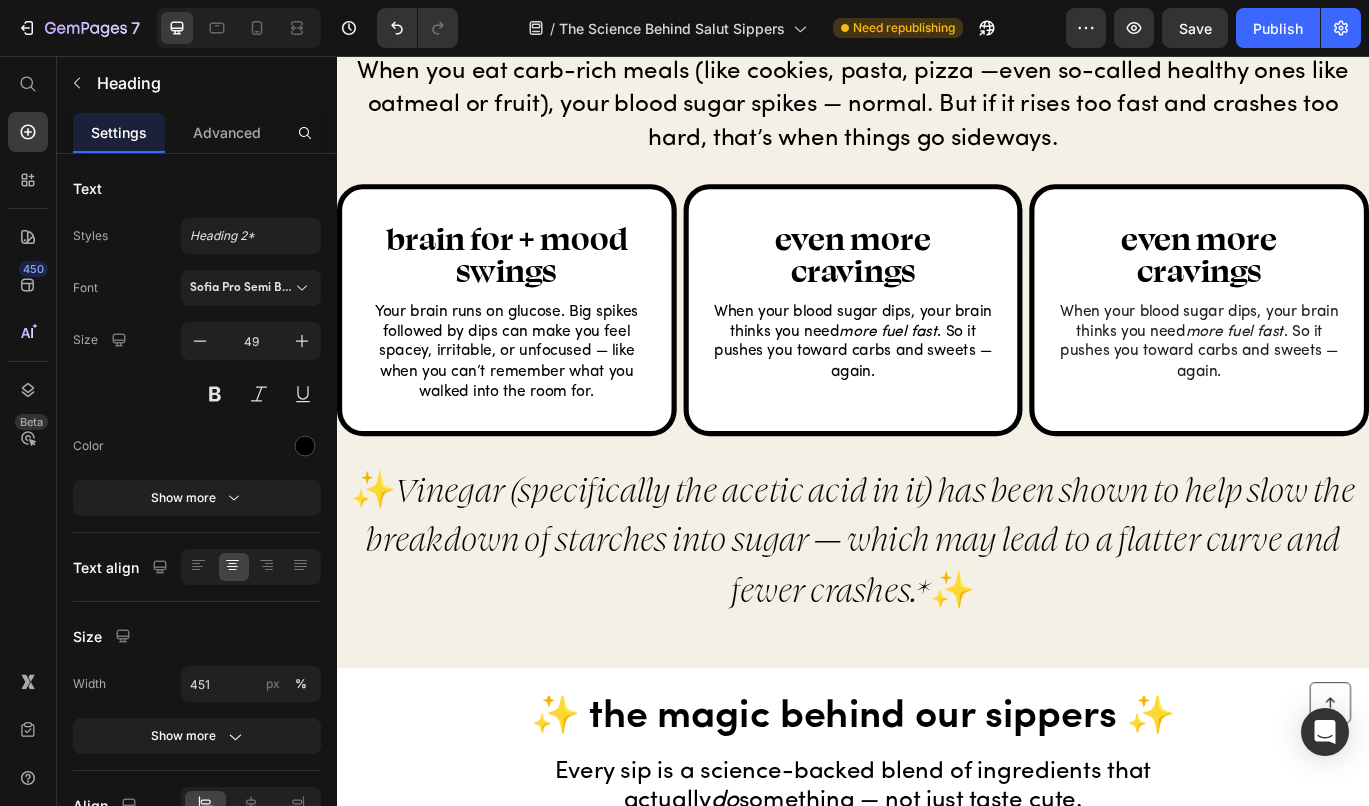scroll, scrollTop: 1079, scrollLeft: 0, axis: vertical 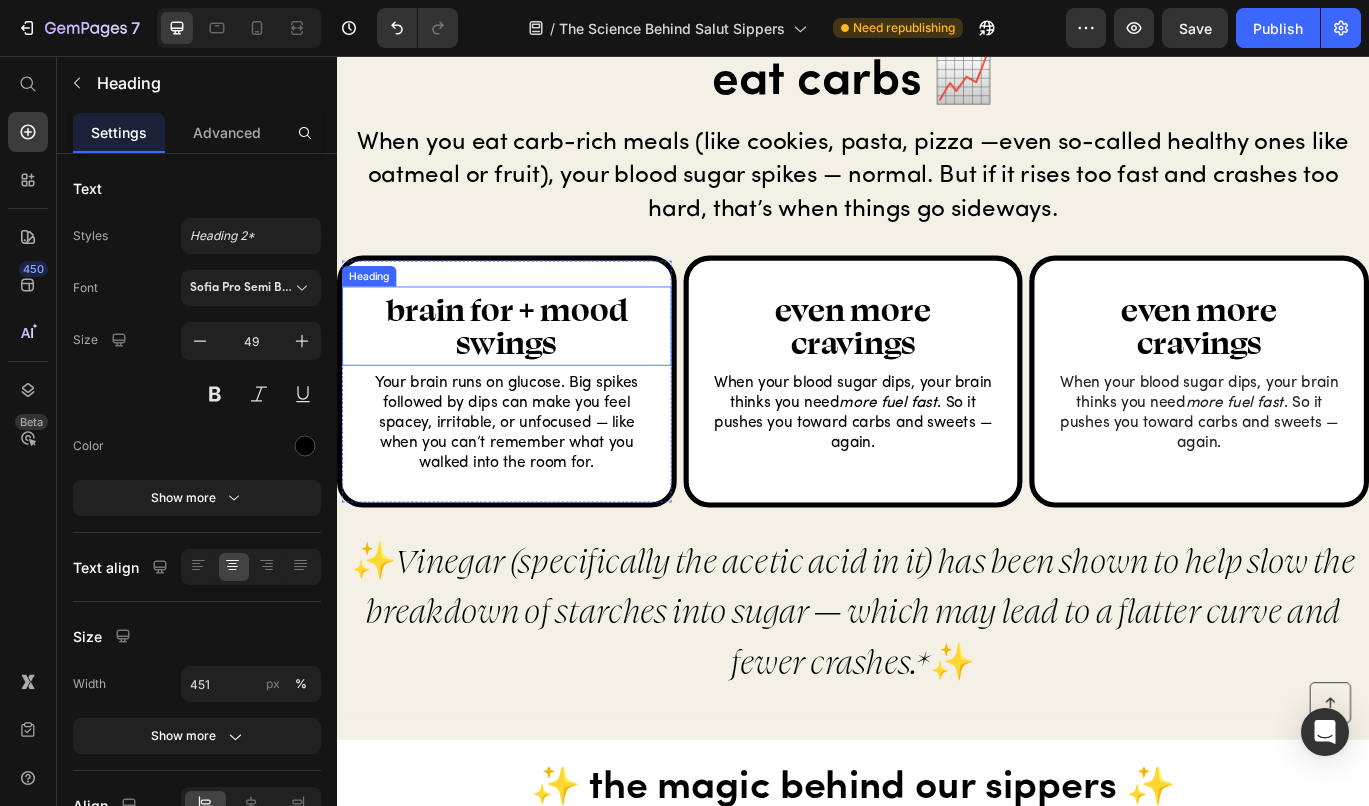 click on "brain for + mood swings" at bounding box center (534, 369) 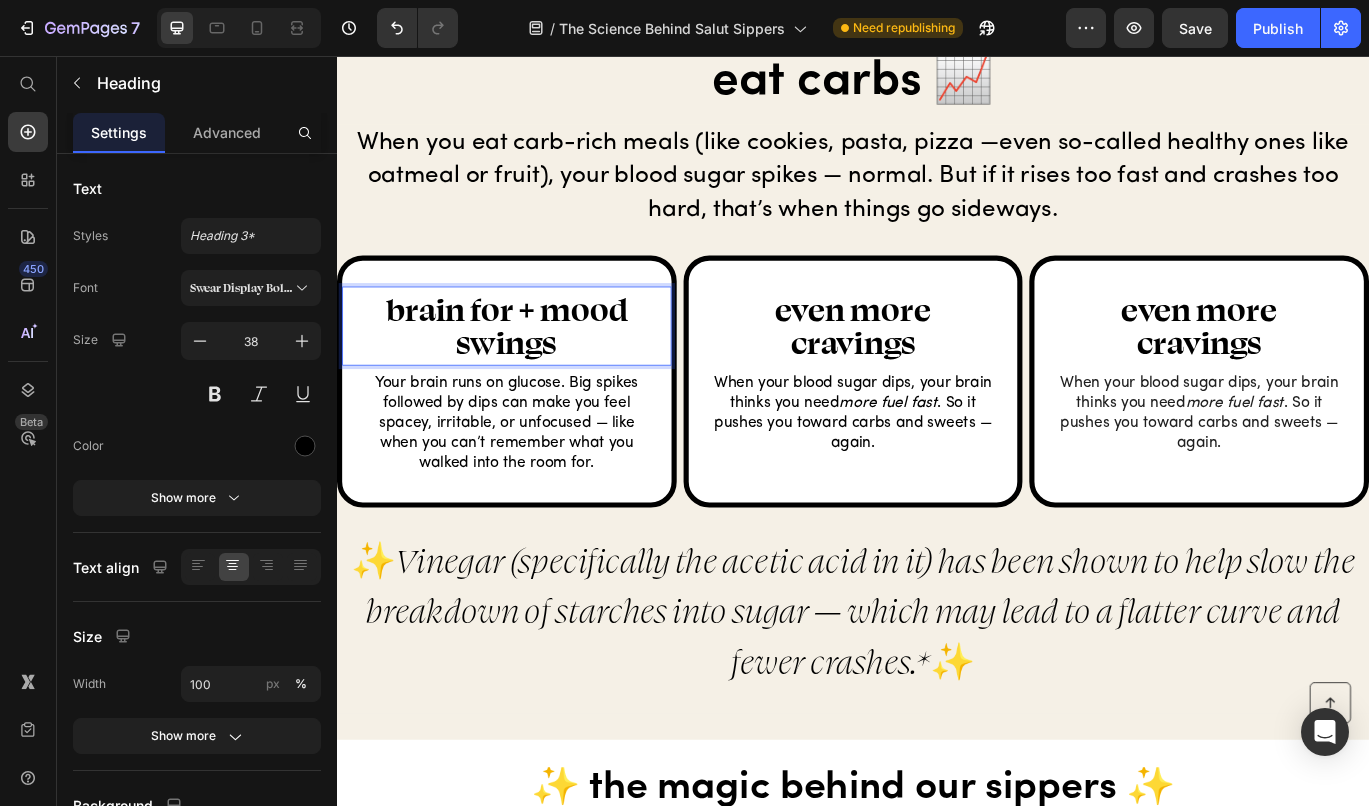 click on "brain for + mood swings" at bounding box center [534, 369] 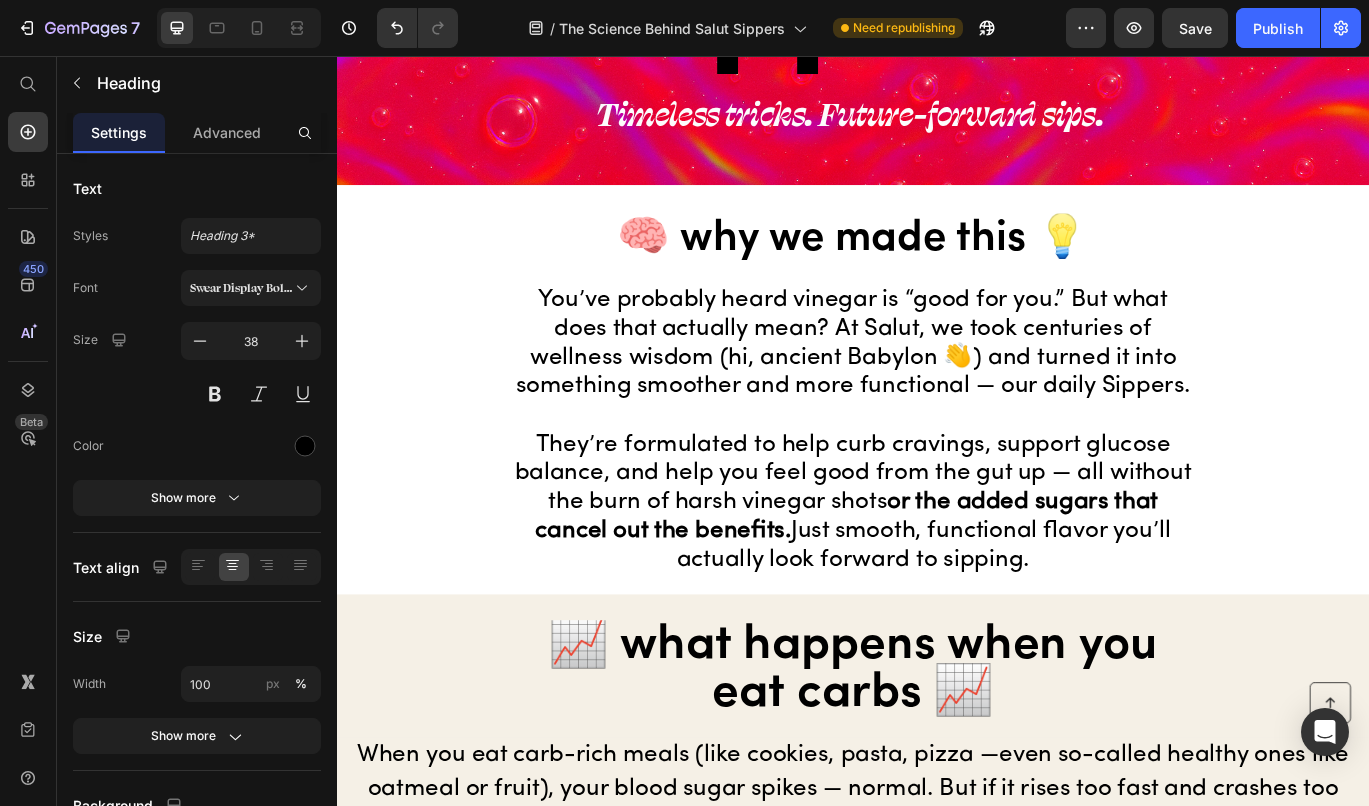 scroll, scrollTop: 1088, scrollLeft: 0, axis: vertical 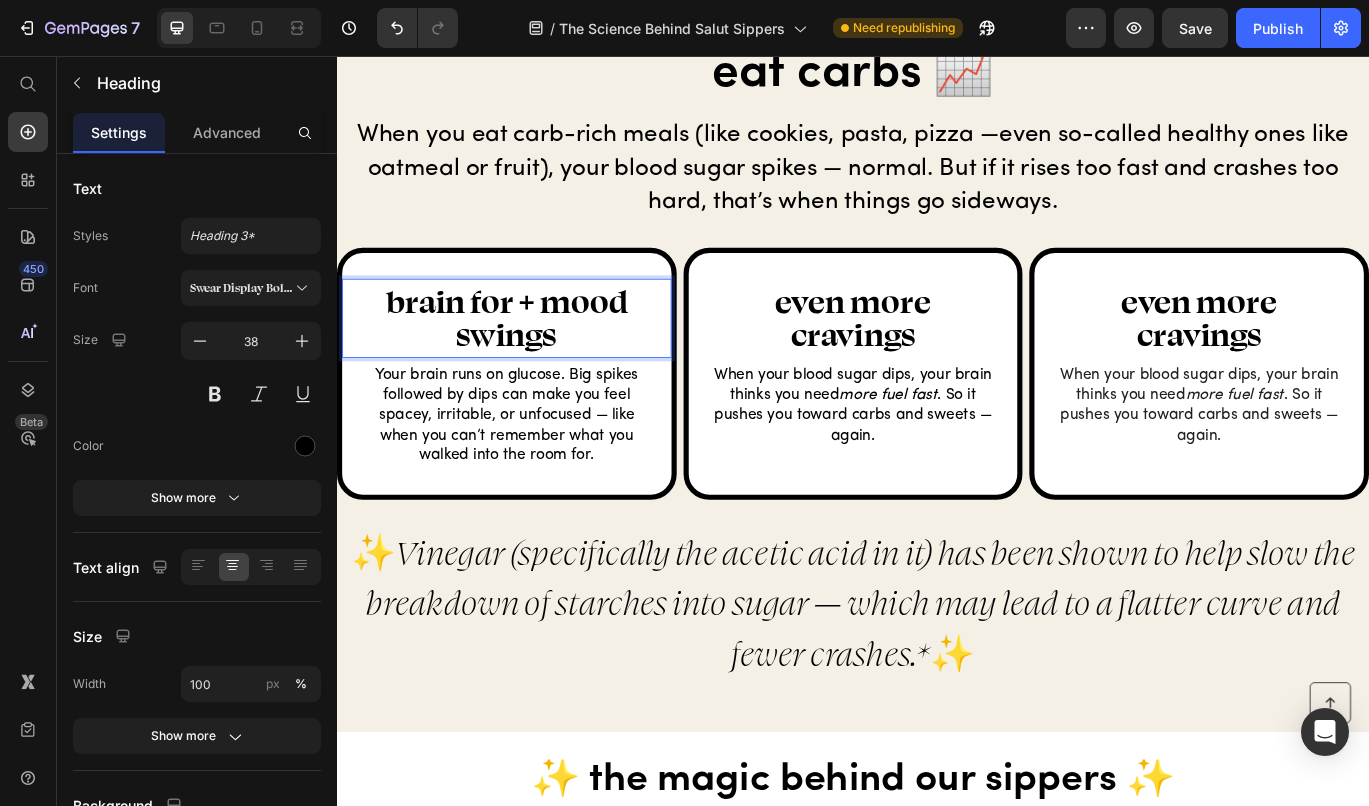 click on "brain for + mood swings" at bounding box center (534, 360) 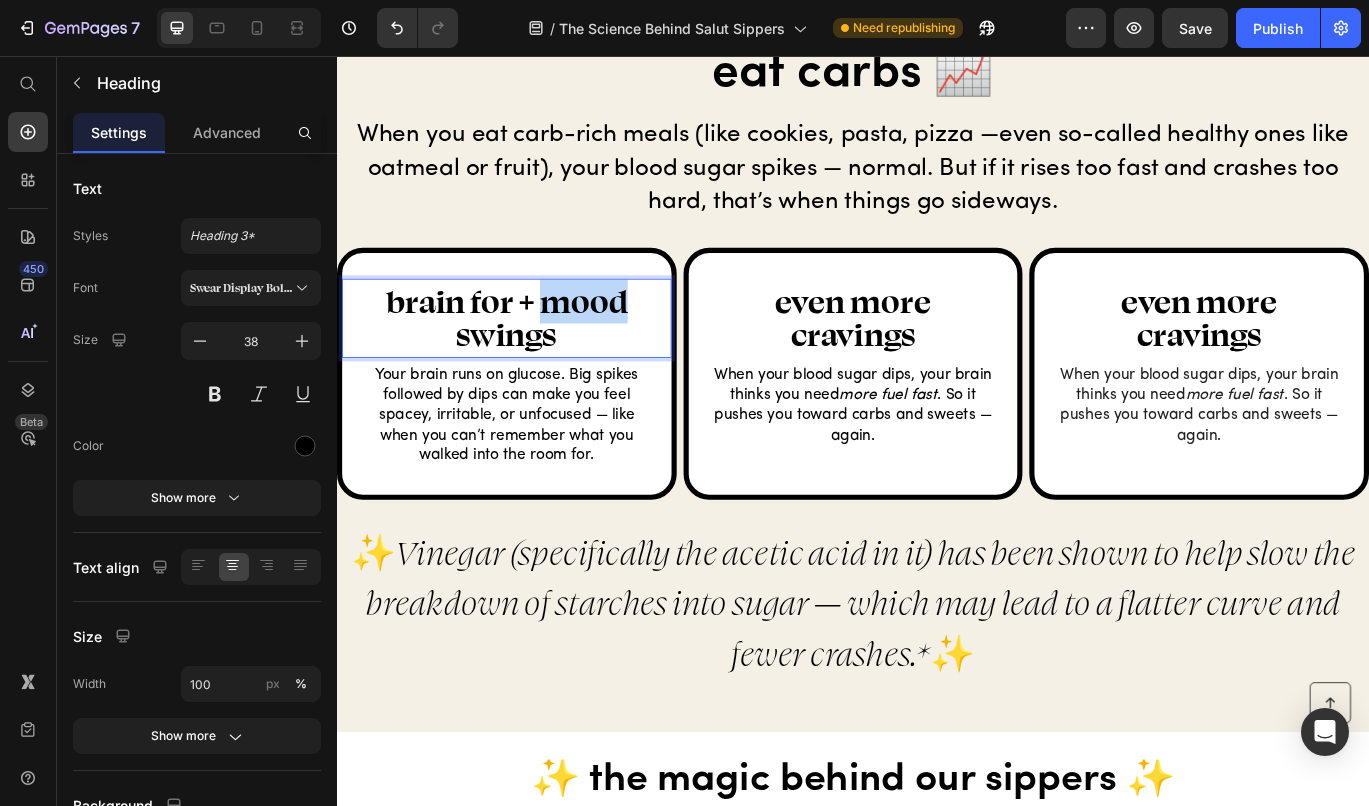 click on "brain for + mood swings" at bounding box center [534, 360] 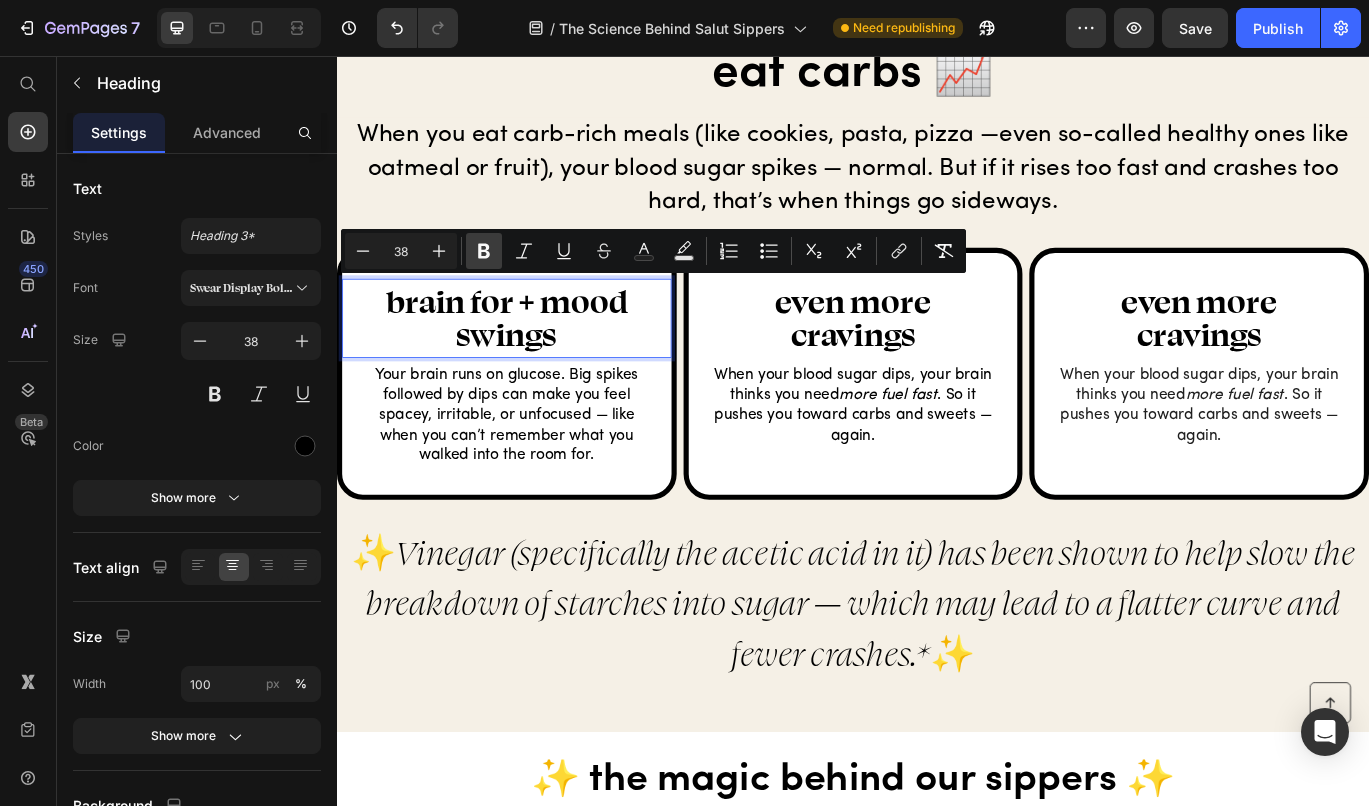 click 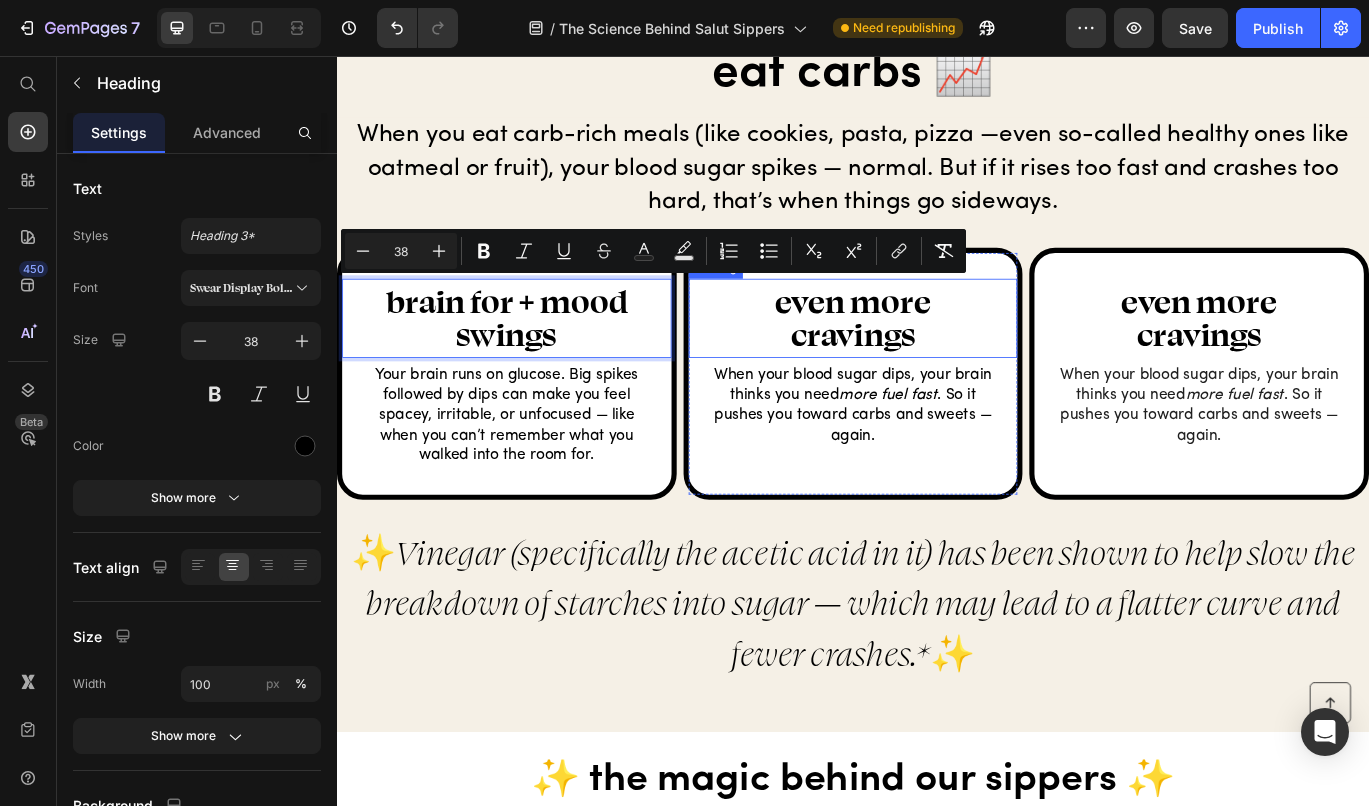 click on "cravings" at bounding box center [936, 379] 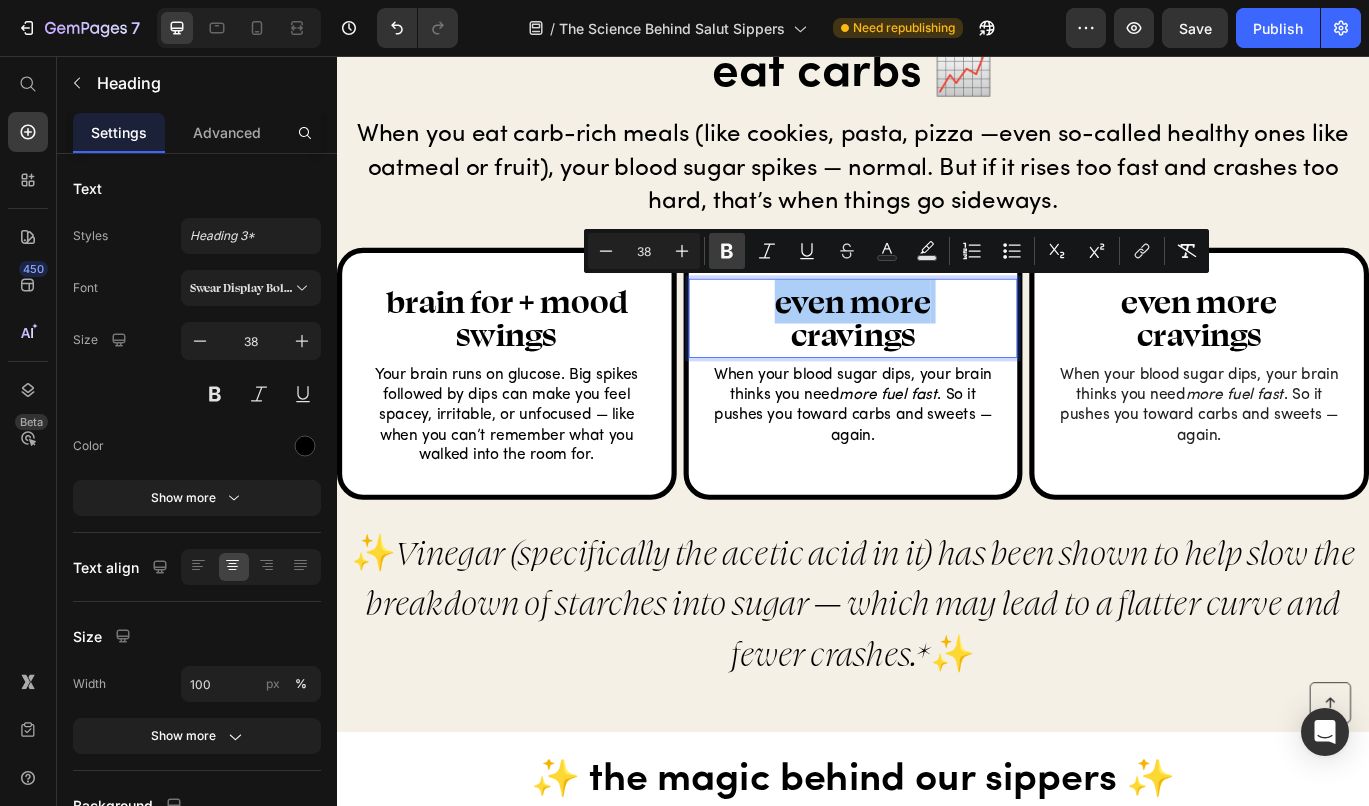 click 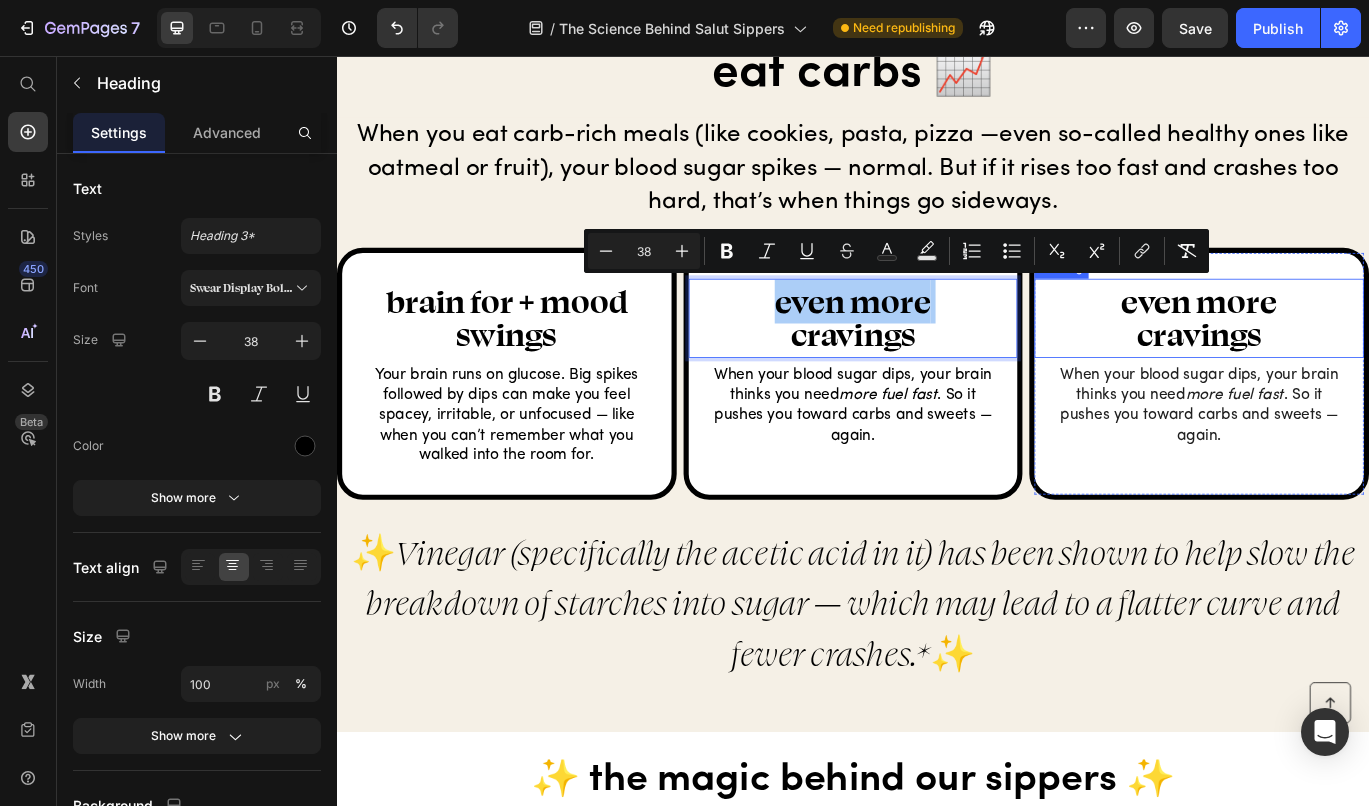 click on "cravings" at bounding box center (1339, 379) 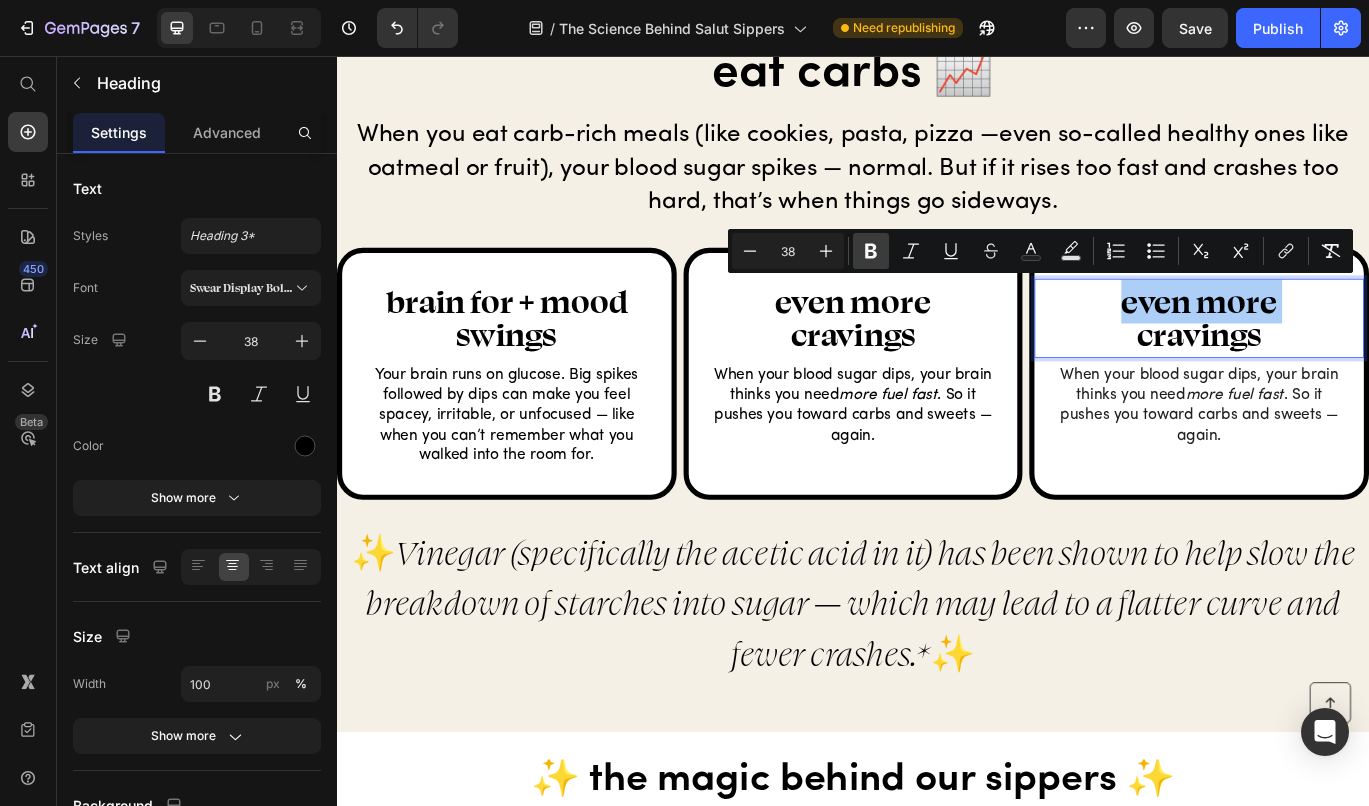 click 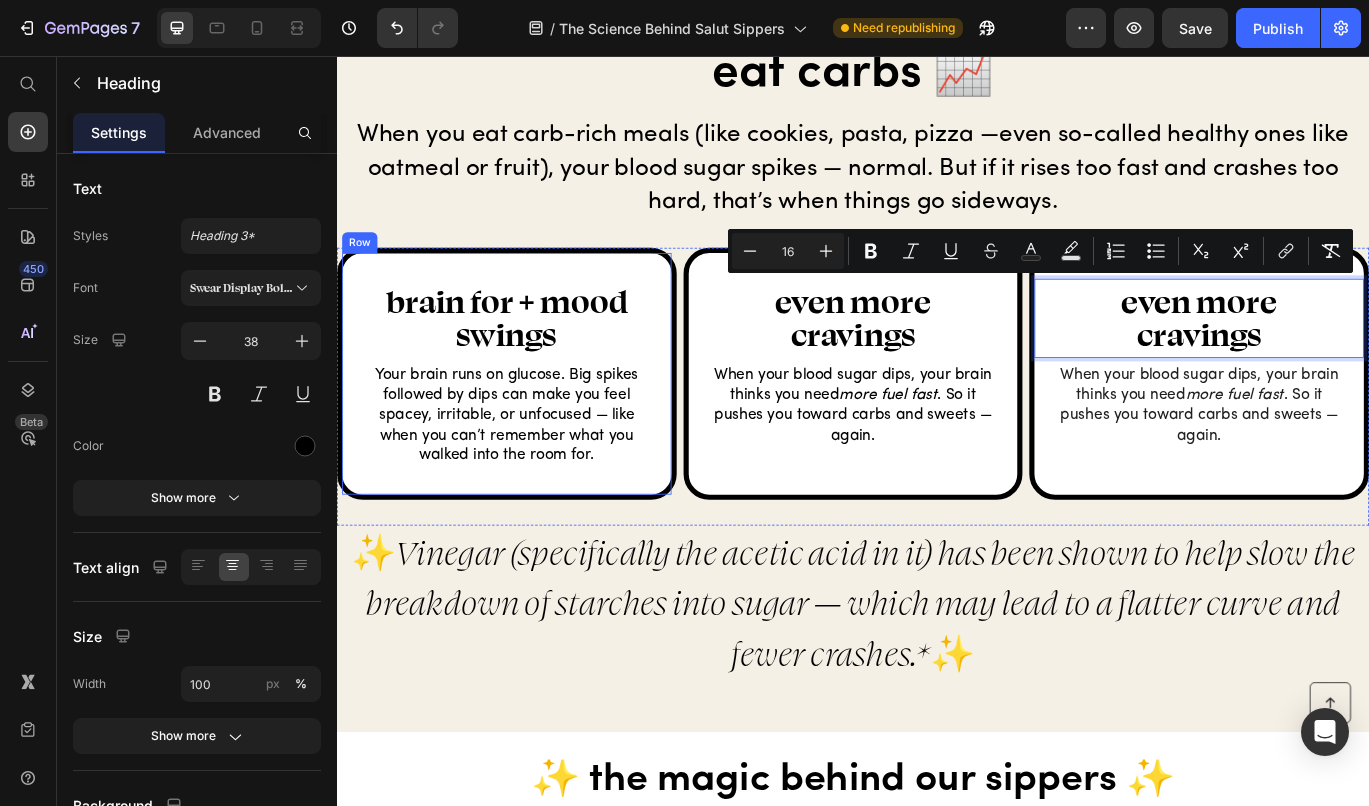 click on "⁠⁠⁠⁠⁠⁠⁠ brain for + mood swings Heading Your brain runs on glucose. Big spikes followed by dips can make you feel spacey, irritable, or unfocused — like when you can’t remember what you walked into the room for. Text Block" at bounding box center (534, 430) 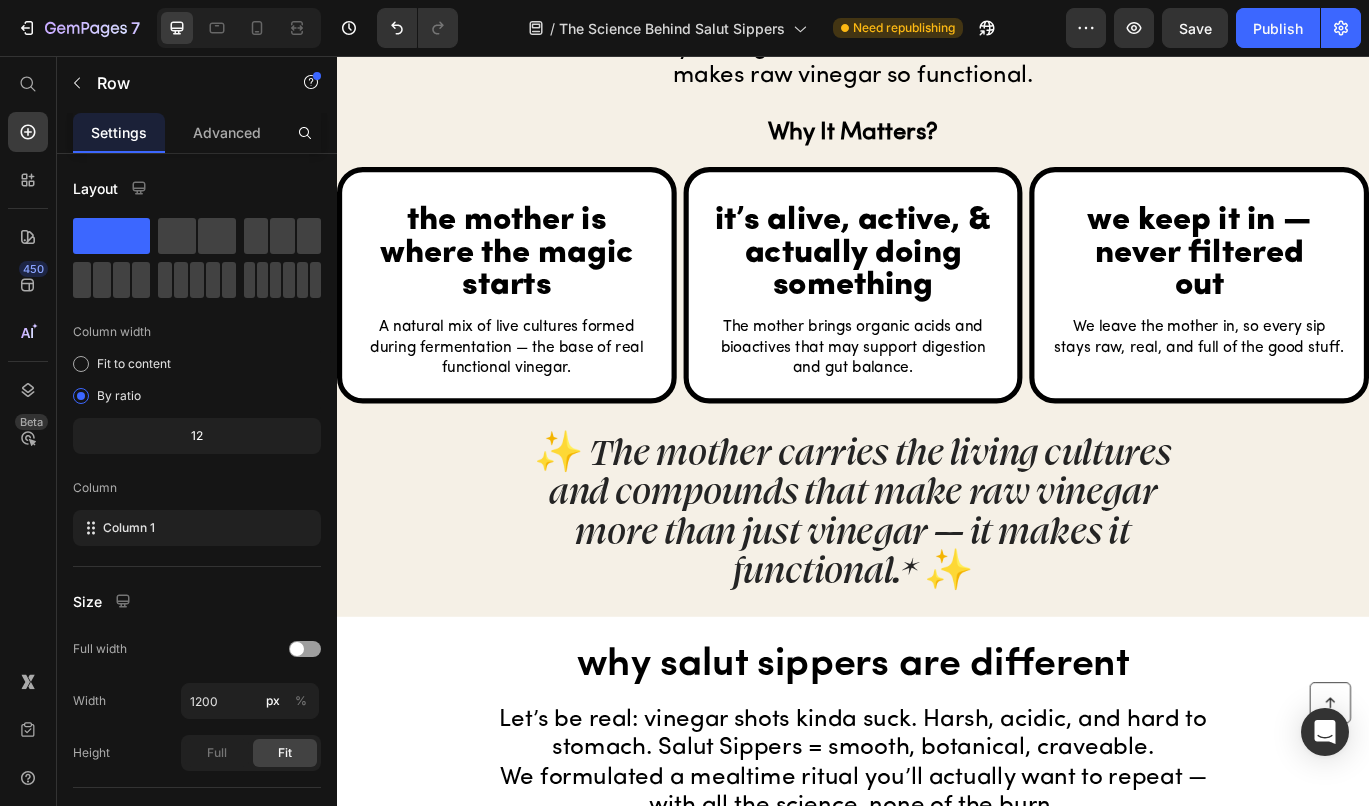scroll, scrollTop: 4132, scrollLeft: 0, axis: vertical 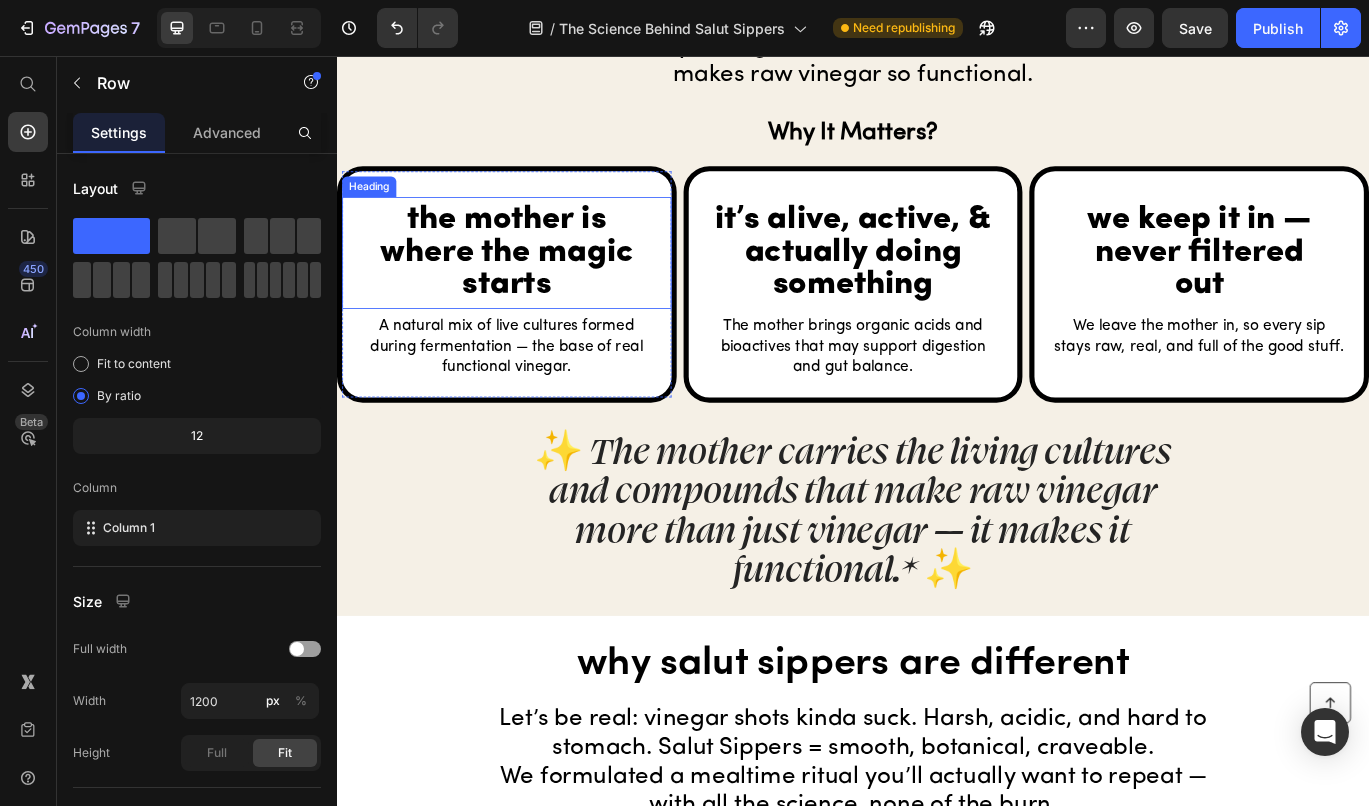 click on "the mother is where the magic starts" at bounding box center [534, 285] 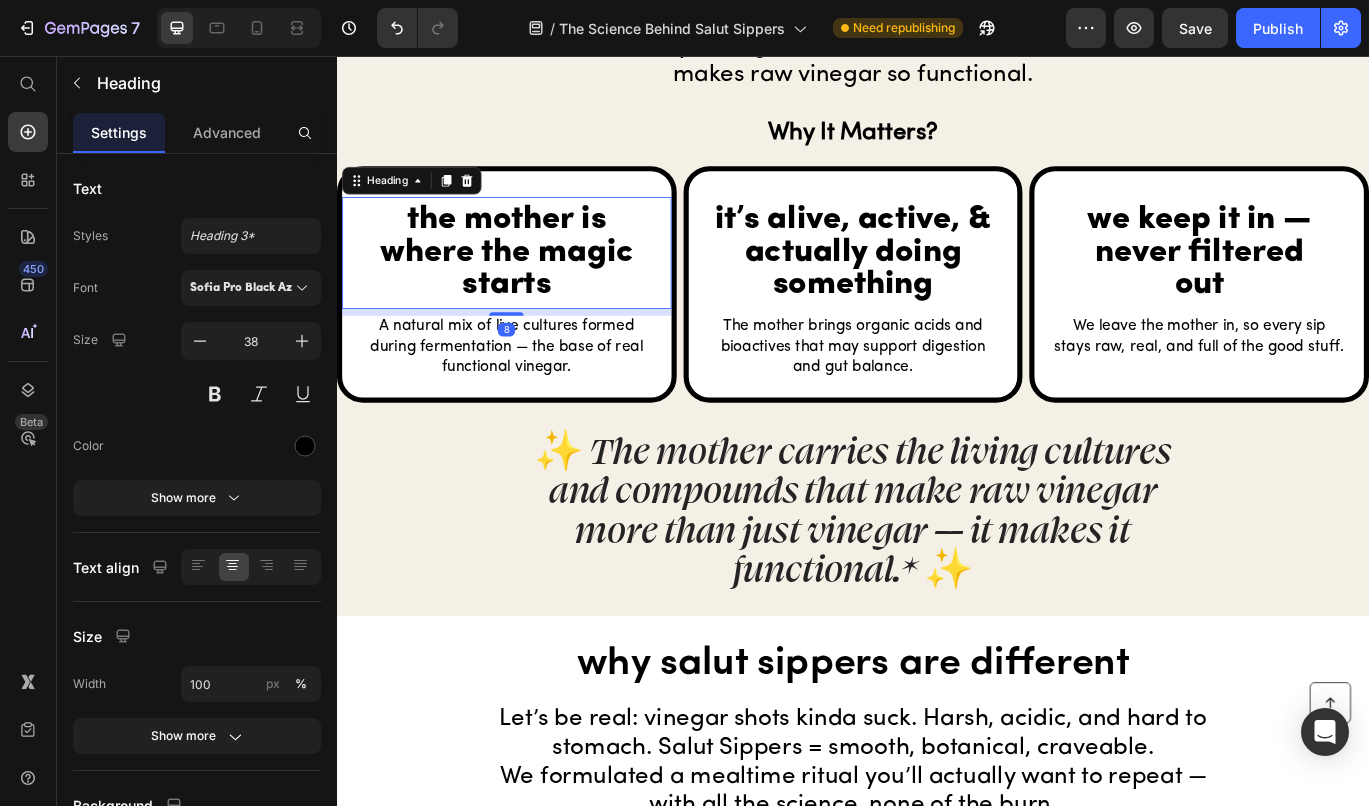 click on "the mother is where the magic starts" at bounding box center (534, 285) 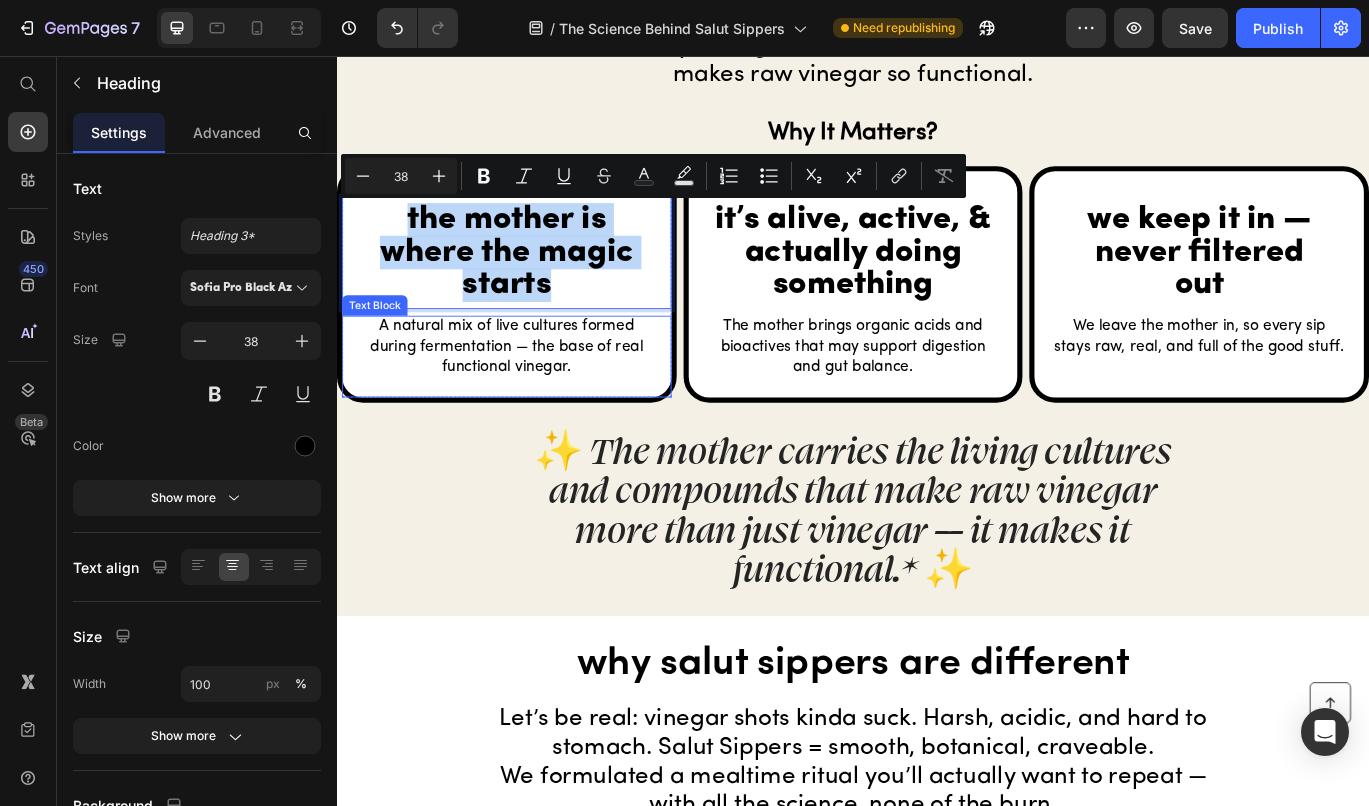click on "A natural mix of live cultures formed during fermentation — the base of real functional vinegar." at bounding box center (534, 395) 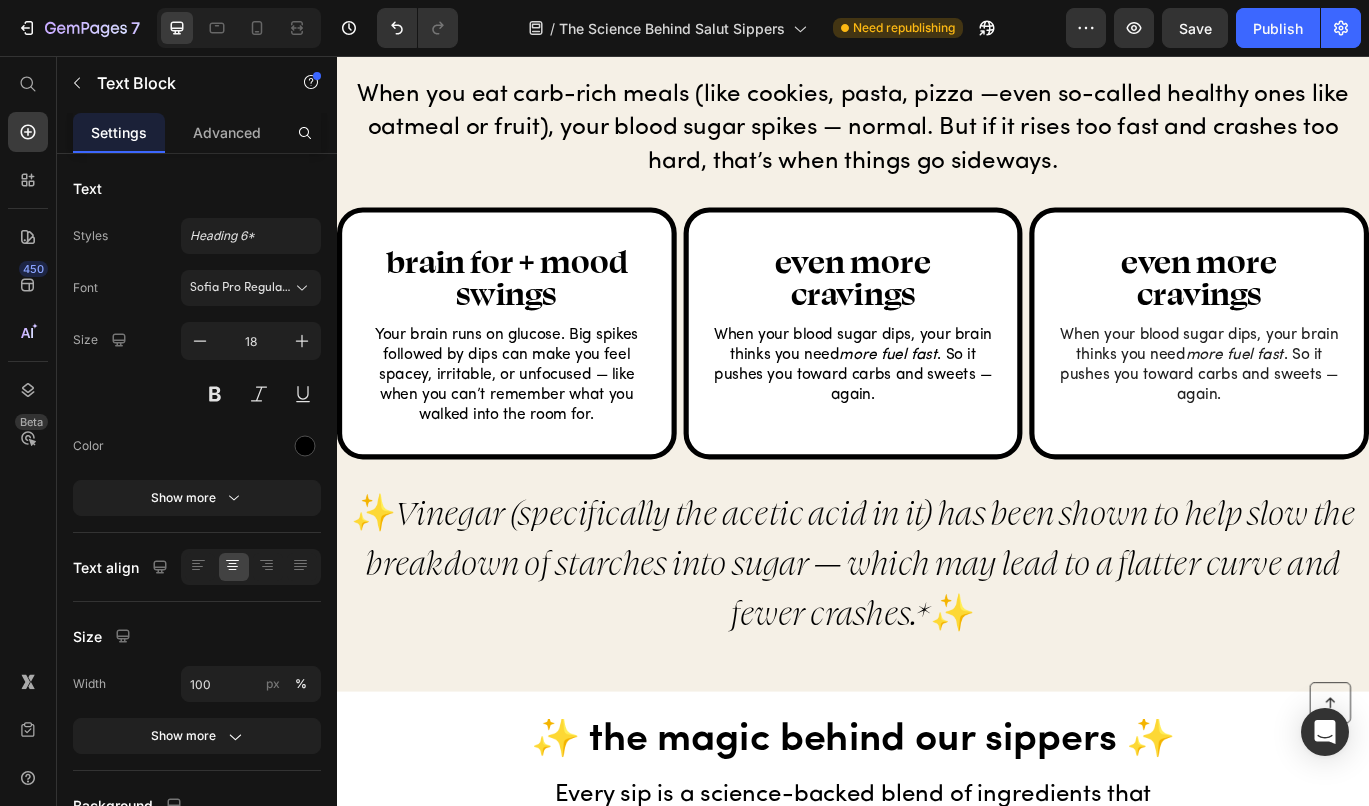 scroll, scrollTop: 1152, scrollLeft: 0, axis: vertical 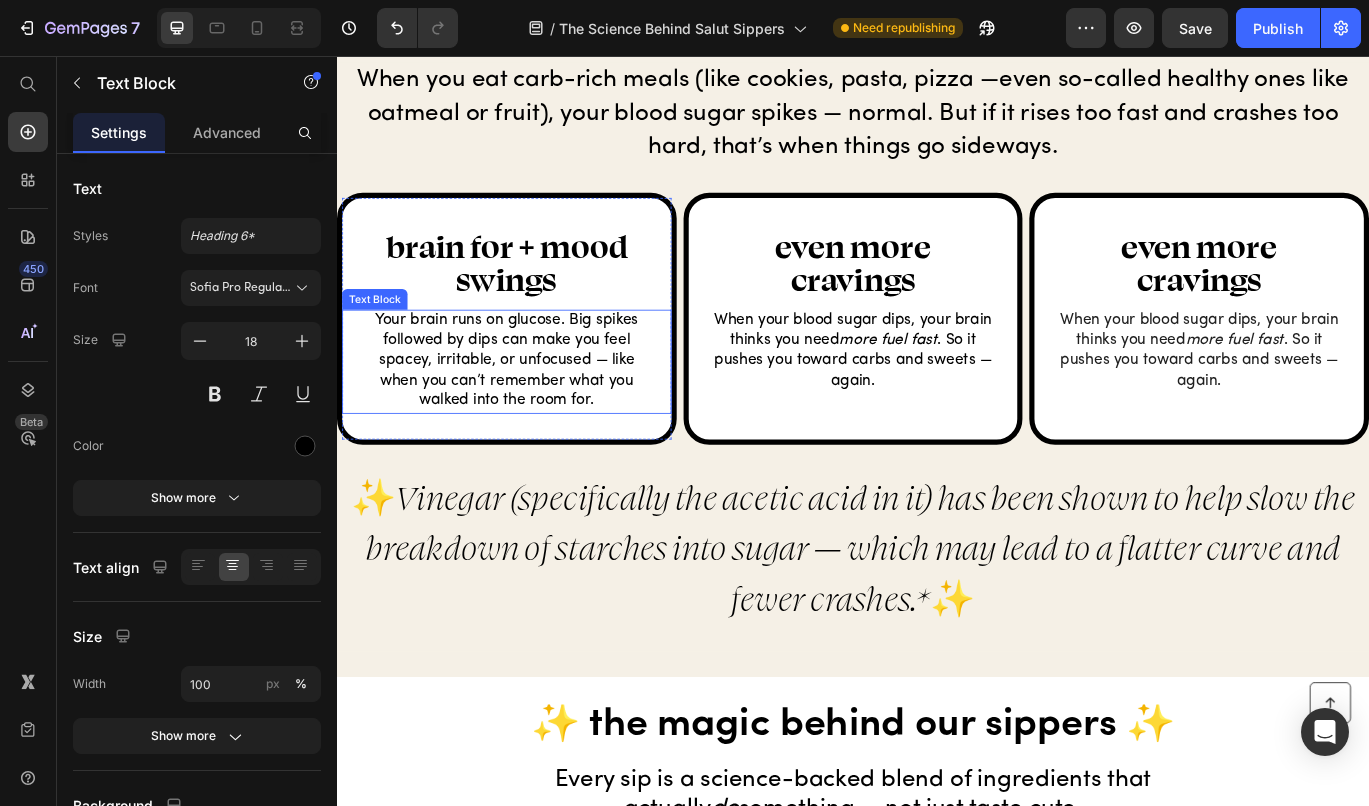 click on "brain for + mood swings" at bounding box center (534, 296) 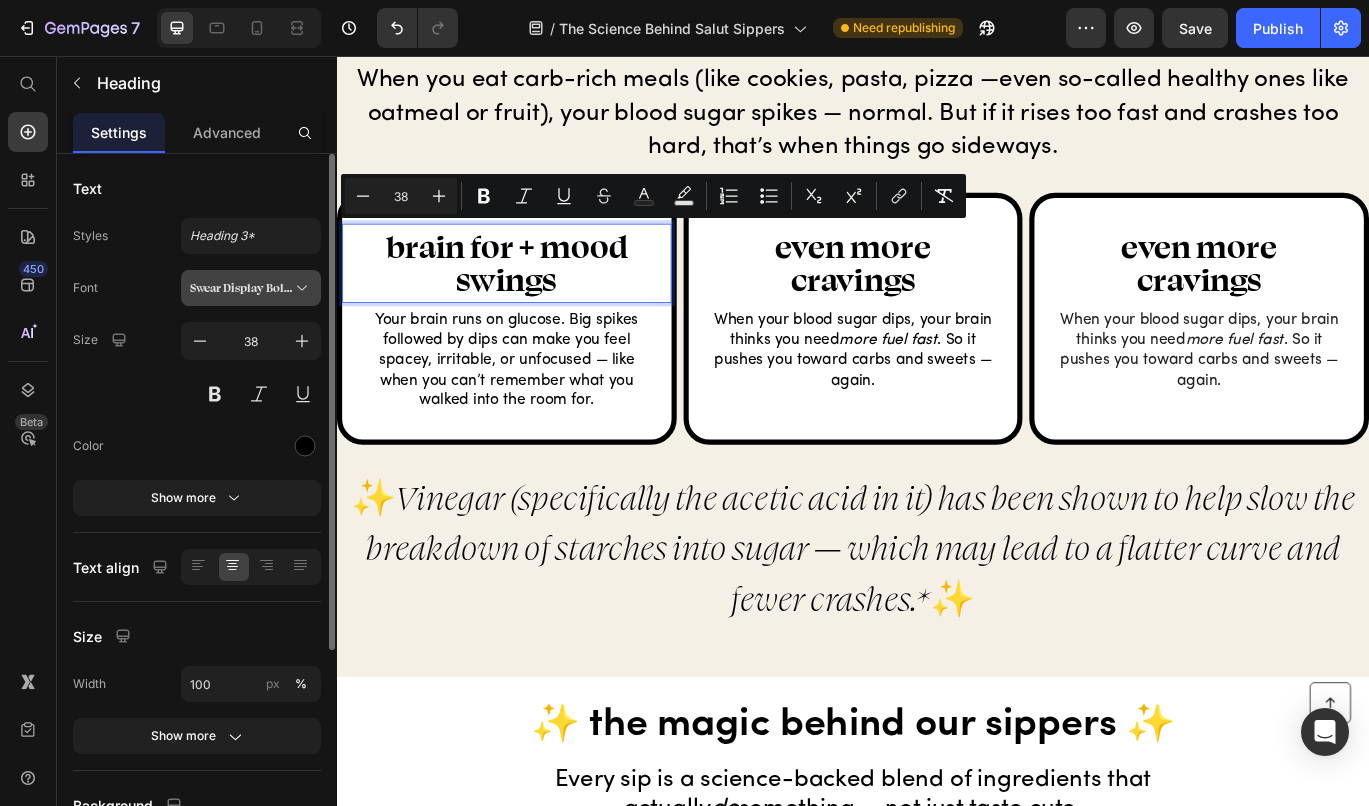 click on "Swear Display Bold_" at bounding box center (241, 288) 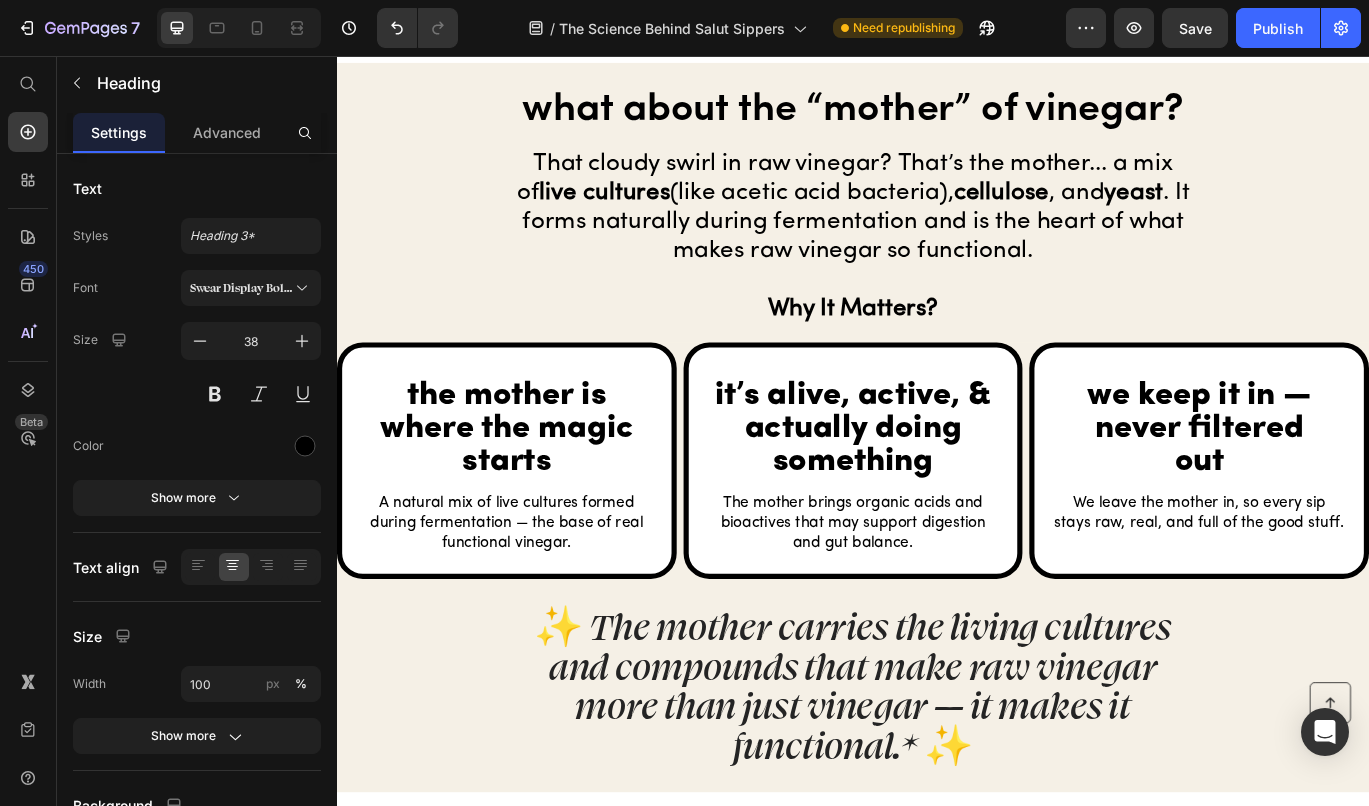 scroll, scrollTop: 4054, scrollLeft: 0, axis: vertical 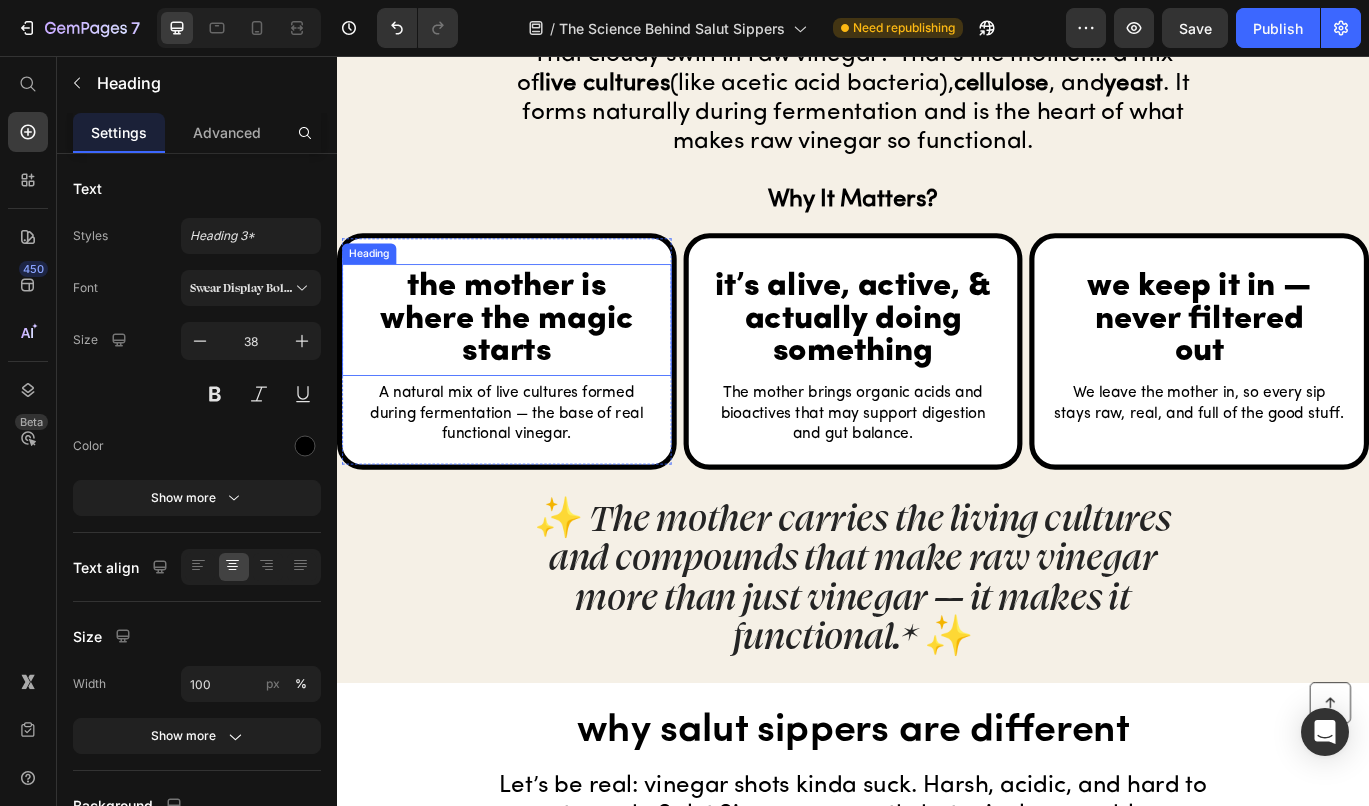 click on "the mother is where the magic starts" at bounding box center [534, 363] 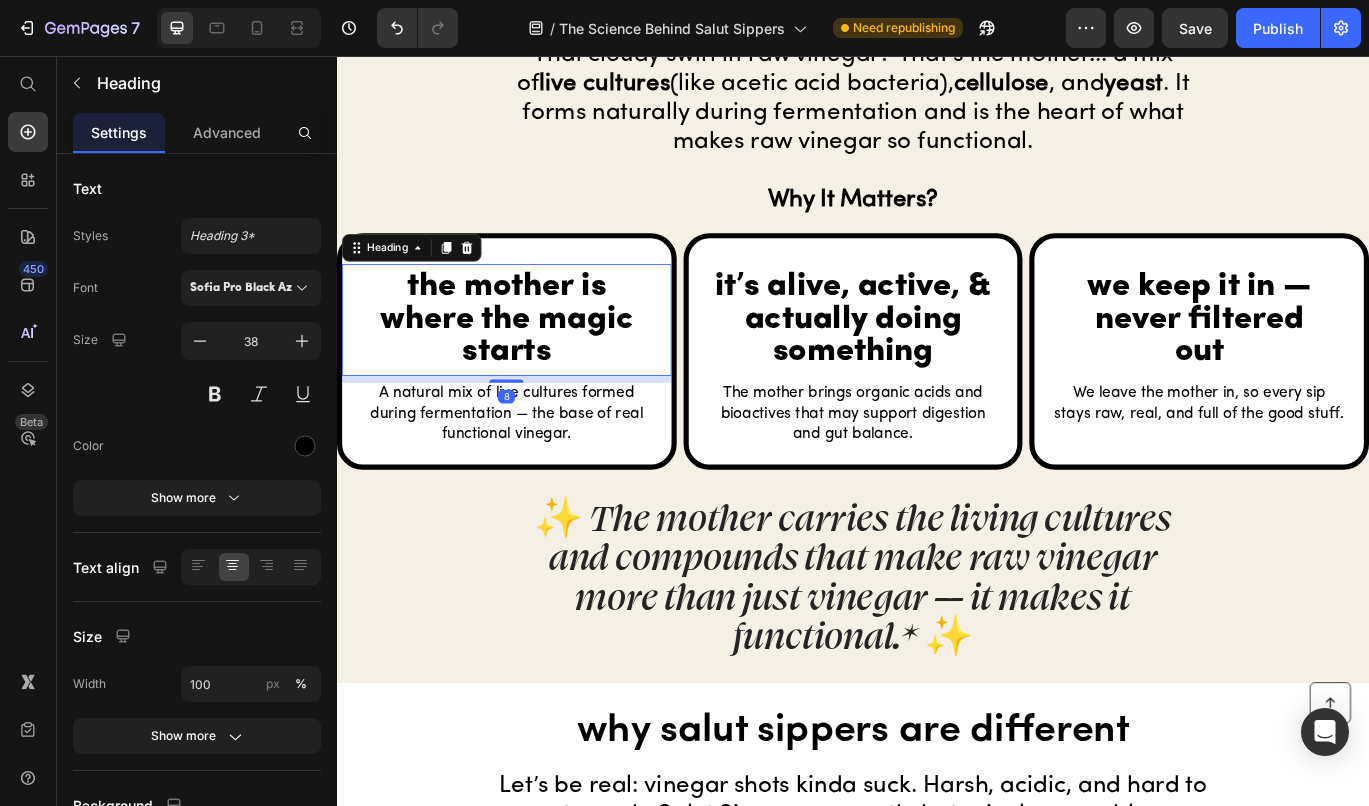 click on "the mother is where the magic starts" at bounding box center (534, 363) 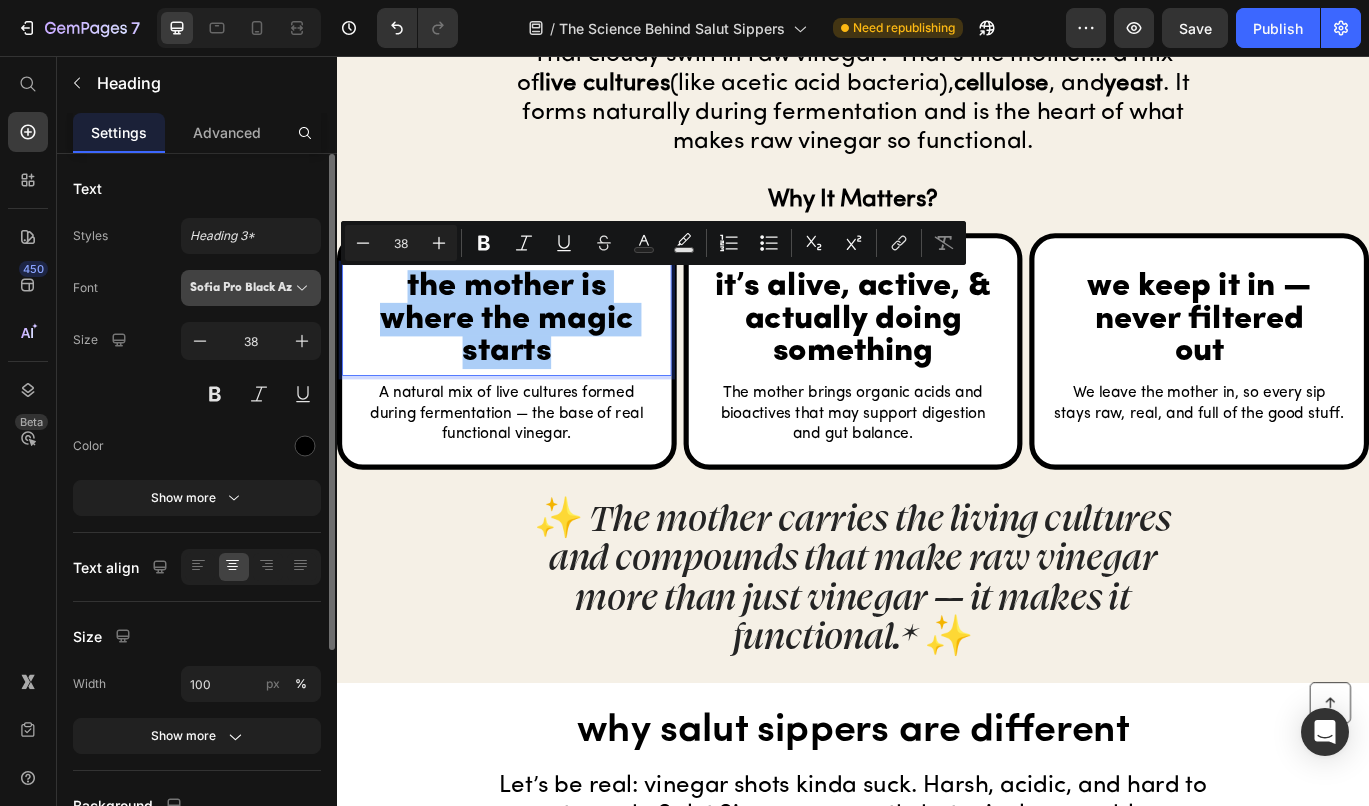 click on "Sofia Pro Black Az" at bounding box center [241, 288] 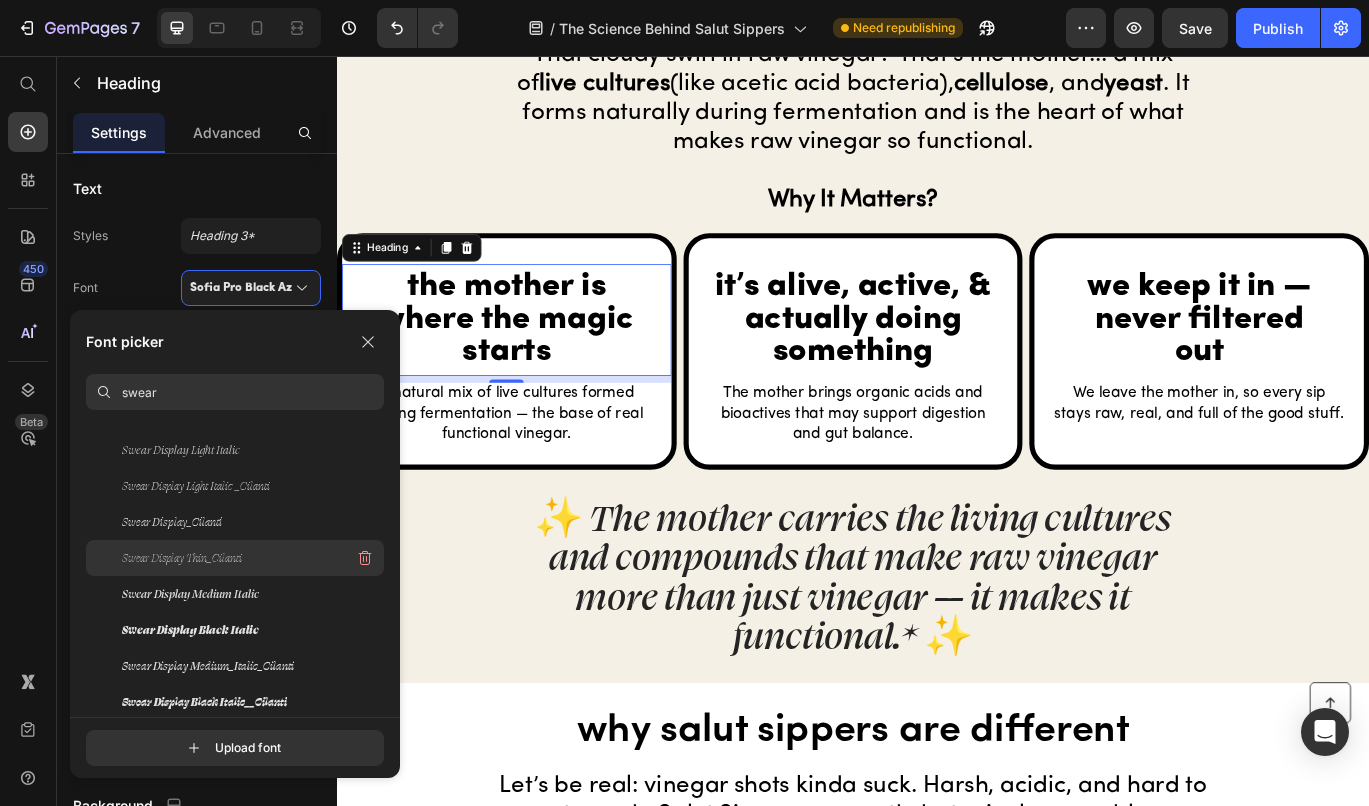 scroll, scrollTop: 193, scrollLeft: 0, axis: vertical 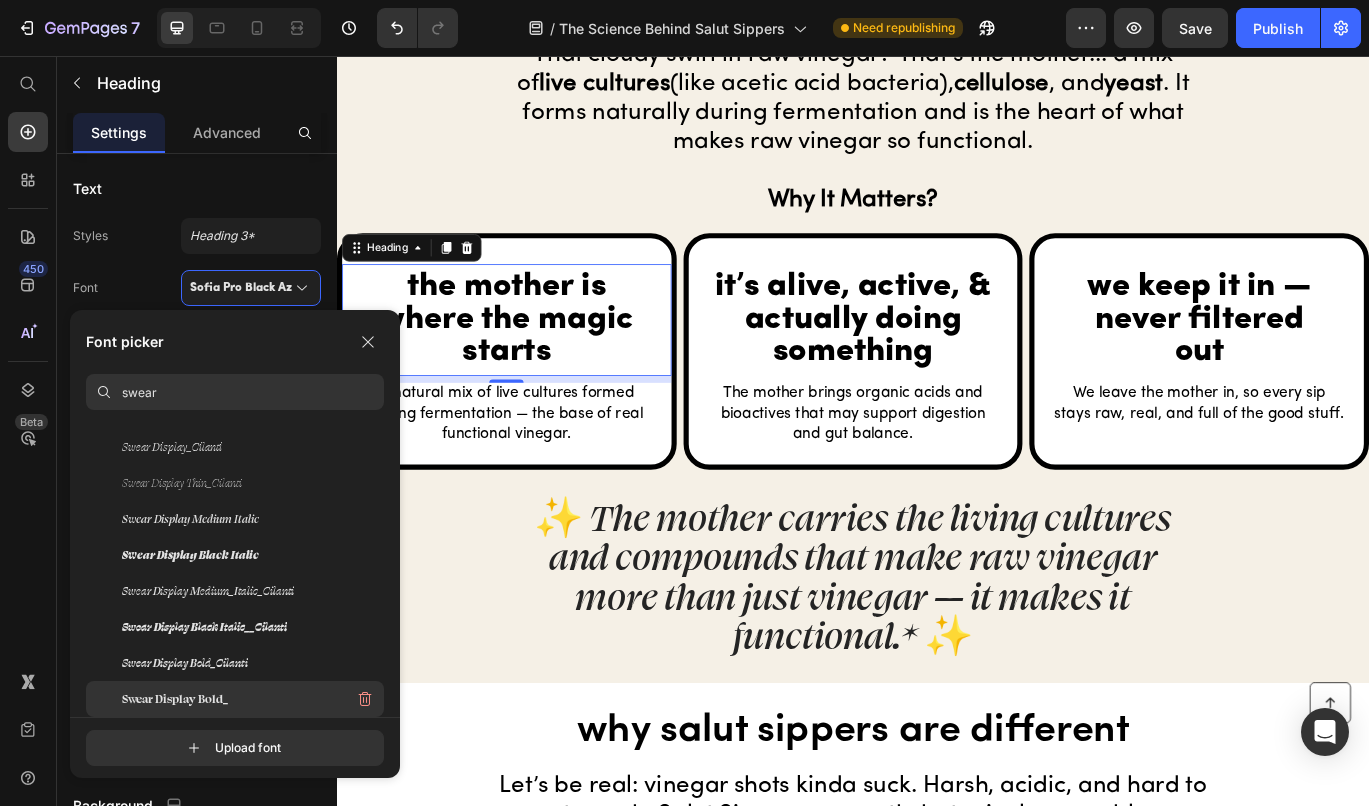 type on "swear" 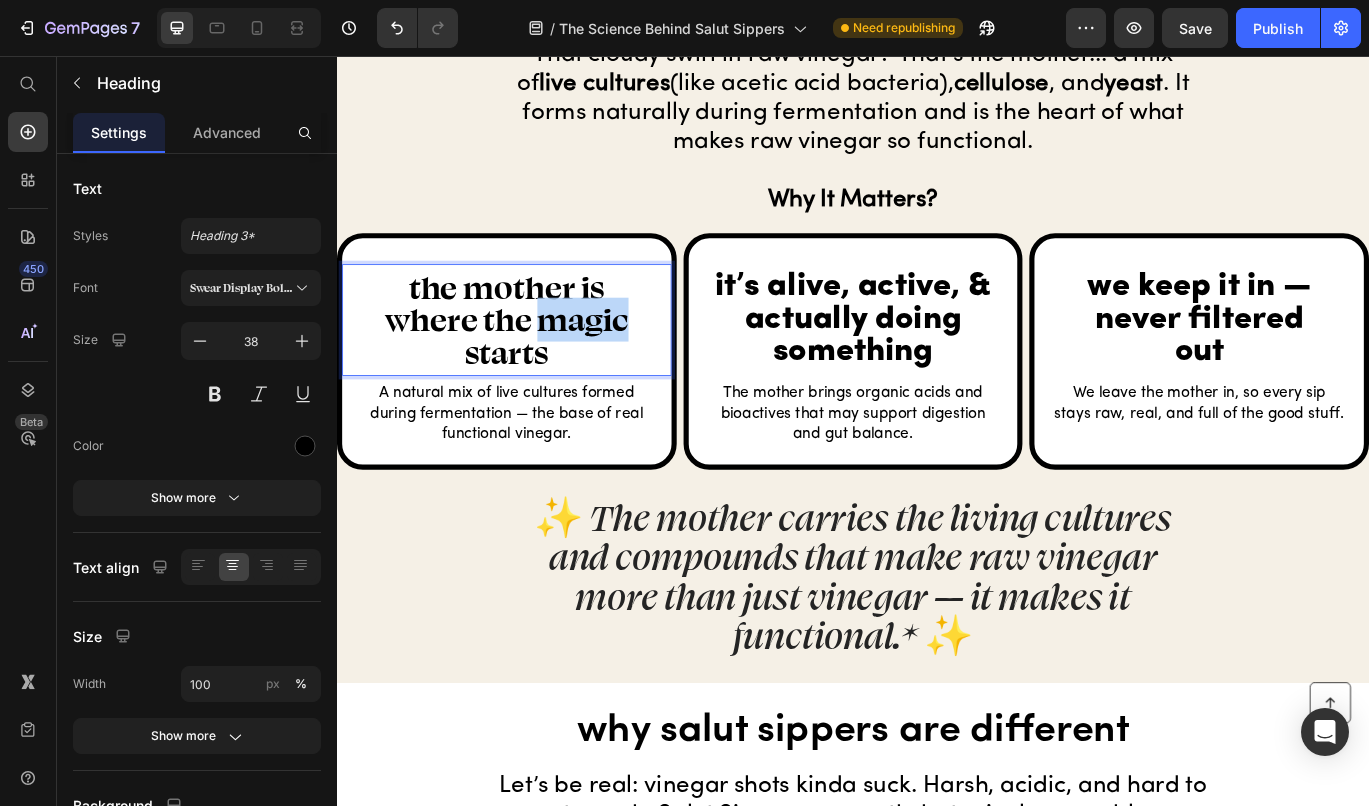 click on "the mother is where the magic starts" at bounding box center [534, 363] 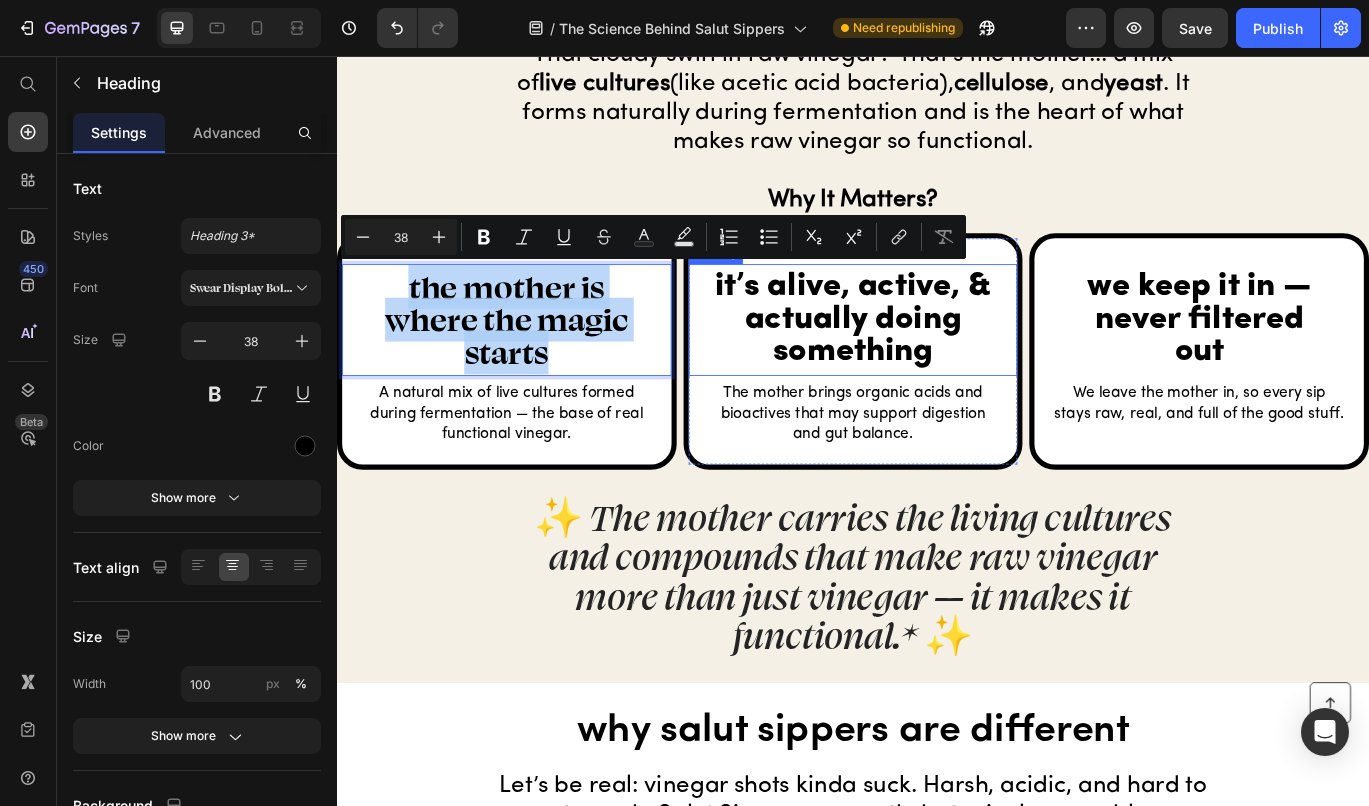 click on "it’s alive, active, & actually doing something" at bounding box center [937, 363] 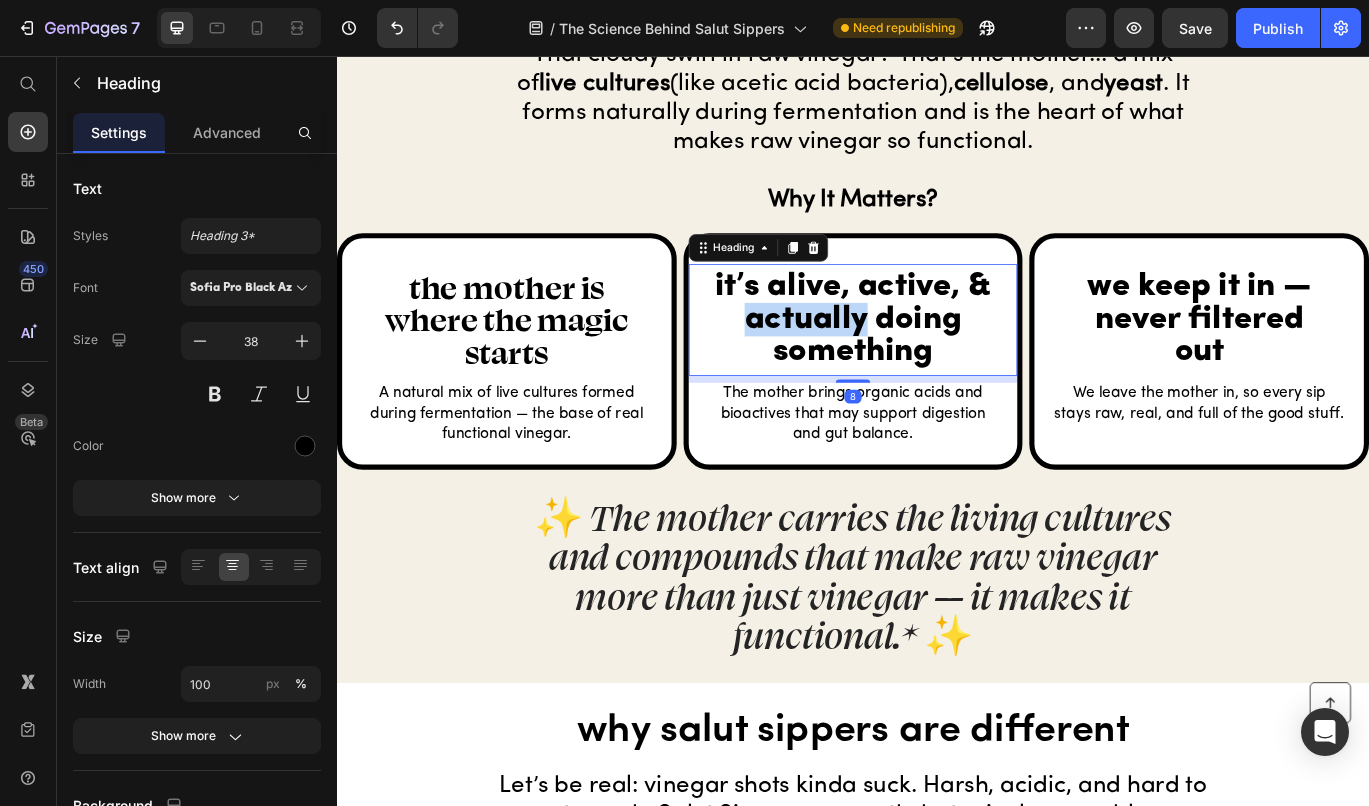 click on "it’s alive, active, & actually doing something" at bounding box center (937, 363) 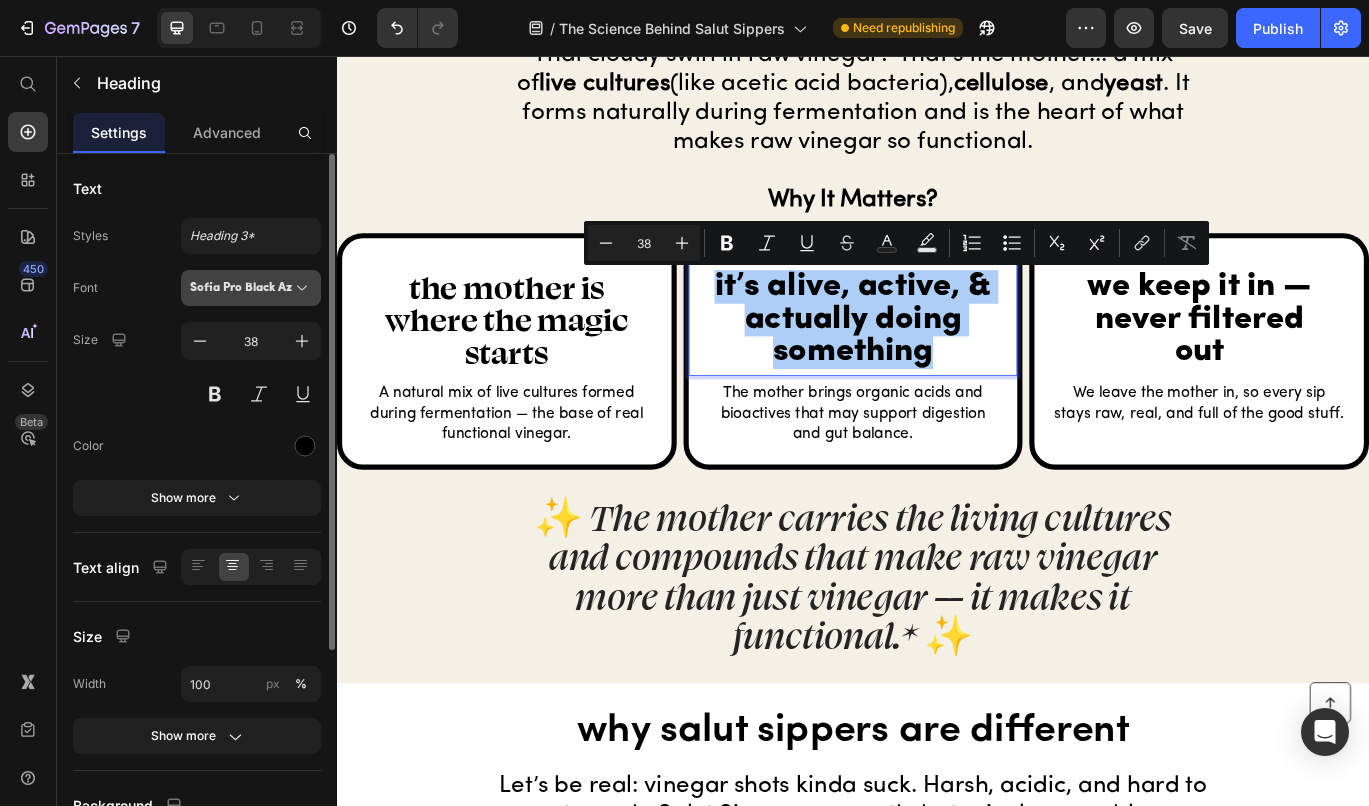 click on "Sofia Pro Black Az" at bounding box center [241, 288] 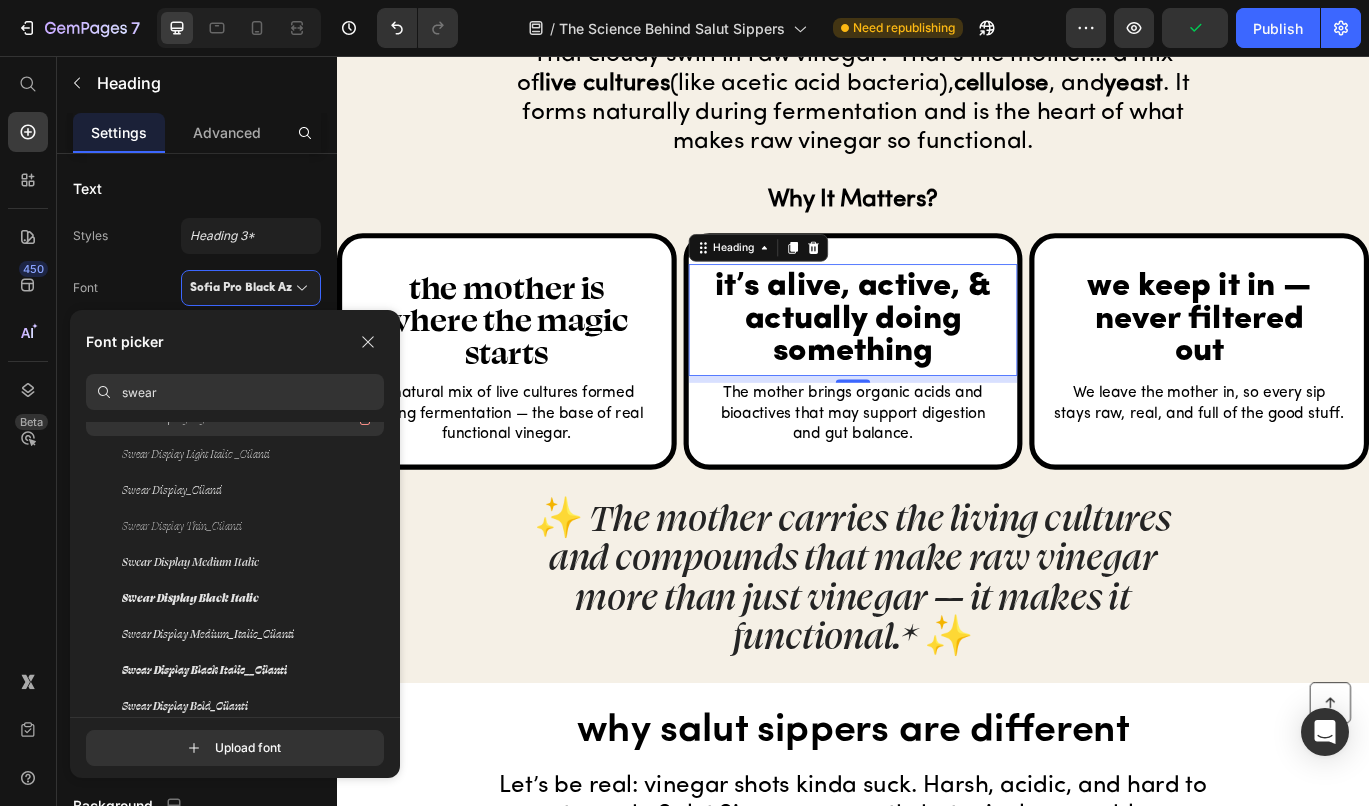 scroll, scrollTop: 193, scrollLeft: 0, axis: vertical 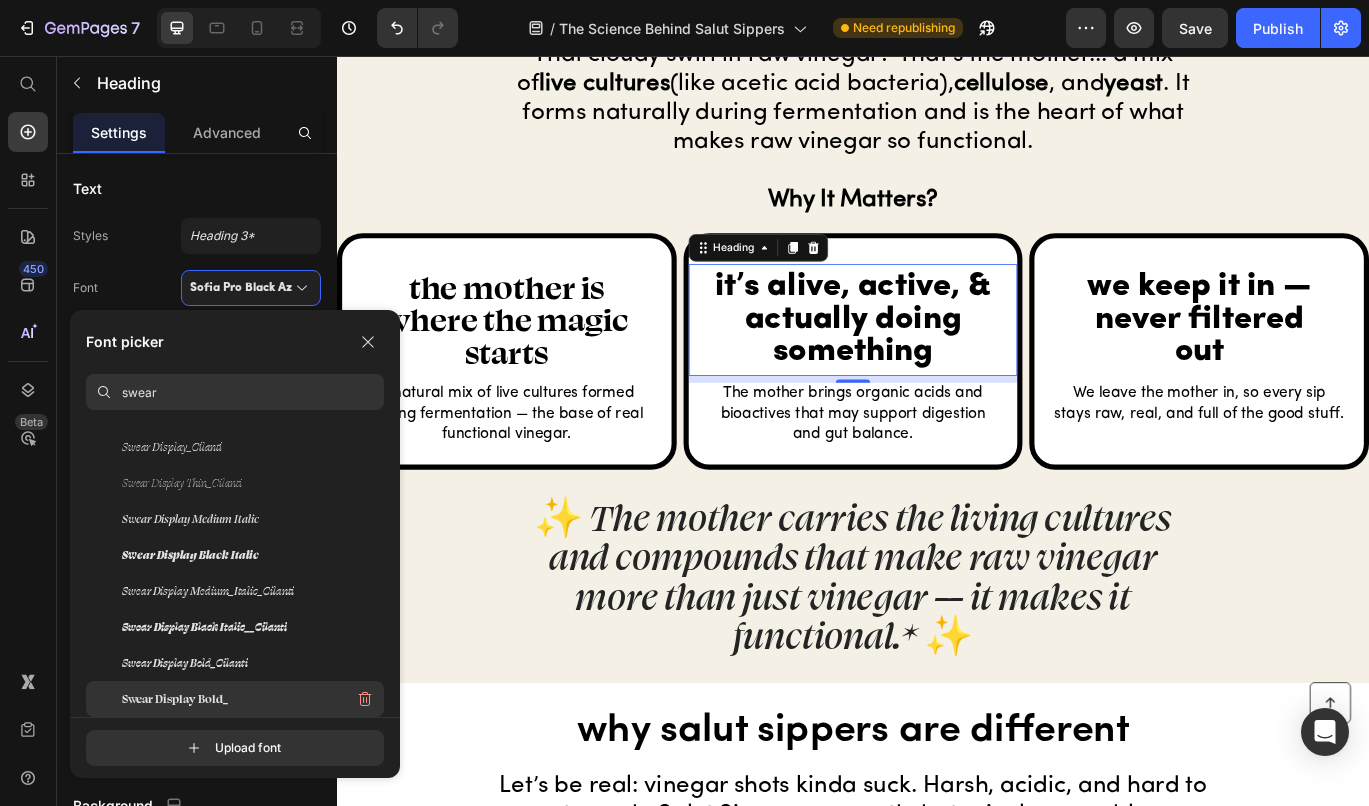 type on "swear" 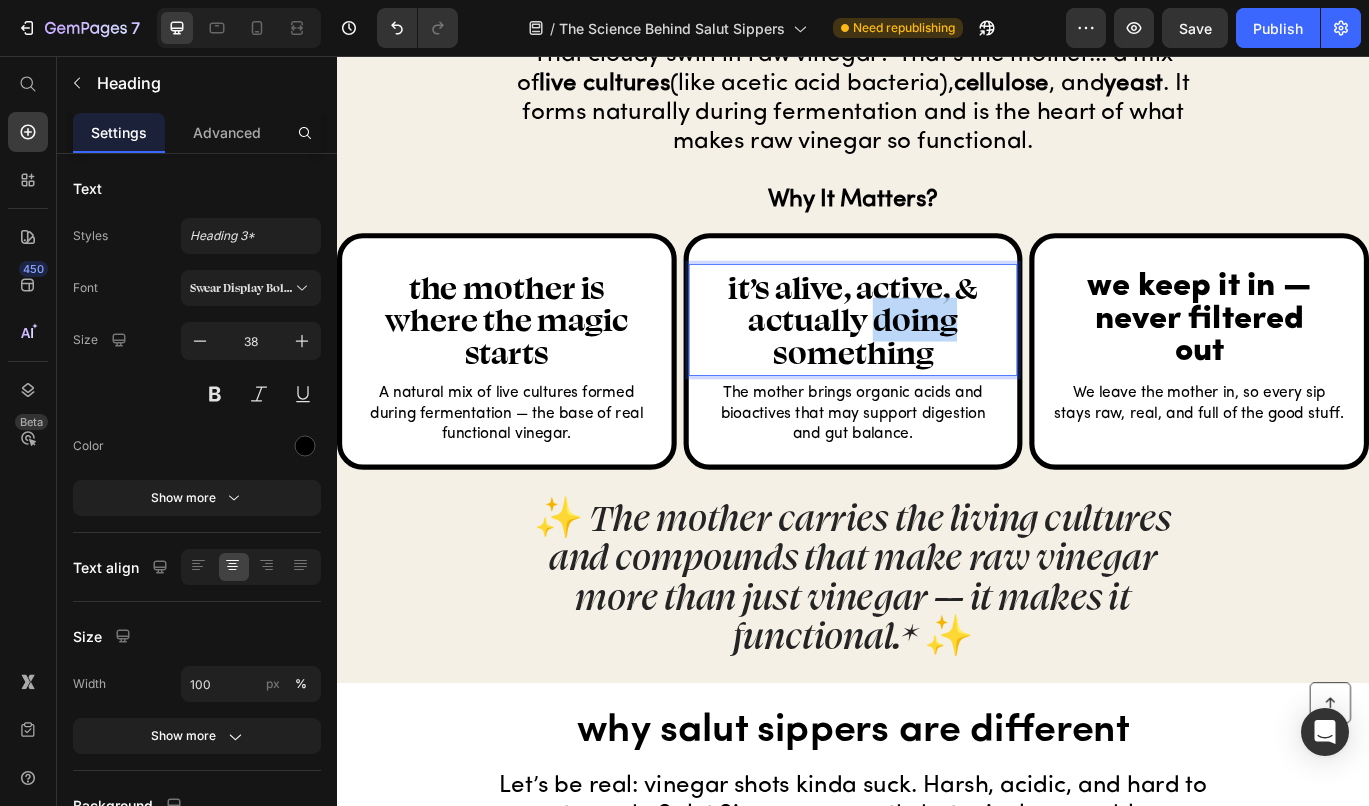 click on "it’s alive, active, & actually doing something" at bounding box center [937, 363] 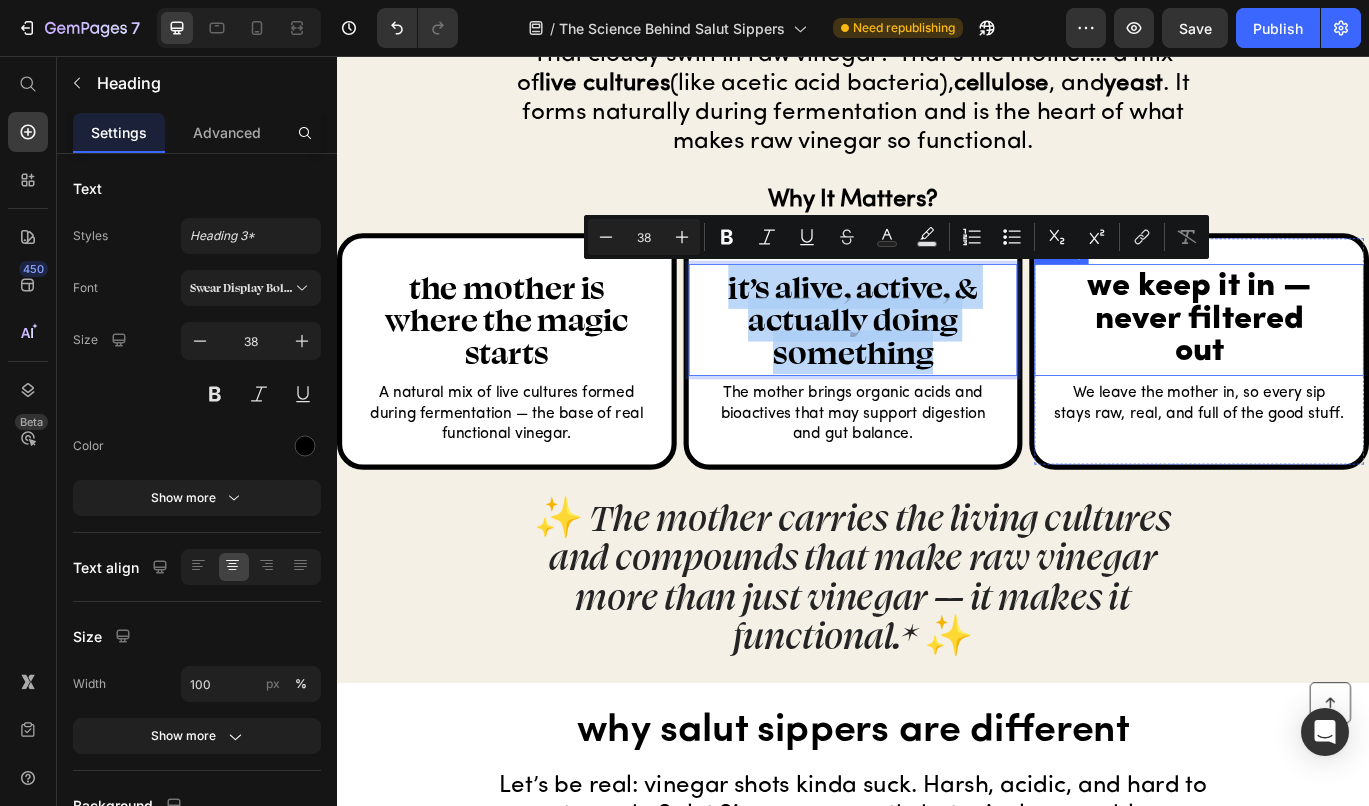 click on "we keep it in — never filtered out" at bounding box center (1339, 363) 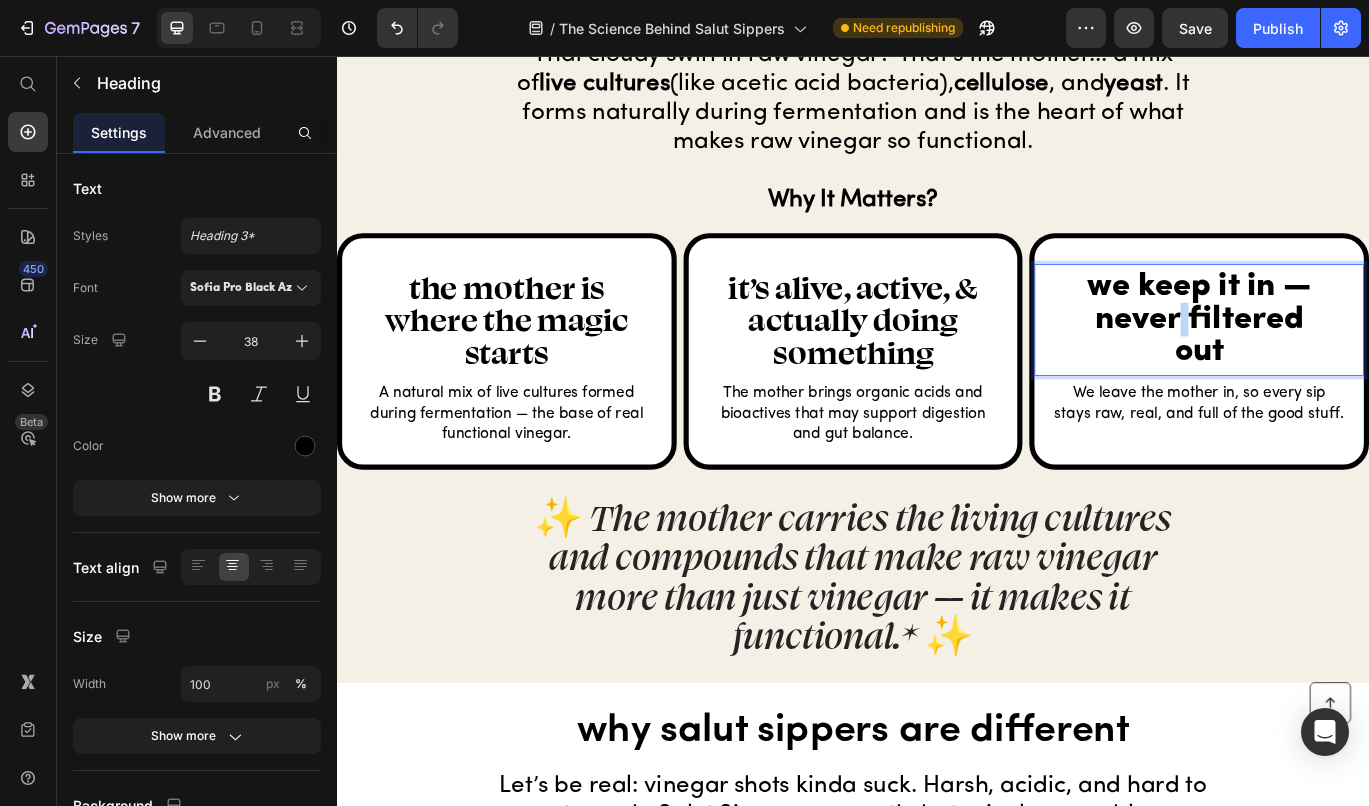 click on "we keep it in — never filtered out" at bounding box center [1339, 363] 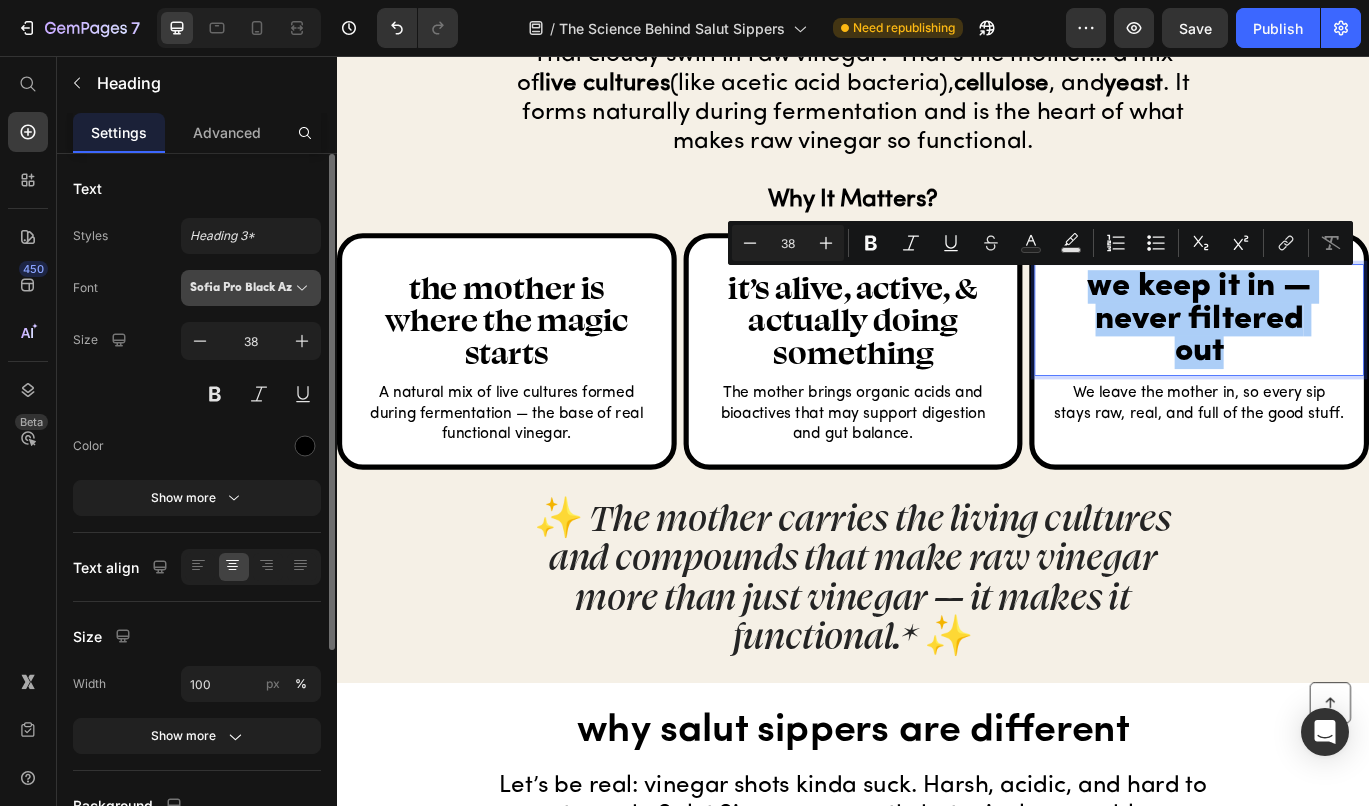 click on "Sofia Pro Black Az" at bounding box center [241, 288] 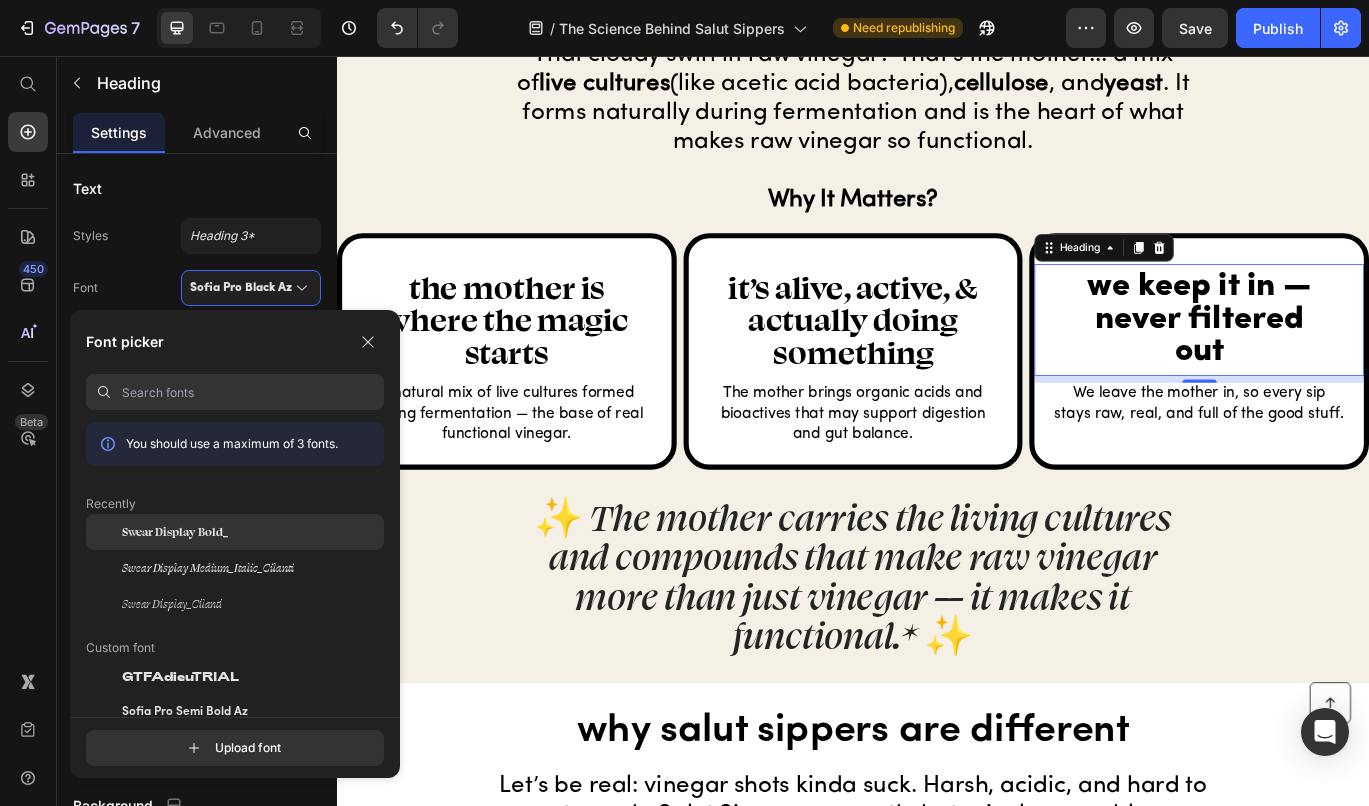 click on "Swear Display Bold_" at bounding box center [175, 532] 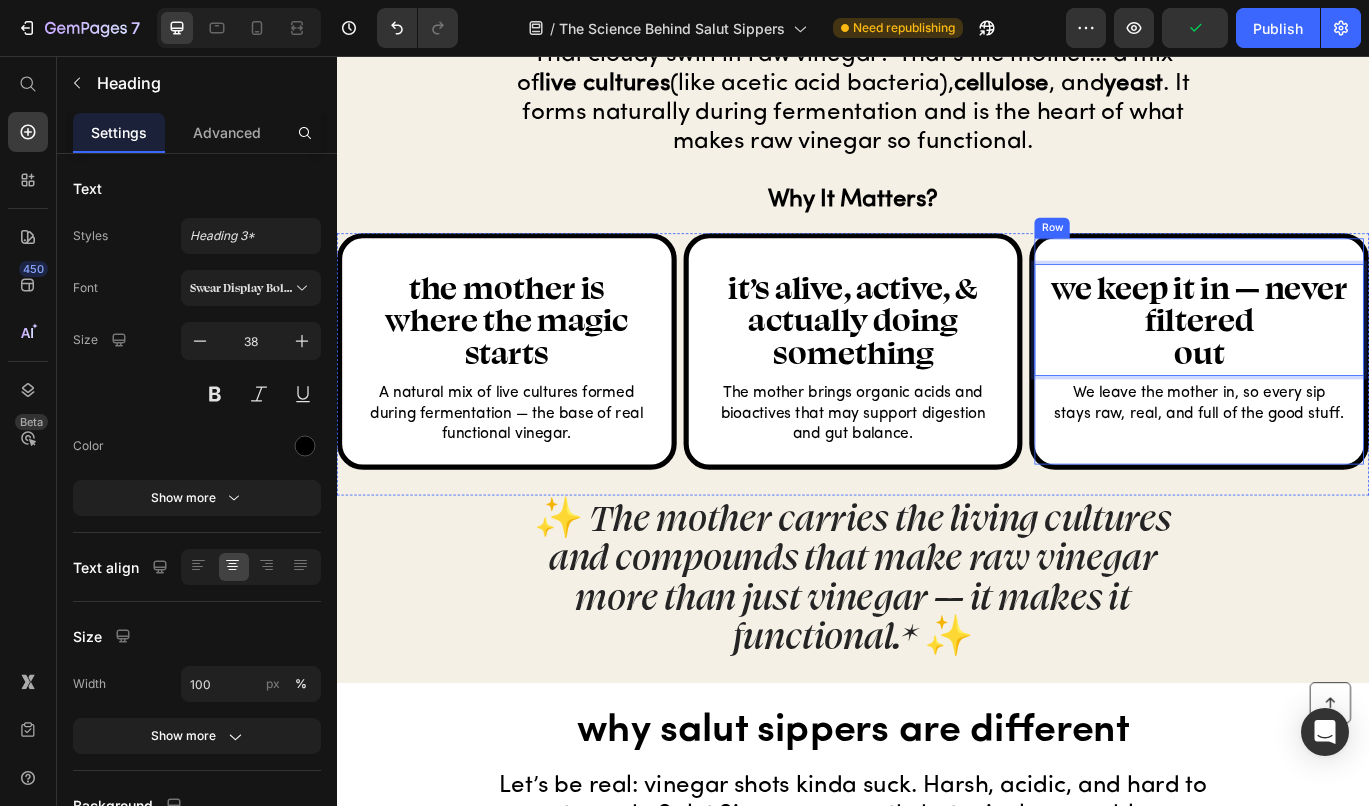 click on "we keep it in — never filtered out Heading   8 We leave the mother in, so every sip stays raw, real, and full of the good stuff.   Text Block Row" at bounding box center [1339, 399] 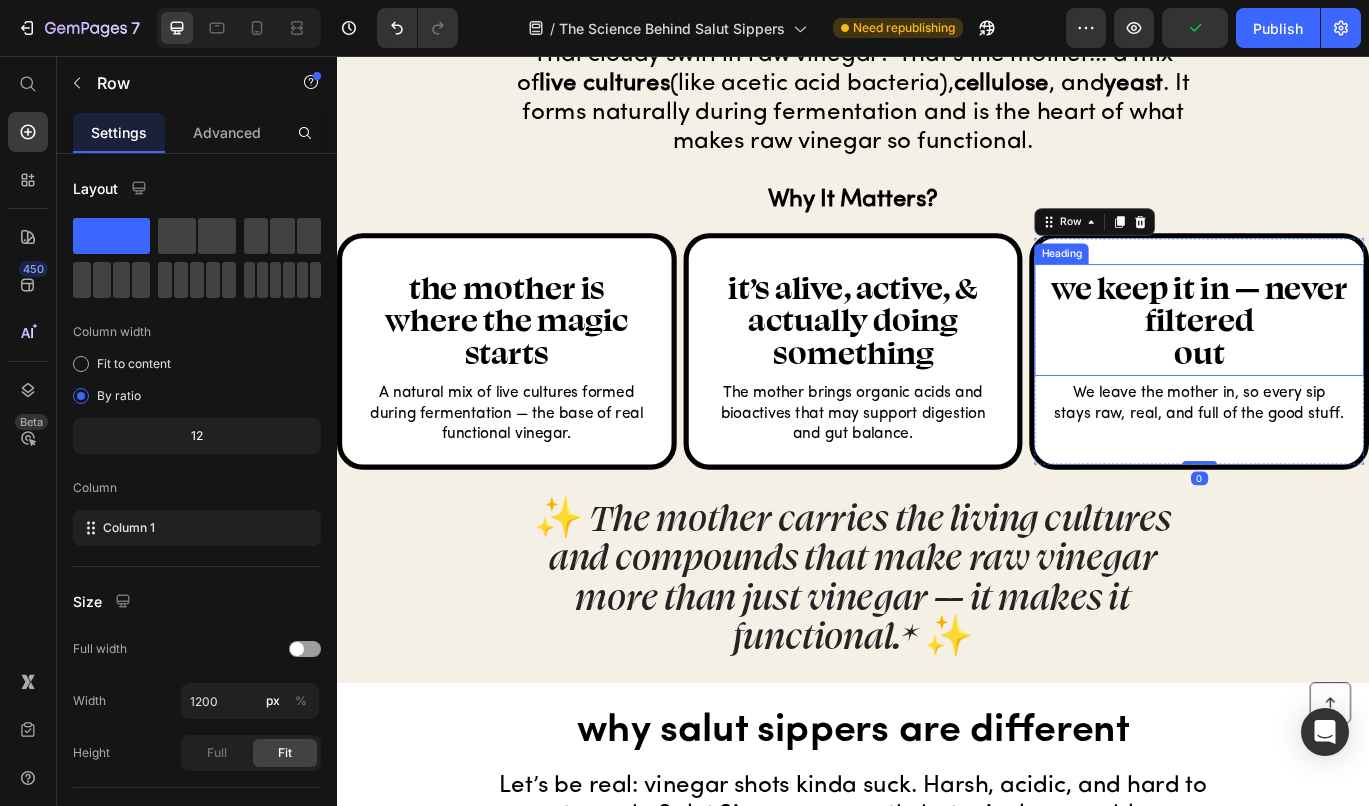 click on "we keep it in — never filtered out" at bounding box center (1339, 363) 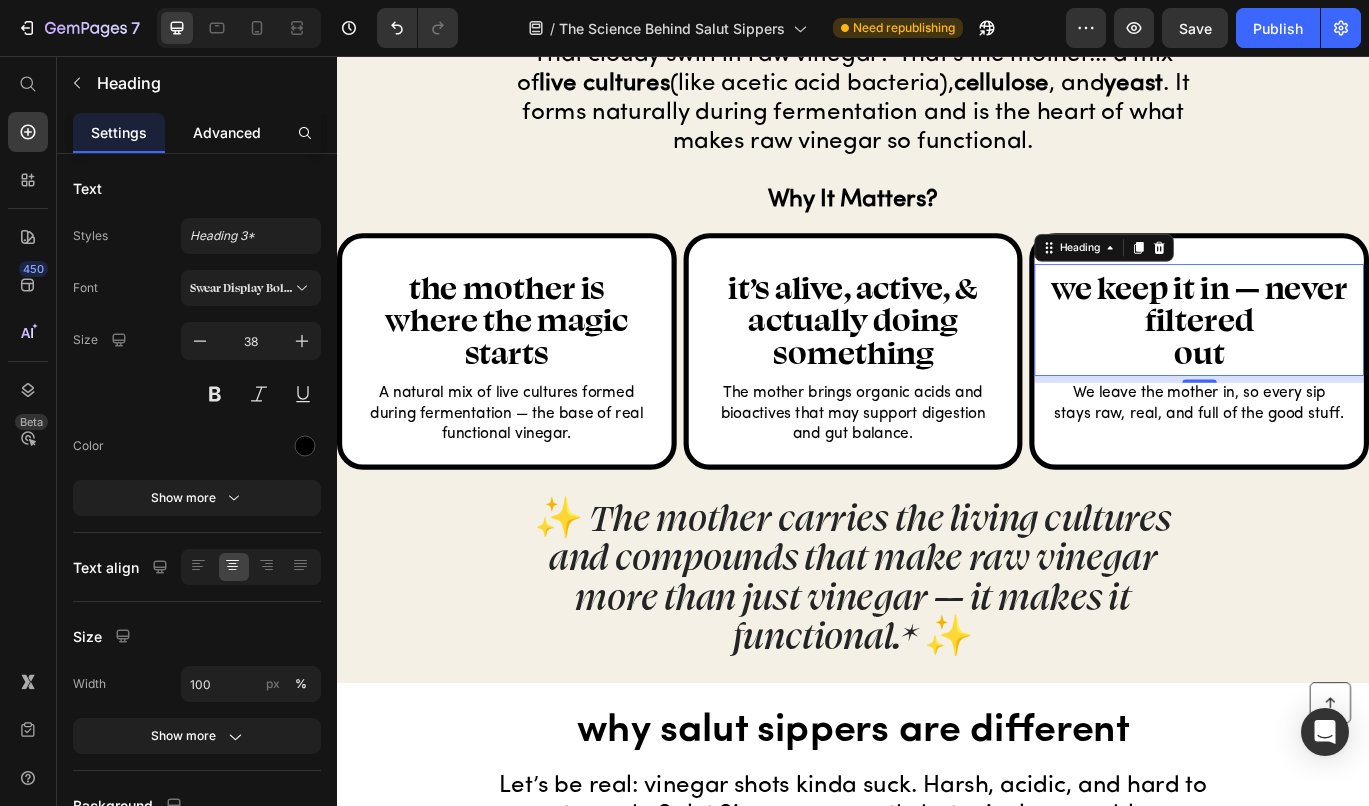 click on "Advanced" at bounding box center (227, 132) 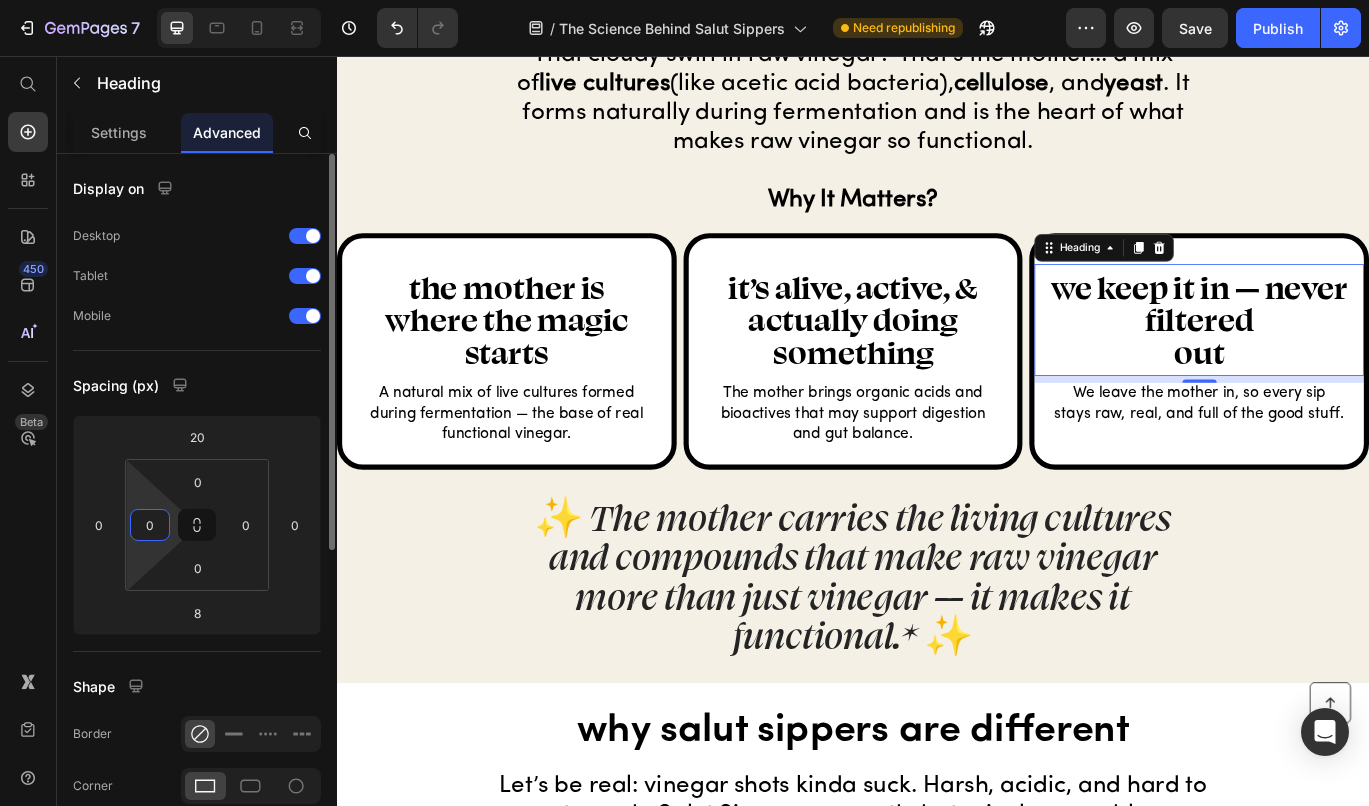 click on "0" at bounding box center [150, 525] 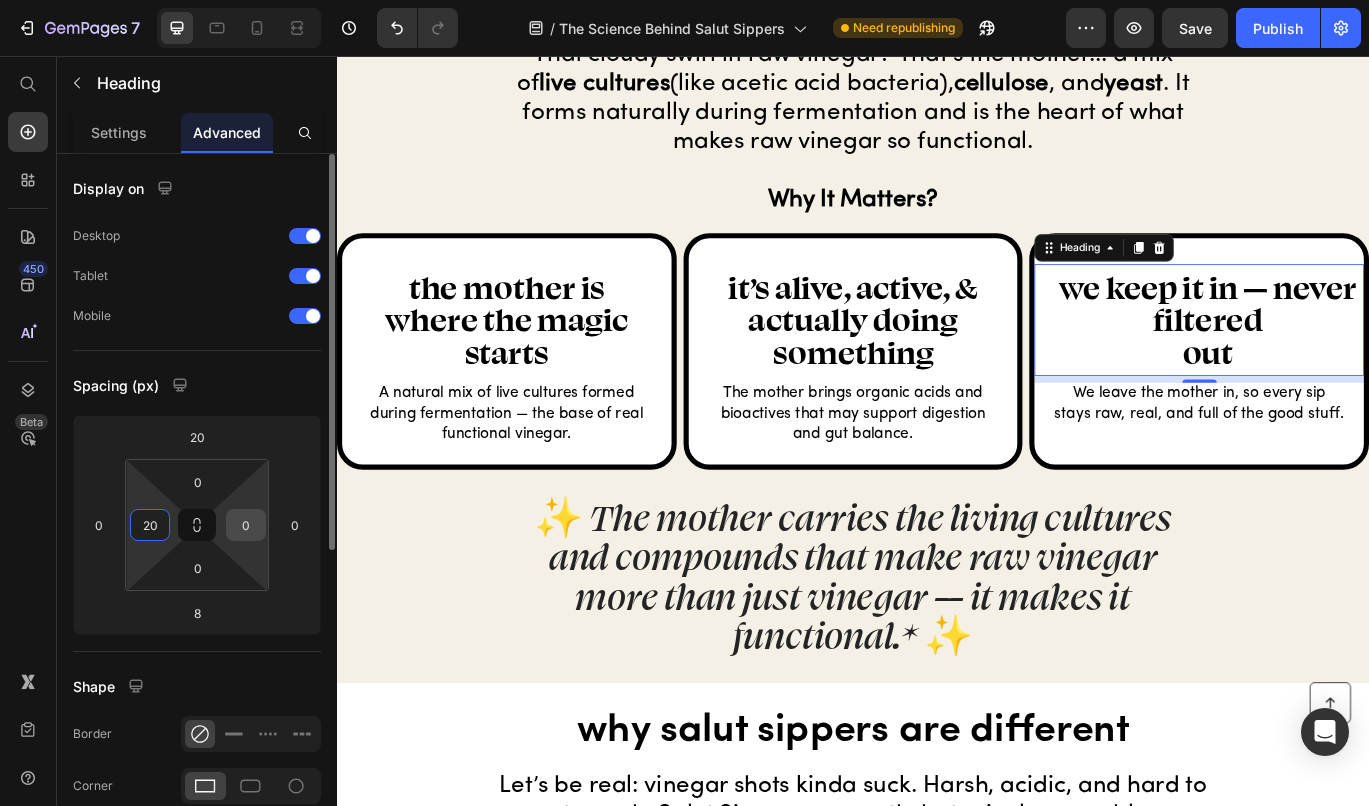 type on "20" 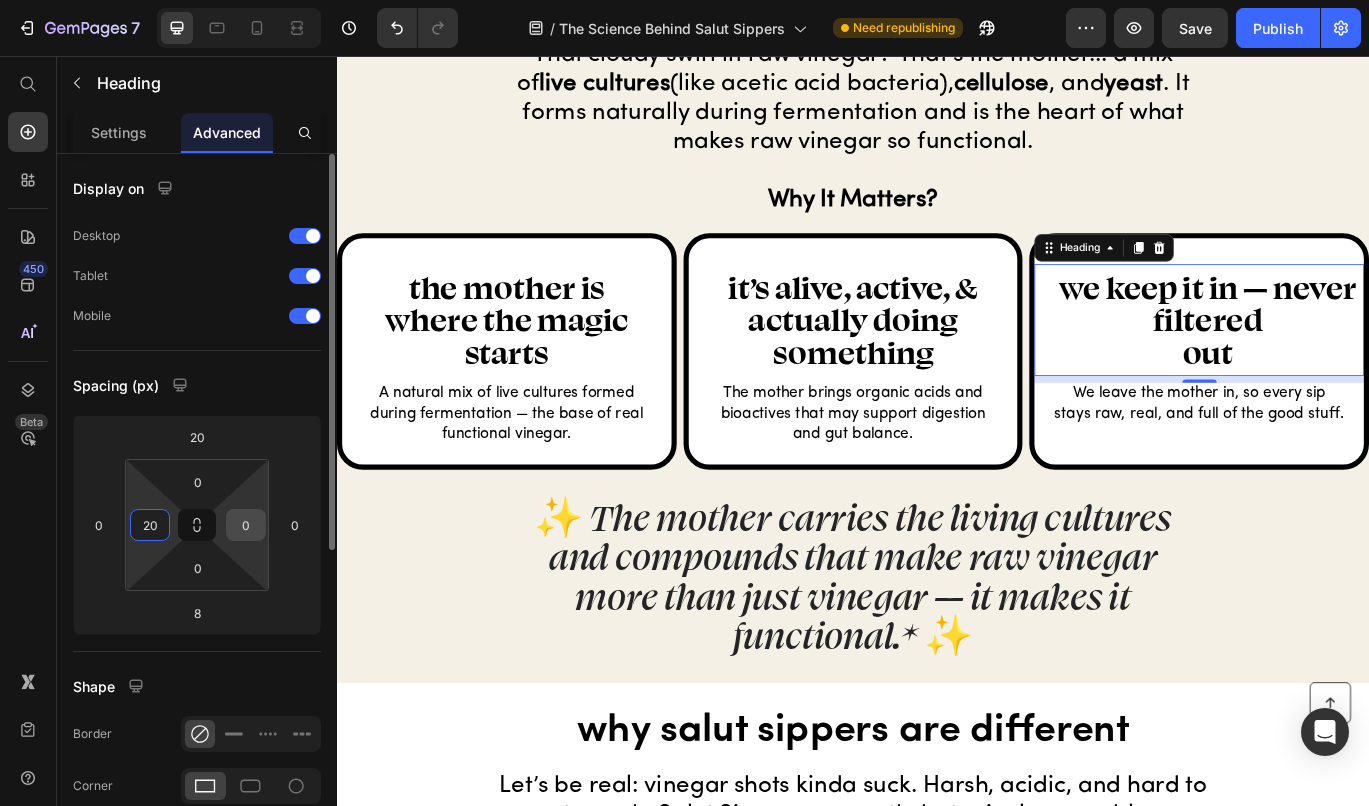 click on "0" at bounding box center (246, 525) 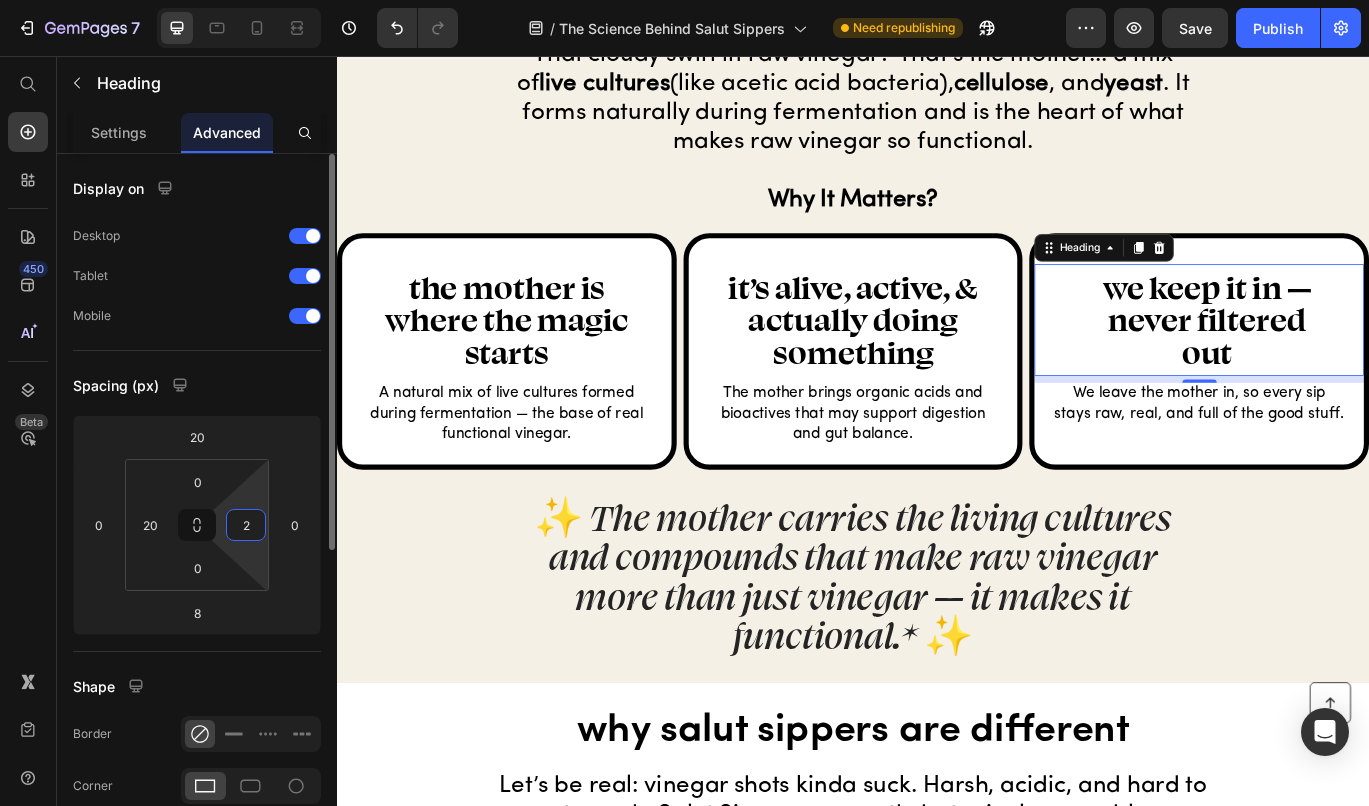 type on "20" 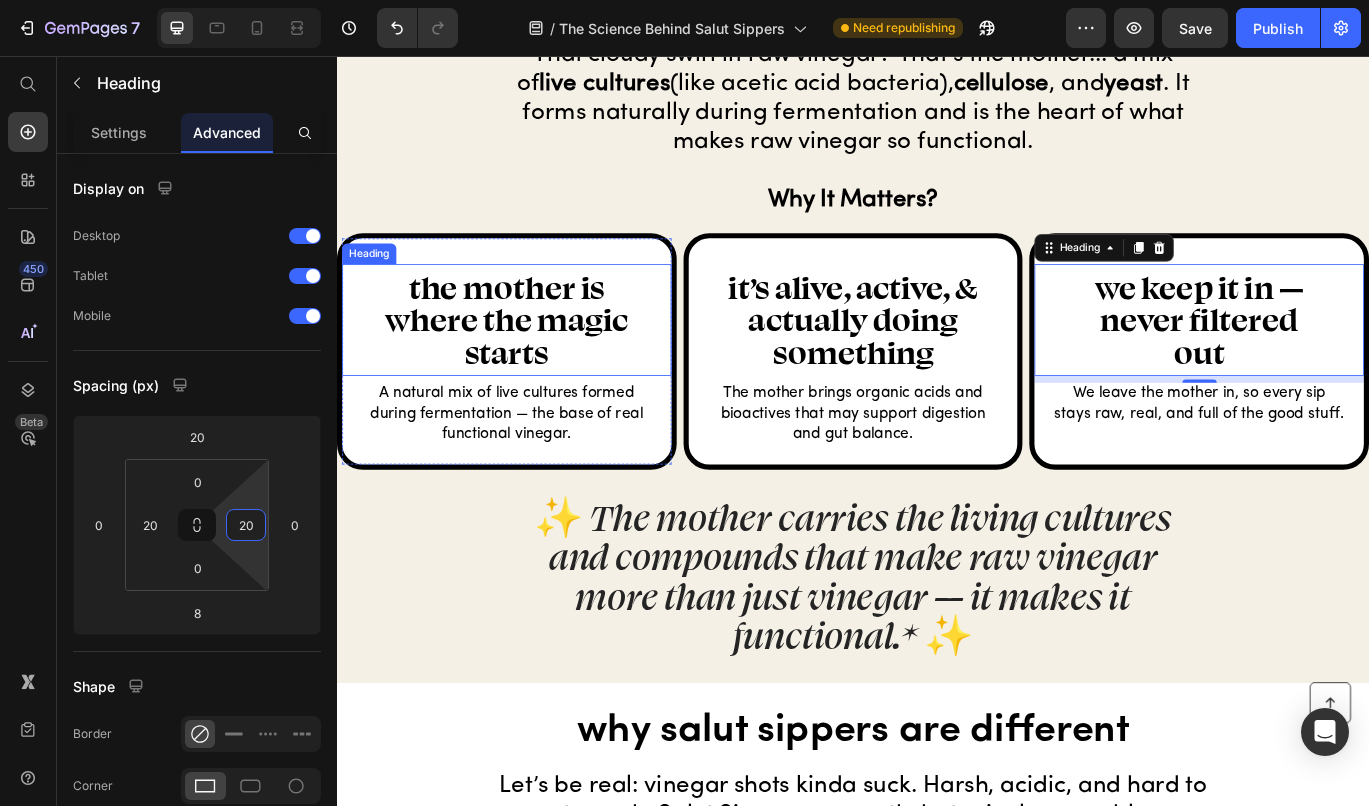 click on "the mother is where the magic starts" at bounding box center [534, 363] 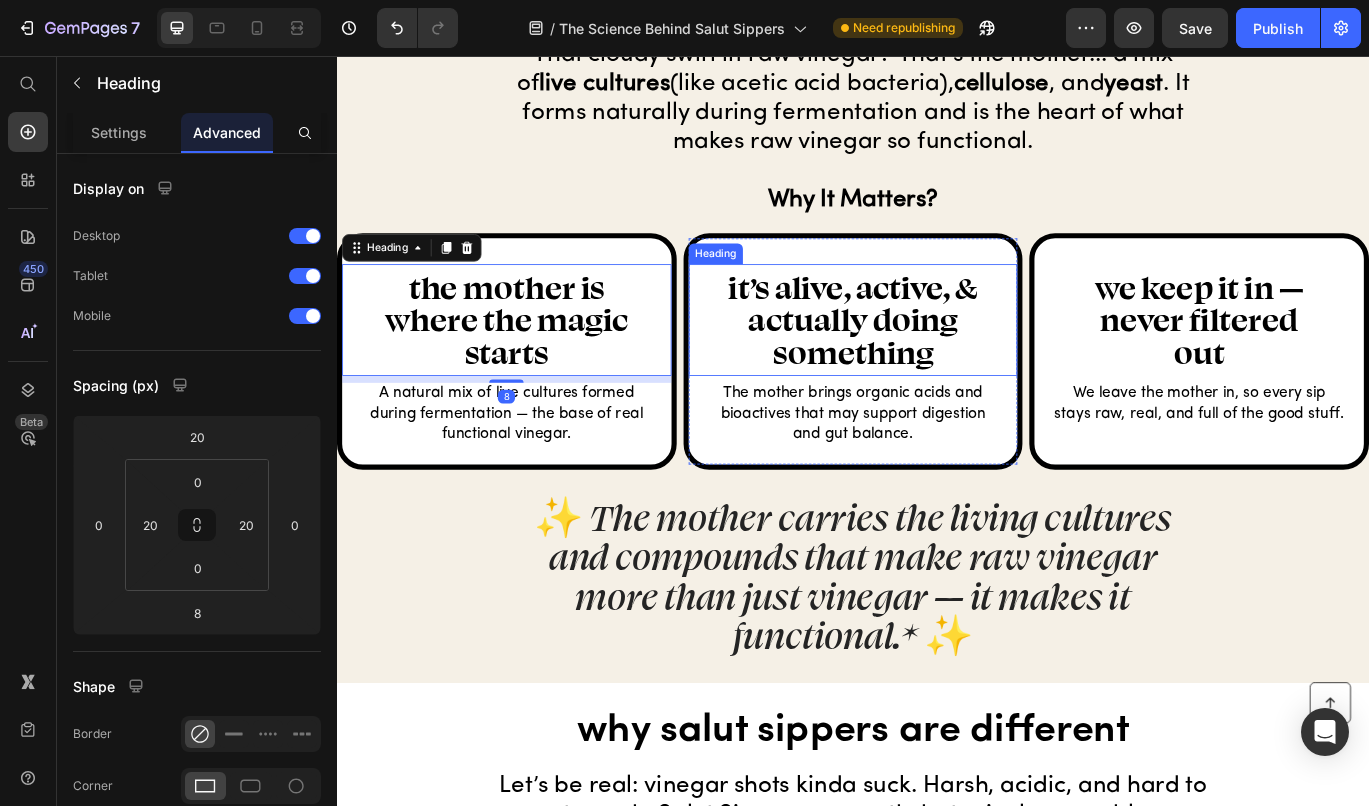 click on "it’s alive, active, & actually doing something" at bounding box center (937, 363) 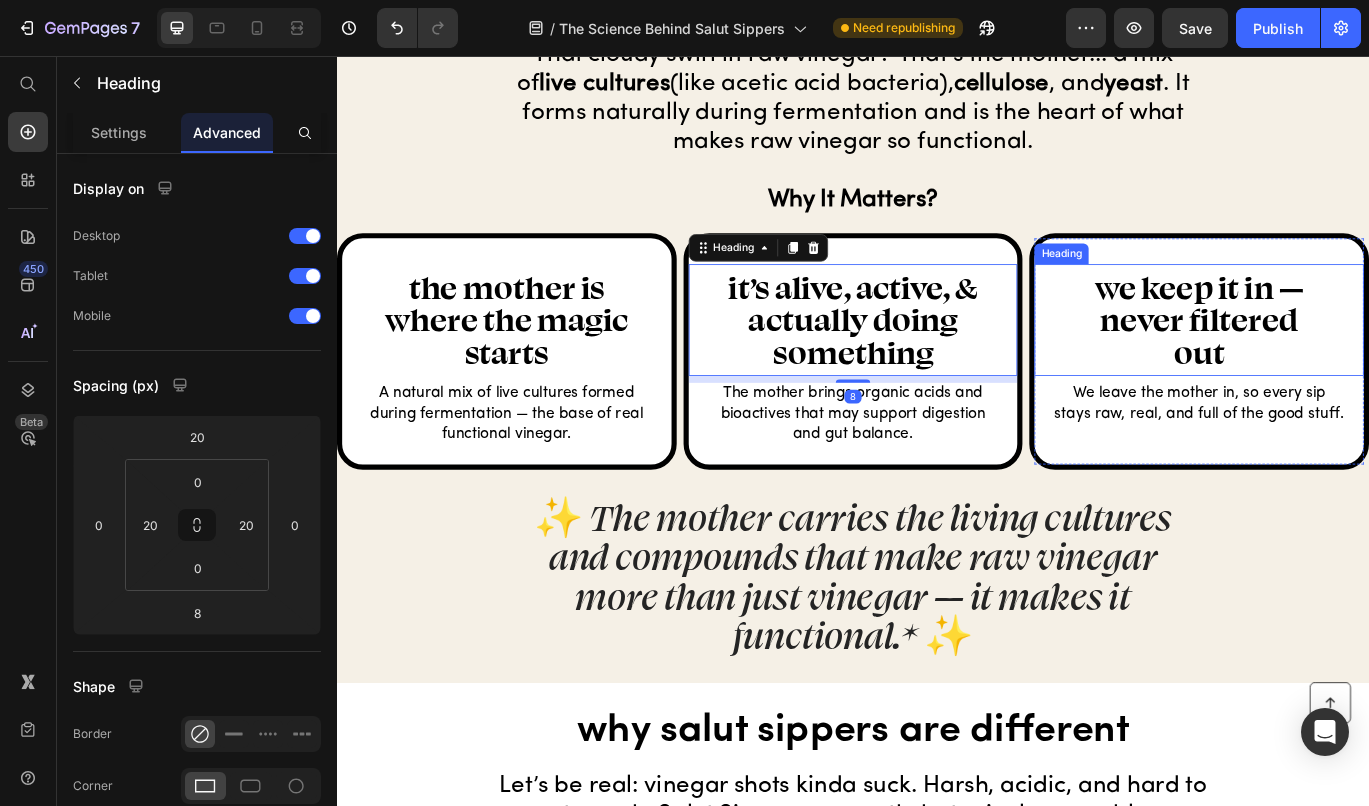 click on "we keep it in — never filtered out" at bounding box center (1339, 363) 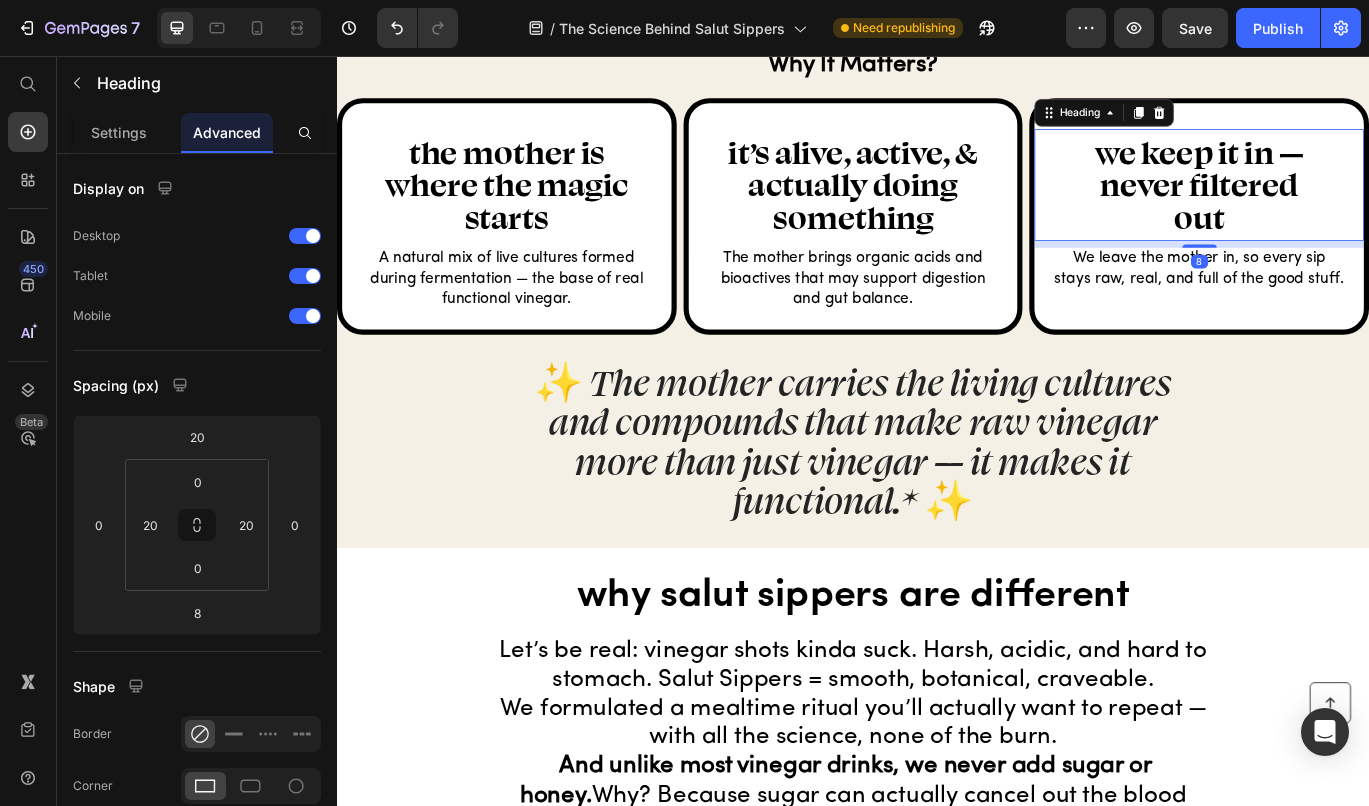 scroll, scrollTop: 4382, scrollLeft: 0, axis: vertical 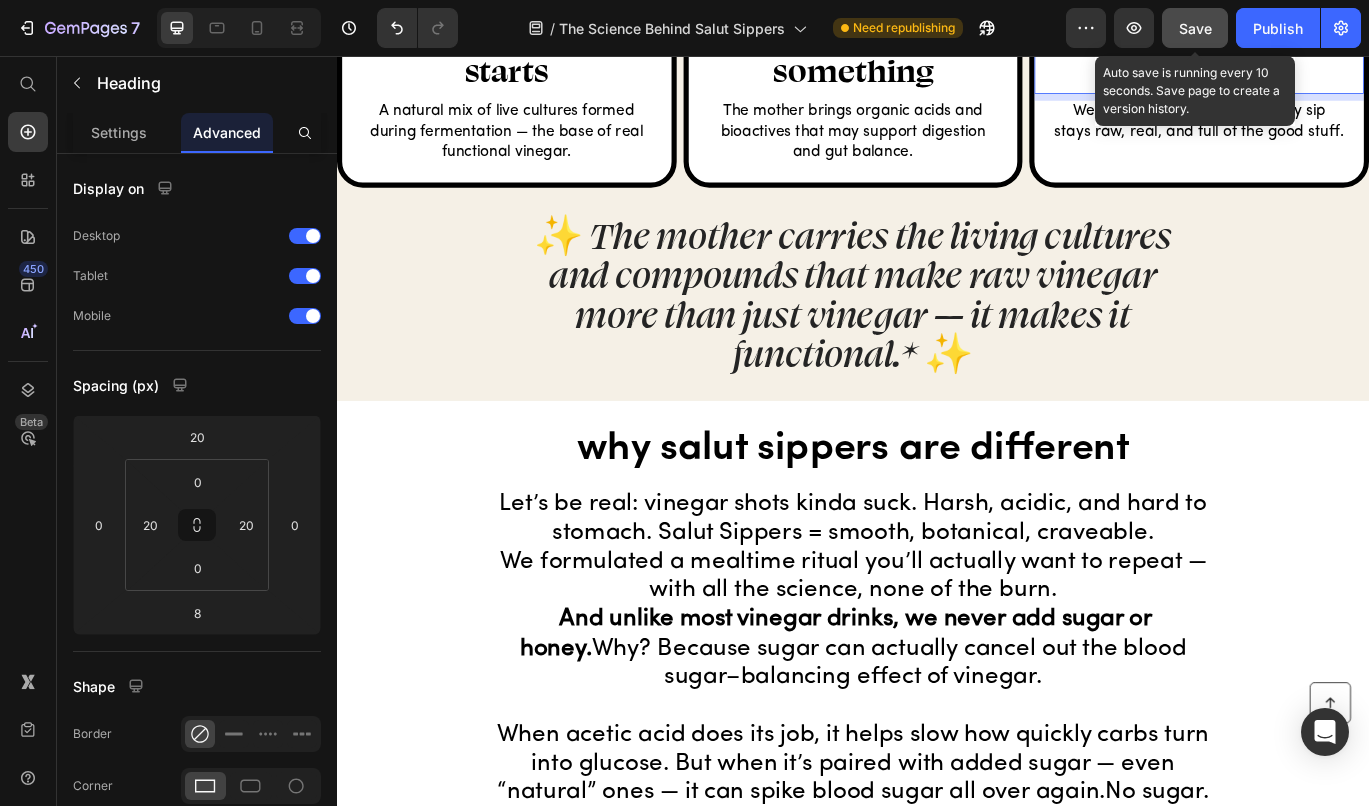 click on "Save" 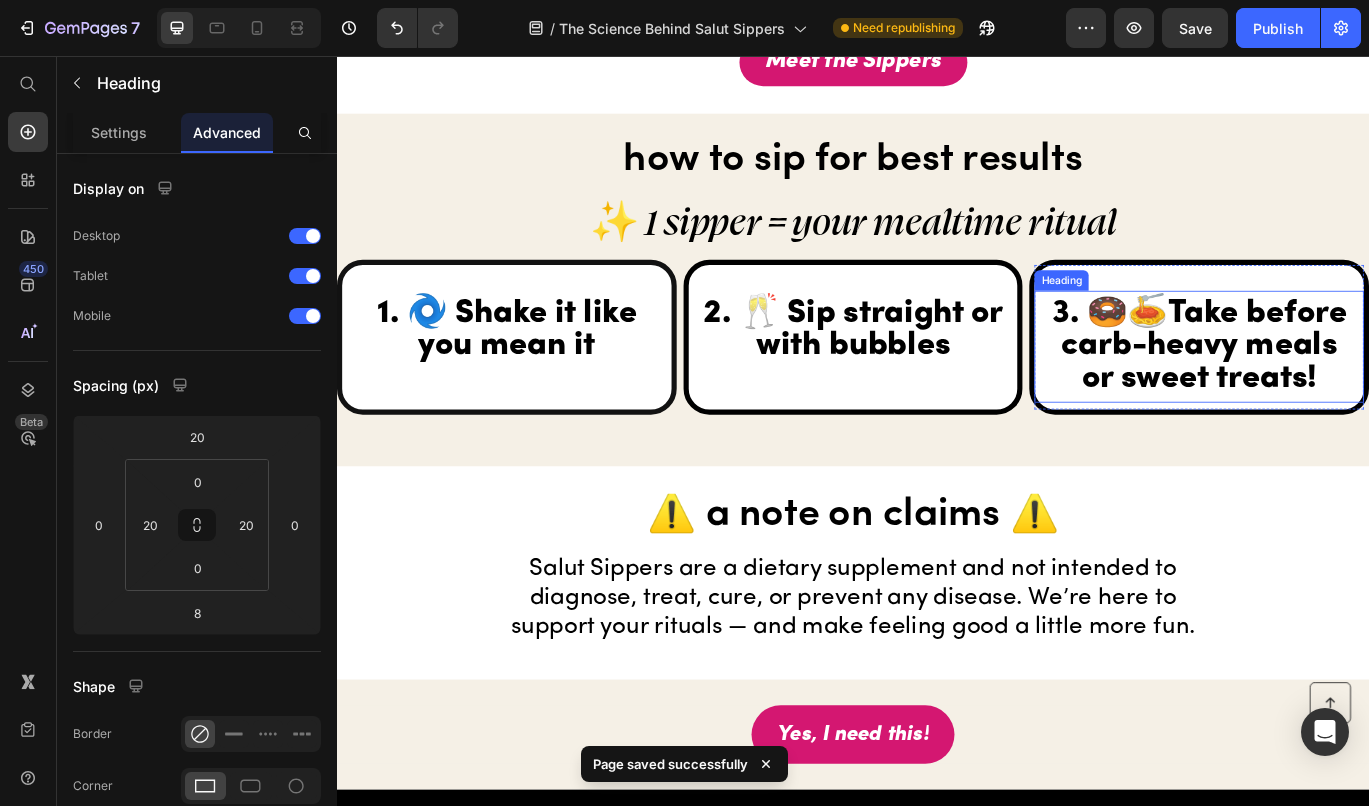 scroll, scrollTop: 5331, scrollLeft: 0, axis: vertical 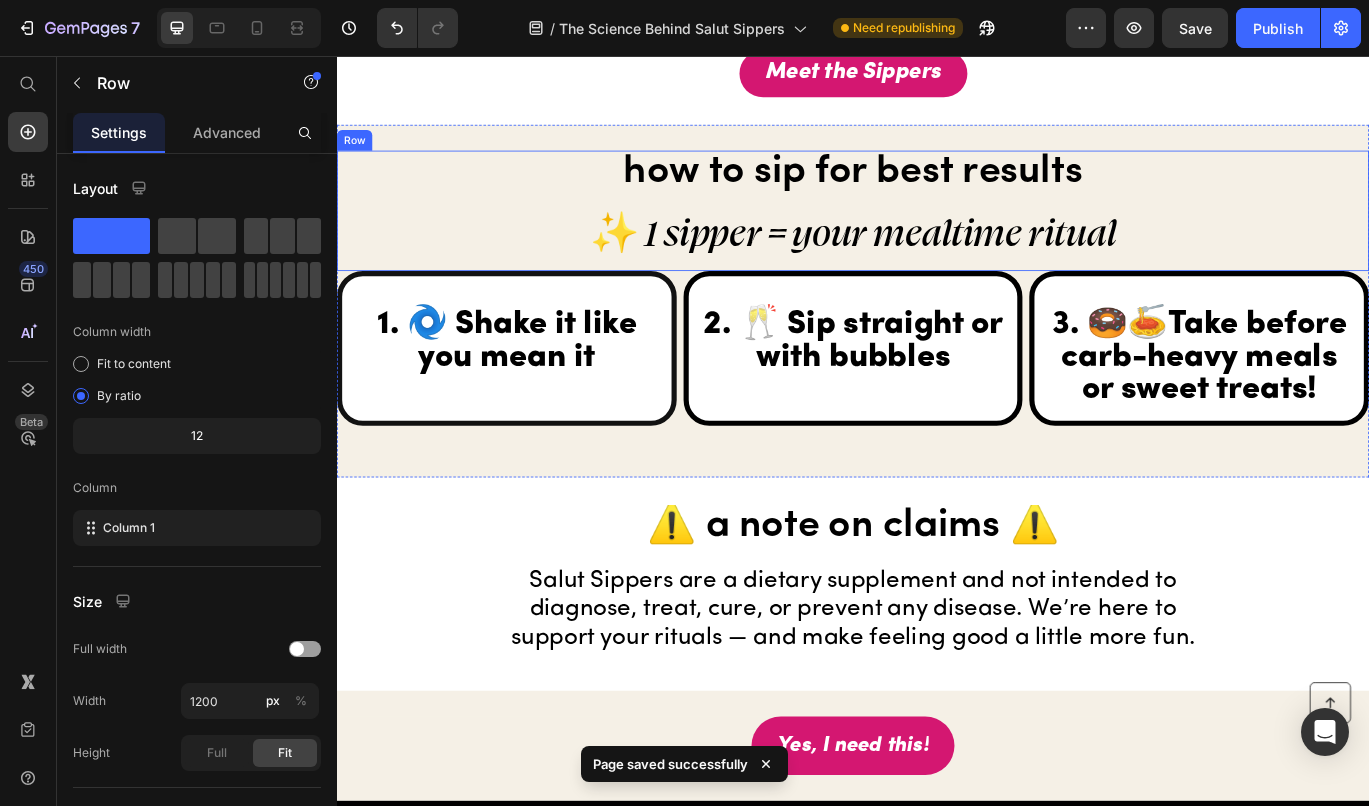 click on "how to sip for best results Heading ✨ 1 sipper = your mealtime ritual Heading" at bounding box center [937, 236] 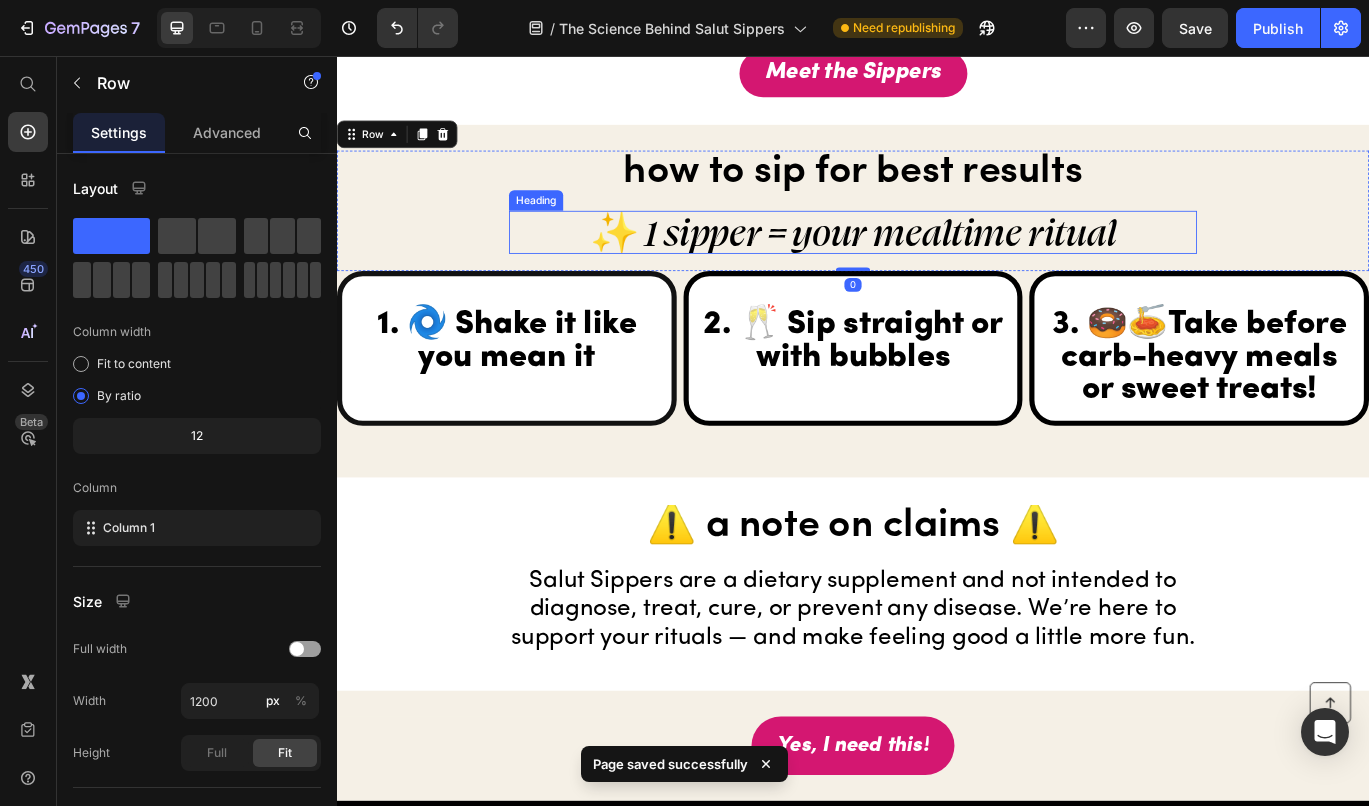 click on "✨ 1 sipper = your mealtime ritual" at bounding box center [937, 261] 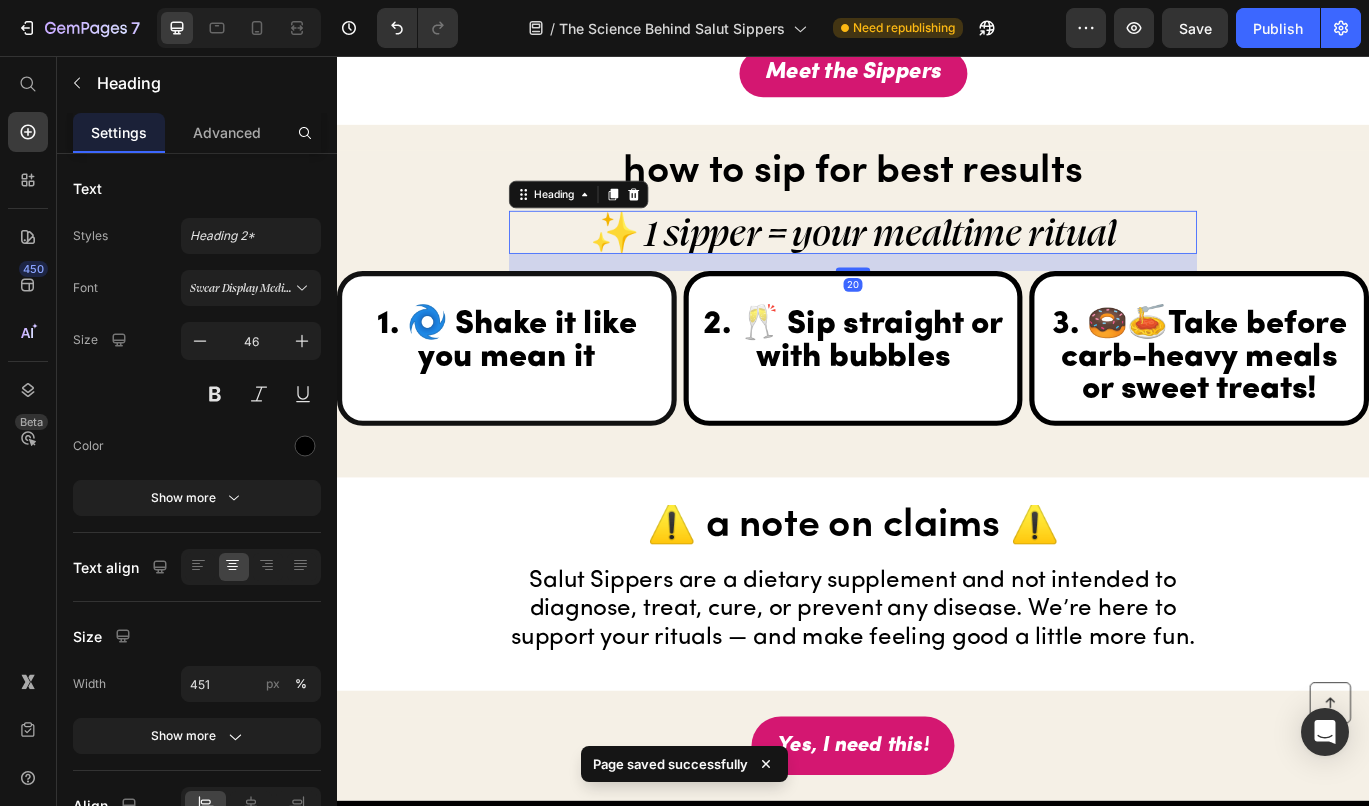 click on "✨ 1 sipper = your mealtime ritual" at bounding box center [937, 261] 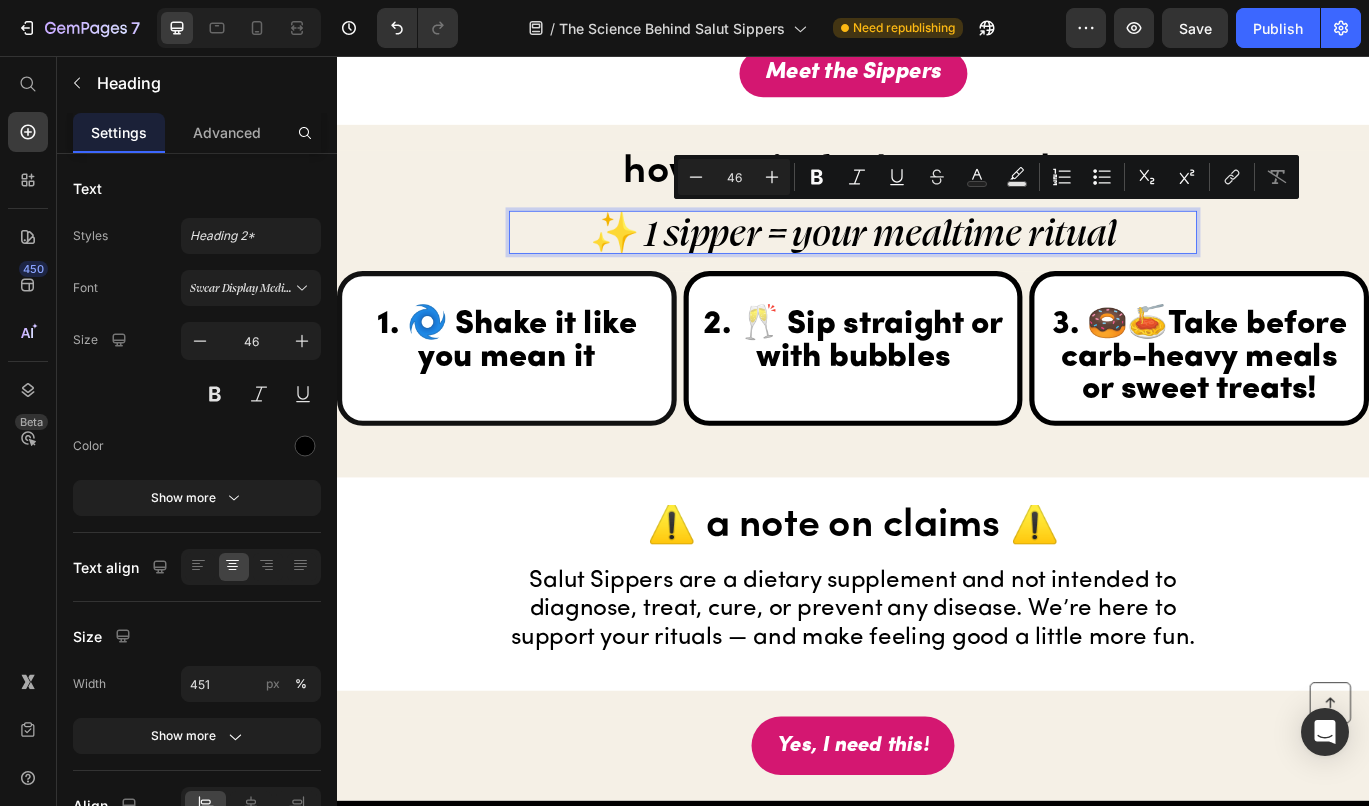 click on "Minus 46 Plus Bold Italic Underline       Strikethrough
Text Color
Text Background Color Numbered List Bulleted List Subscript Superscript       link Remove Format" at bounding box center (986, 177) 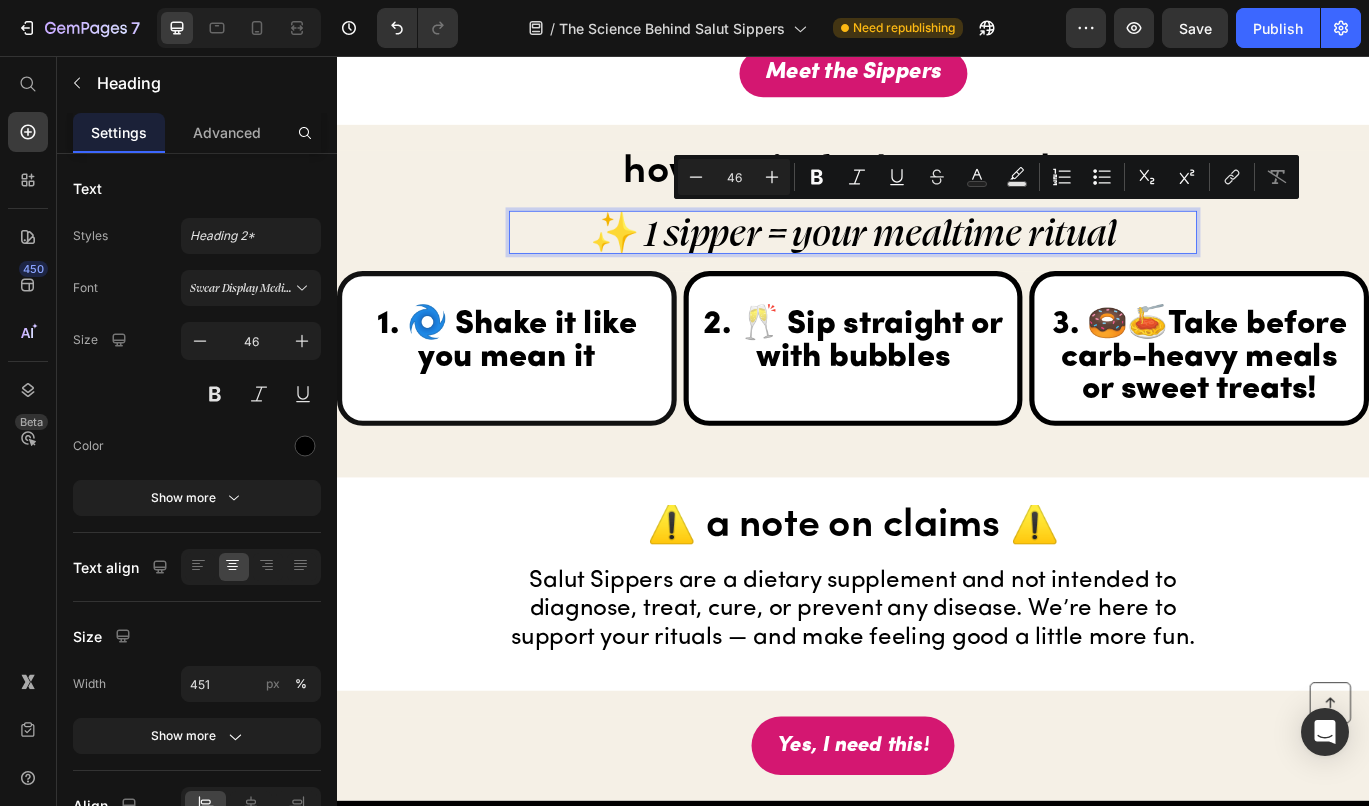 click on "how to sip for best results Heading ✨ 1 sipper = your mealtime ritual Heading   20 Row" at bounding box center [937, 236] 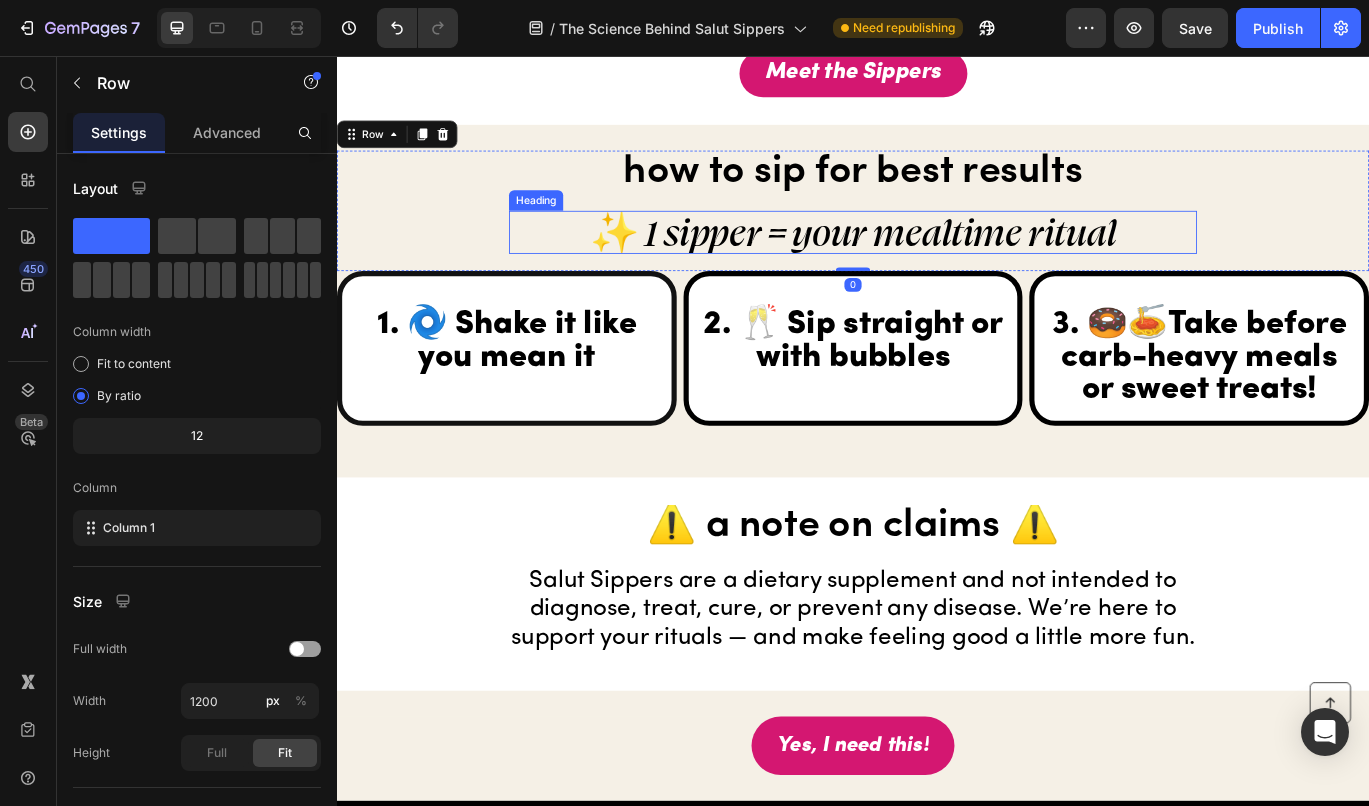 click on "✨ 1 sipper = your mealtime ritual" at bounding box center [937, 261] 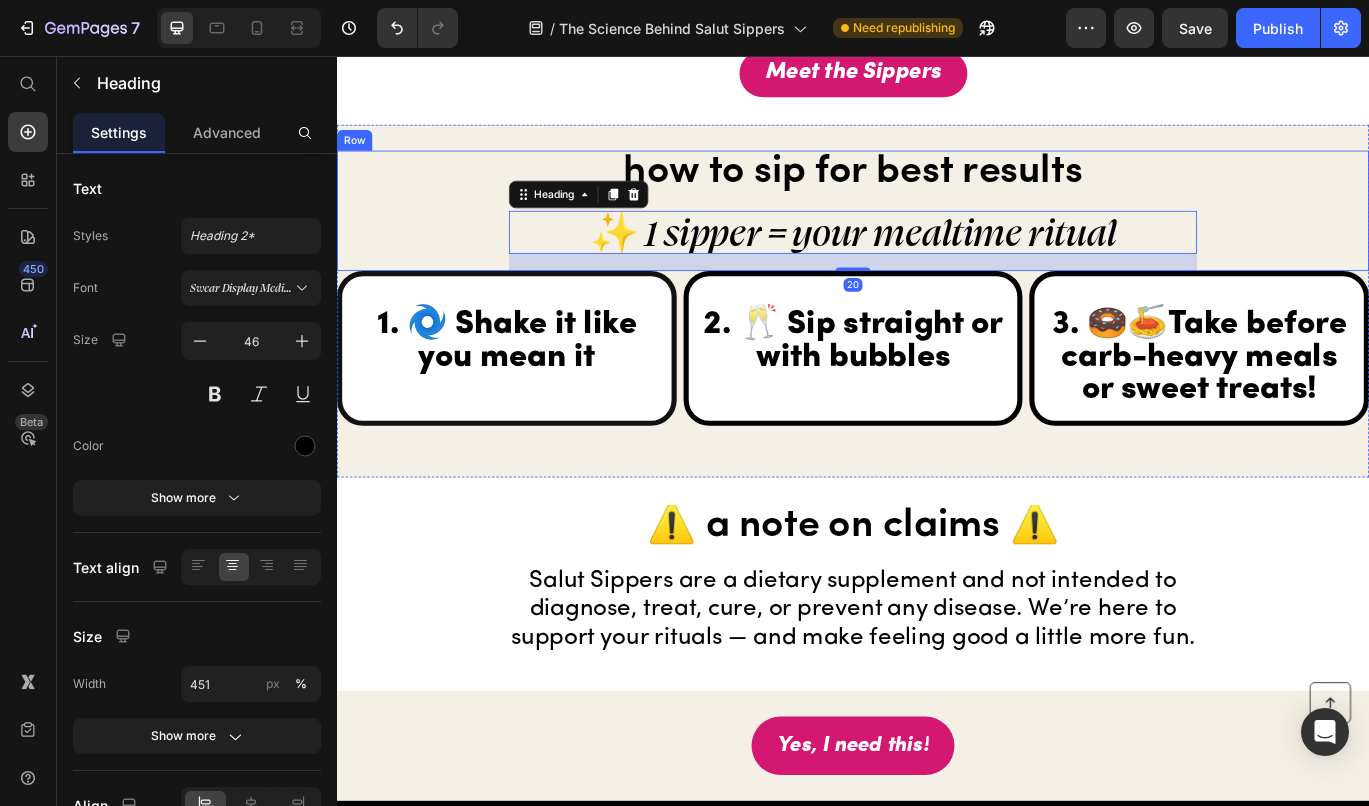 click on "how to sip for best results Heading ✨ 1 sipper = your mealtime ritual Heading   20" at bounding box center (937, 236) 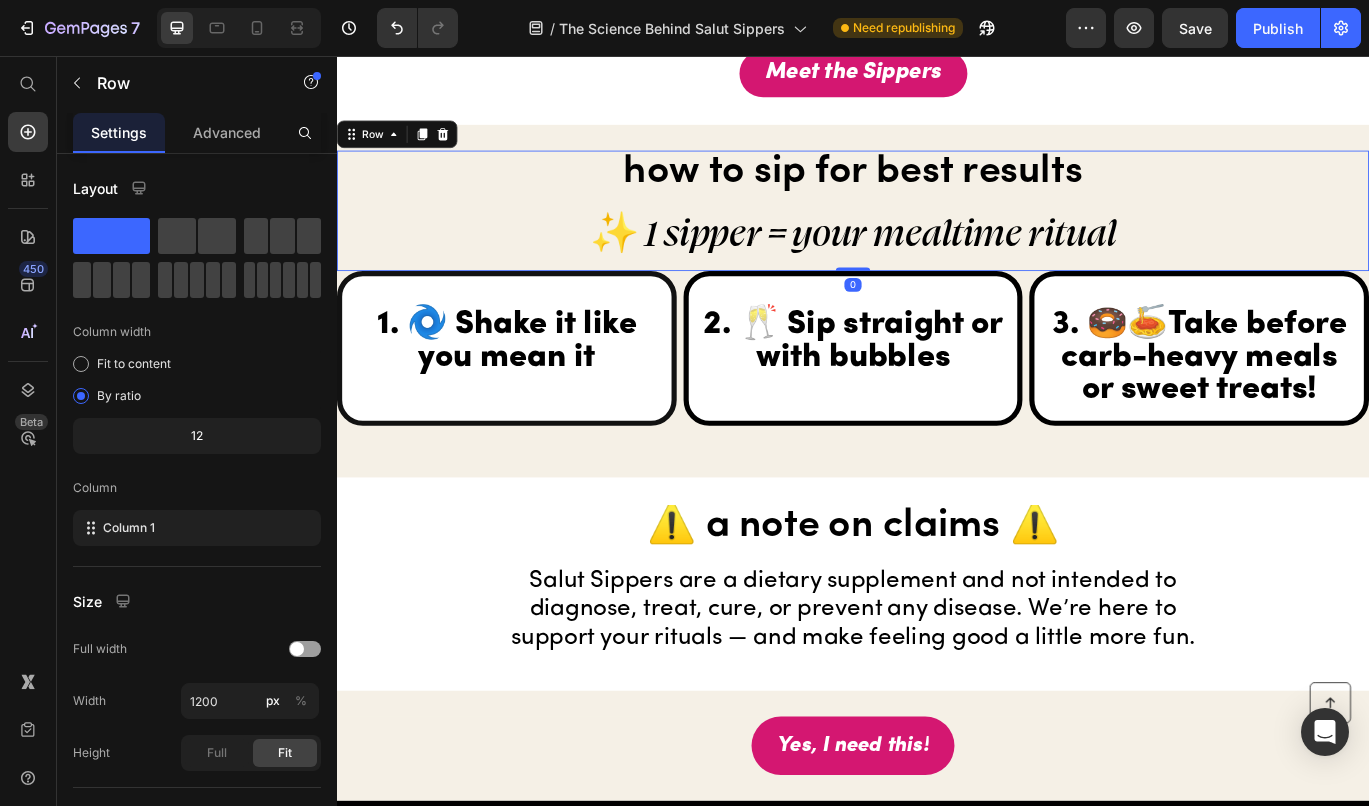 click on "how to sip for best results" at bounding box center (937, 191) 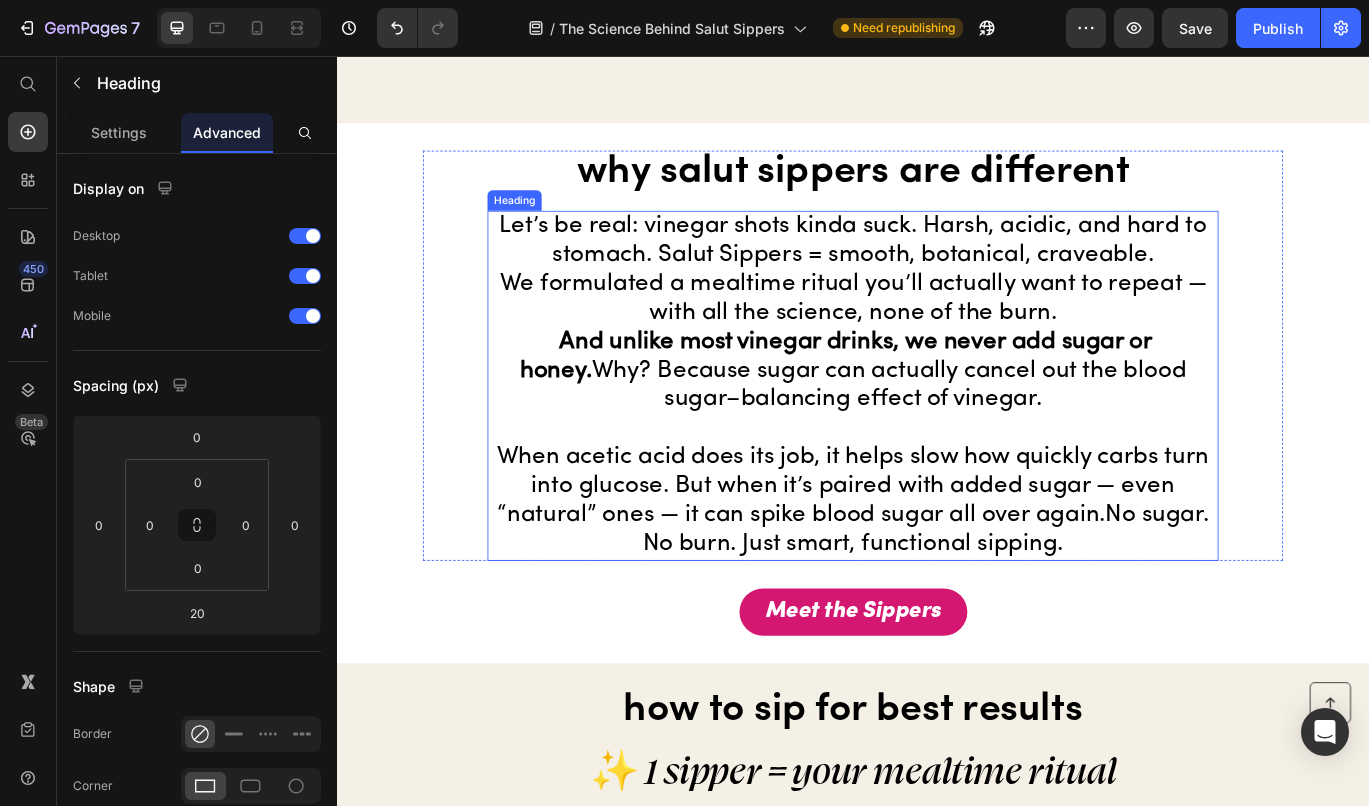 scroll, scrollTop: 5433, scrollLeft: 0, axis: vertical 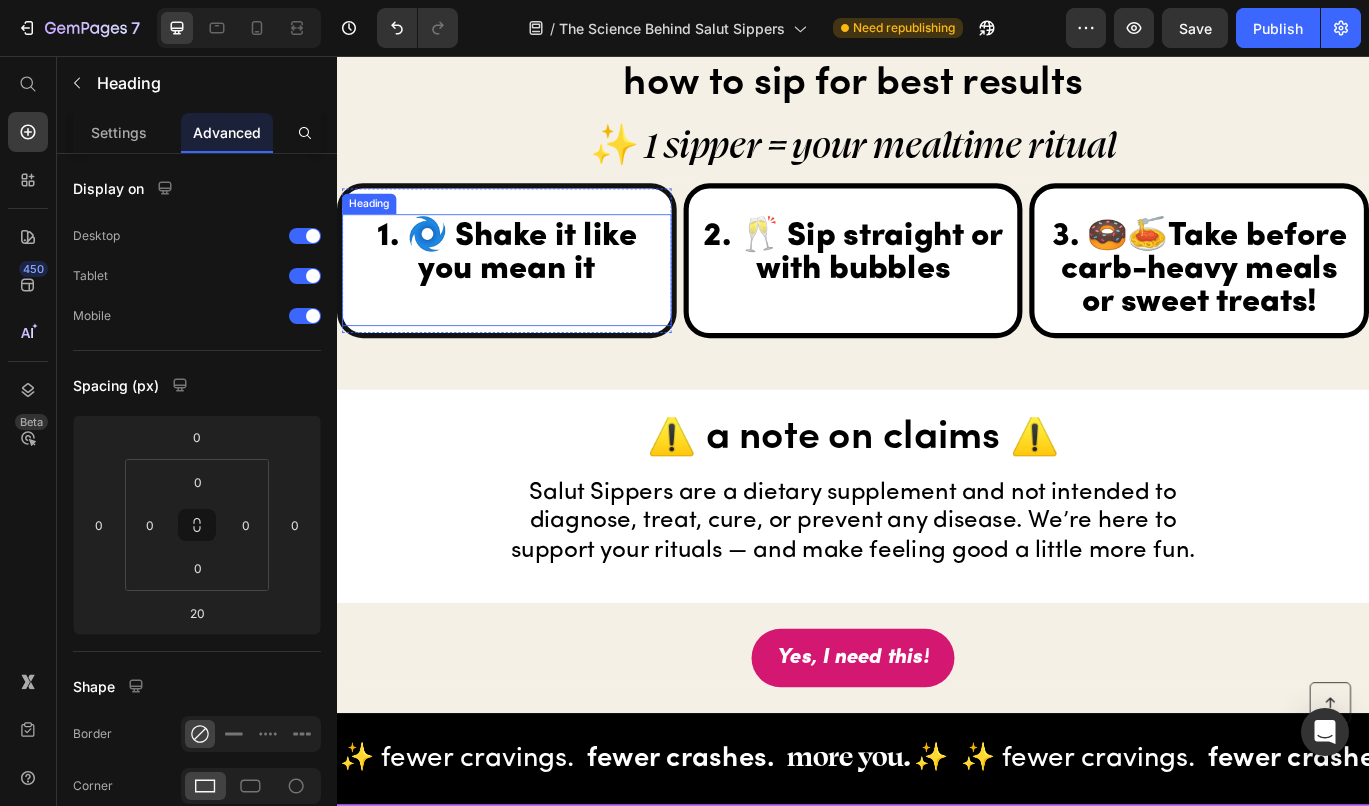click on "1. 🌀 Shake it like you mean it" at bounding box center (534, 305) 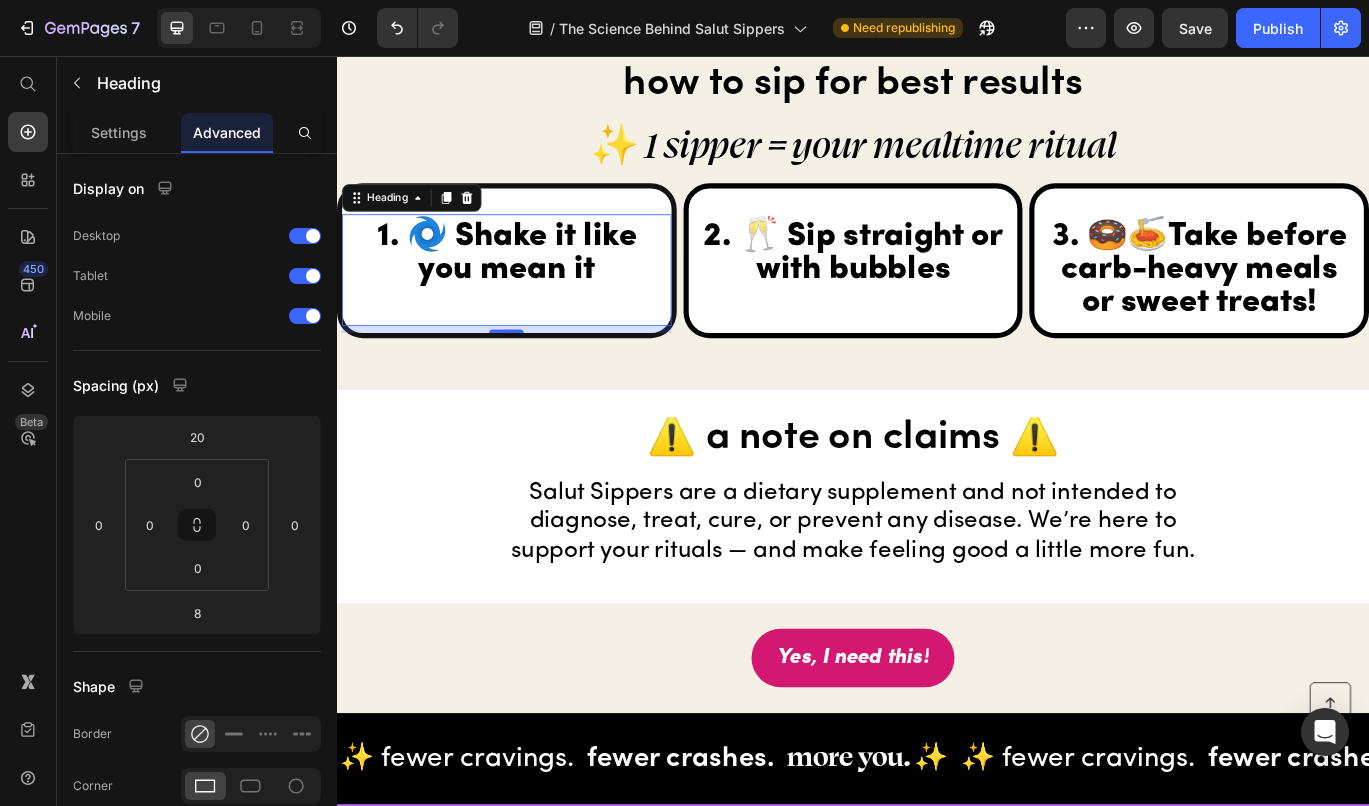 click on "1. 🌀 Shake it like you mean it" at bounding box center (534, 305) 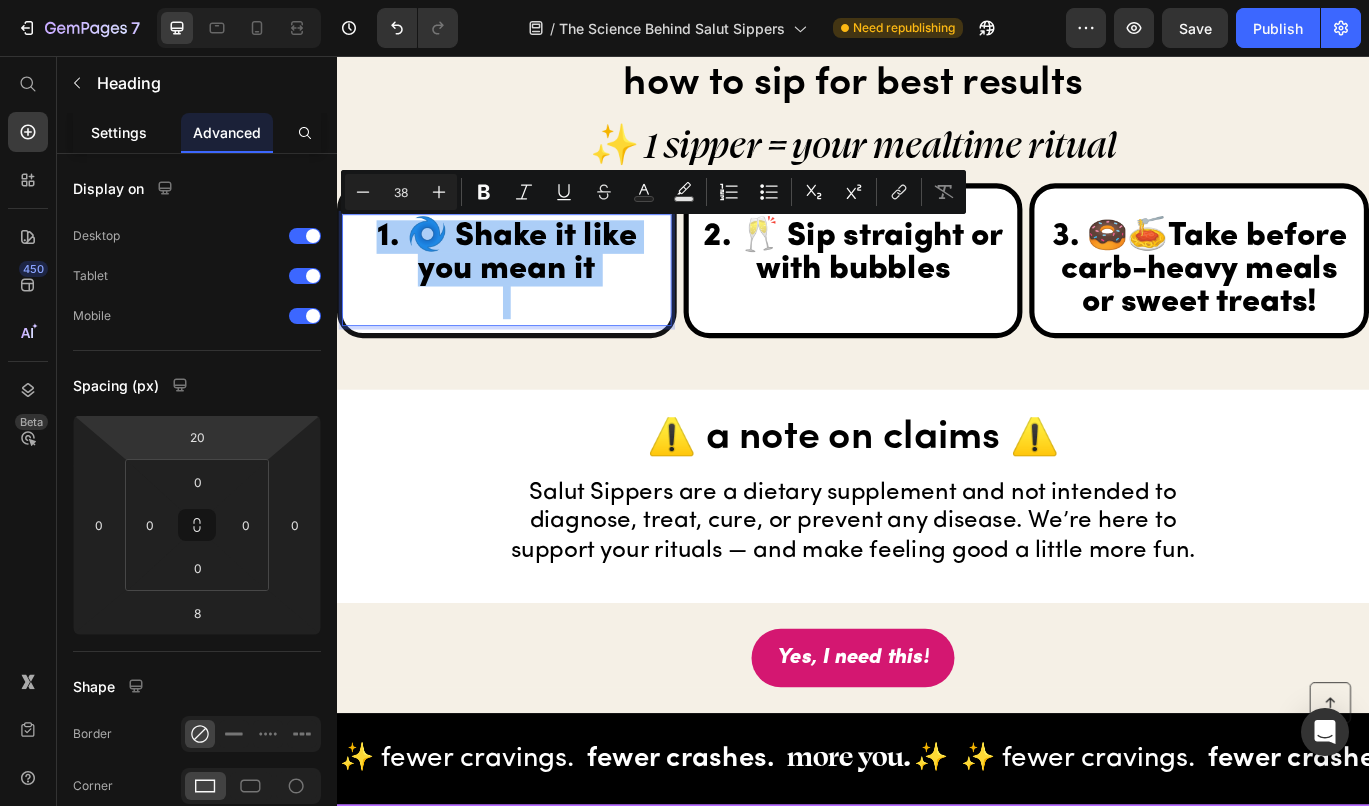 click on "Settings" at bounding box center [119, 132] 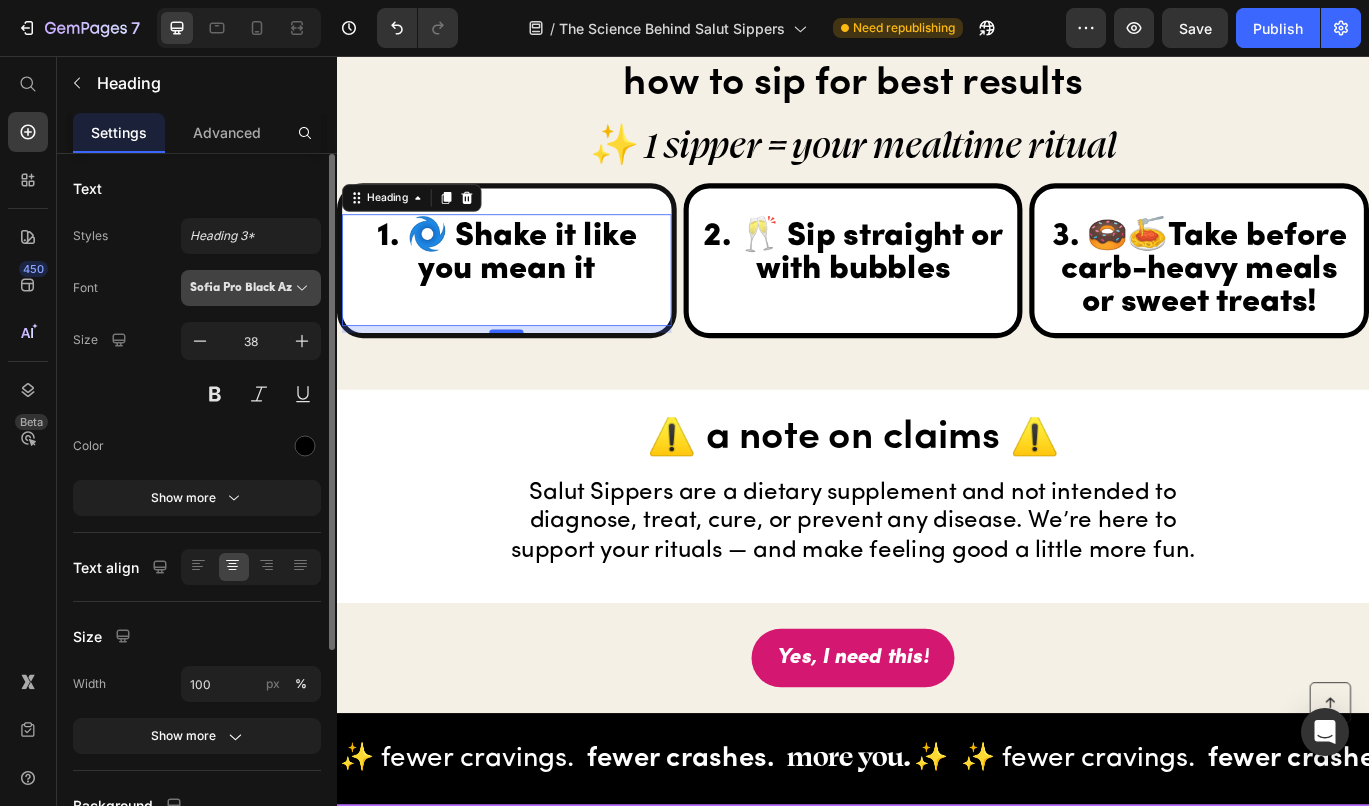 click on "Sofia Pro Black Az" at bounding box center (251, 288) 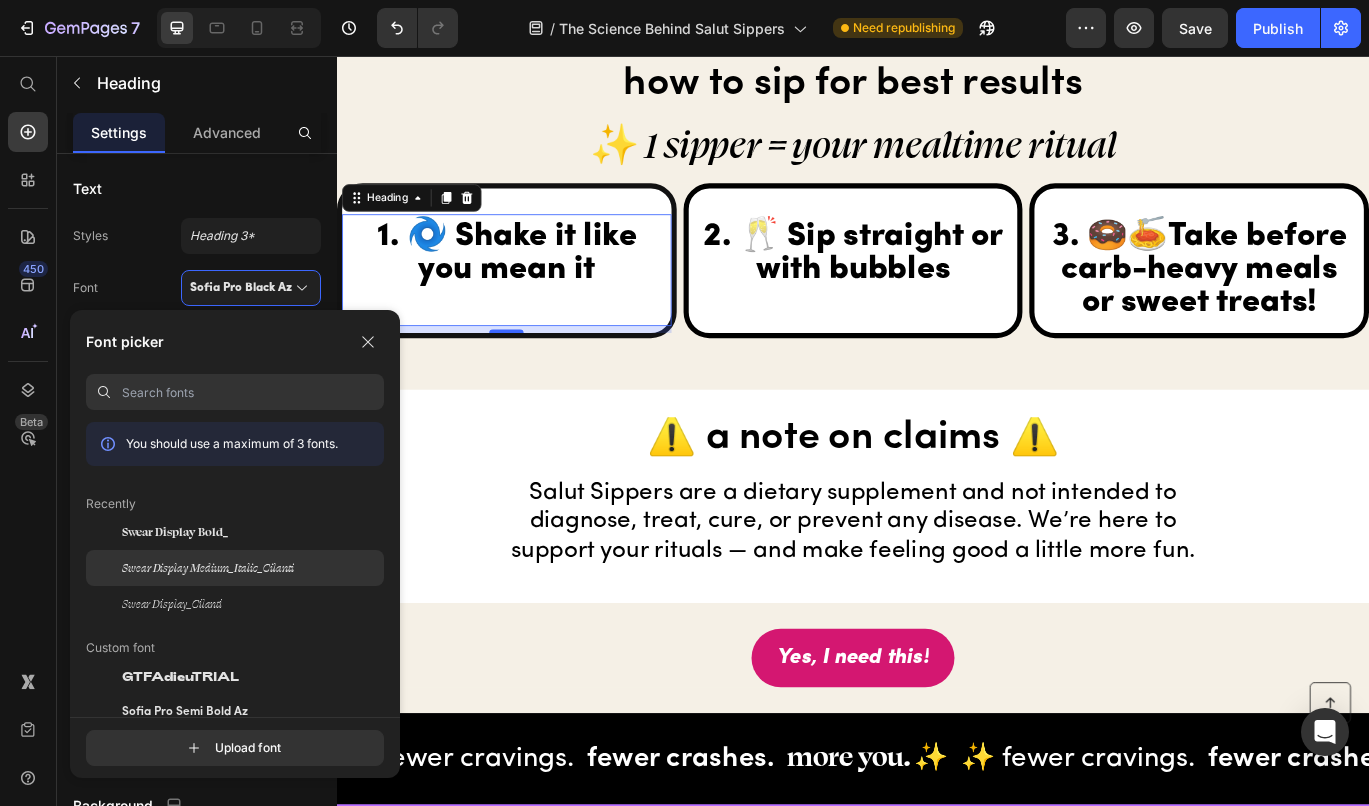 click on "Swear Display Medium_Italic_Cilanti" at bounding box center (208, 568) 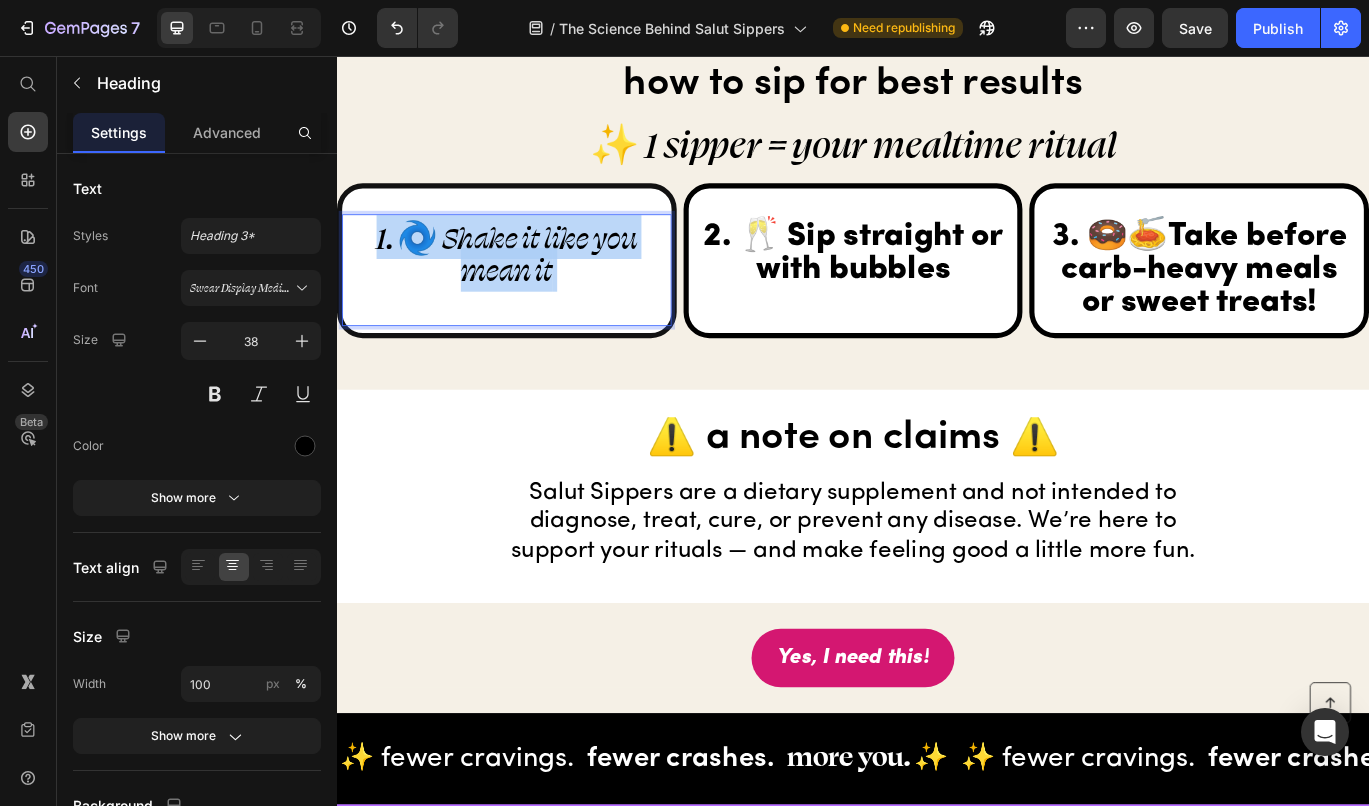 click on "1. 🌀 Shake it like you mean it" at bounding box center (534, 305) 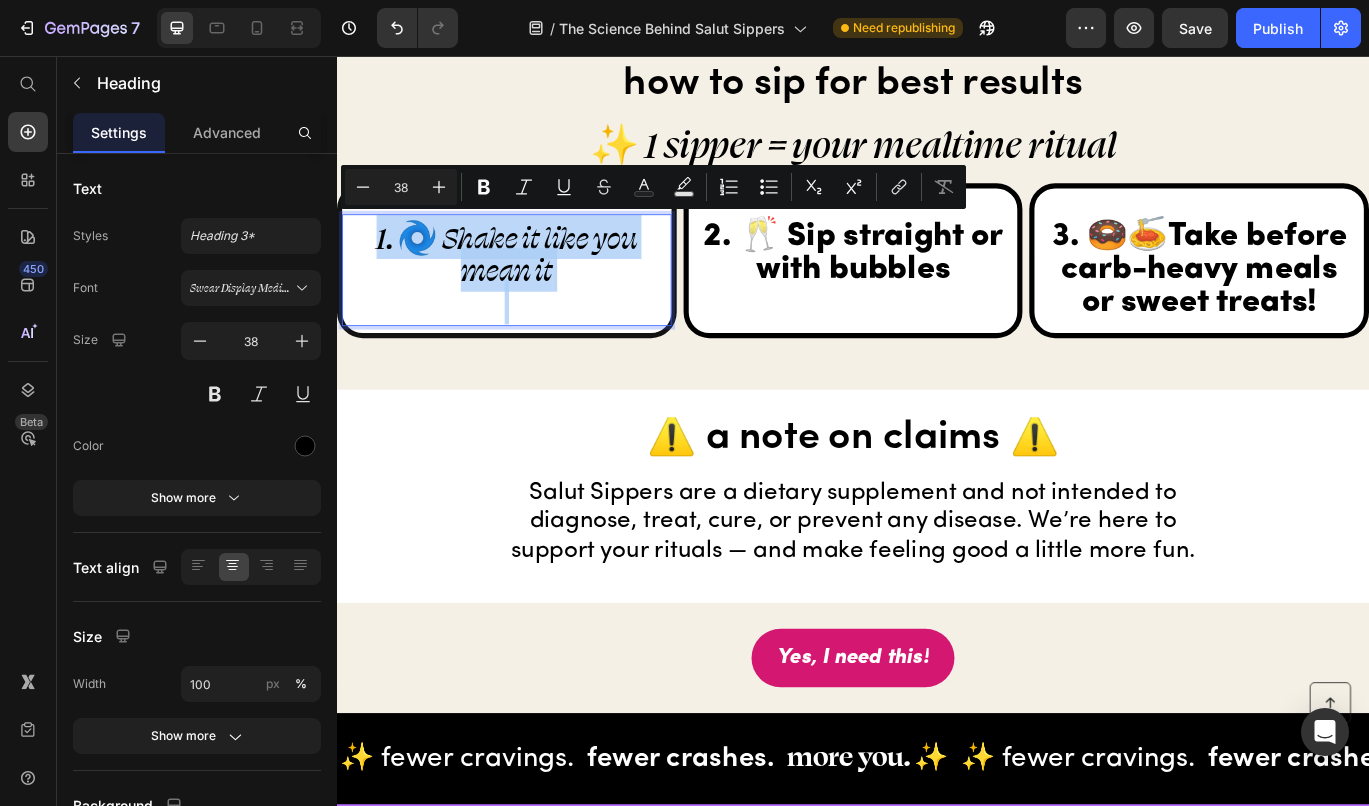 click on "1. 🌀 Shake it like you mean it" at bounding box center [534, 305] 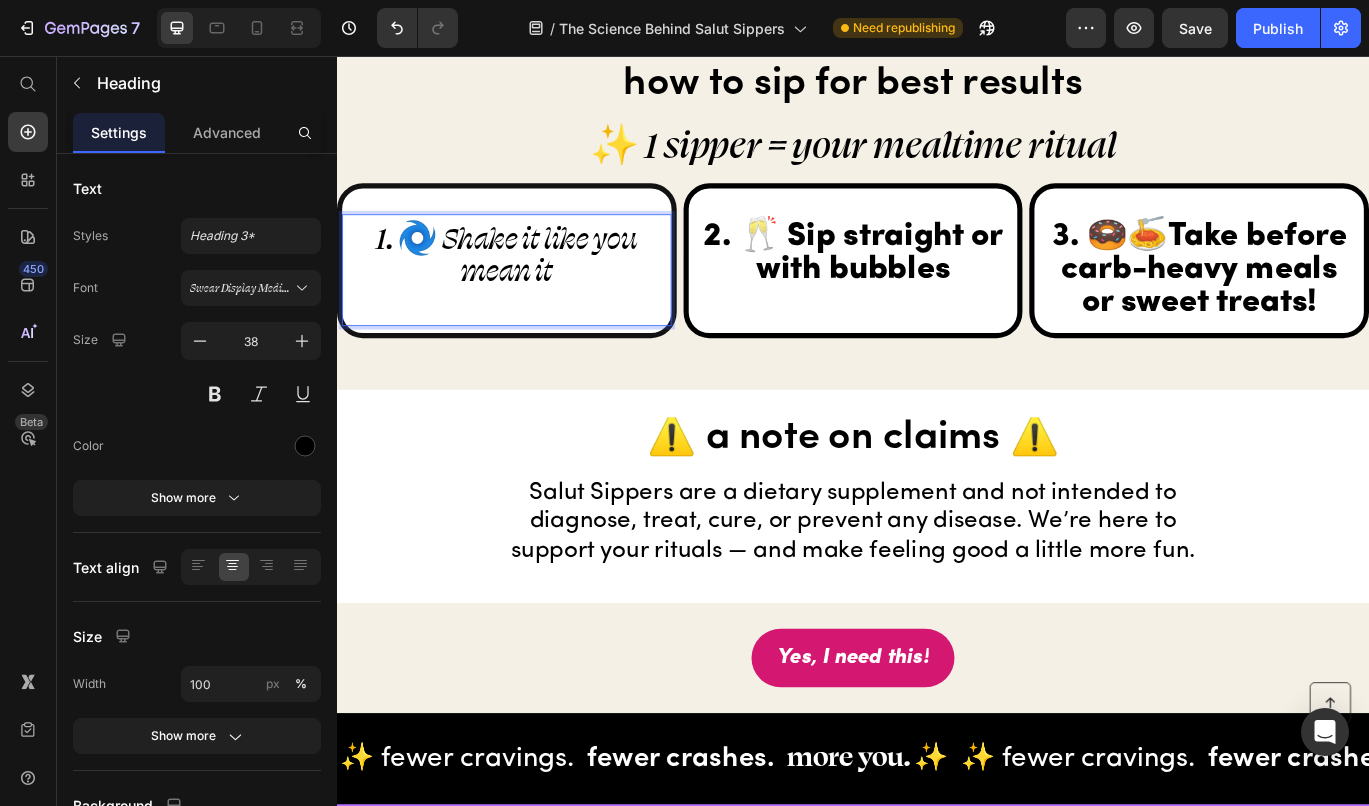 click on "1. 🌀 Shake it like you mean it" at bounding box center [534, 305] 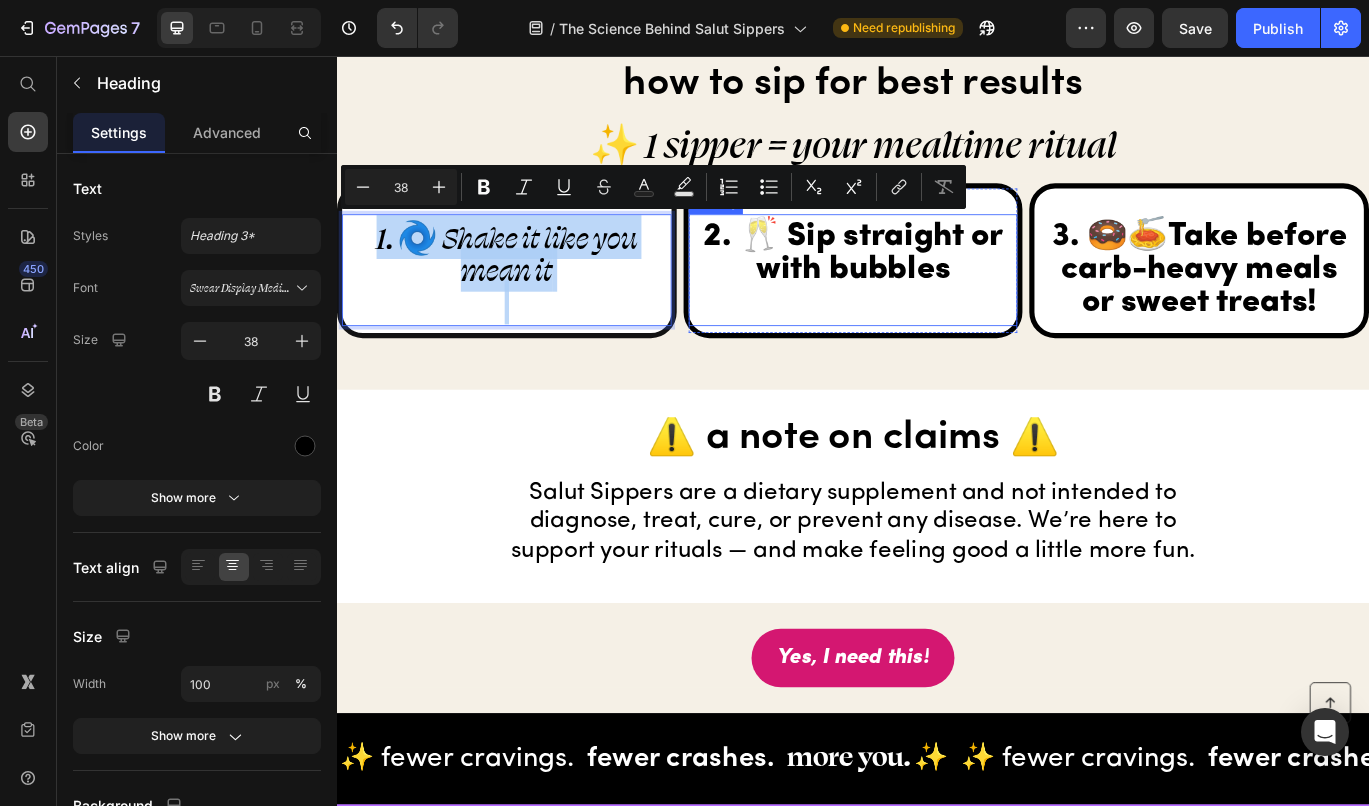 click on "2. 🥂 Sip straight or with bubbles" at bounding box center [937, 305] 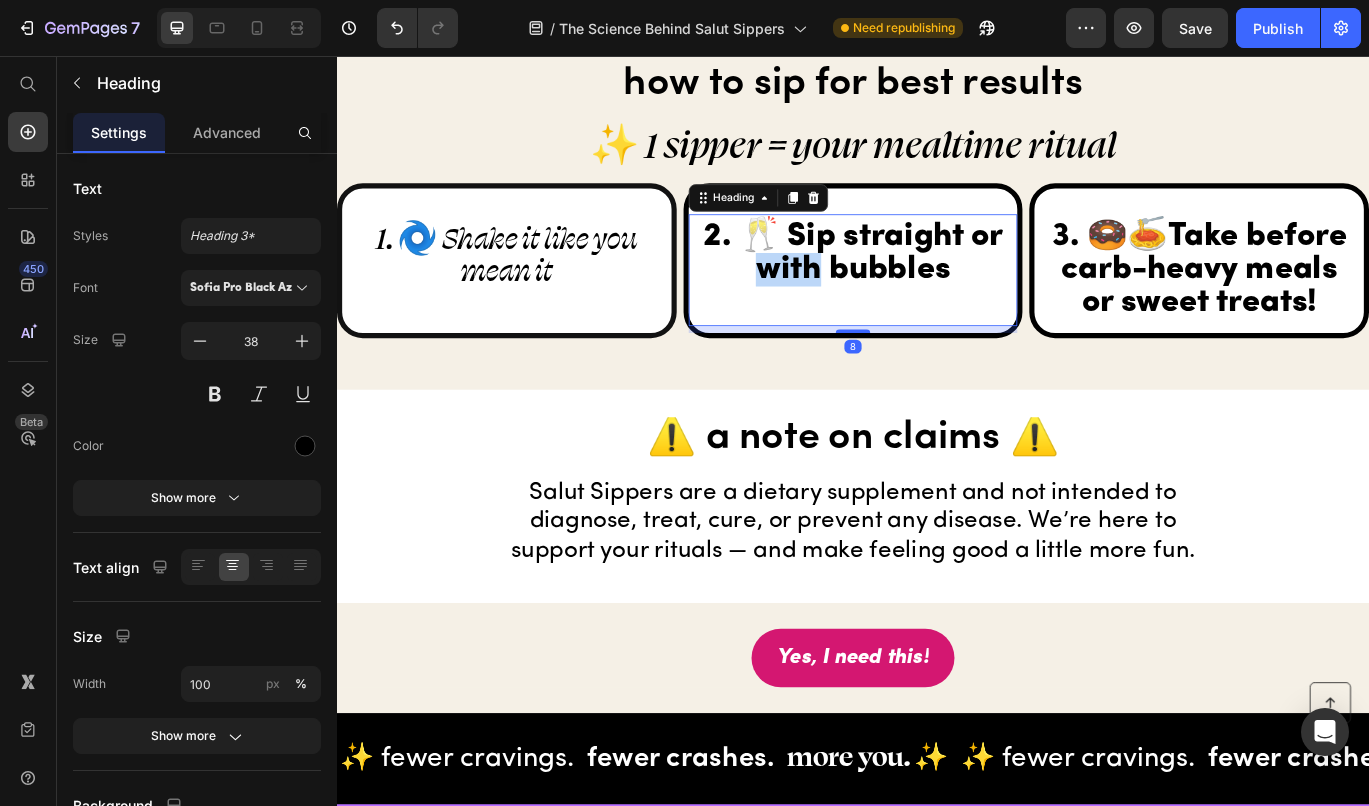 click on "2. 🥂 Sip straight or with bubbles" at bounding box center [937, 305] 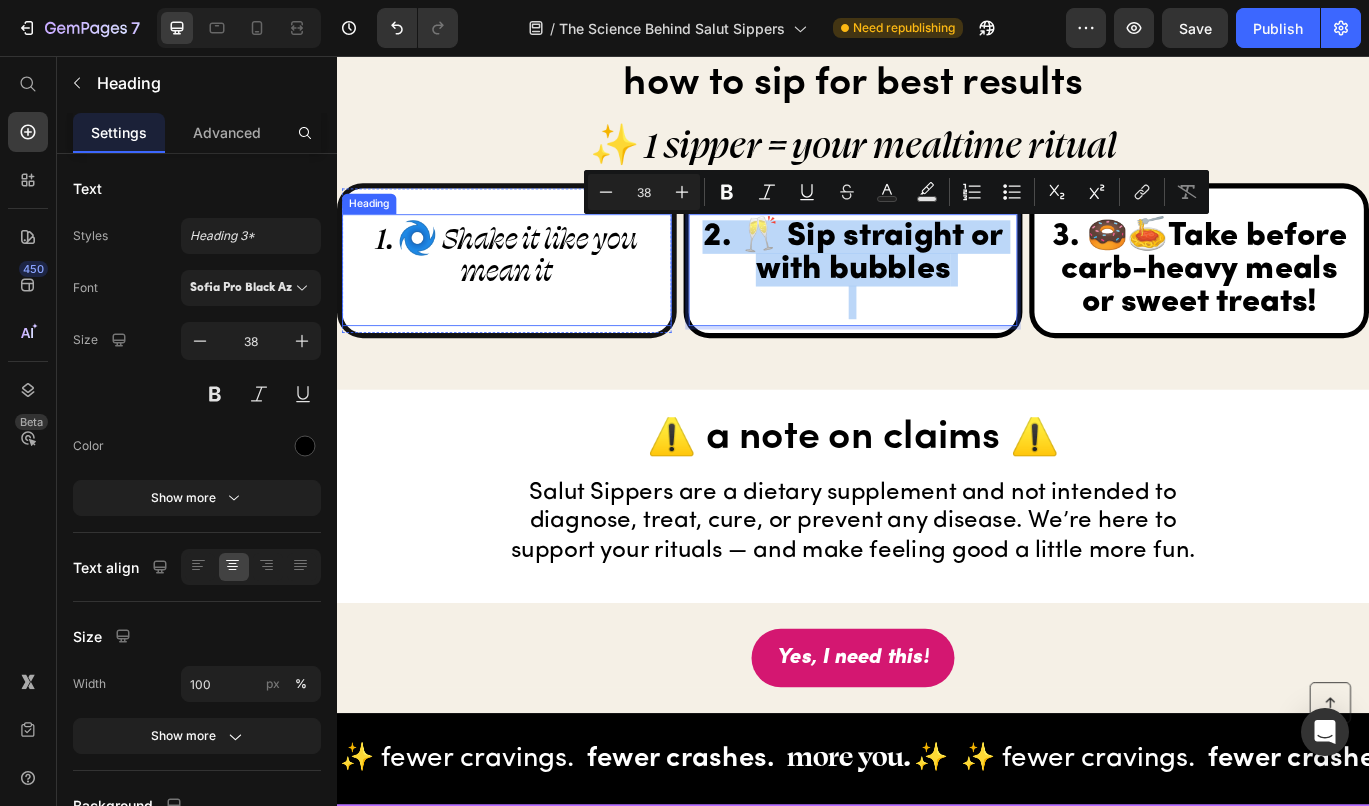click on "1. 🌀 Shake it like you mean it" at bounding box center (534, 305) 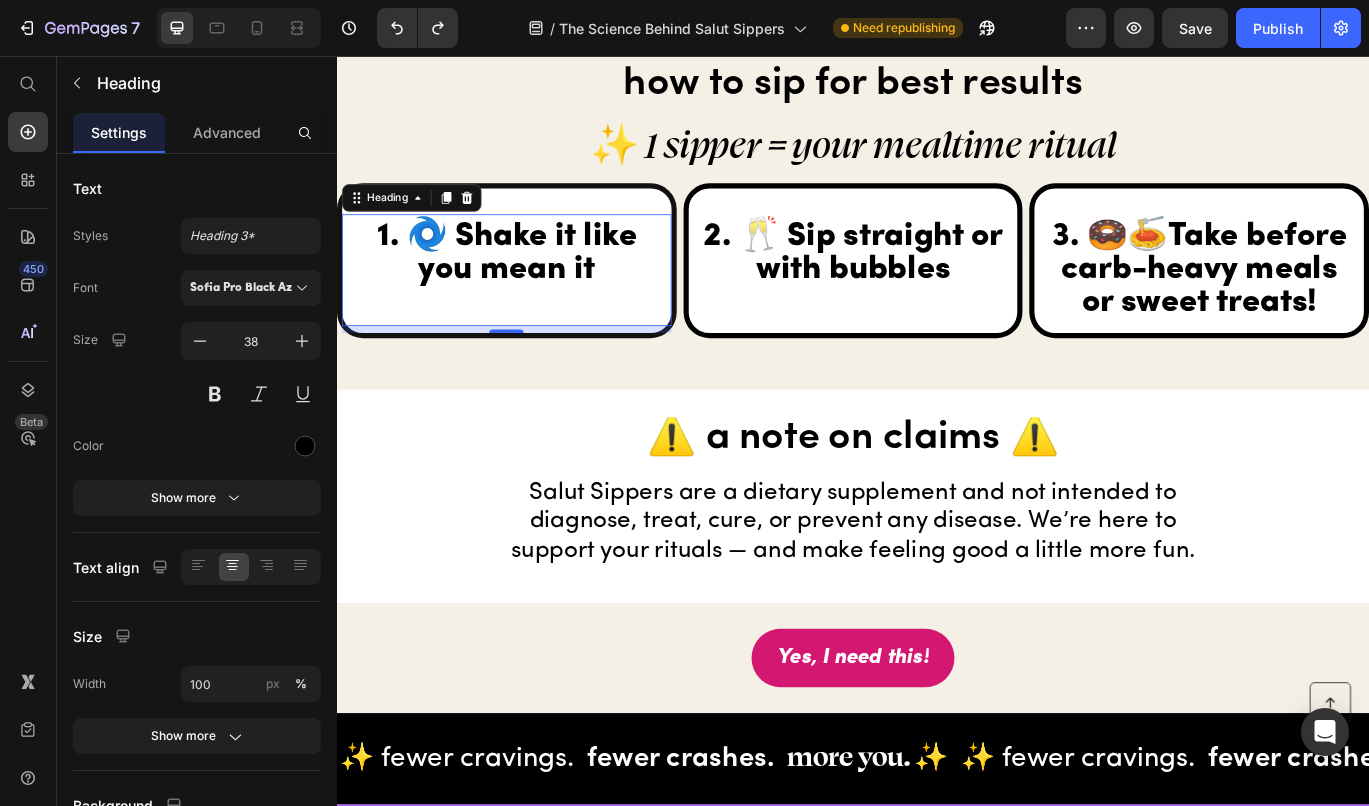 click on "1. 🌀 Shake it like you mean it" at bounding box center (534, 305) 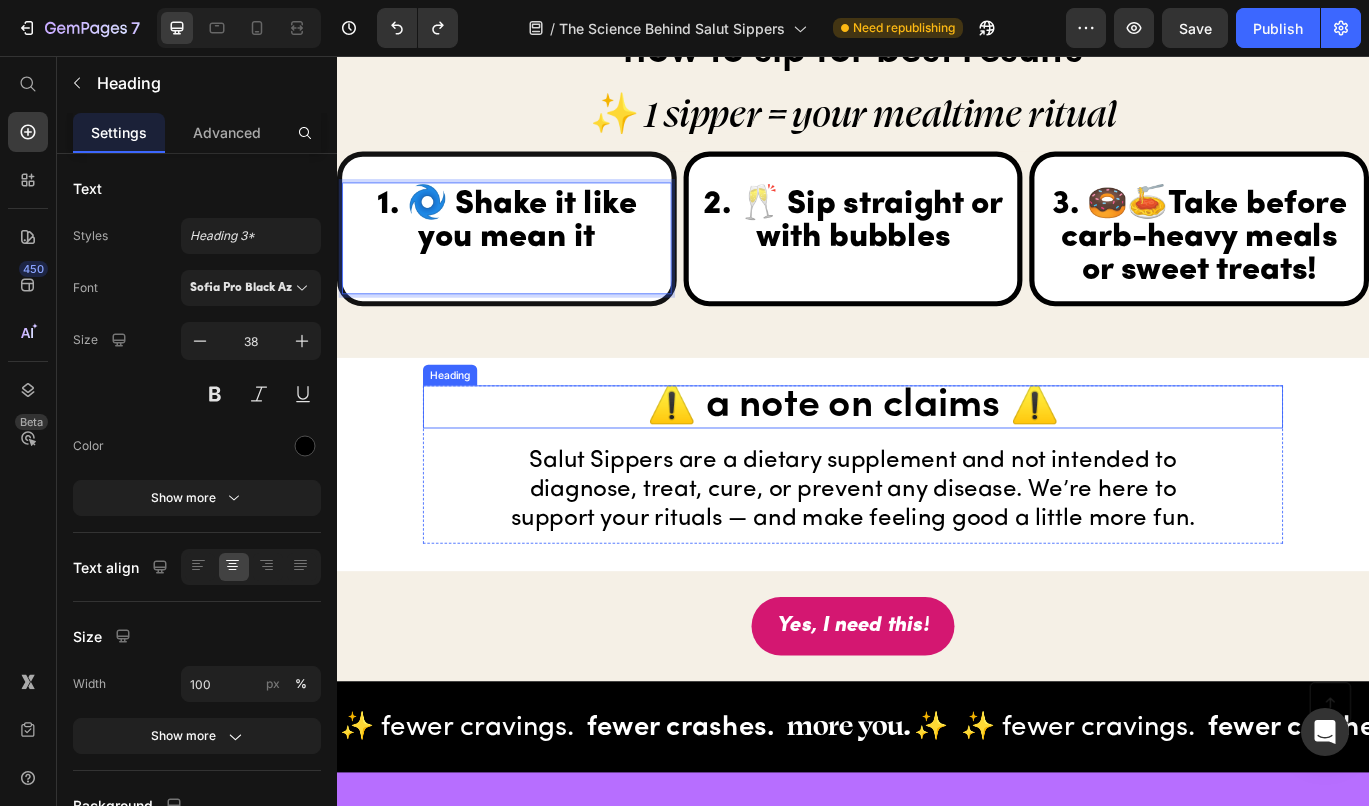 scroll, scrollTop: 5501, scrollLeft: 0, axis: vertical 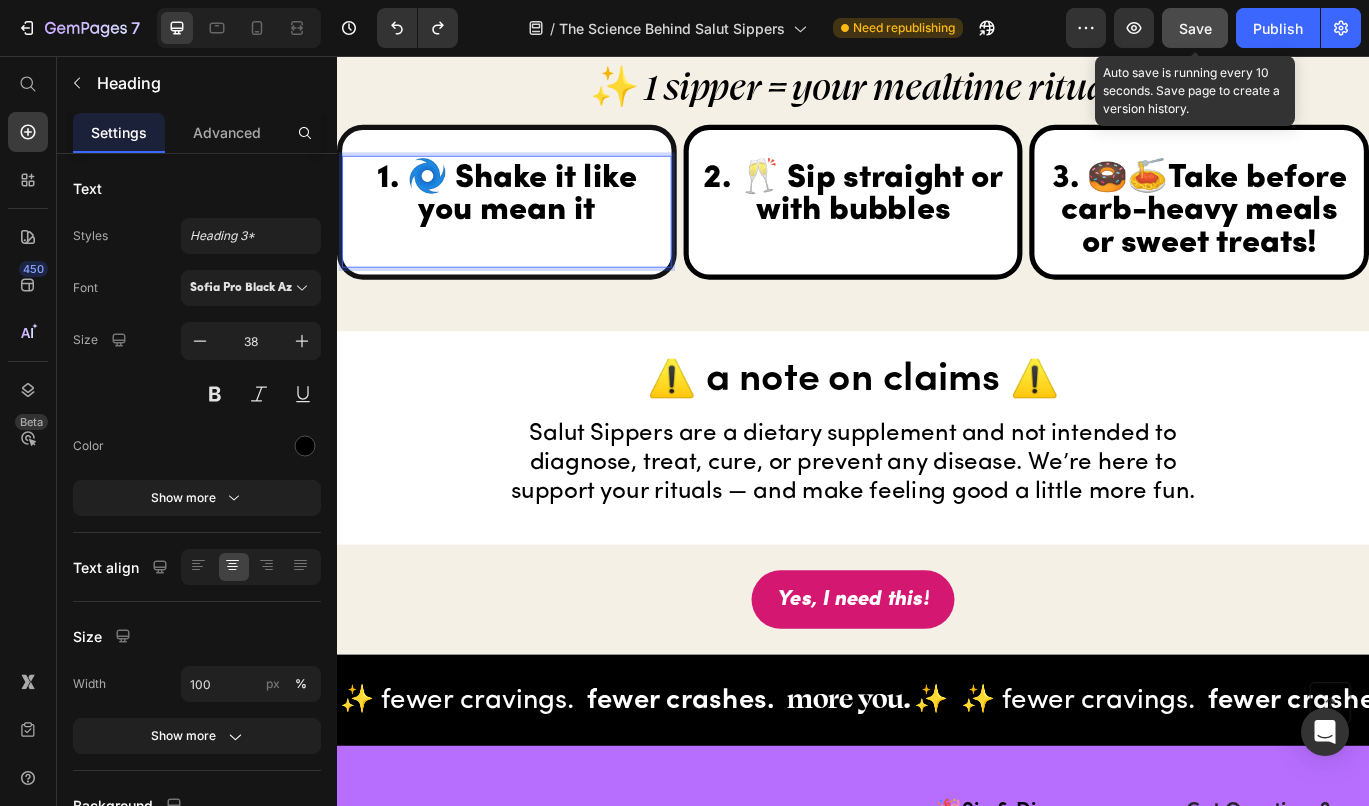click on "Save" 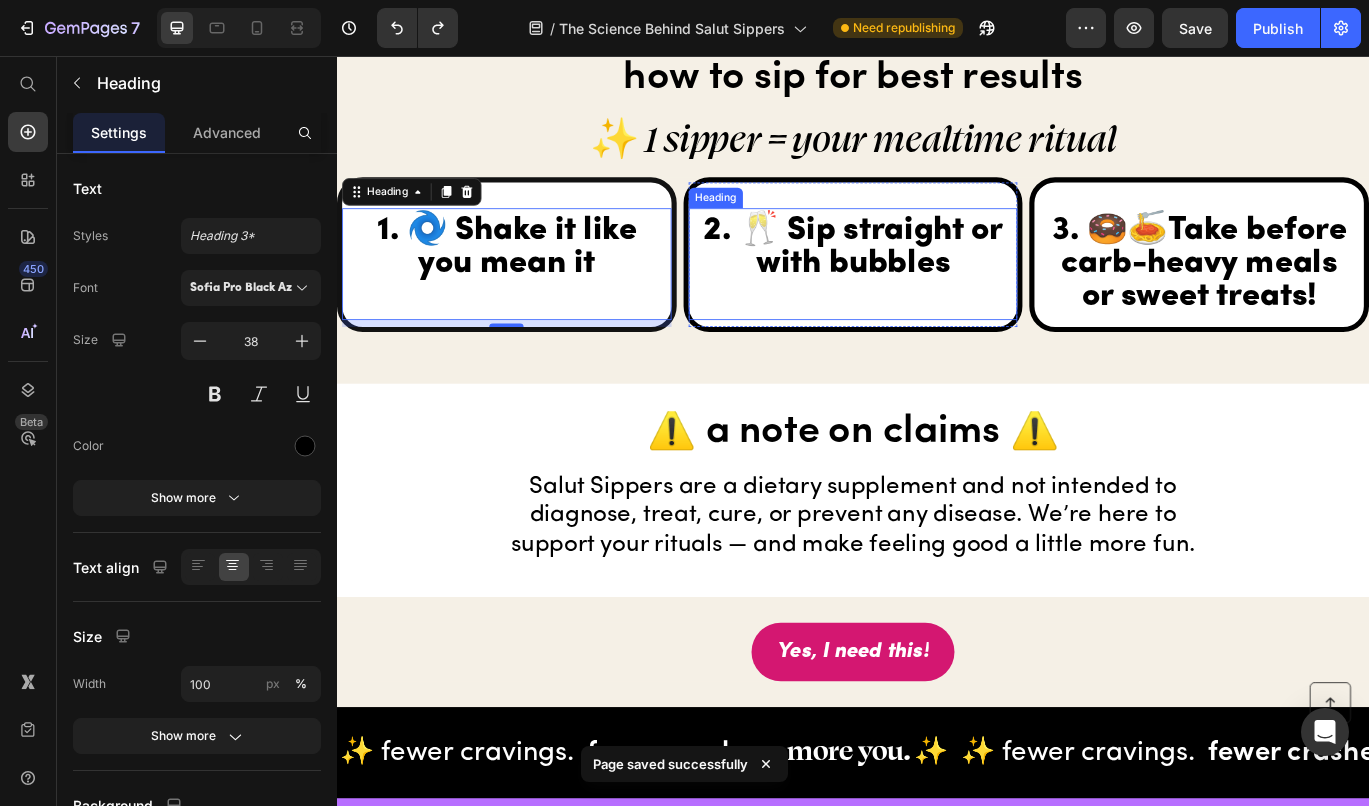 scroll, scrollTop: 5439, scrollLeft: 0, axis: vertical 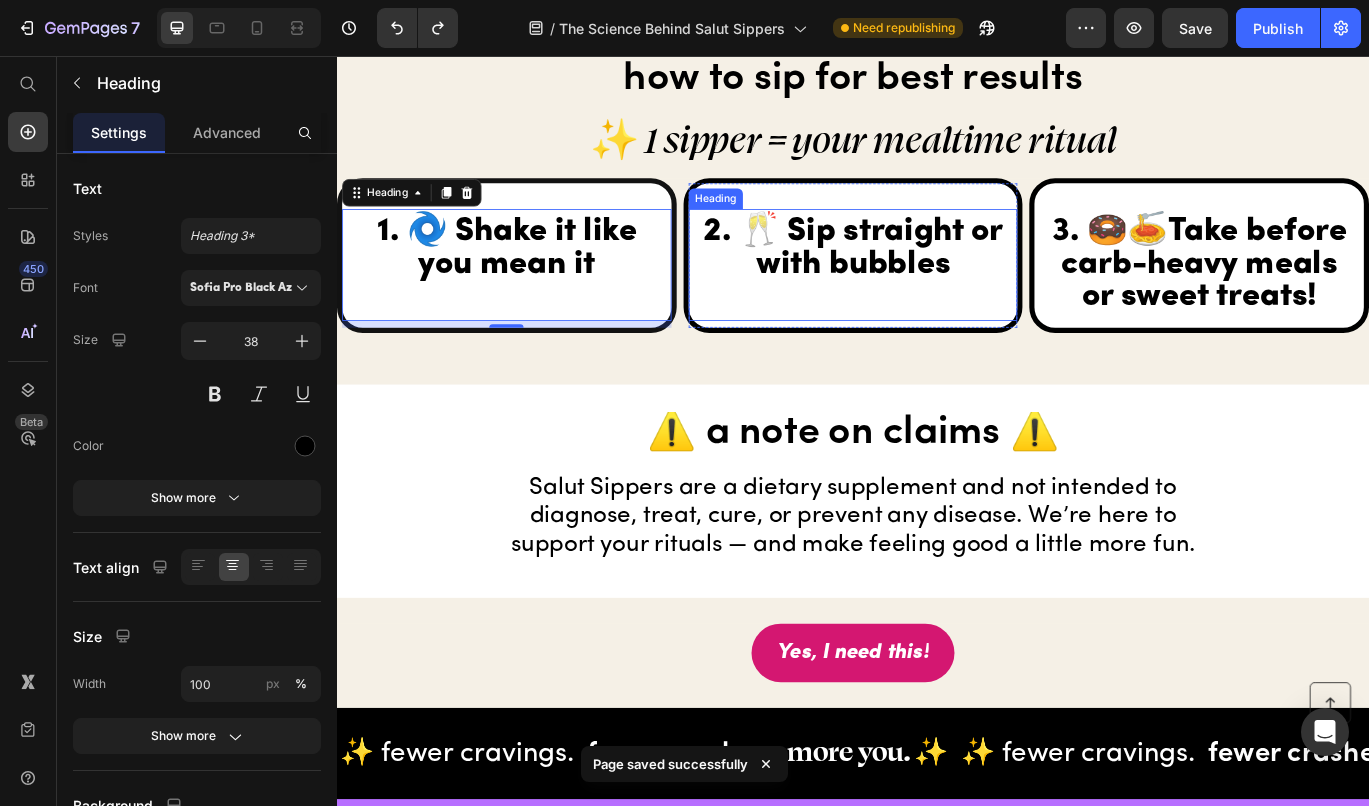 click on "2. 🥂 Sip straight or with bubbles" at bounding box center [937, 299] 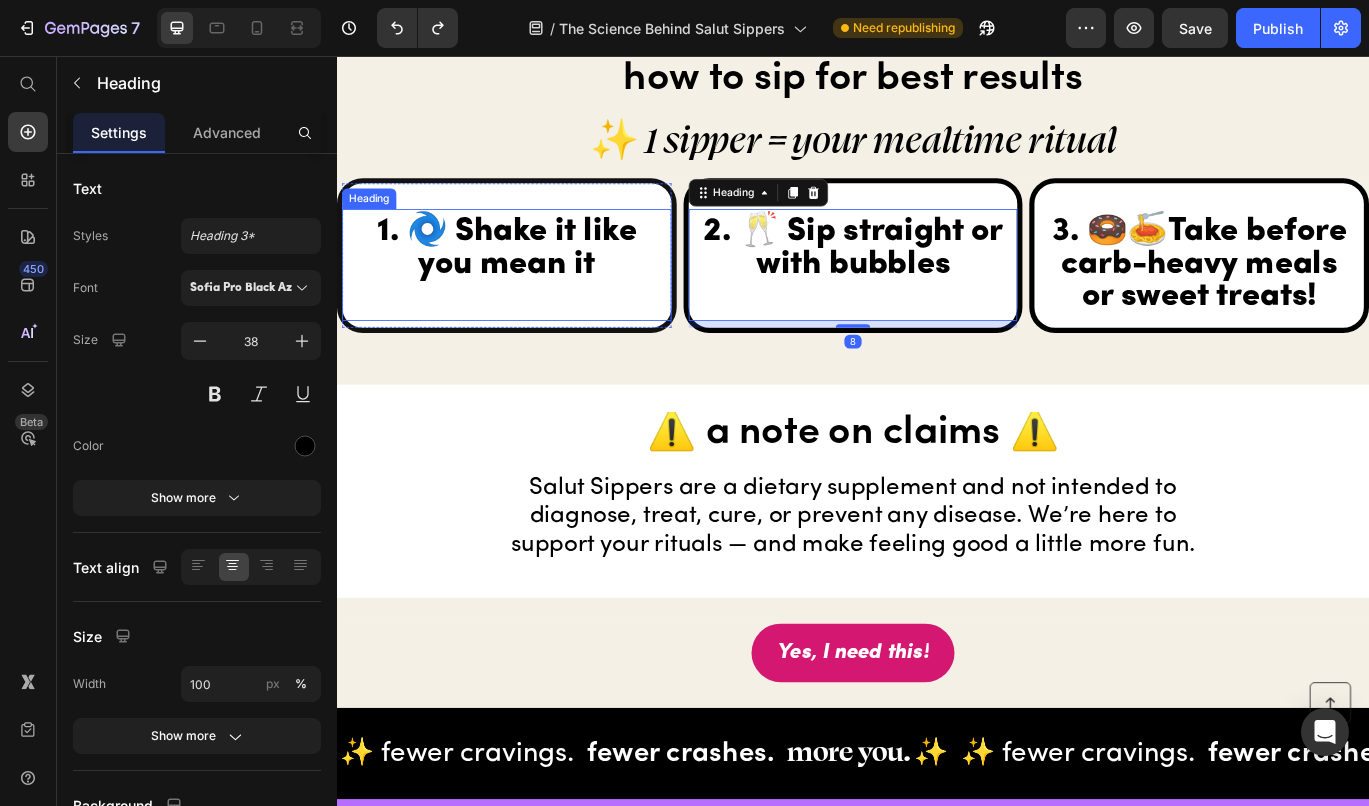 click on "1. 🌀 Shake it like you mean it" at bounding box center [534, 299] 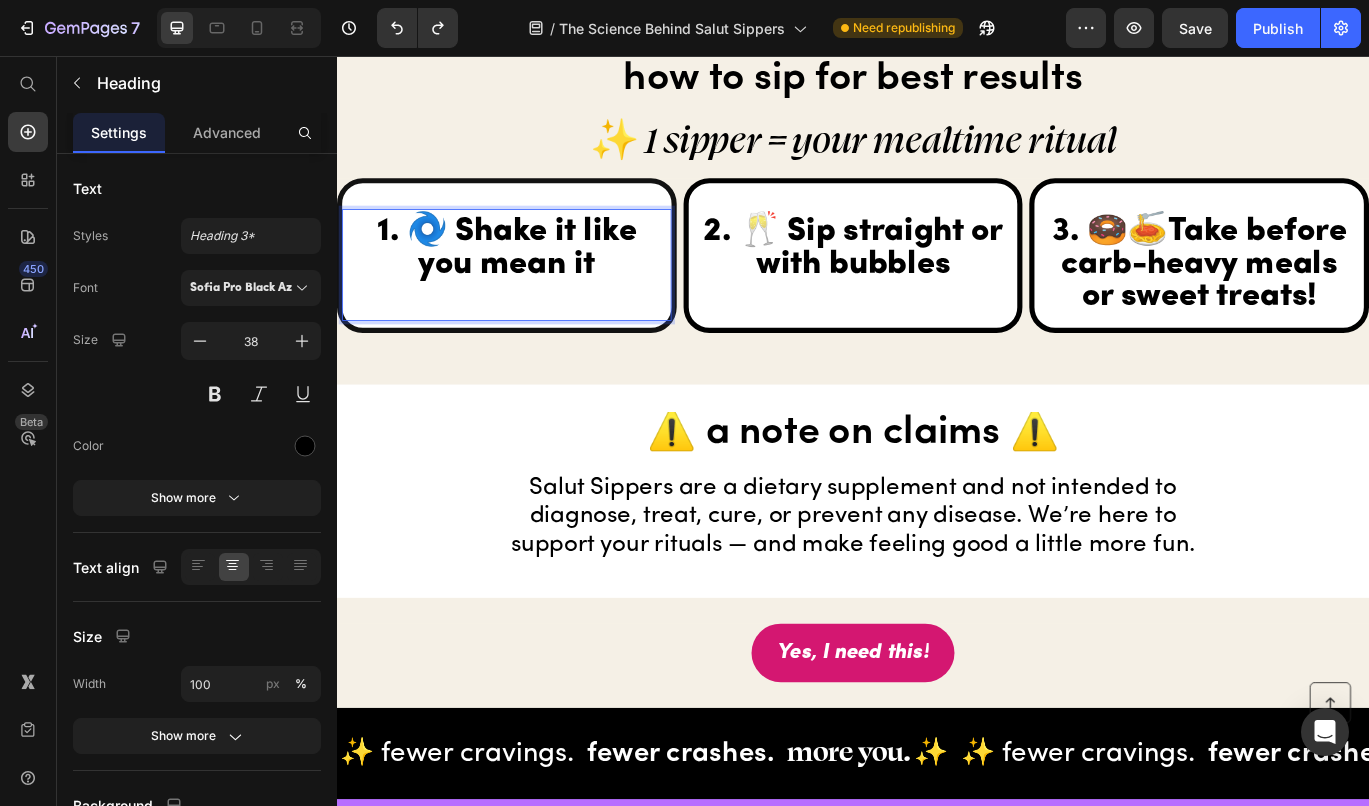click on "1. 🌀 Shake it like you mean it" at bounding box center (534, 299) 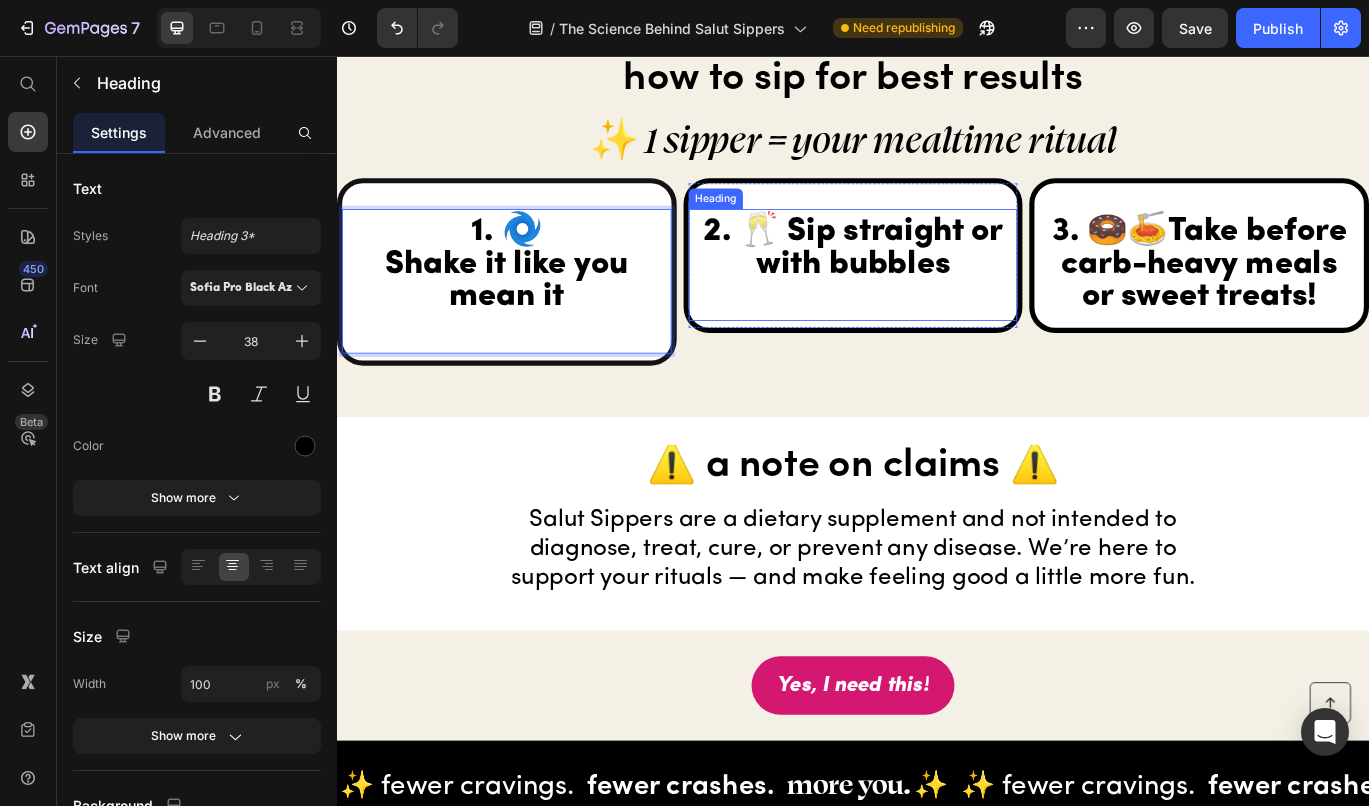 click on "2. 🥂 Sip straight or with bubbles" at bounding box center (937, 299) 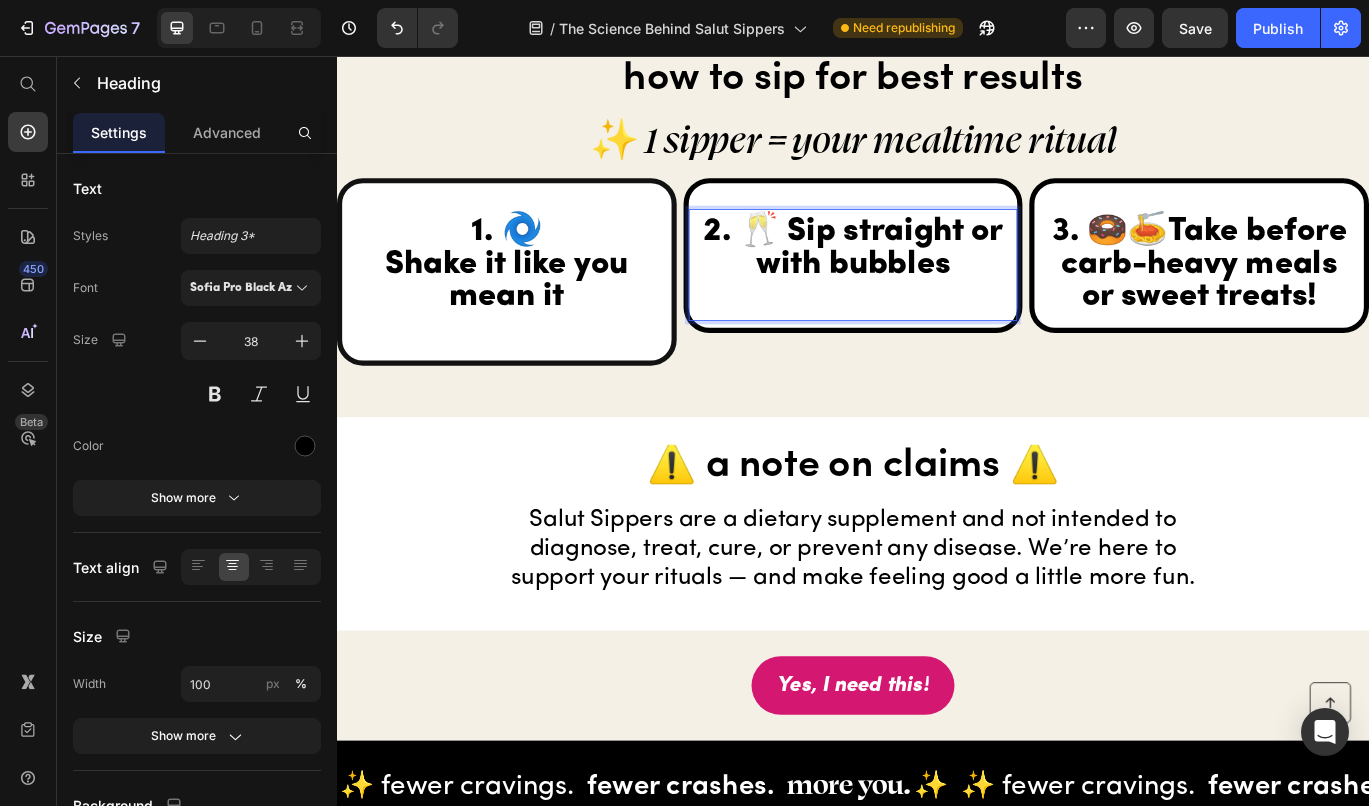 click on "2. 🥂 Sip straight or with bubbles" at bounding box center [937, 299] 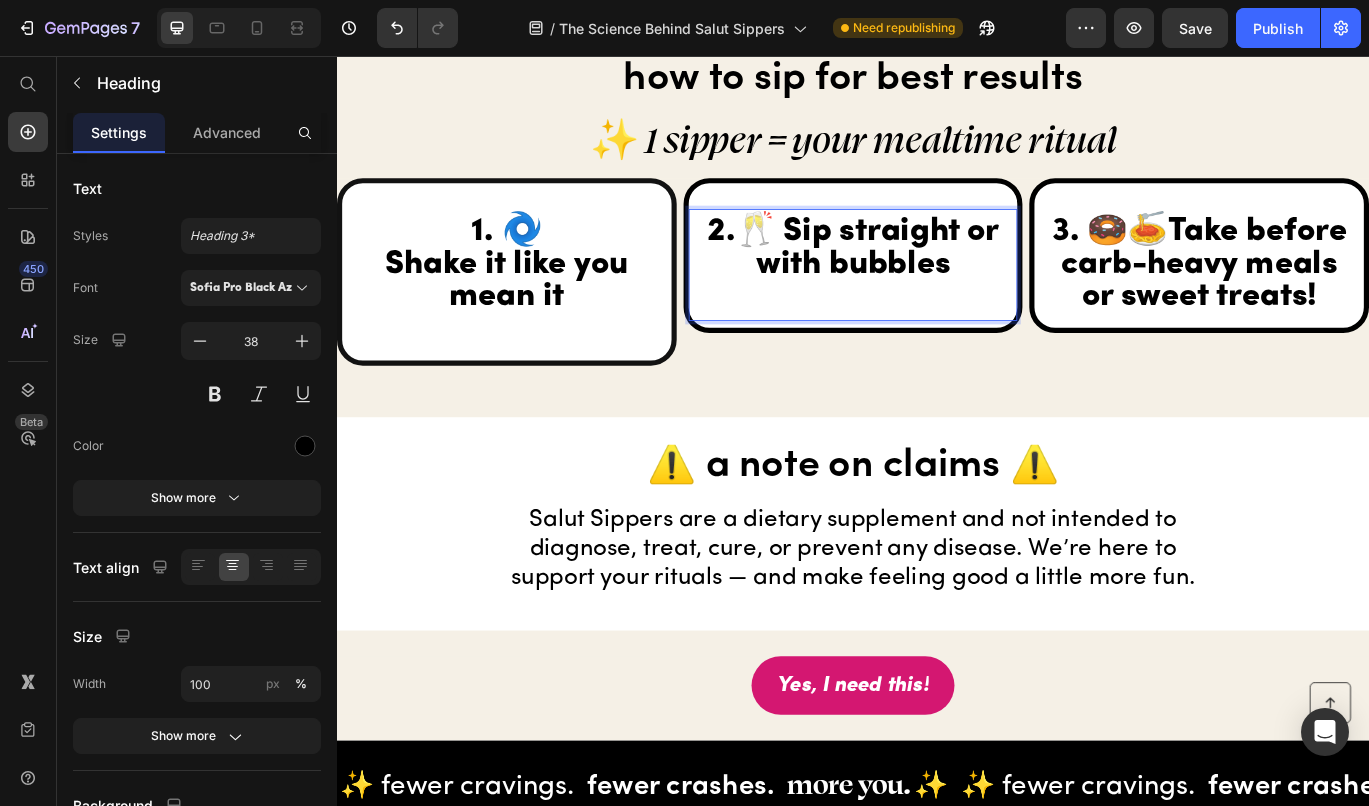 click on "2.🥂 Sip straight or with bubbles" at bounding box center (937, 299) 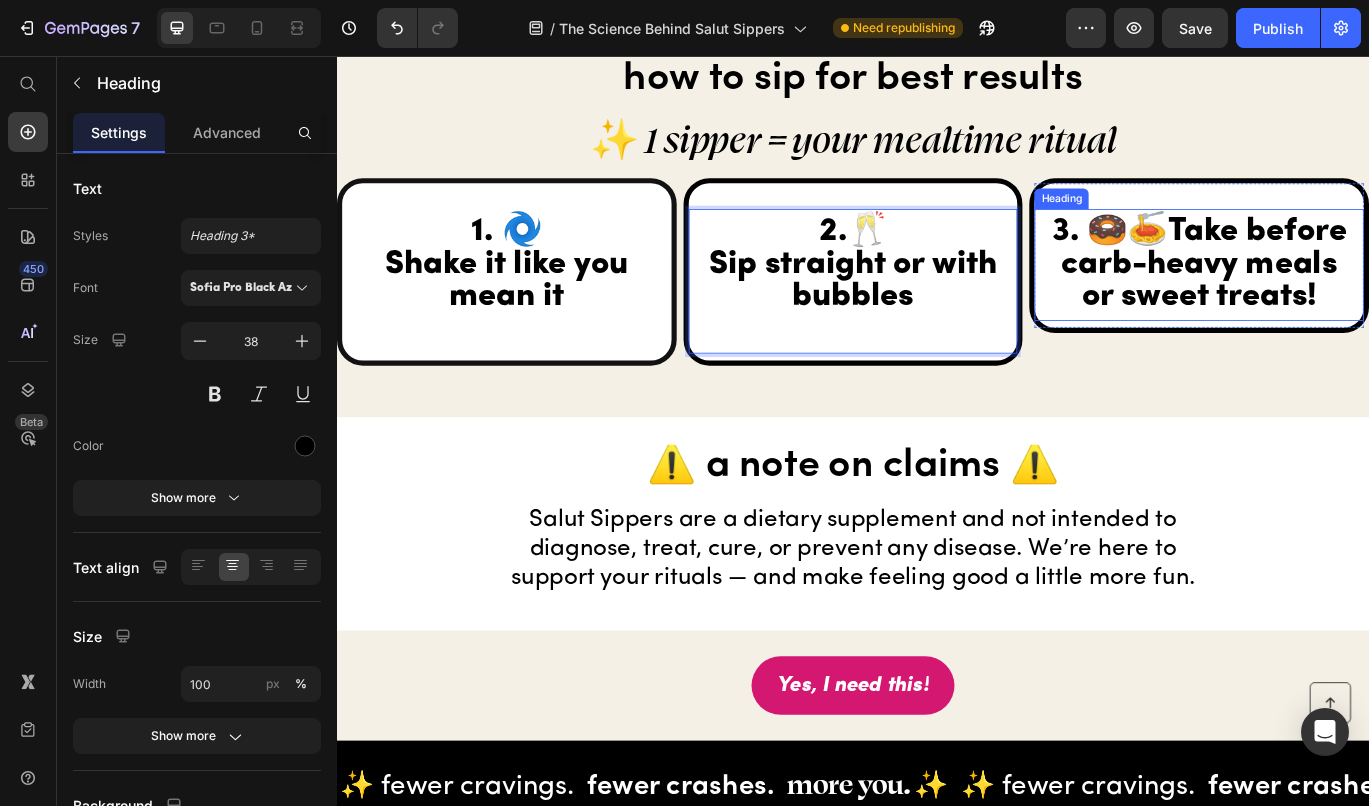 click on "3. 🍩🍝Take before carb-heavy meals or sweet treats!" at bounding box center (1339, 299) 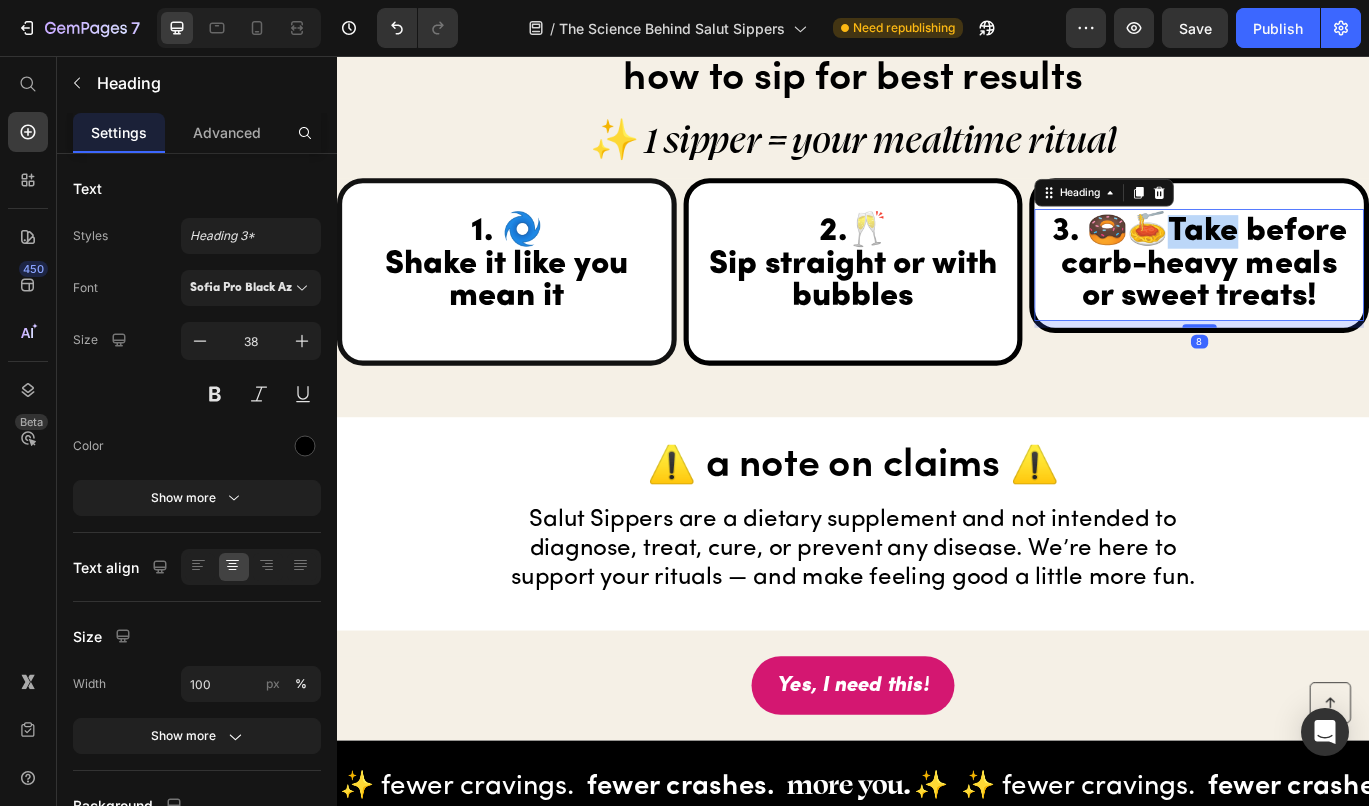 click on "3. 🍩🍝Take before carb-heavy meals or sweet treats!" at bounding box center (1339, 299) 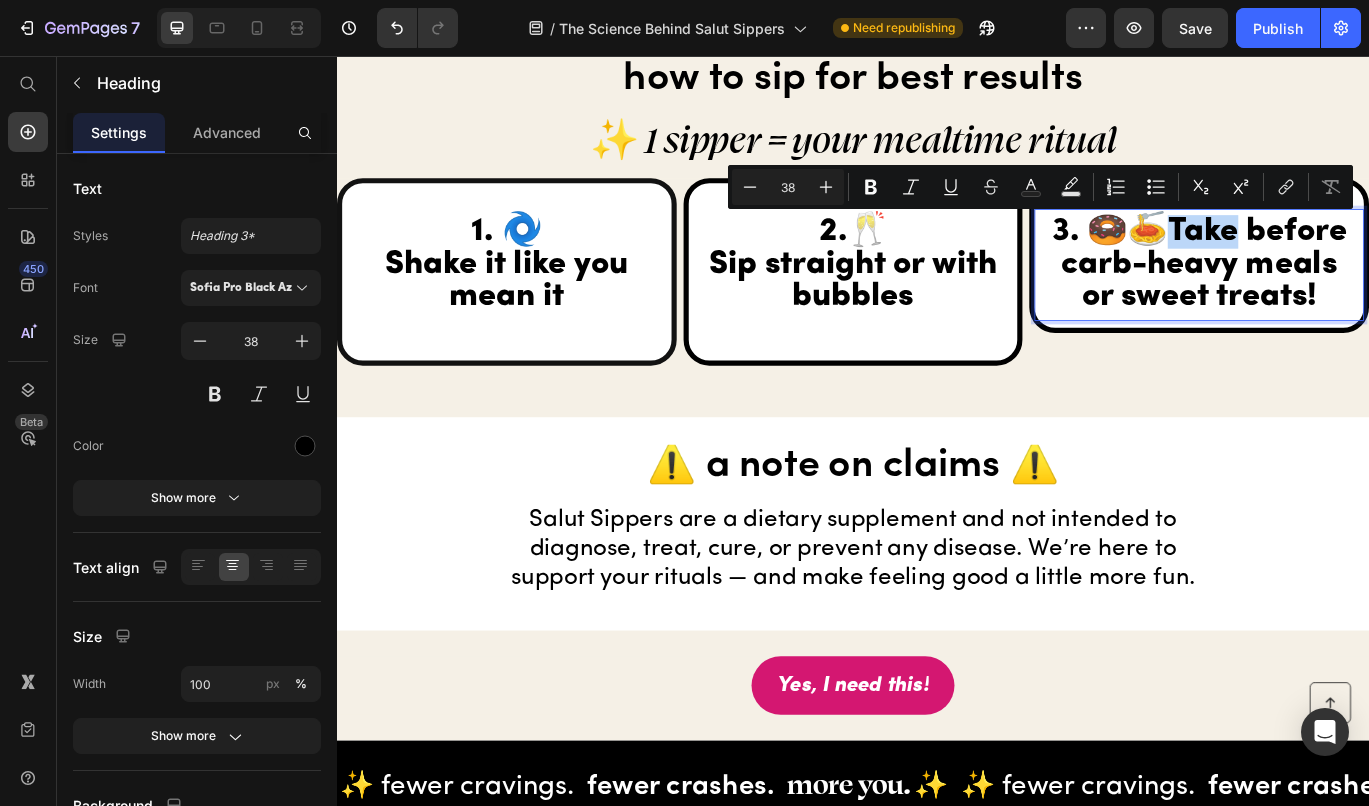 click on "3. 🍩🍝Take before carb-heavy meals or sweet treats!" at bounding box center (1339, 299) 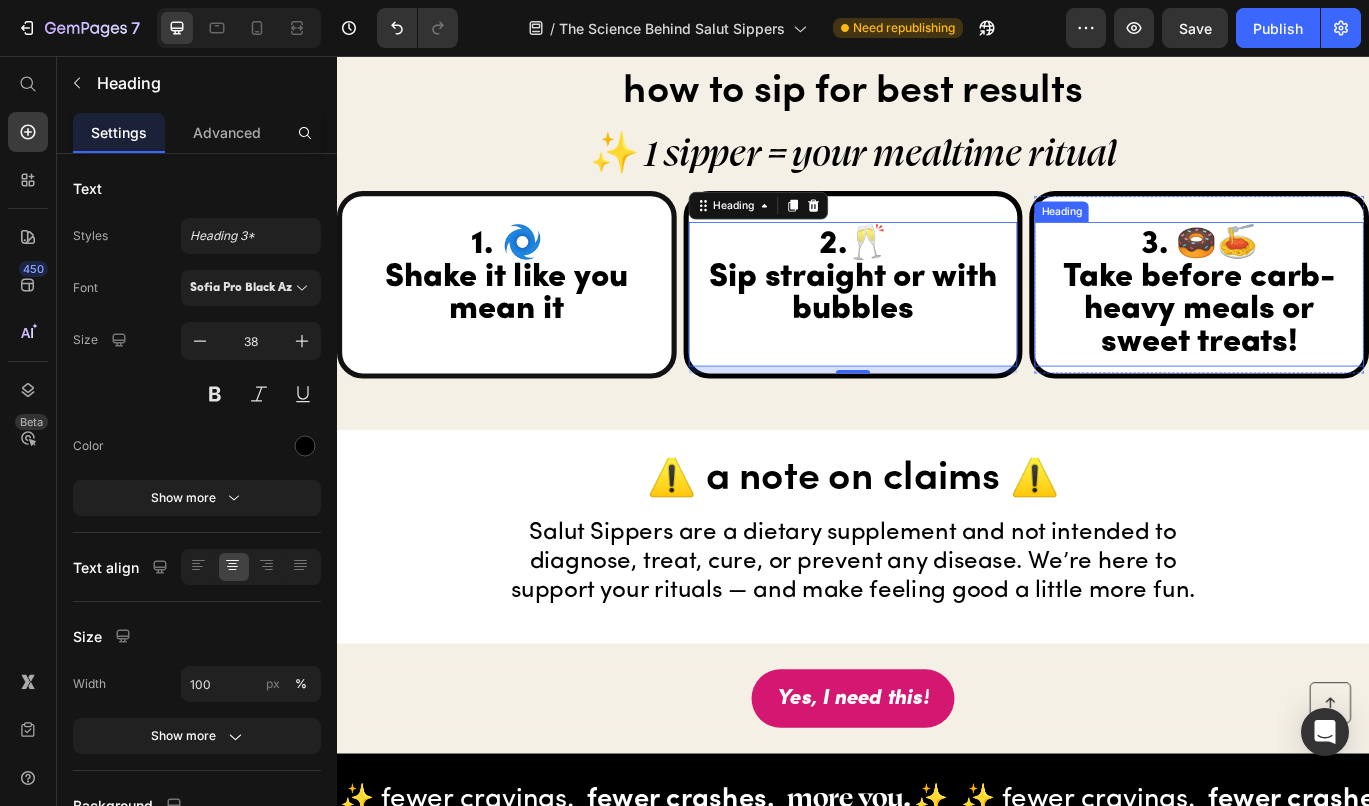 scroll, scrollTop: 5423, scrollLeft: 0, axis: vertical 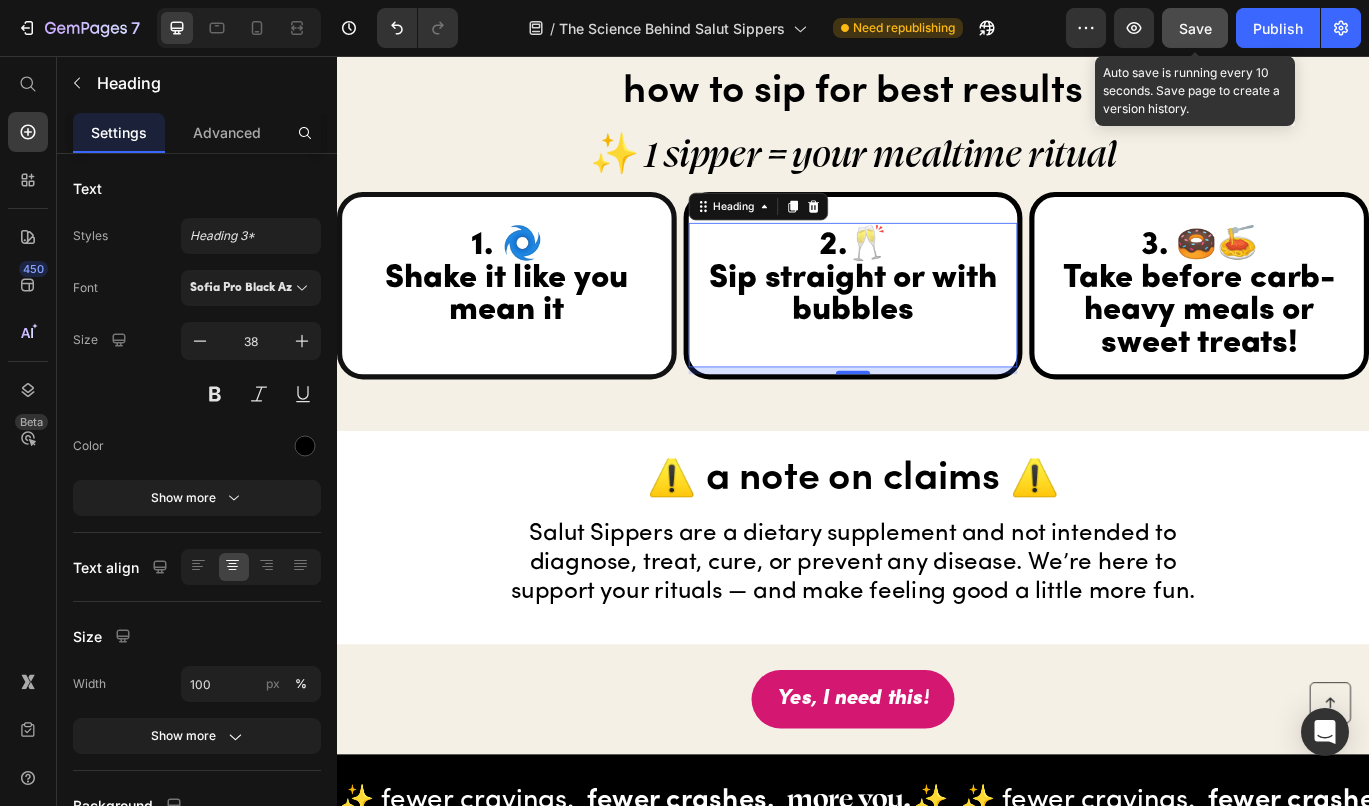 click on "Save" at bounding box center (1195, 28) 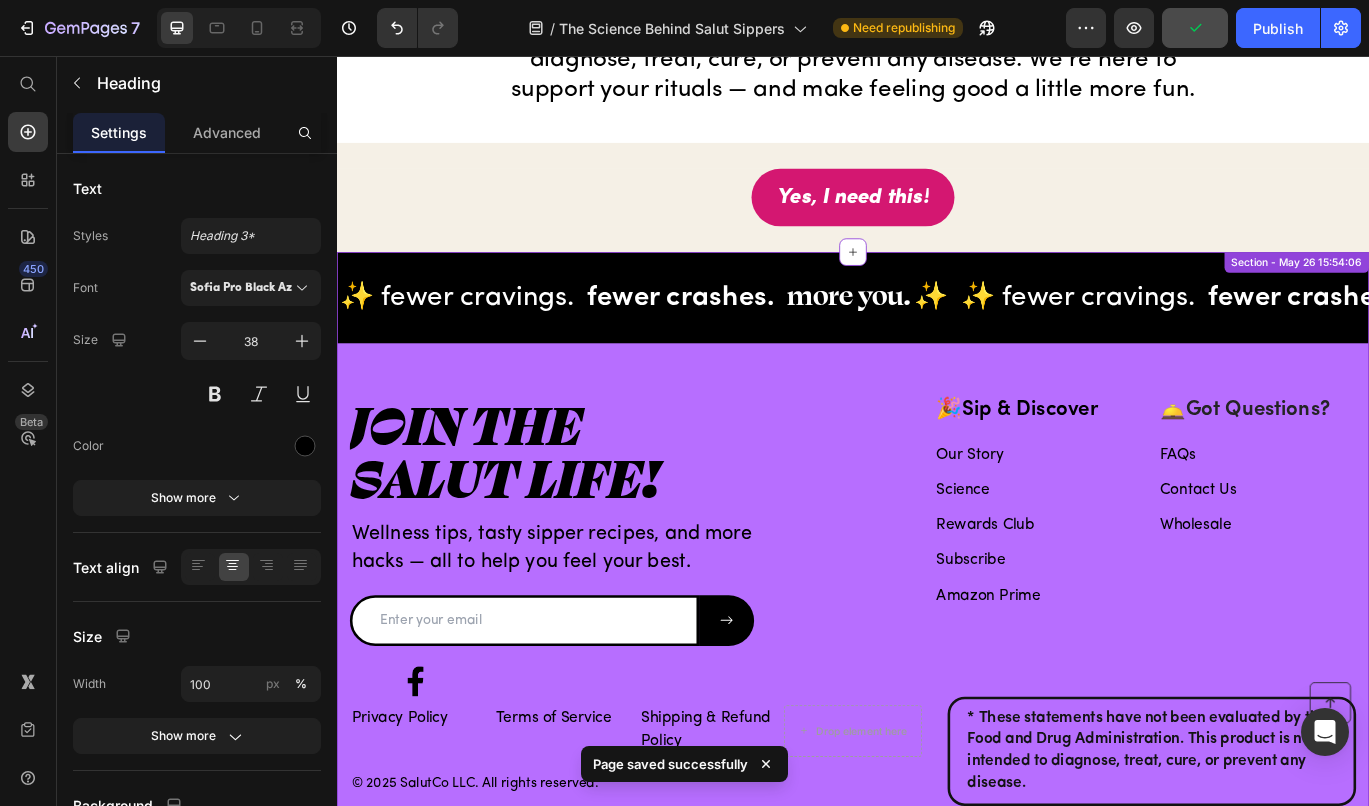 scroll, scrollTop: 5905, scrollLeft: 0, axis: vertical 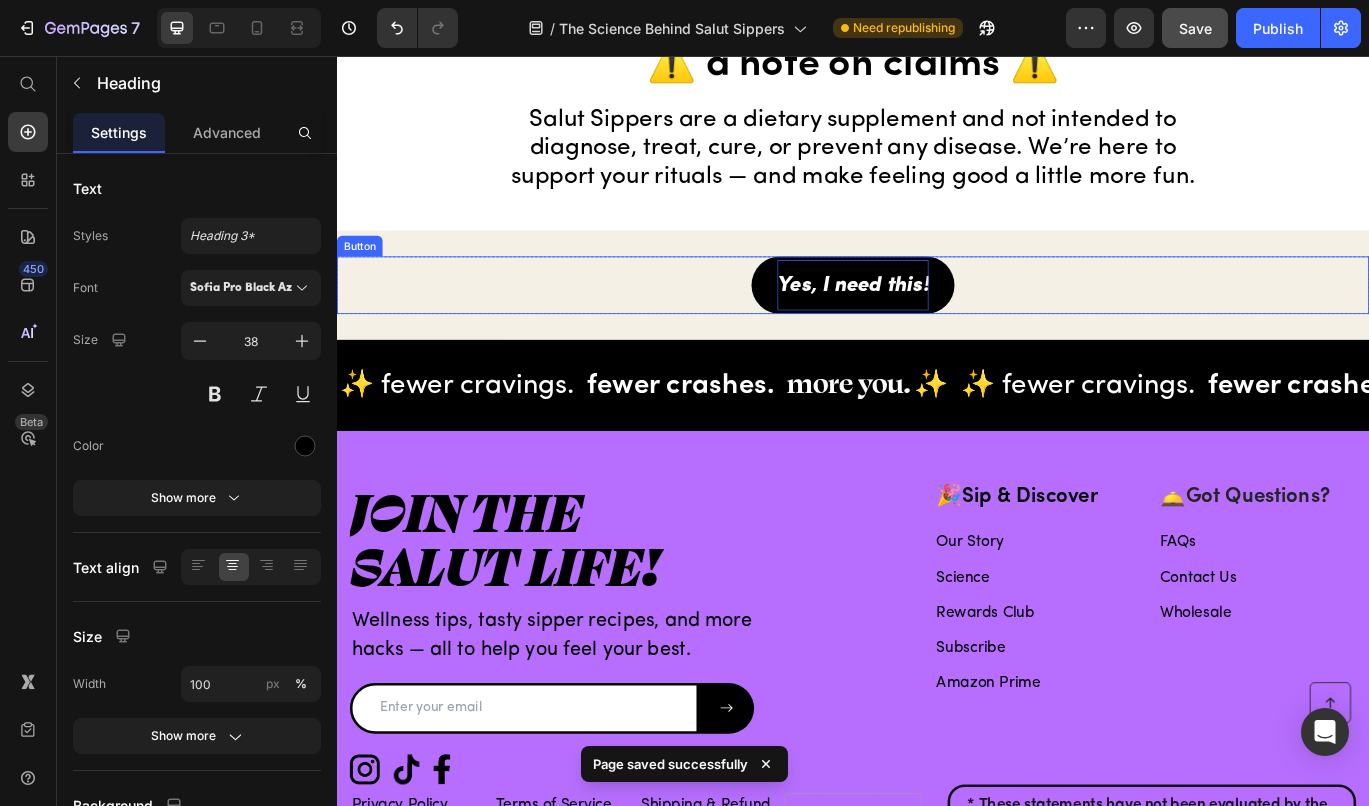 click on "Yes, I need this!" at bounding box center (937, 323) 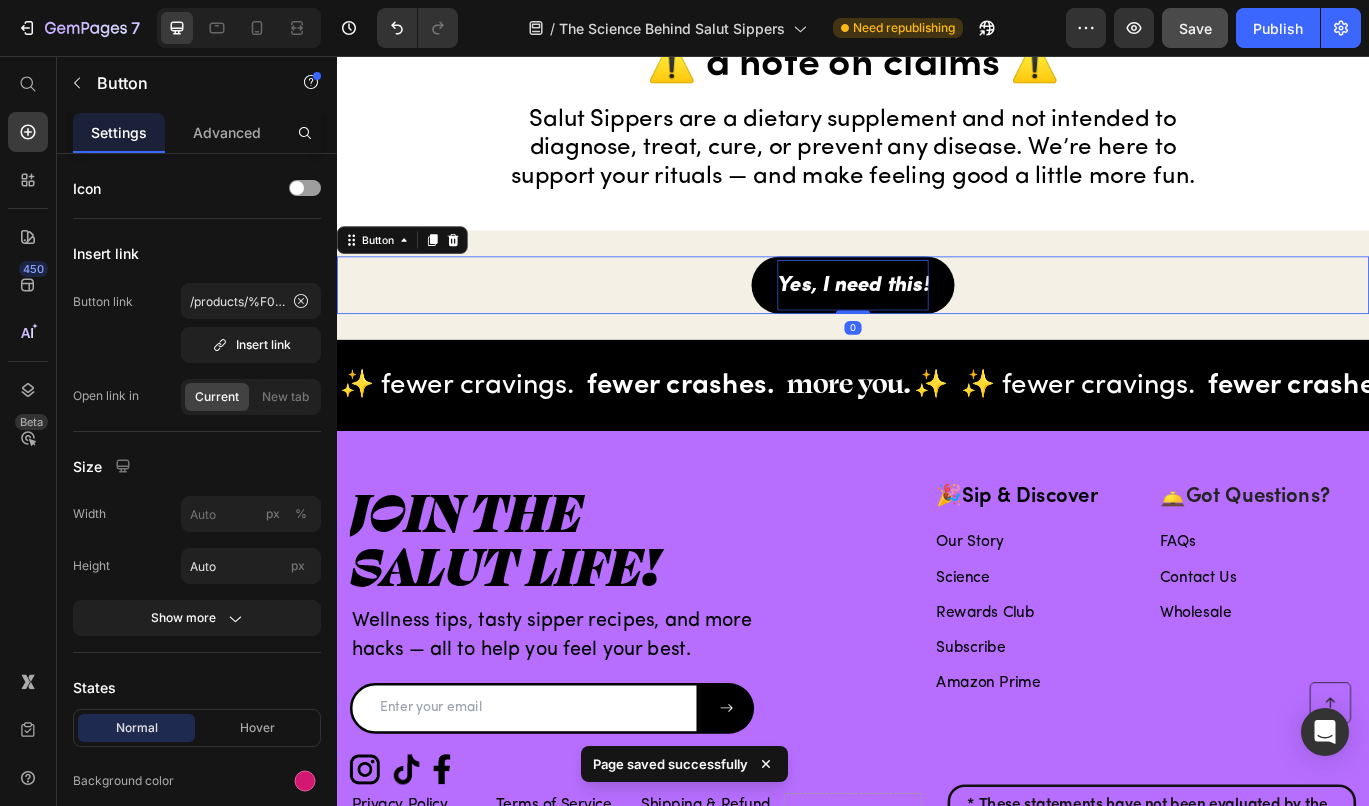 click on "Yes, I need this!" at bounding box center [937, 323] 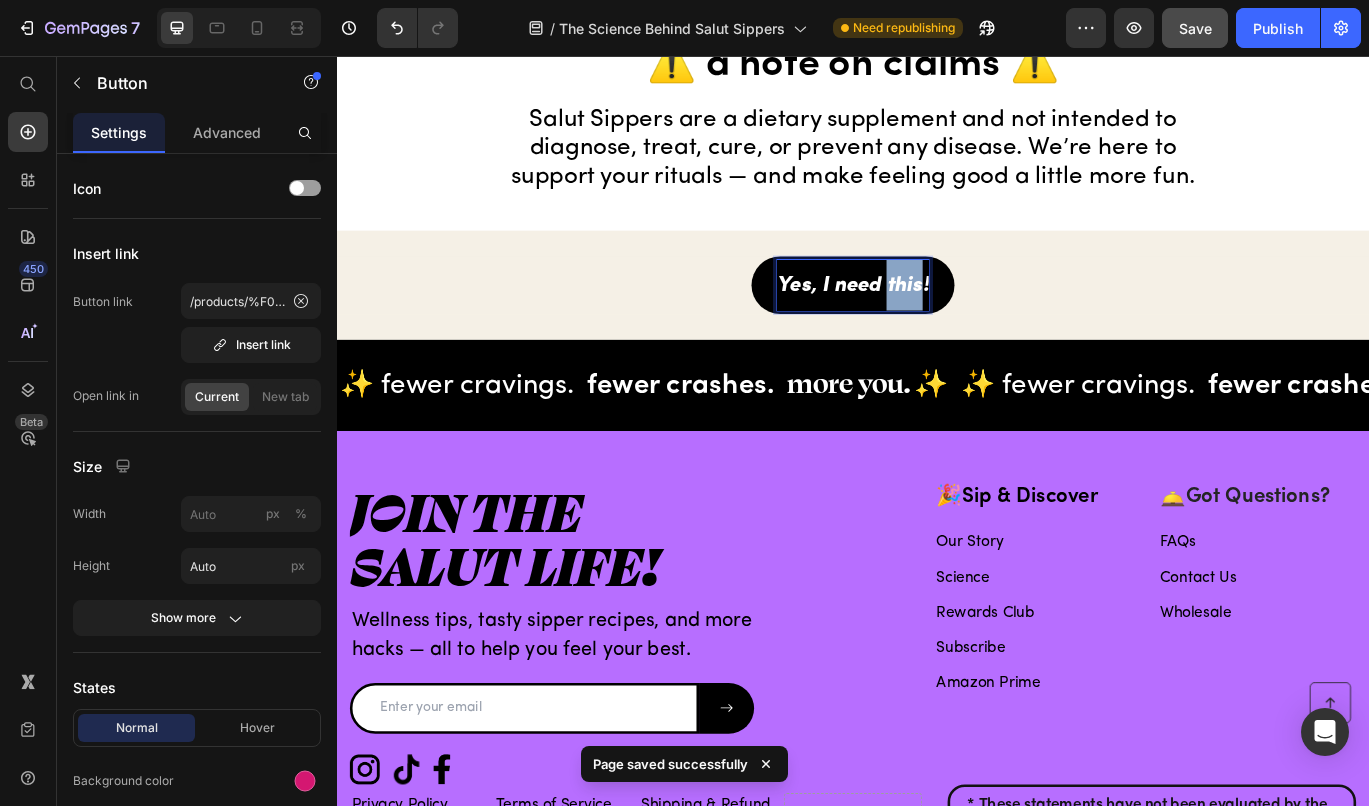 click on "Yes, I need this!" at bounding box center [937, 323] 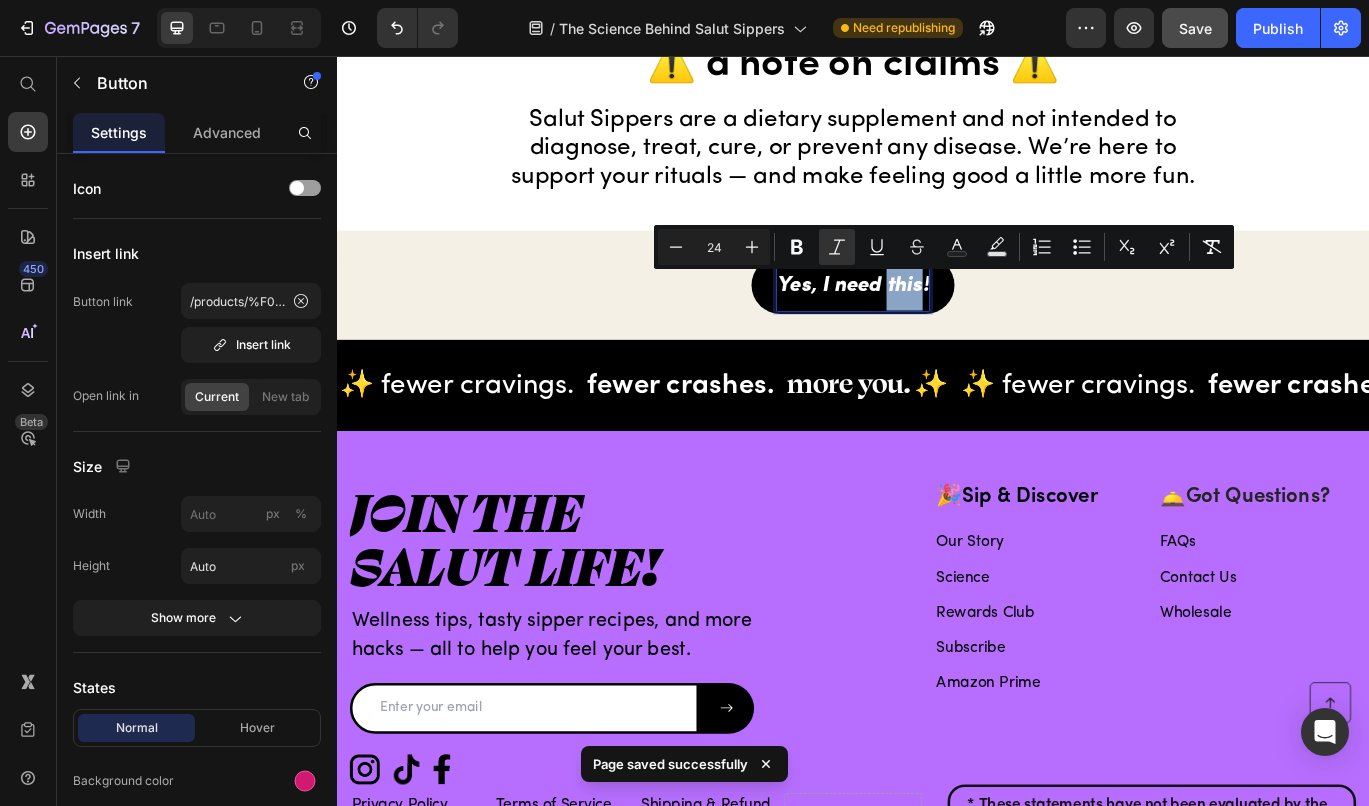 click on "Yes, I need this!" at bounding box center [937, 323] 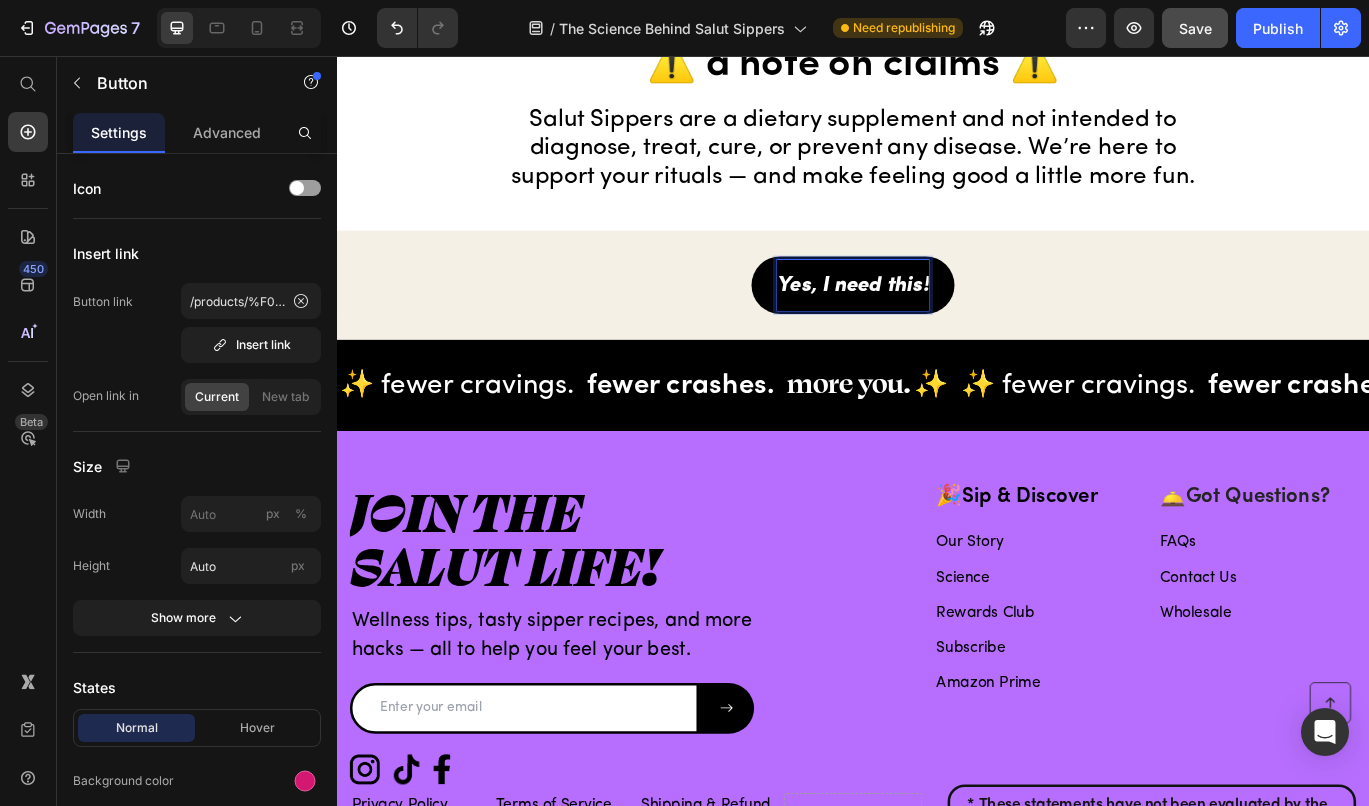 click on "Save" 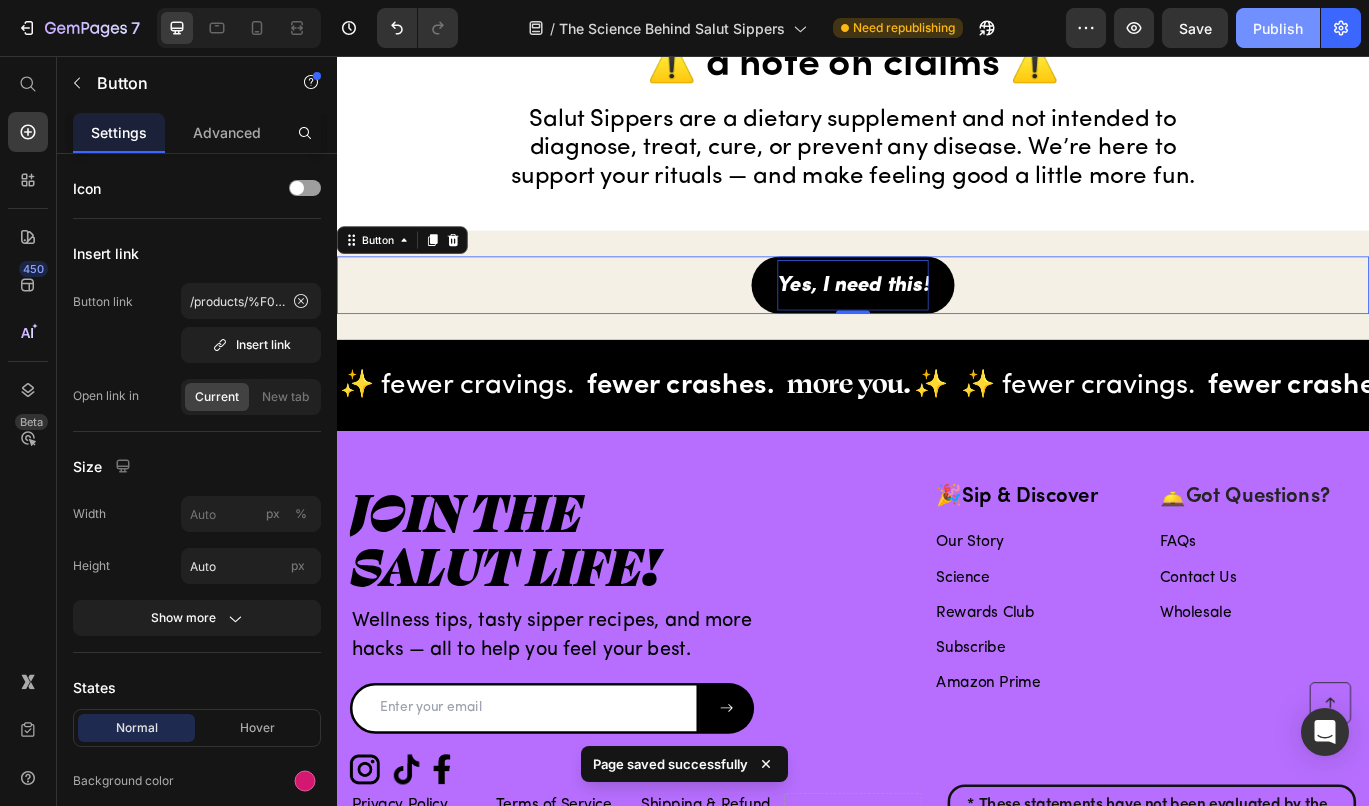 click on "Publish" at bounding box center (1278, 28) 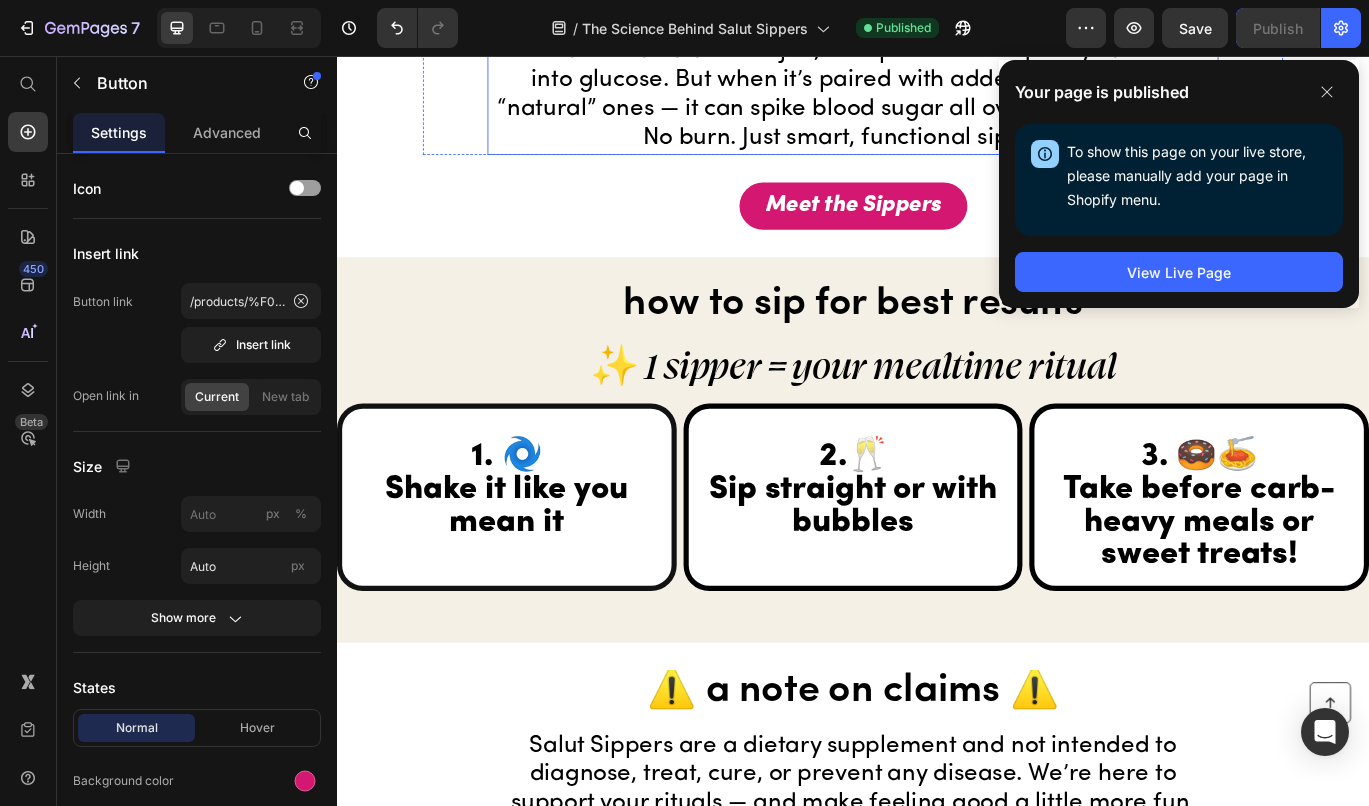 scroll, scrollTop: 4686, scrollLeft: 0, axis: vertical 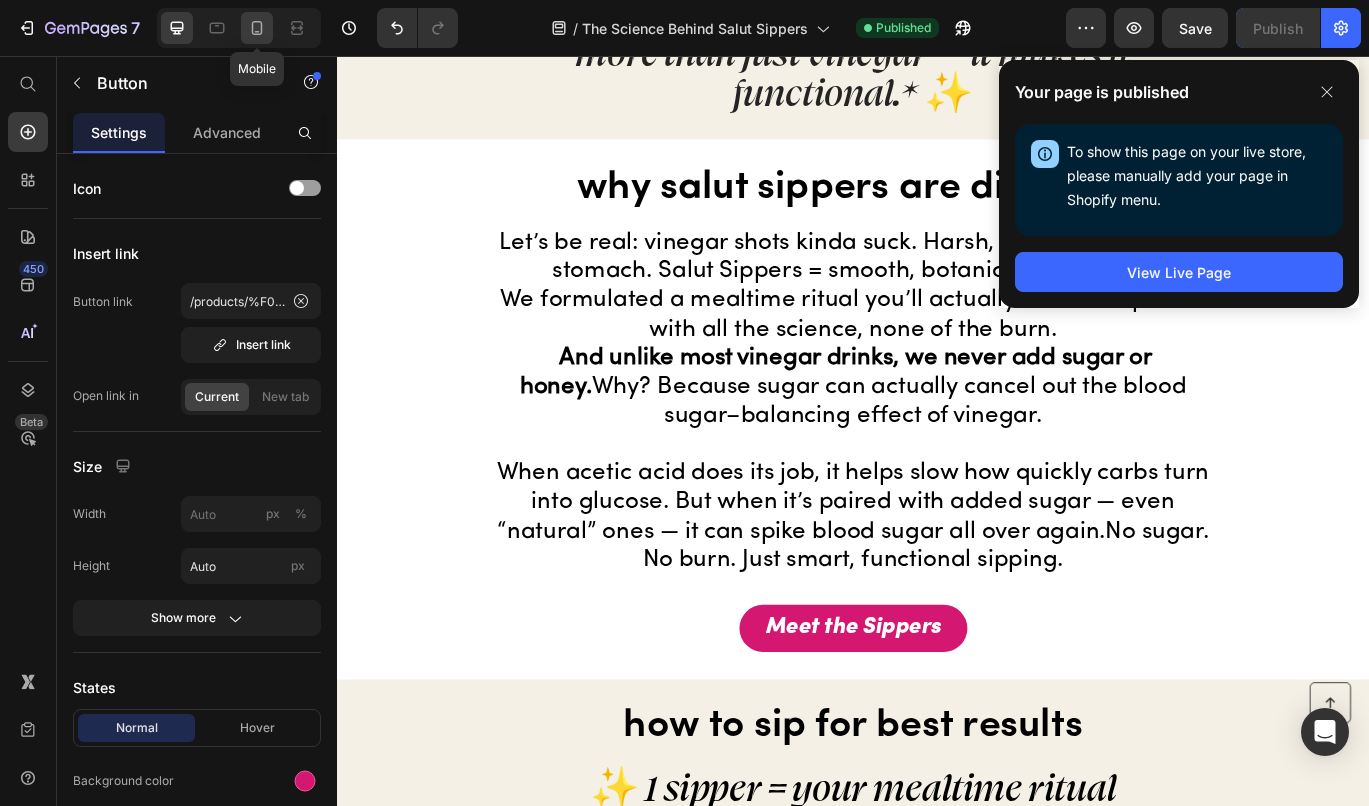 click 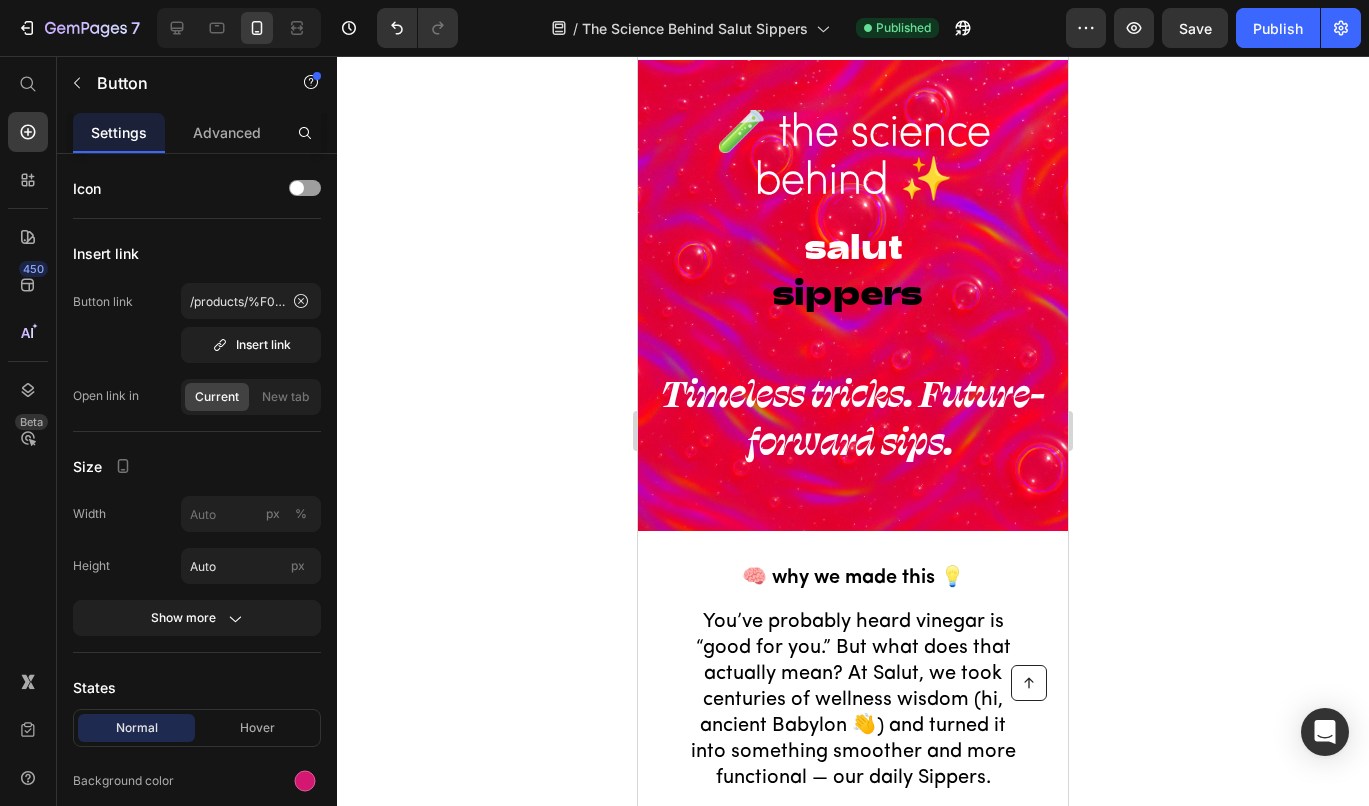 scroll, scrollTop: 0, scrollLeft: 0, axis: both 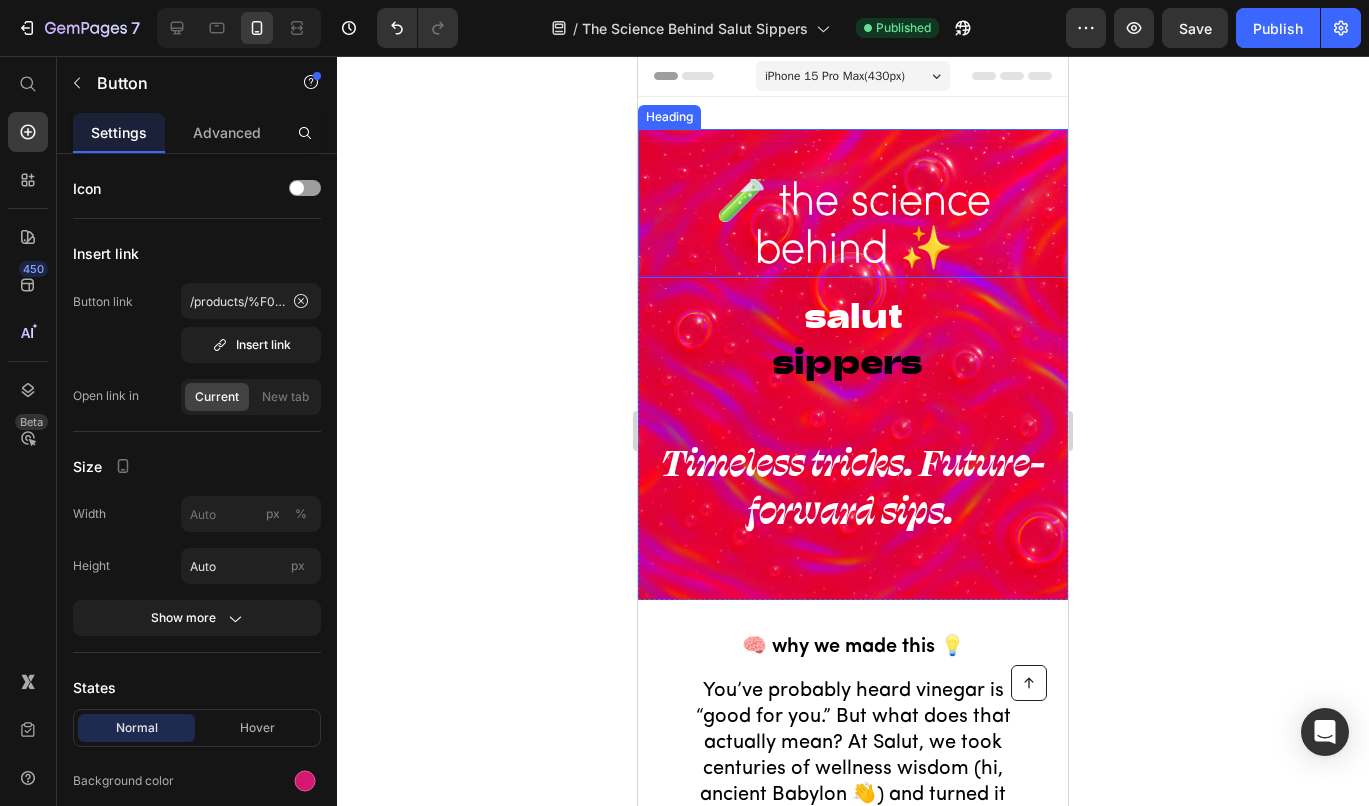 click on "🧪 the science behind ✨" at bounding box center (853, 227) 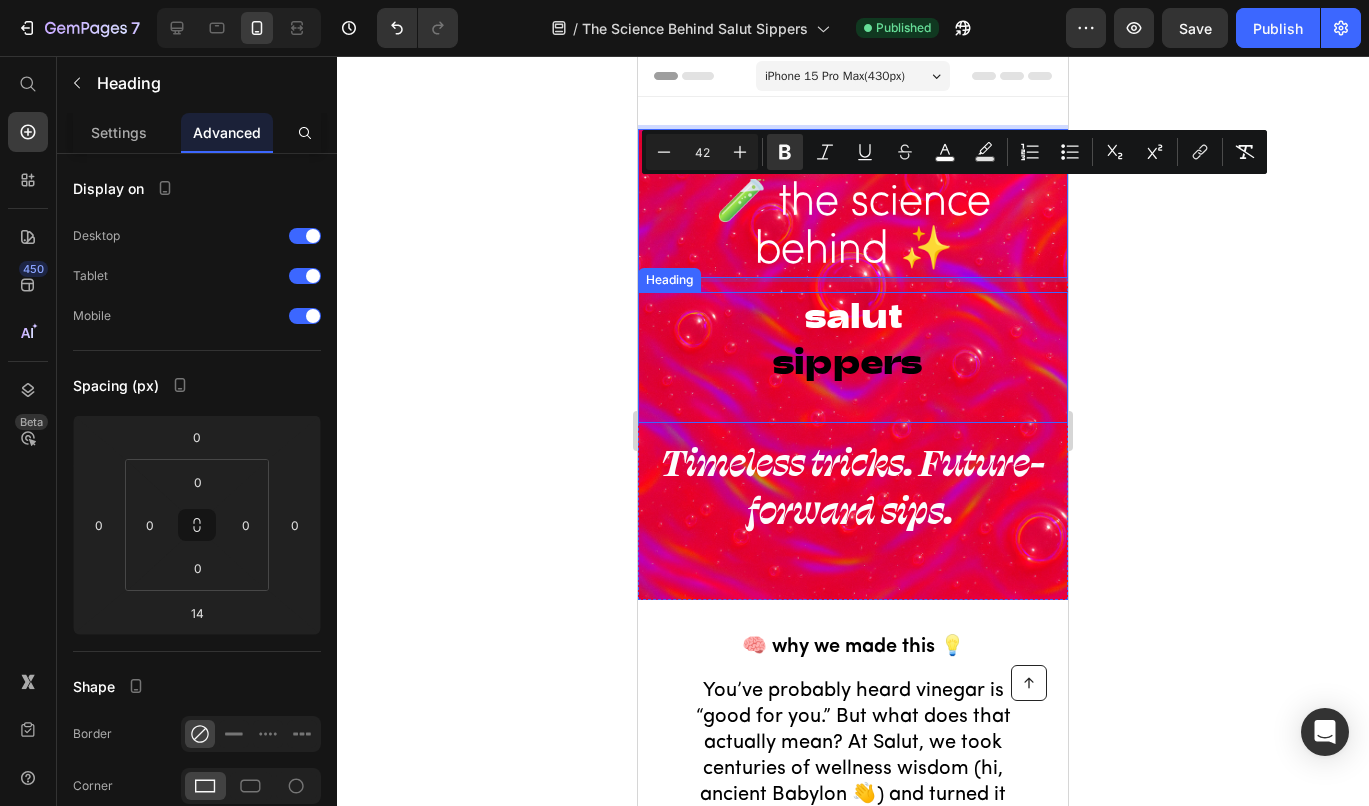 click on "salut" at bounding box center (853, 314) 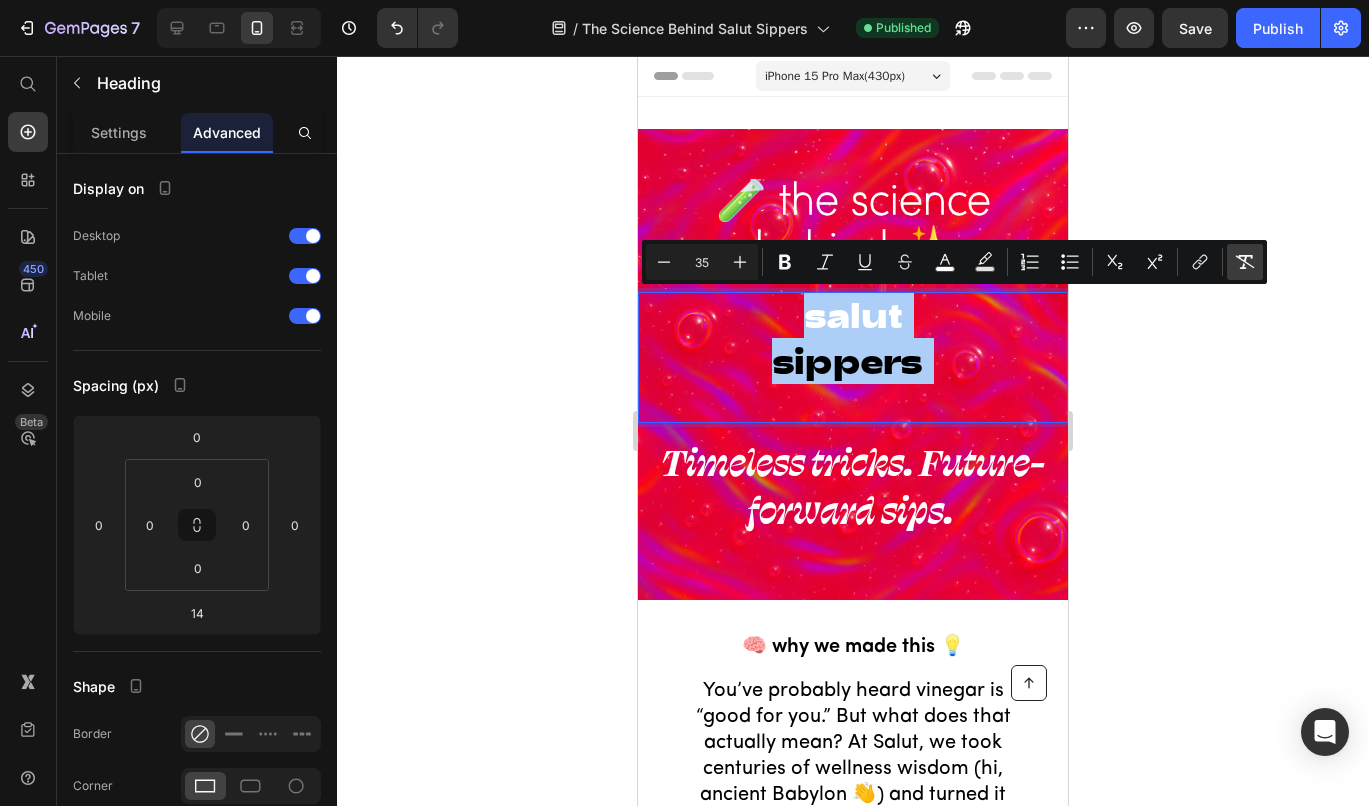 click on "Remove Format" at bounding box center (1245, 262) 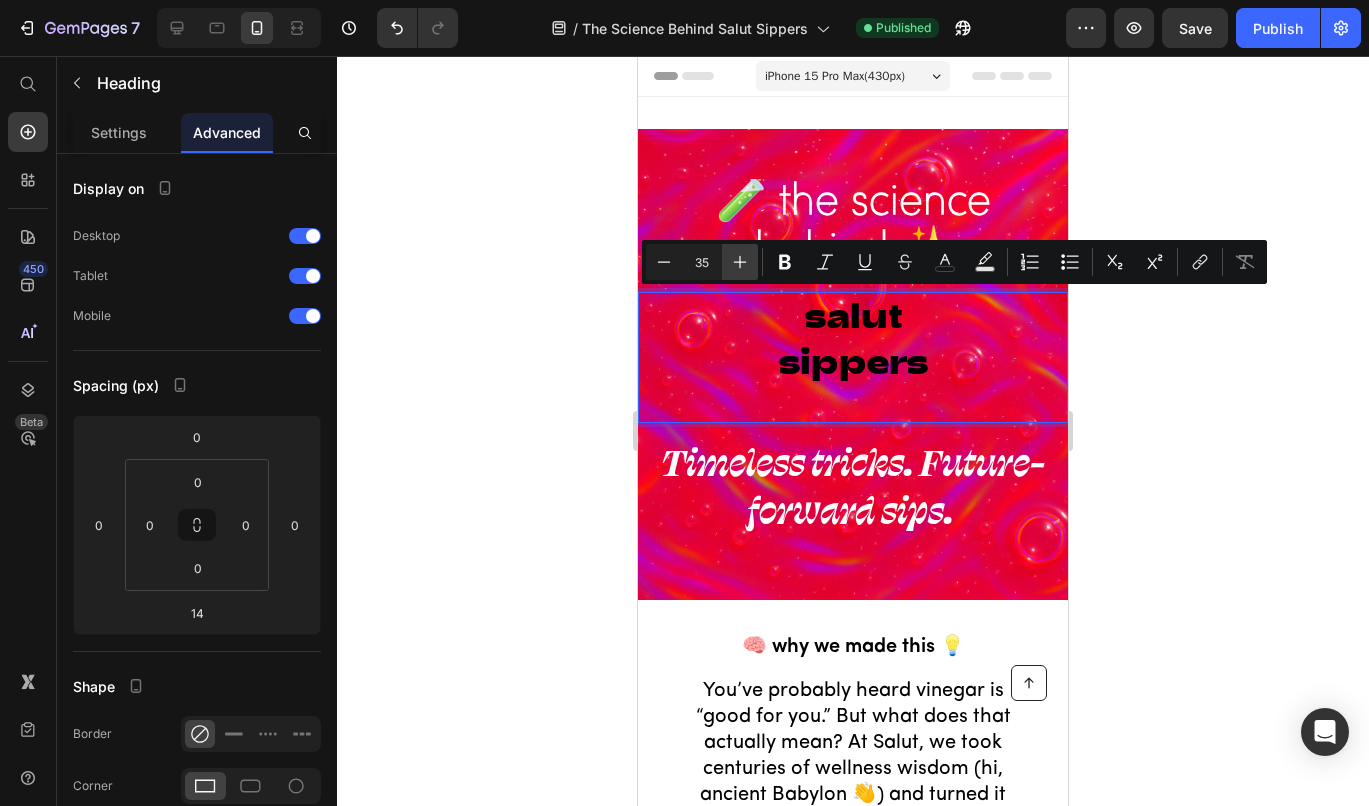 click on "Plus" at bounding box center [740, 262] 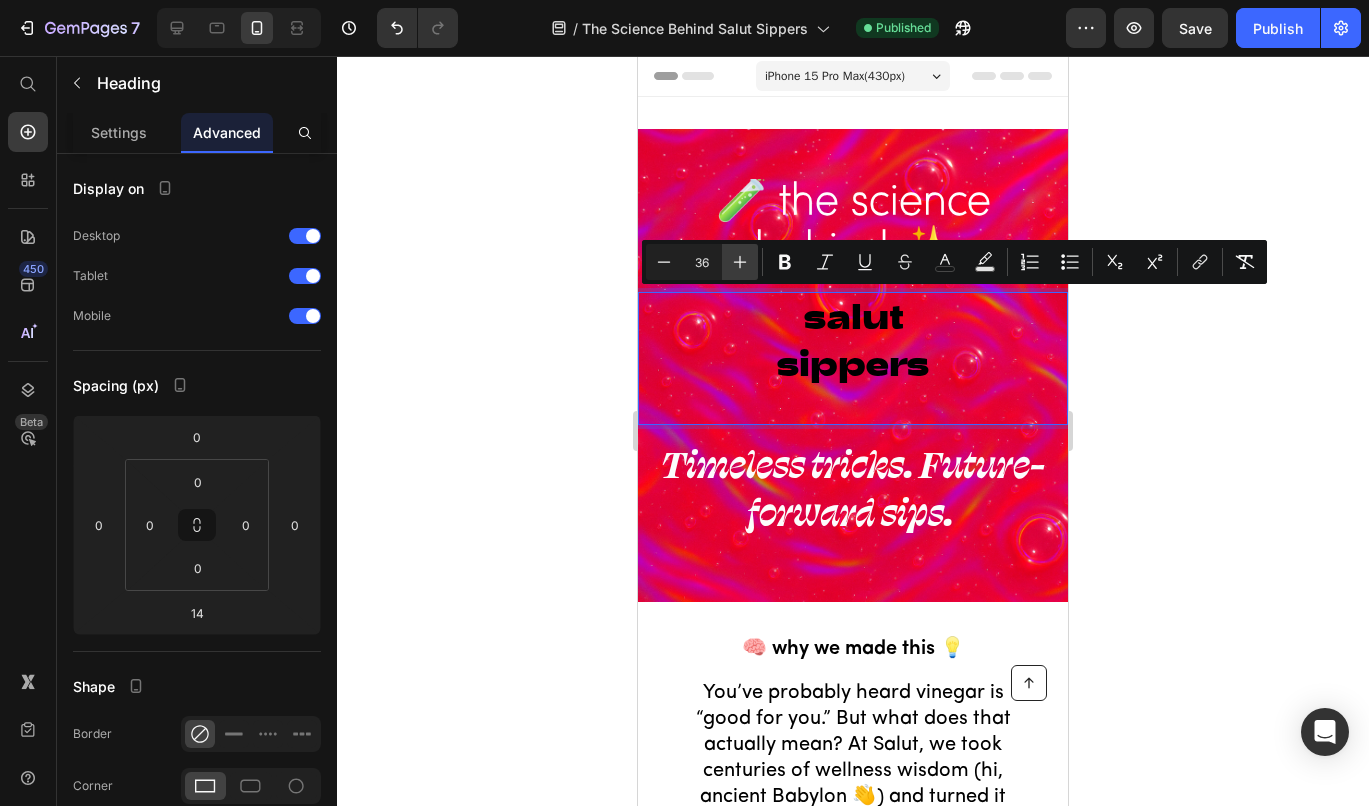 click on "Plus" at bounding box center (740, 262) 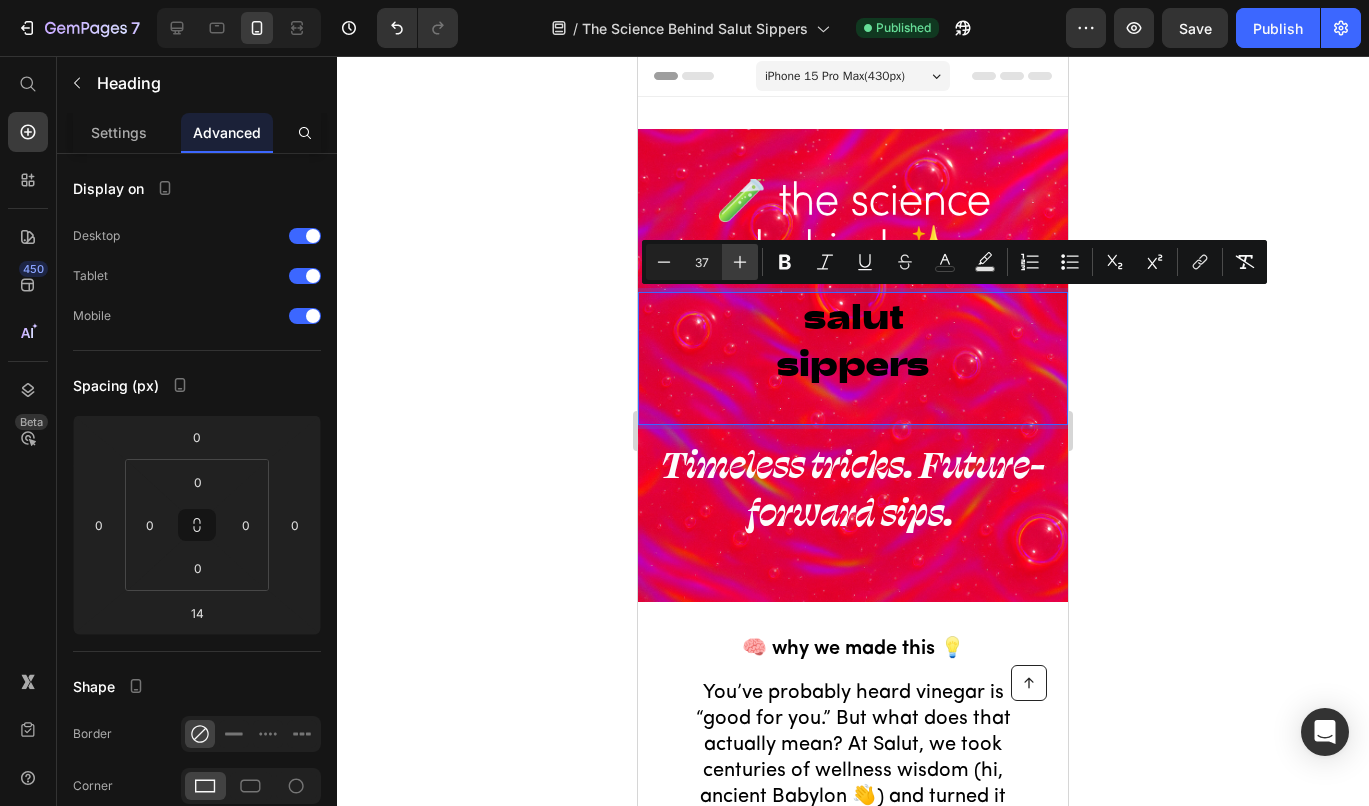 click on "Plus" at bounding box center [740, 262] 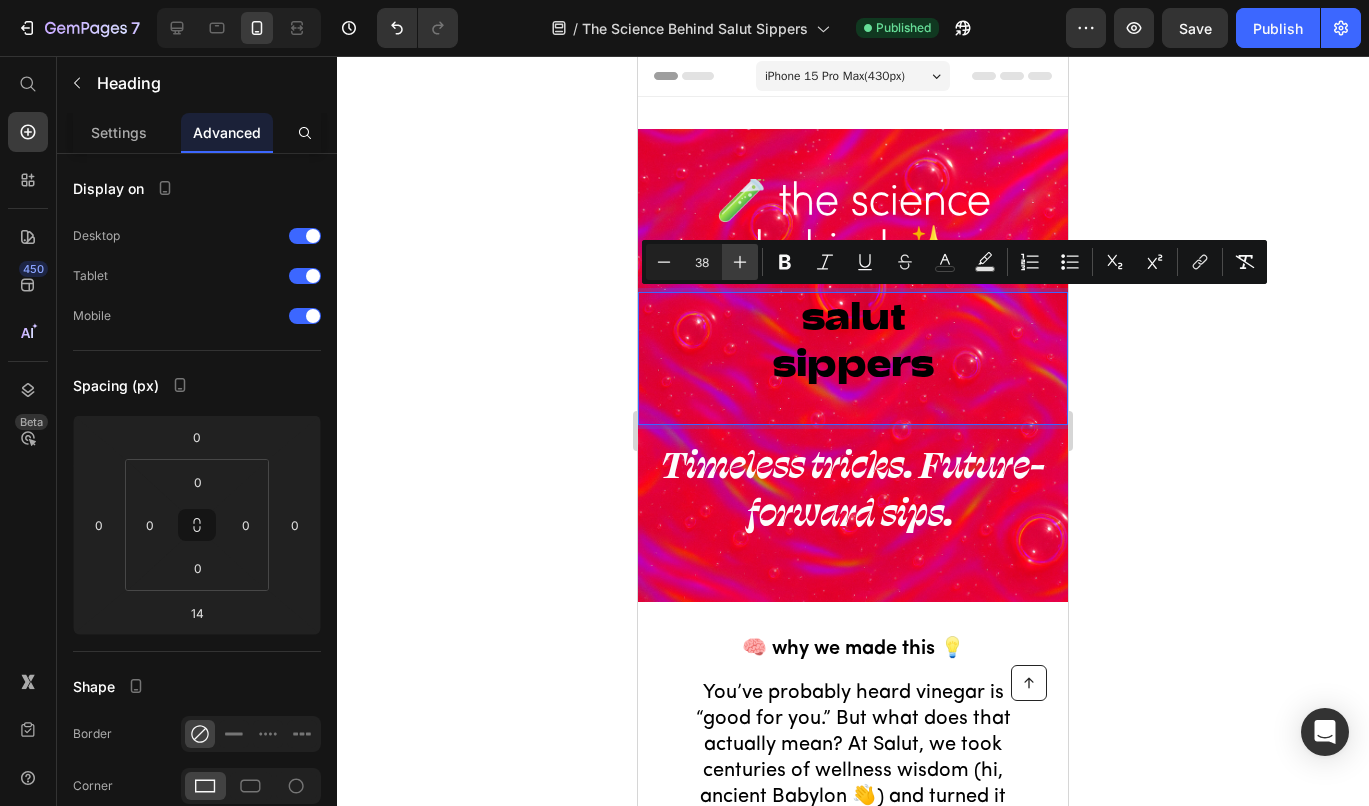 click on "Plus" at bounding box center [740, 262] 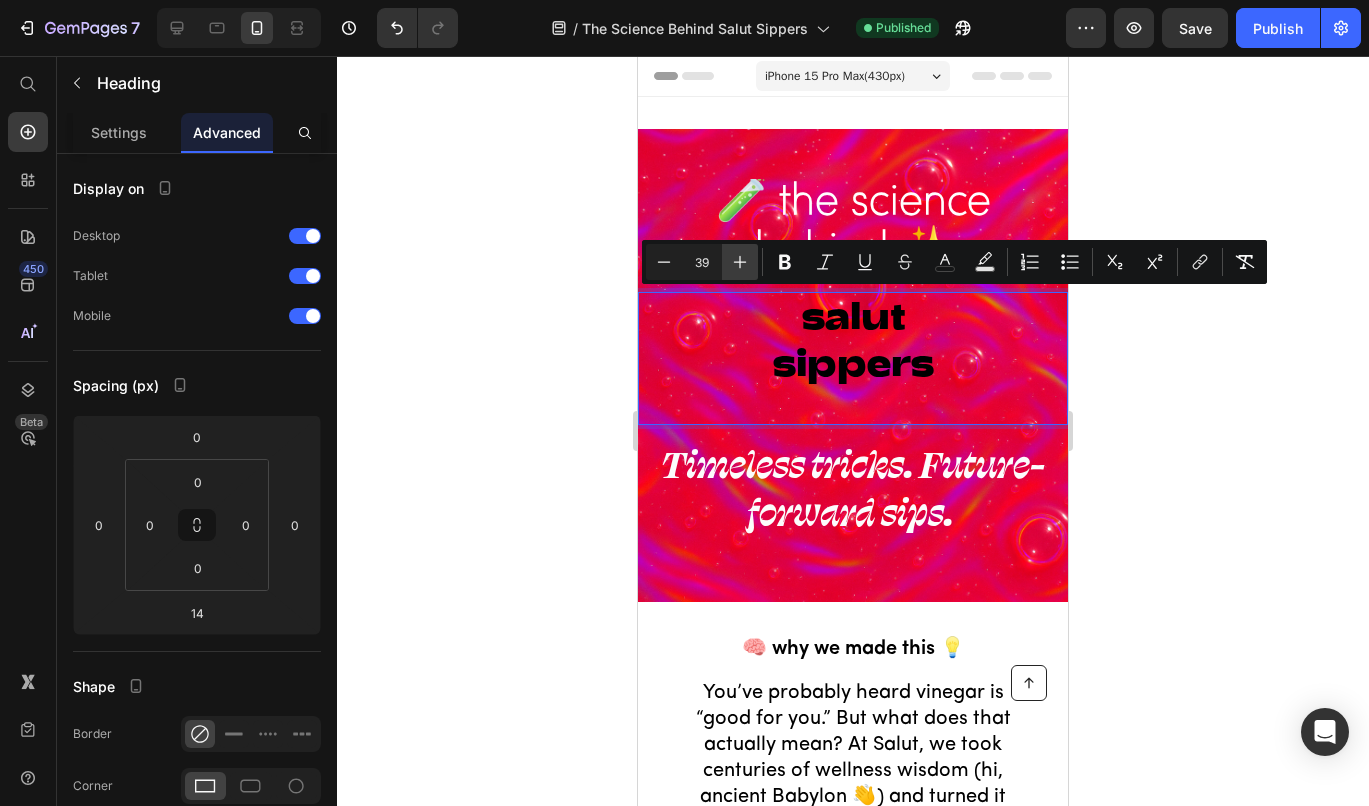 click on "Plus" at bounding box center (740, 262) 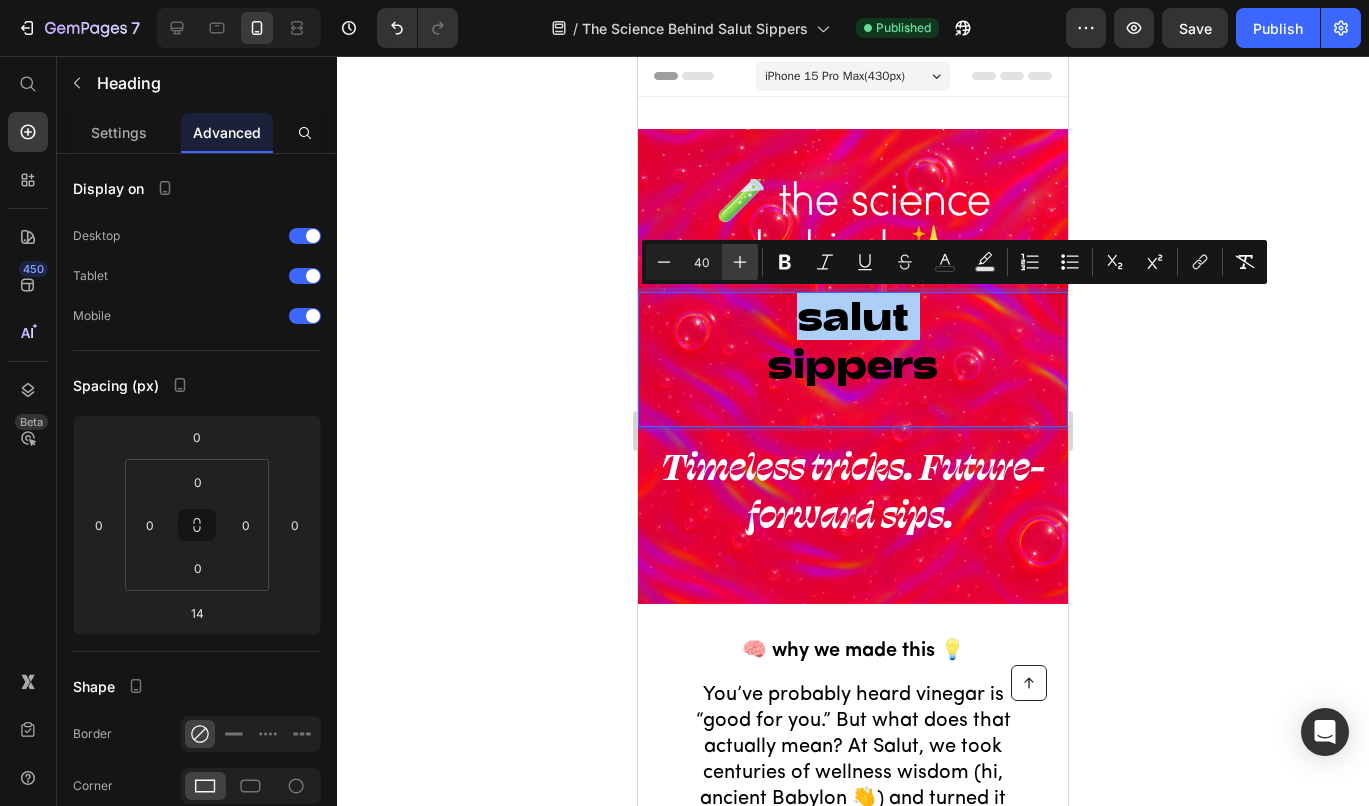 click on "Plus" at bounding box center (740, 262) 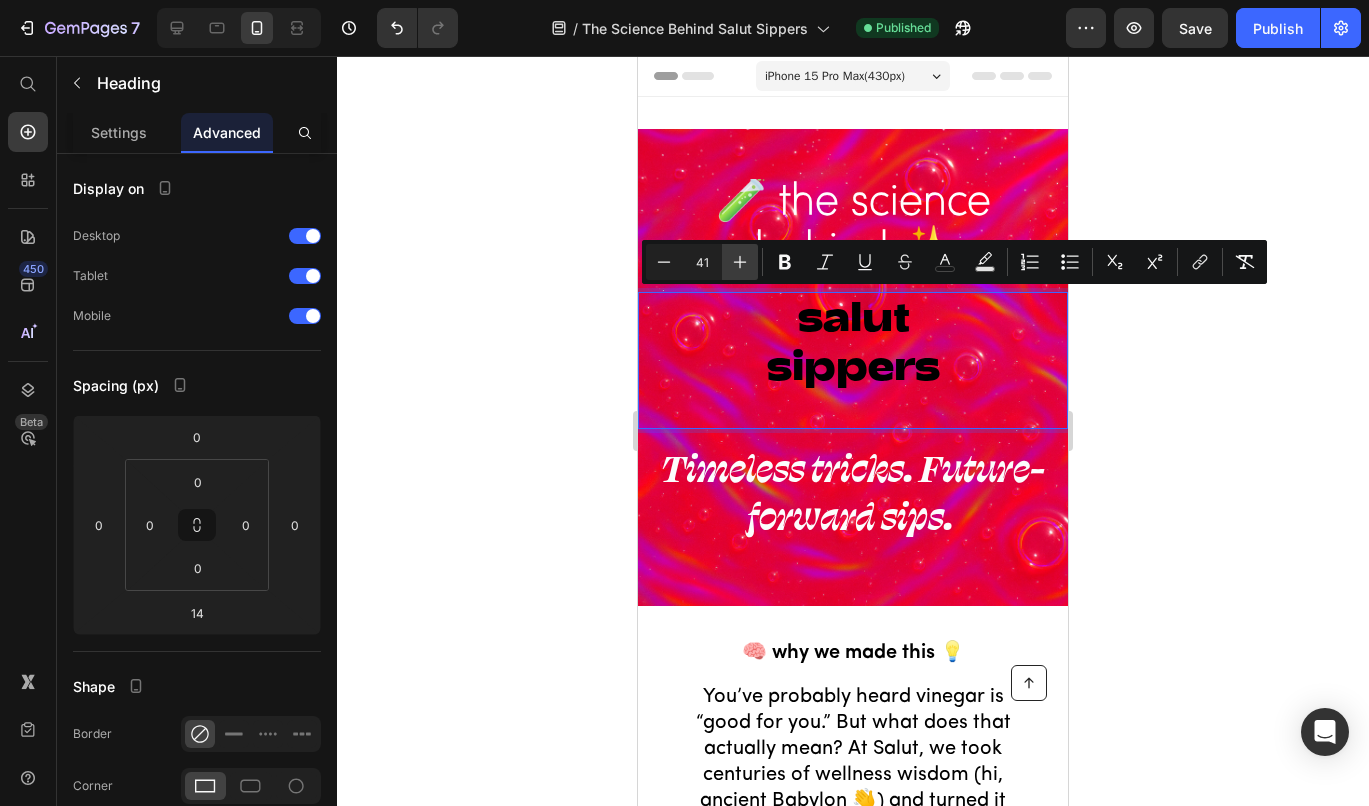 click on "Plus" at bounding box center [740, 262] 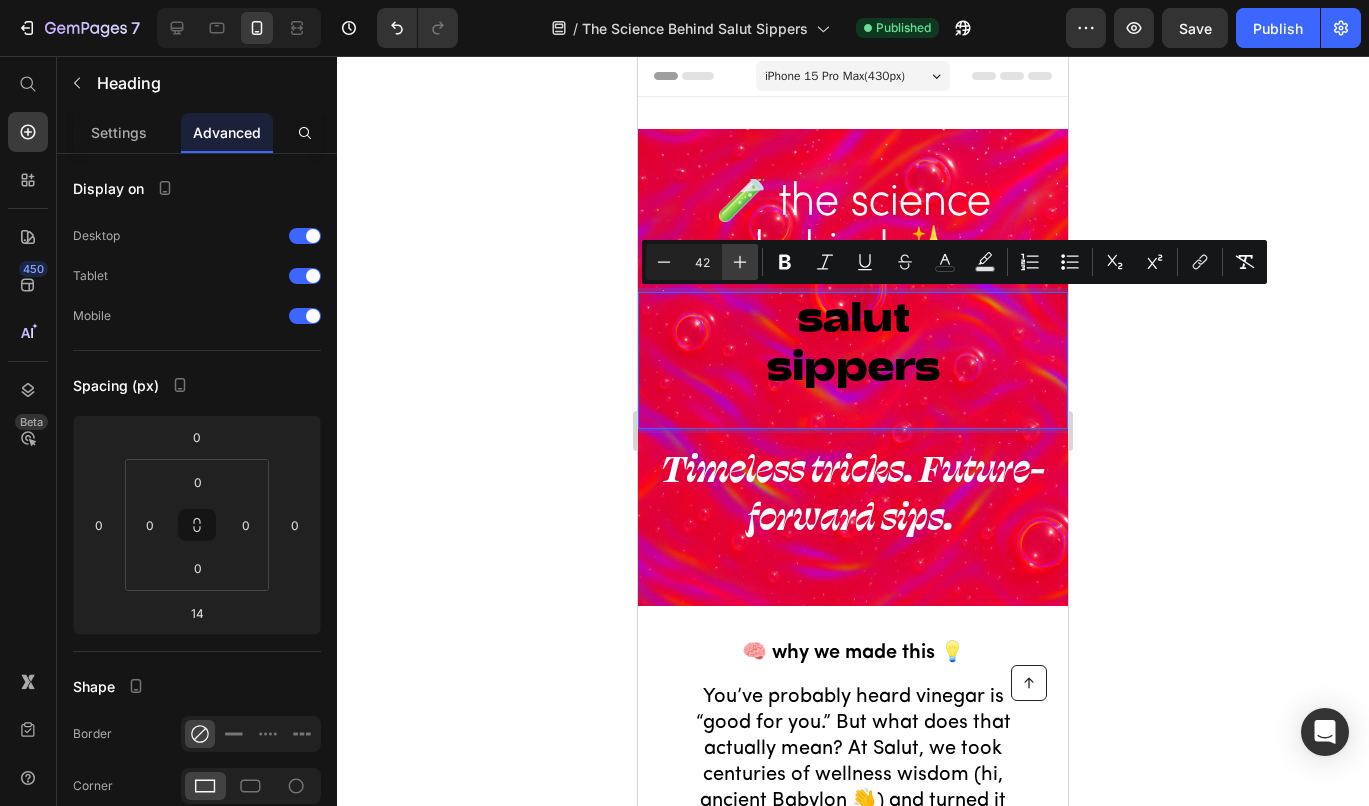 click on "Plus" at bounding box center [740, 262] 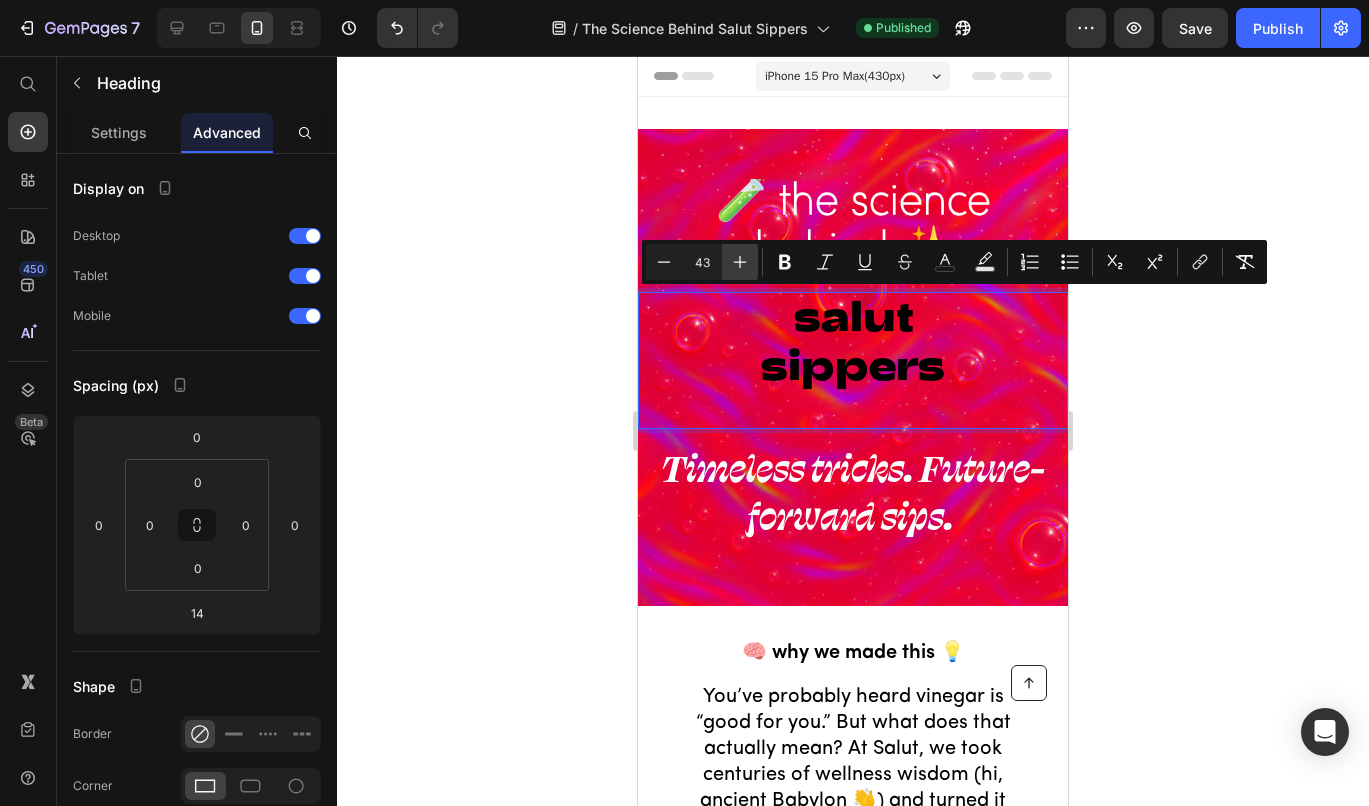 click on "Plus" at bounding box center (740, 262) 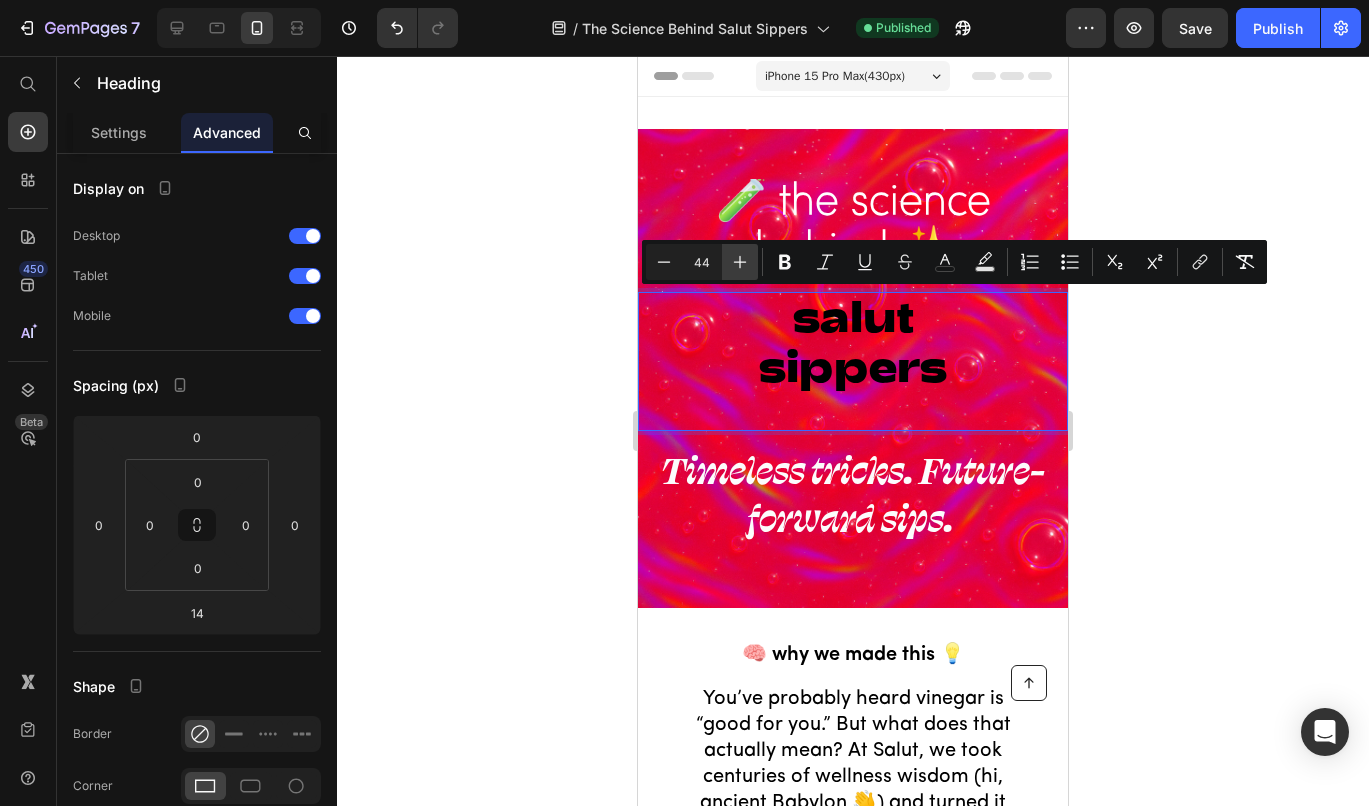 click on "Plus" at bounding box center (740, 262) 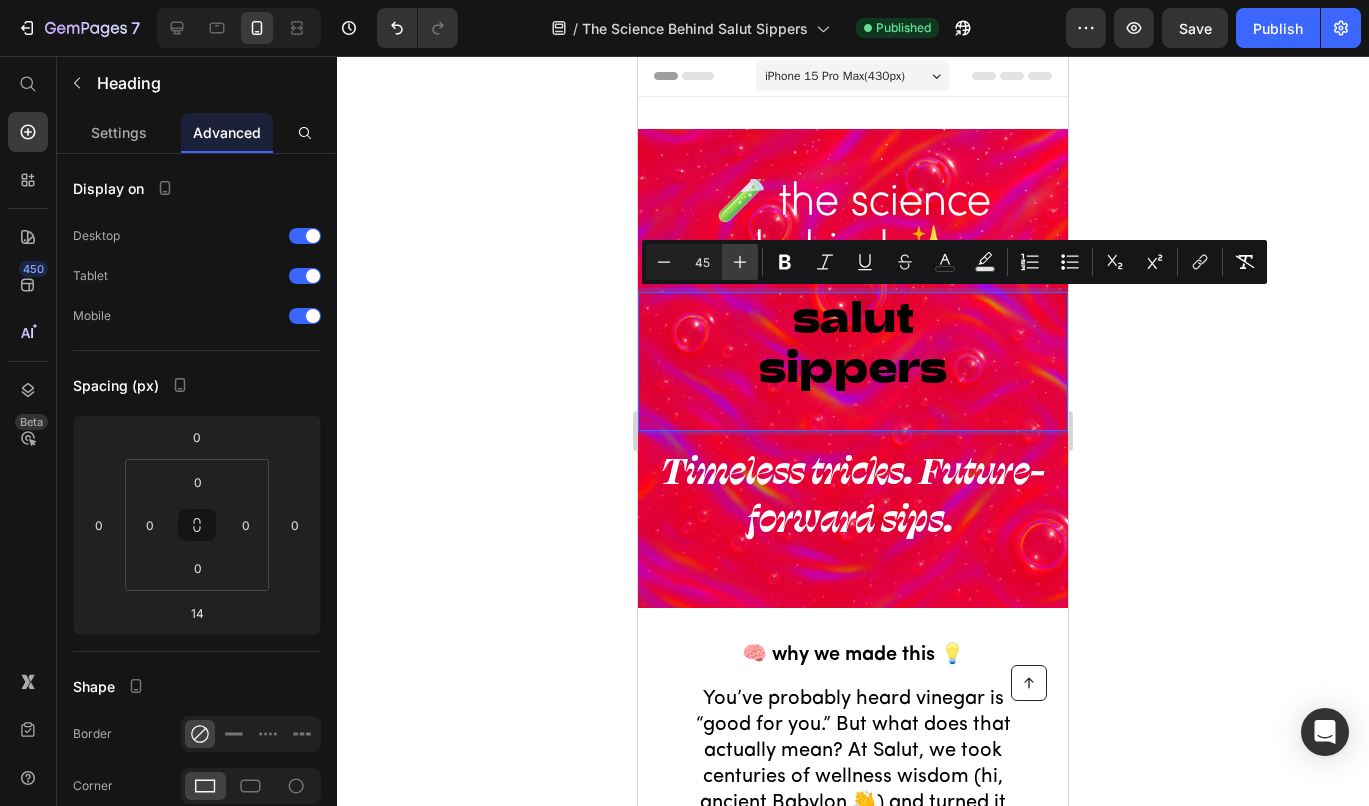 click on "Plus" at bounding box center [740, 262] 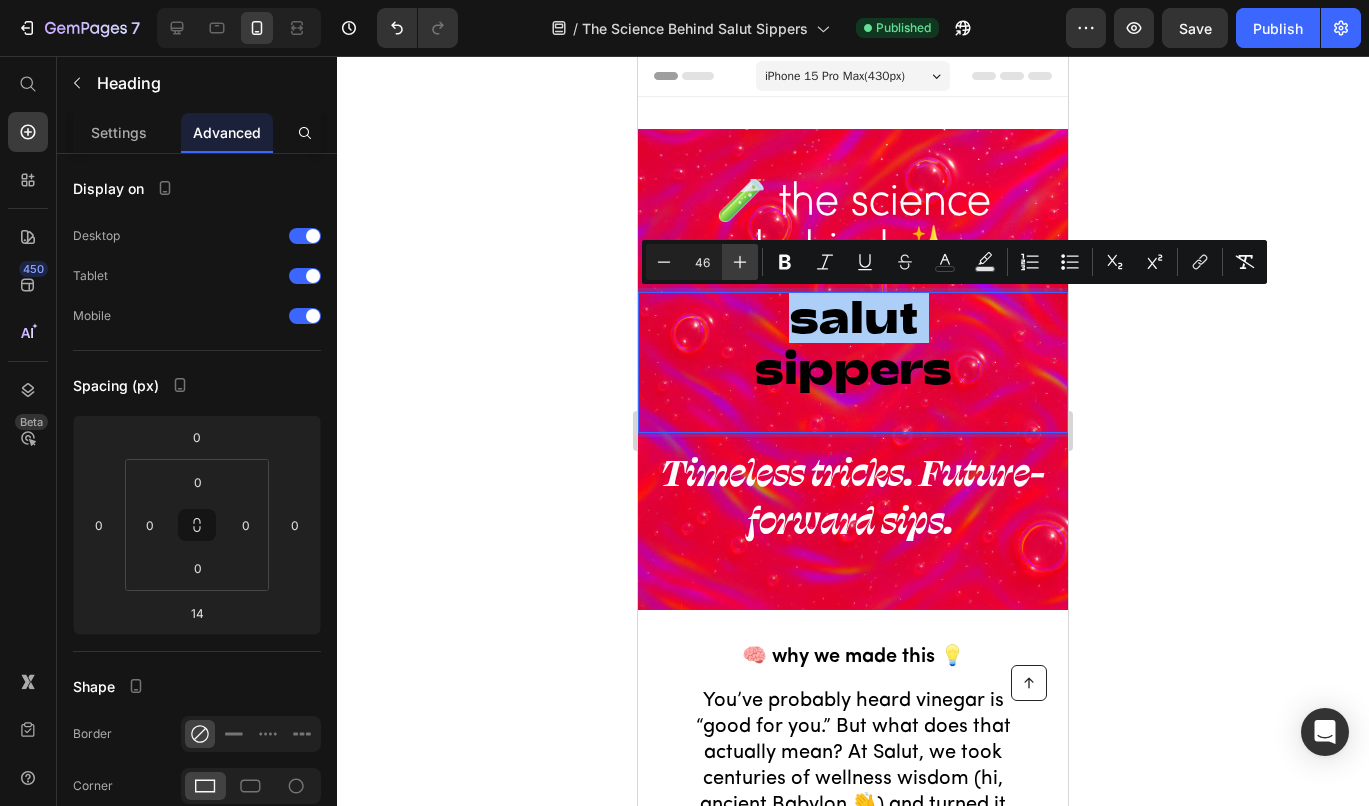 click on "Plus" at bounding box center [740, 262] 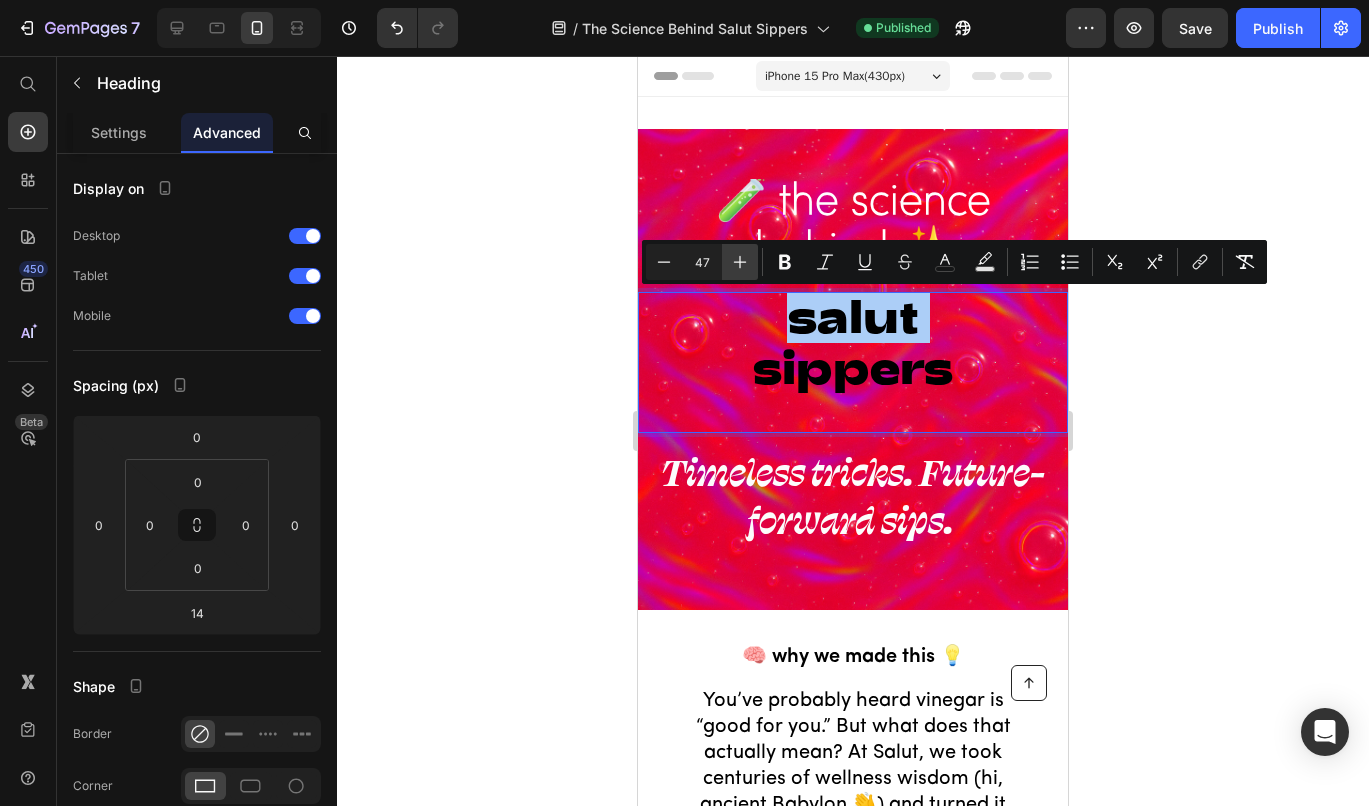click on "Plus" at bounding box center [740, 262] 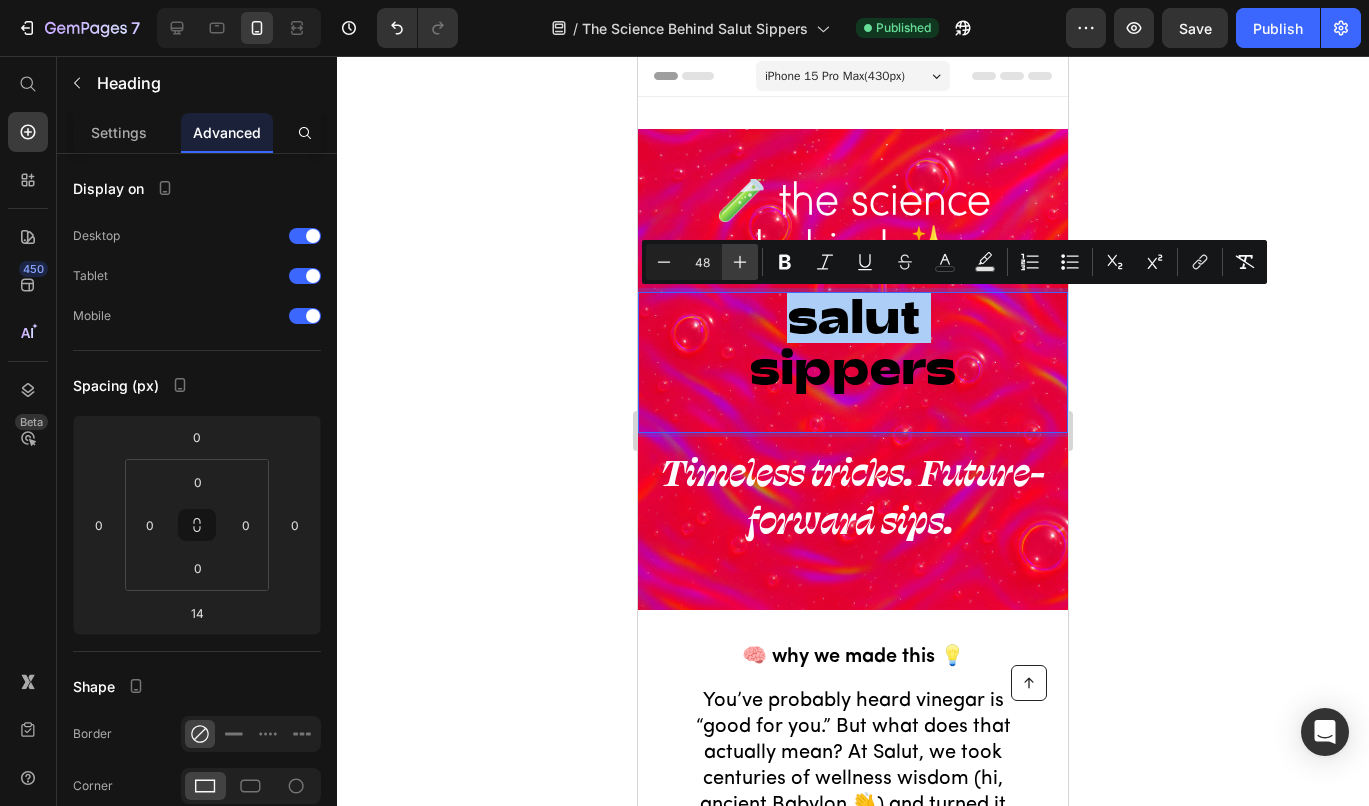 click on "Plus" at bounding box center (740, 262) 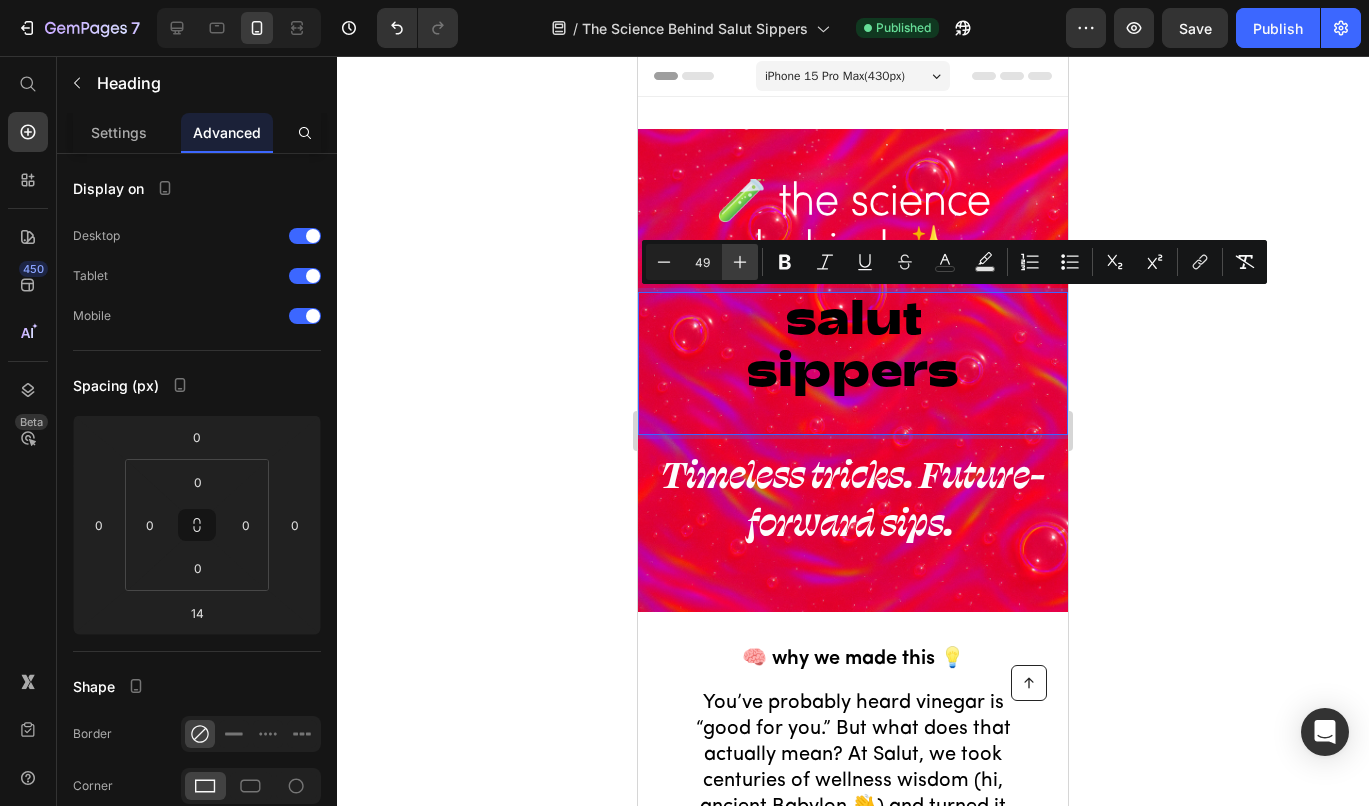 click on "Plus" at bounding box center (740, 262) 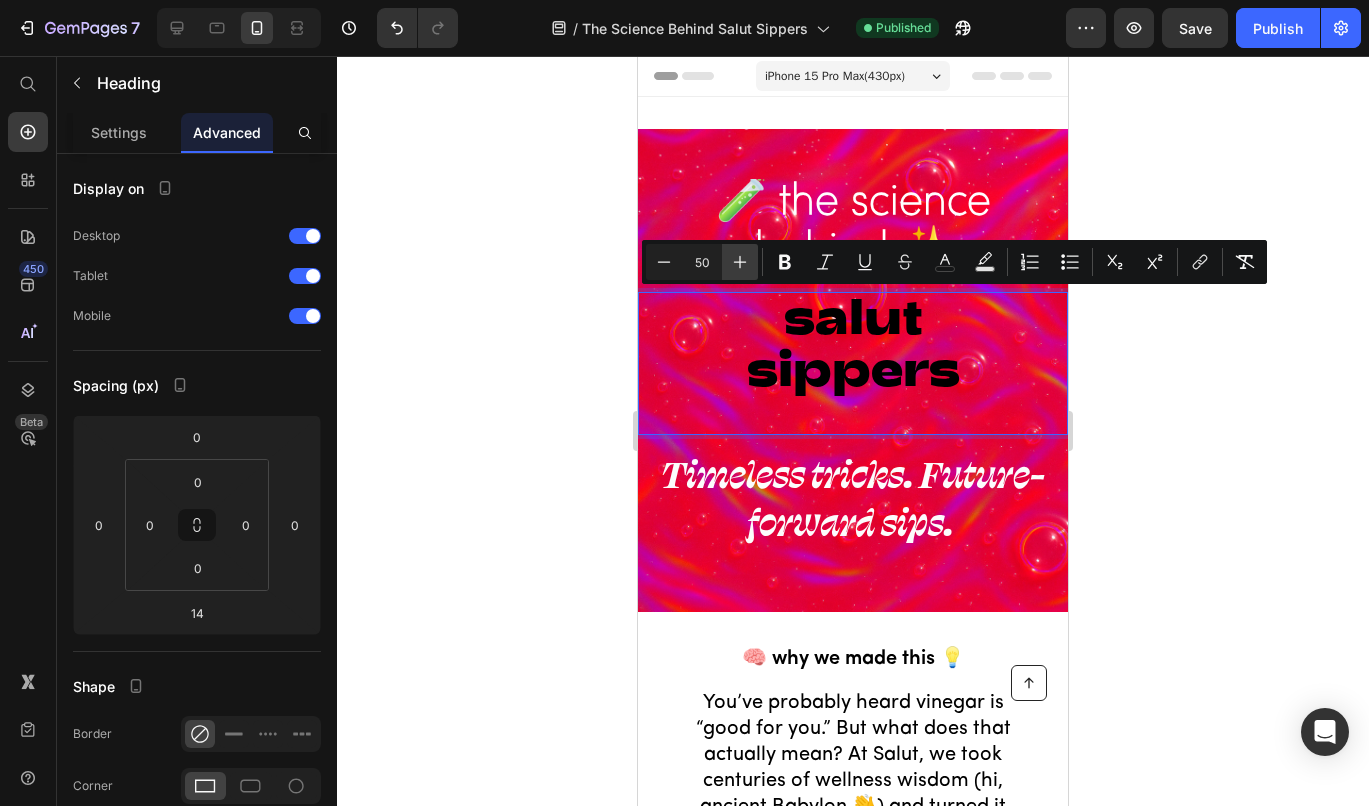 click on "Plus" at bounding box center [740, 262] 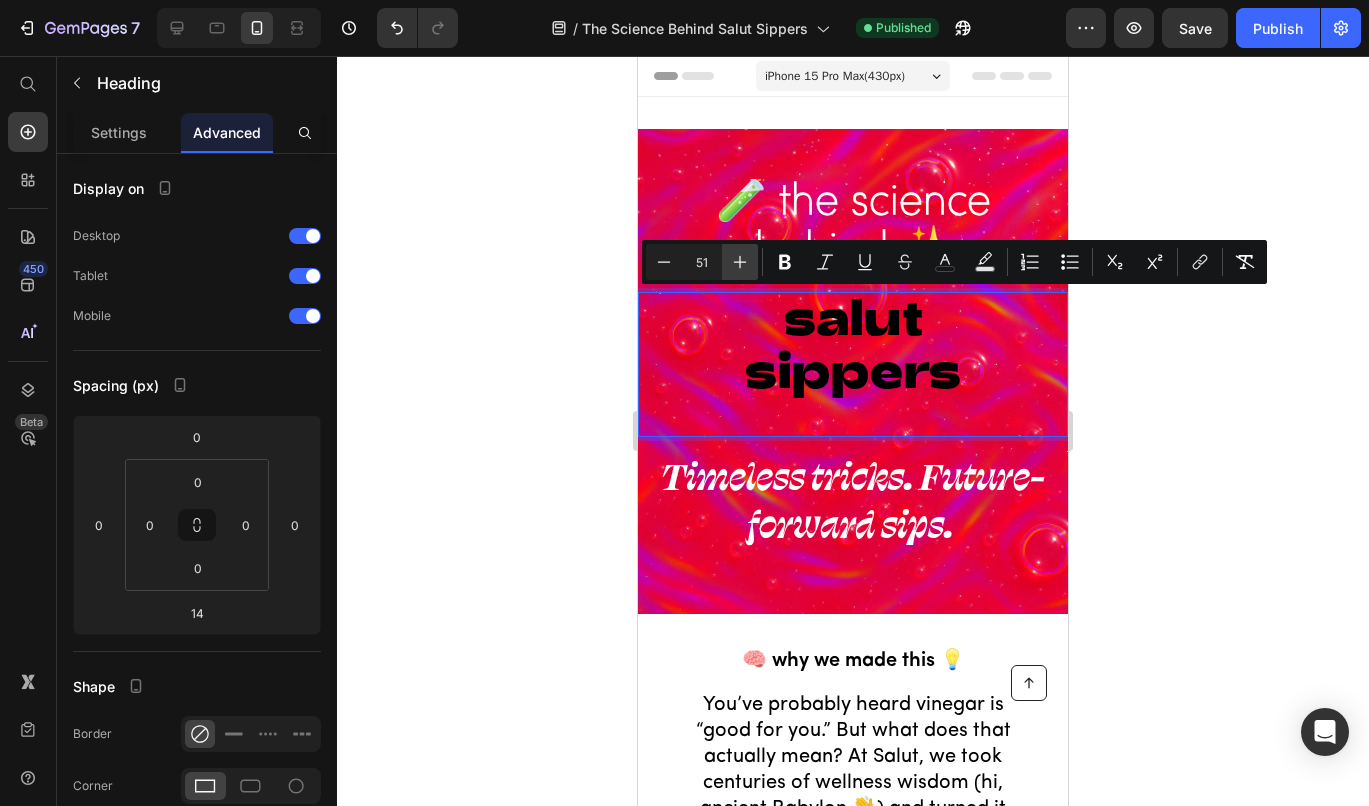 click on "Plus" at bounding box center [740, 262] 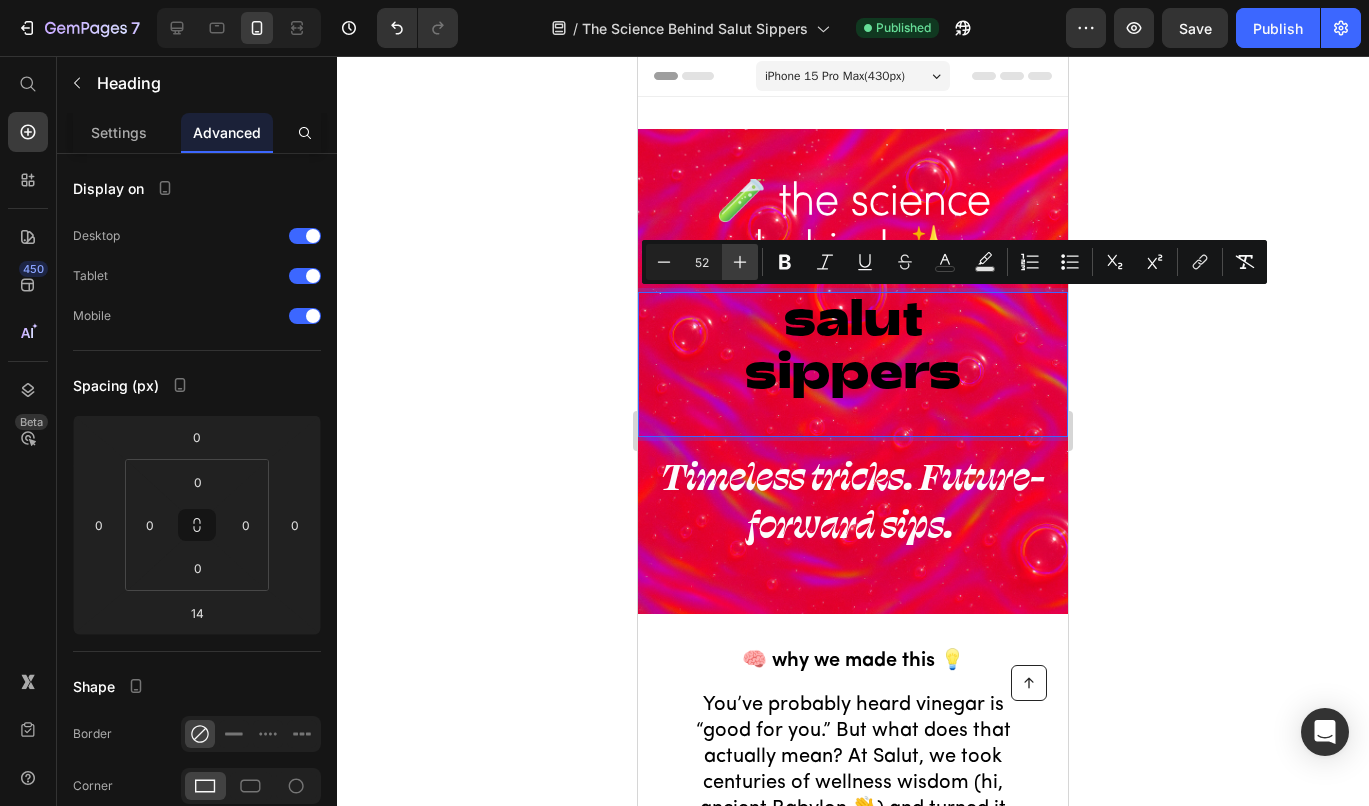 click on "Plus" at bounding box center (740, 262) 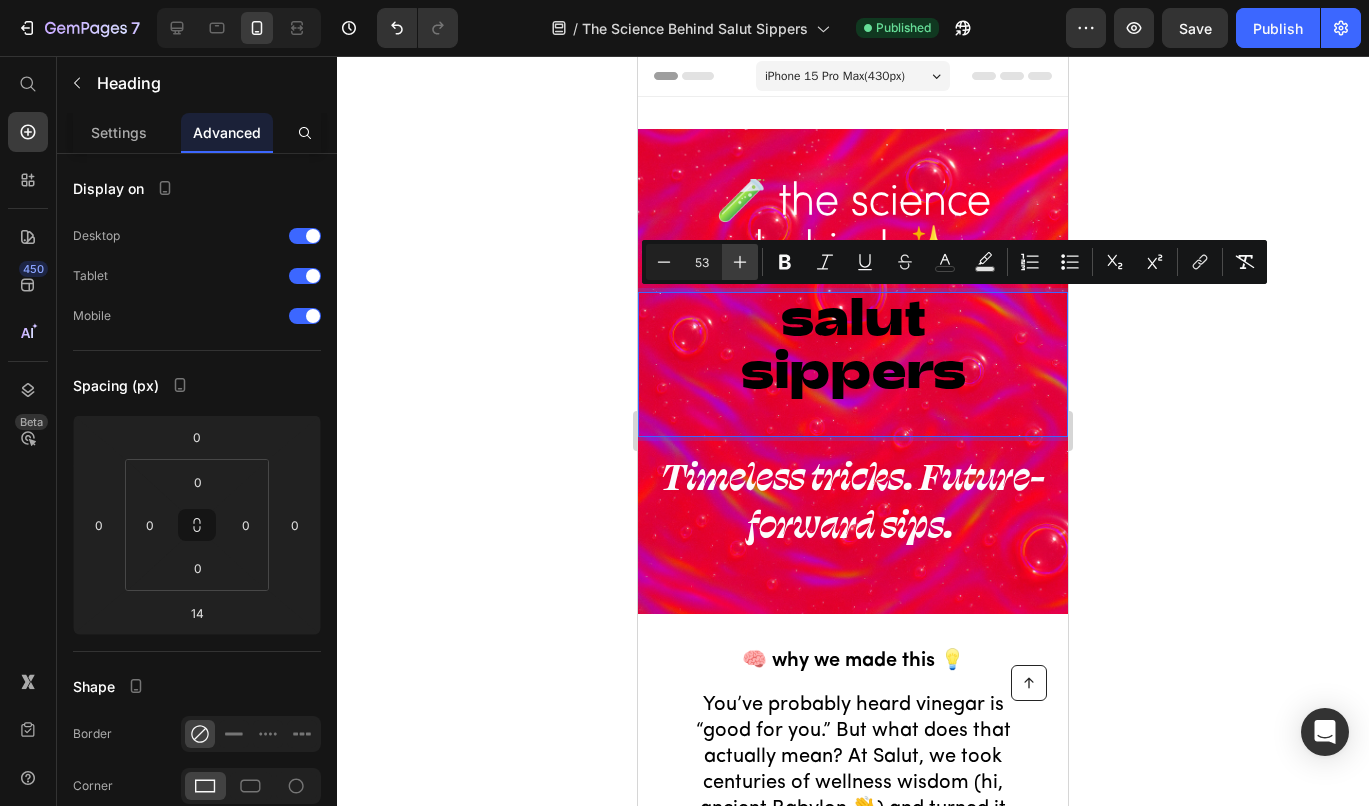 click on "Plus" at bounding box center (740, 262) 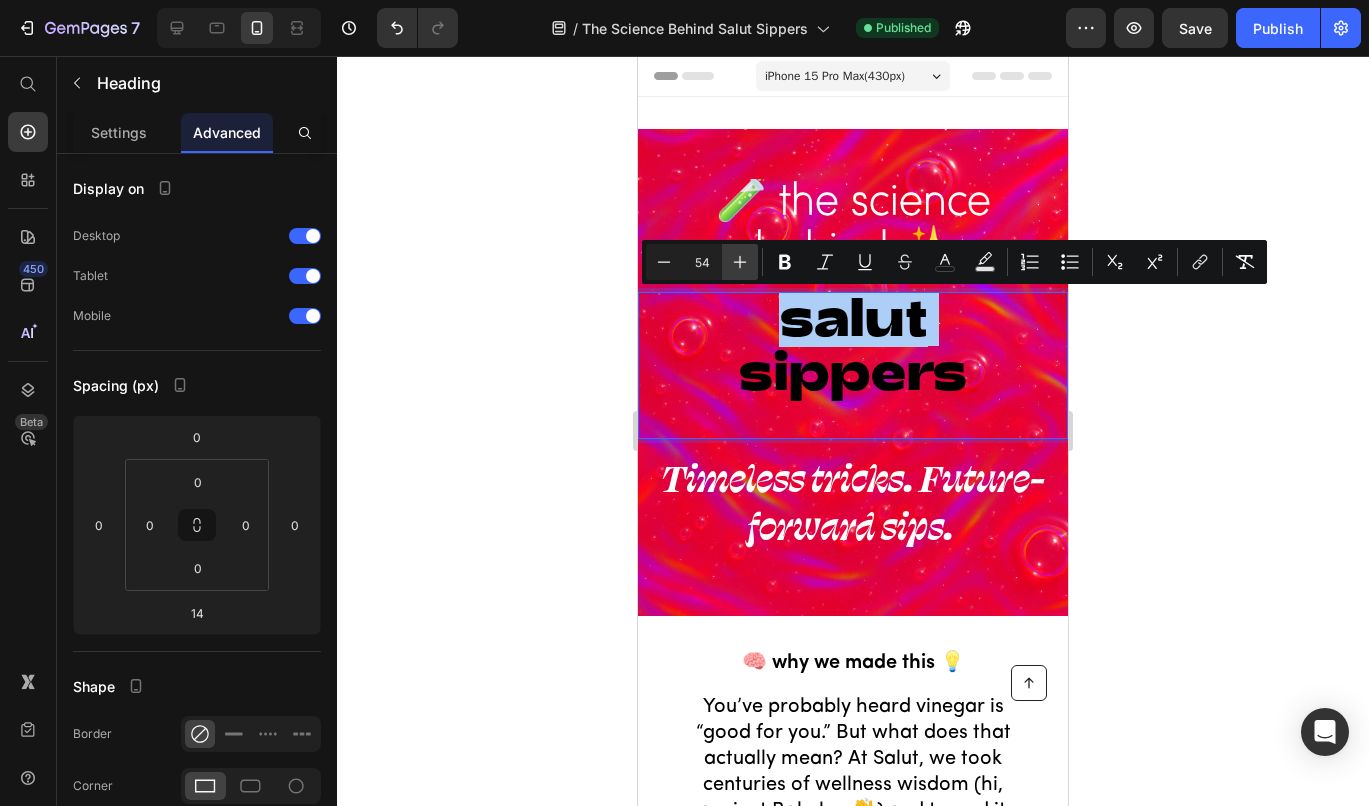 click on "Plus" at bounding box center (740, 262) 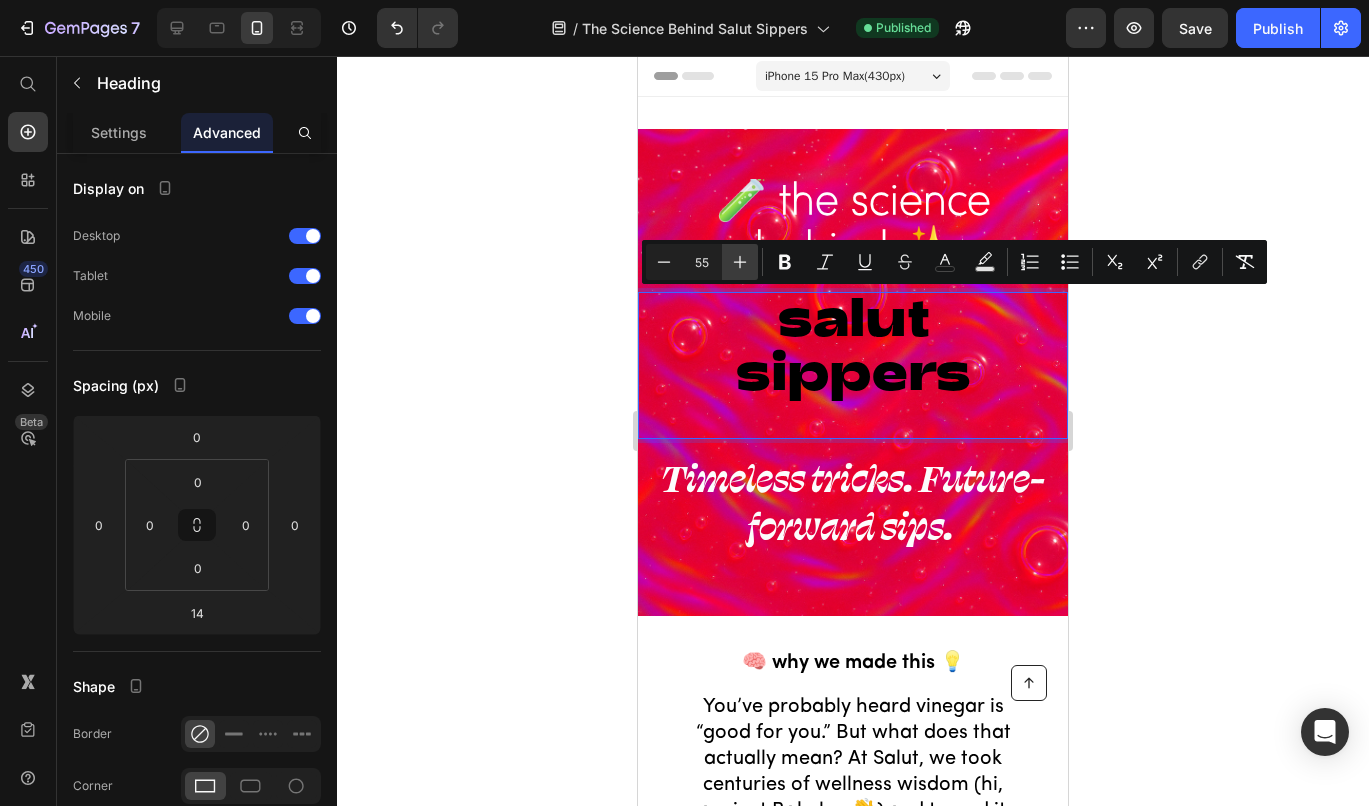 click on "Plus" at bounding box center (740, 262) 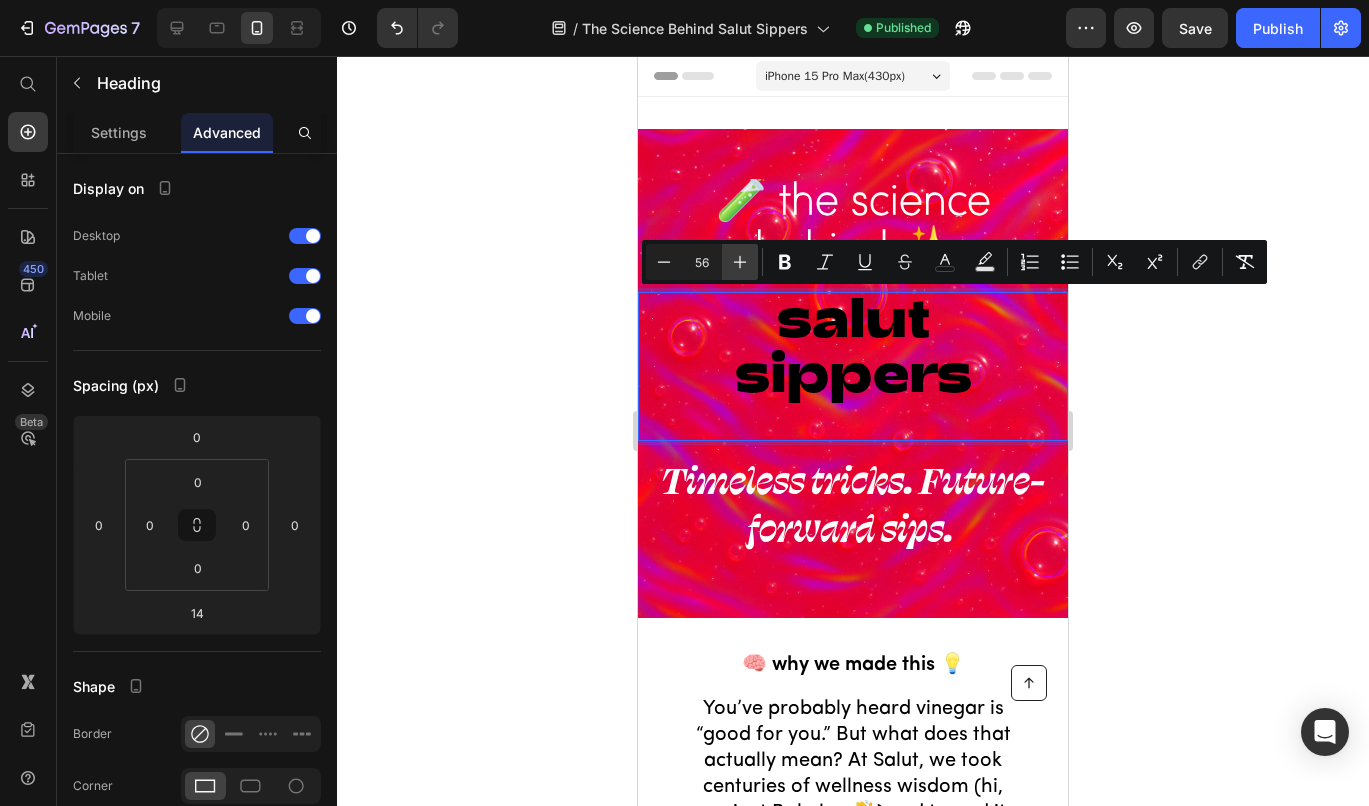 click on "Plus" at bounding box center (740, 262) 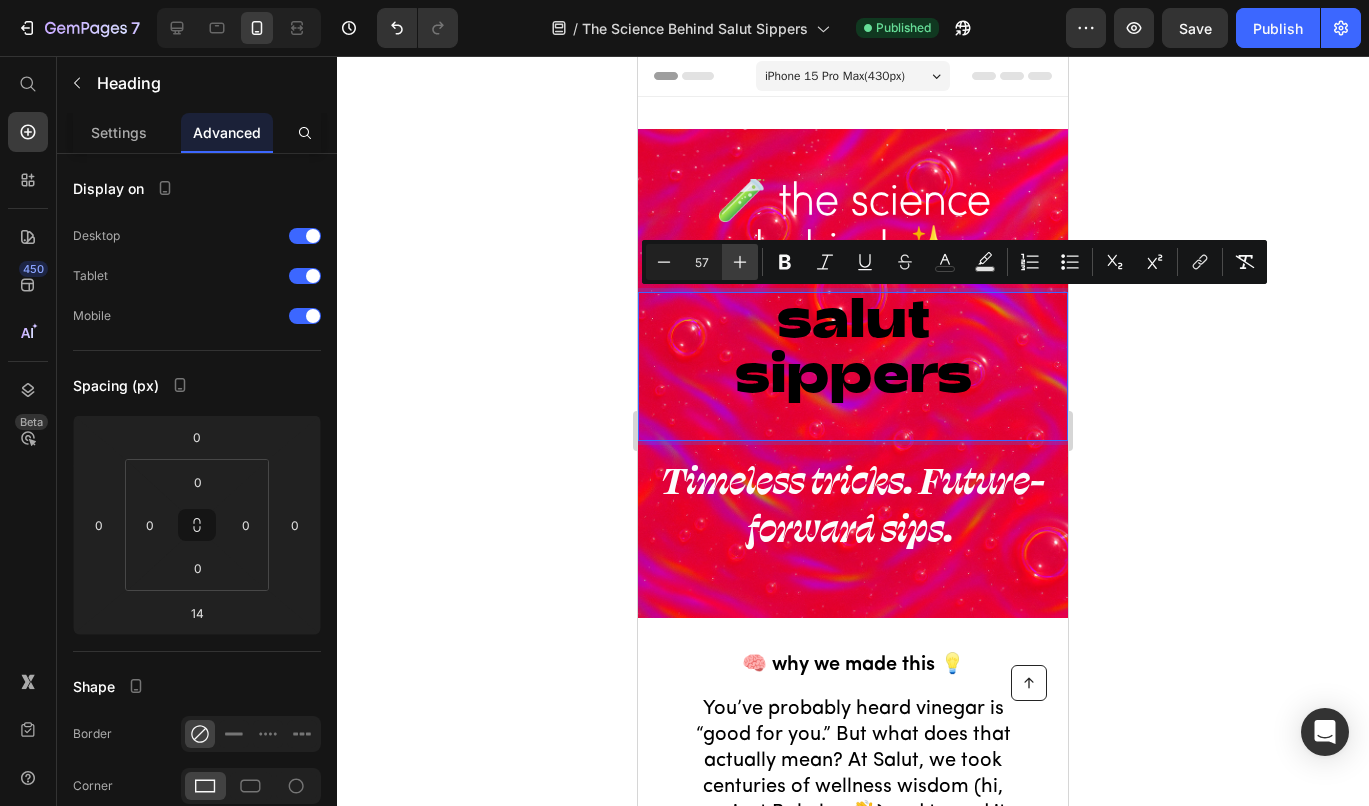 click on "Plus" at bounding box center (740, 262) 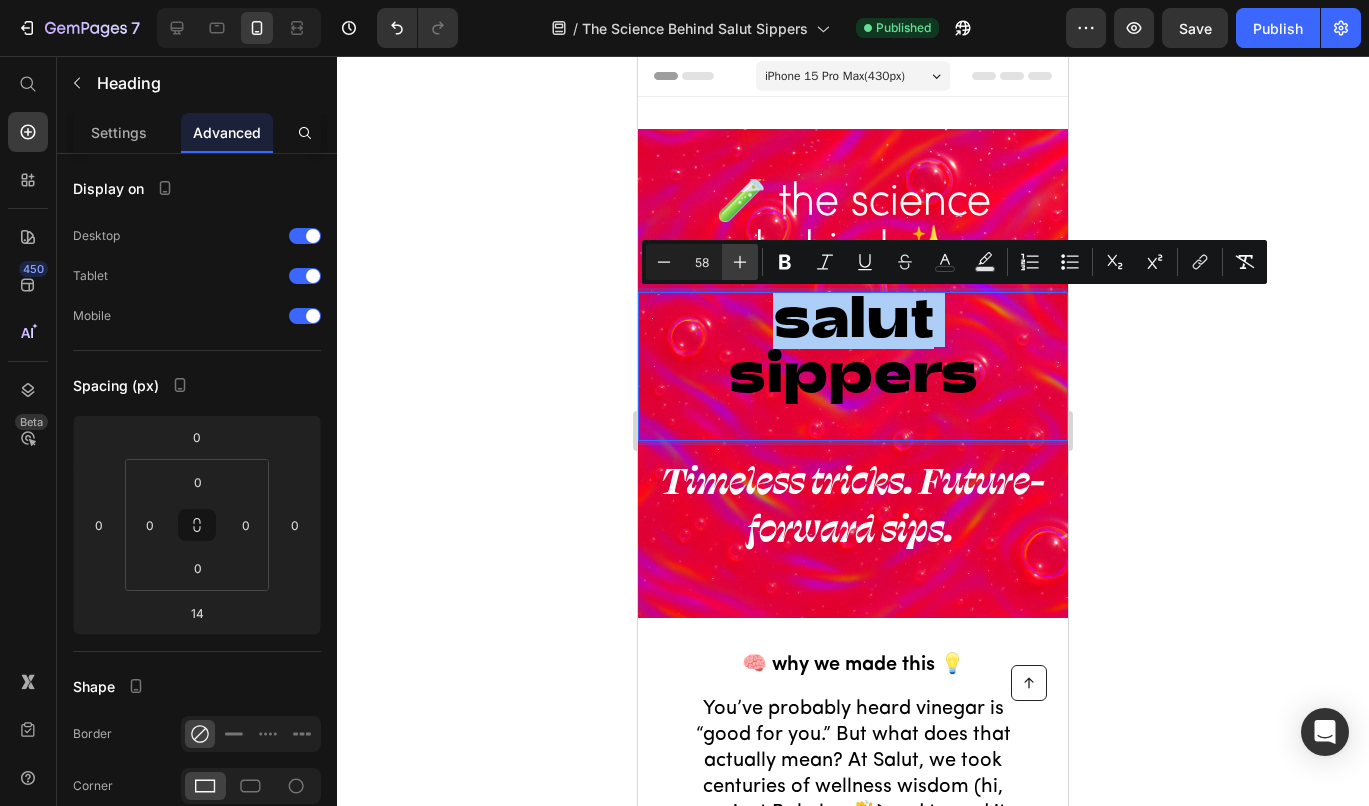 click on "Plus" at bounding box center (740, 262) 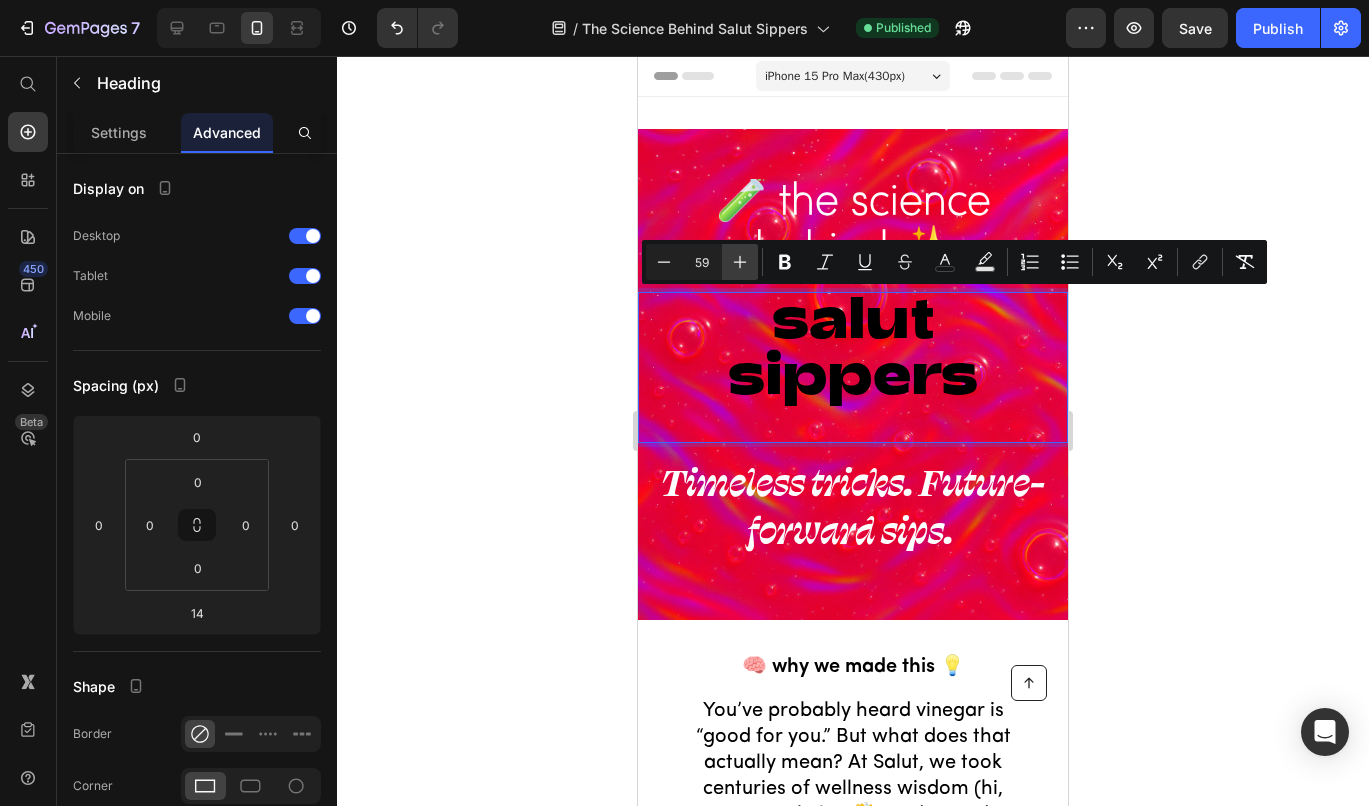 click on "Plus" at bounding box center [740, 262] 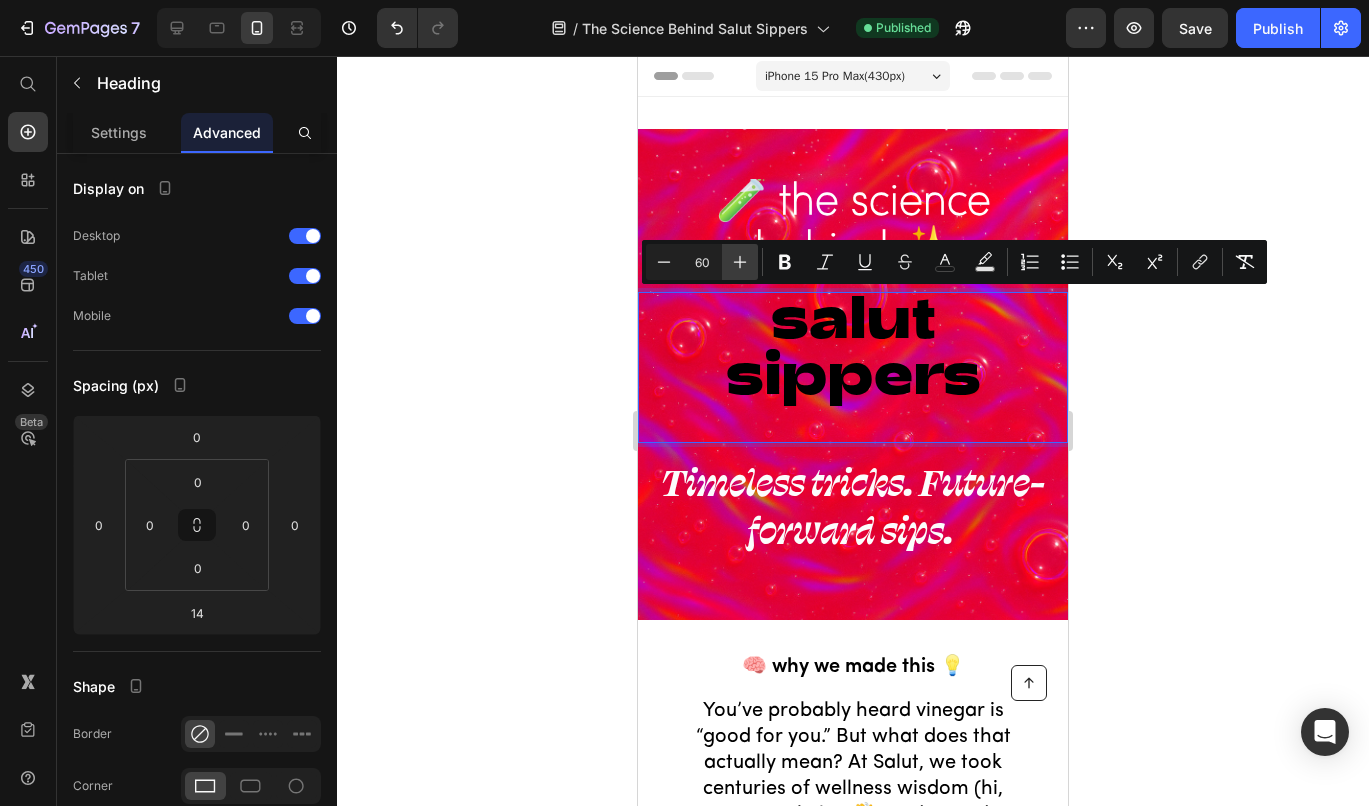 click on "Plus" at bounding box center [740, 262] 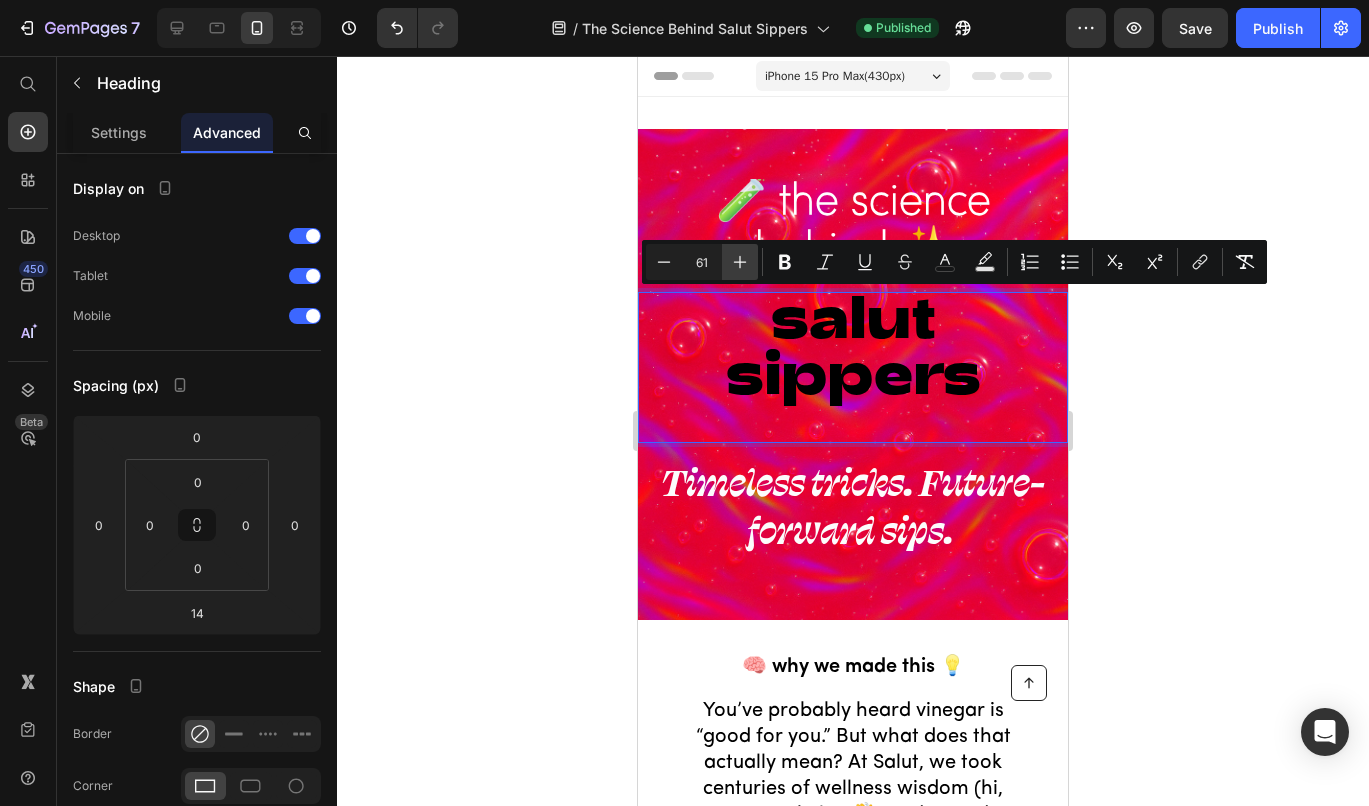 click on "Plus" at bounding box center (740, 262) 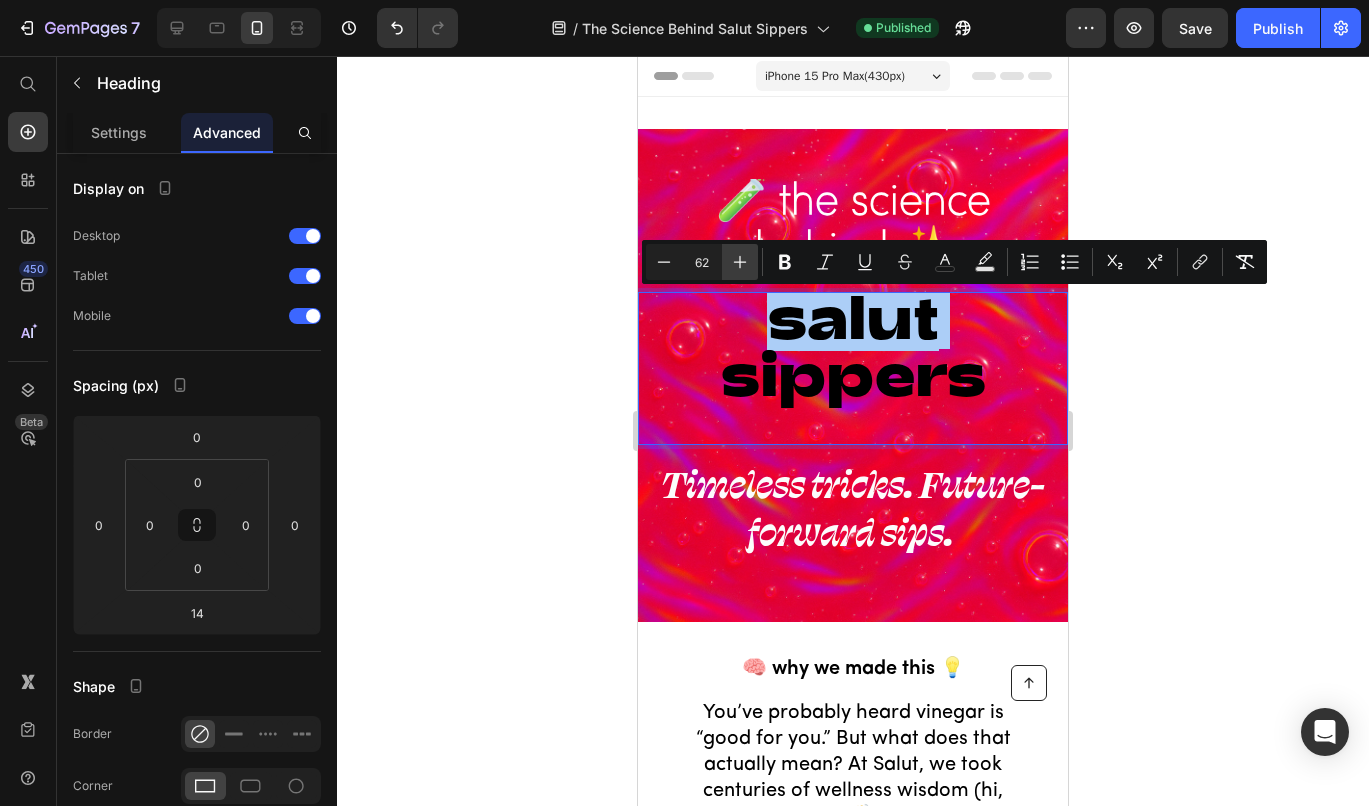 click on "Plus" at bounding box center [740, 262] 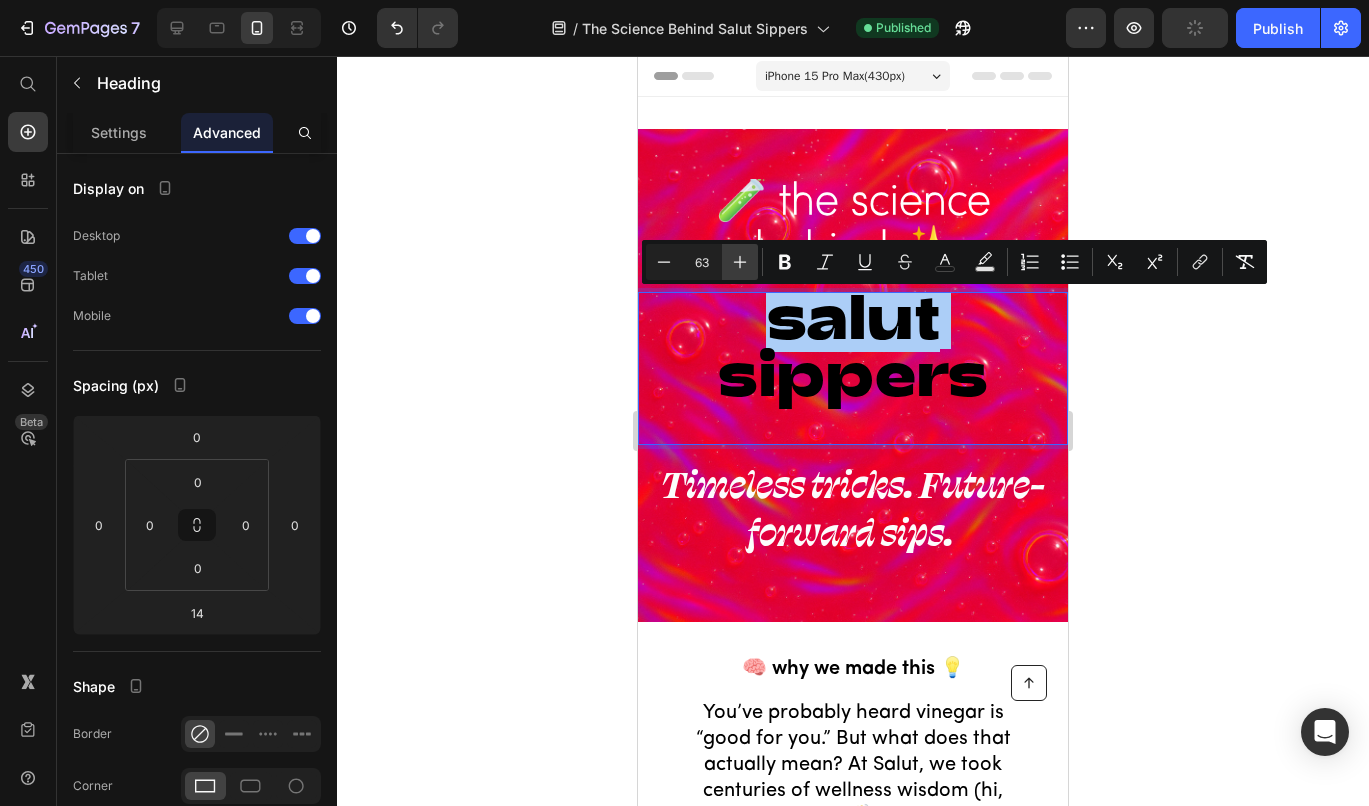 click on "Plus" at bounding box center [740, 262] 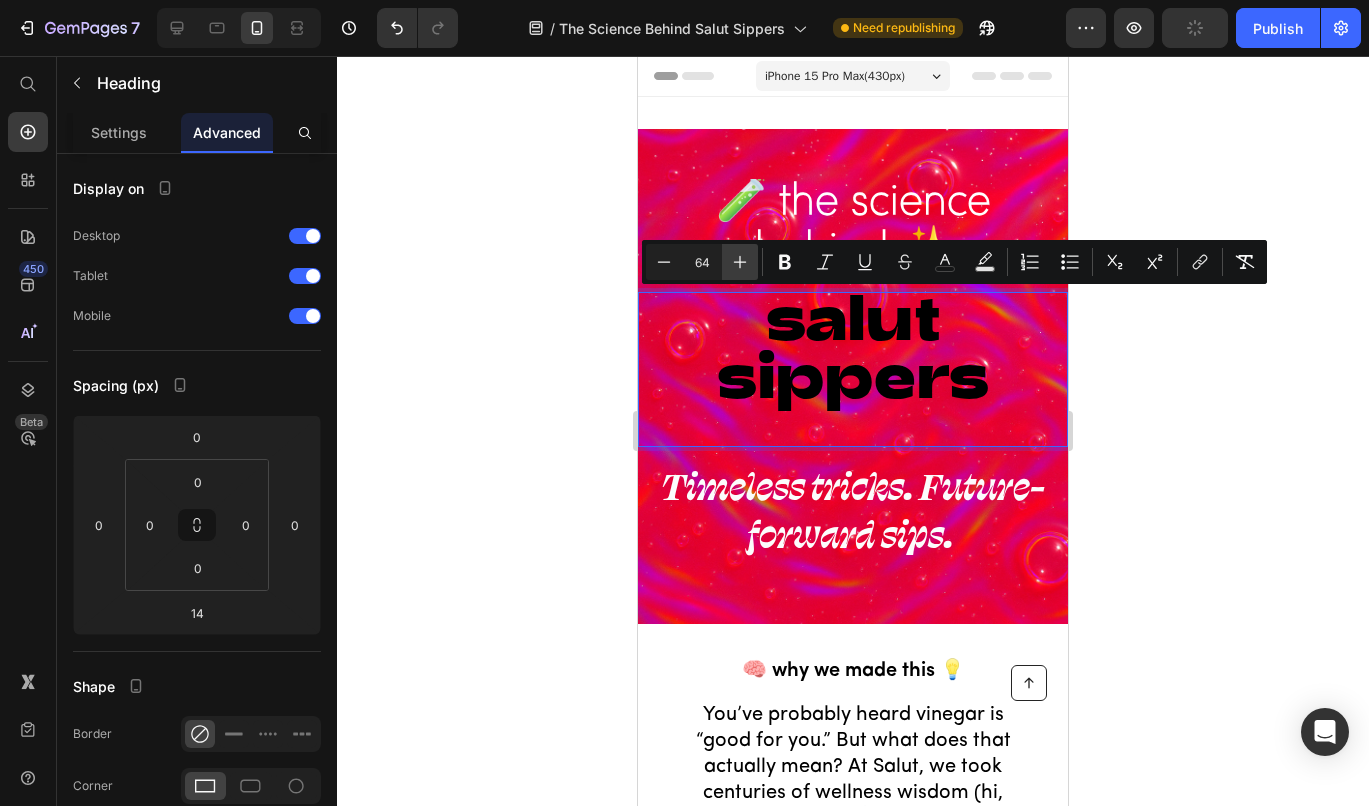 click on "Plus" at bounding box center [740, 262] 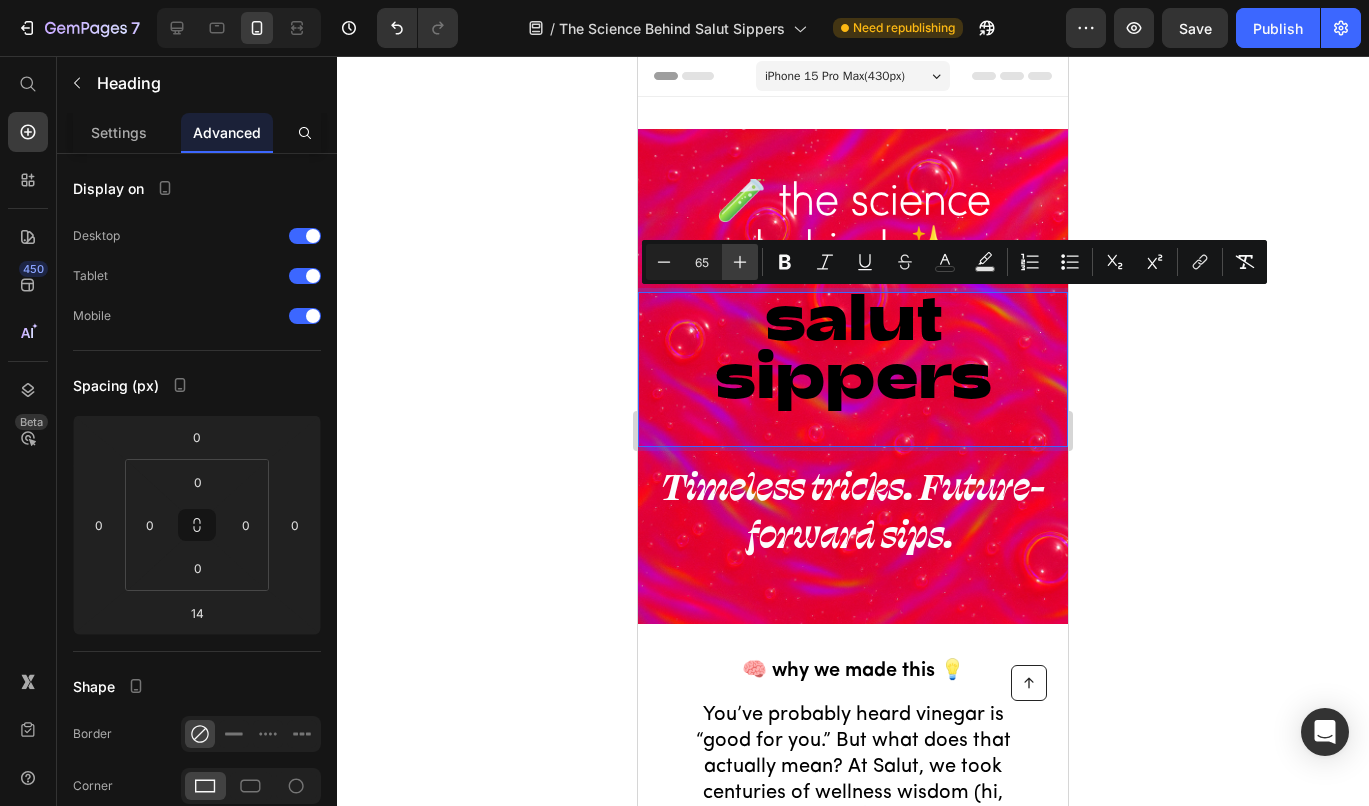 click on "Plus" at bounding box center [740, 262] 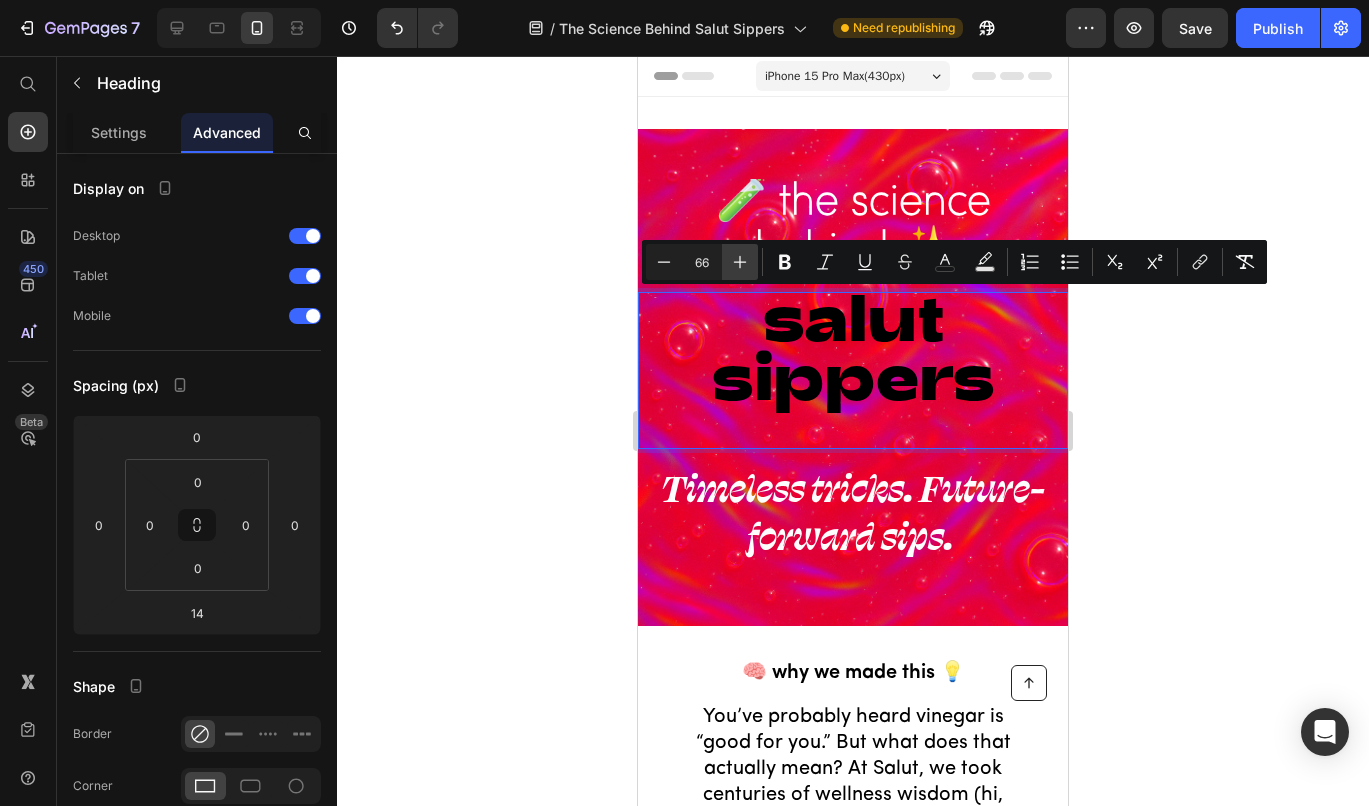 click on "Plus" at bounding box center [740, 262] 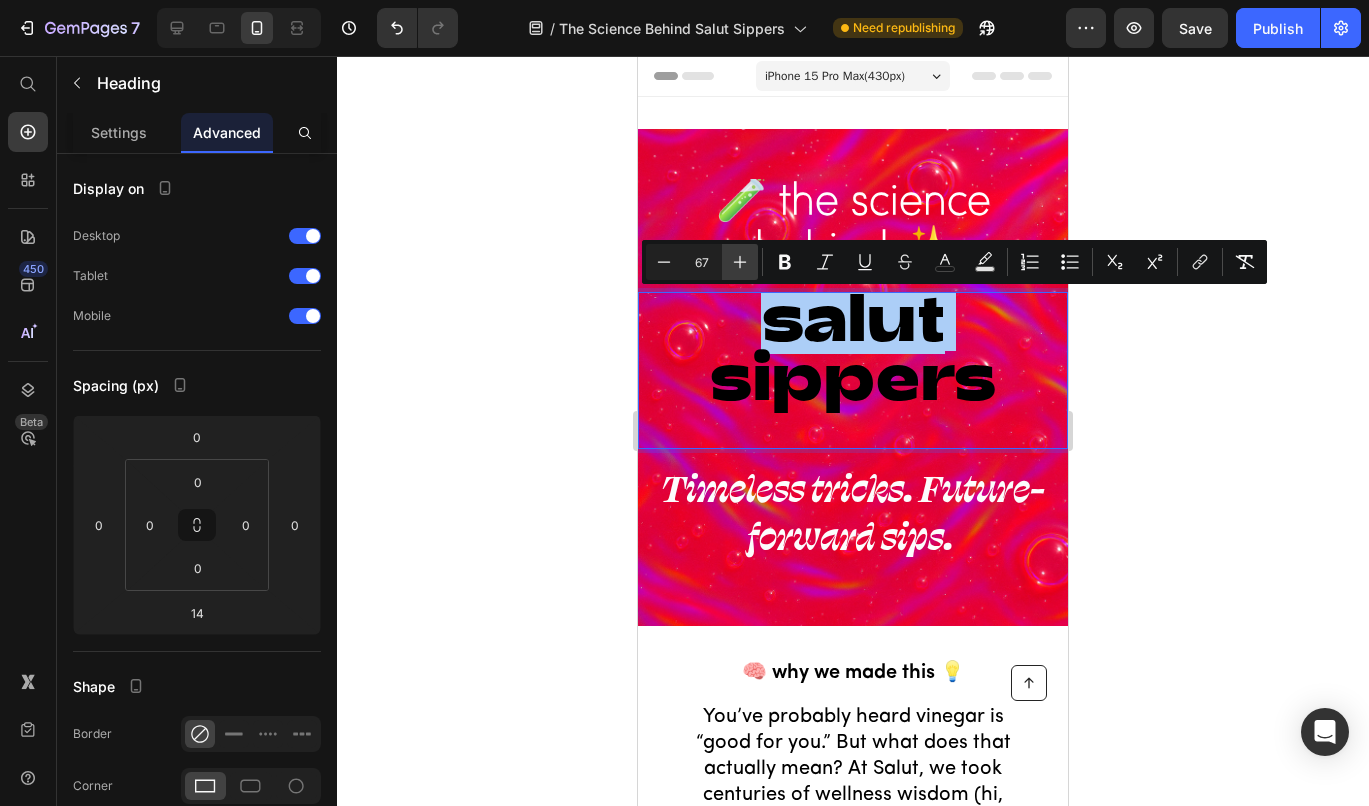 click on "Plus" at bounding box center [740, 262] 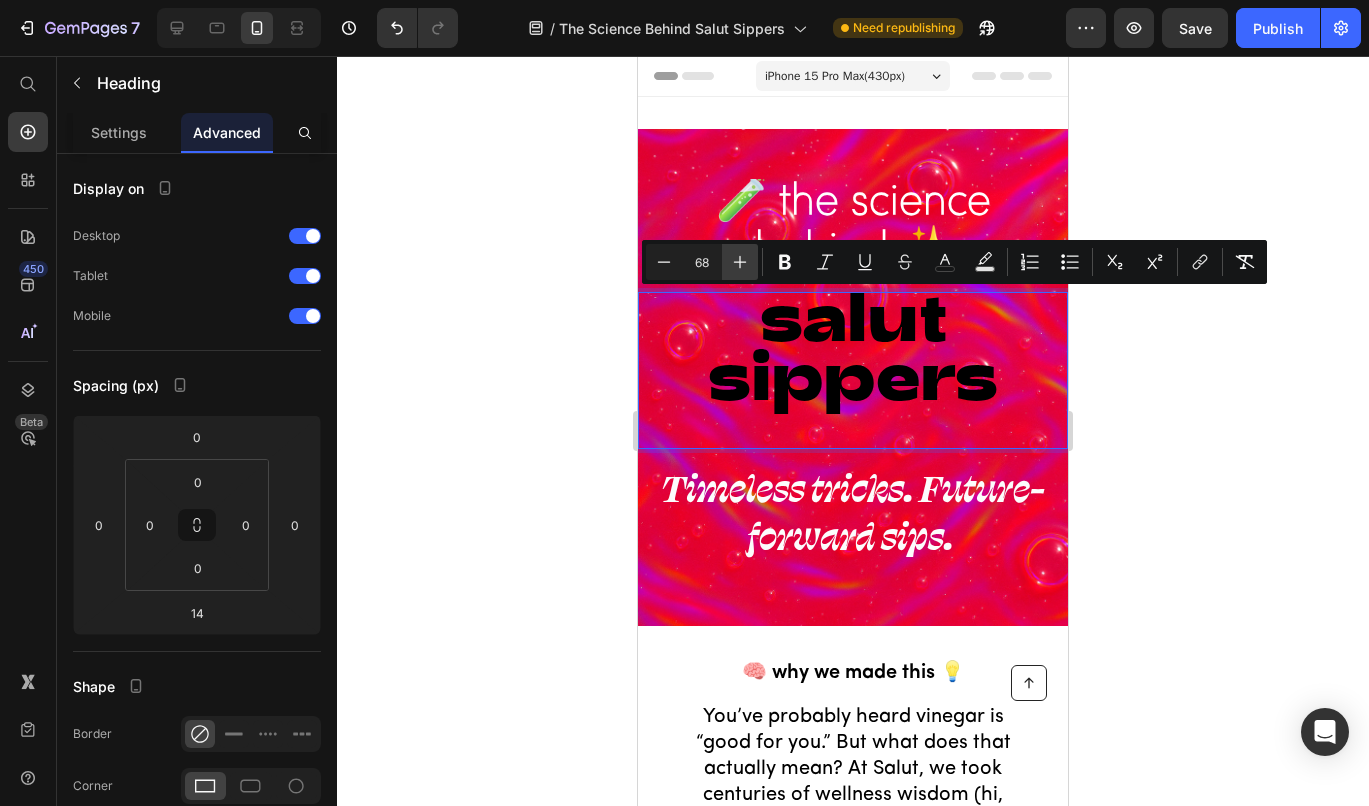 click on "Plus" at bounding box center (740, 262) 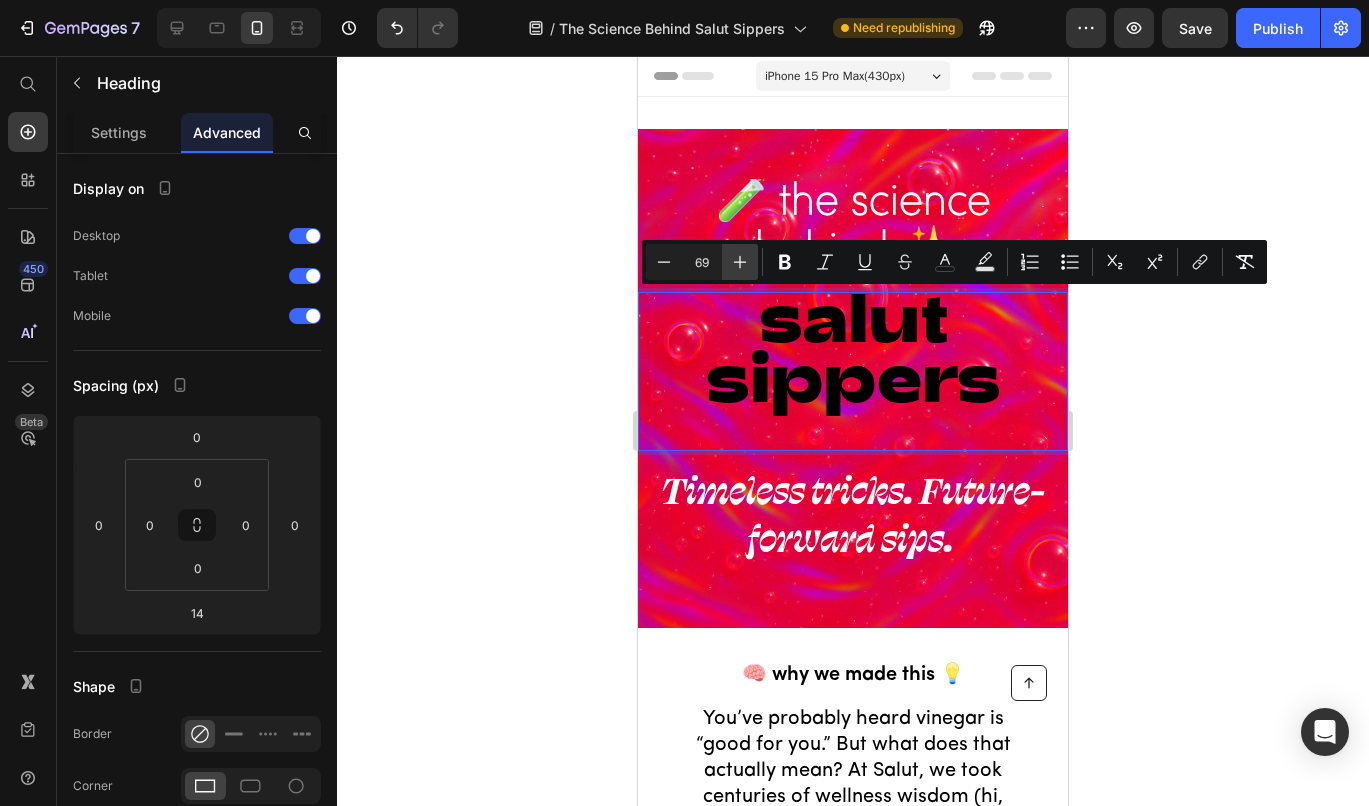 click on "Plus" at bounding box center (740, 262) 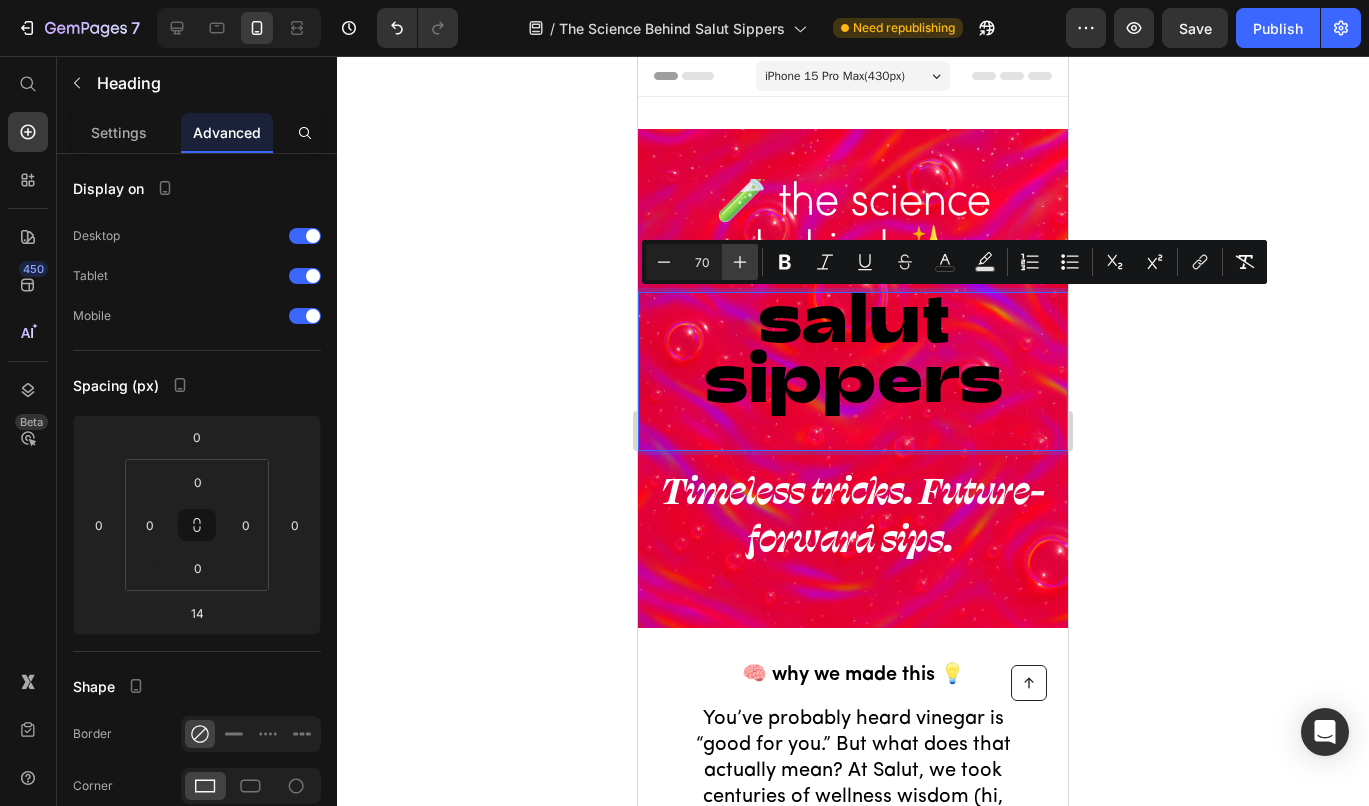 click on "Plus" at bounding box center [740, 262] 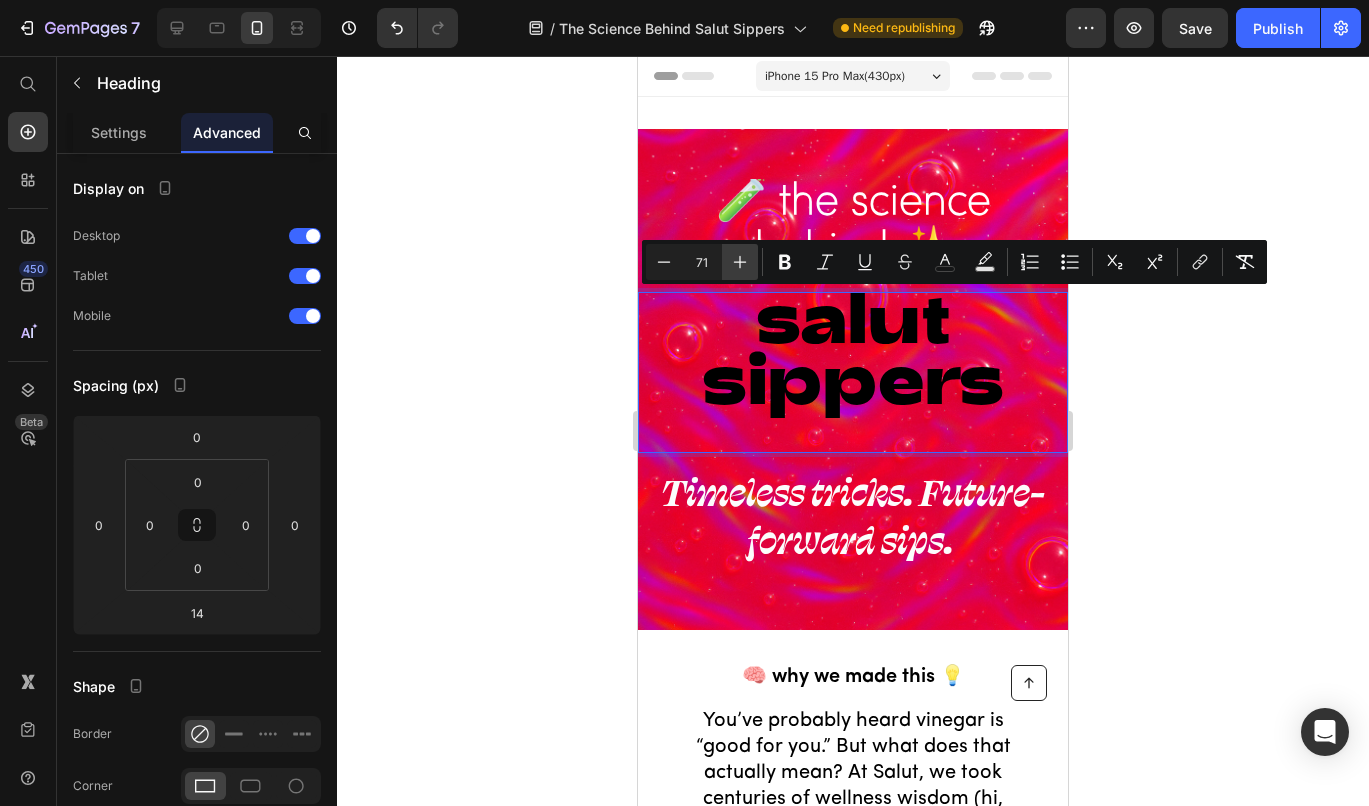 click on "Plus" at bounding box center (740, 262) 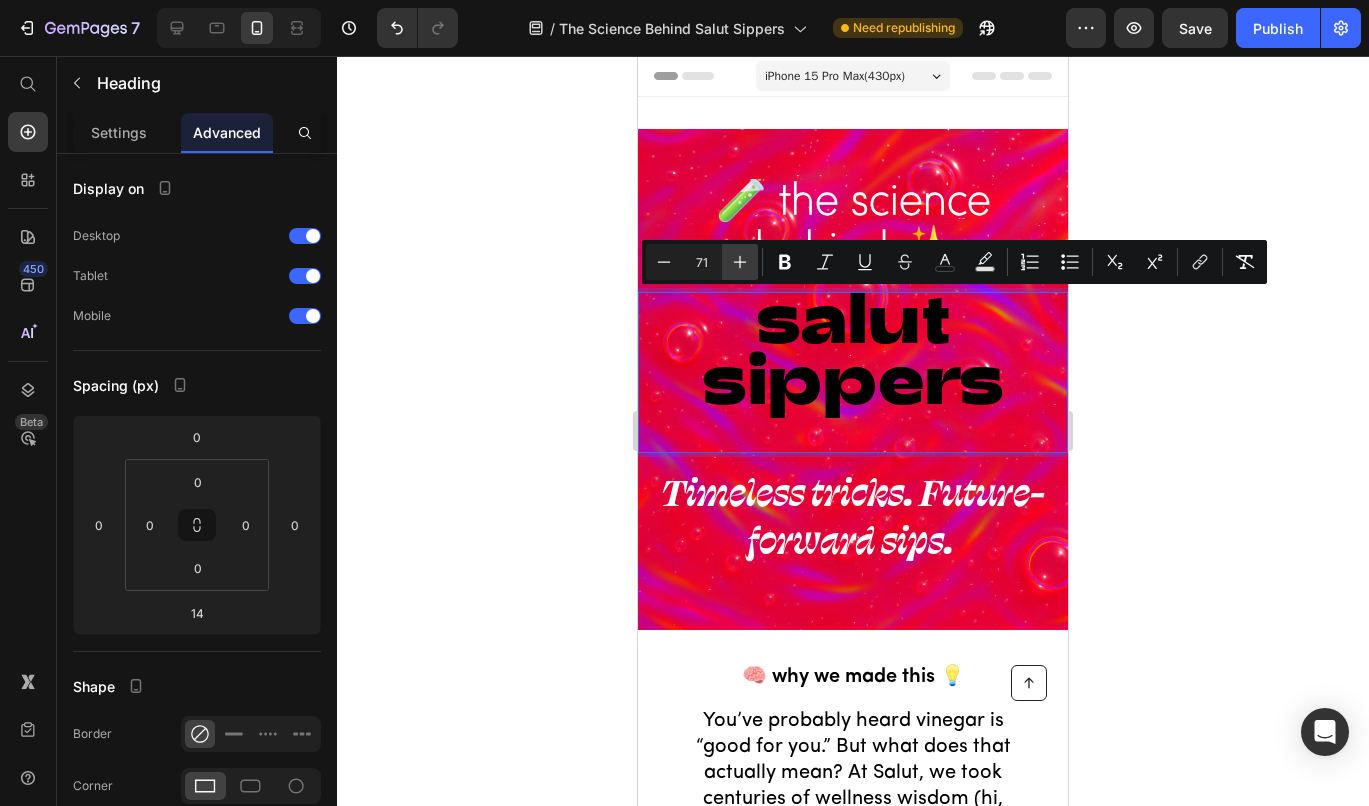type on "72" 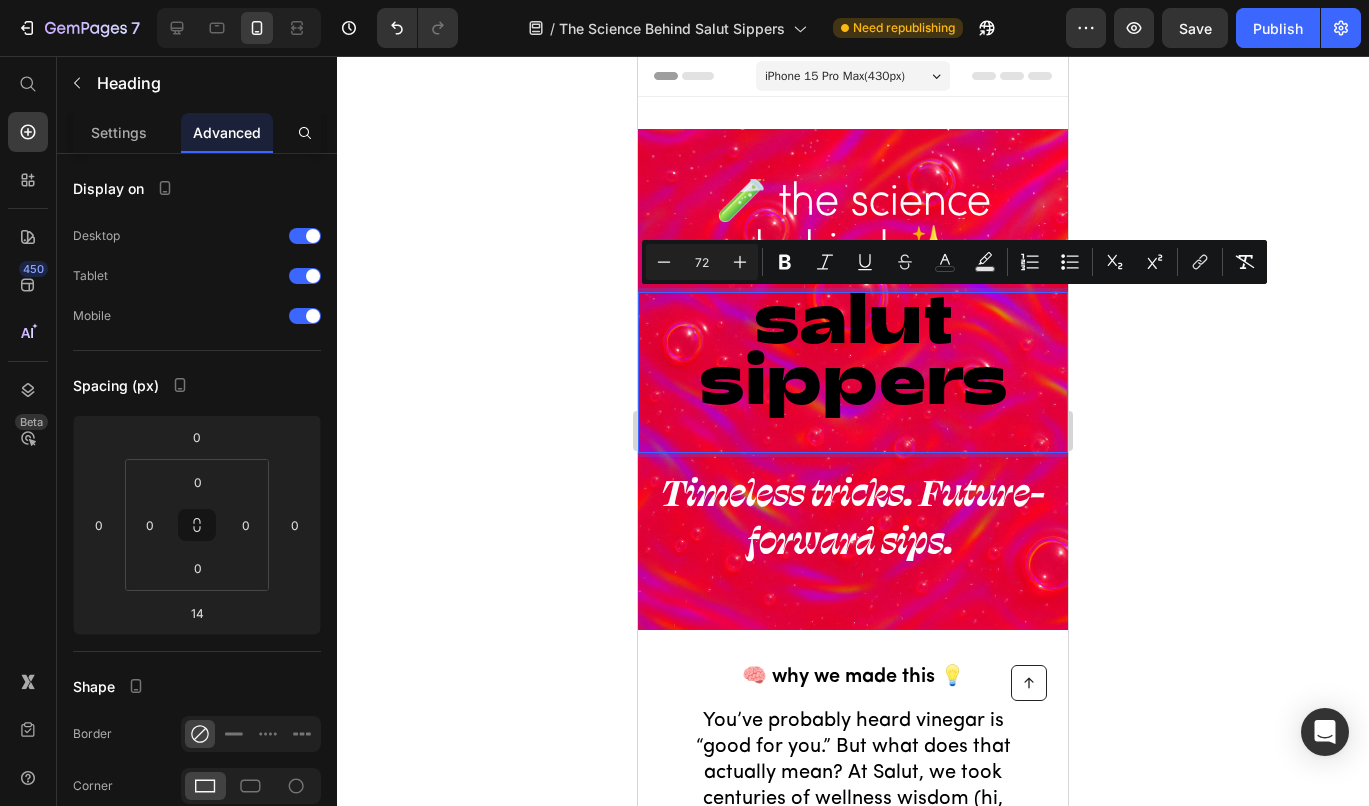 click on "sippers" at bounding box center (853, 375) 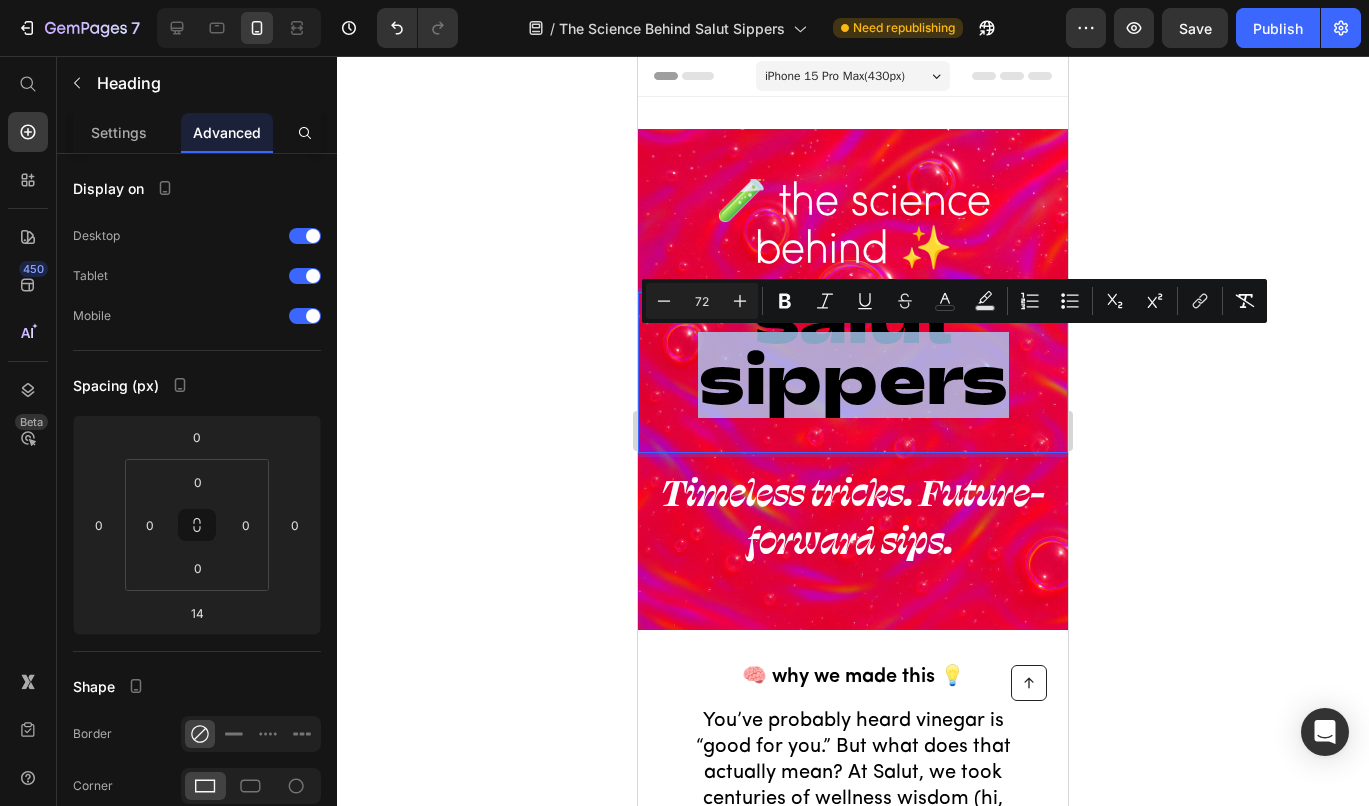 drag, startPoint x: 993, startPoint y: 392, endPoint x: 671, endPoint y: 382, distance: 322.15524 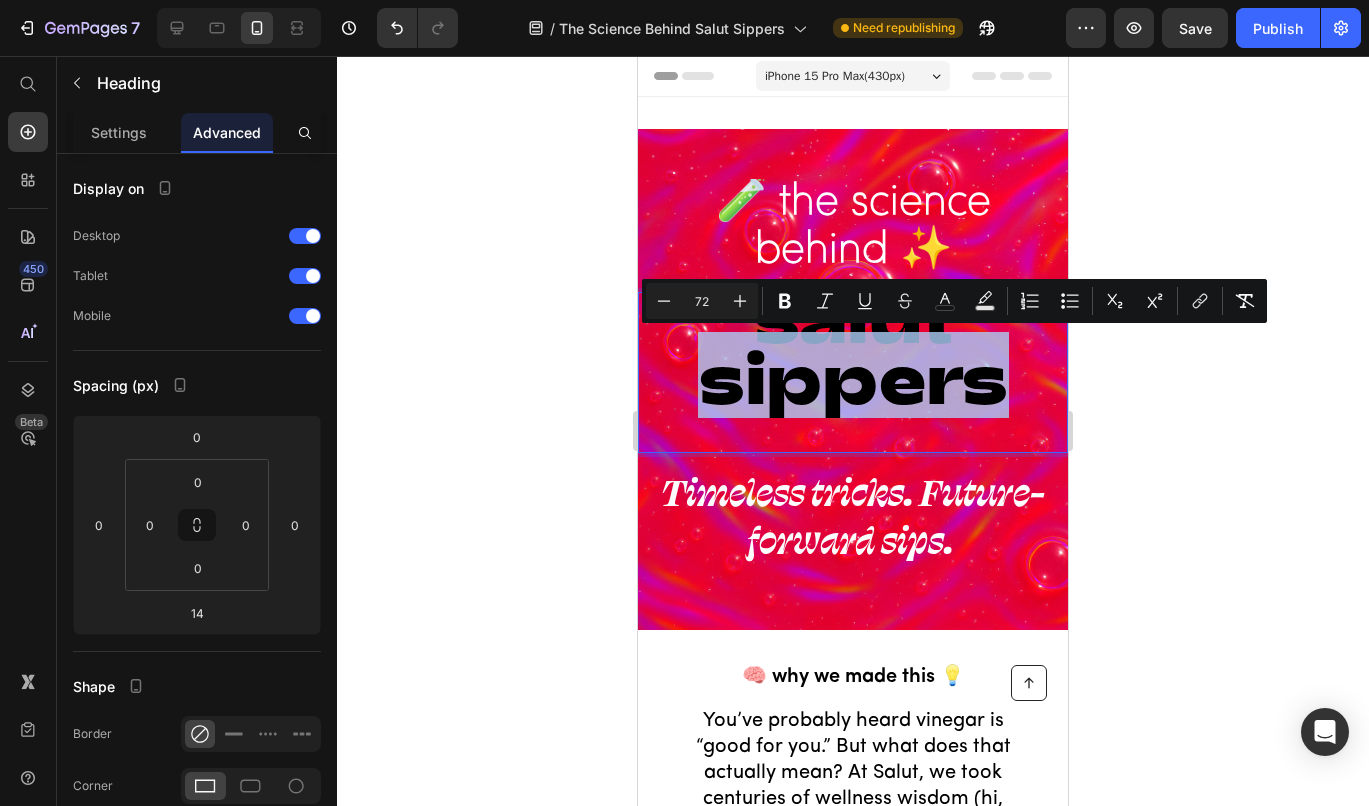 click on "salut sippers" at bounding box center [853, 352] 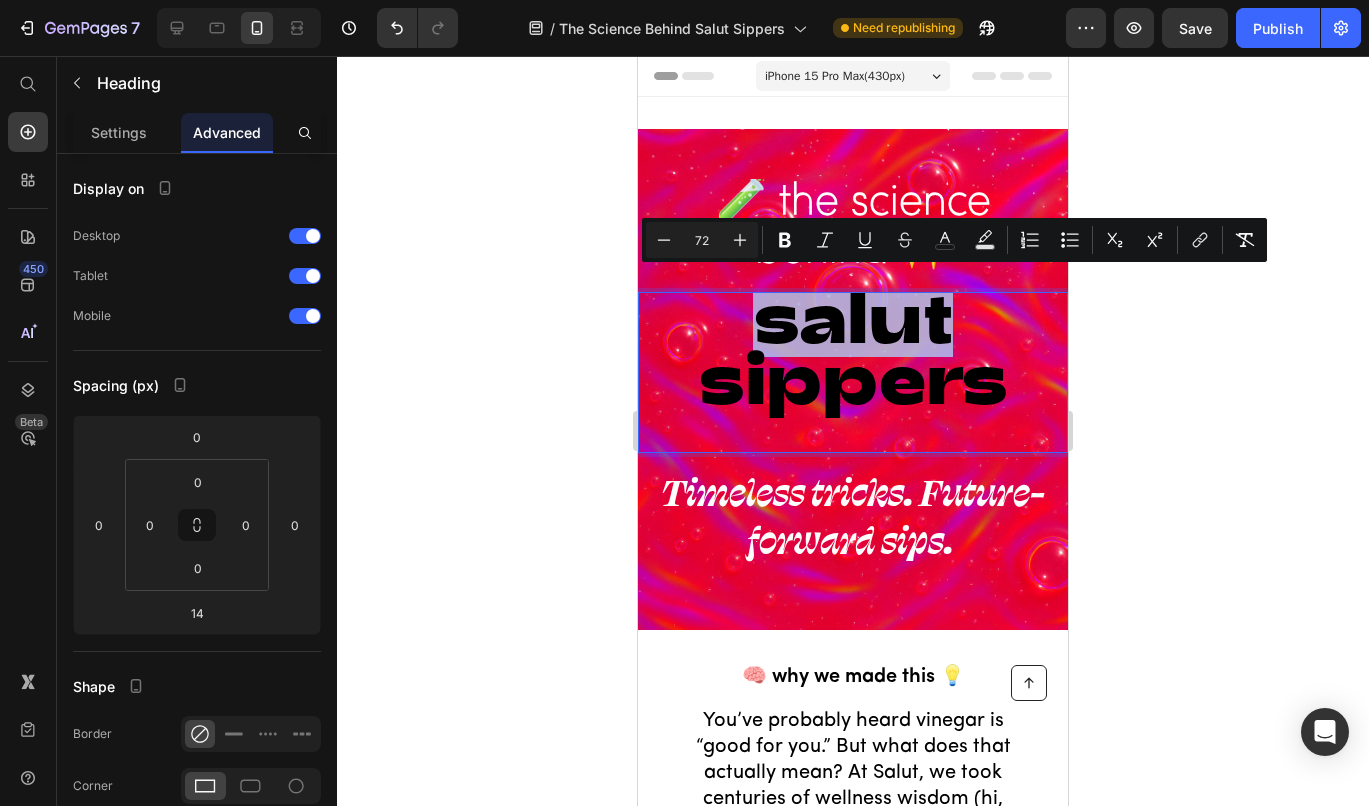 drag, startPoint x: 949, startPoint y: 327, endPoint x: 724, endPoint y: 327, distance: 225 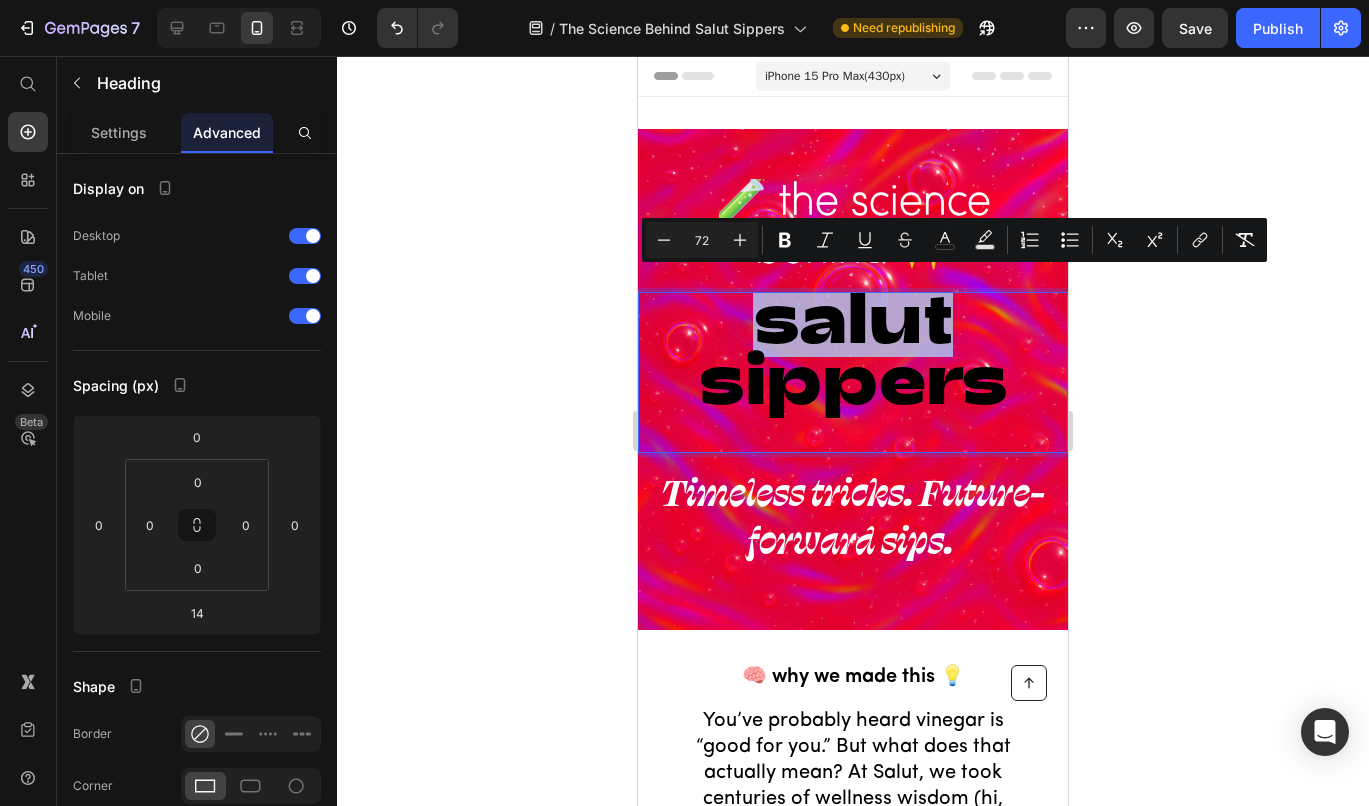click on "salut sippers" at bounding box center (853, 352) 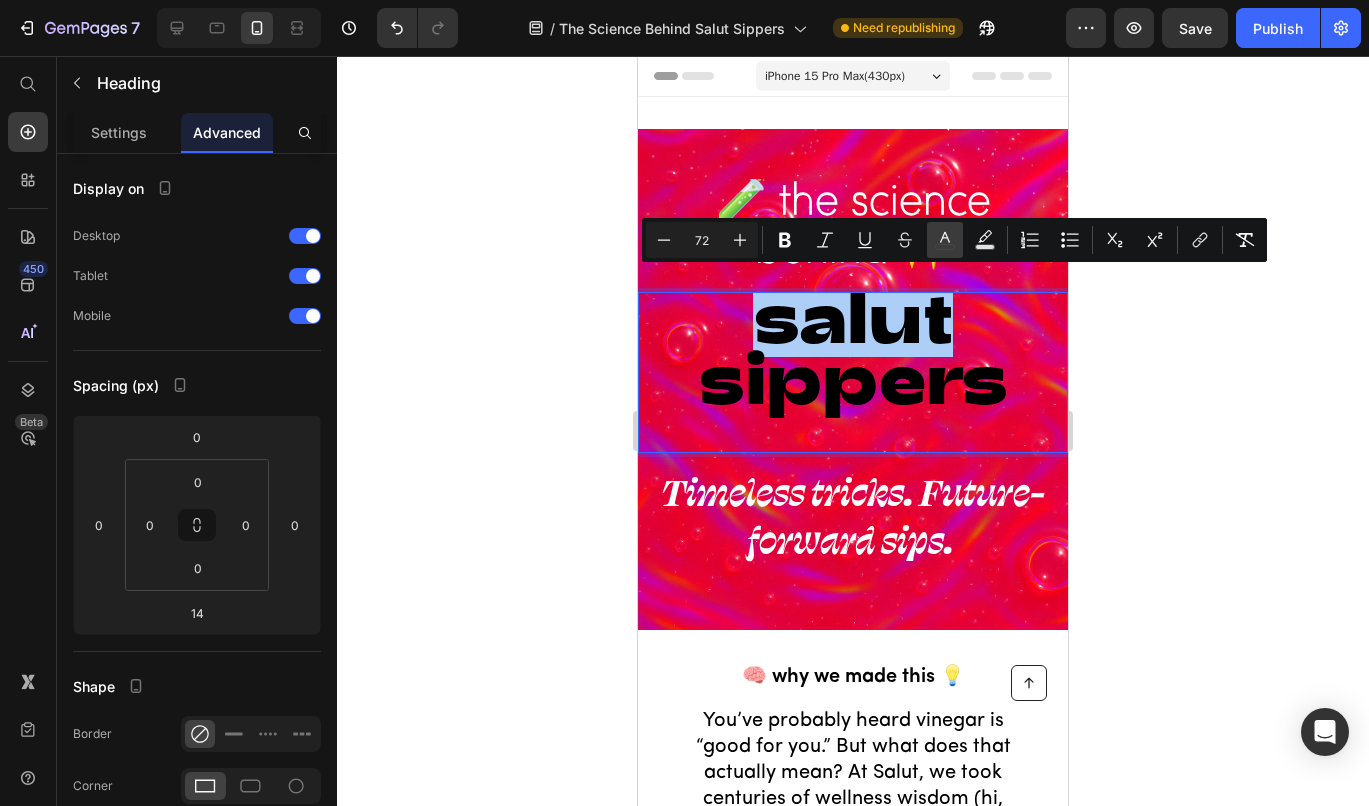 click on "color" at bounding box center (945, 240) 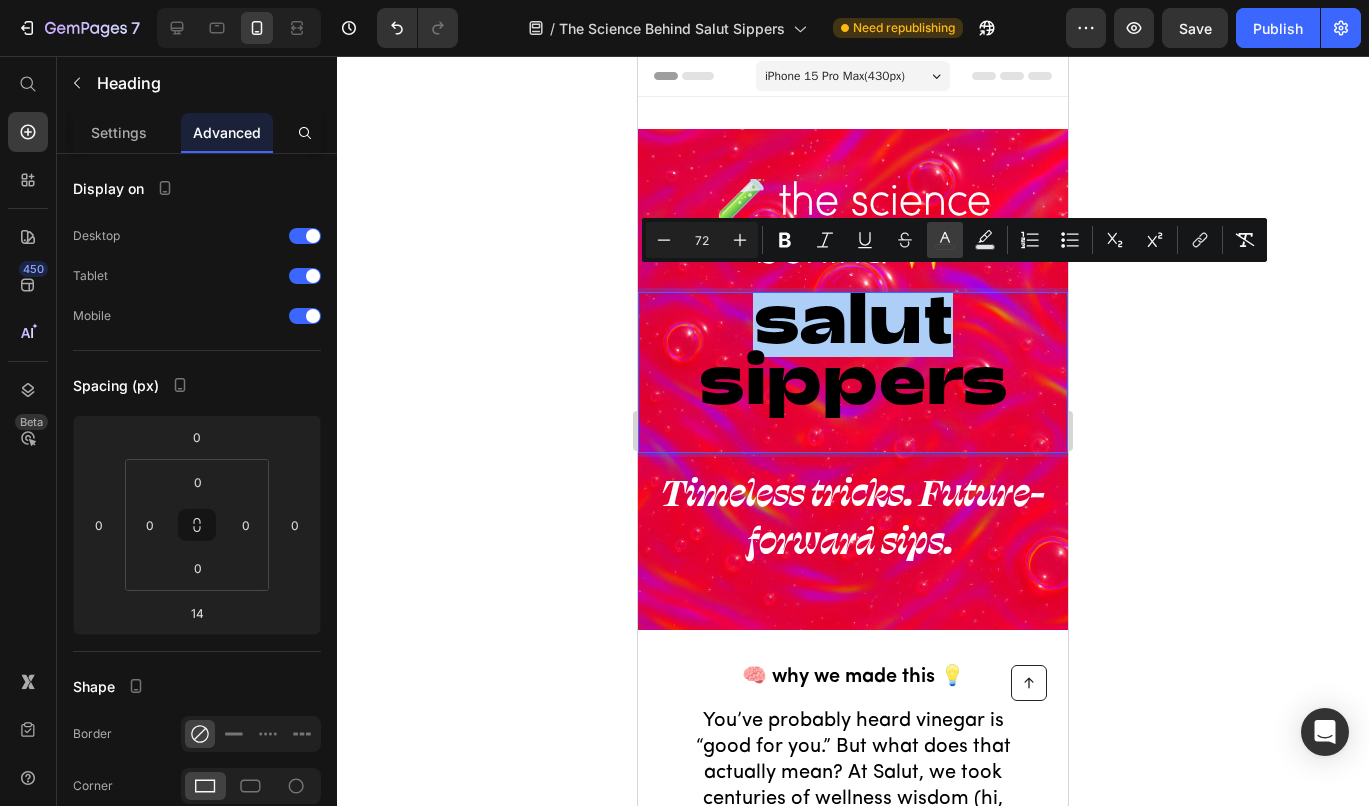 type on "000000" 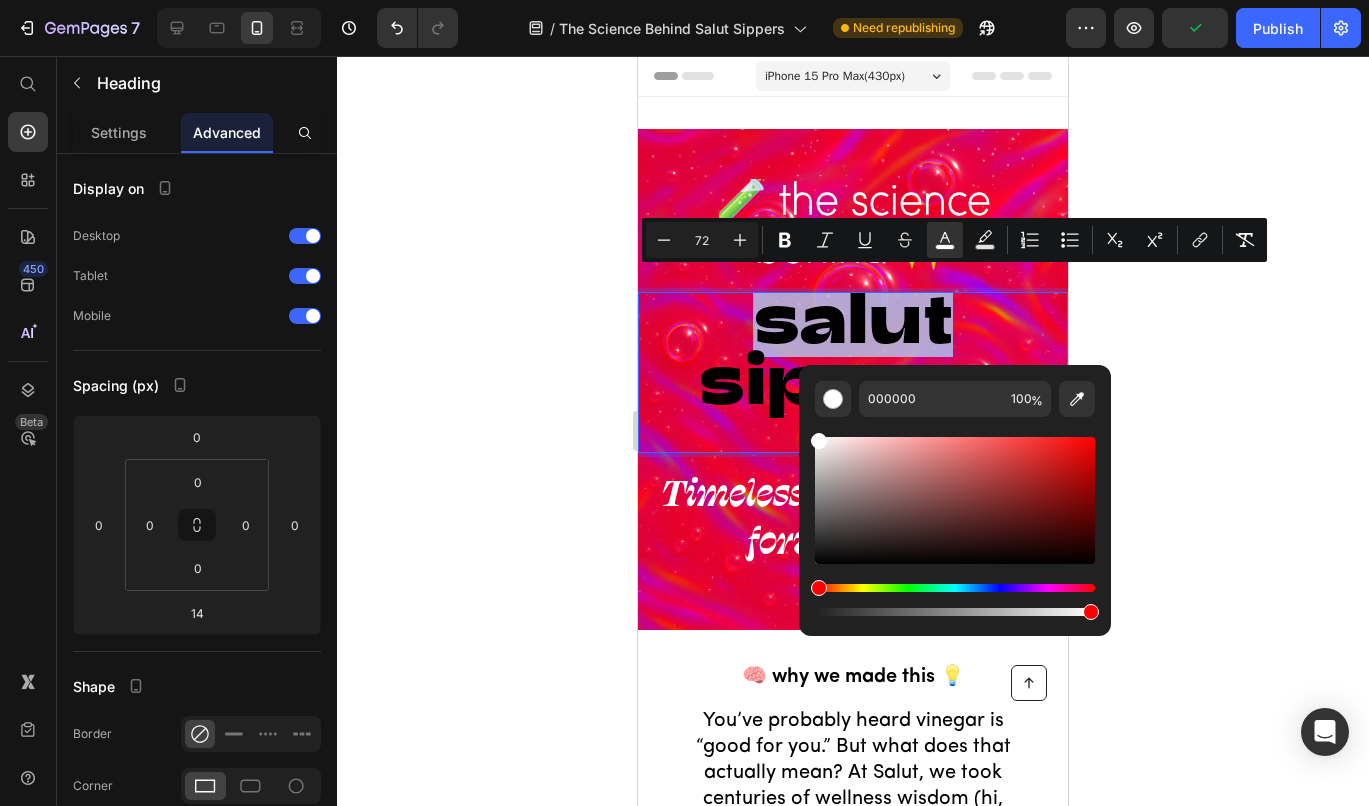 type on "FFFFFF" 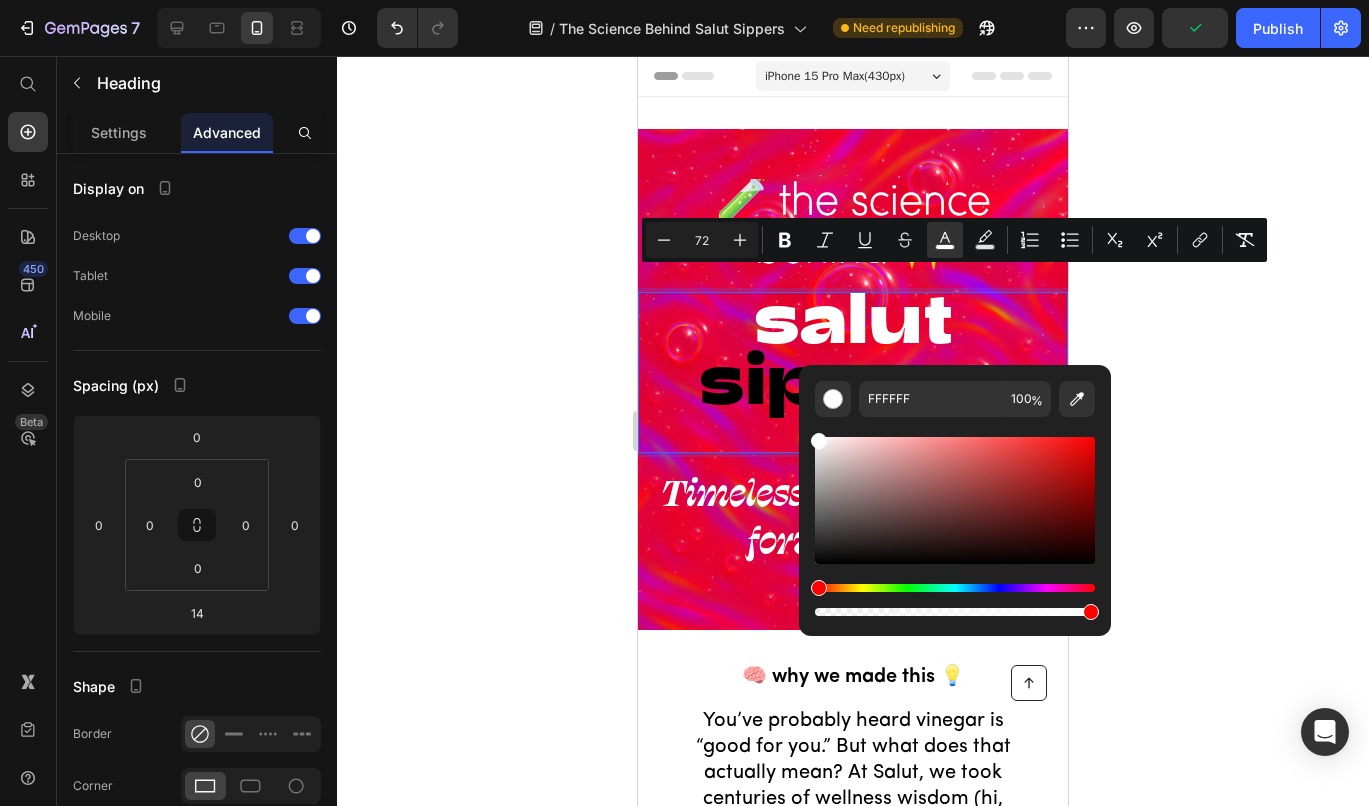 drag, startPoint x: 1489, startPoint y: 599, endPoint x: 786, endPoint y: 416, distance: 726.4282 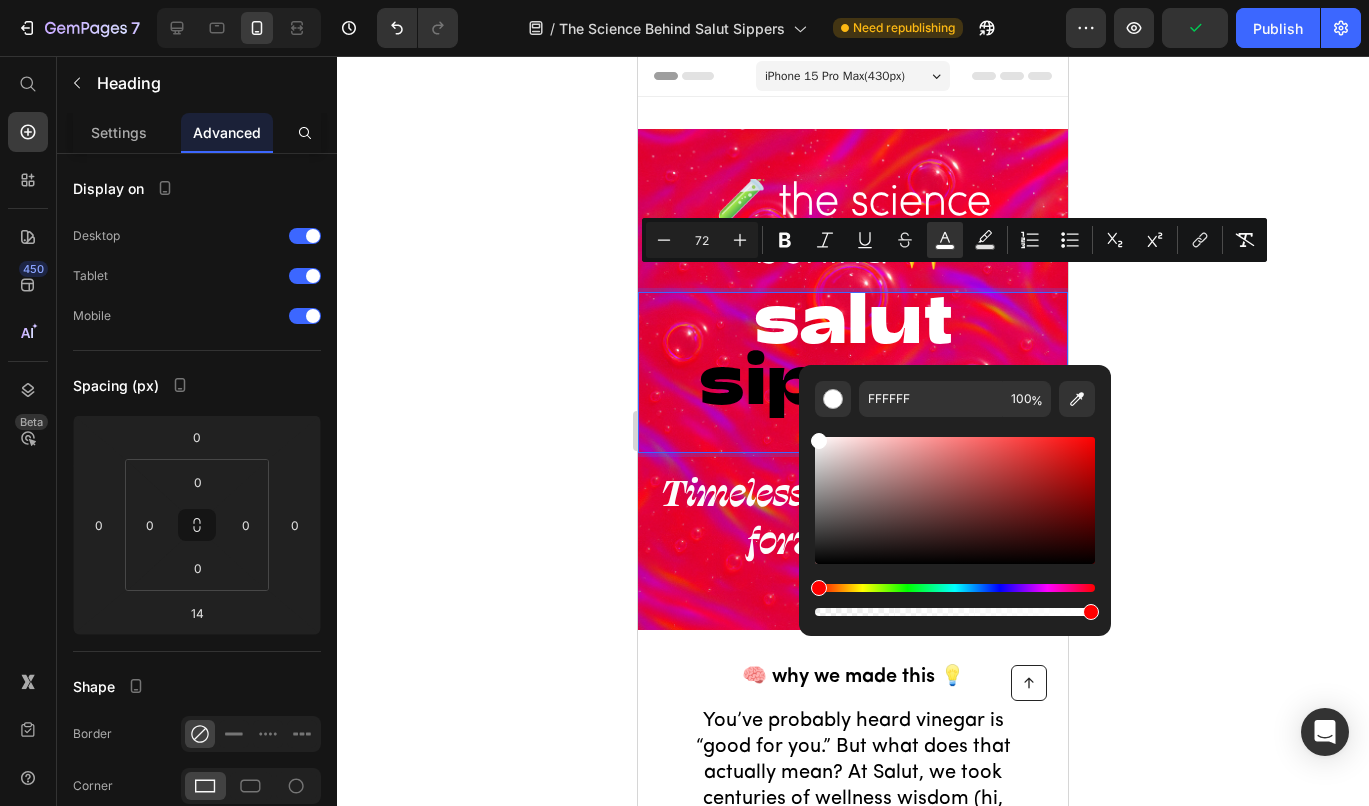 click 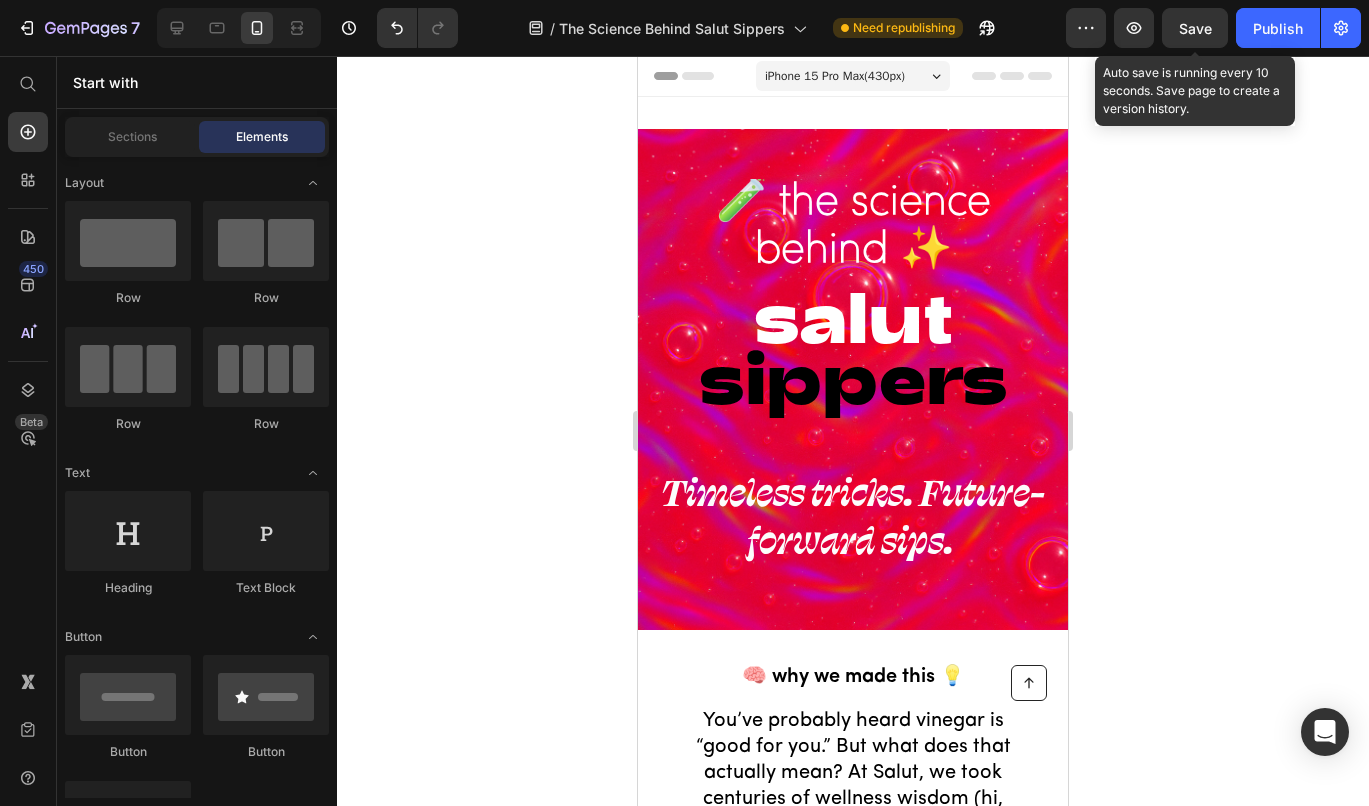 click on "Save" at bounding box center (1195, 28) 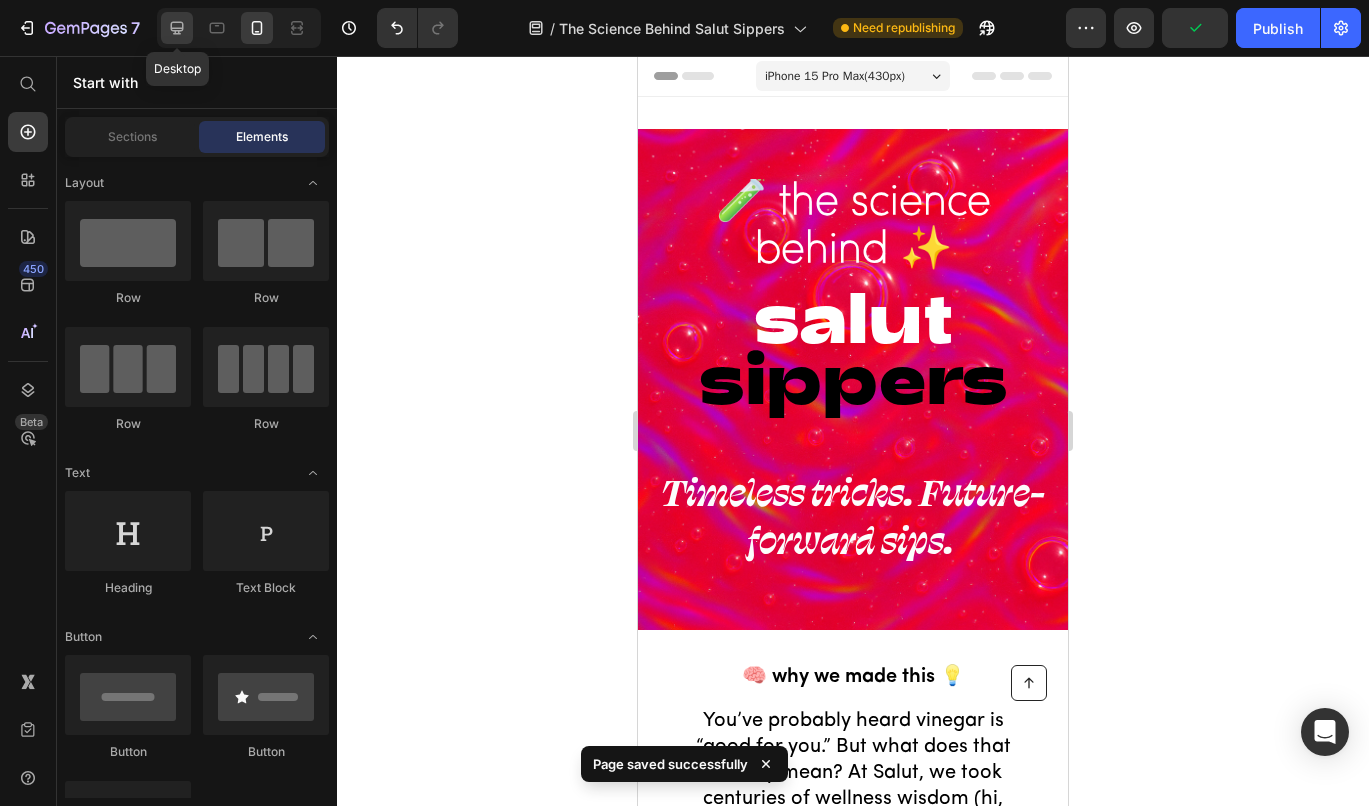 click 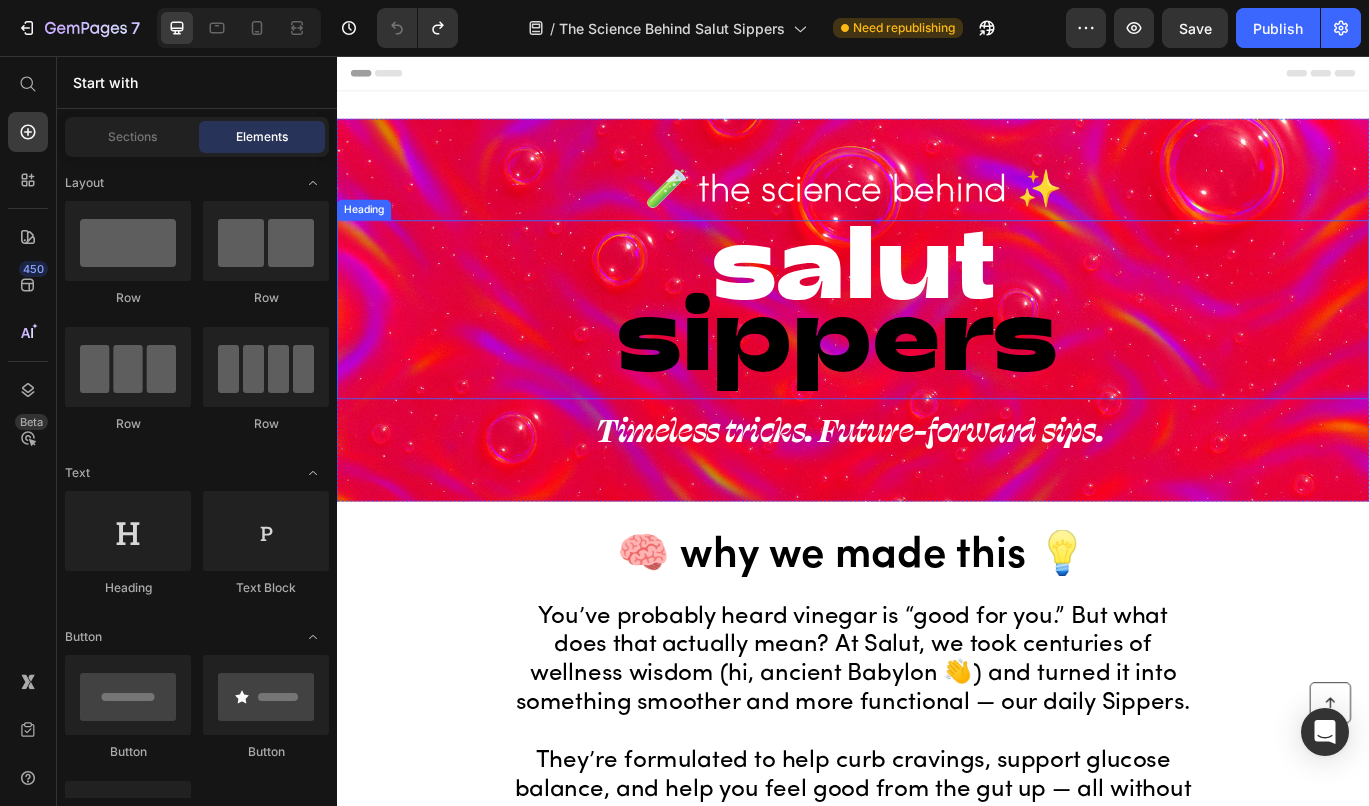click on "sippers" at bounding box center [919, 373] 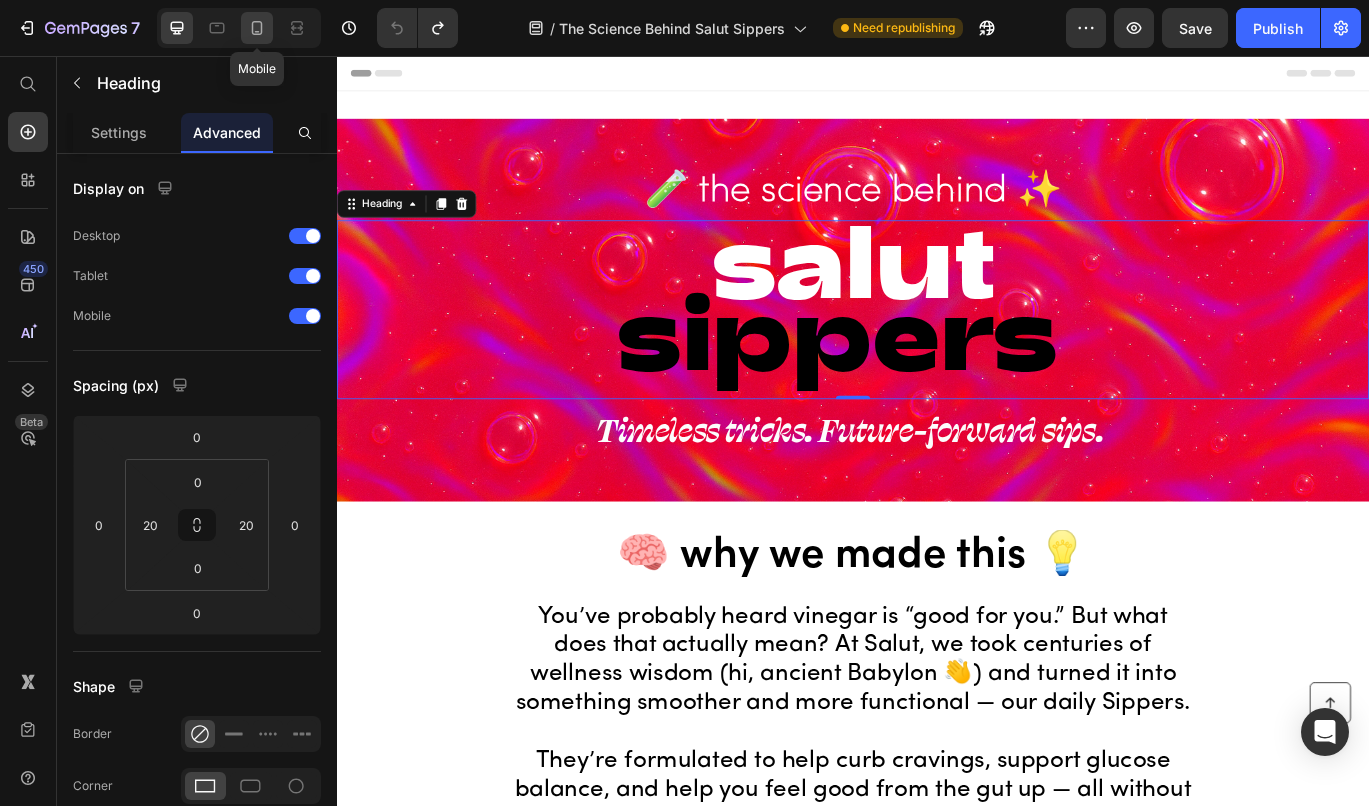 click 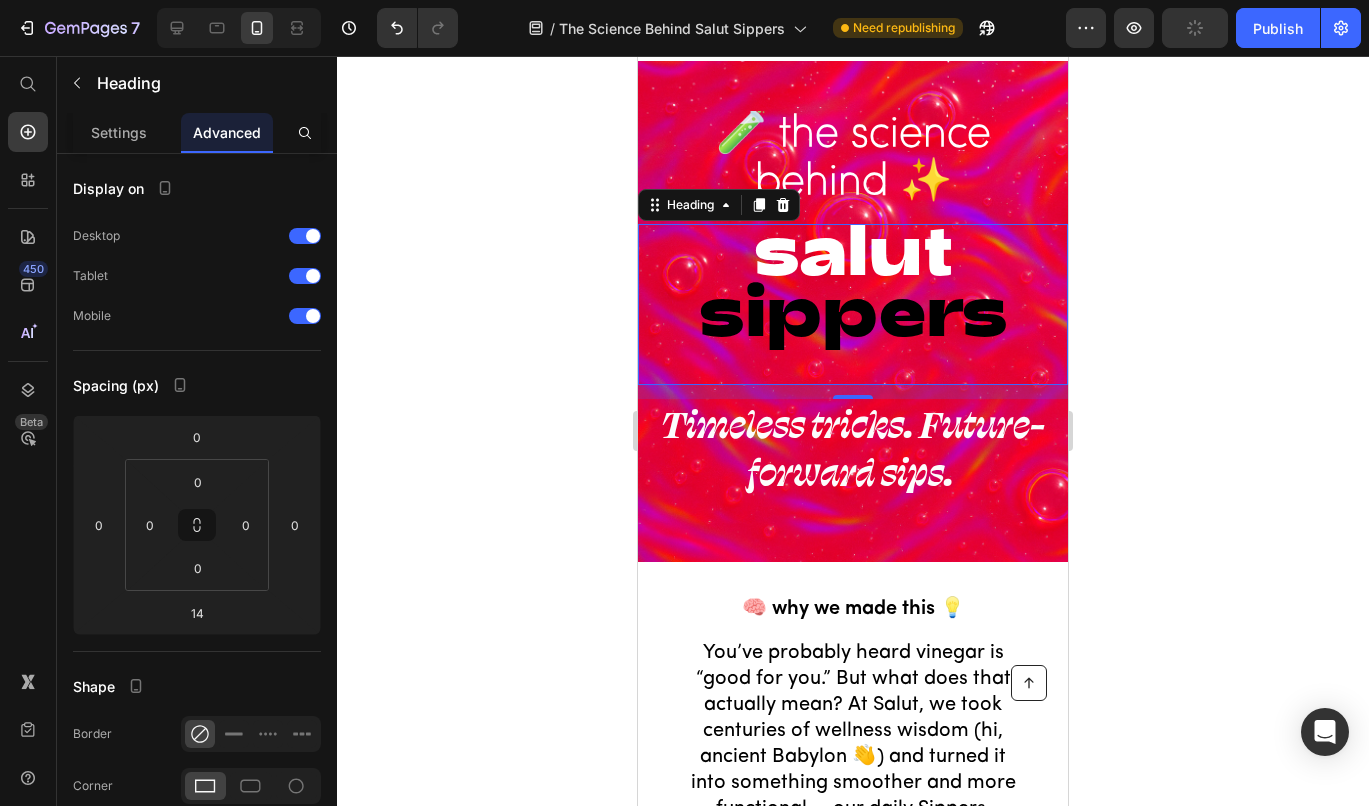 scroll, scrollTop: 57, scrollLeft: 0, axis: vertical 